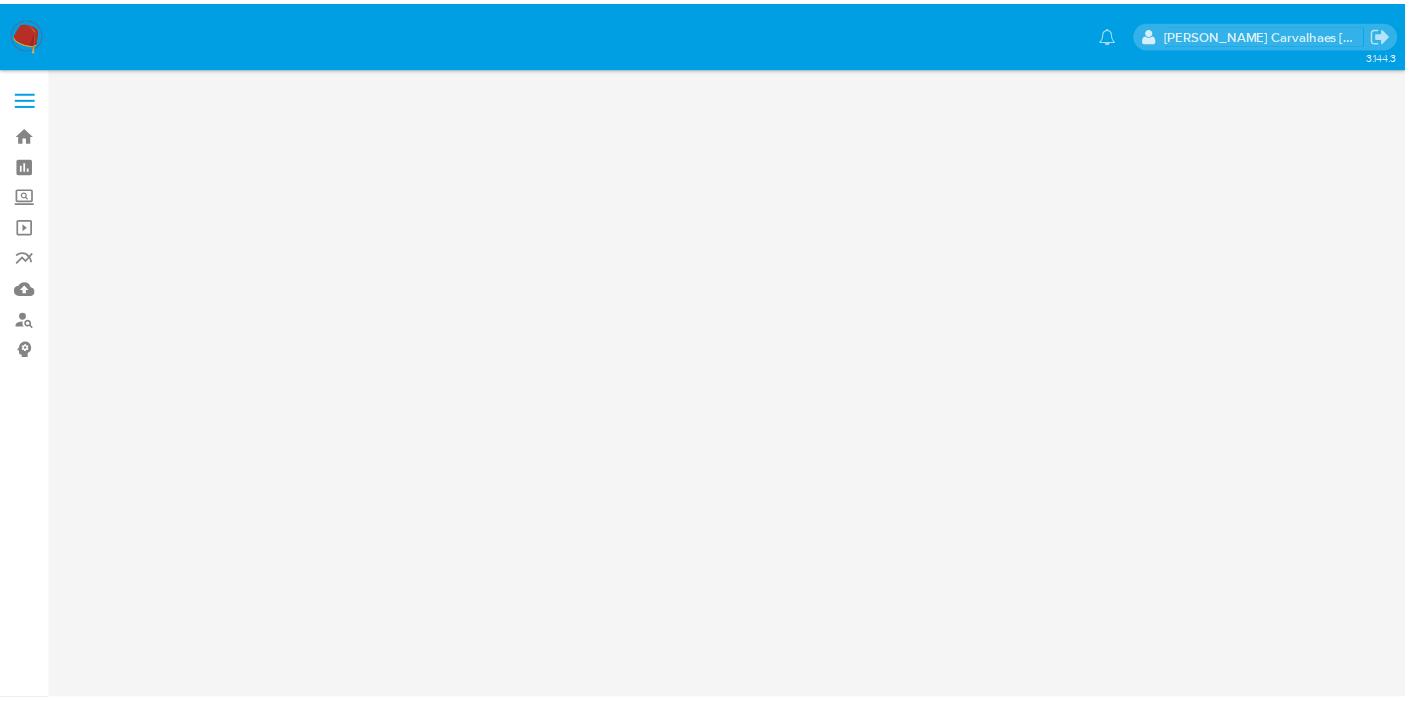 scroll, scrollTop: 0, scrollLeft: 0, axis: both 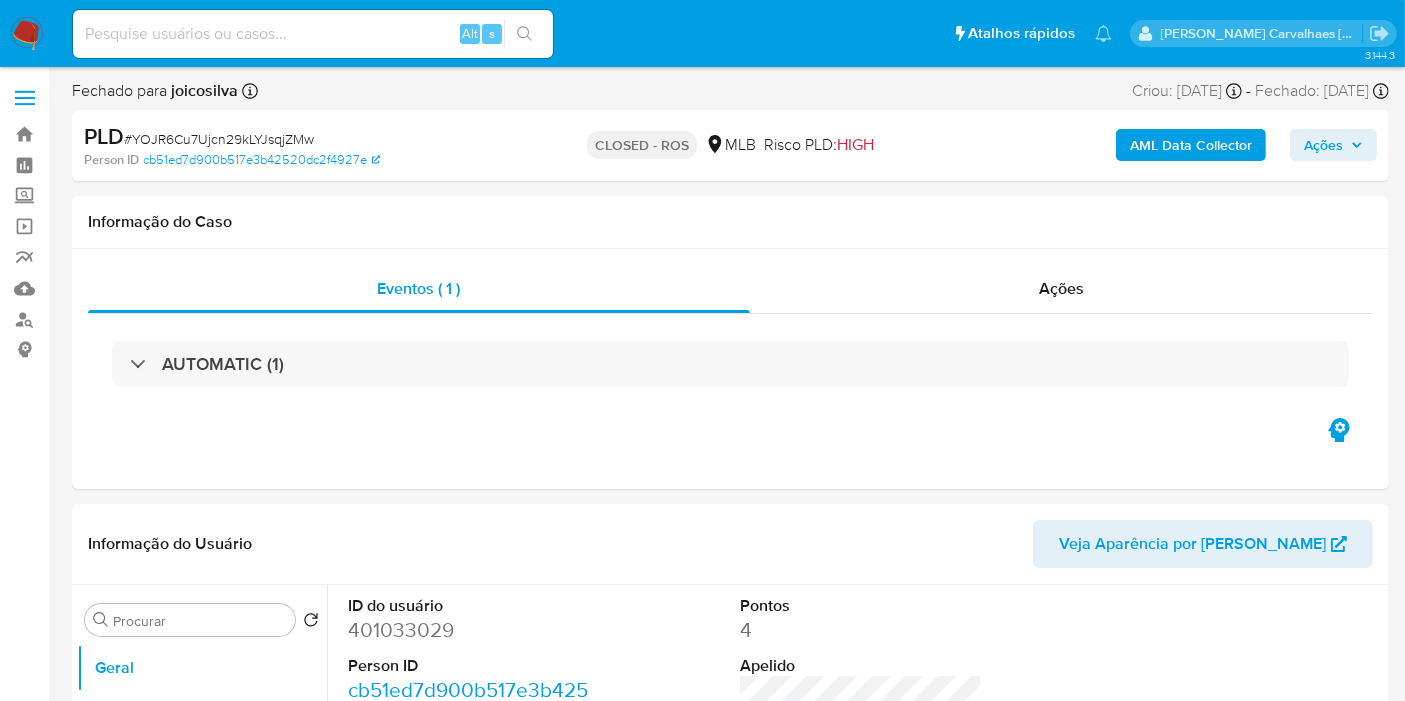 select on "10" 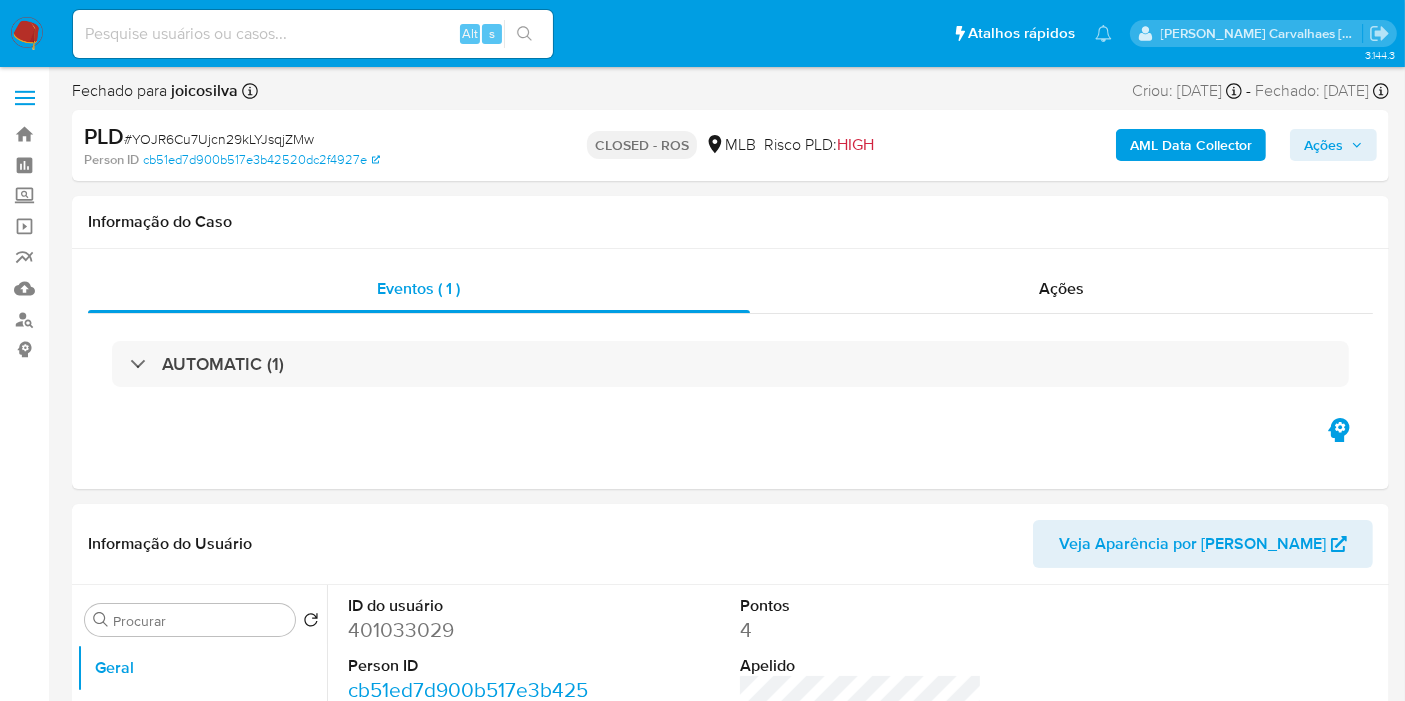 scroll, scrollTop: 111, scrollLeft: 0, axis: vertical 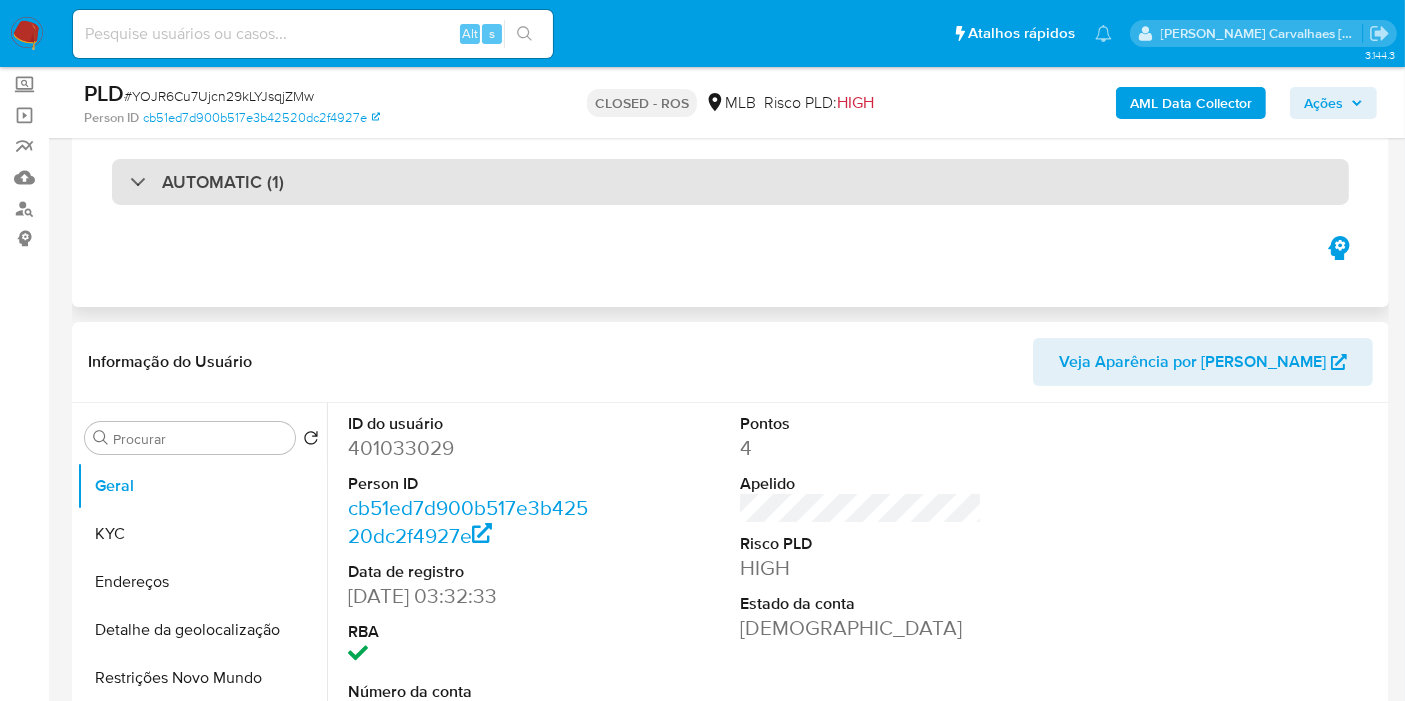 select on "10" 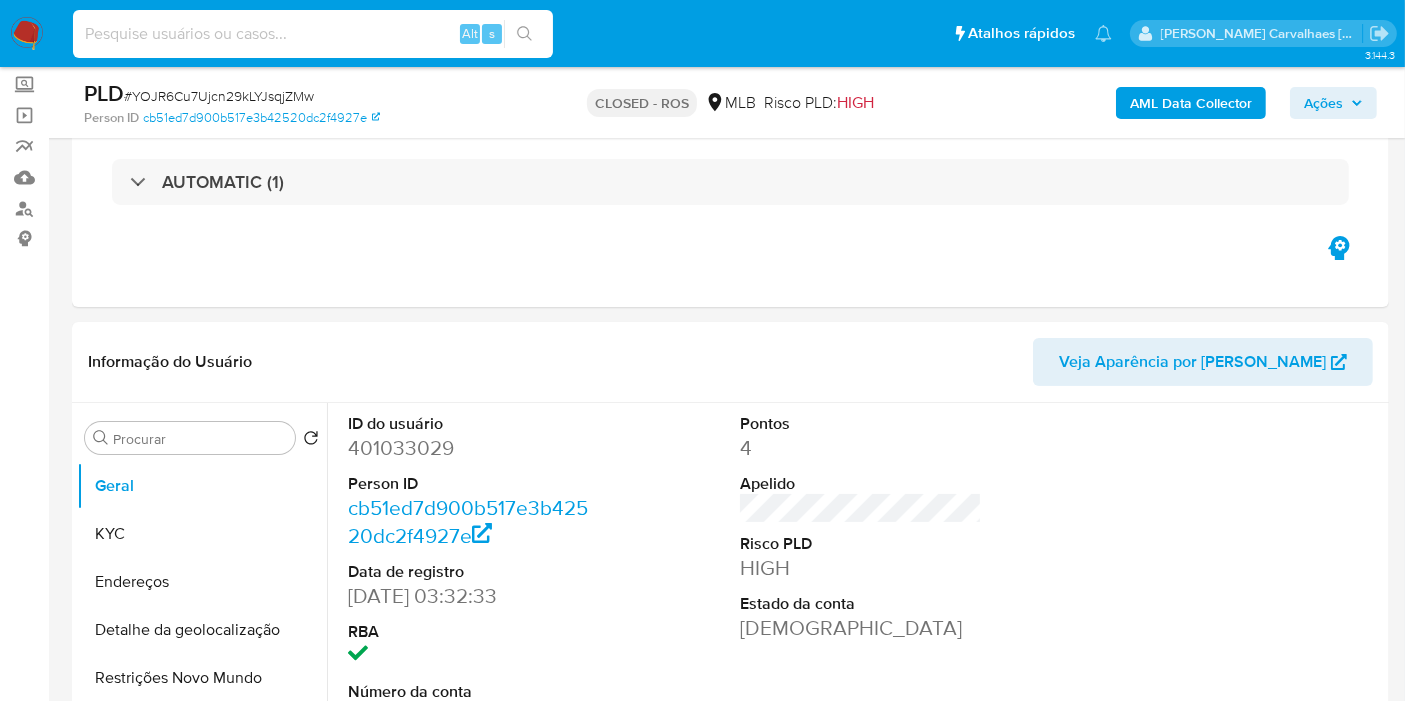 paste on "1Qbf1tDDjvkCOkX4go9hbzaw" 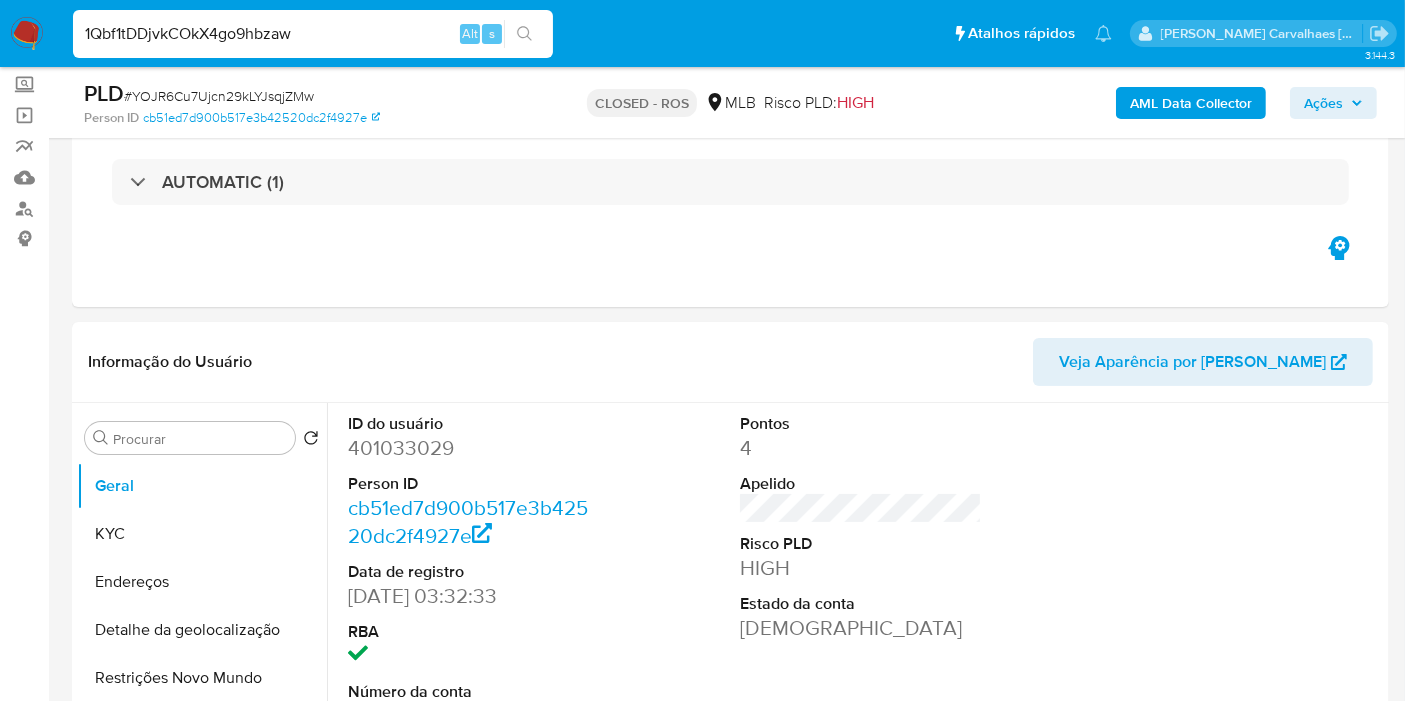 type on "1Qbf1tDDjvkCOkX4go9hbzaw" 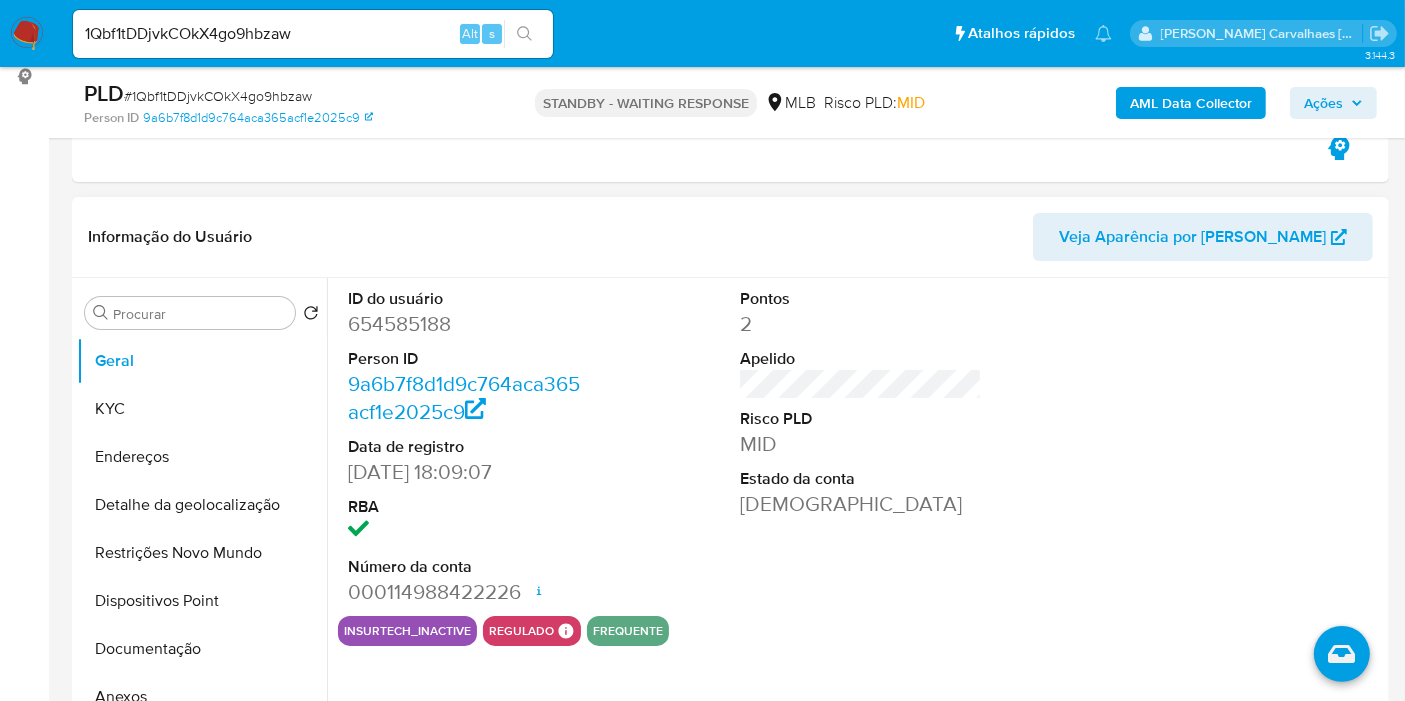 scroll, scrollTop: 333, scrollLeft: 0, axis: vertical 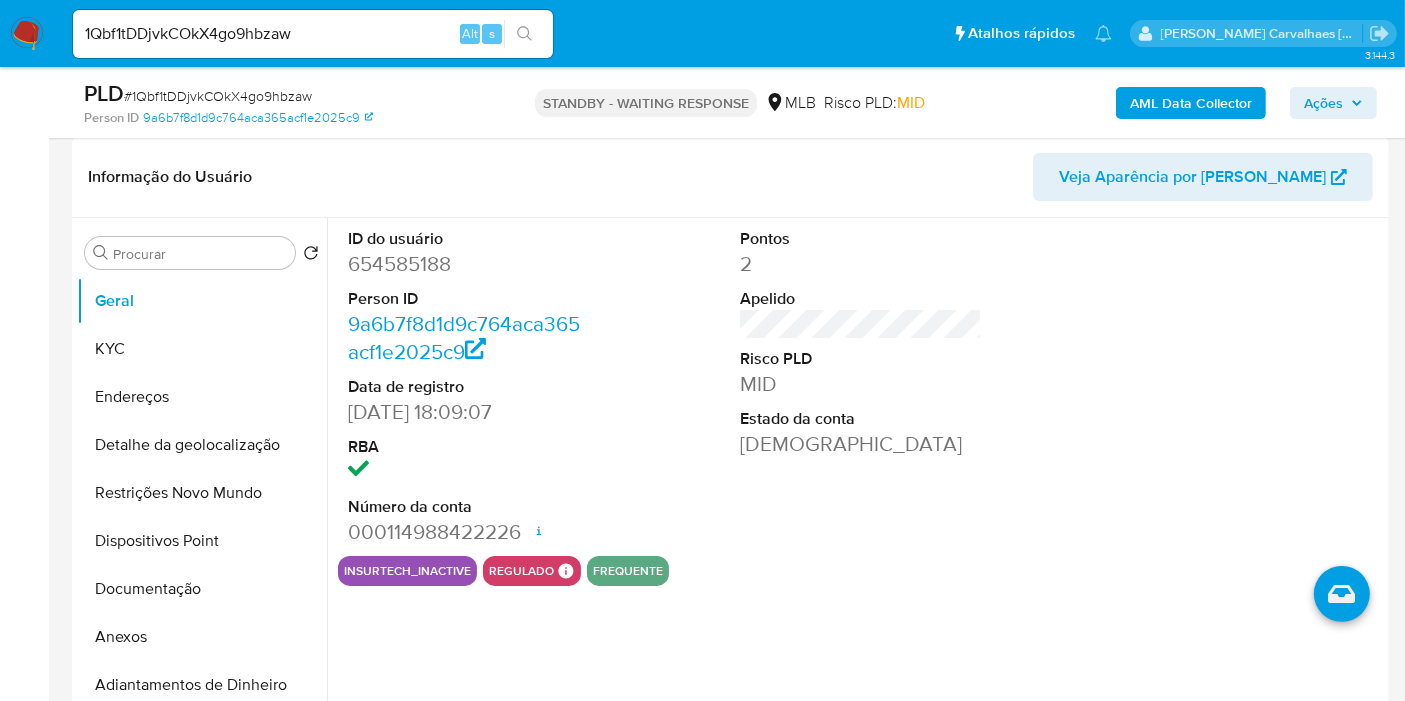 select on "10" 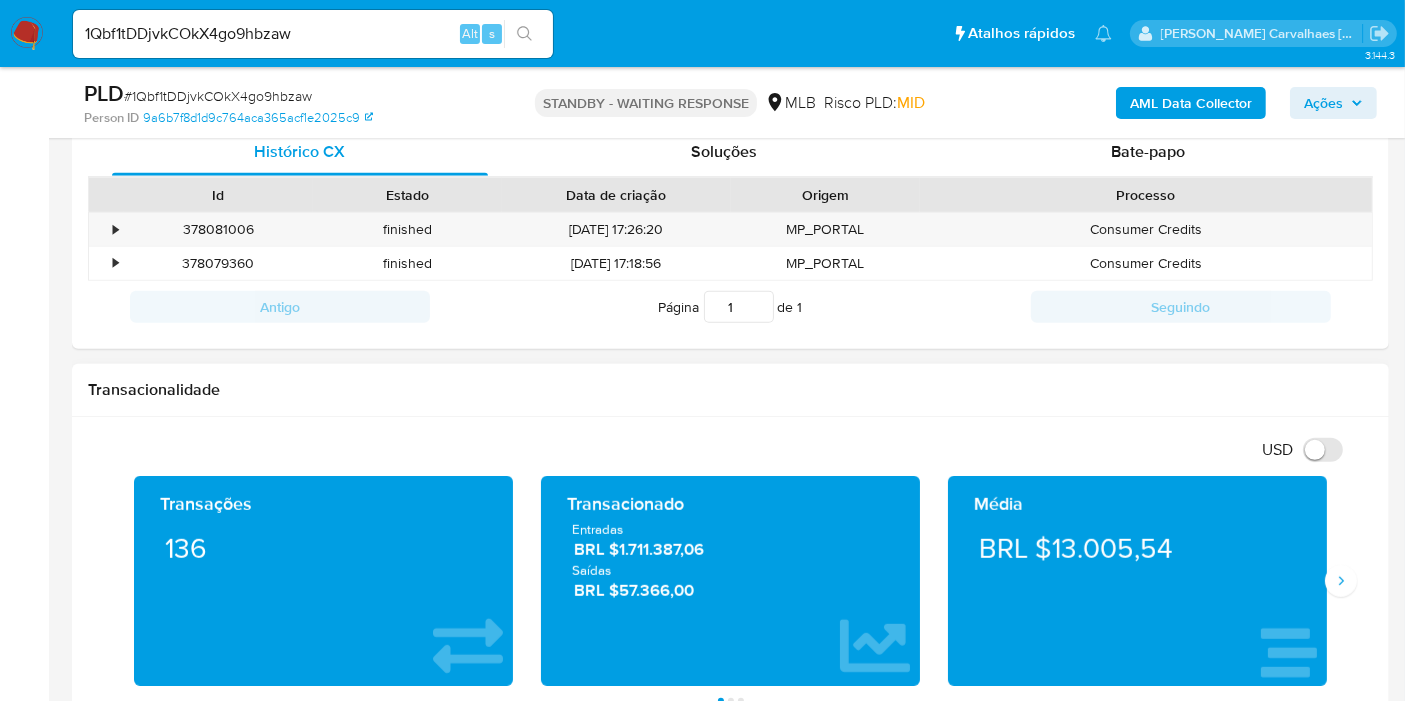 scroll, scrollTop: 797, scrollLeft: 0, axis: vertical 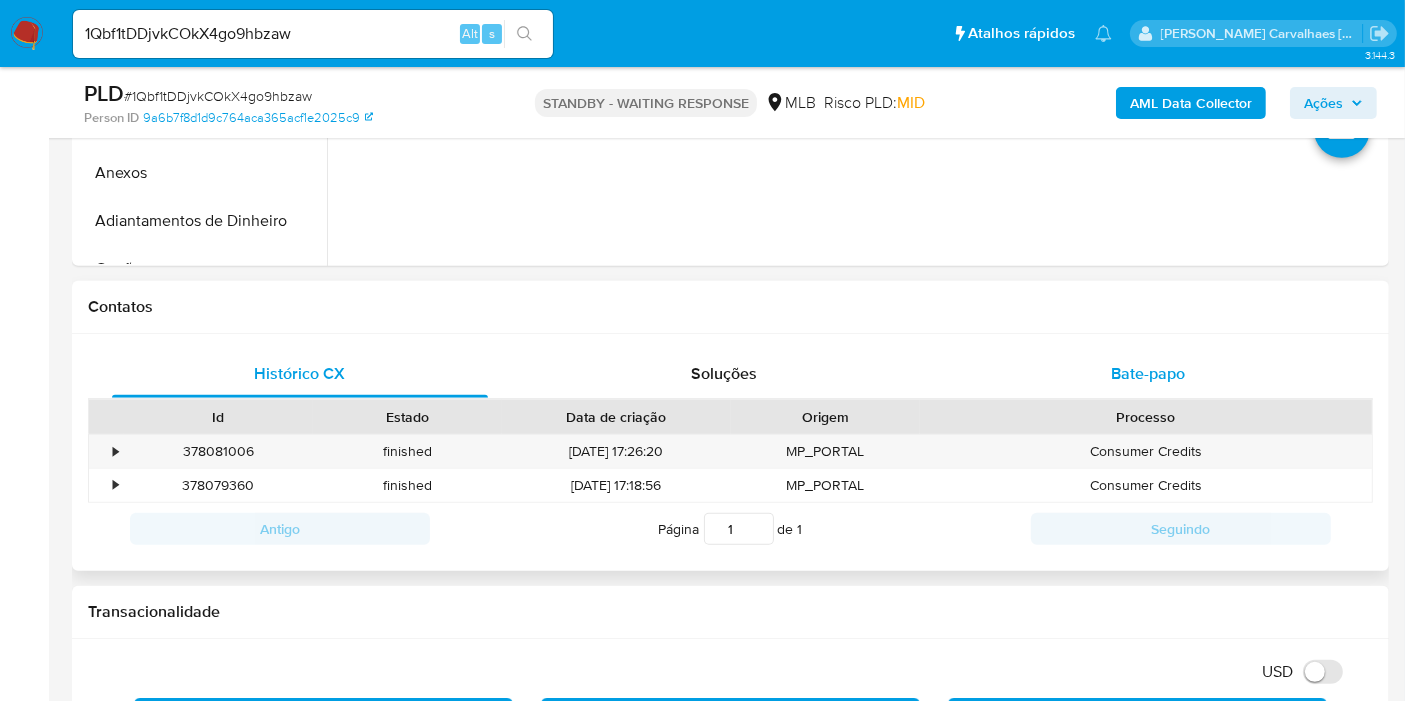 click on "Bate-papo" at bounding box center (1148, 373) 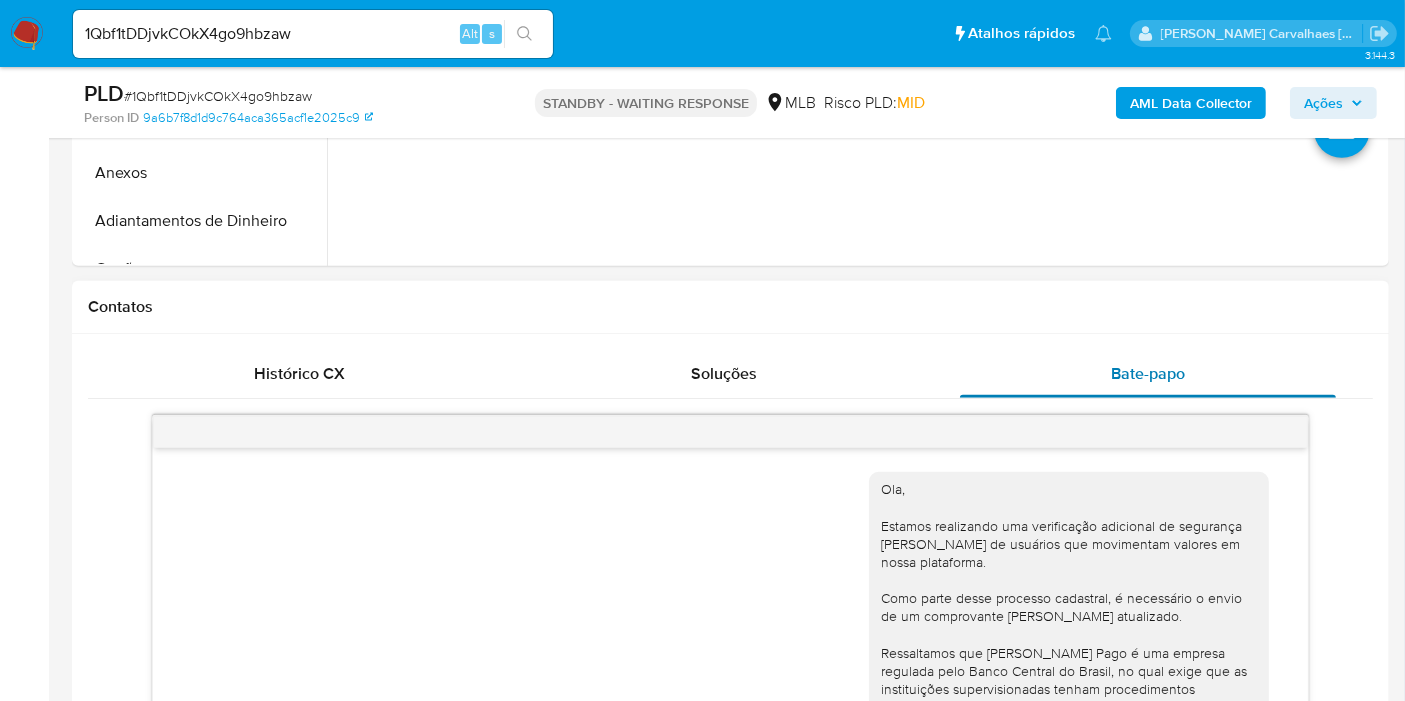 scroll, scrollTop: 250, scrollLeft: 0, axis: vertical 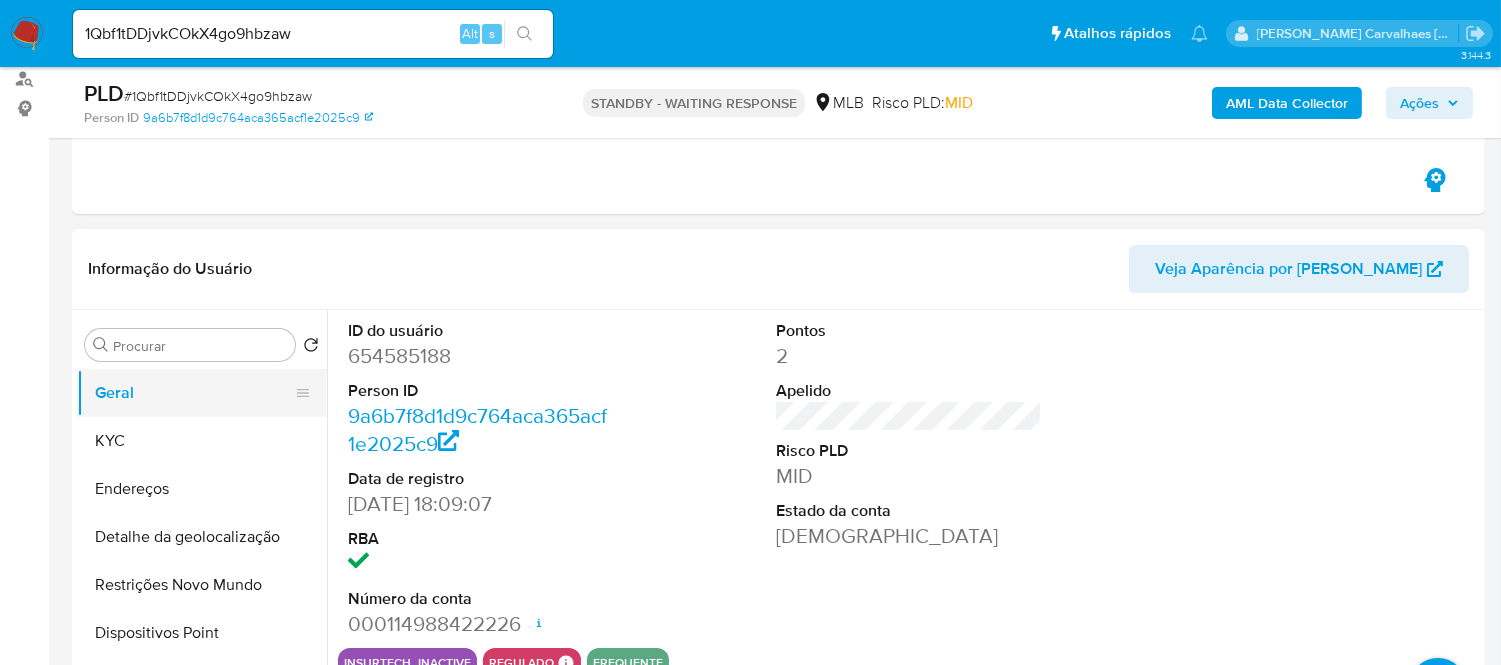 click on "Geral" 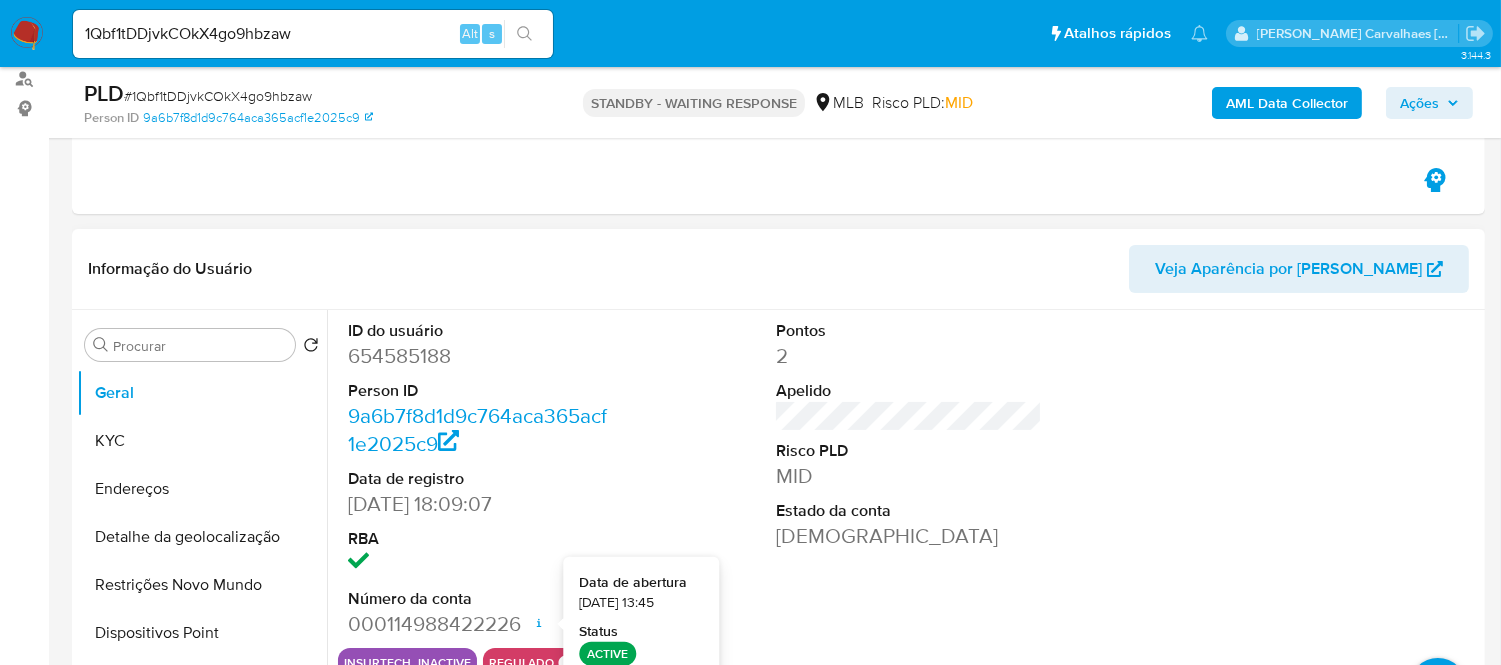 scroll, scrollTop: 352, scrollLeft: 0, axis: vertical 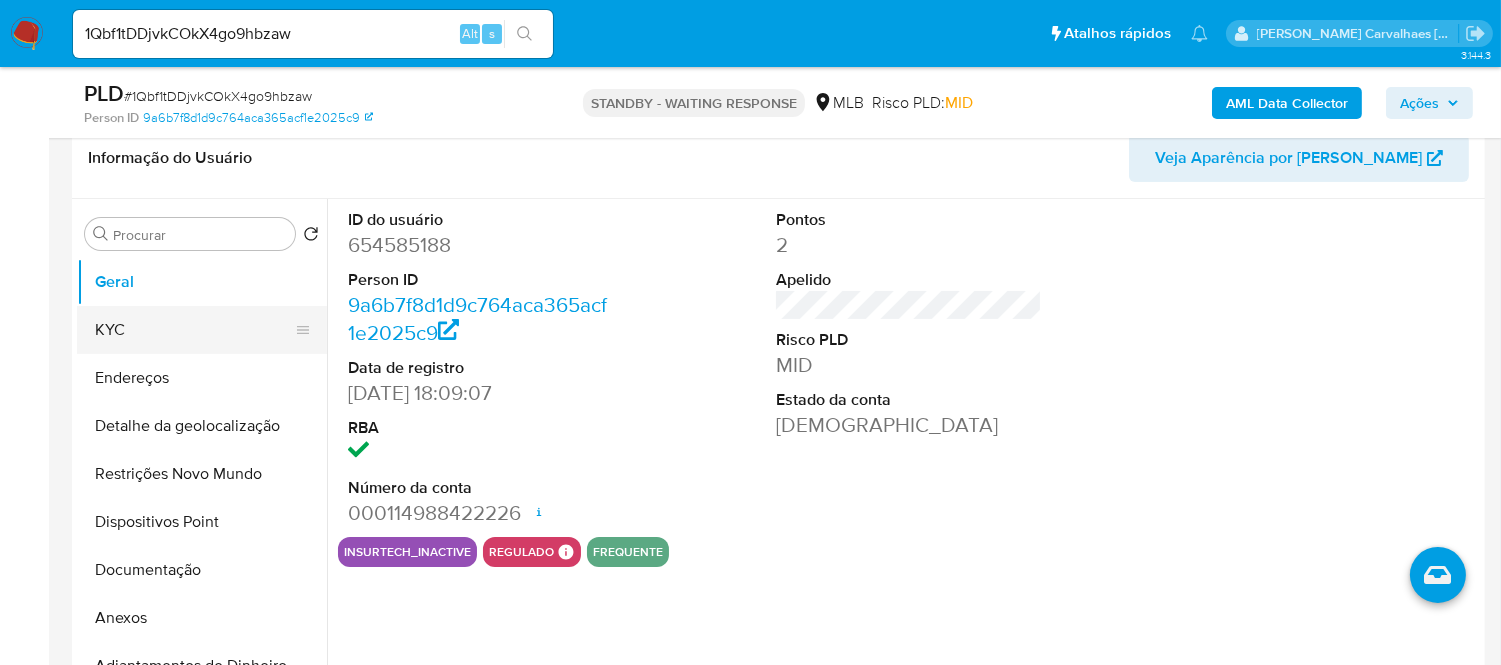 click on "KYC" 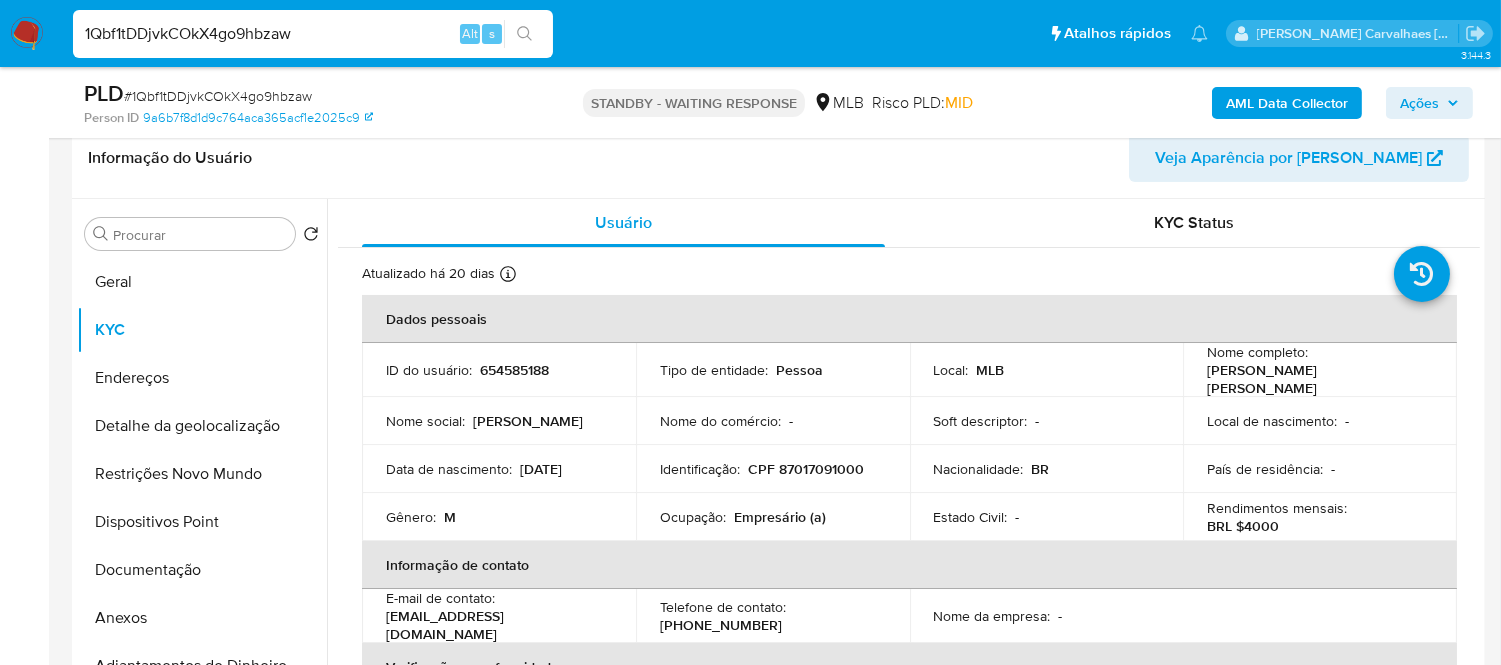 drag, startPoint x: 337, startPoint y: 33, endPoint x: 65, endPoint y: 26, distance: 272.09006 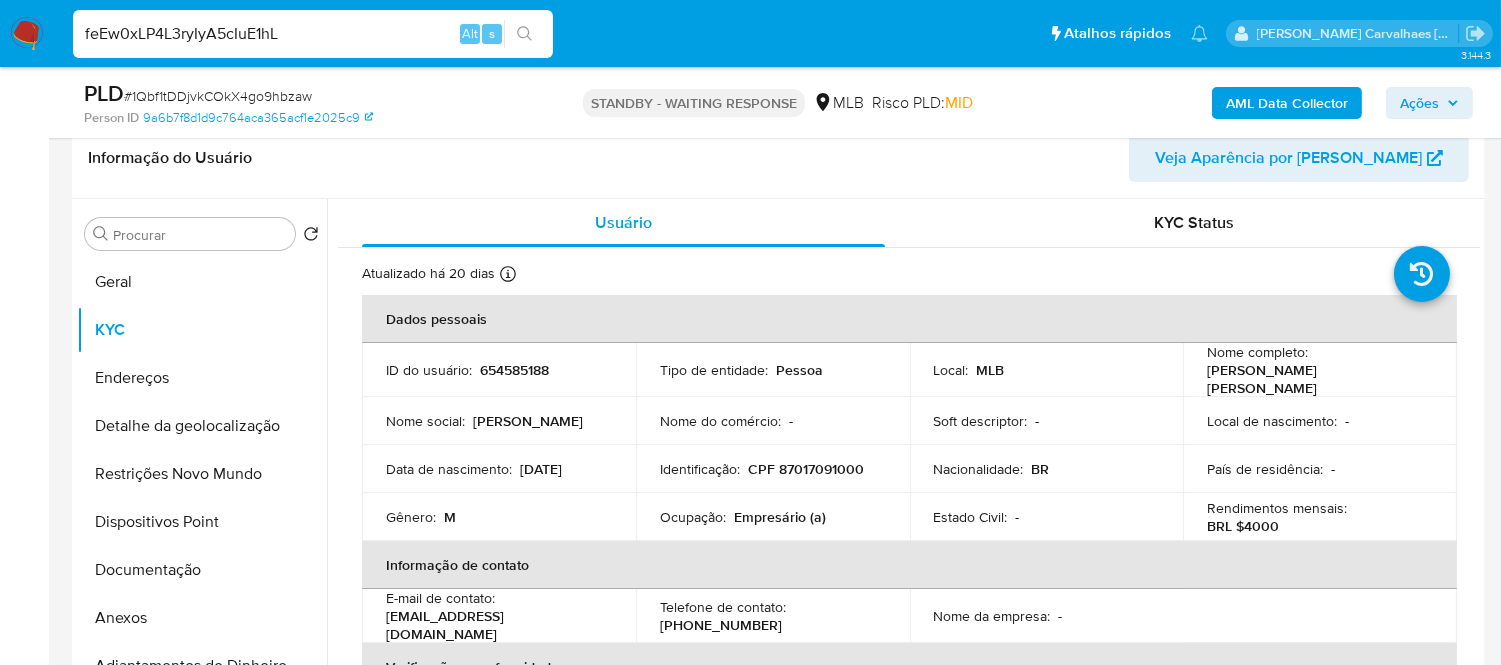 type on "feEw0xLP4L3ryIyA5cIuE1hL" 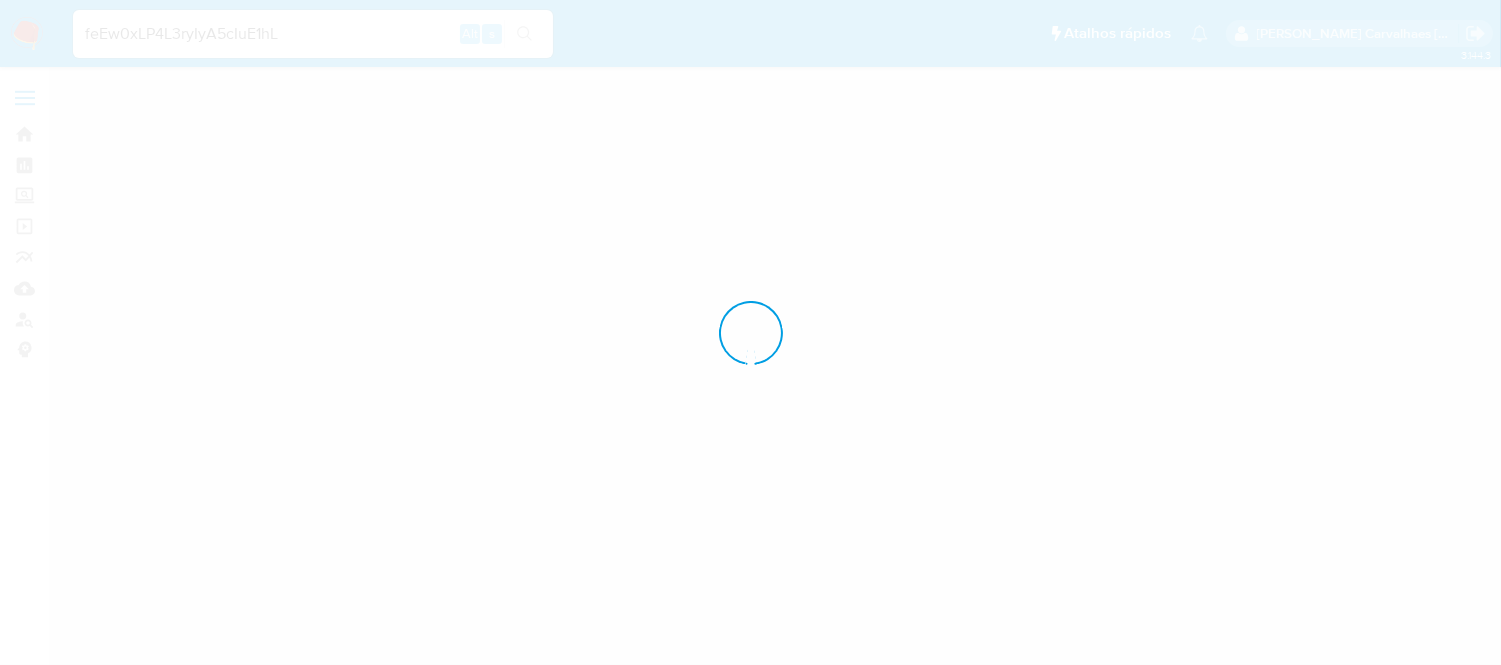 scroll, scrollTop: 0, scrollLeft: 0, axis: both 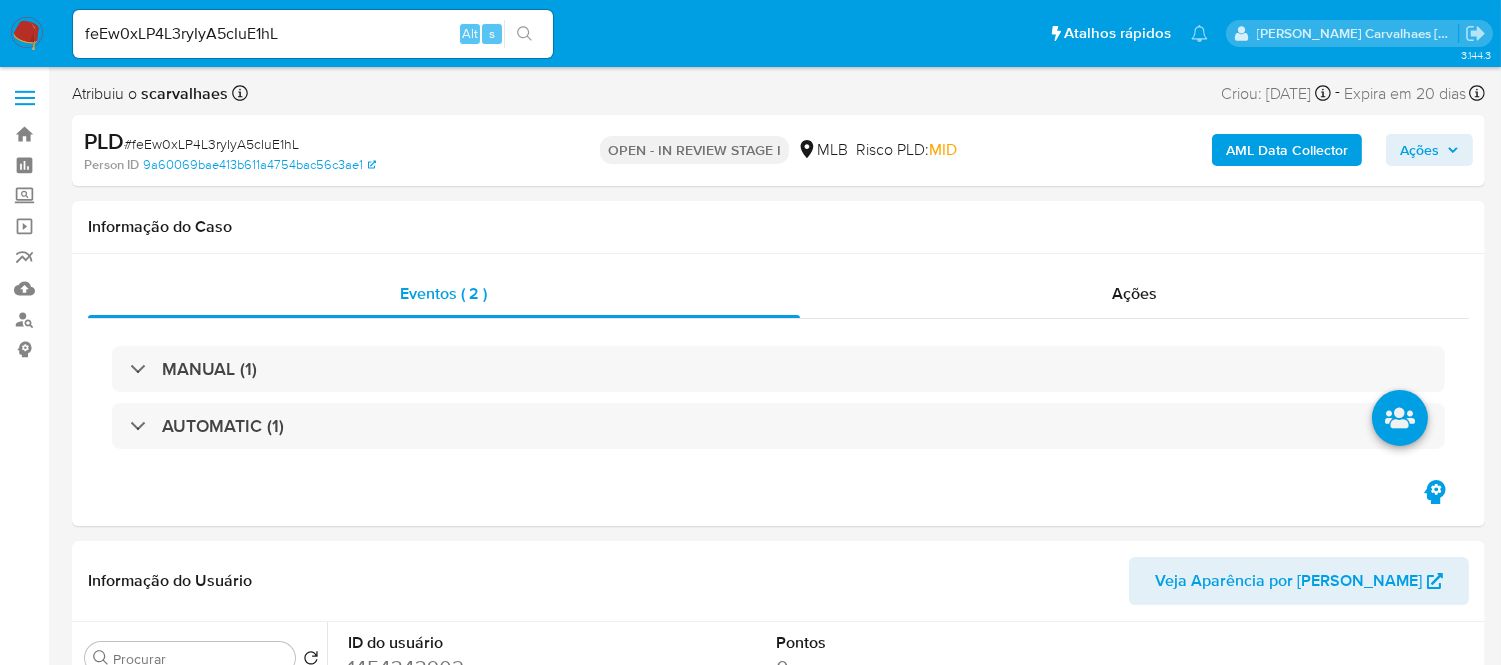 select on "10" 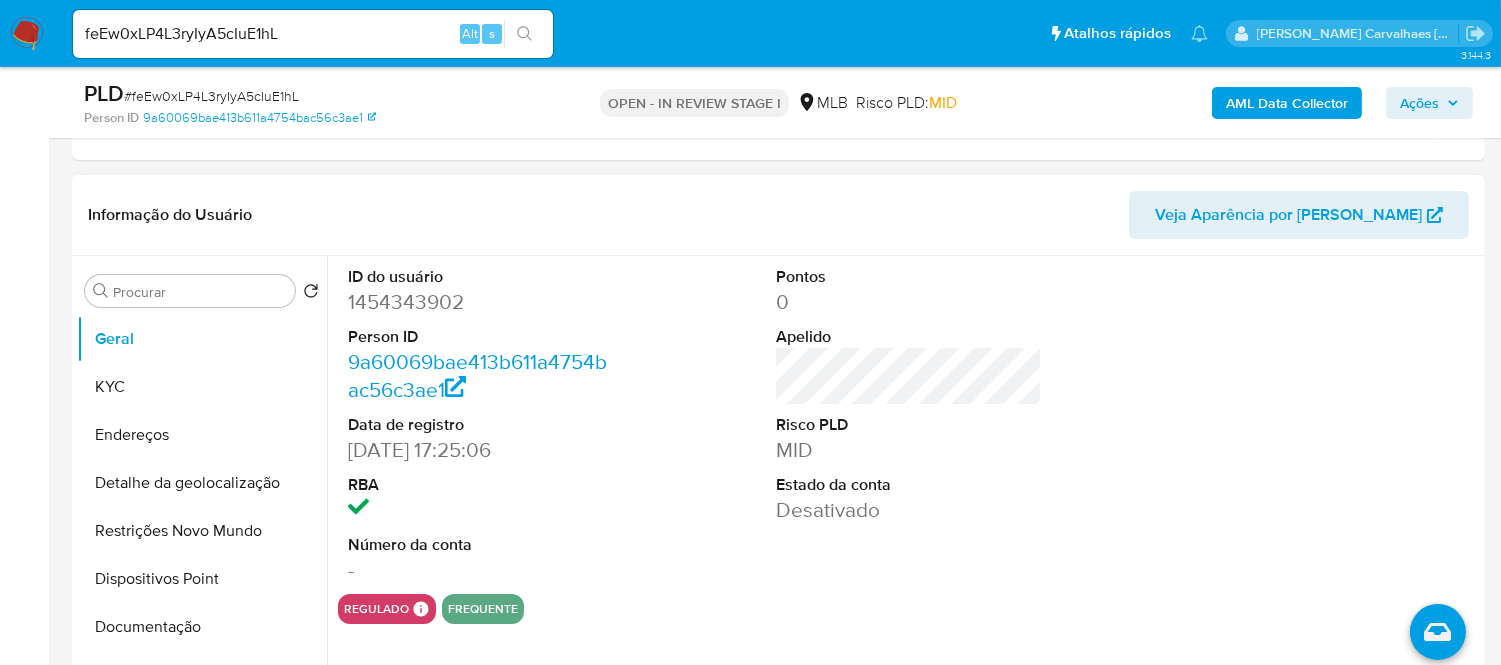 scroll, scrollTop: 333, scrollLeft: 0, axis: vertical 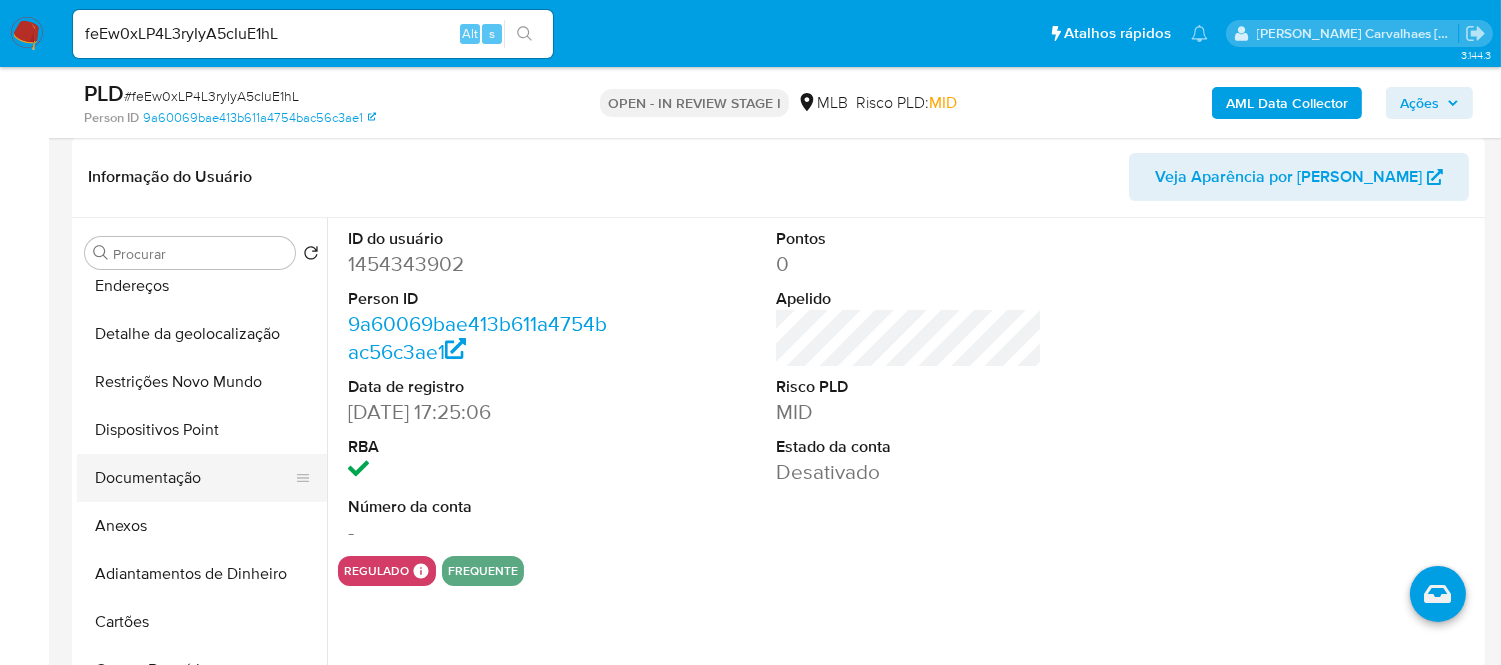 click on "Documentação" 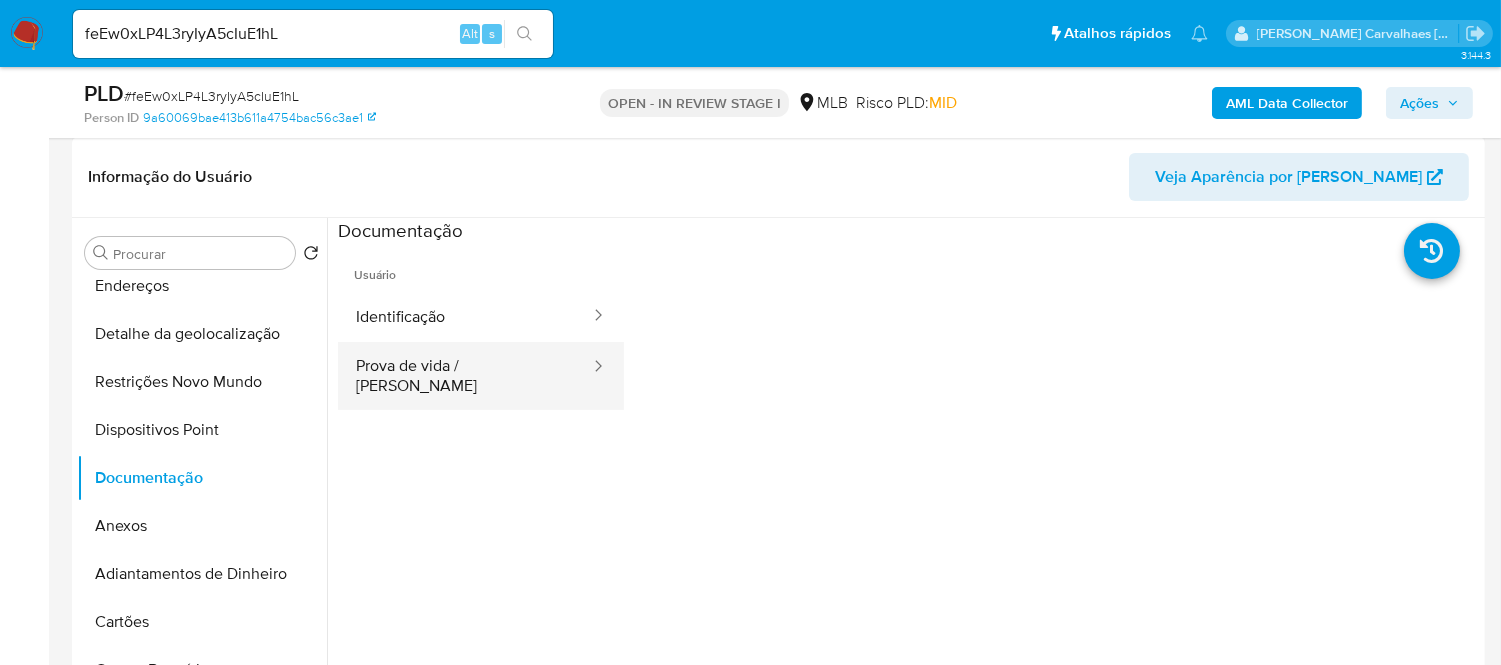 click on "Prova de vida / Selfie" 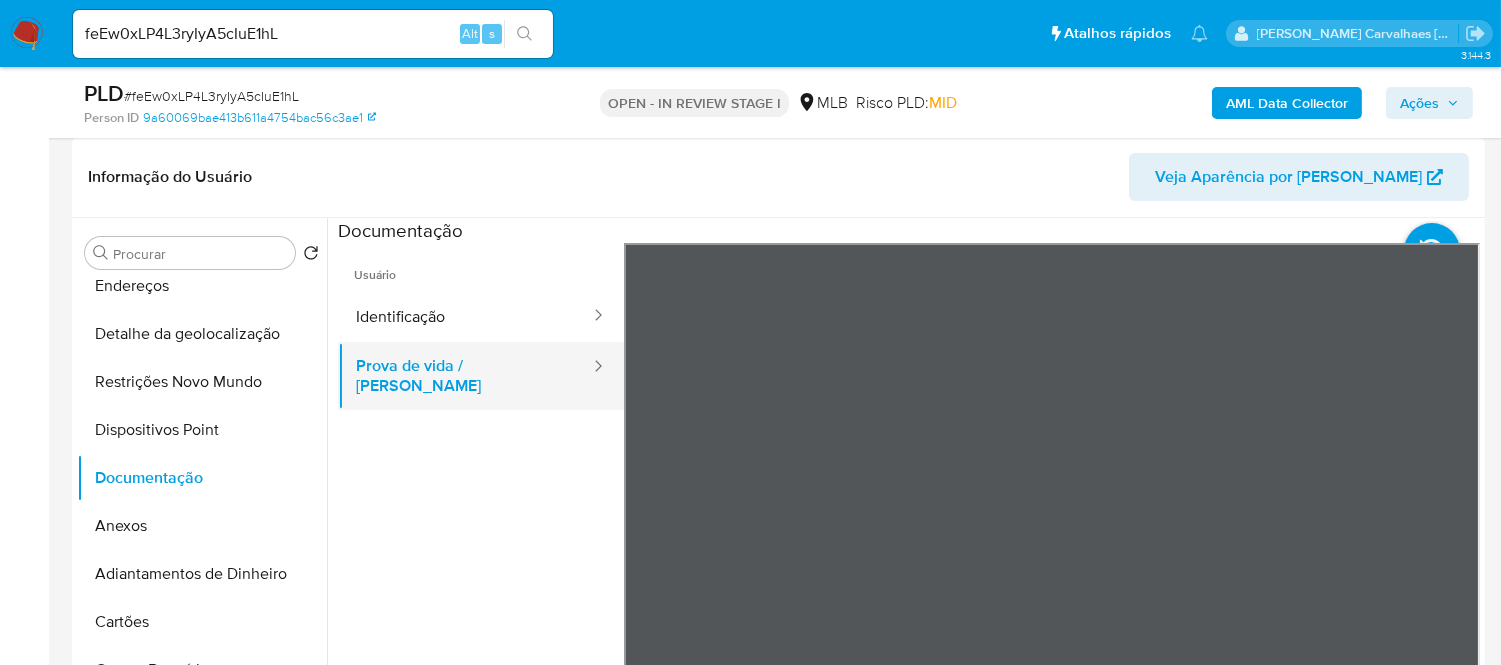 click on "Prova de vida / Selfie" 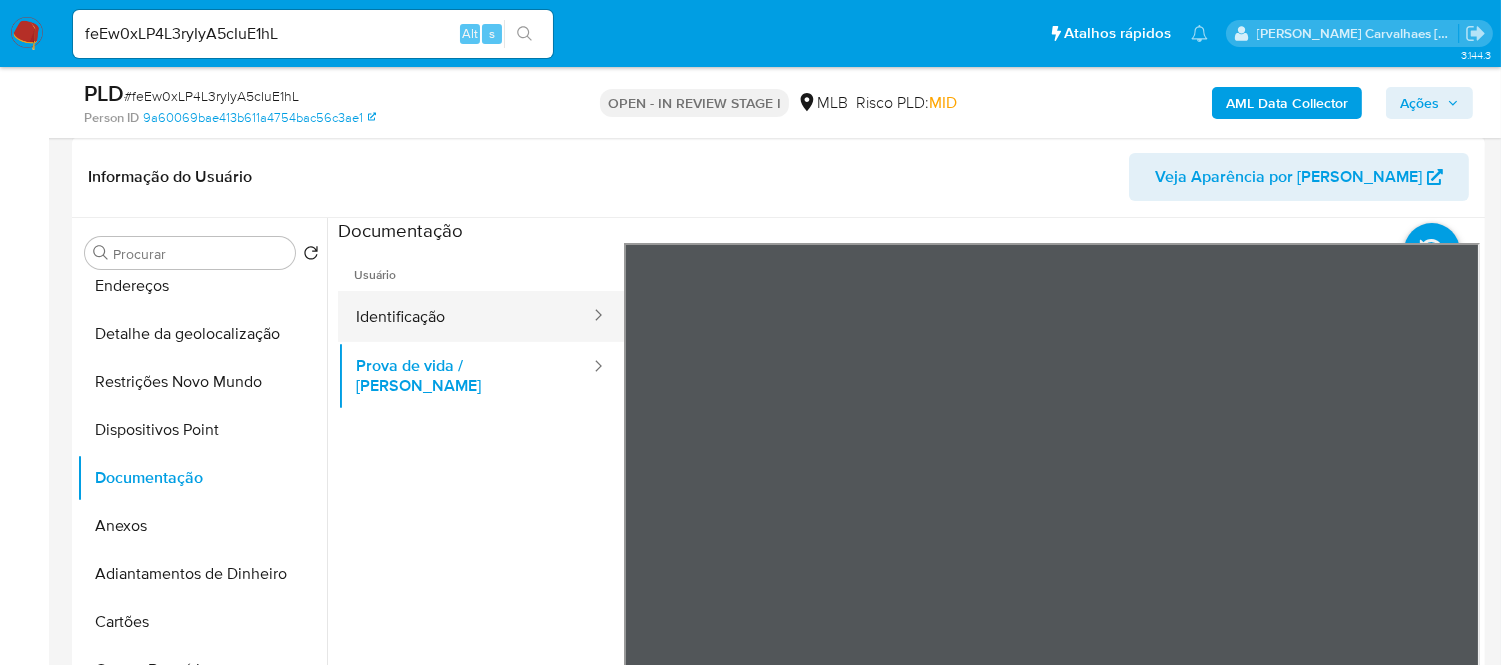 click on "Identificação" 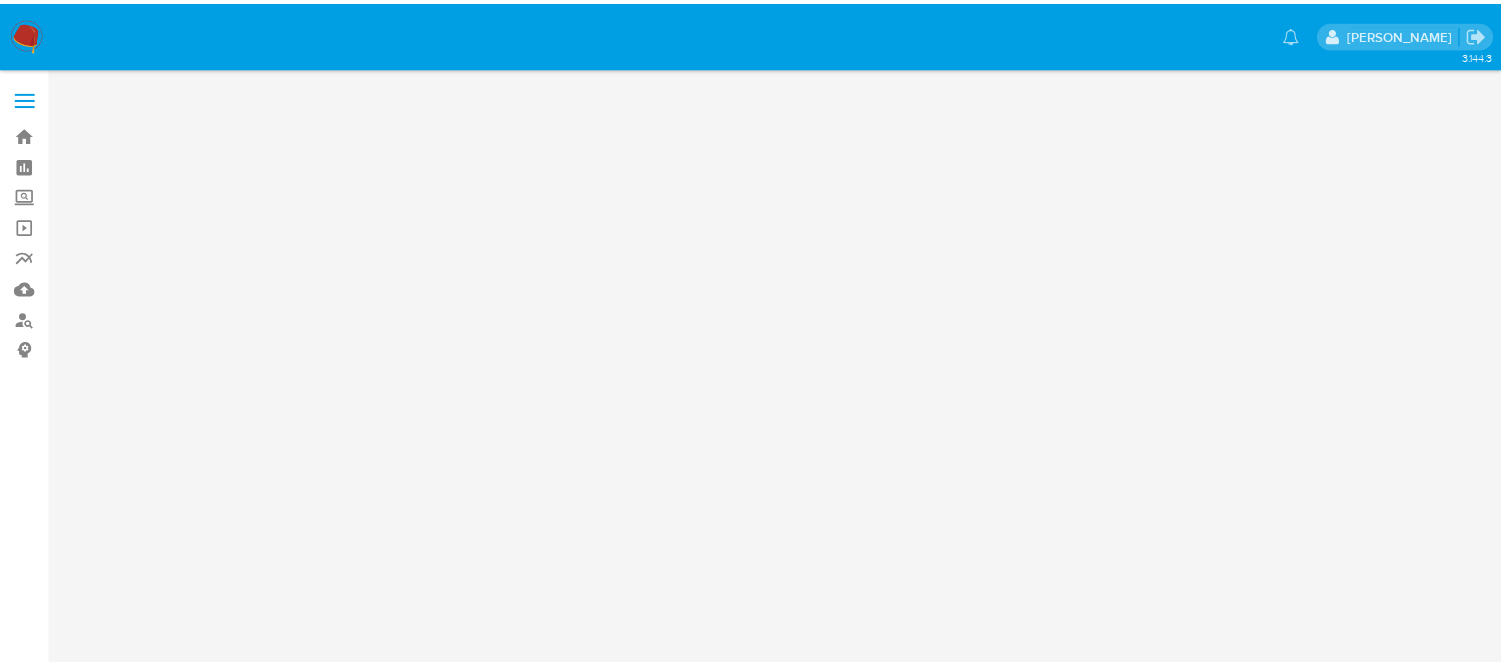 scroll, scrollTop: 0, scrollLeft: 0, axis: both 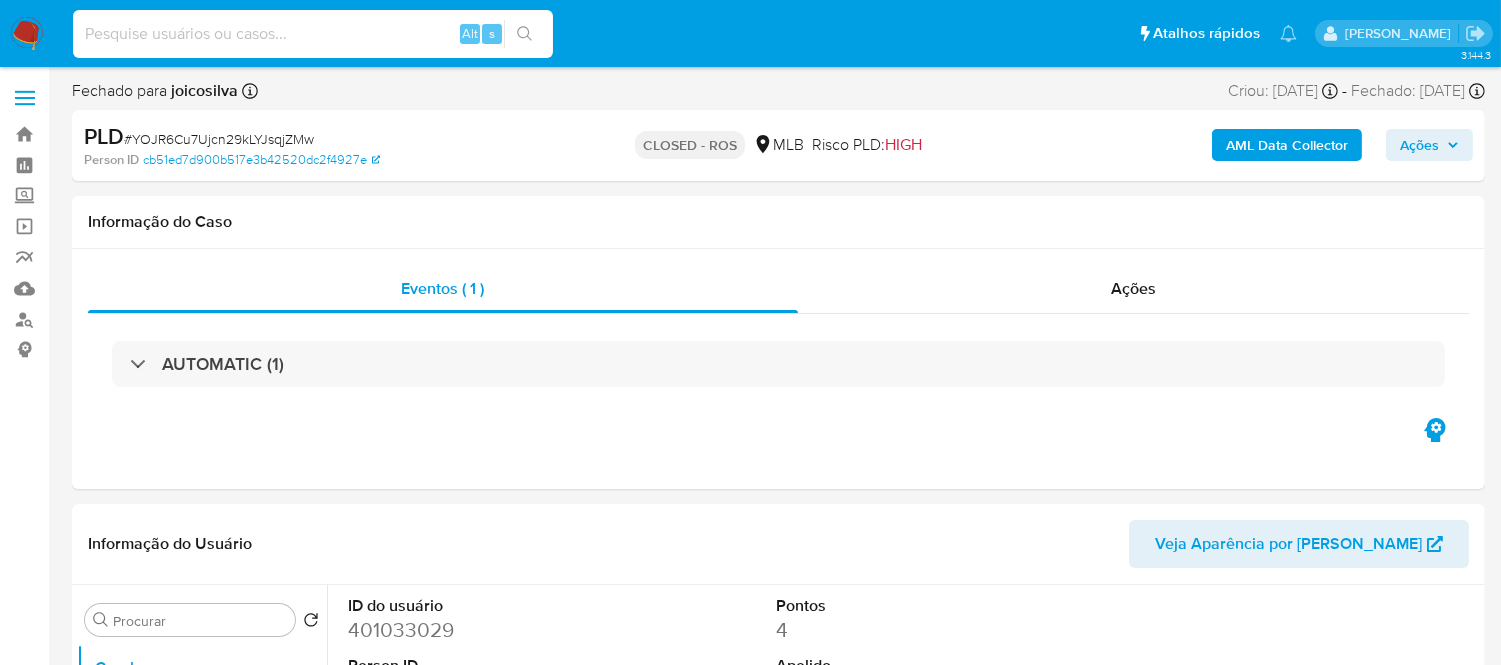 select on "10" 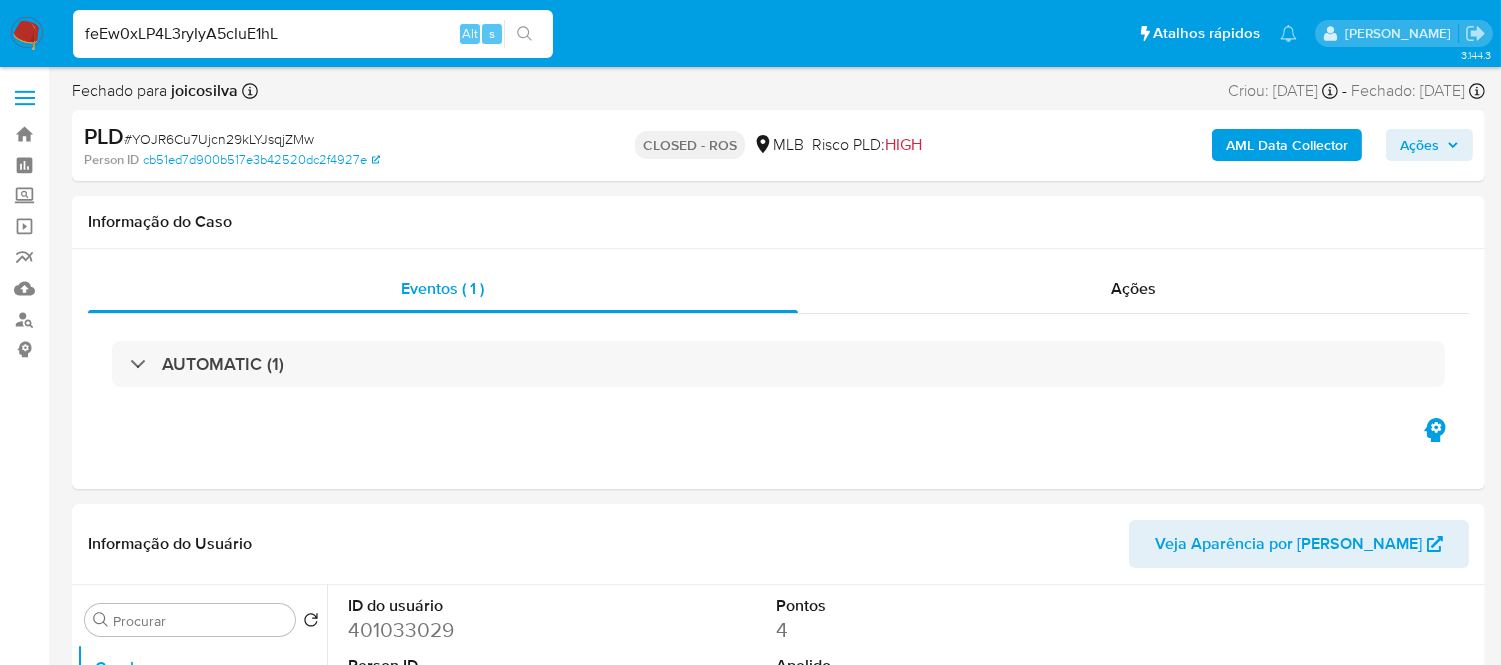 type on "feEw0xLP4L3ryIyA5cIuE1hL" 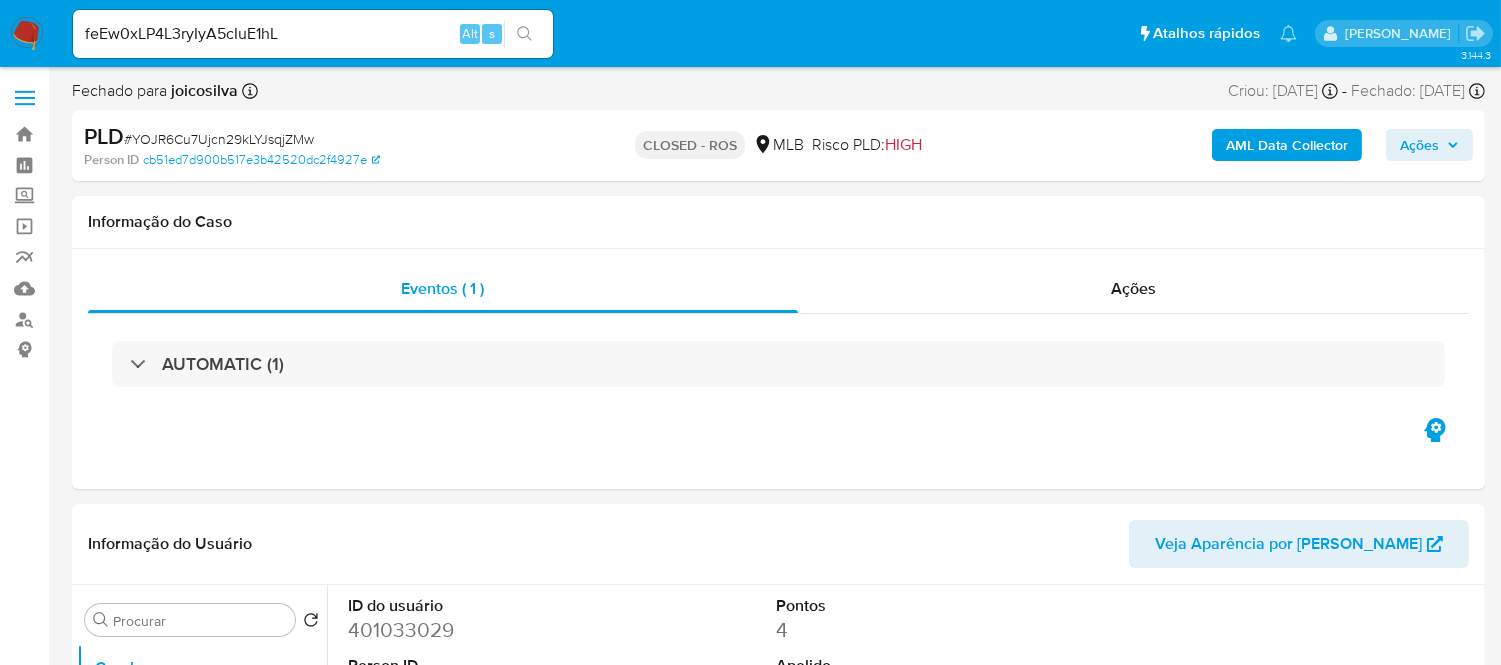 click 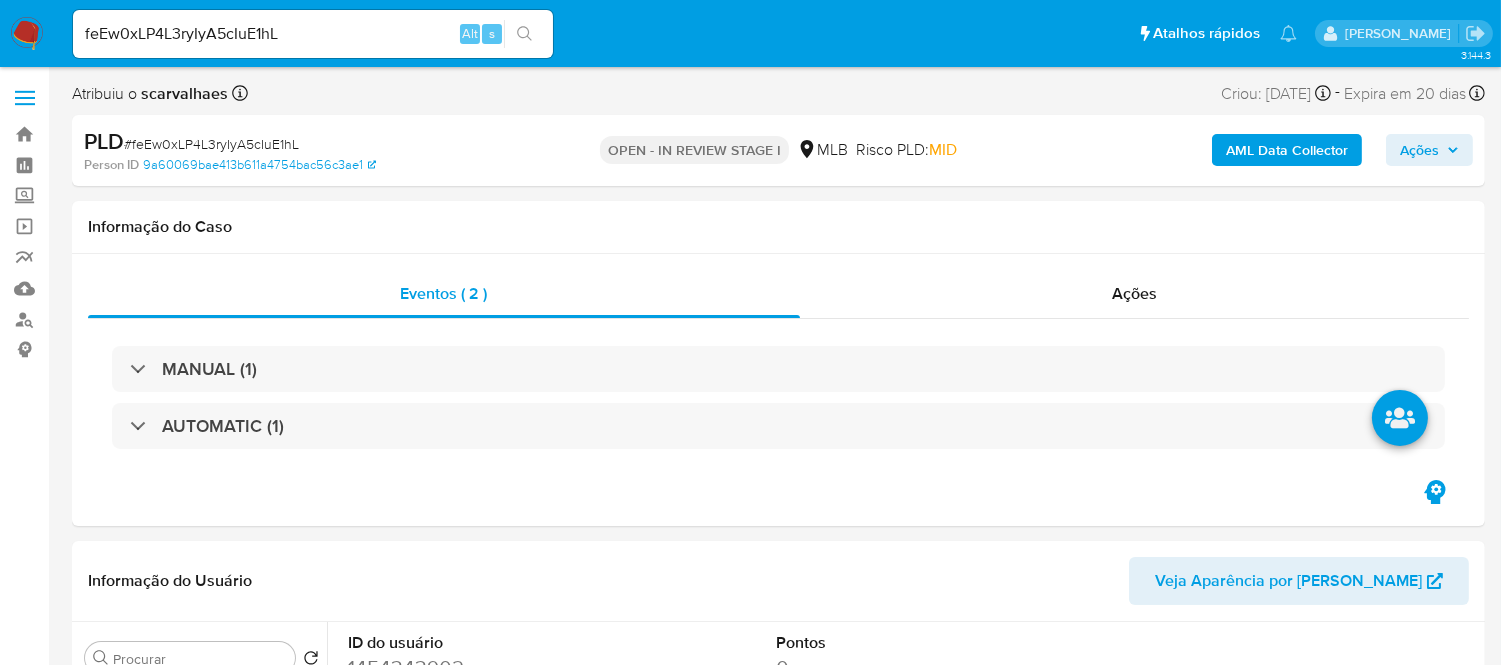select on "10" 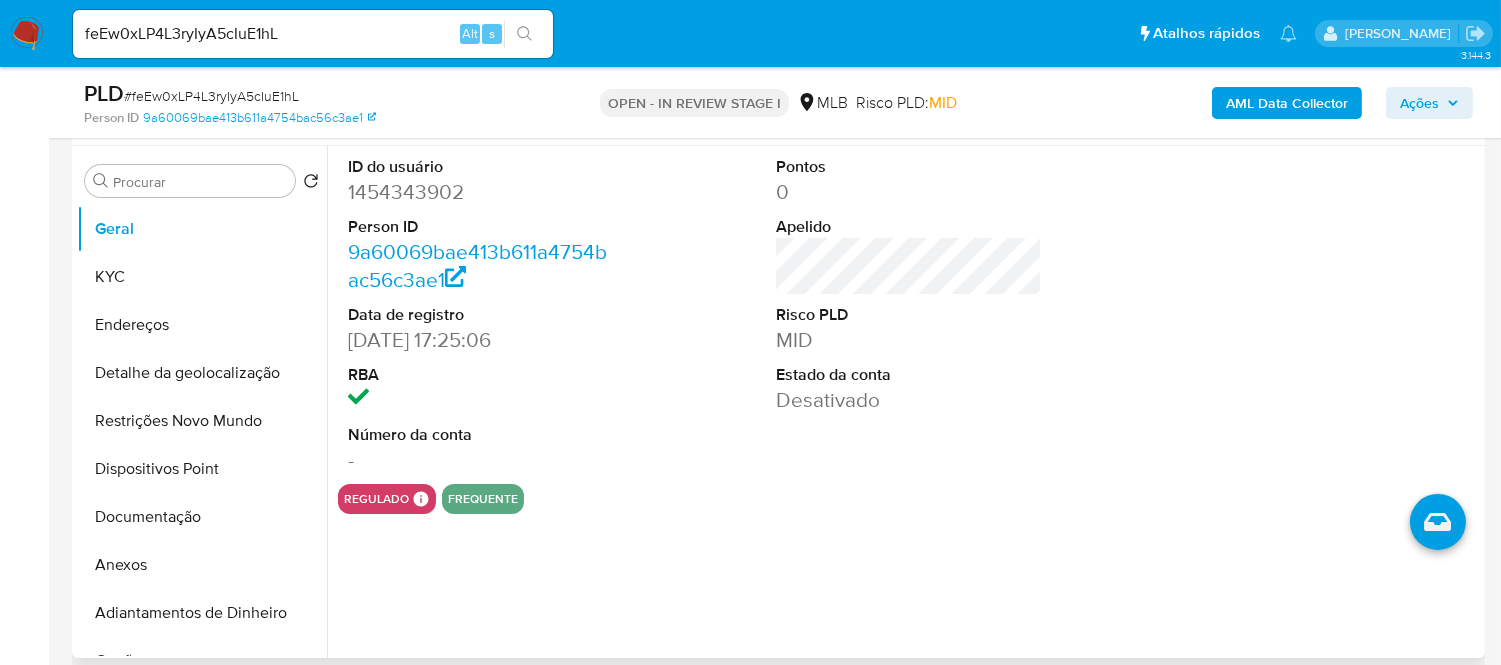 scroll, scrollTop: 444, scrollLeft: 0, axis: vertical 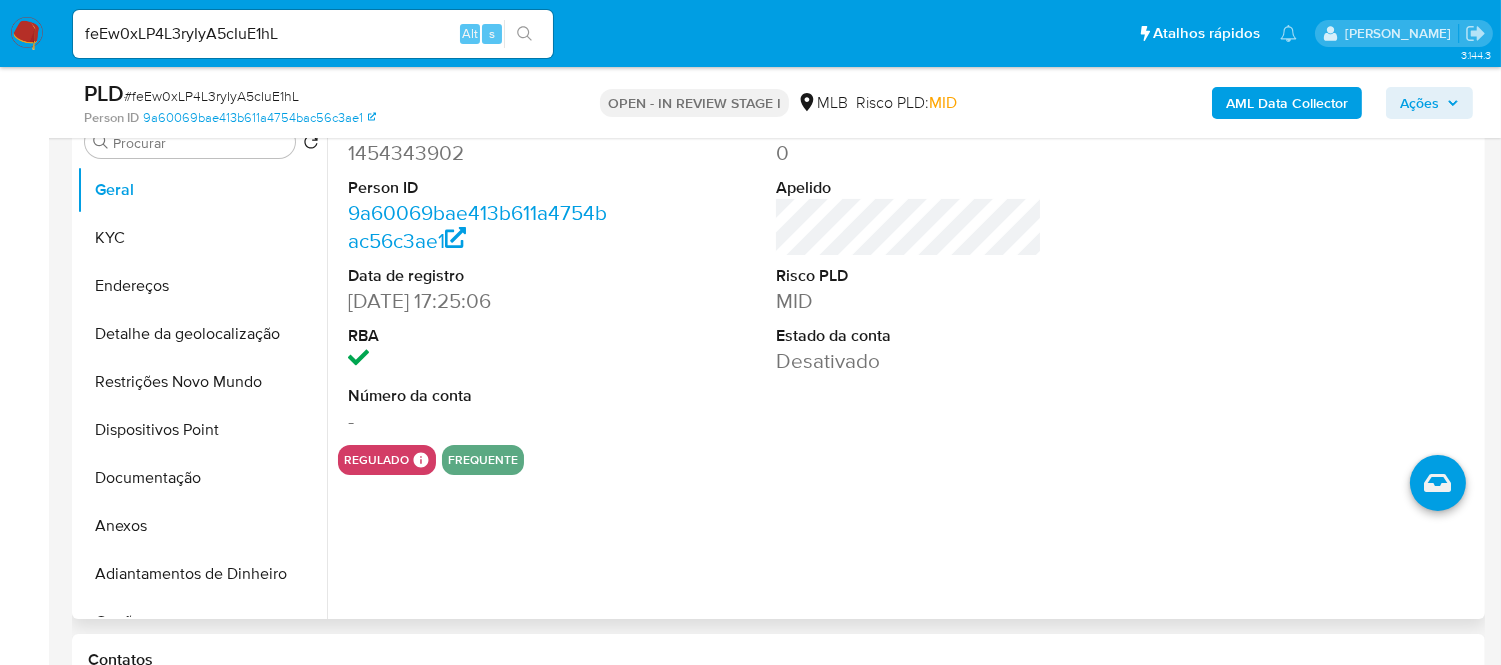 click at bounding box center (481, 361) 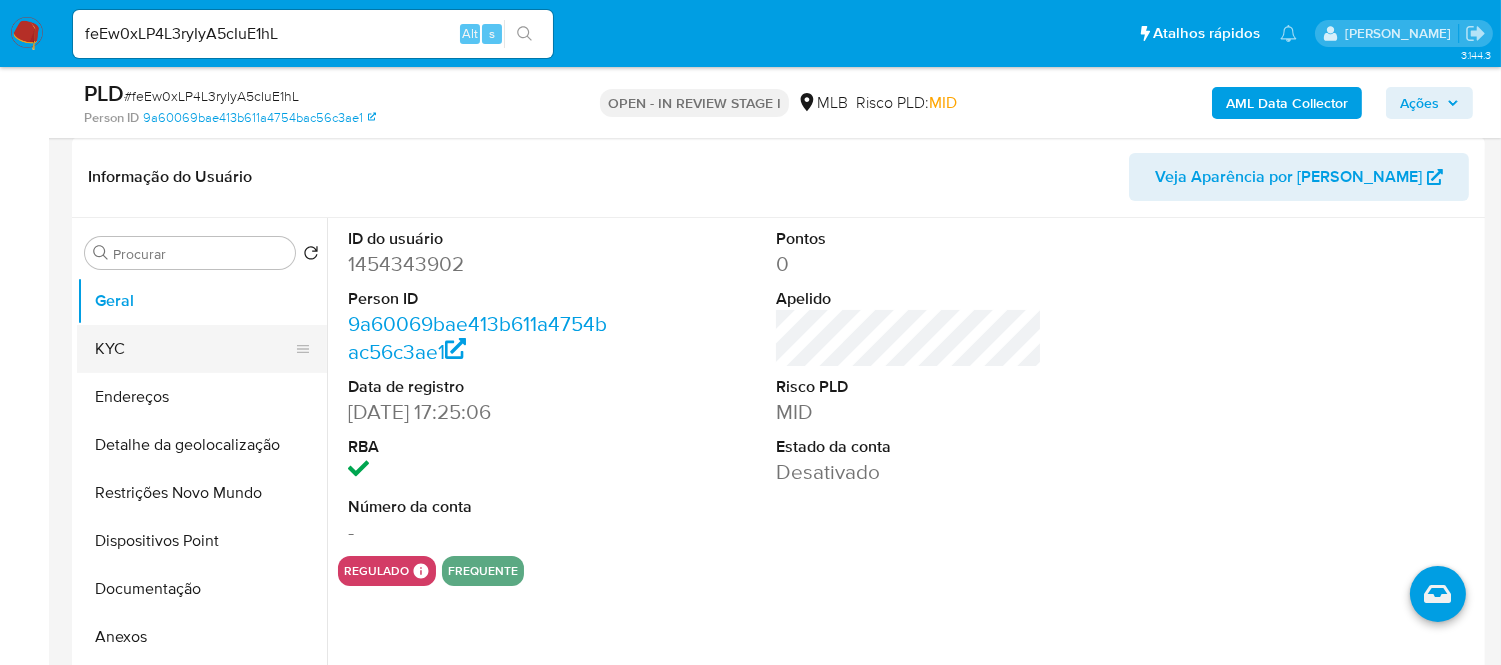 click on "KYC" at bounding box center [194, 349] 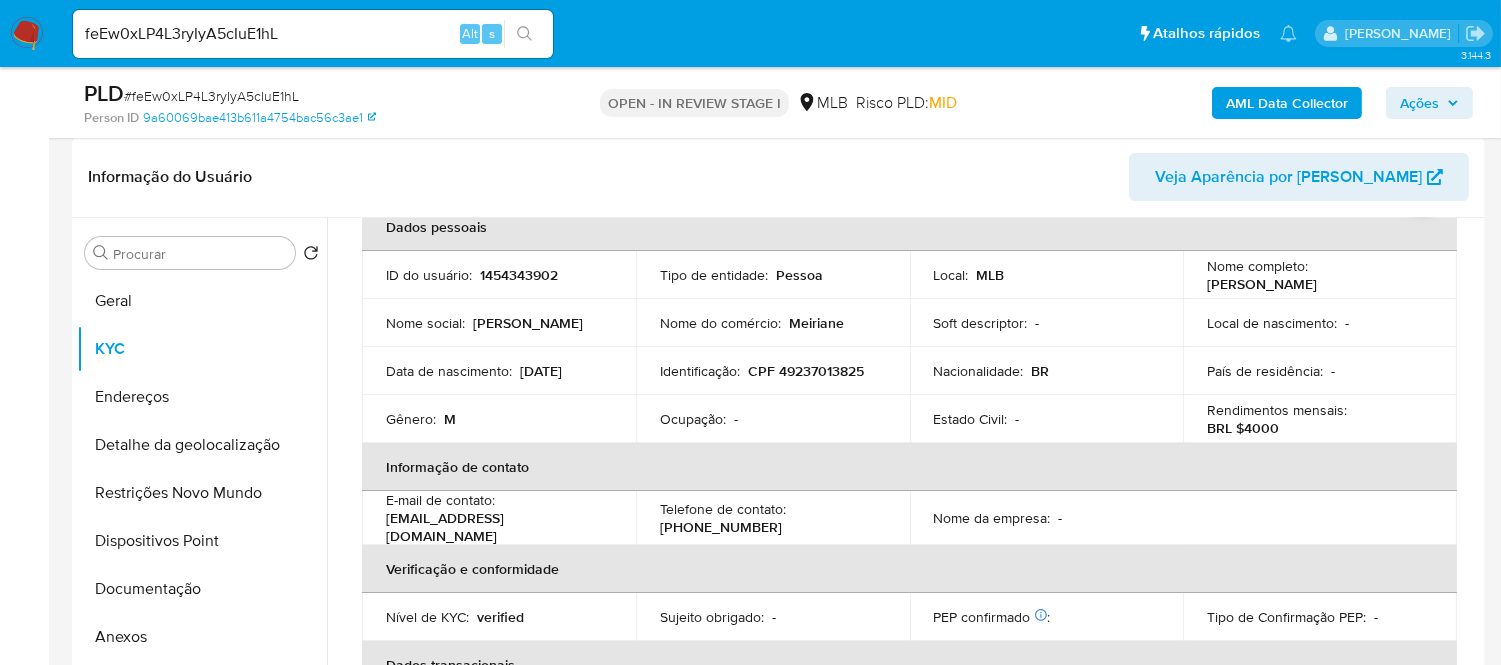 scroll, scrollTop: 701, scrollLeft: 0, axis: vertical 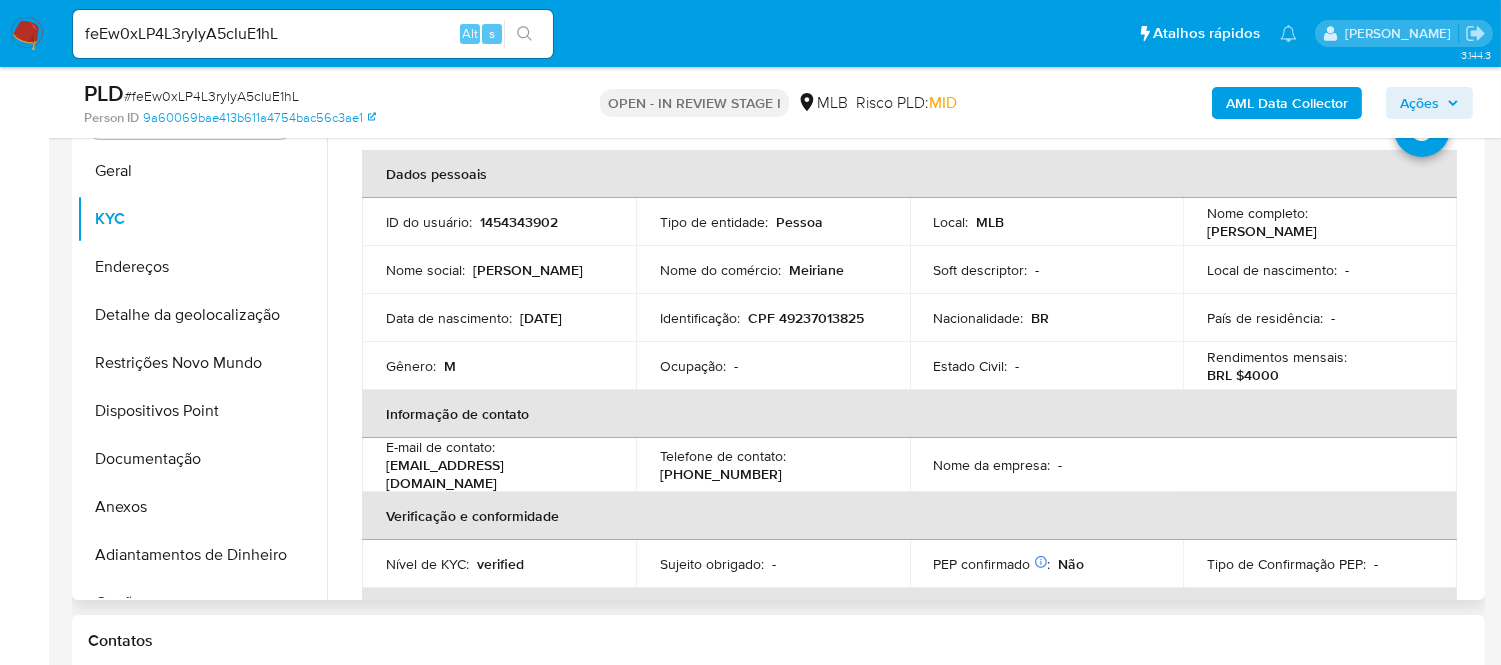 type 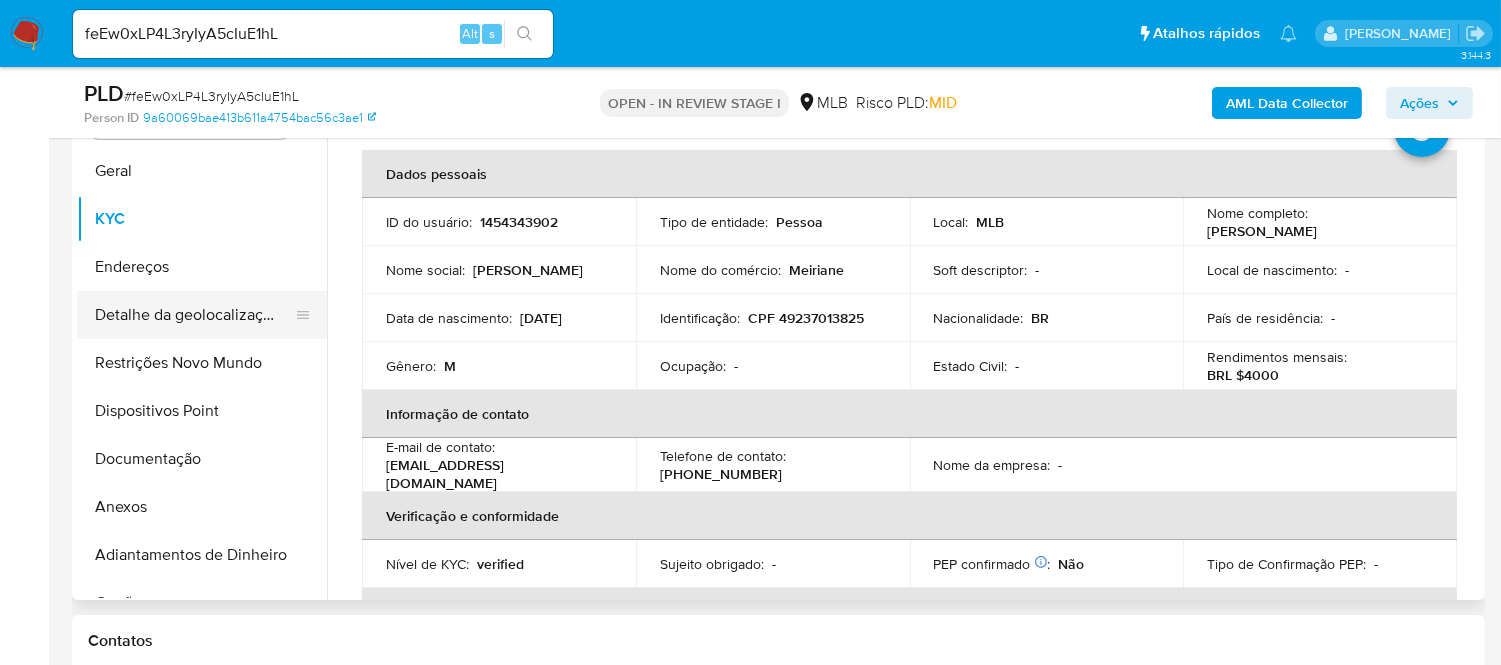 click on "Endereços" at bounding box center (202, 267) 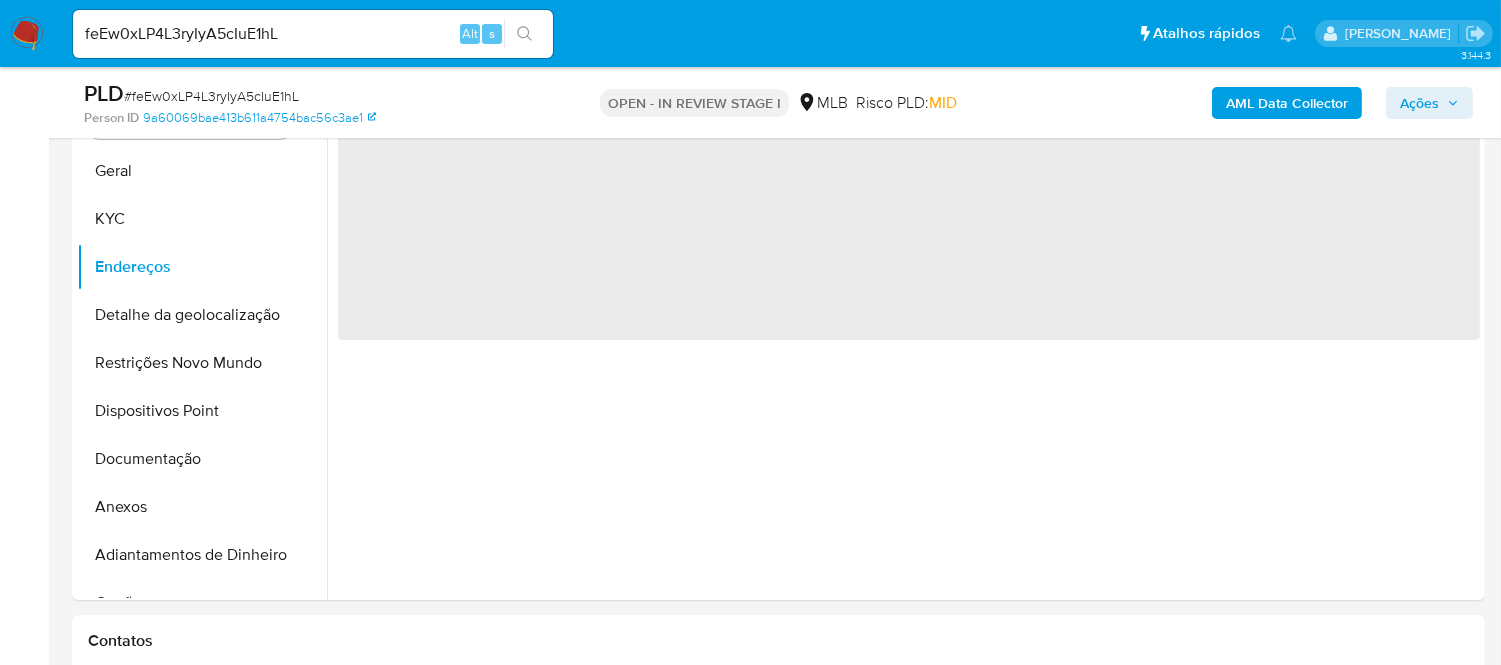 scroll, scrollTop: 0, scrollLeft: 0, axis: both 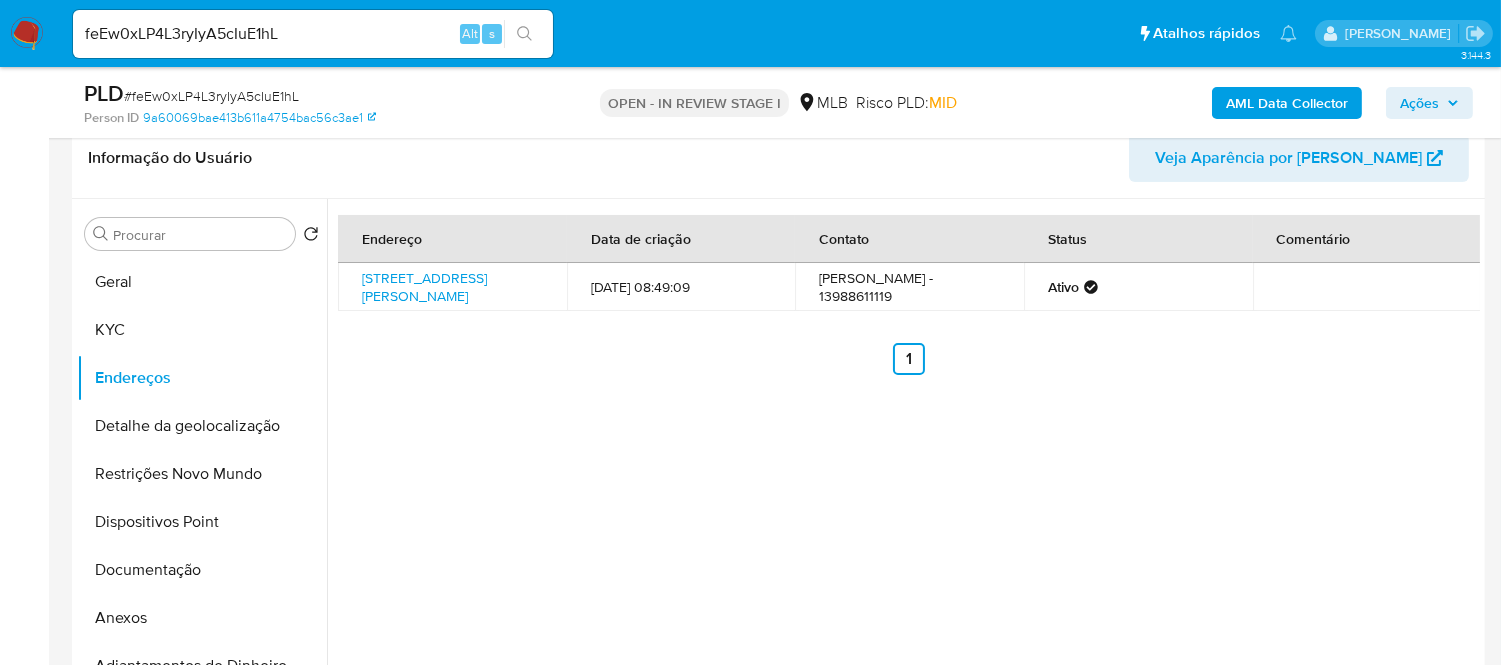 type 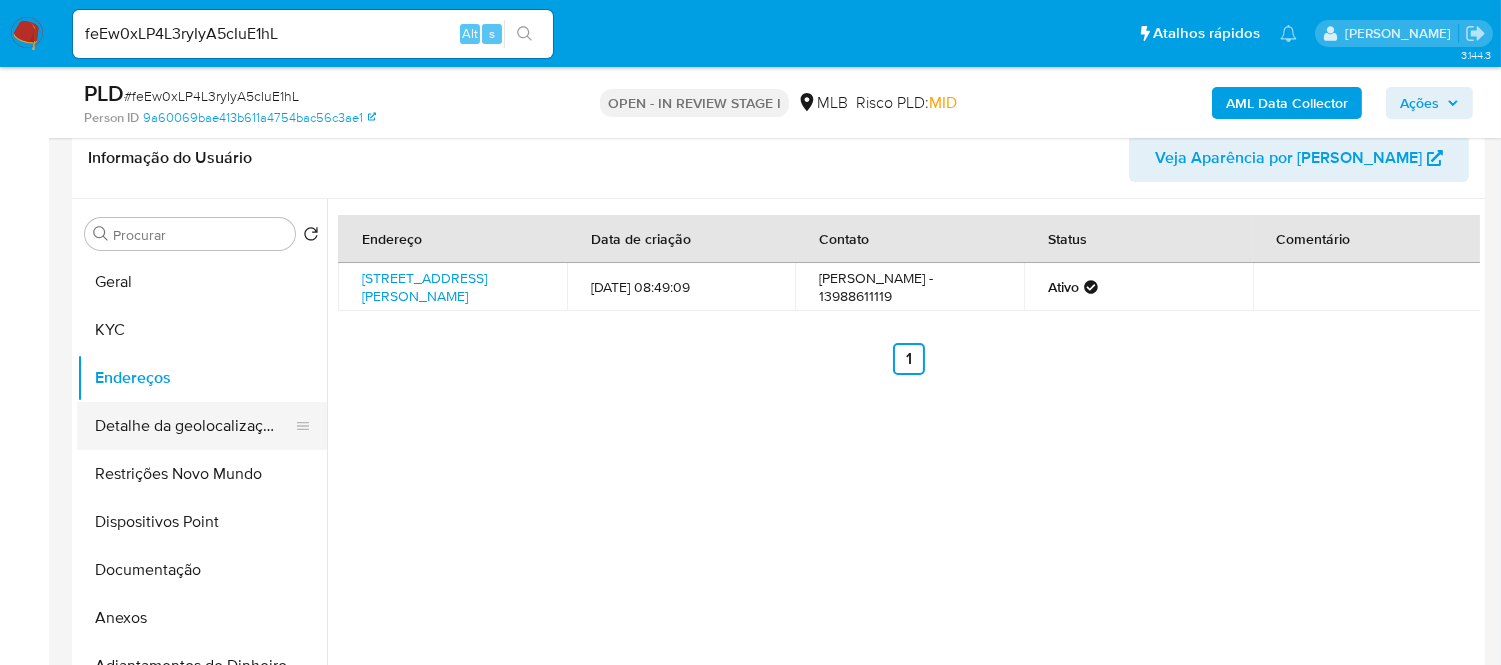 click on "Detalhe da geolocalização" at bounding box center [194, 426] 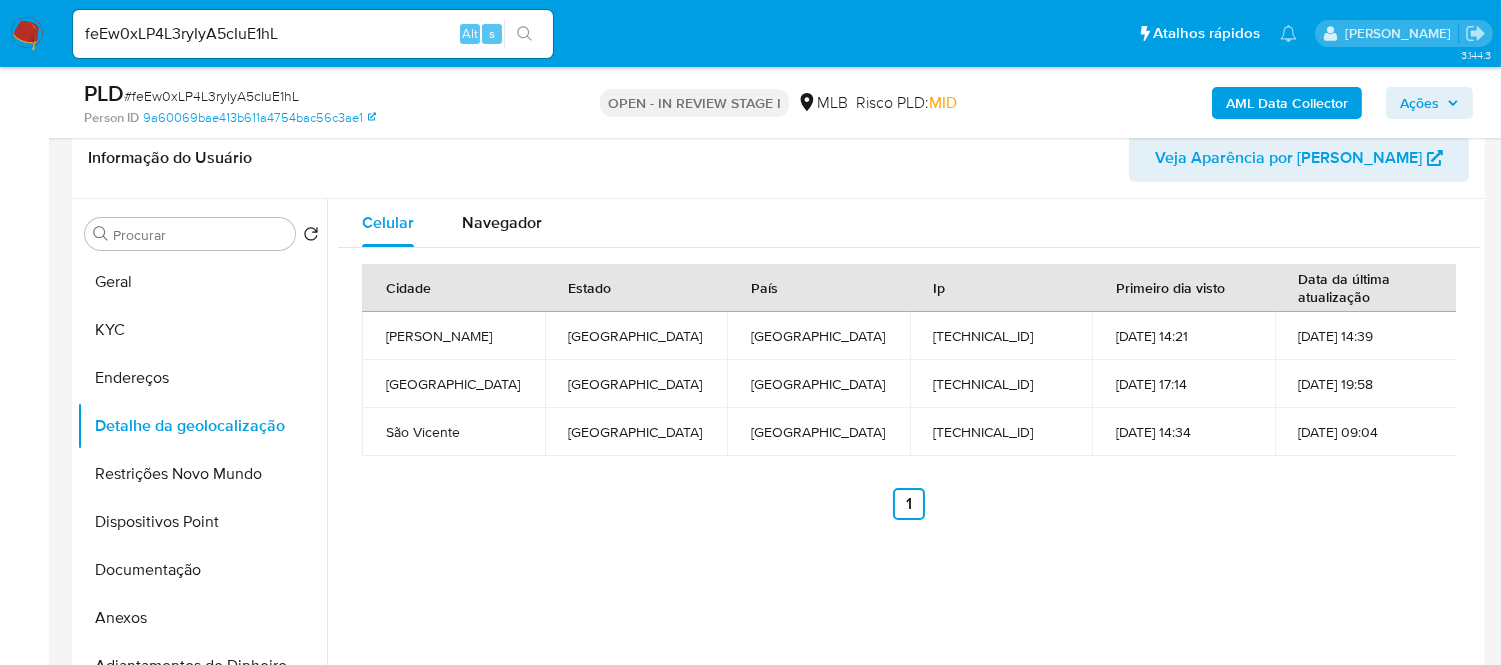 type 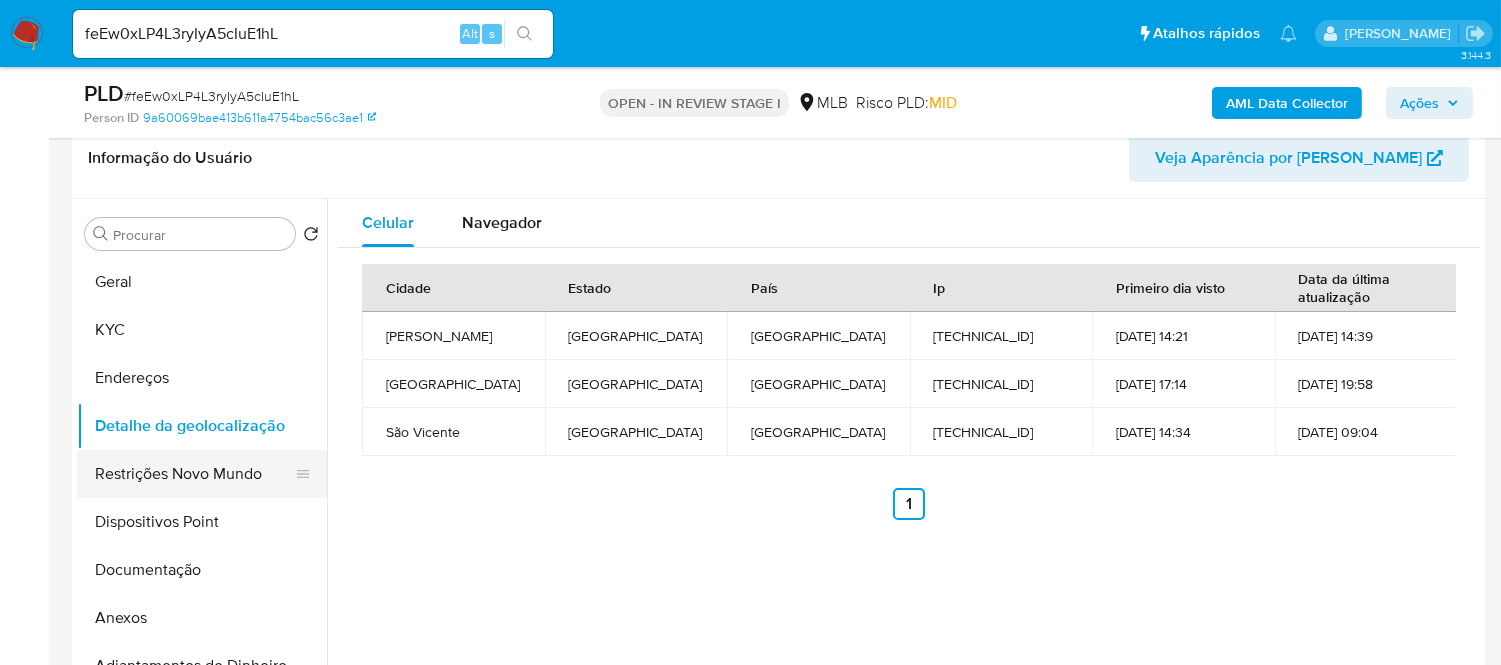 click on "Restrições Novo Mundo" at bounding box center [194, 474] 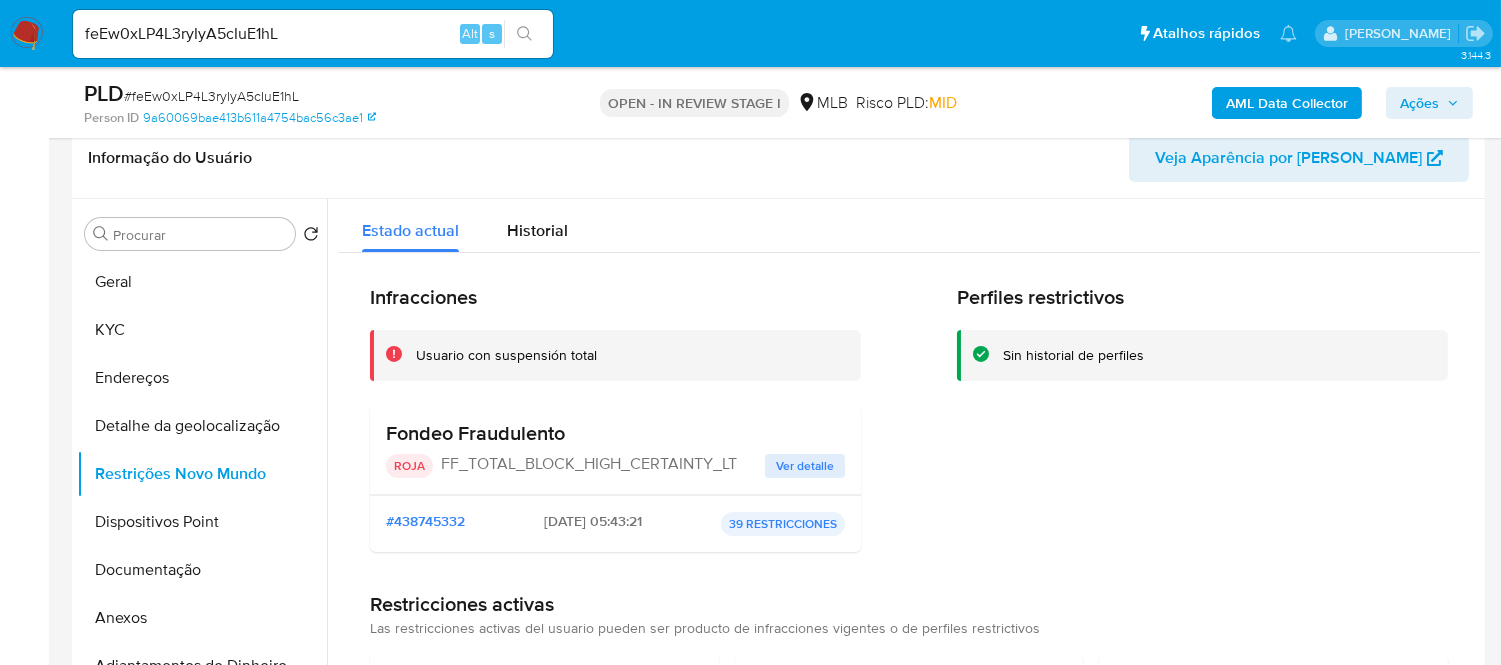 scroll, scrollTop: 111, scrollLeft: 0, axis: vertical 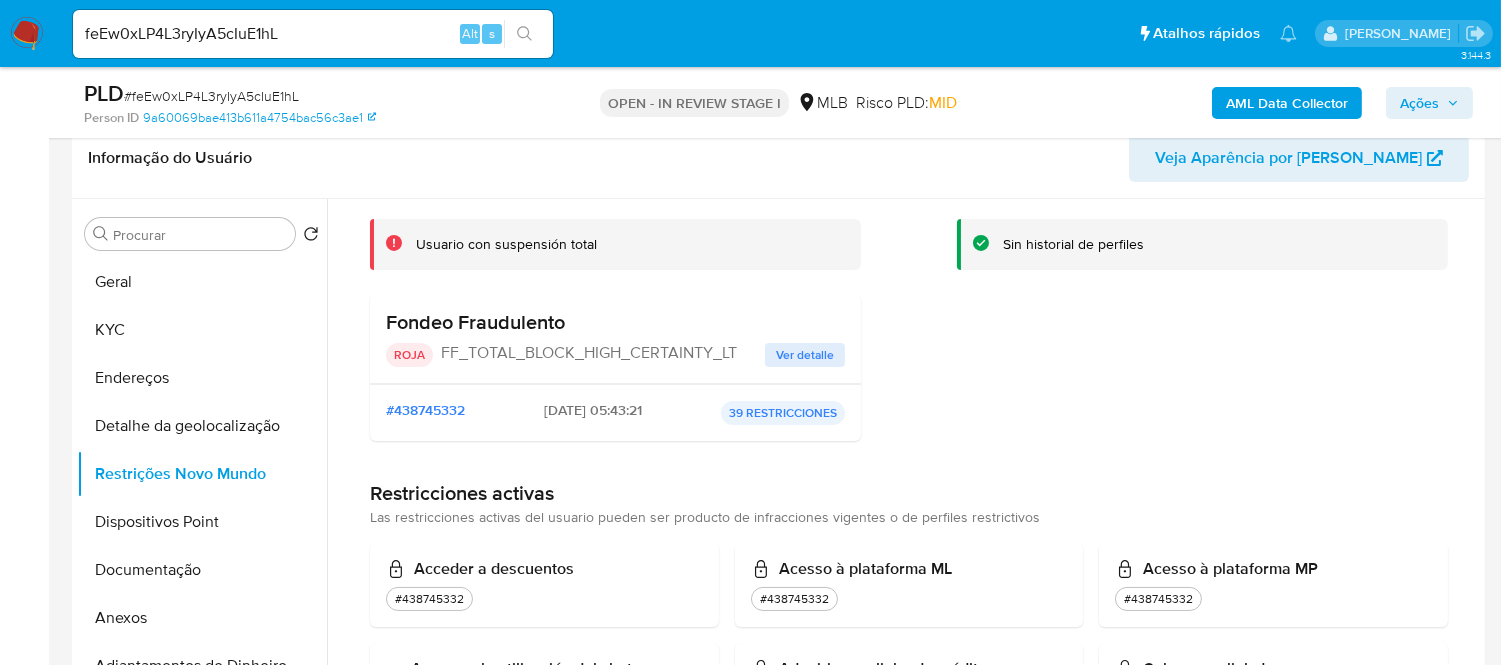 click on "Ver detalle" at bounding box center [805, 355] 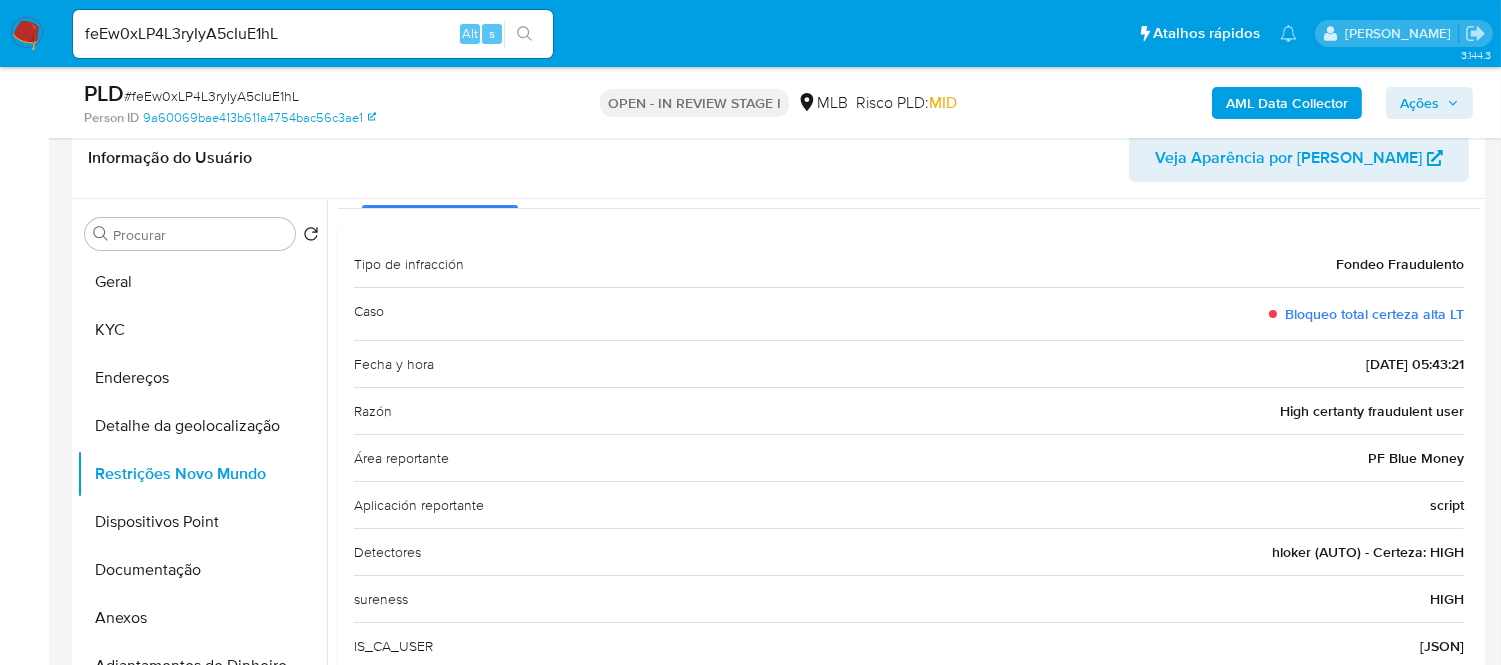 scroll, scrollTop: 0, scrollLeft: 0, axis: both 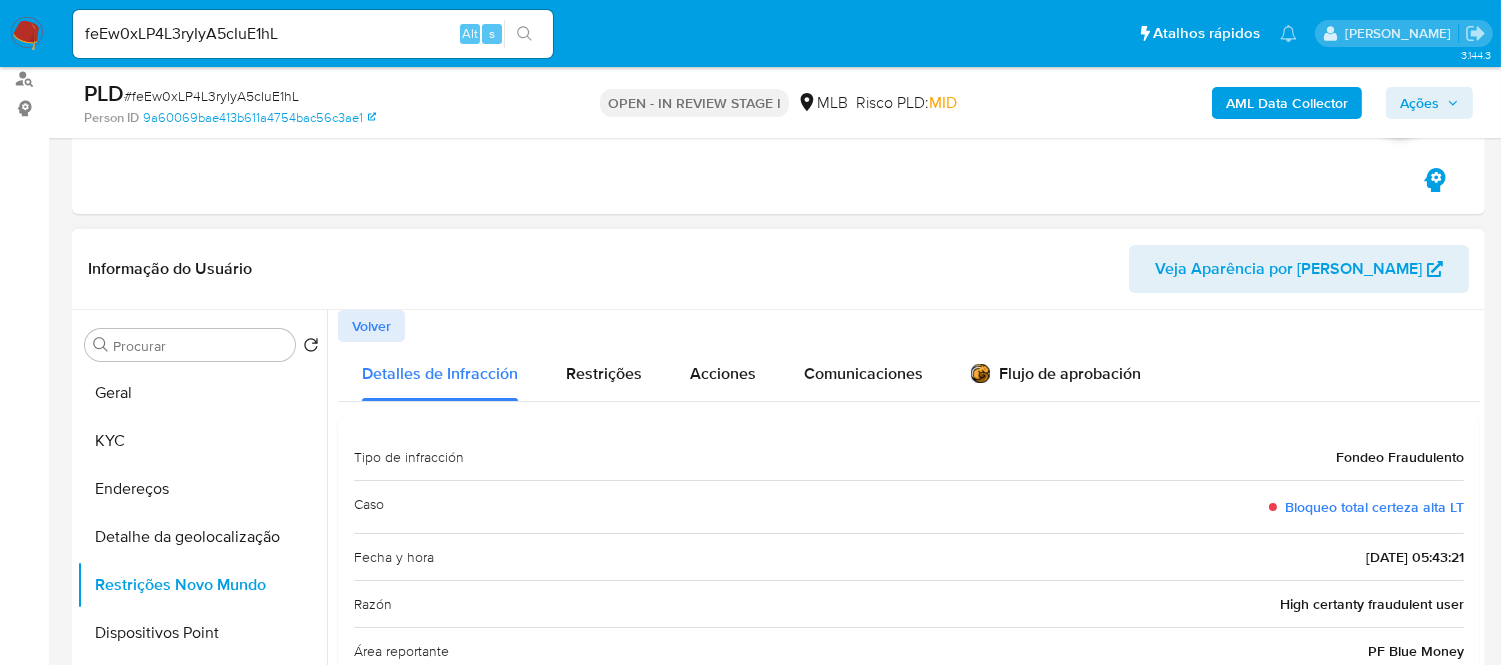 click on "Volver" at bounding box center (371, 326) 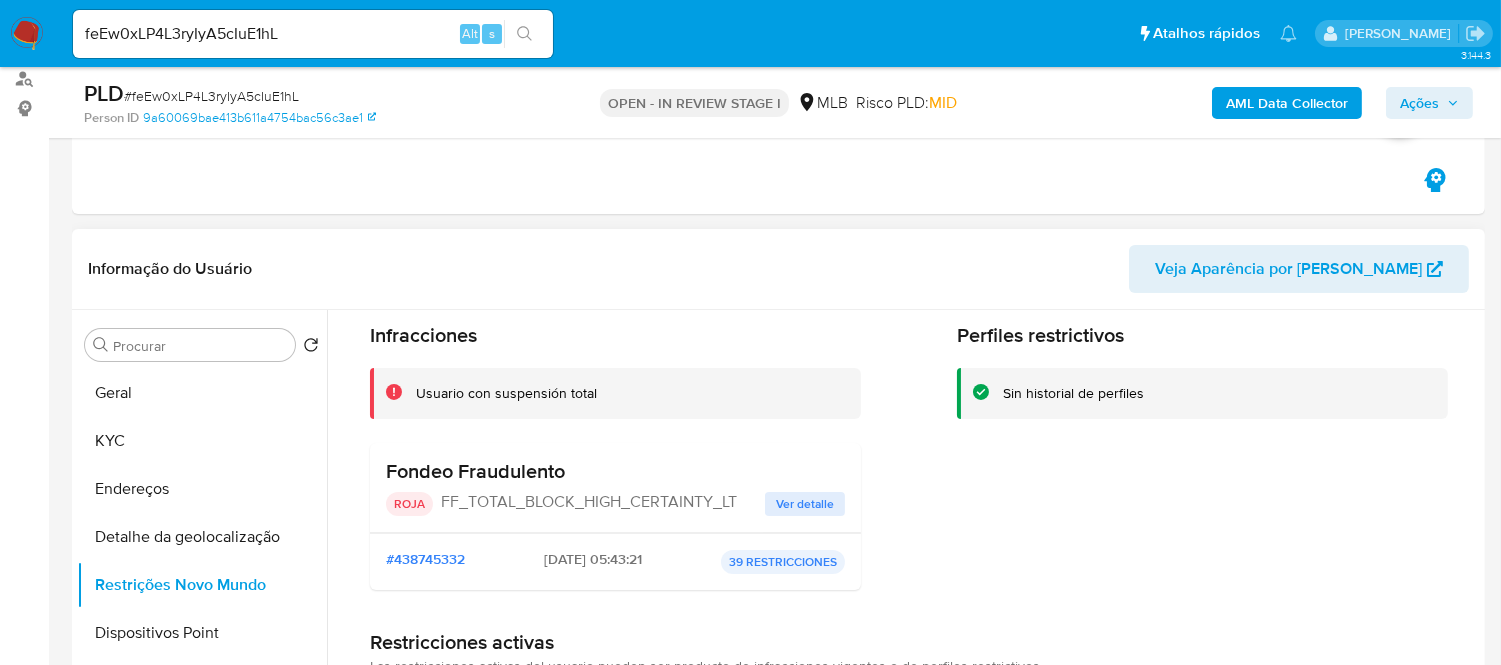 scroll, scrollTop: 111, scrollLeft: 0, axis: vertical 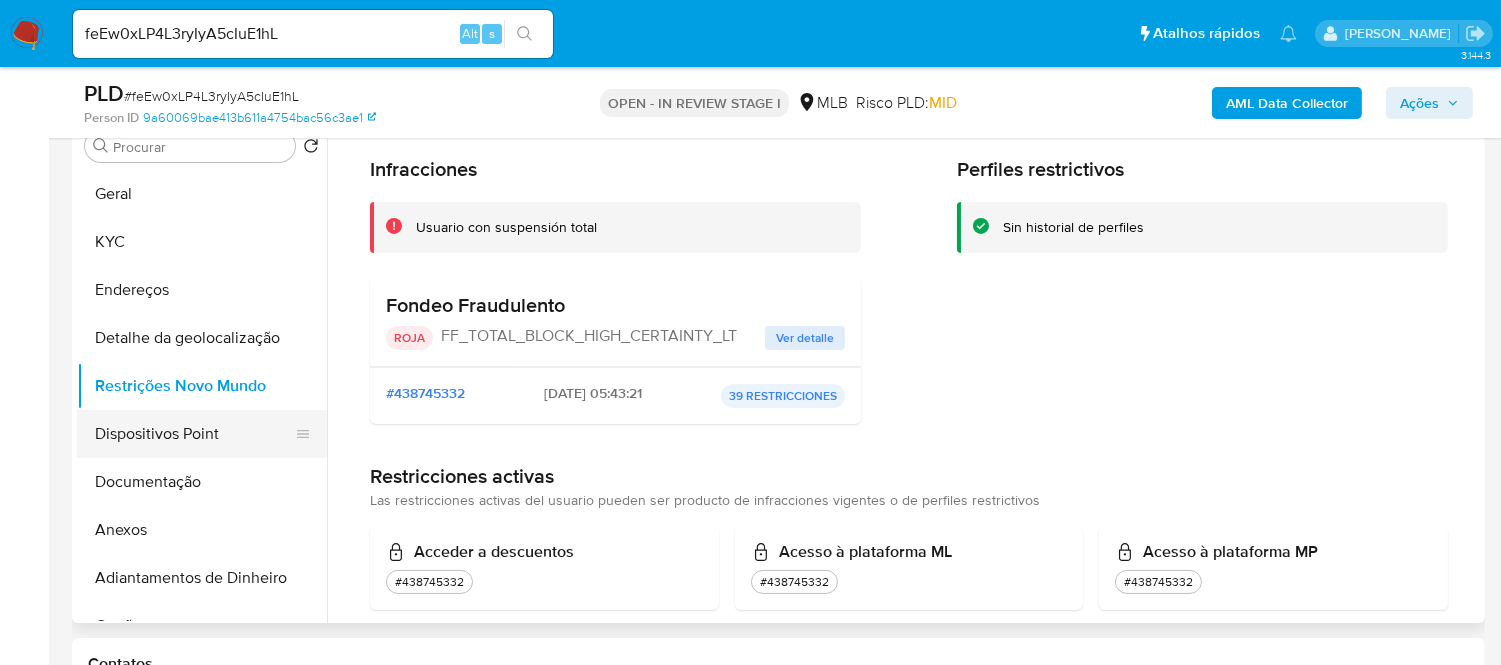 click on "Dispositivos Point" at bounding box center (194, 434) 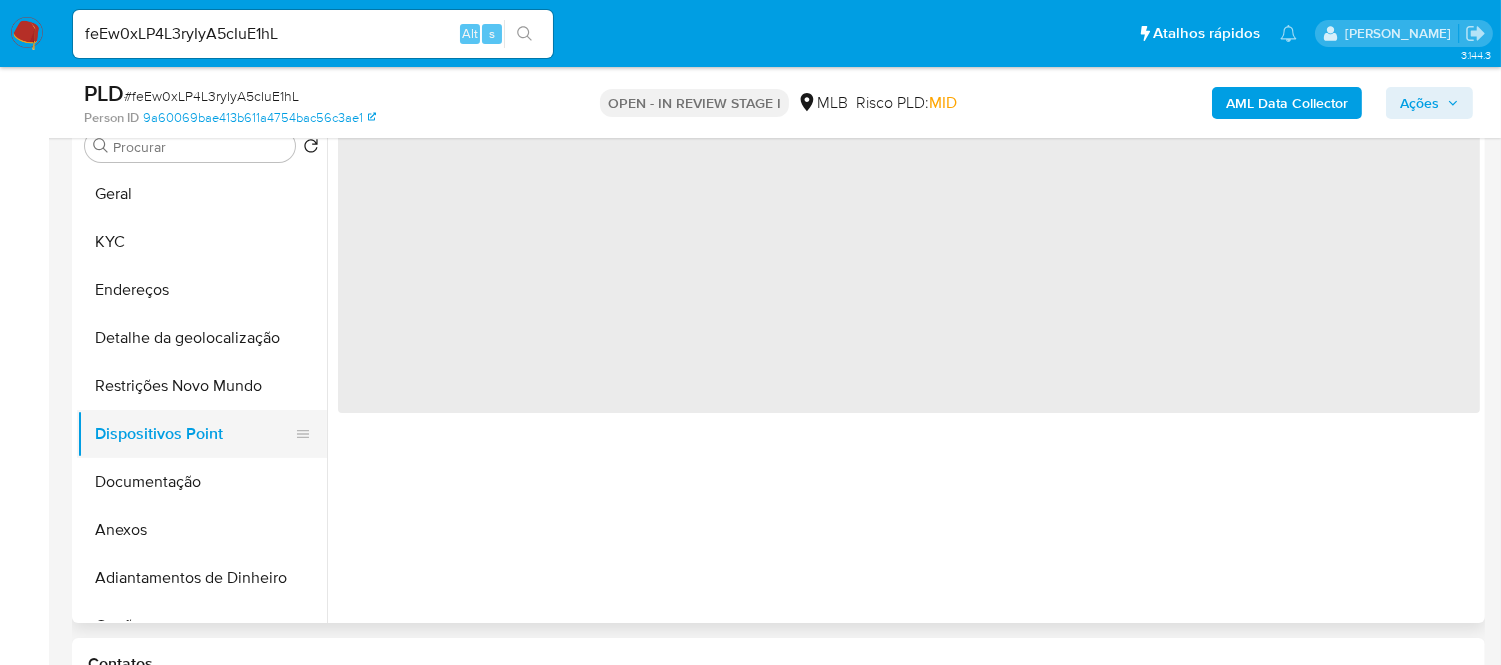scroll, scrollTop: 0, scrollLeft: 0, axis: both 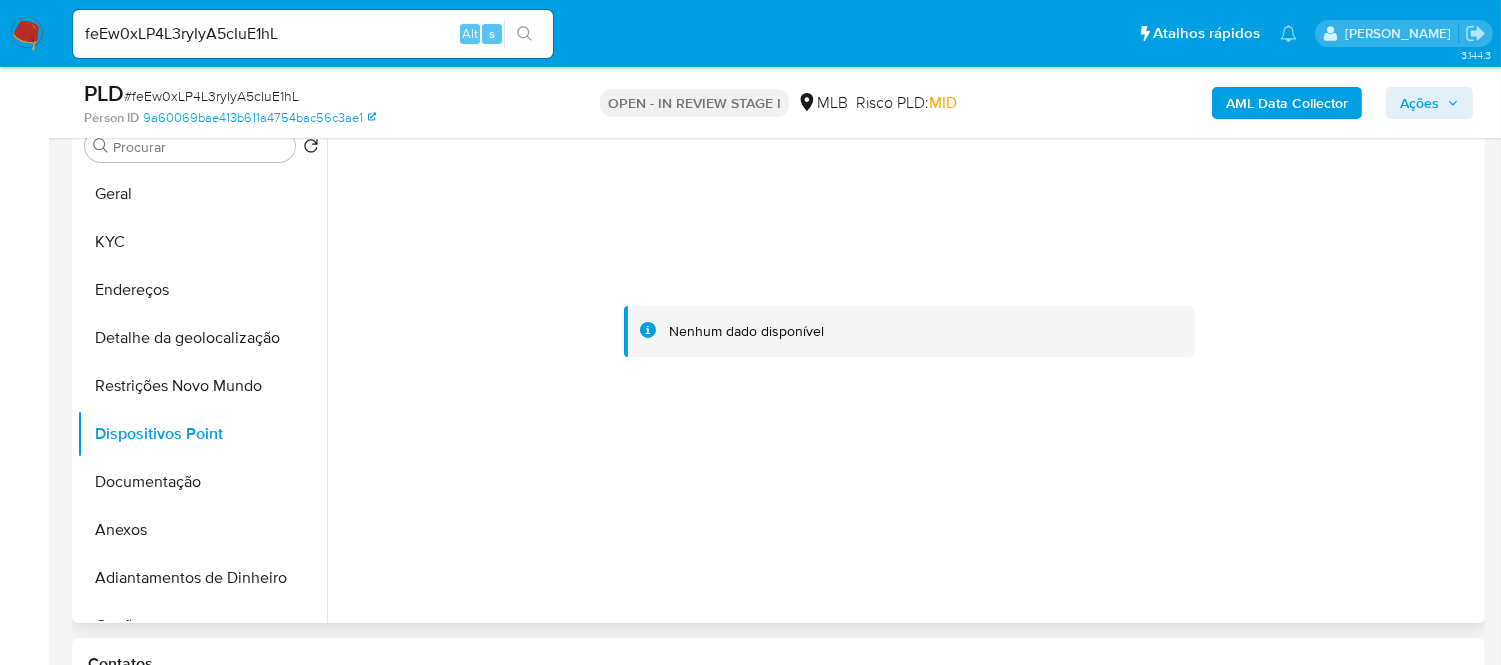type 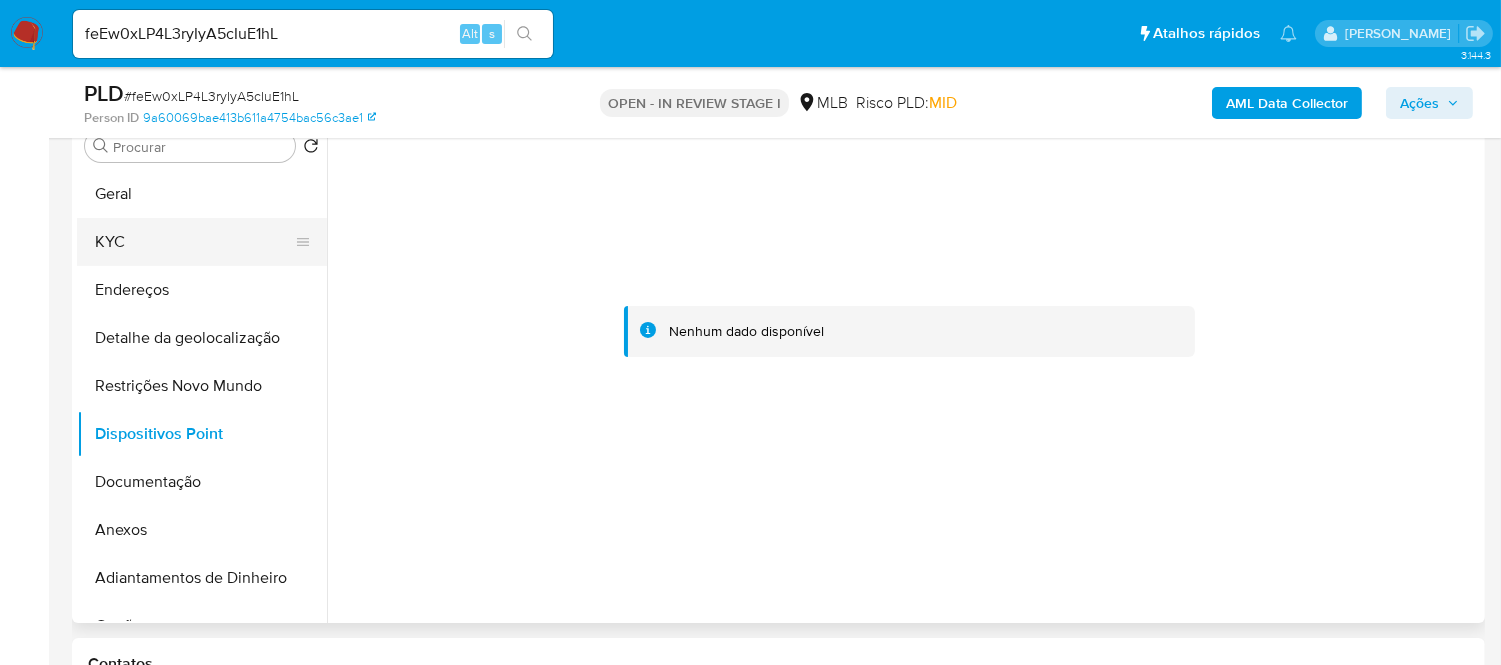 click on "KYC" at bounding box center (194, 242) 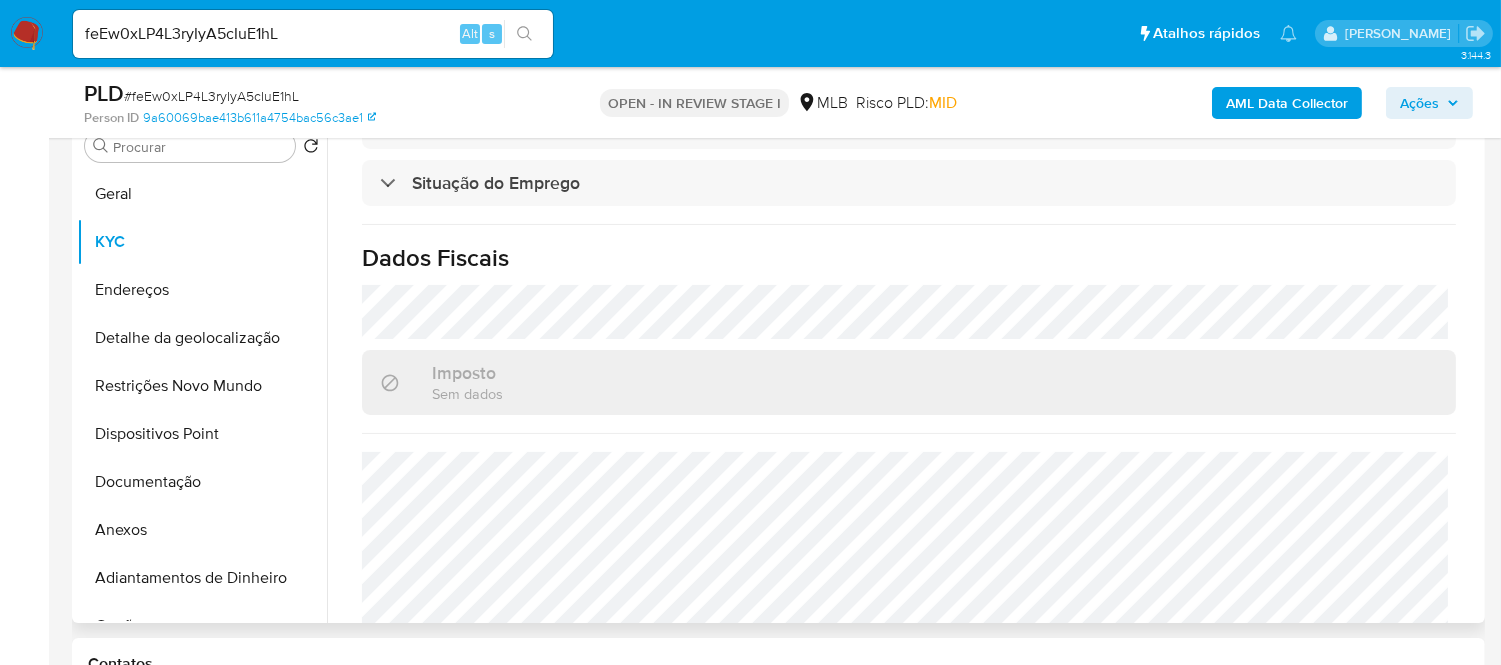 scroll, scrollTop: 868, scrollLeft: 0, axis: vertical 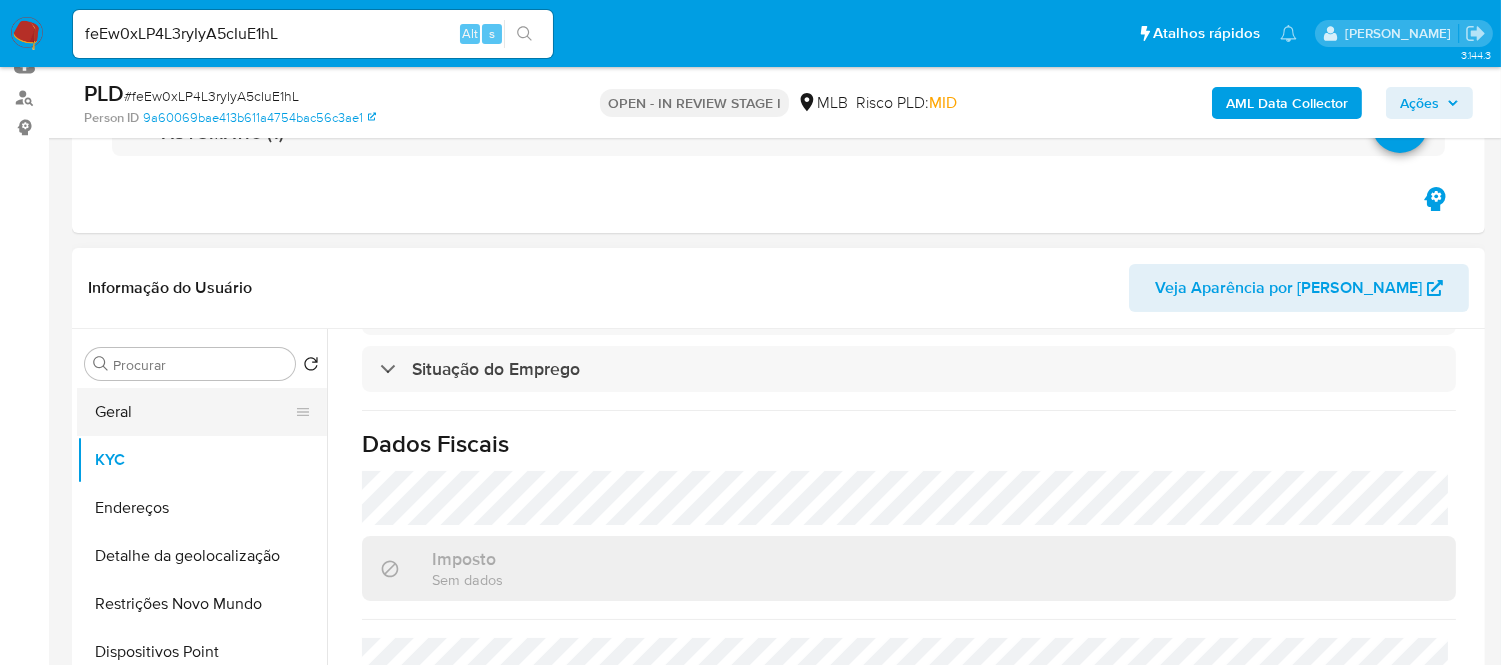 click on "Geral" at bounding box center [194, 412] 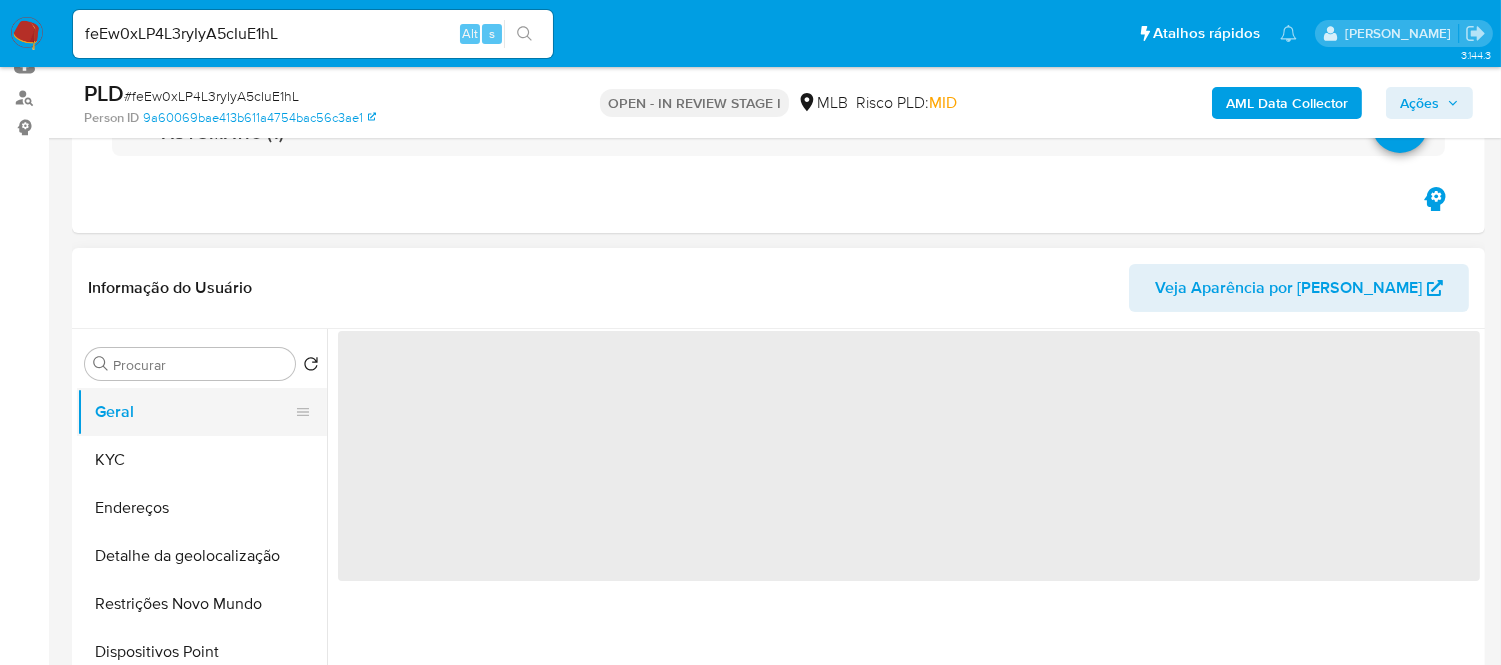 scroll, scrollTop: 0, scrollLeft: 0, axis: both 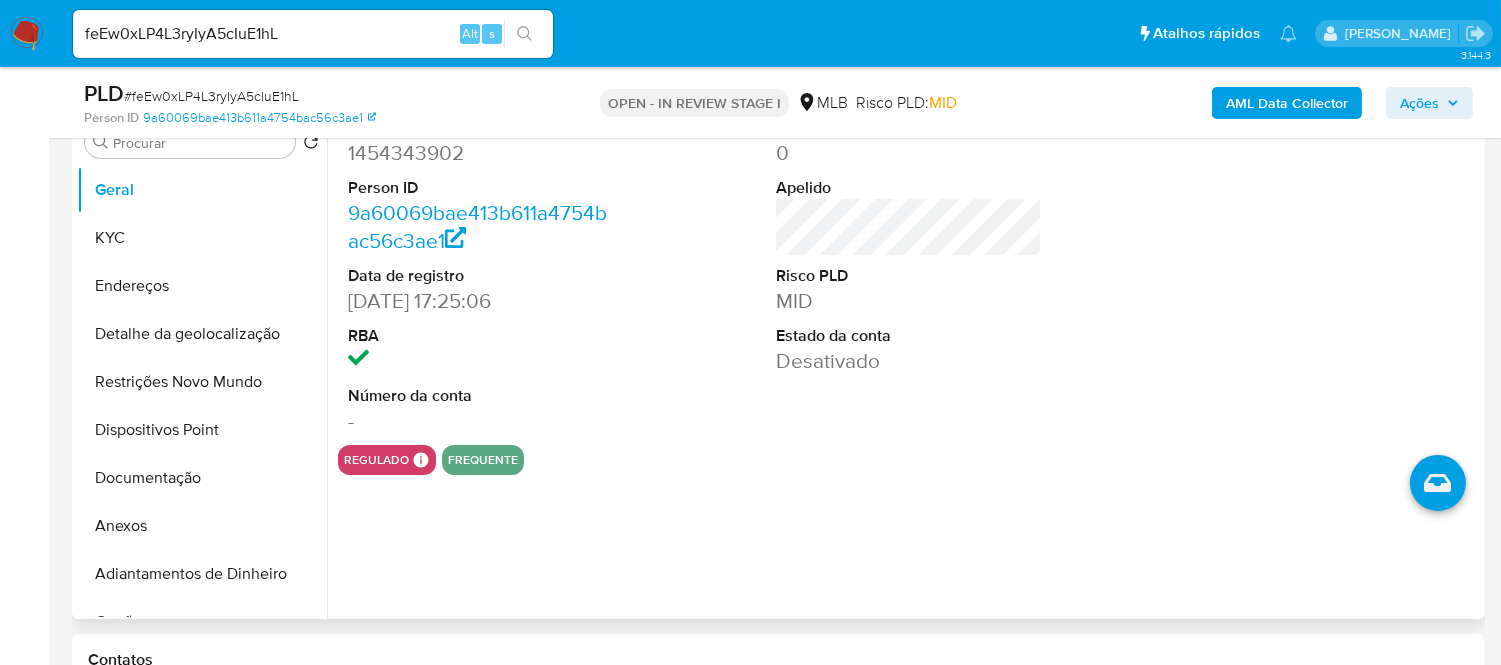type 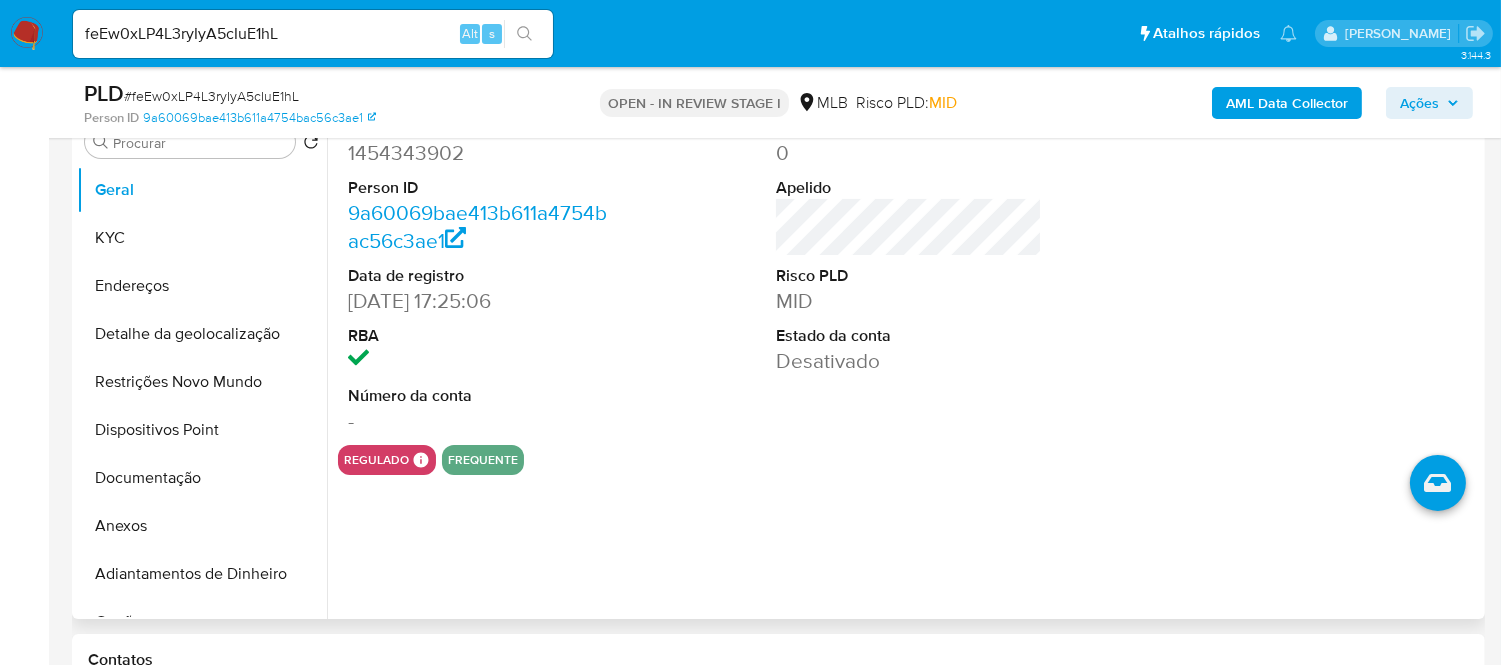 click on "ID do usuário 1454343902 Person ID 9a60069bae413b611a4754bac56c3ae1 Data de registro 17/08/2023 17:25:06 RBA Número da conta - Pontos 0 Apelido Risco PLD MID Estado da conta Desativado regulado   Regulado MLB BACEN COMPLIES Mark Id MLB_BACEN Compliant is_compliant Created At 2024-11-26T18:21:49.207623394Z frequente" at bounding box center (903, 363) 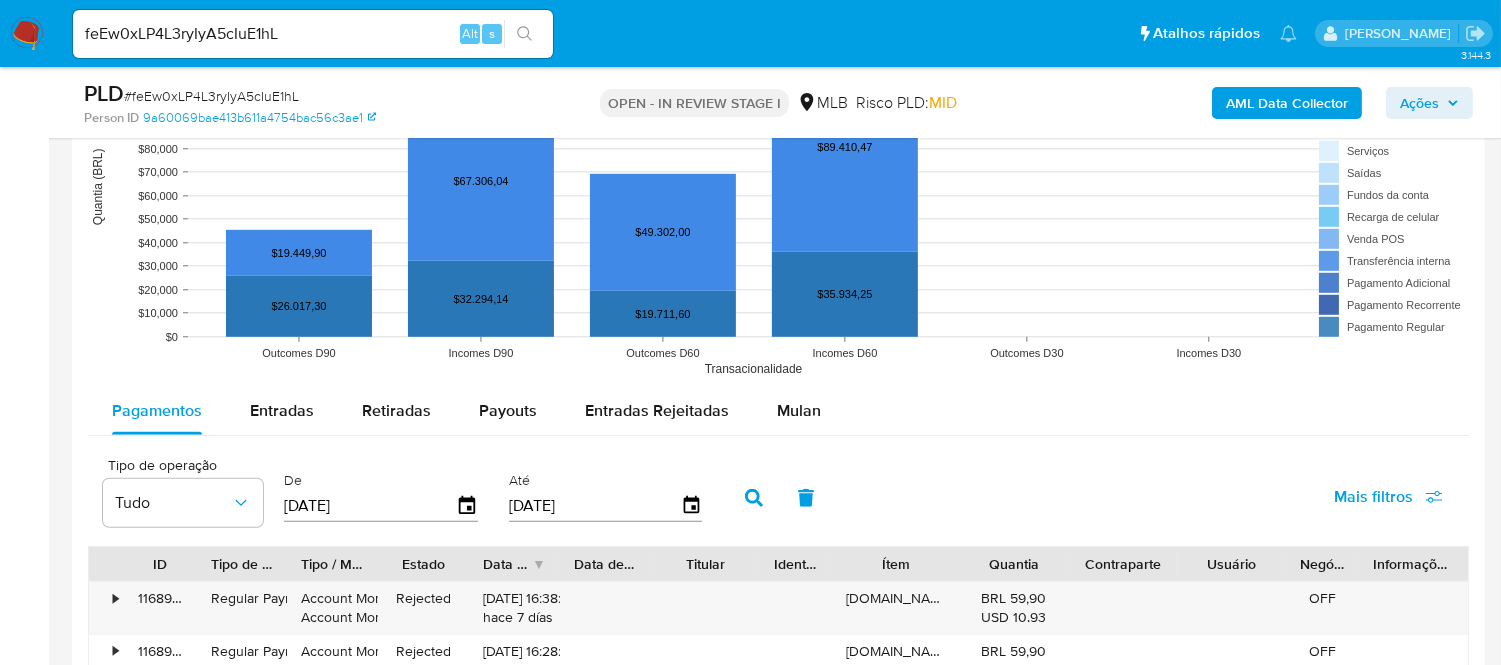 scroll, scrollTop: 1985, scrollLeft: 0, axis: vertical 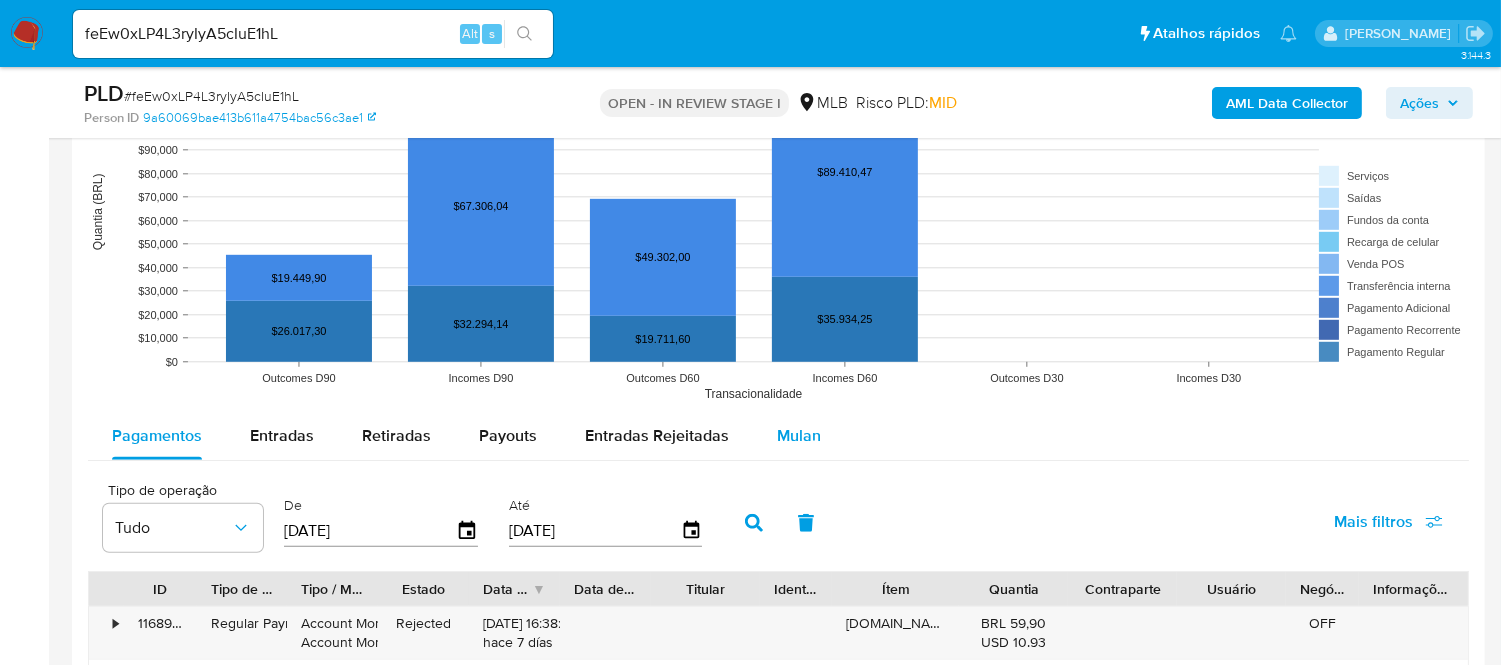 click on "Mulan" at bounding box center [799, 435] 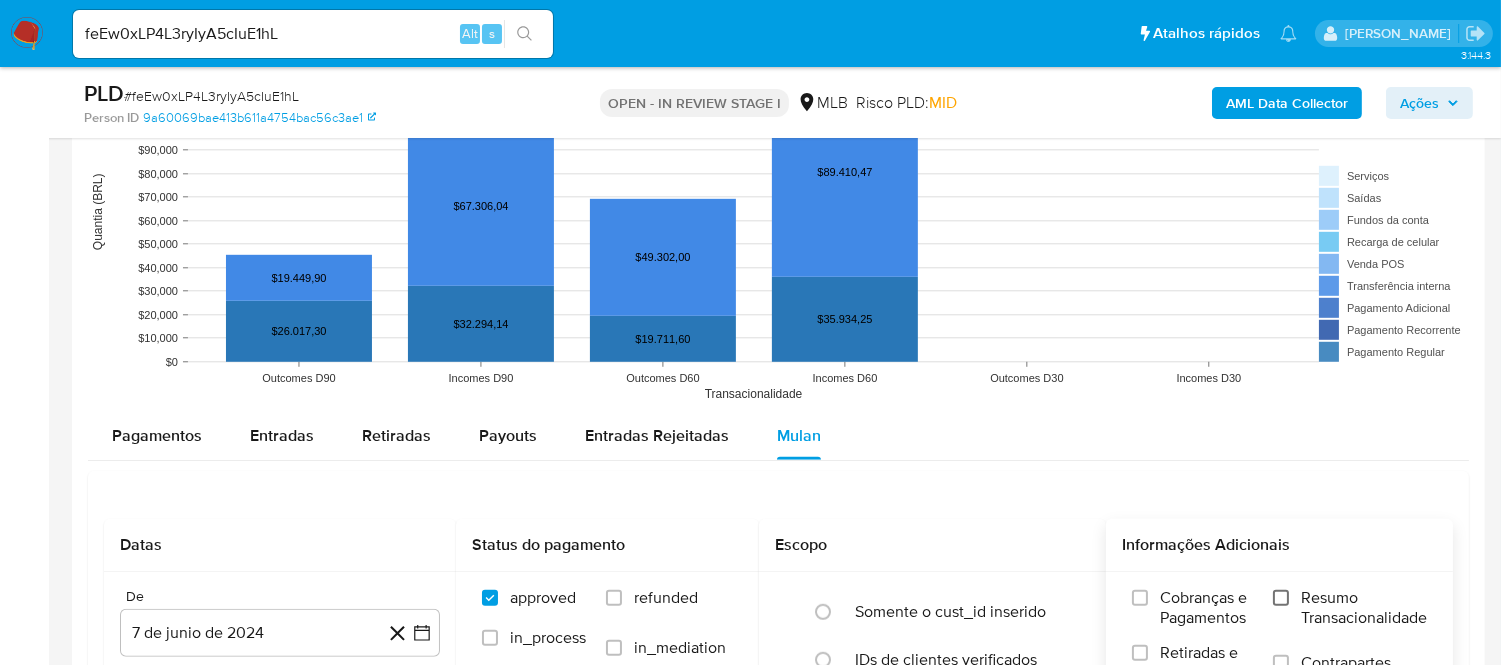click on "Resumo Transacionalidade" at bounding box center (1281, 598) 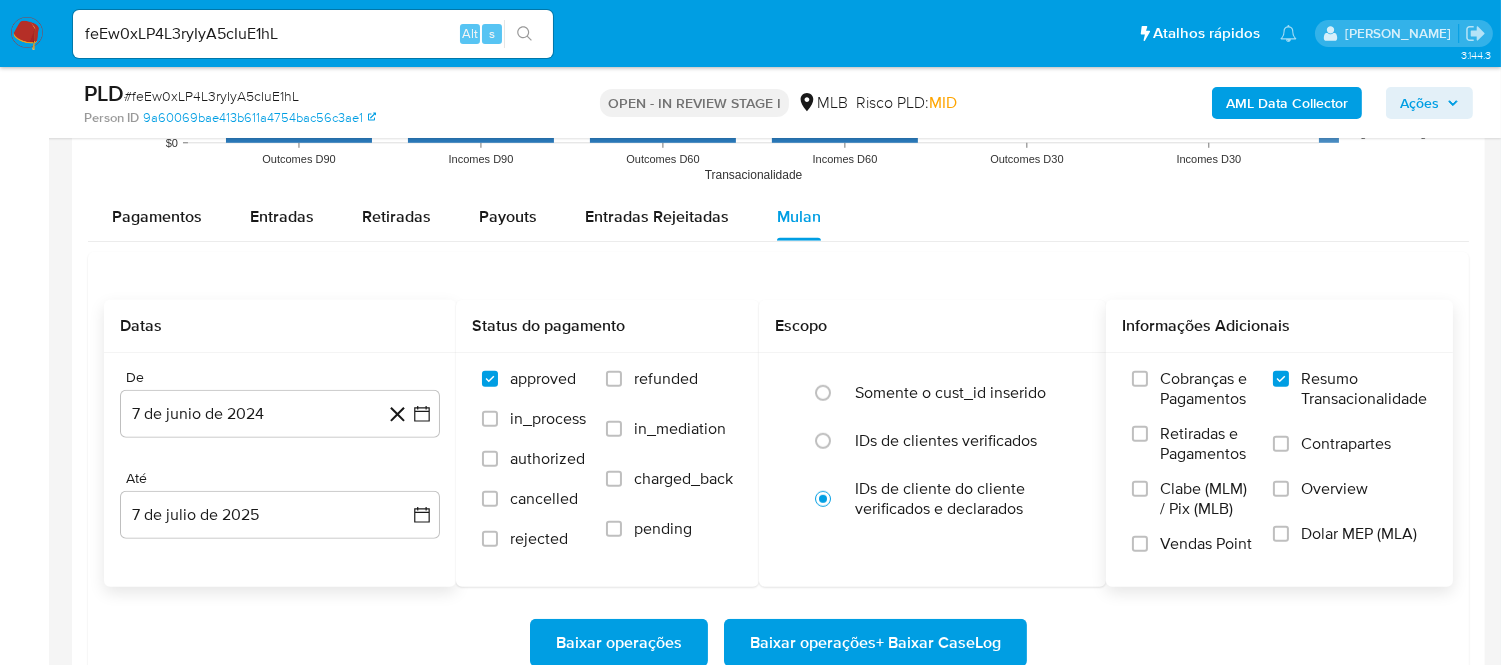 scroll, scrollTop: 2207, scrollLeft: 0, axis: vertical 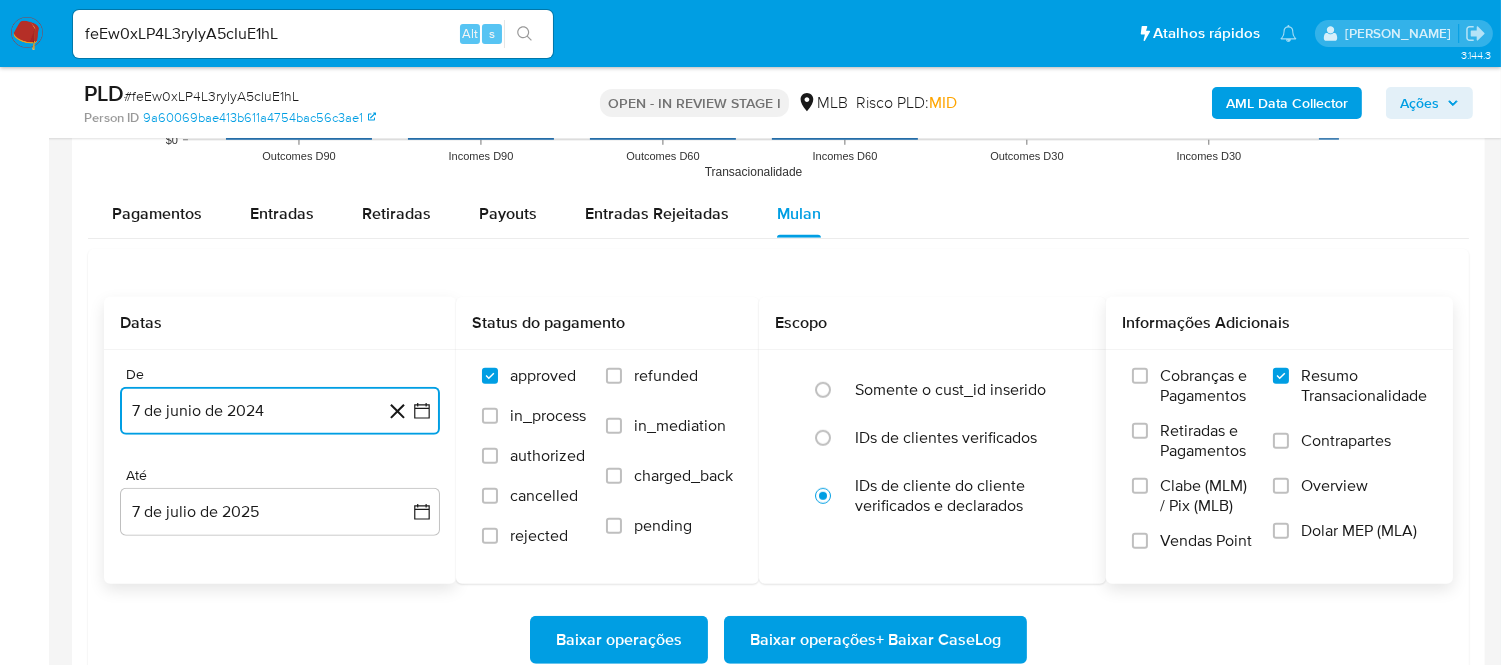 click 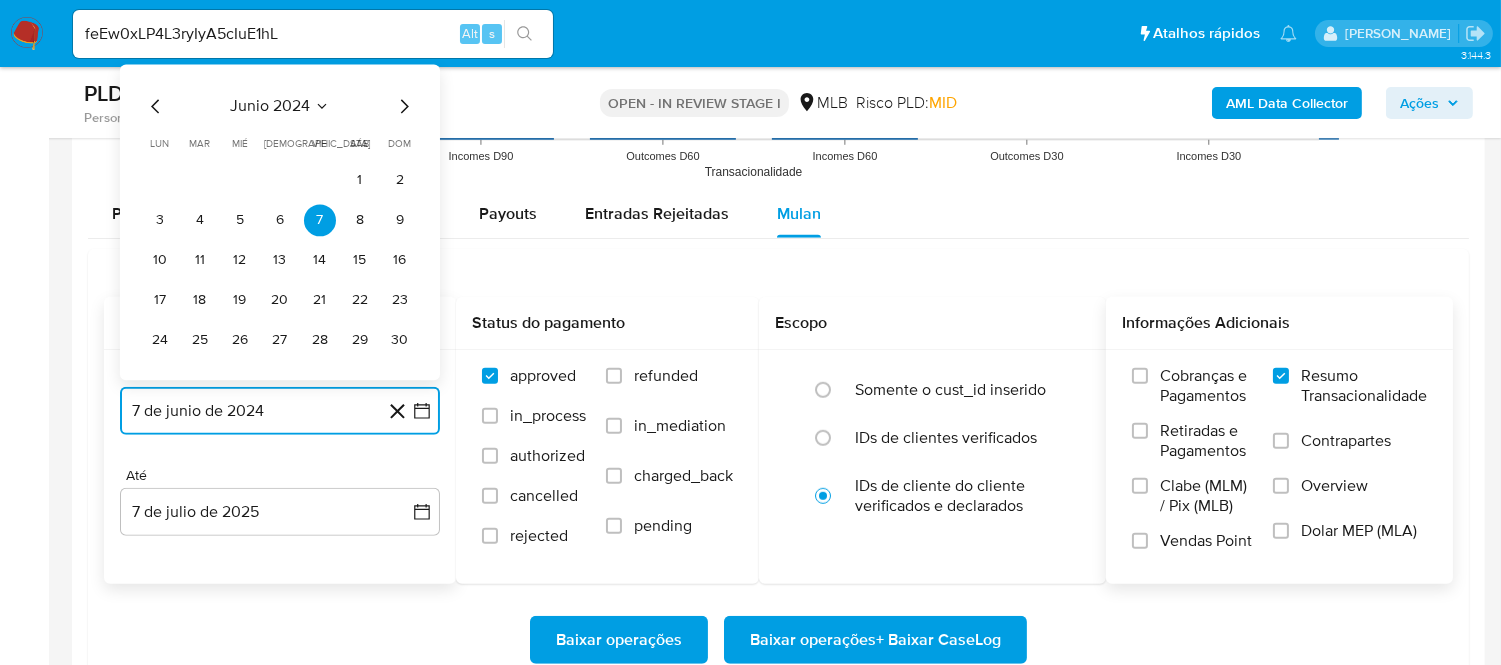 click 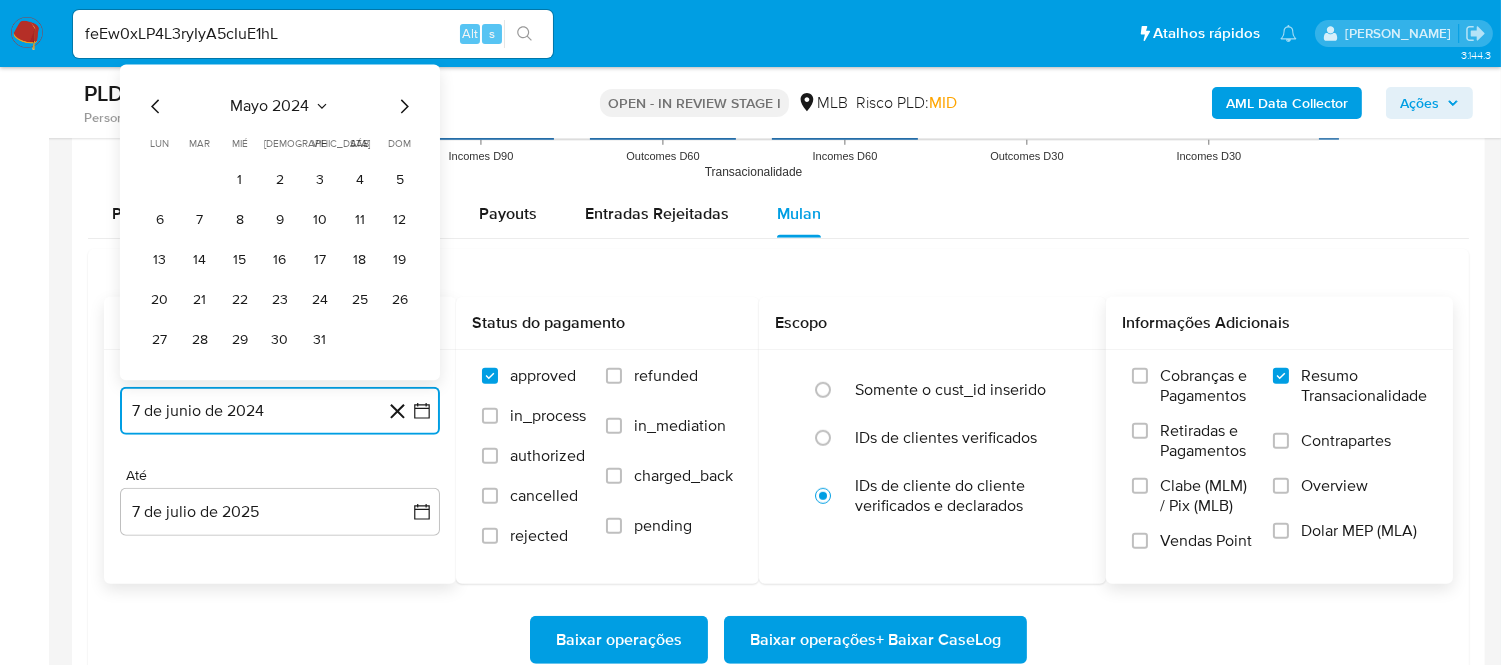 click 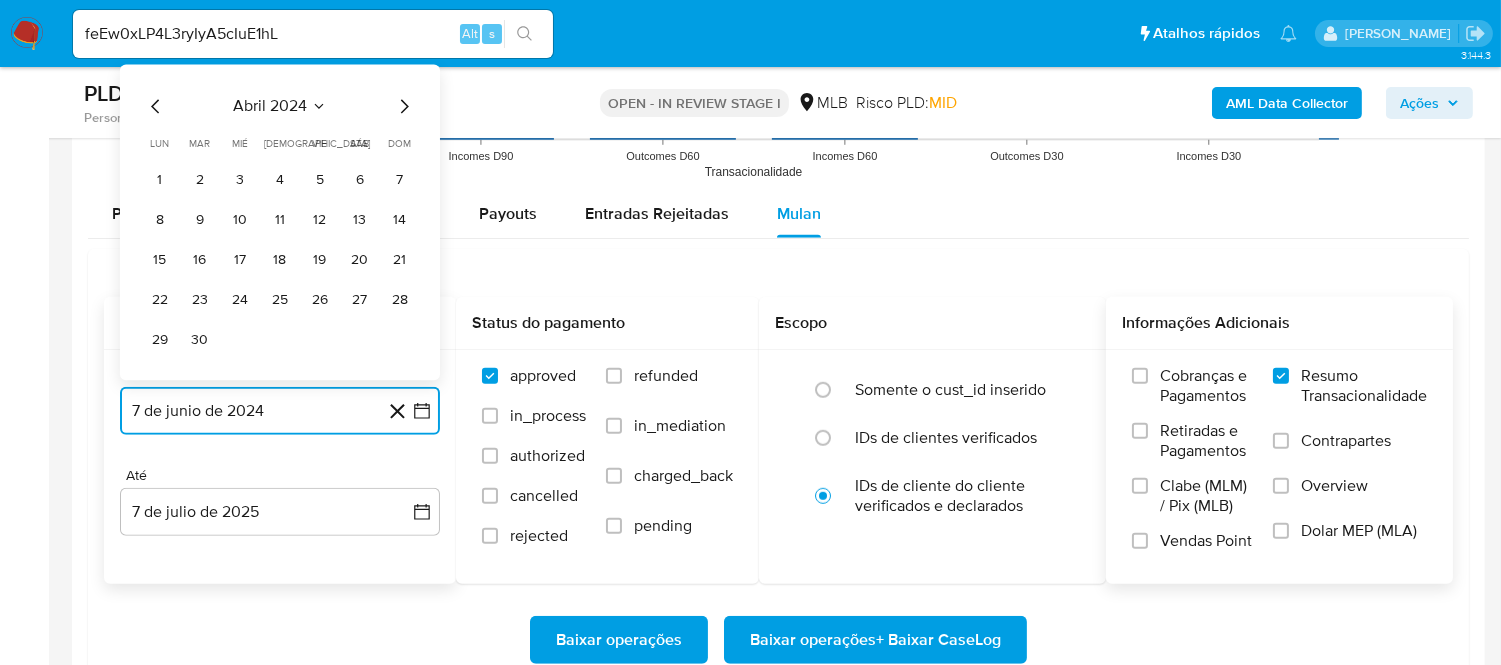 click 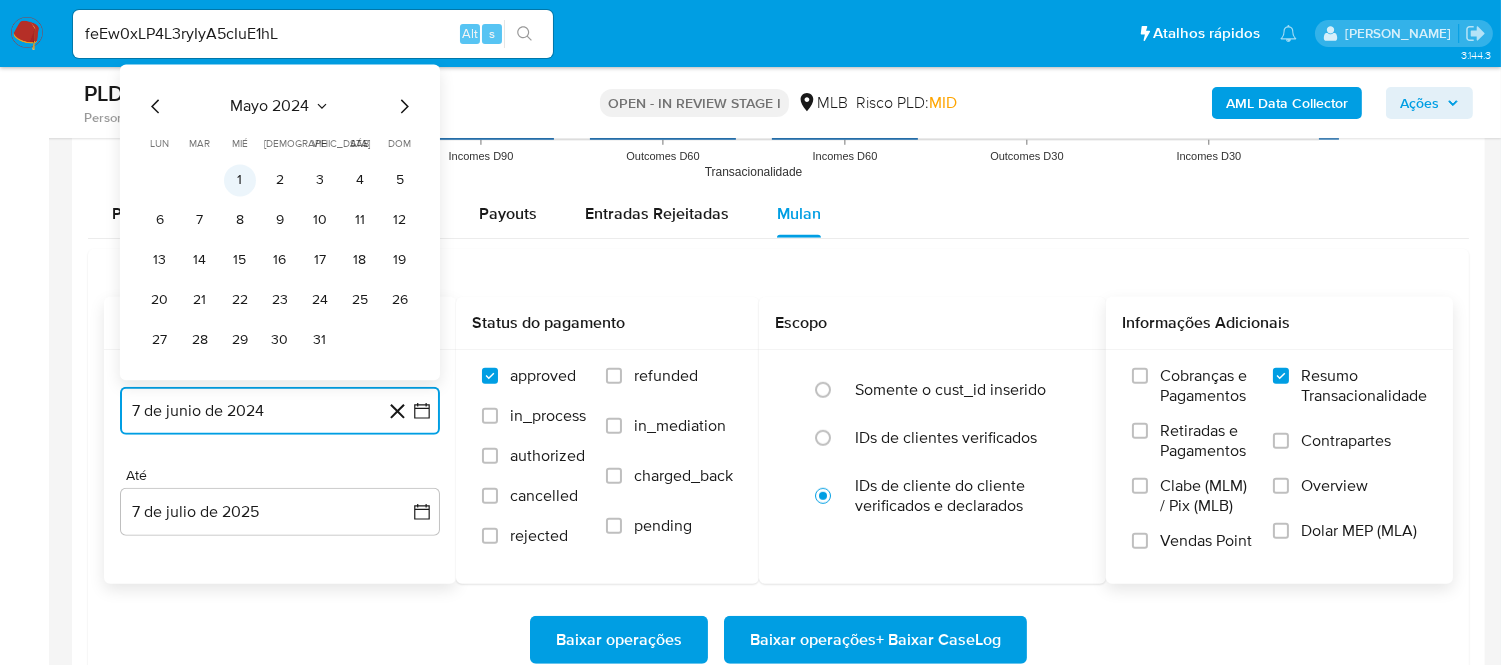 click on "1" at bounding box center (240, 181) 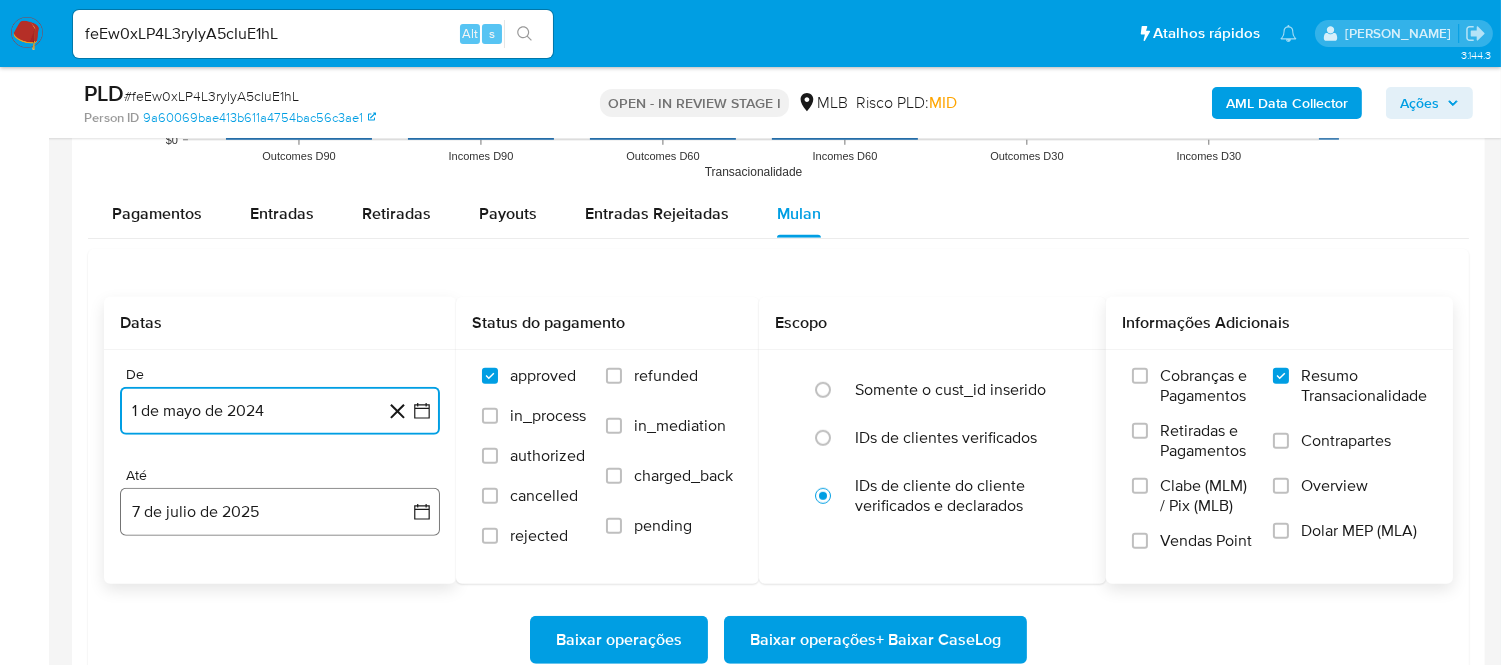 click 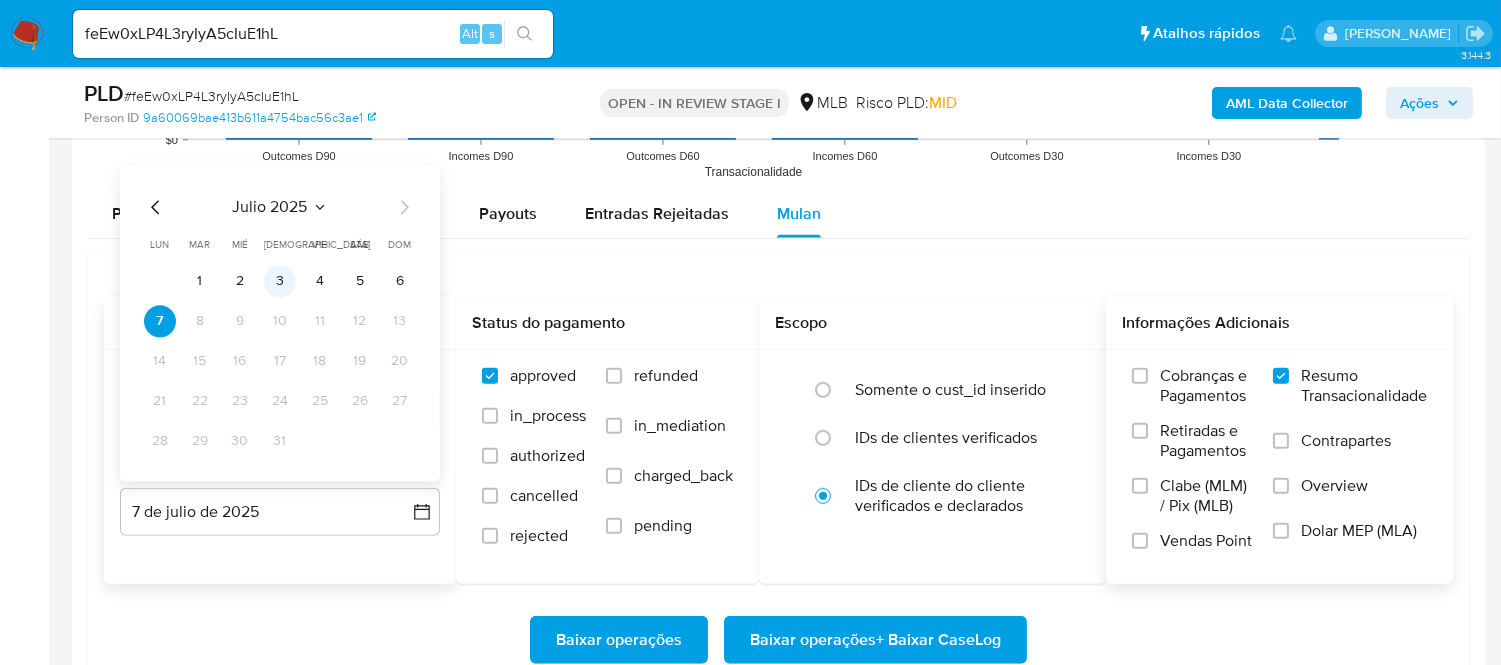 click on "3" at bounding box center [280, 282] 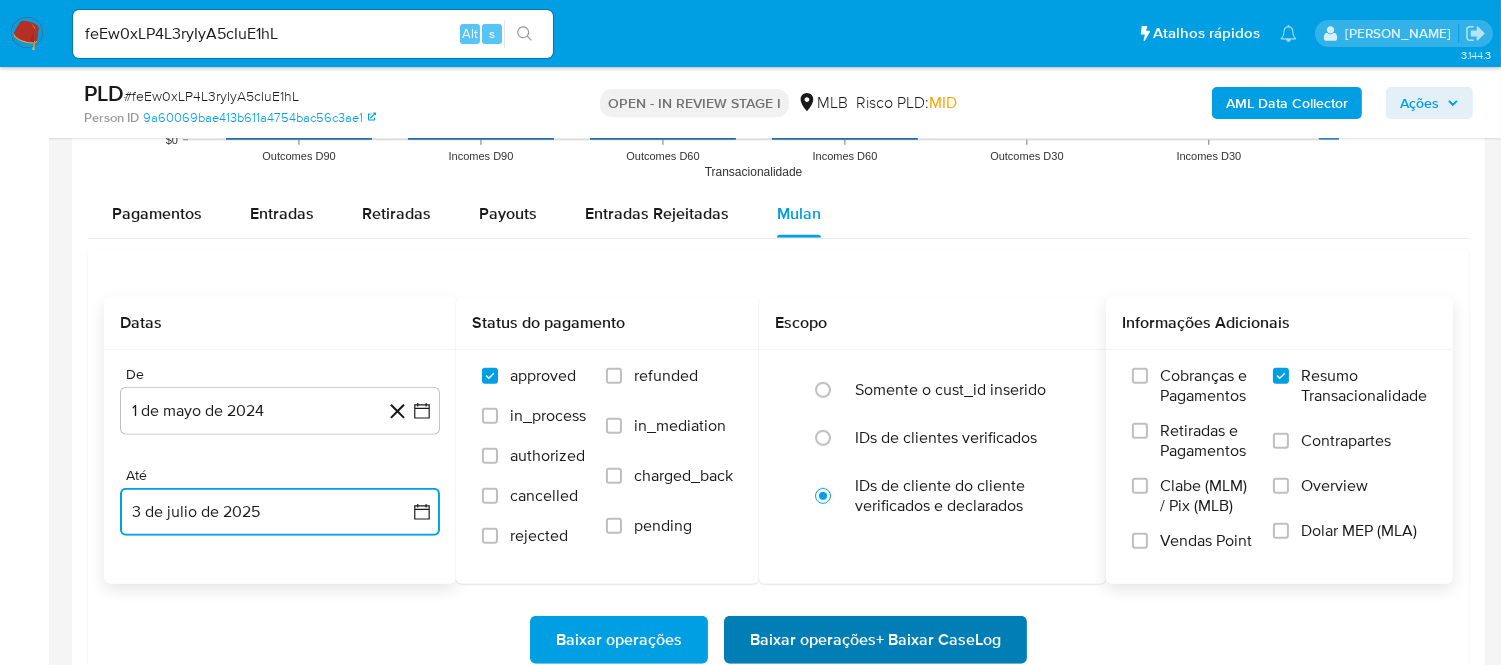 click on "Baixar operações  +   Baixar CaseLog" at bounding box center (875, 640) 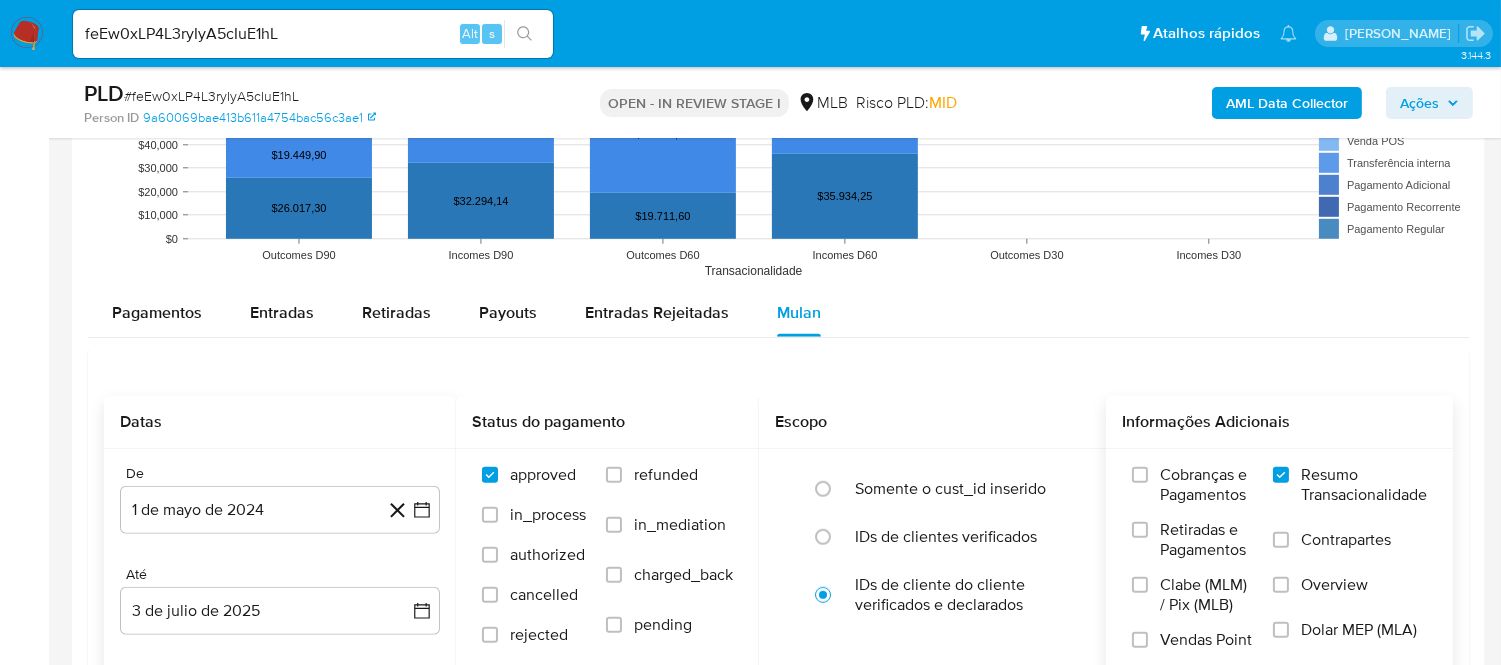 scroll, scrollTop: 2096, scrollLeft: 0, axis: vertical 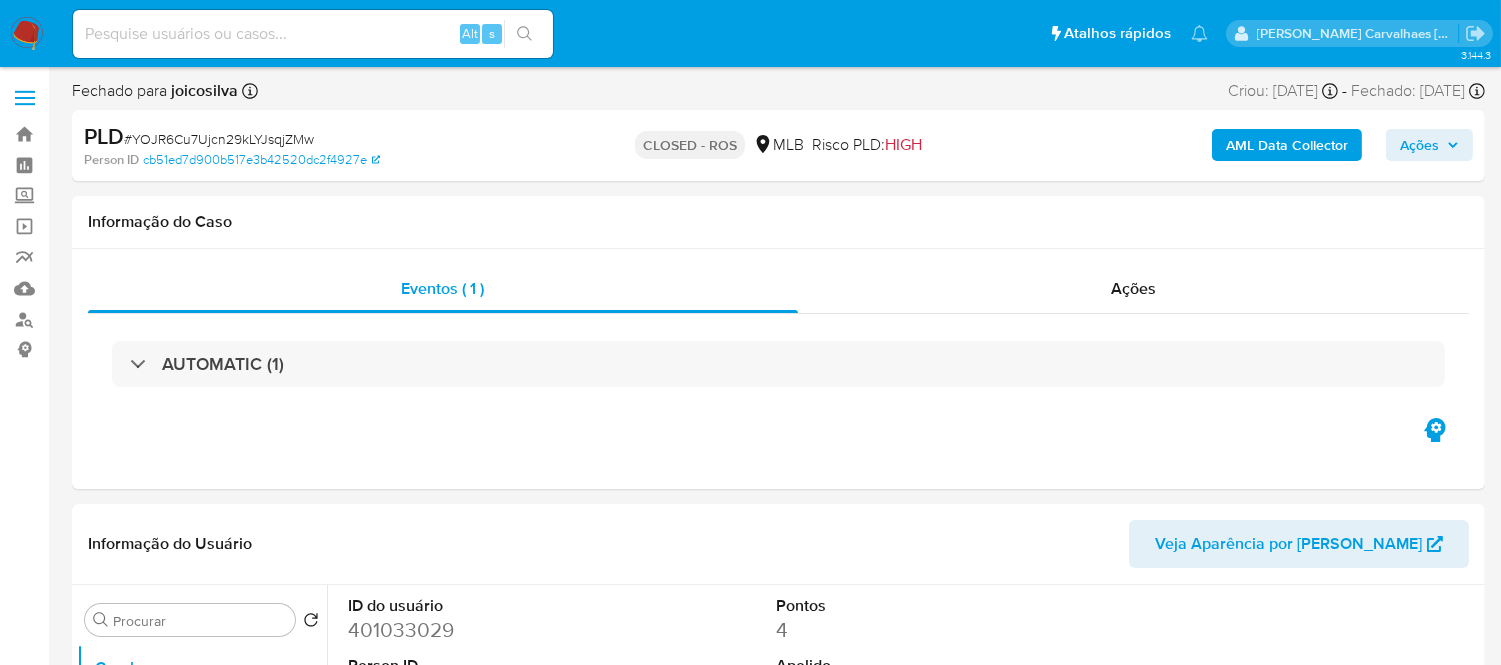 select on "10" 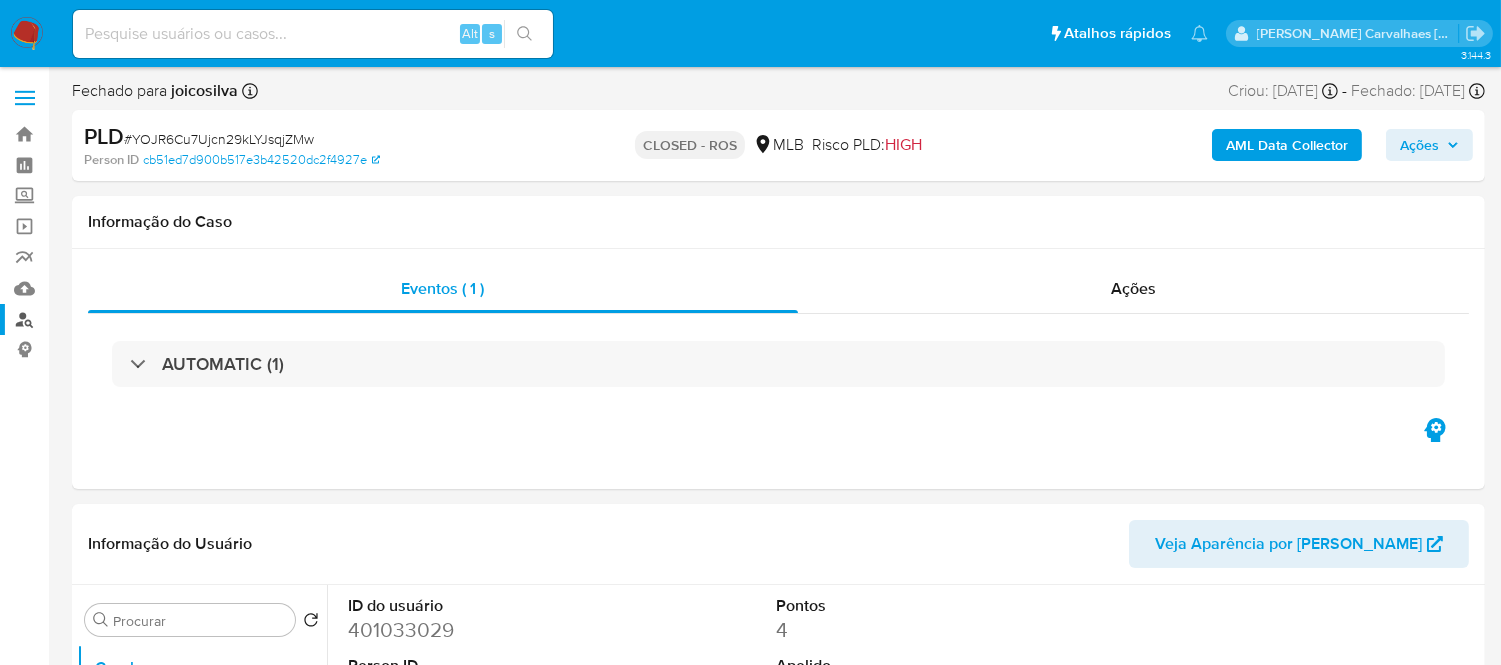 click on "Localizador de pessoas" at bounding box center [119, 319] 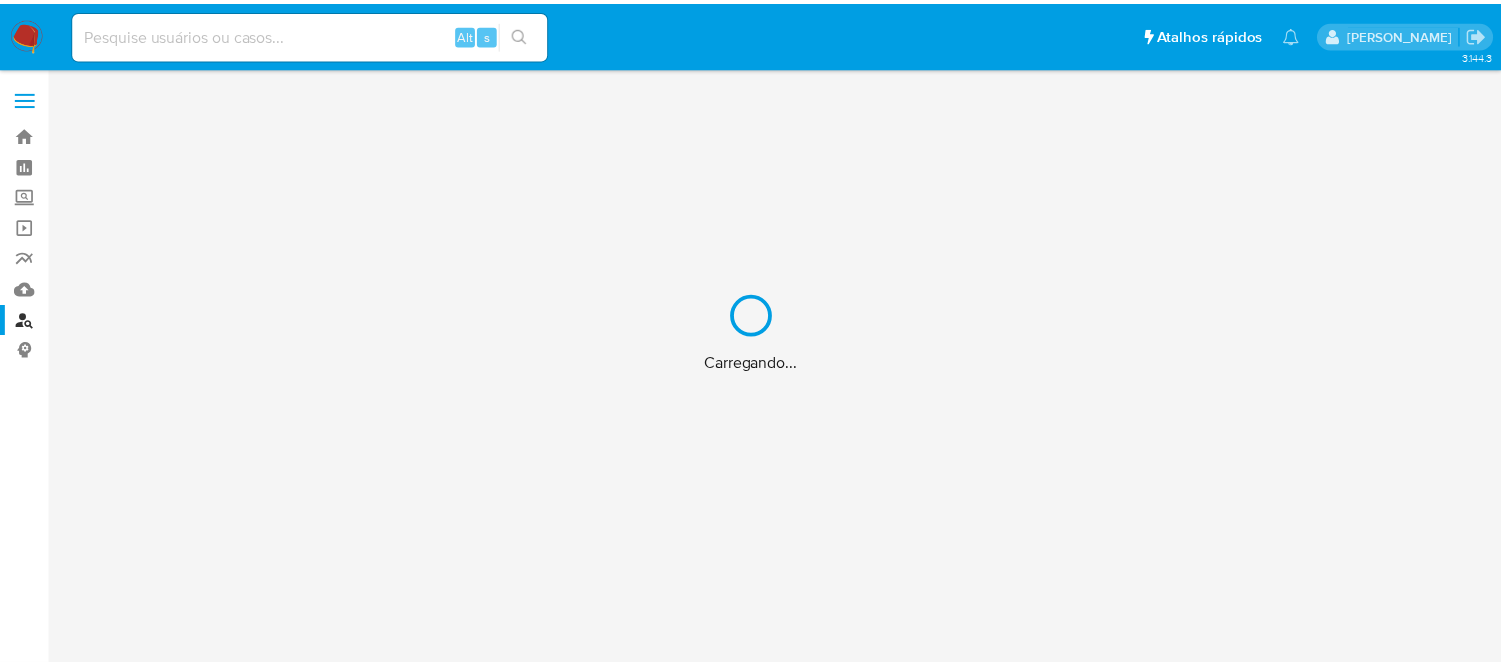 scroll, scrollTop: 0, scrollLeft: 0, axis: both 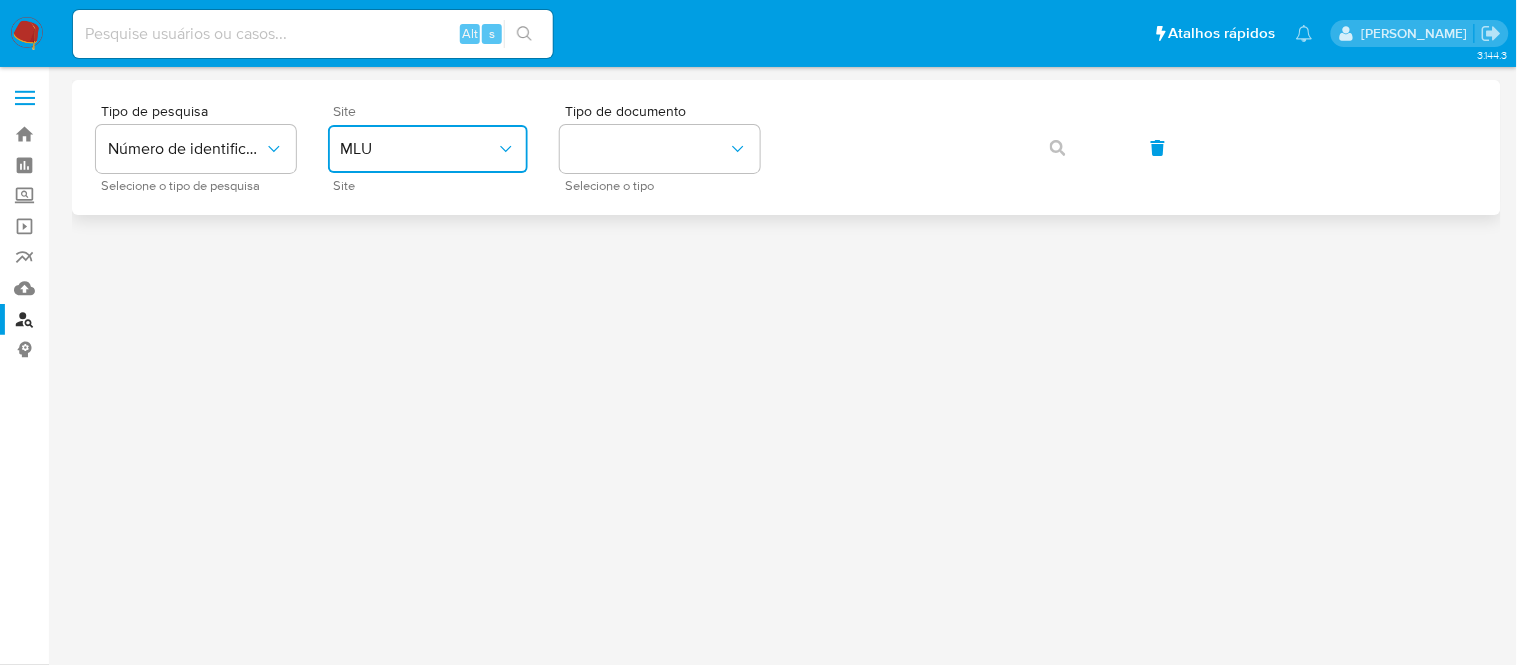 click on "MLU" at bounding box center (418, 149) 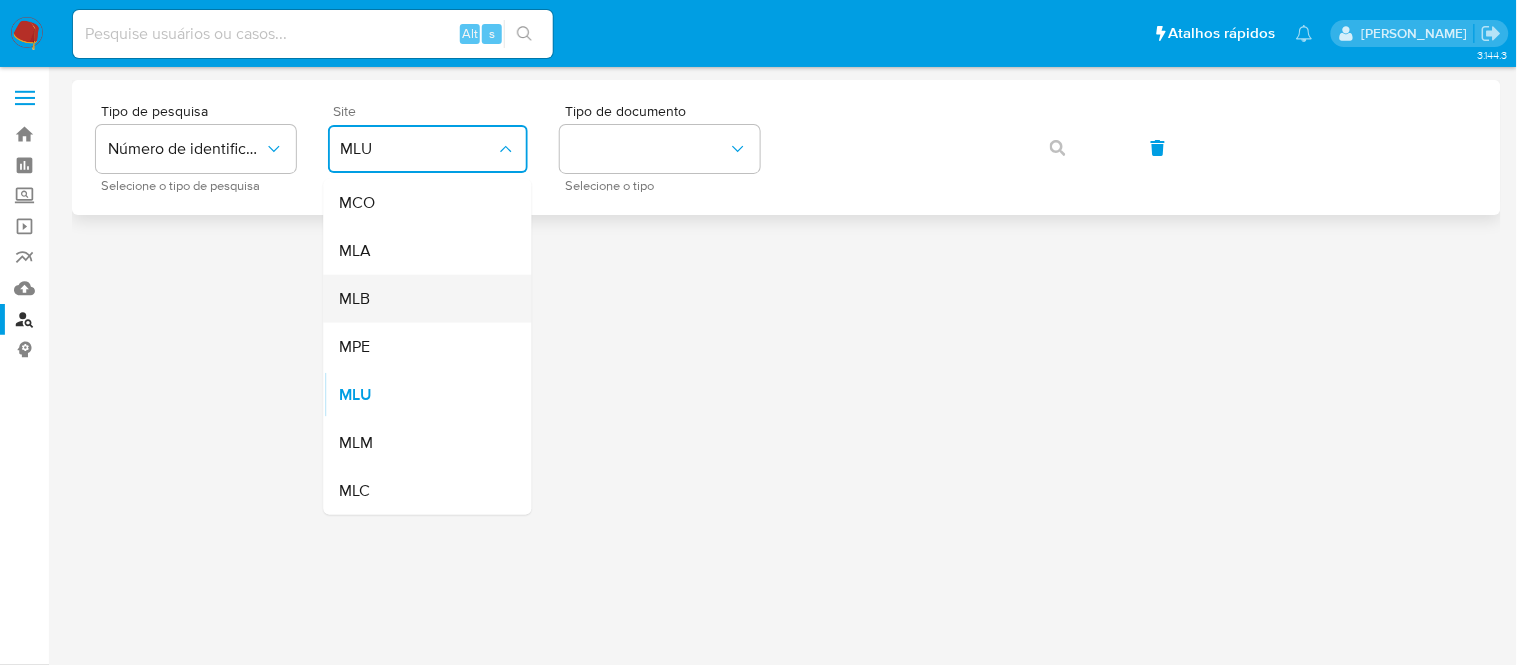 click on "MLB" at bounding box center [422, 299] 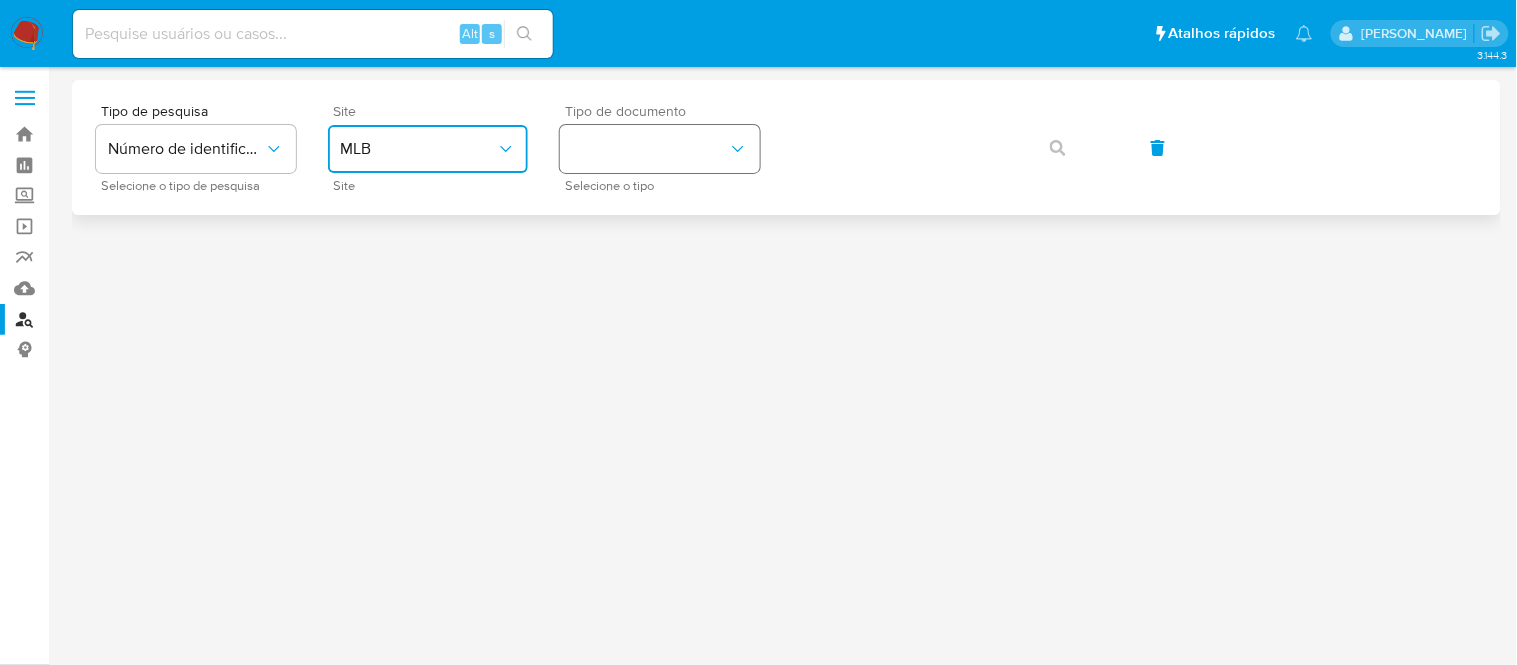 click at bounding box center (660, 149) 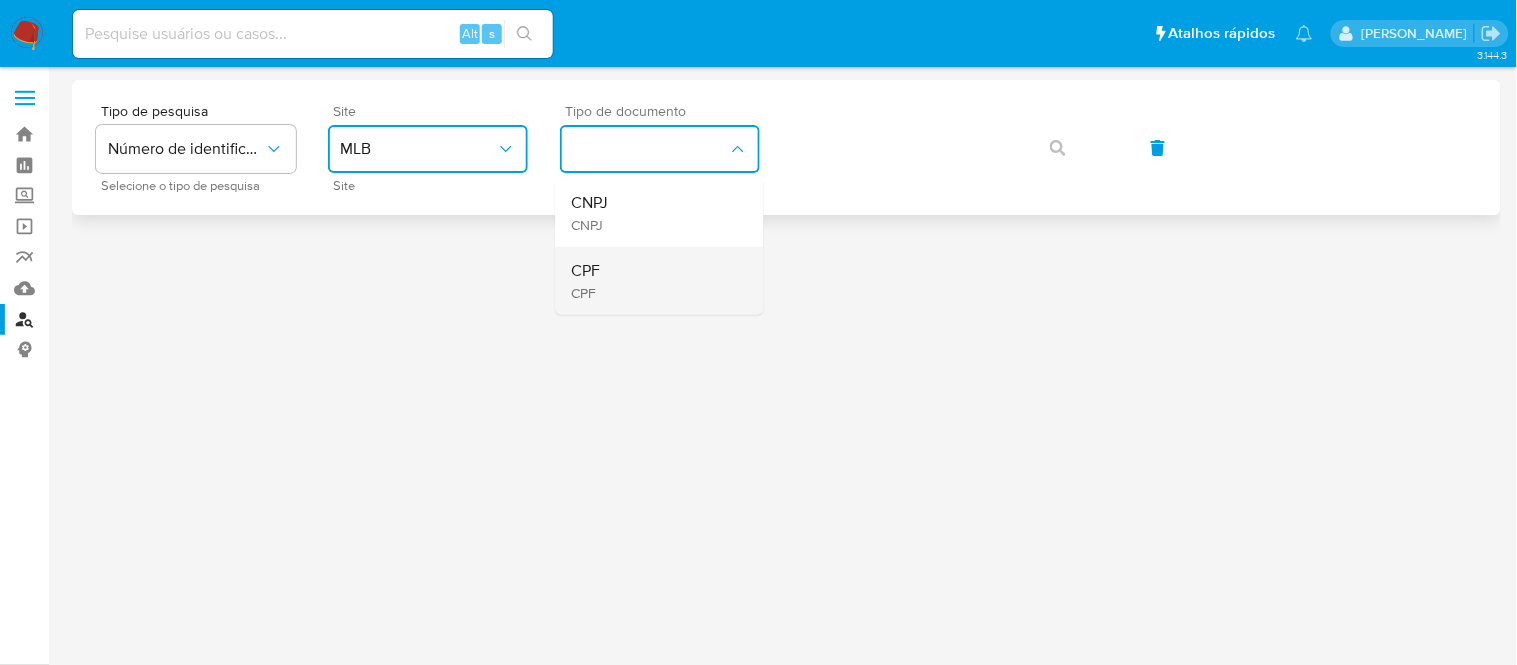 click on "CPF CPF" at bounding box center (654, 281) 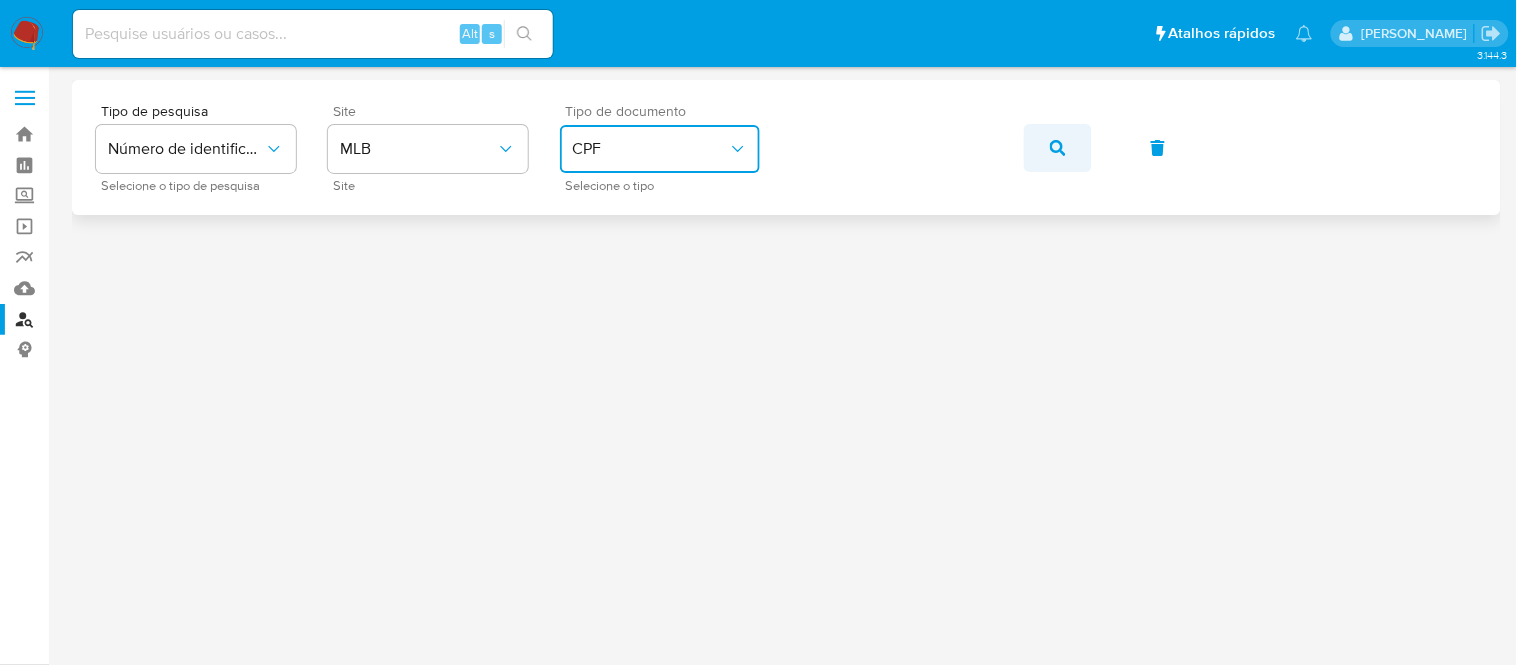 click at bounding box center (1058, 148) 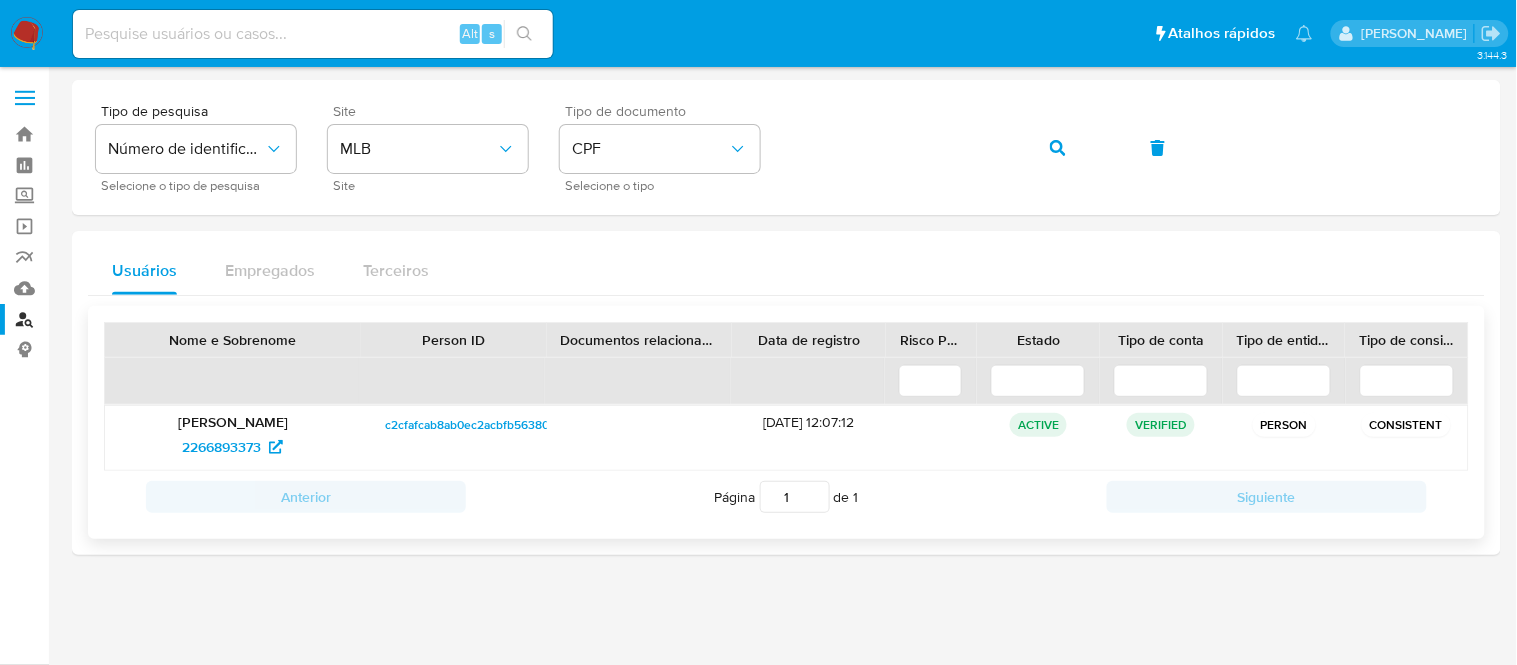 click on "[PERSON_NAME] [PERSON_NAME]" at bounding box center (233, 422) 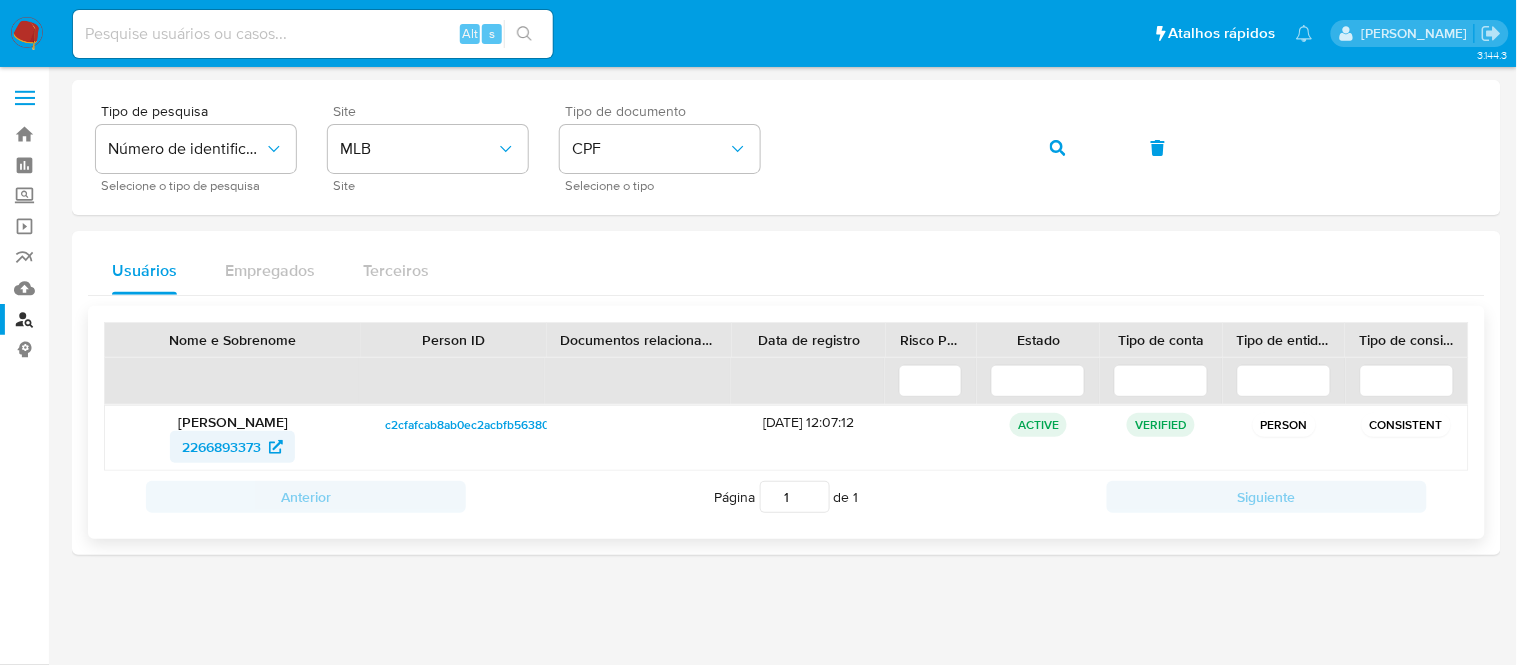 click on "2266893373" at bounding box center (221, 447) 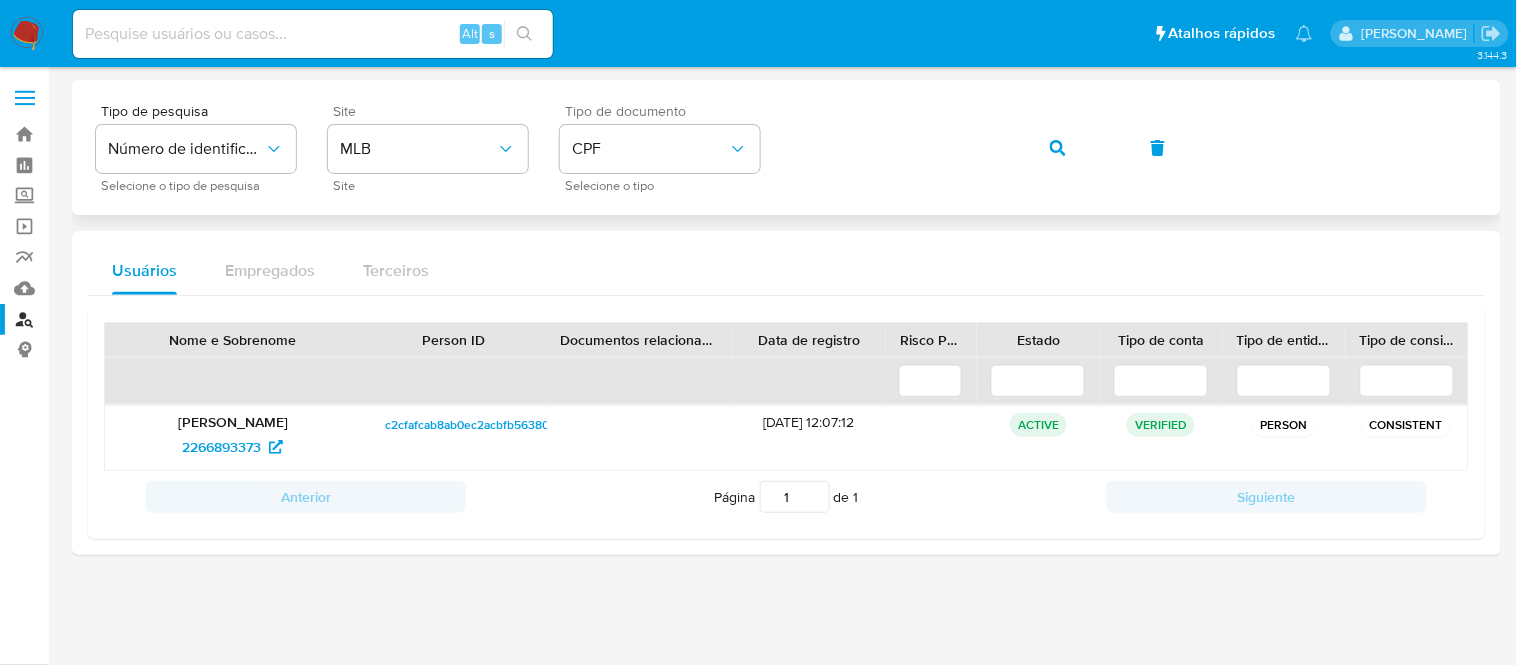 click at bounding box center (1058, 148) 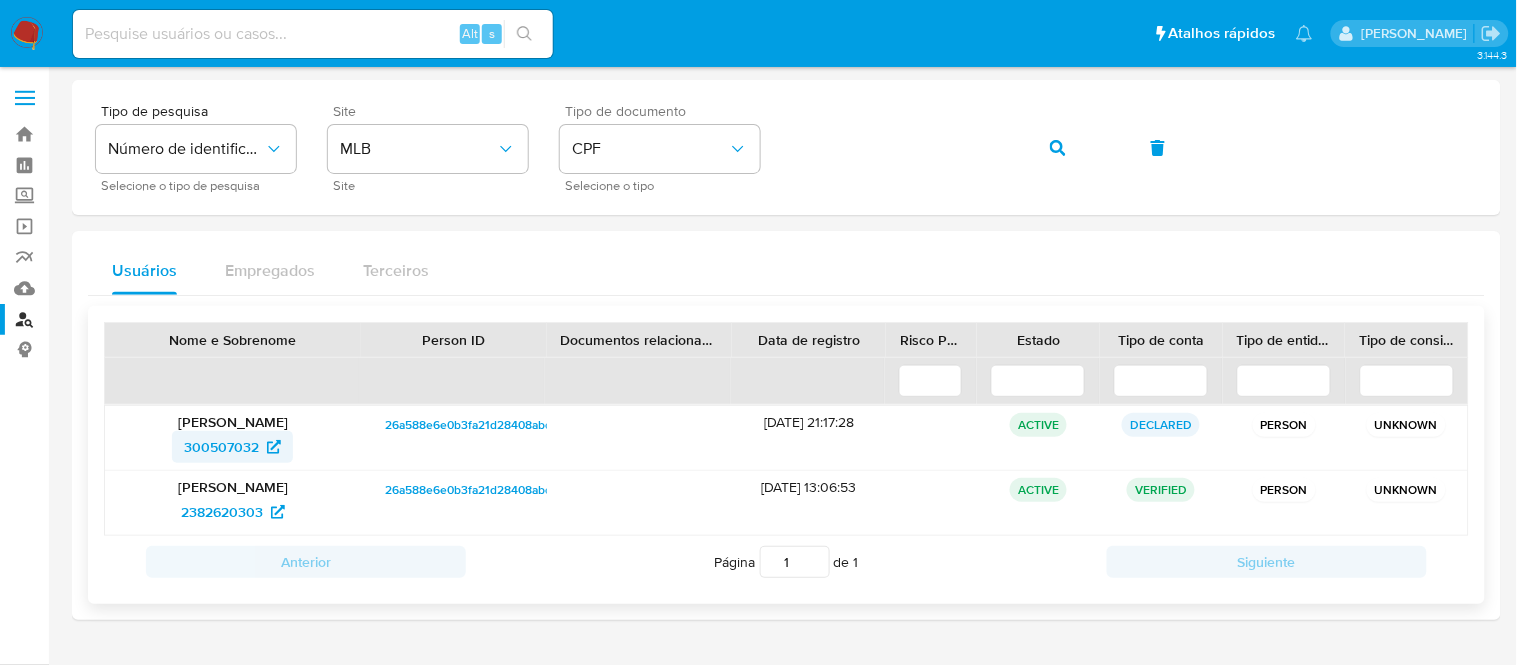 click on "300507032" at bounding box center (221, 447) 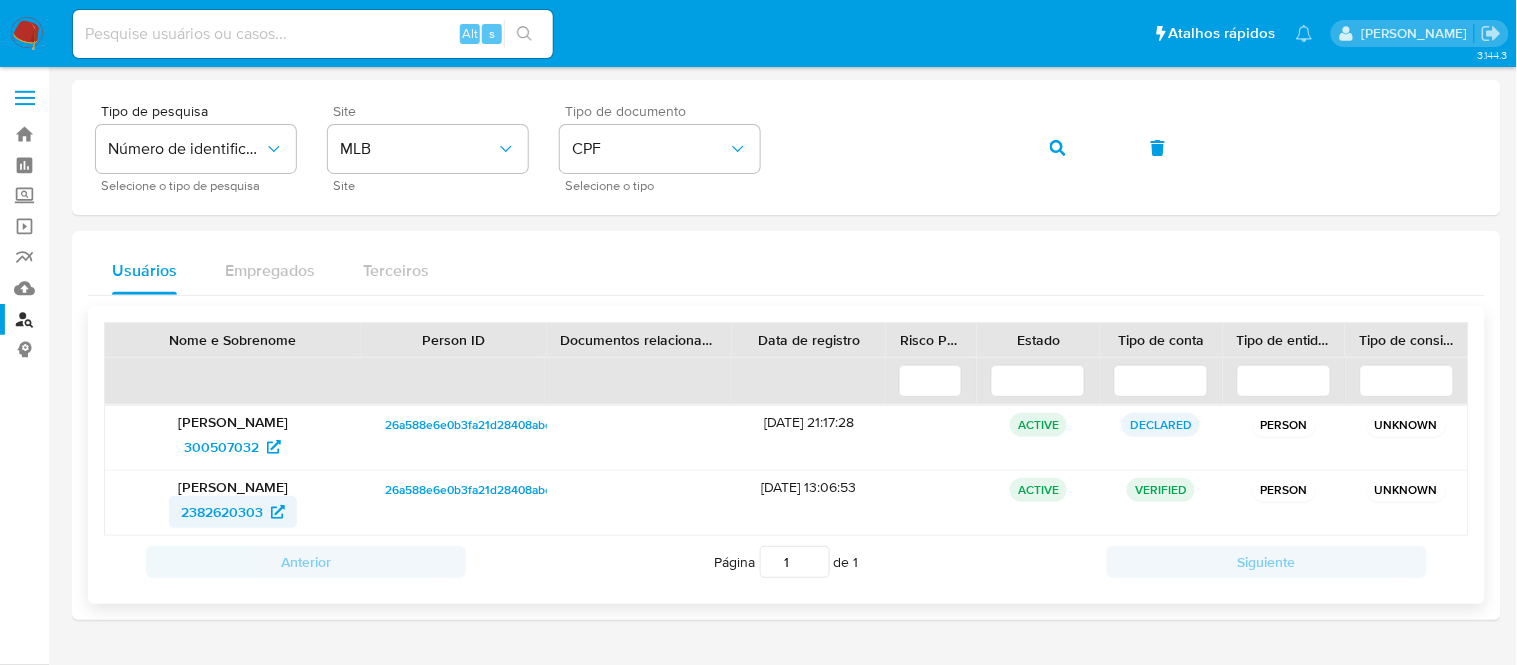 click on "2382620303" at bounding box center (222, 512) 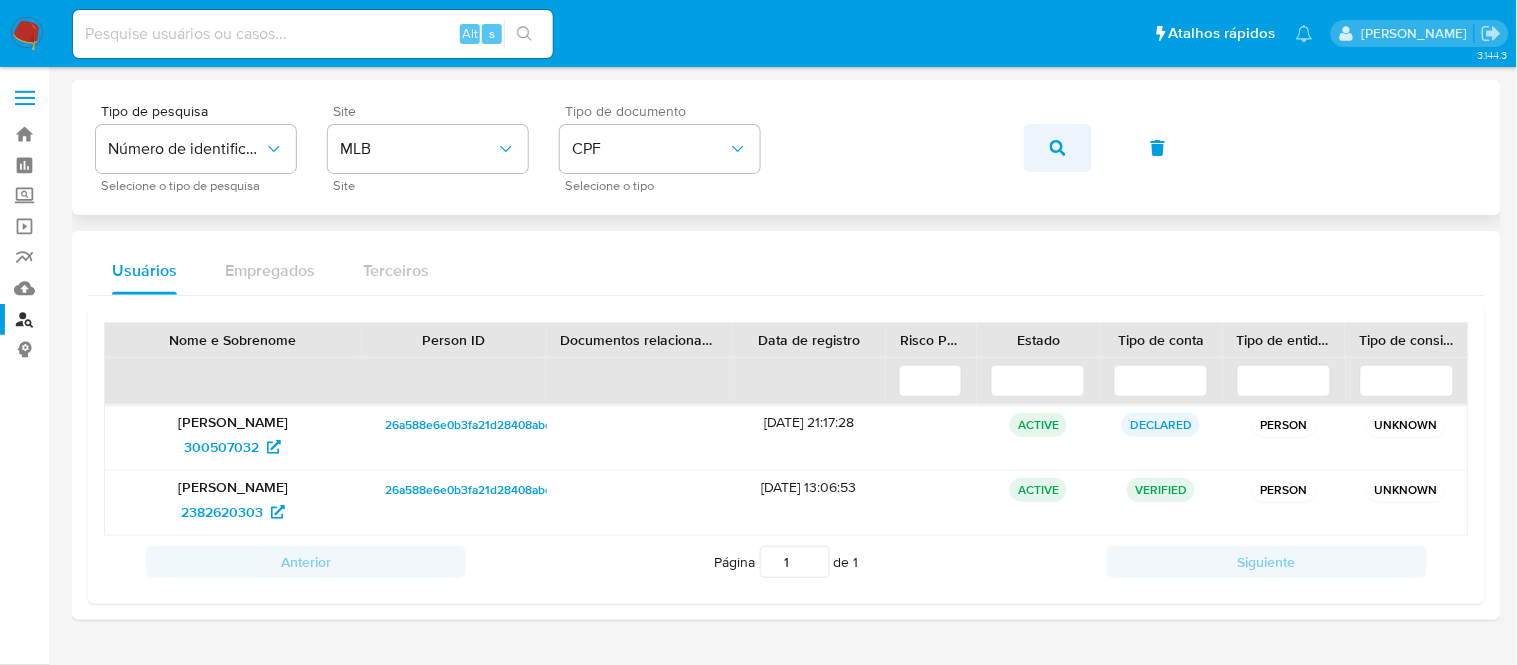 click 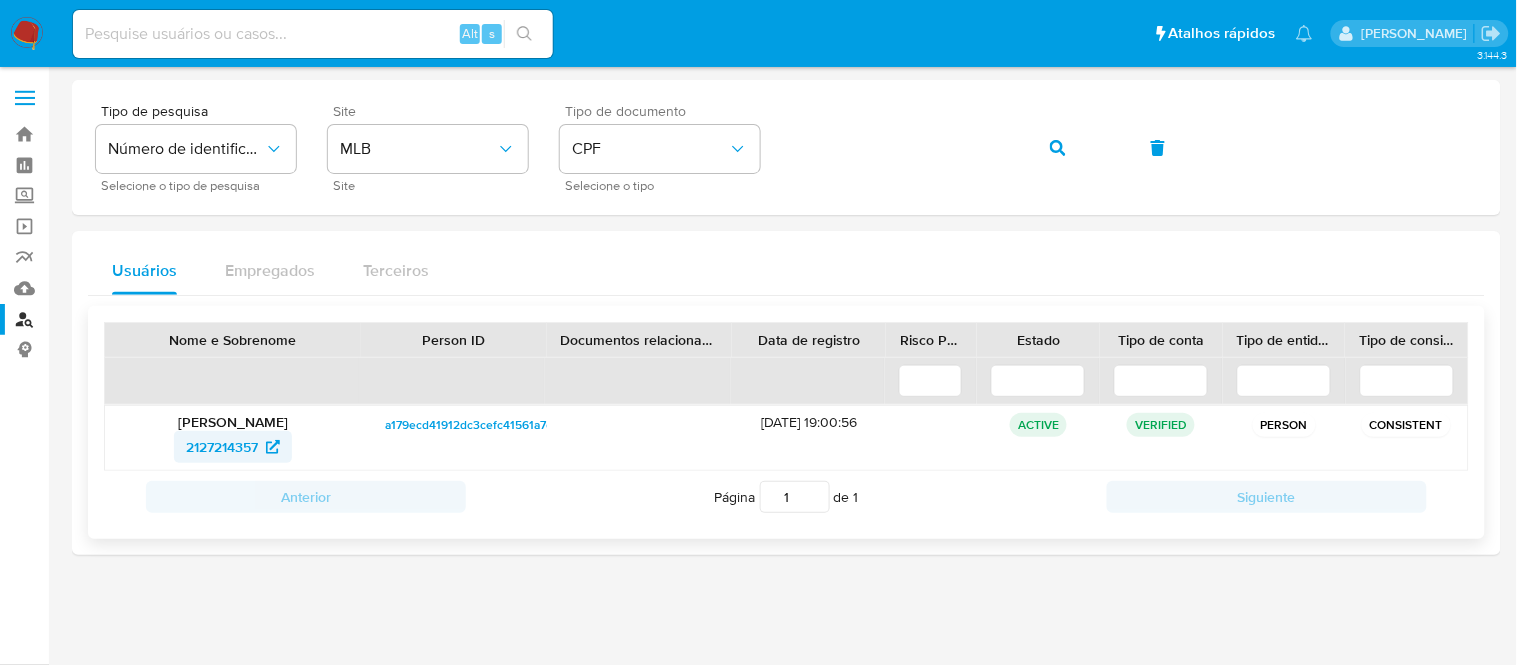 click on "2127214357" at bounding box center (222, 447) 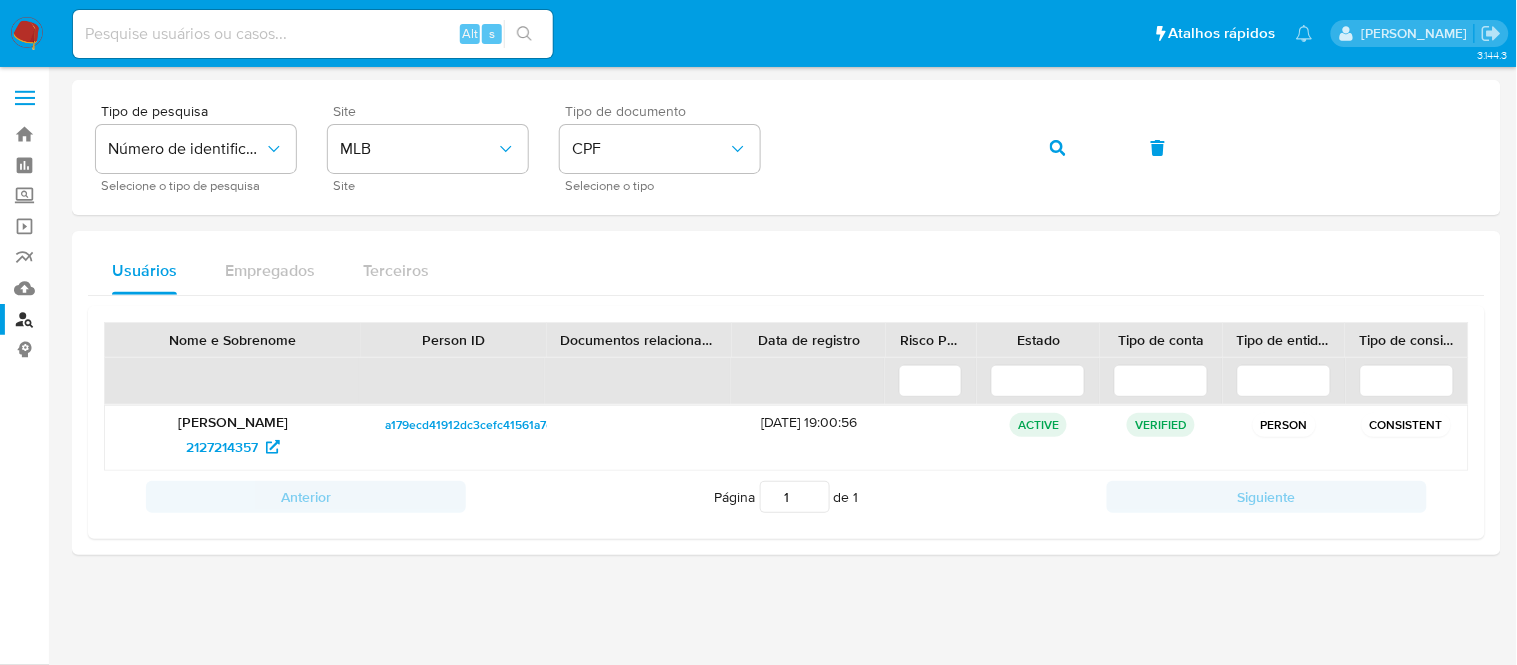 click at bounding box center (313, 34) 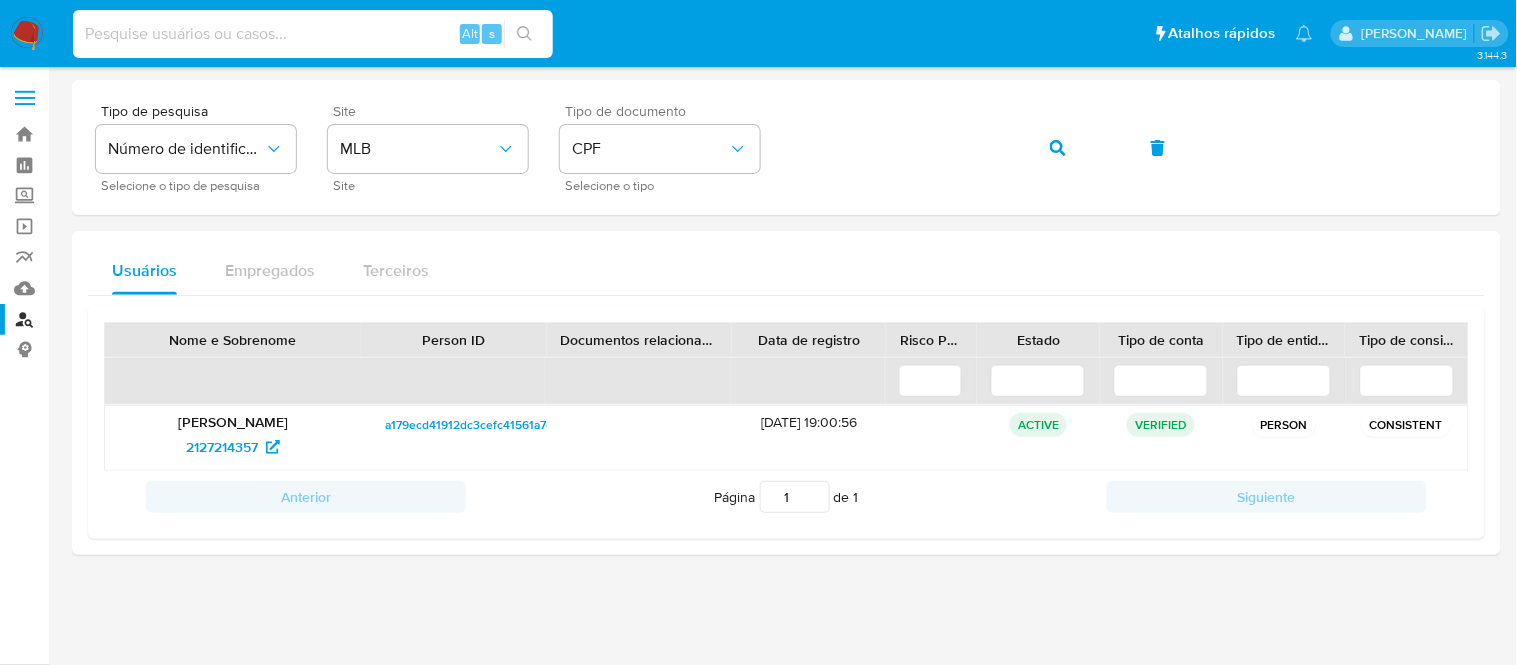 paste on "feEw0xLP4L3ryIyA5cIuE1hL" 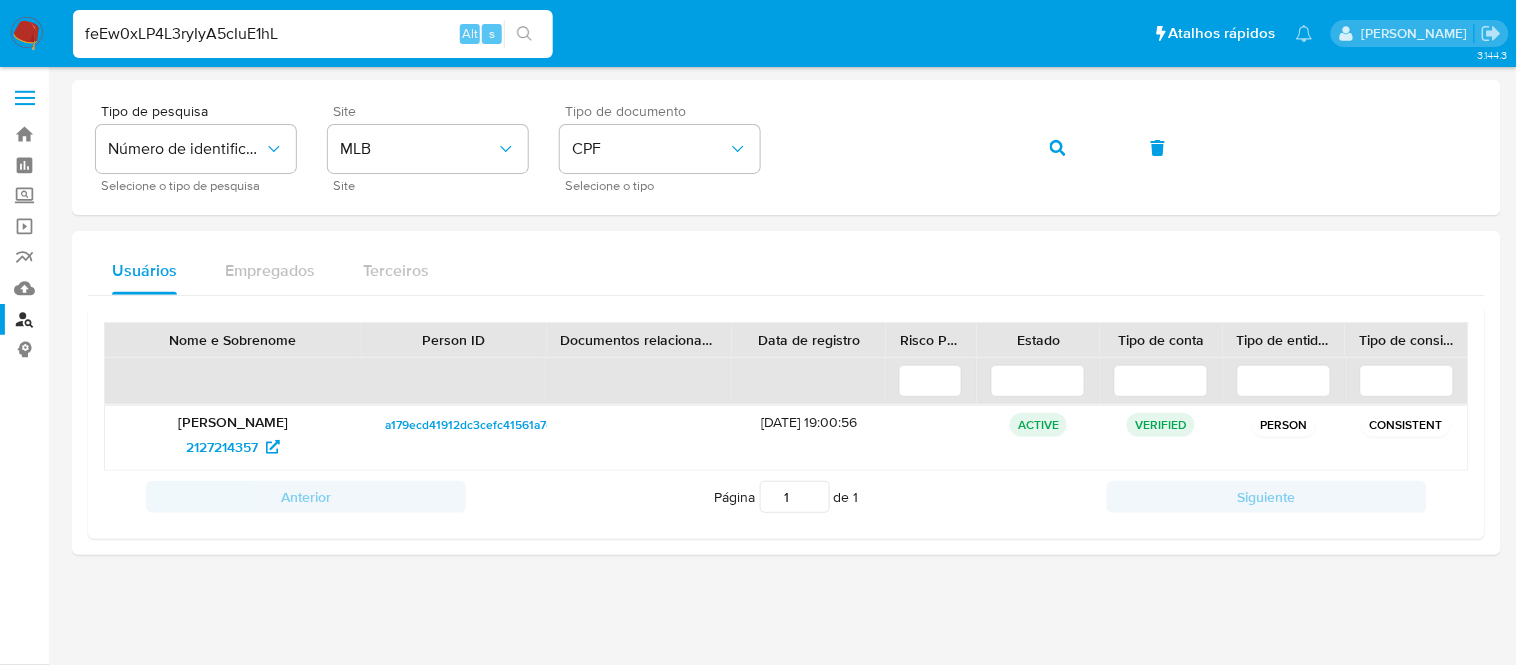 type on "feEw0xLP4L3ryIyA5cIuE1hL" 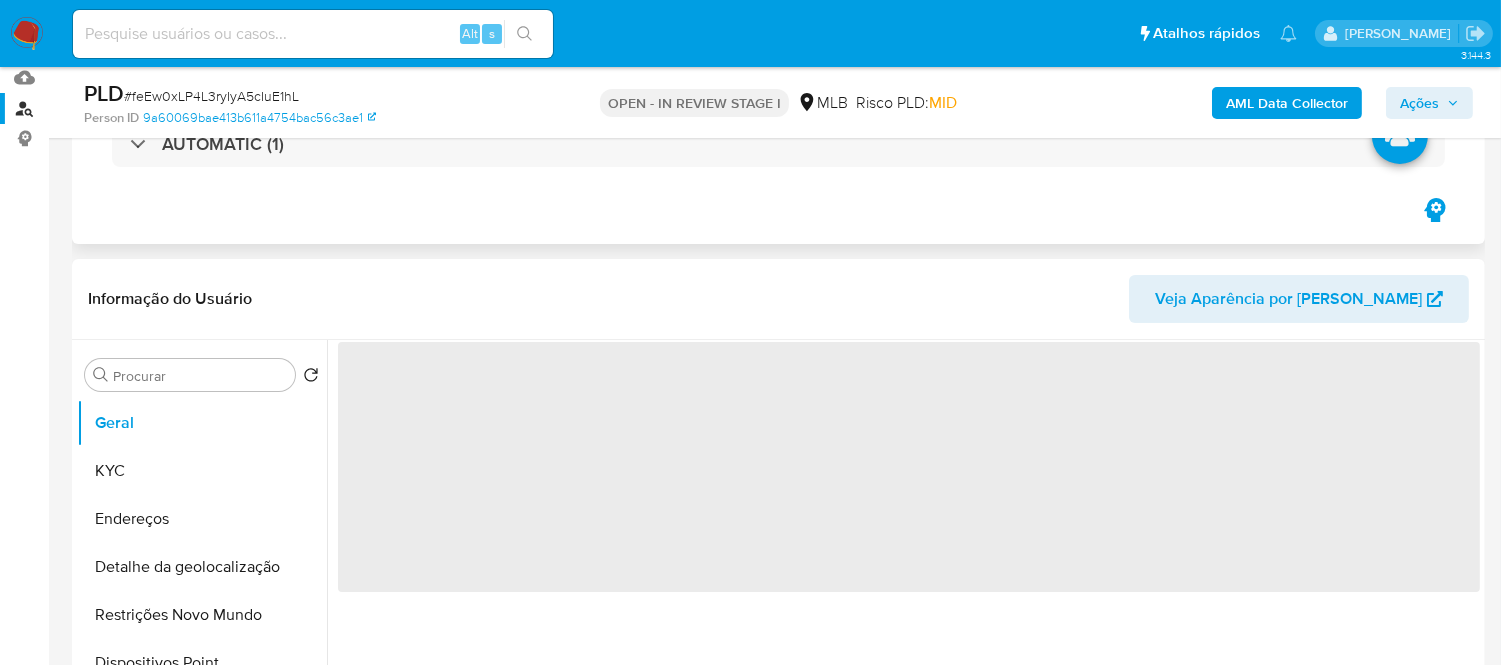scroll, scrollTop: 222, scrollLeft: 0, axis: vertical 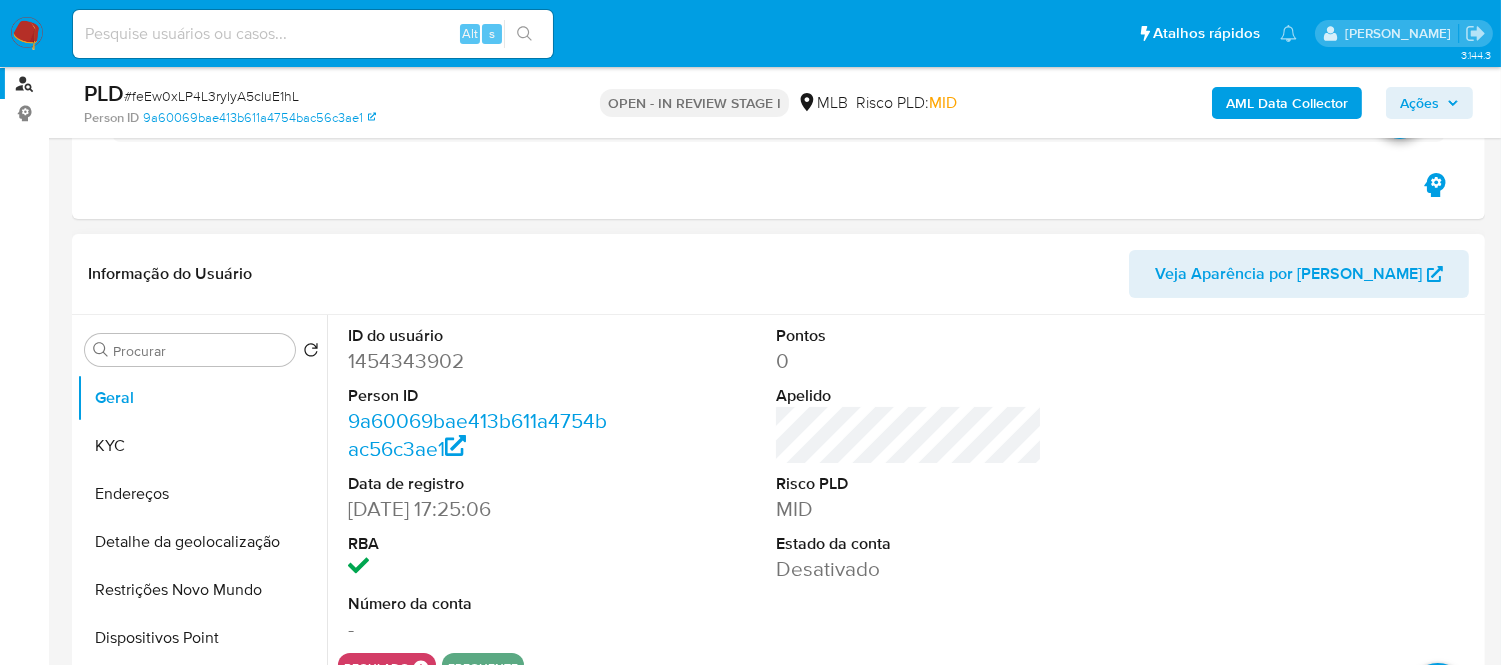 select on "10" 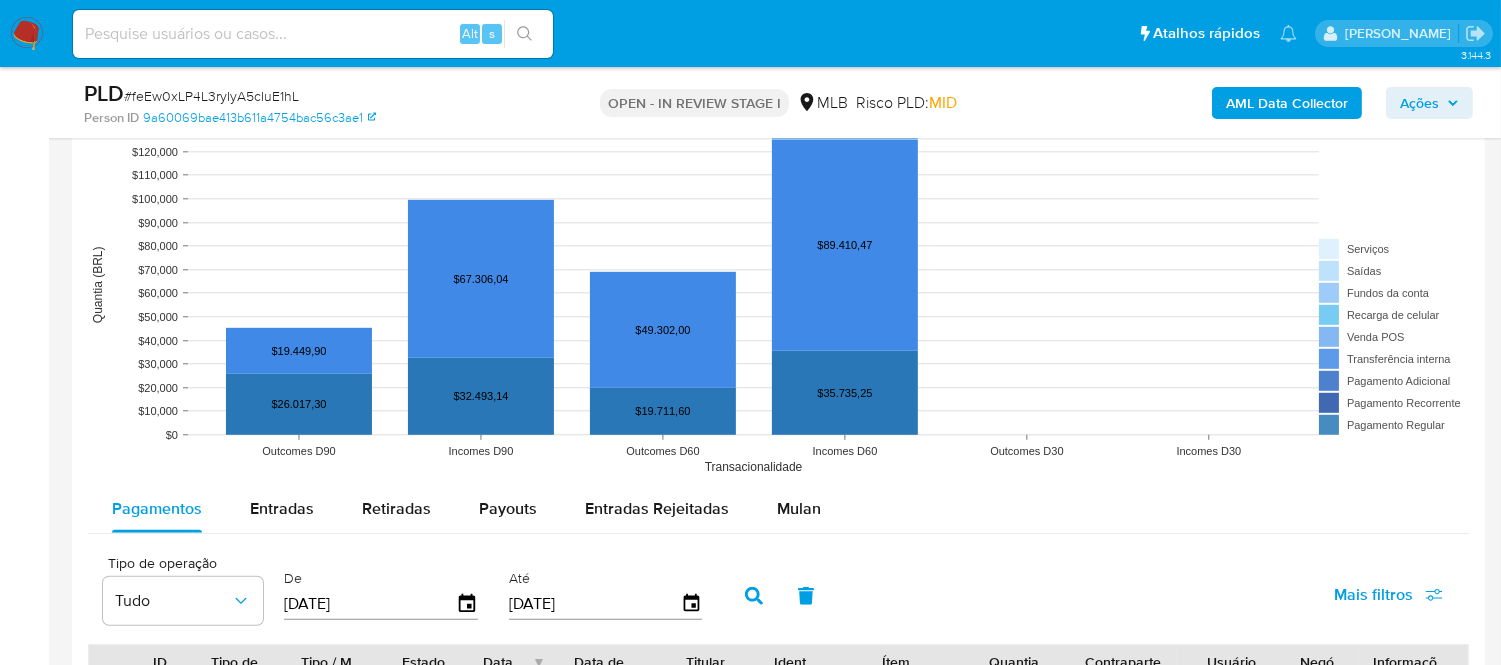 scroll, scrollTop: 1888, scrollLeft: 0, axis: vertical 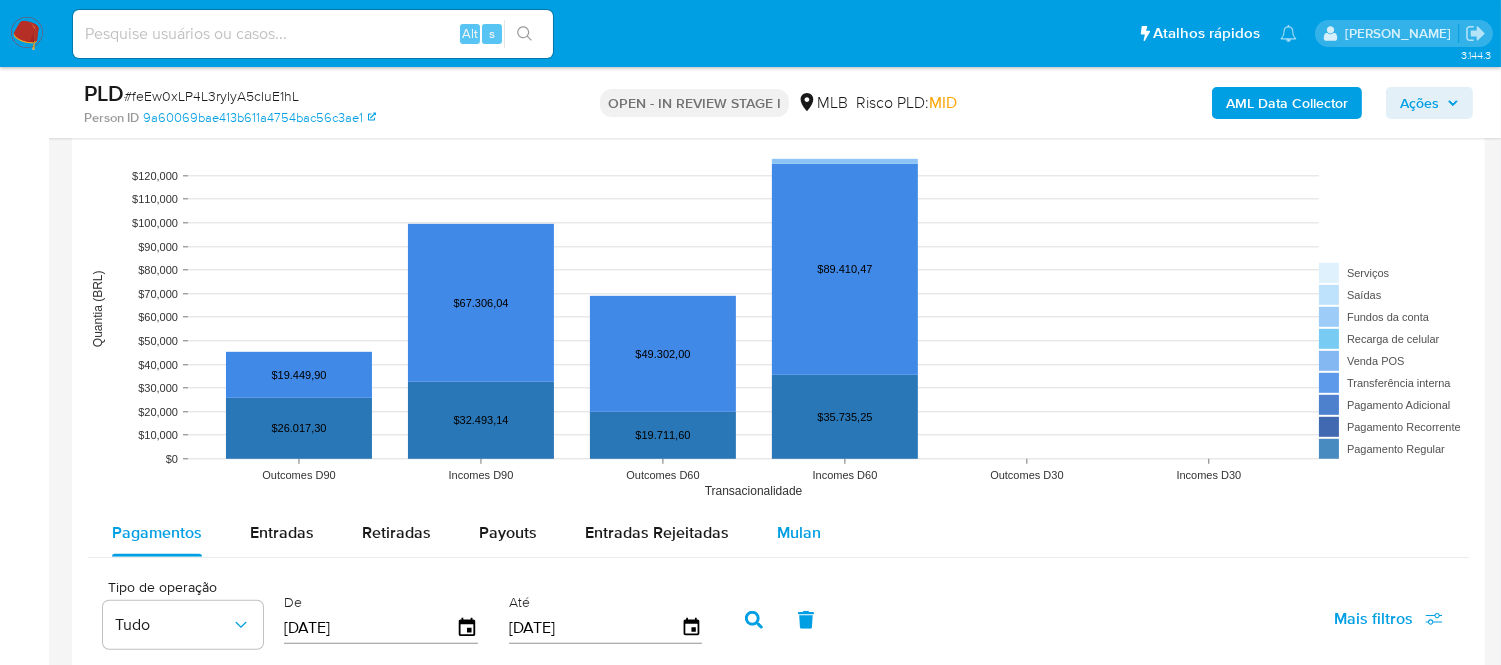 click on "Mulan" at bounding box center [799, 532] 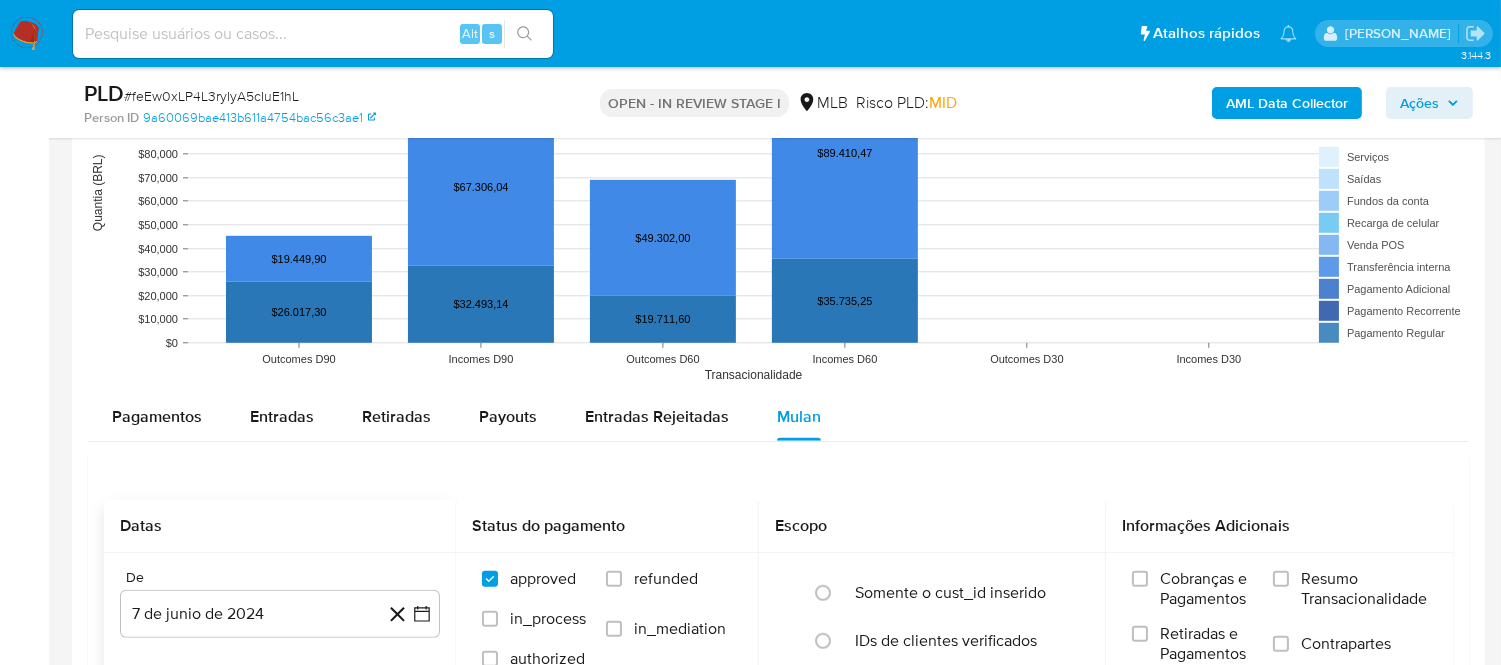 scroll, scrollTop: 2222, scrollLeft: 0, axis: vertical 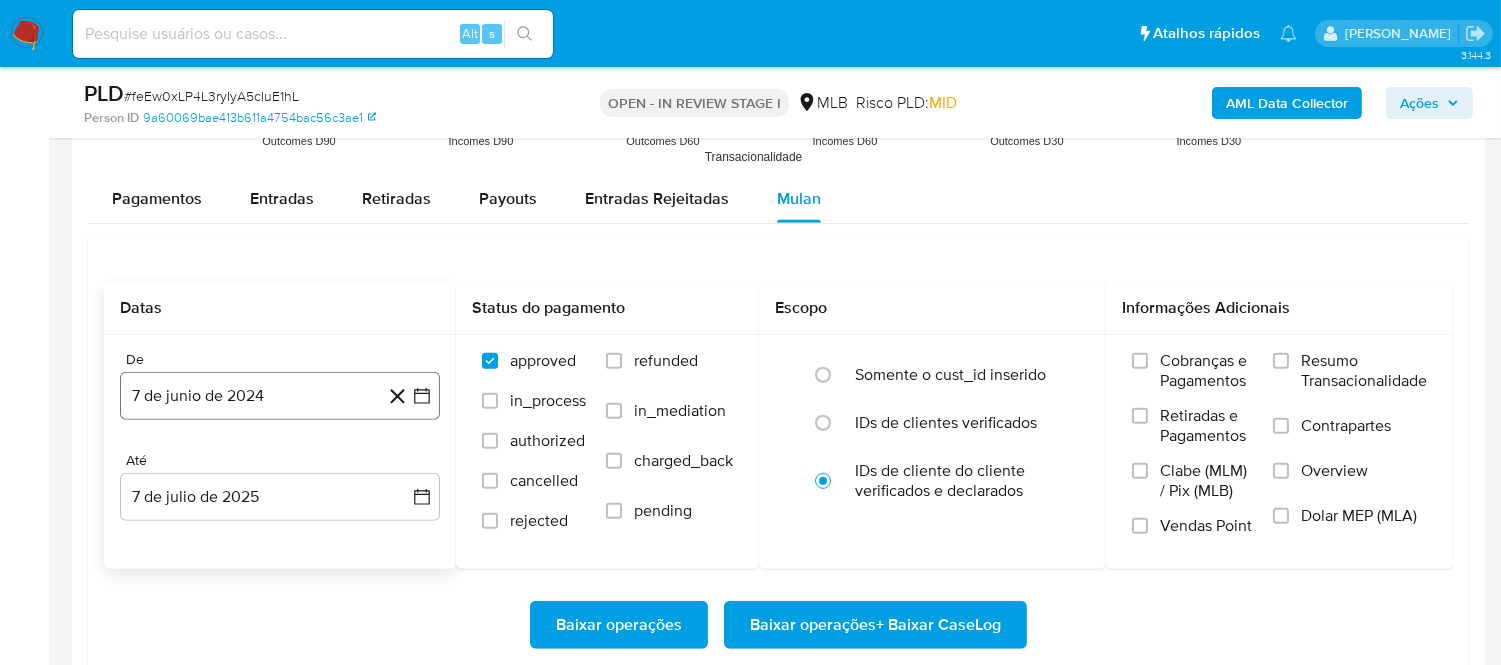 click 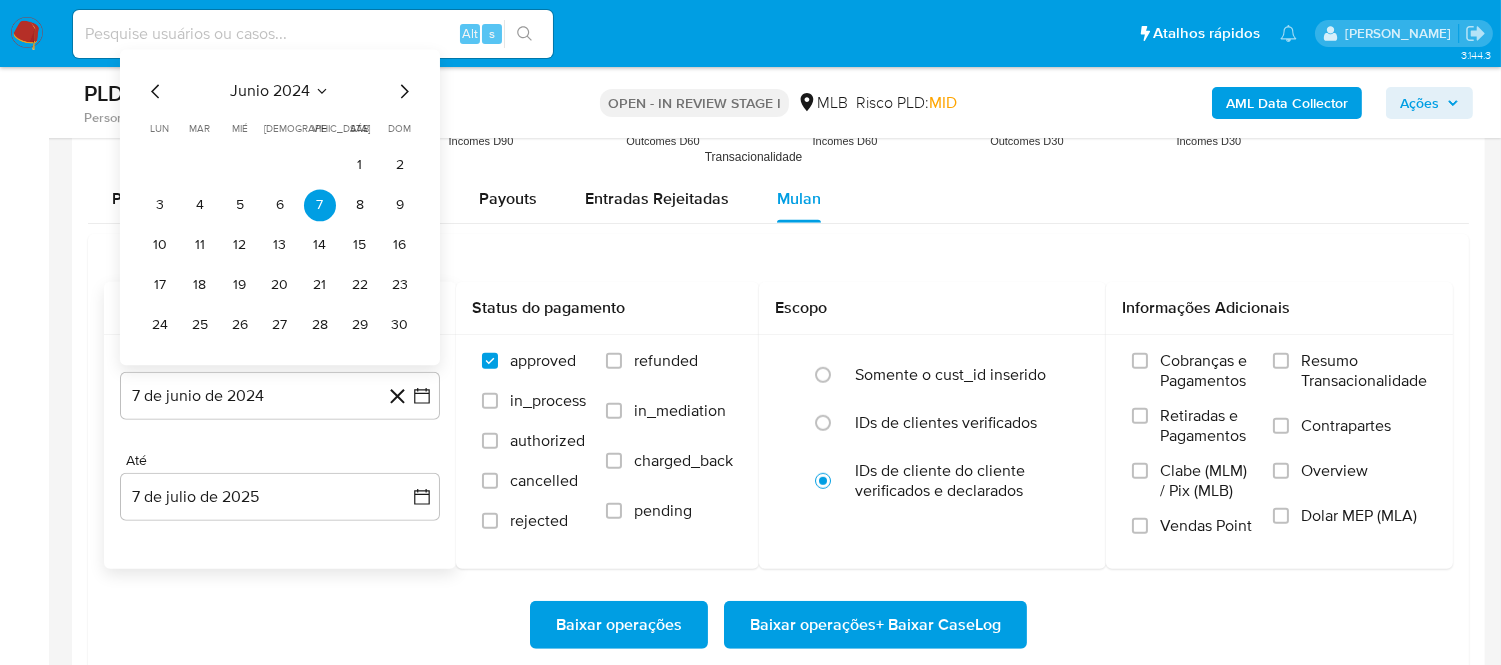 click 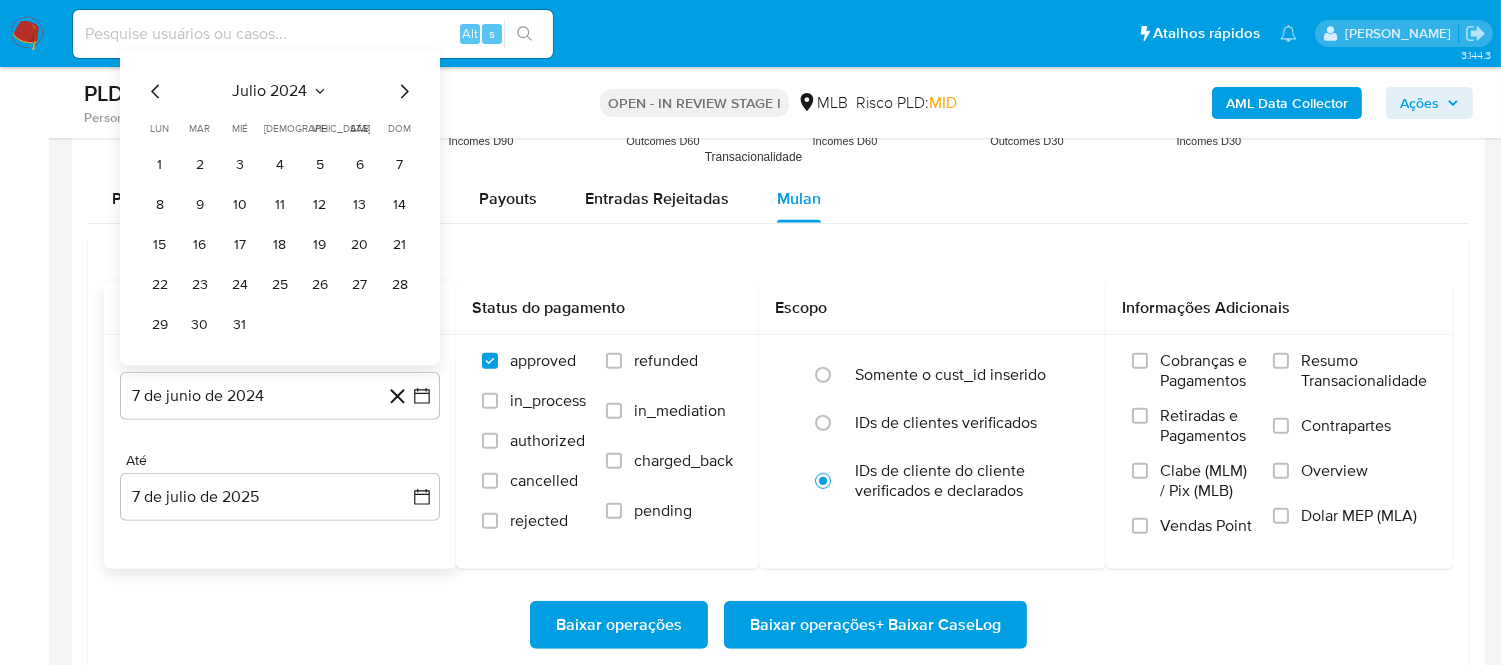 click 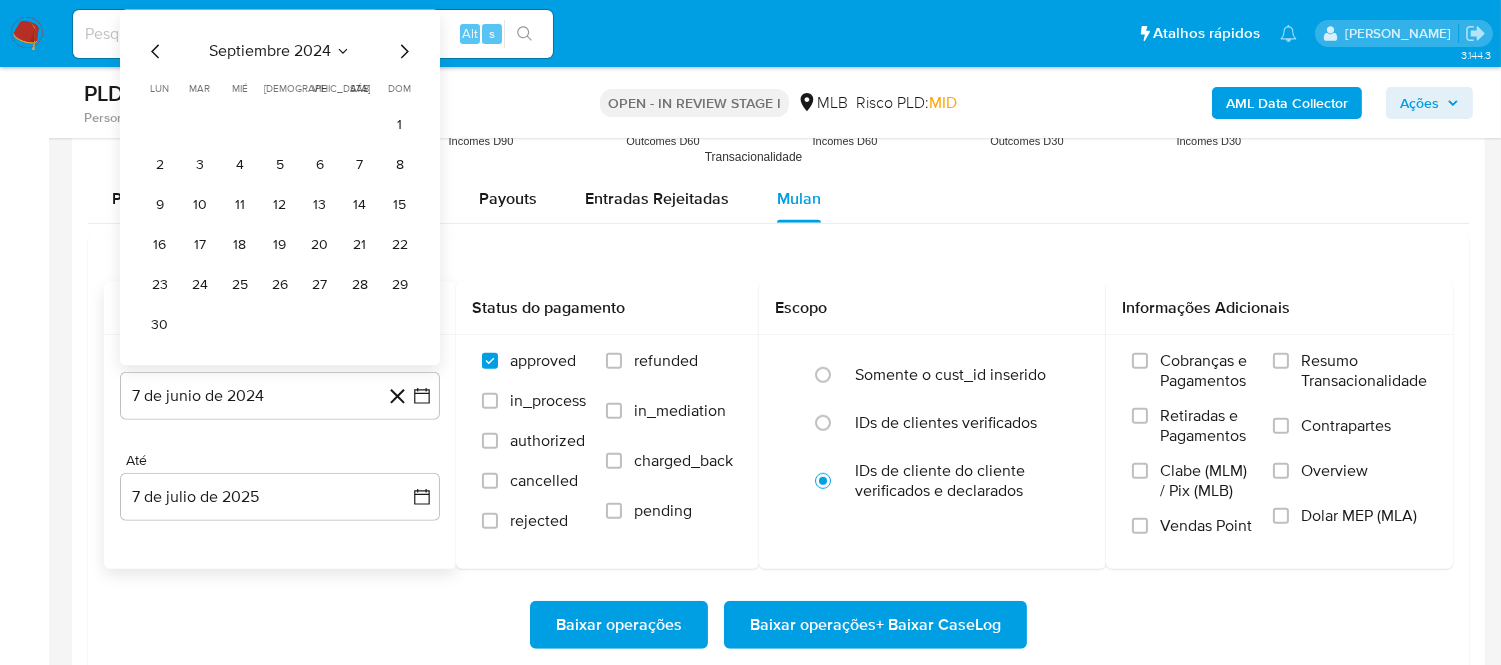 click on "dom" at bounding box center (400, 89) 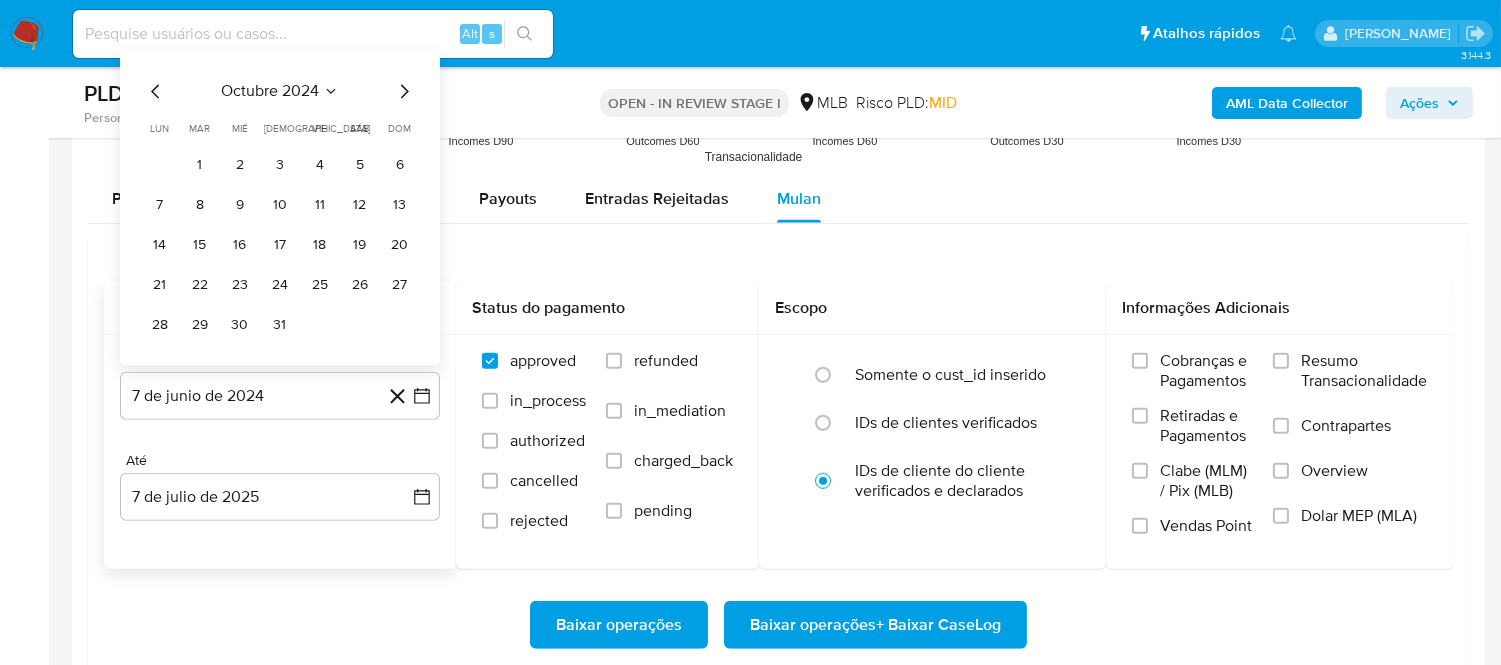 click 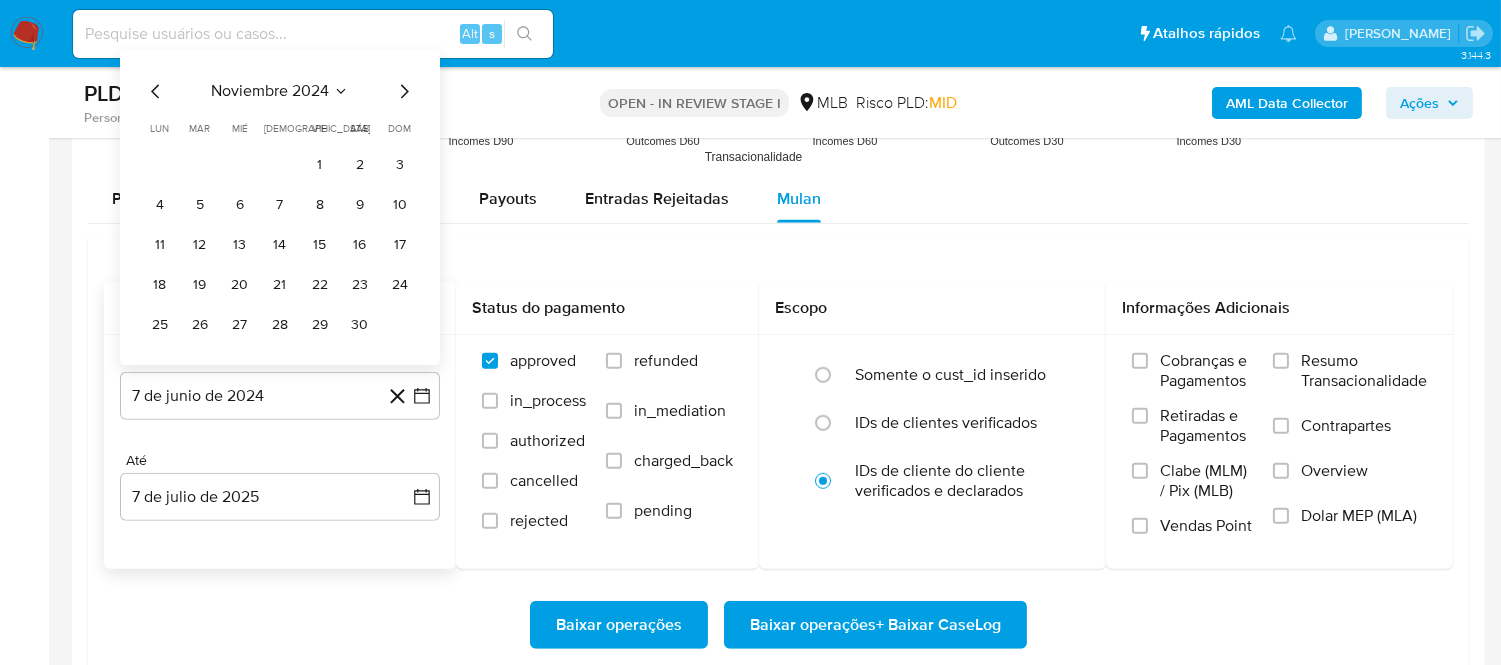click 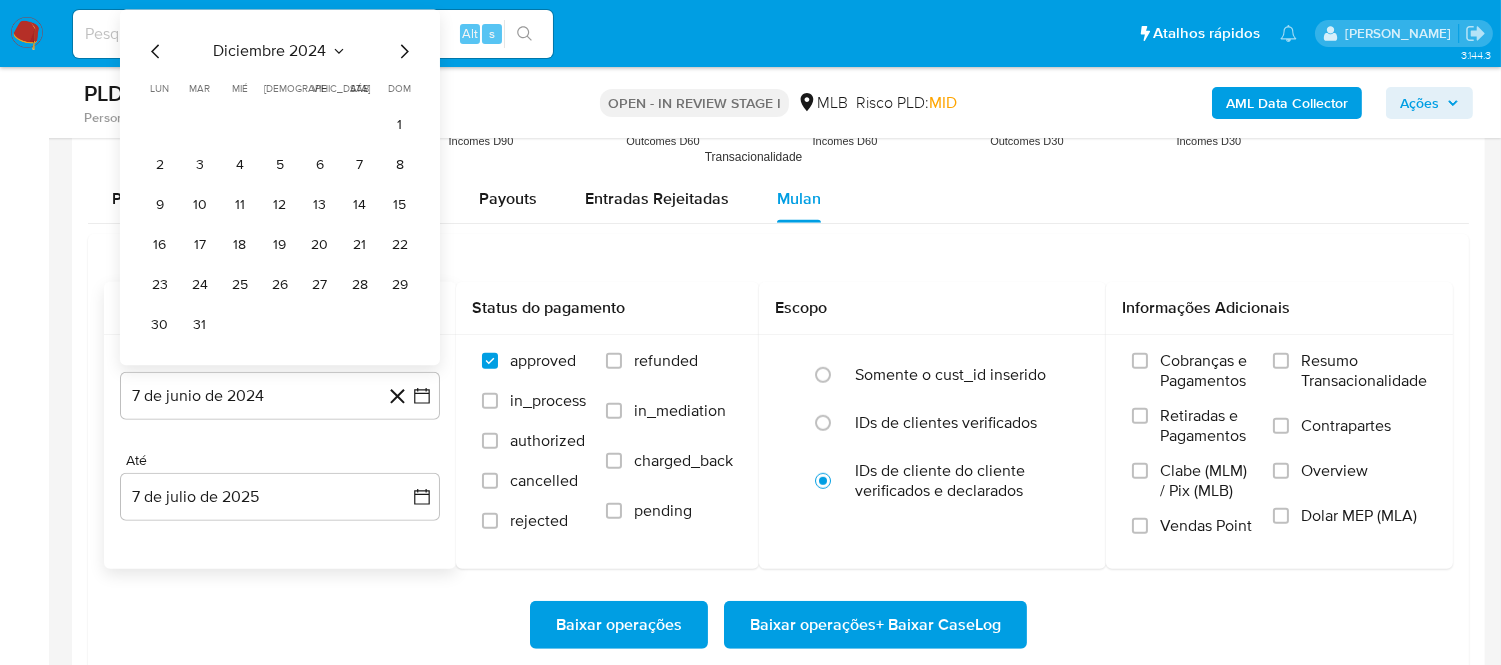 click 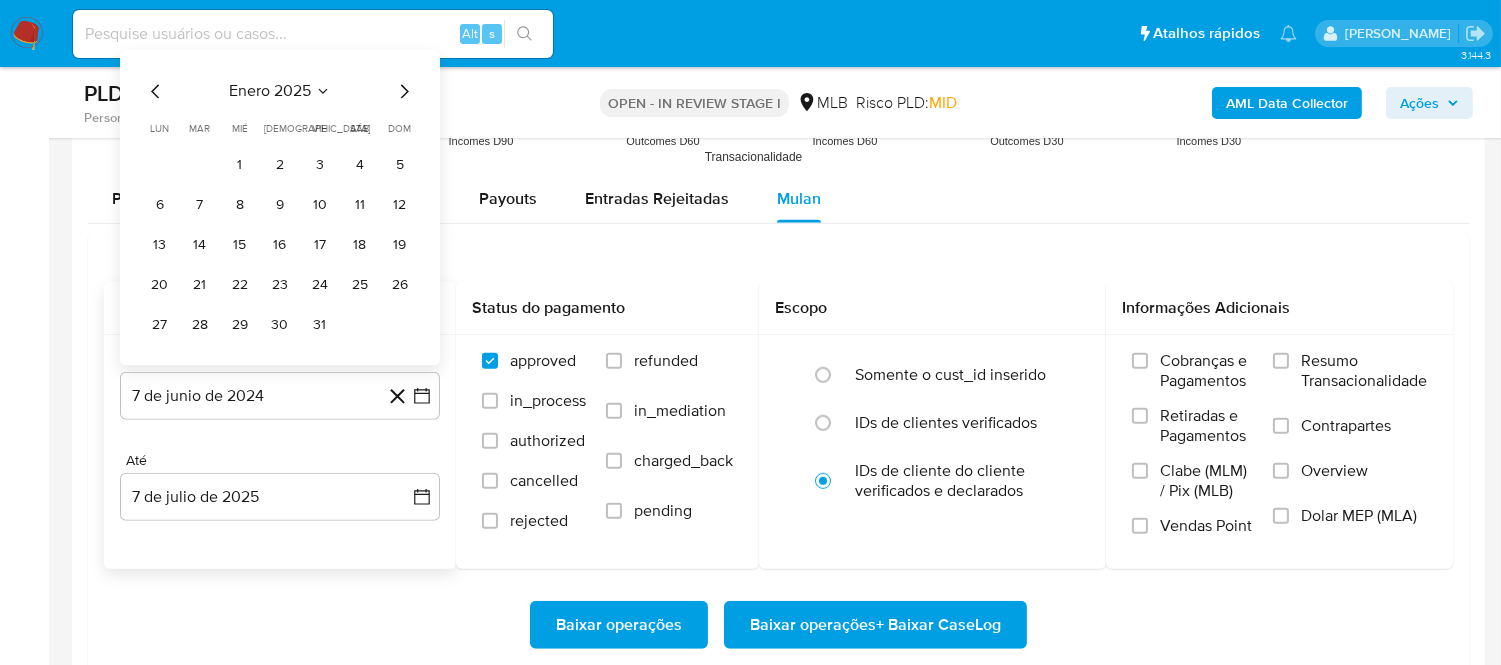 click 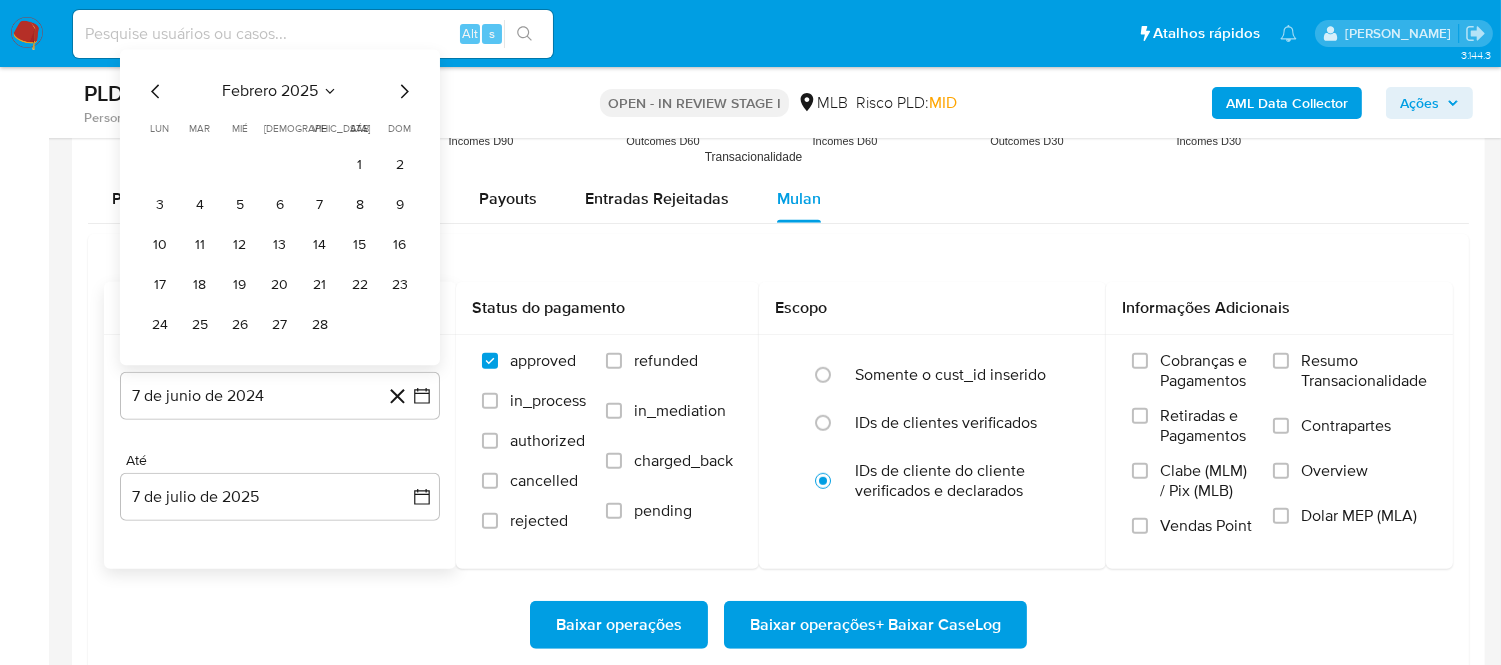 click 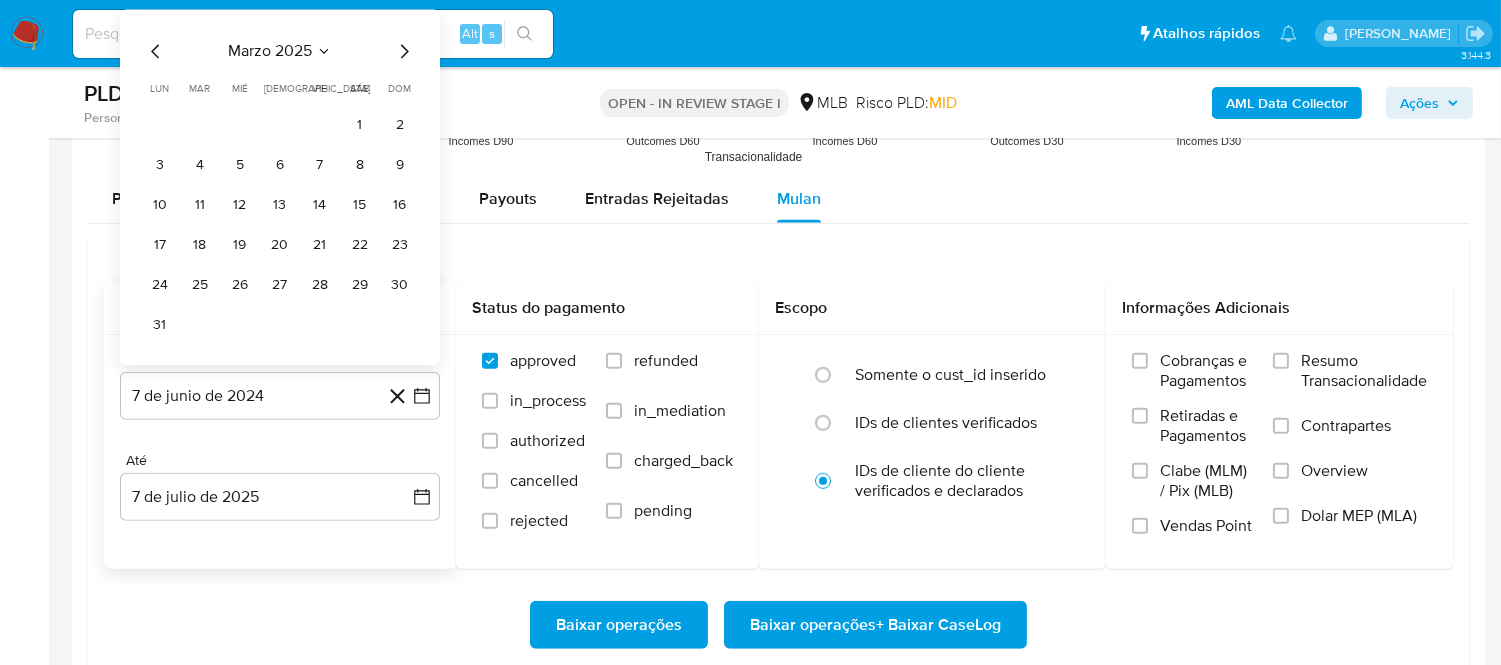 click 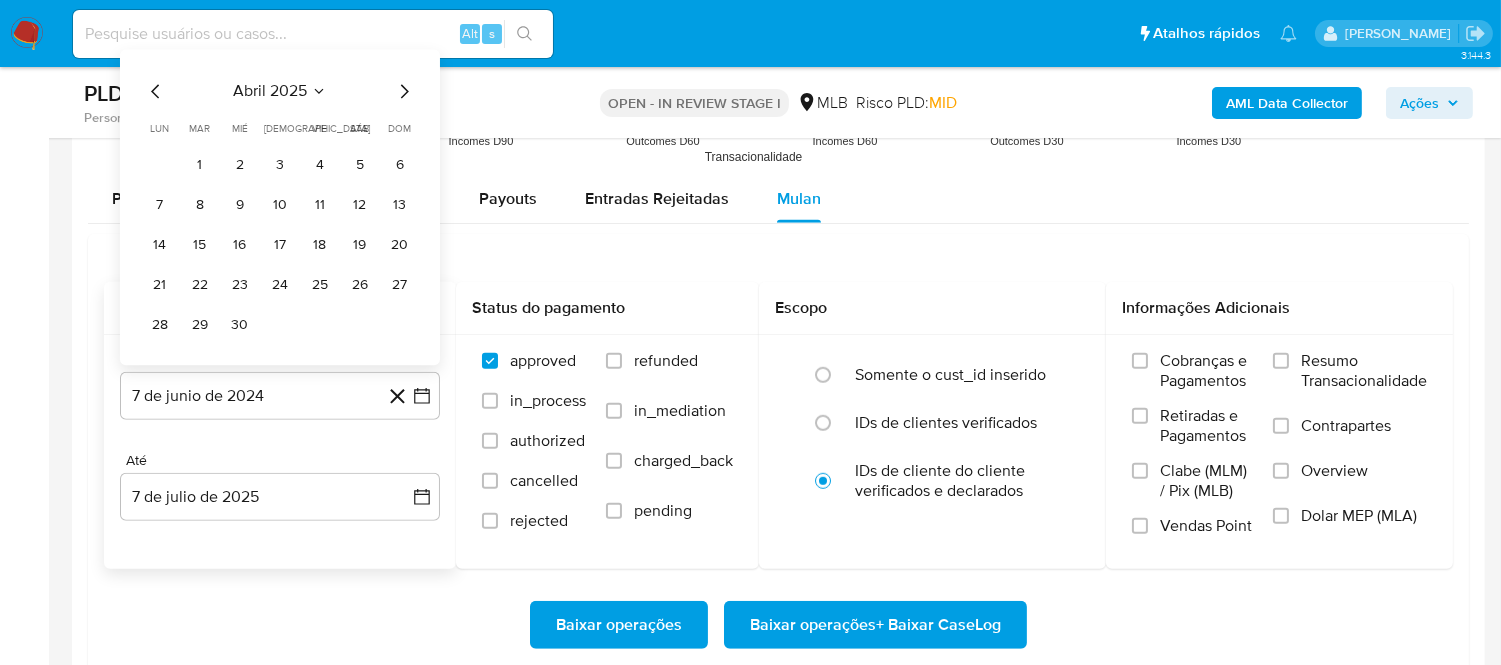 click 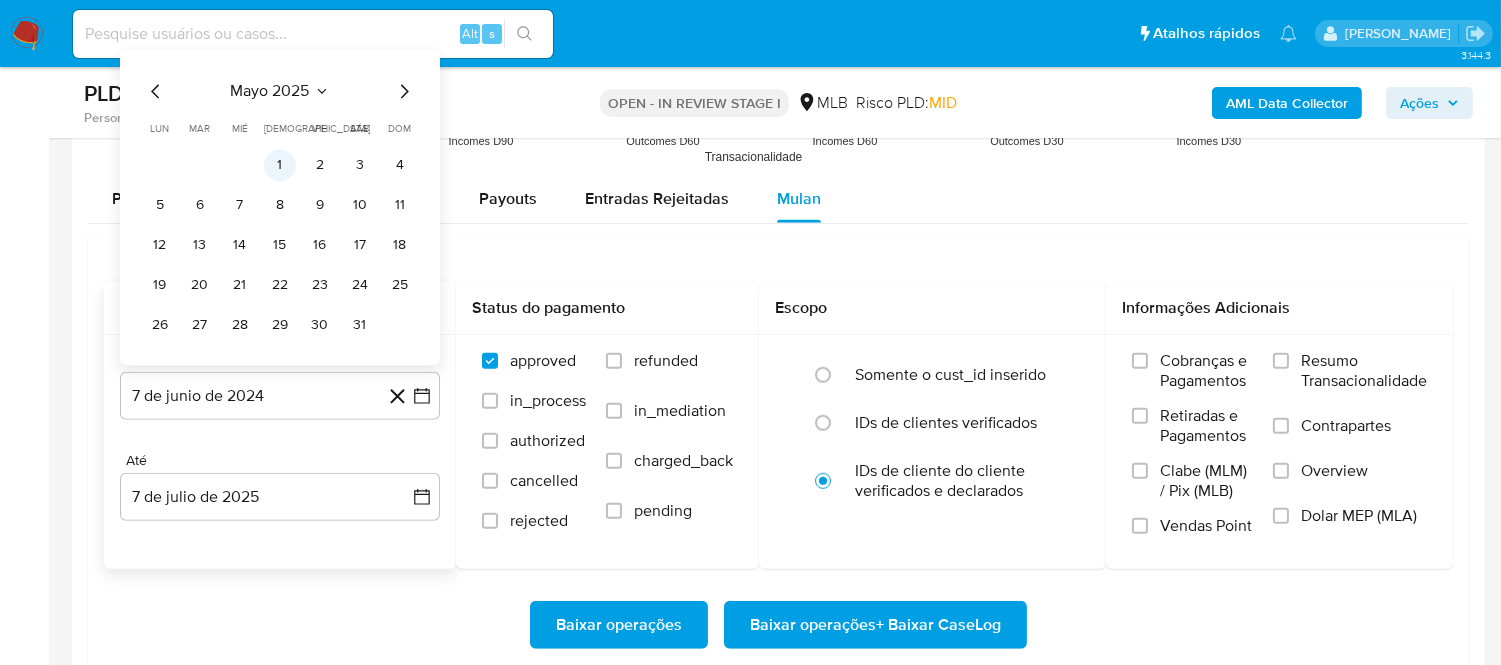 click on "1" at bounding box center [280, 166] 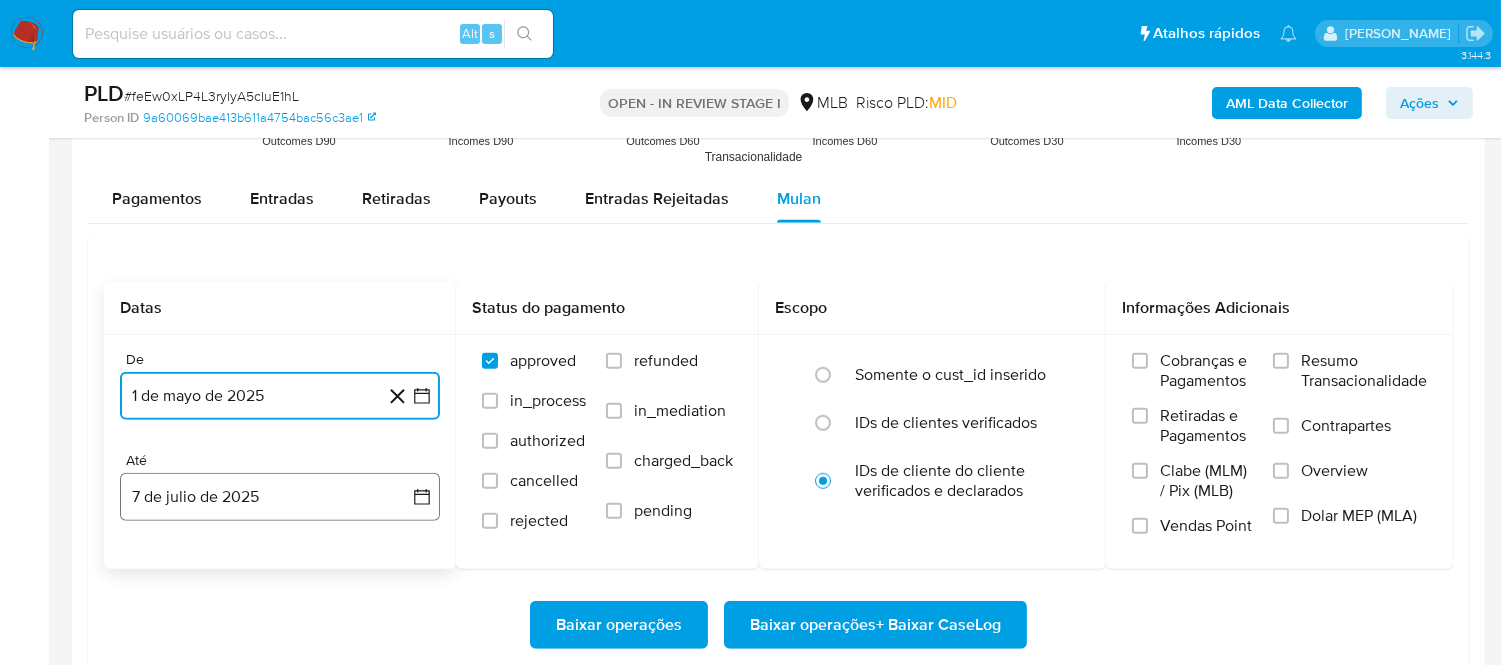 click 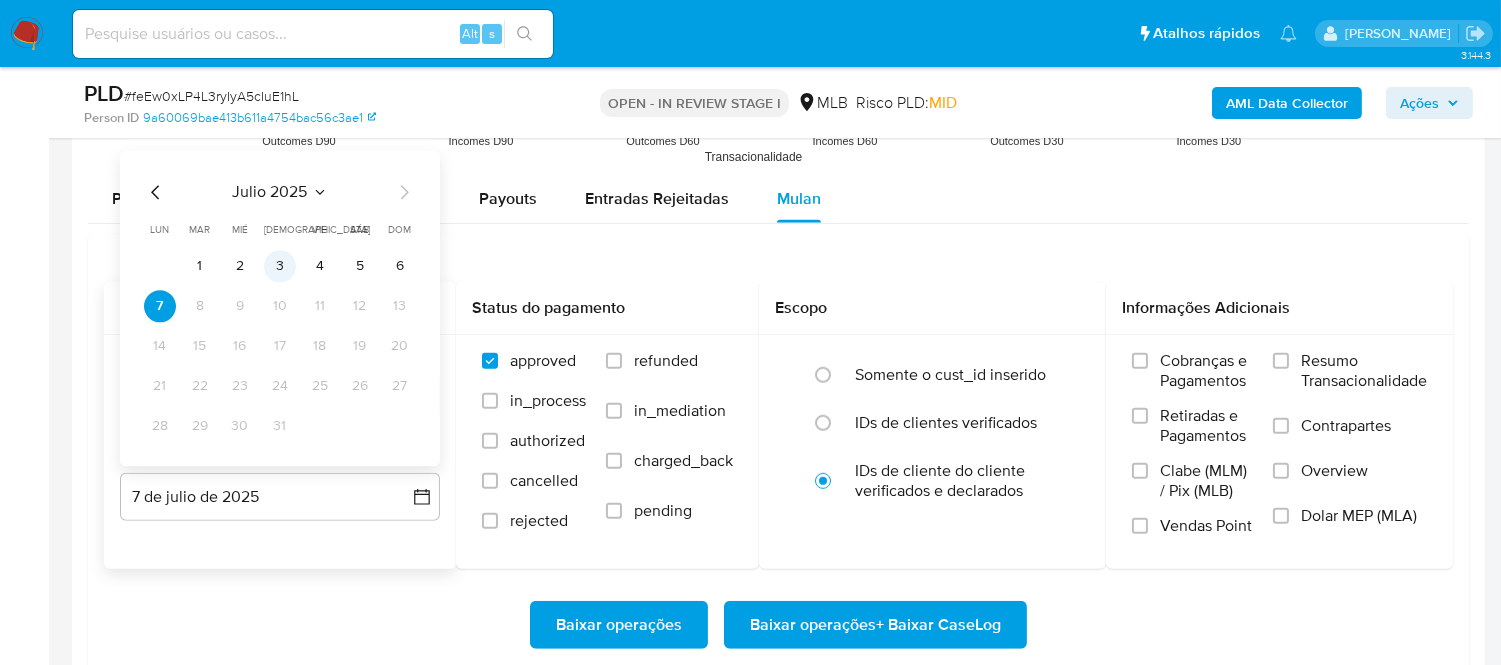 click on "3" at bounding box center [280, 267] 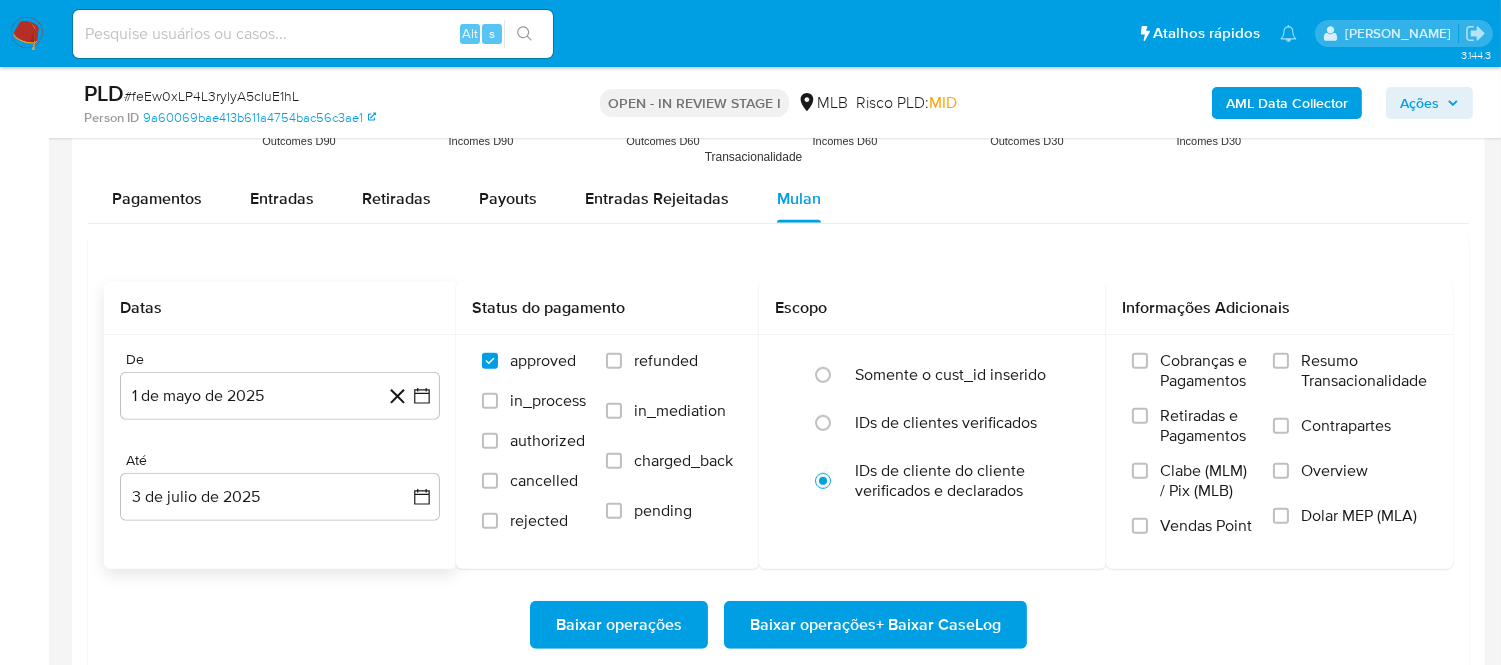 click on "Baixar operações Baixar operações  +   Baixar CaseLog" at bounding box center (778, 625) 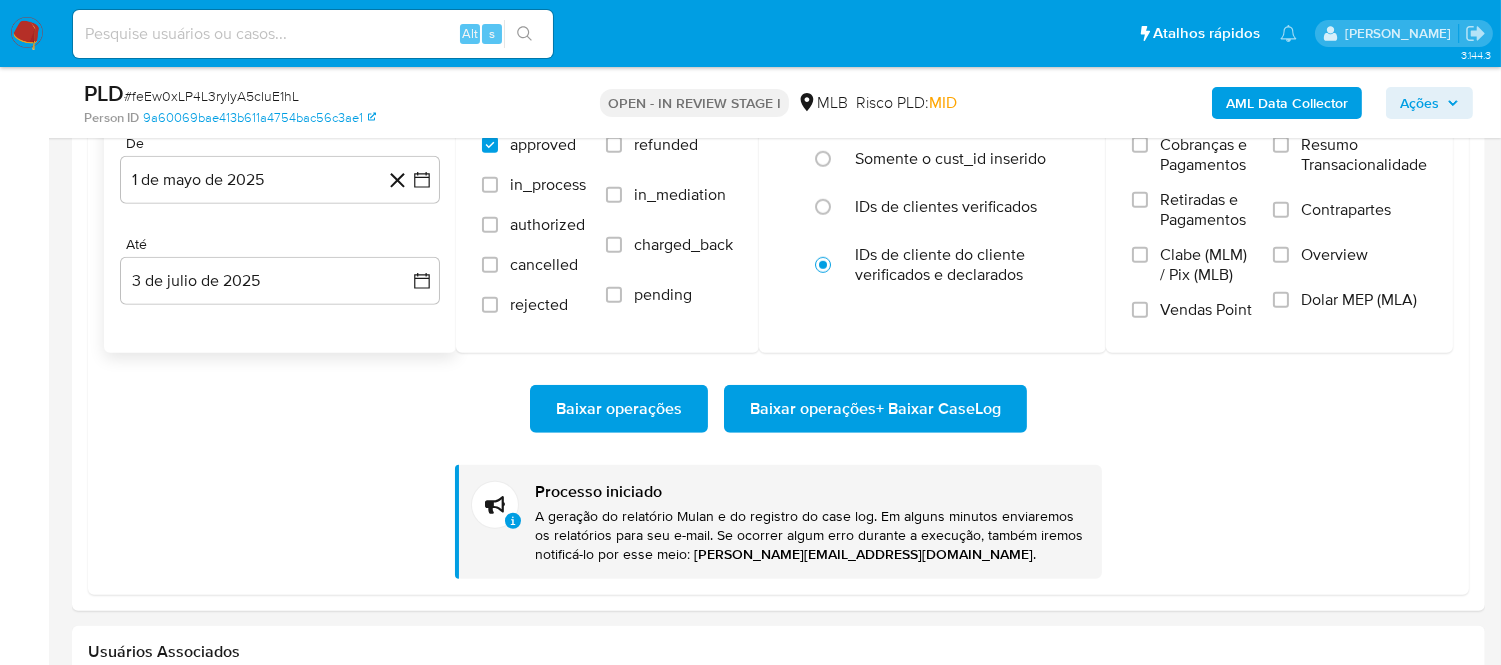 scroll, scrollTop: 2444, scrollLeft: 0, axis: vertical 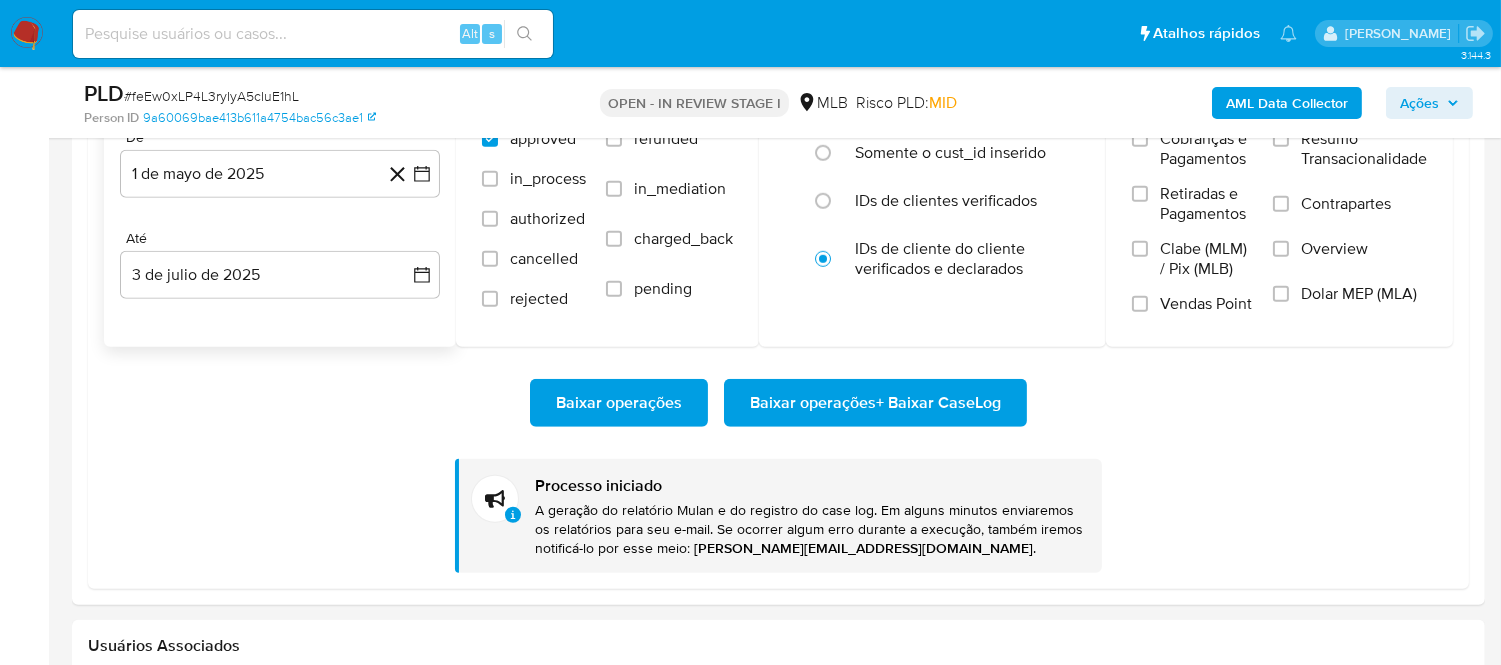 click at bounding box center (313, 34) 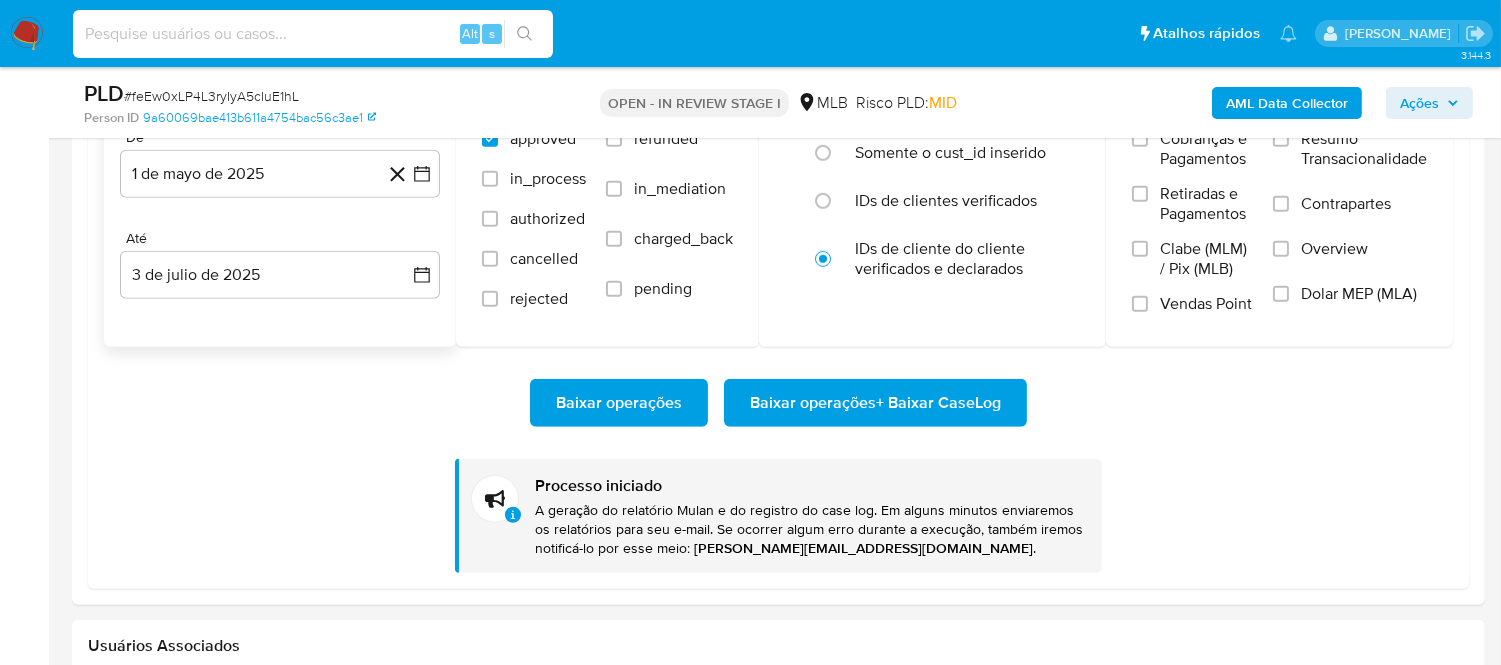 paste on "8h9mah4NLJUCM6IouocWIq0R" 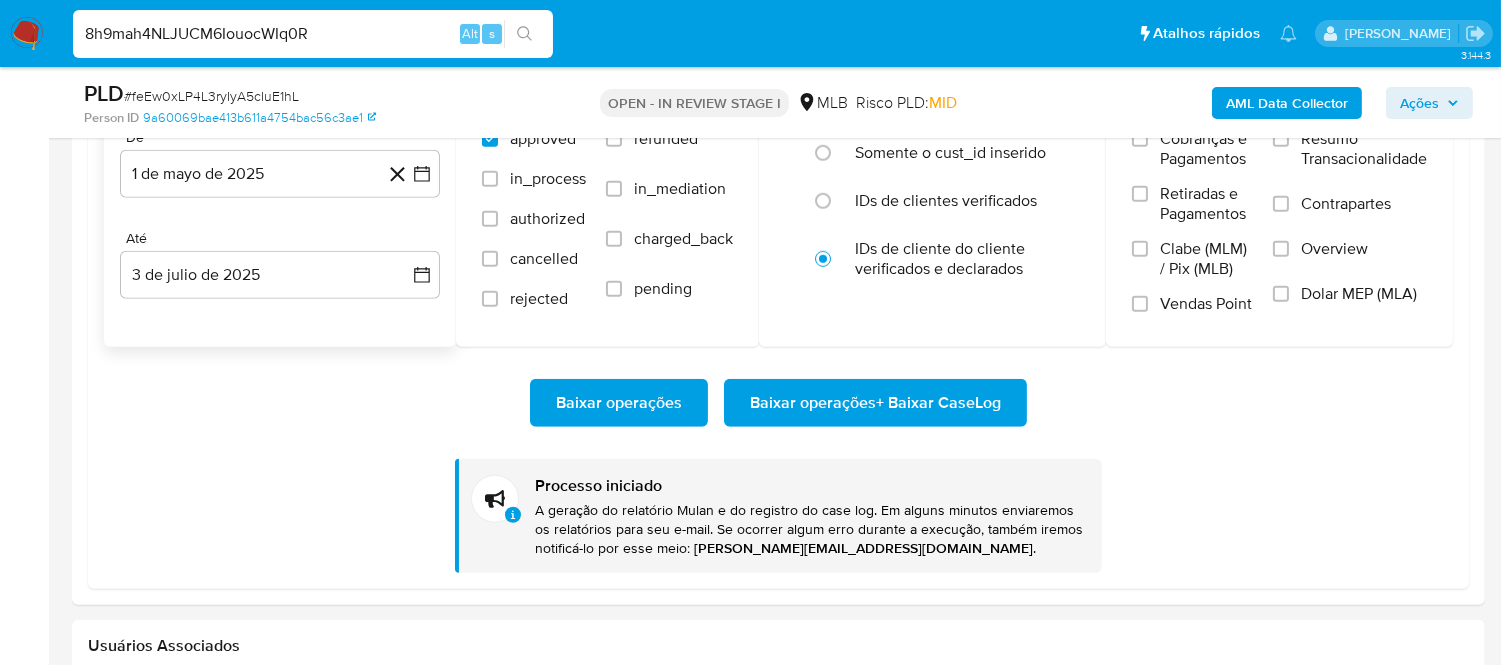 type on "8h9mah4NLJUCM6IouocWIq0R" 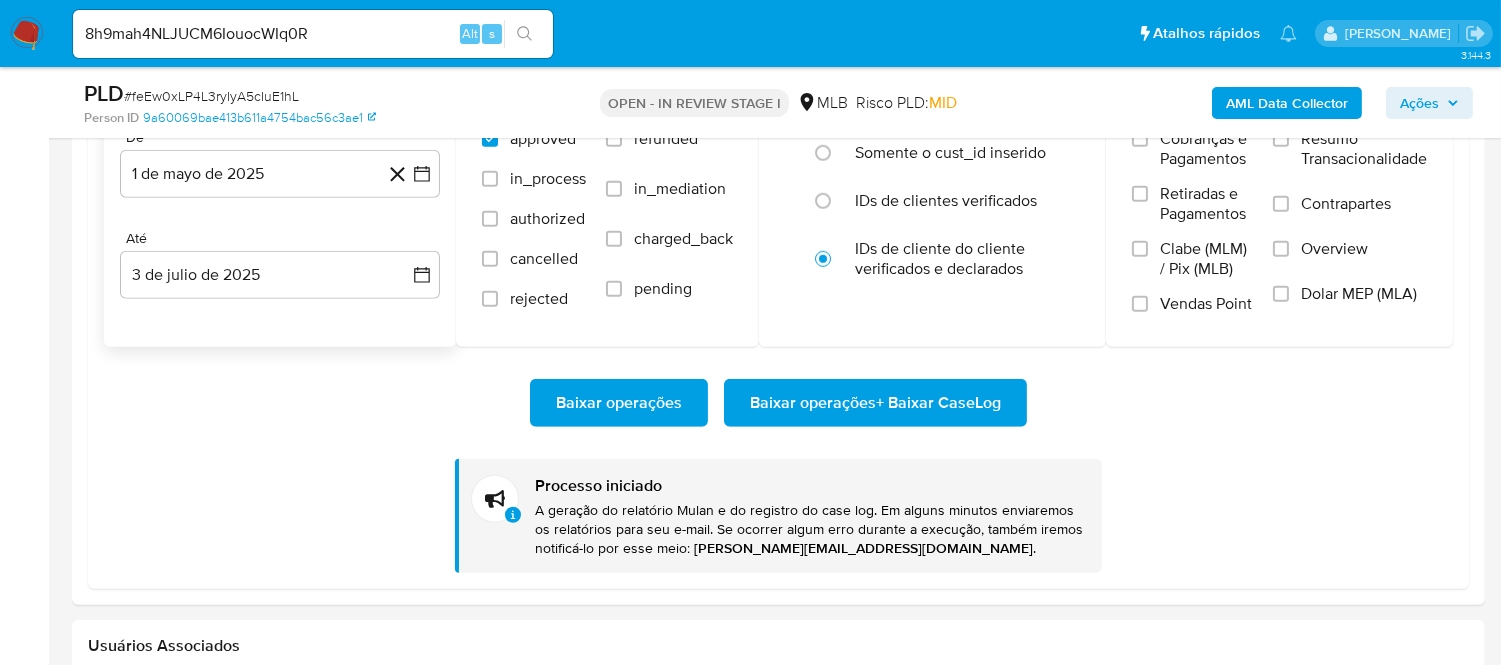 click 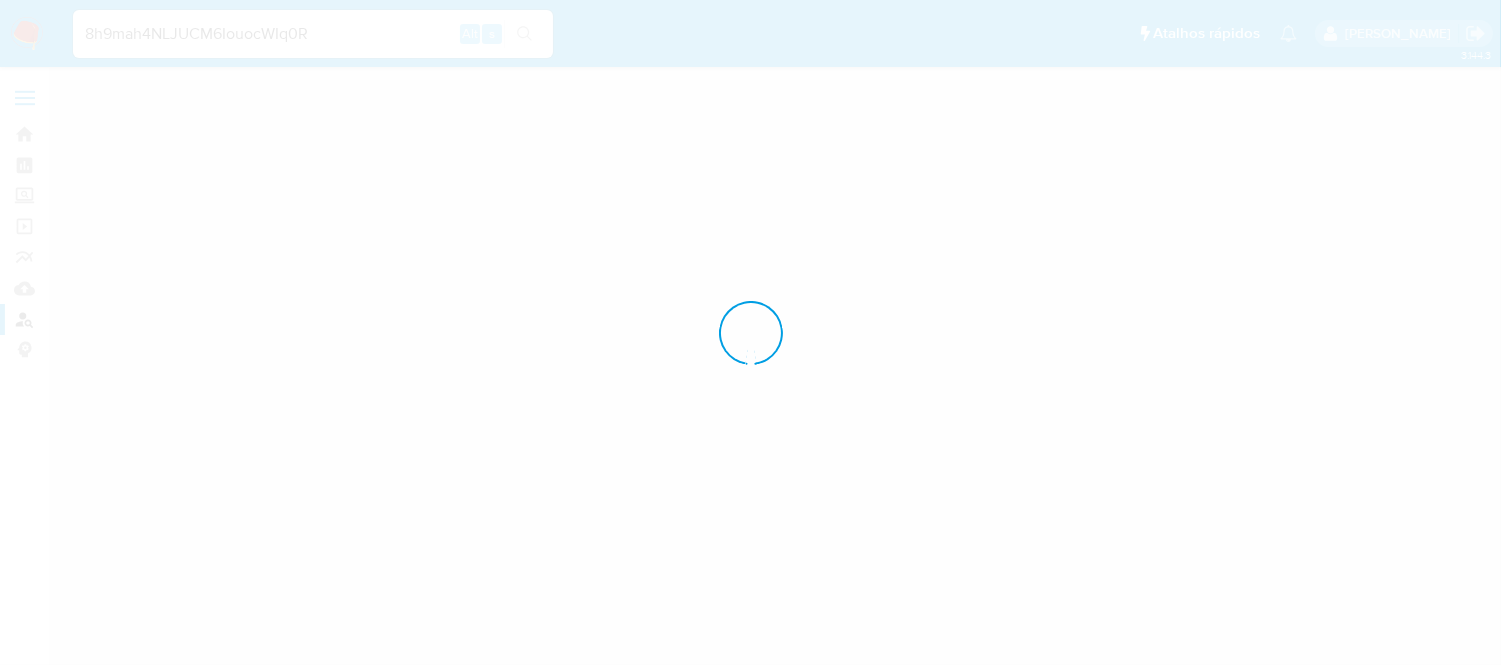 scroll, scrollTop: 0, scrollLeft: 0, axis: both 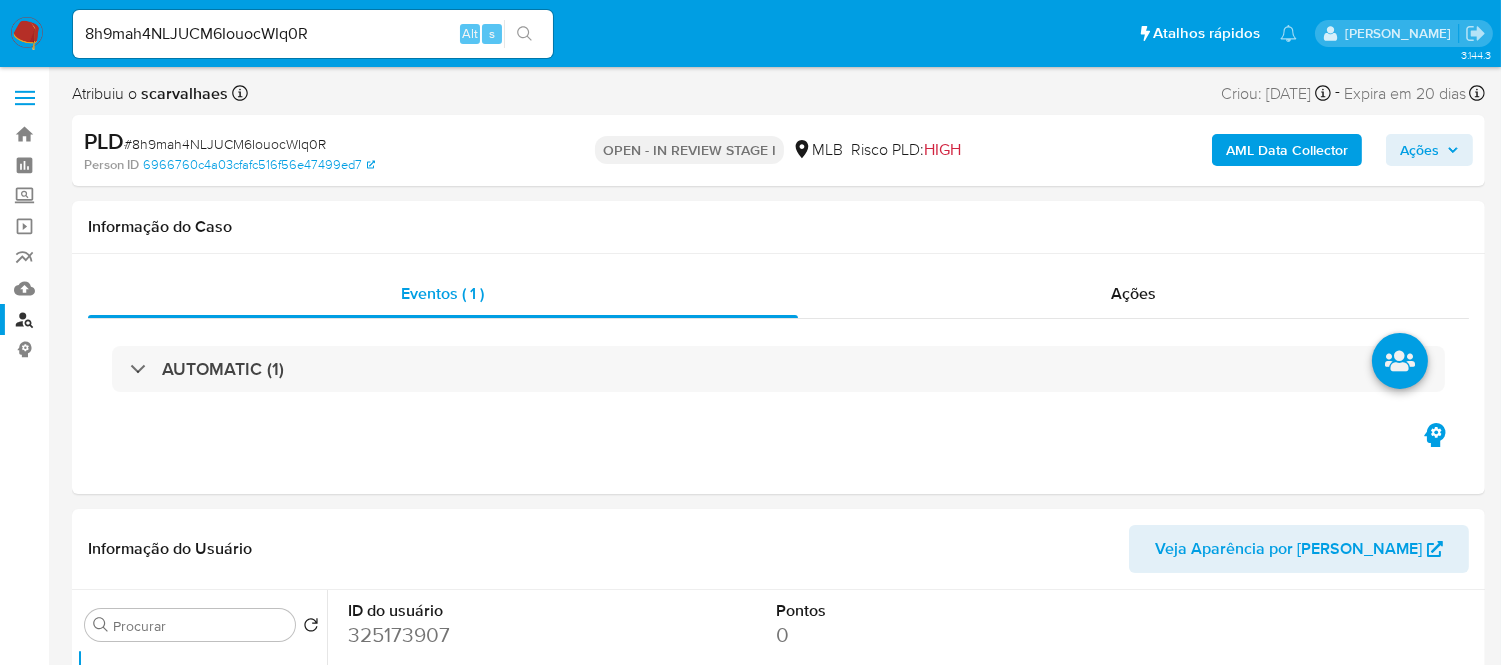 select on "10" 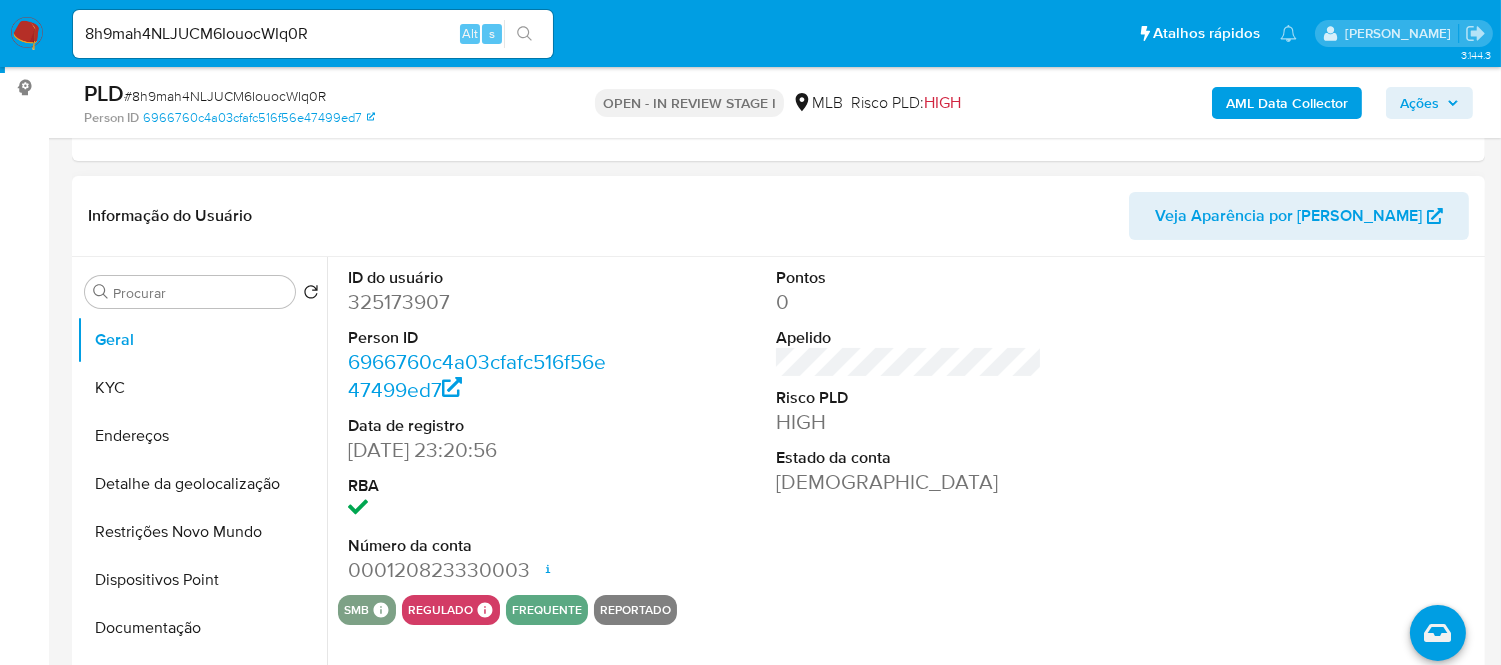 scroll, scrollTop: 333, scrollLeft: 0, axis: vertical 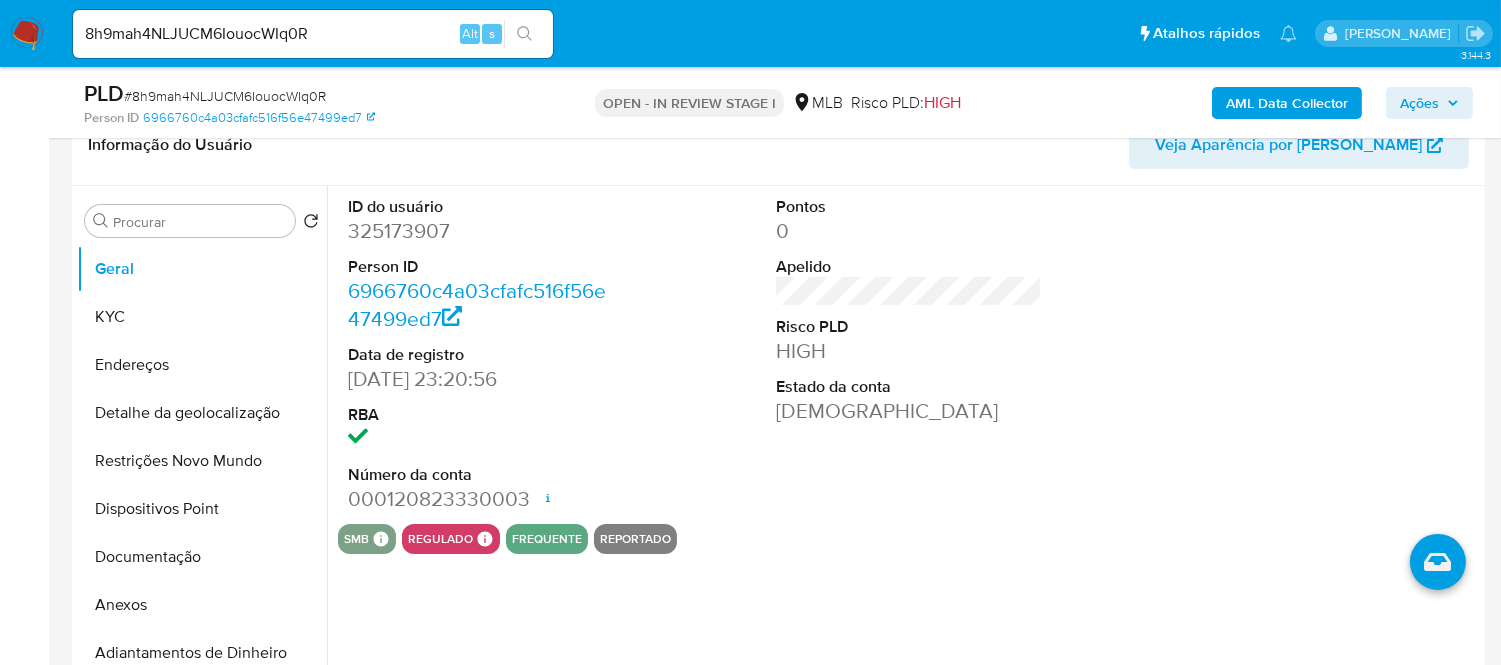 click on "Estado da conta" at bounding box center (909, 387) 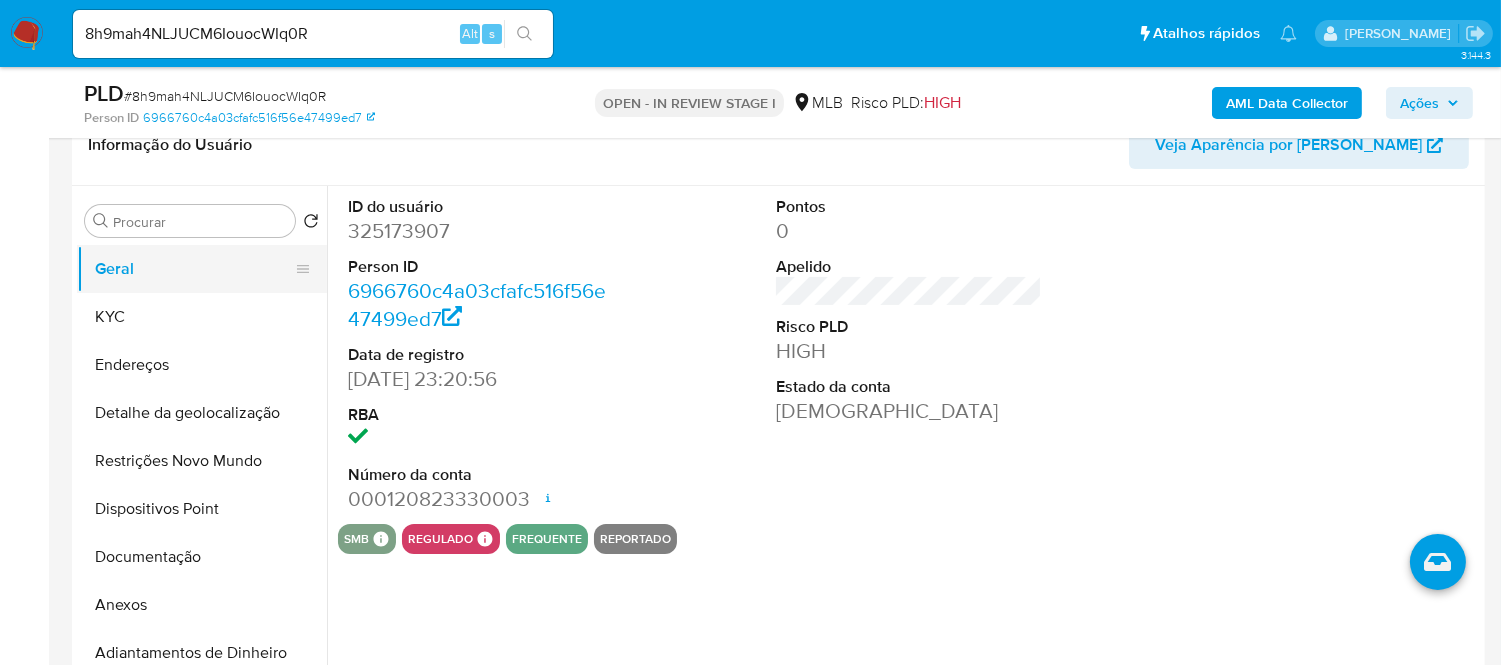 click on "Geral" at bounding box center (194, 269) 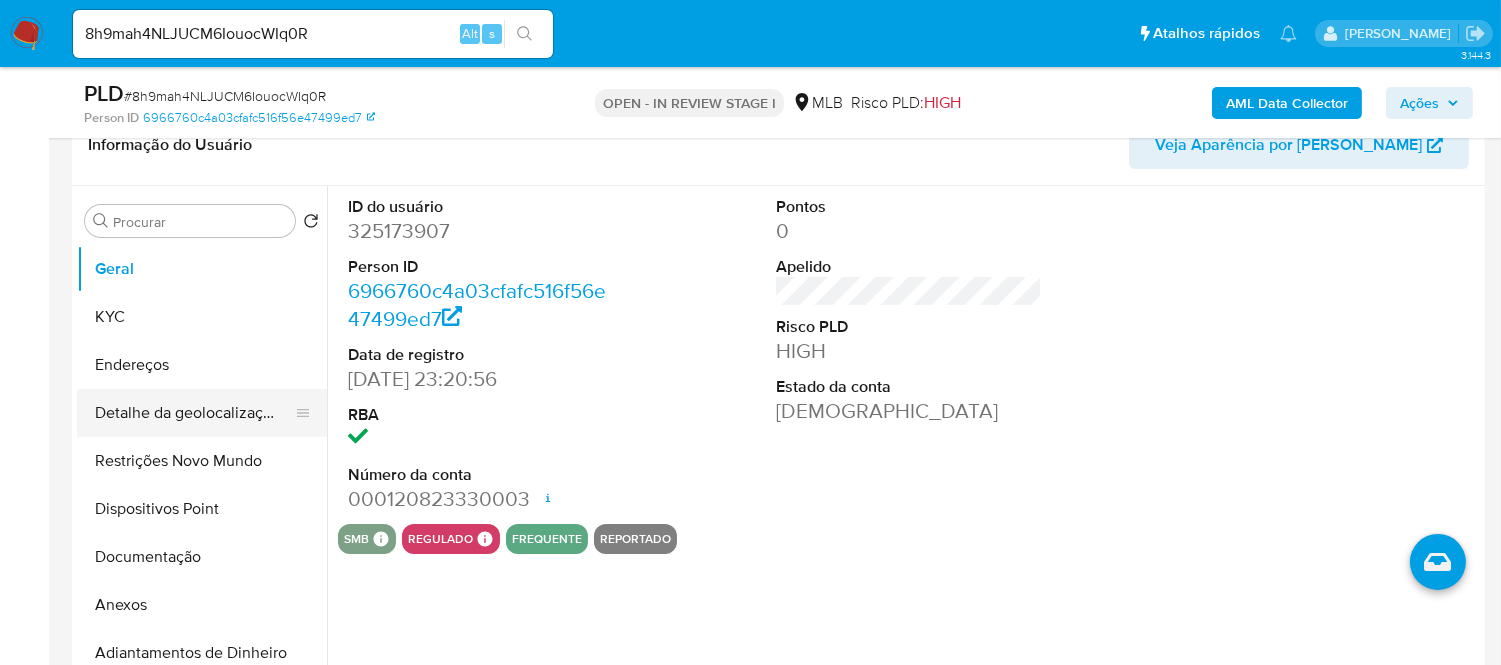 scroll, scrollTop: 222, scrollLeft: 0, axis: vertical 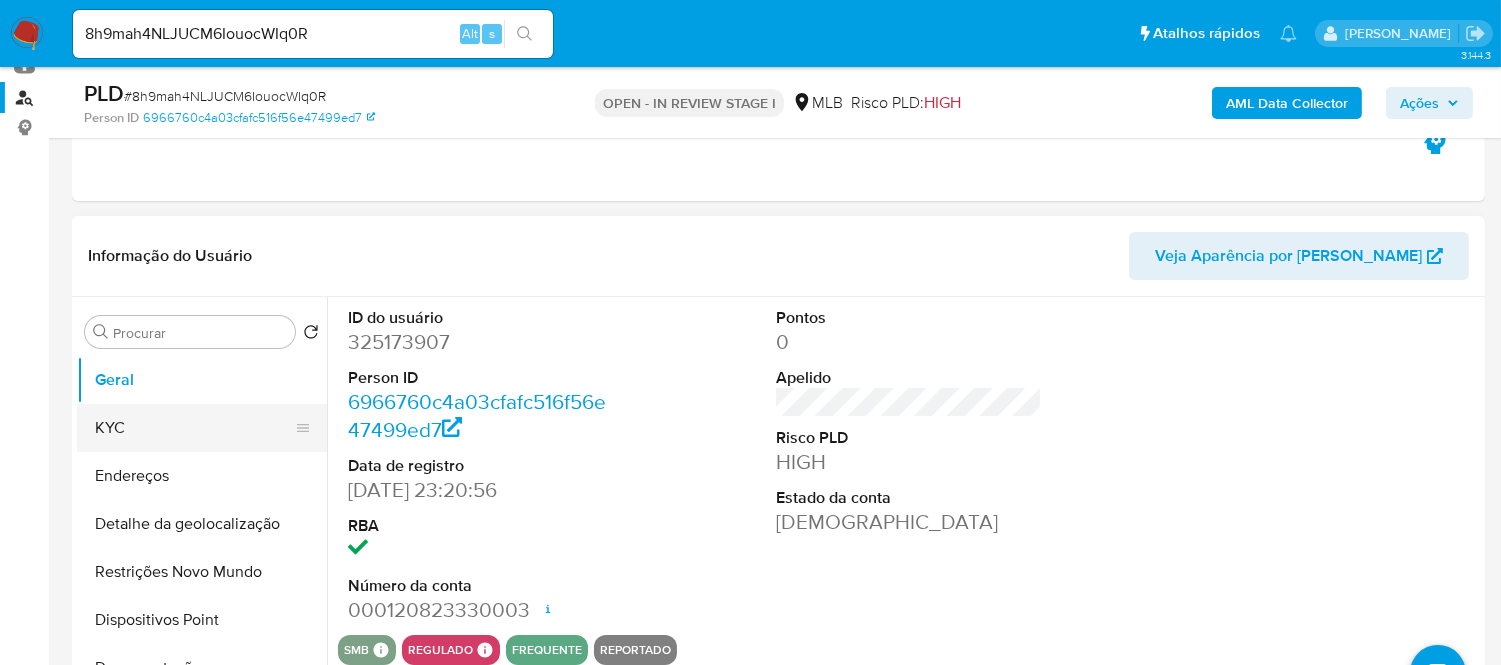 click on "KYC" at bounding box center [194, 428] 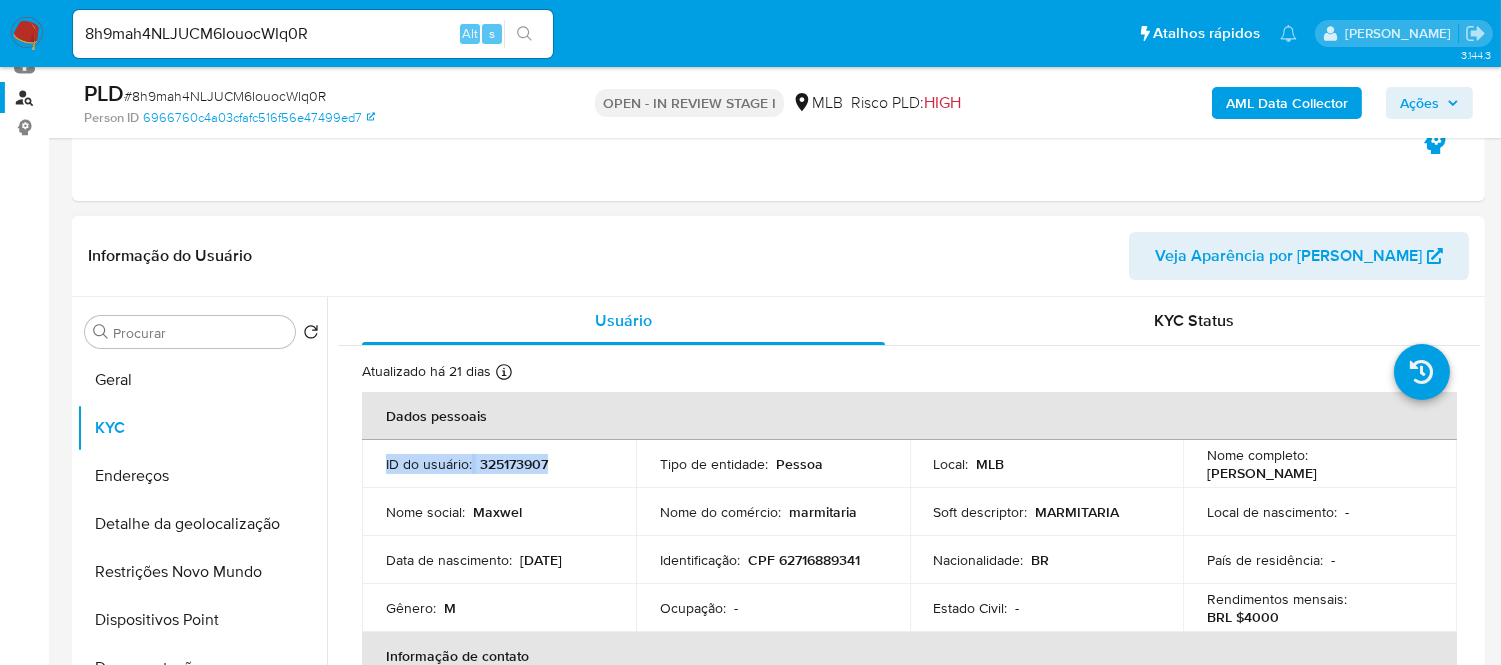 drag, startPoint x: 603, startPoint y: 434, endPoint x: 556, endPoint y: 446, distance: 48.507732 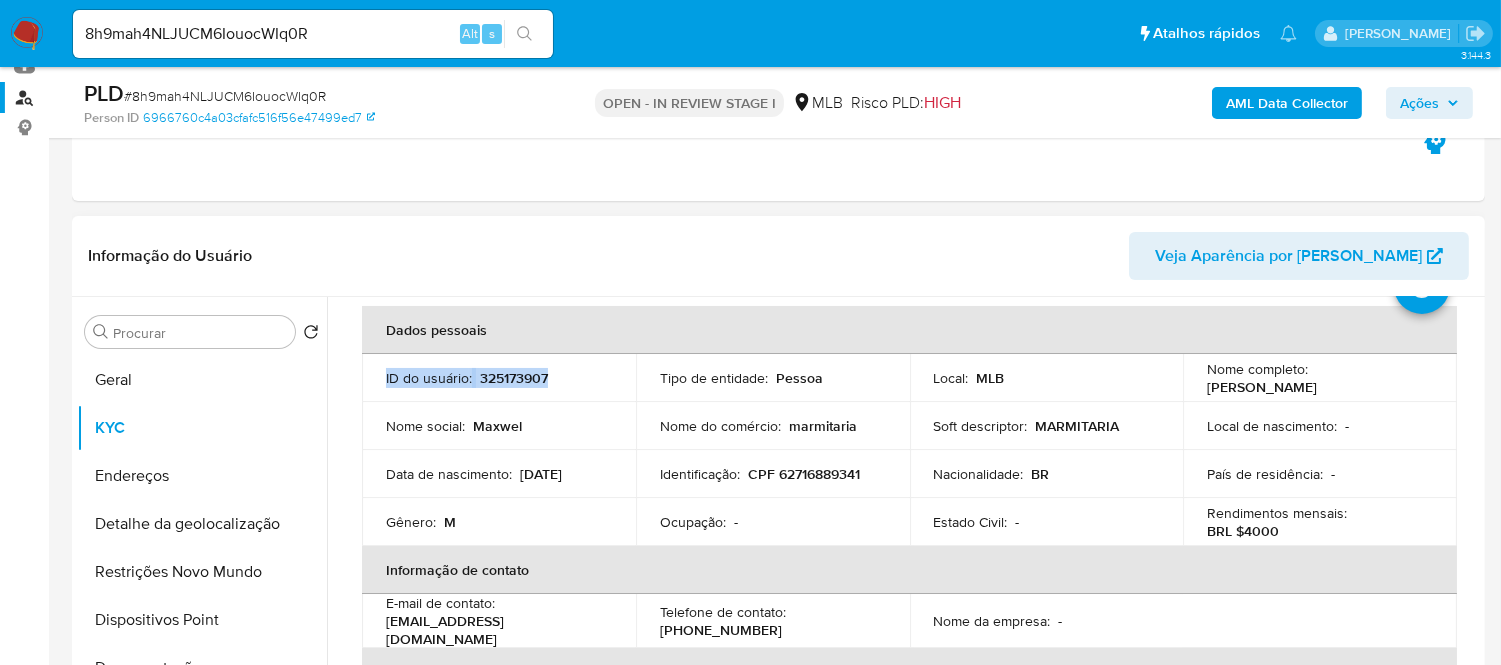 scroll, scrollTop: 111, scrollLeft: 0, axis: vertical 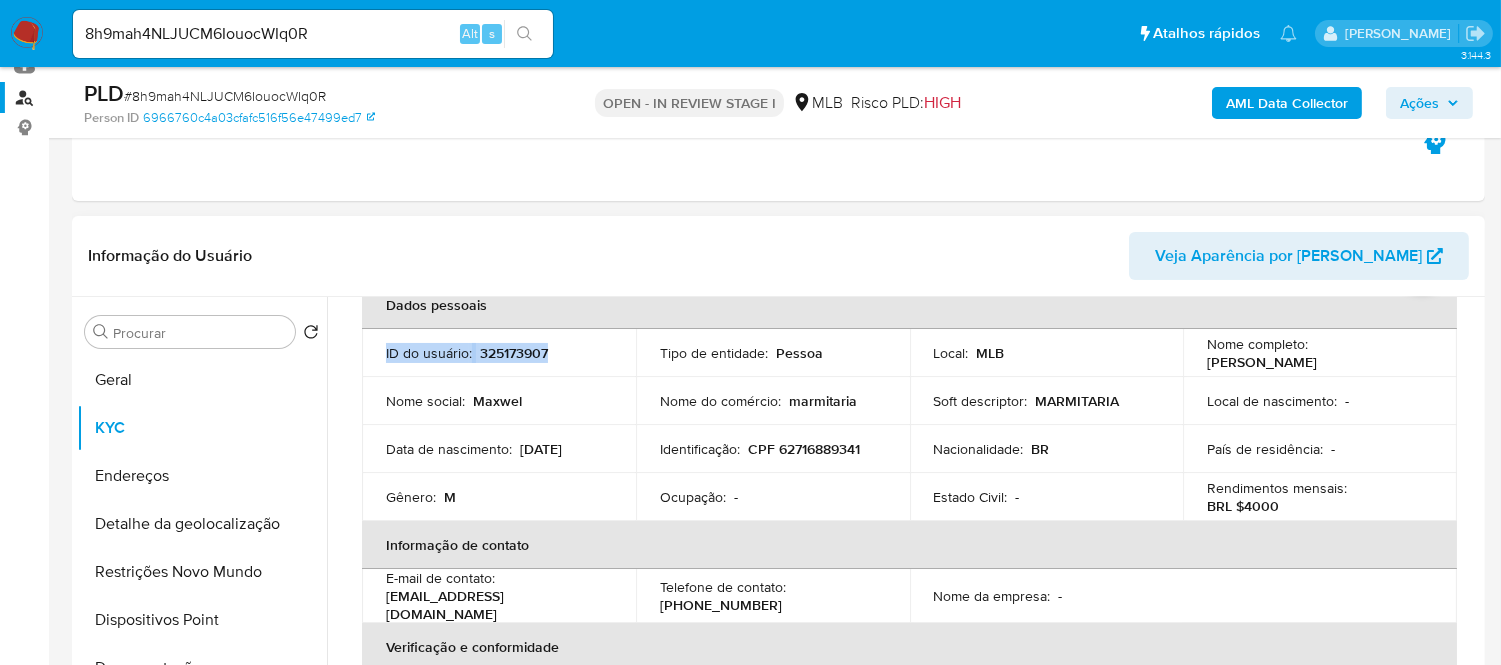 click on "ID do usuário :    325173907   Tipo de entidade :    Pessoa   Local :    MLB   Nome completo :    Maxwel Guimaraes Carneiro   Nome social :    Maxwel   Nome do comércio :    marmitaria   Soft descriptor :    MARMITARIA   Local de nascimento :    -   Data de nascimento :    19/07/2003   Identificação :    CPF 62716889341   Nacionalidade :    BR   País de residência :    -   Gênero :    M   Ocupação :    -   Estado Civil :    -   Rendimentos mensais :    BRL $4000" at bounding box center (909, 425) 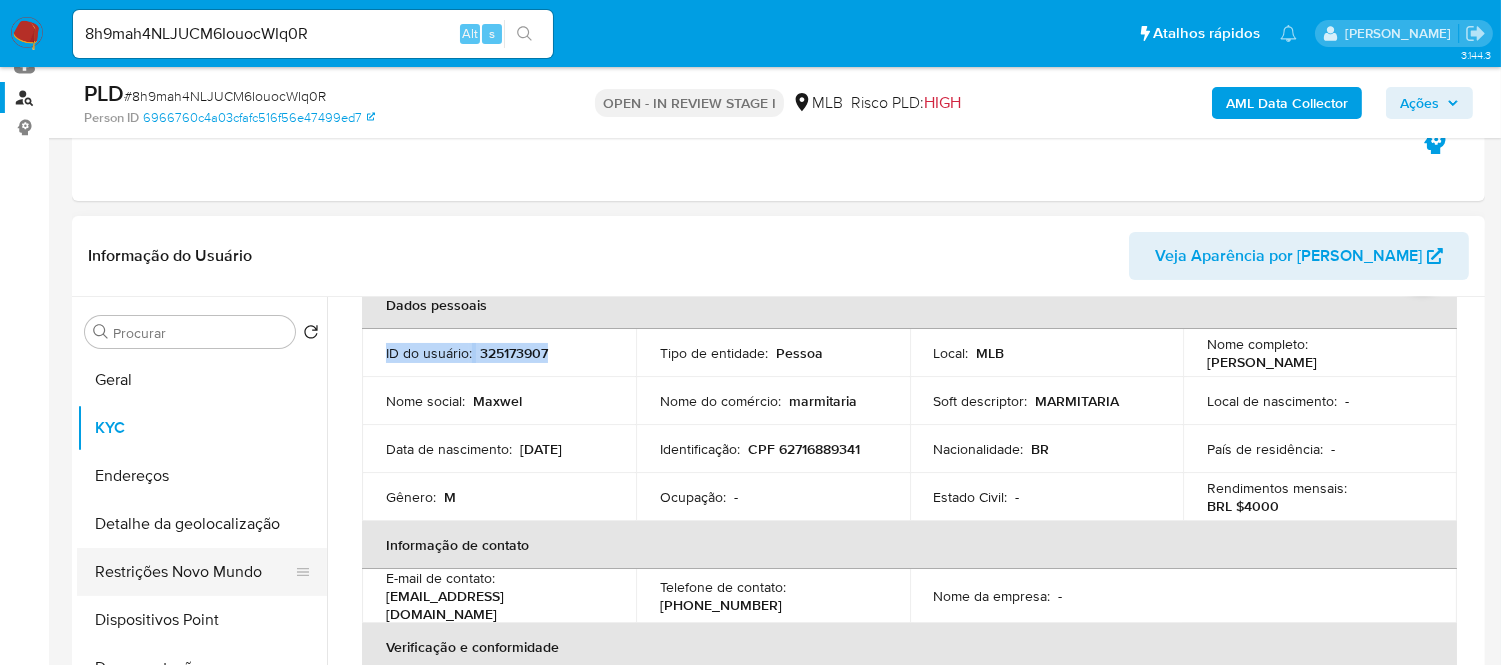 drag, startPoint x: 621, startPoint y: 448, endPoint x: 181, endPoint y: 581, distance: 459.66183 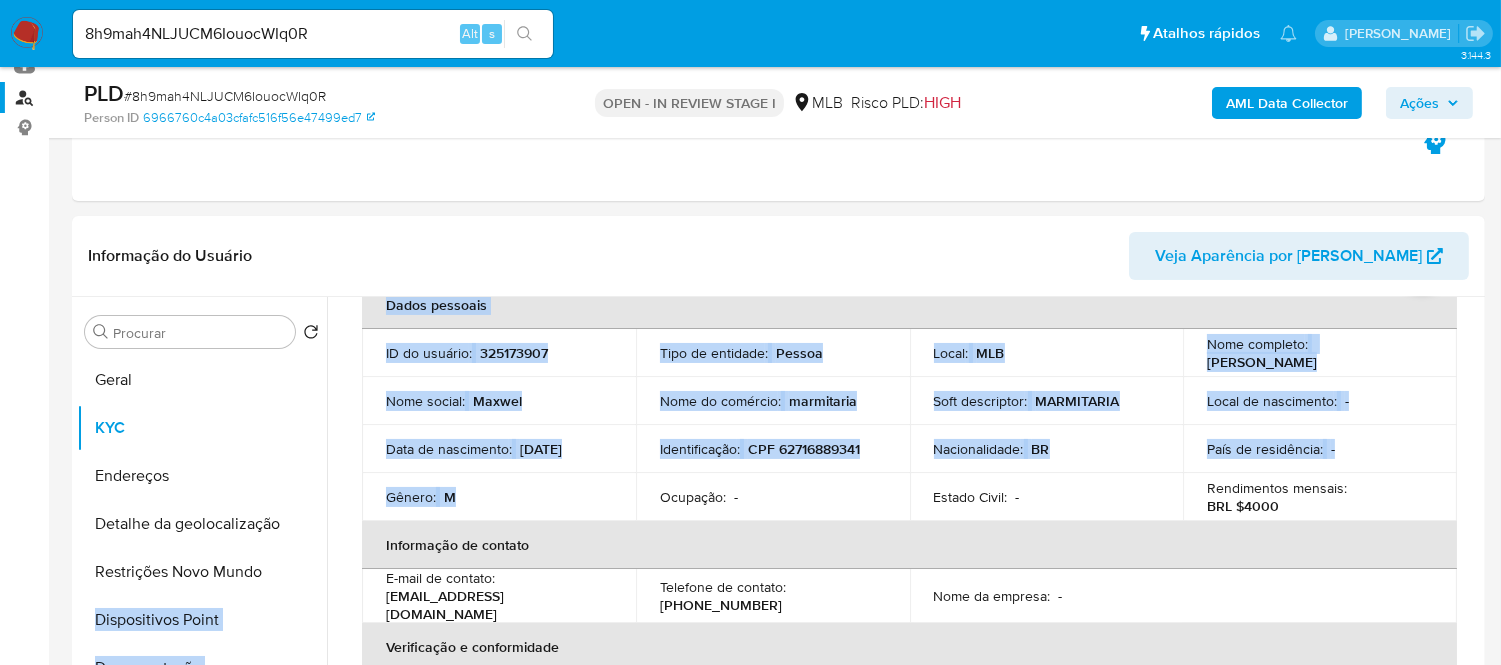 drag, startPoint x: 181, startPoint y: 581, endPoint x: -177, endPoint y: 607, distance: 358.9429 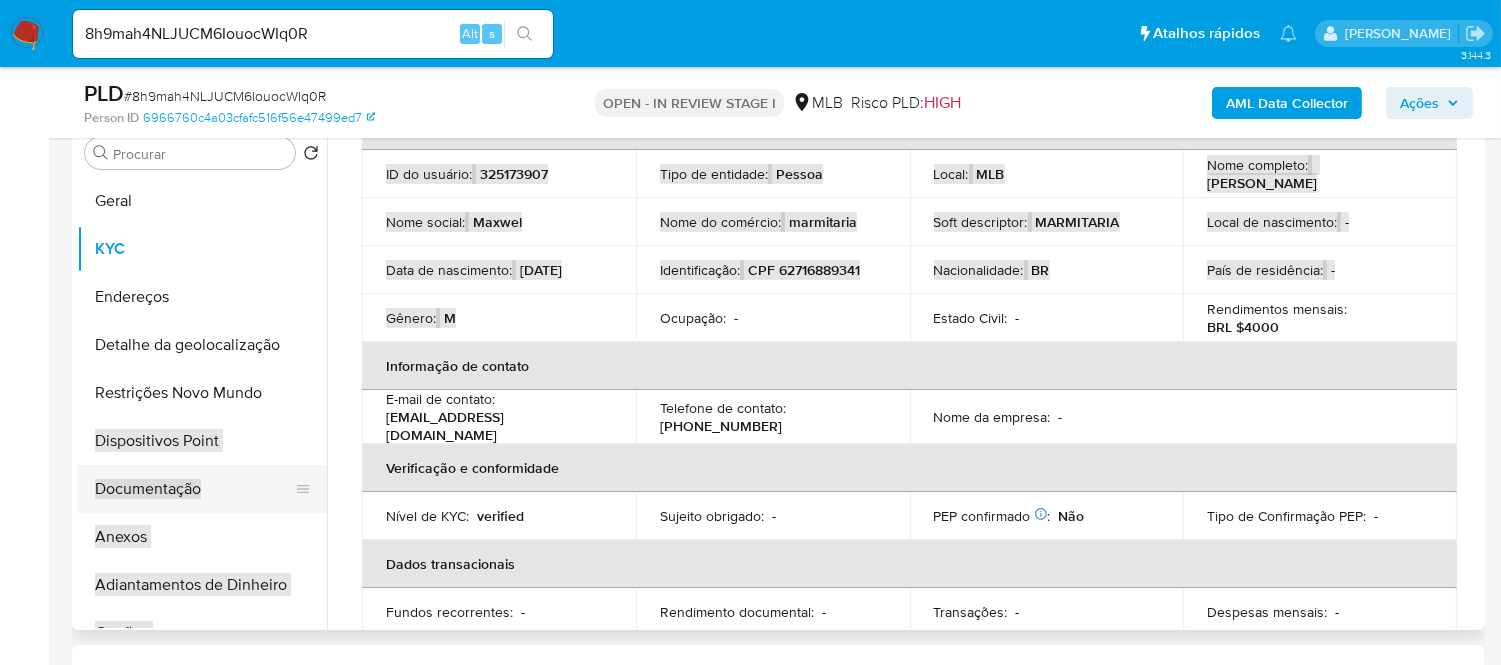 scroll, scrollTop: 444, scrollLeft: 0, axis: vertical 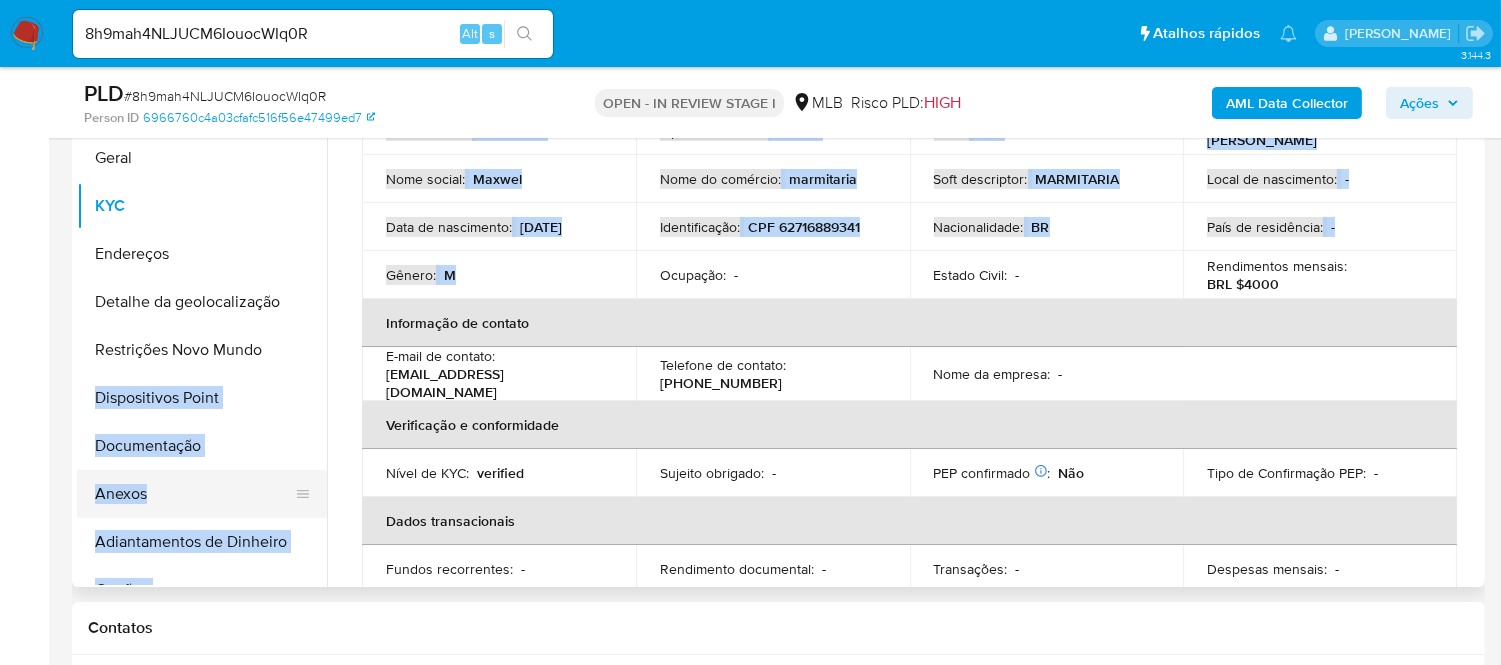 drag, startPoint x: 113, startPoint y: 507, endPoint x: 124, endPoint y: 498, distance: 14.21267 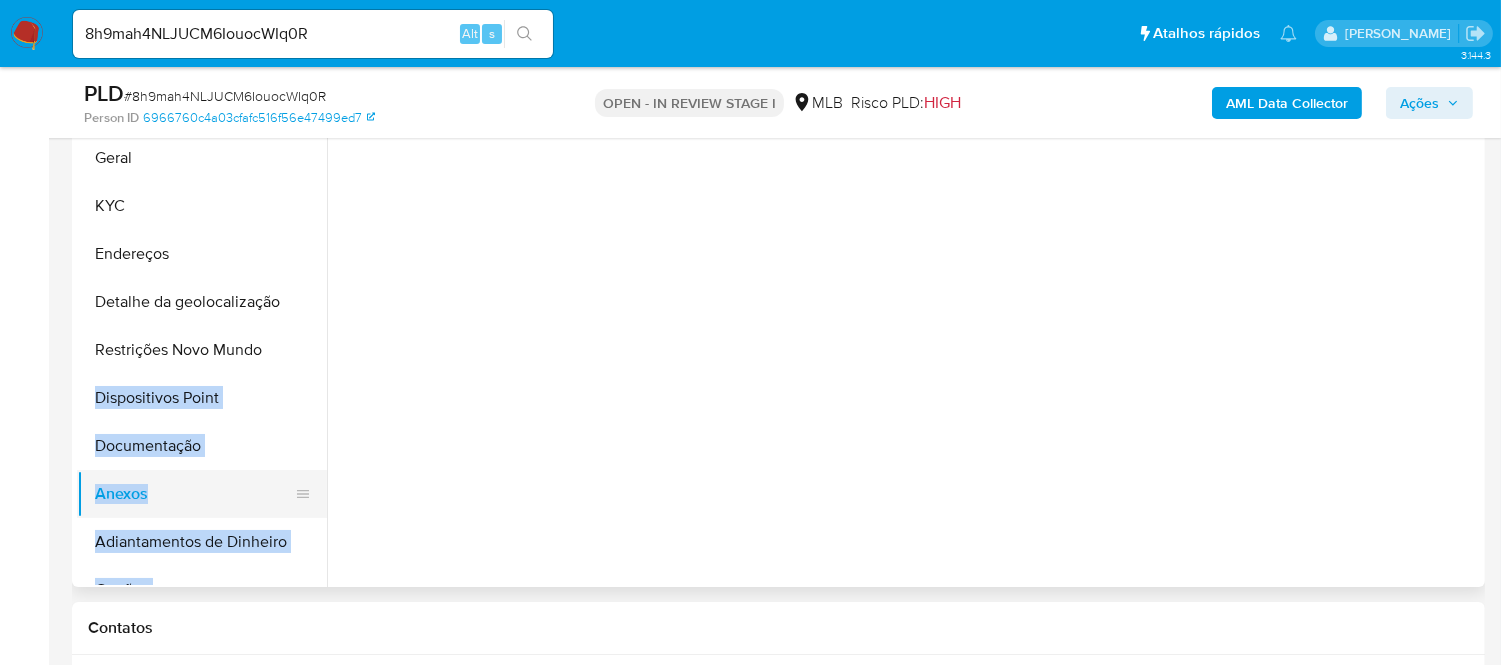 scroll, scrollTop: 0, scrollLeft: 0, axis: both 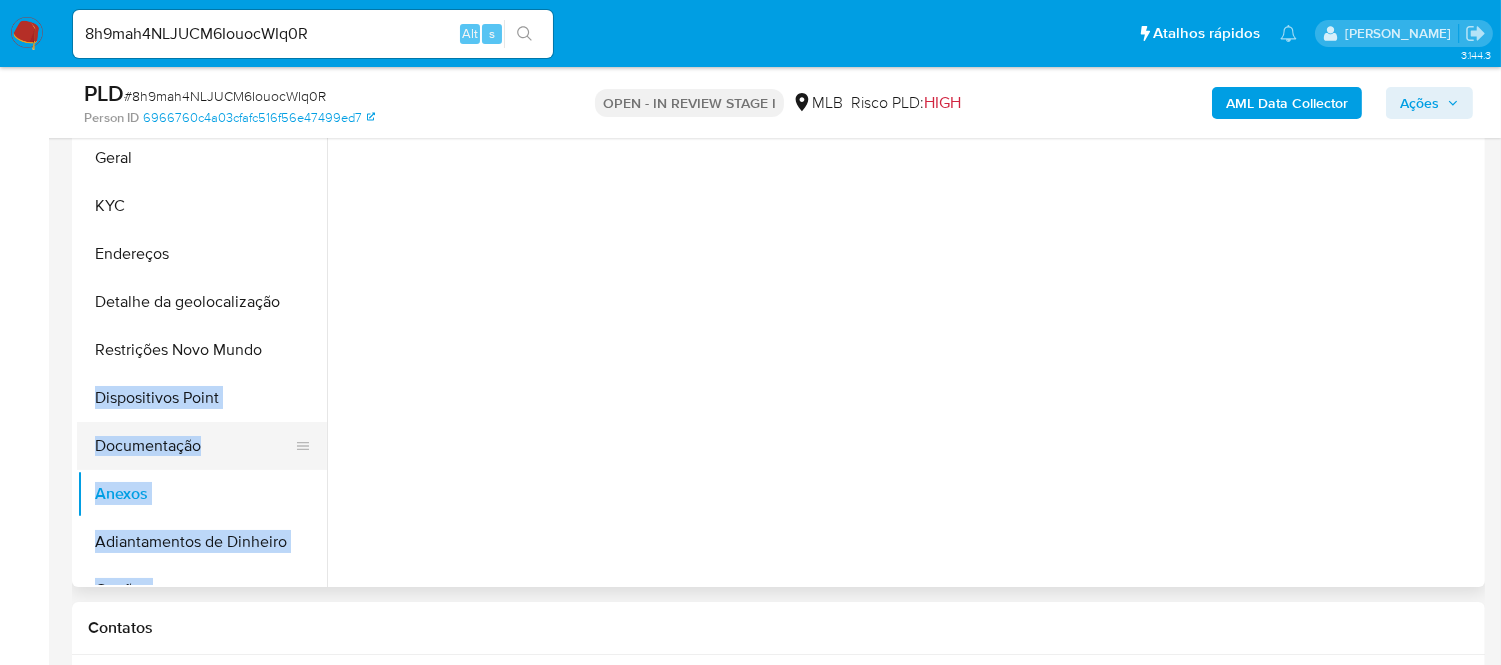click on "Documentação" at bounding box center (194, 446) 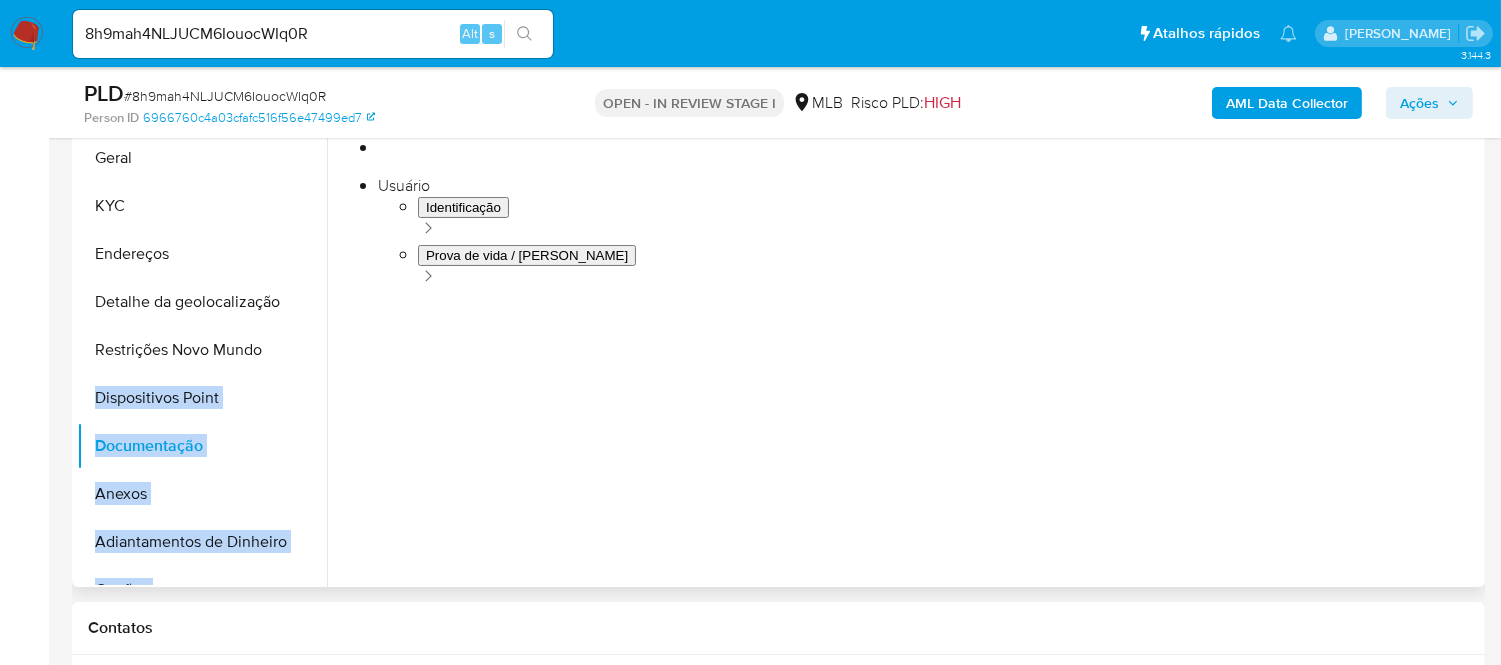 click at bounding box center [903, 331] 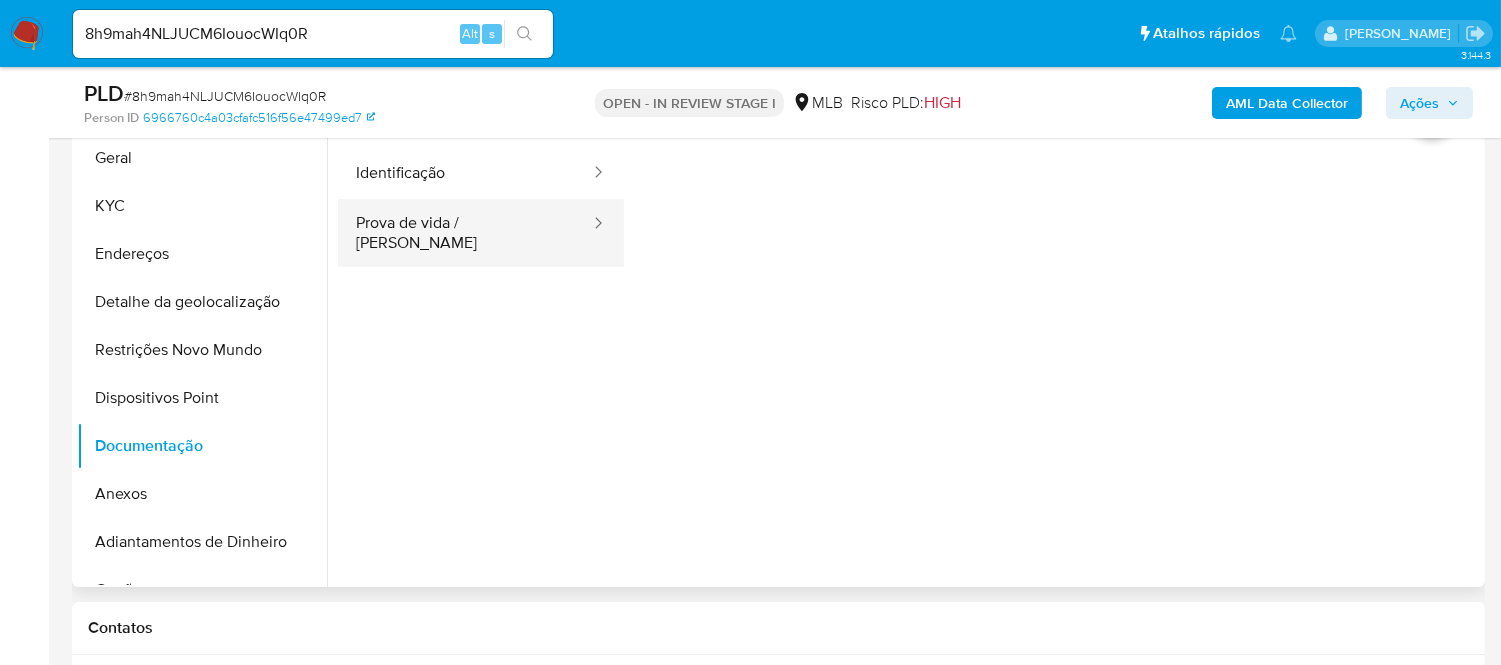 drag, startPoint x: 476, startPoint y: 308, endPoint x: 461, endPoint y: 244, distance: 65.734314 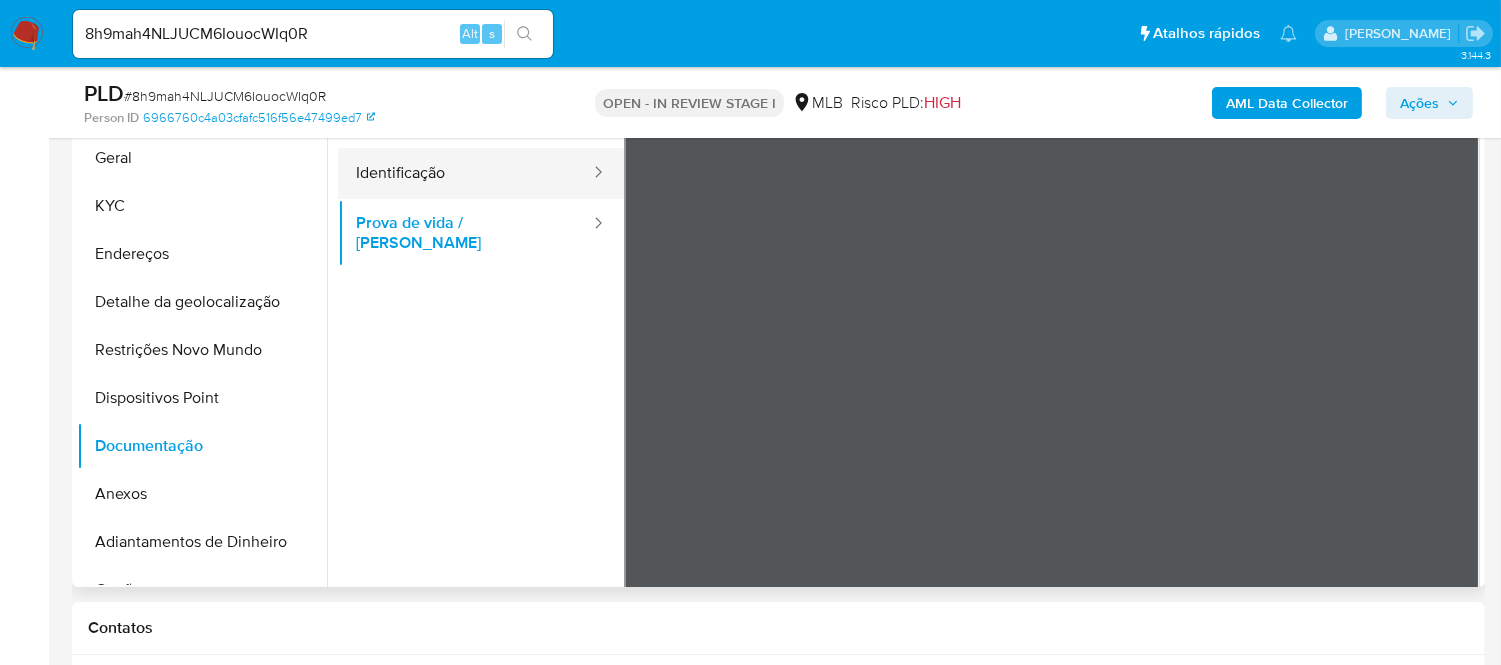 click on "Identificação" at bounding box center [465, 173] 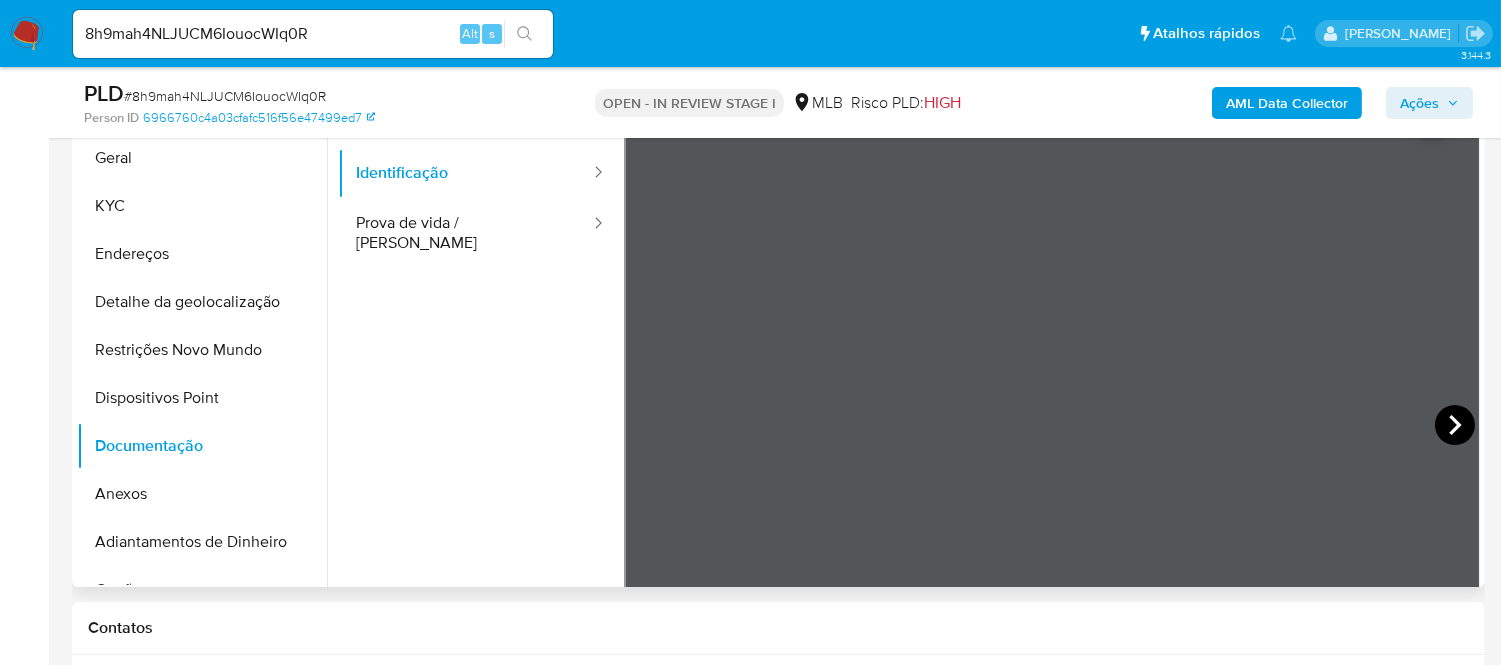 click 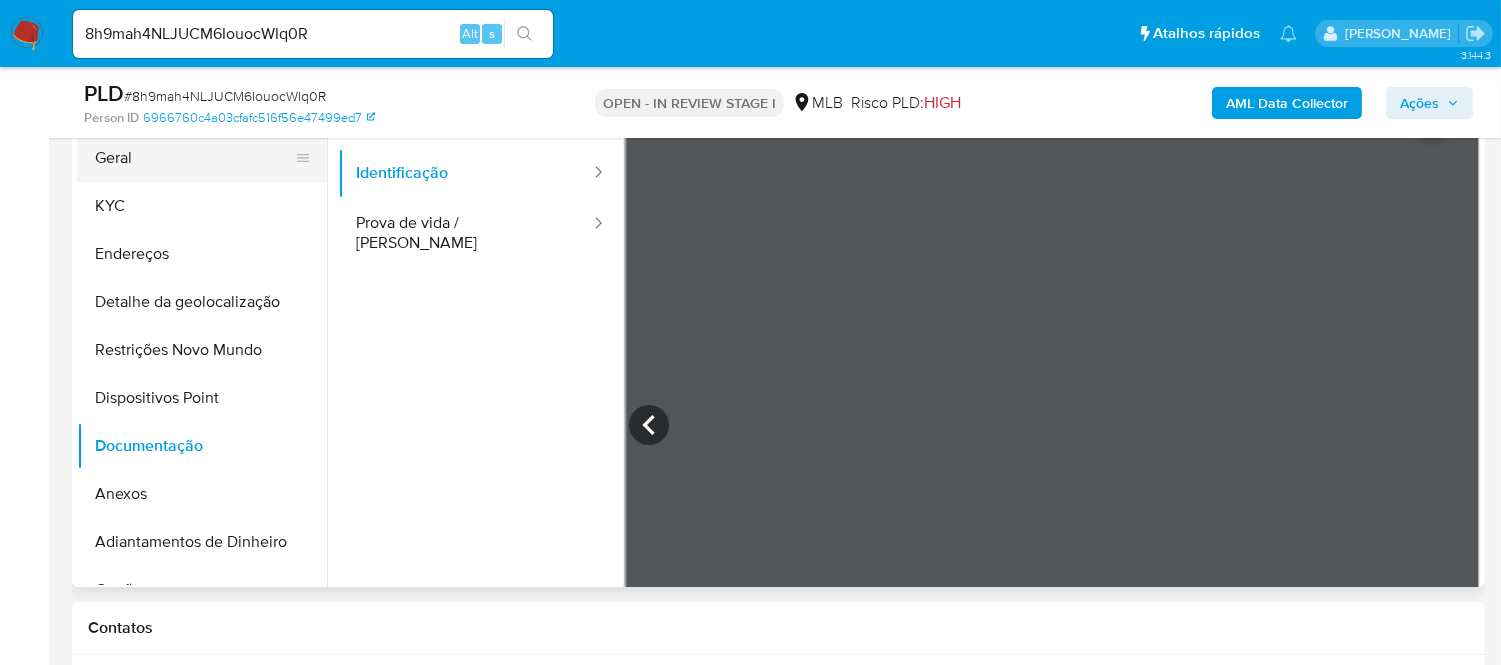 click on "Geral" at bounding box center [194, 158] 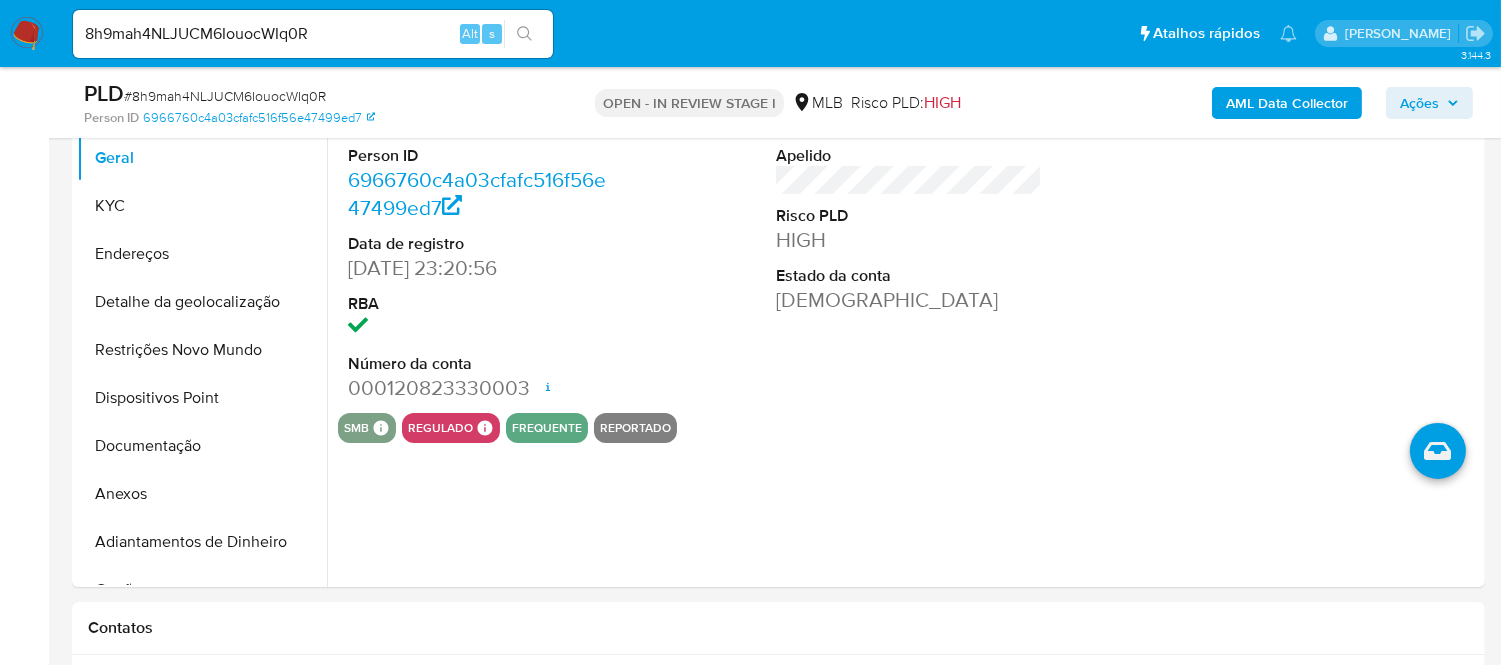 scroll, scrollTop: 333, scrollLeft: 0, axis: vertical 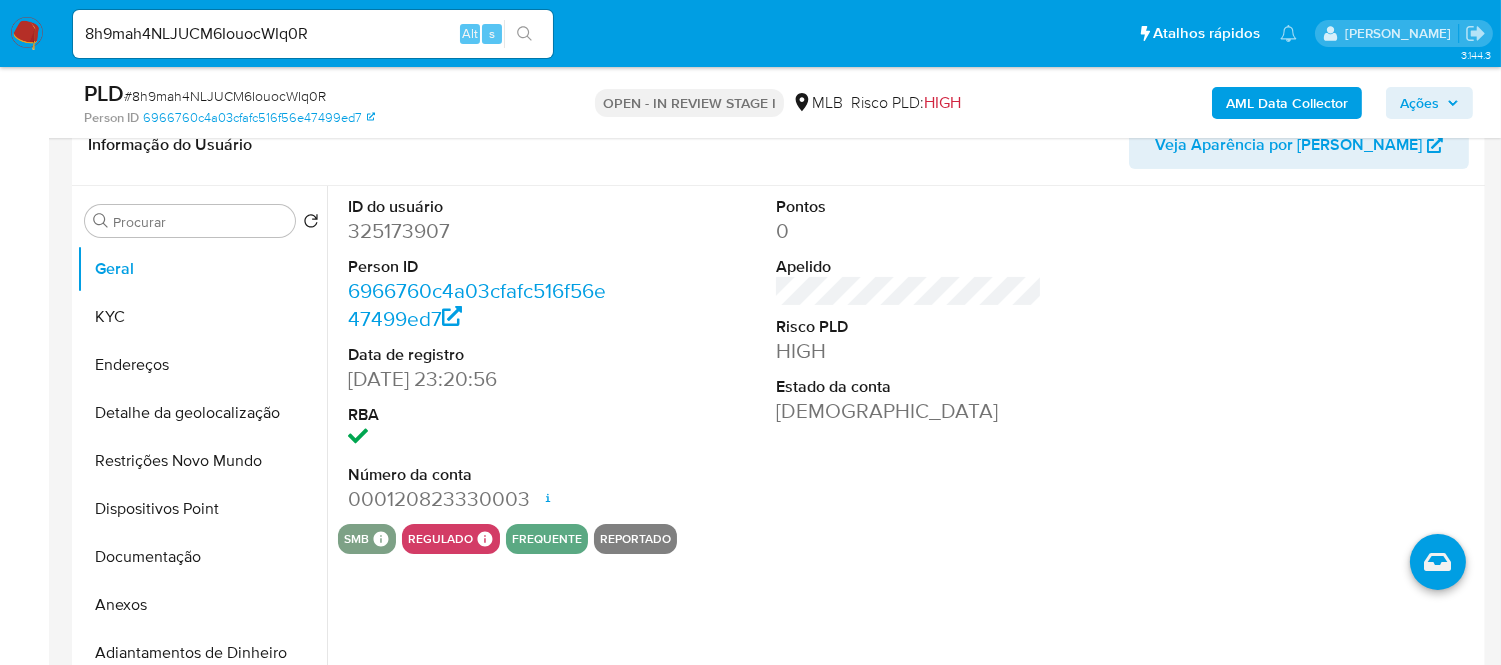 type 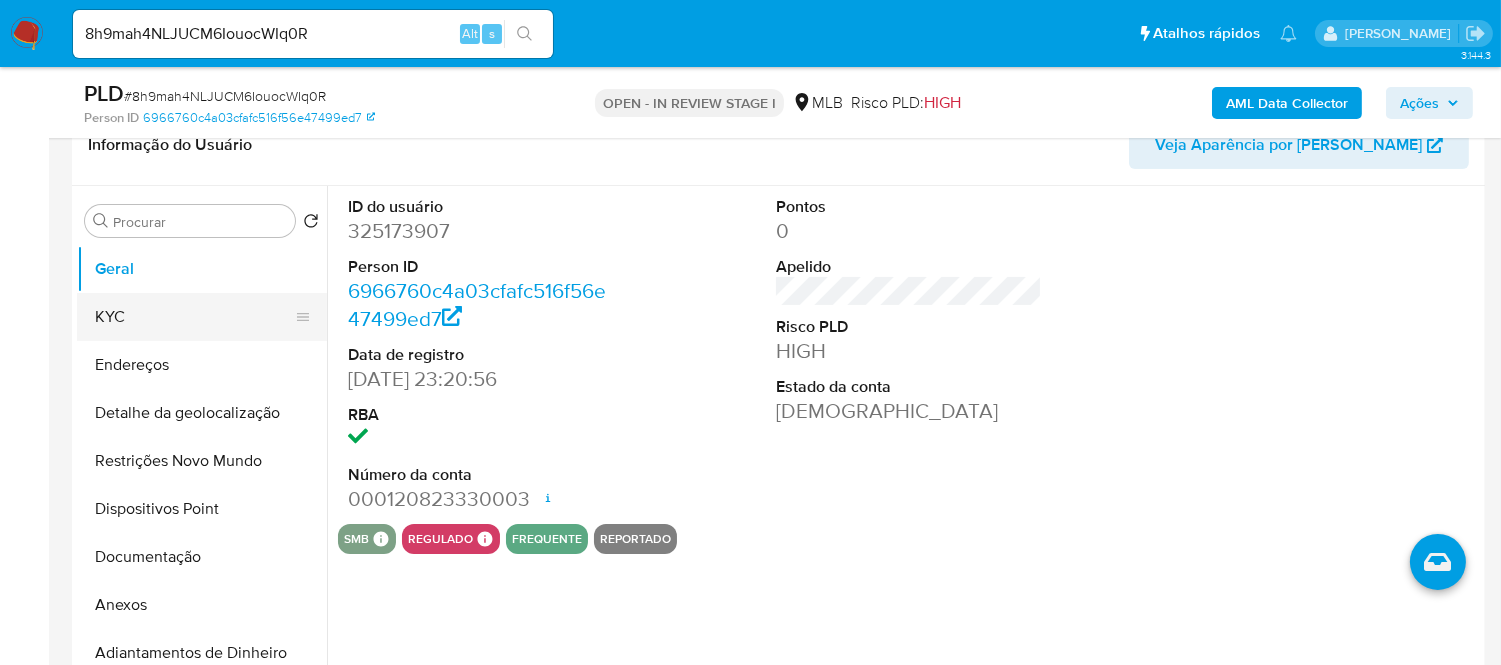 click on "KYC" at bounding box center [194, 317] 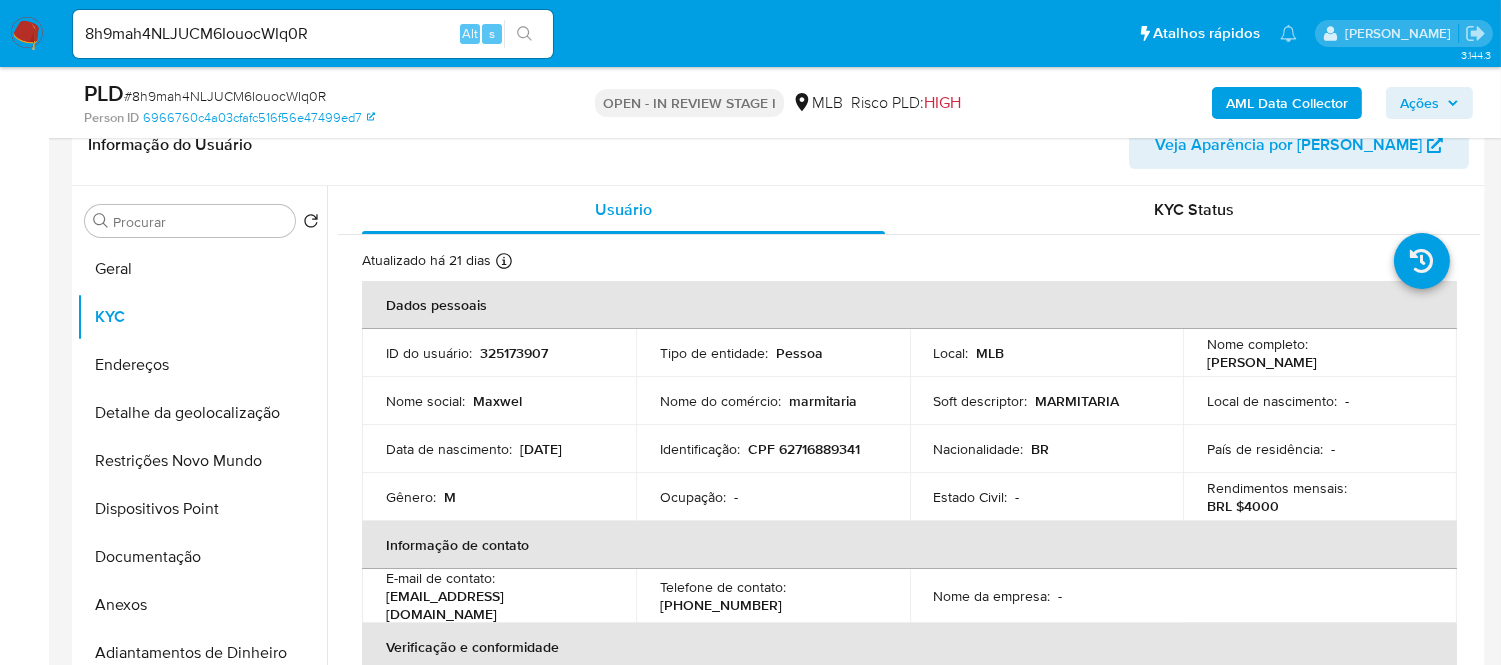 scroll, scrollTop: 111, scrollLeft: 0, axis: vertical 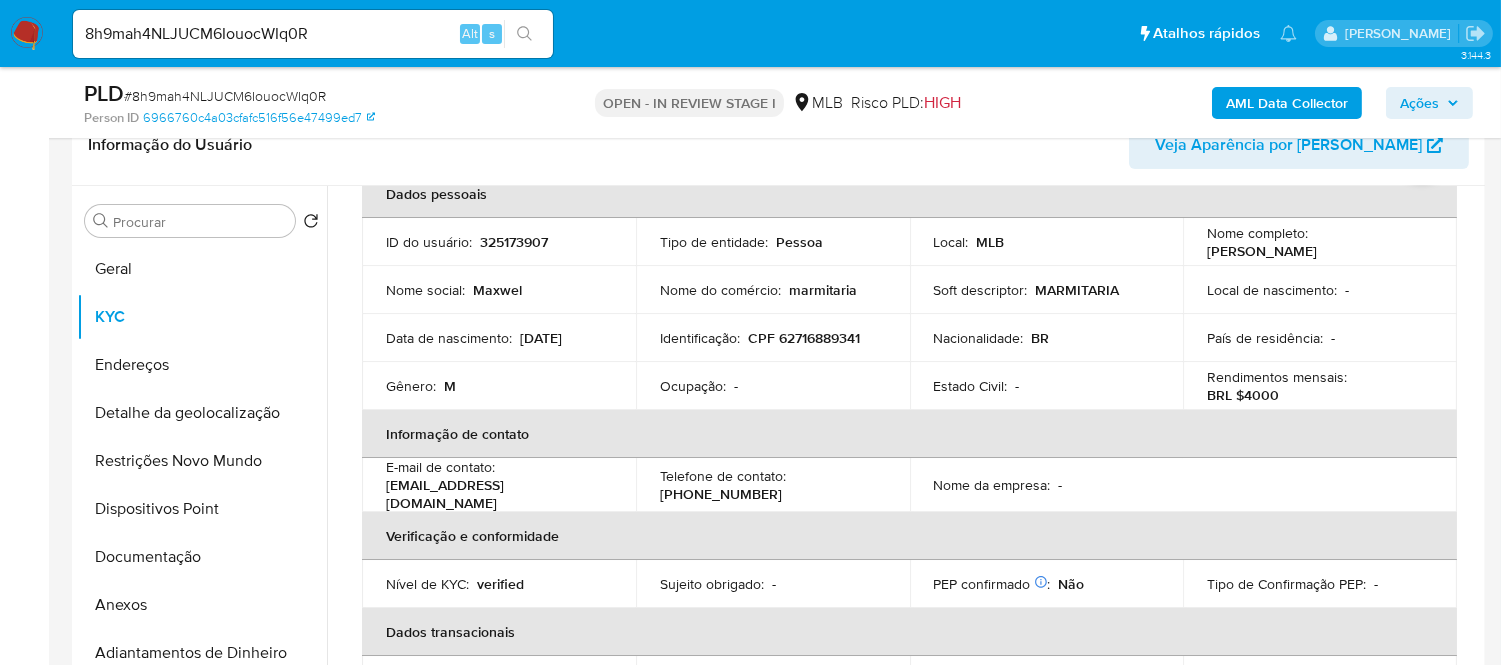 type 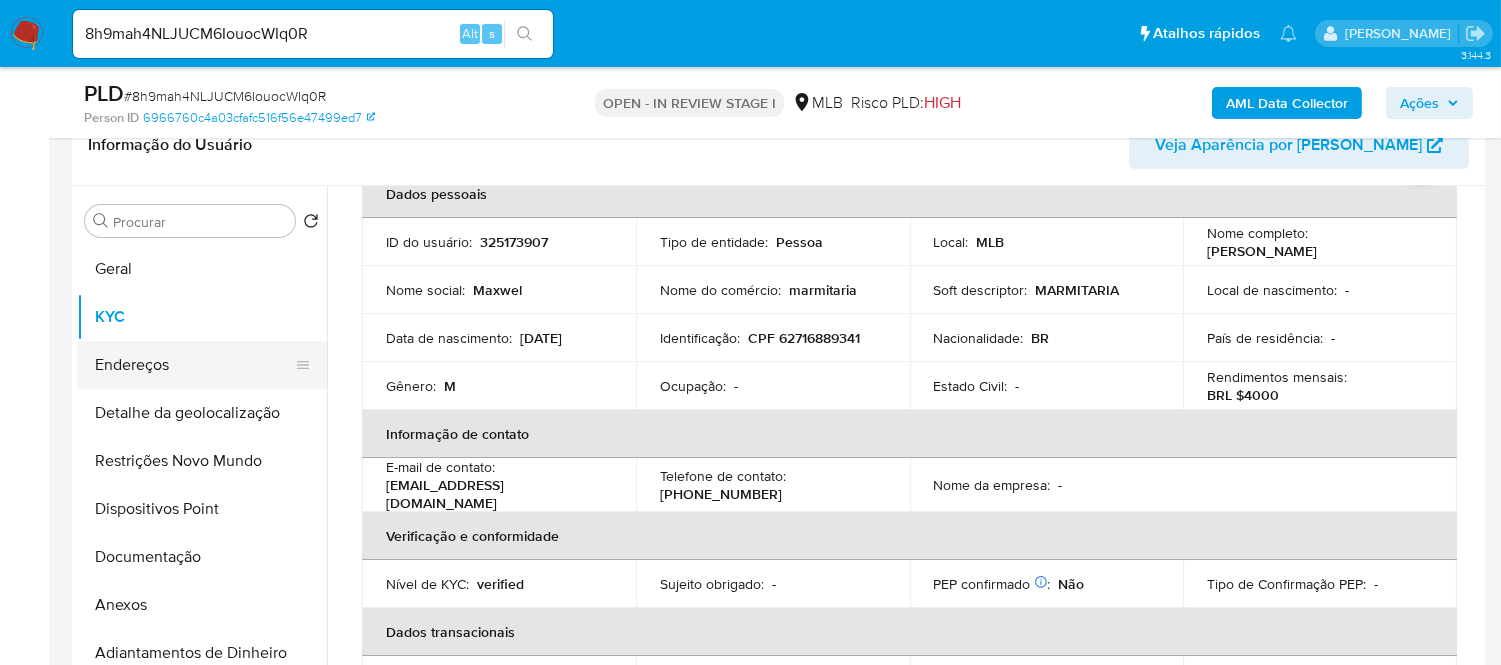 click on "Endereços" at bounding box center (194, 365) 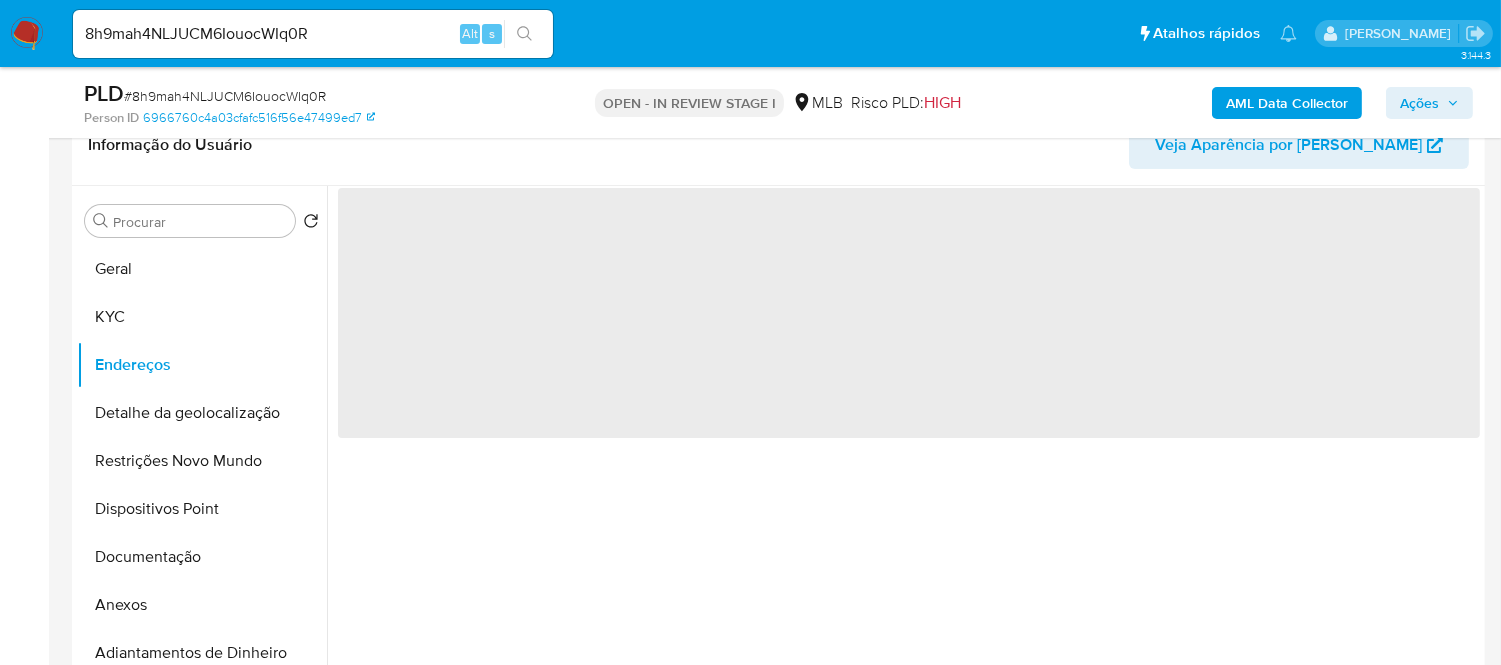 scroll, scrollTop: 0, scrollLeft: 0, axis: both 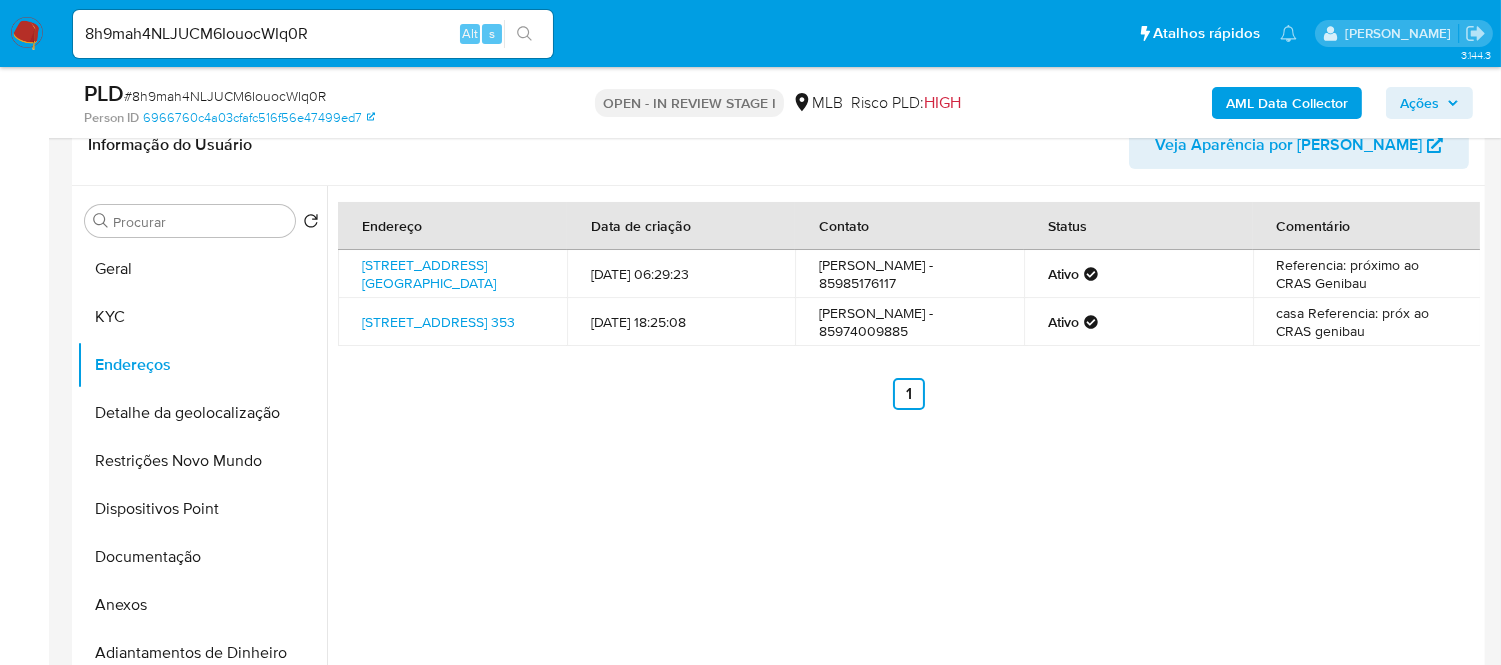 type 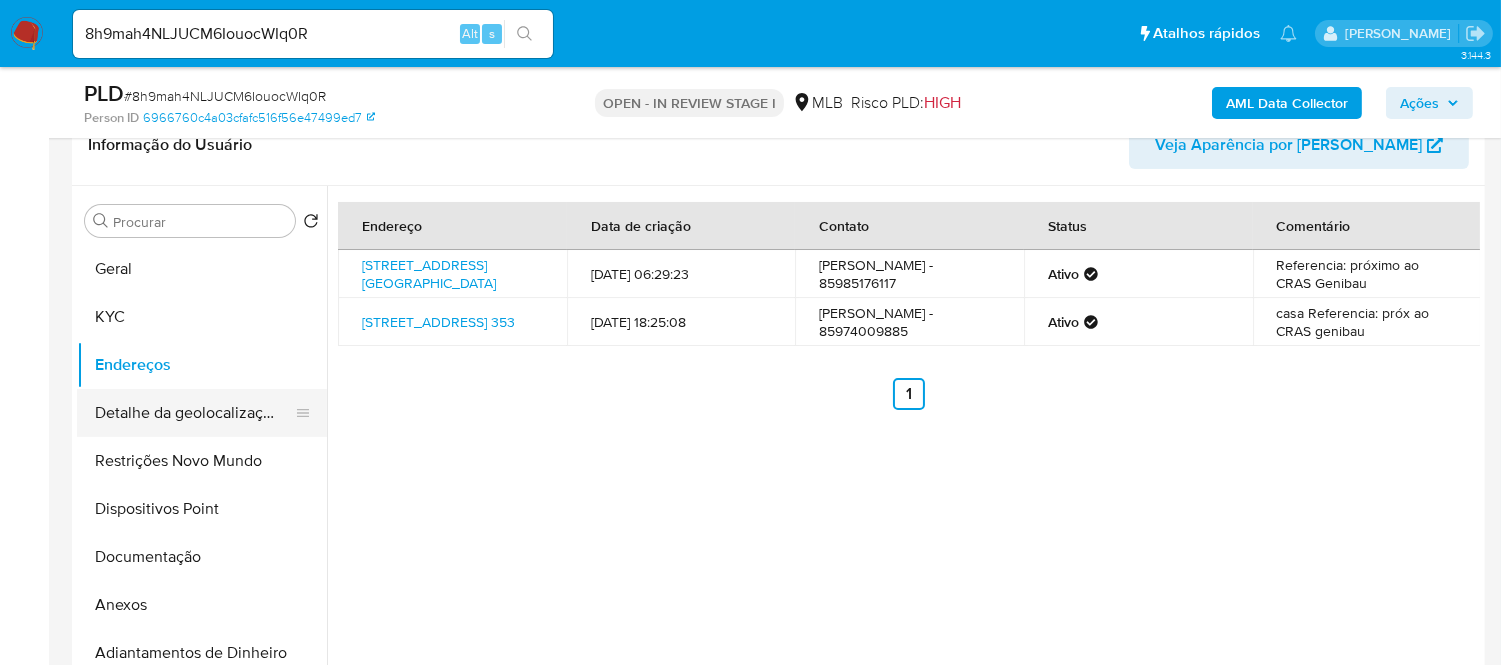 drag, startPoint x: 223, startPoint y: 415, endPoint x: 277, endPoint y: 415, distance: 54 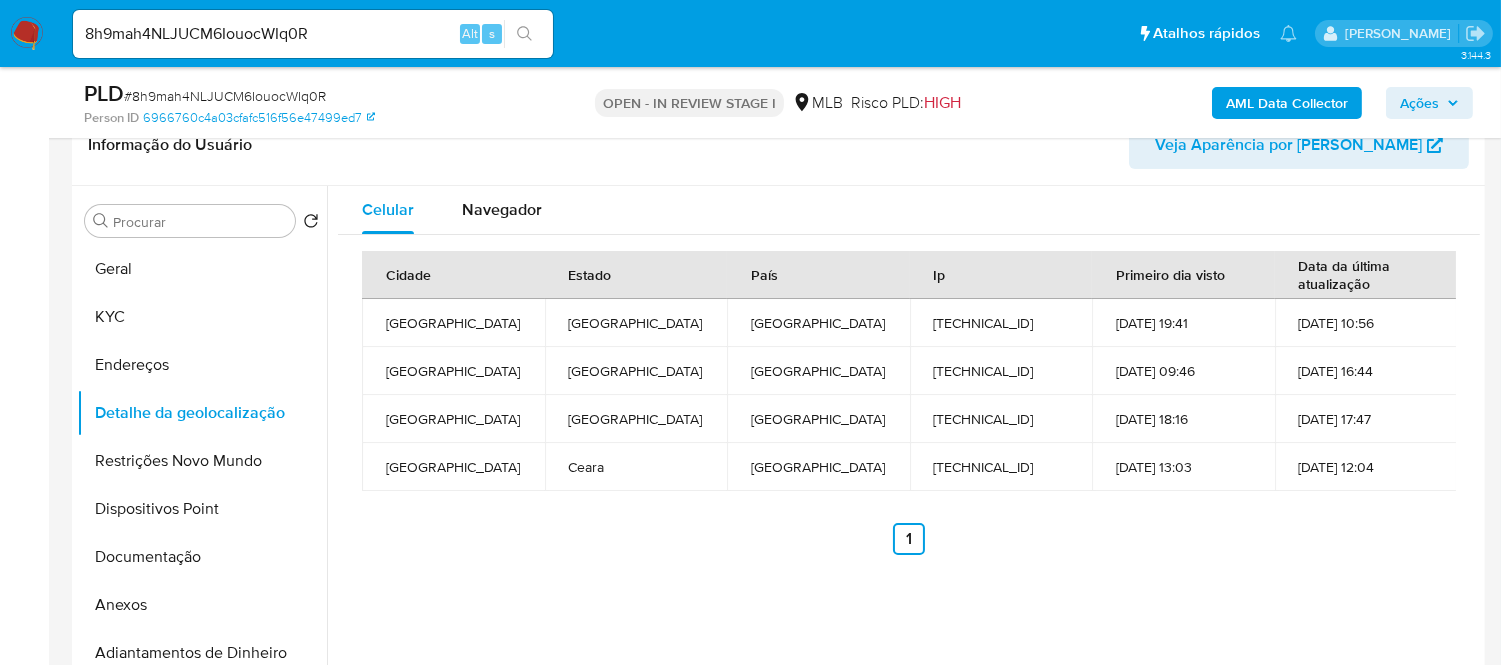 type 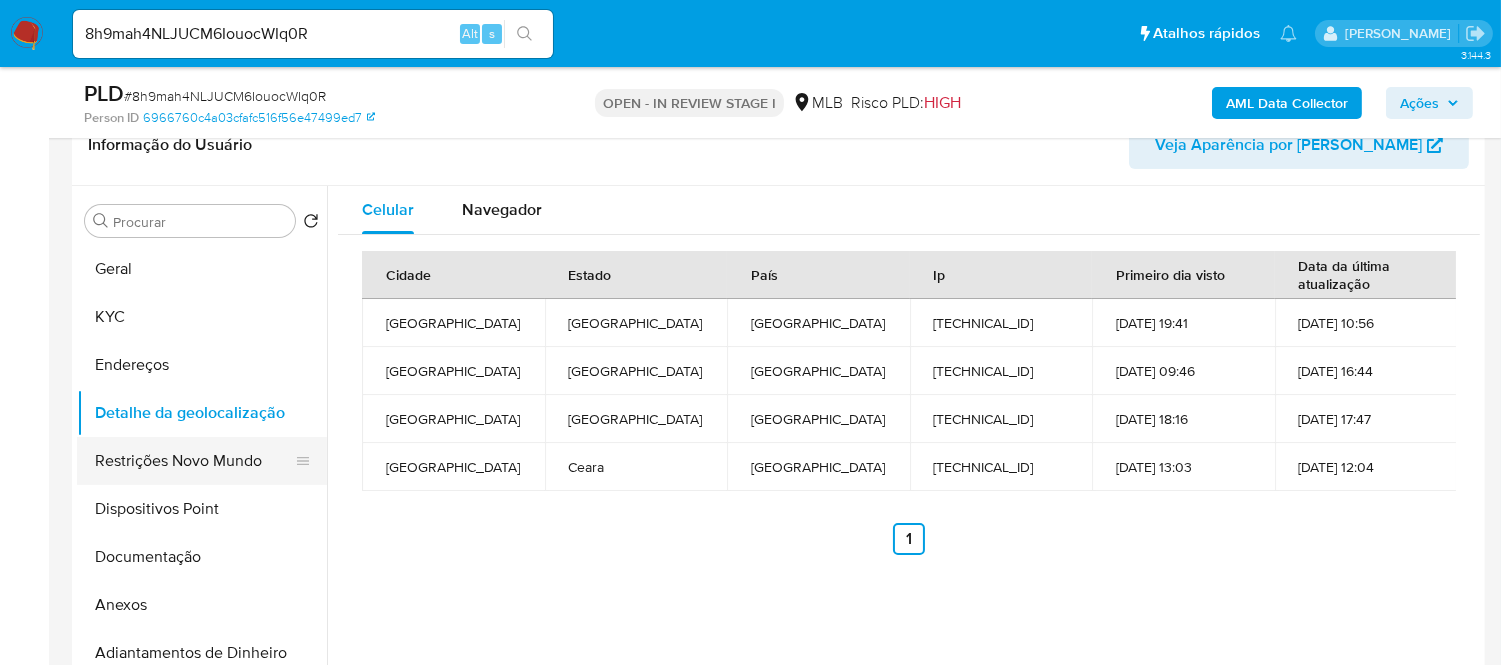 drag, startPoint x: 190, startPoint y: 471, endPoint x: 224, endPoint y: 471, distance: 34 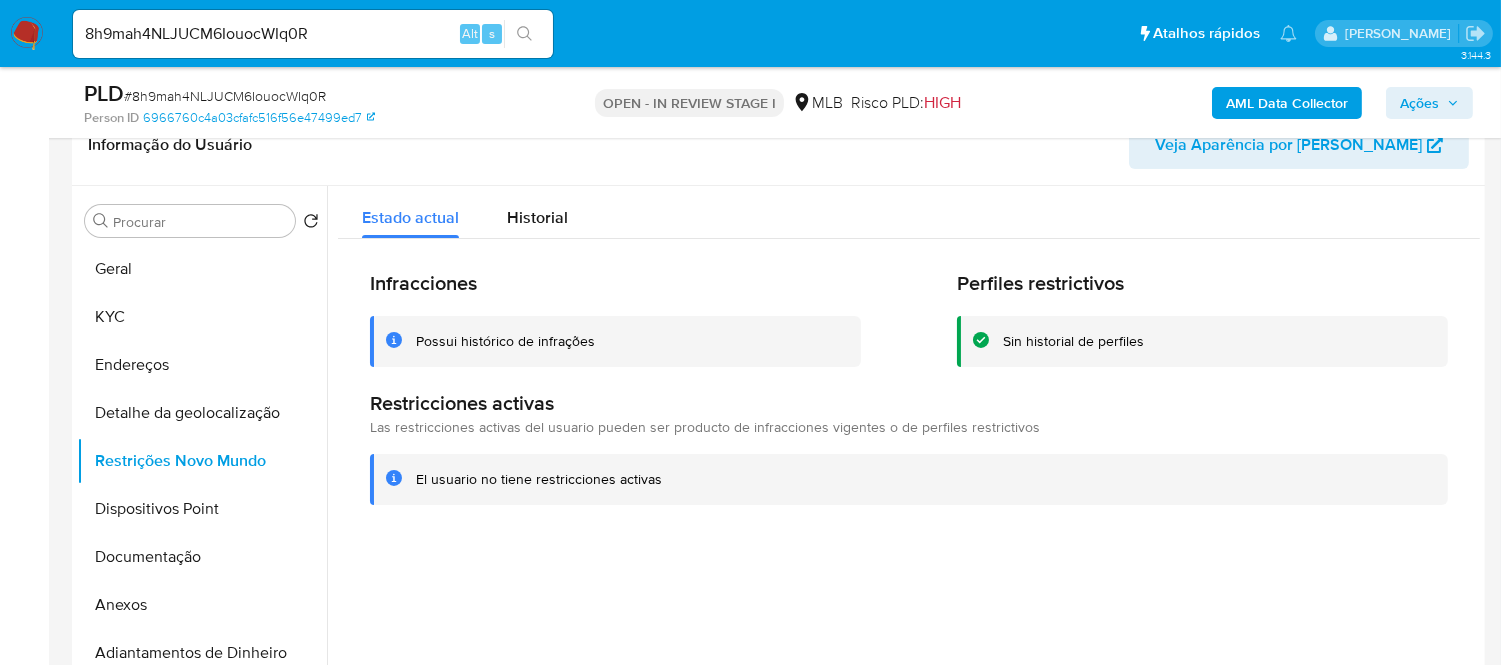 type 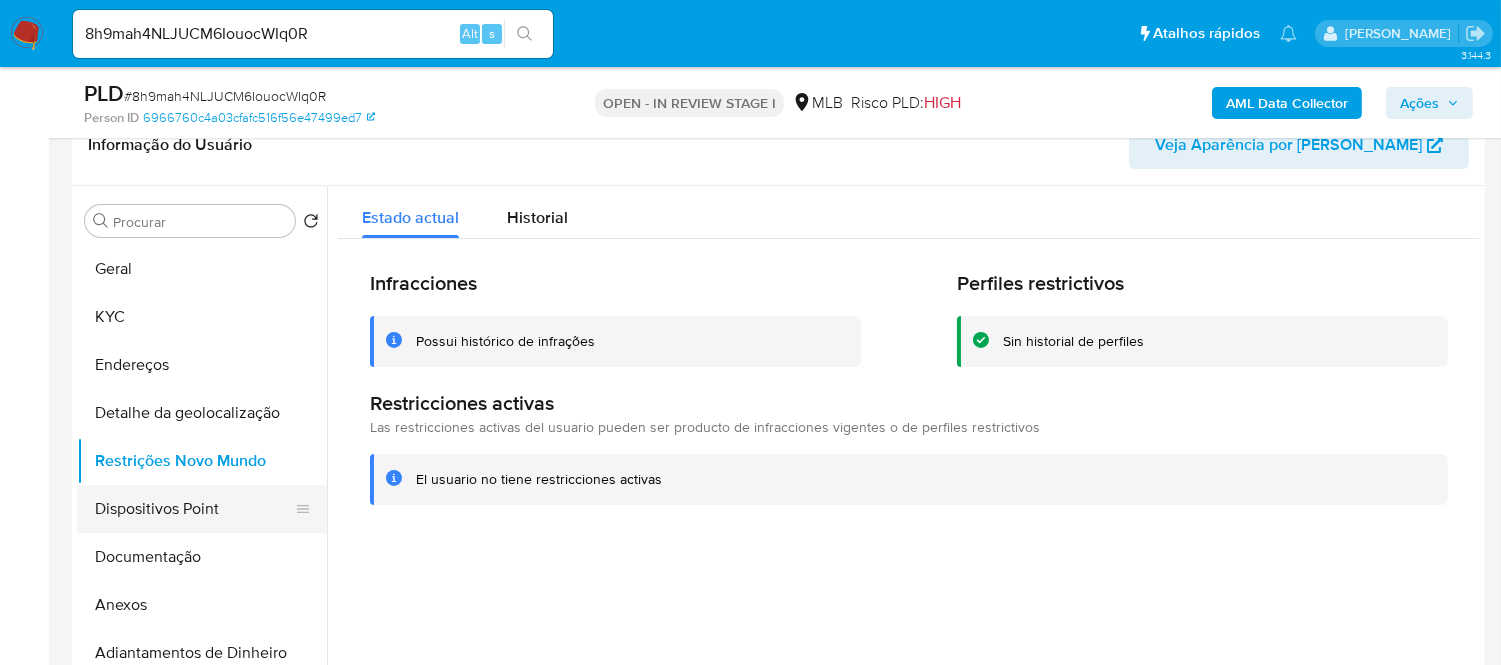 click on "Dispositivos Point" at bounding box center [194, 509] 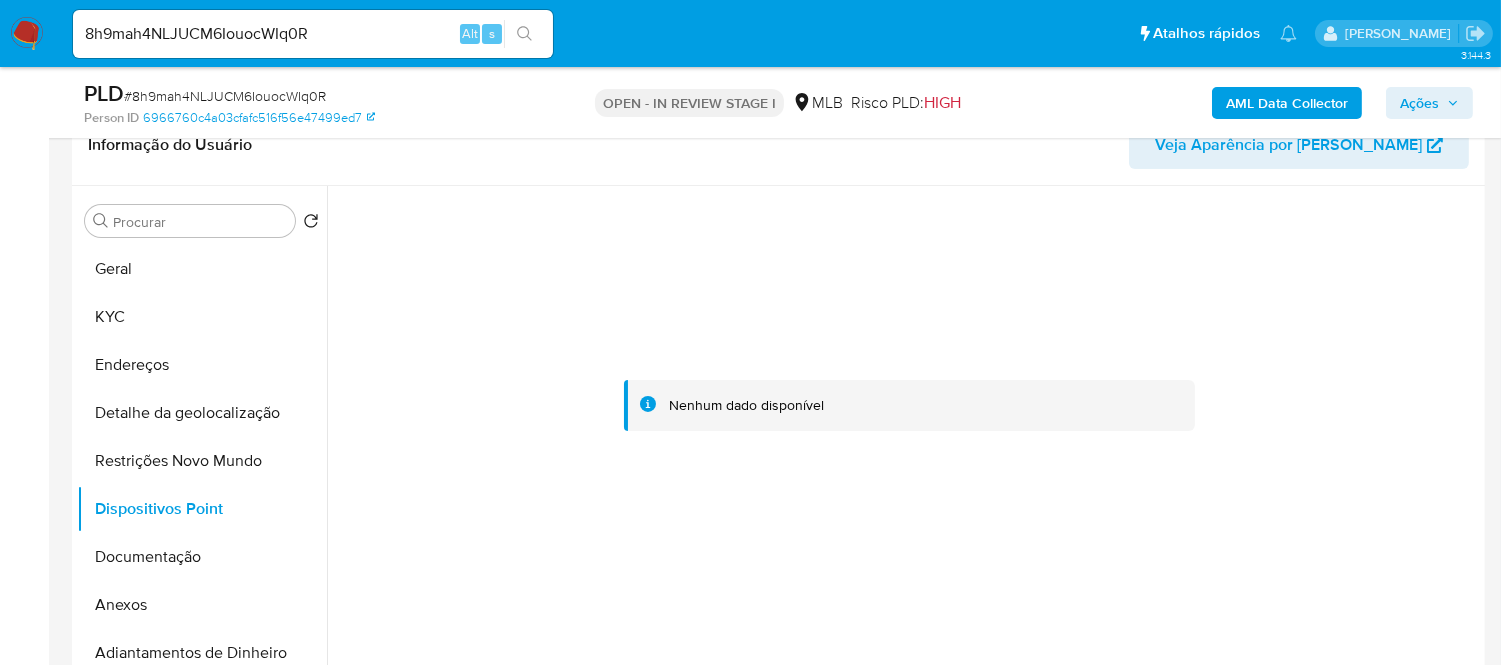type 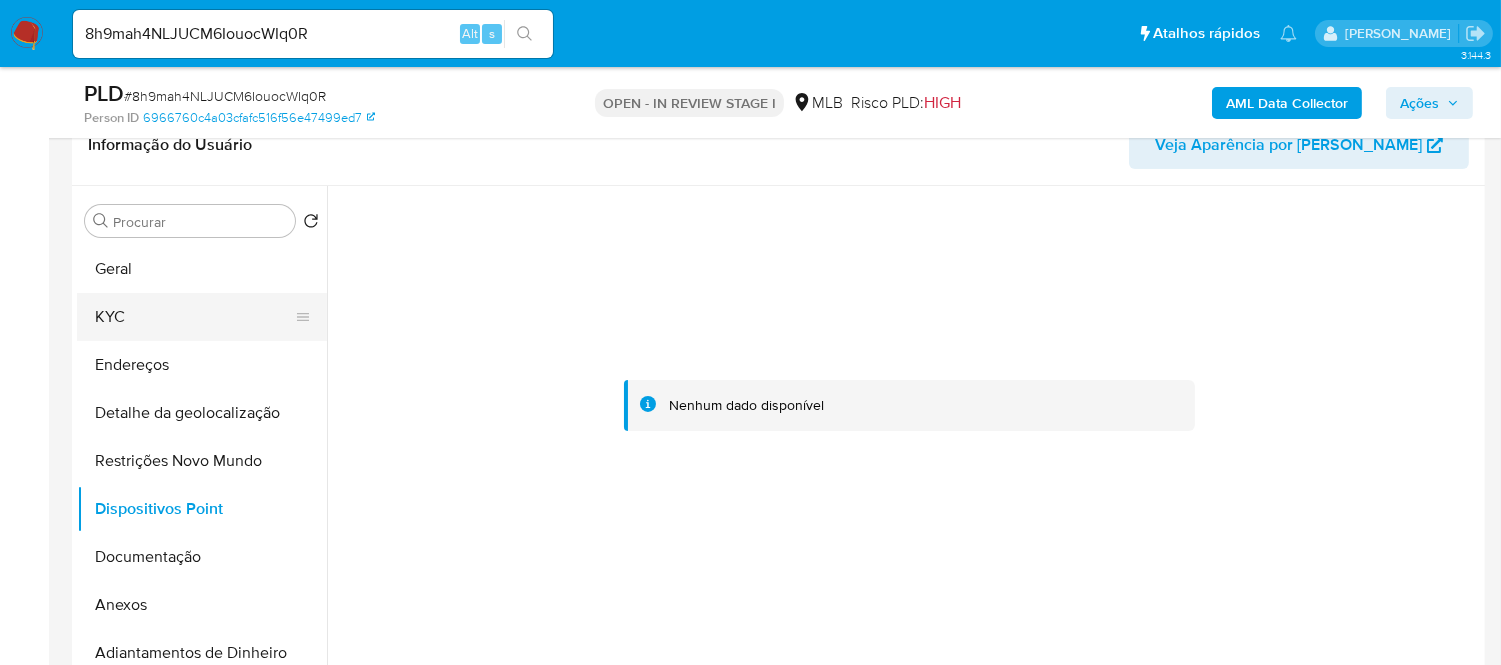 click on "KYC" at bounding box center (194, 317) 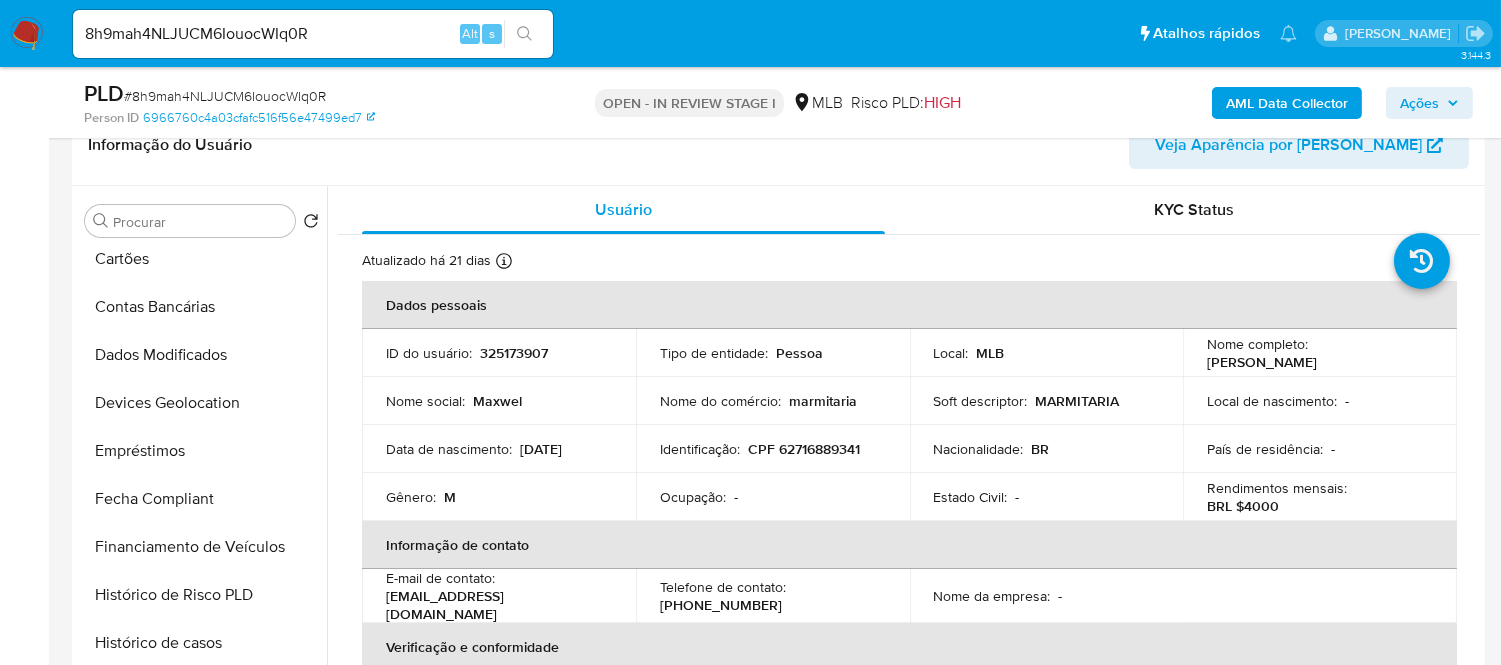 scroll, scrollTop: 444, scrollLeft: 0, axis: vertical 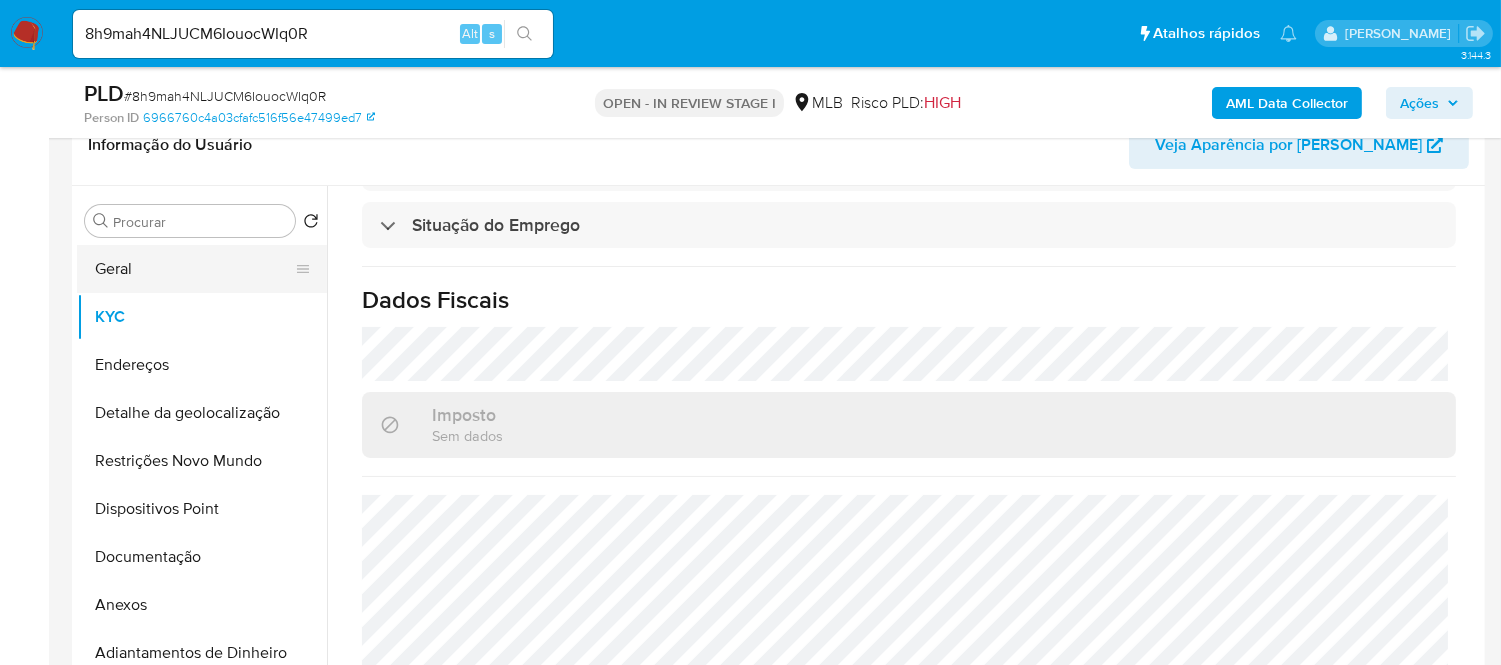 click on "Geral" at bounding box center [194, 269] 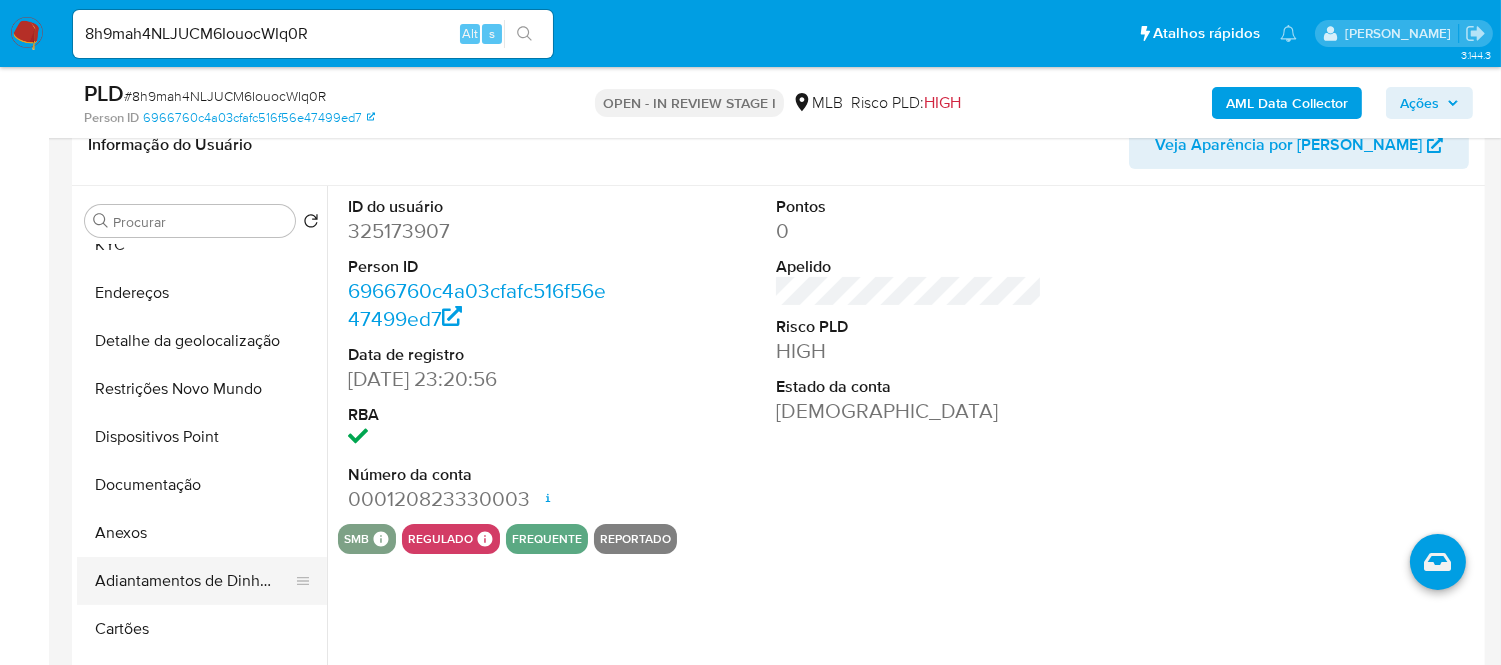 scroll, scrollTop: 111, scrollLeft: 0, axis: vertical 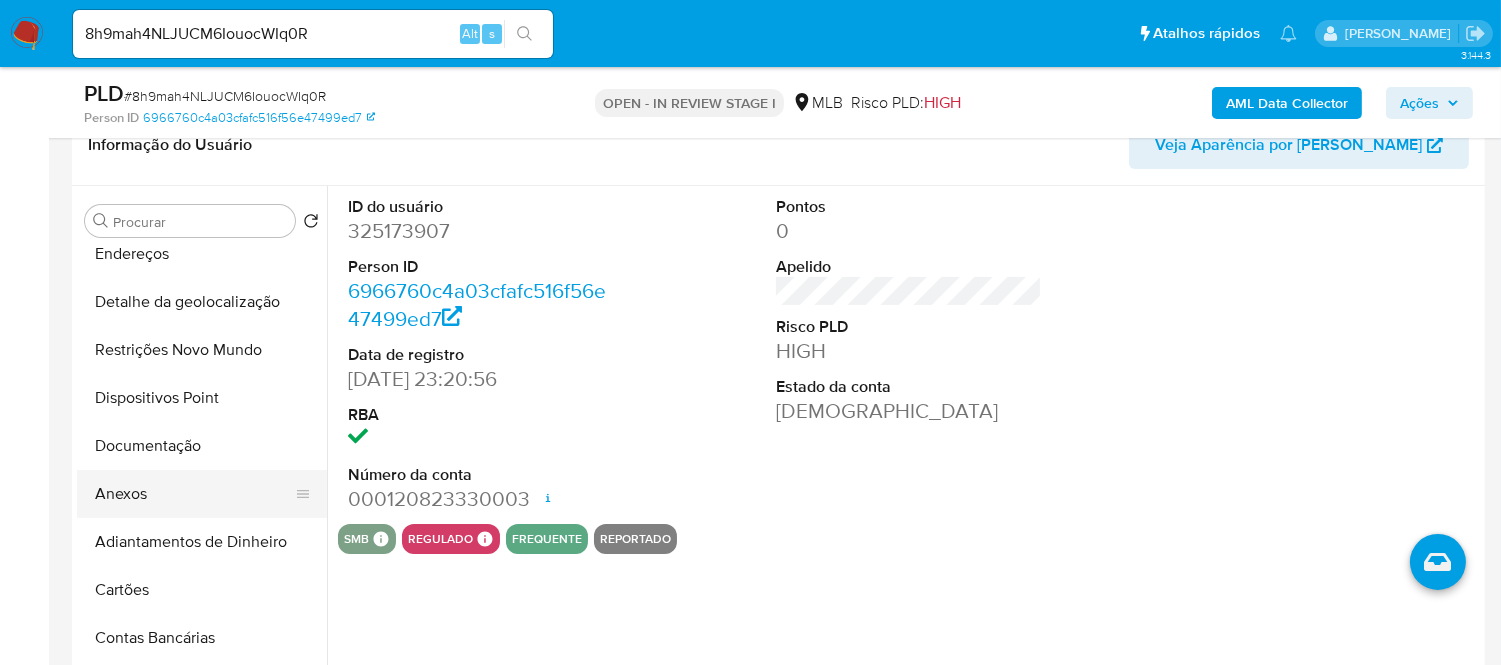 click on "Anexos" at bounding box center (194, 494) 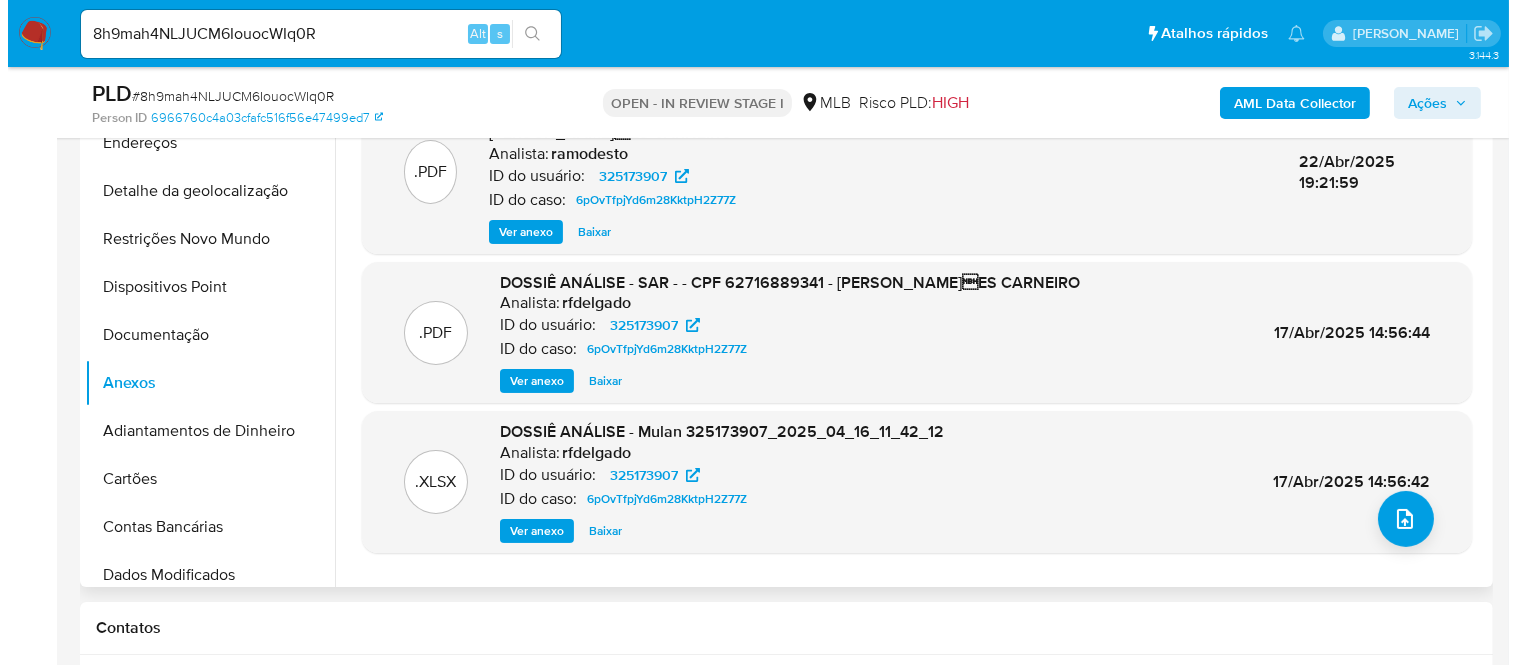 scroll, scrollTop: 333, scrollLeft: 0, axis: vertical 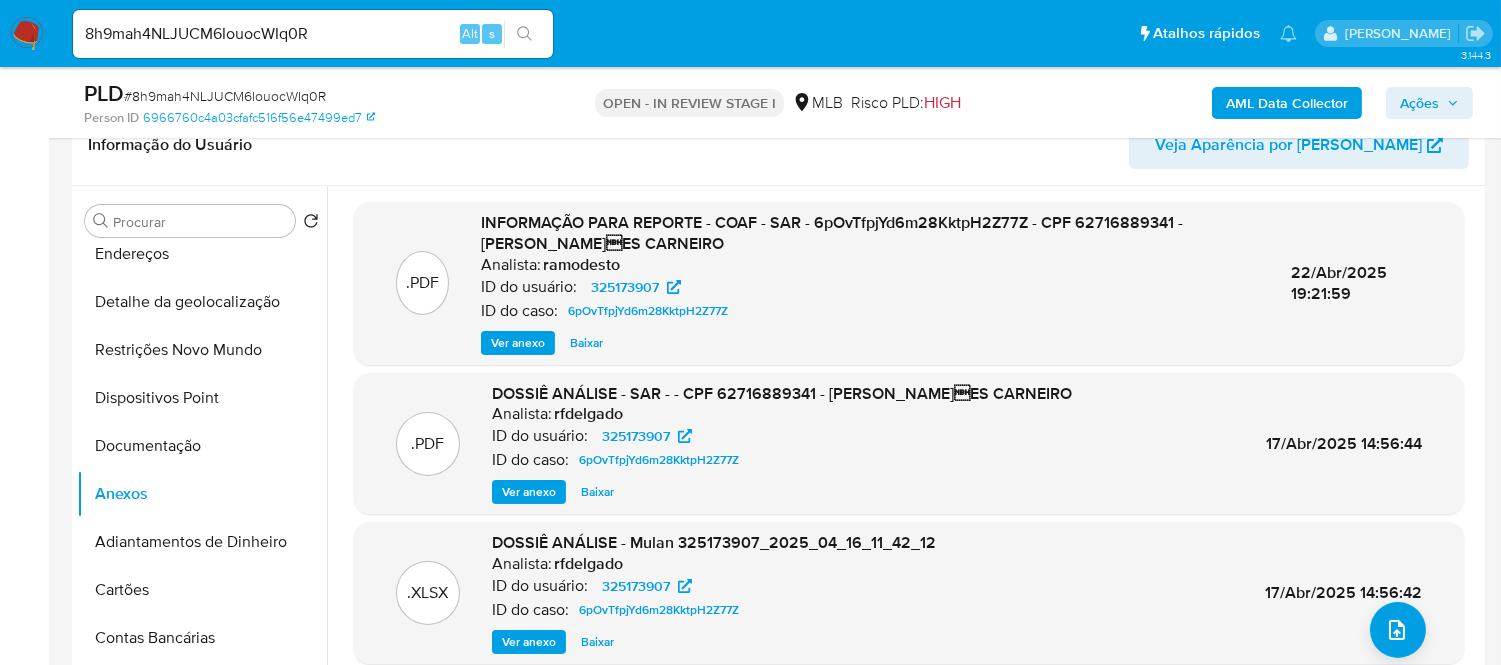 click on "Ver anexo" at bounding box center [518, 343] 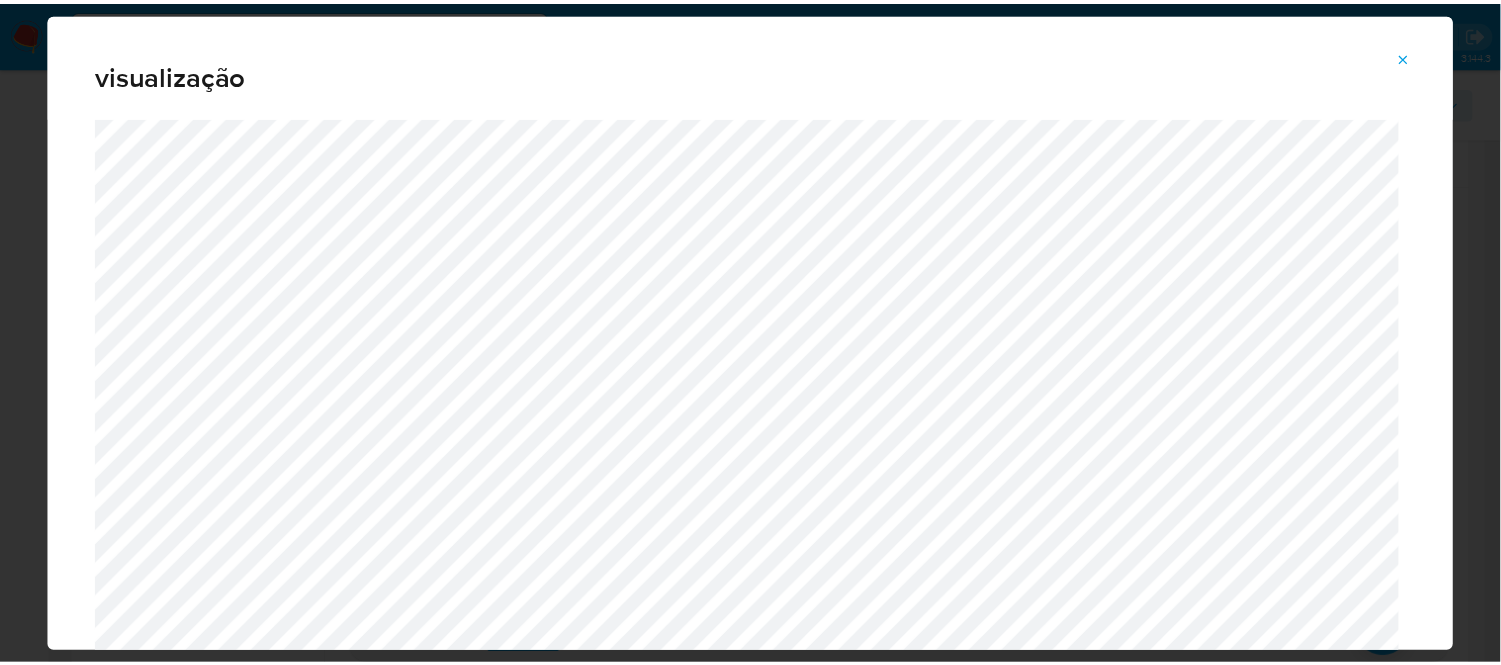 scroll, scrollTop: 24, scrollLeft: 0, axis: vertical 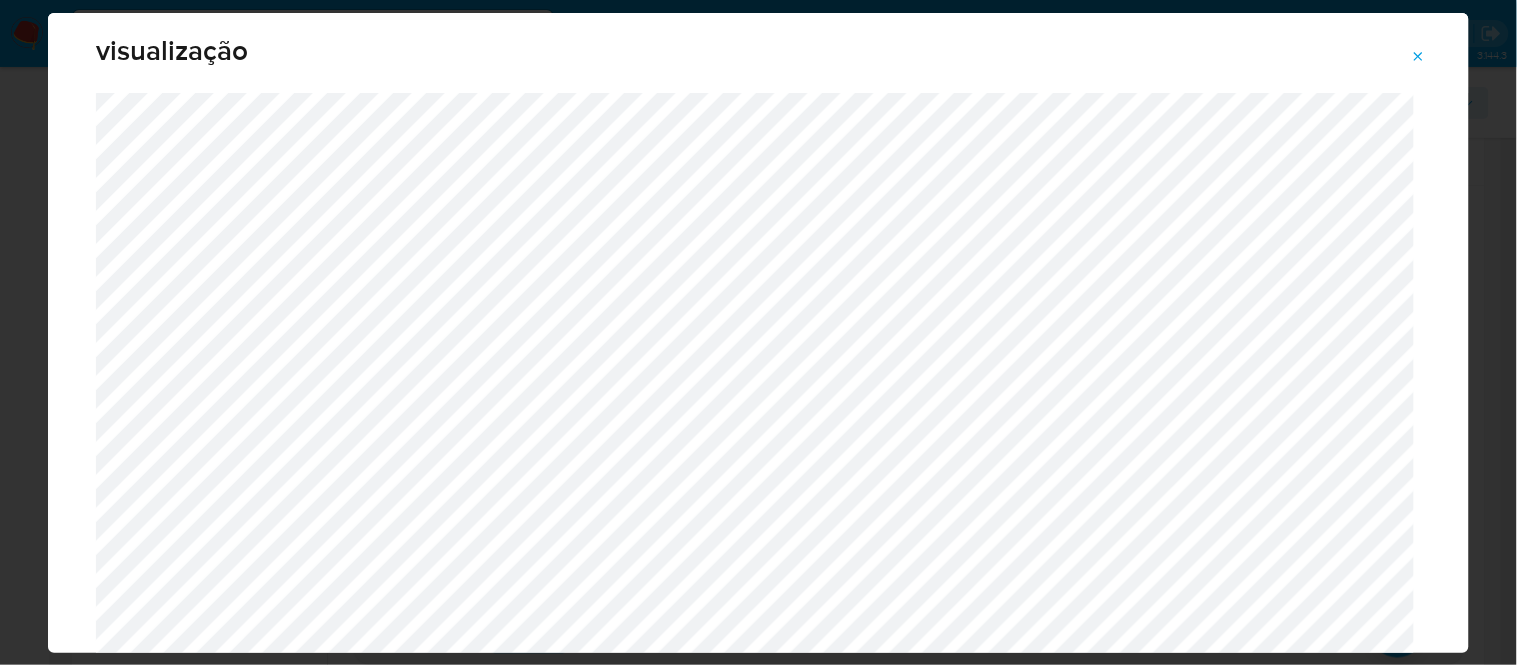 click 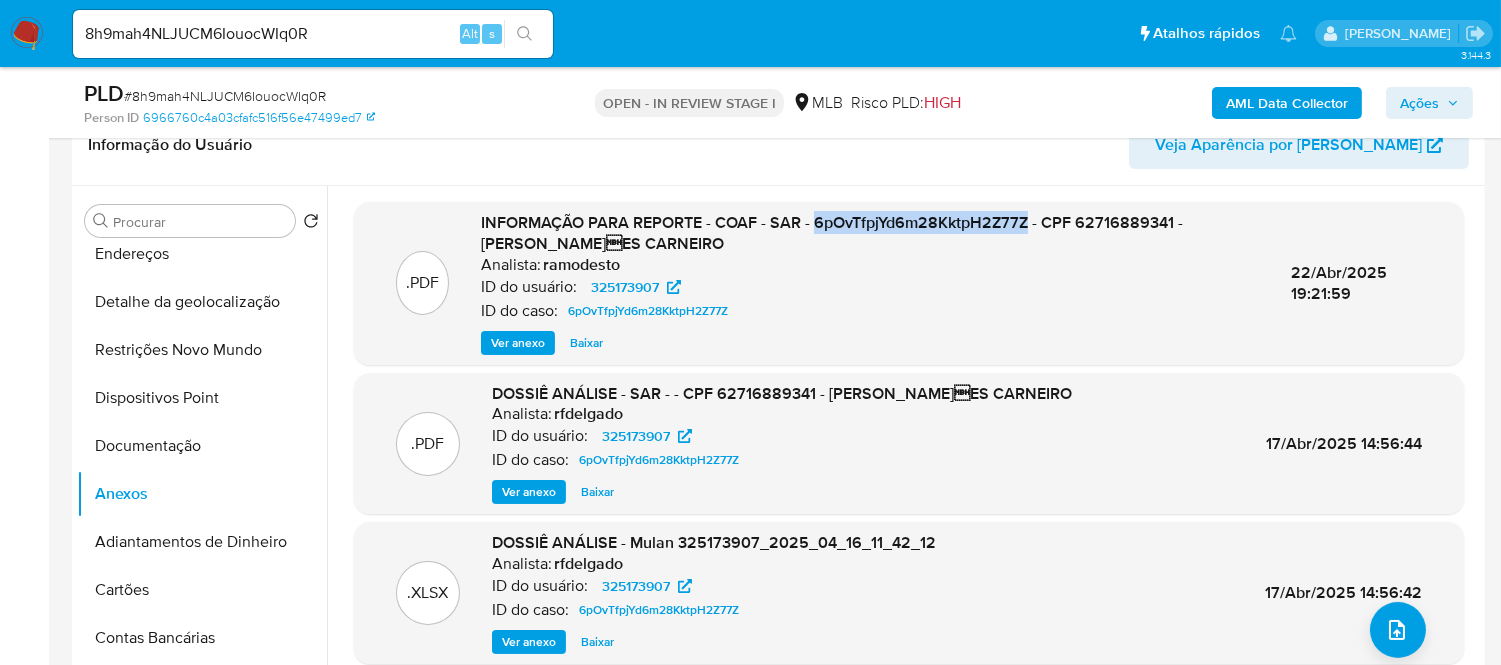 drag, startPoint x: 814, startPoint y: 221, endPoint x: 1027, endPoint y: 228, distance: 213.11499 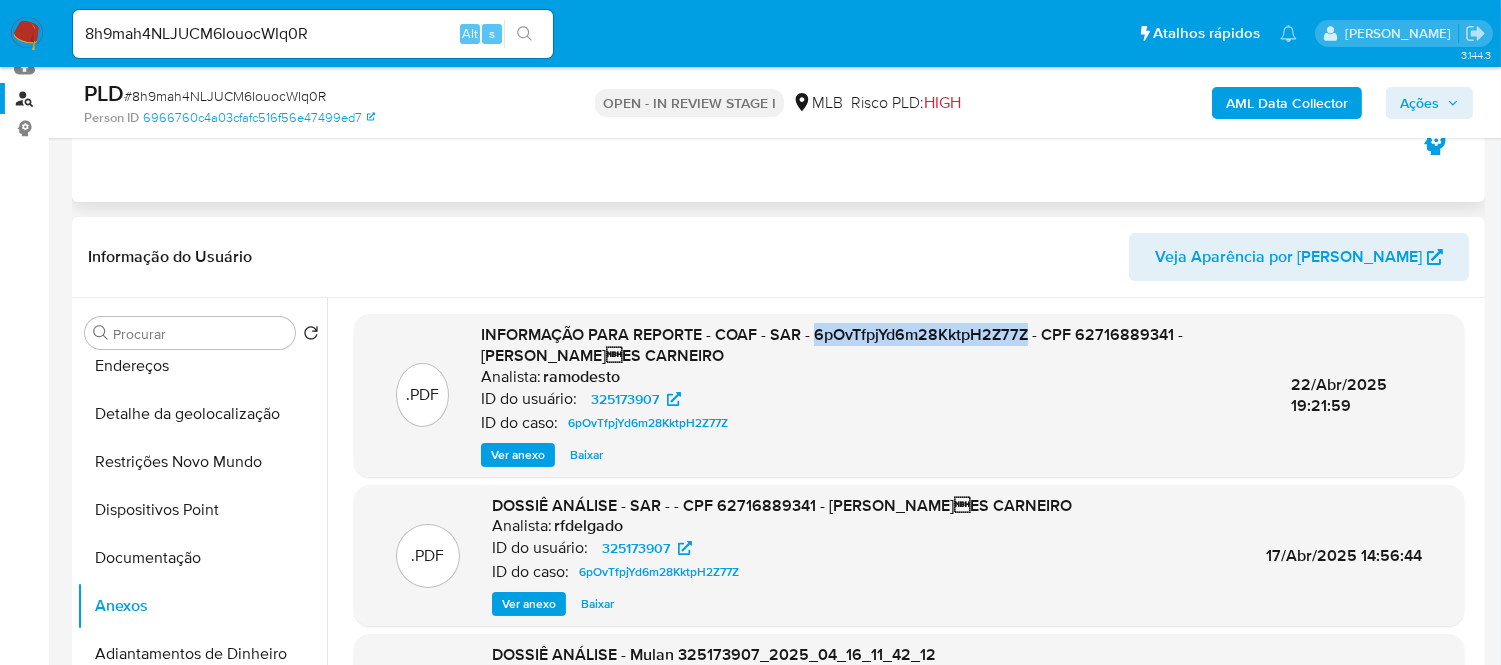 scroll, scrollTop: 0, scrollLeft: 0, axis: both 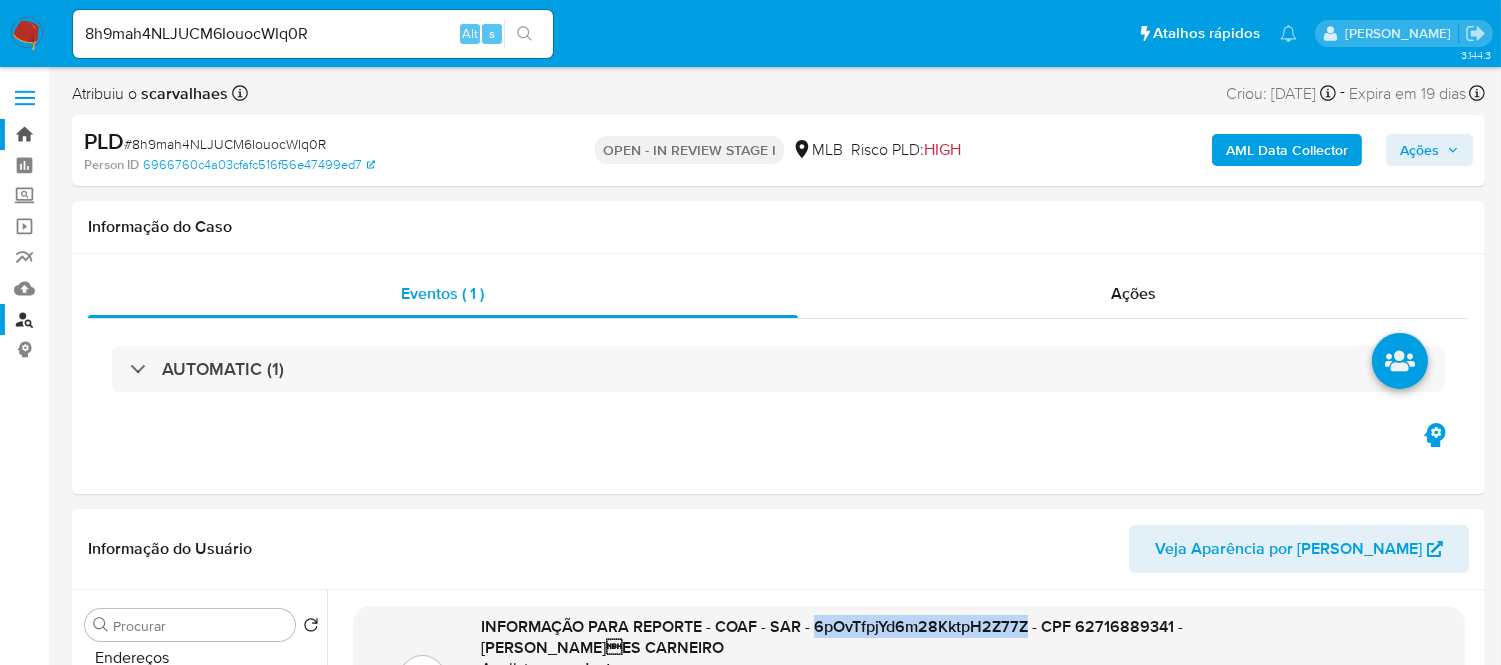 click on "Bandeja" at bounding box center (119, 134) 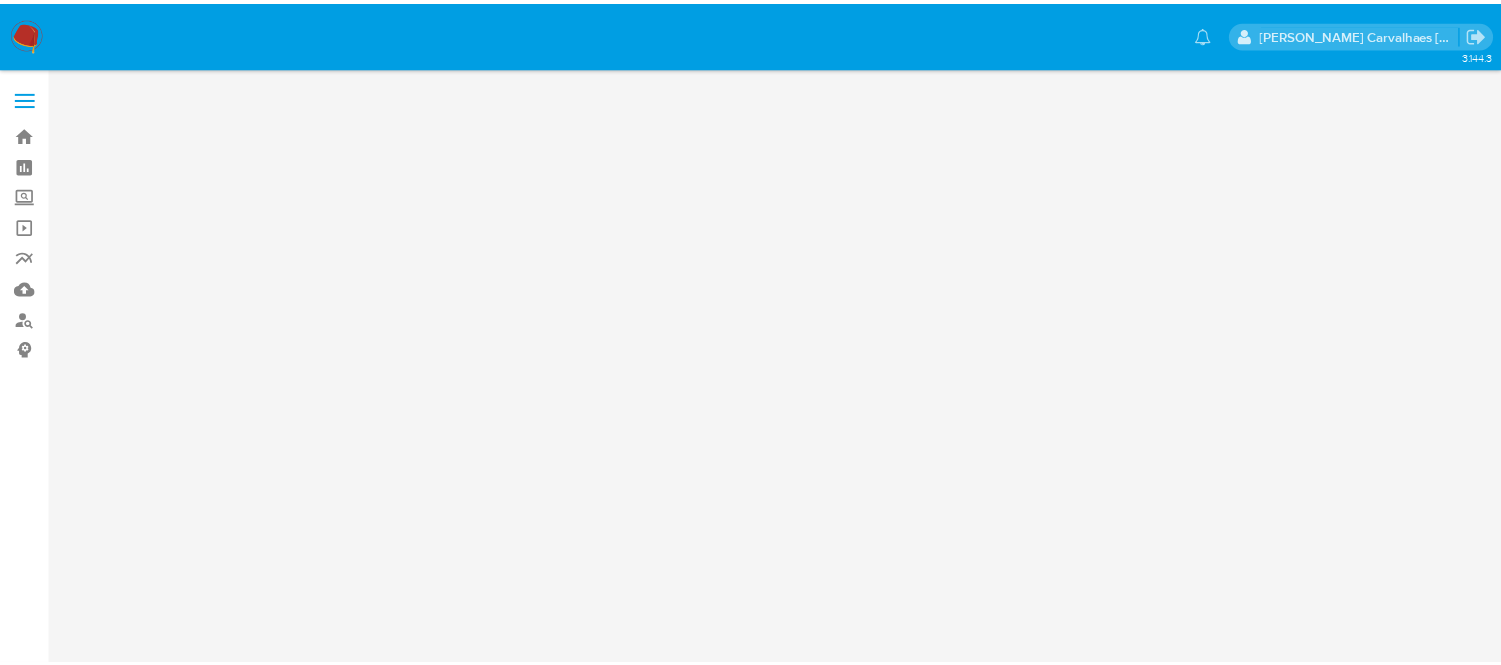 scroll, scrollTop: 0, scrollLeft: 0, axis: both 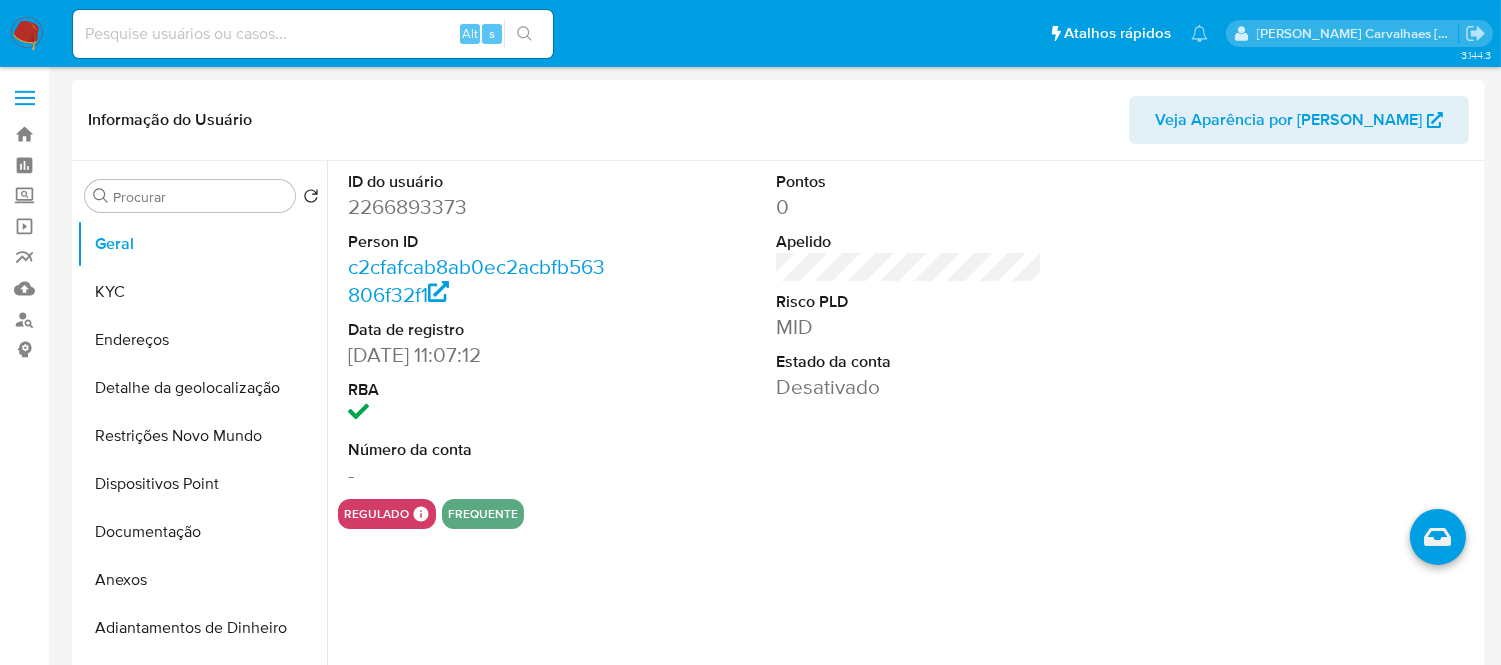 select on "10" 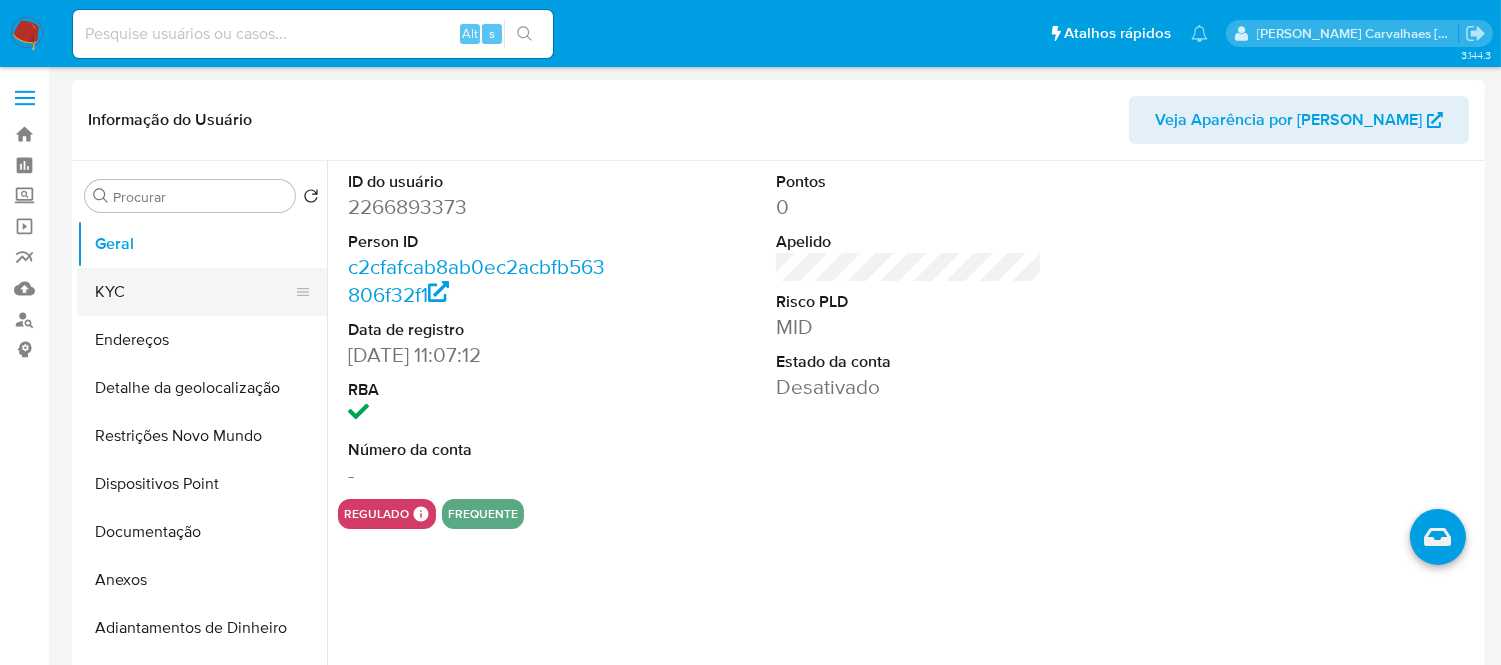 click on "KYC" at bounding box center (194, 292) 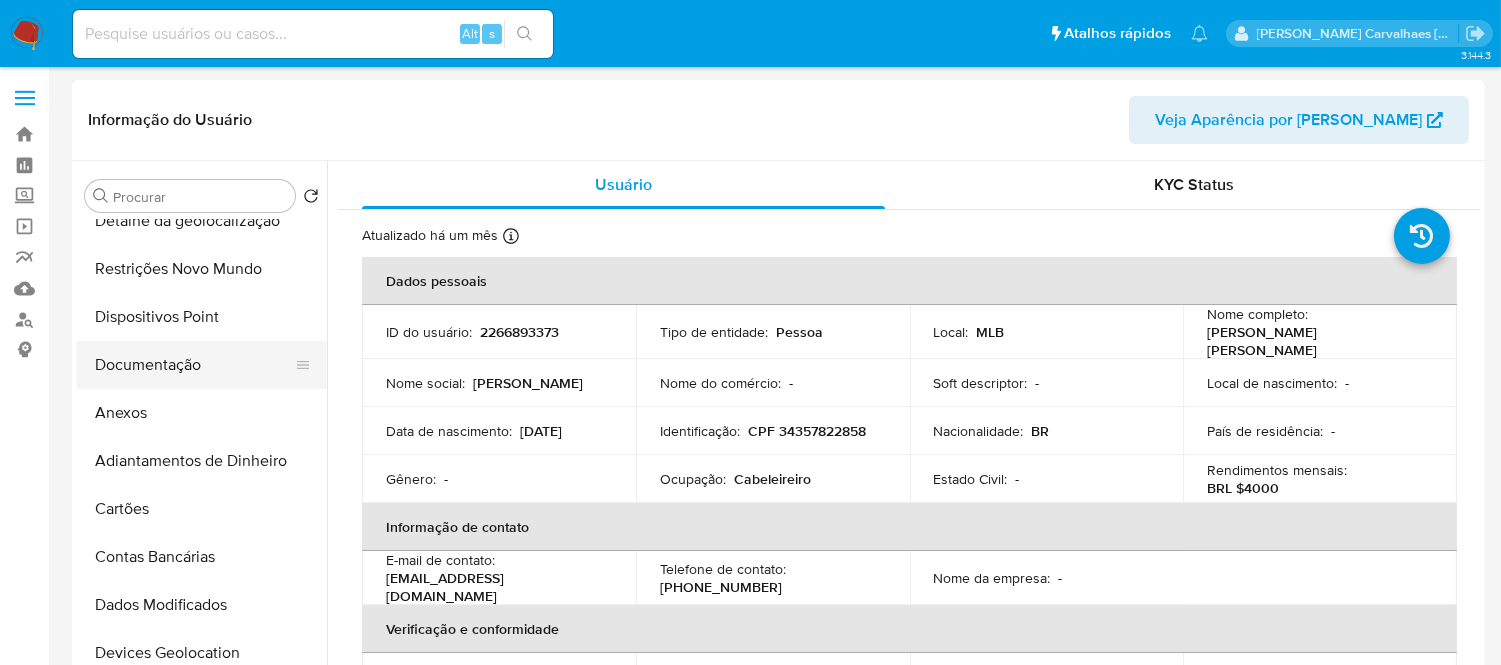 scroll, scrollTop: 222, scrollLeft: 0, axis: vertical 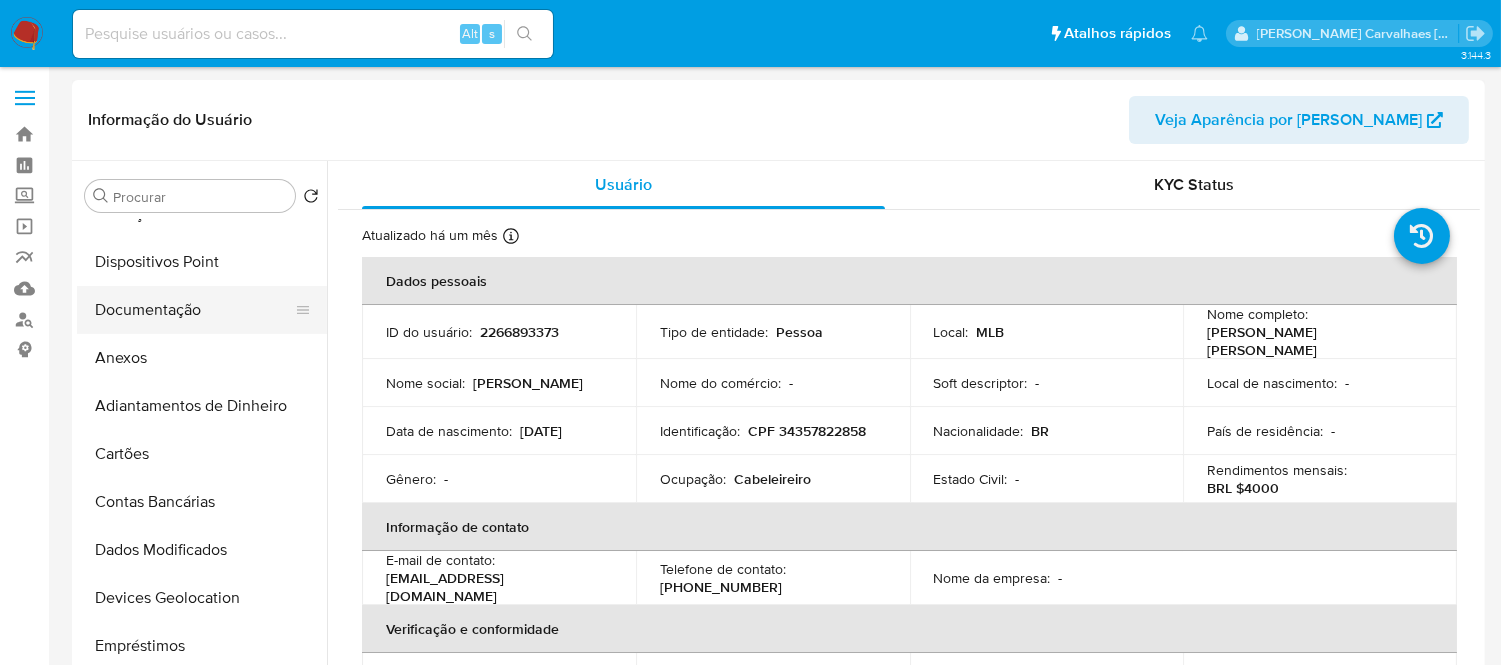 click on "Documentação" at bounding box center [194, 310] 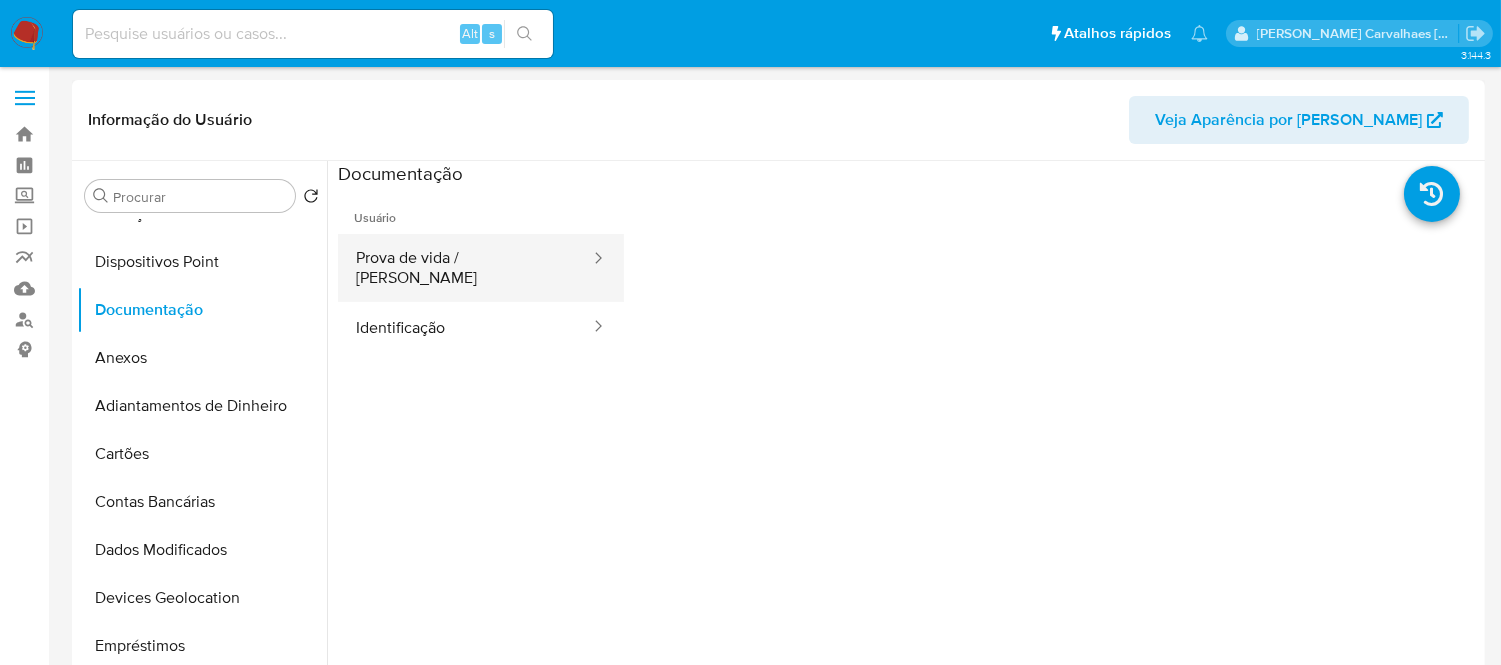 click on "Prova de vida / [PERSON_NAME]" at bounding box center [465, 268] 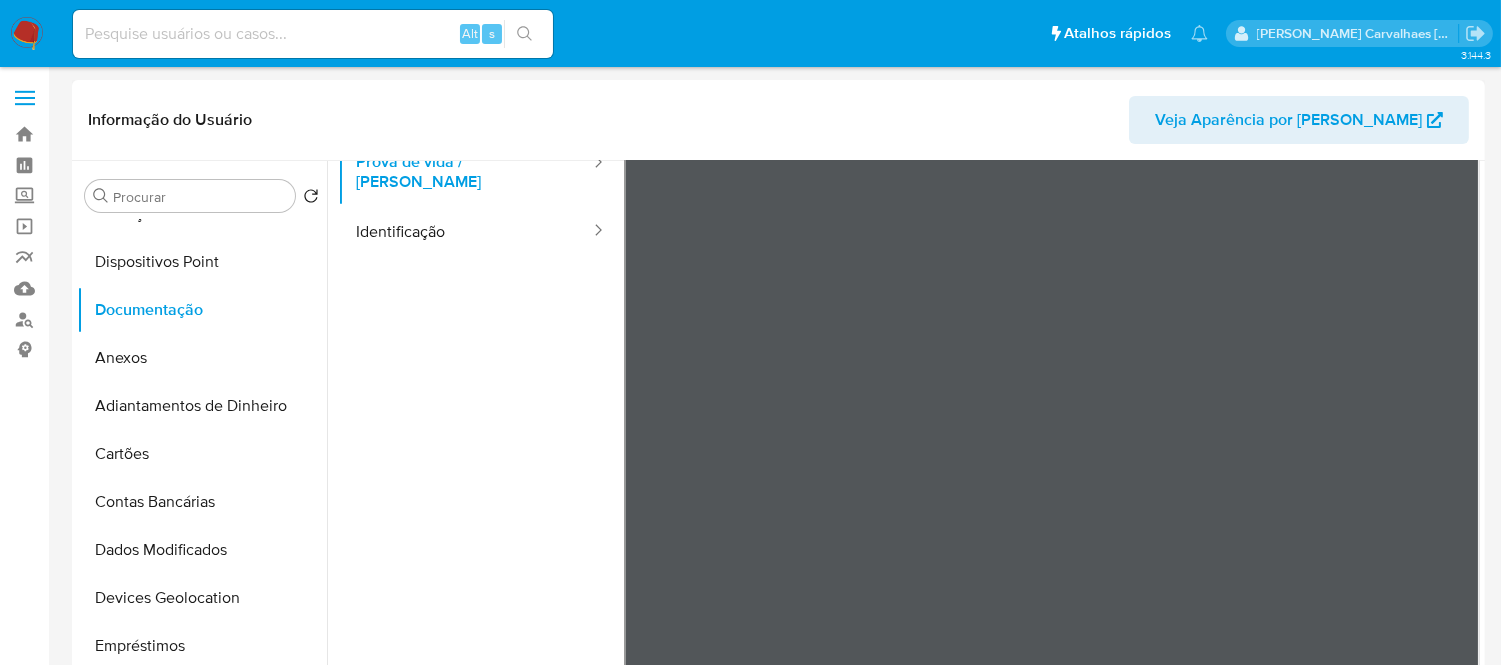 scroll, scrollTop: 57, scrollLeft: 0, axis: vertical 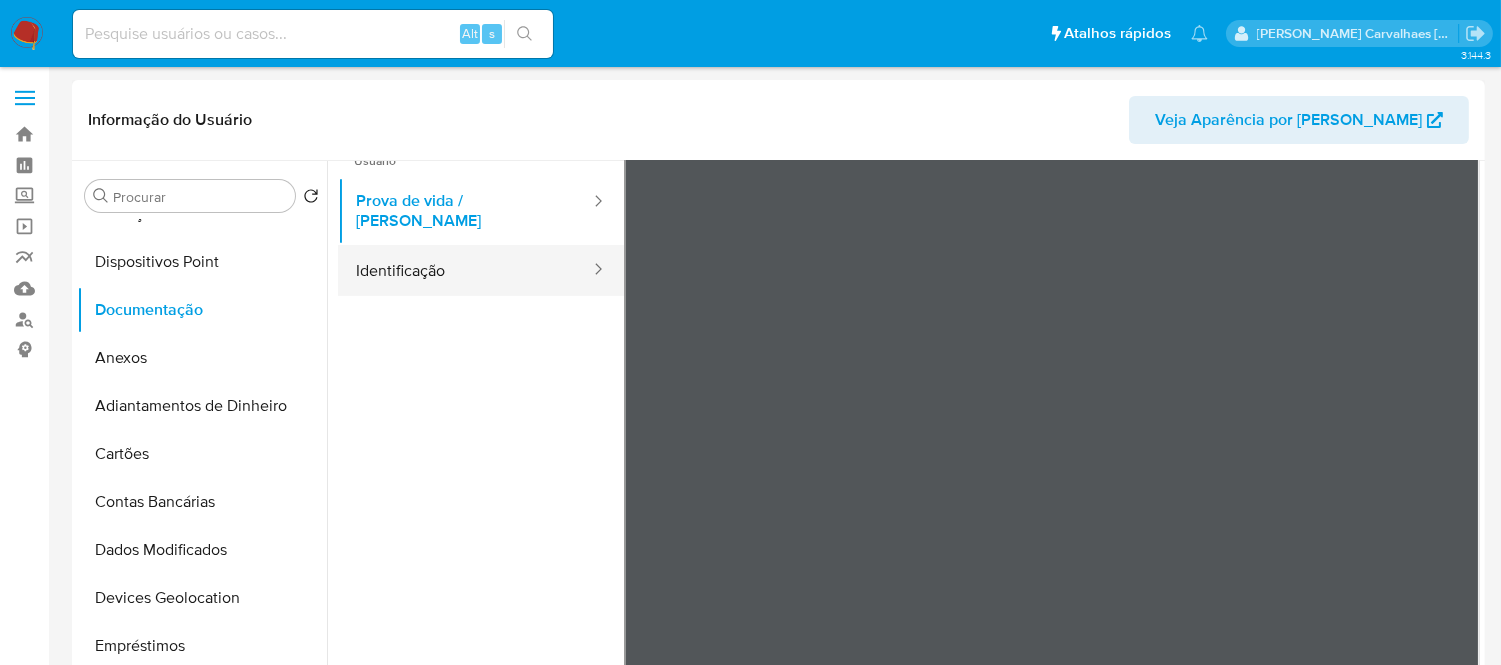 click on "Identificação" at bounding box center (465, 270) 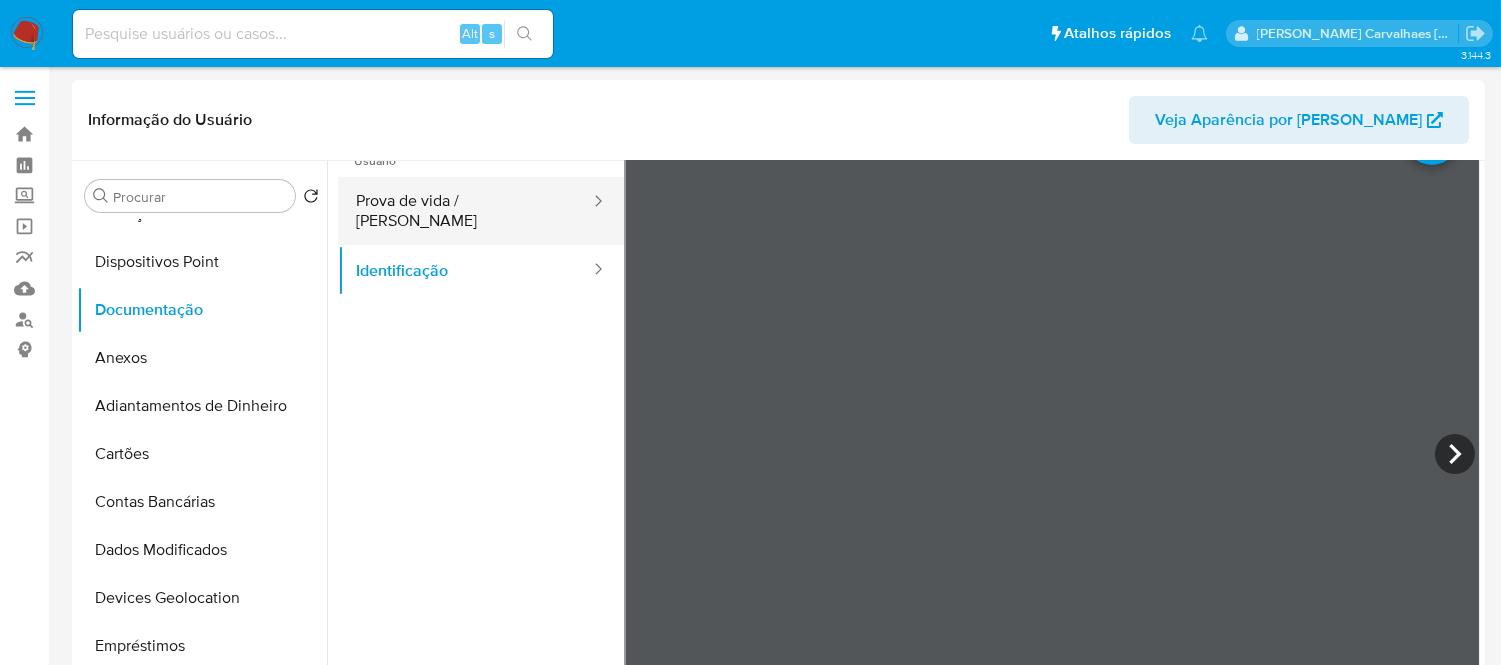 click on "Prova de vida / [PERSON_NAME]" at bounding box center (465, 211) 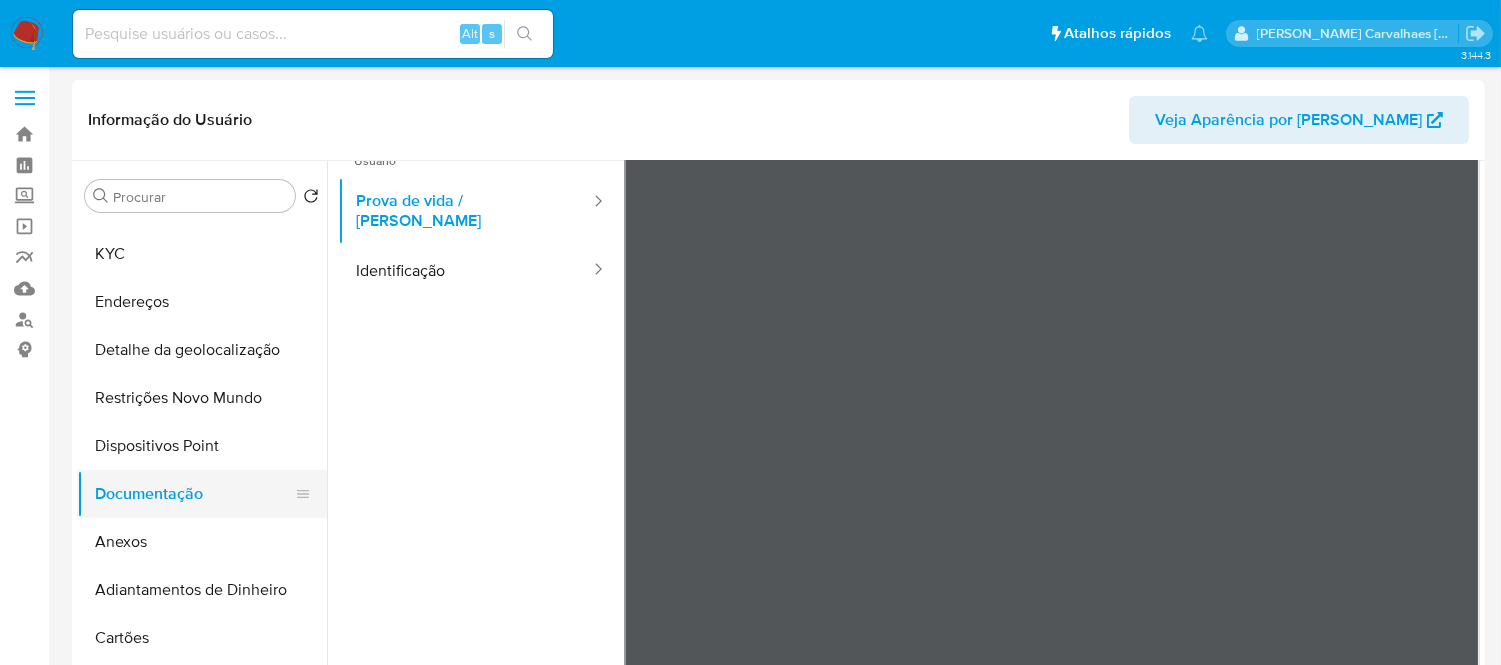 scroll, scrollTop: 0, scrollLeft: 0, axis: both 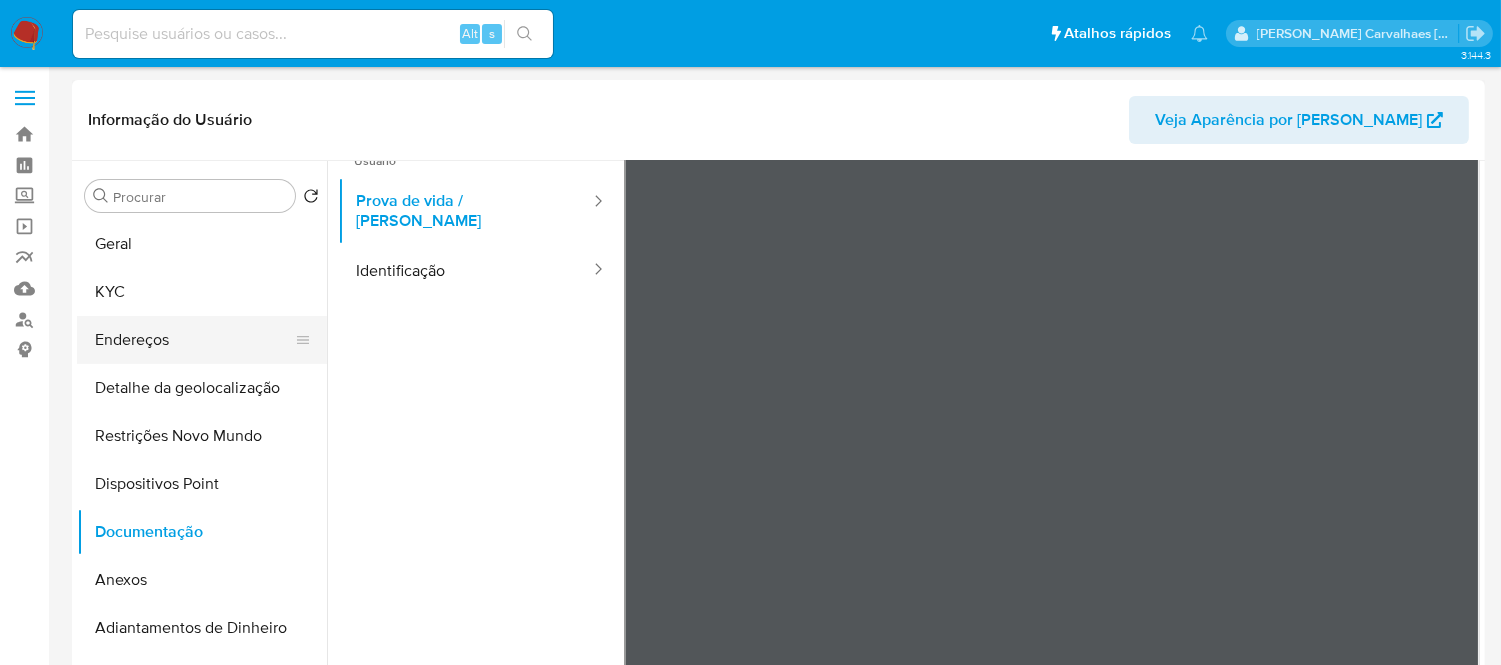 click on "Endereços" at bounding box center (194, 340) 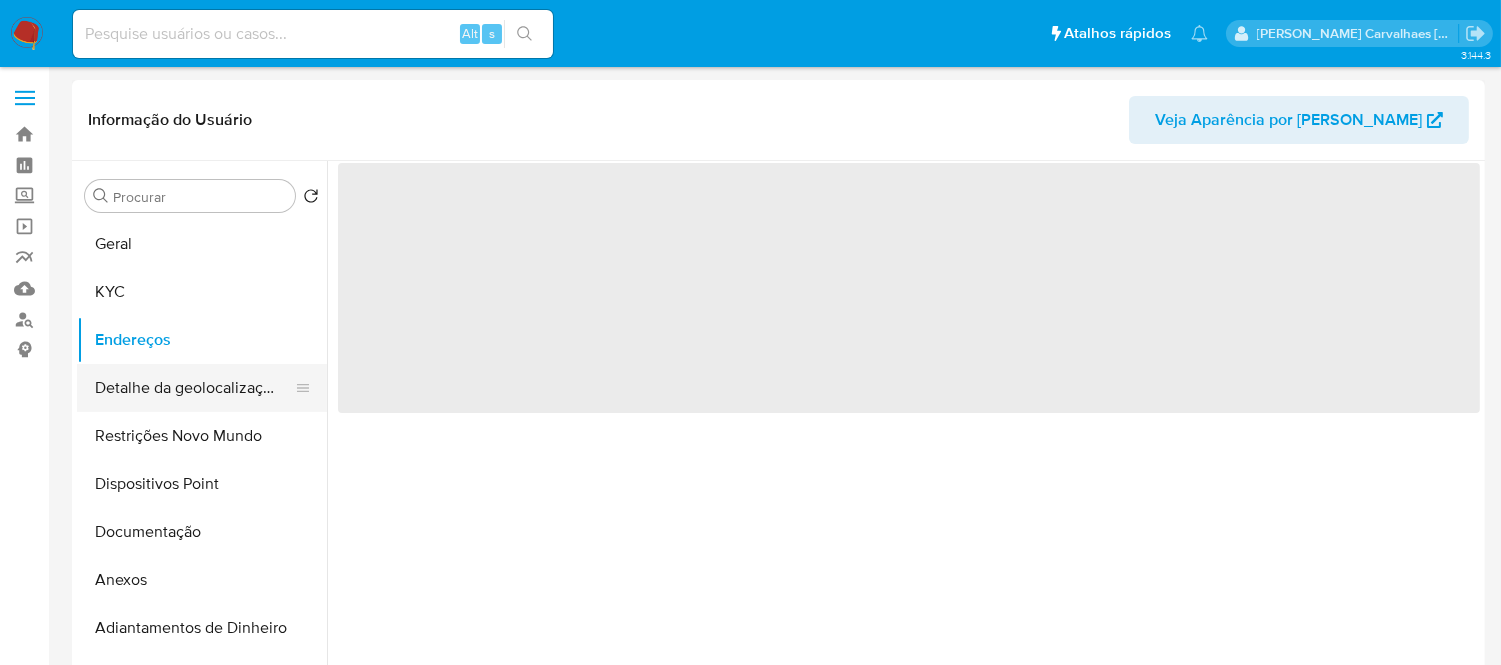 scroll, scrollTop: 0, scrollLeft: 0, axis: both 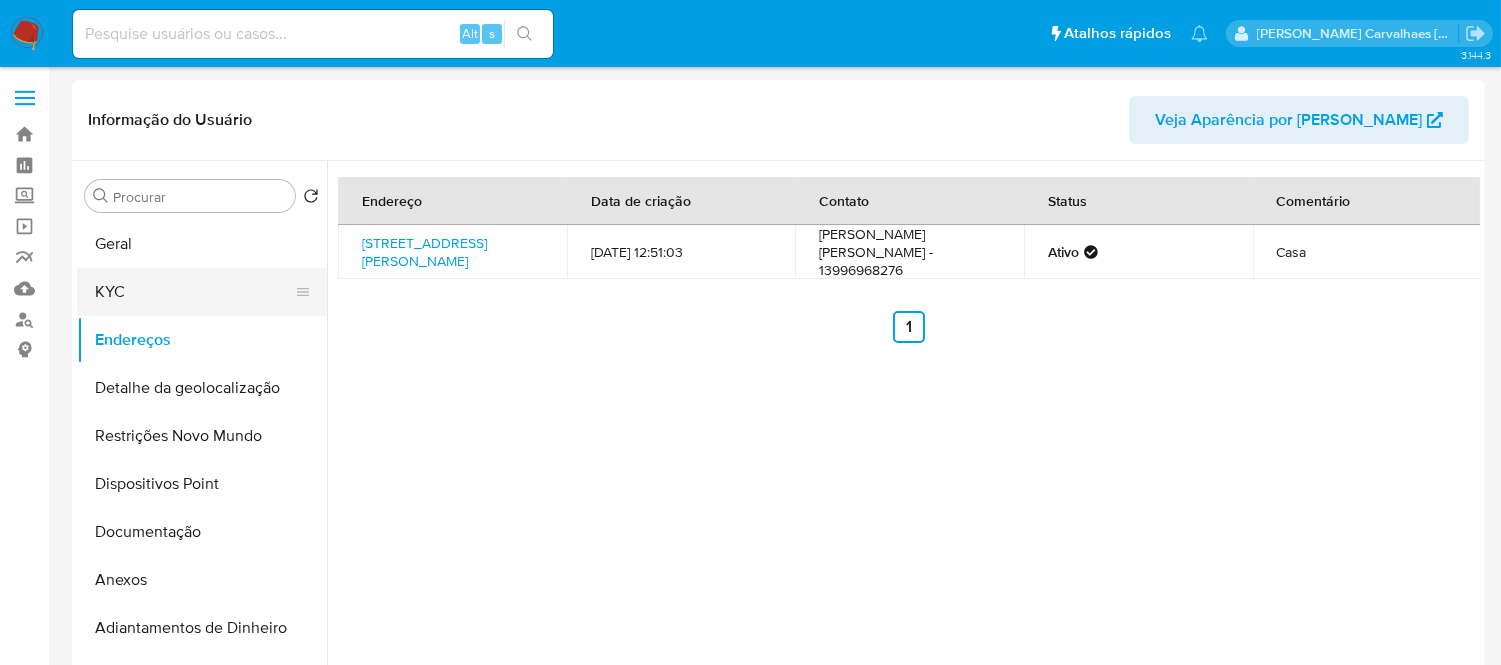 click on "KYC" at bounding box center (194, 292) 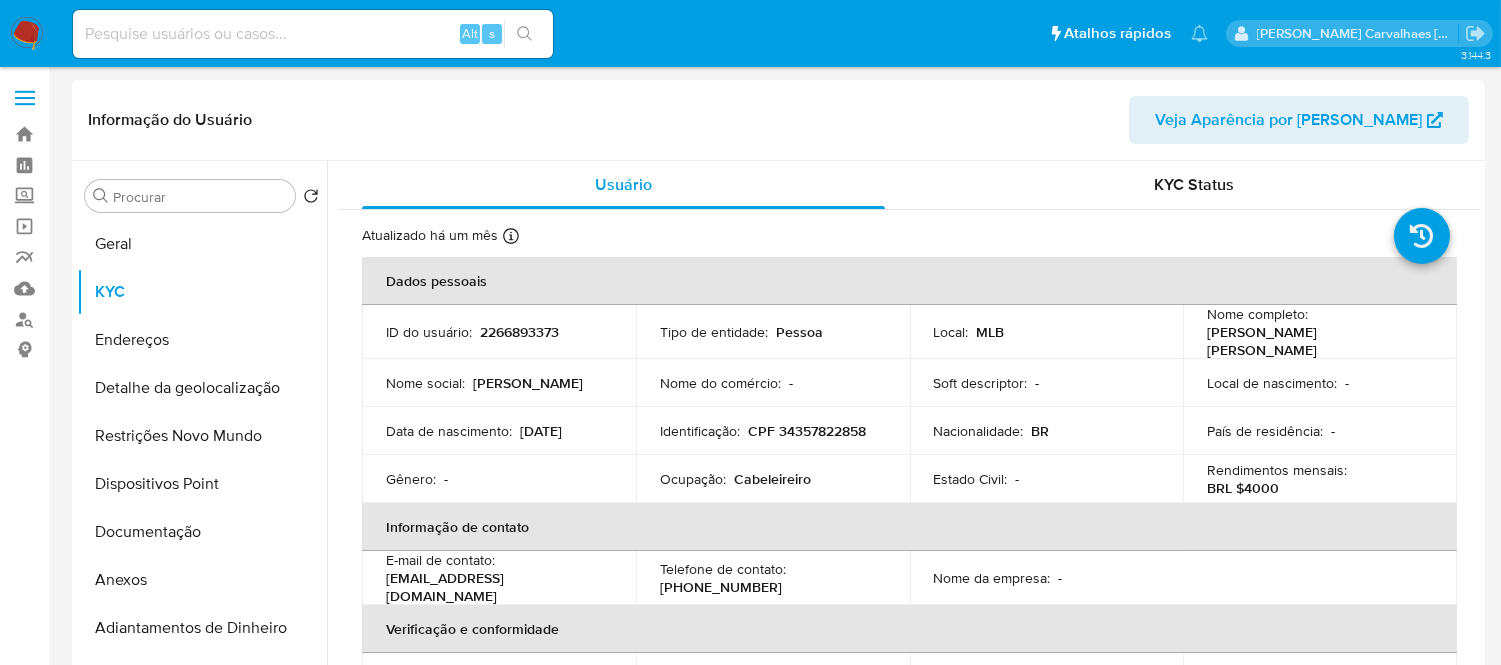 type 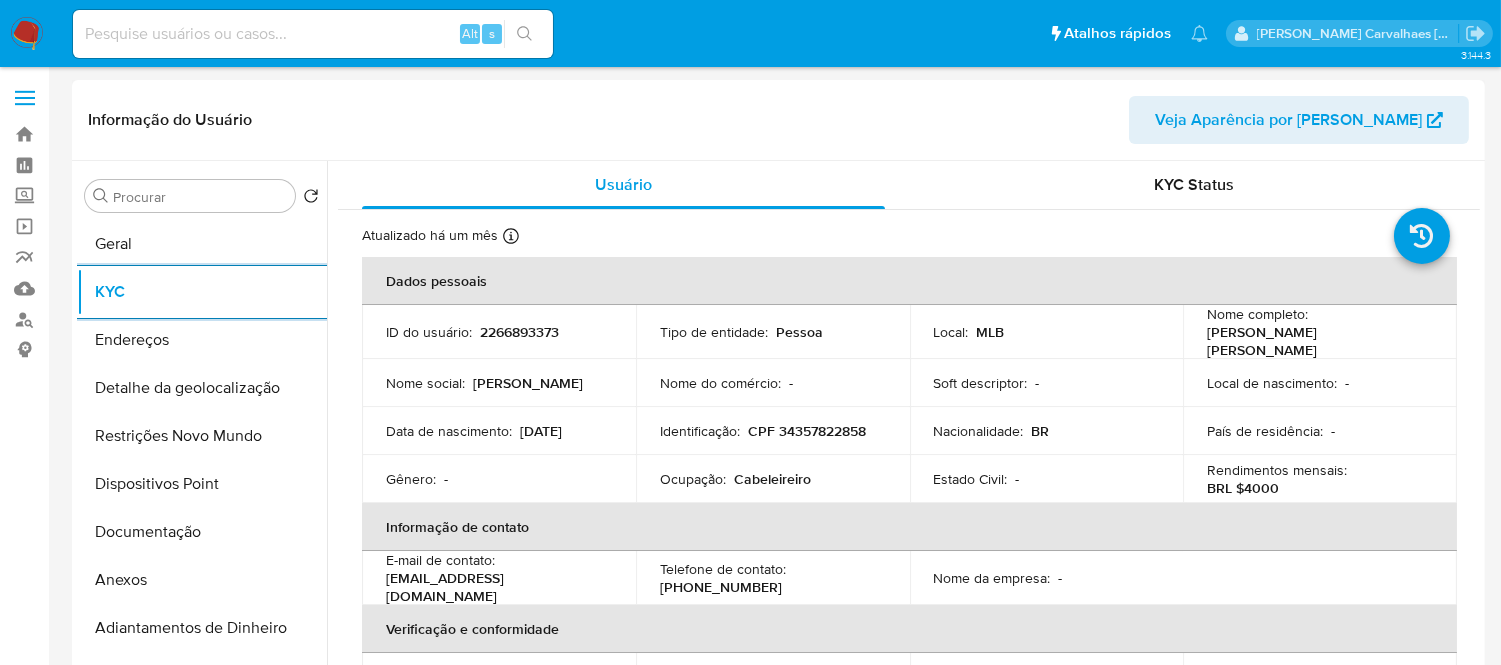 click on "KYC" at bounding box center [202, 292] 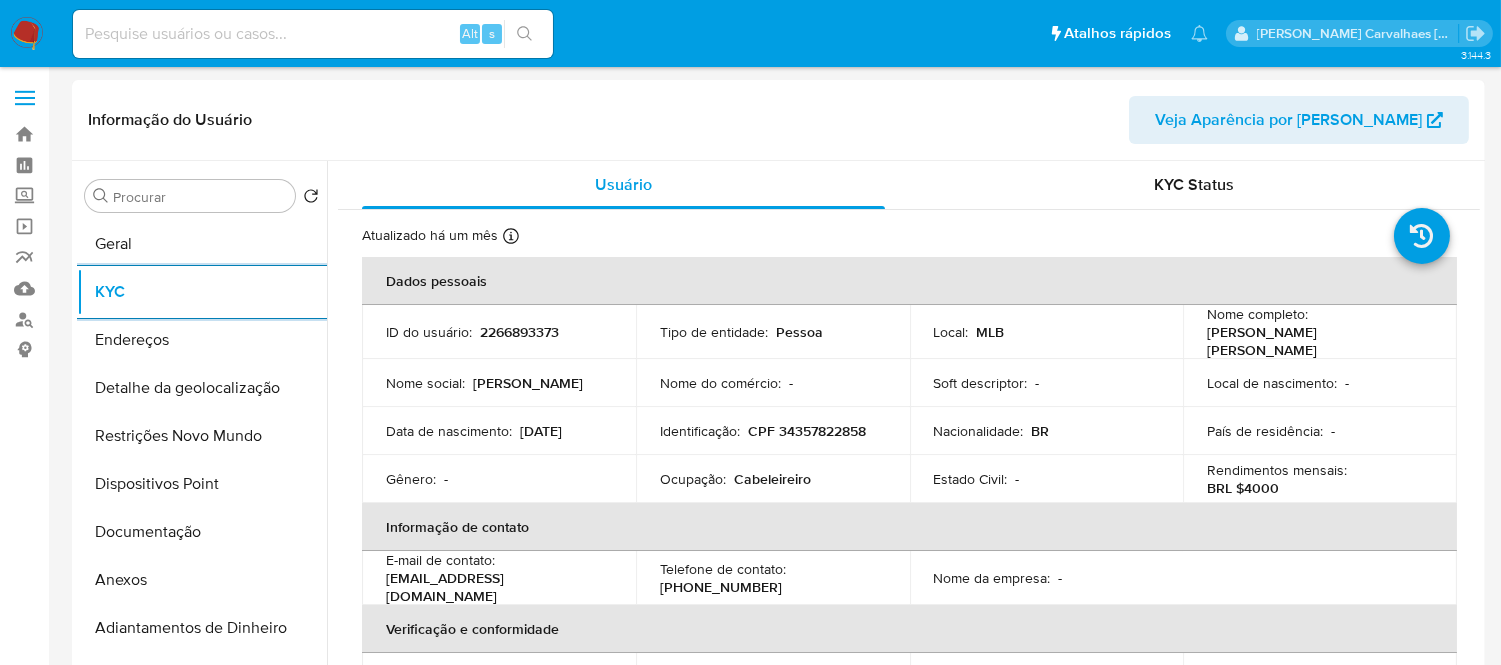 click on "KYC" at bounding box center [202, 292] 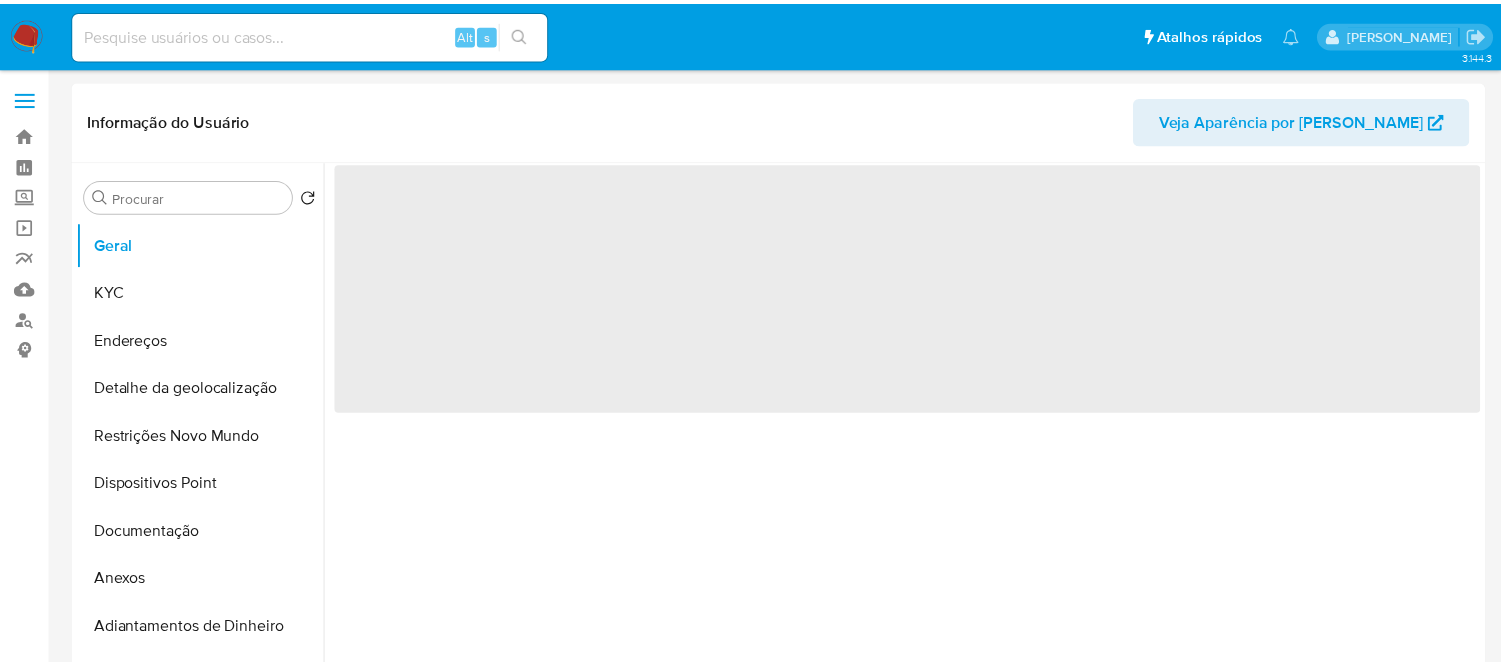 scroll, scrollTop: 0, scrollLeft: 0, axis: both 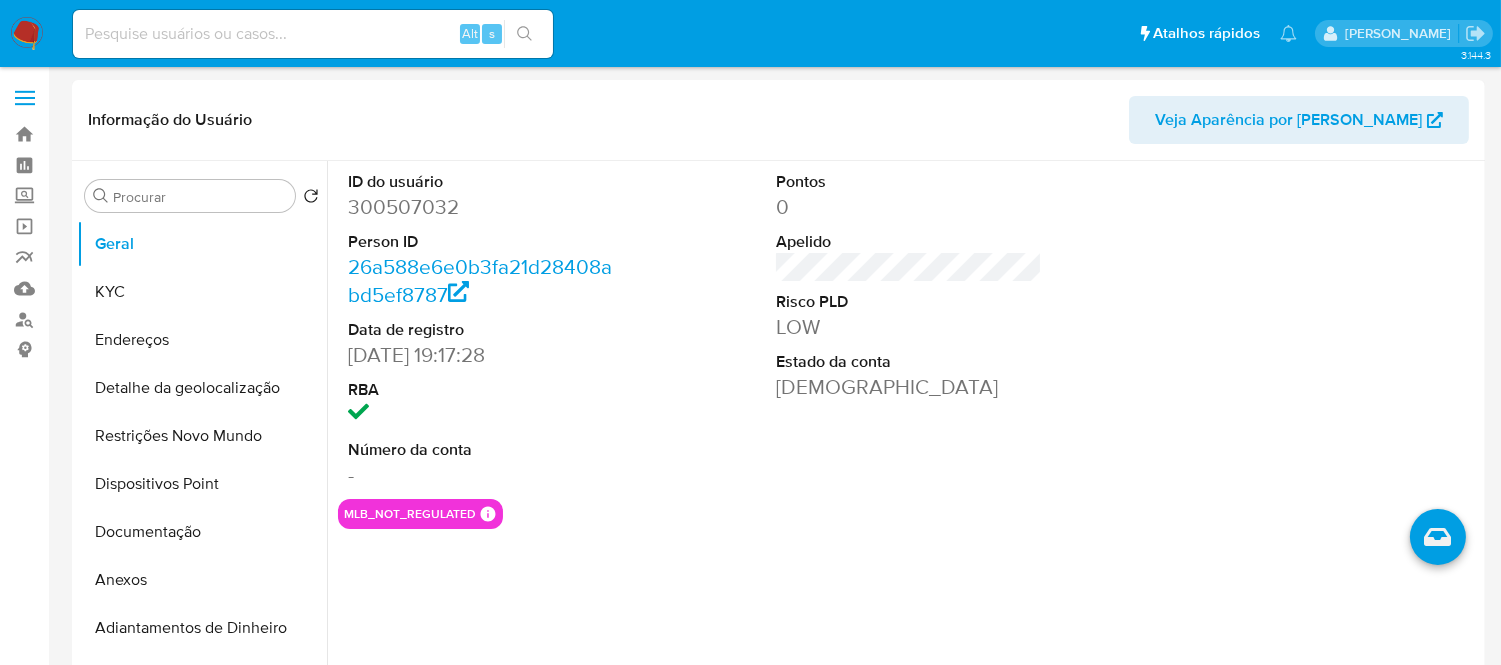 select on "10" 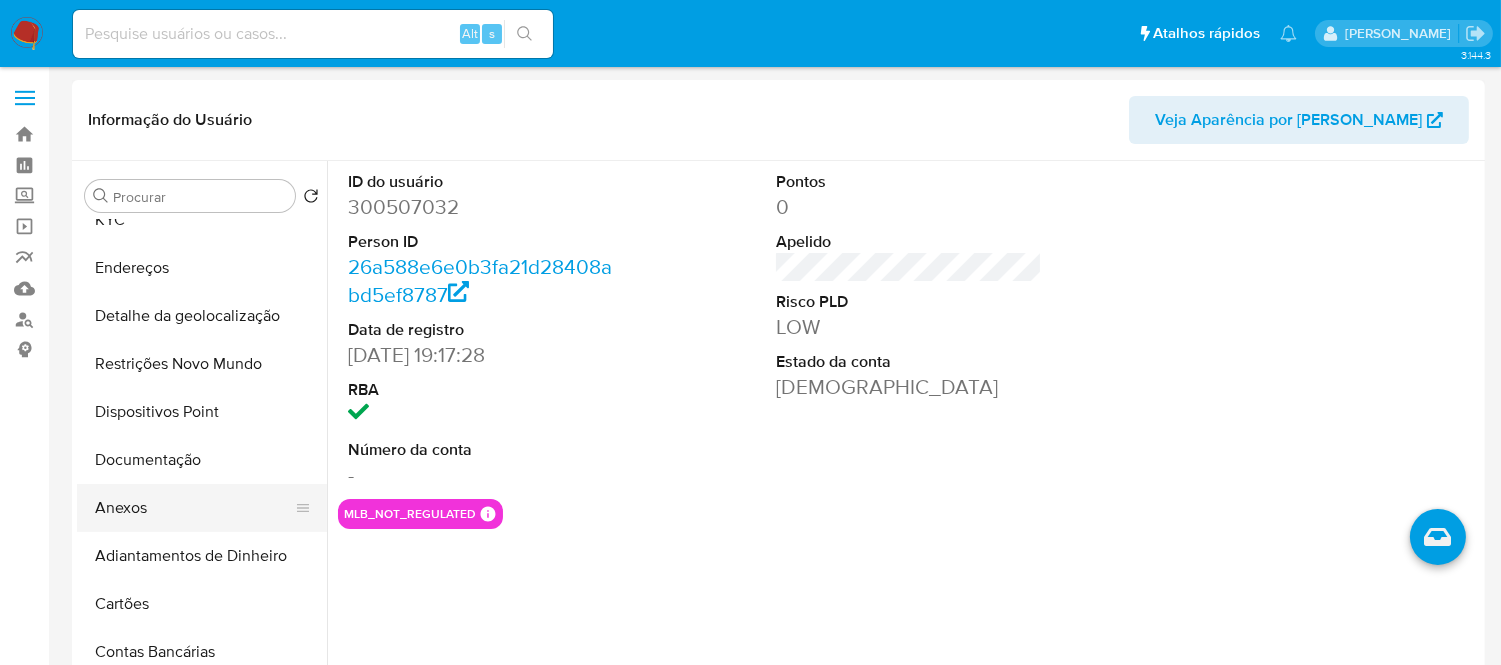 scroll, scrollTop: 111, scrollLeft: 0, axis: vertical 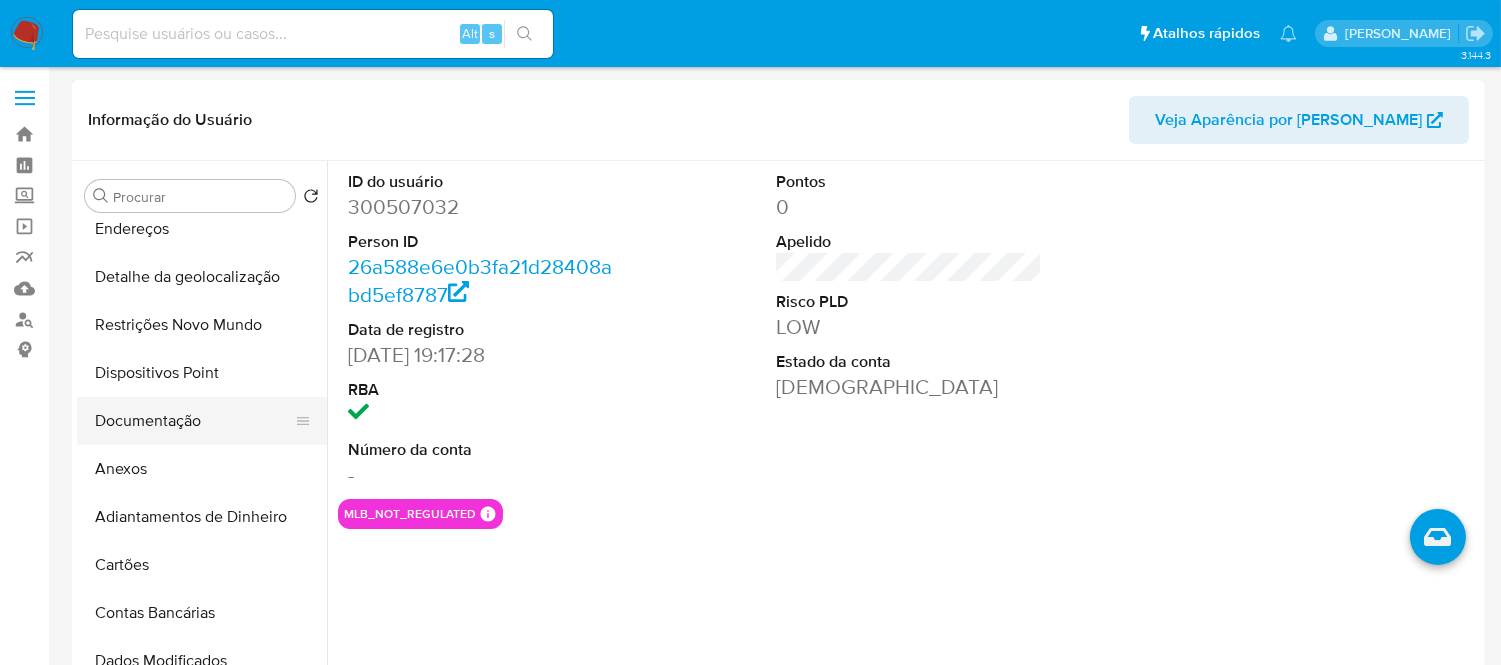 click on "Documentação" at bounding box center (194, 421) 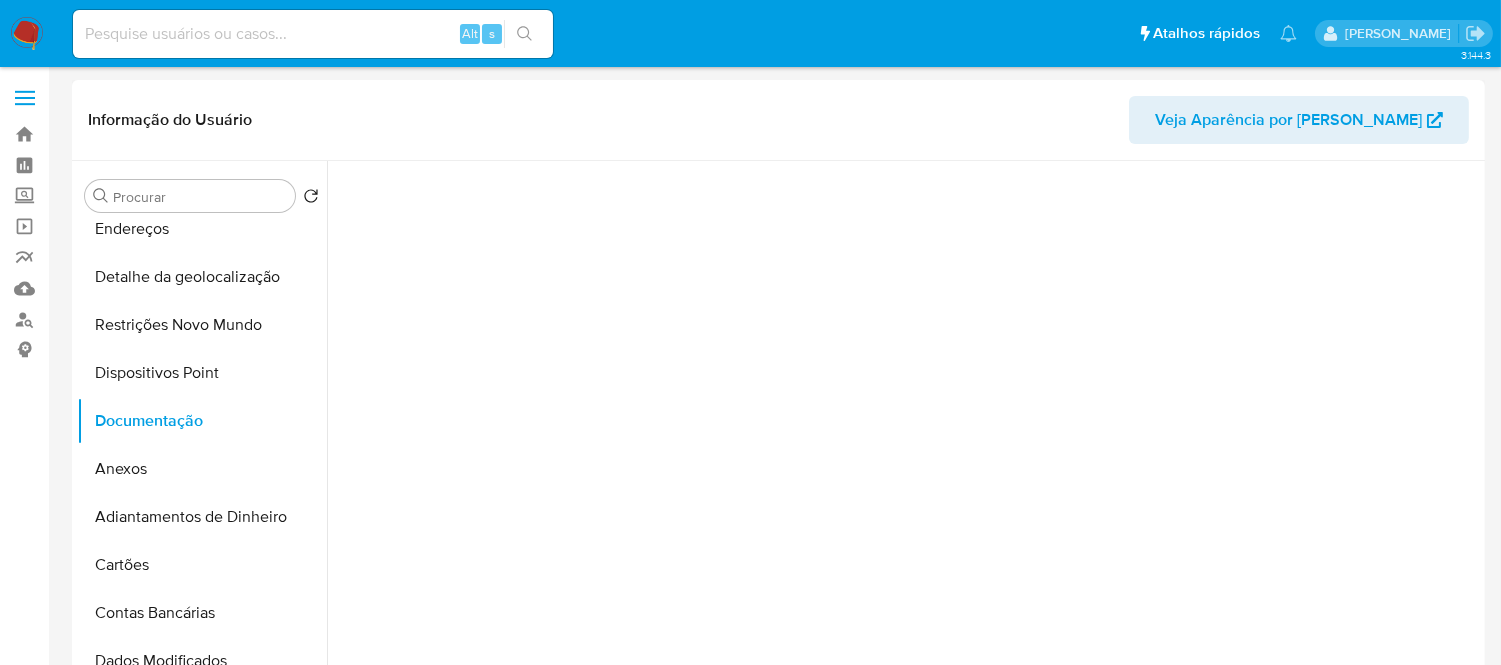 scroll, scrollTop: 162, scrollLeft: 0, axis: vertical 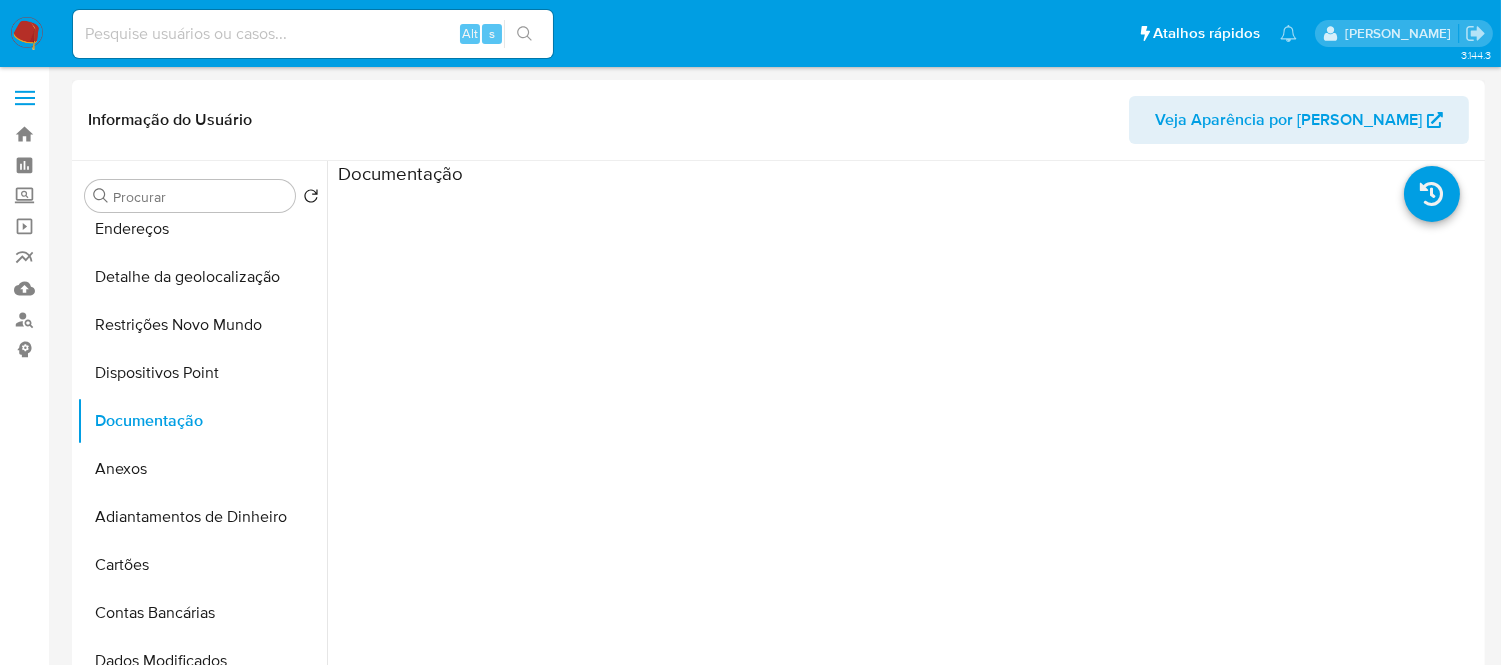 click at bounding box center (481, 474) 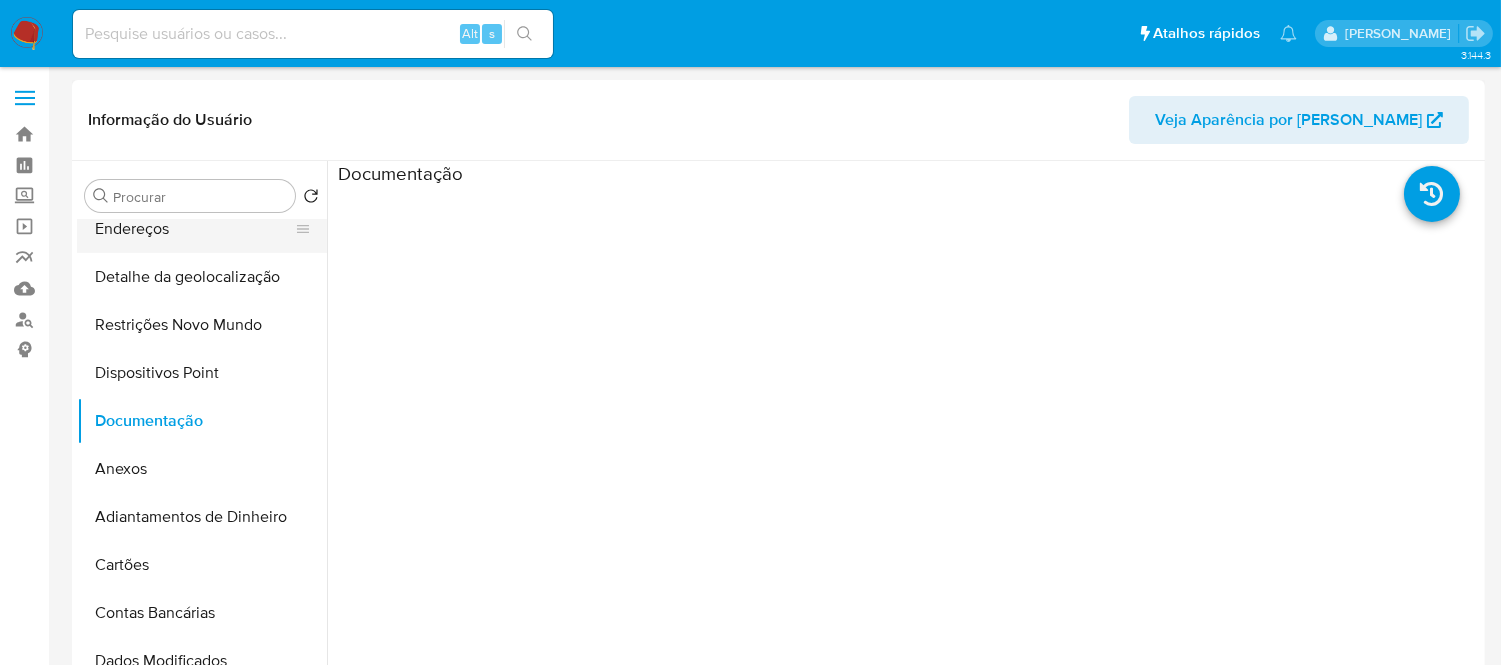 click on "Endereços" at bounding box center [194, 229] 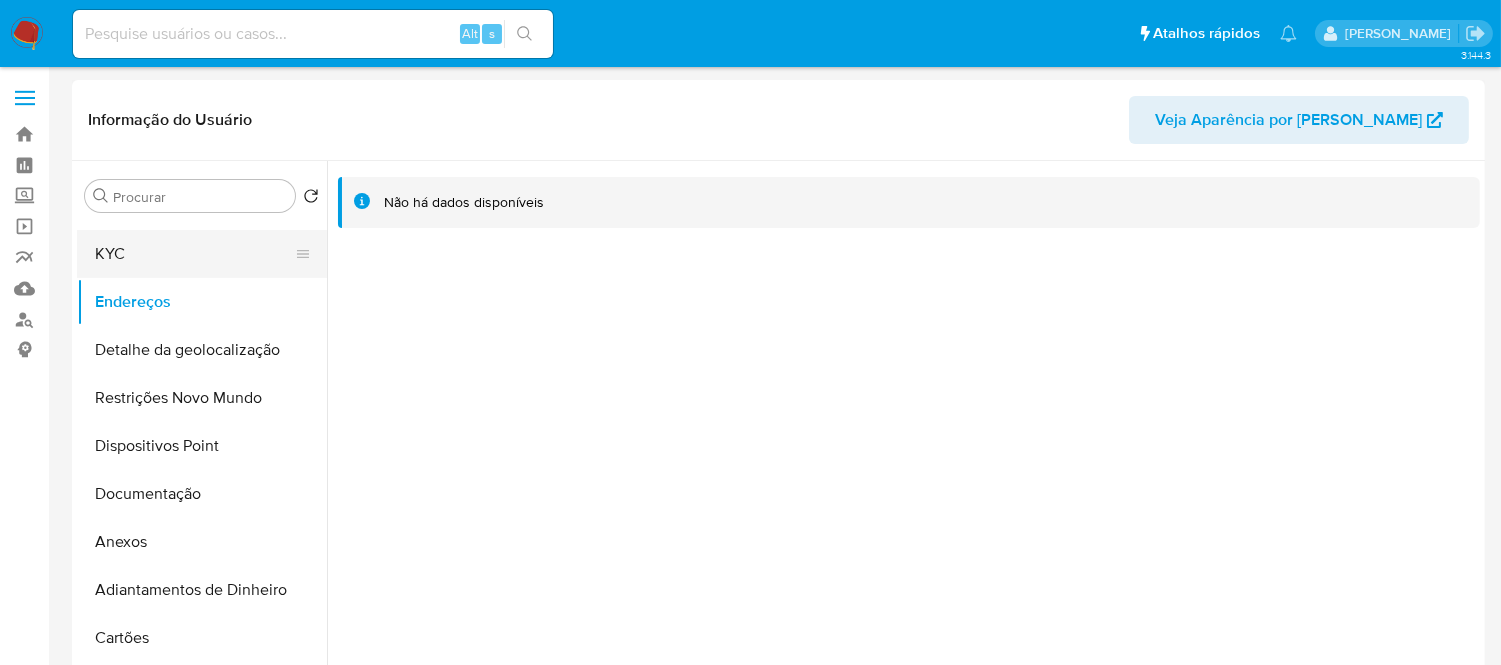 scroll, scrollTop: 0, scrollLeft: 0, axis: both 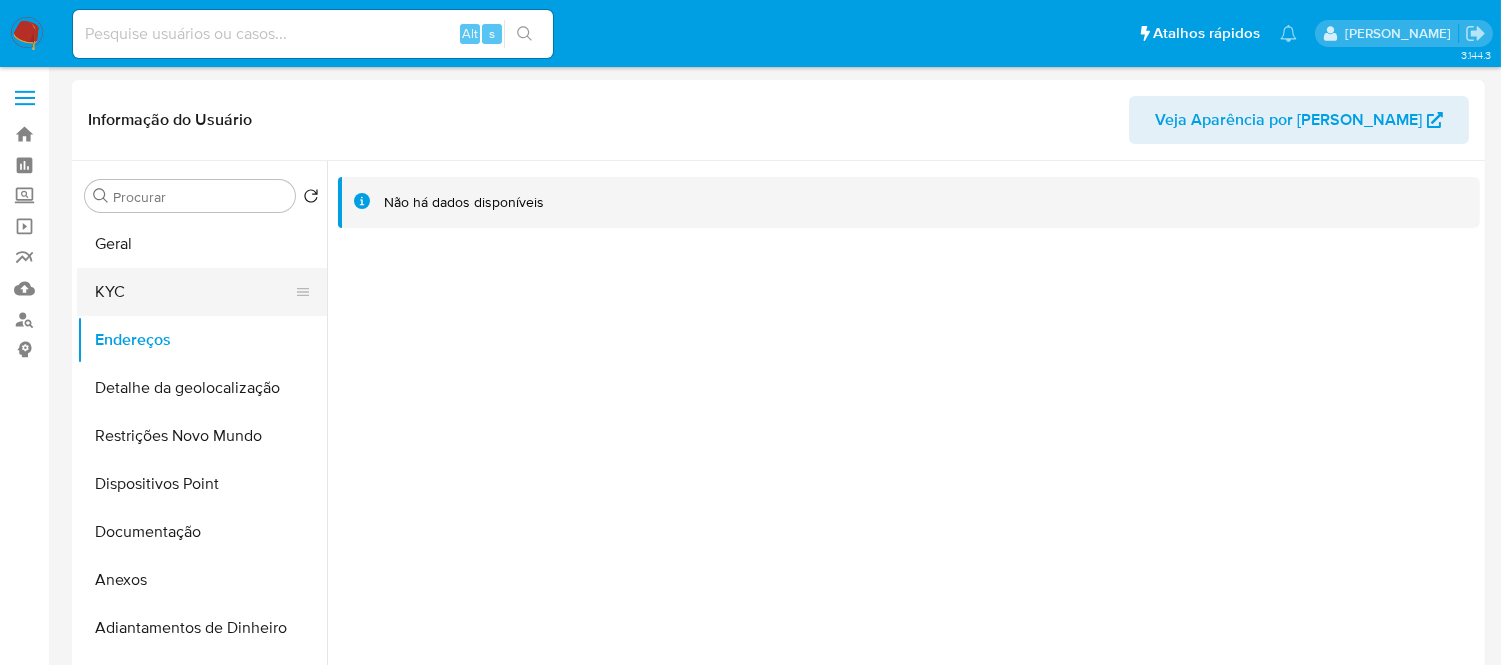 click on "KYC" at bounding box center [194, 292] 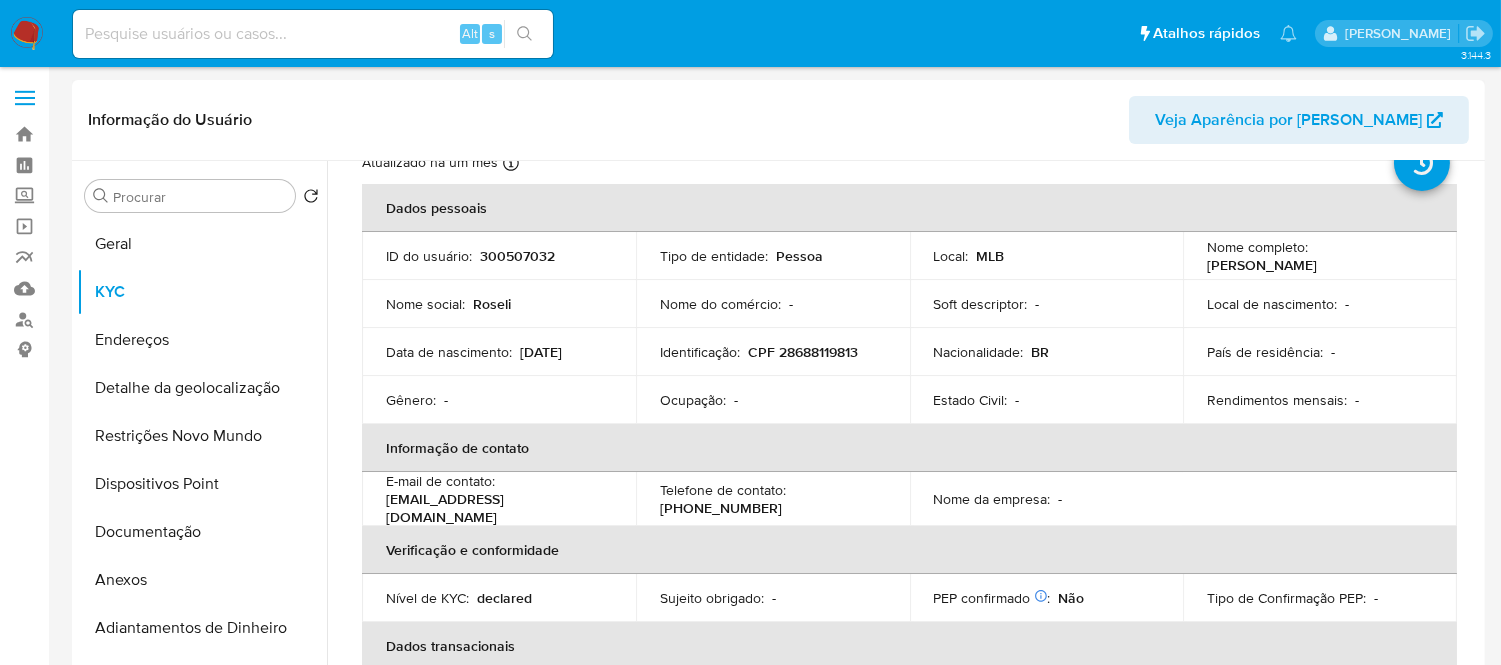 scroll, scrollTop: 111, scrollLeft: 0, axis: vertical 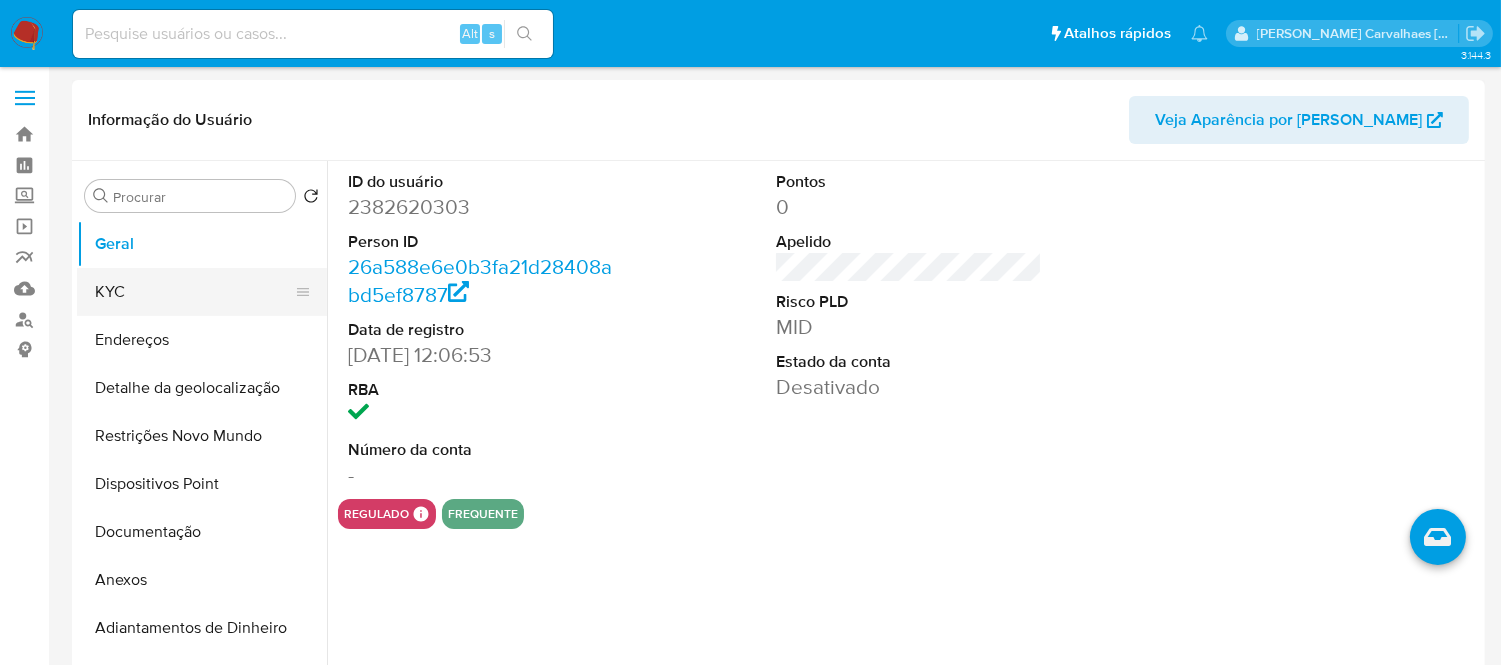 click on "KYC" at bounding box center [194, 292] 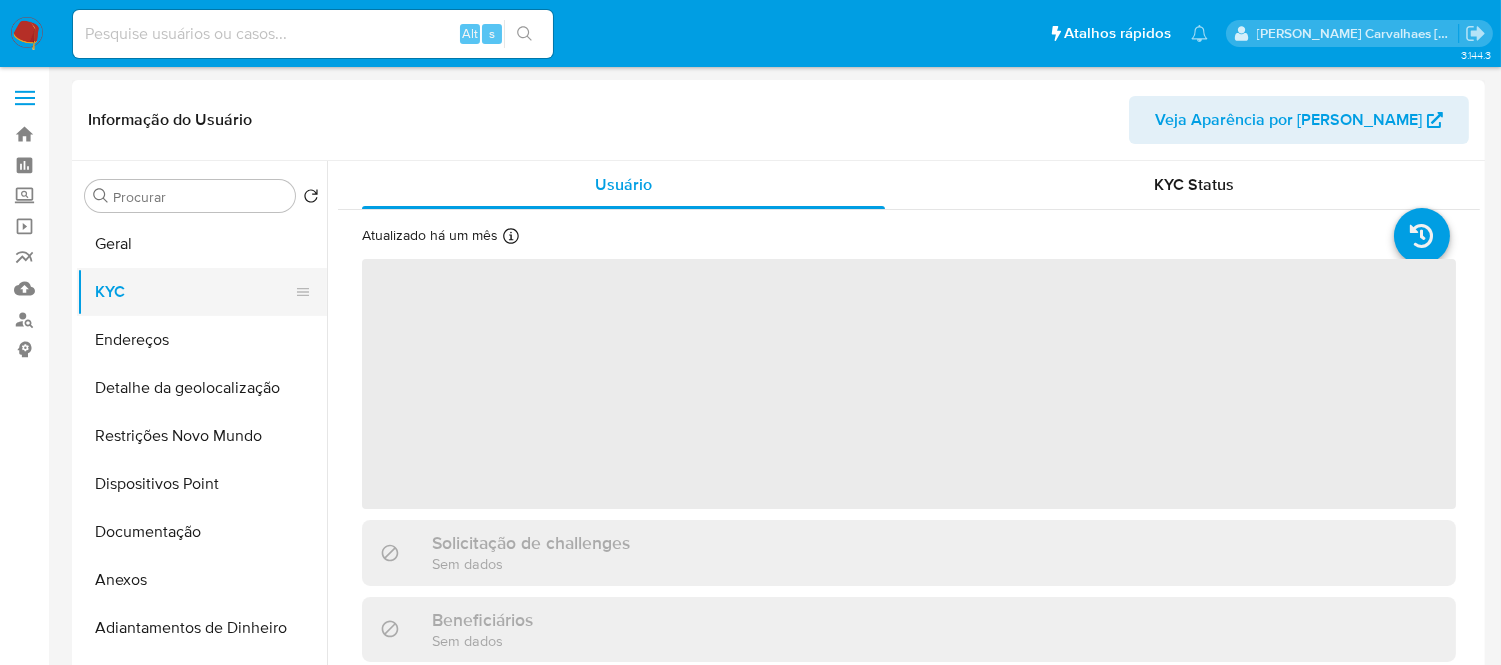 select on "10" 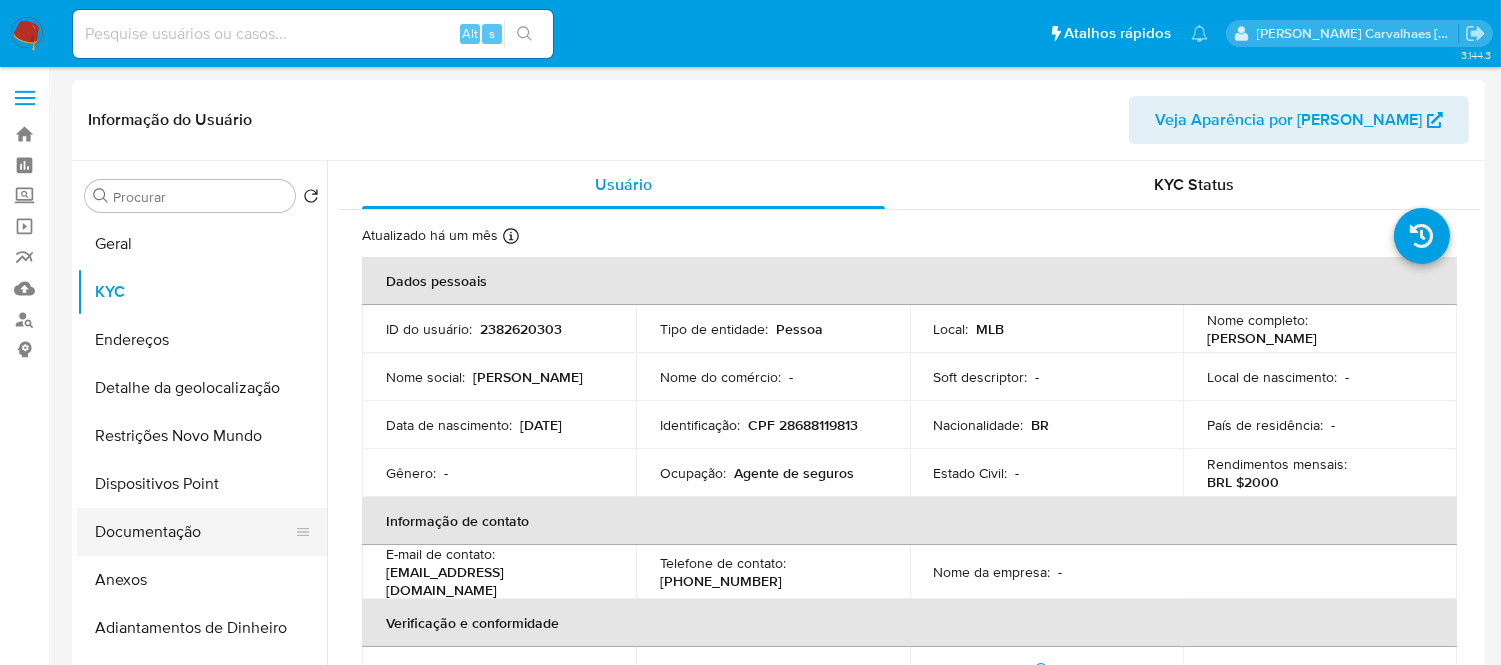 click on "Documentação" at bounding box center (194, 532) 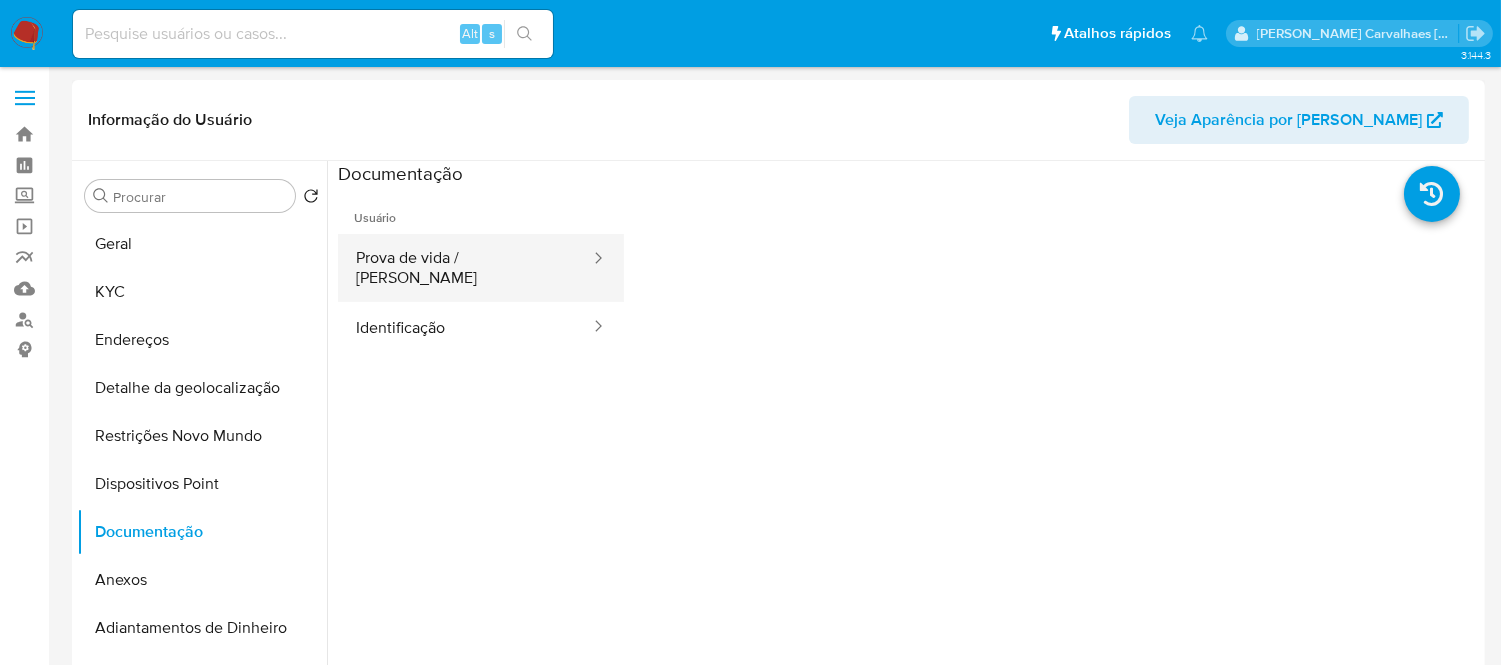 click on "Prova de vida / [PERSON_NAME]" at bounding box center (465, 268) 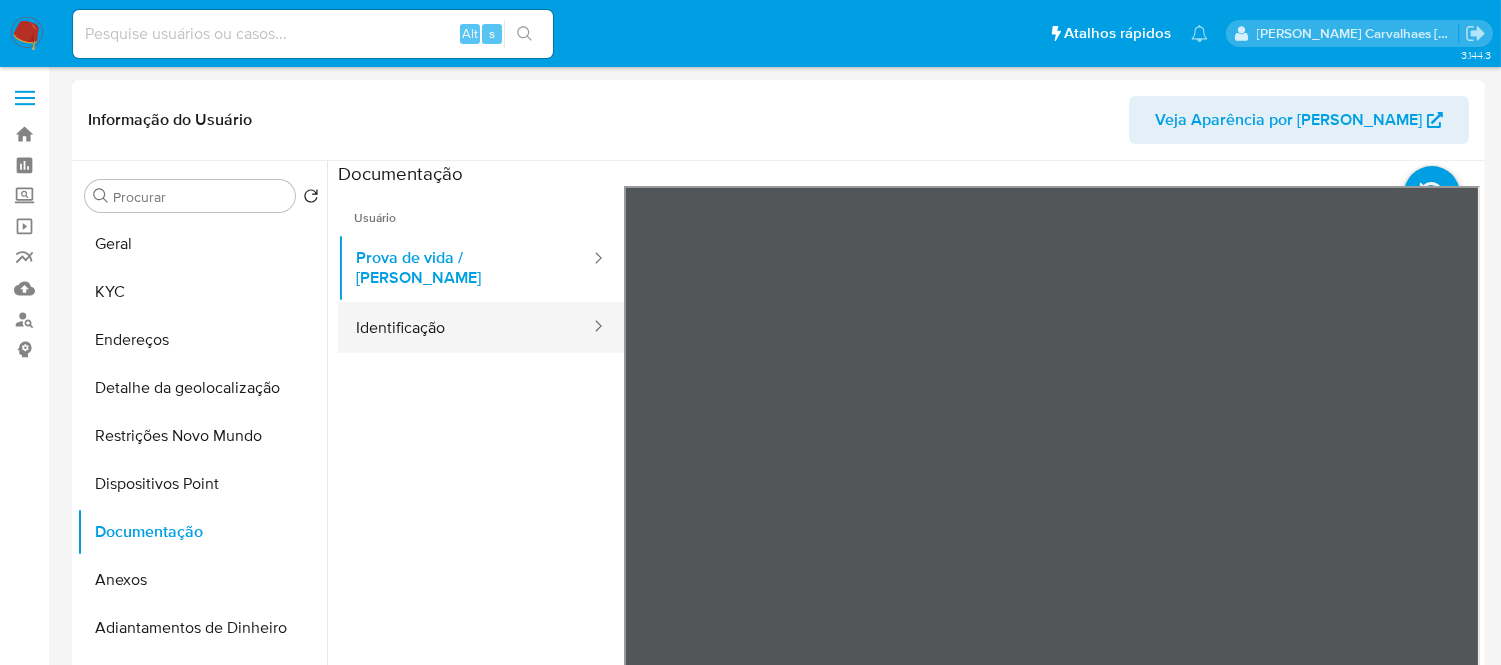 click on "Identificação" at bounding box center (465, 327) 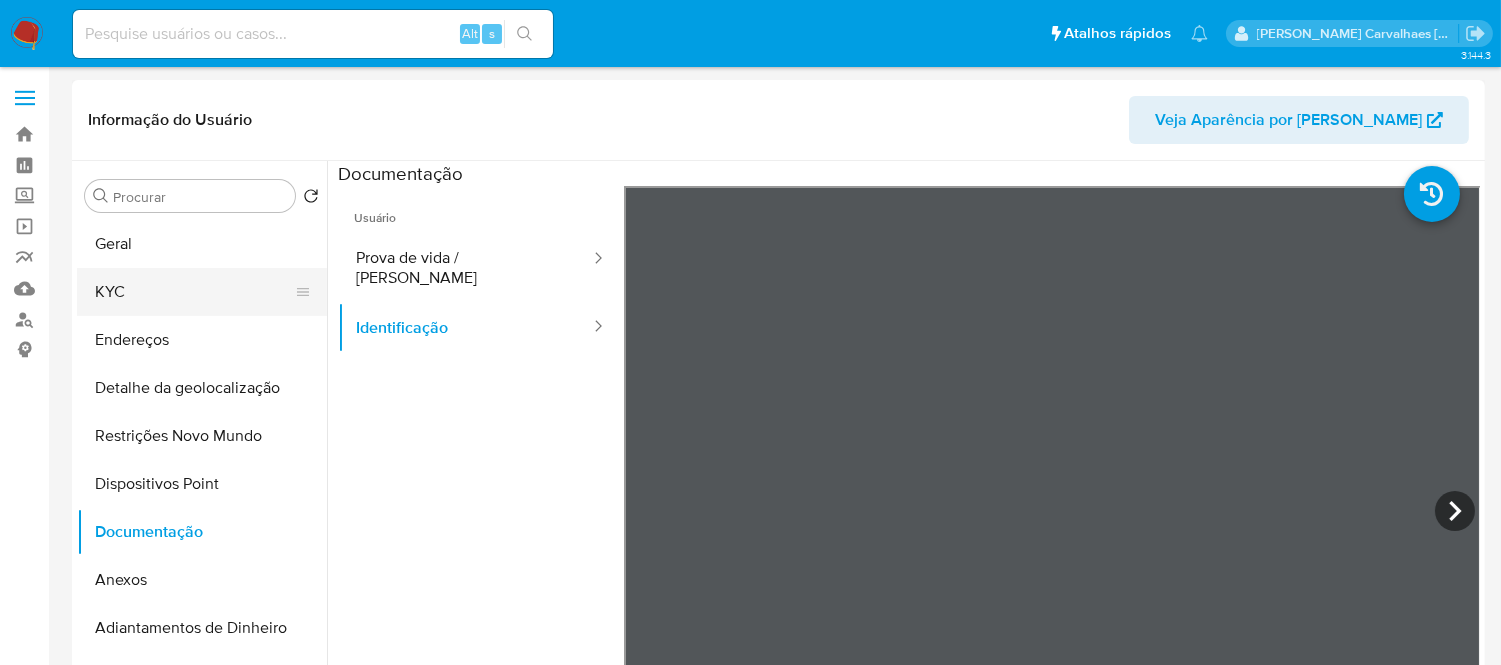 click on "KYC" at bounding box center [194, 292] 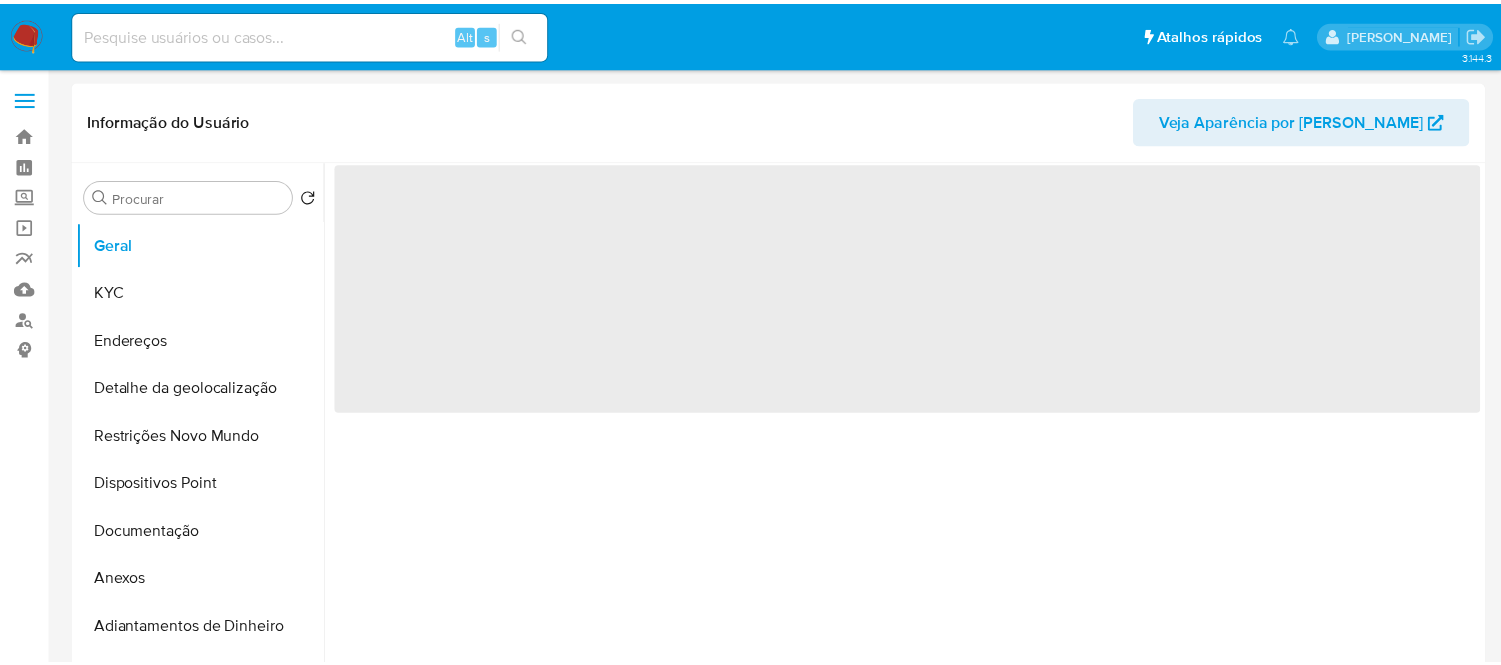 scroll, scrollTop: 0, scrollLeft: 0, axis: both 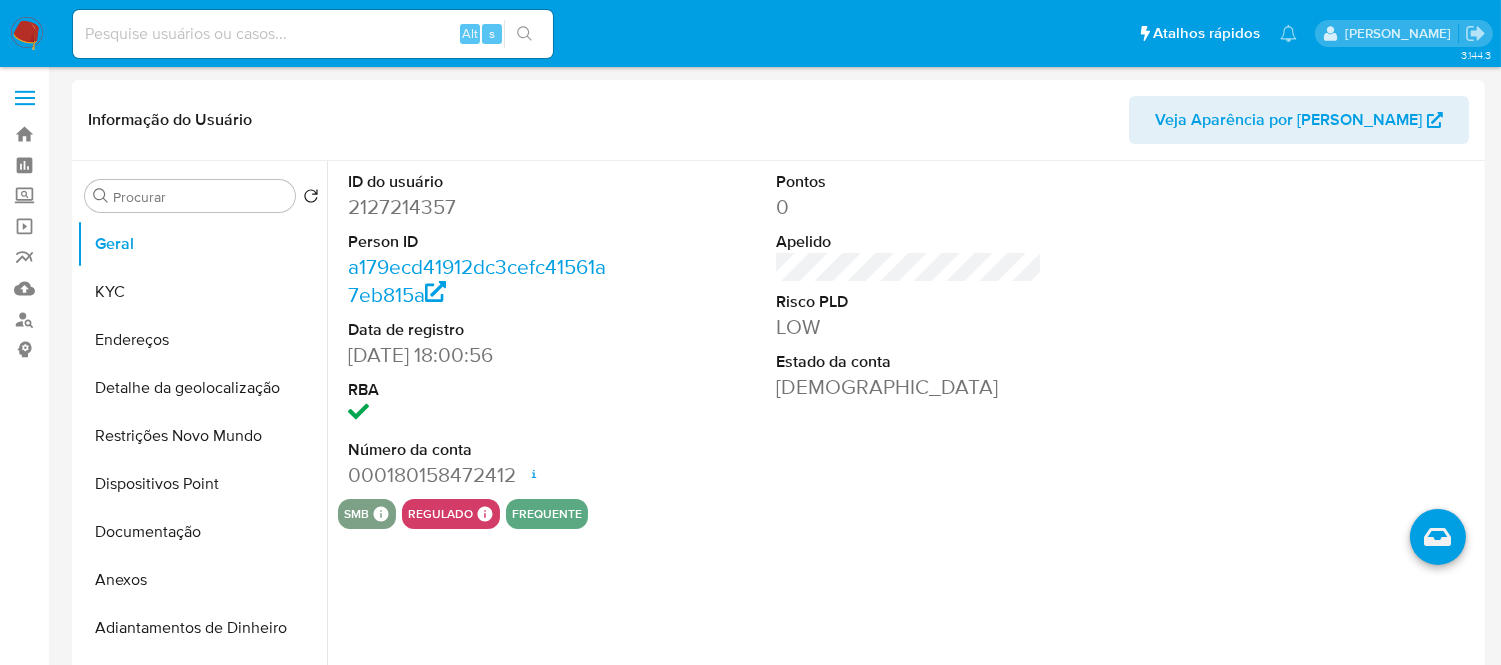 select on "10" 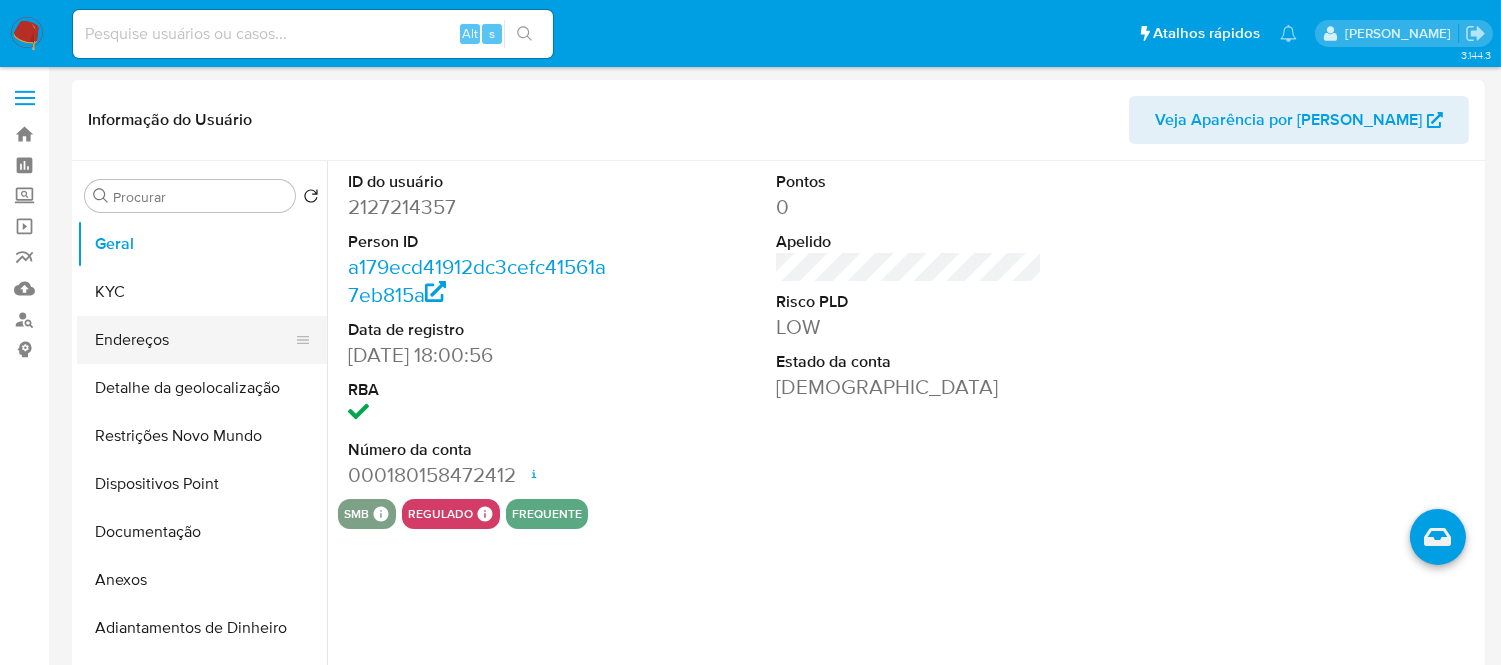 click on "Endereços" at bounding box center [194, 340] 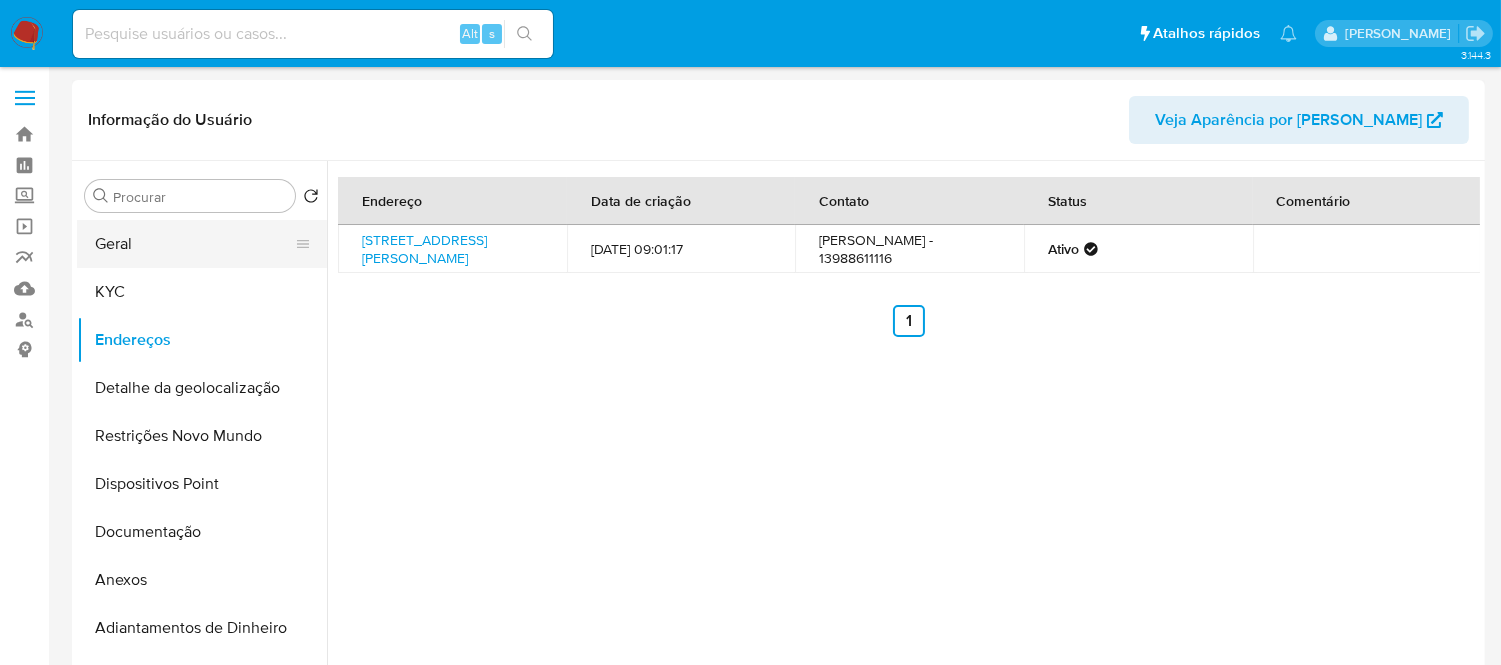 click on "Geral" at bounding box center (194, 244) 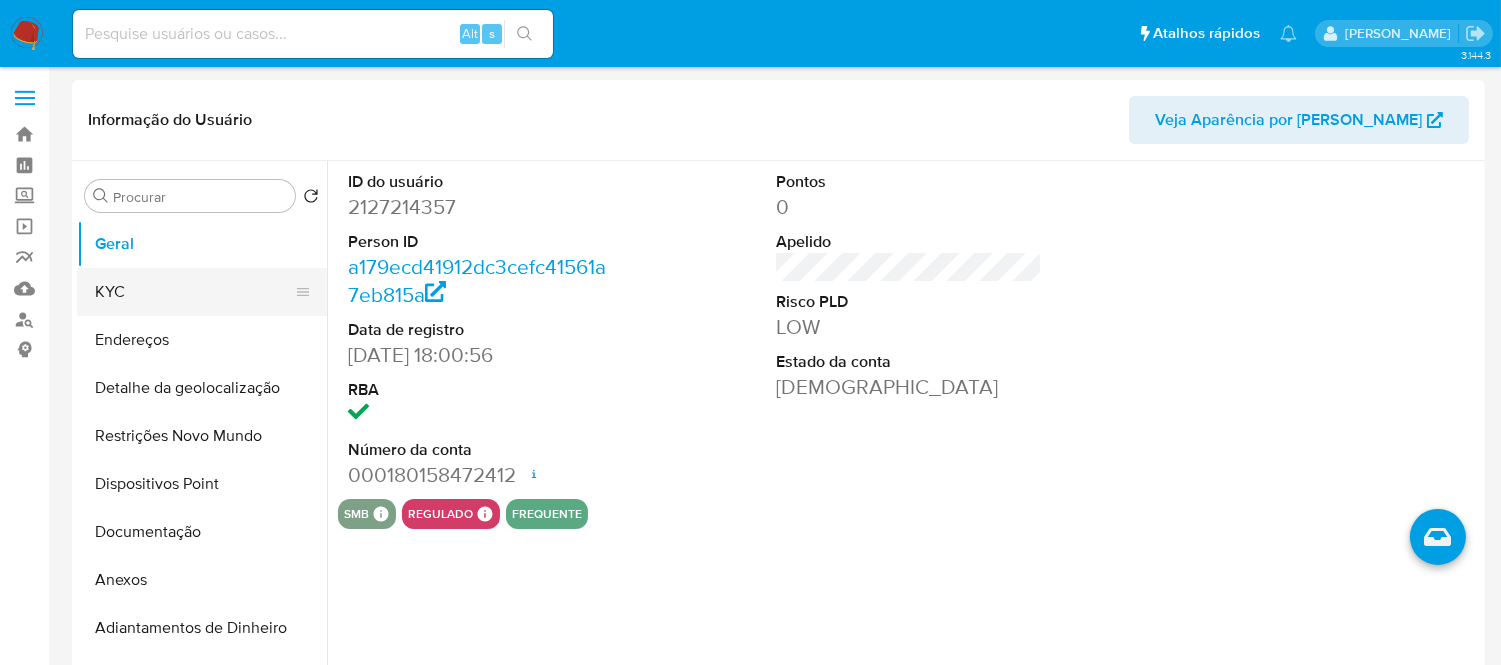 click on "KYC" at bounding box center (194, 292) 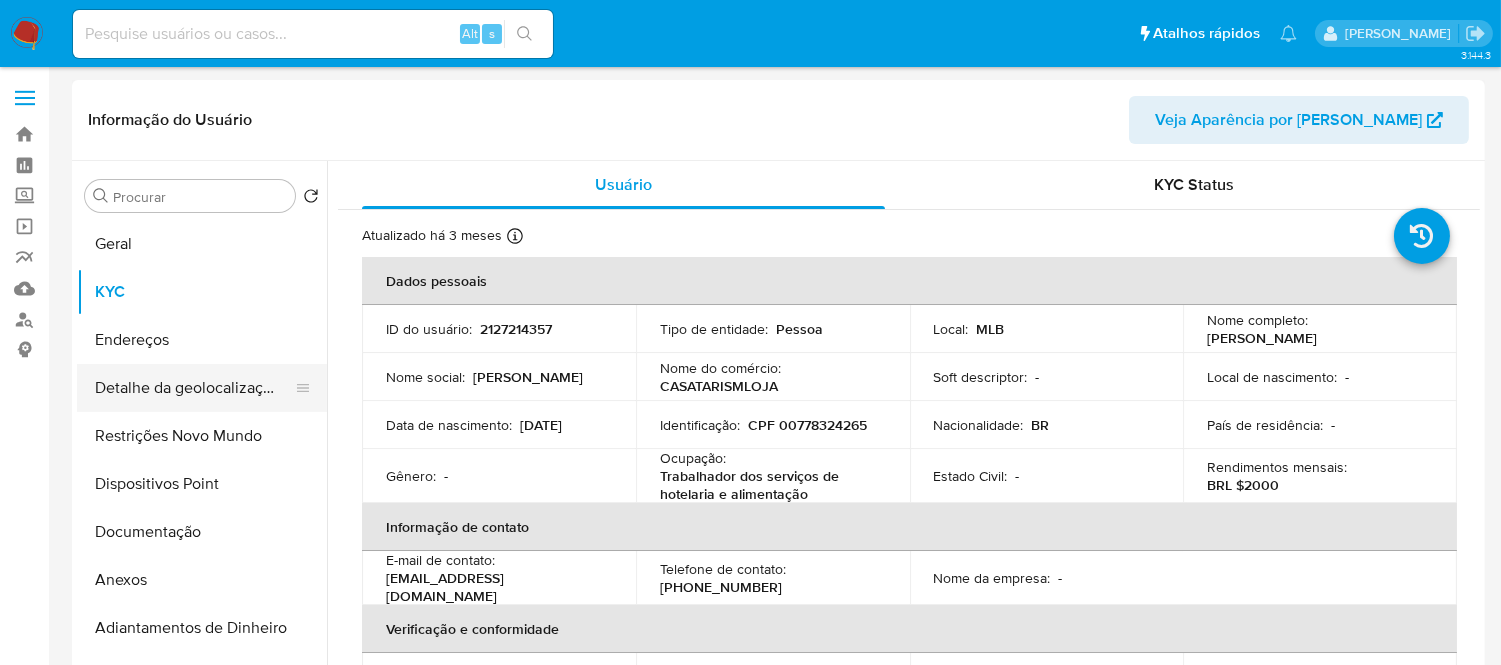 click on "Detalhe da geolocalização" at bounding box center [194, 388] 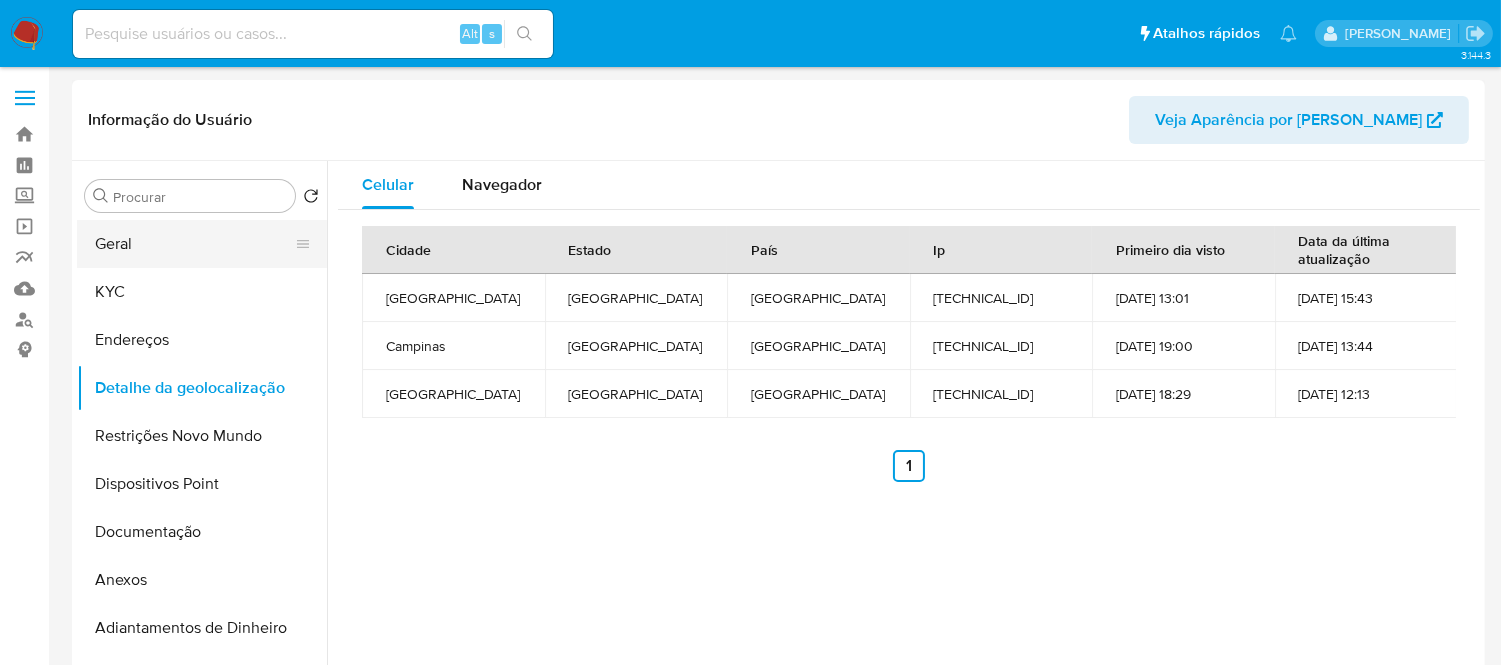 click on "Geral" at bounding box center (194, 244) 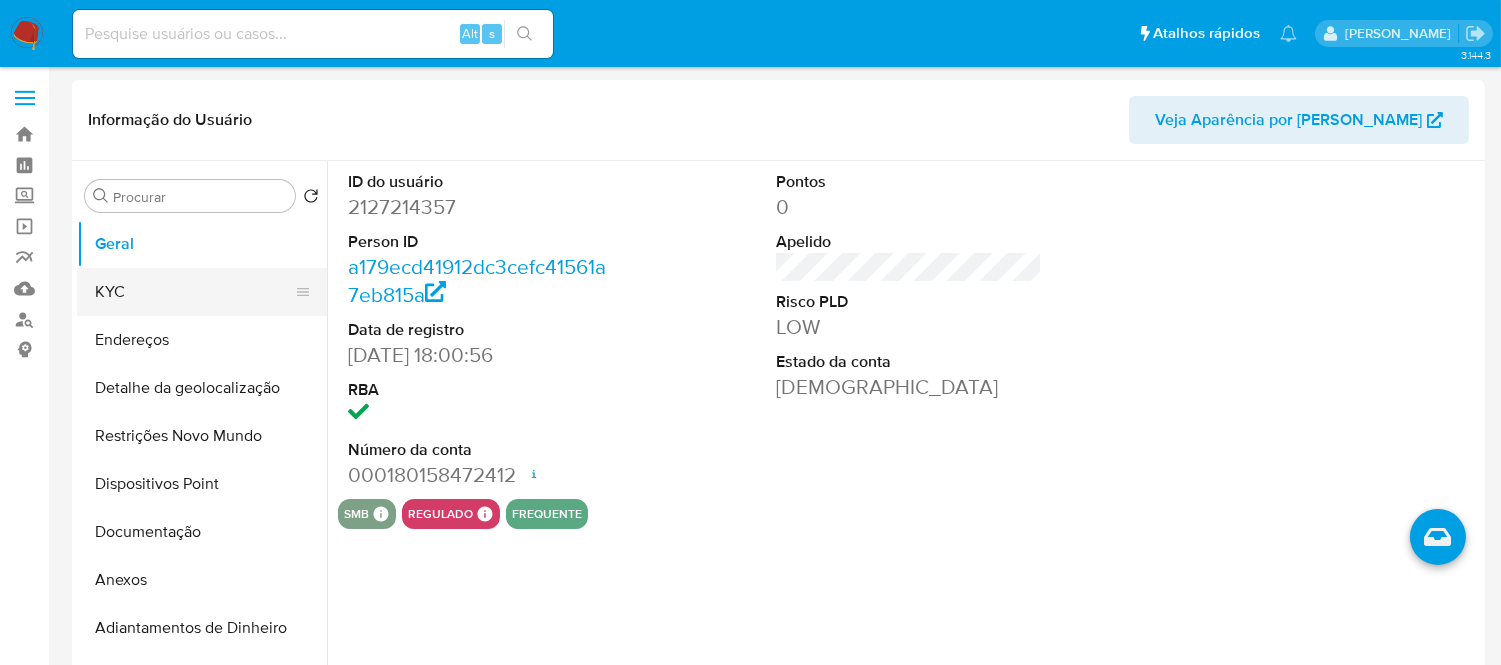click on "KYC" at bounding box center (194, 292) 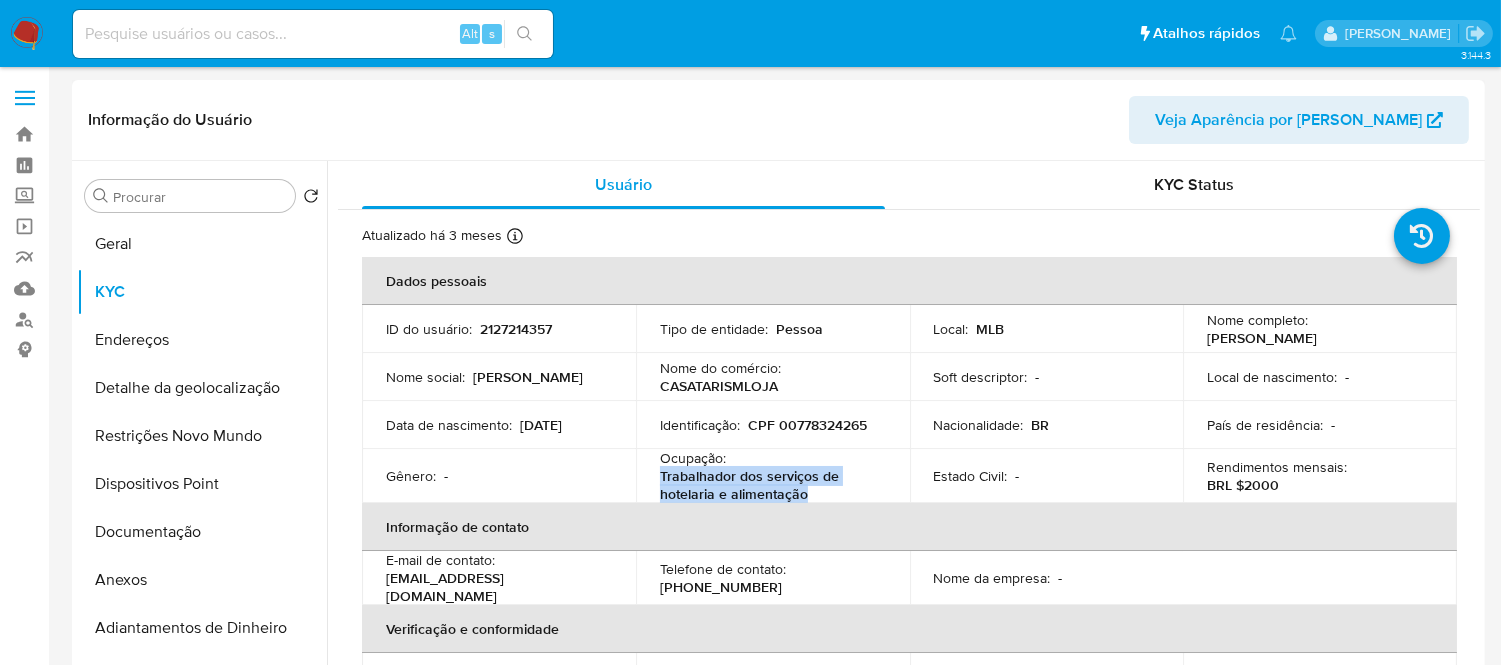 drag, startPoint x: 658, startPoint y: 473, endPoint x: 807, endPoint y: 495, distance: 150.6154 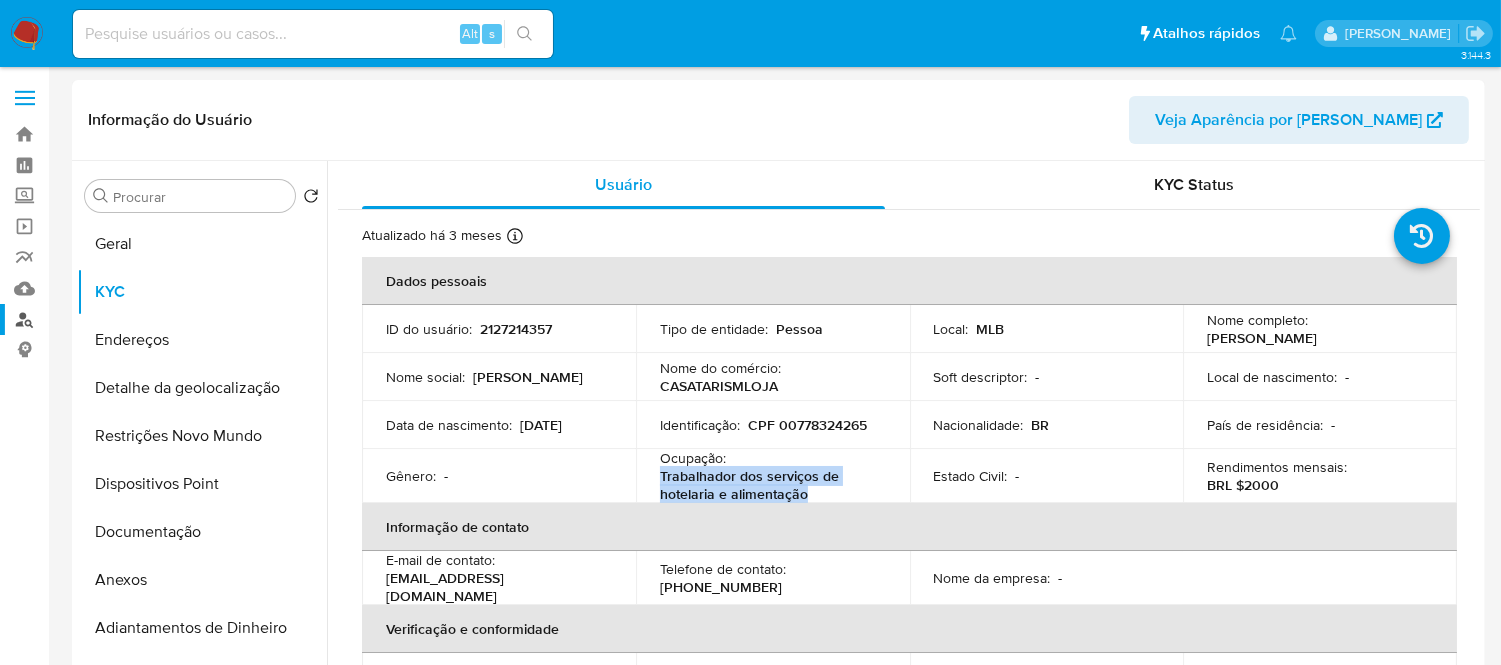 click on "Localizador de pessoas" at bounding box center [119, 319] 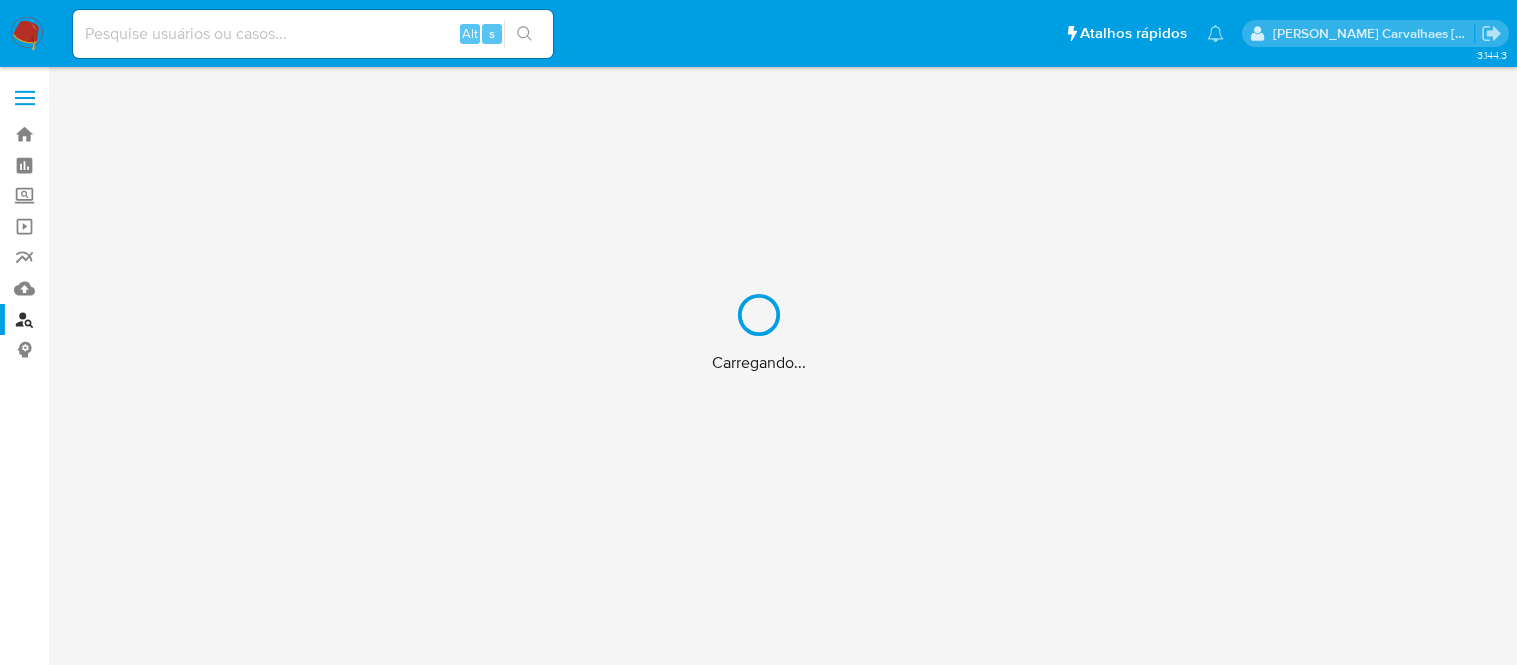 scroll, scrollTop: 0, scrollLeft: 0, axis: both 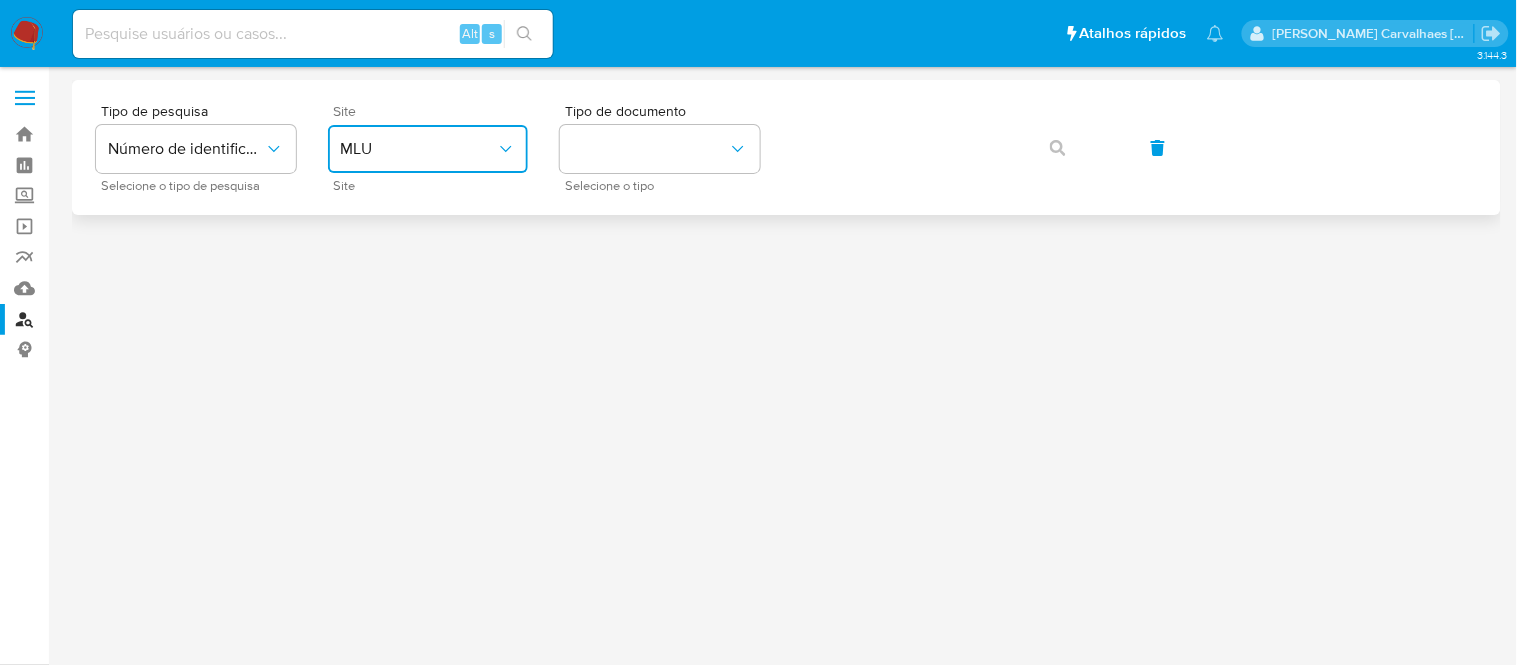 click on "MLU" at bounding box center [418, 149] 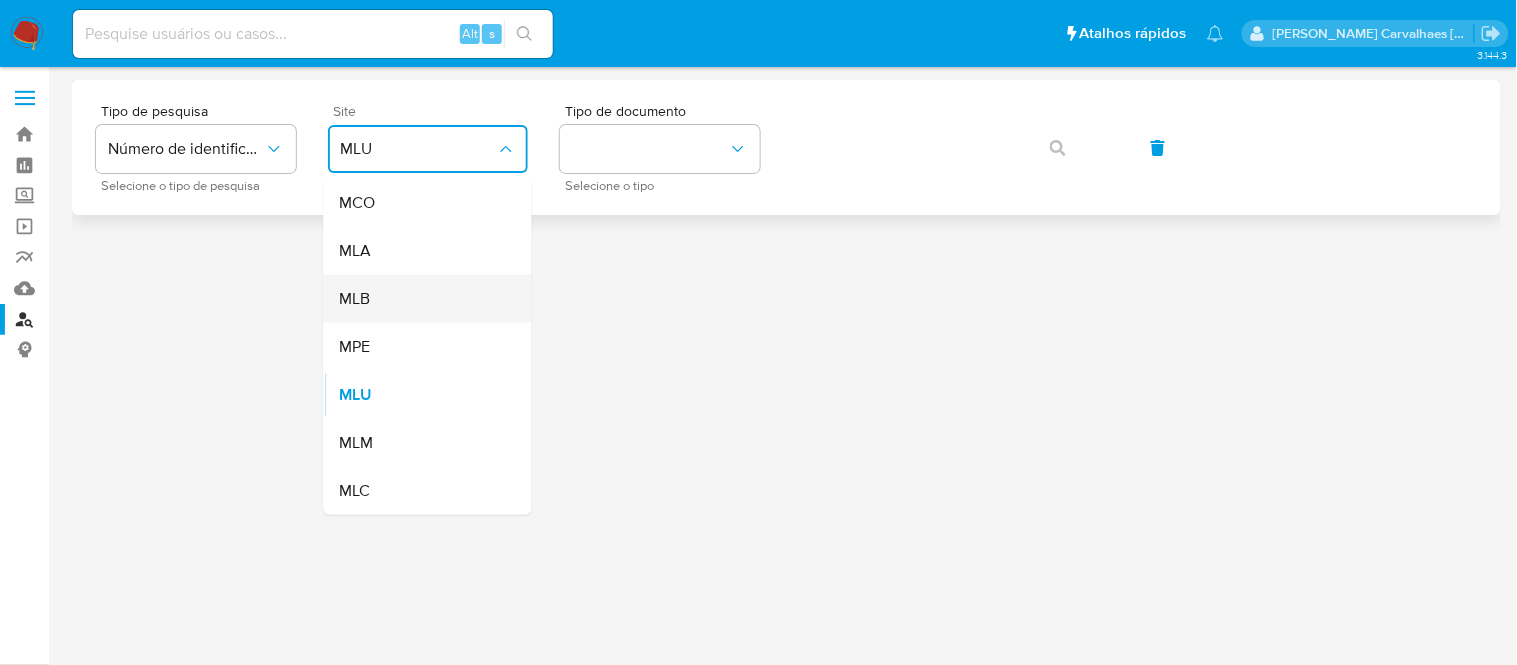 click on "MLB" at bounding box center [355, 299] 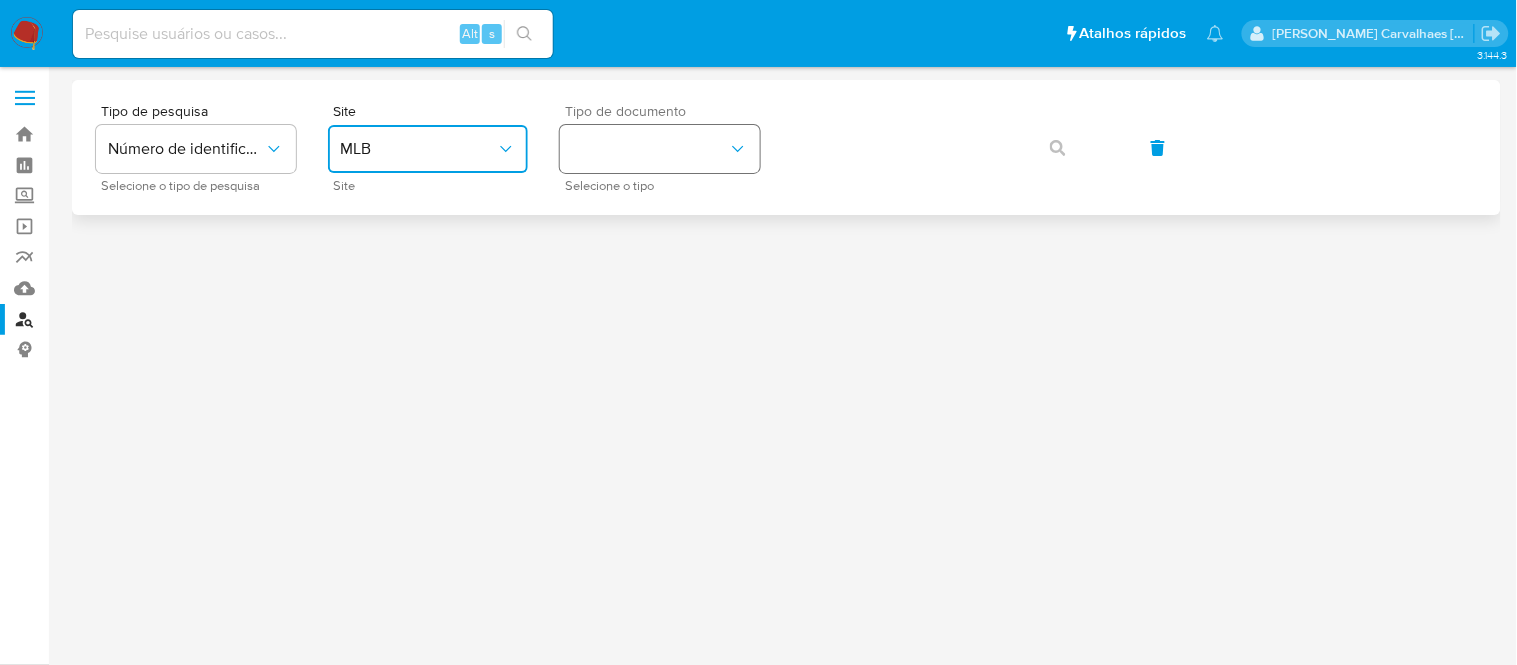 drag, startPoint x: 635, startPoint y: 142, endPoint x: 584, endPoint y: 148, distance: 51.351727 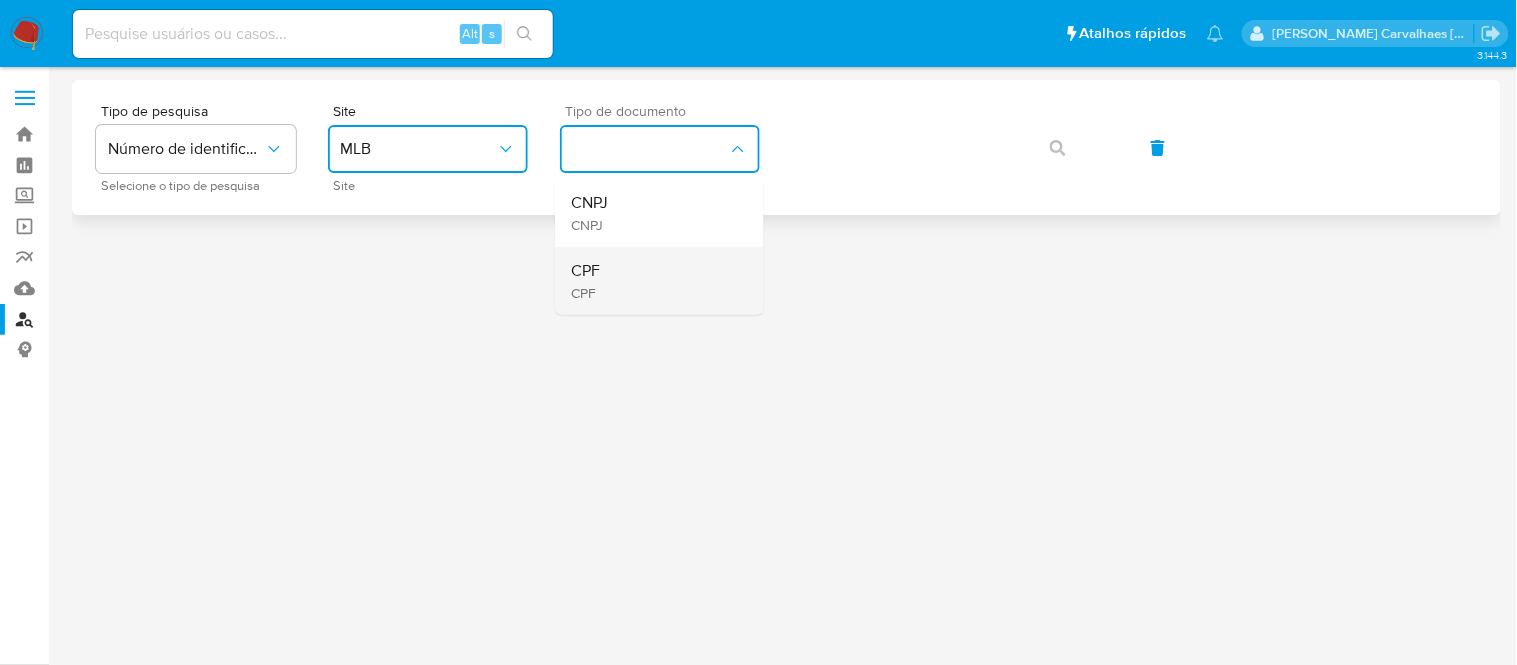 click on "CPF CPF" at bounding box center (654, 281) 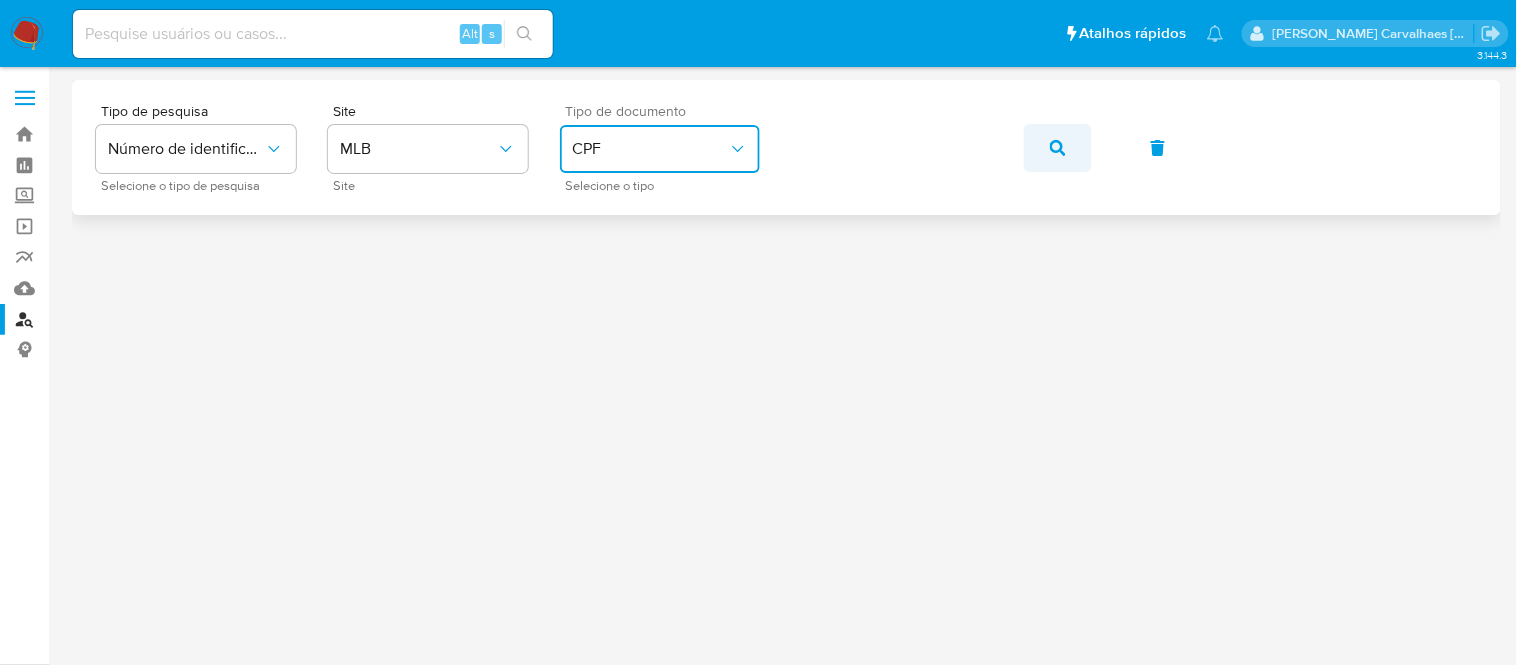 click 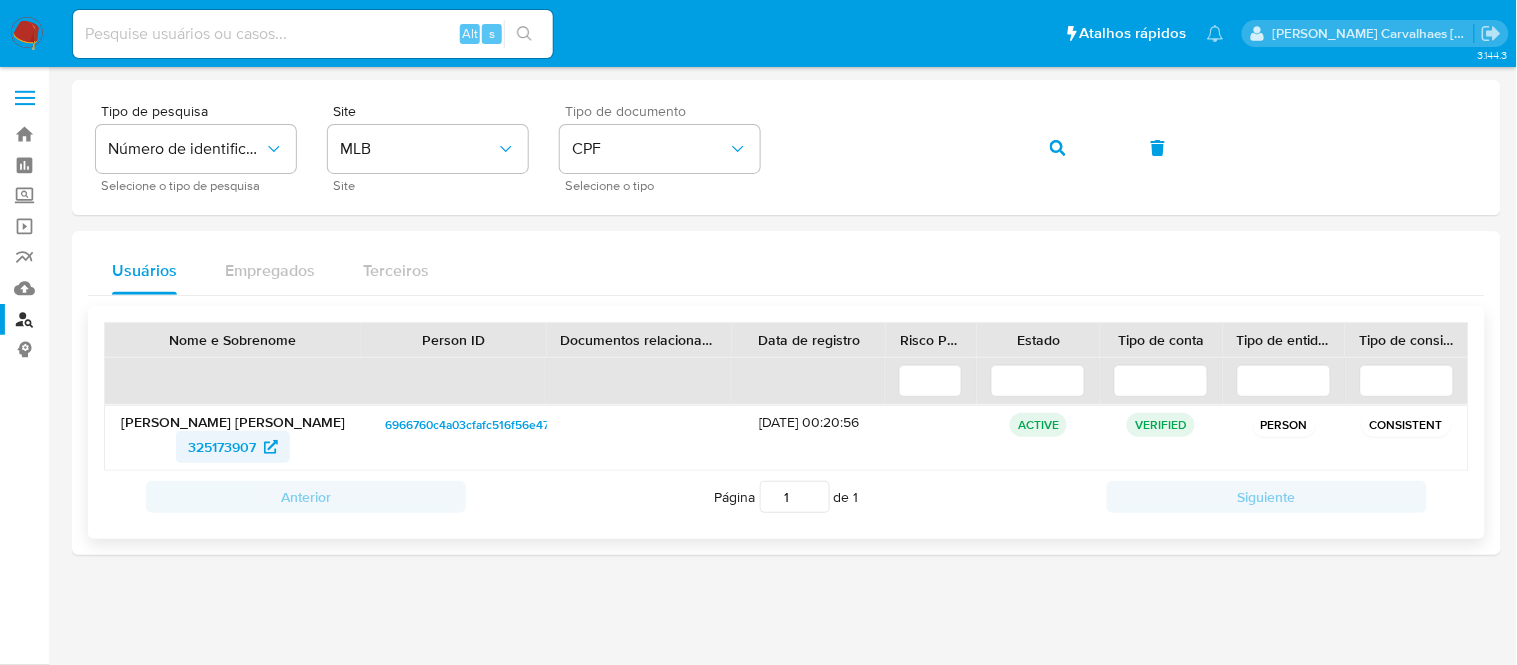click on "325173907" at bounding box center (222, 447) 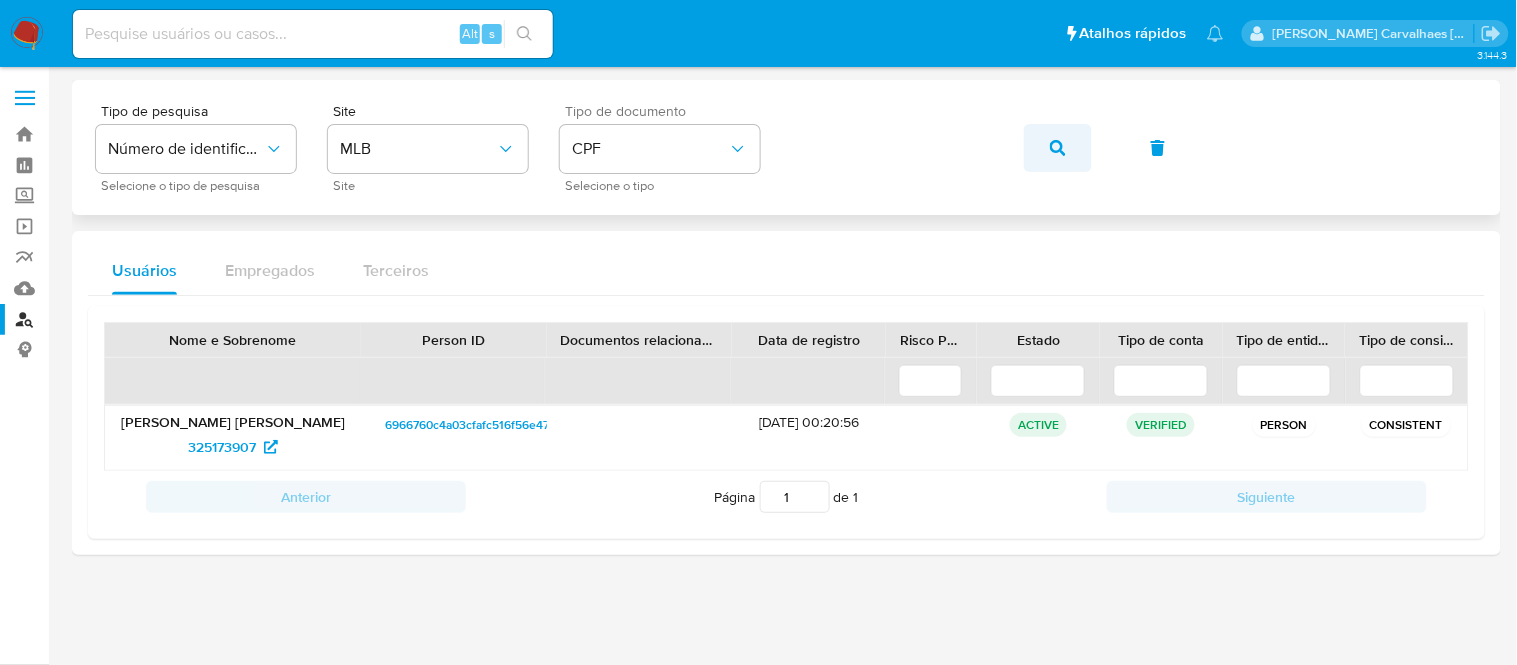 click 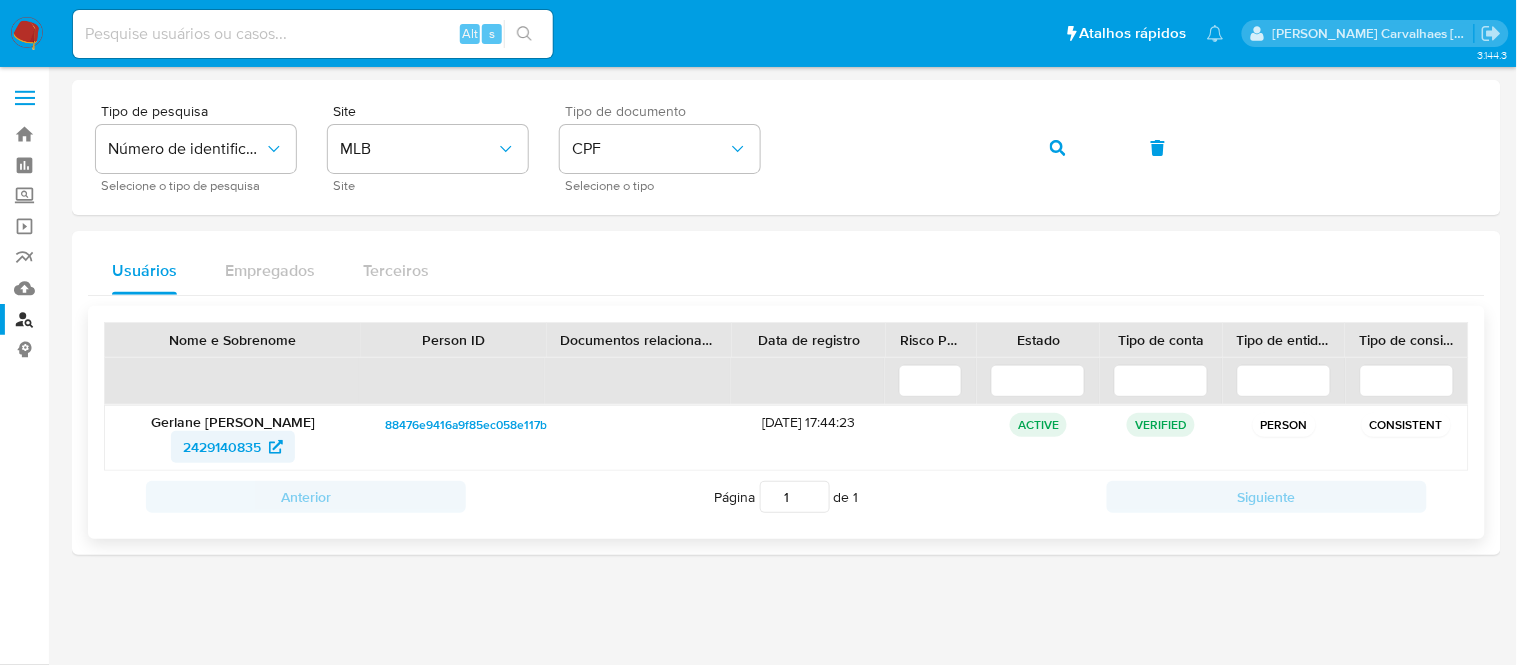 click on "2429140835" at bounding box center [222, 447] 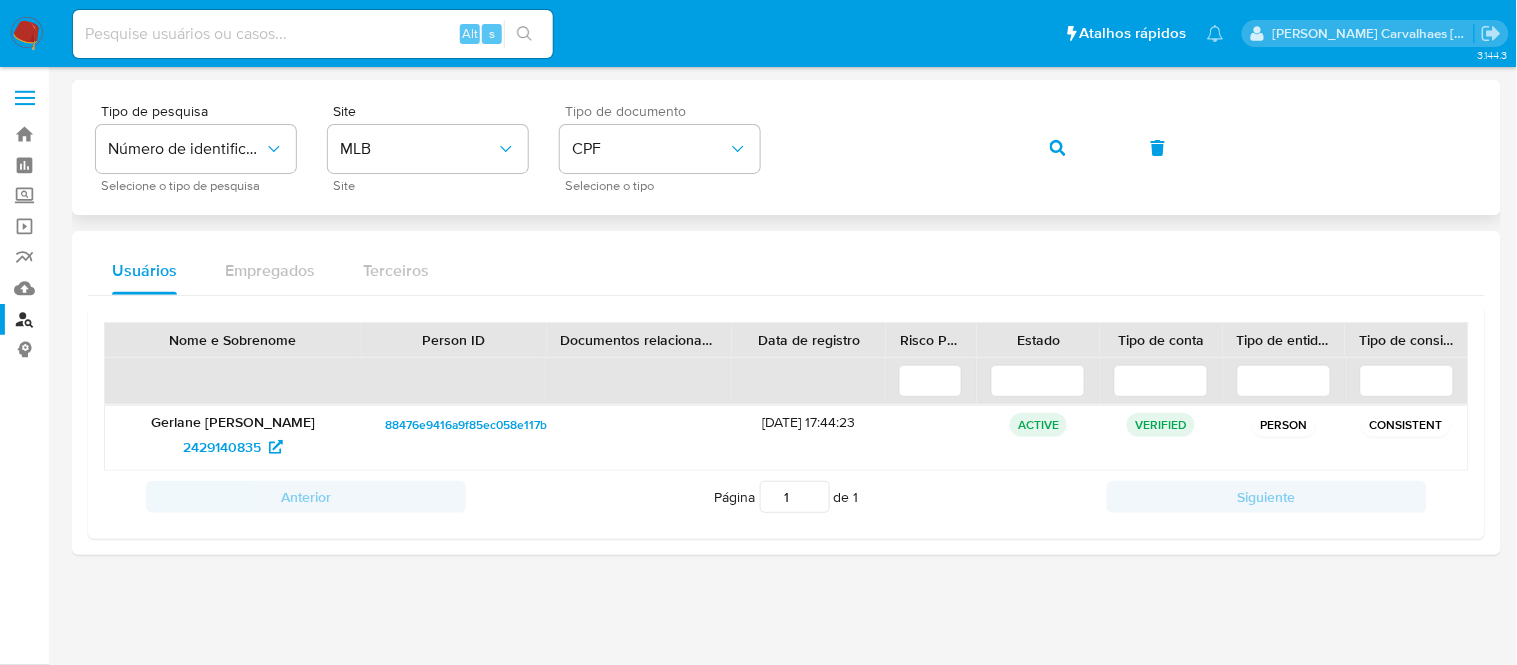 click on "Tipo de pesquisa Número de identificação Selecione o tipo de pesquisa Site MLB Site Tipo de documento CPF Selecione o tipo" at bounding box center (786, 147) 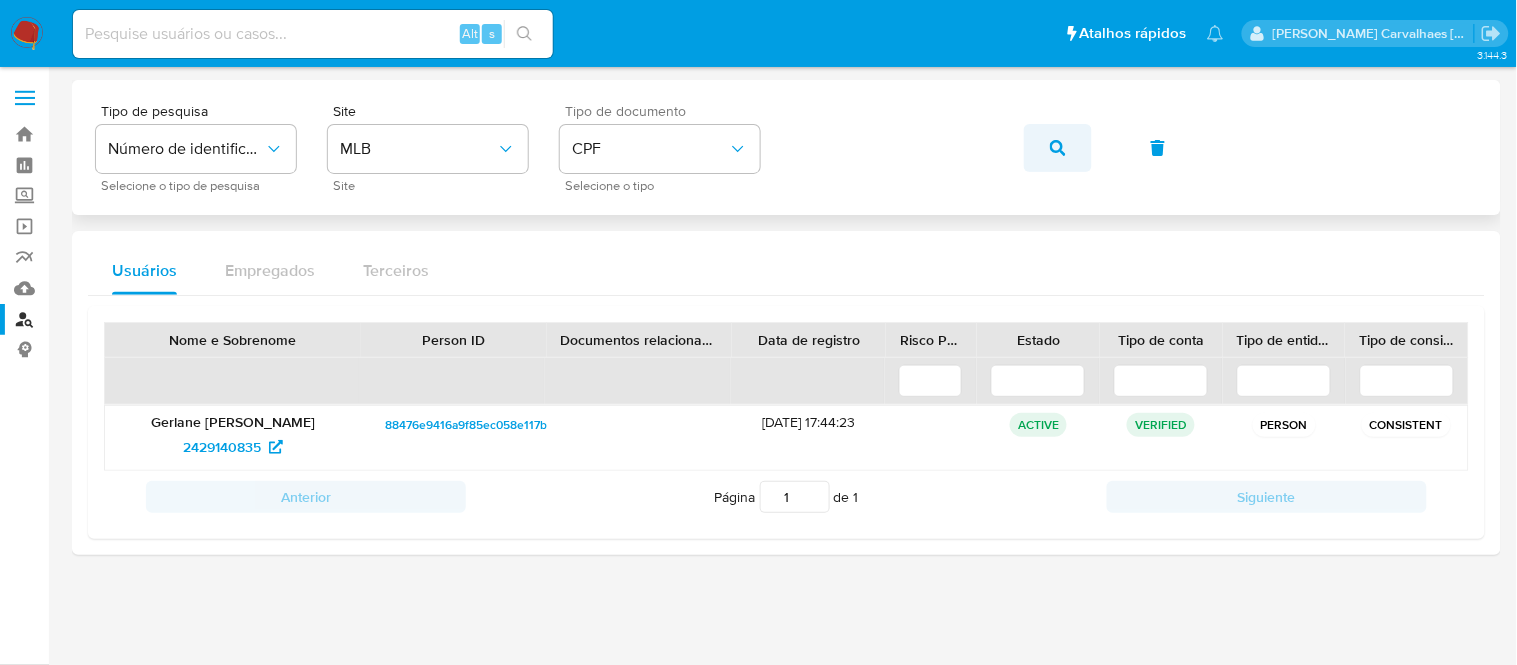 click 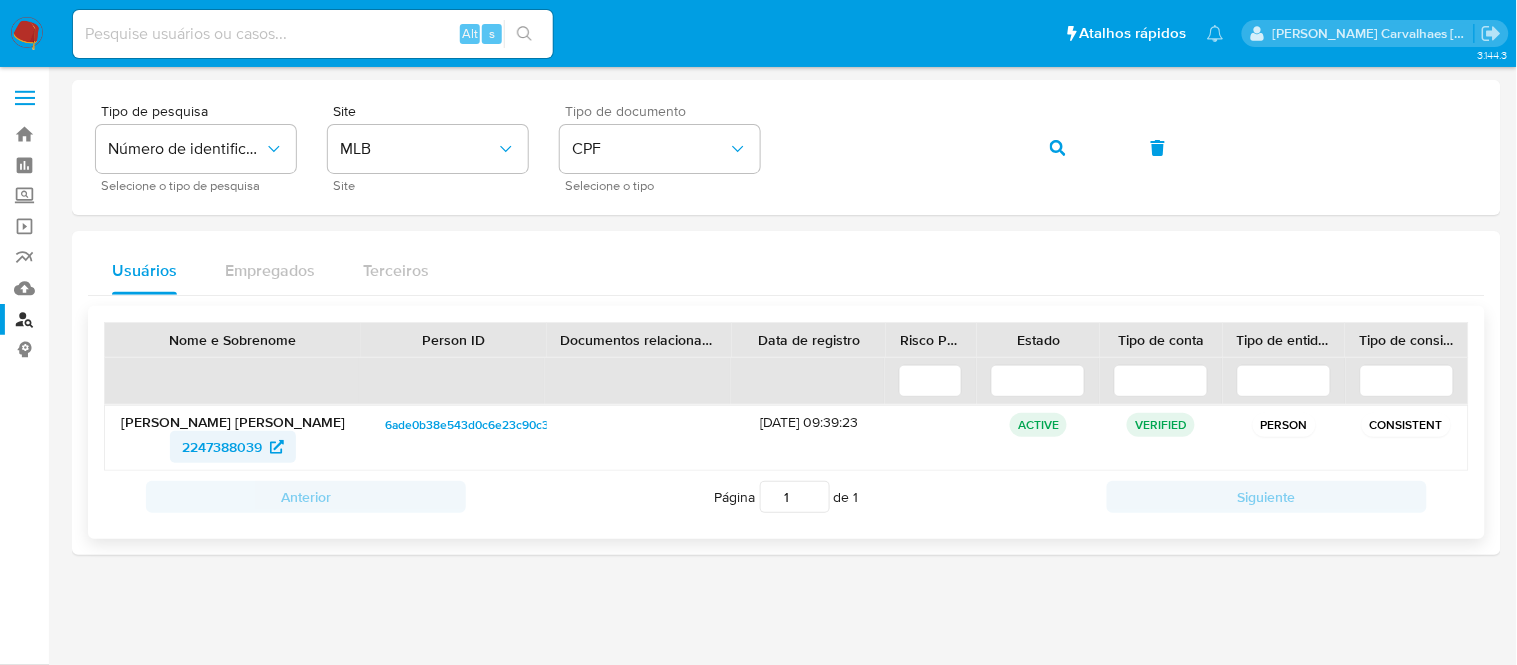 click on "2247388039" at bounding box center (222, 447) 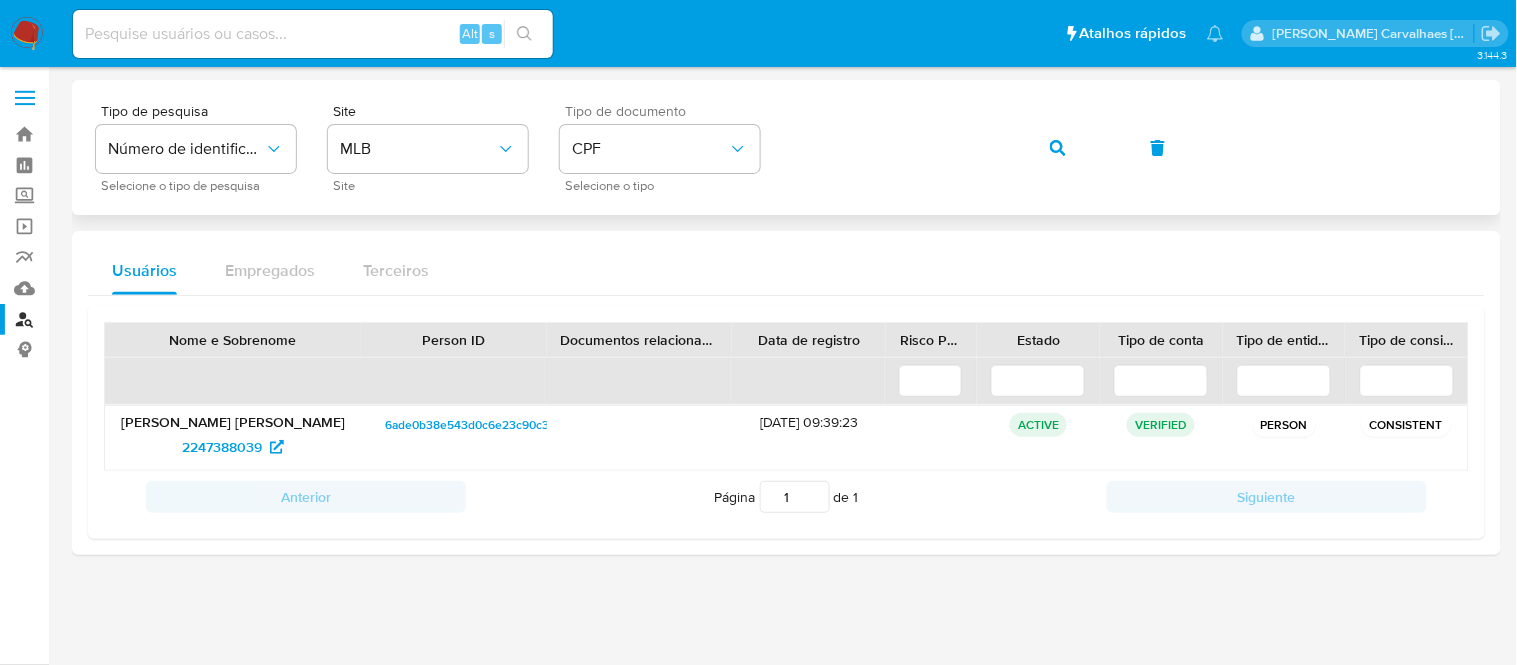 click on "Tipo de pesquisa Número de identificação Selecione o tipo de pesquisa Site MLB Site Tipo de documento CPF Selecione o tipo" at bounding box center (786, 147) 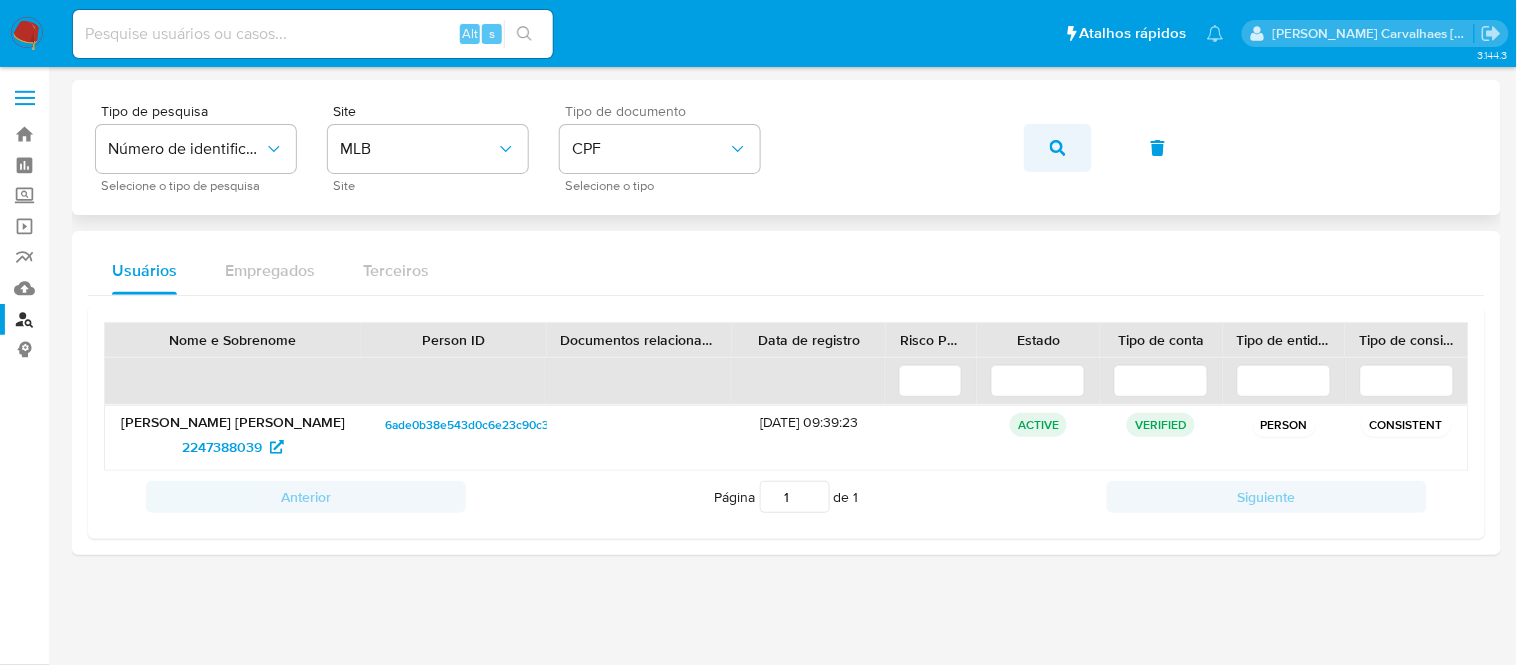 click at bounding box center (1058, 148) 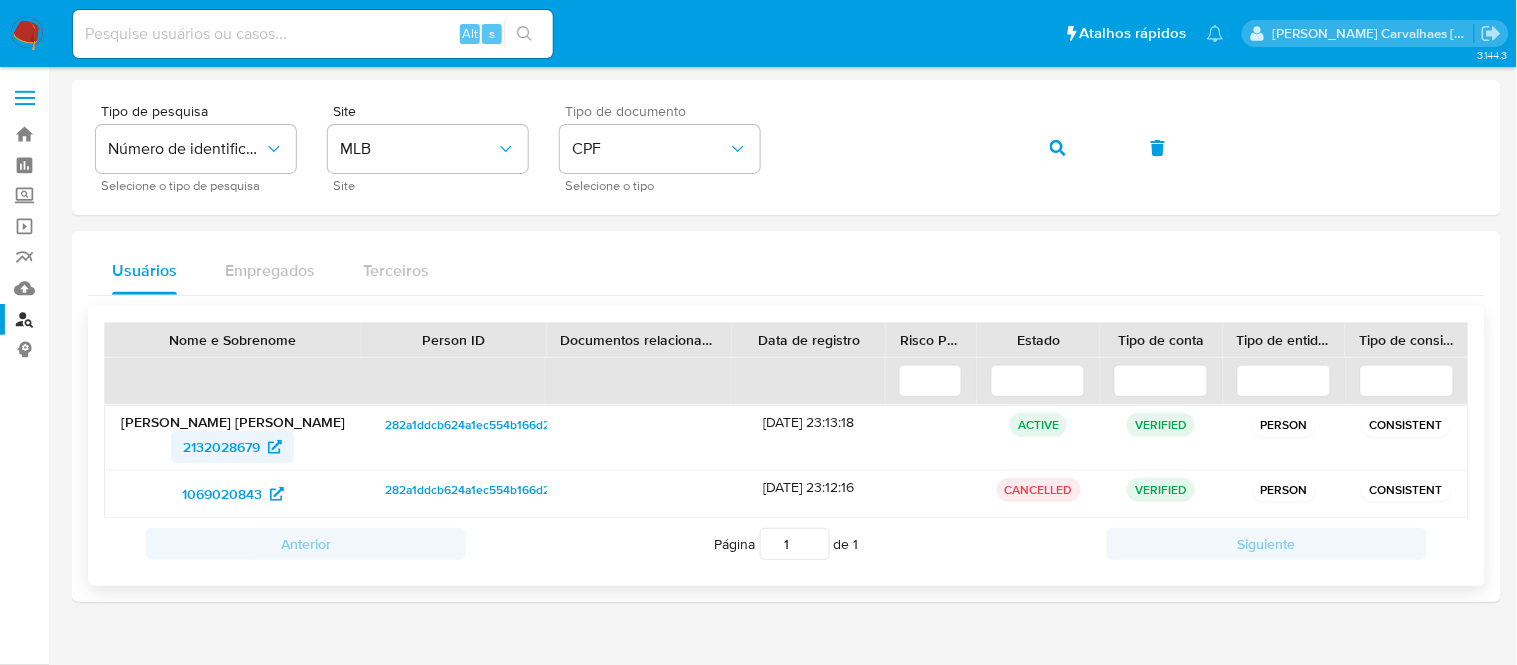 click on "2132028679" at bounding box center (221, 447) 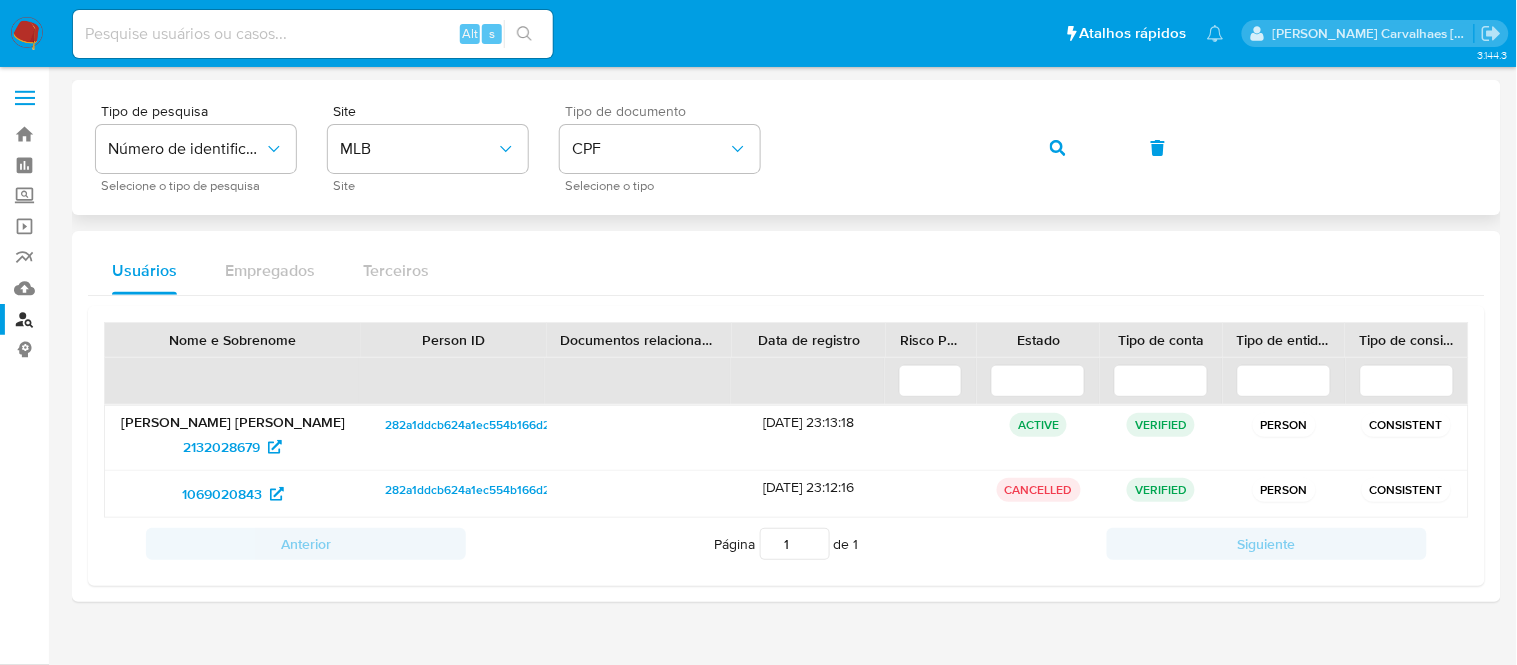 click on "Tipo de pesquisa Número de identificação Selecione o tipo de pesquisa Site MLB Site Tipo de documento CPF Selecione o tipo" at bounding box center (786, 147) 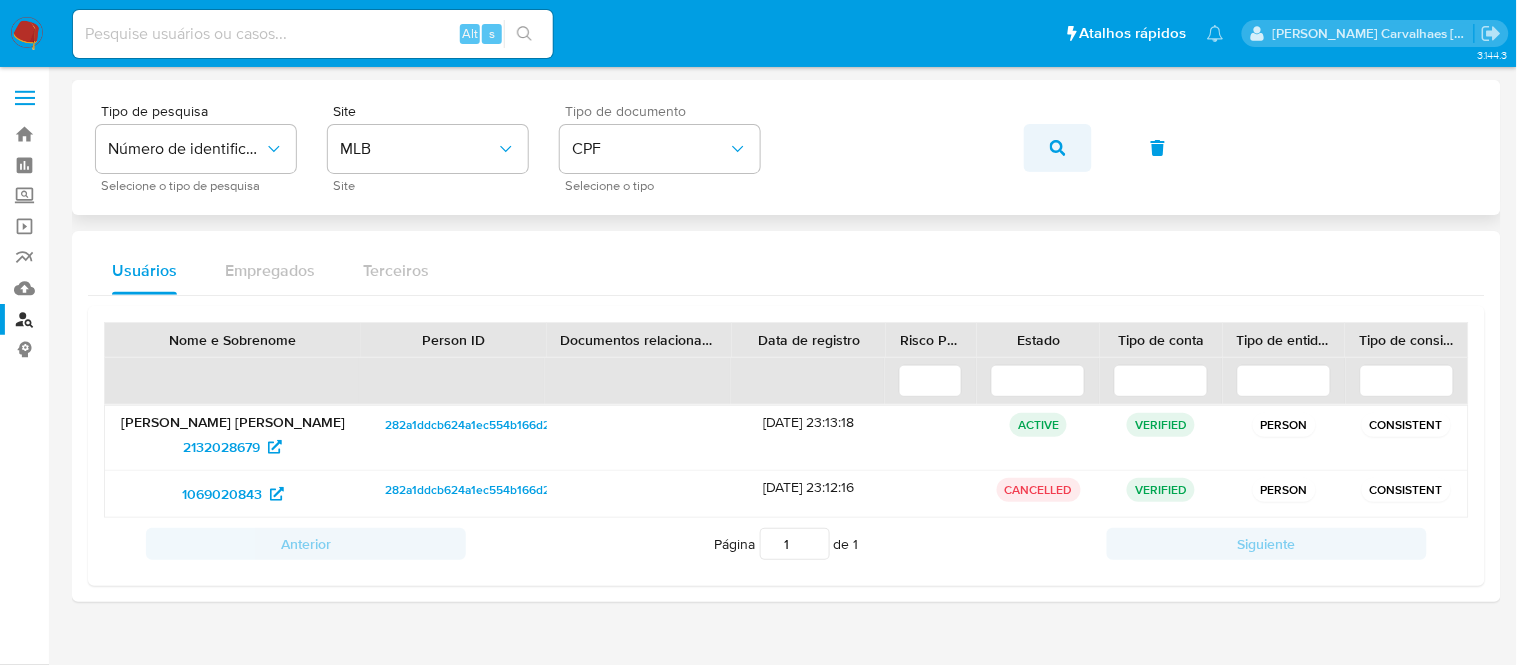 click 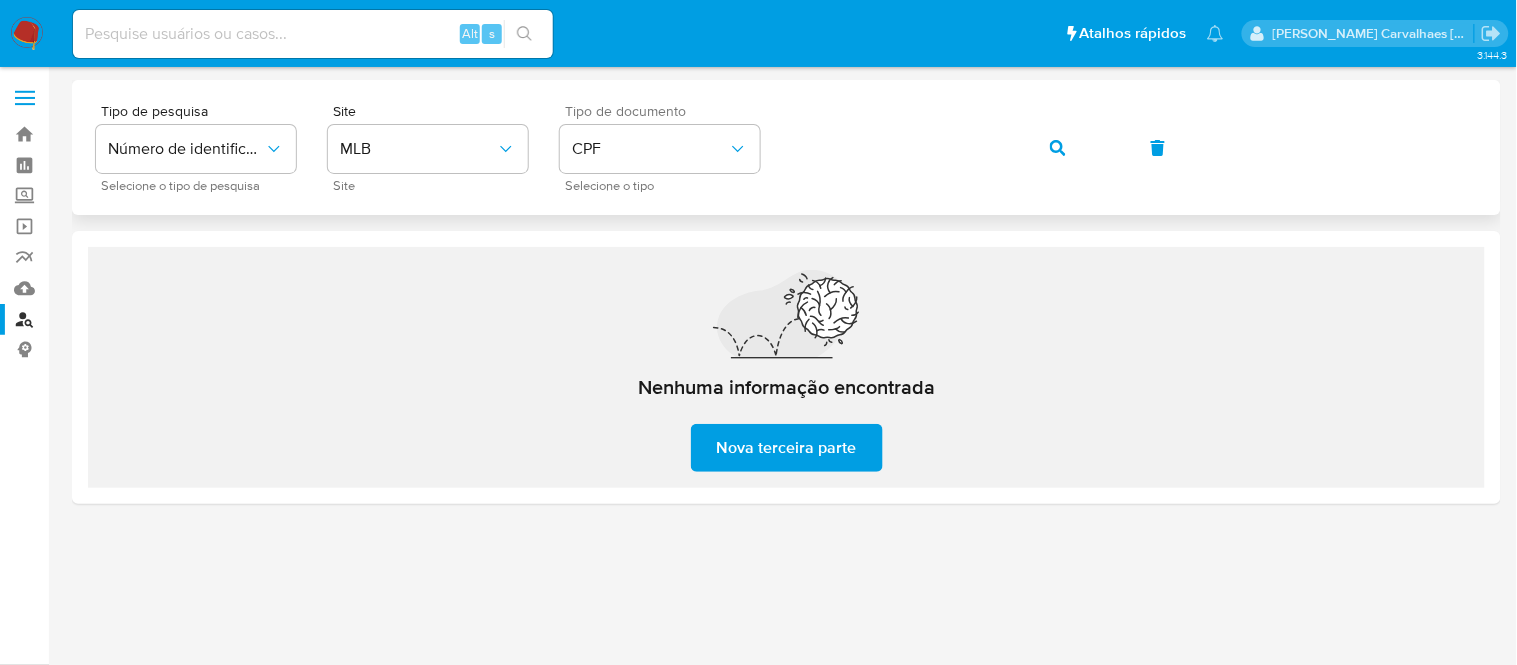 click 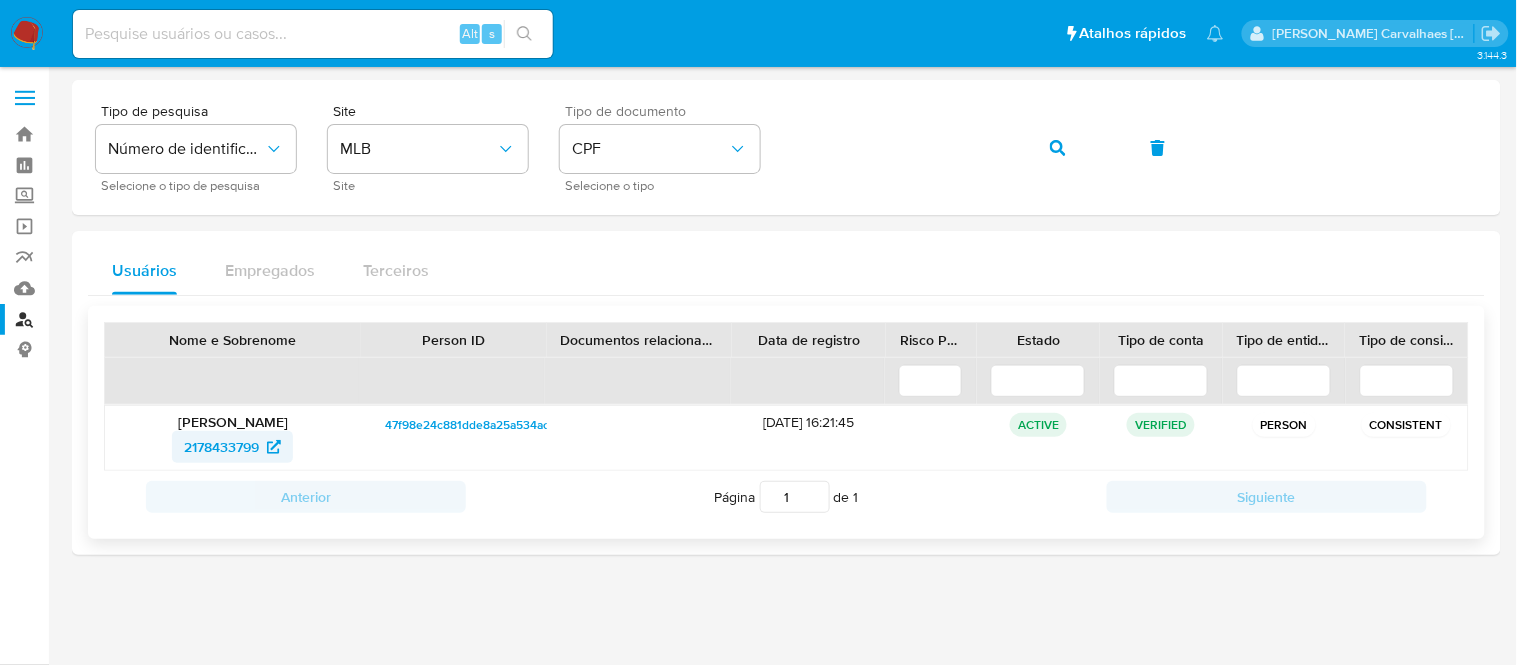 click on "2178433799" at bounding box center (221, 447) 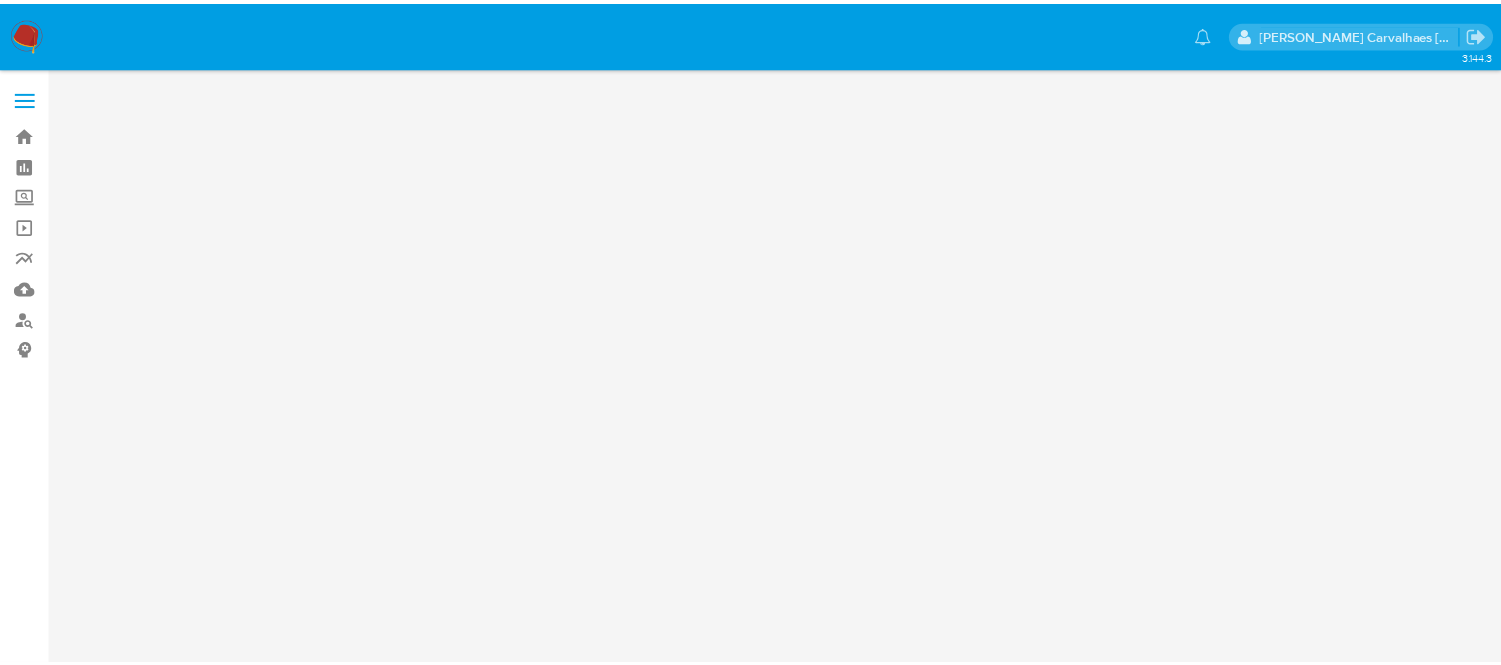 scroll, scrollTop: 0, scrollLeft: 0, axis: both 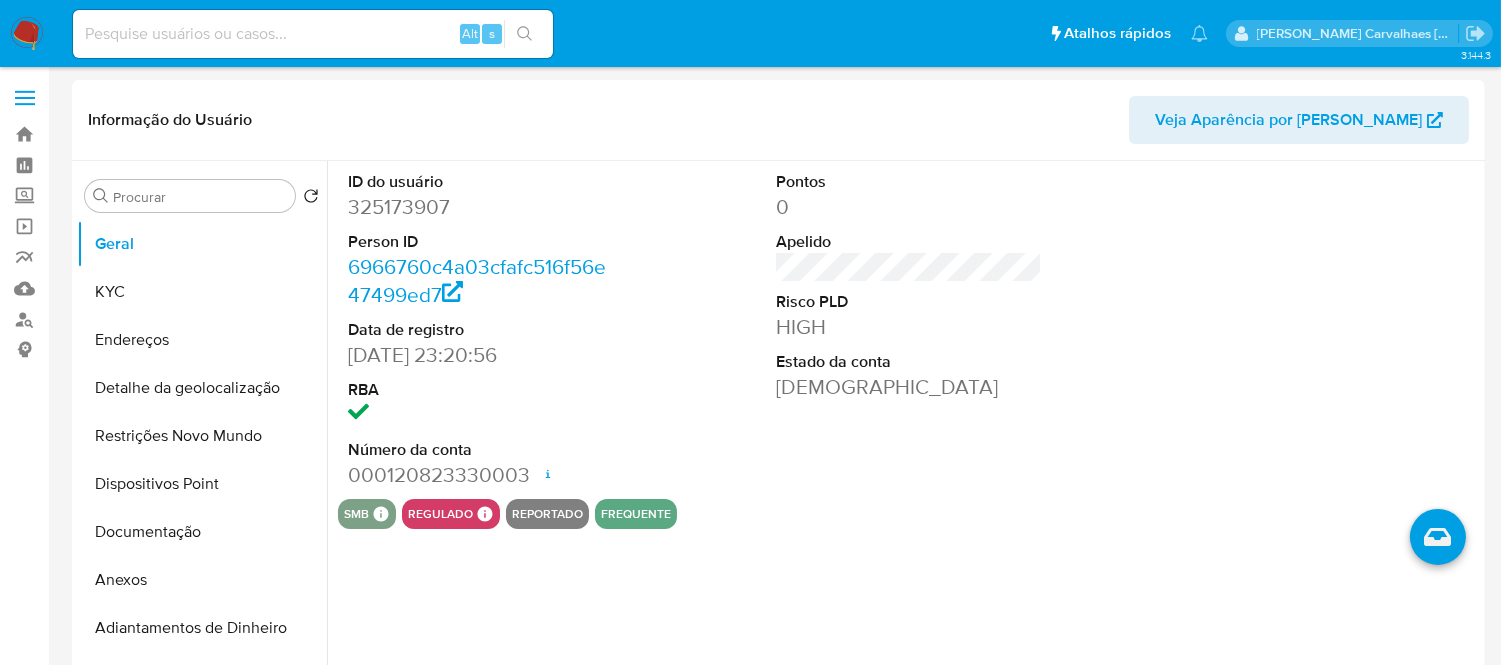 select on "10" 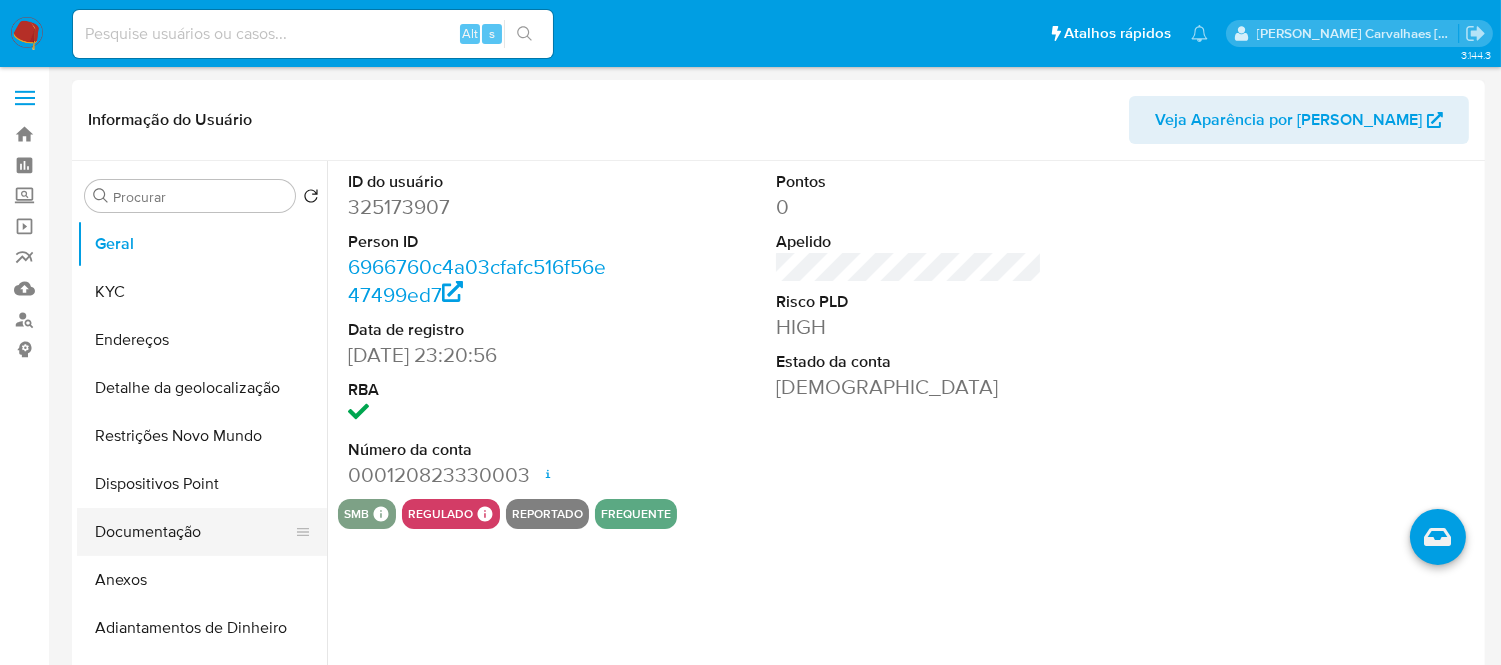 click on "Documentação" at bounding box center [194, 532] 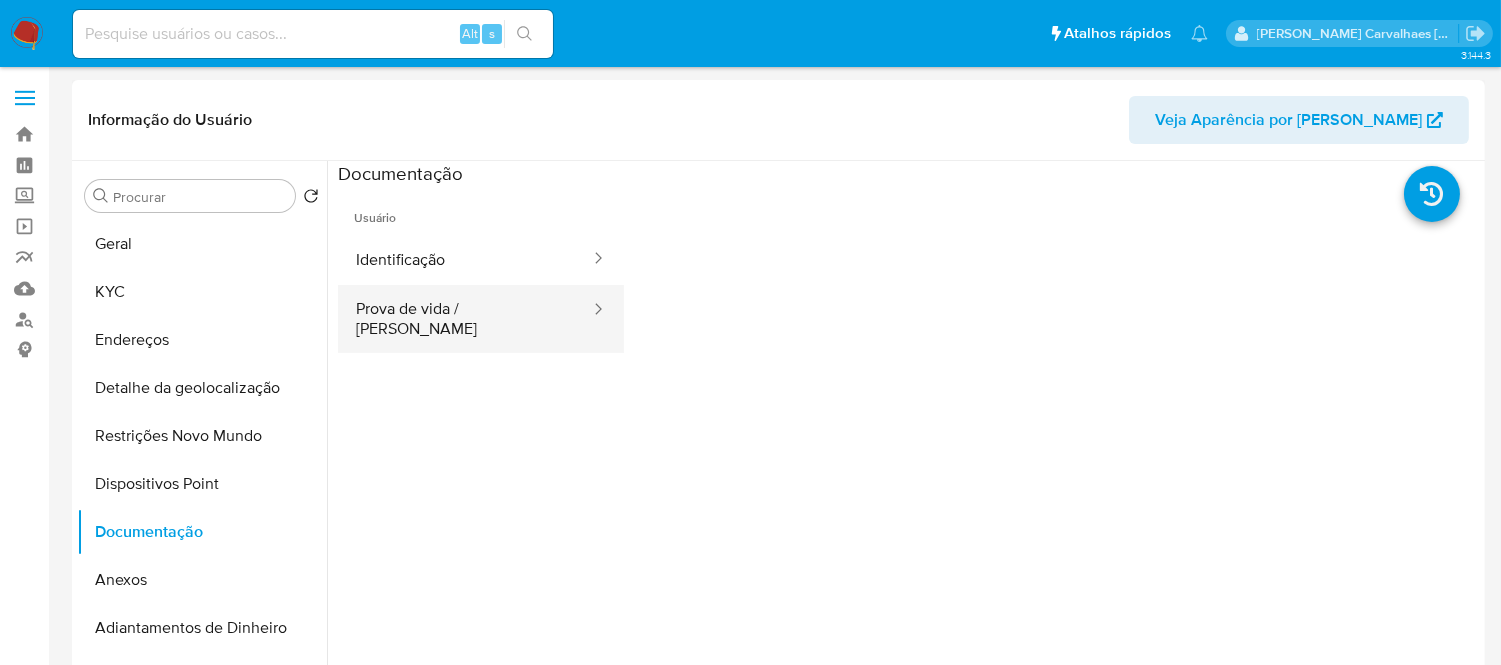 click on "Prova de vida / [PERSON_NAME]" at bounding box center (465, 319) 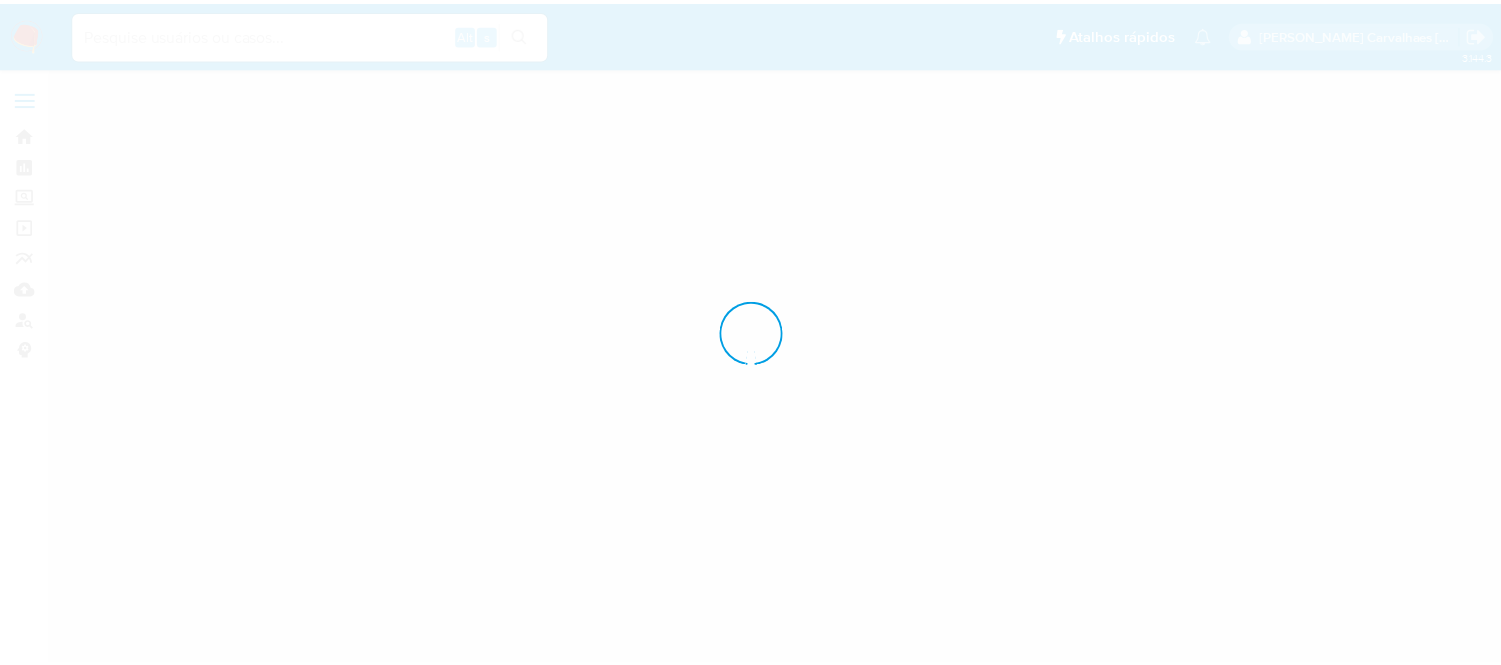 scroll, scrollTop: 0, scrollLeft: 0, axis: both 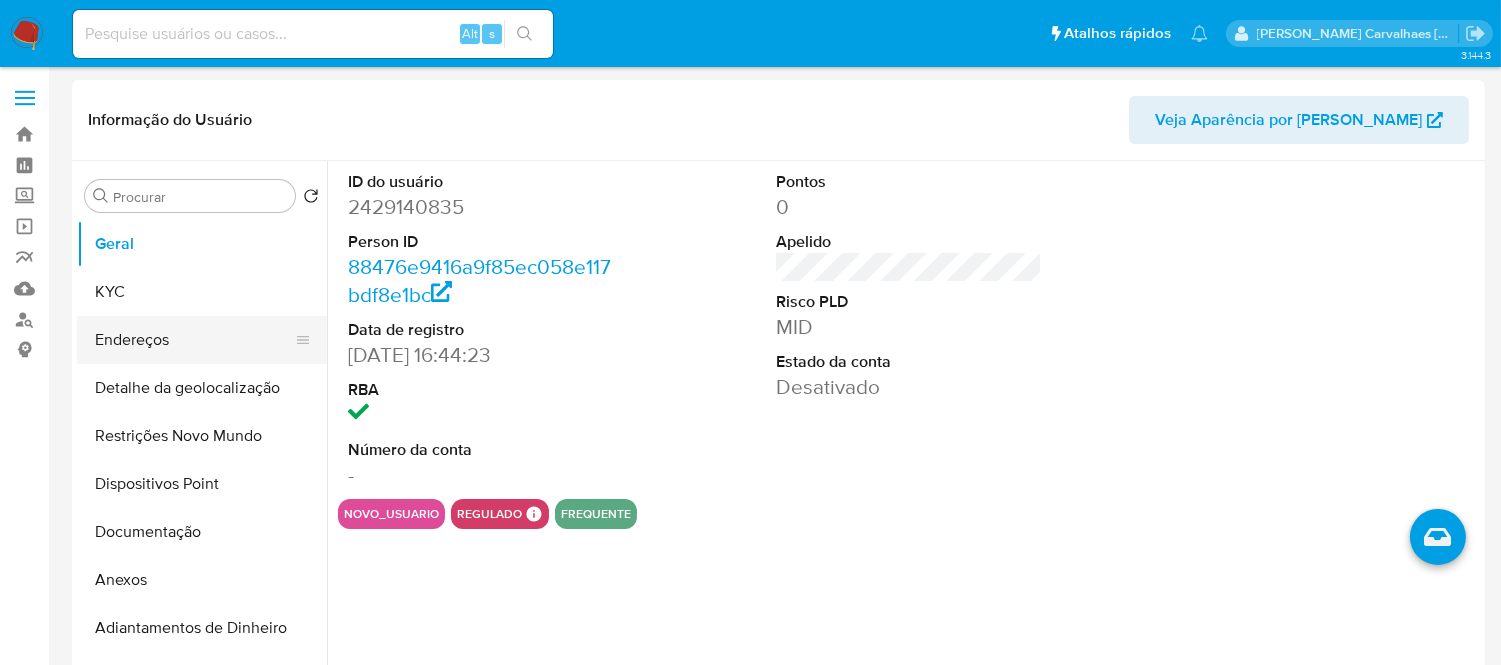 select on "10" 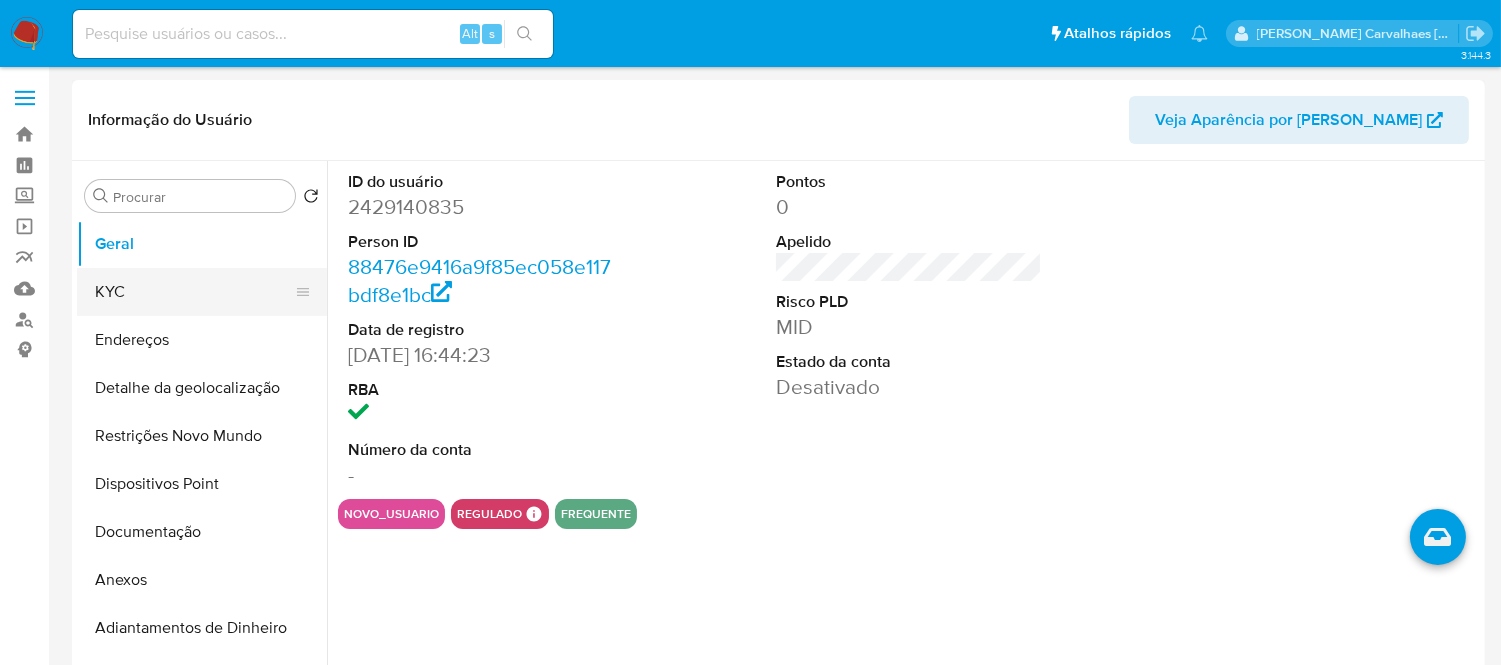 click on "KYC" at bounding box center [194, 292] 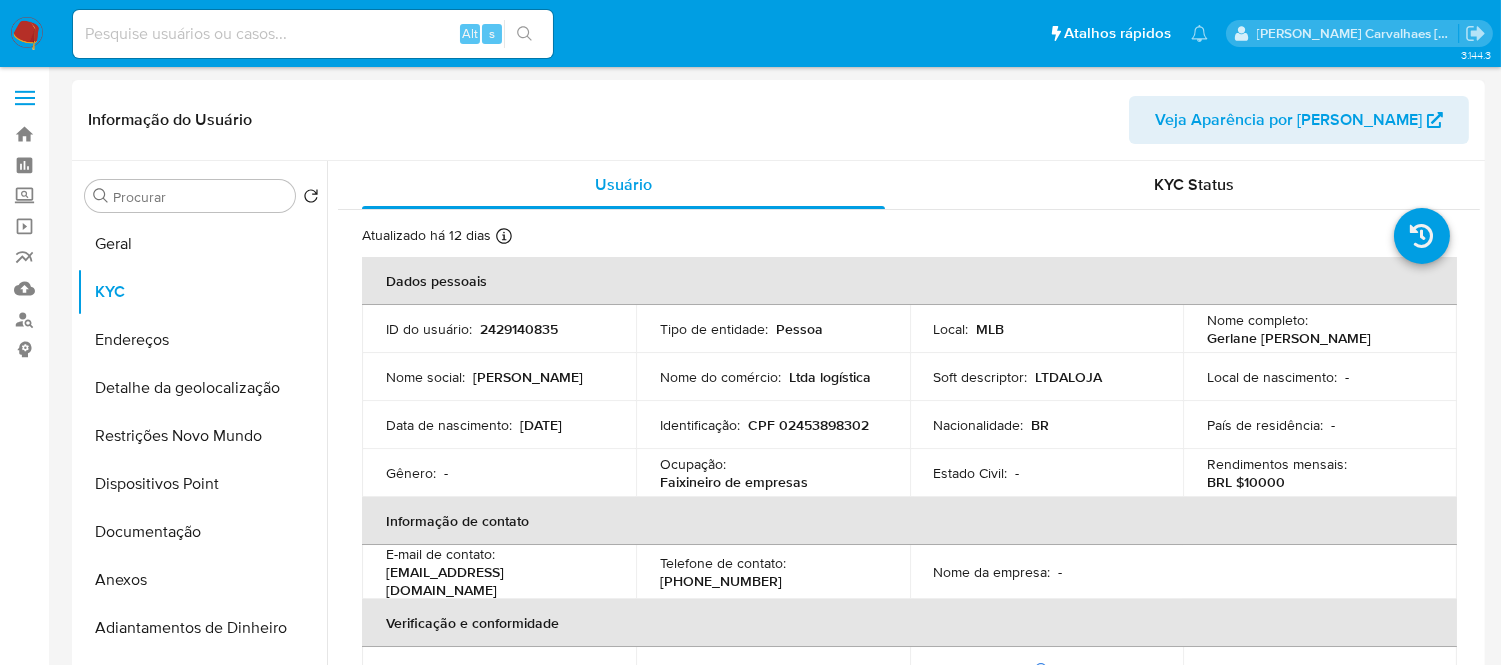 scroll, scrollTop: 111, scrollLeft: 0, axis: vertical 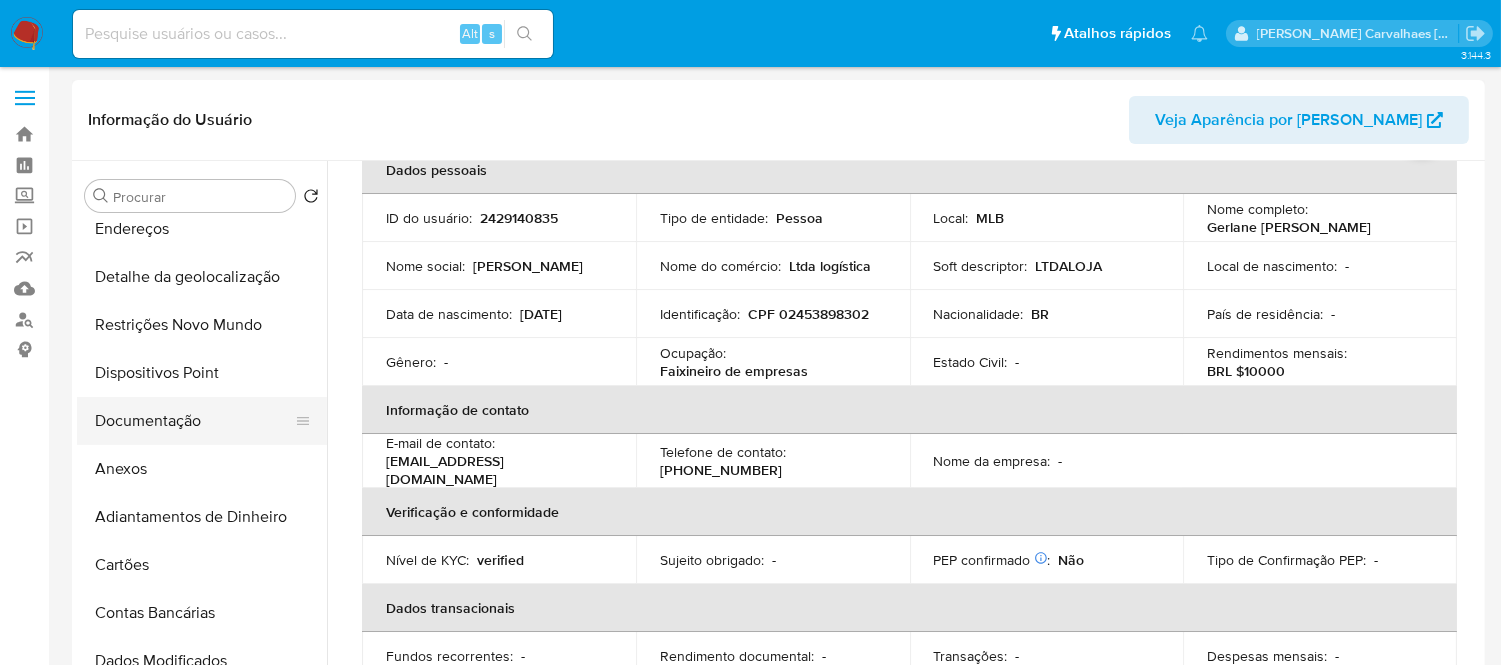 click on "Documentação" at bounding box center (194, 421) 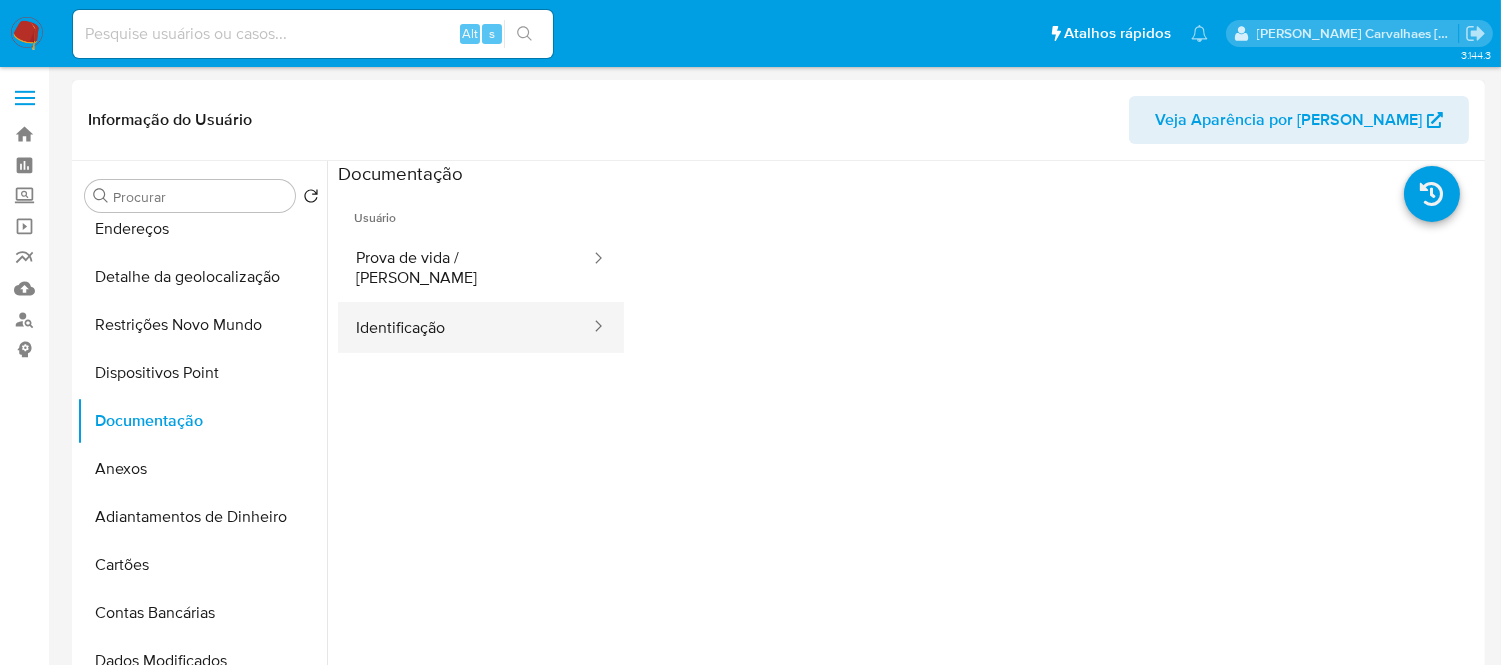 click on "Identificação" at bounding box center (465, 327) 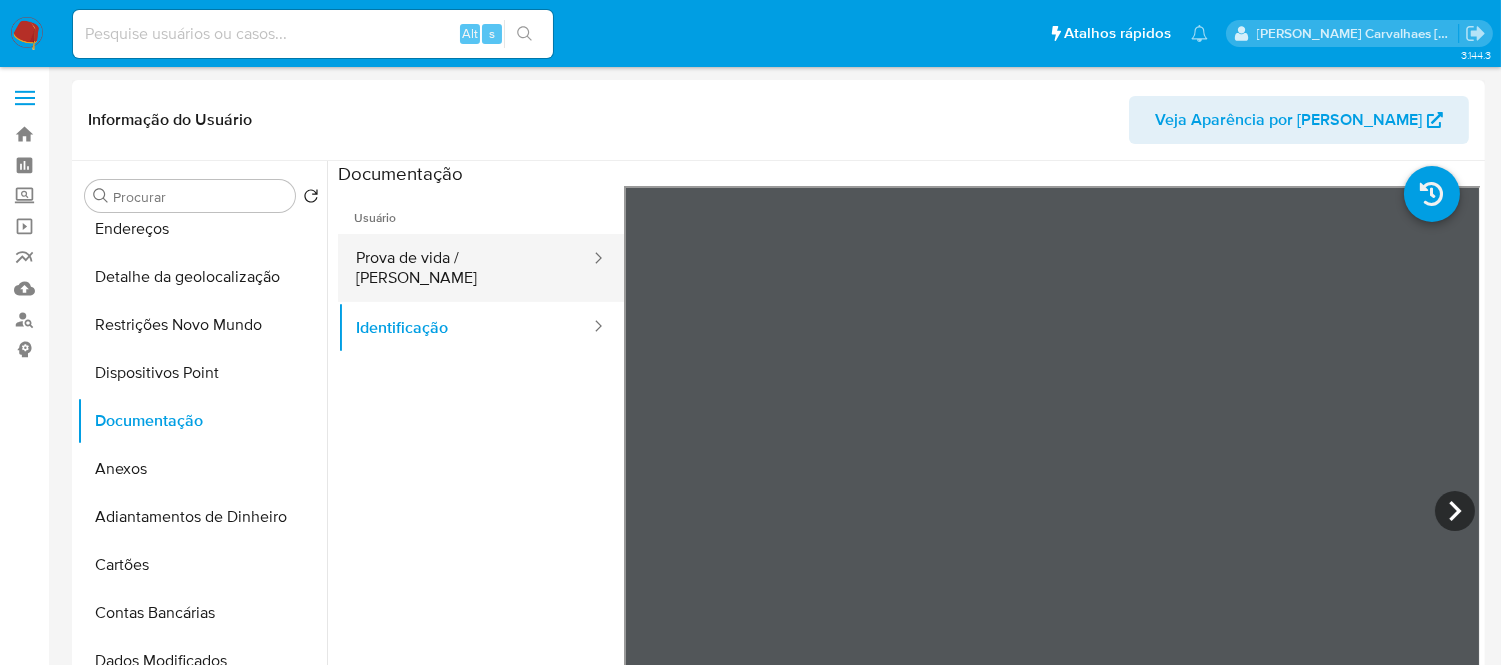 click on "Prova de vida / Selfie" at bounding box center [465, 268] 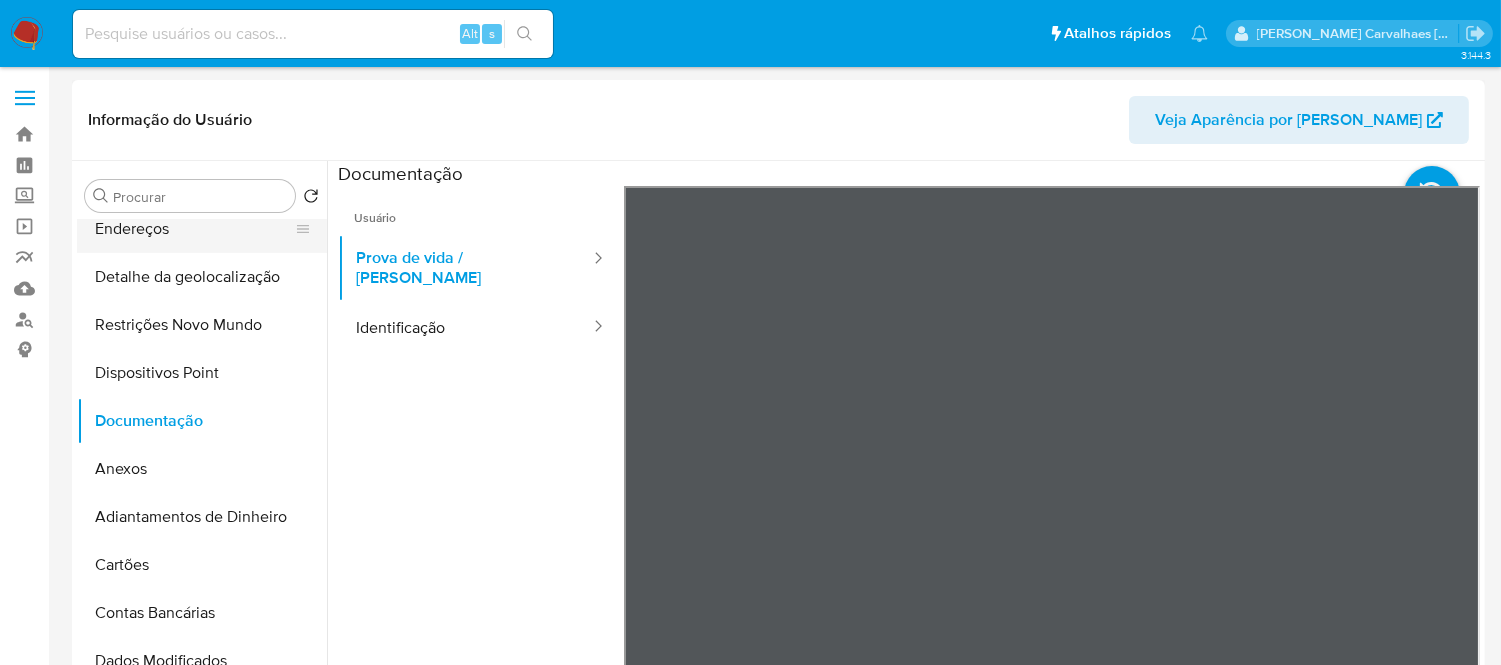 click on "Endereços" at bounding box center [194, 229] 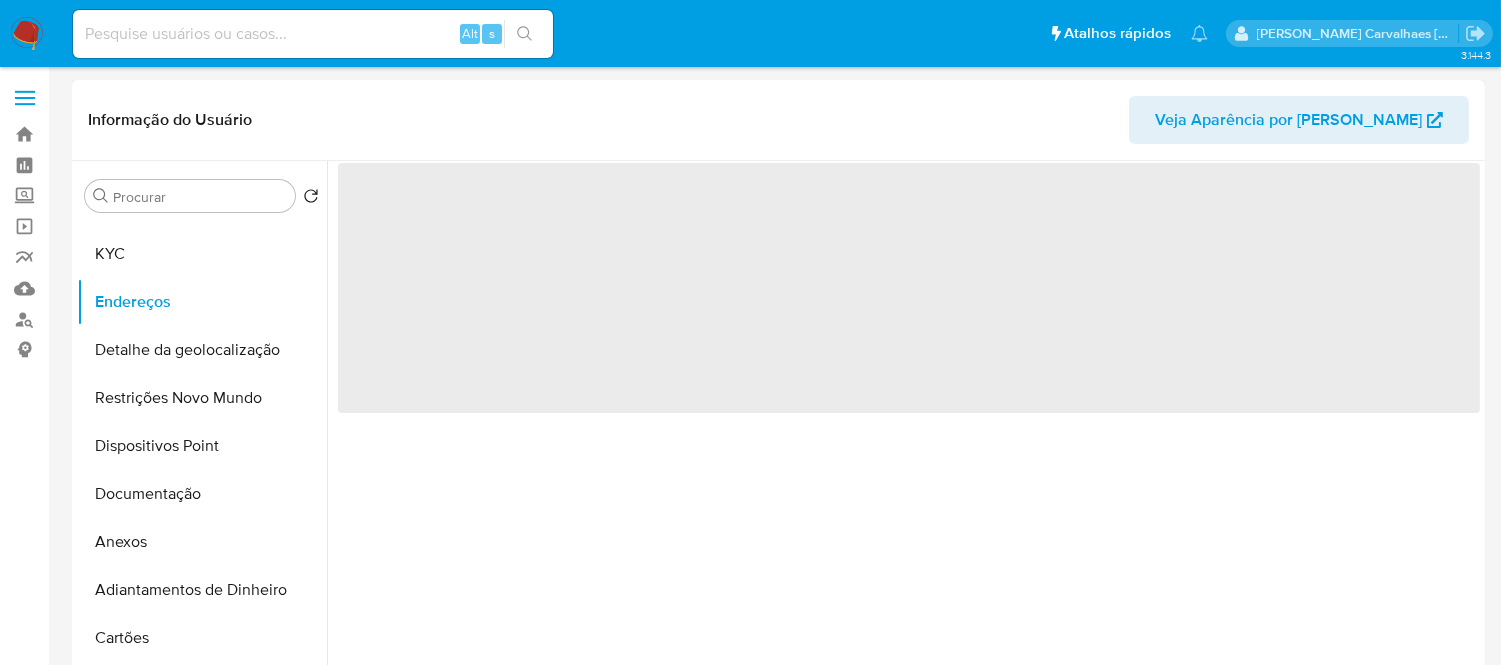 scroll, scrollTop: 0, scrollLeft: 0, axis: both 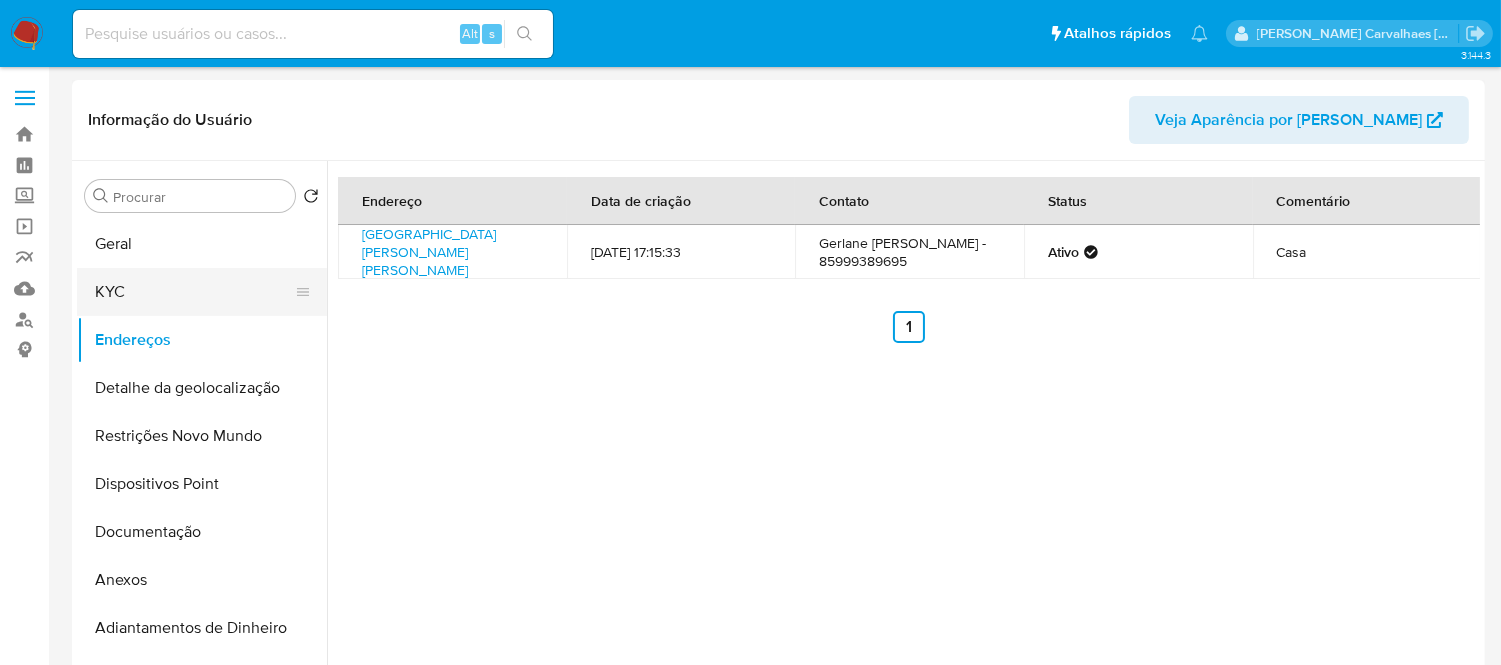 click on "KYC" at bounding box center [194, 292] 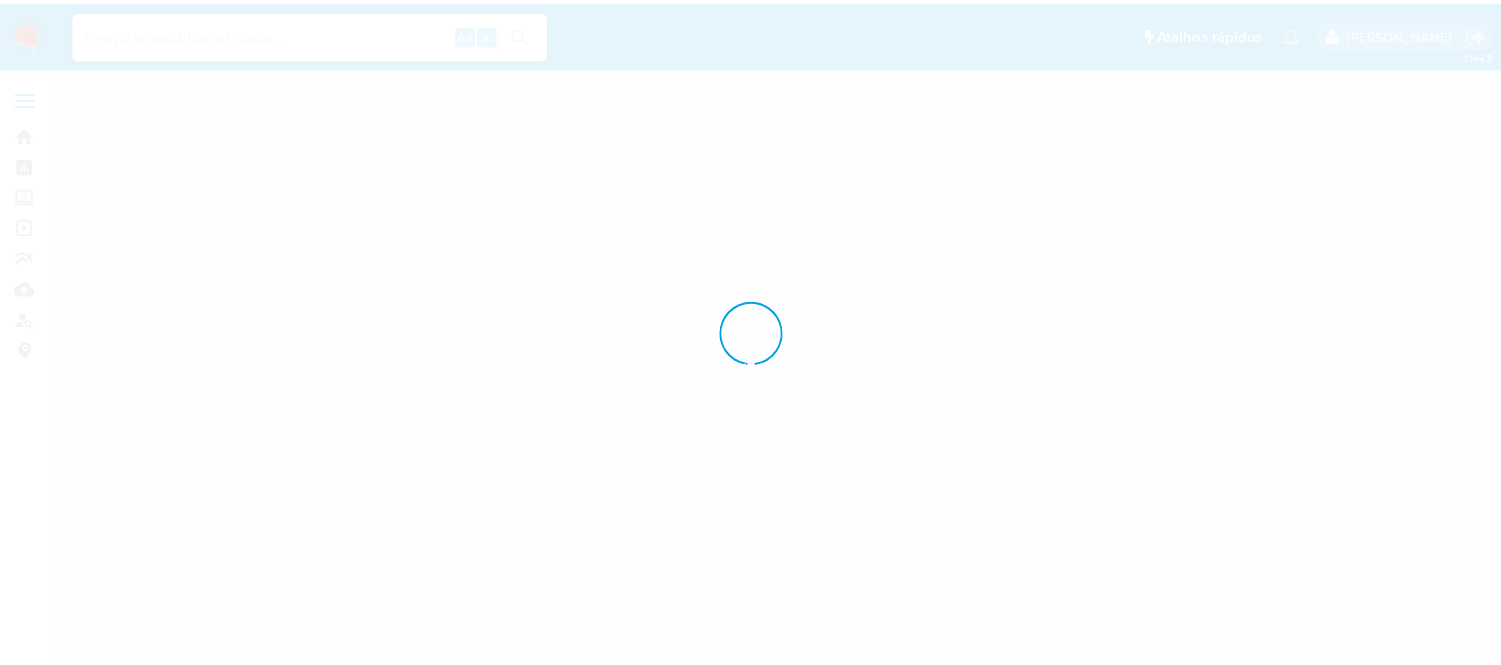 scroll, scrollTop: 0, scrollLeft: 0, axis: both 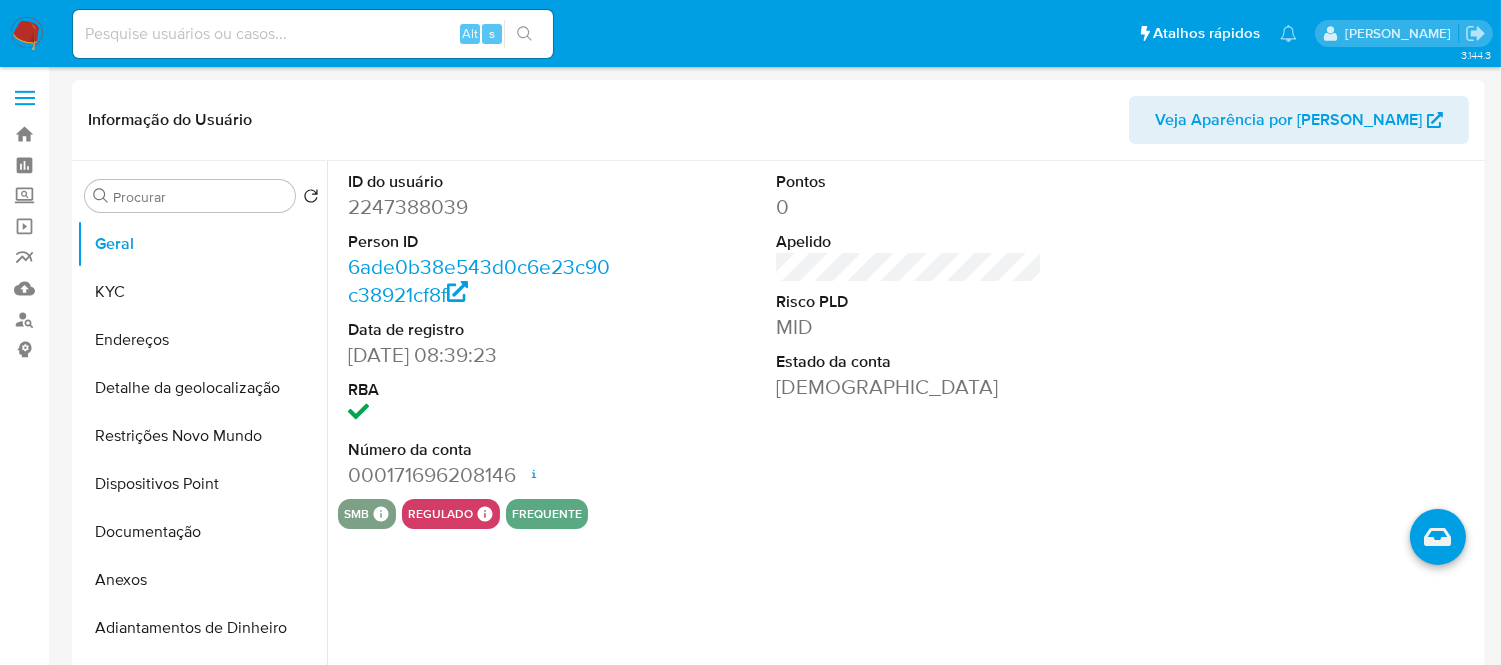 select on "10" 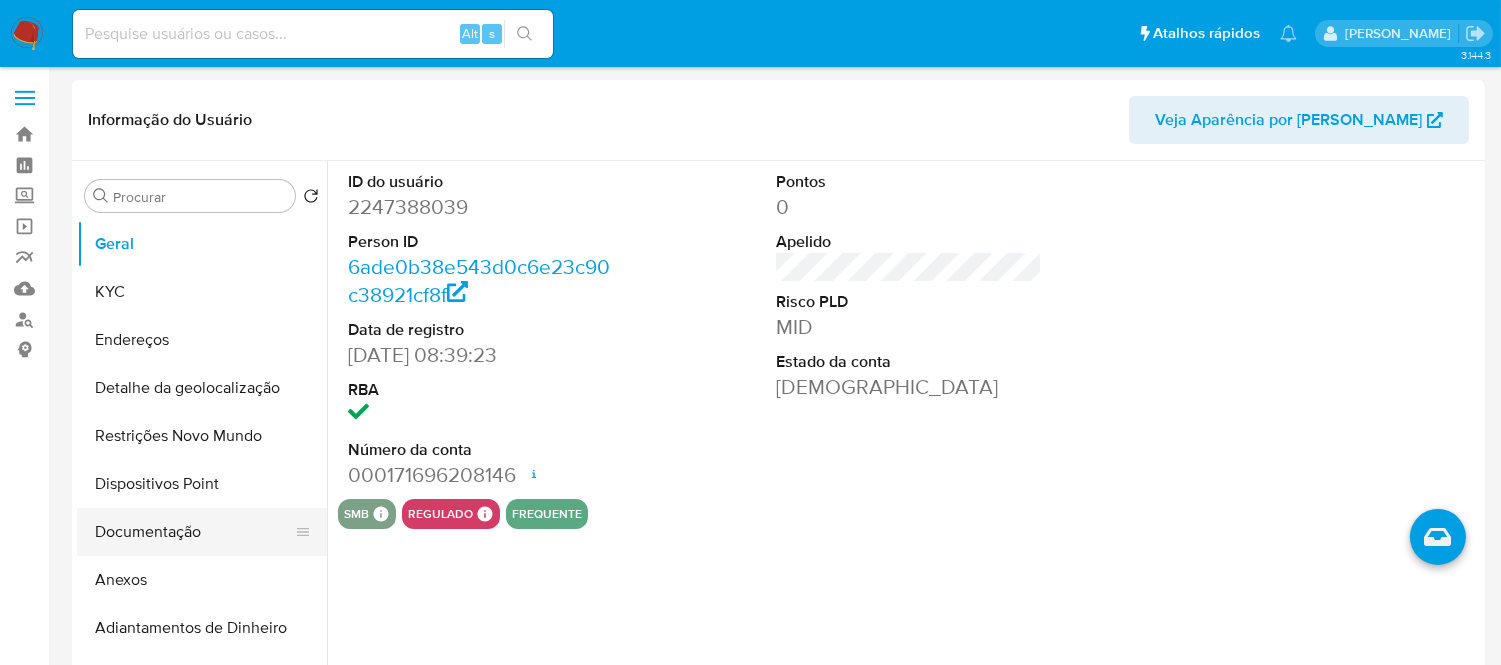 click on "Documentação" at bounding box center (194, 532) 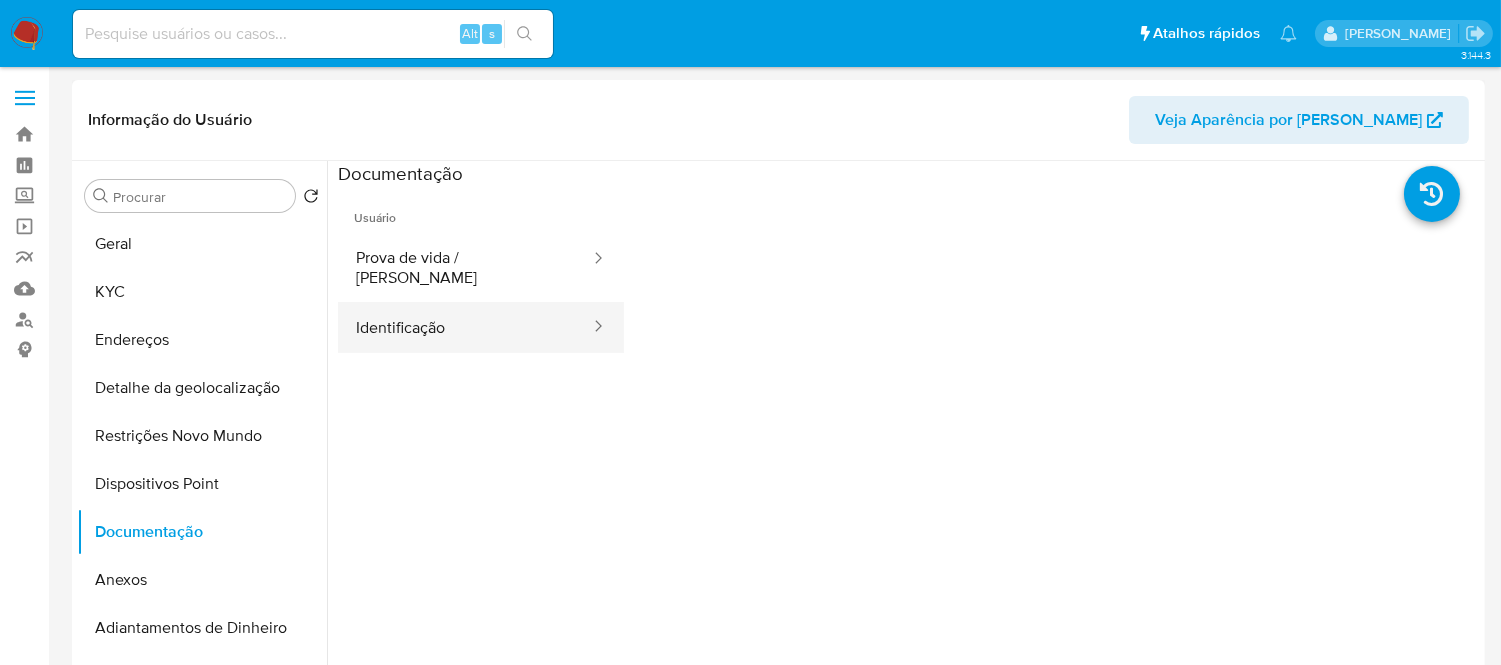 click on "Identificação" at bounding box center (465, 327) 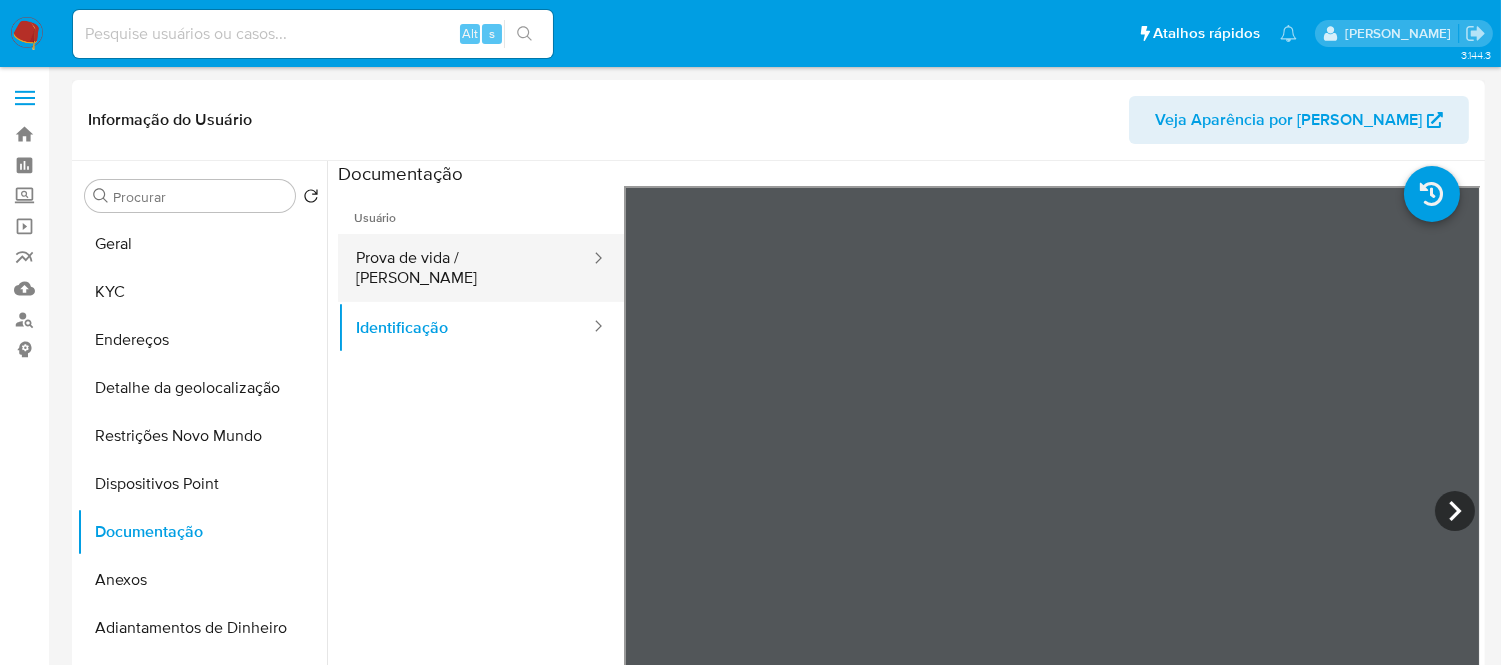 click on "Prova de vida / Selfie" at bounding box center [465, 268] 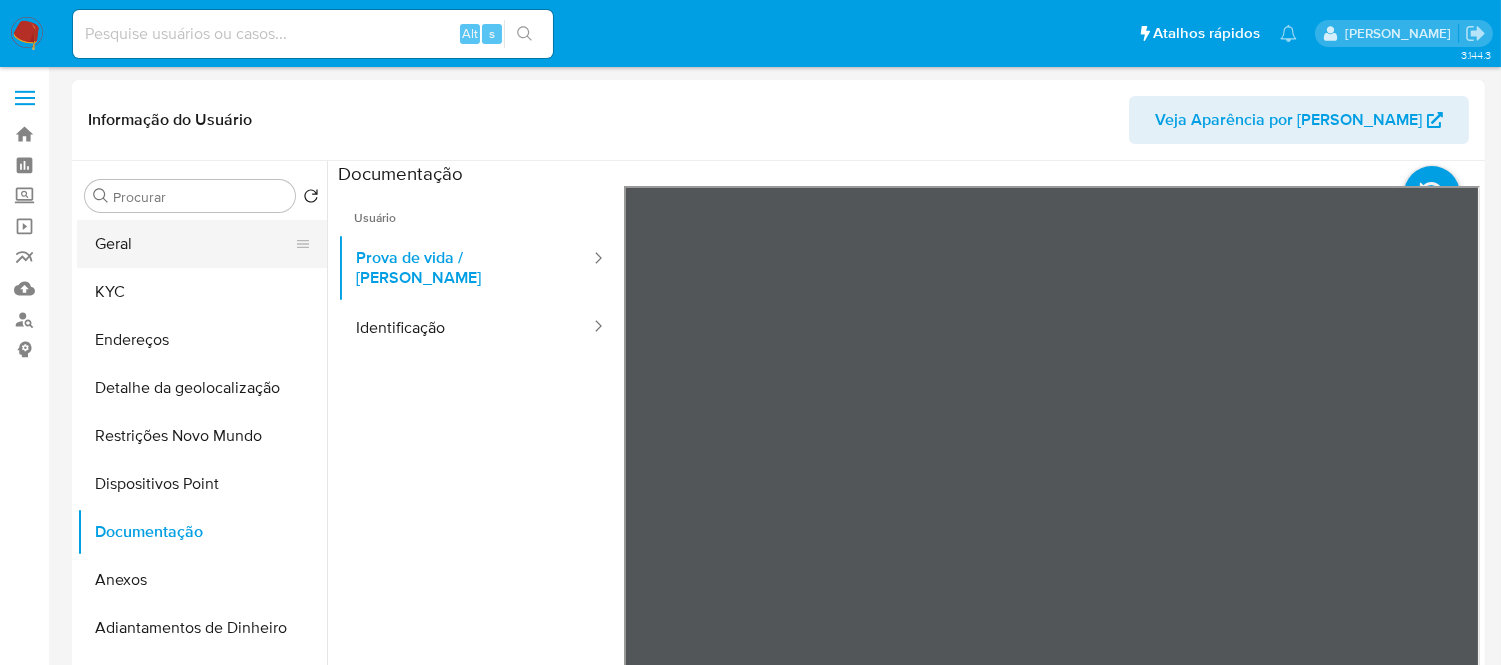click on "Geral" at bounding box center [194, 244] 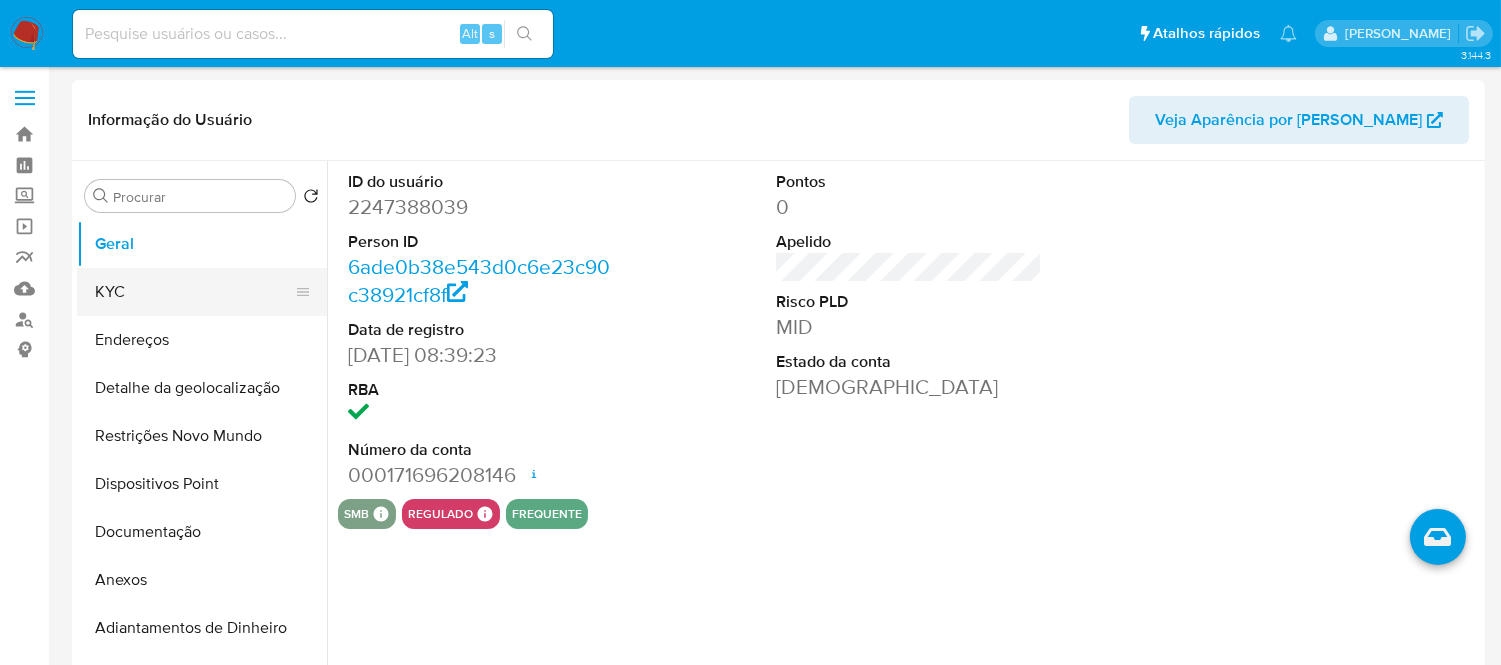 click on "KYC" at bounding box center (194, 292) 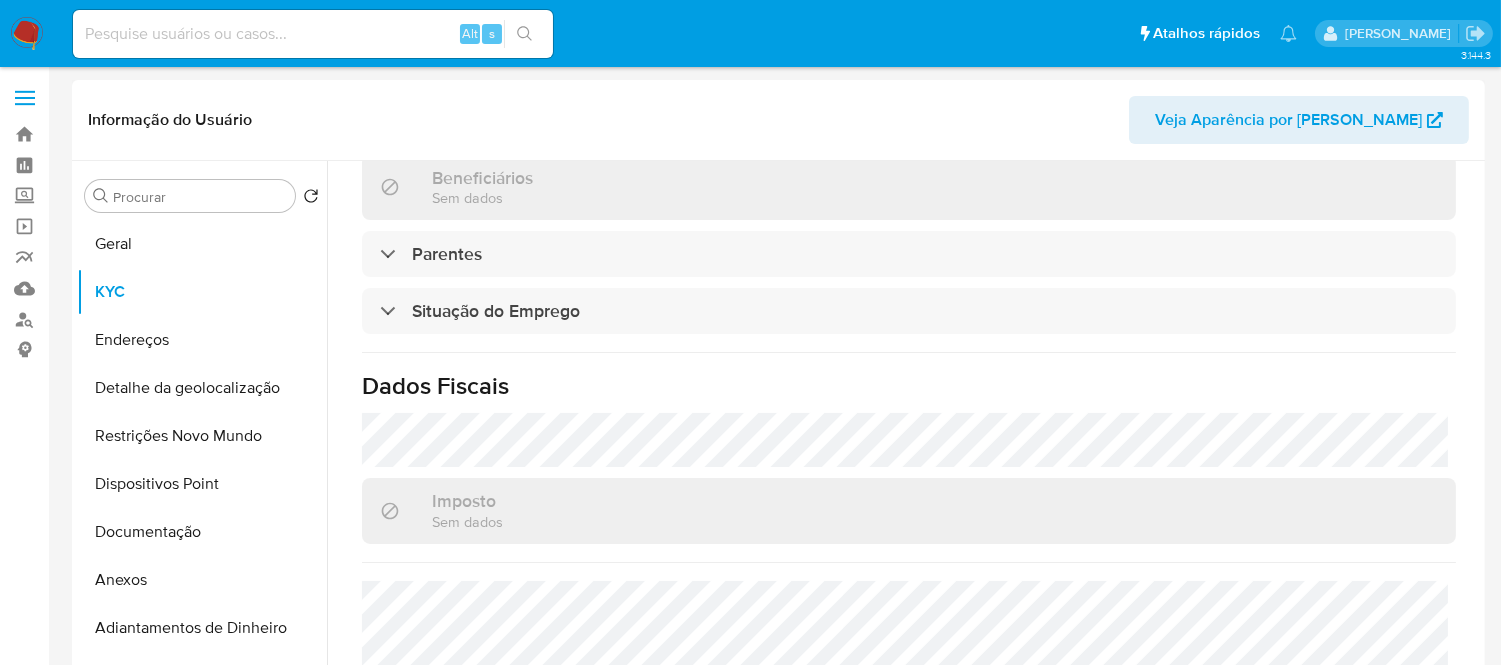 scroll, scrollTop: 887, scrollLeft: 0, axis: vertical 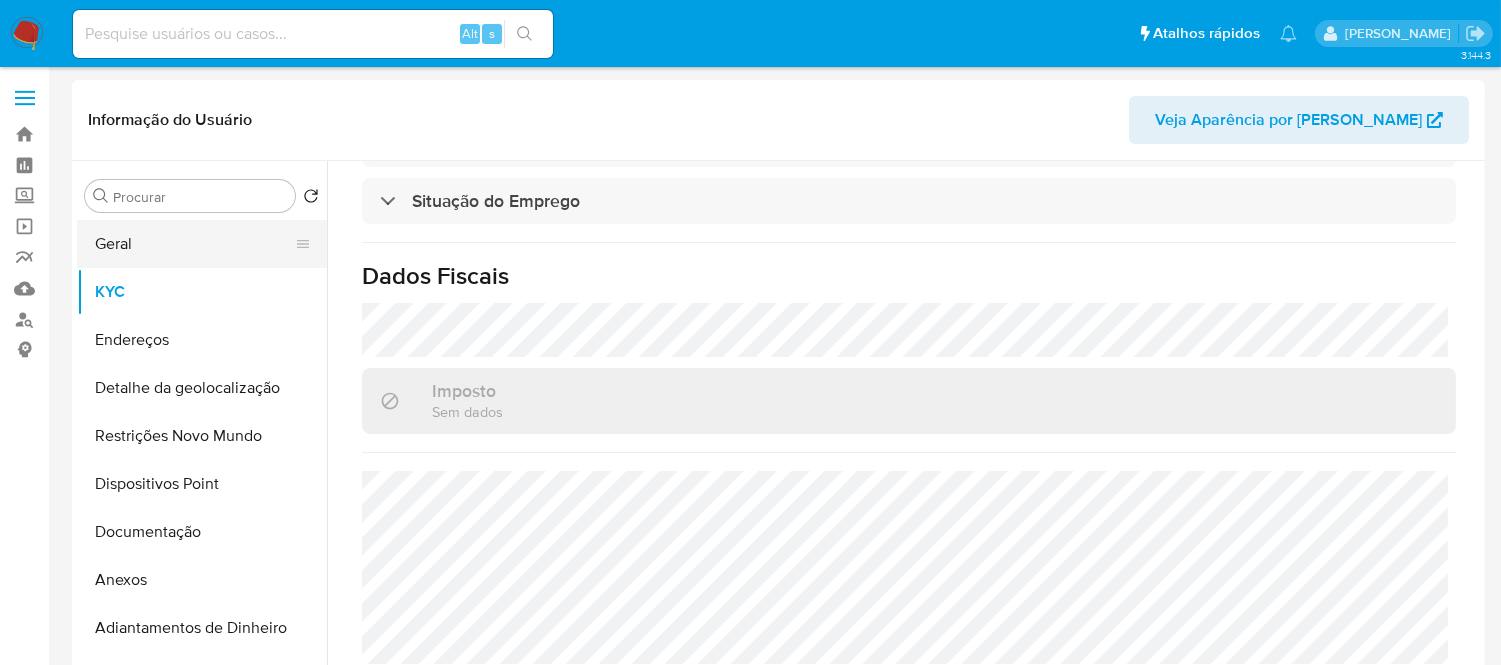 click on "Geral" at bounding box center (194, 244) 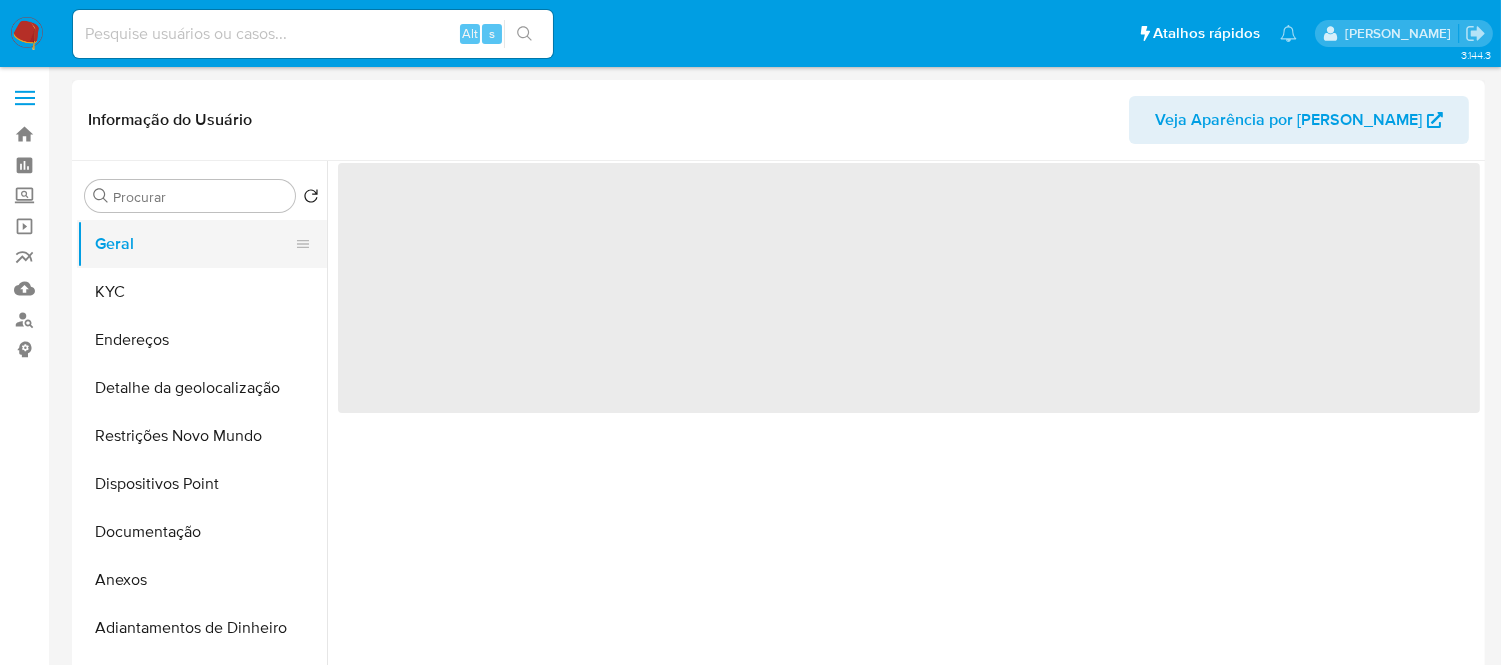 scroll, scrollTop: 0, scrollLeft: 0, axis: both 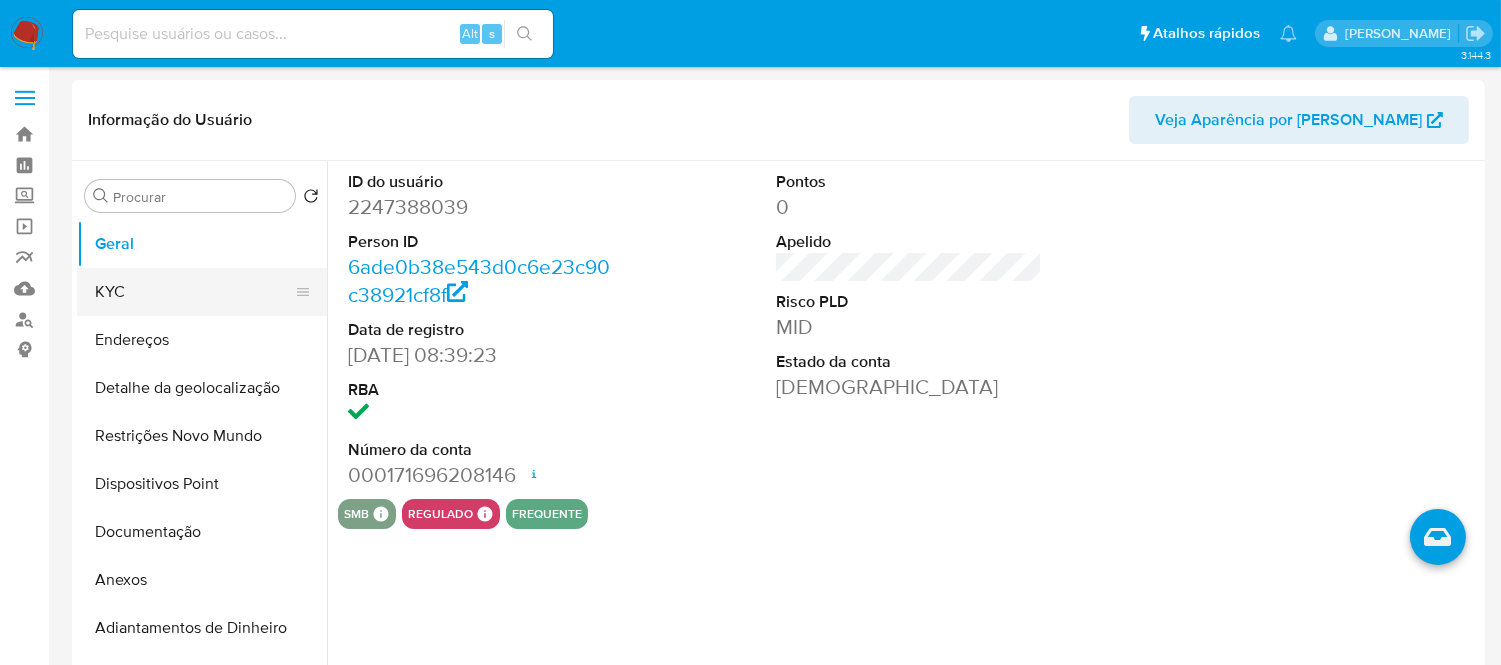click on "KYC" at bounding box center [194, 292] 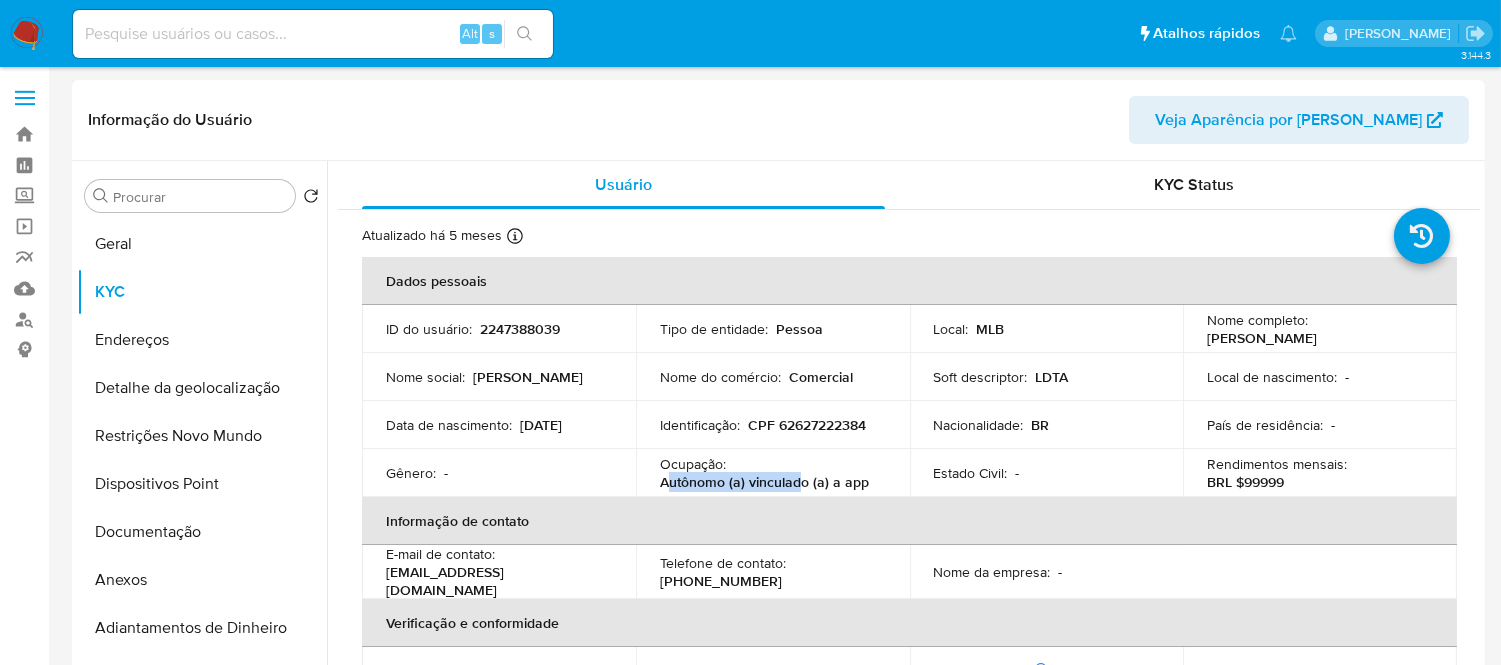 drag, startPoint x: 663, startPoint y: 478, endPoint x: 794, endPoint y: 486, distance: 131.24405 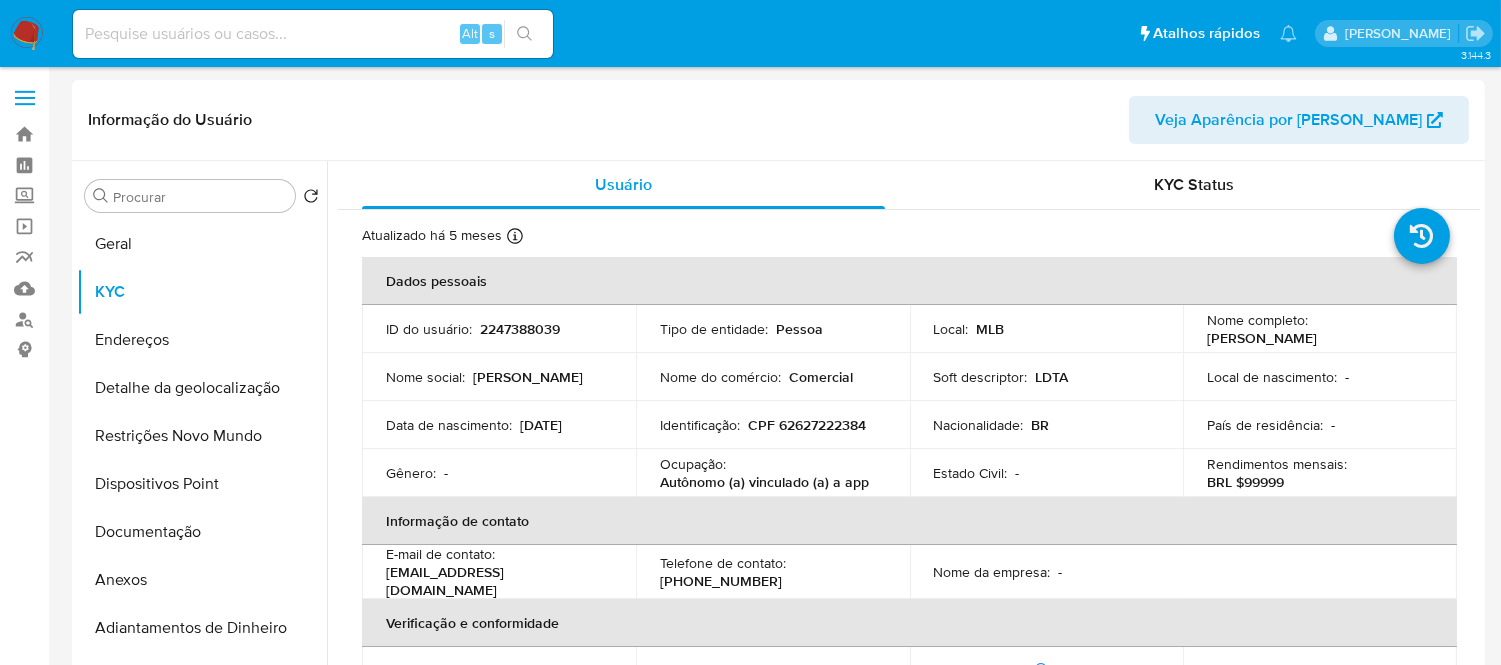 drag, startPoint x: 866, startPoint y: 495, endPoint x: 760, endPoint y: 487, distance: 106.30146 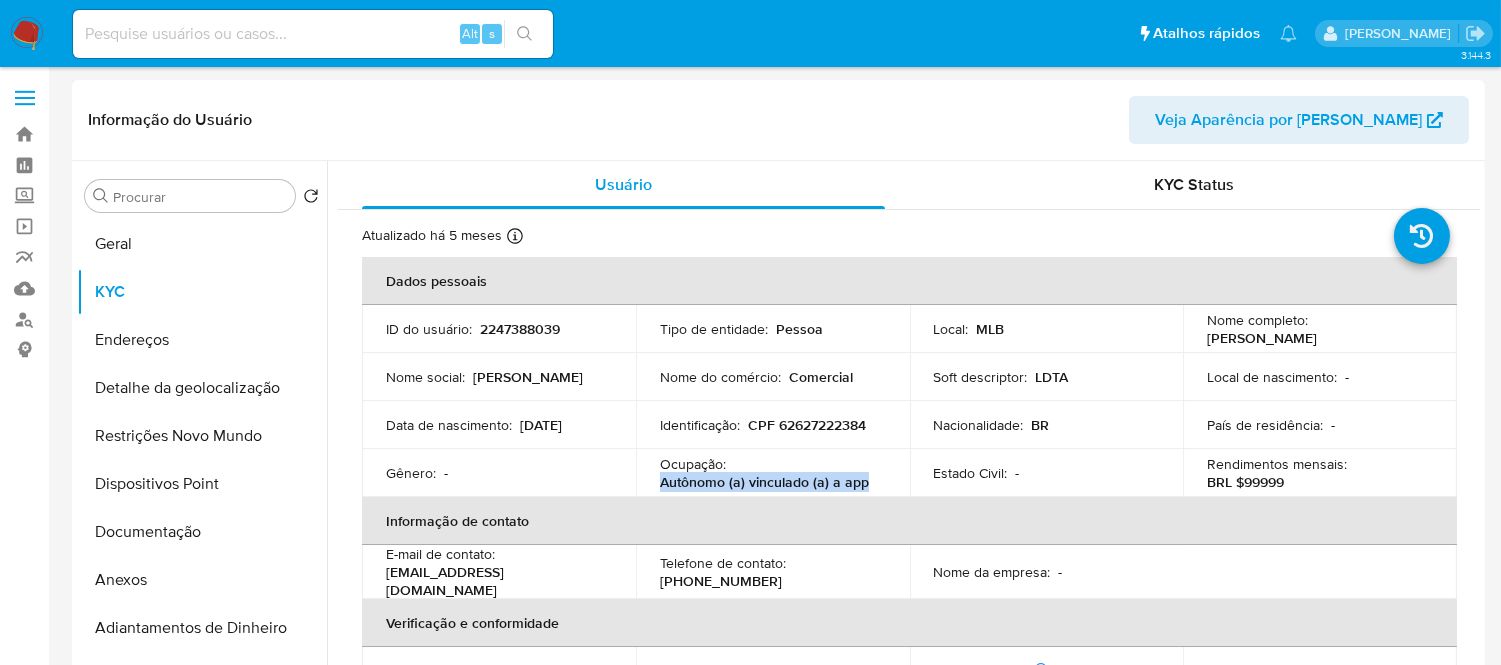 drag, startPoint x: 656, startPoint y: 477, endPoint x: 854, endPoint y: 484, distance: 198.1237 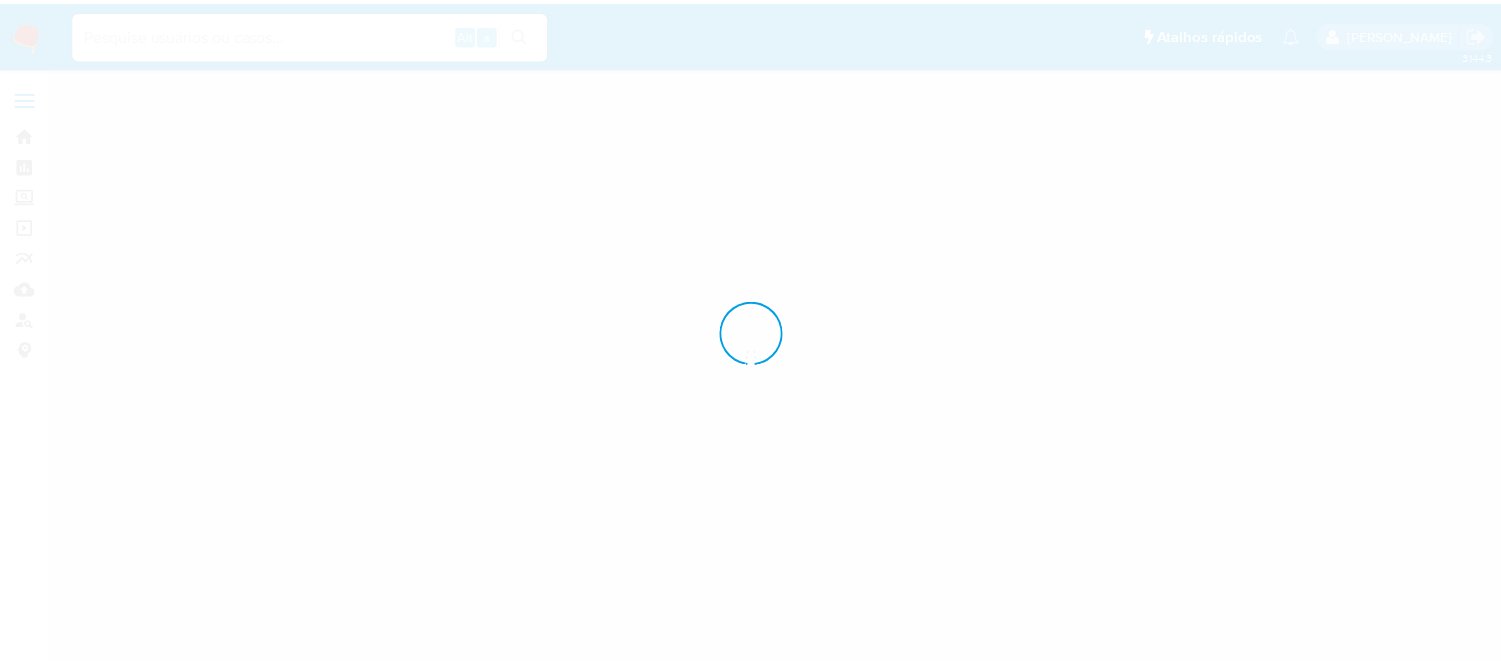 scroll, scrollTop: 0, scrollLeft: 0, axis: both 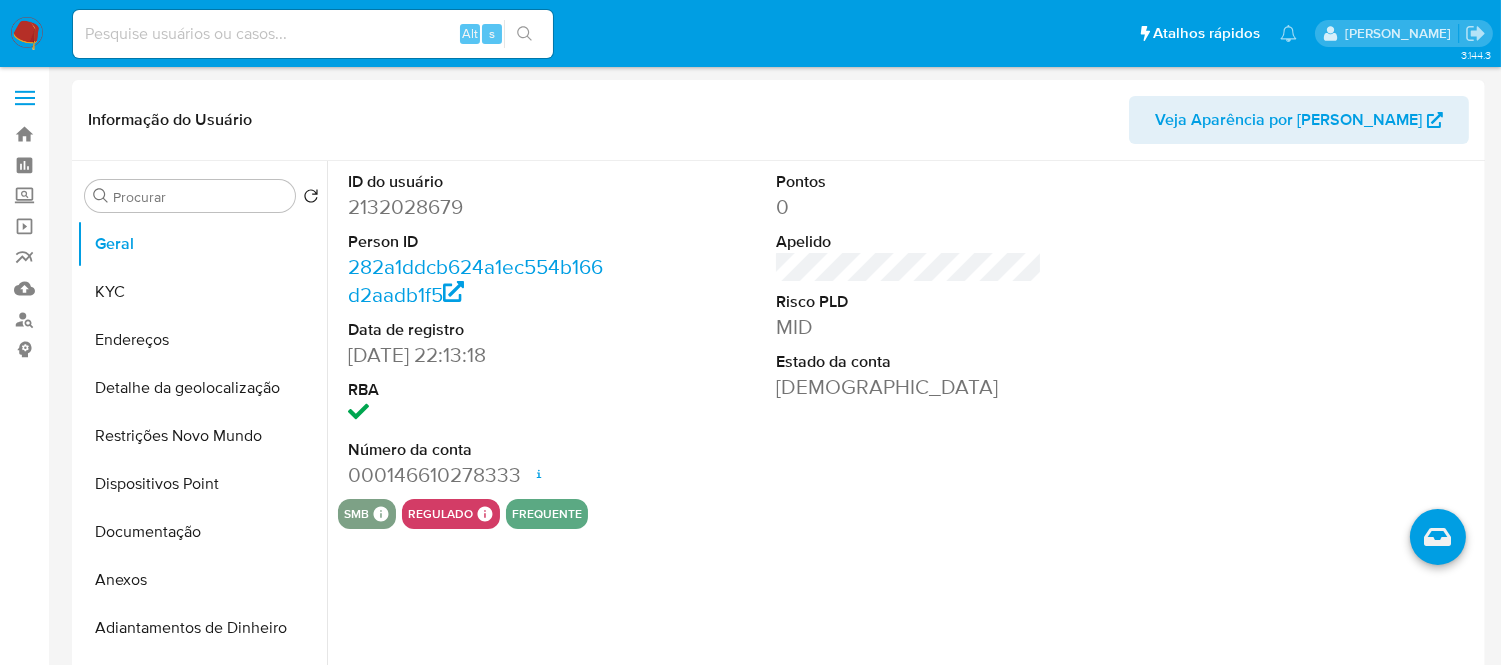 select on "10" 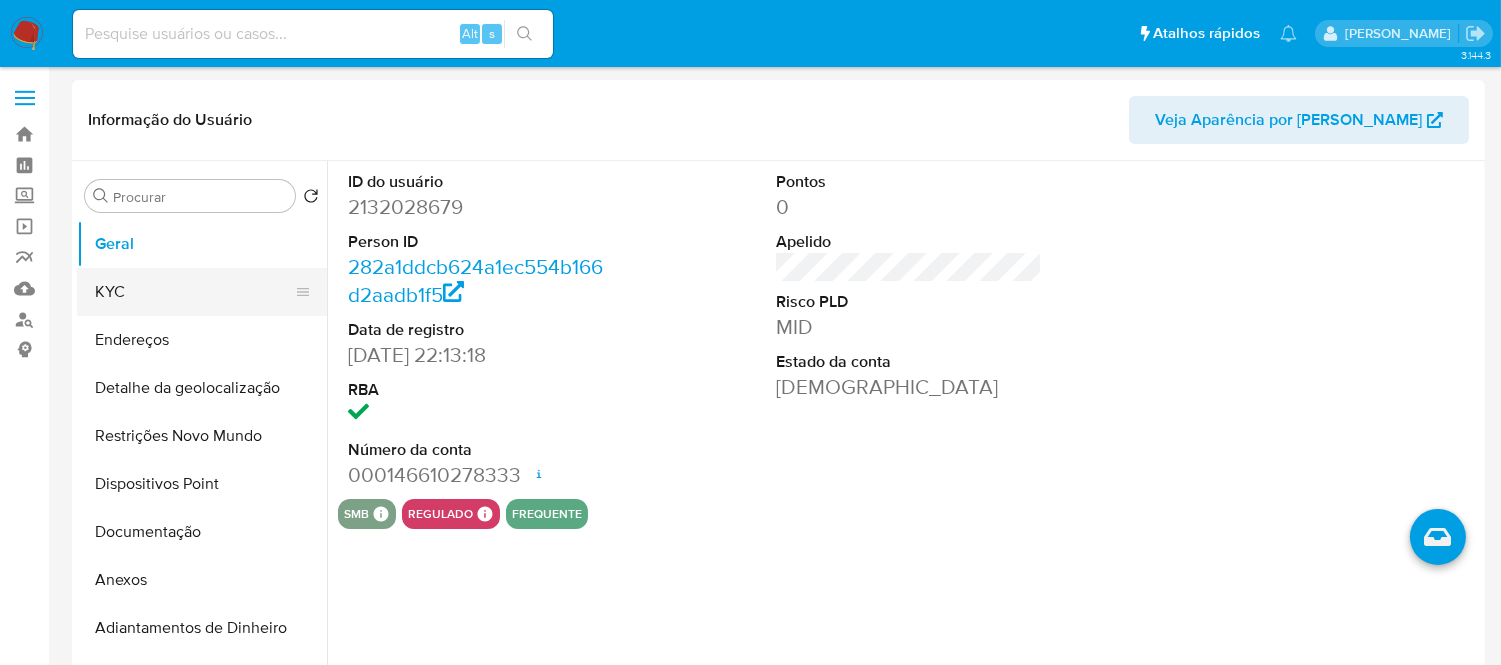 click on "KYC" at bounding box center (194, 292) 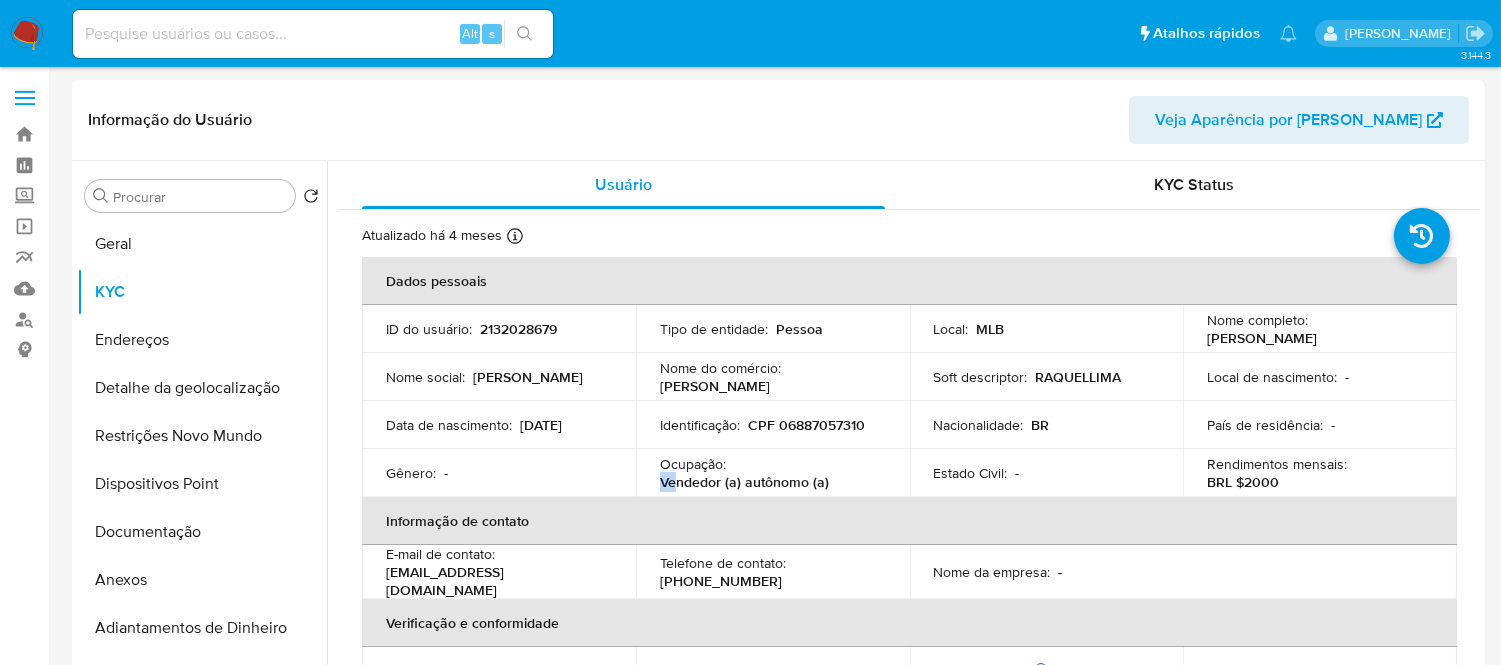 drag, startPoint x: 658, startPoint y: 476, endPoint x: 676, endPoint y: 472, distance: 18.439089 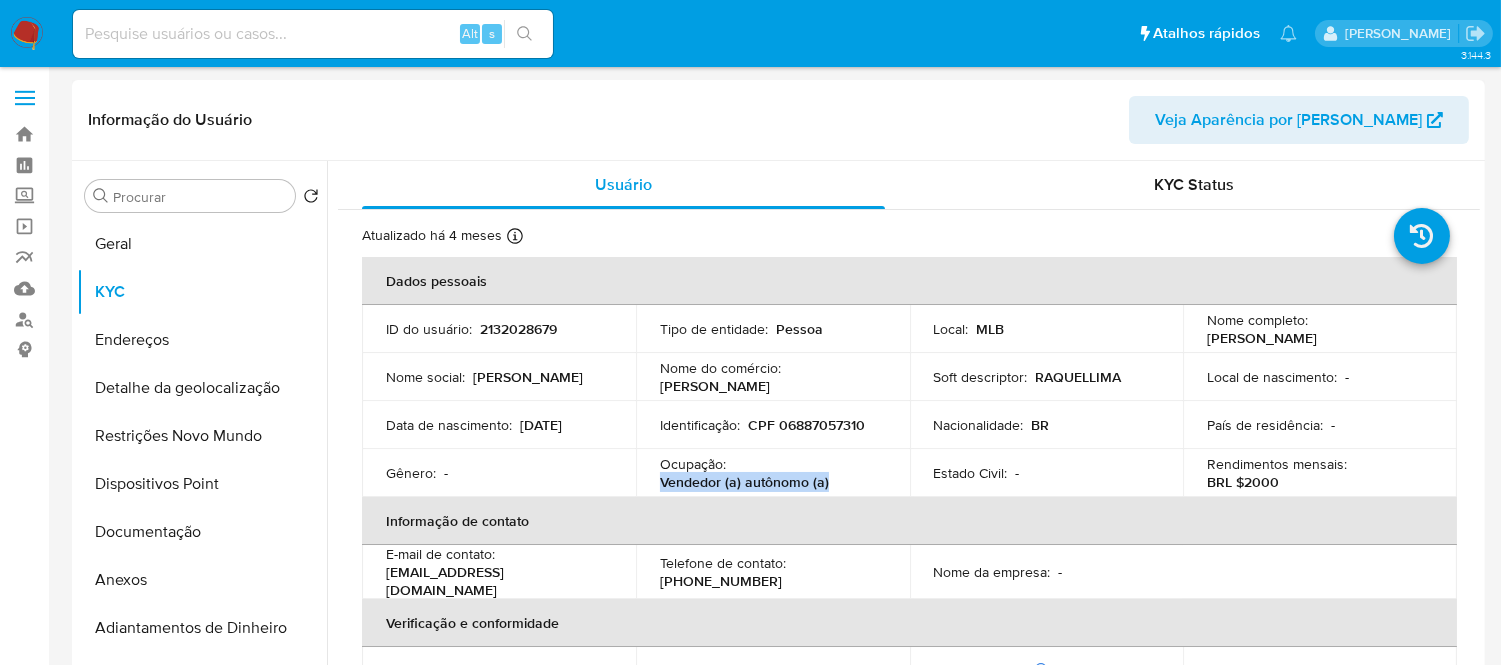 drag, startPoint x: 657, startPoint y: 482, endPoint x: 826, endPoint y: 482, distance: 169 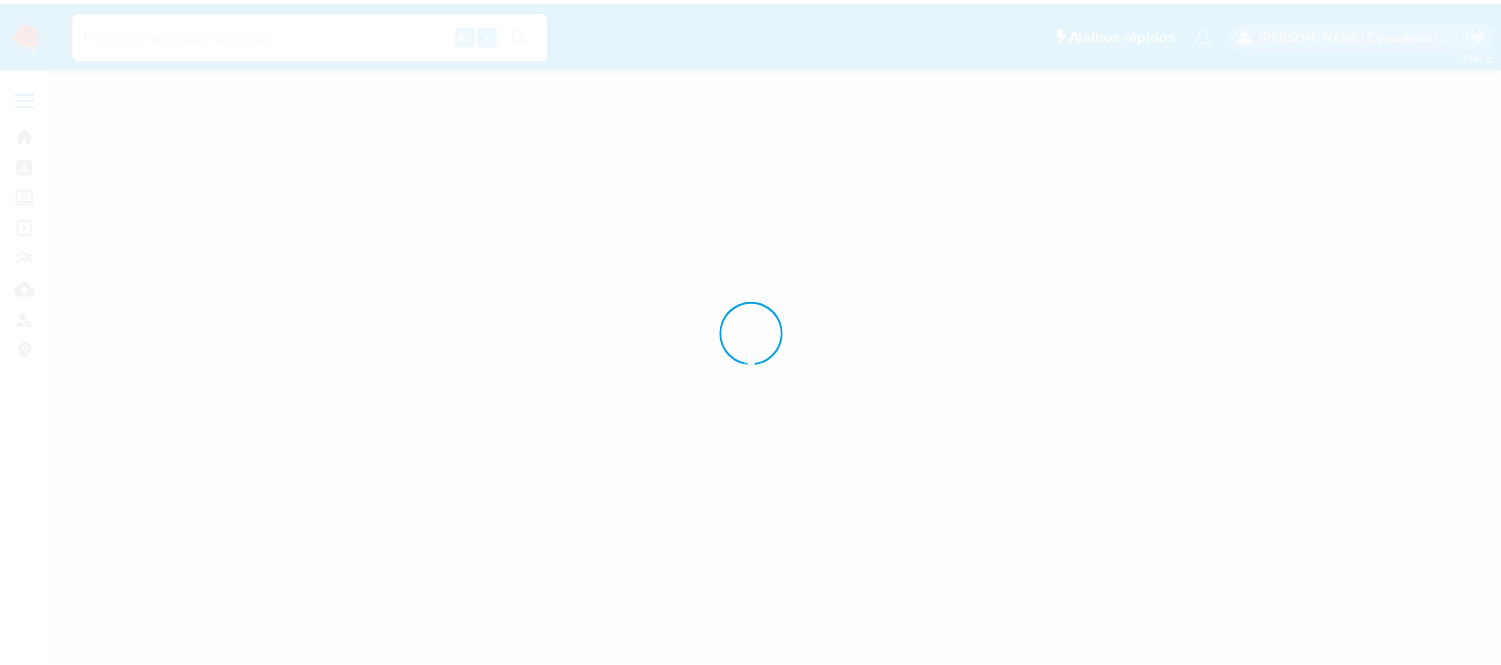 scroll, scrollTop: 0, scrollLeft: 0, axis: both 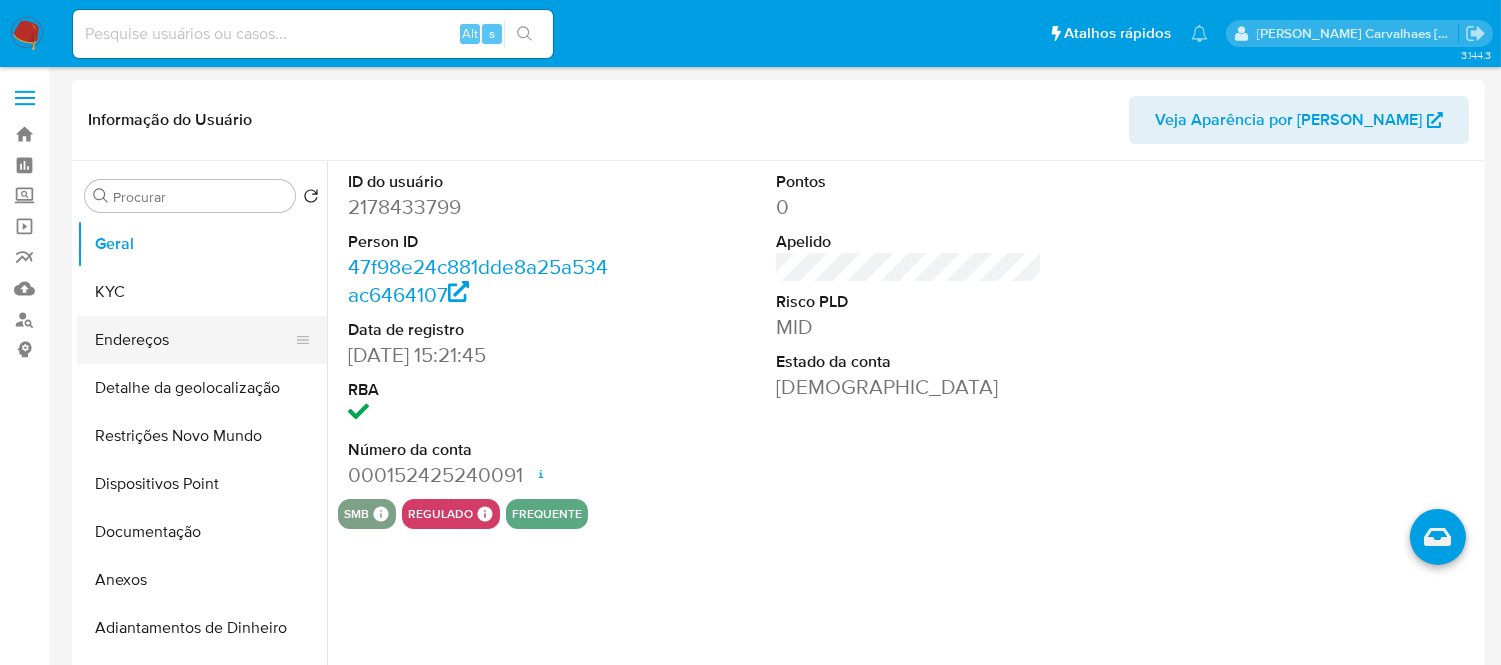 select on "10" 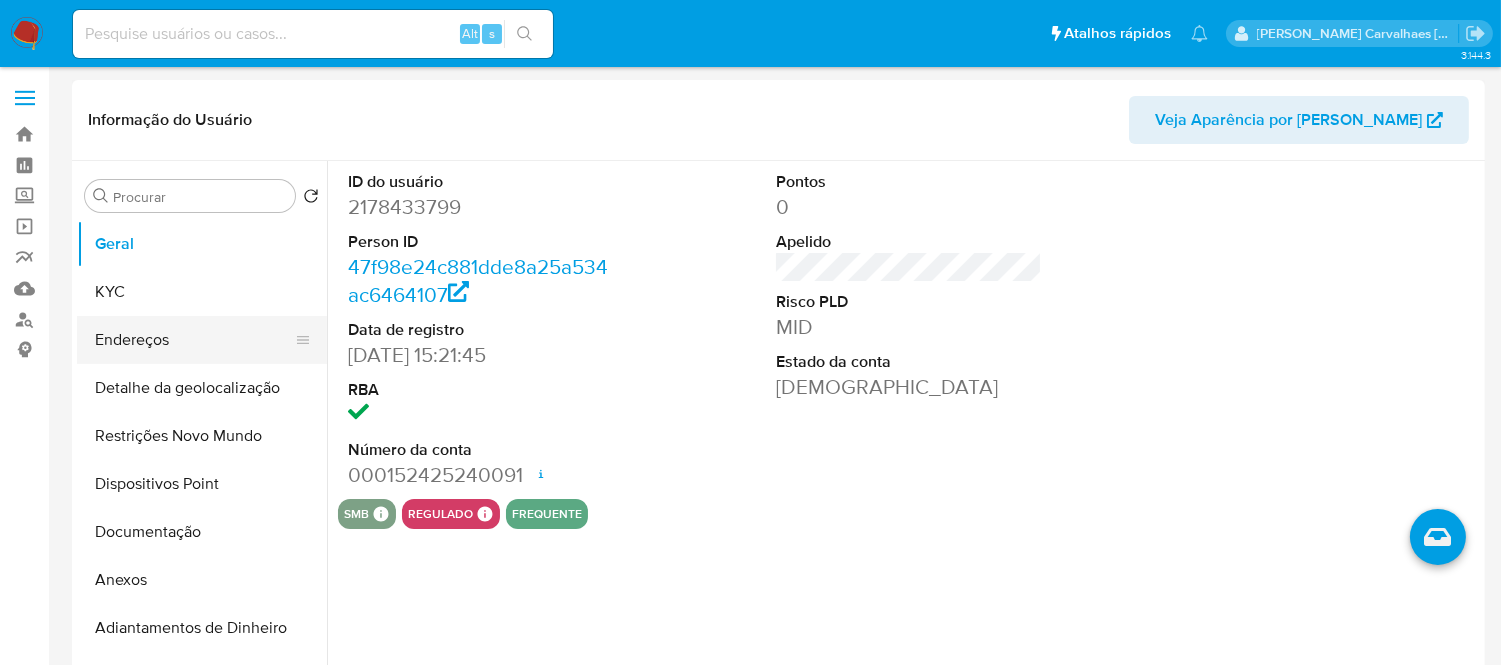 click on "Endereços" at bounding box center [194, 340] 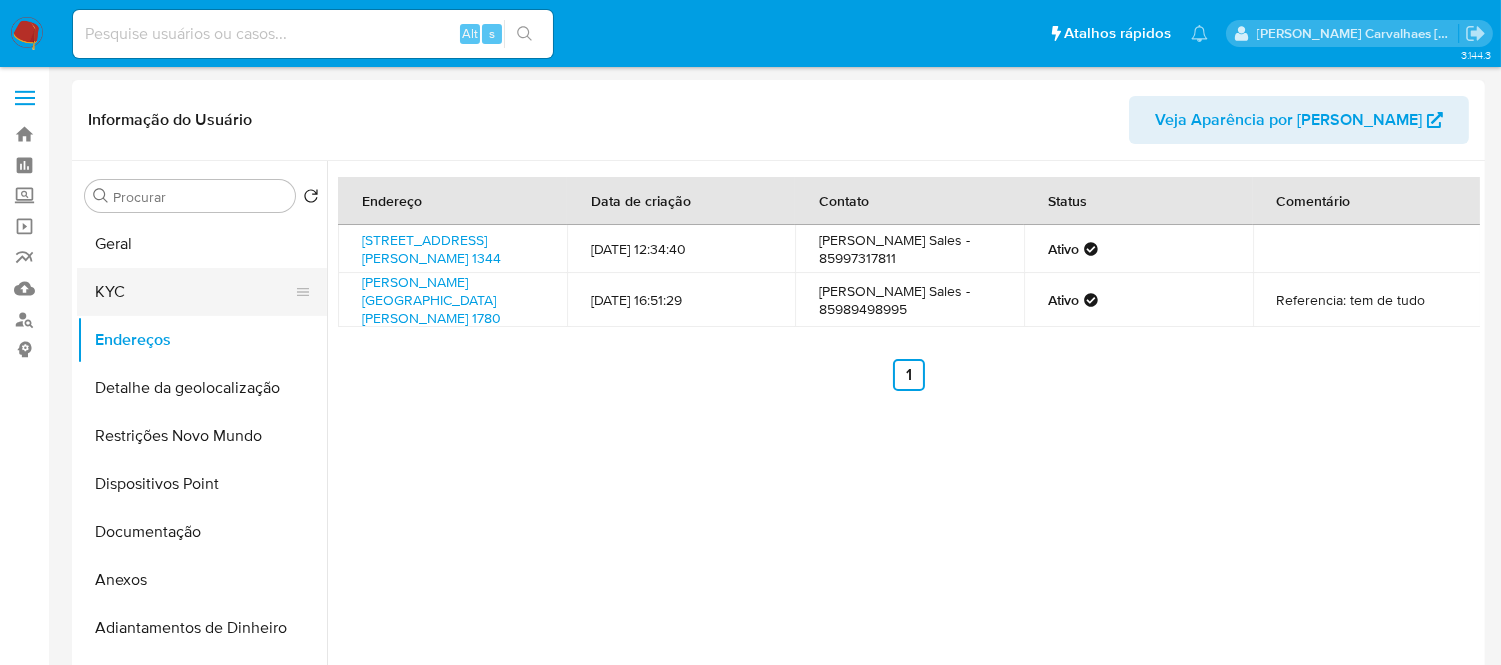 click on "KYC" at bounding box center (194, 292) 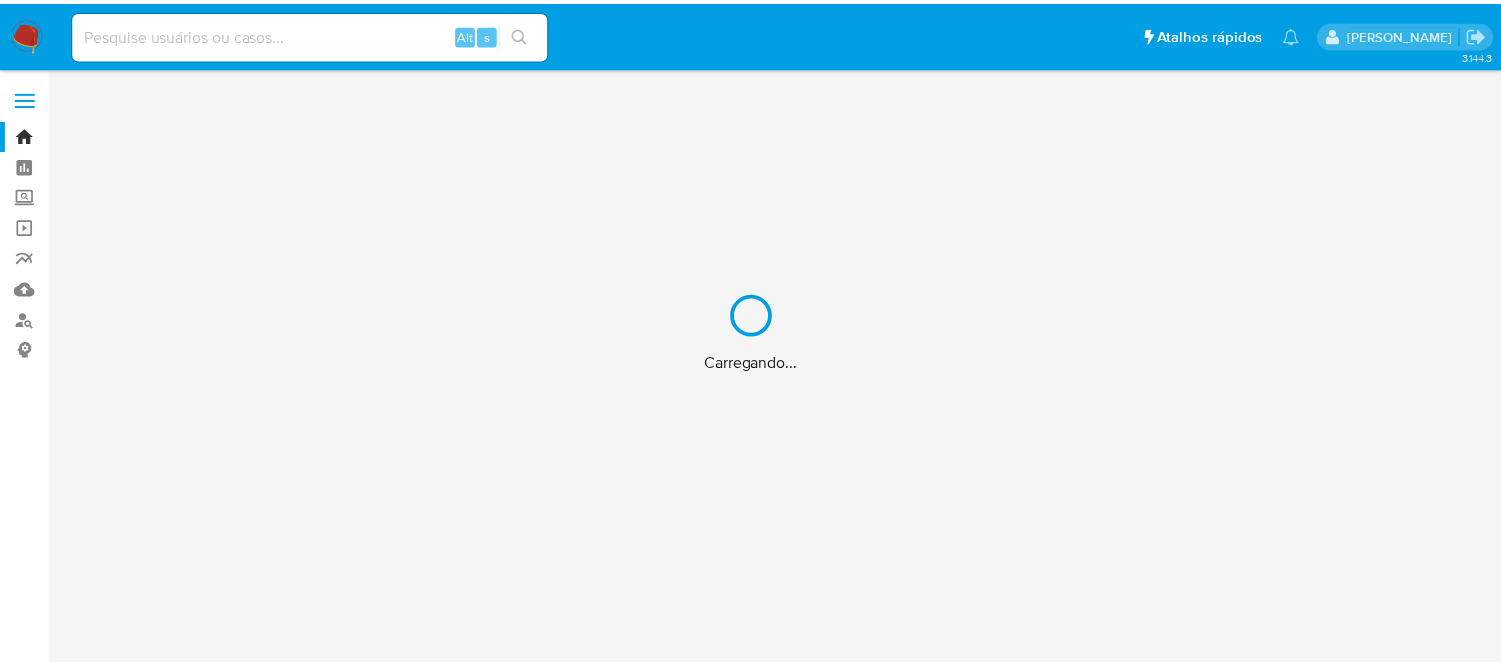 scroll, scrollTop: 0, scrollLeft: 0, axis: both 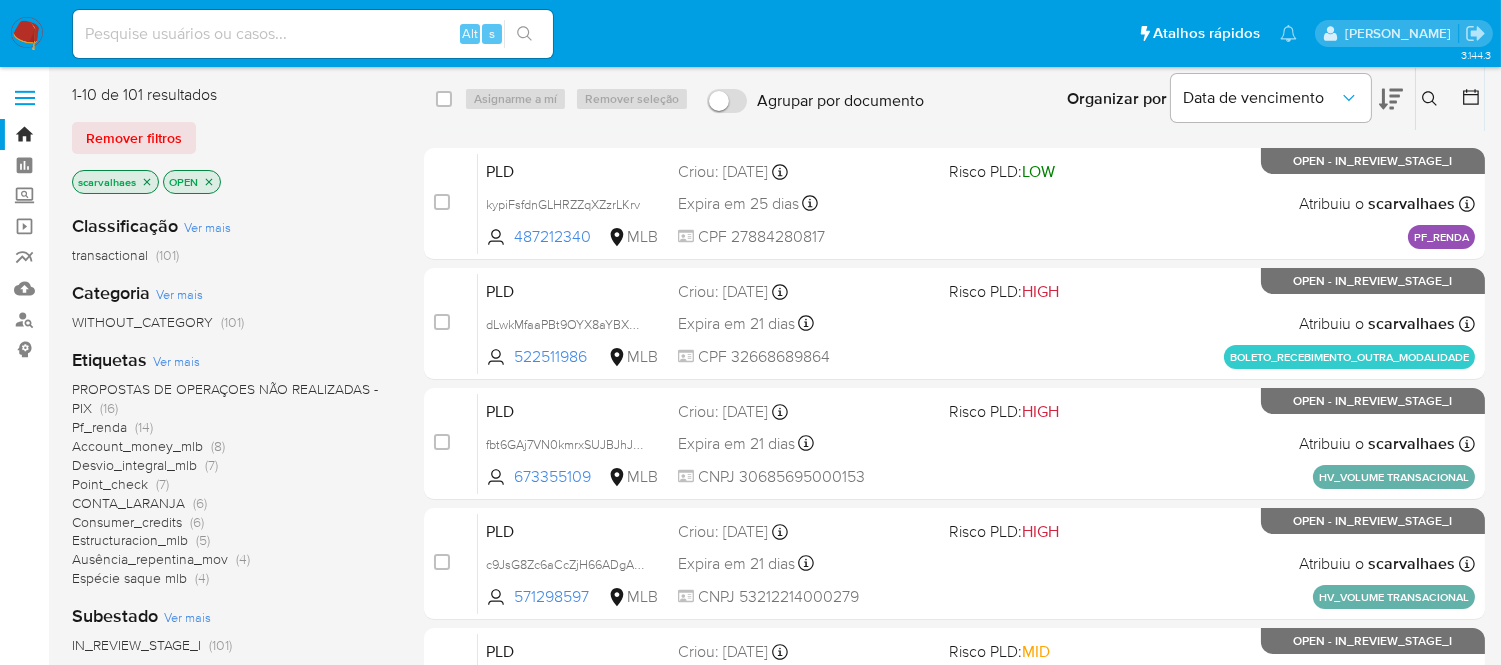 click 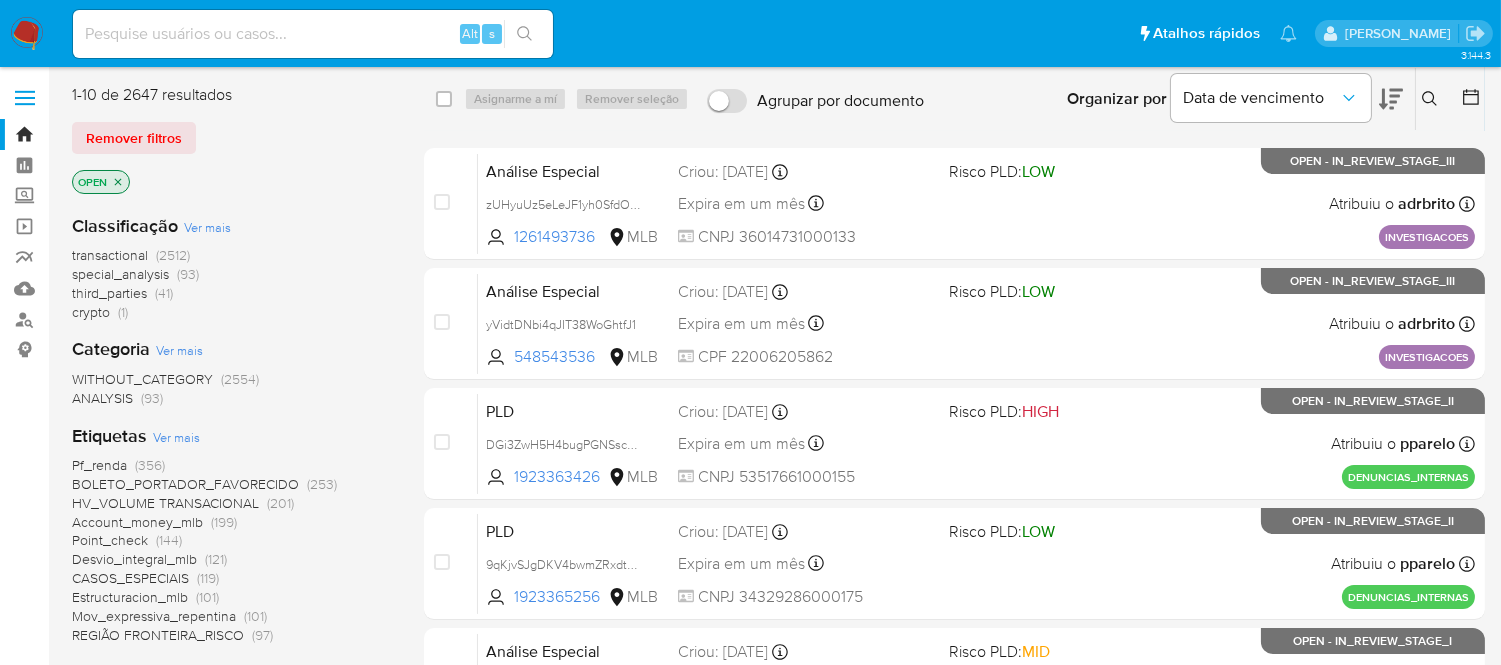 click 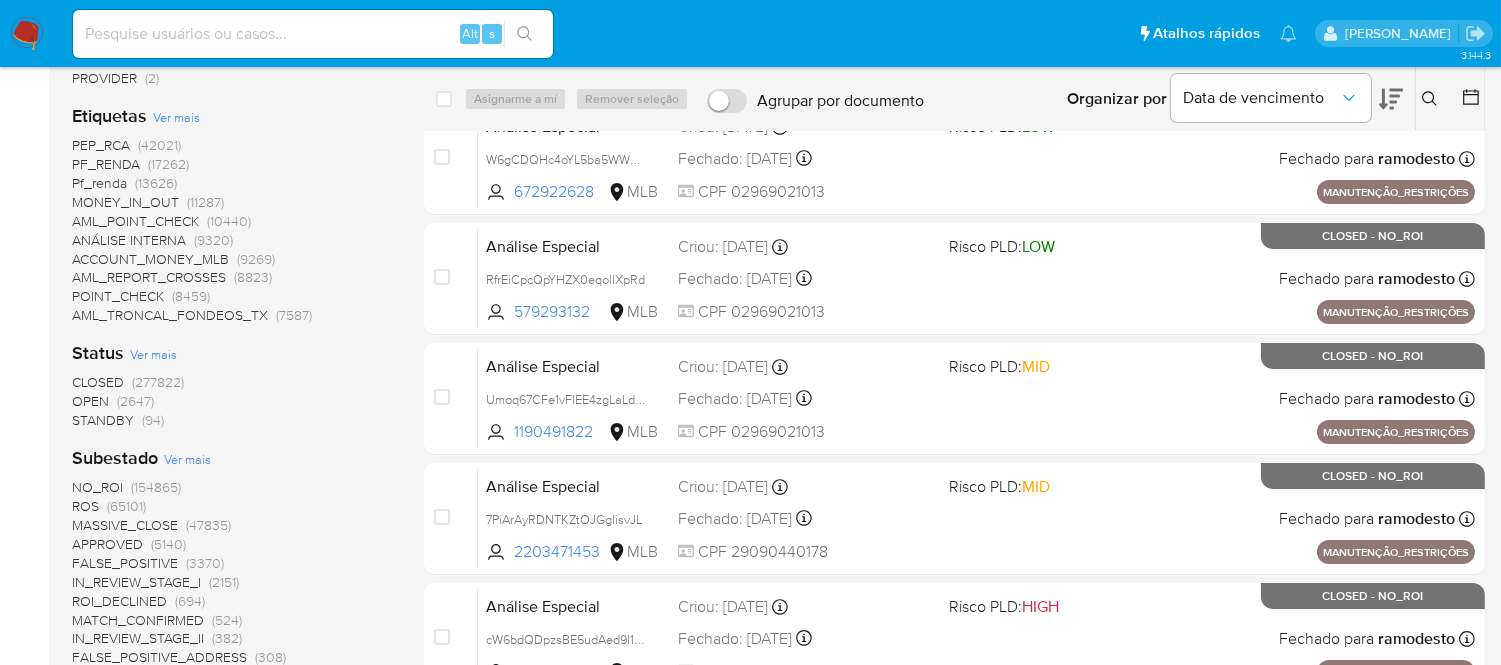 scroll, scrollTop: 444, scrollLeft: 0, axis: vertical 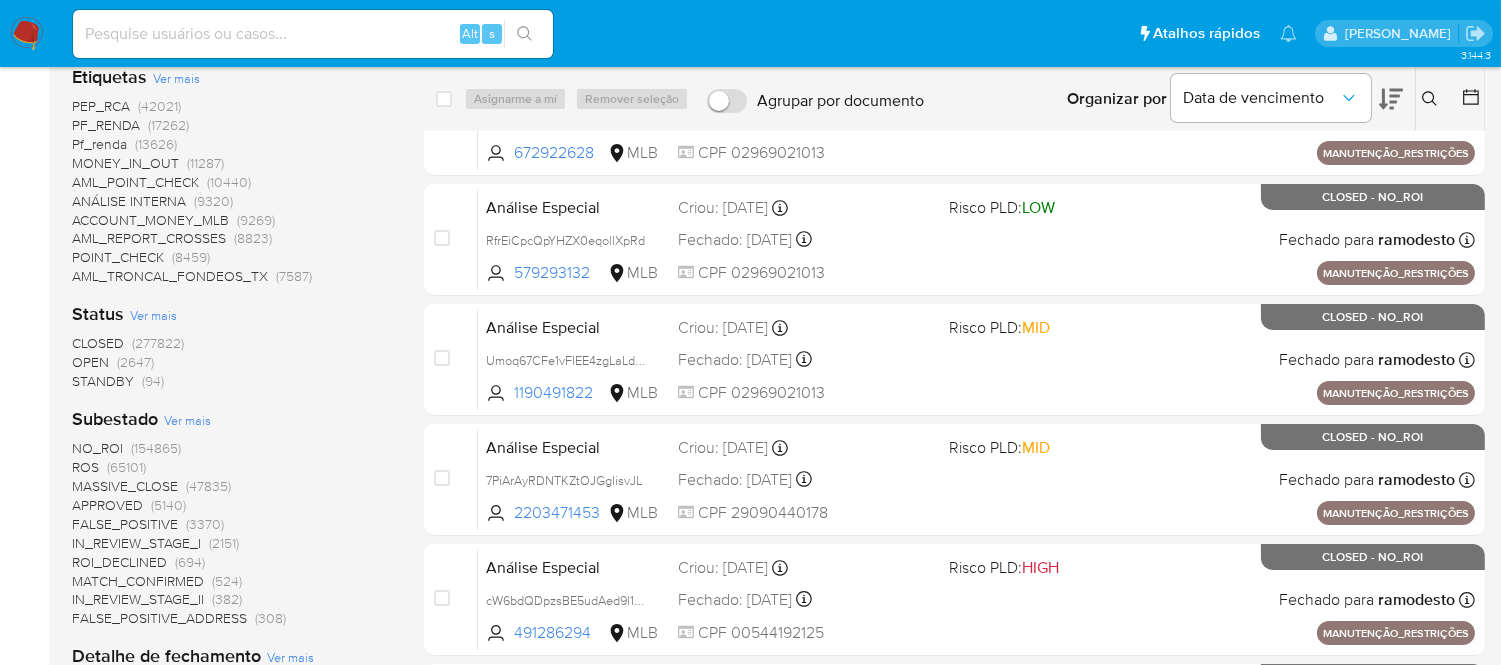 click on "NO_ROI" at bounding box center (97, 448) 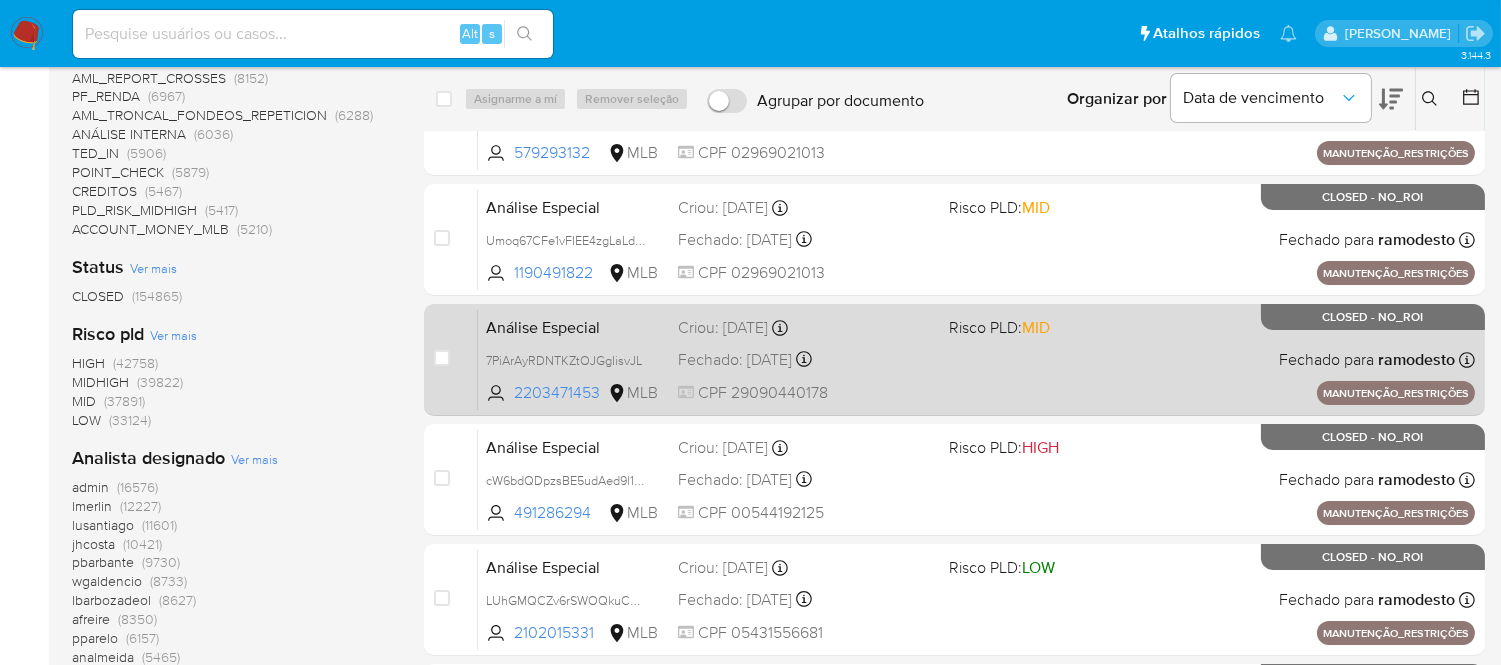 click on "Fechado: 04/07/2025   Fechado: 04/07/2025 15:14:17" at bounding box center (805, 360) 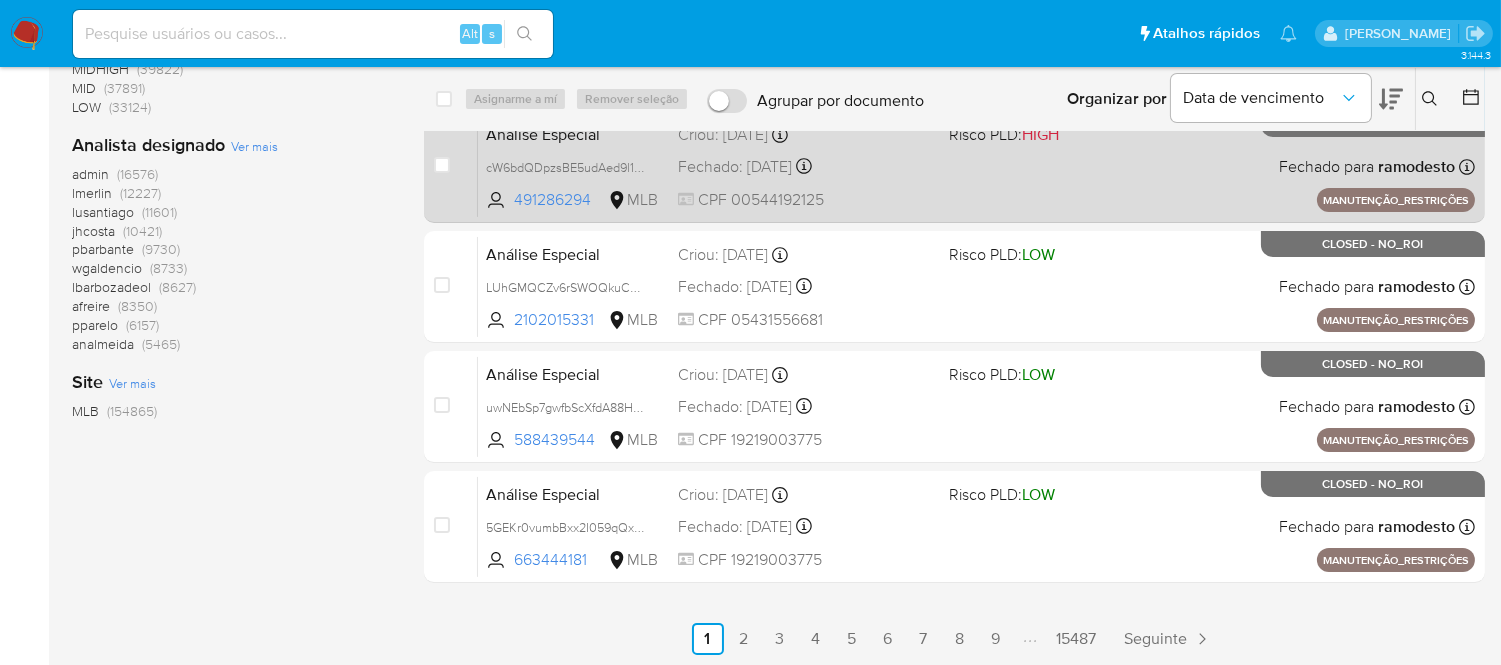 scroll, scrollTop: 758, scrollLeft: 0, axis: vertical 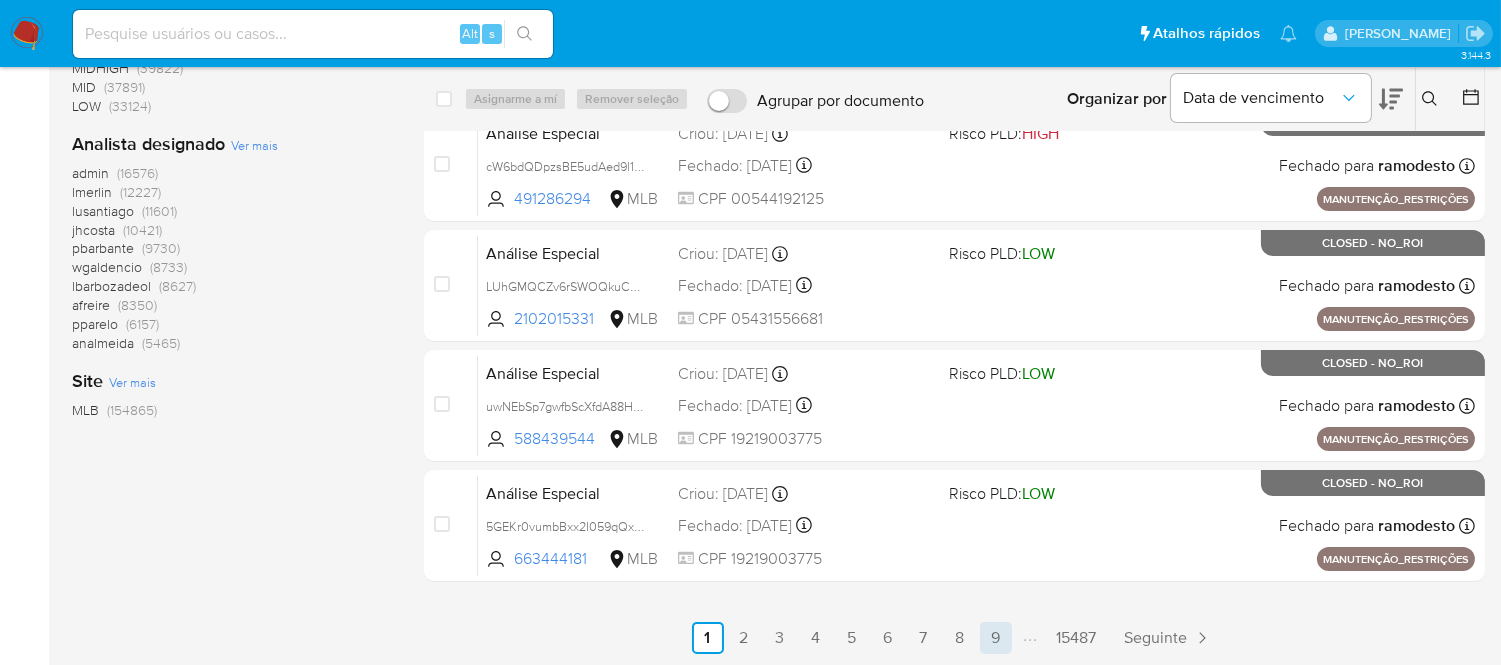 click on "9" at bounding box center (996, 638) 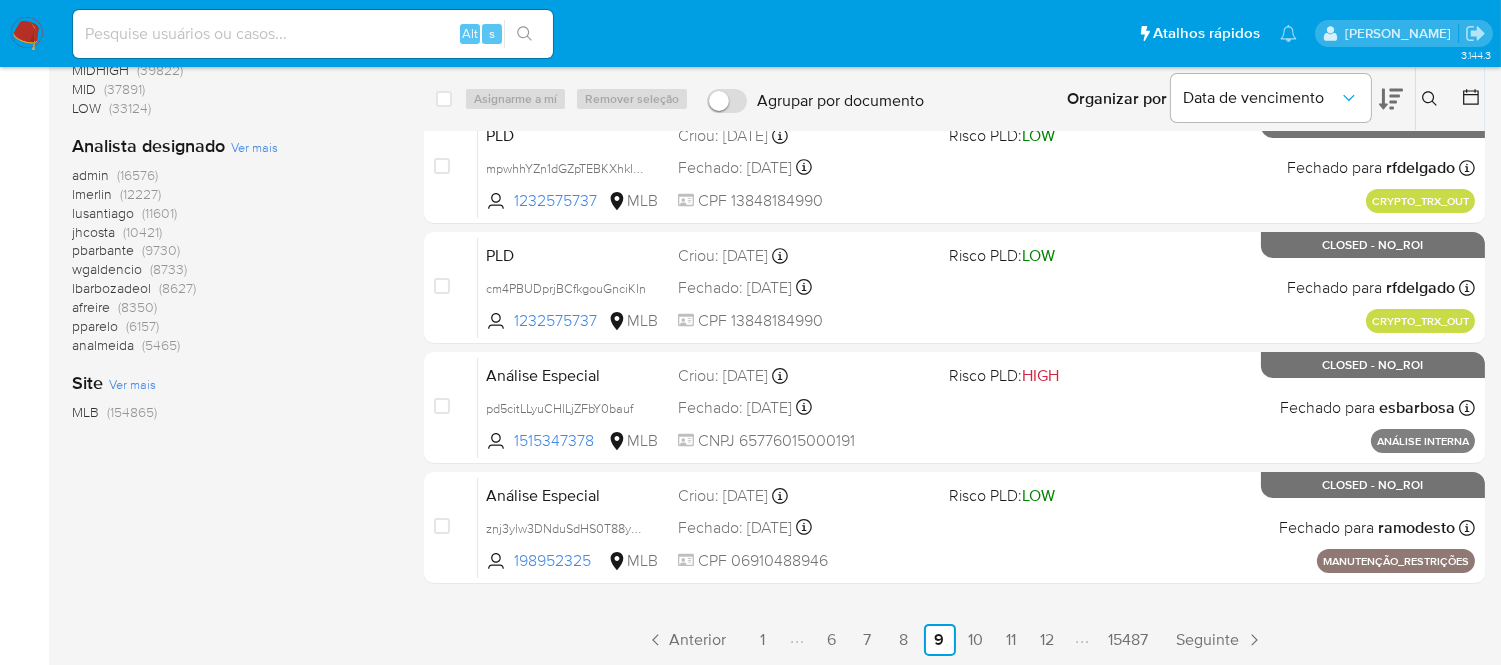 scroll, scrollTop: 758, scrollLeft: 0, axis: vertical 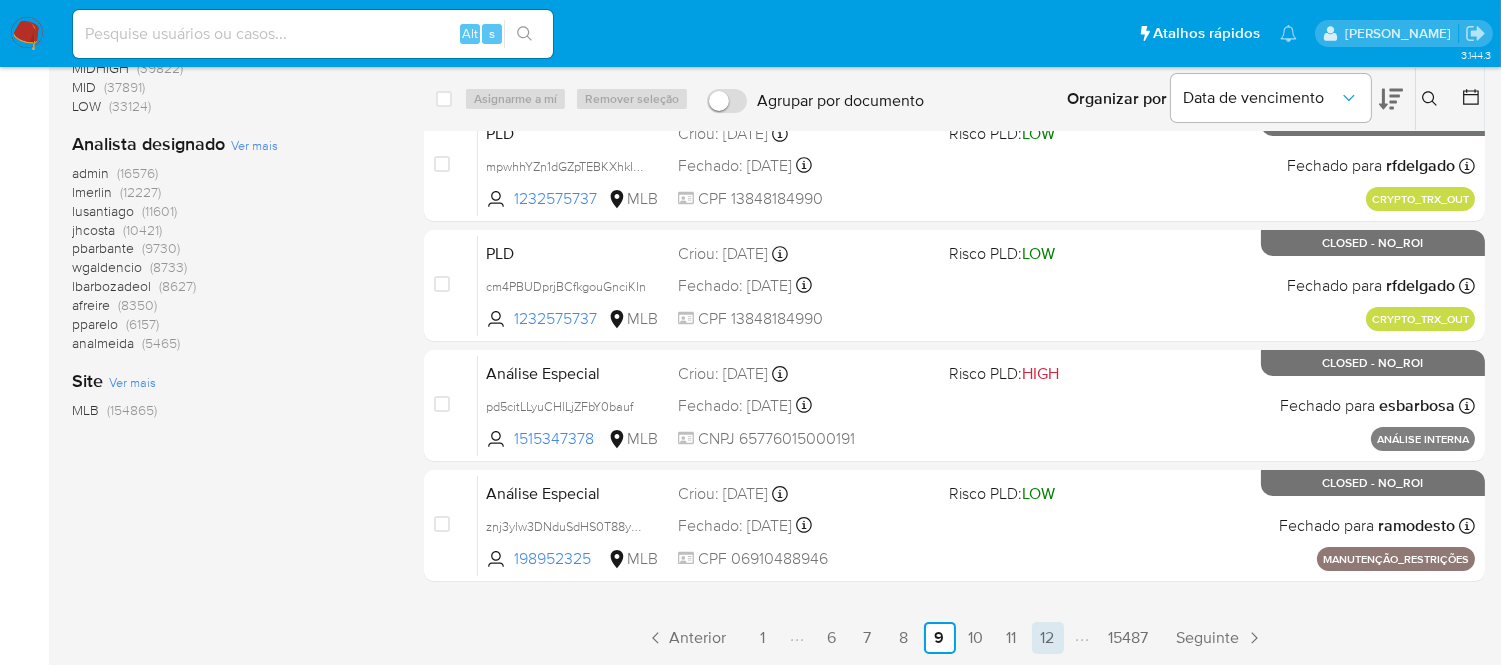 click on "12" at bounding box center (1048, 638) 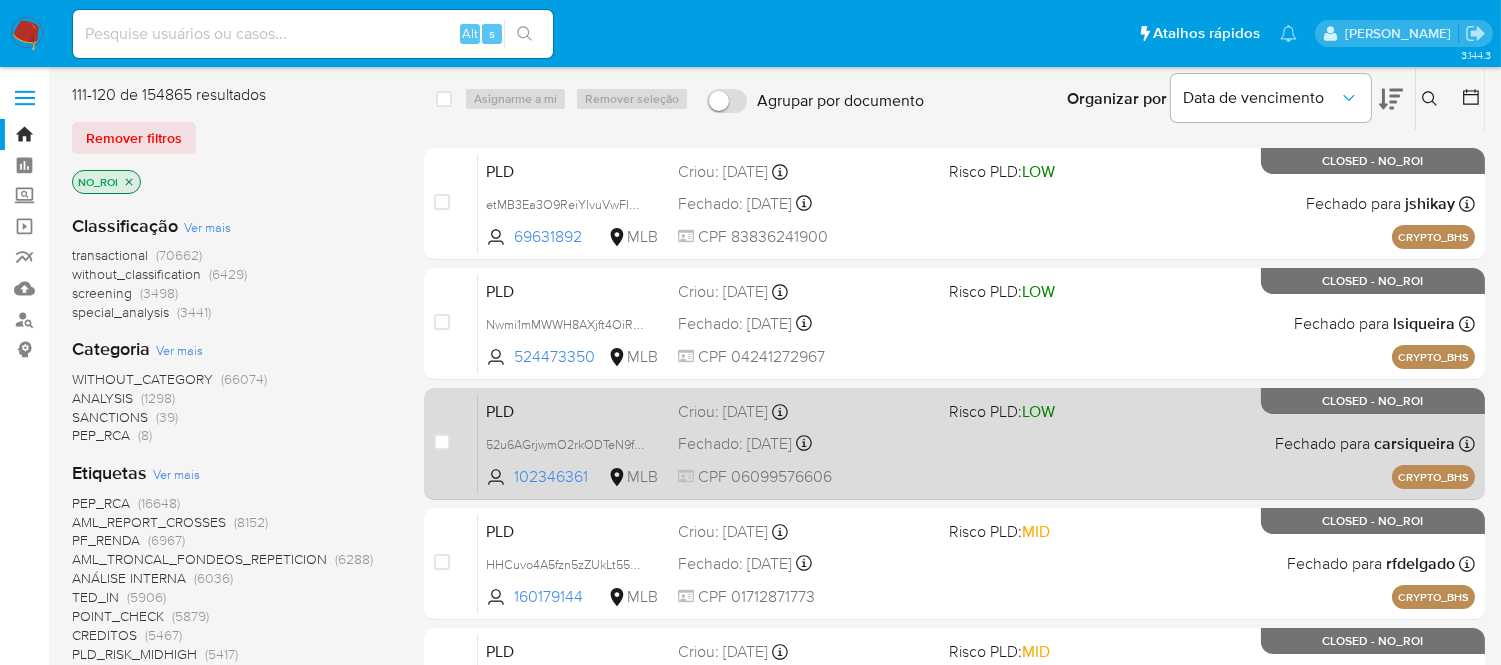 click on "PLD 52u6AGrjwmO2rkODTeN9fwkb 102346361 MLB Risco PLD:  LOW Criou: 16/06/2025   Criou: 16/06/2025 19:21:14 Fechado: 02/07/2025   Fechado: 02/07/2025 16:26:44 CPF   06099576606 Fechado para   carsiqueira   Asignado el: 16/06/2025 19:21:14 CRYPTO_BHS CLOSED - NO_ROI" at bounding box center (976, 443) 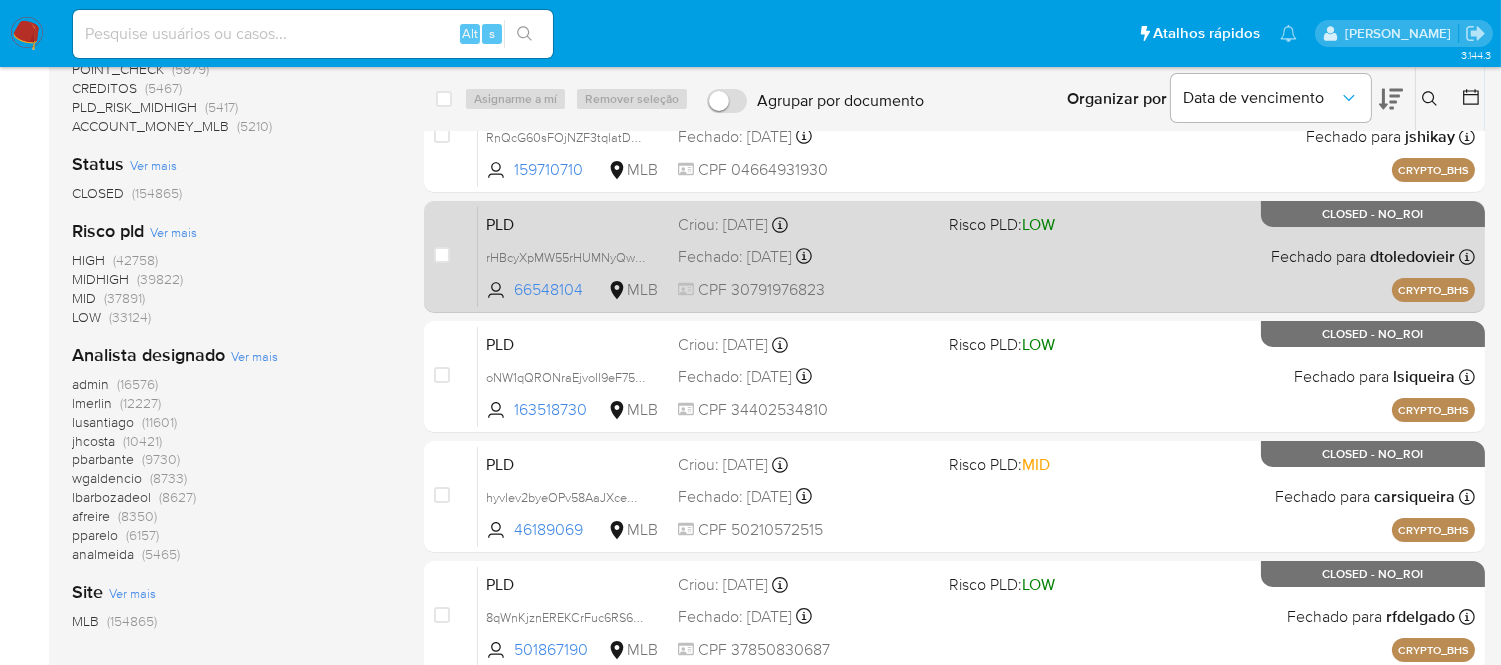 scroll, scrollTop: 555, scrollLeft: 0, axis: vertical 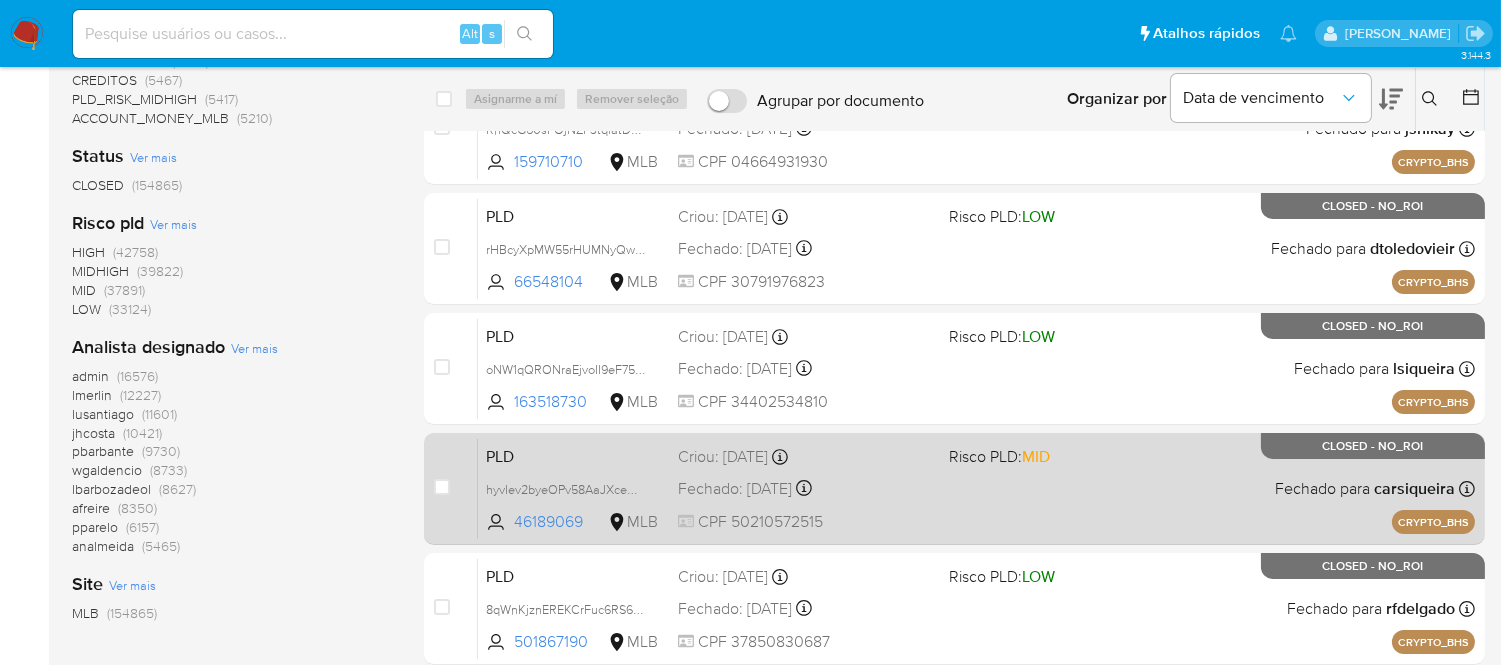 click on "Fechado: 02/07/2025   Fechado: 02/07/2025 16:12:13" at bounding box center [805, 489] 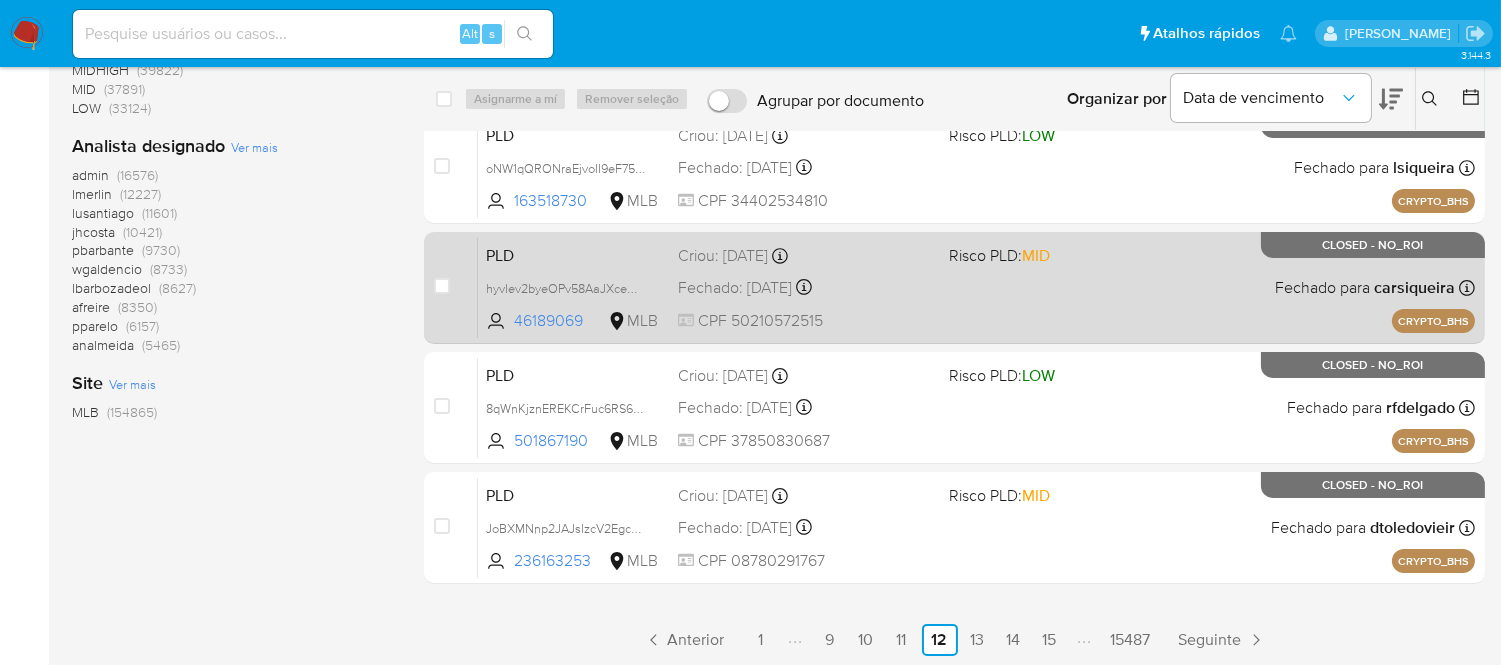 scroll, scrollTop: 758, scrollLeft: 0, axis: vertical 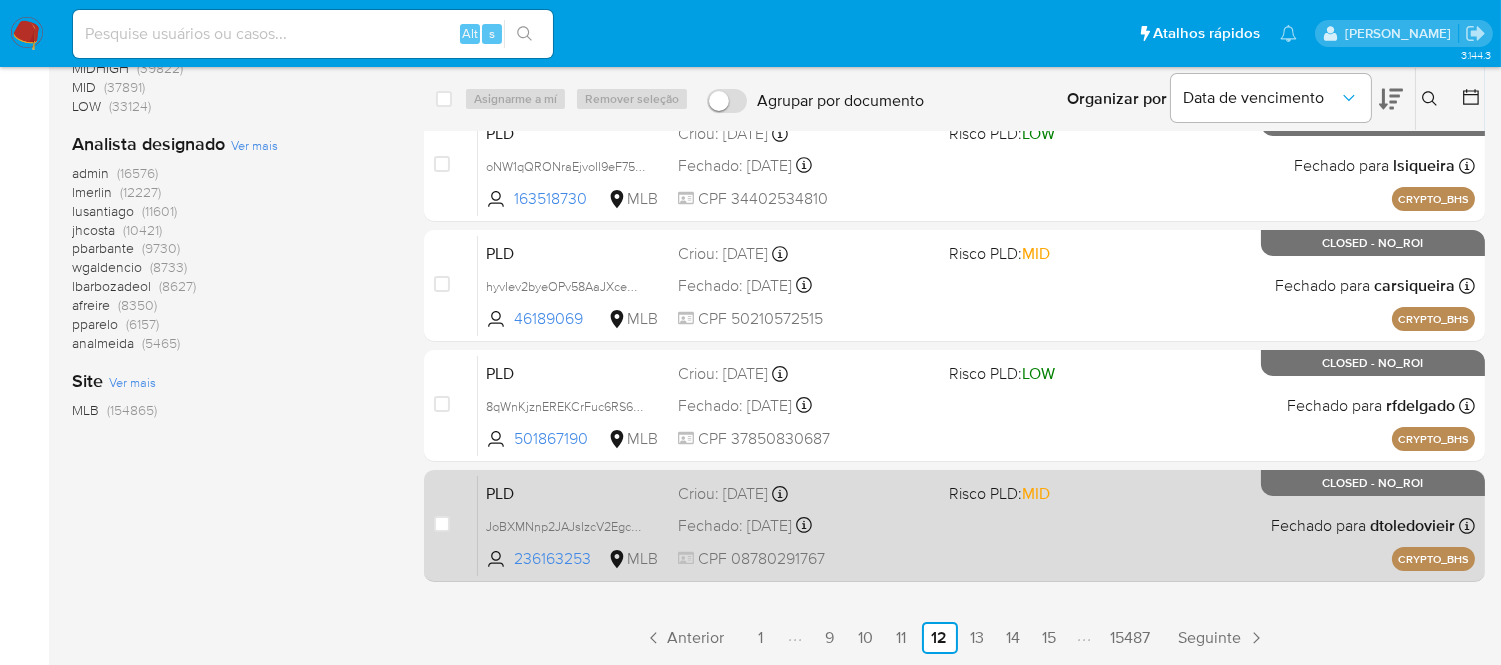 click on "PLD JoBXMNnp2JAJsIzcV2EgcQYw 236163253 MLB Risco PLD:  MID Criou: 16/06/2025   Criou: 16/06/2025 19:21:10 Fechado: 24/06/2025   Fechado: 24/06/2025 18:15:20 CPF   08780291767 Fechado para   dtoledovieir   Asignado el: 16/06/2025 19:21:10 CRYPTO_BHS CLOSED - NO_ROI" at bounding box center [976, 525] 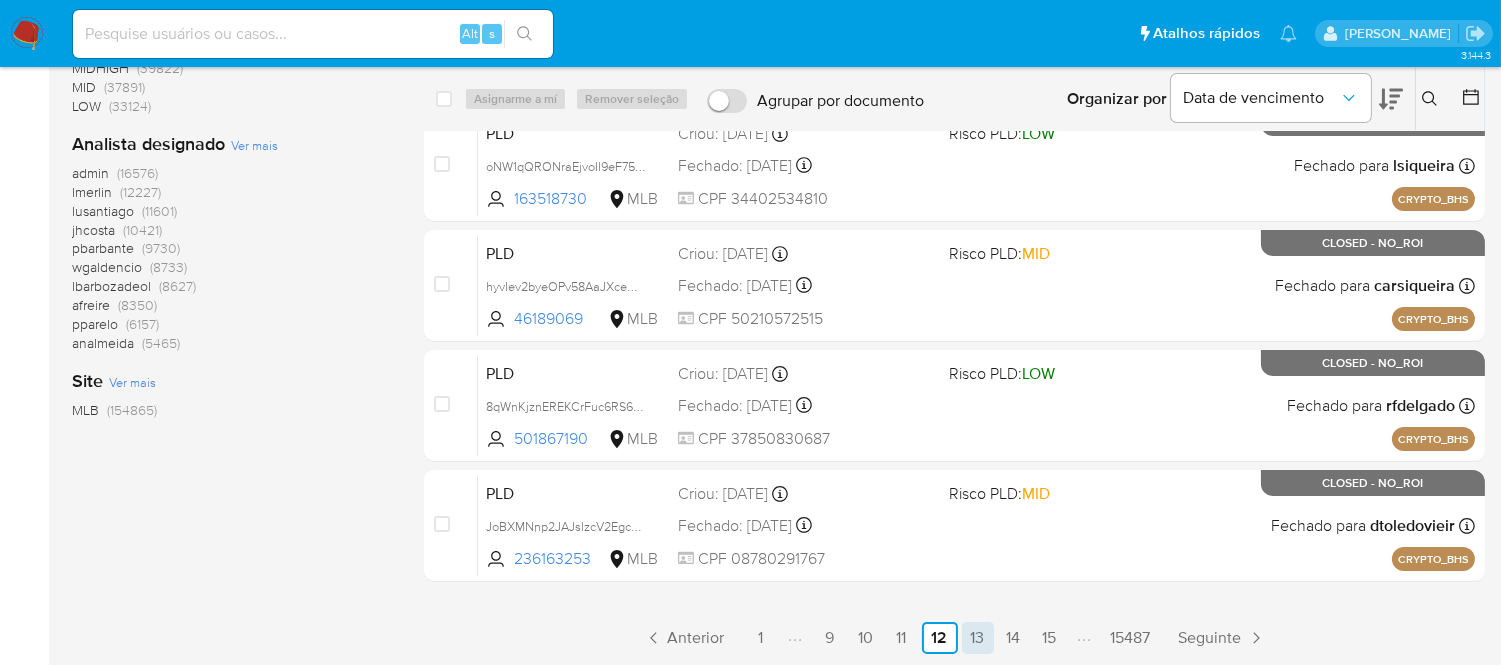click on "13" at bounding box center [978, 638] 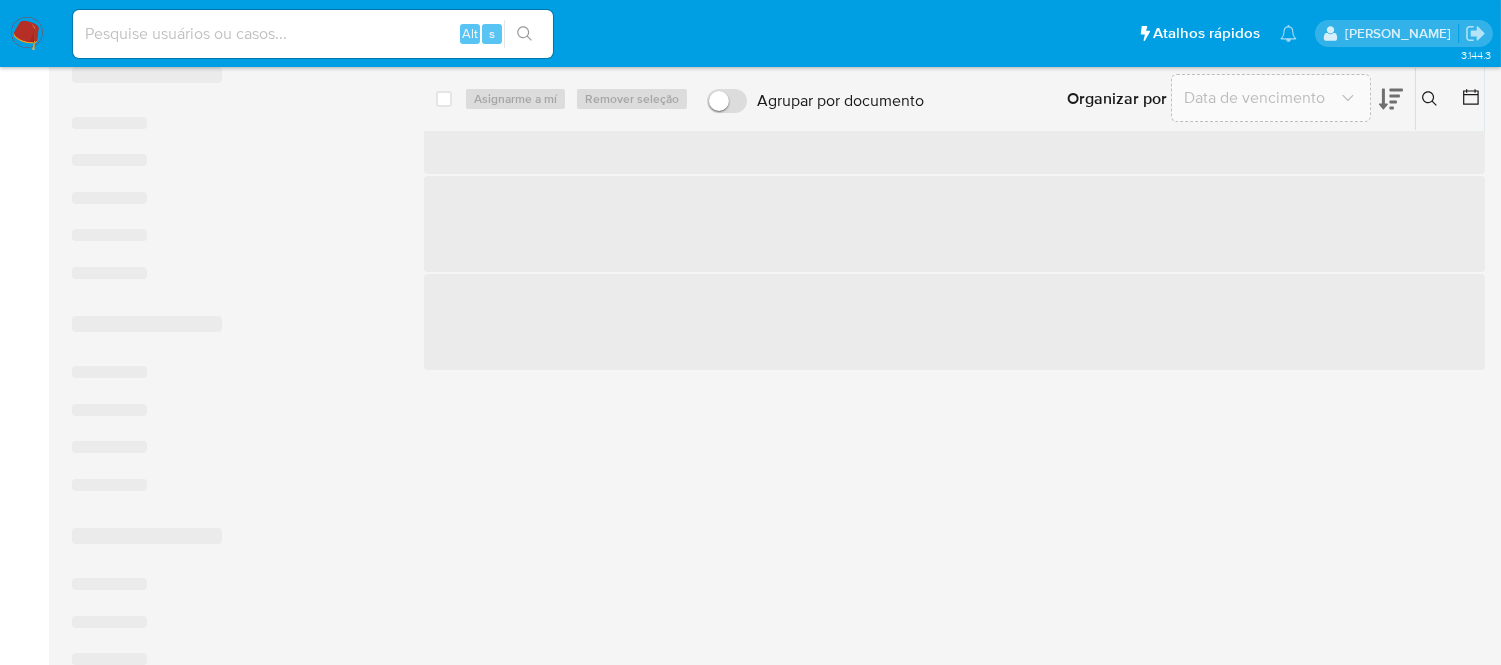scroll, scrollTop: 0, scrollLeft: 0, axis: both 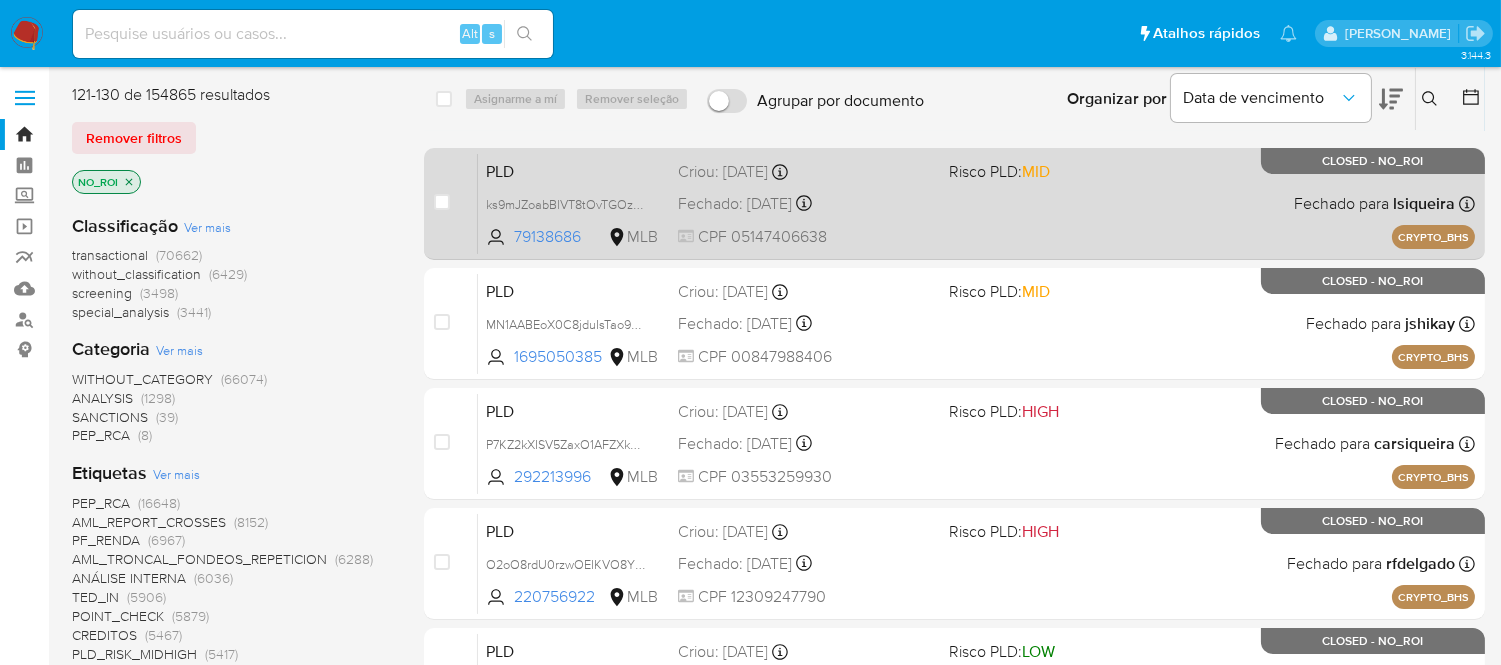 click on "CPF   05147406638" at bounding box center [805, 237] 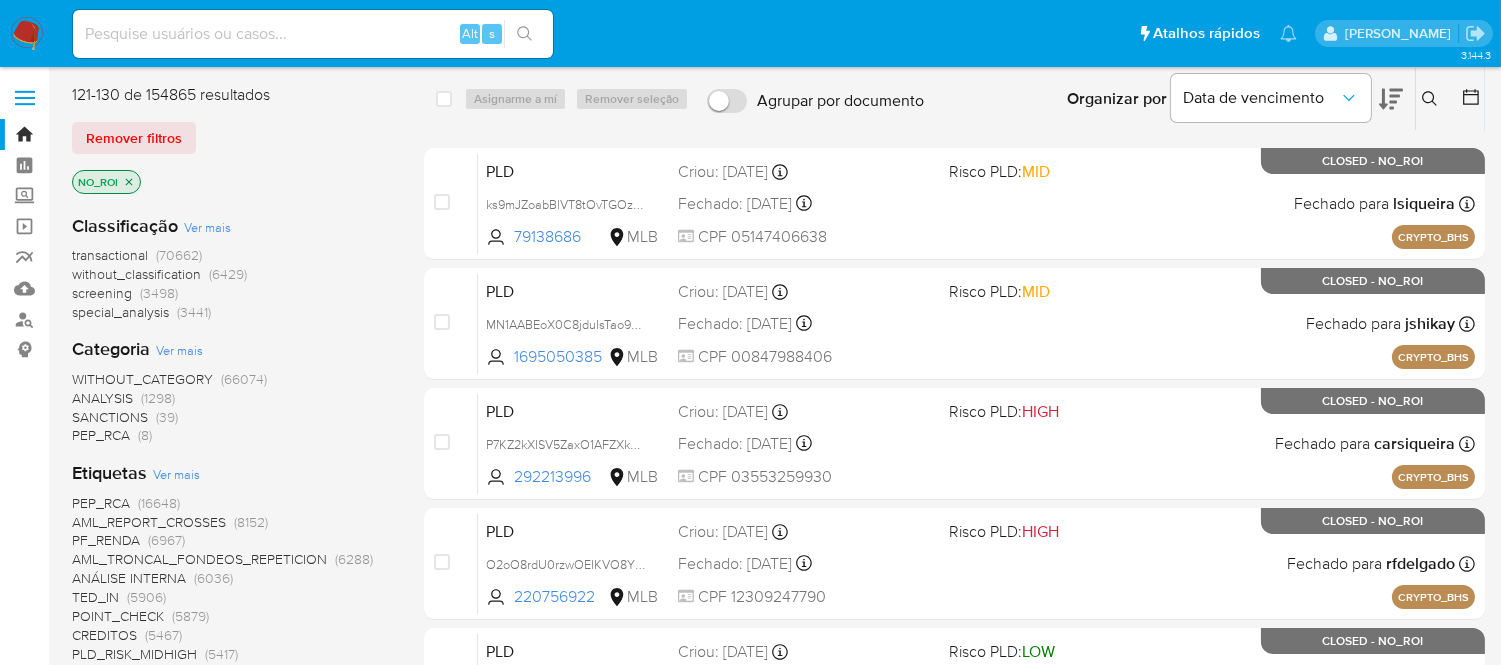 click 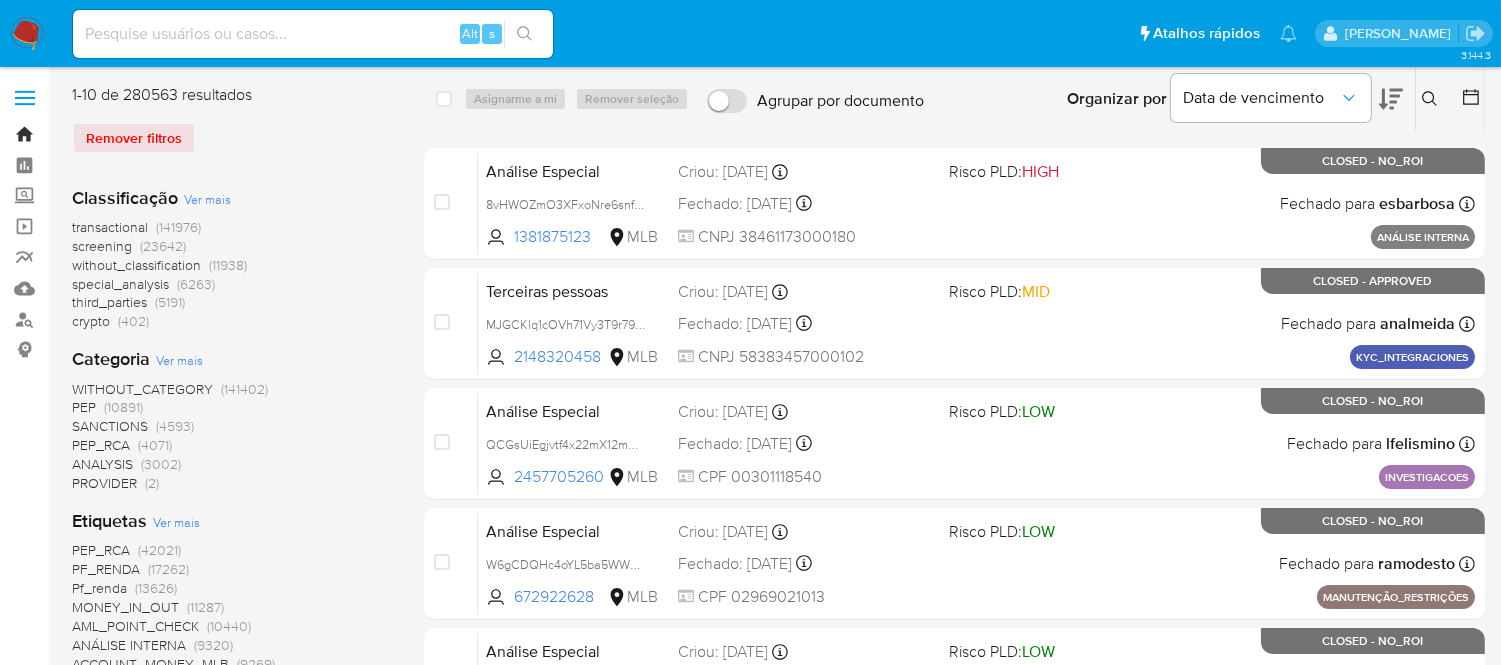 click on "Bandeja" at bounding box center (119, 134) 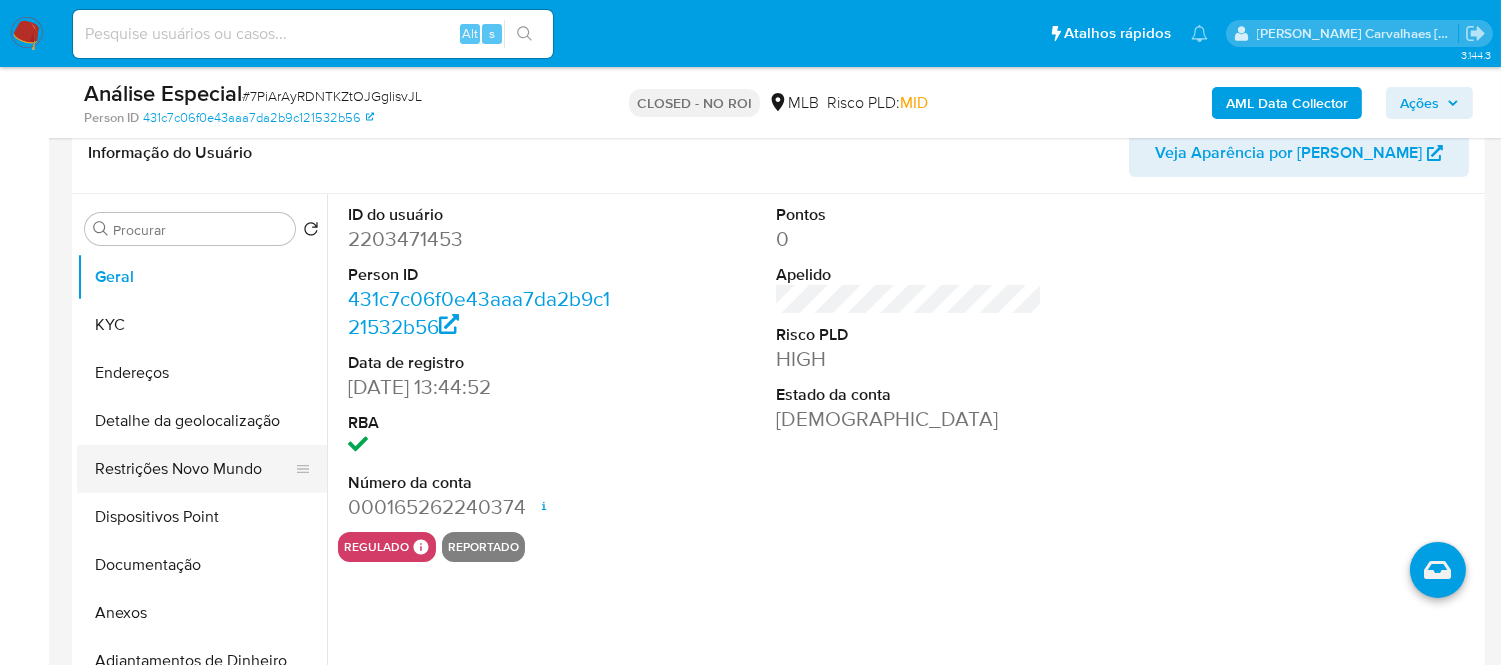 scroll, scrollTop: 333, scrollLeft: 0, axis: vertical 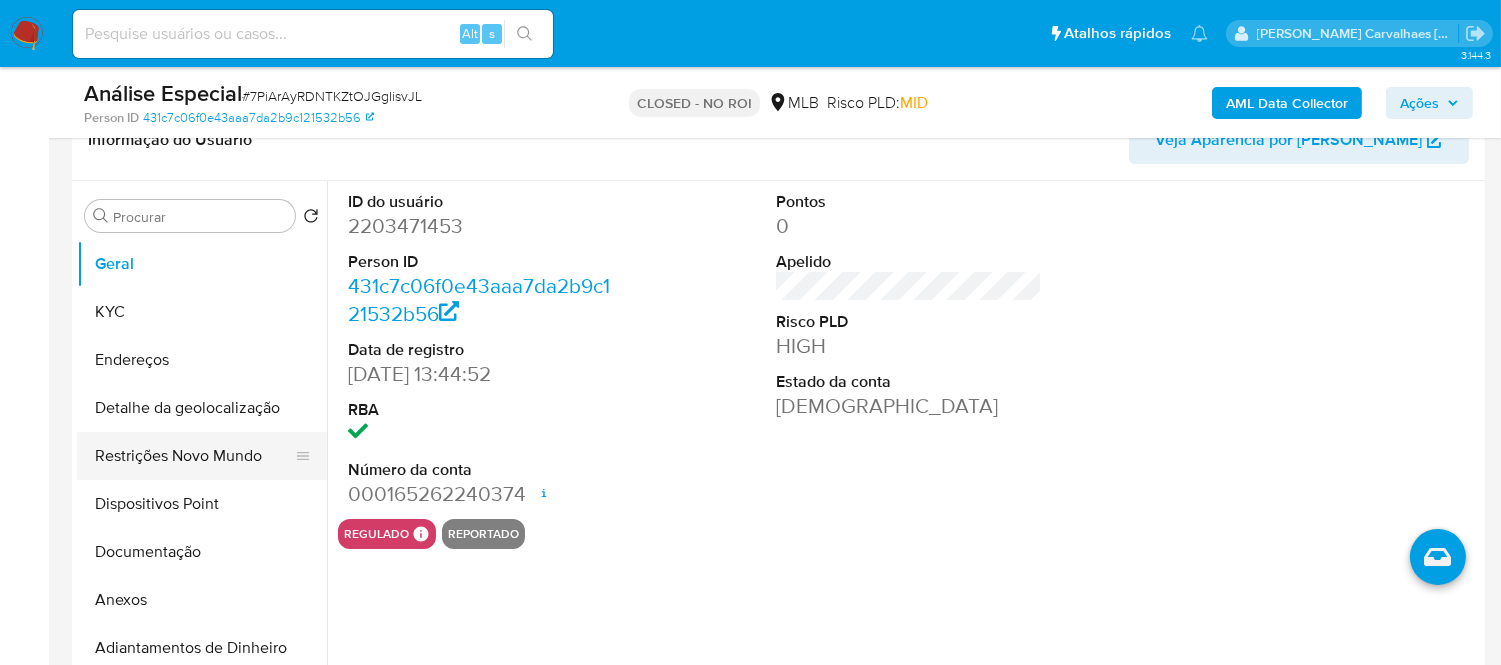 select on "10" 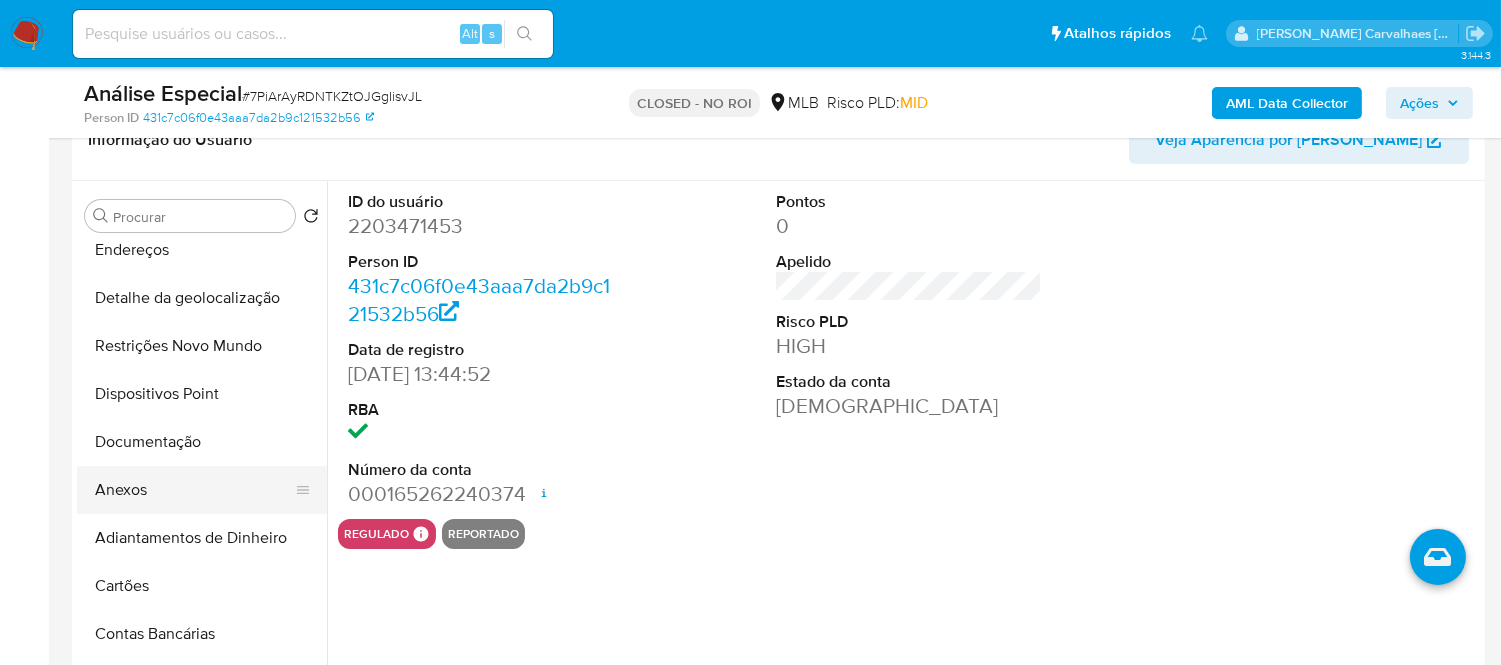 scroll, scrollTop: 111, scrollLeft: 0, axis: vertical 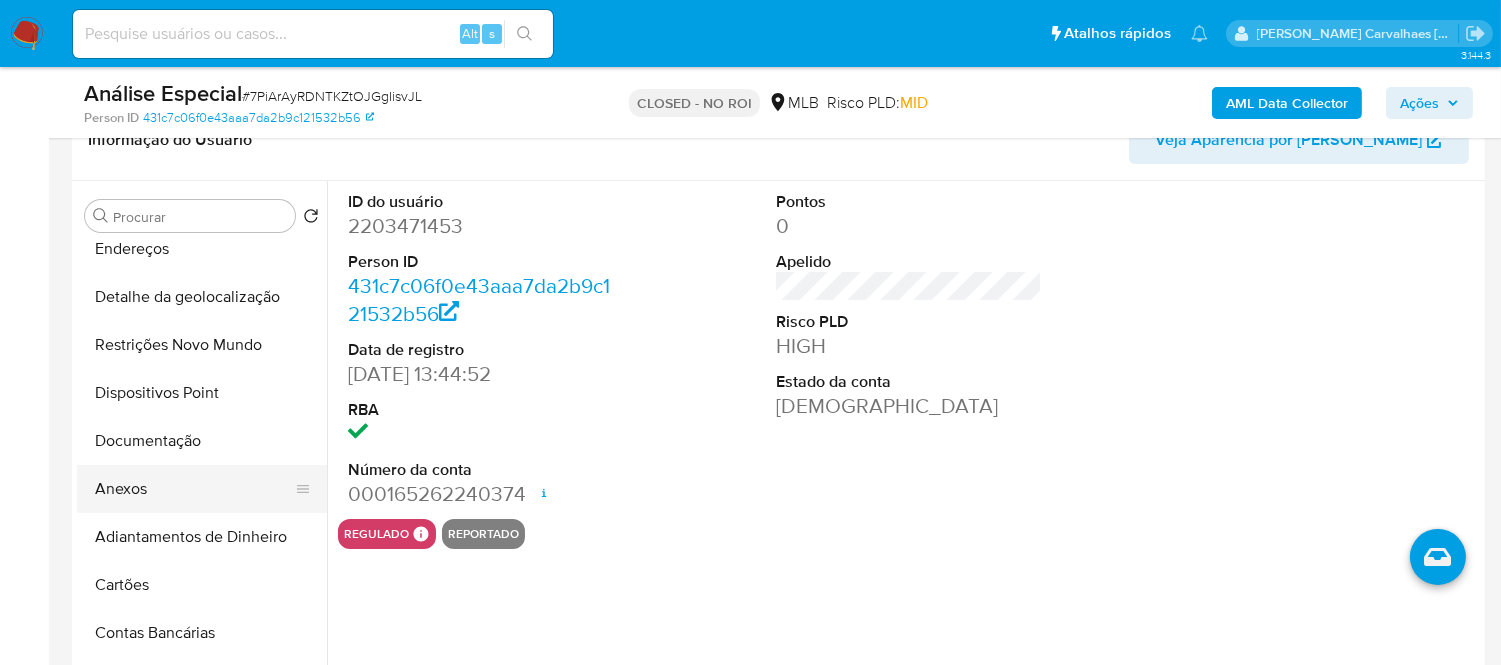 click on "Anexos" at bounding box center (194, 489) 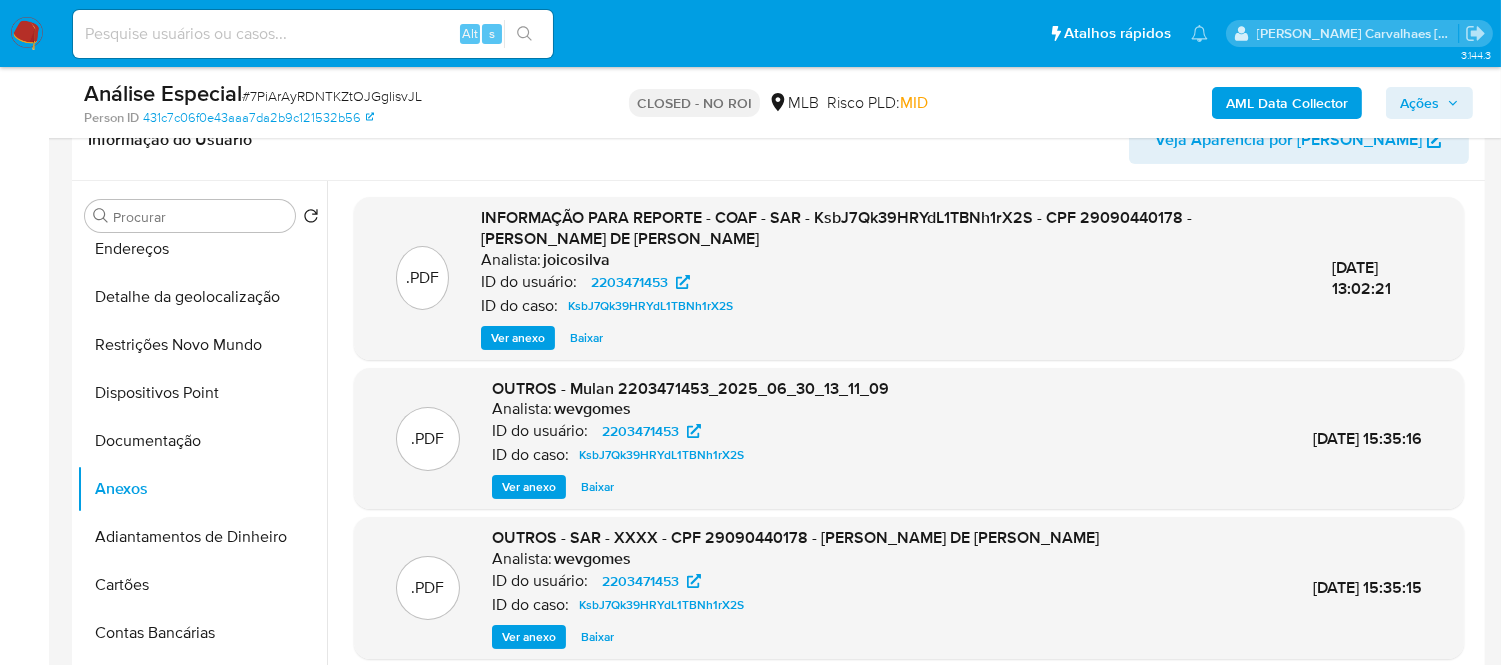 click on "Ver anexo" at bounding box center [518, 338] 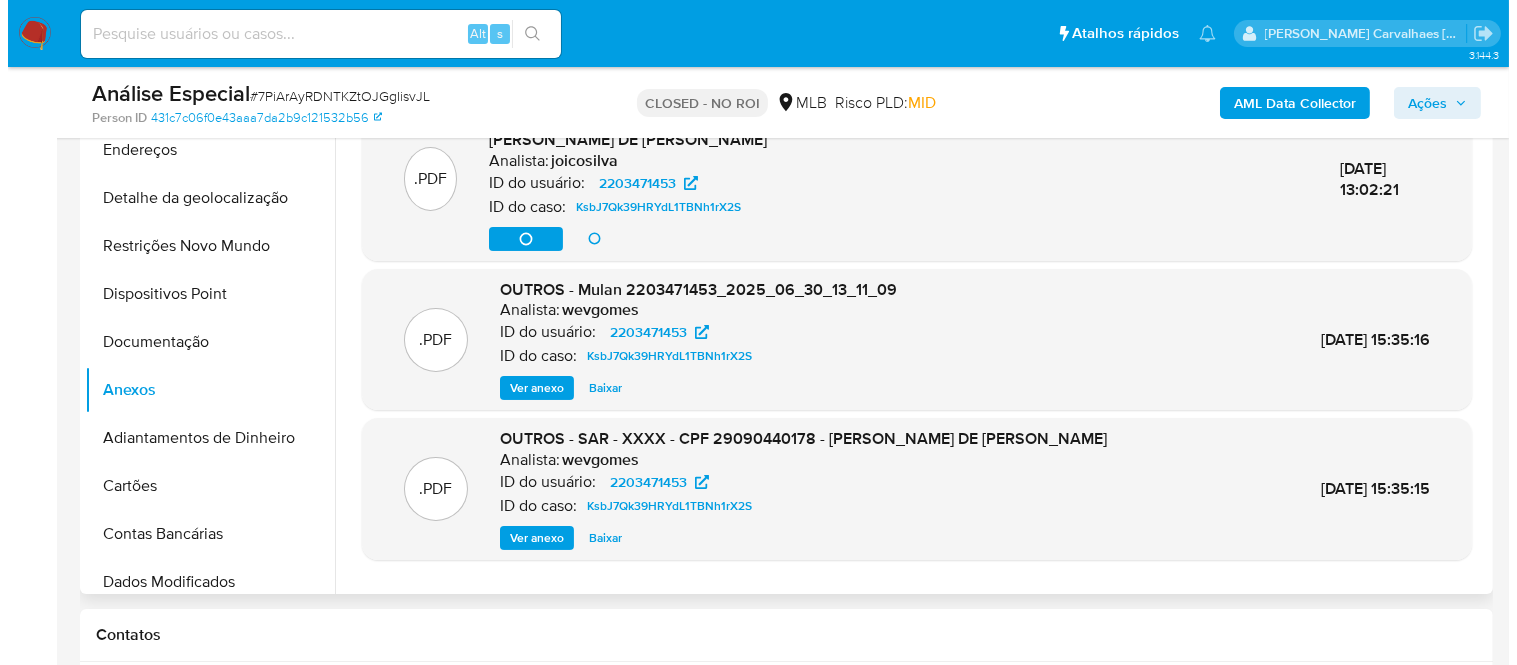 scroll, scrollTop: 666, scrollLeft: 0, axis: vertical 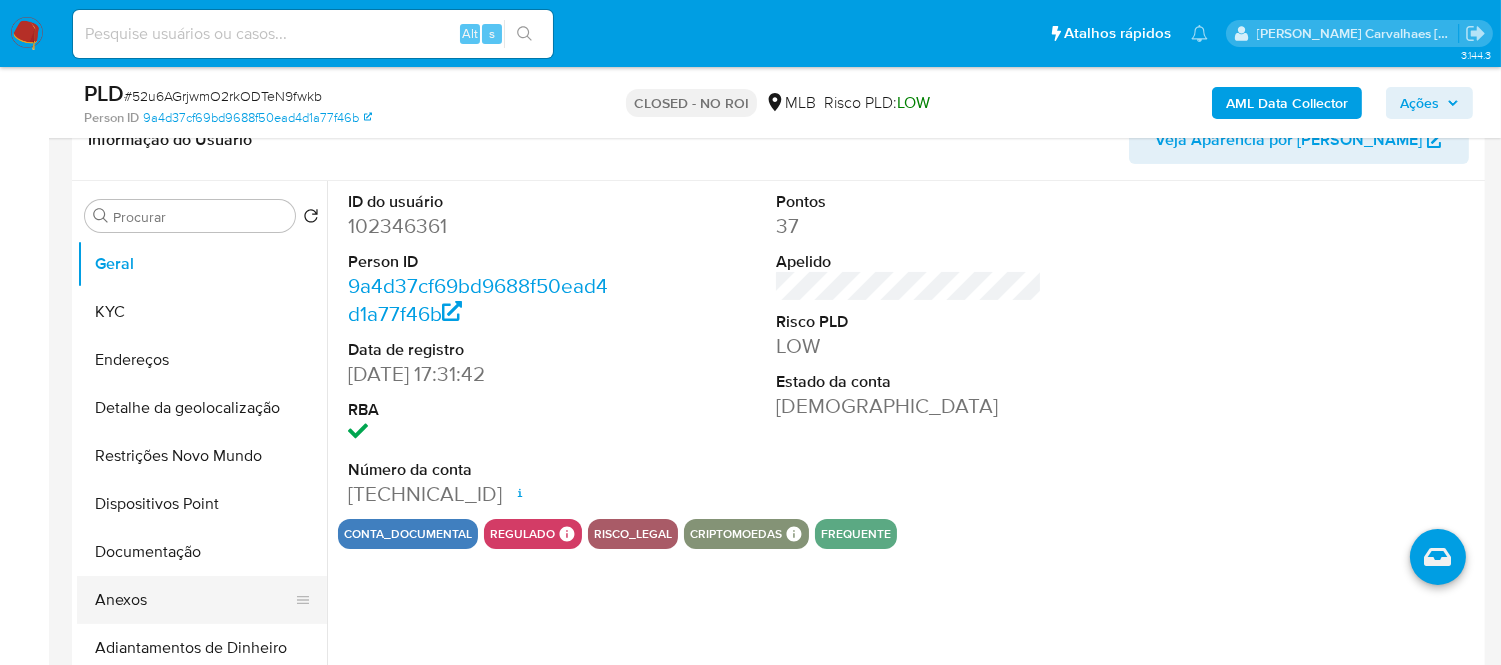 click on "Anexos" at bounding box center [194, 600] 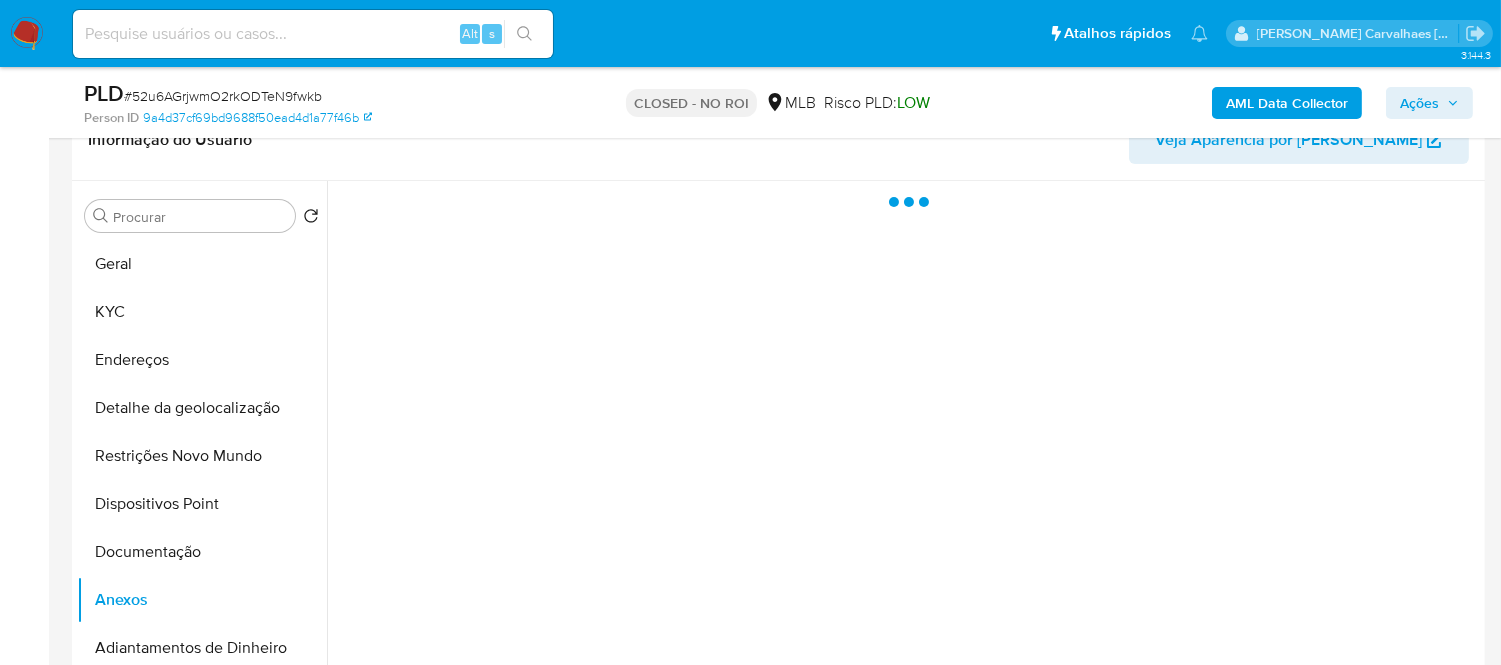 select on "10" 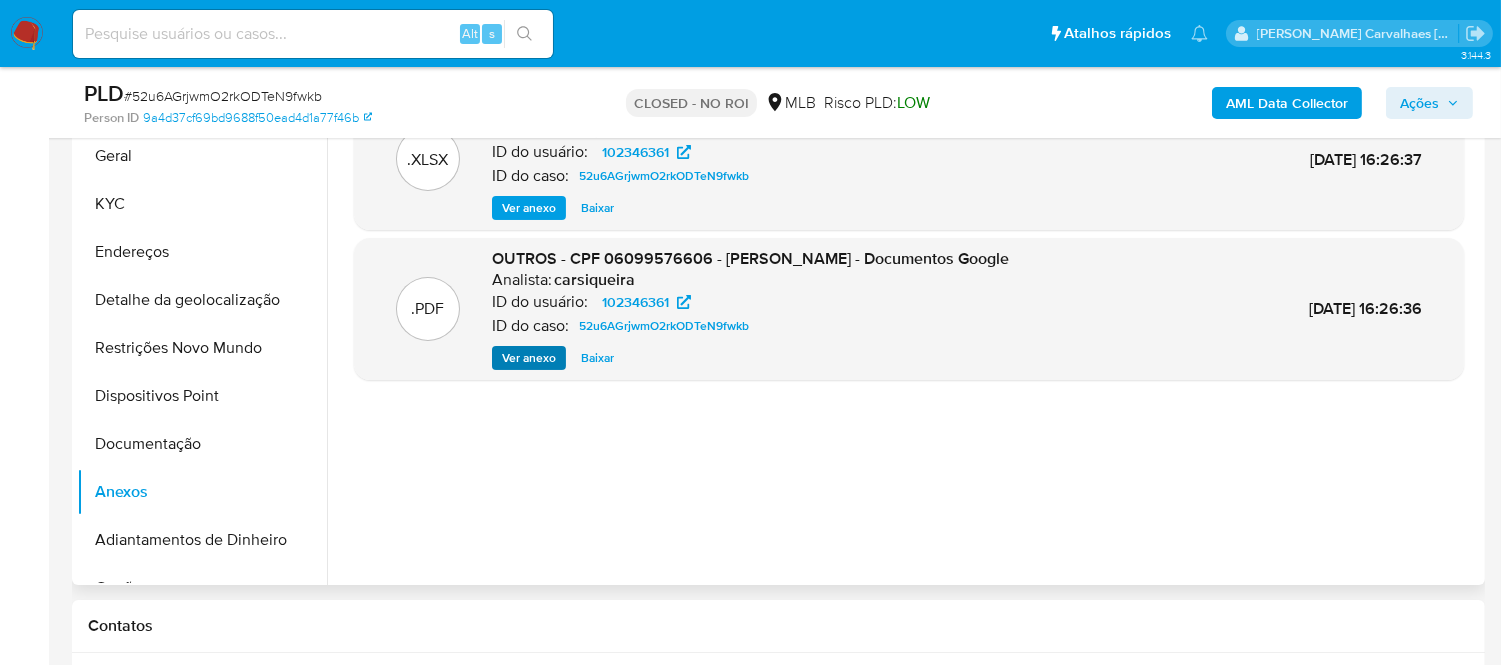 scroll, scrollTop: 444, scrollLeft: 0, axis: vertical 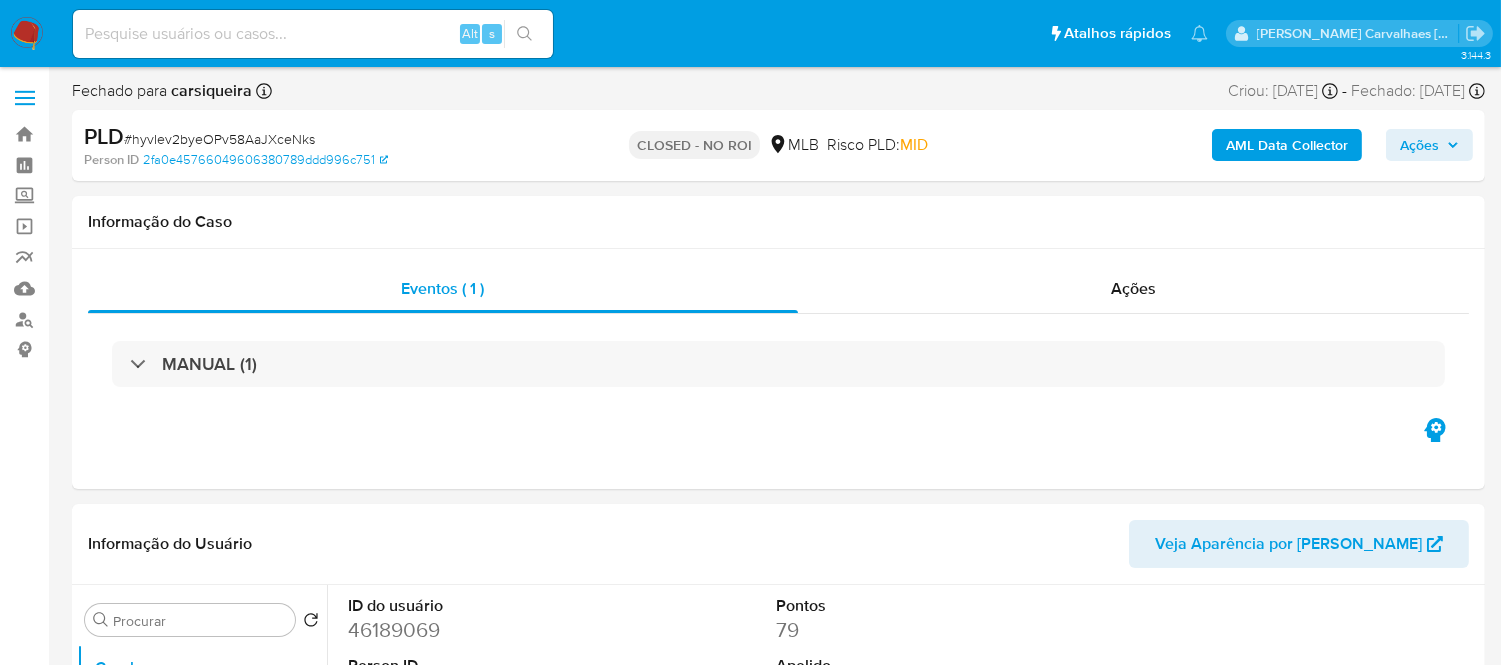 select on "10" 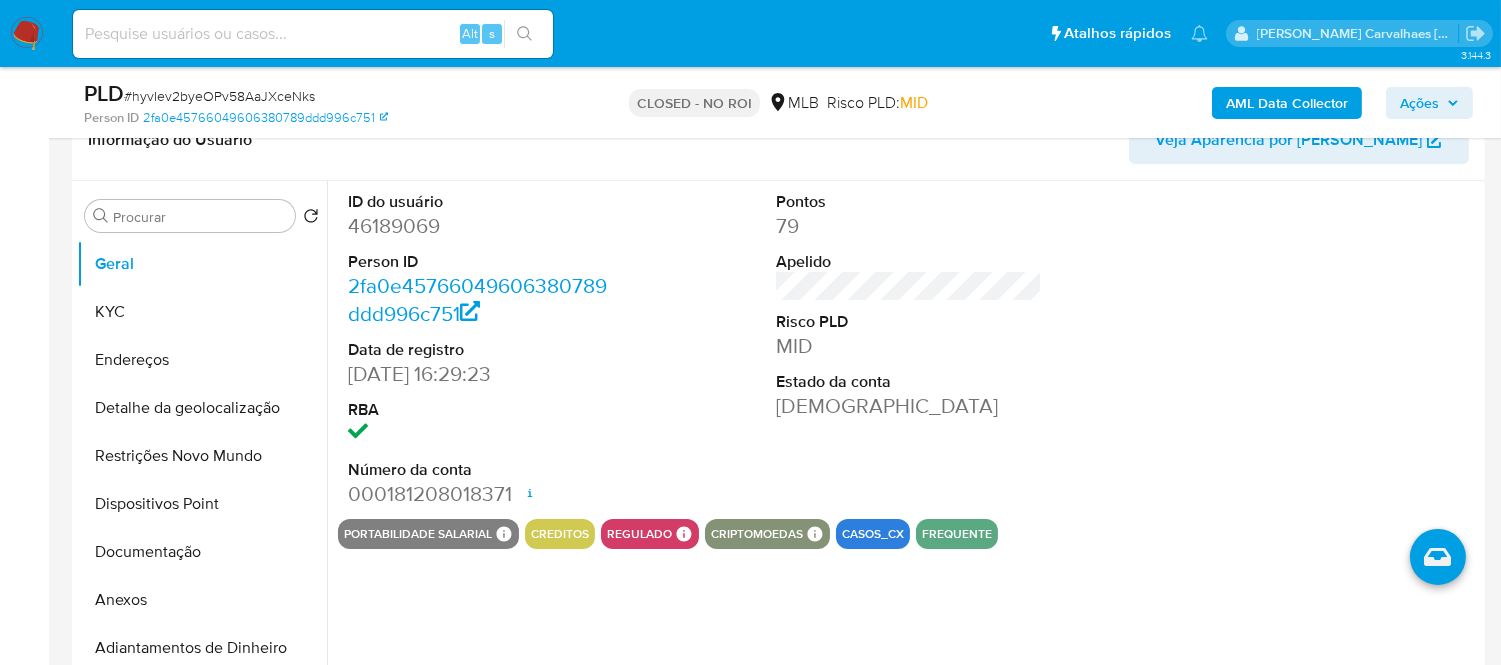 scroll, scrollTop: 444, scrollLeft: 0, axis: vertical 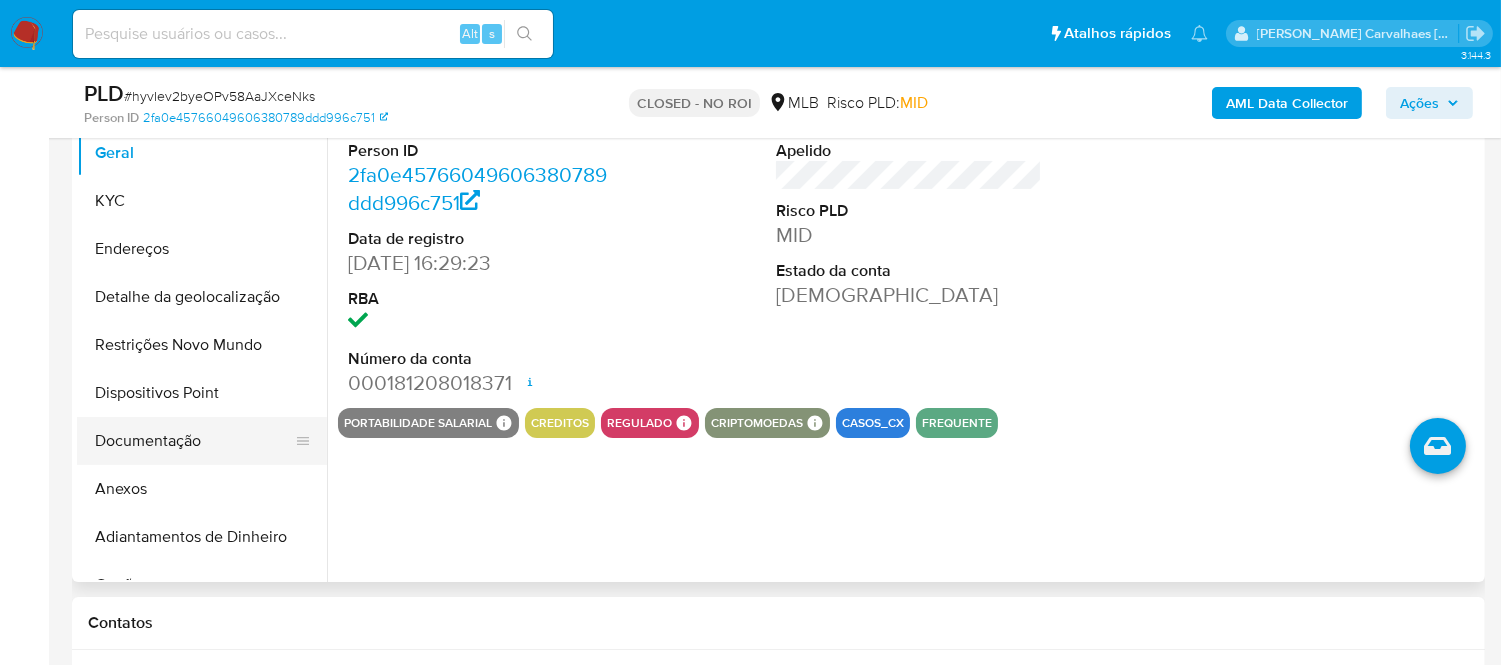 click on "Documentação" at bounding box center (194, 441) 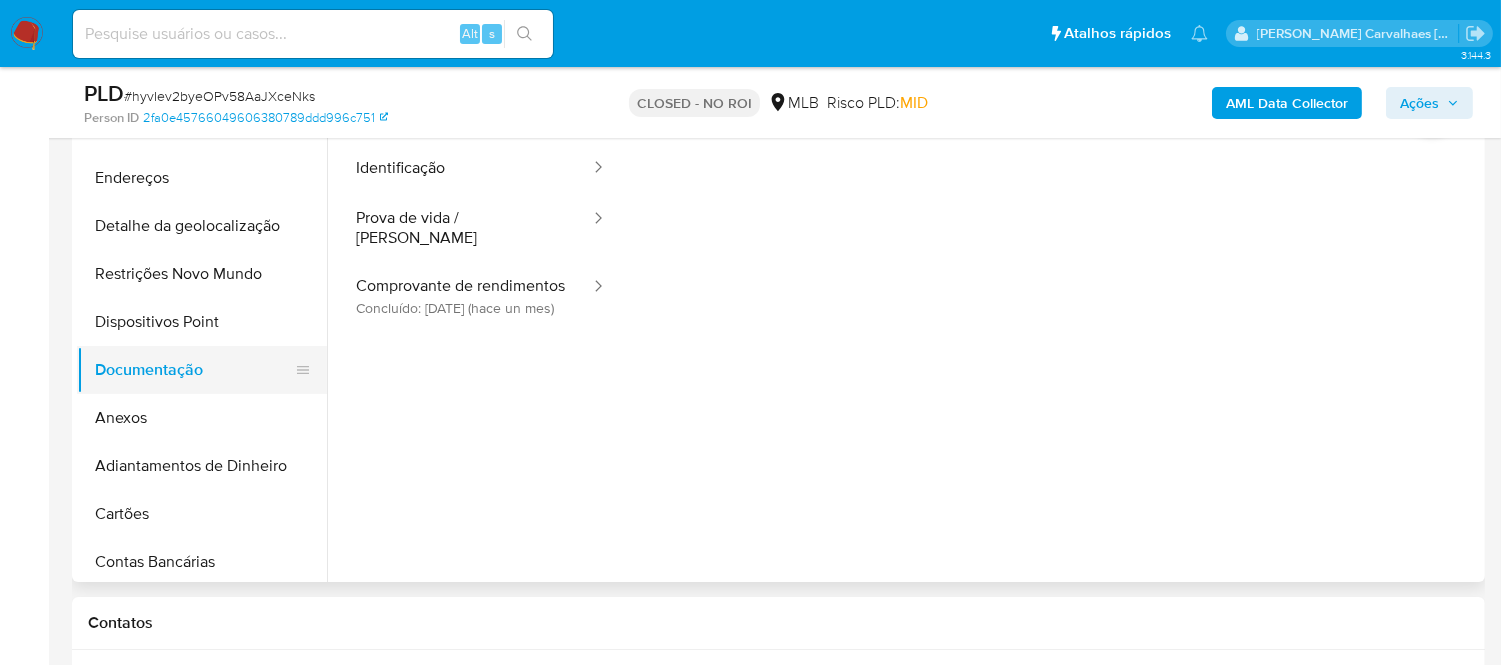scroll, scrollTop: 111, scrollLeft: 0, axis: vertical 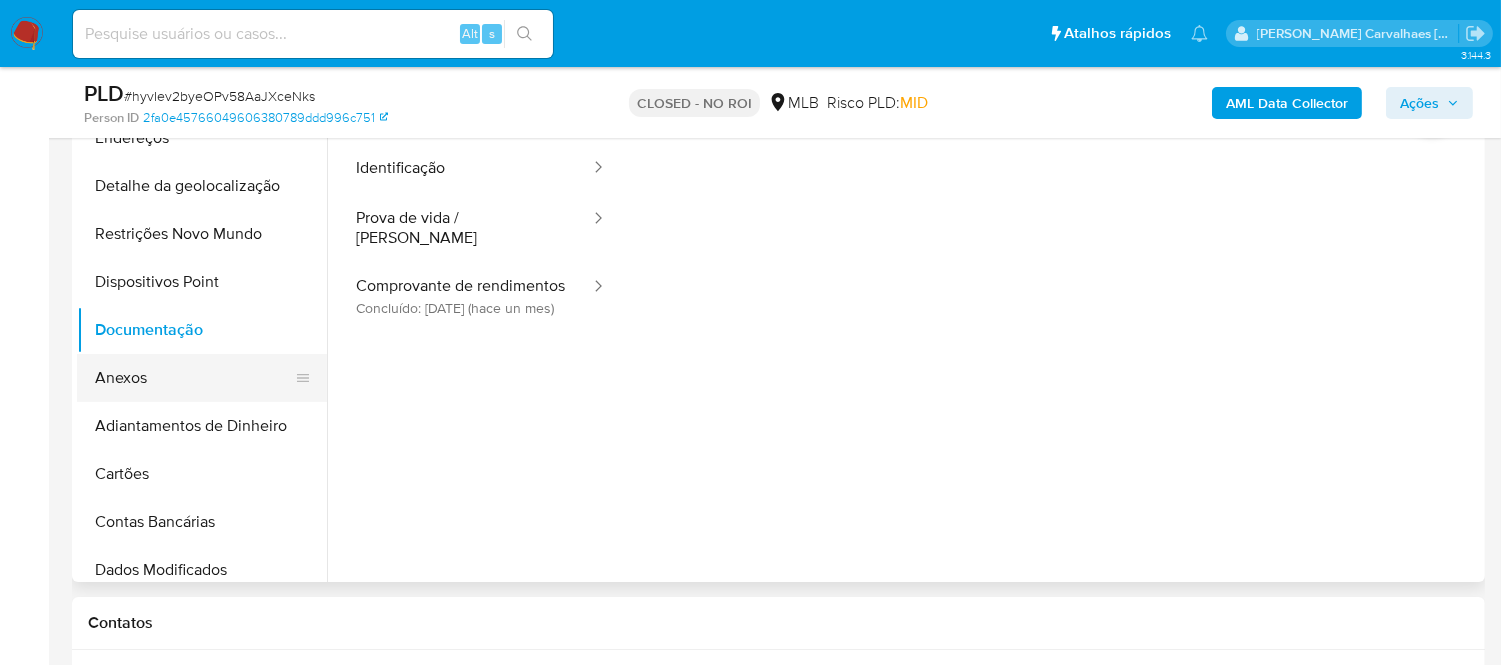click on "Anexos" at bounding box center [194, 378] 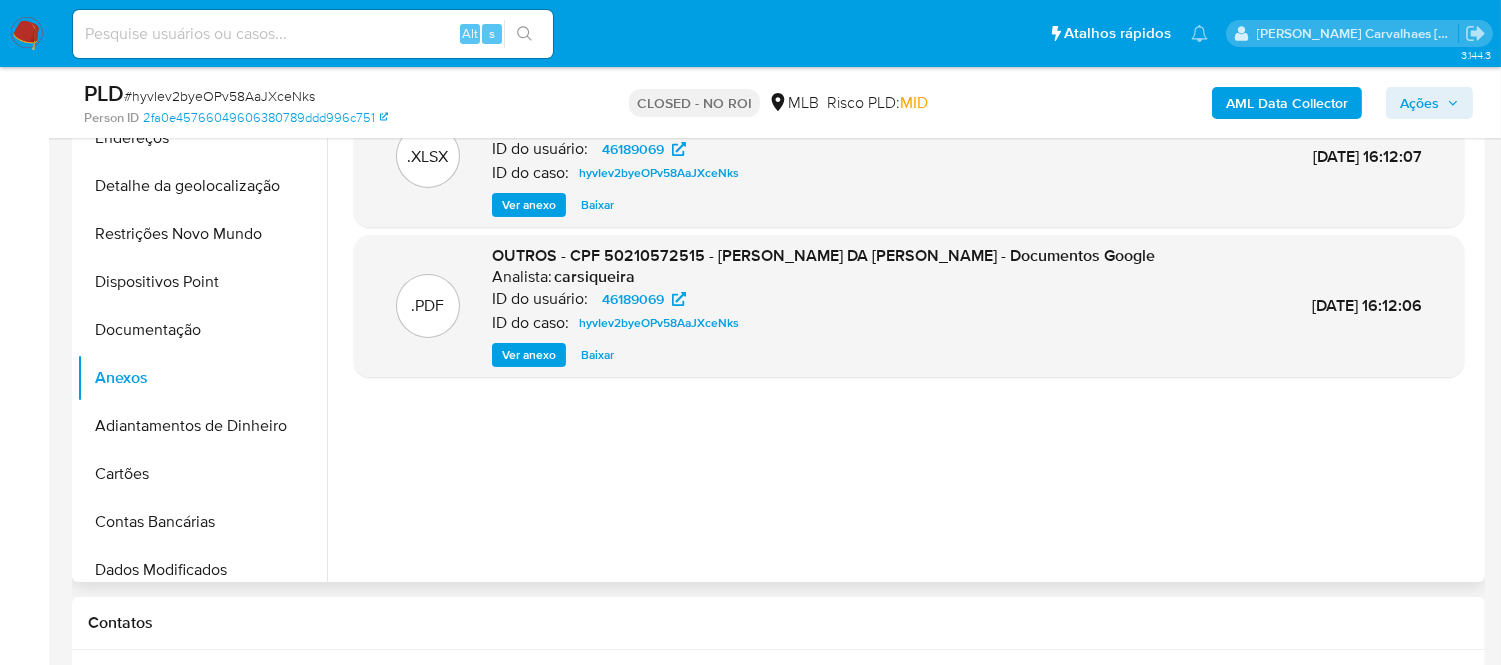 scroll, scrollTop: 333, scrollLeft: 0, axis: vertical 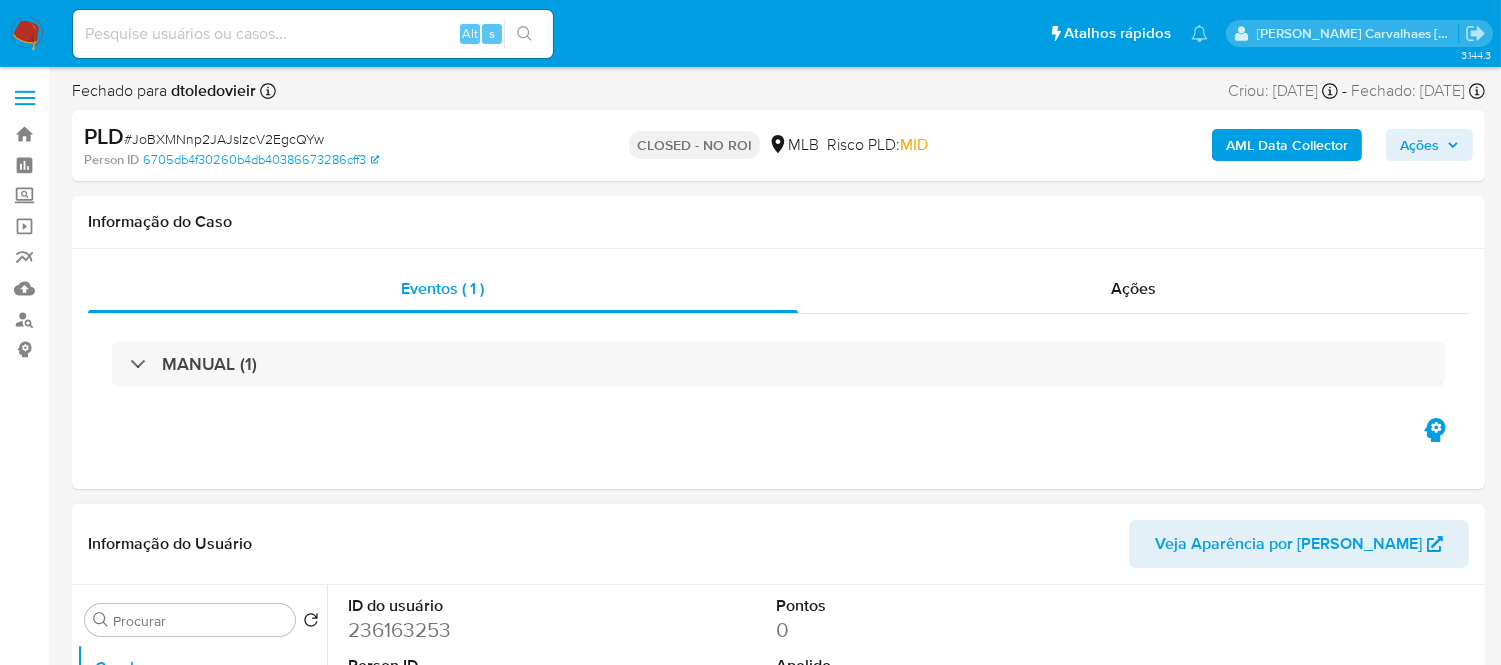 select on "10" 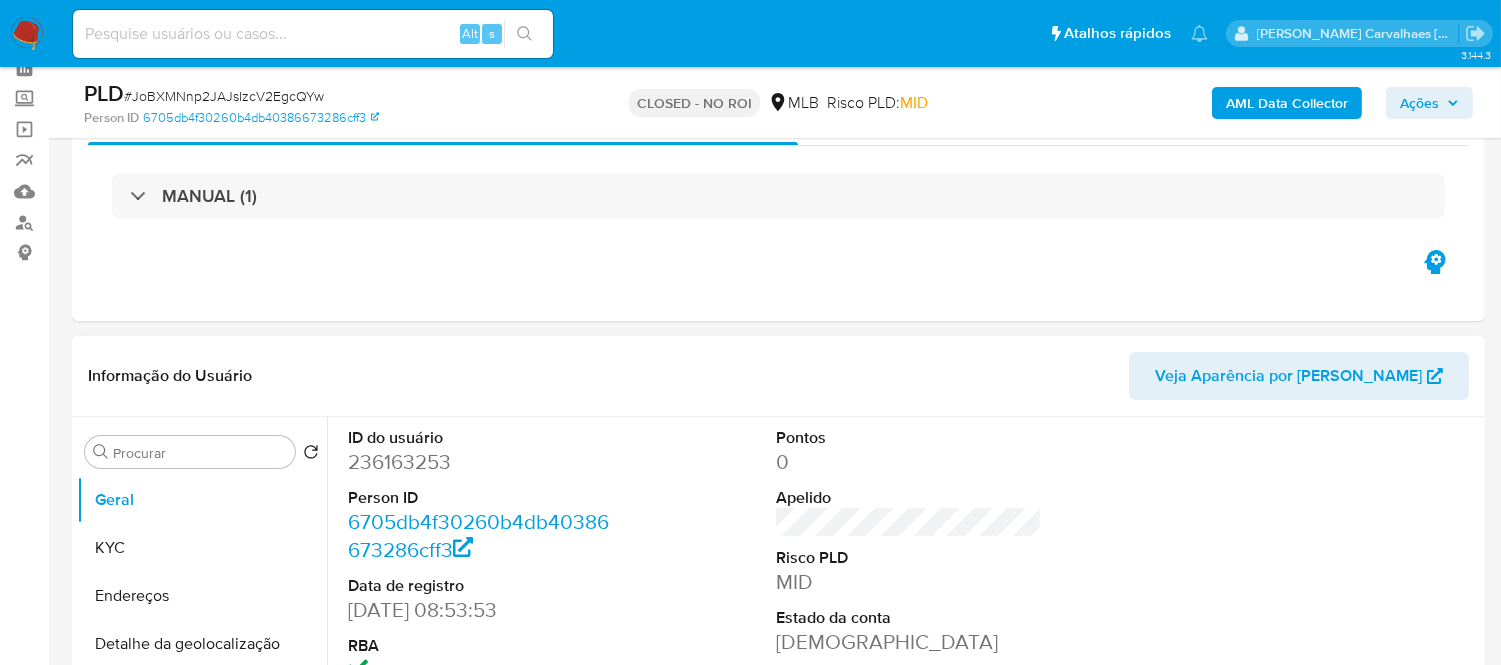 scroll, scrollTop: 222, scrollLeft: 0, axis: vertical 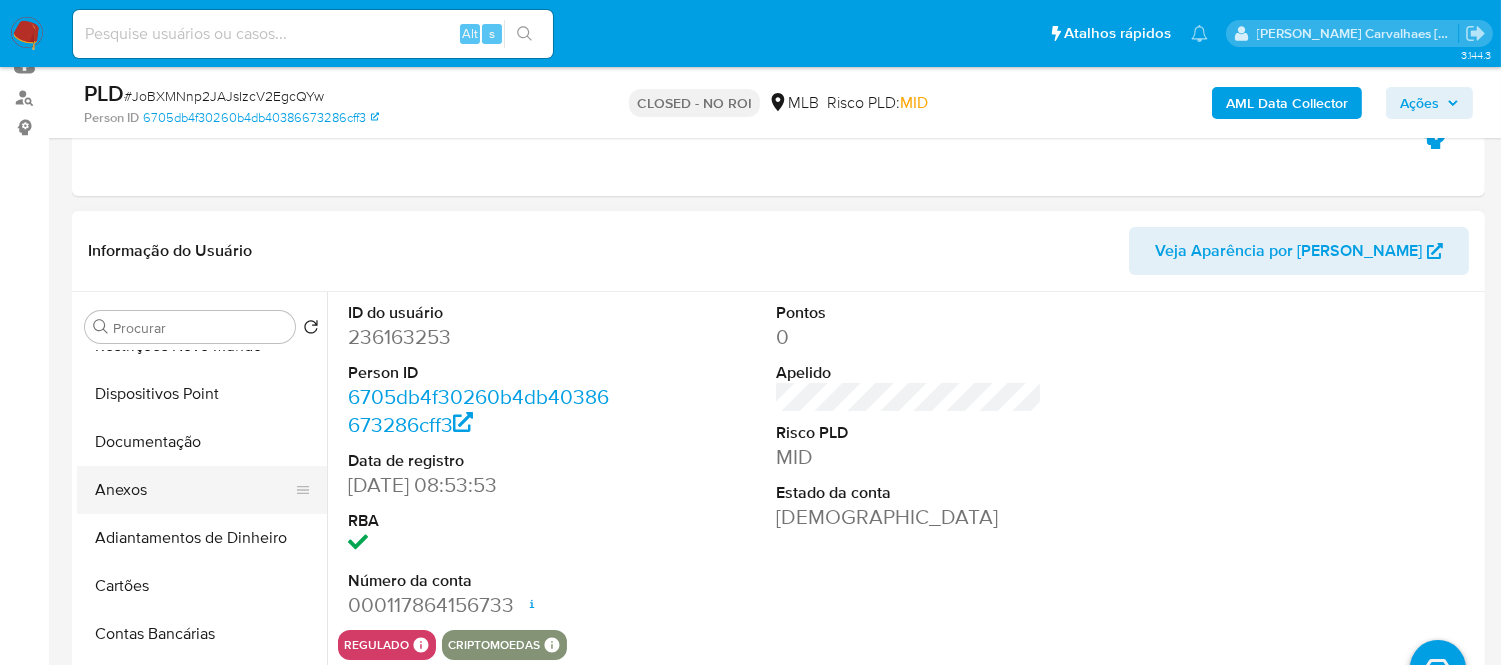 click on "Anexos" at bounding box center [194, 490] 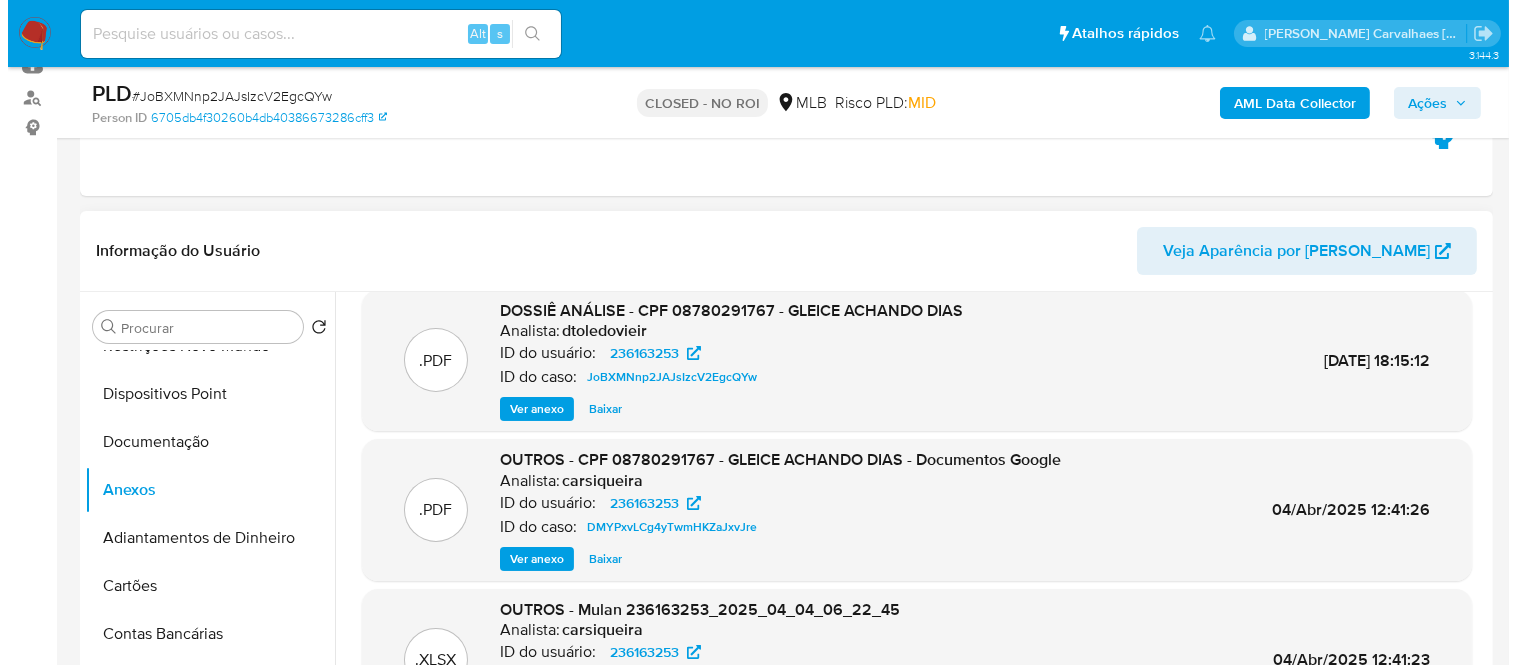 scroll, scrollTop: 0, scrollLeft: 0, axis: both 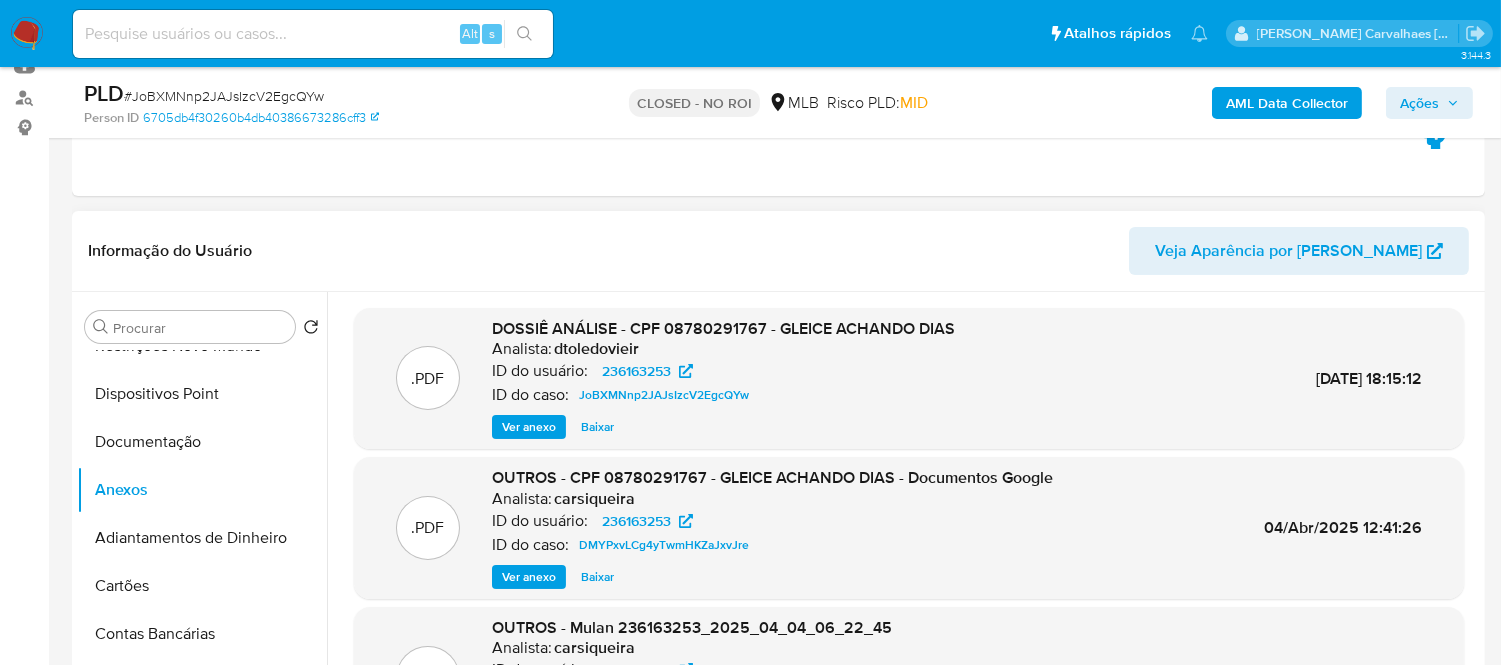 click on "Ver anexo" at bounding box center [529, 427] 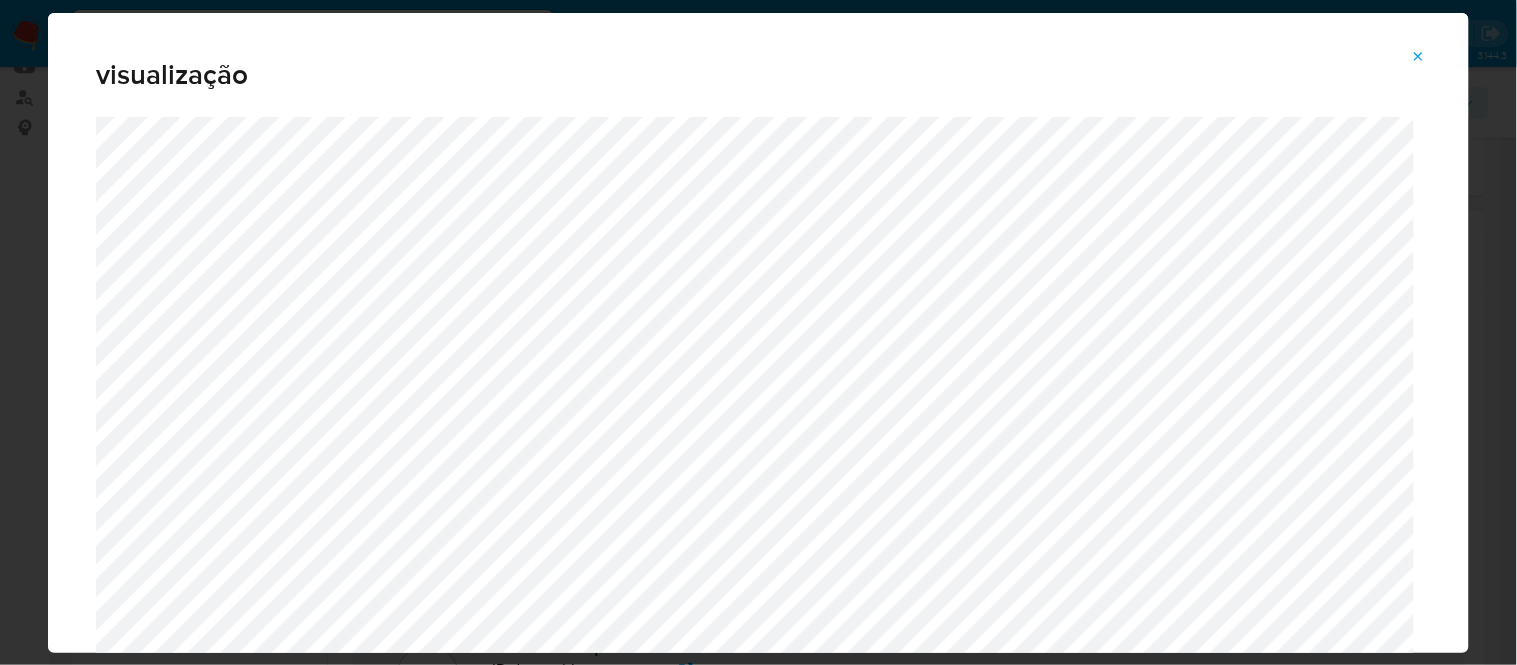 scroll, scrollTop: 24, scrollLeft: 0, axis: vertical 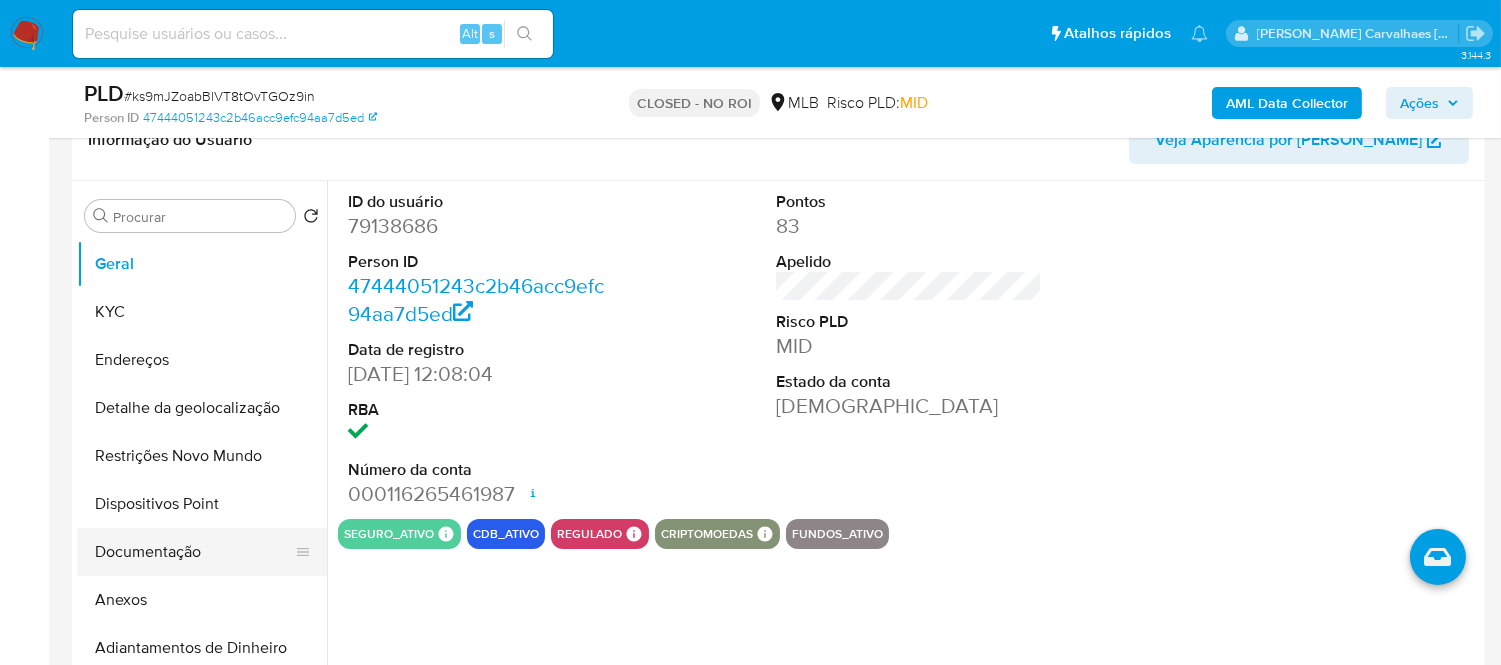 select on "10" 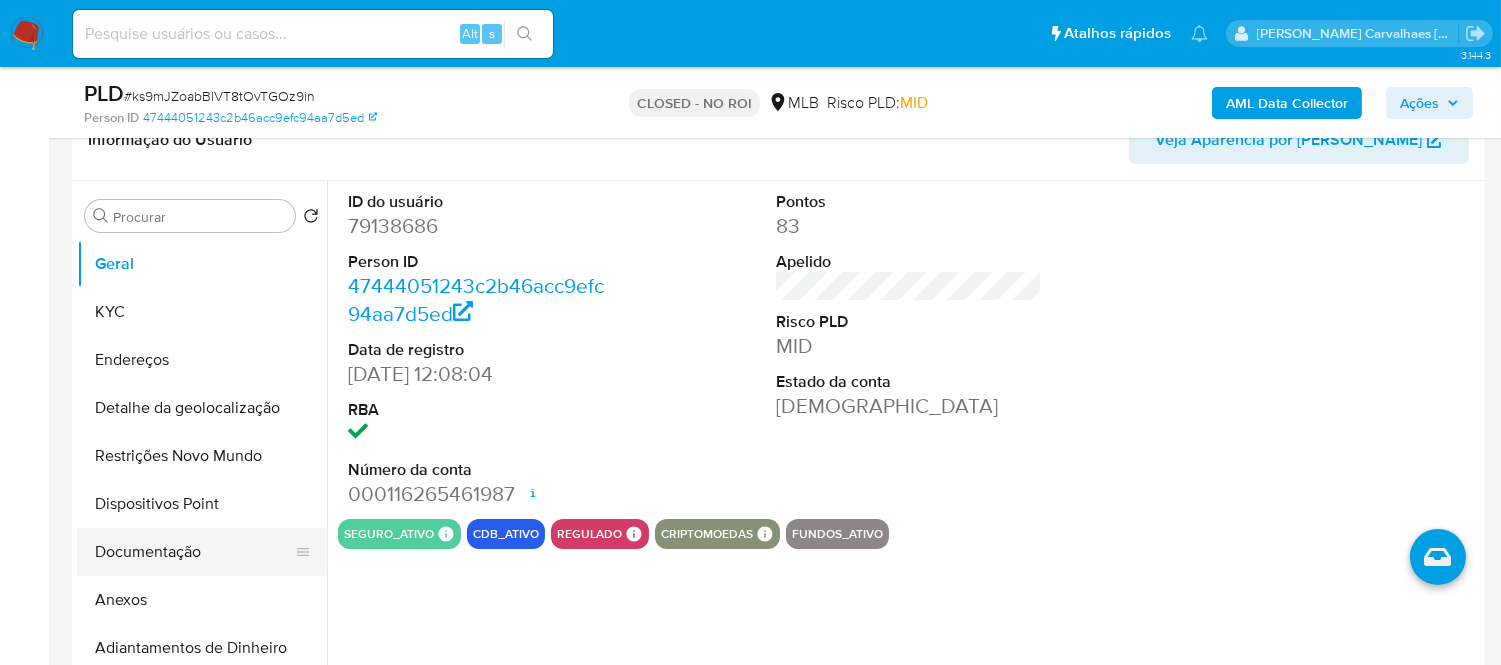 scroll, scrollTop: 111, scrollLeft: 0, axis: vertical 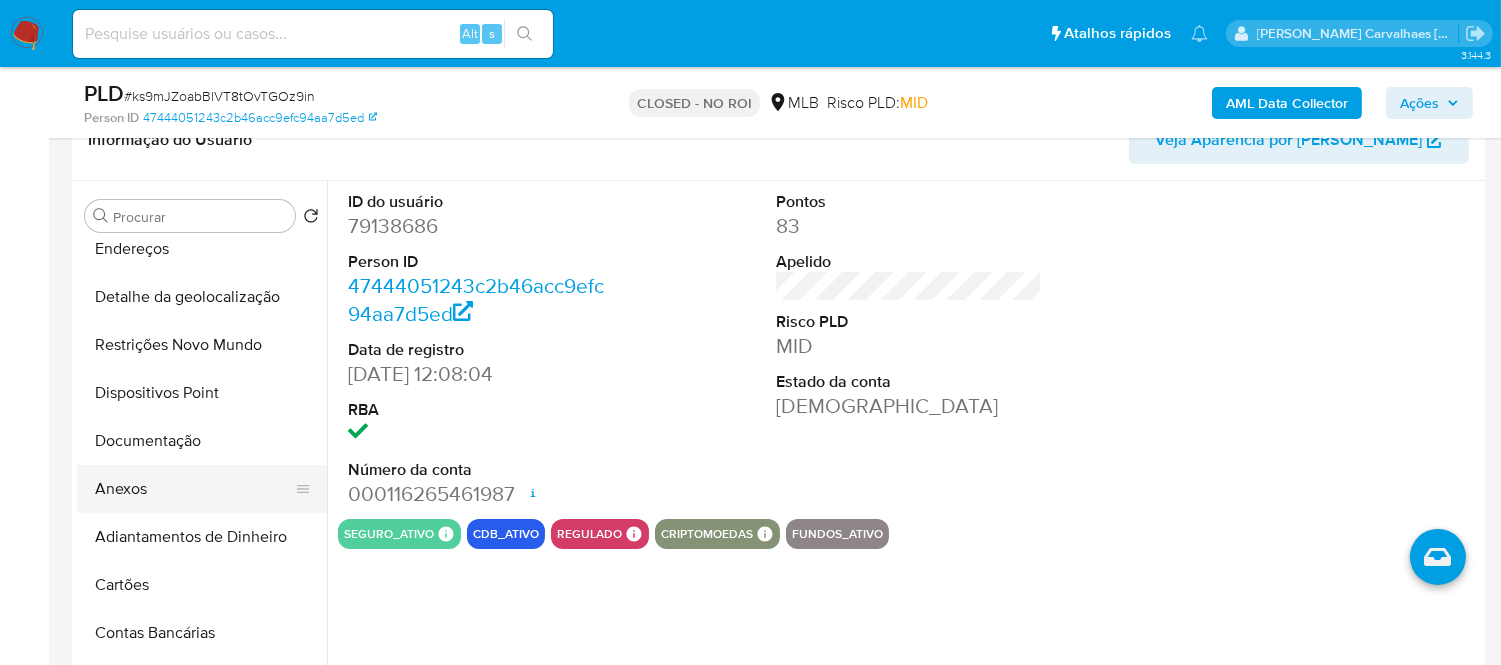 click on "Anexos" at bounding box center (194, 489) 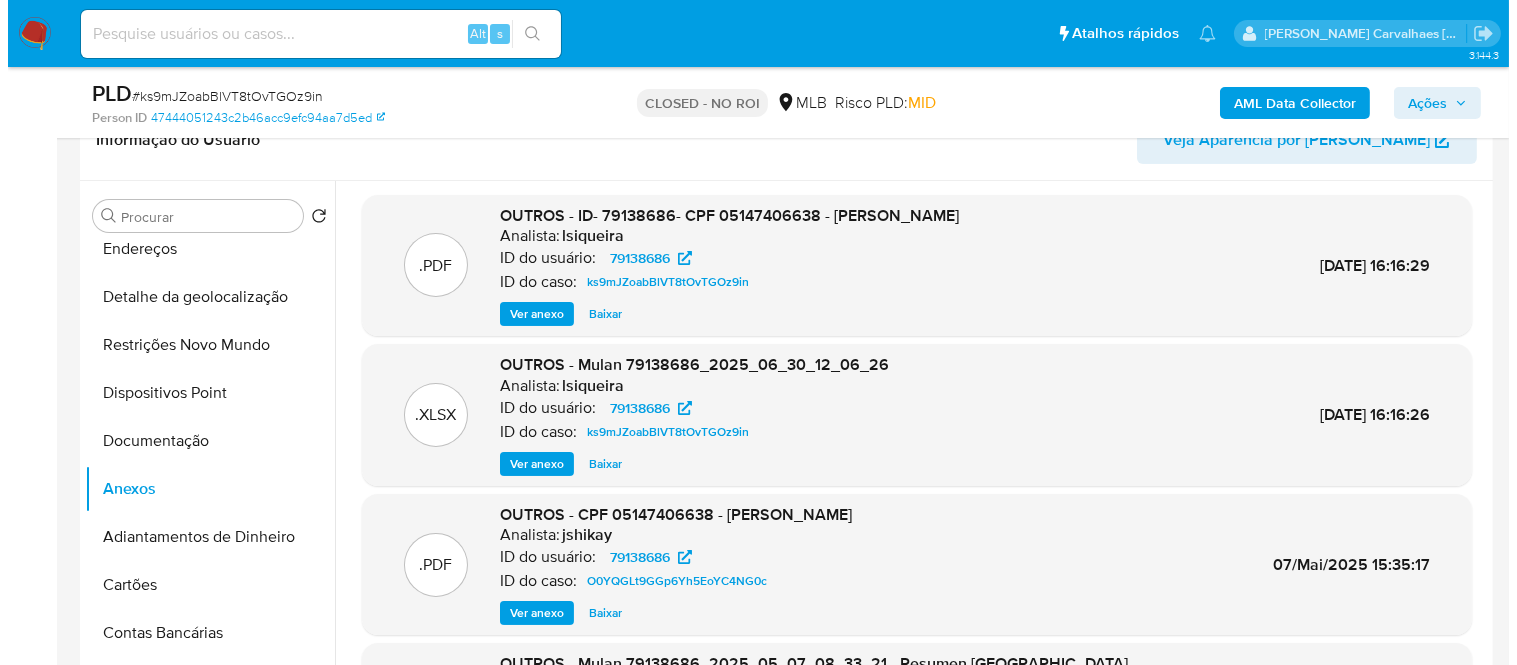 scroll, scrollTop: 0, scrollLeft: 0, axis: both 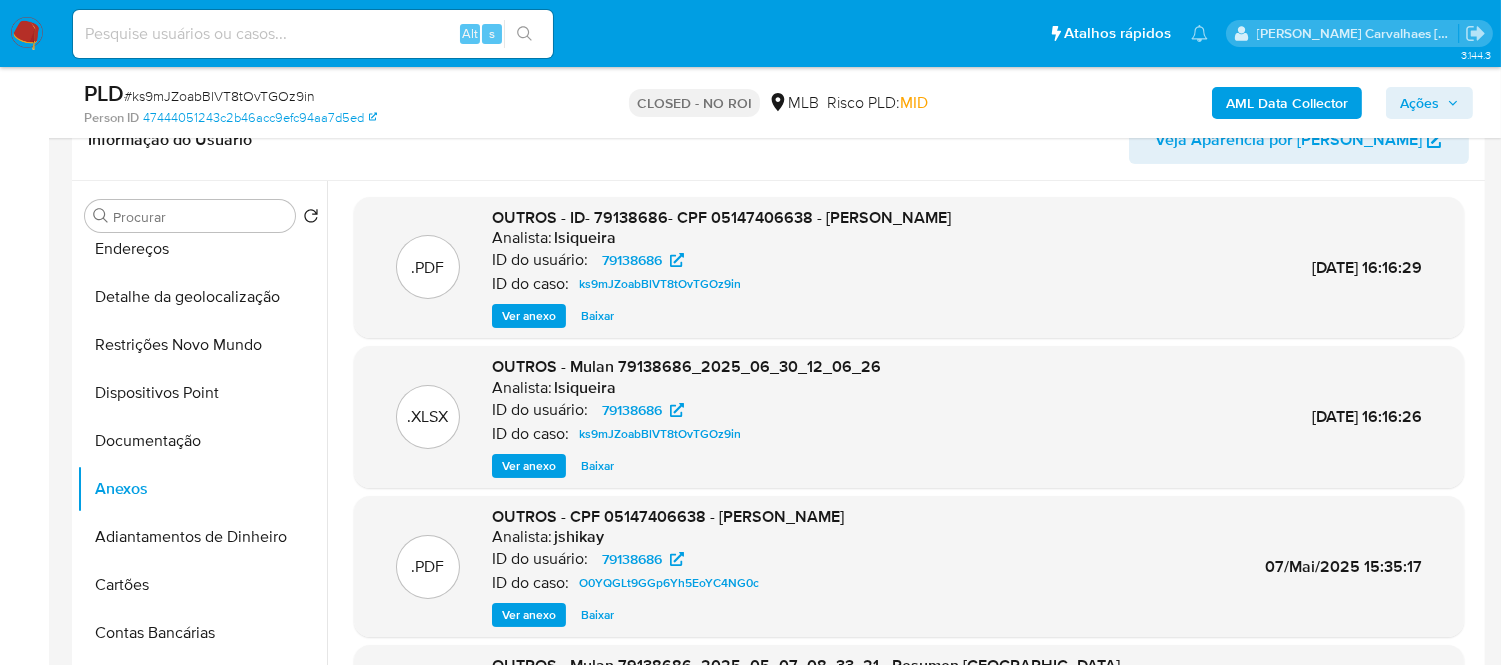 click on "Ver anexo" at bounding box center [529, 316] 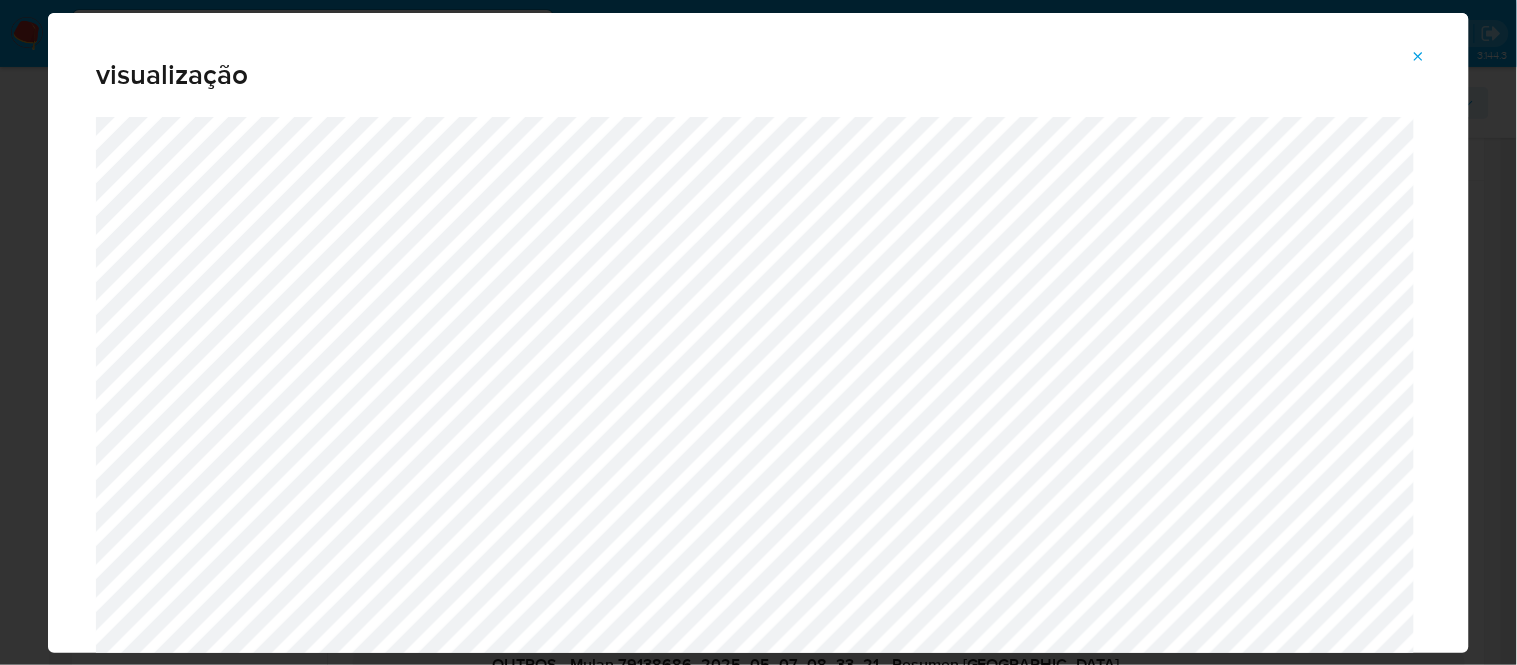 scroll, scrollTop: 24, scrollLeft: 0, axis: vertical 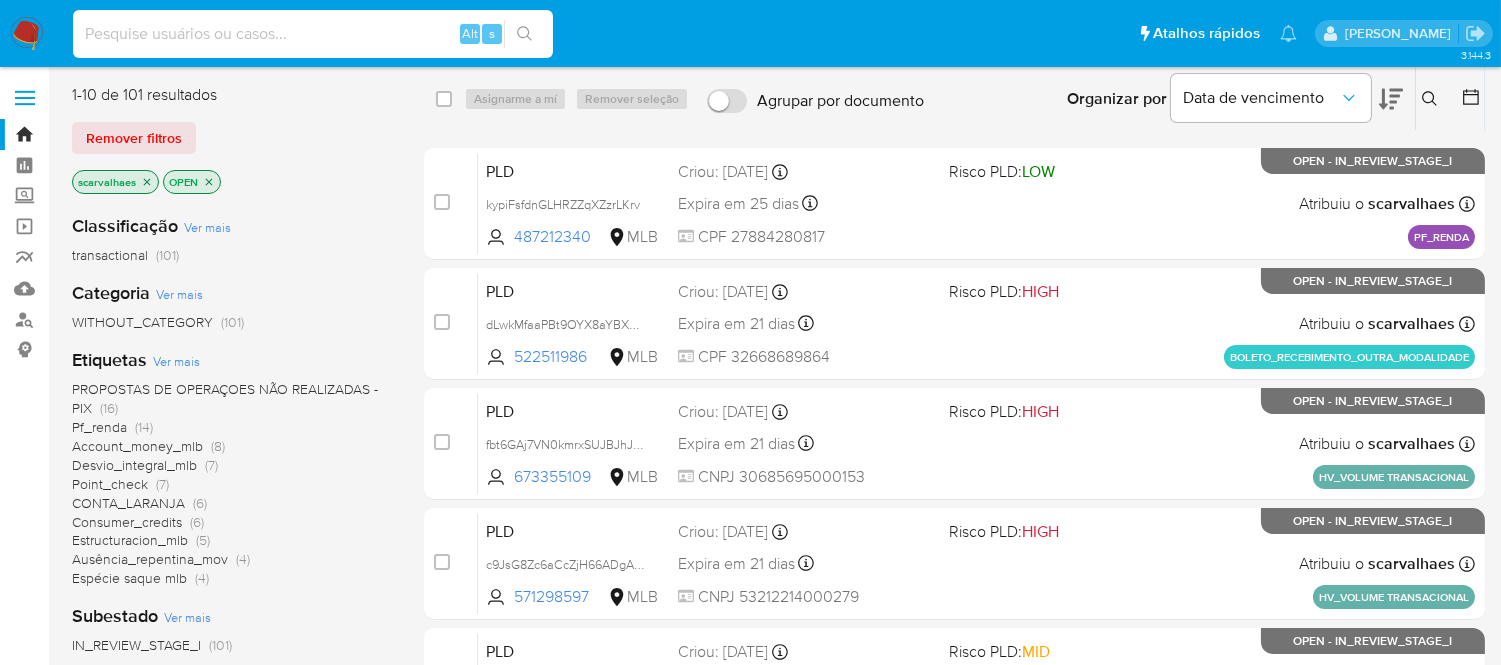 click at bounding box center [313, 34] 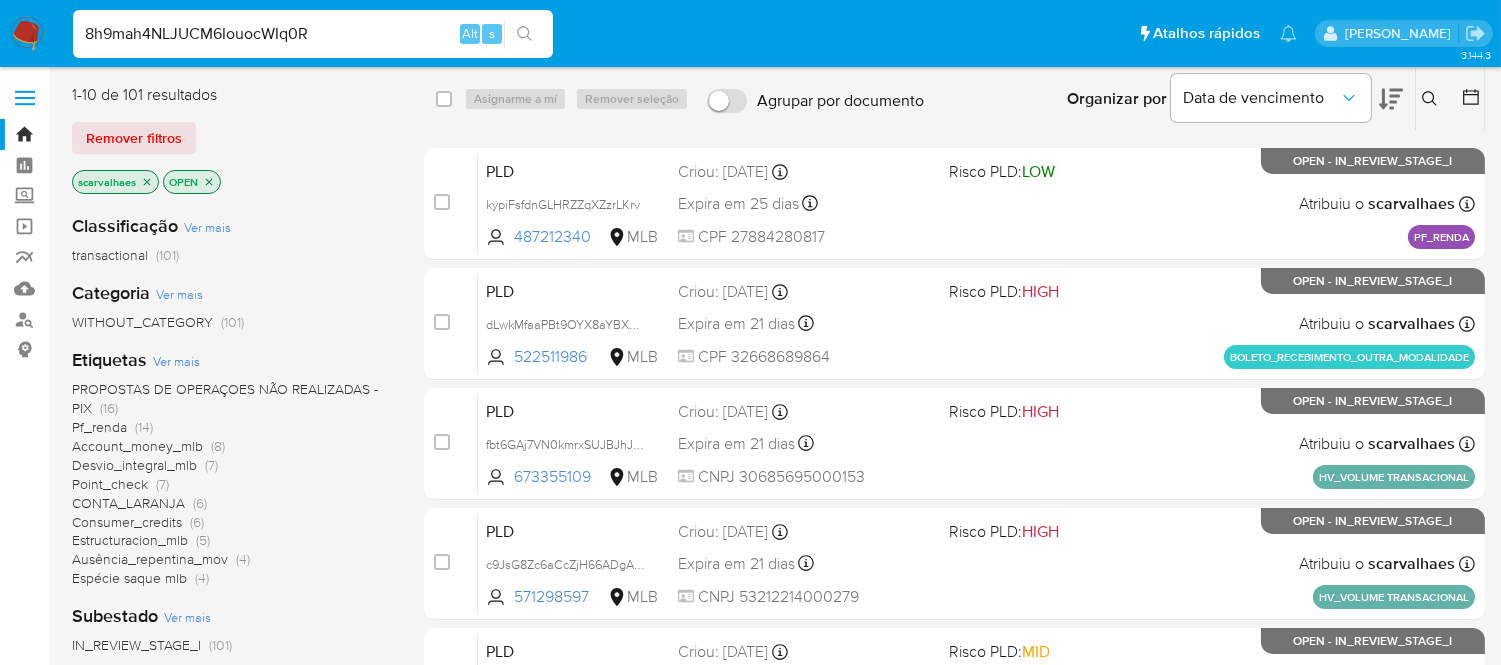 type on "8h9mah4NLJUCM6IouocWIq0R" 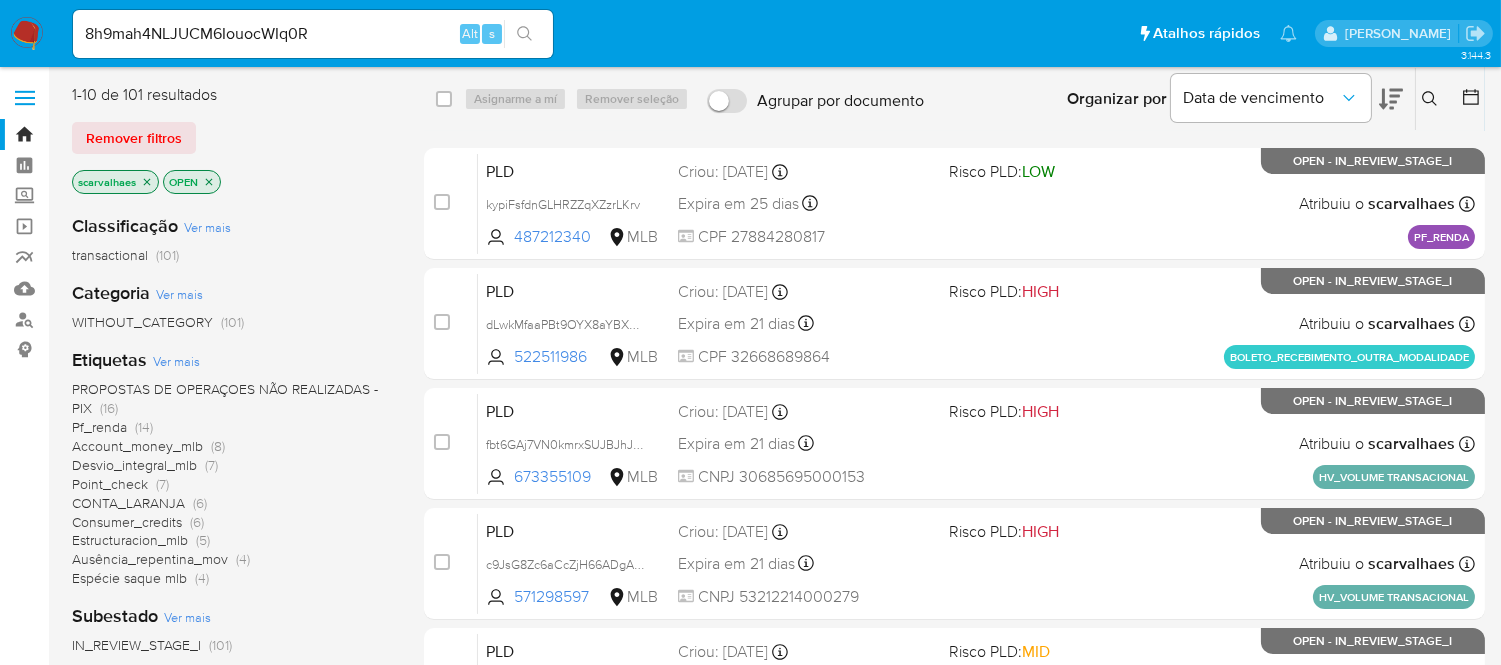 click 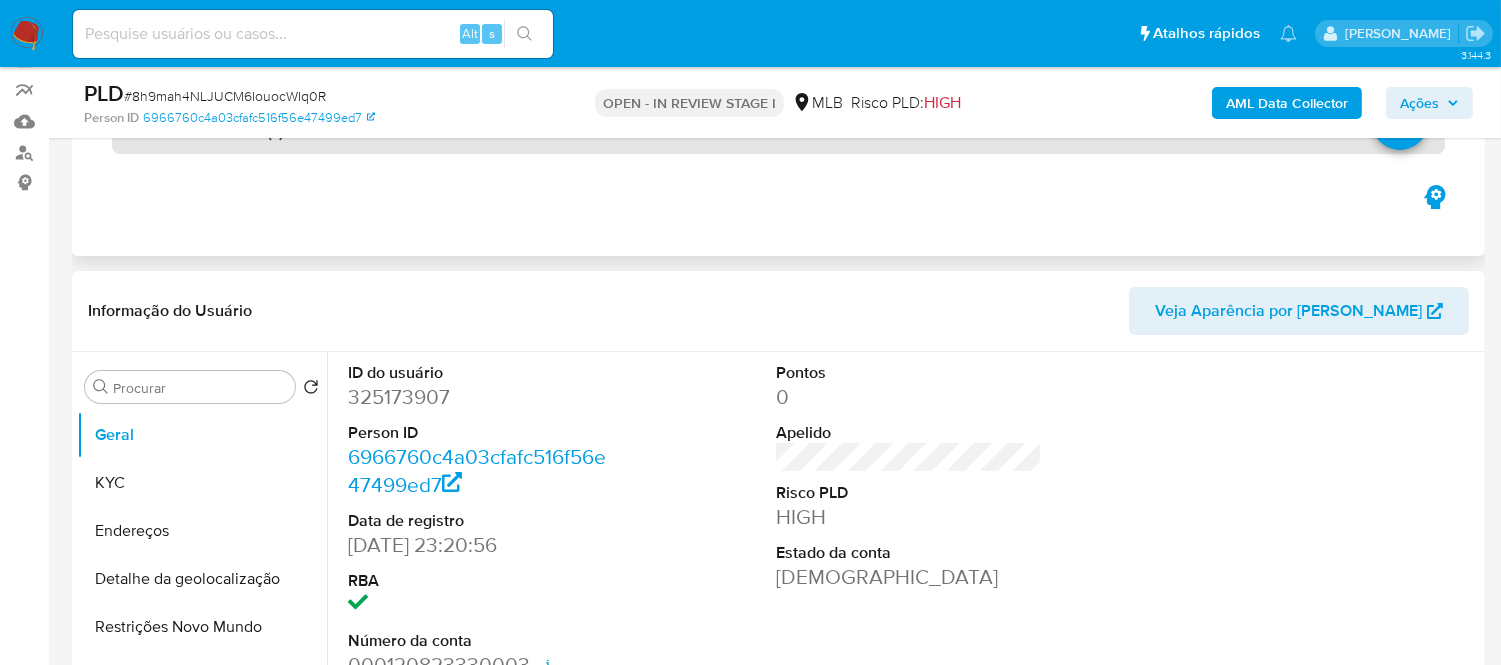 scroll, scrollTop: 222, scrollLeft: 0, axis: vertical 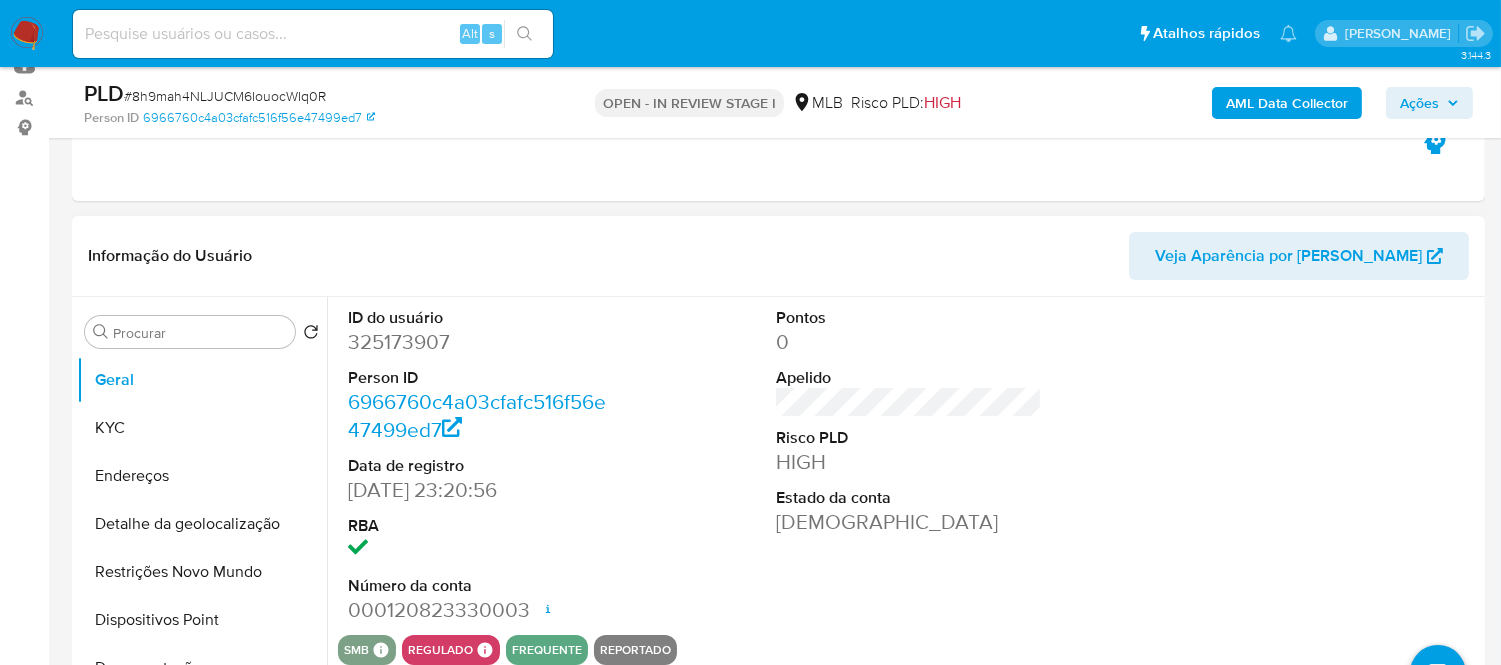 select on "10" 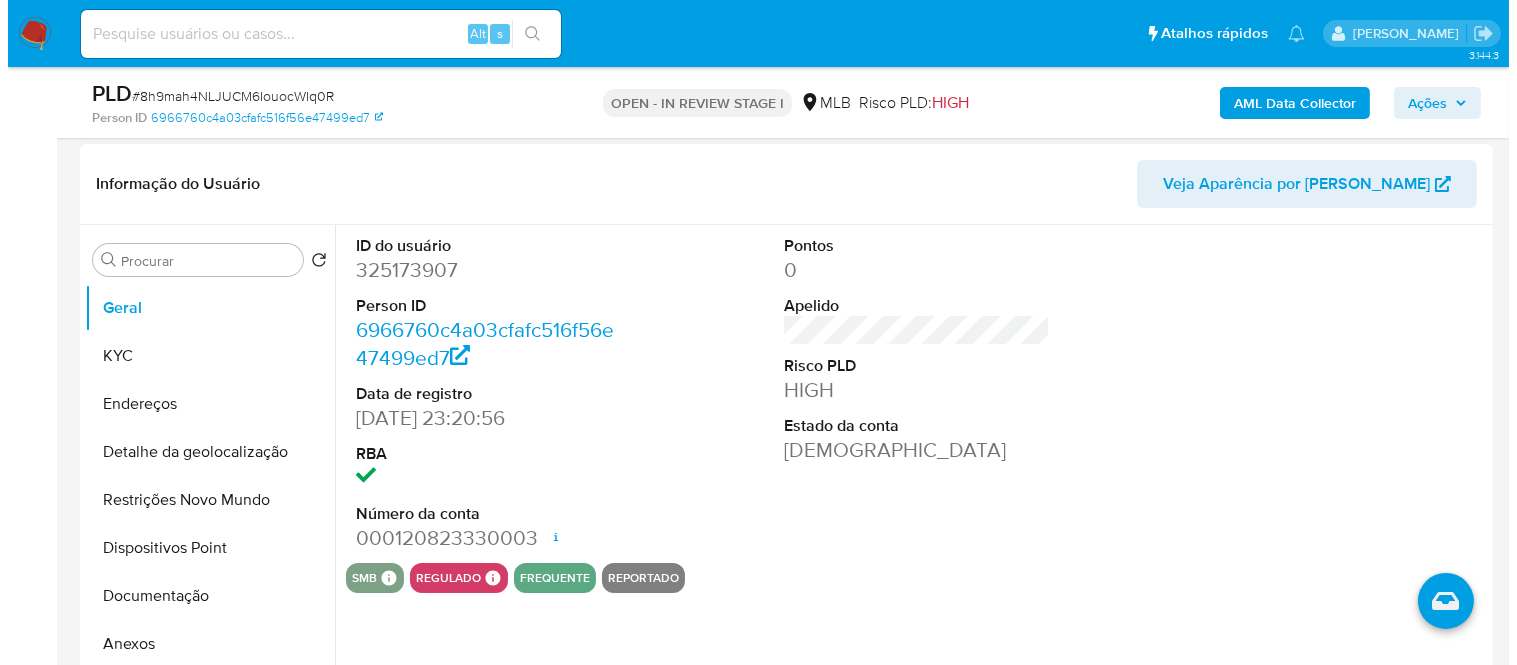 scroll, scrollTop: 333, scrollLeft: 0, axis: vertical 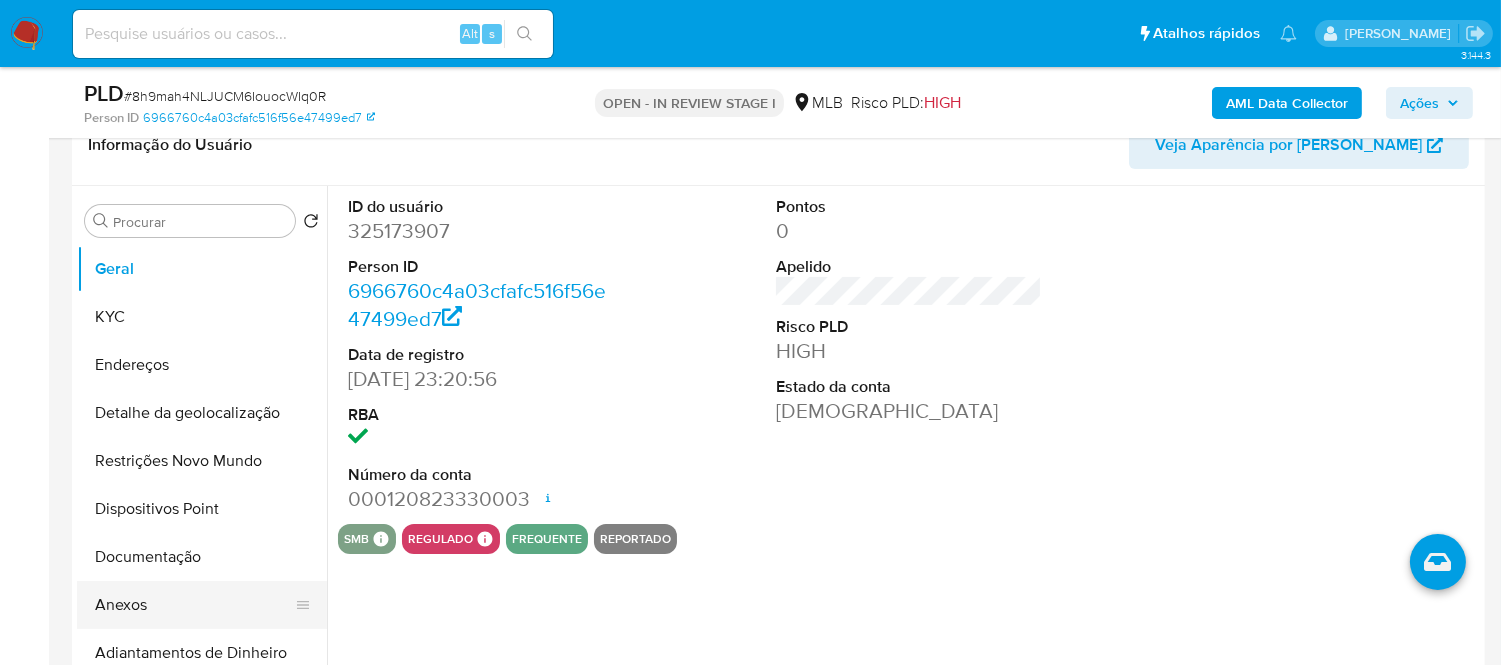 click on "Anexos" at bounding box center (194, 605) 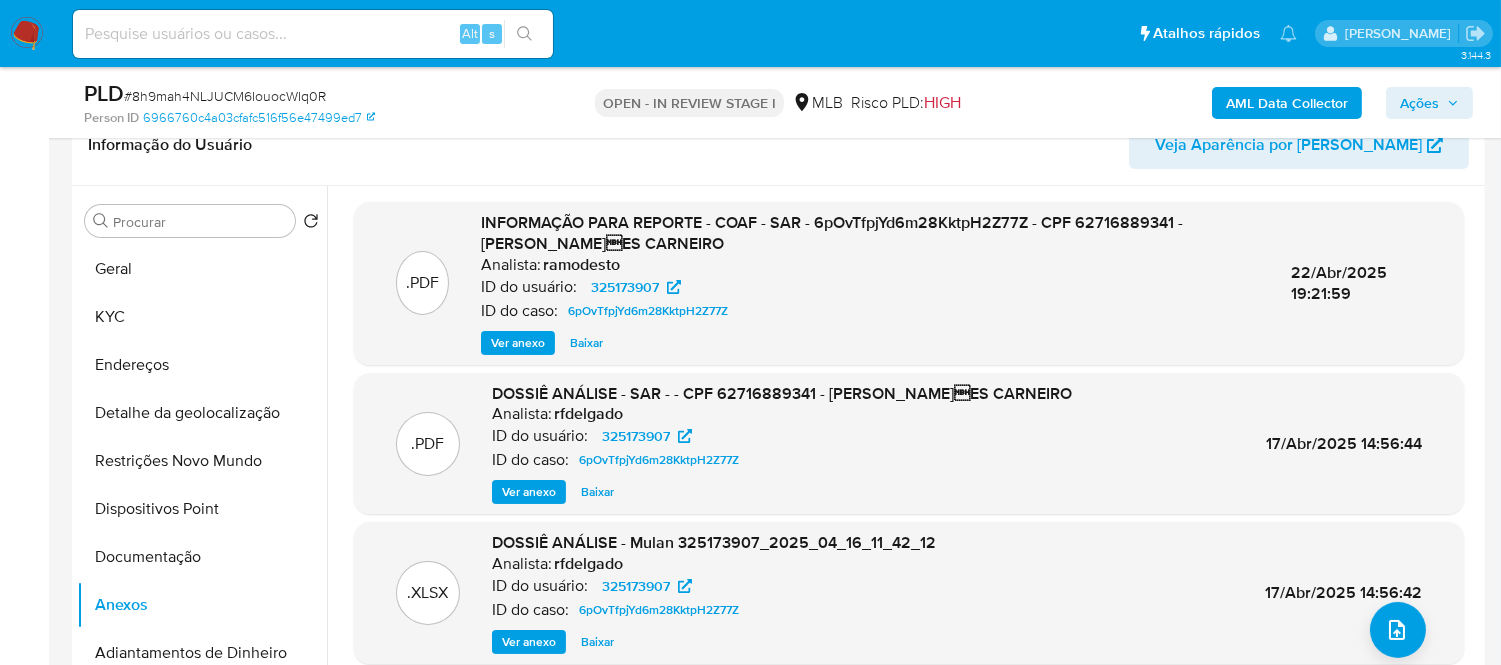 click on "Ver anexo" at bounding box center (518, 343) 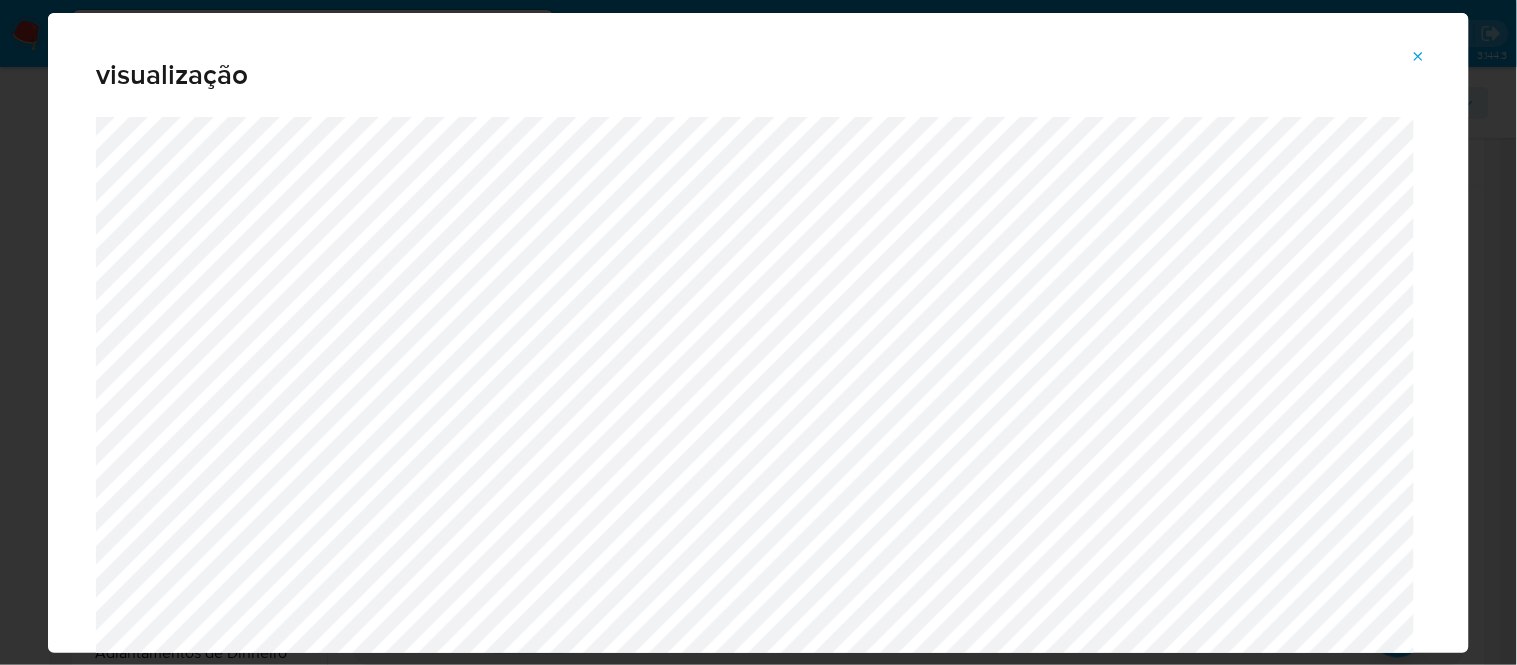 scroll, scrollTop: 24, scrollLeft: 0, axis: vertical 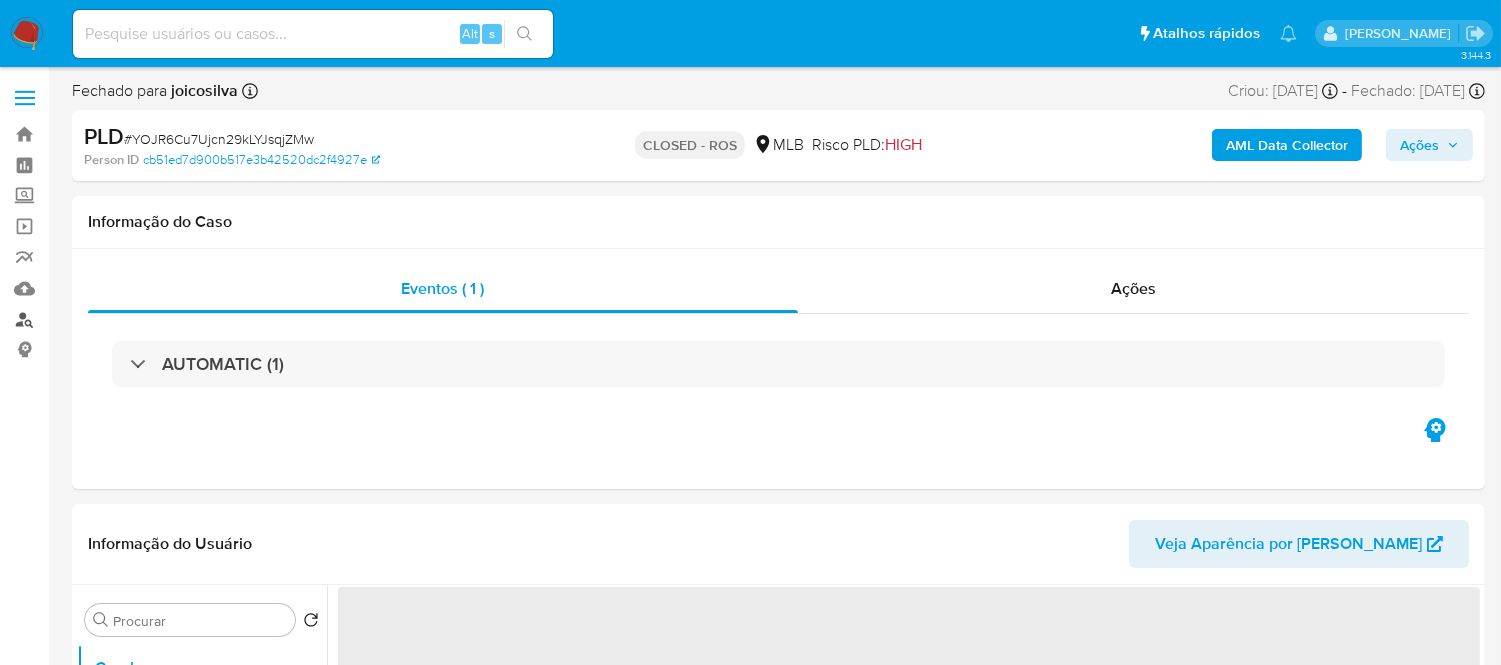 click on "Localizador de pessoas" at bounding box center (119, 319) 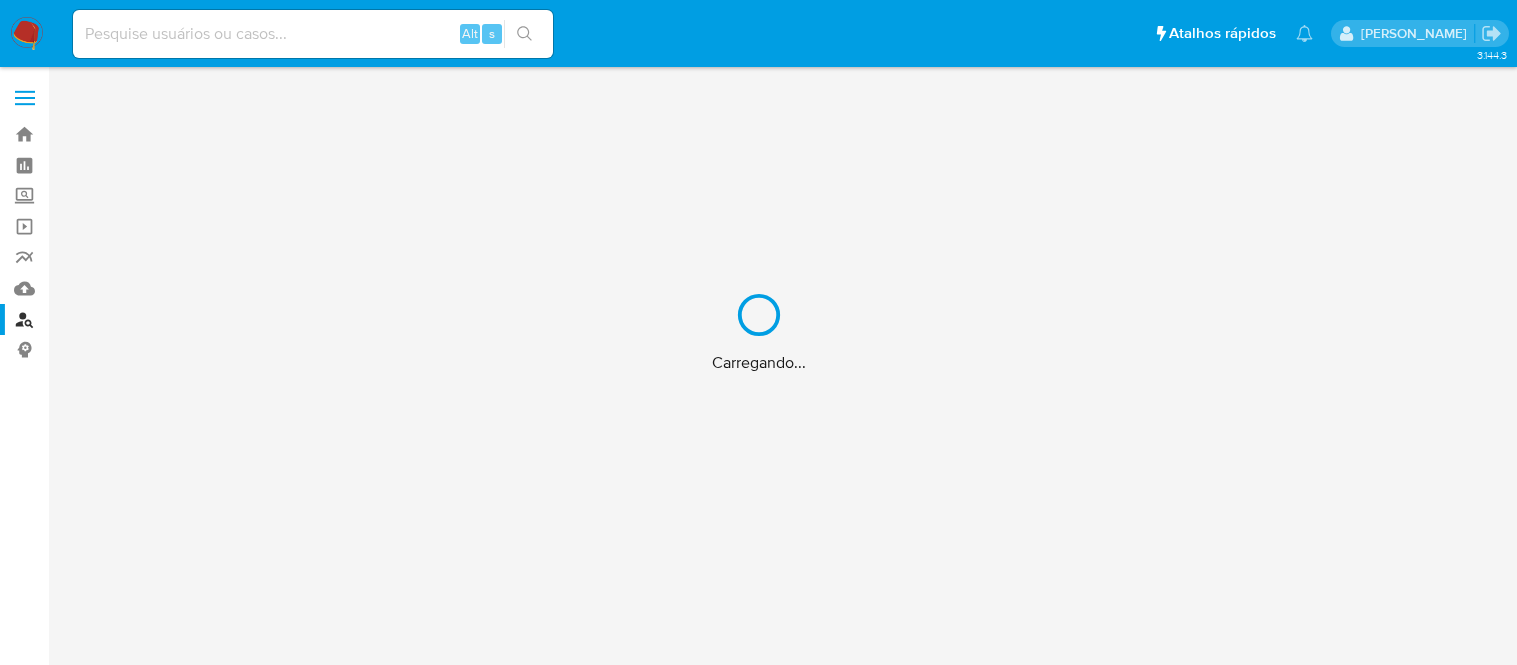 scroll, scrollTop: 0, scrollLeft: 0, axis: both 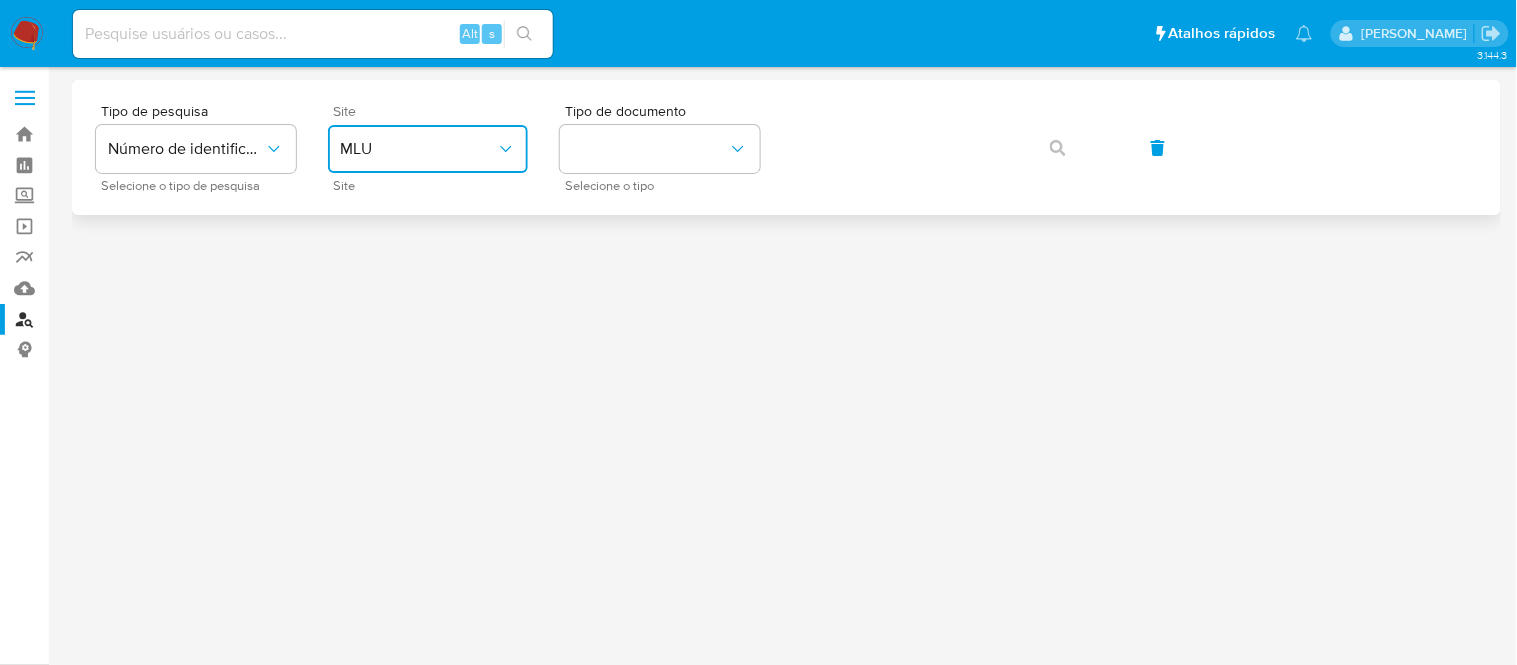 click 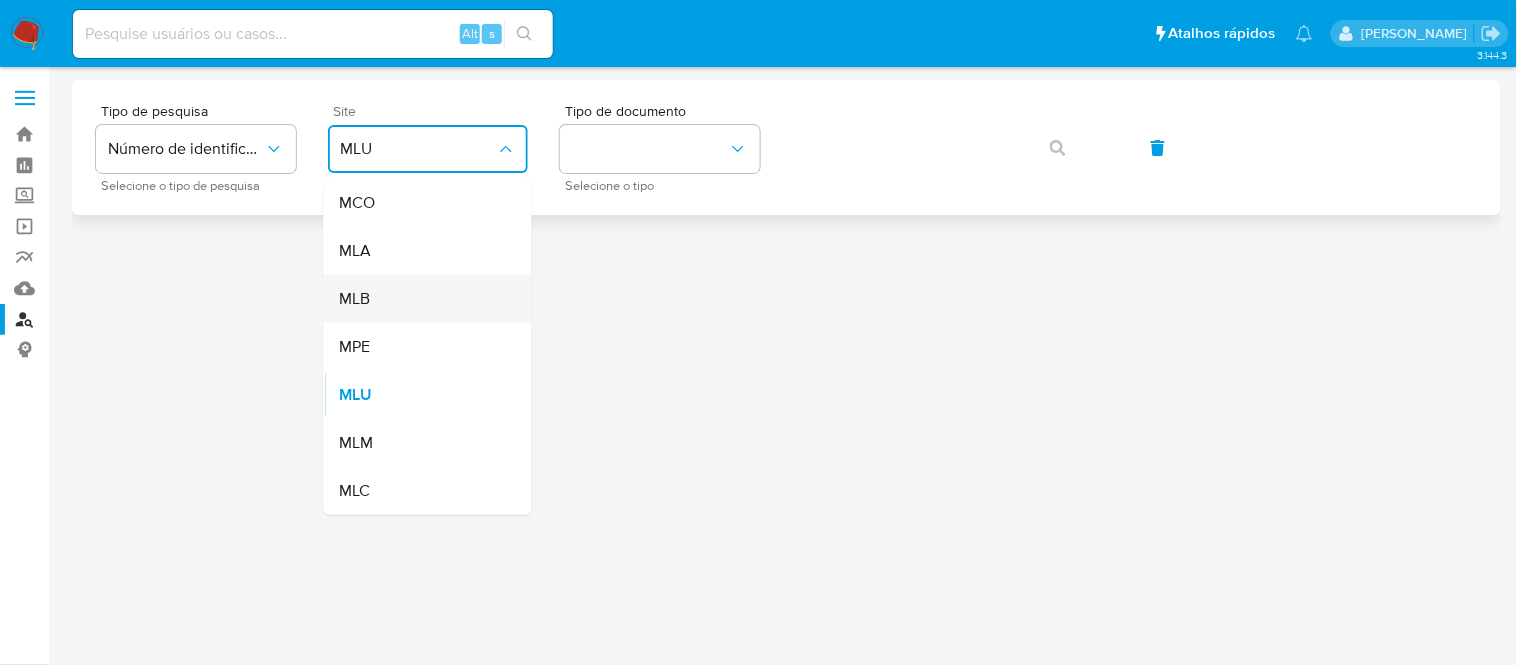 click on "MLB" at bounding box center (422, 299) 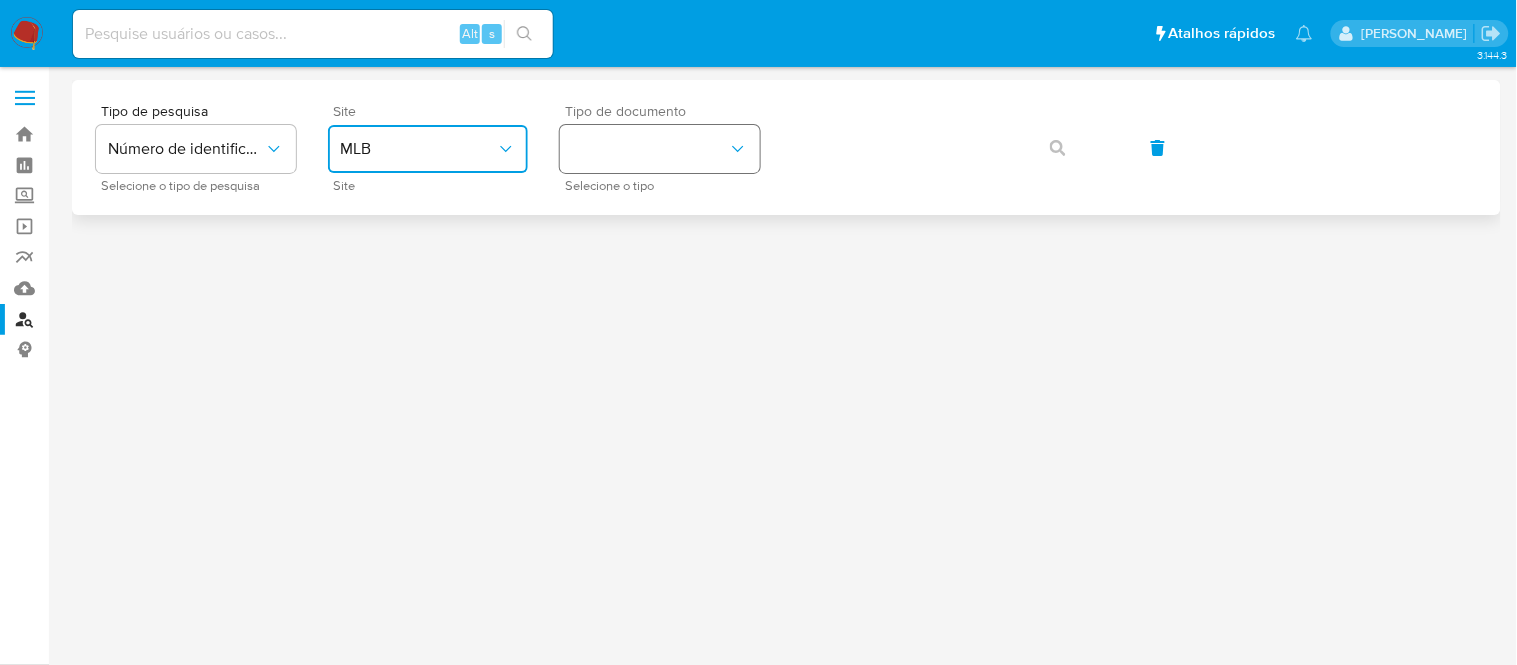 click at bounding box center [660, 149] 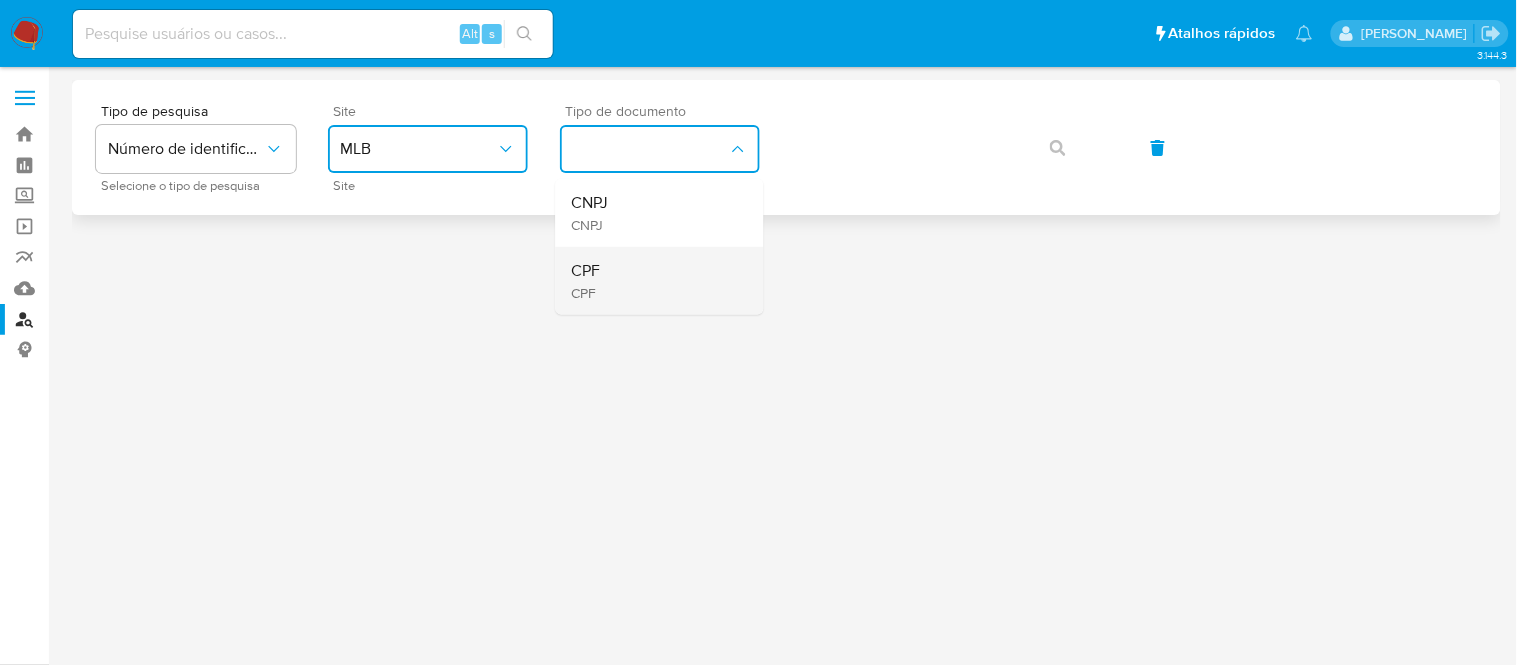 drag, startPoint x: 611, startPoint y: 158, endPoint x: 588, endPoint y: 274, distance: 118.258194 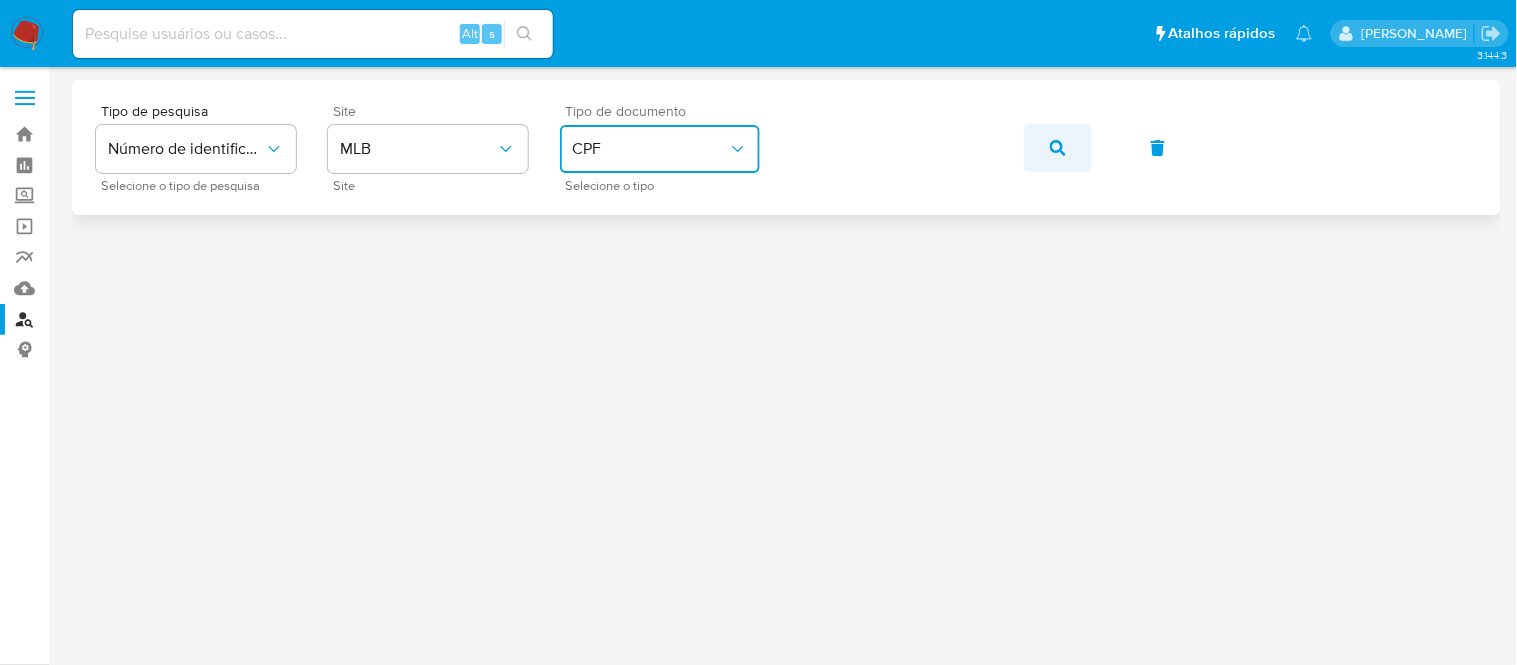 click 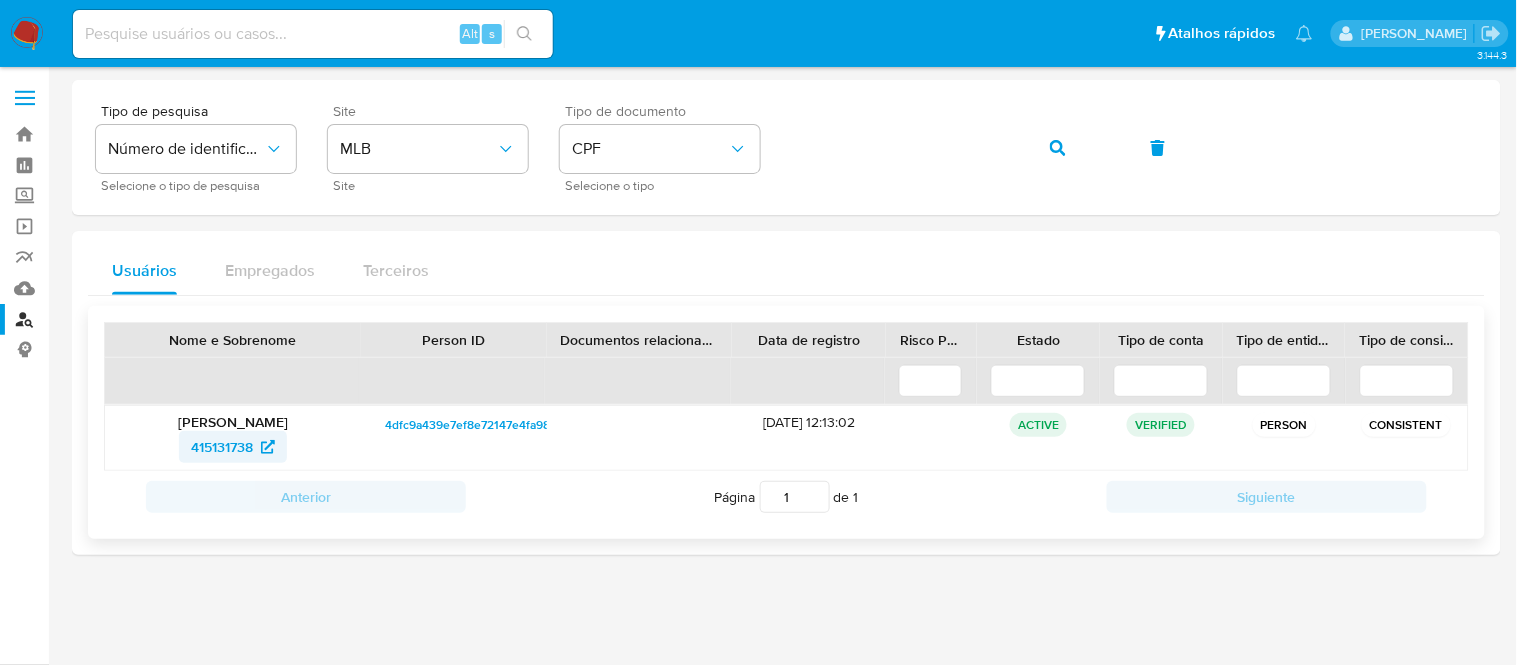 click on "415131738" at bounding box center (222, 447) 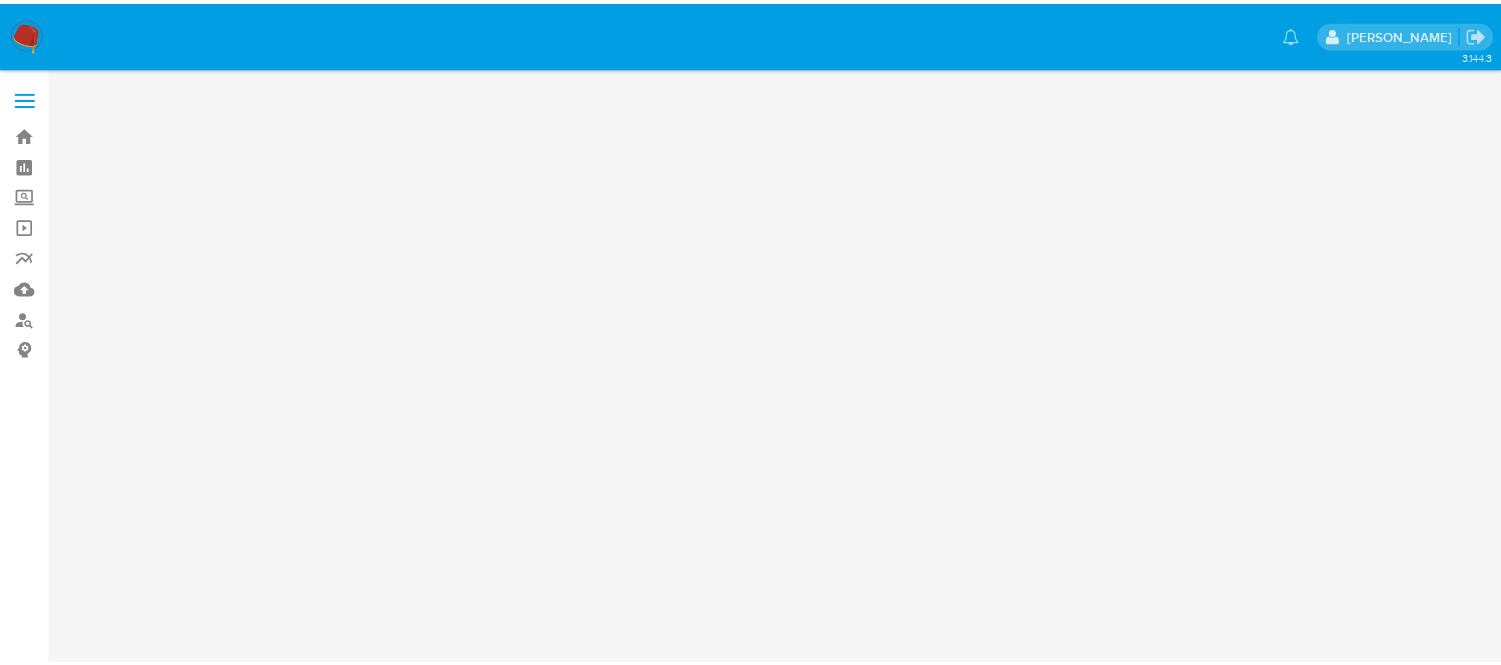 scroll, scrollTop: 0, scrollLeft: 0, axis: both 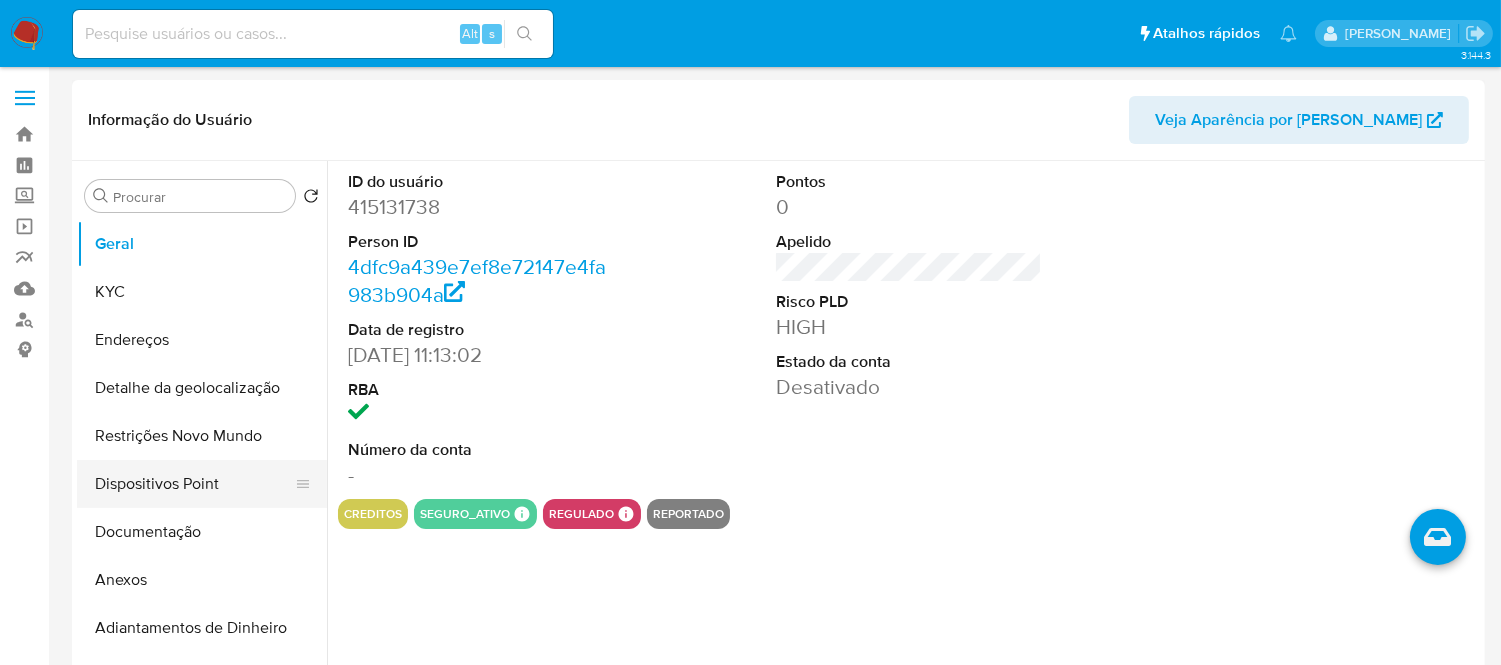 select on "10" 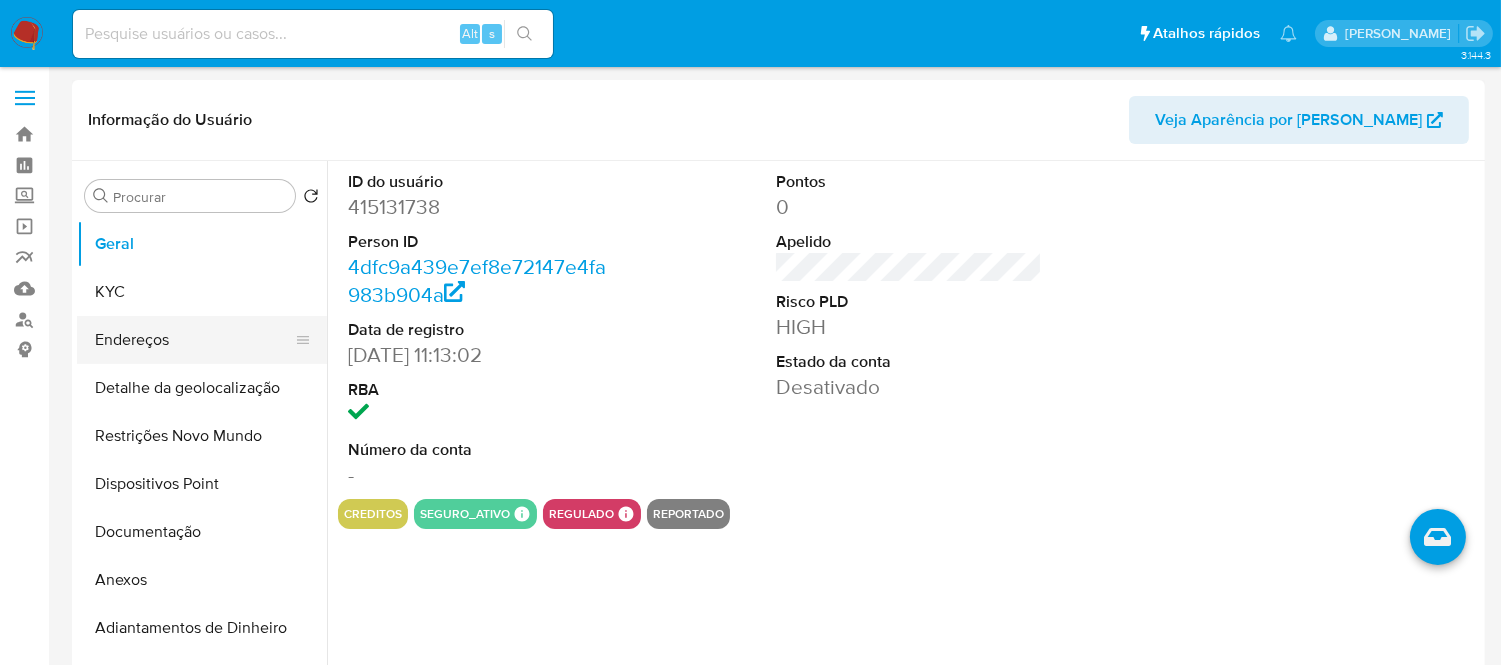 click on "Endereços" at bounding box center [194, 340] 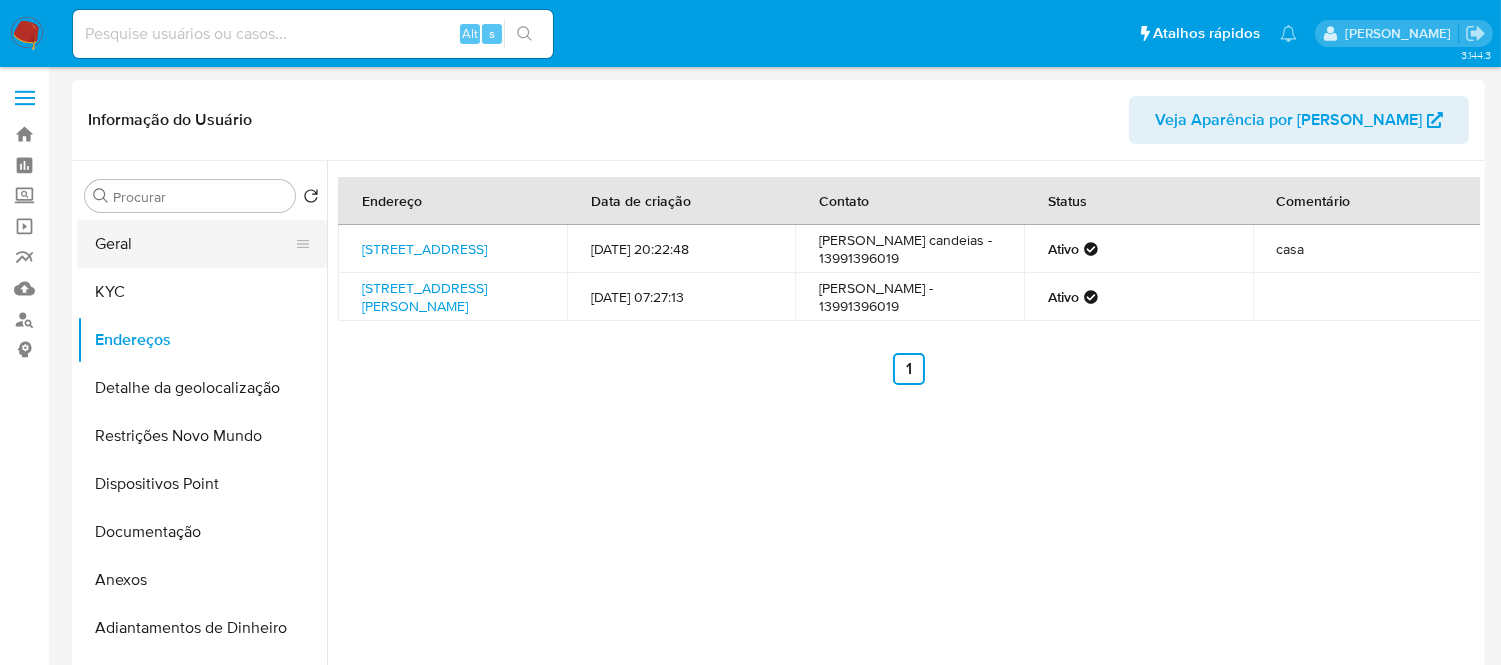 click on "Procurar   Retornar ao pedido padrão Geral KYC Endereços Detalhe da geolocalização Restrições Novo Mundo Dispositivos Point Documentação Anexos Adiantamentos de Dinheiro Cartões Contas Bancárias Dados Modificados Devices Geolocation Empréstimos Fecha Compliant Financiamento de Veículos Histórico de Risco PLD Histórico de casos Histórico de conversas IV Challenges Insurtech Items Lista Interna Listas Externas Marcas AML Perfis Relacionados Endereço Data de criação Contato Status Comentário Avenida Sambaiatuba 222, São Vicente, São Paulo, 11365140, Brasil 222 07/10/2024 20:22:48 Leonardo de Oliveira candeias - 13991396019 Ativo casa Rua Alice Machado De Azevedo 644, São Vicente, São Paulo, 11355020, Brasil 644 24/09/2024 07:27:13 Marcela Ferreira Nascimento - 13991396019 Ativo Anterior 1 Siguiente" at bounding box center (778, 417) 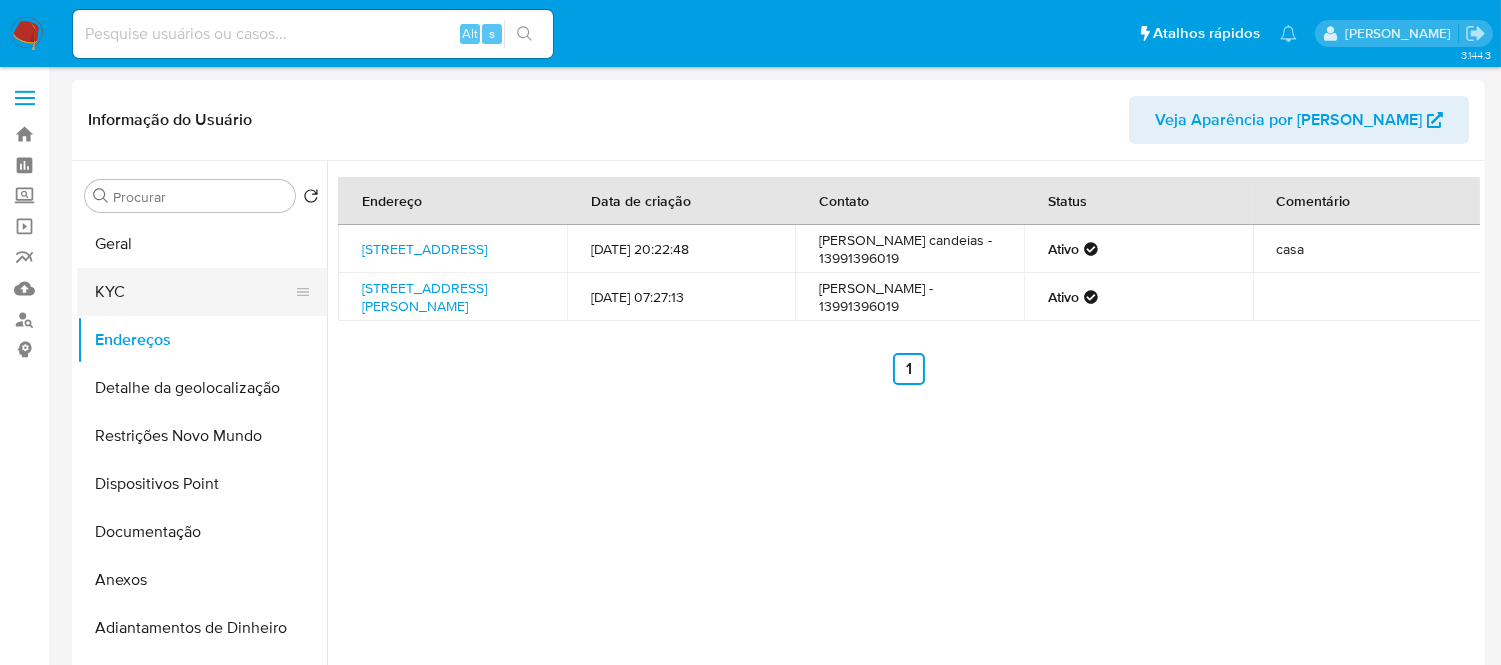 click on "KYC" at bounding box center (194, 292) 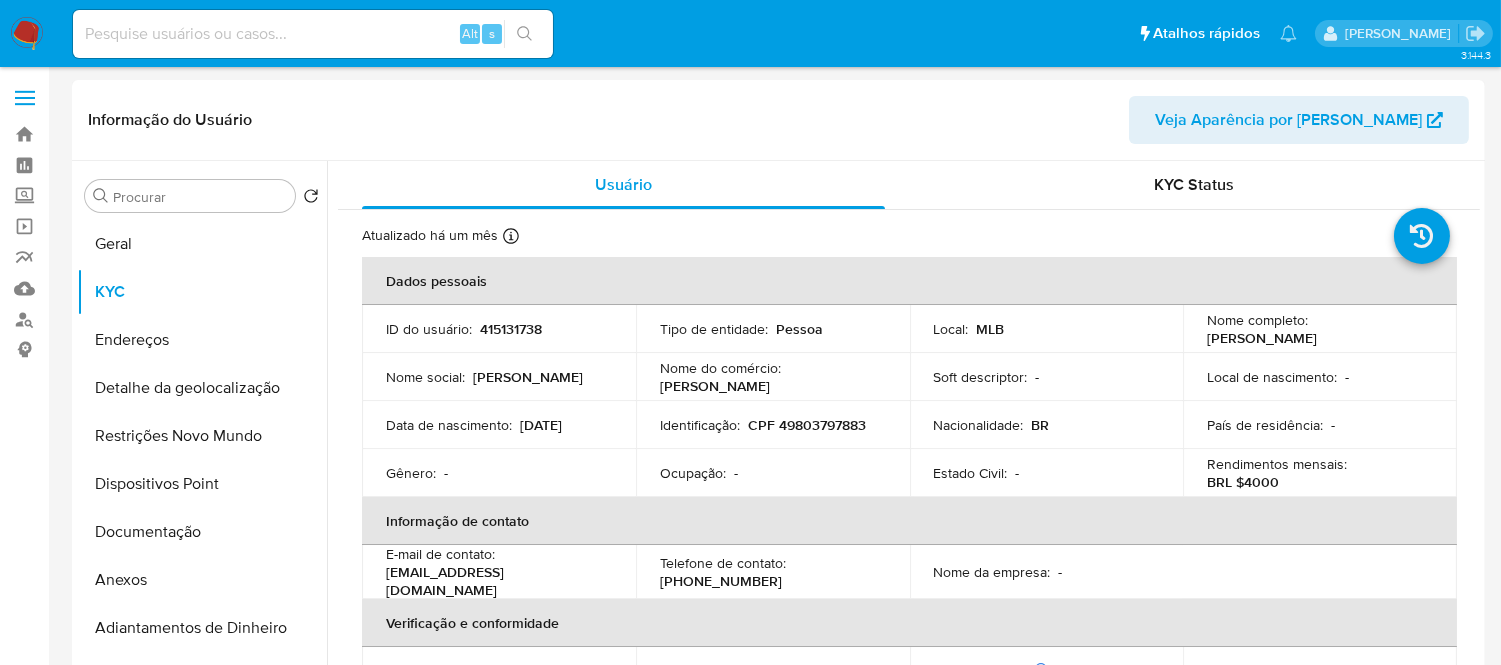 click at bounding box center (313, 34) 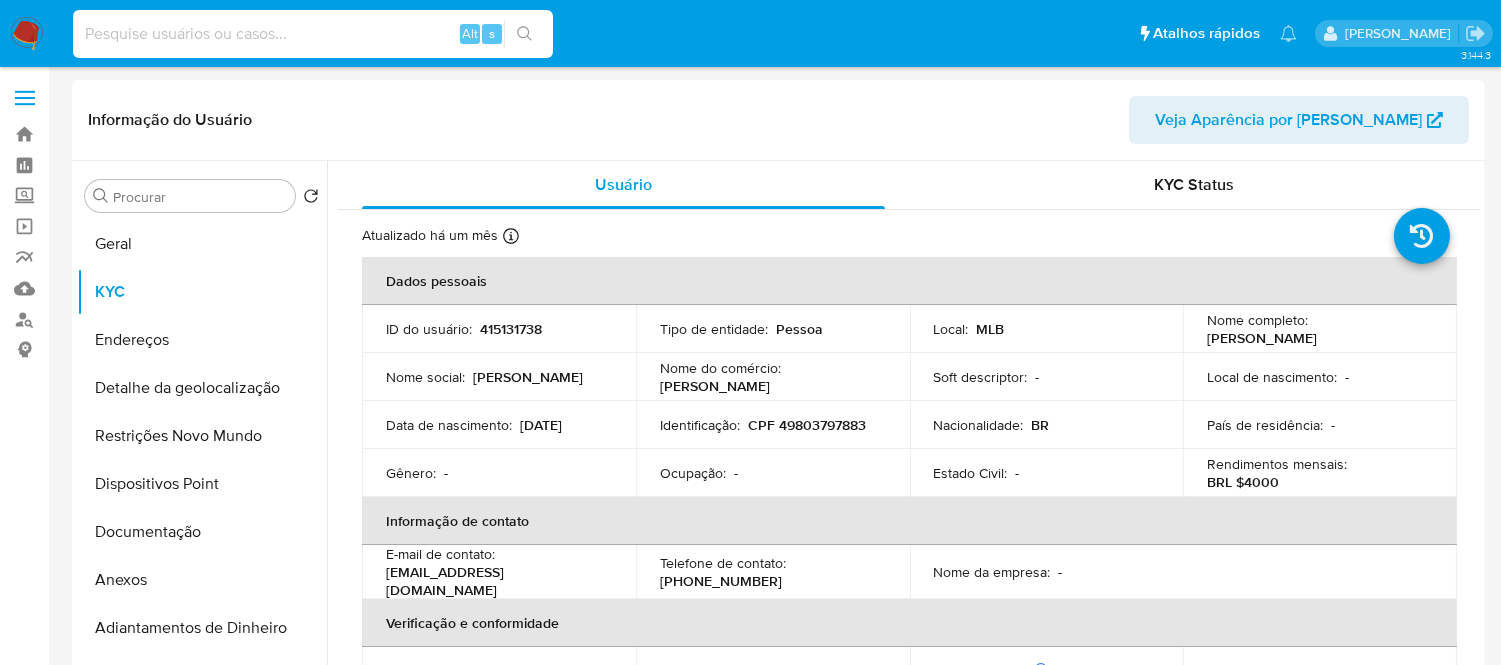 paste on "feEw0xLP4L3ryIyA5cIuE1hL" 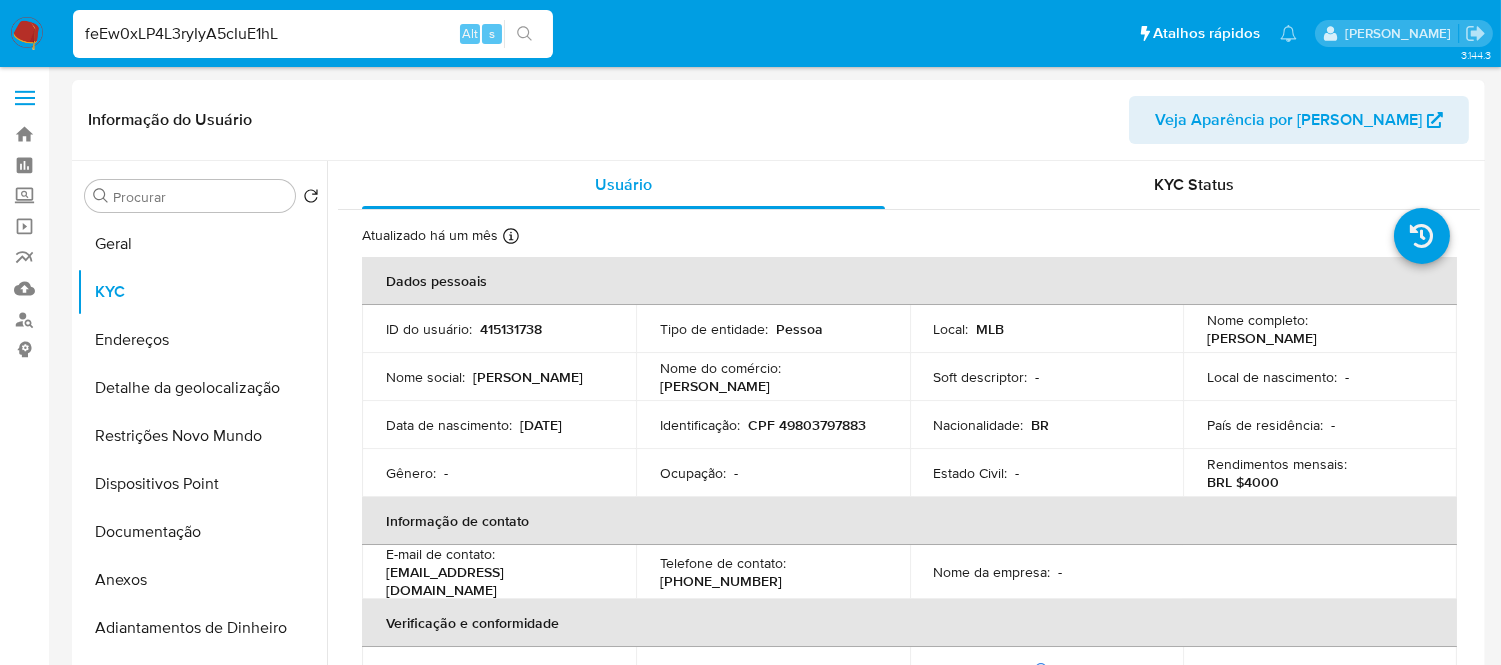 type on "feEw0xLP4L3ryIyA5cIuE1hL" 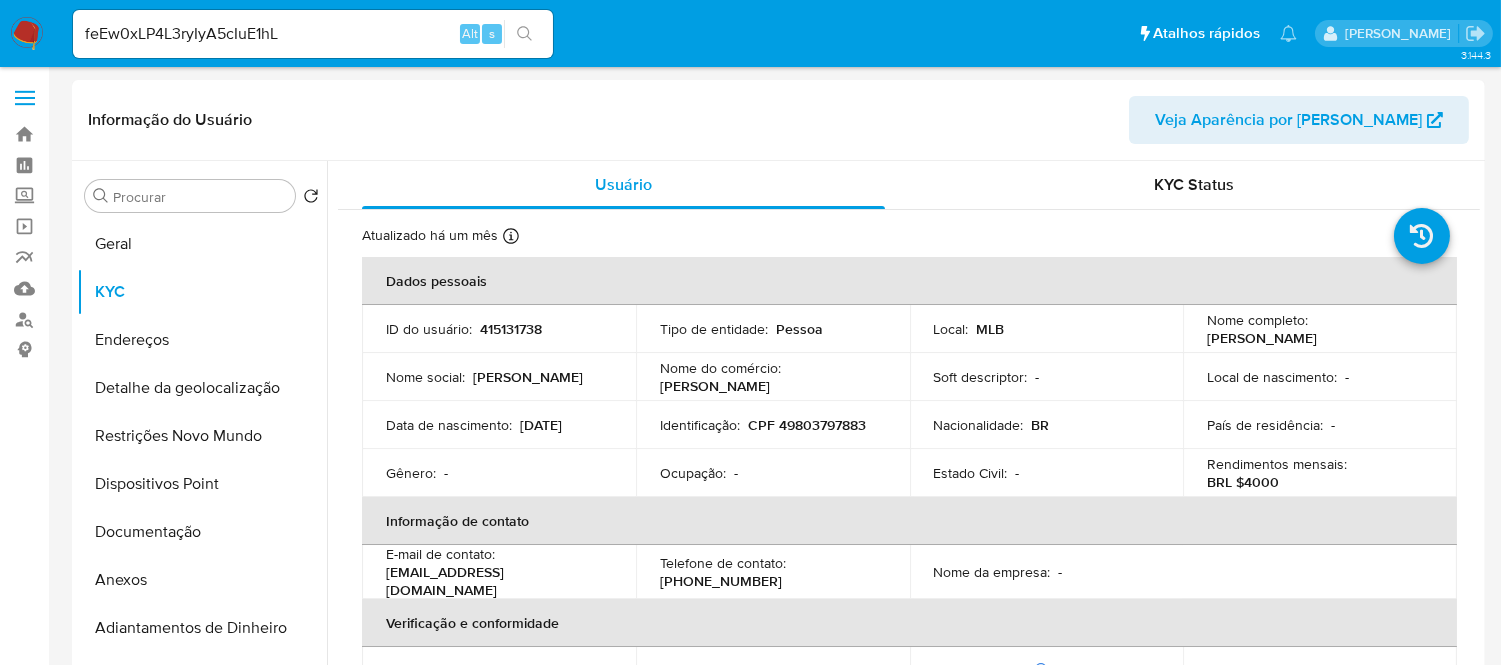 click at bounding box center (524, 34) 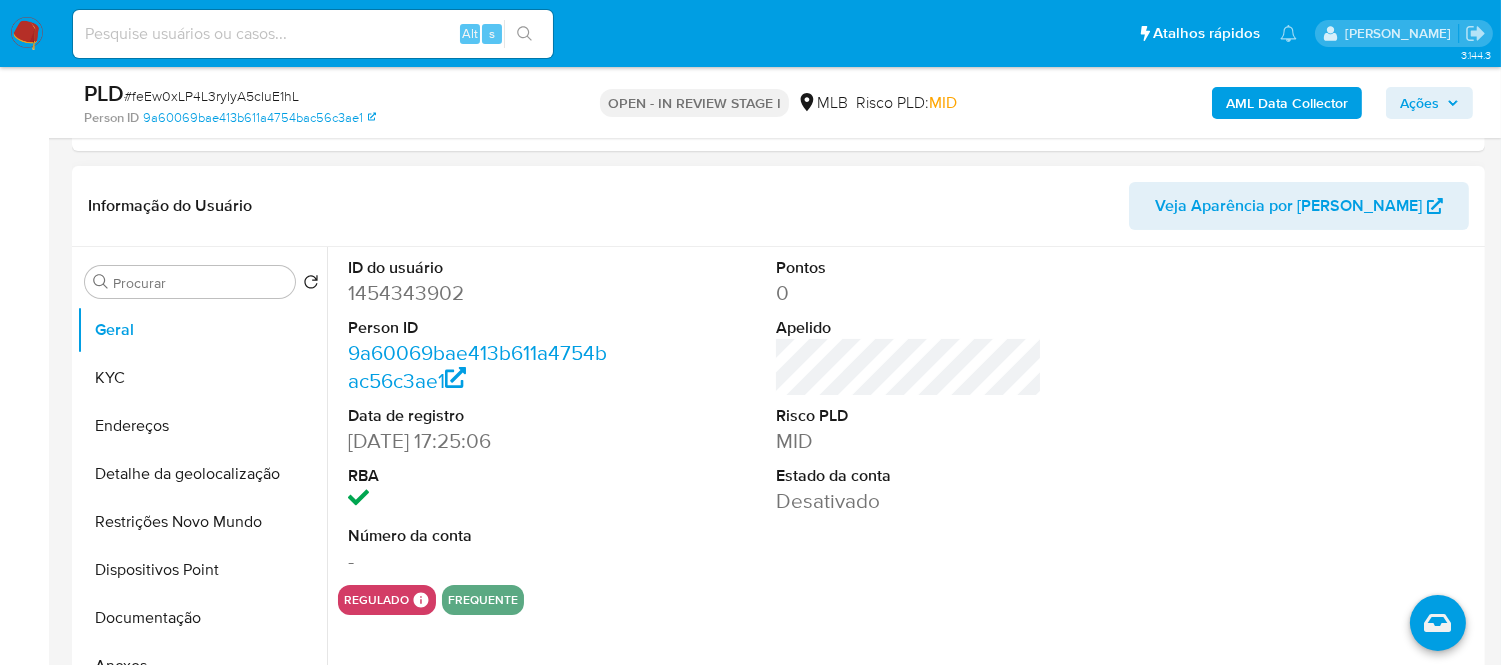 scroll, scrollTop: 333, scrollLeft: 0, axis: vertical 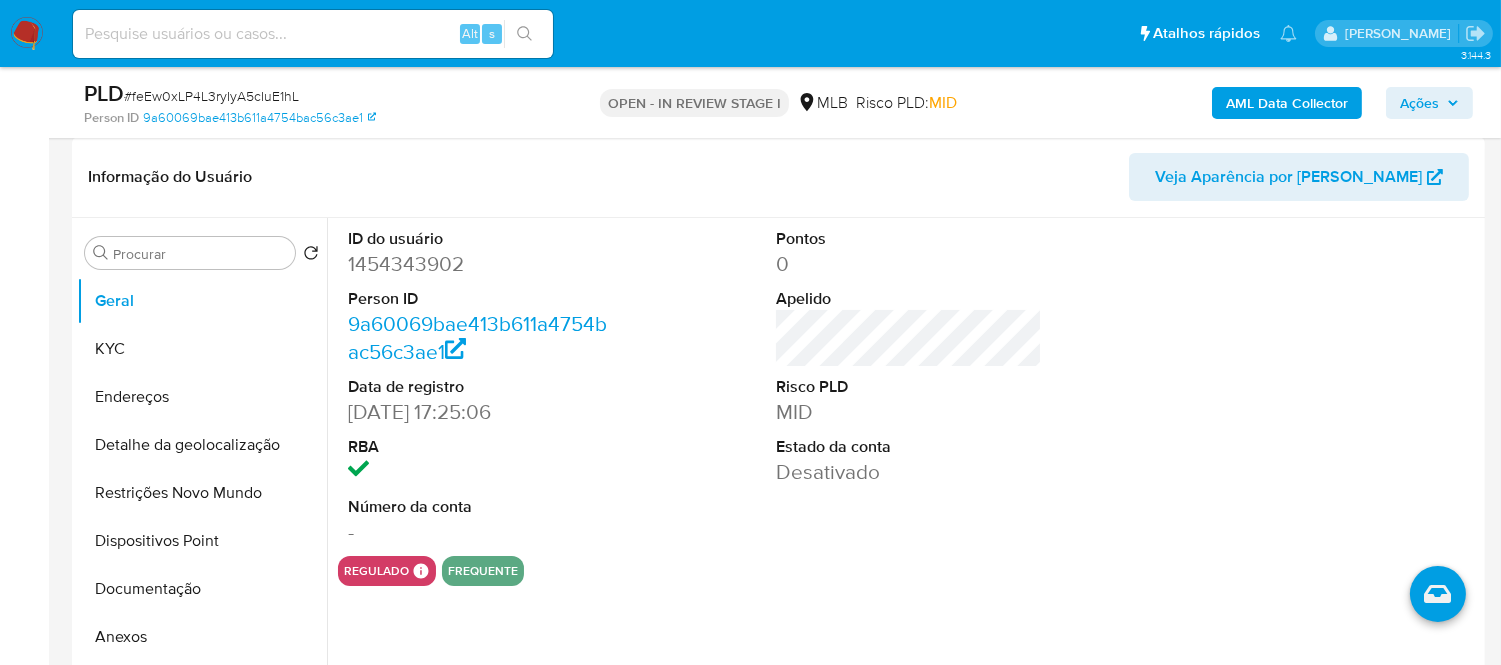 select on "10" 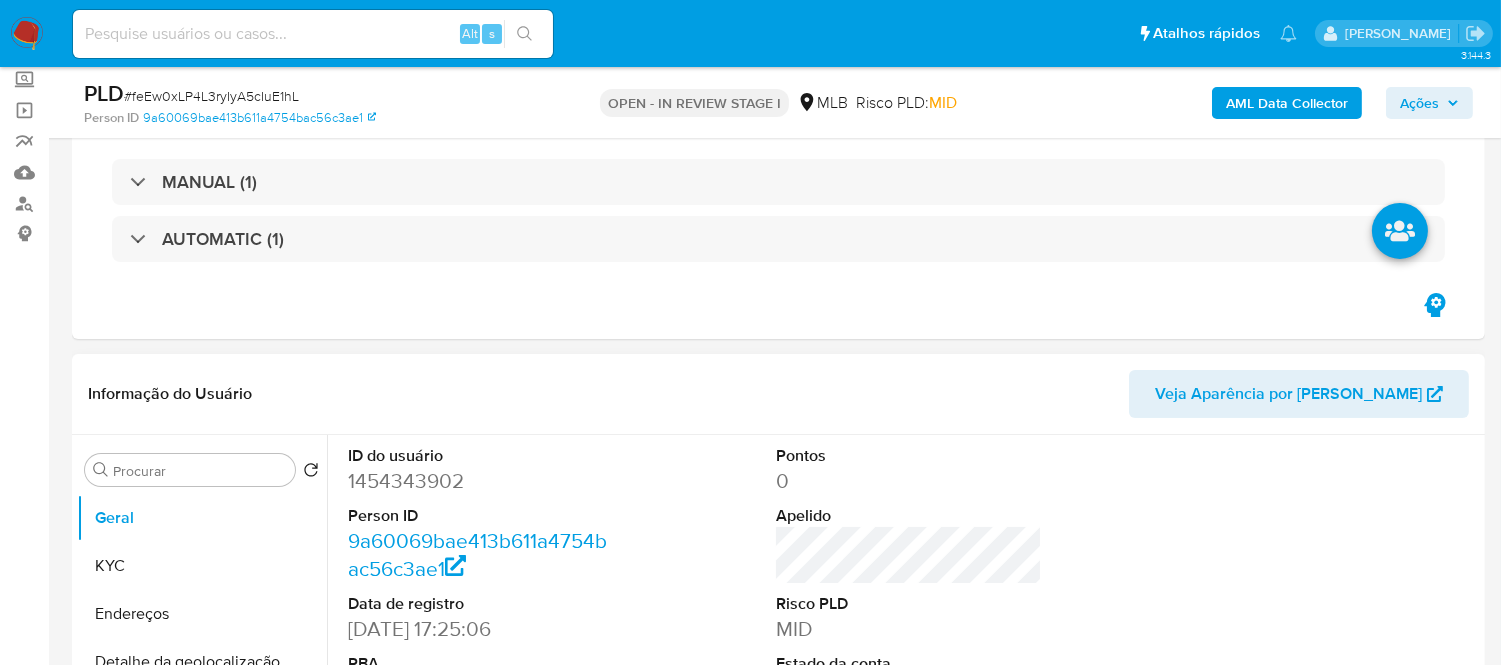 scroll, scrollTop: 111, scrollLeft: 0, axis: vertical 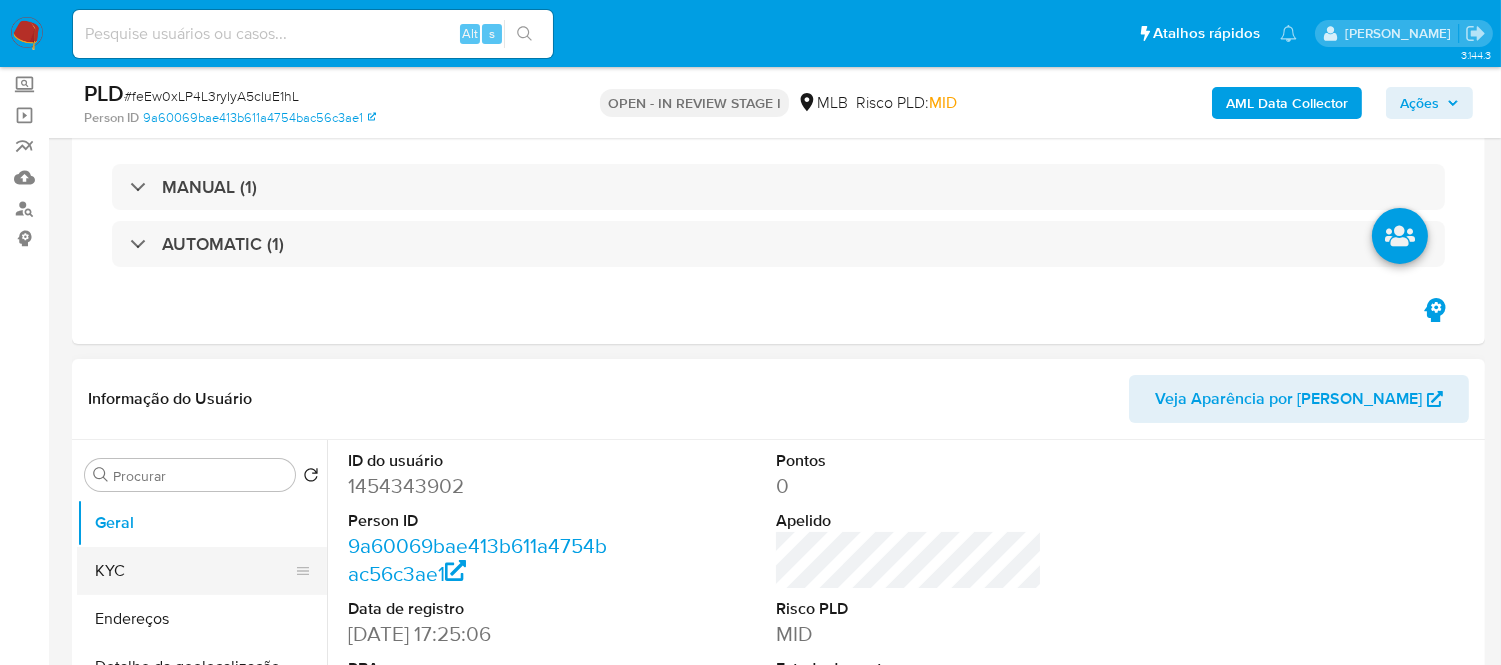 click on "KYC" at bounding box center [194, 571] 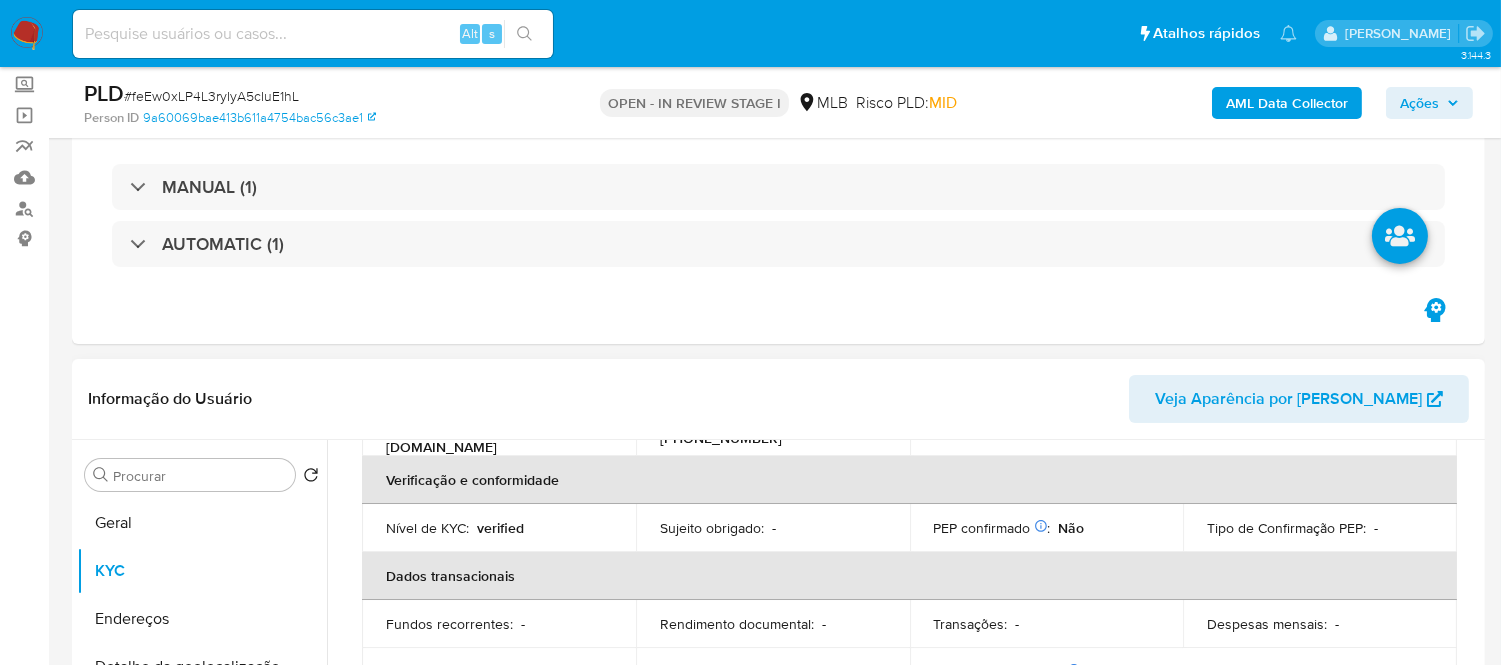 scroll, scrollTop: 555, scrollLeft: 0, axis: vertical 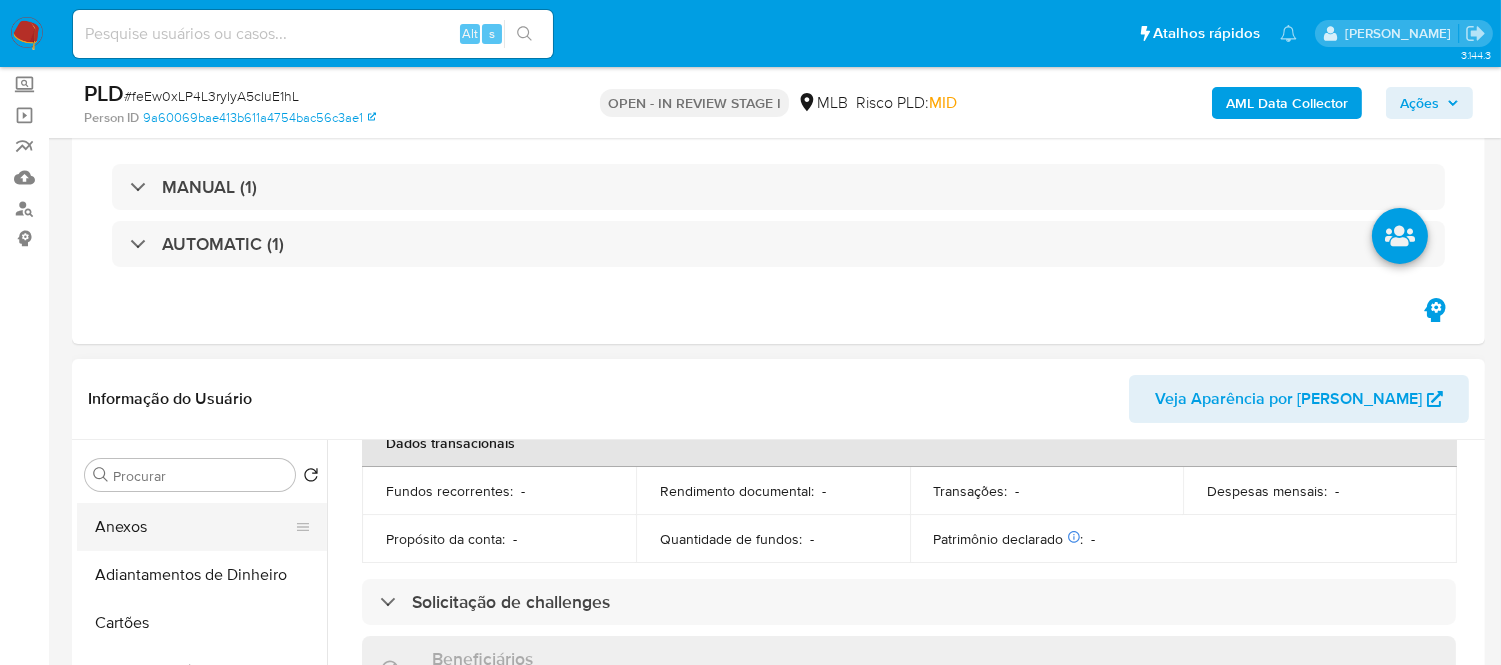 click on "Anexos" at bounding box center [194, 527] 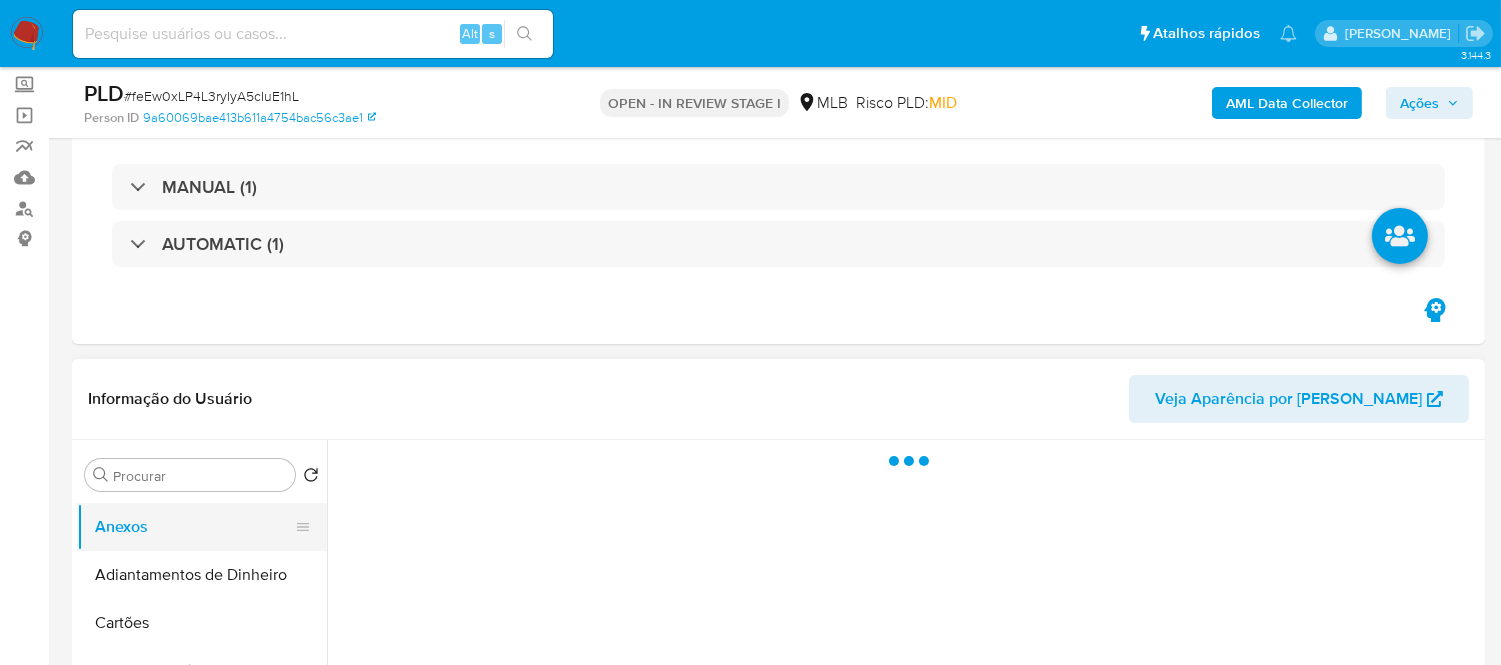 scroll, scrollTop: 0, scrollLeft: 0, axis: both 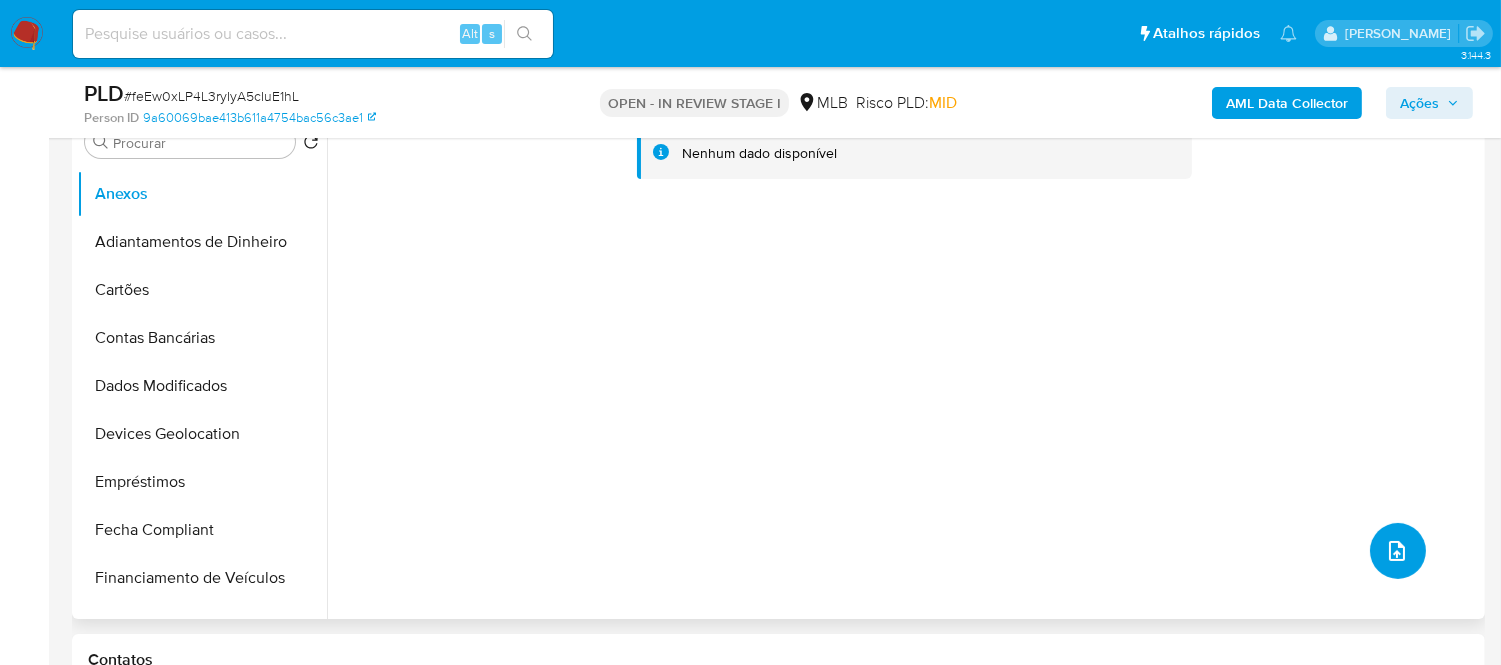 click 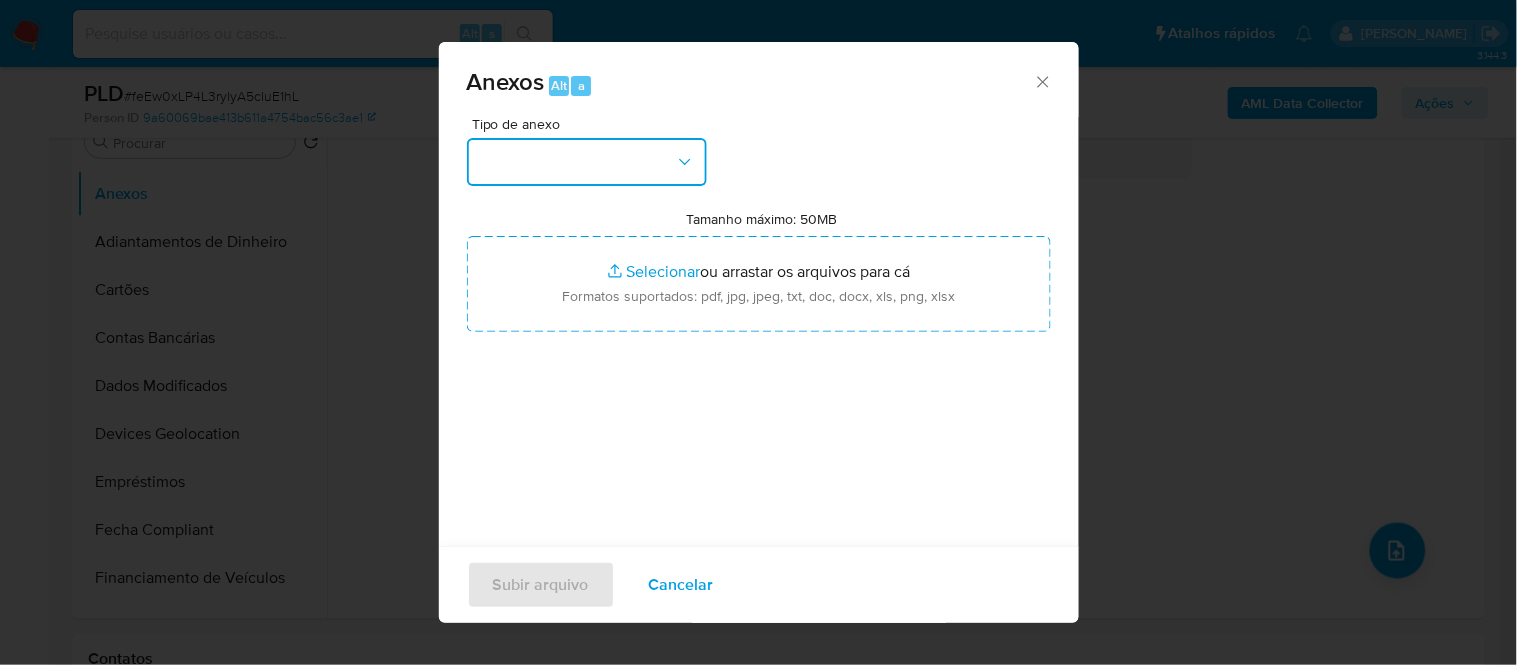 click 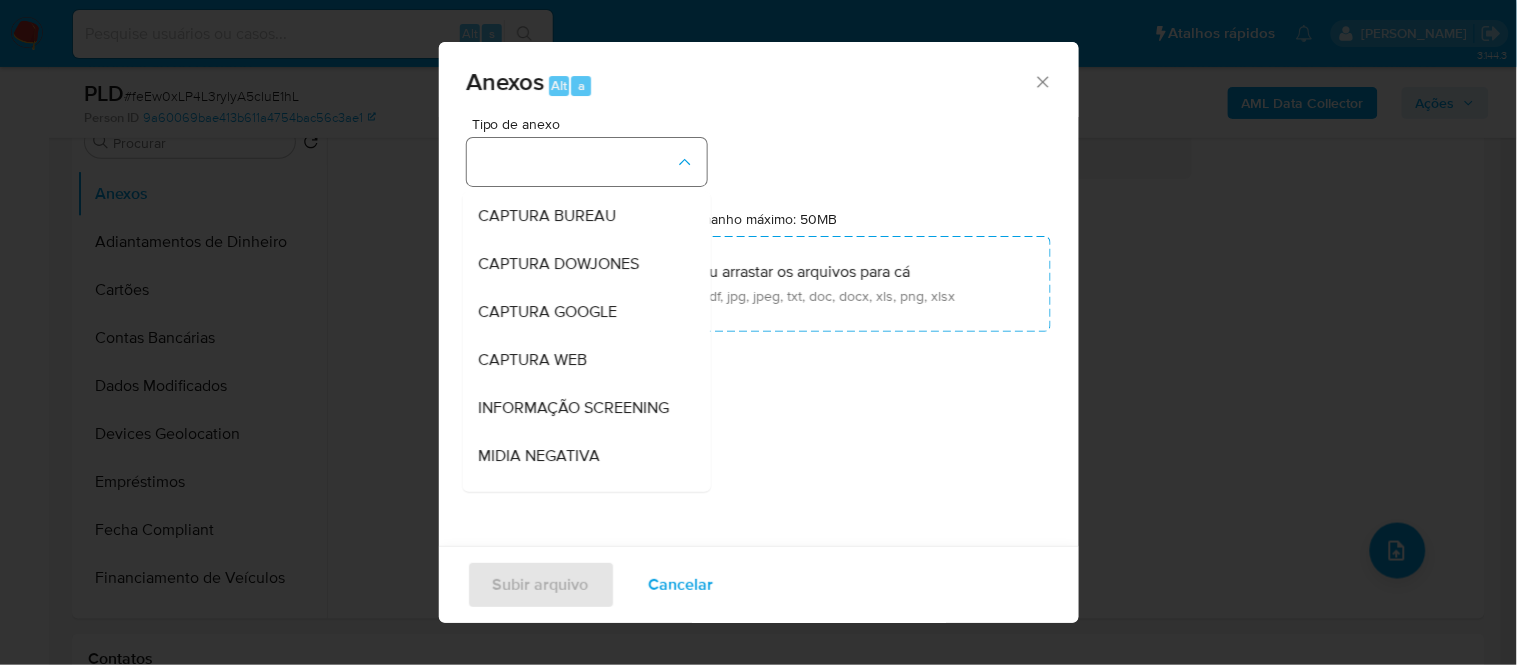 type 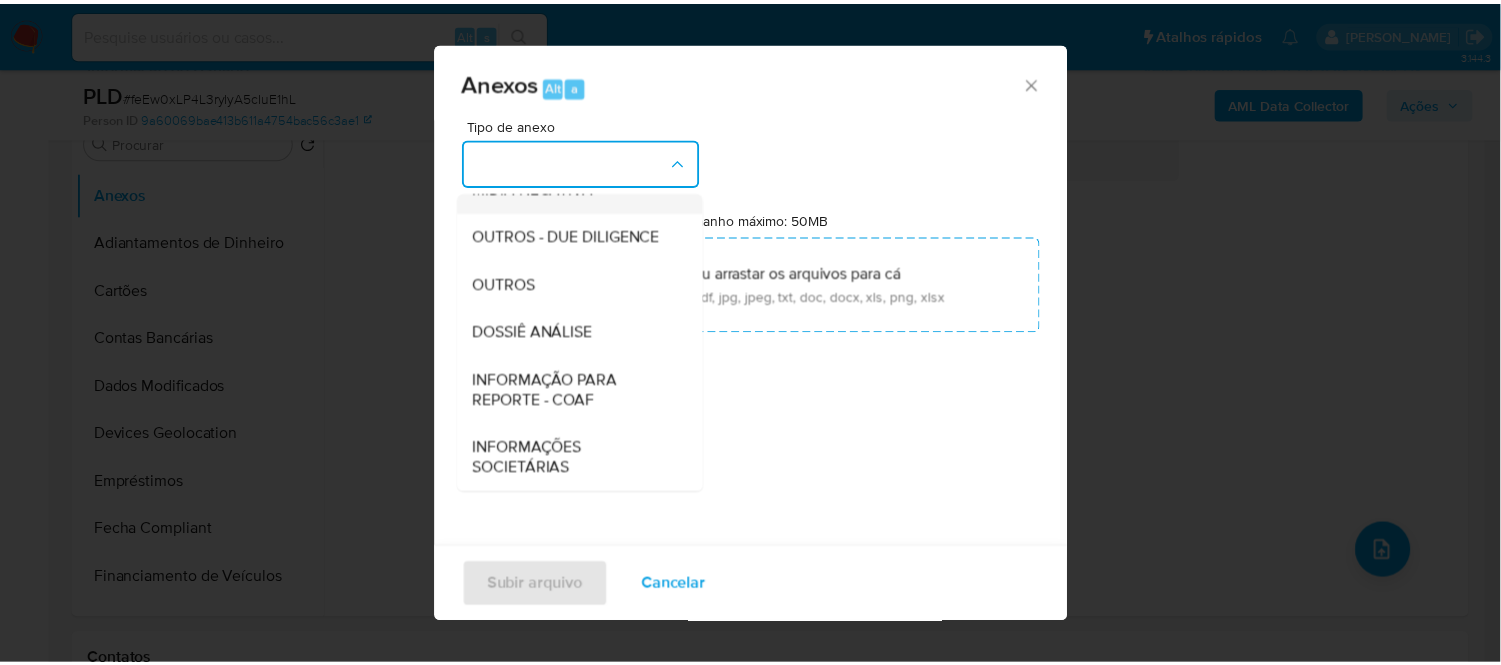 scroll, scrollTop: 297, scrollLeft: 0, axis: vertical 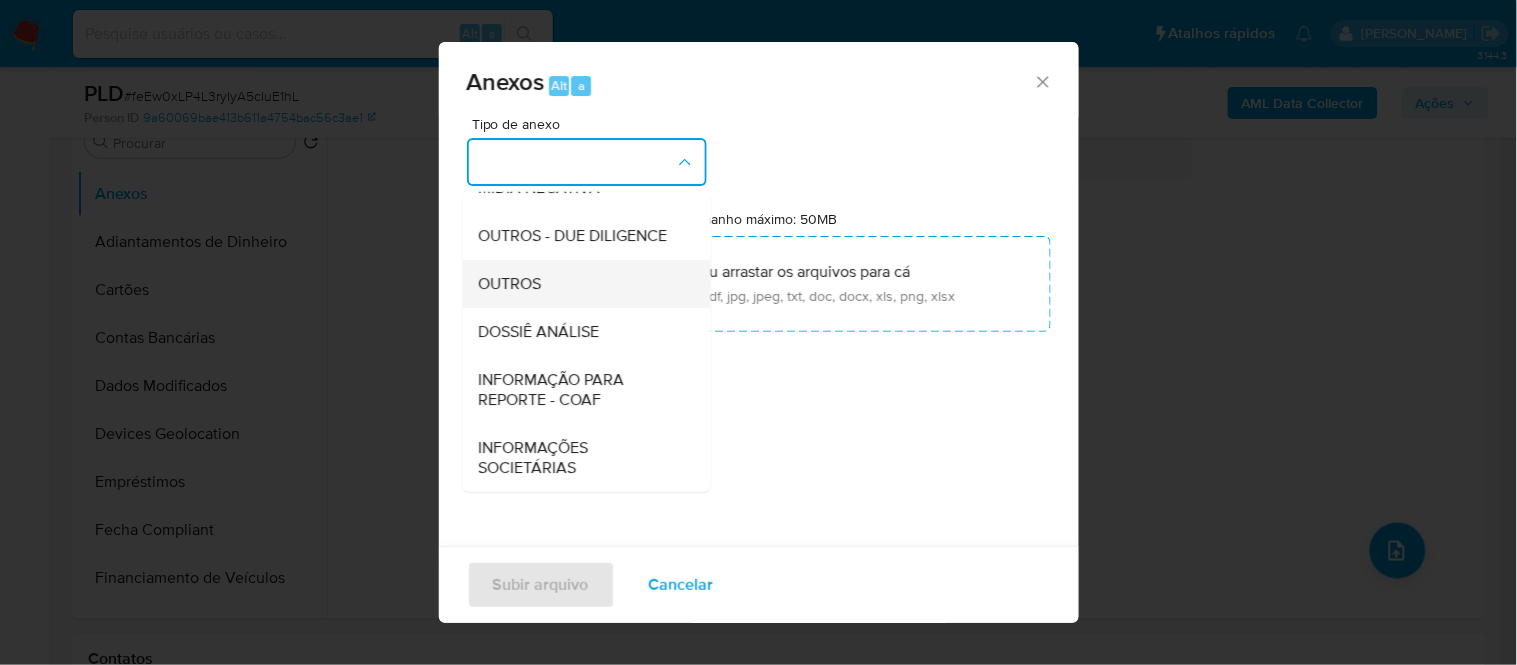 click on "OUTROS" 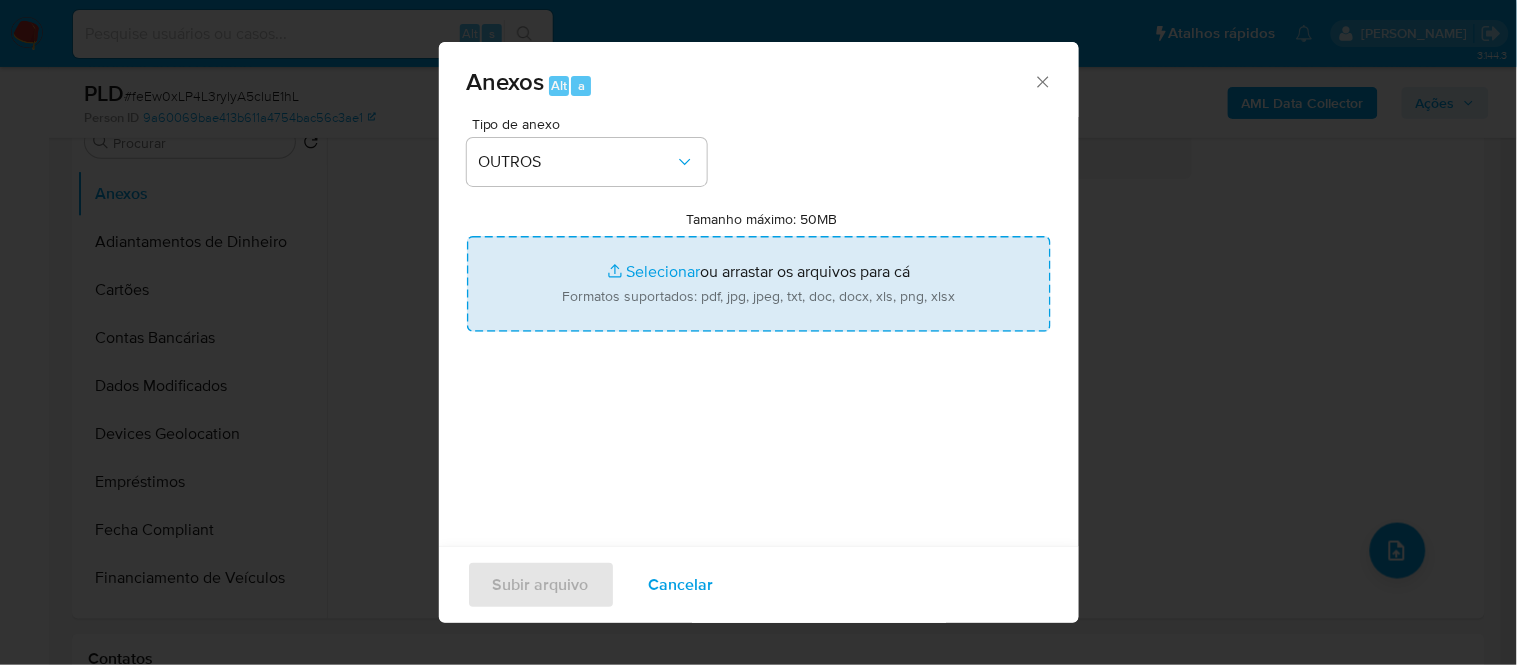 click on "Tamanho máximo: 50MB Selecionar arquivos" 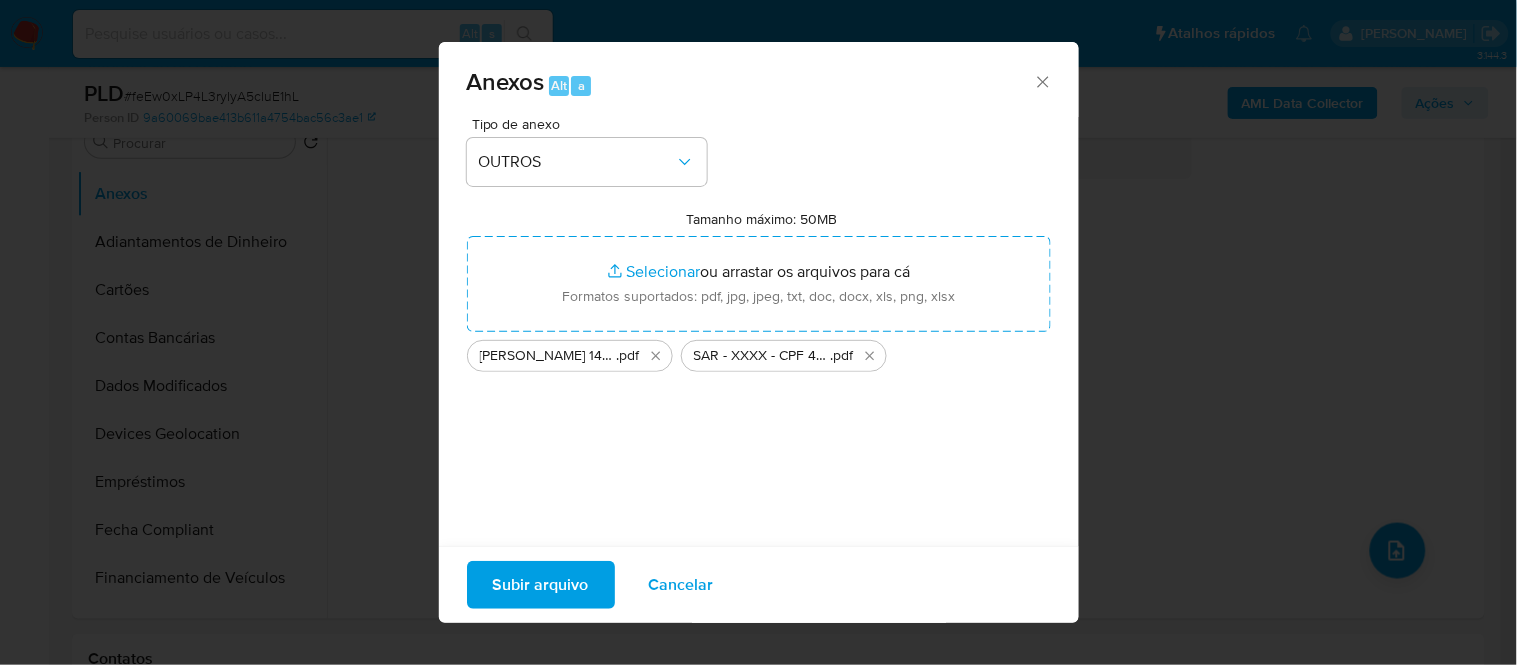 click on "Subir arquivo" 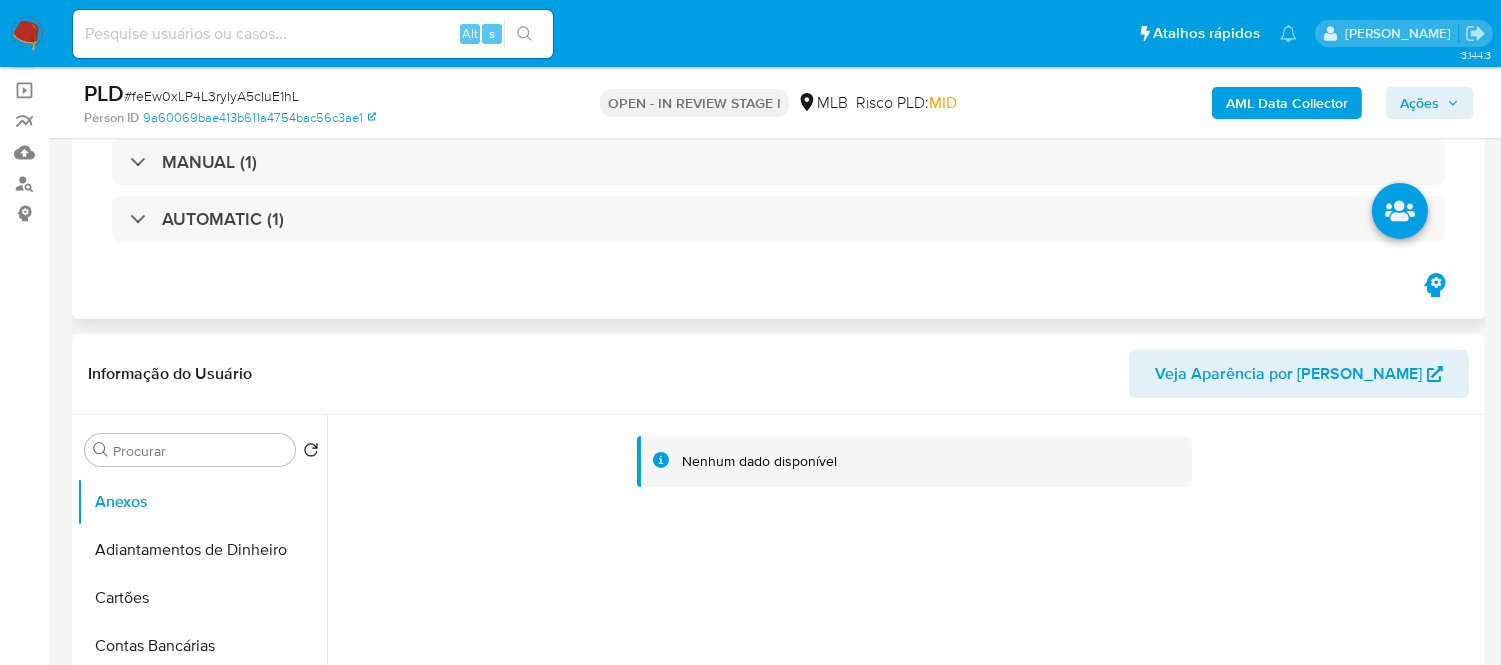 scroll, scrollTop: 111, scrollLeft: 0, axis: vertical 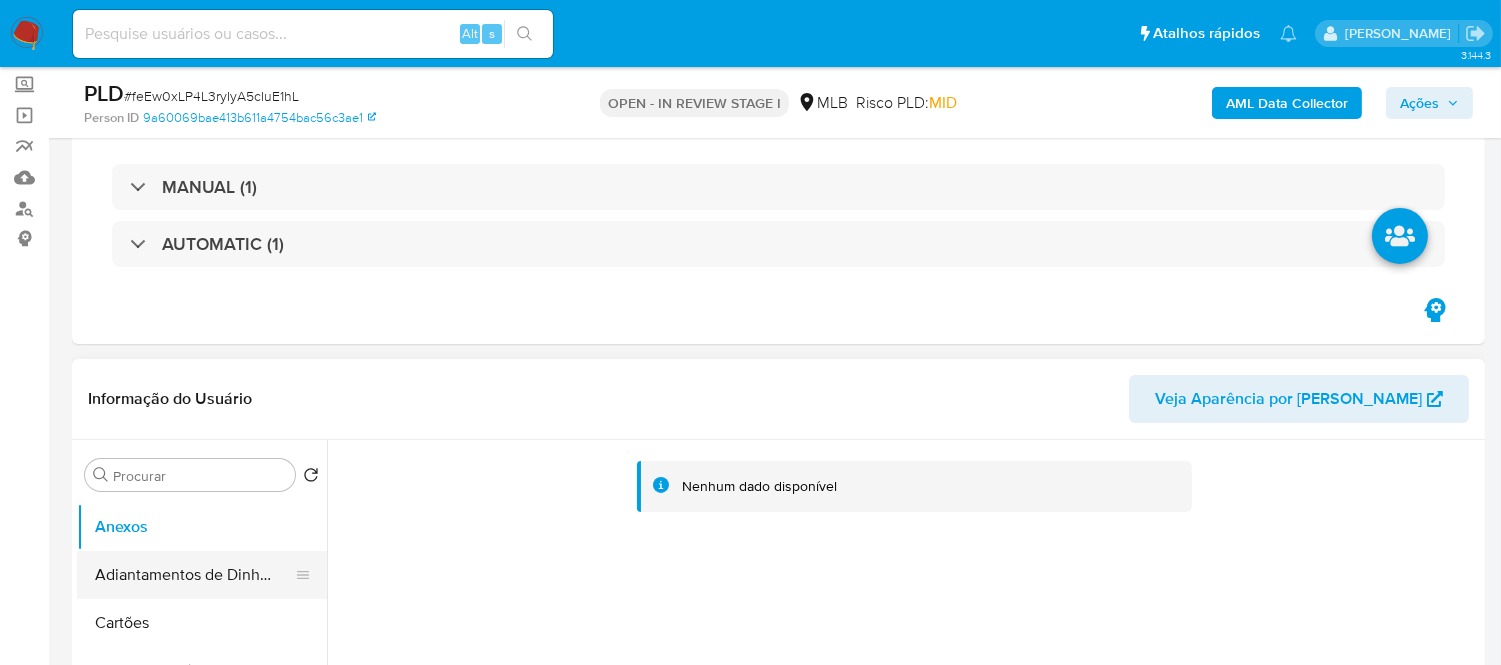 click on "Adiantamentos de Dinheiro" 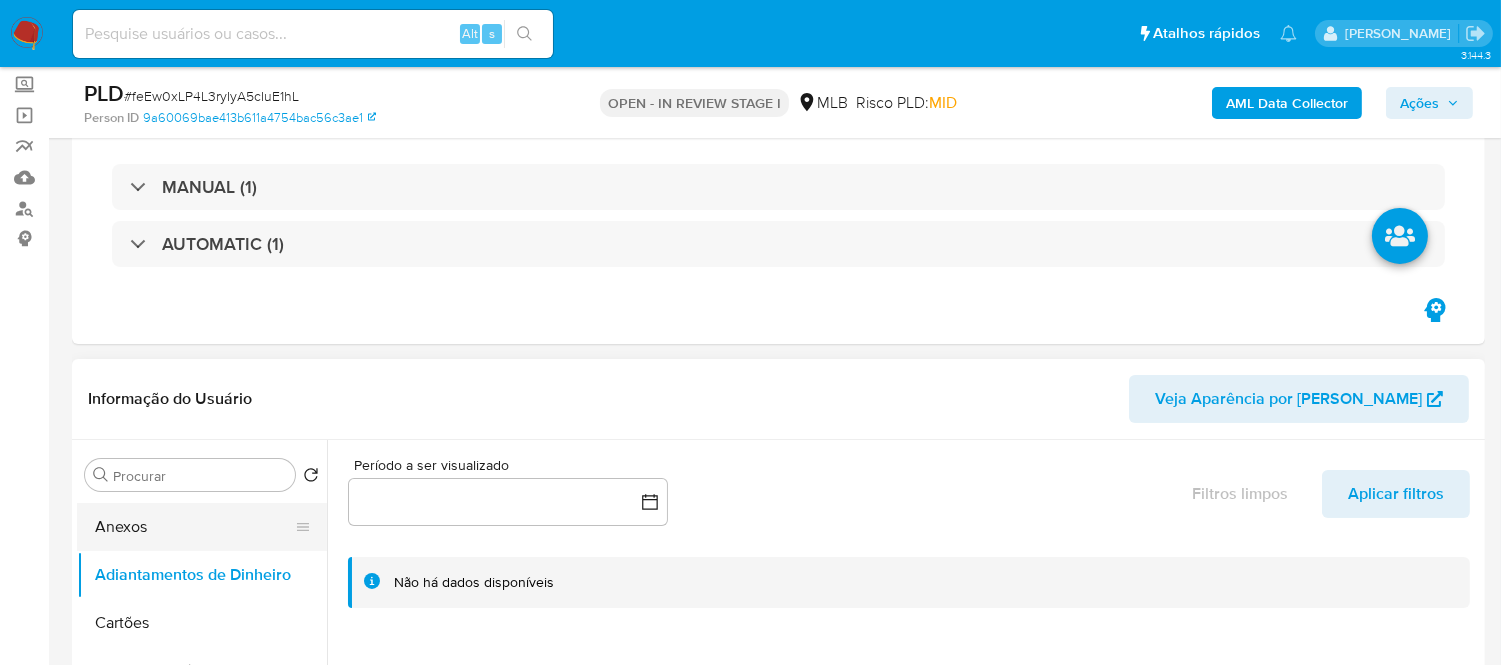click on "Anexos" 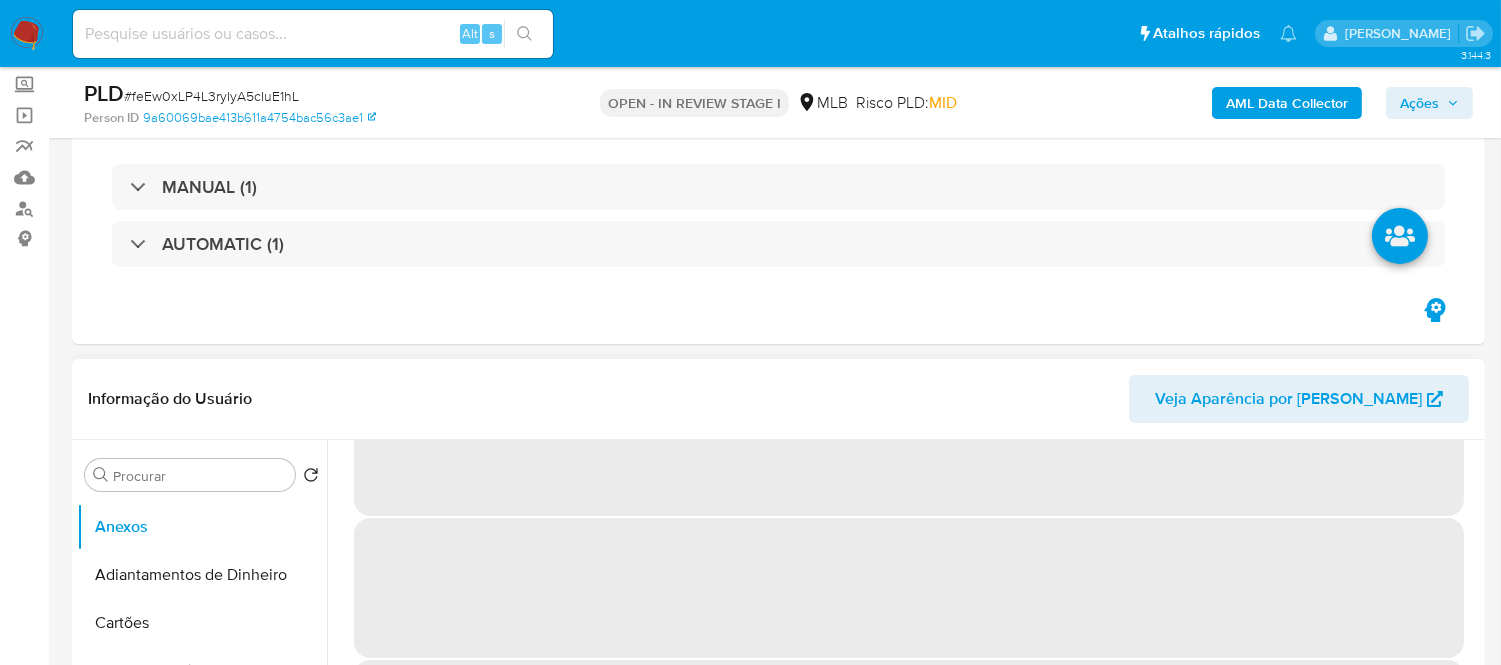 scroll, scrollTop: 0, scrollLeft: 0, axis: both 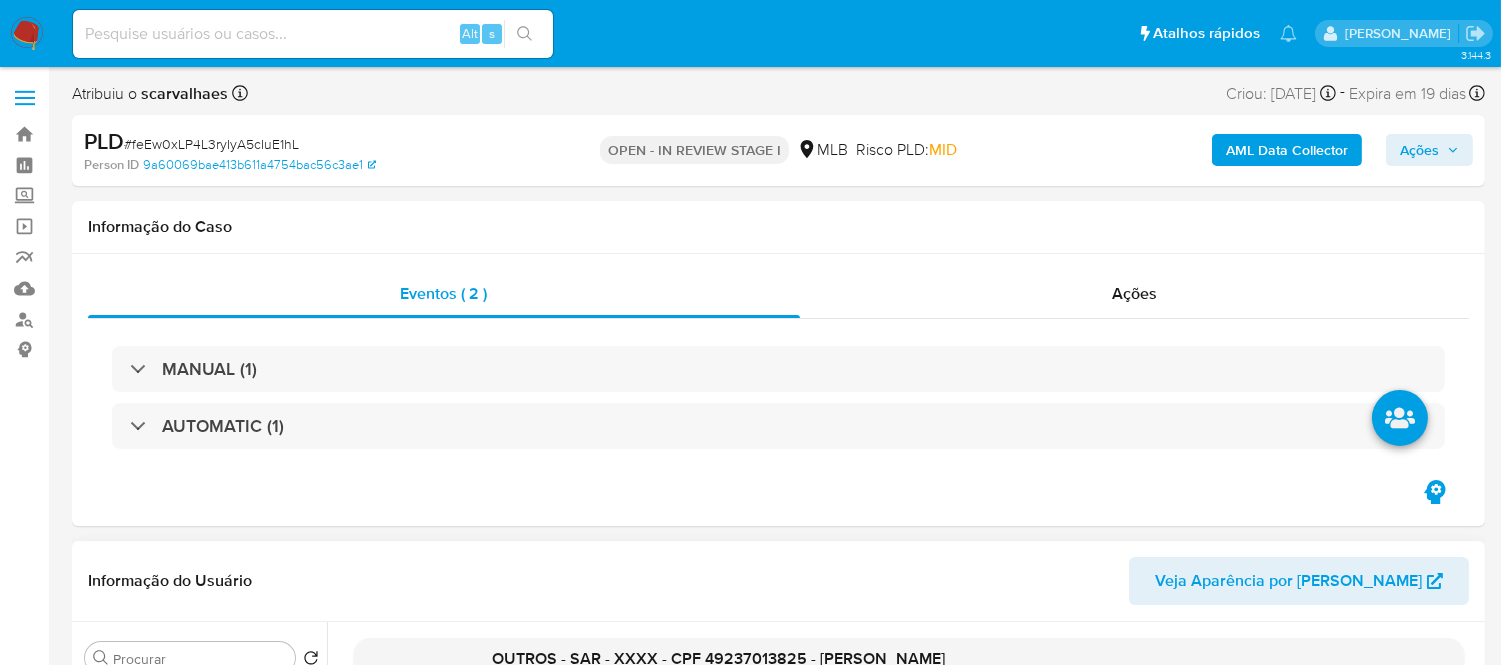 click on "Ações" 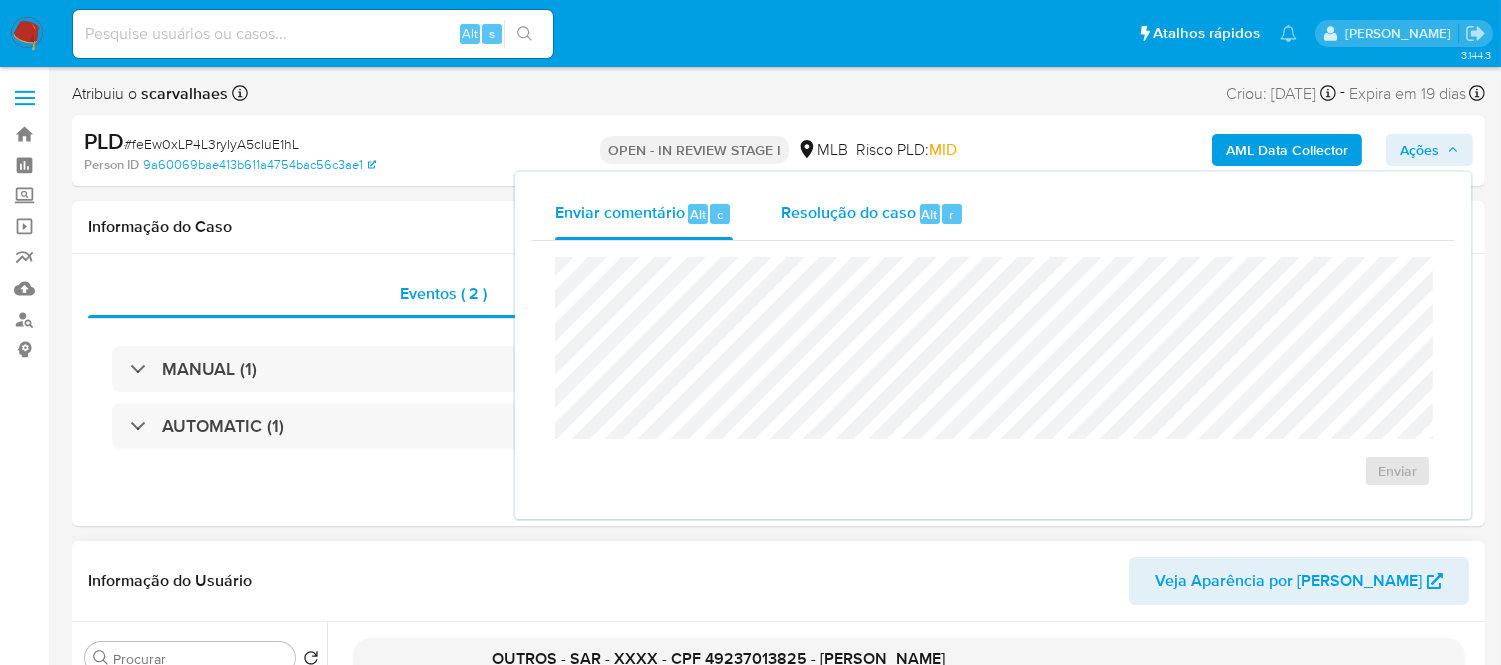 click on "Resolução do caso" 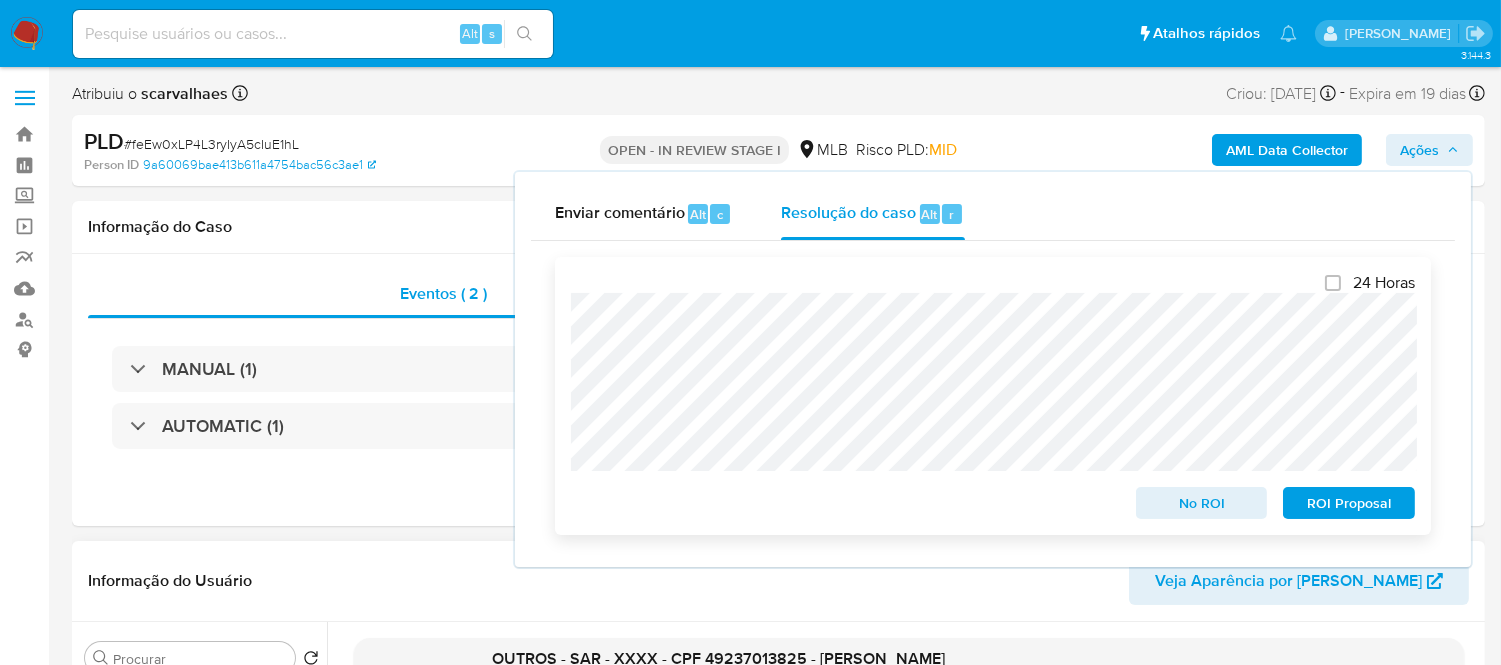 click on "ROI Proposal" 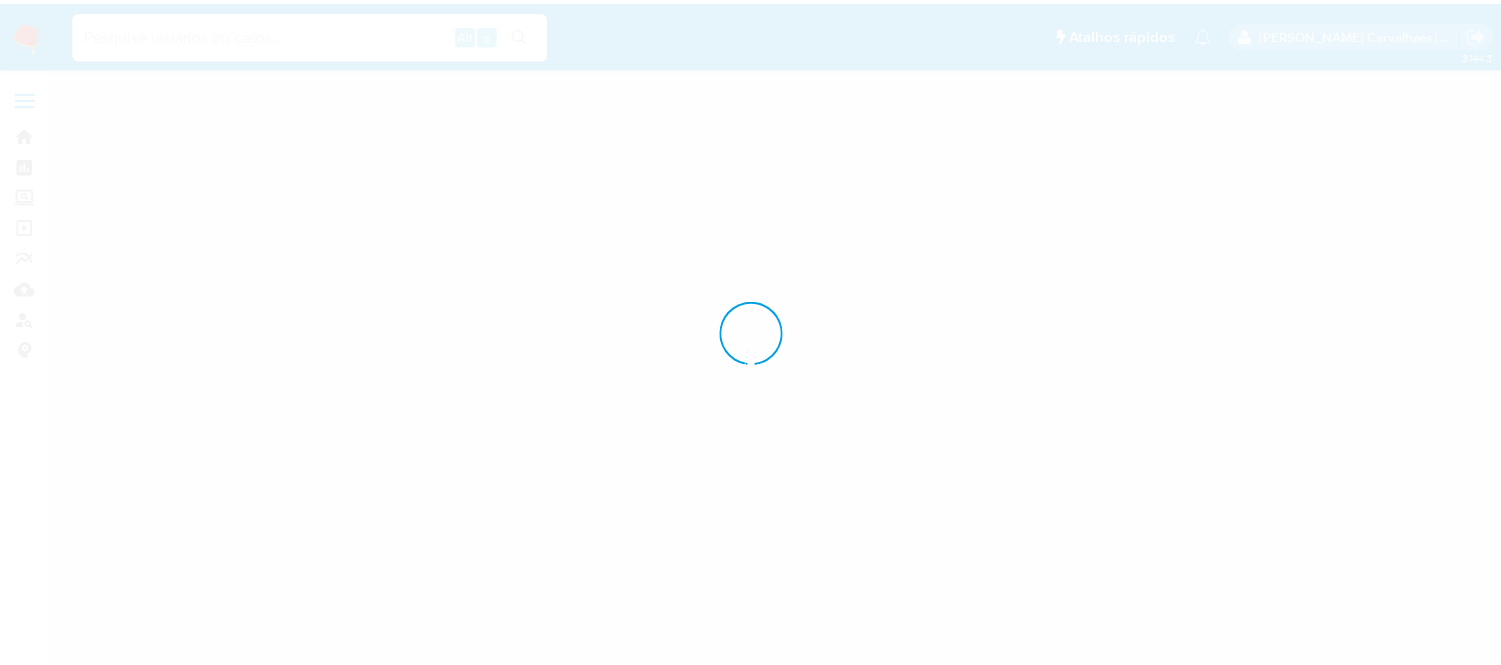 scroll, scrollTop: 0, scrollLeft: 0, axis: both 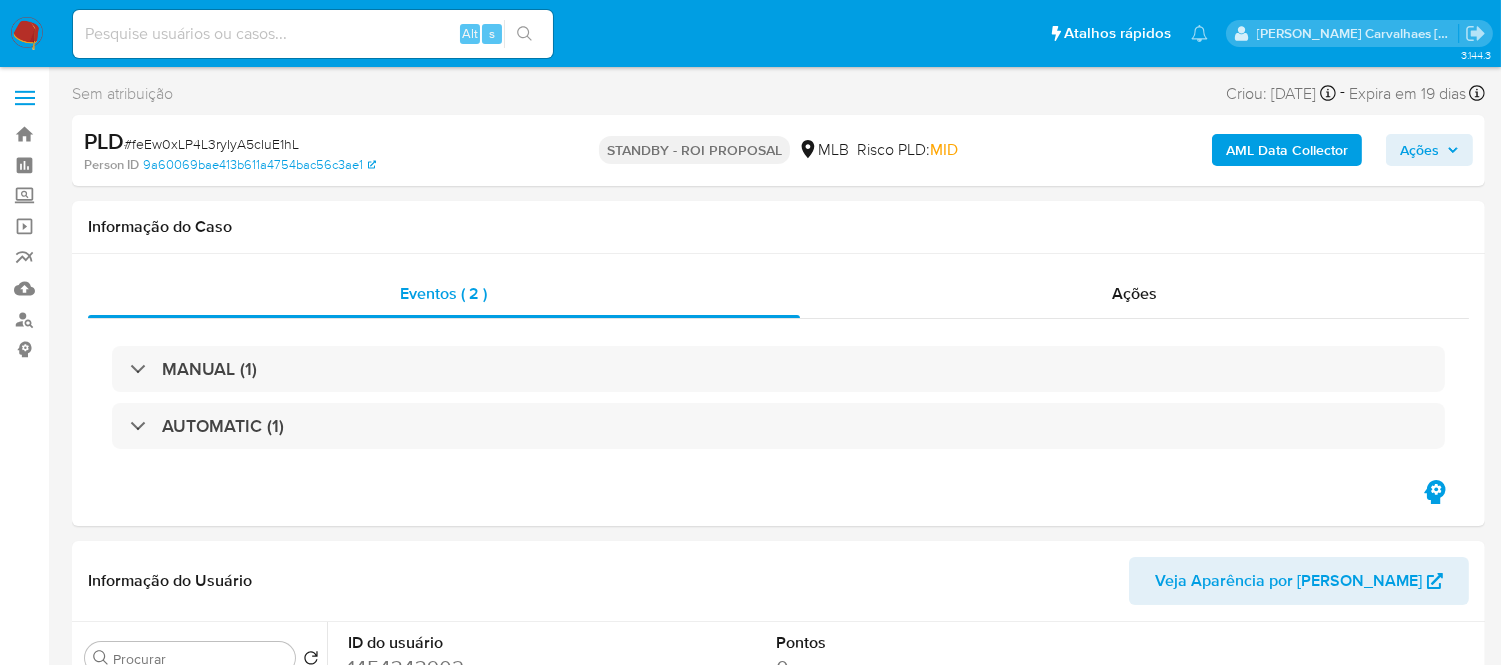 select on "10" 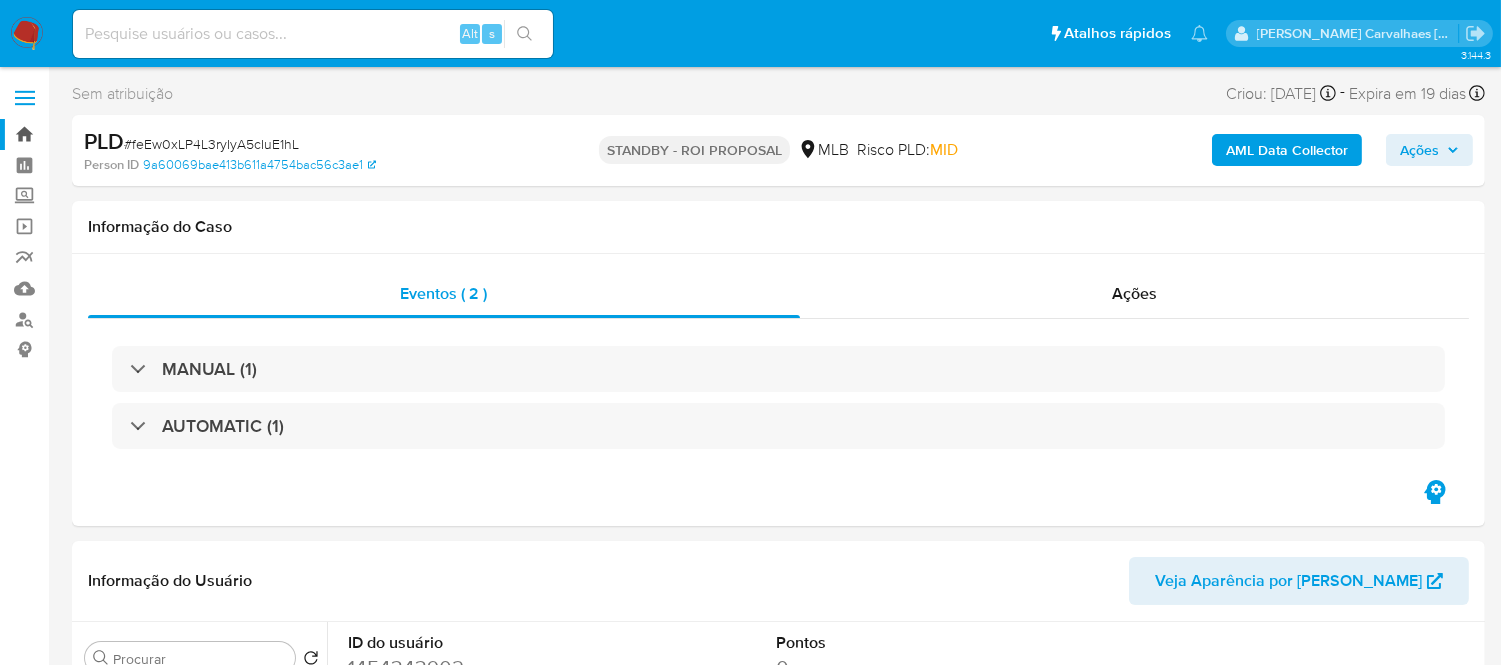 click on "Bandeja" at bounding box center (119, 134) 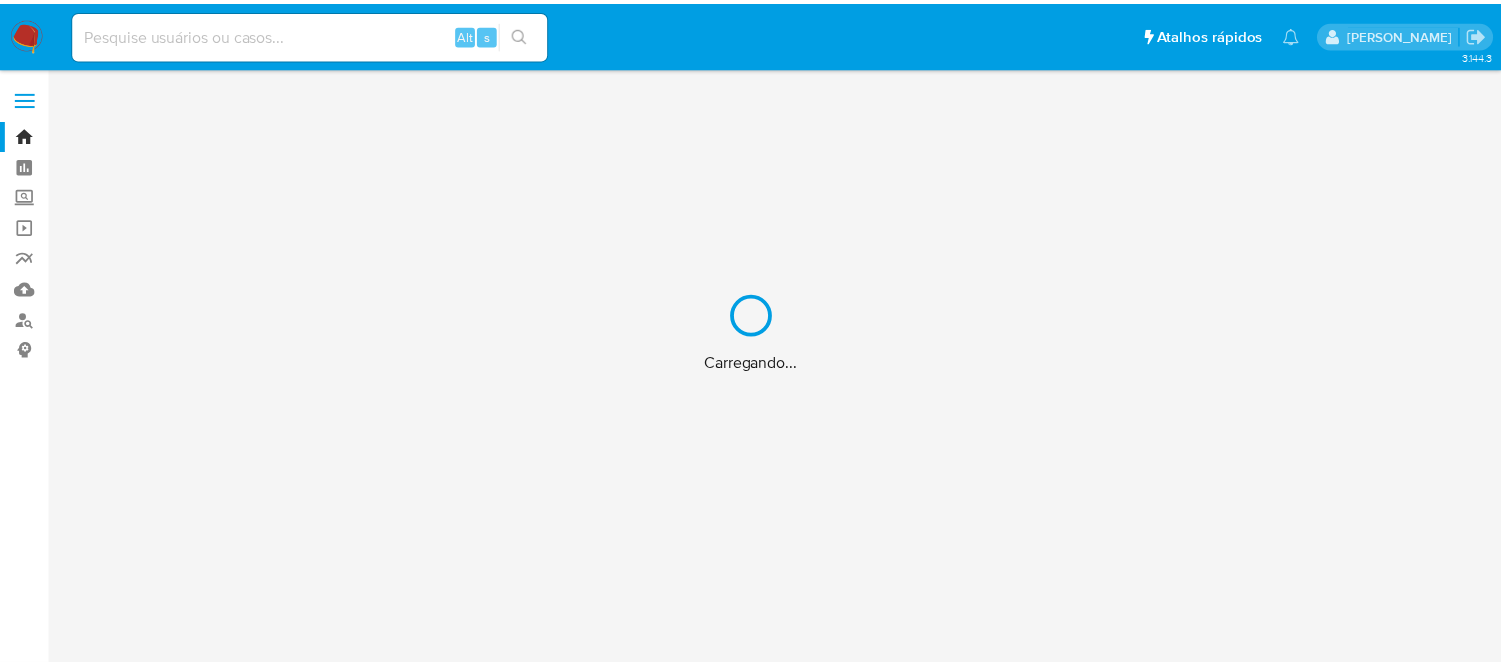 scroll, scrollTop: 0, scrollLeft: 0, axis: both 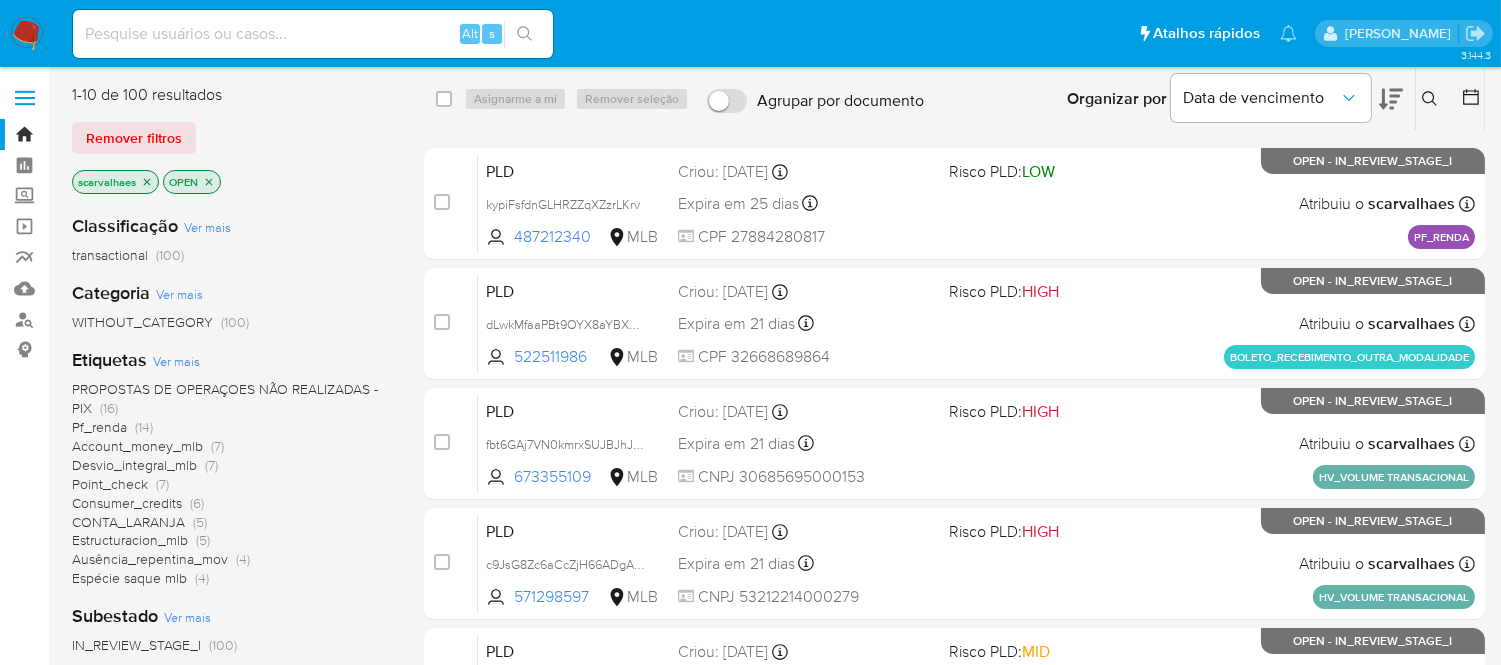 click on "Pf_renda (14)" at bounding box center (112, 427) 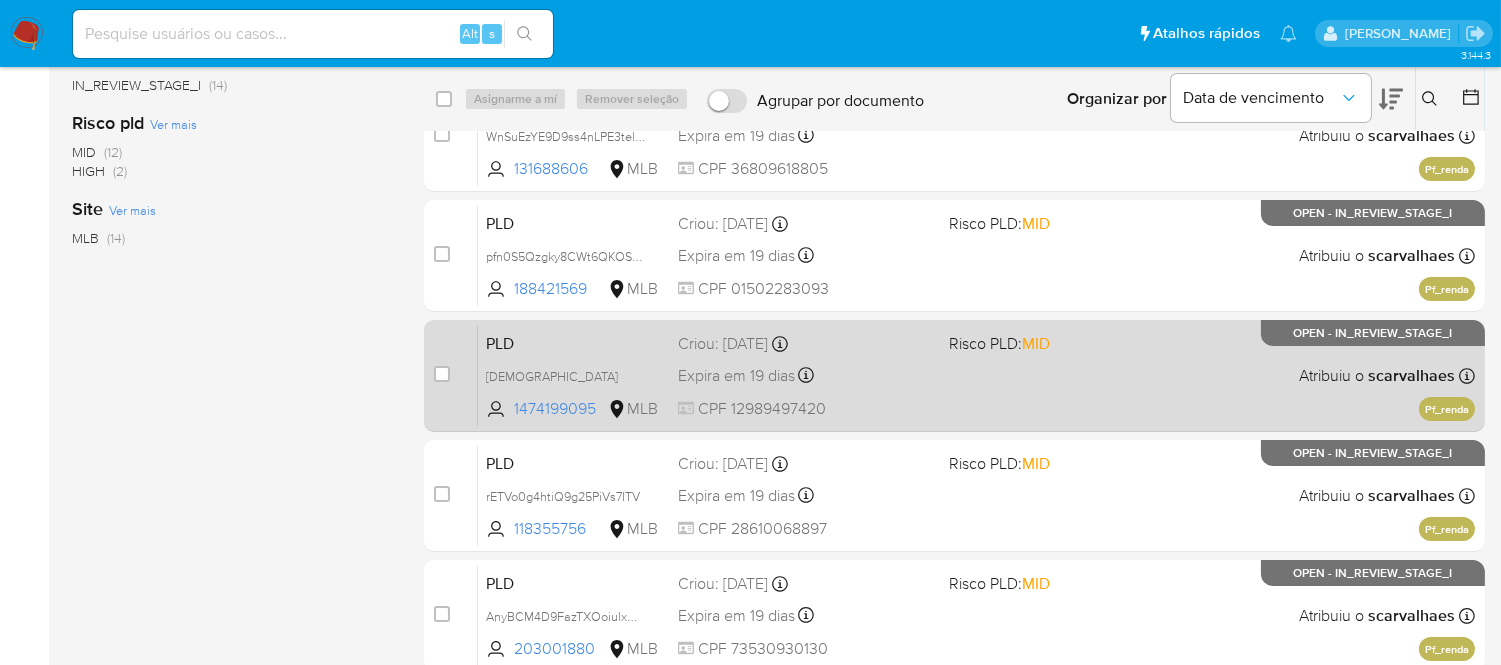 scroll, scrollTop: 666, scrollLeft: 0, axis: vertical 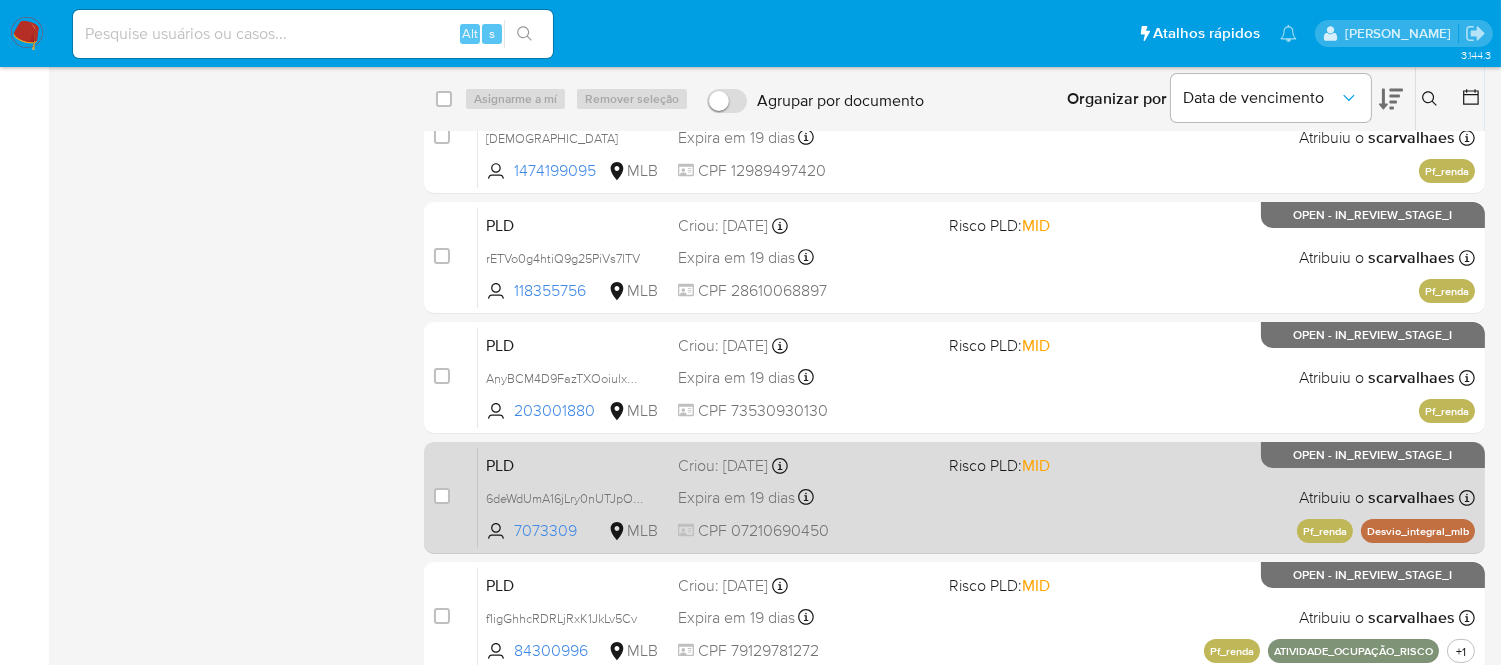 click on "Expira em 19 dias   Expira em 27/07/2025 00:25:15" at bounding box center (805, 497) 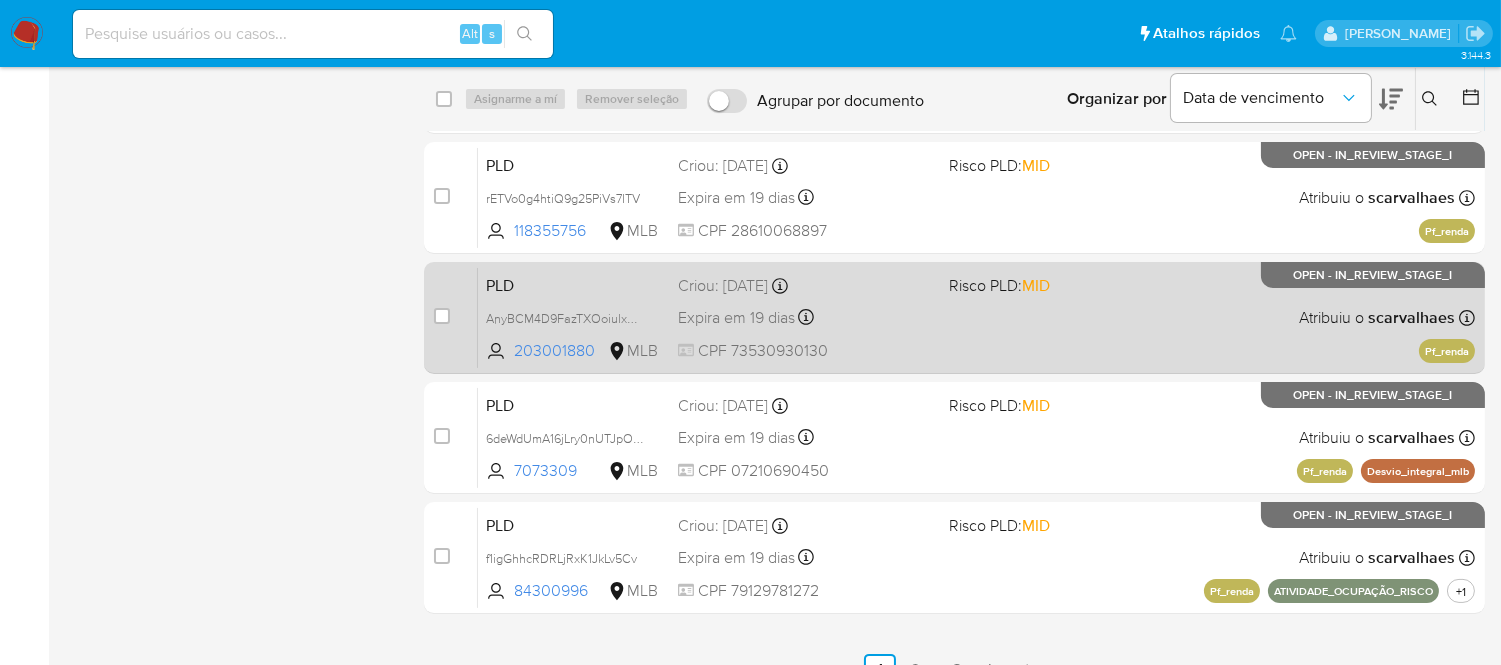 scroll, scrollTop: 758, scrollLeft: 0, axis: vertical 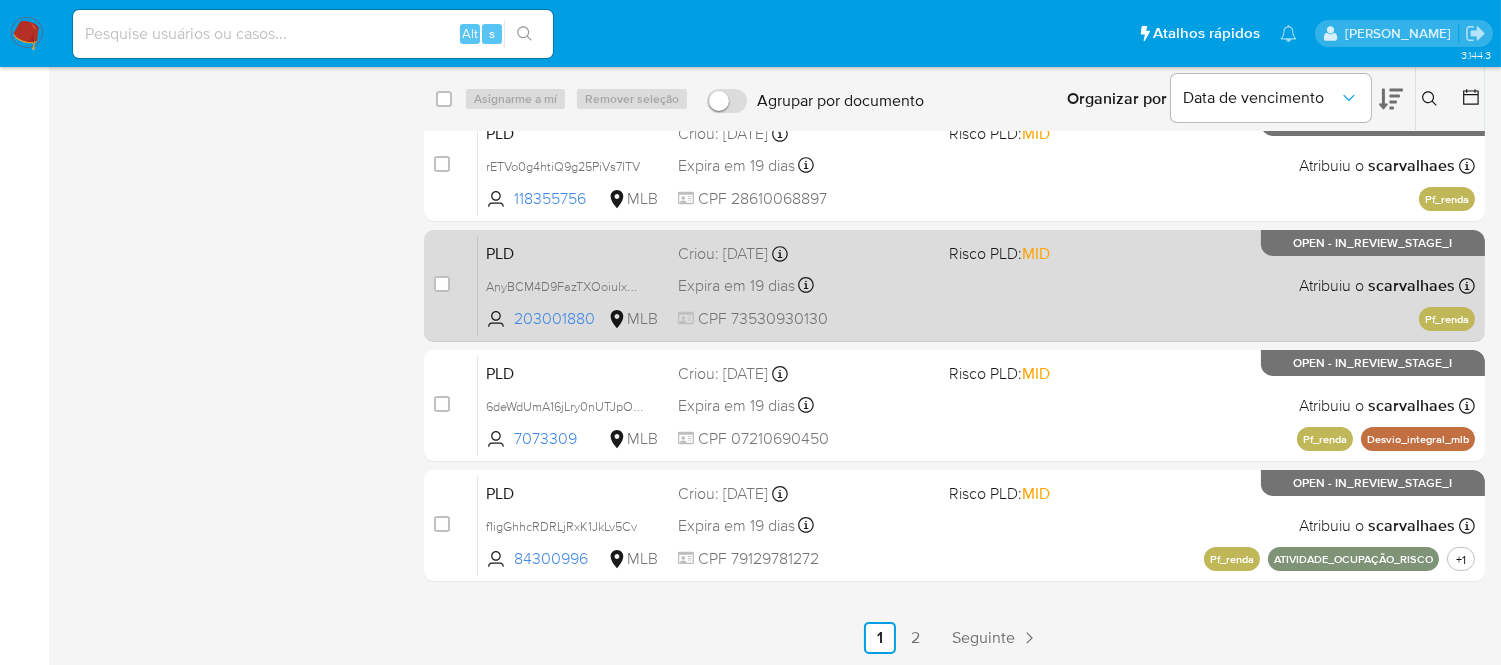 click on "CPF   73530930130" at bounding box center (805, 319) 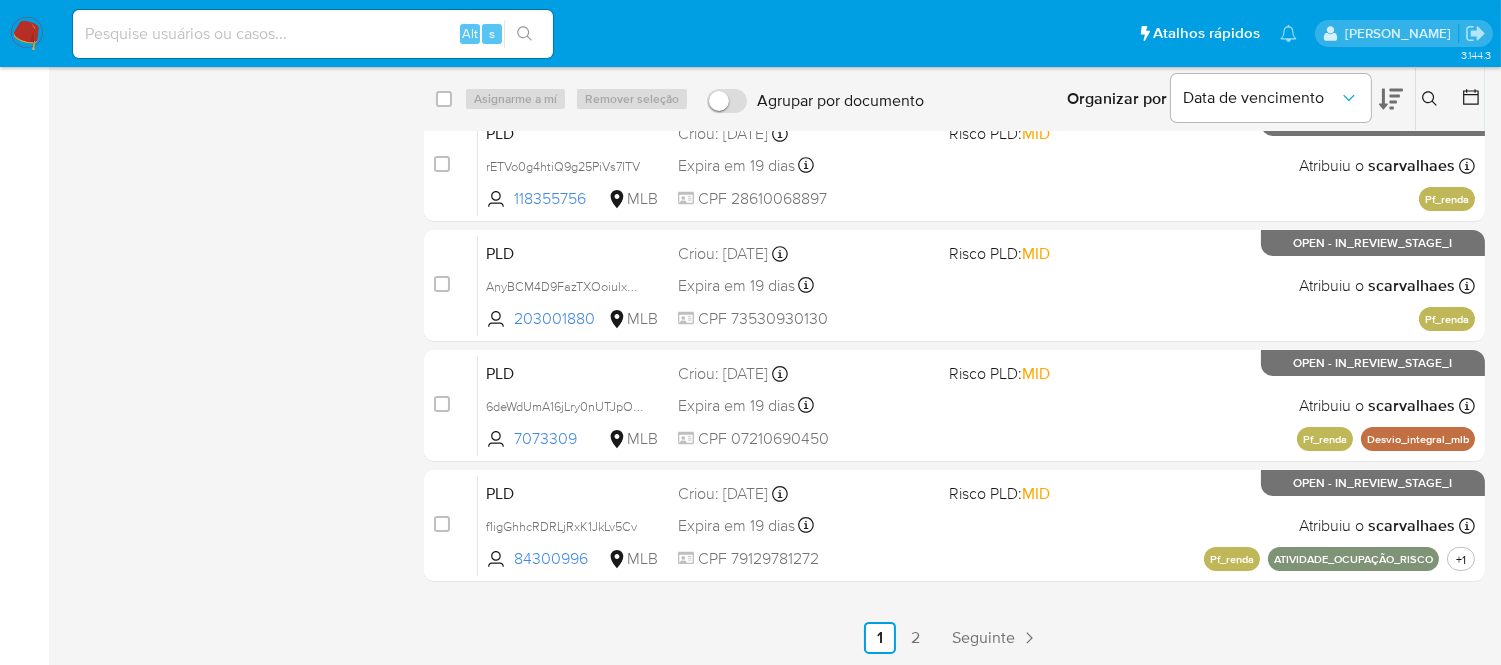 click on "2" at bounding box center [916, 638] 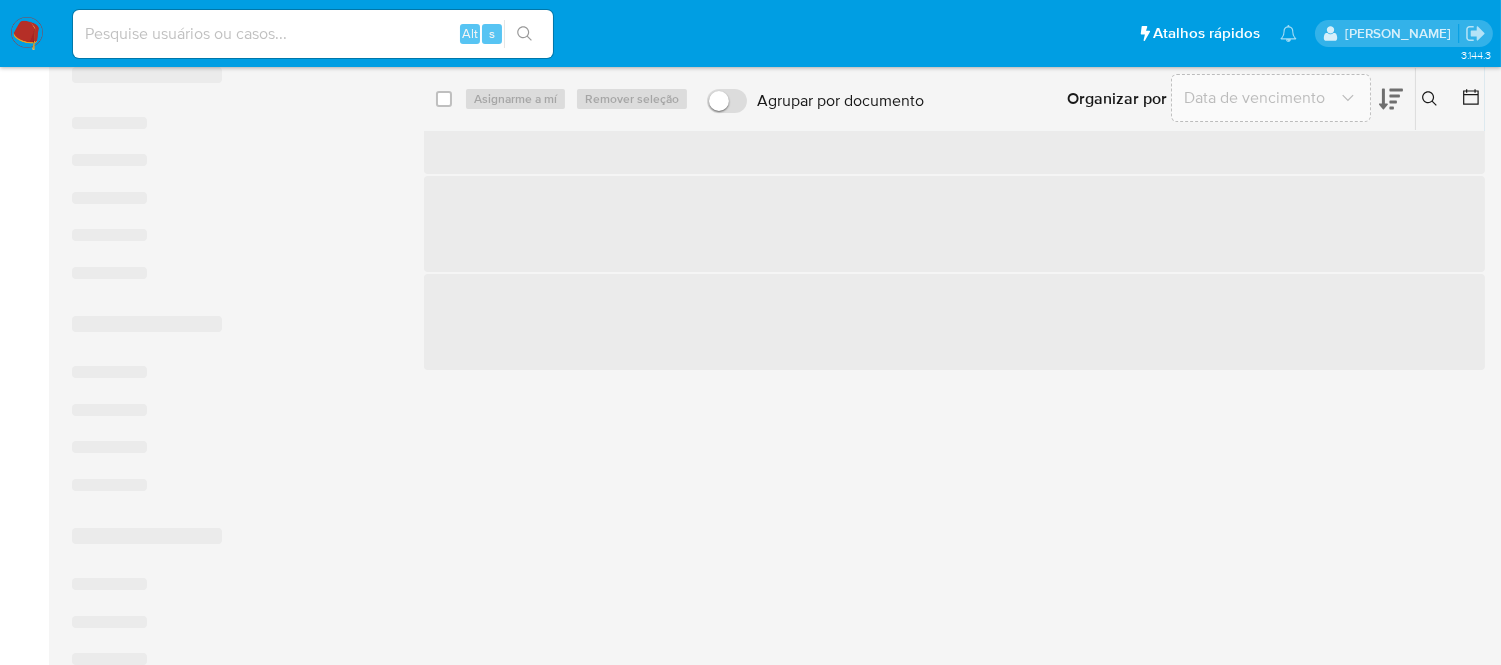 scroll, scrollTop: 0, scrollLeft: 0, axis: both 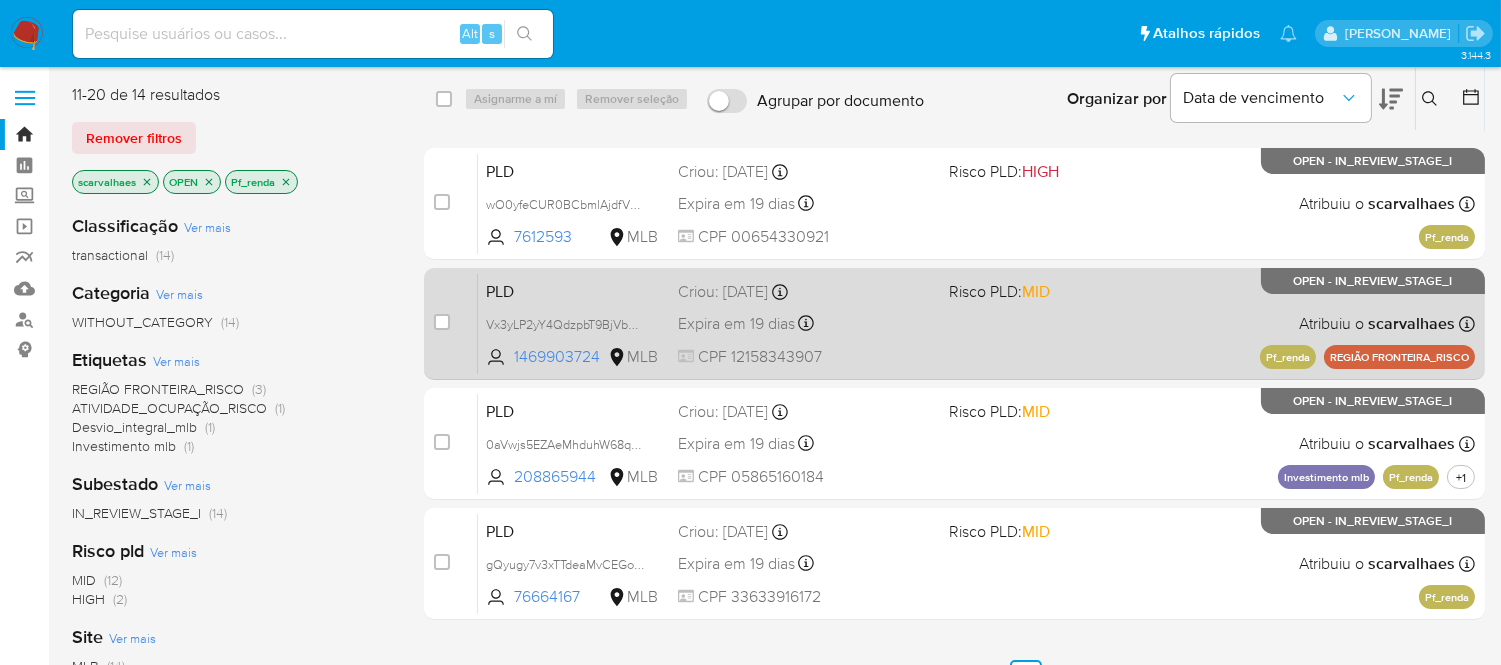 click on "PLD Vx3yLP2yY4QdzpbT9BjVbG6Q 1469903724 MLB Risco PLD:  MID Criou: 12/06/2025   Criou: 12/06/2025 00:17:37 Expira em 19 dias   Expira em 27/07/2025 00:17:38 CPF   12158343907 Atribuiu o   scarvalhaes   Asignado el: 13/06/2025 15:06:08 Pf_renda REGIÃO FRONTEIRA_RISCO OPEN - IN_REVIEW_STAGE_I" at bounding box center (976, 323) 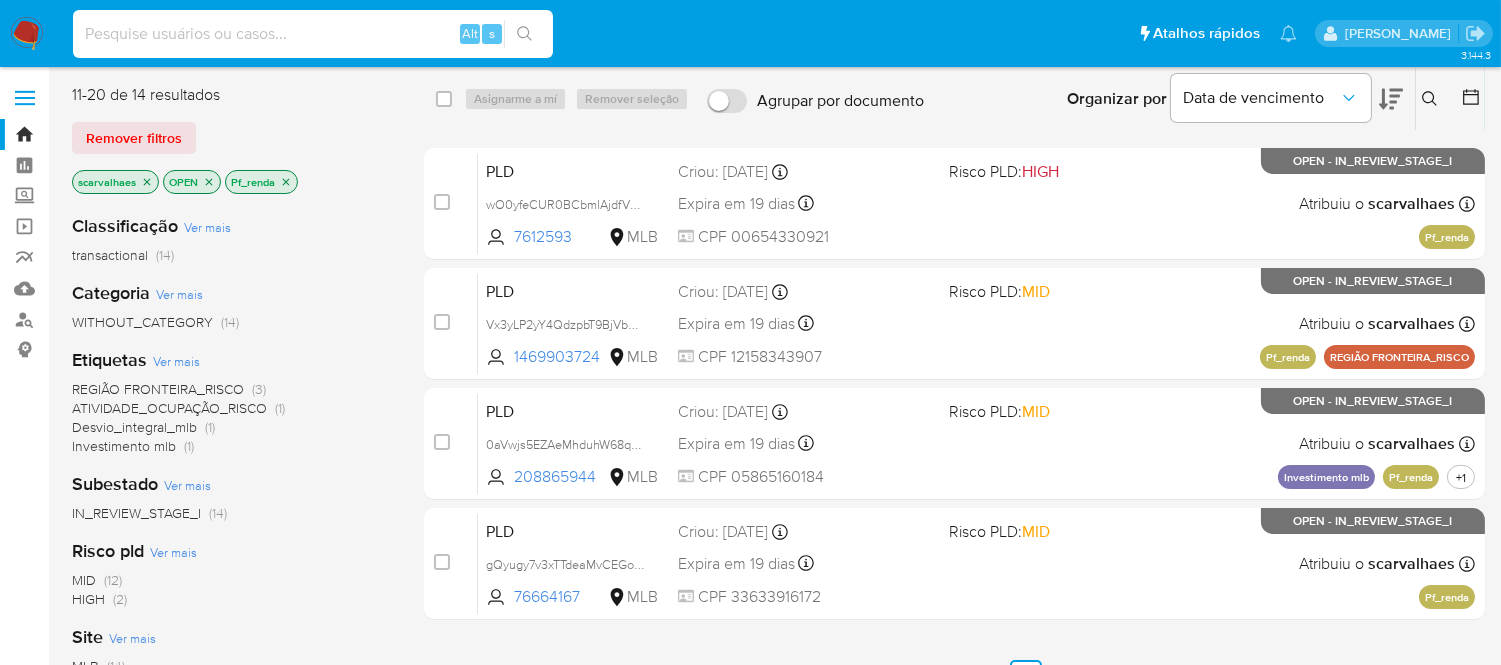 click at bounding box center (313, 34) 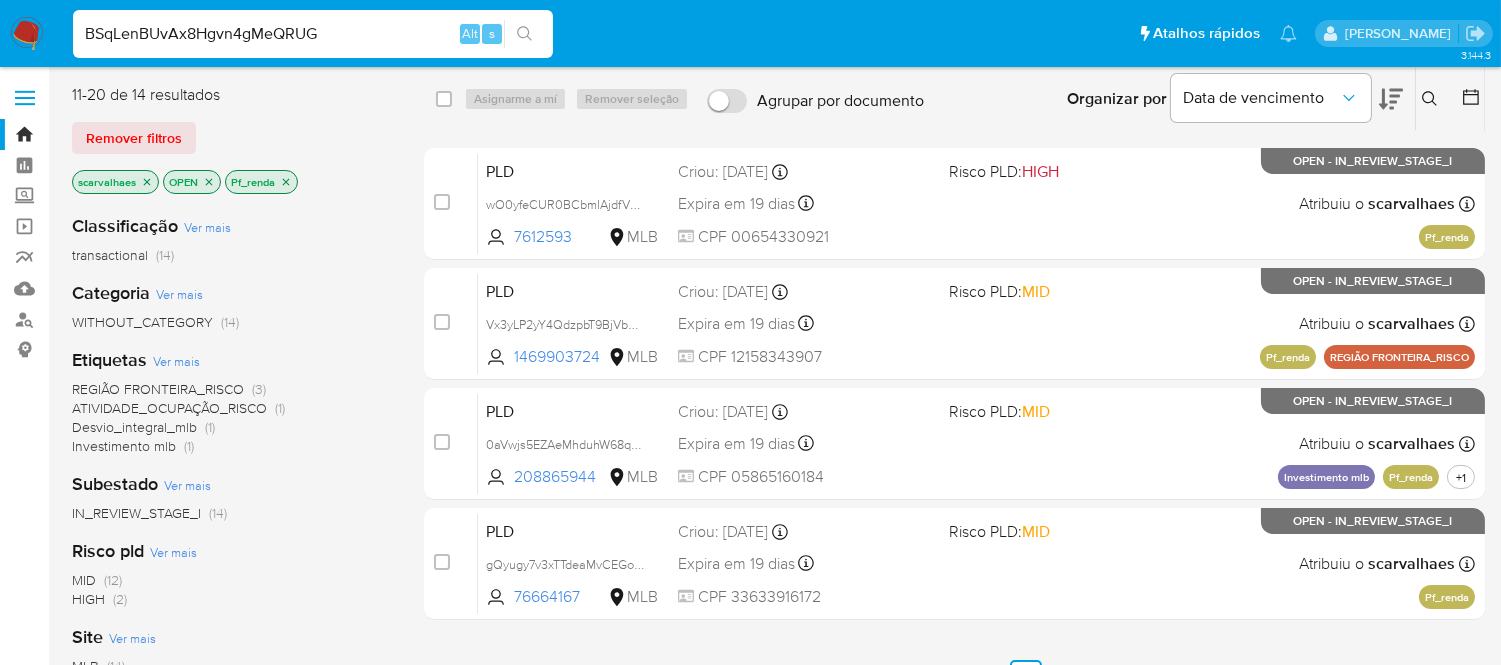 type on "BSqLenBUvAx8Hgvn4gMeQRUG" 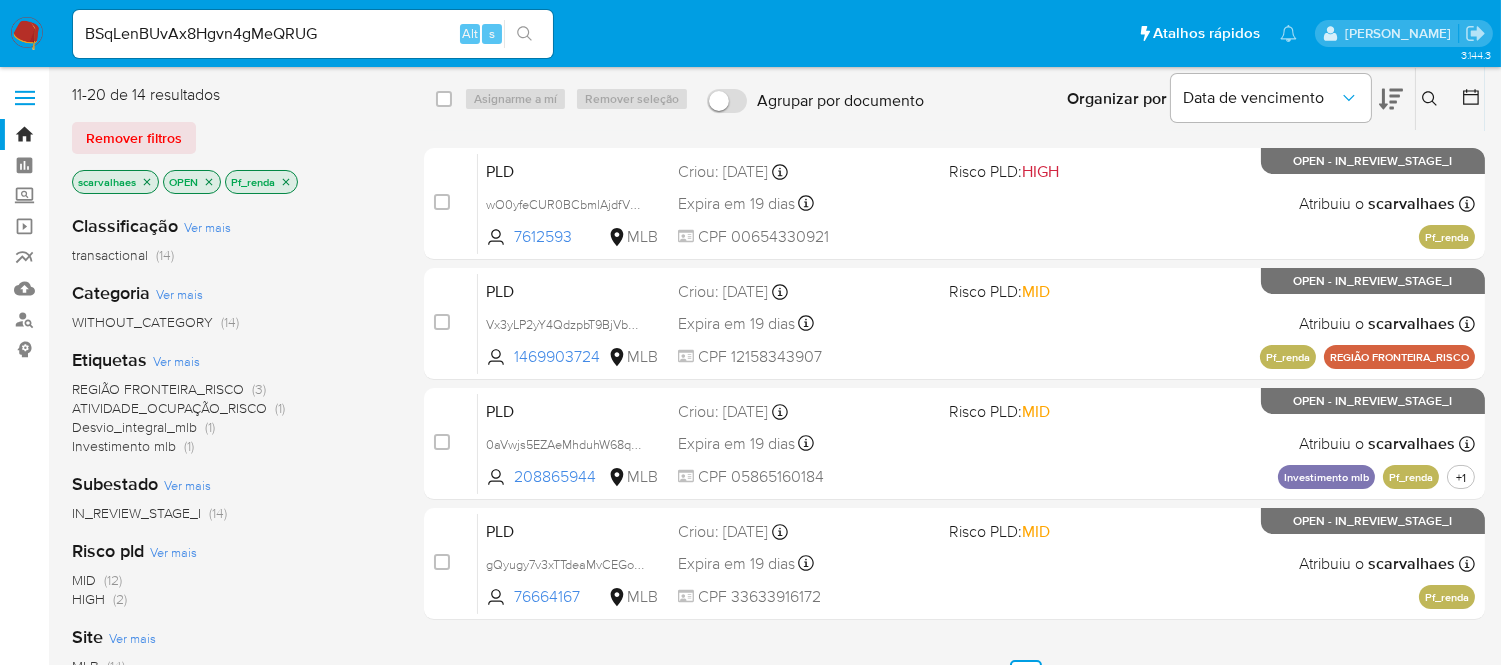 click at bounding box center [524, 34] 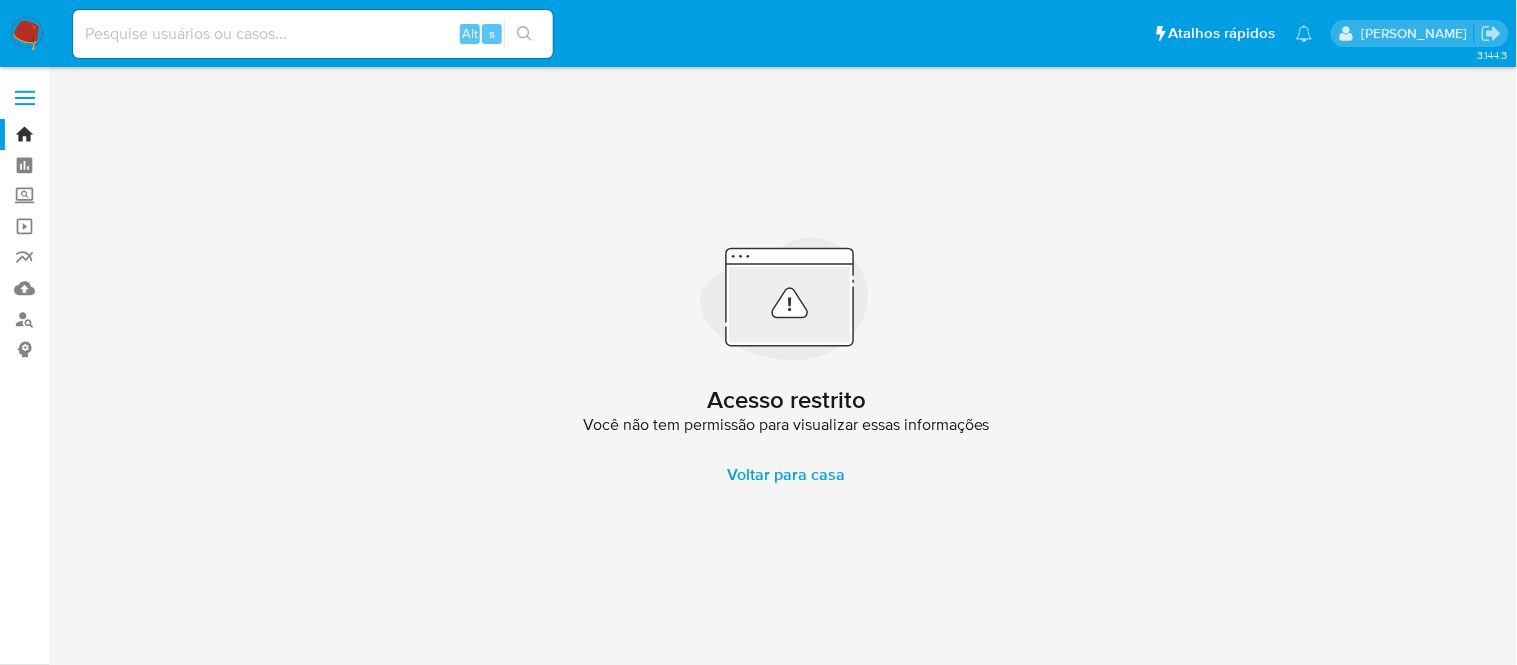 click at bounding box center [313, 34] 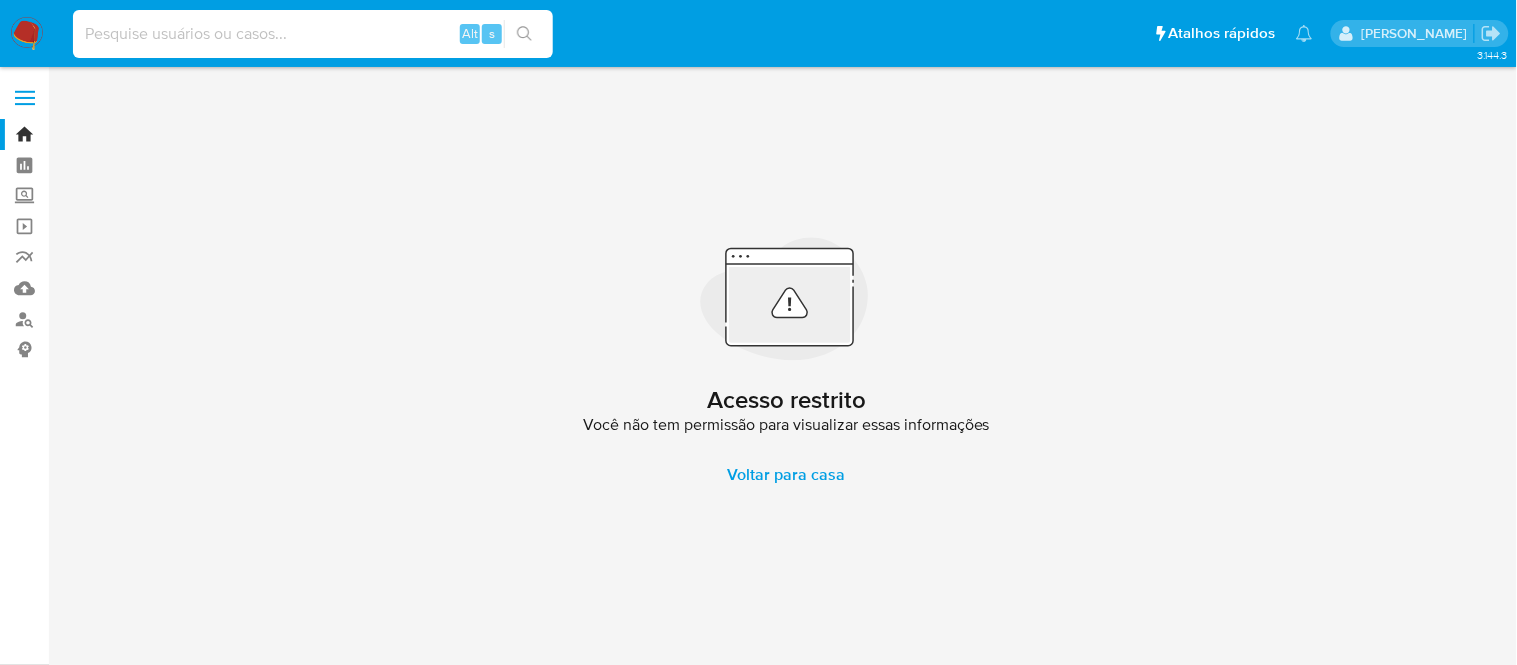 paste on "BSqLenBUvAx8Hgvn4gMeQRUG" 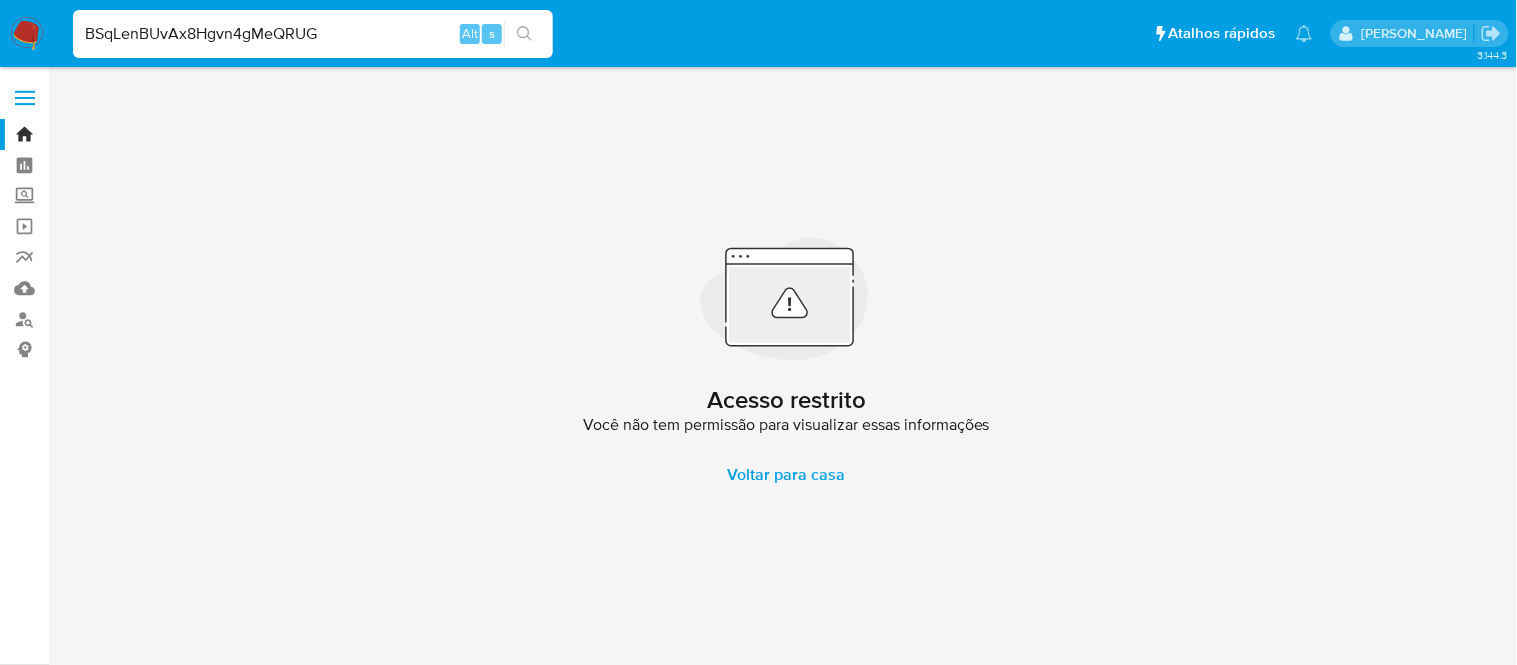type on "BSqLenBUvAx8Hgvn4gMeQRUG" 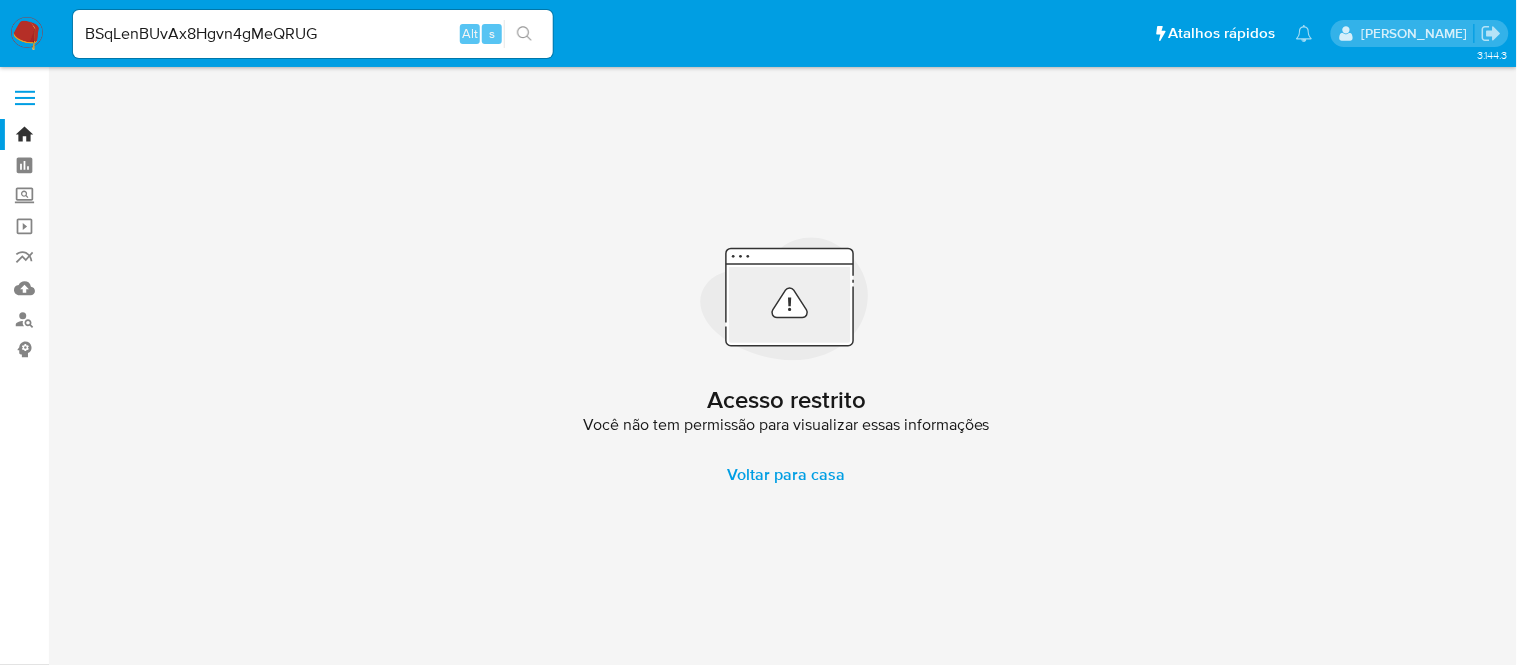 click 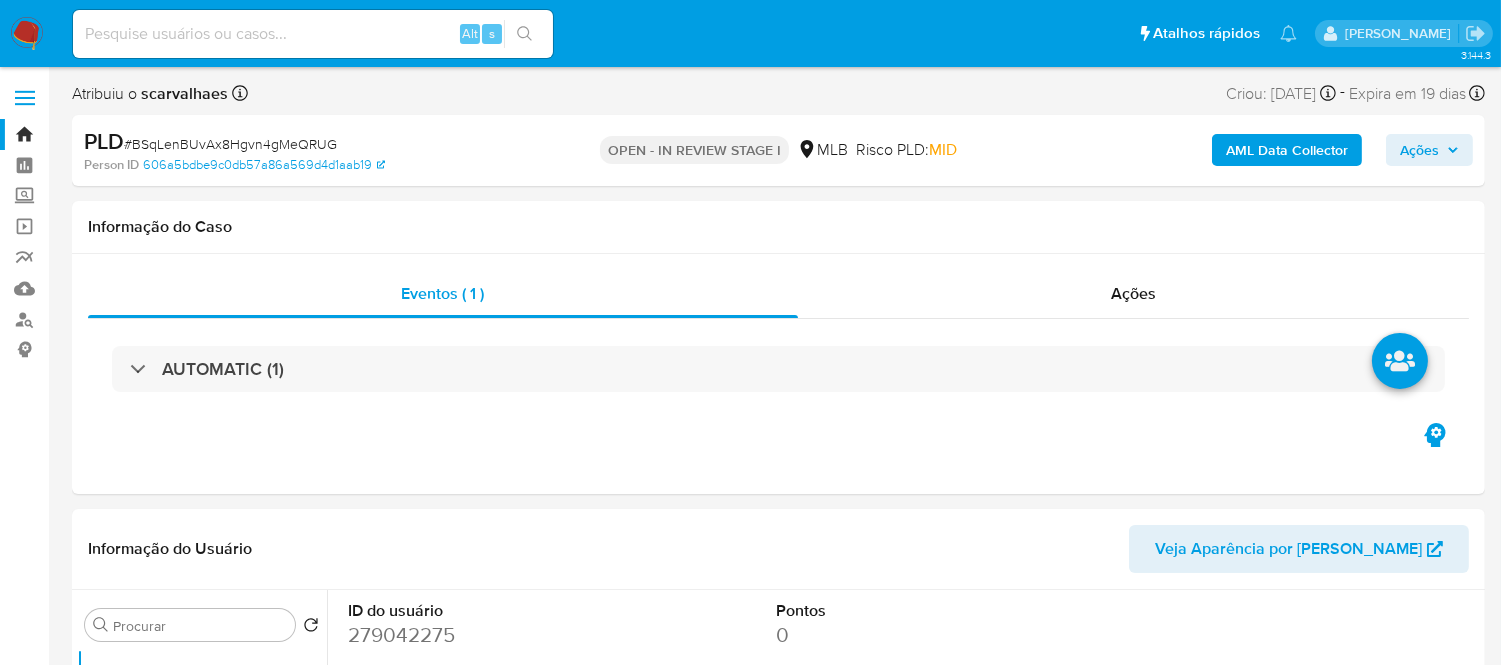 select on "10" 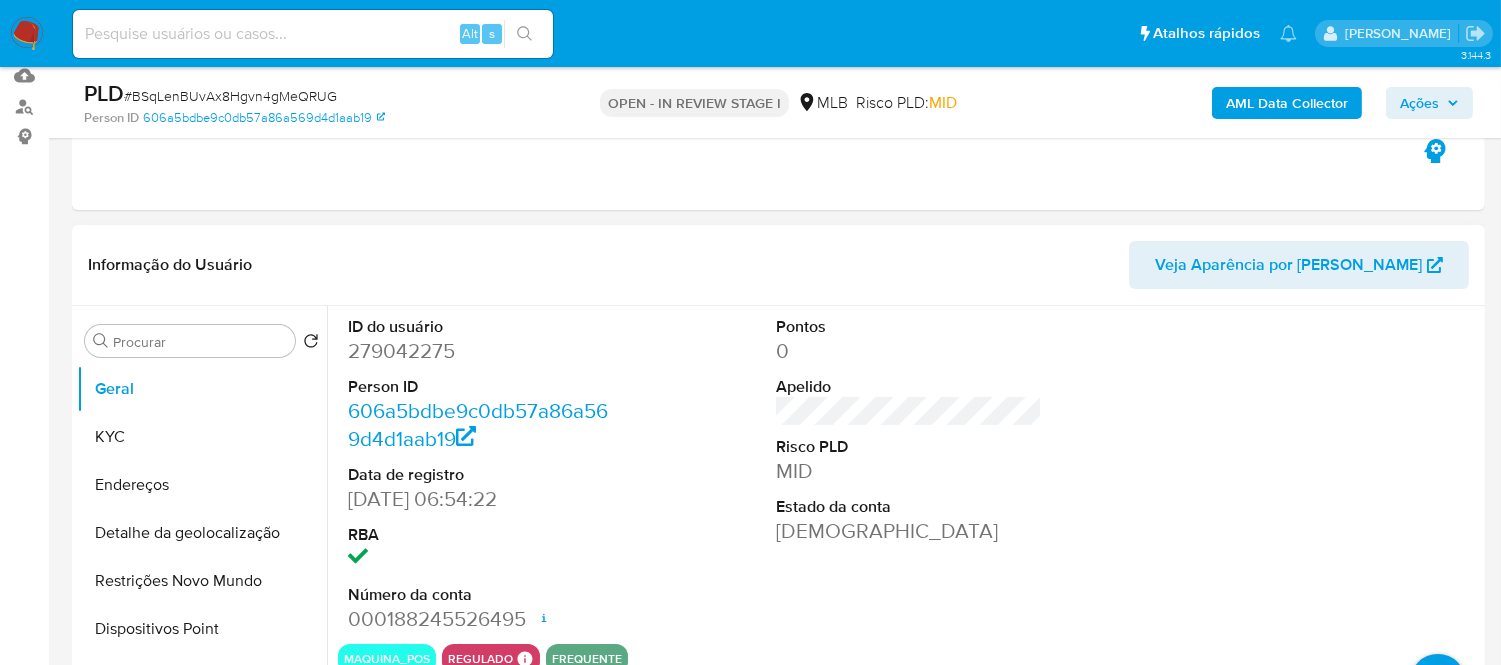 scroll, scrollTop: 222, scrollLeft: 0, axis: vertical 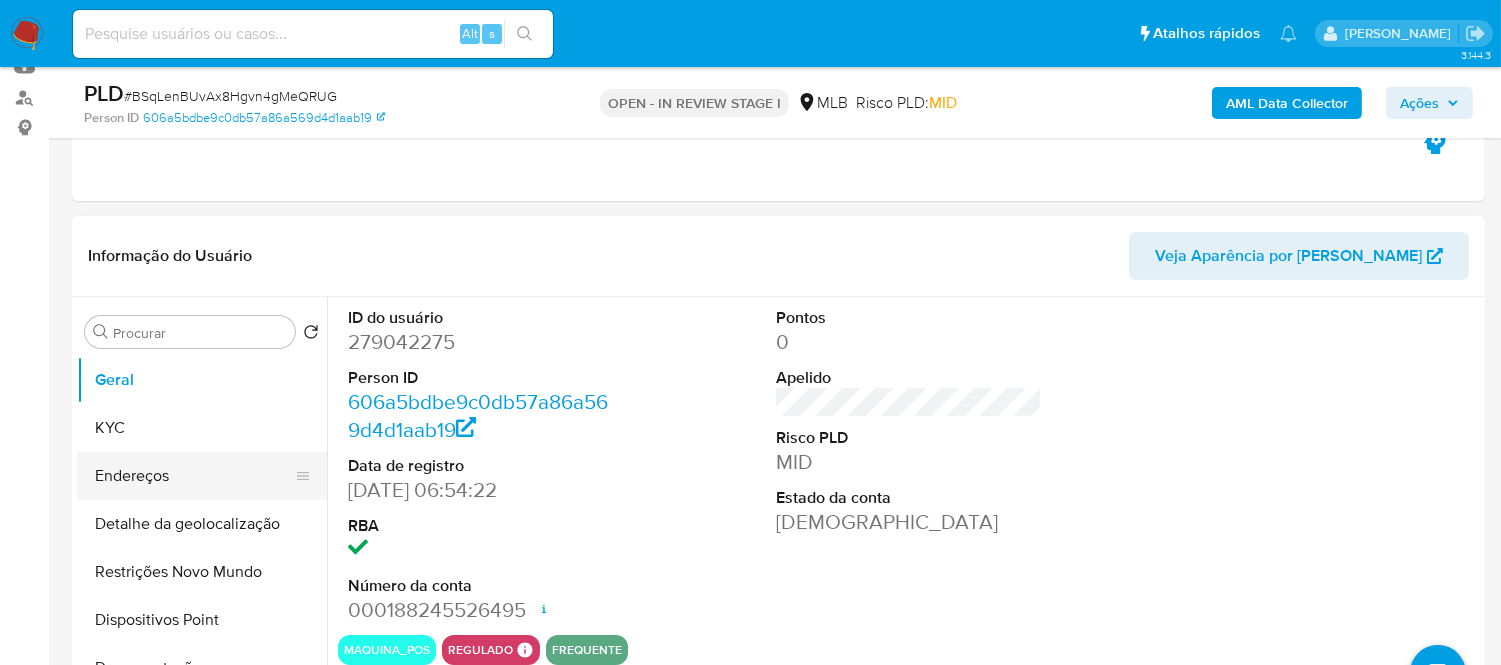 click on "Endereços" at bounding box center [194, 476] 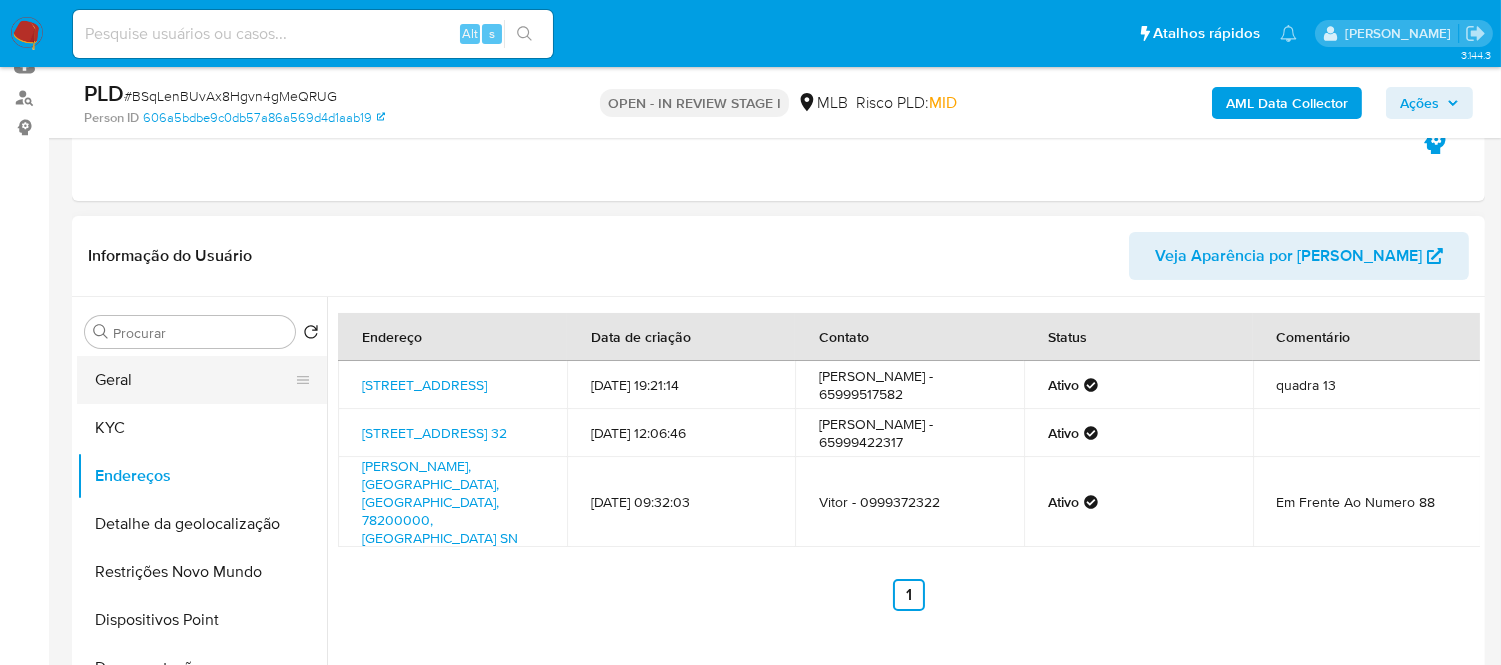 click on "Geral" at bounding box center (194, 380) 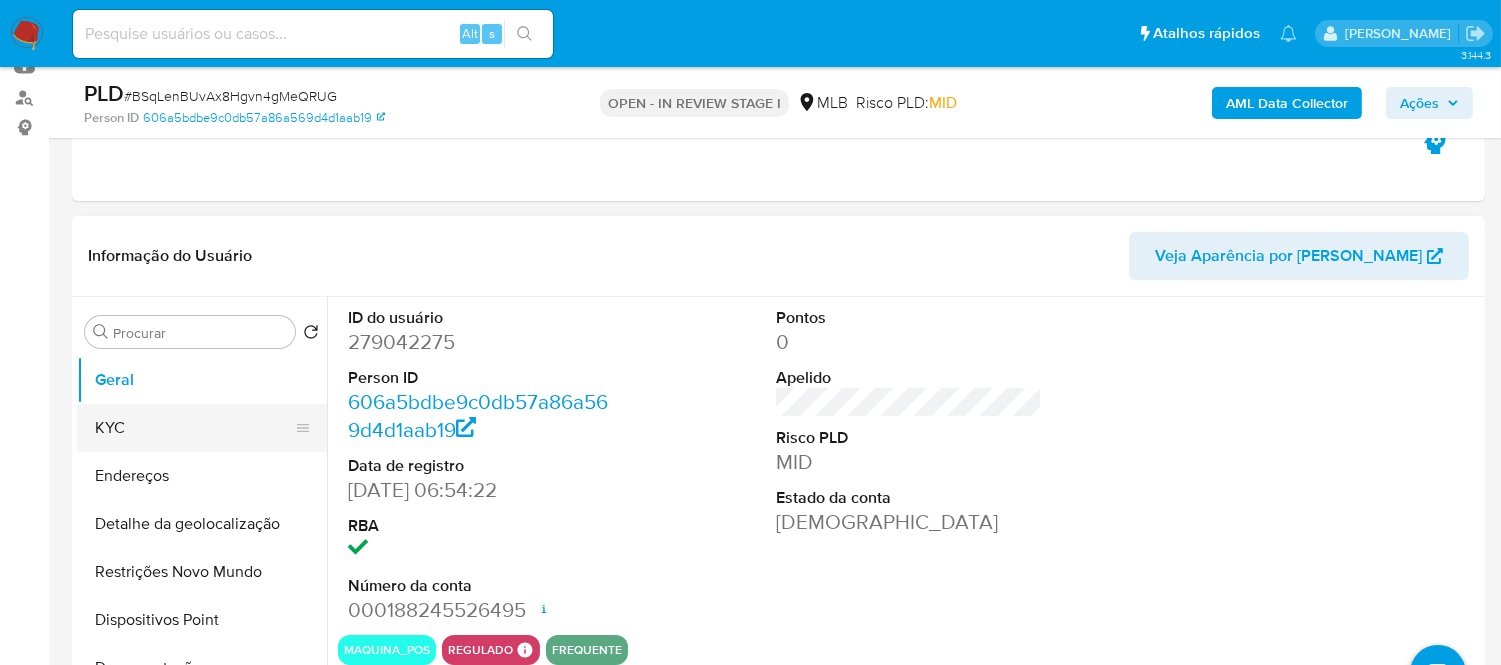 click on "KYC" at bounding box center (194, 428) 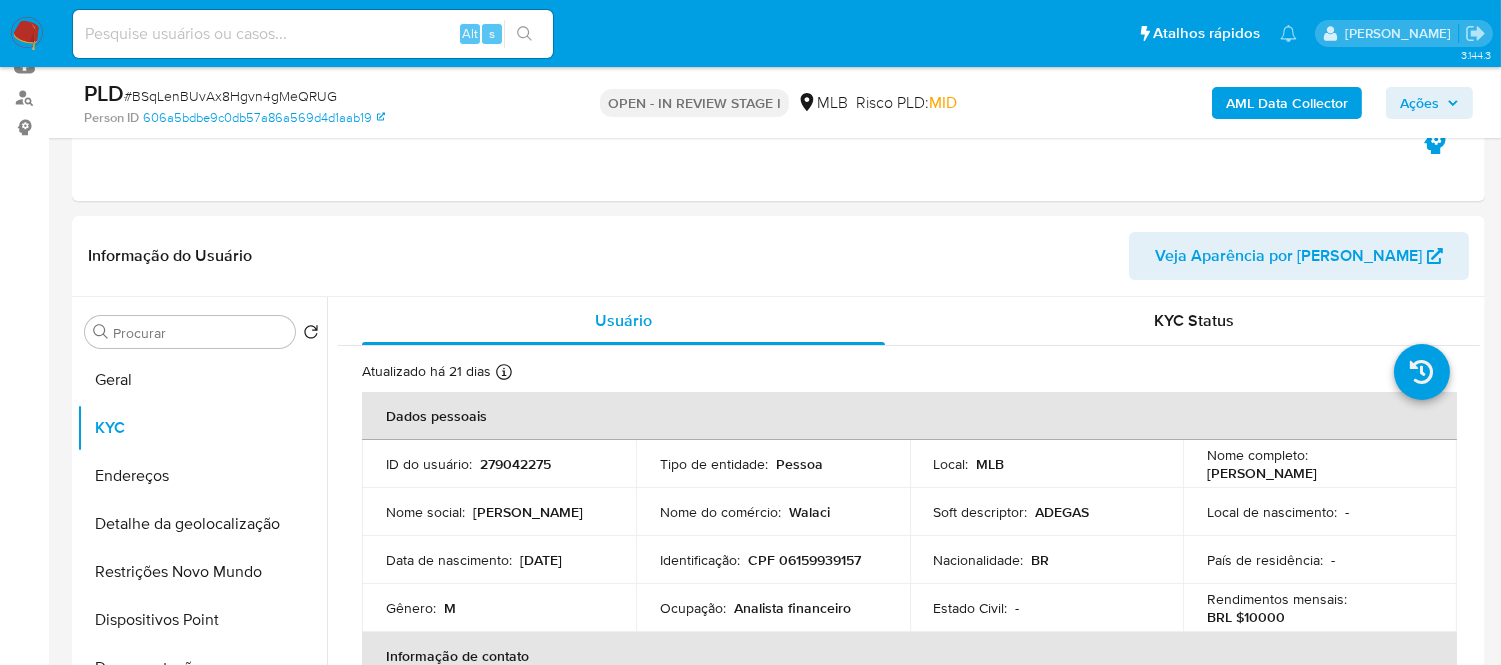 scroll, scrollTop: 111, scrollLeft: 0, axis: vertical 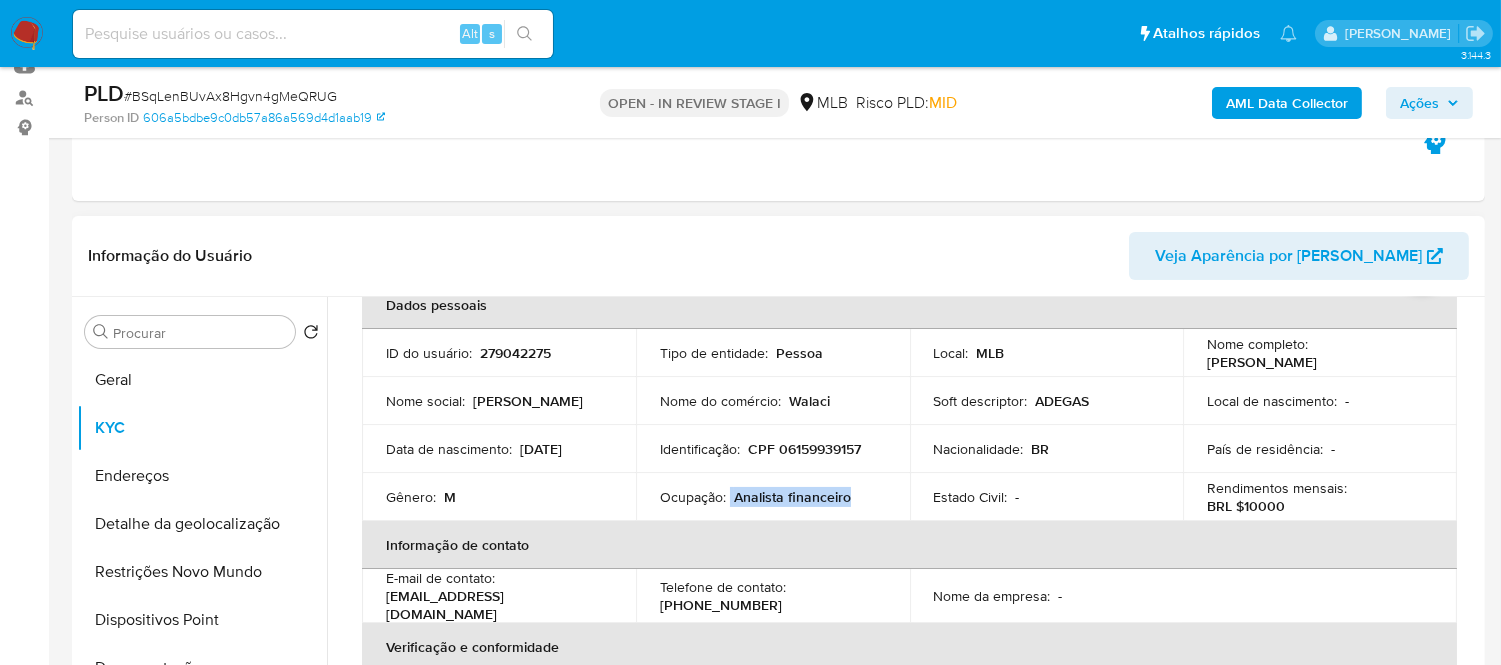 drag, startPoint x: 726, startPoint y: 493, endPoint x: 853, endPoint y: 494, distance: 127.00394 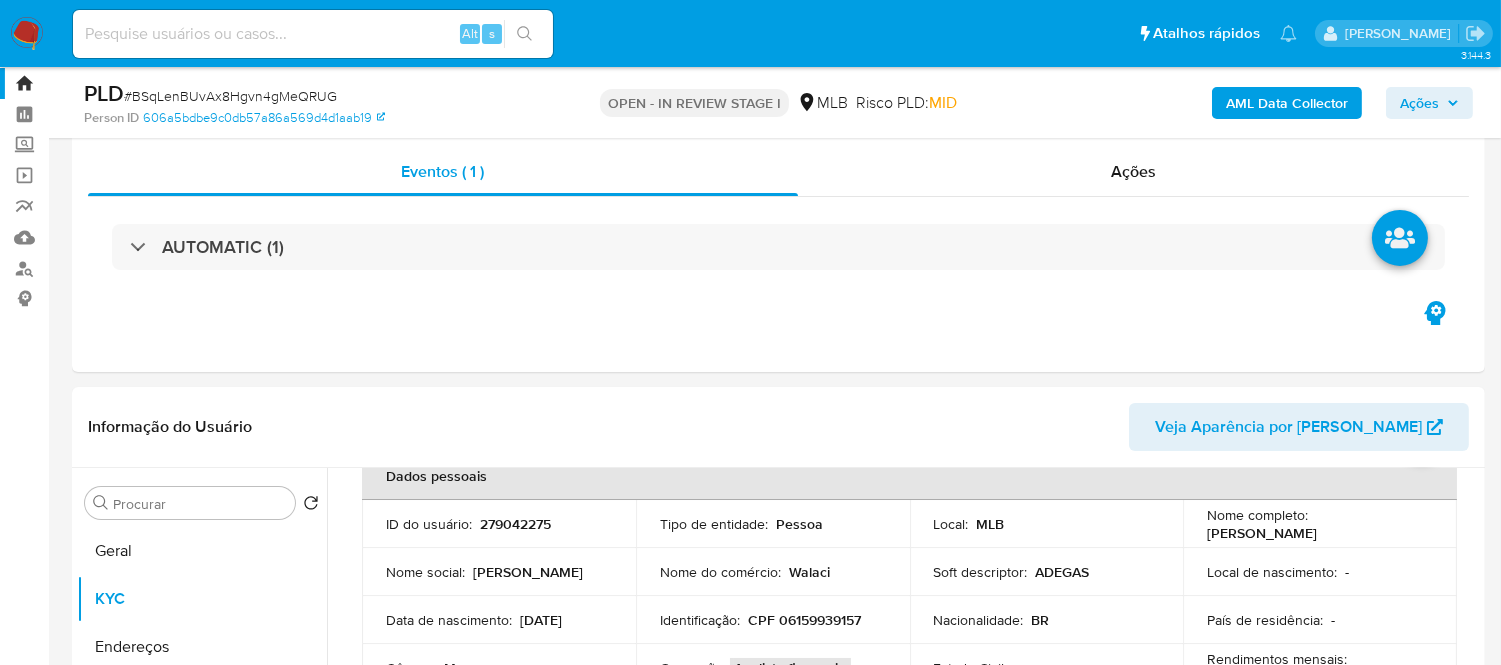 scroll, scrollTop: 0, scrollLeft: 0, axis: both 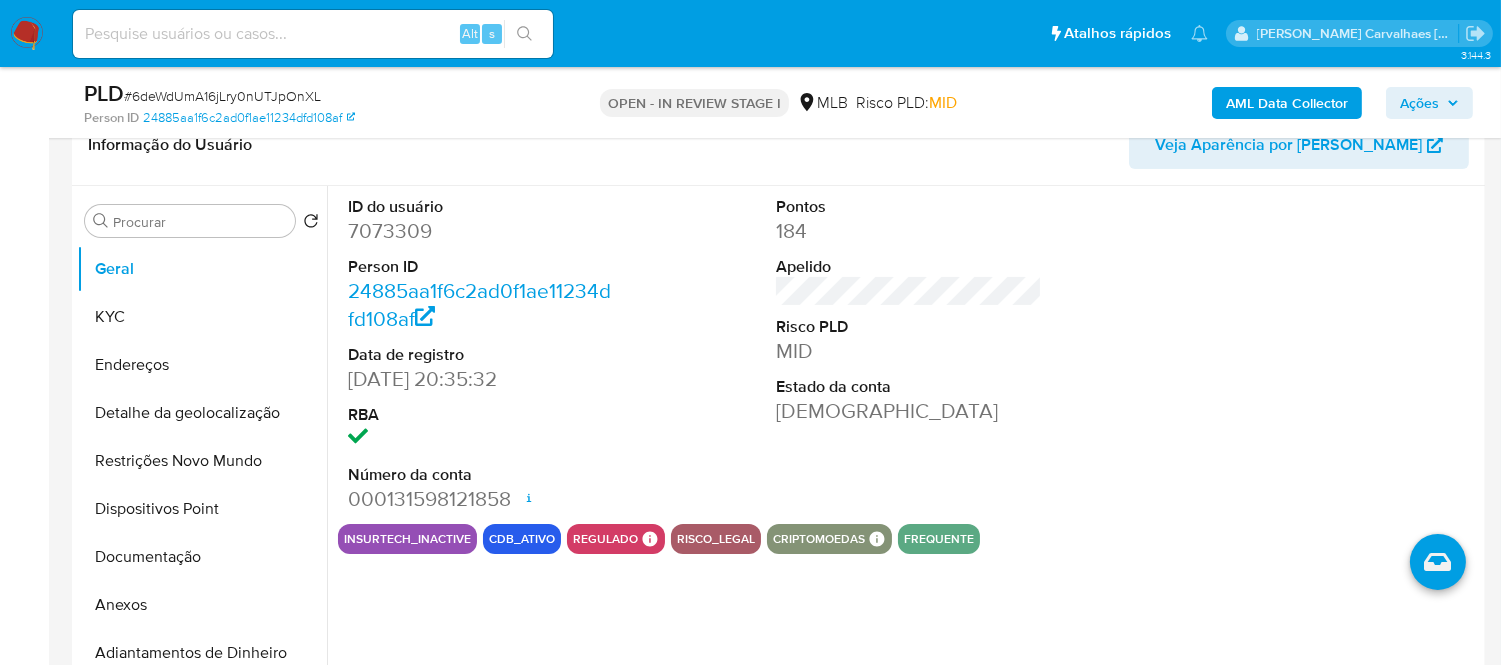 select on "10" 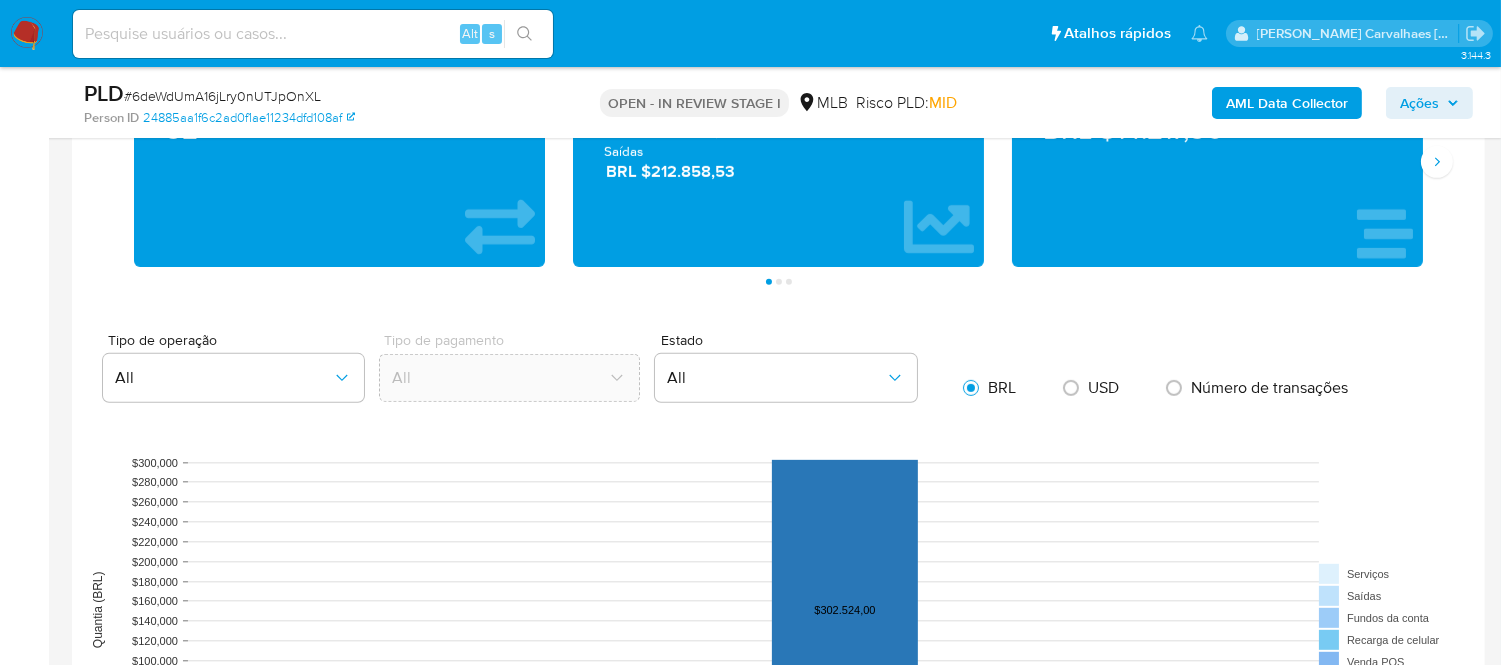 scroll, scrollTop: 1777, scrollLeft: 0, axis: vertical 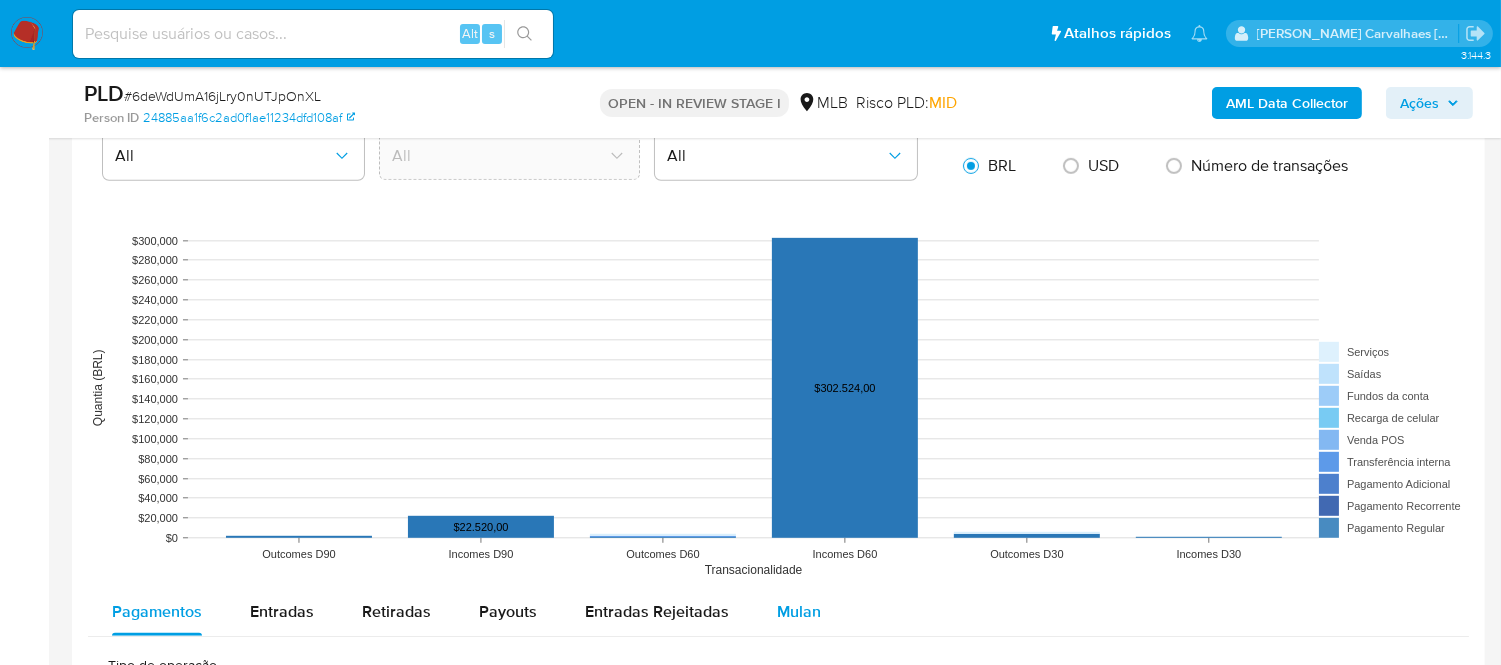 click on "Mulan" at bounding box center [799, 611] 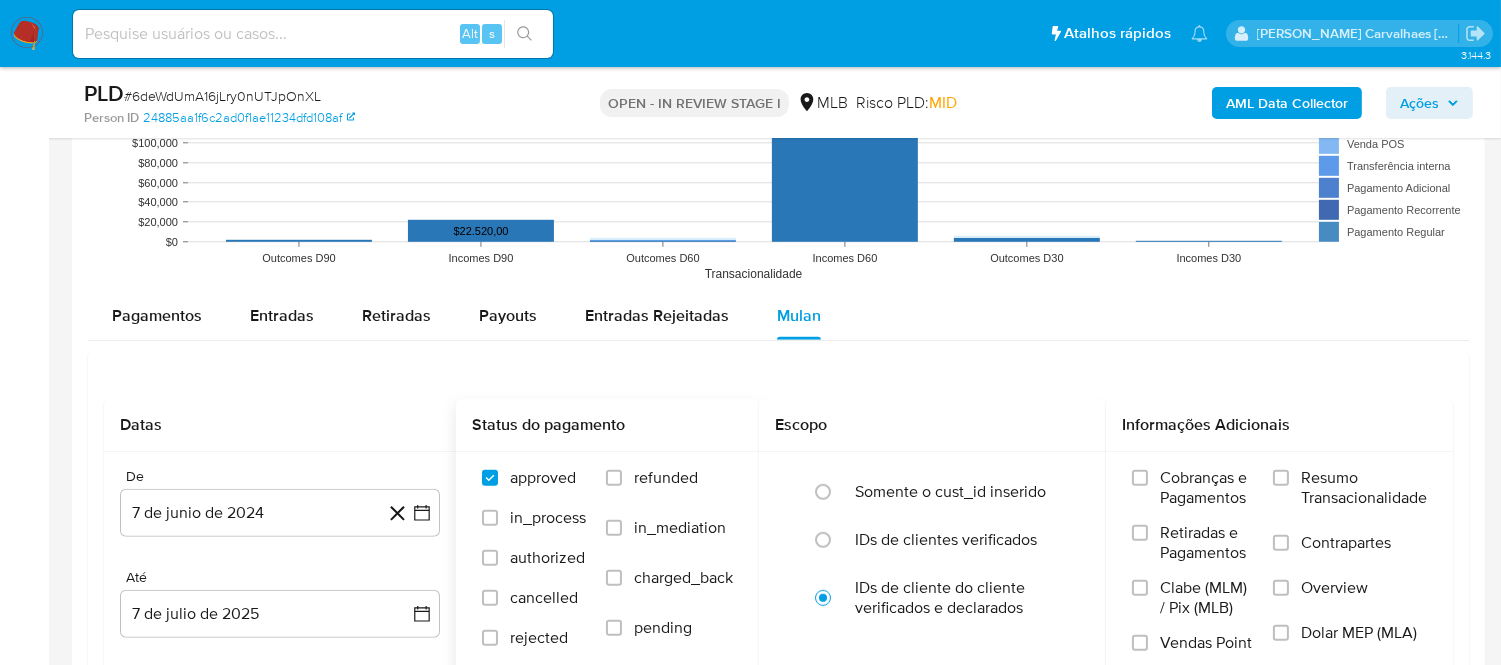 scroll, scrollTop: 2111, scrollLeft: 0, axis: vertical 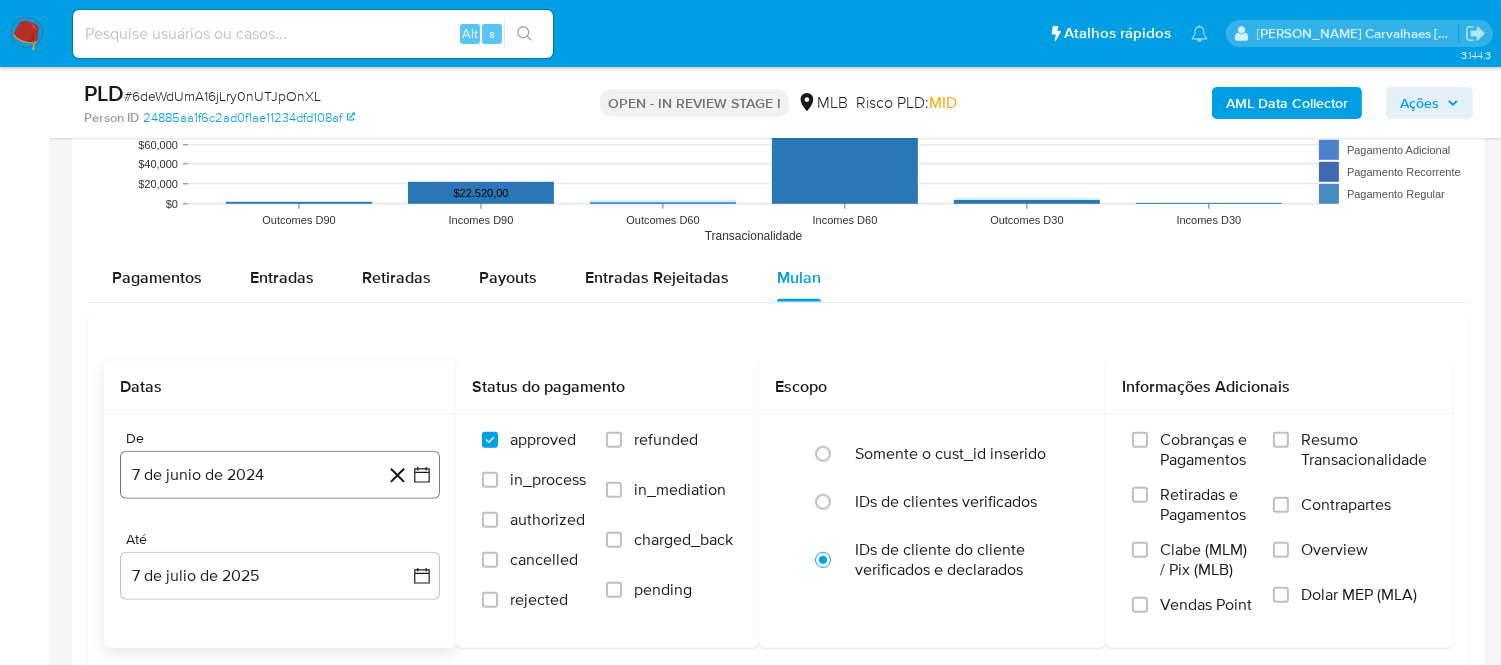 click 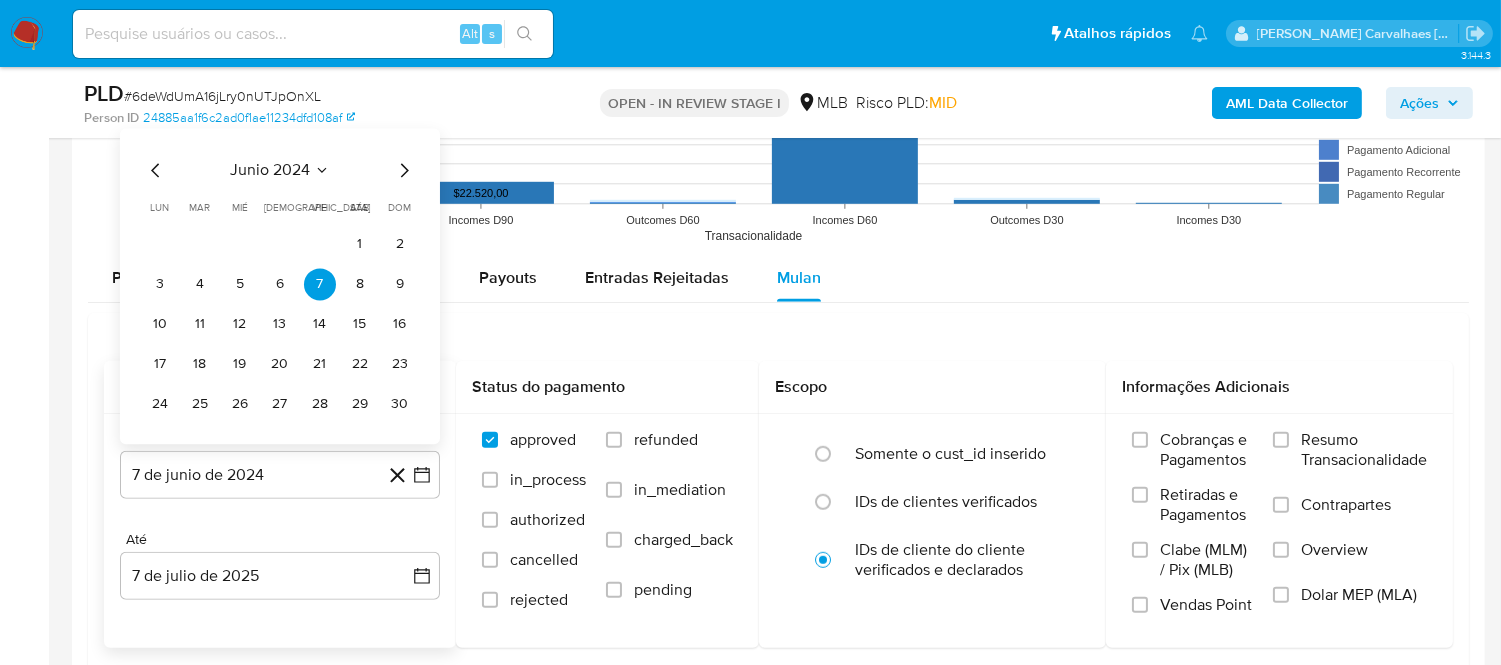 click 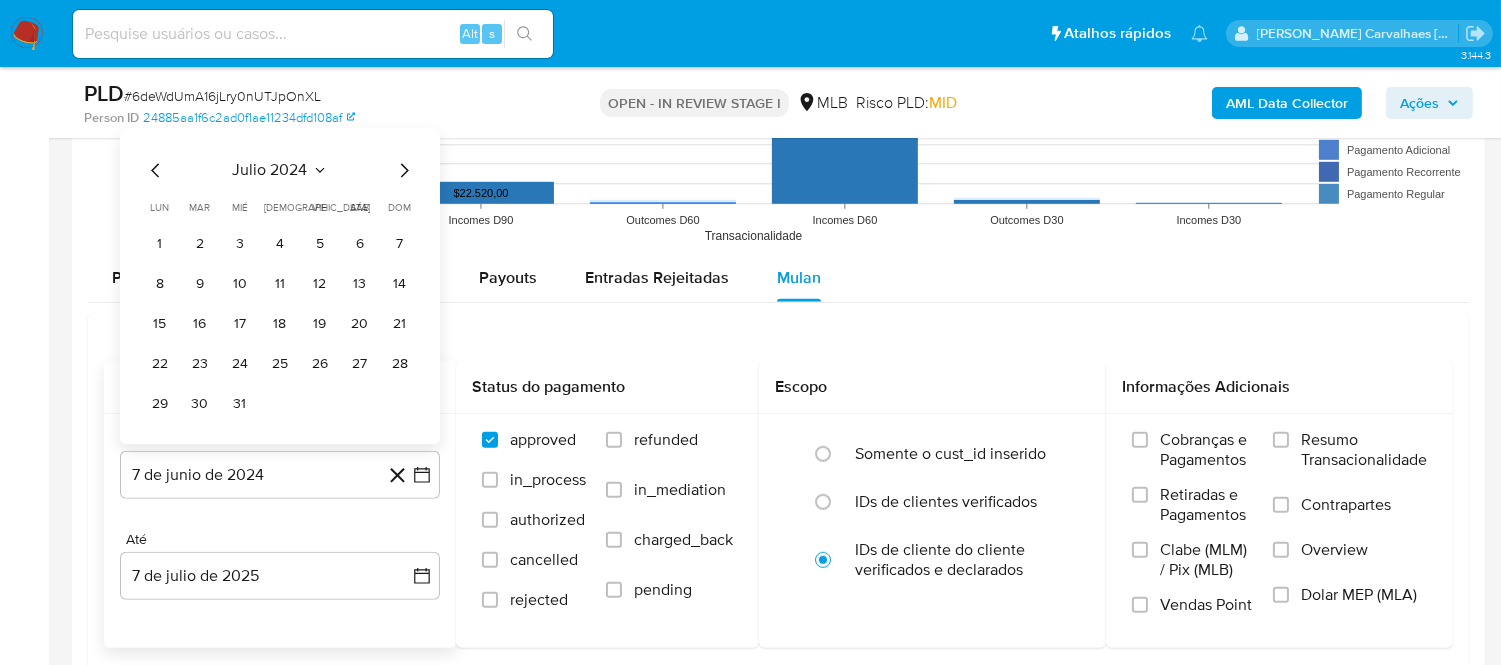 click 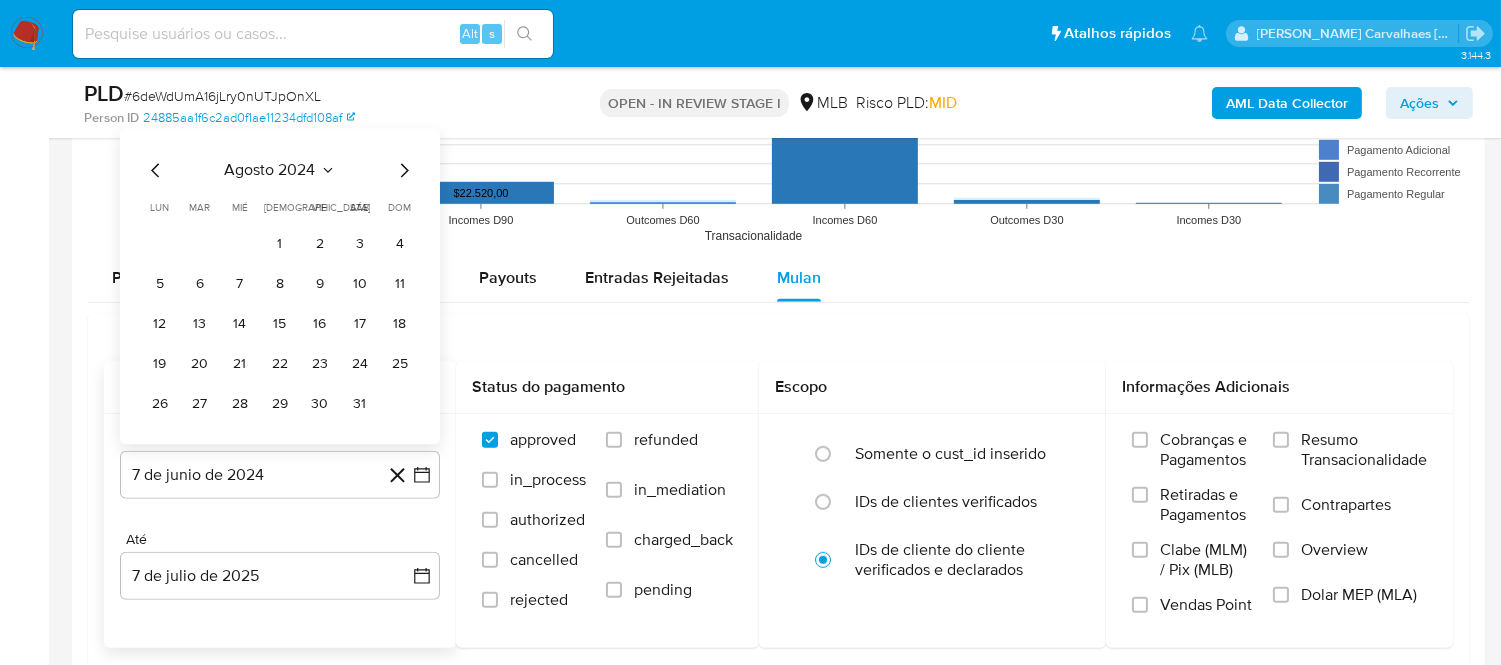 click 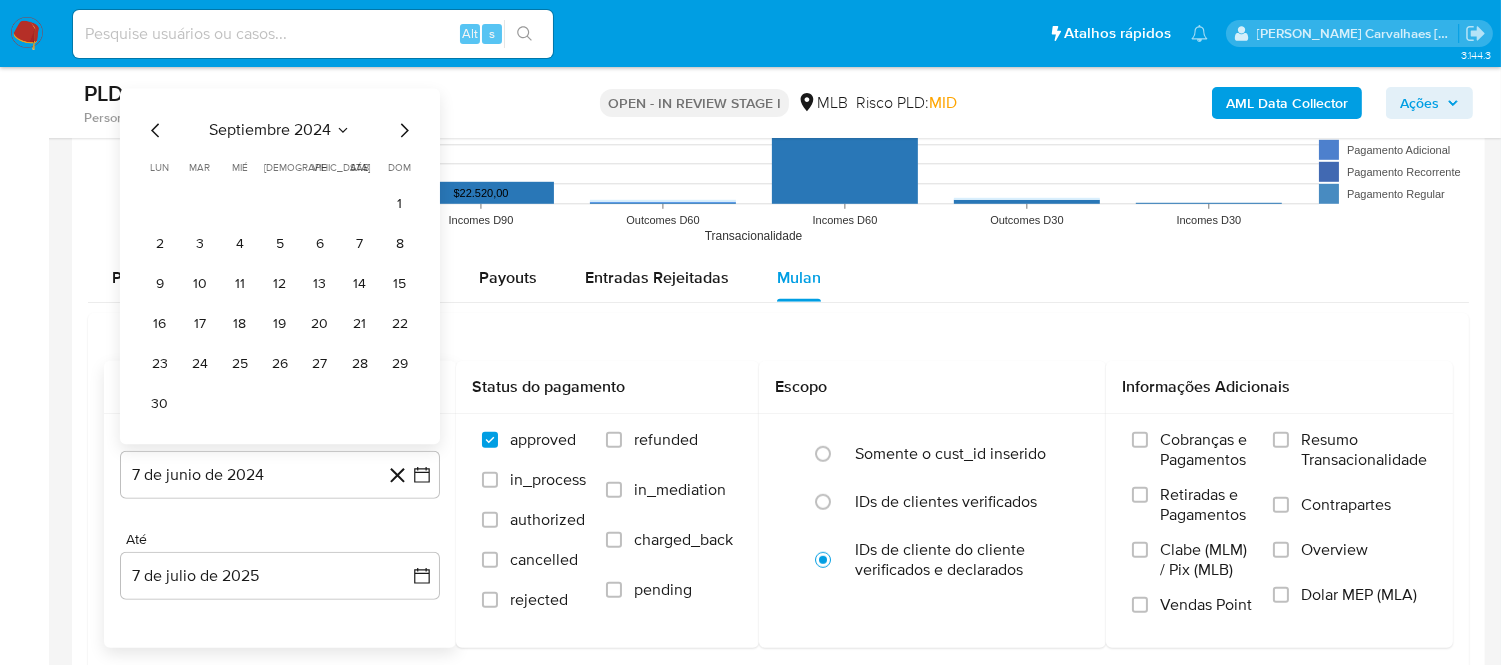click 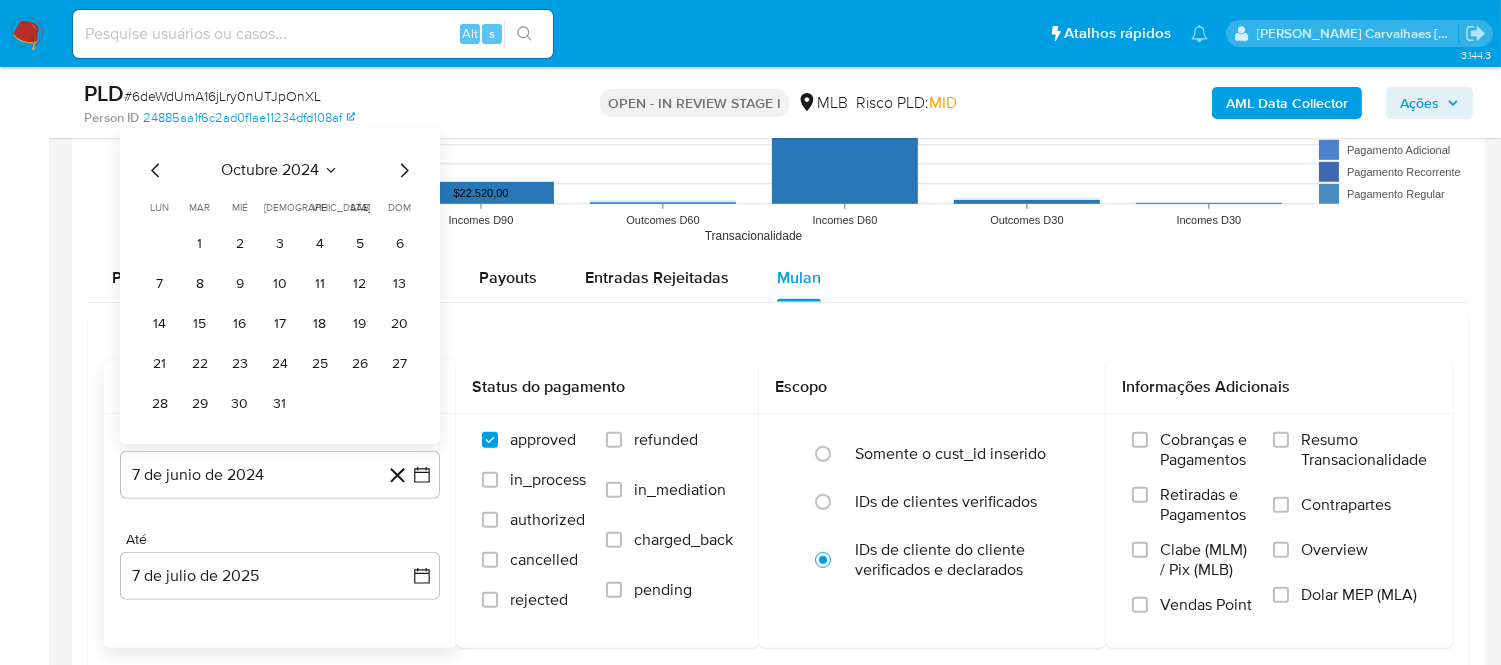 click 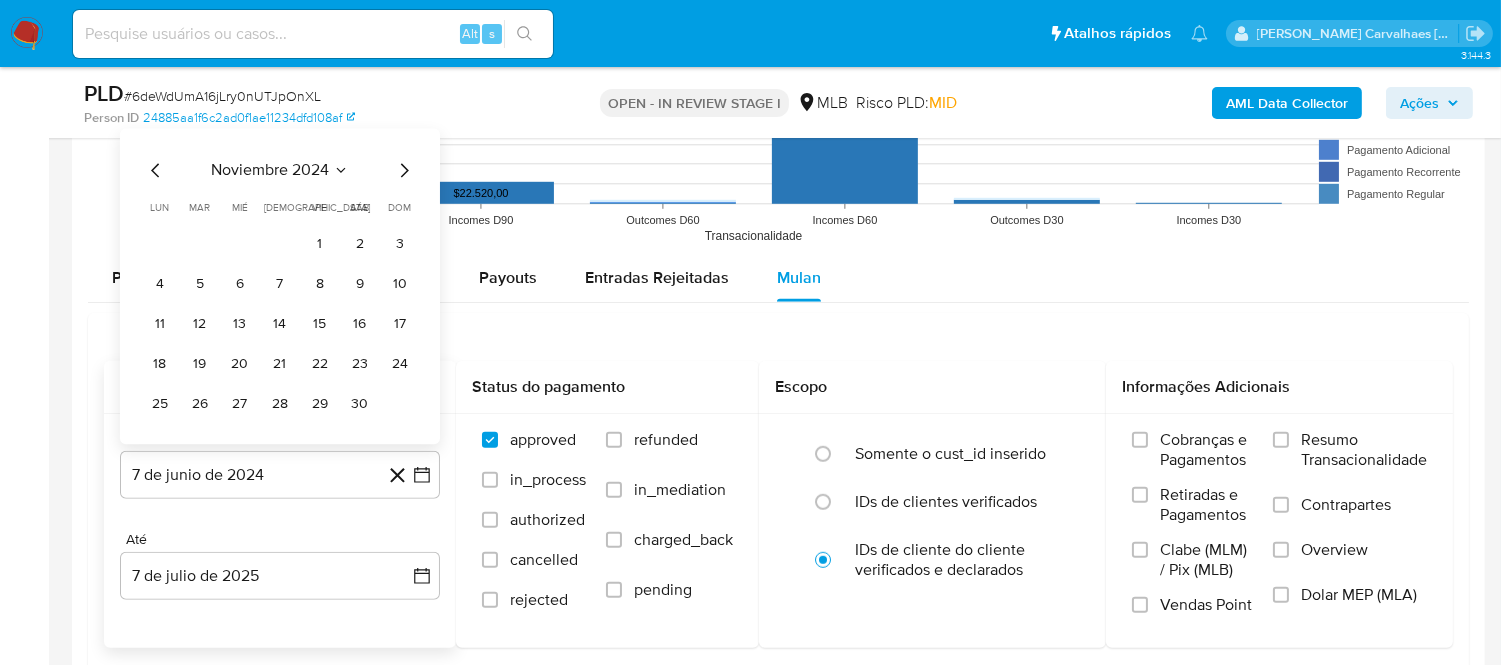click 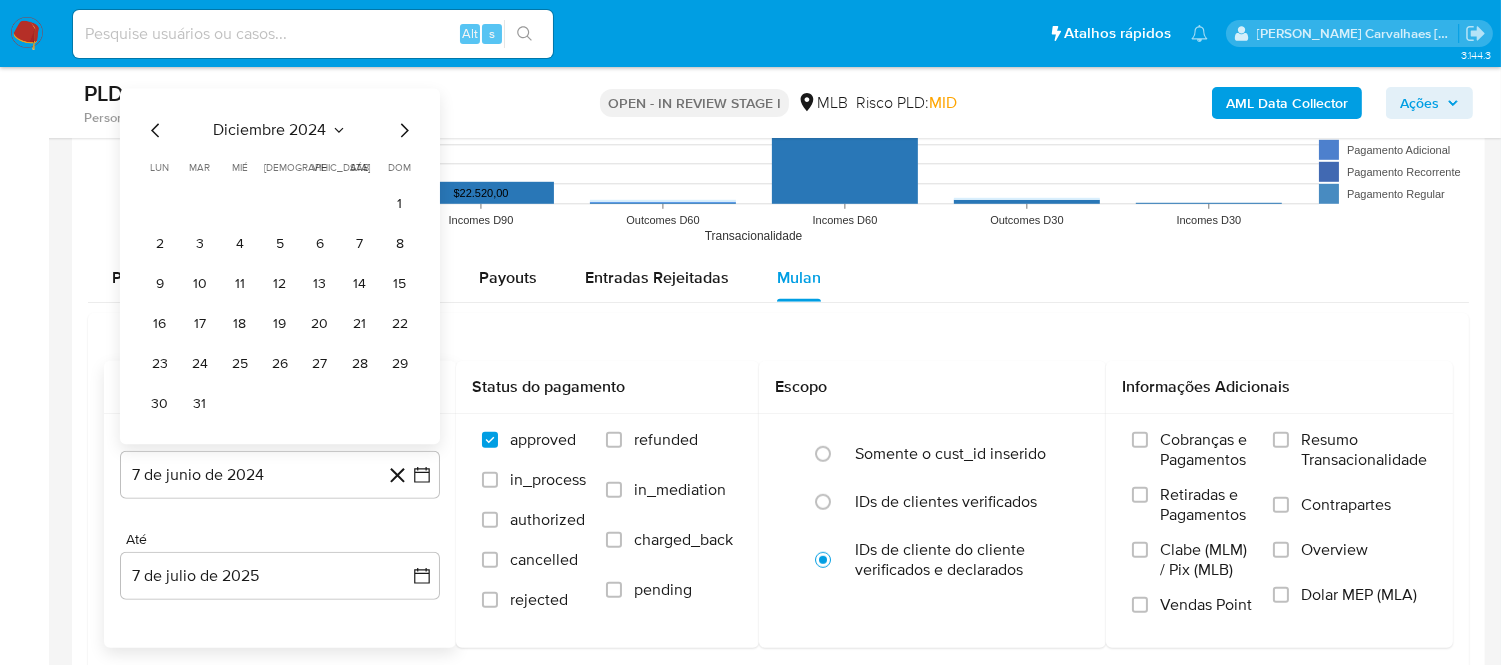 click 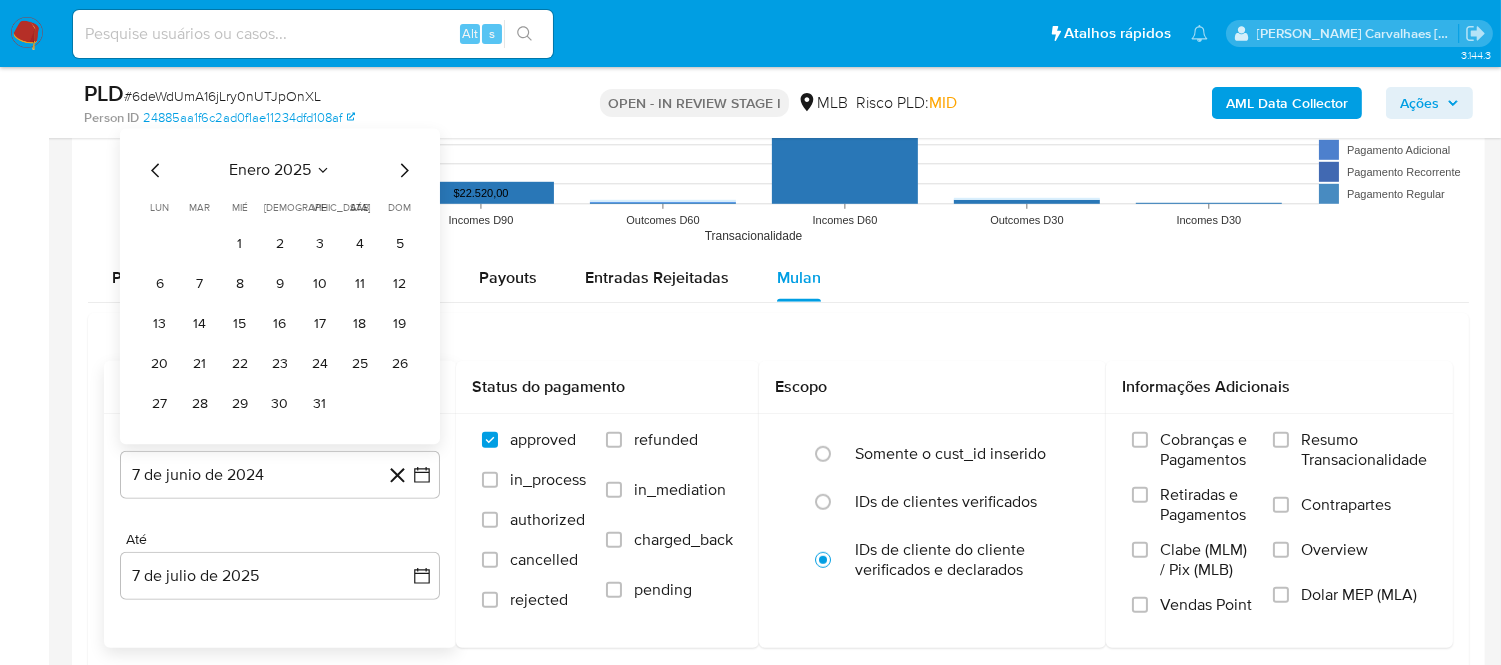 click 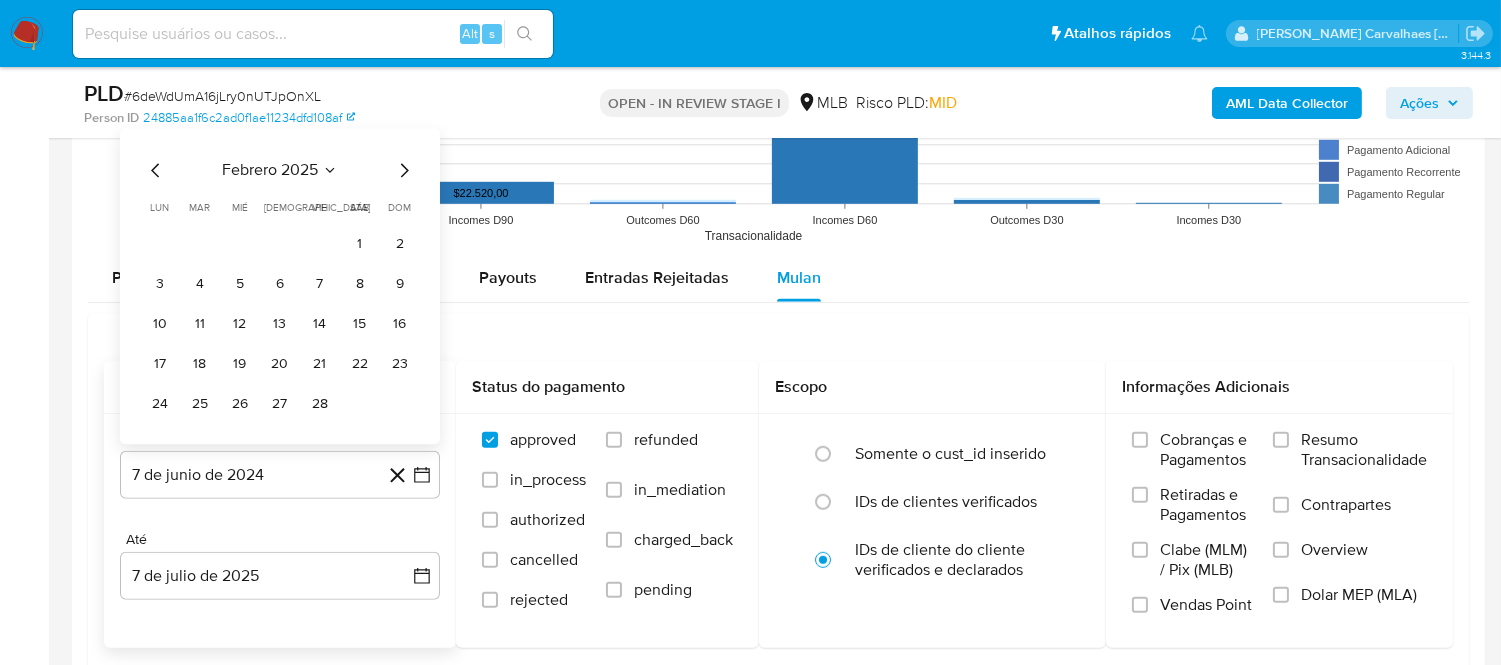 click 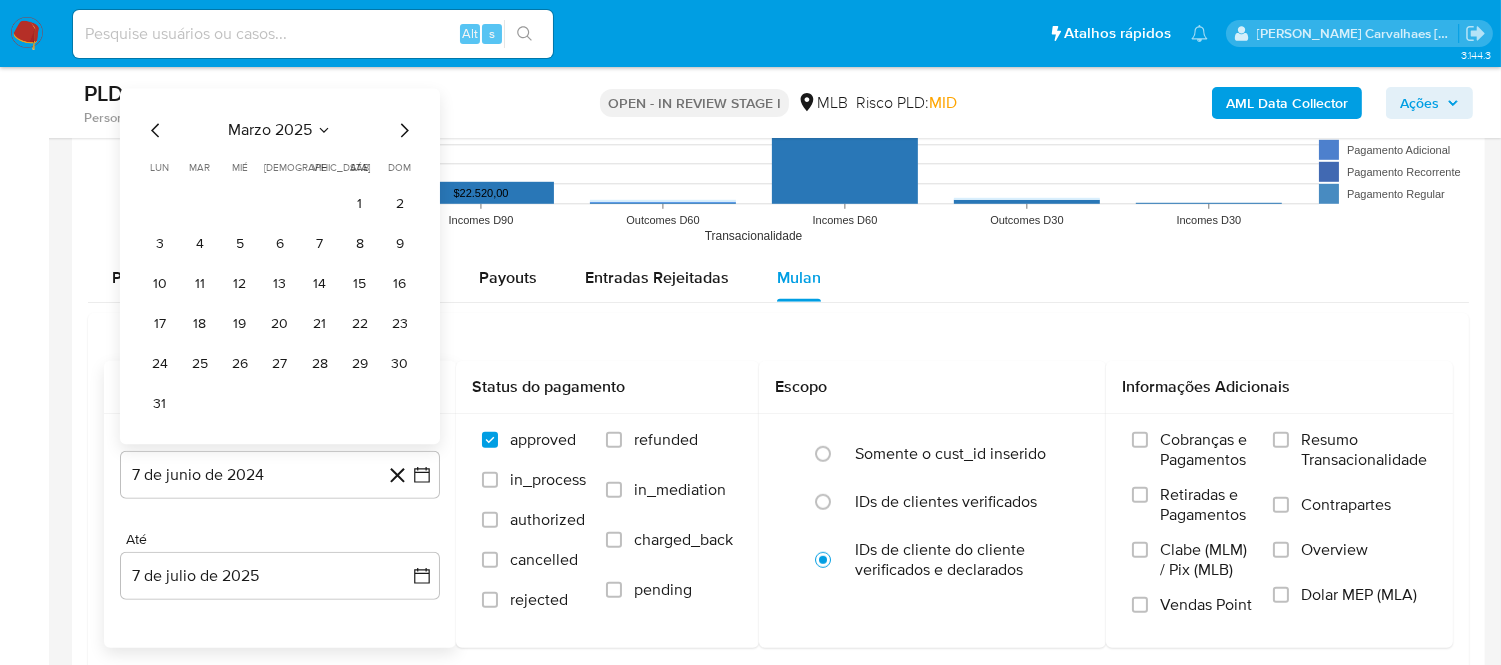click 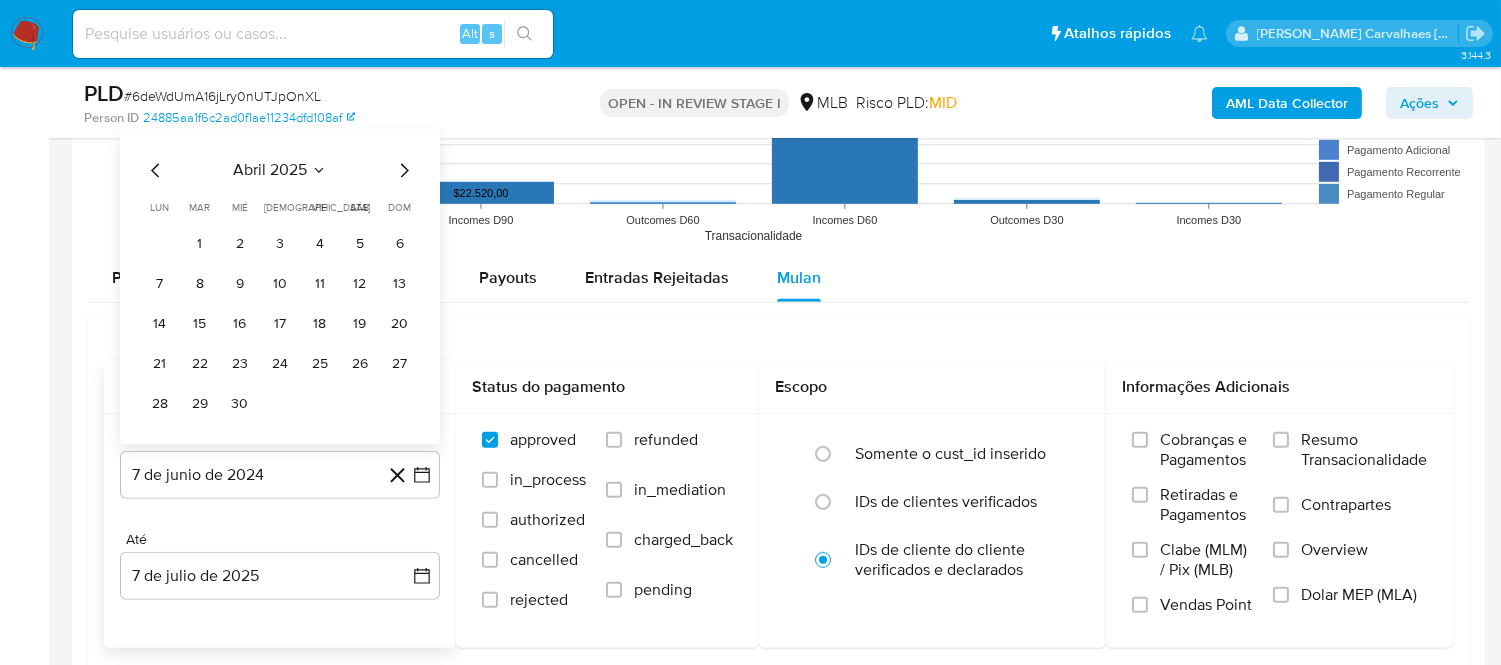 click 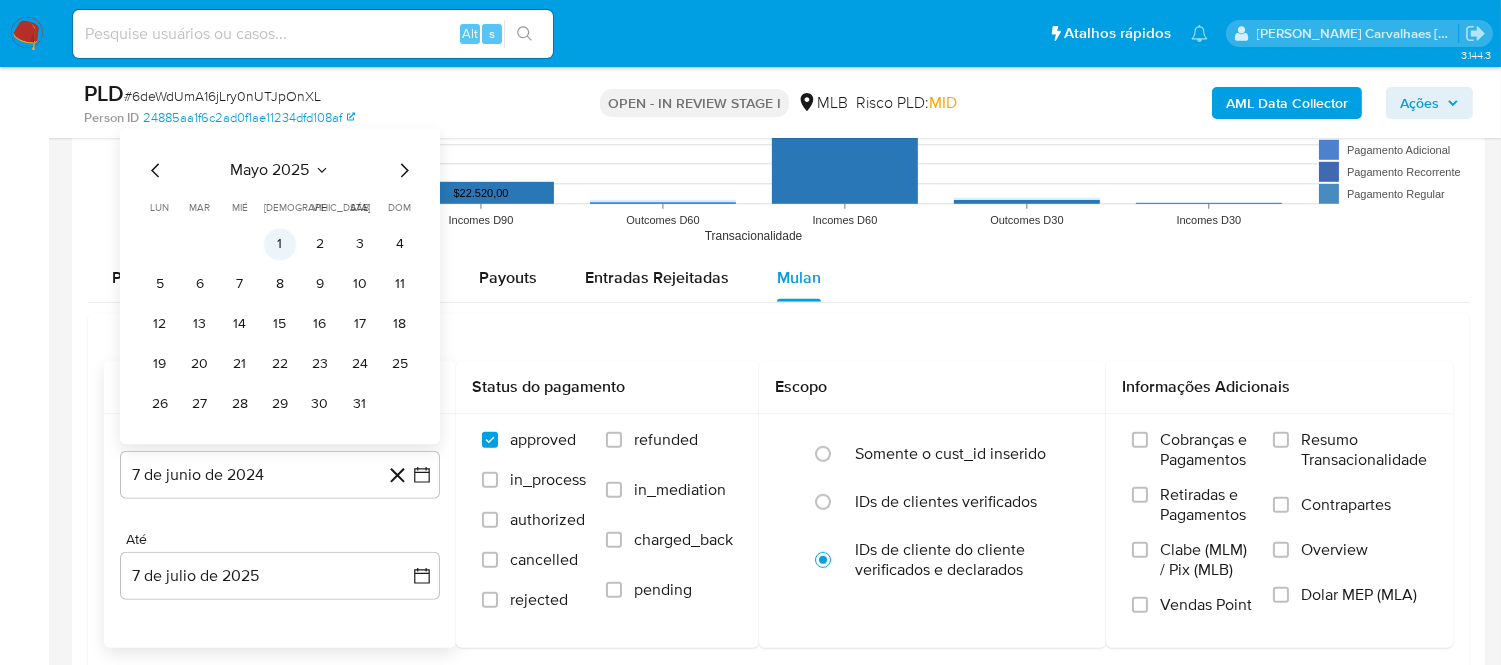 click on "1" at bounding box center [280, 244] 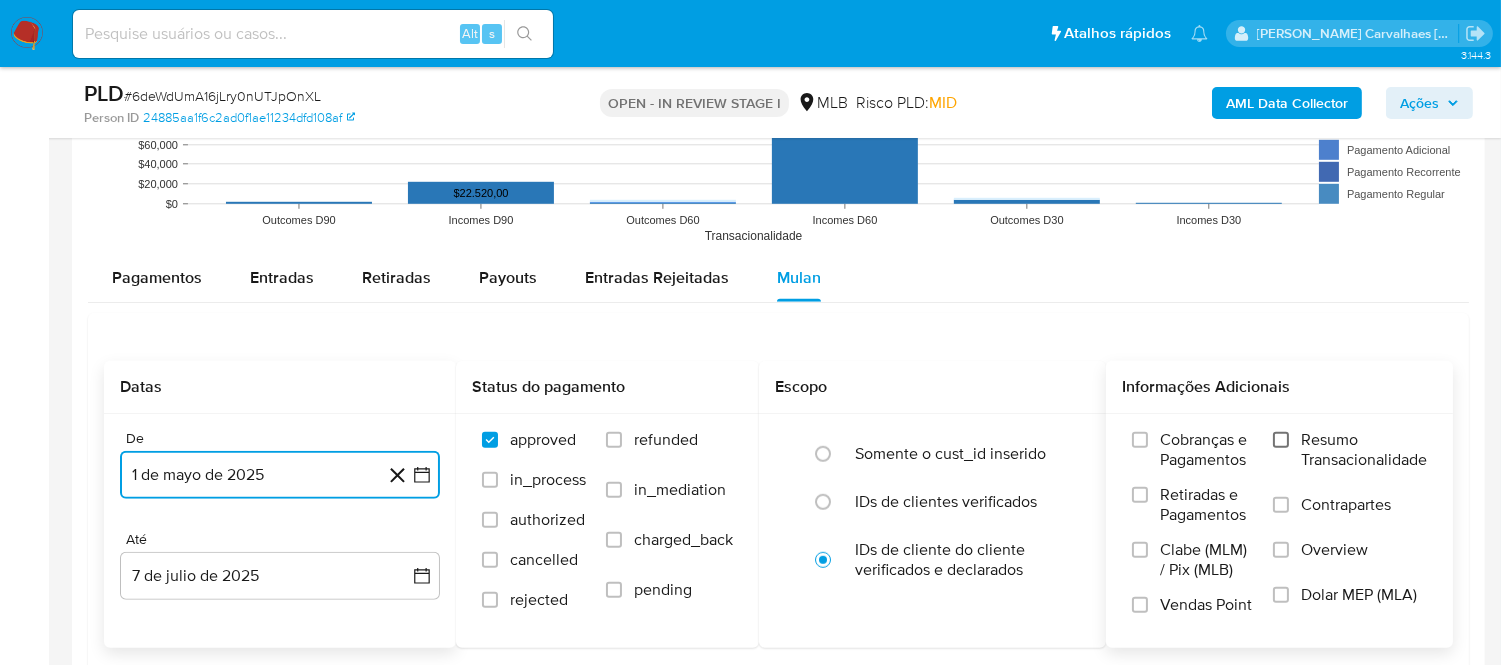 click on "Resumo Transacionalidade" at bounding box center [1281, 440] 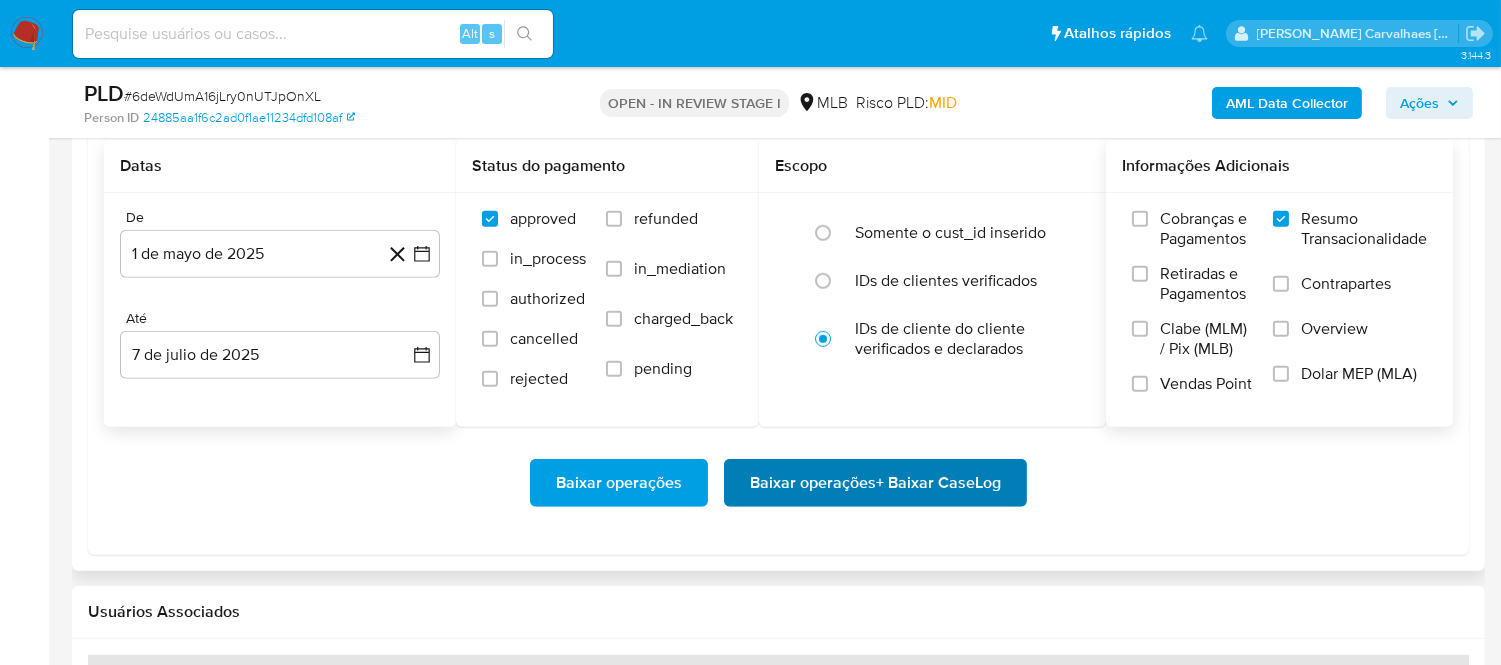 scroll, scrollTop: 2333, scrollLeft: 0, axis: vertical 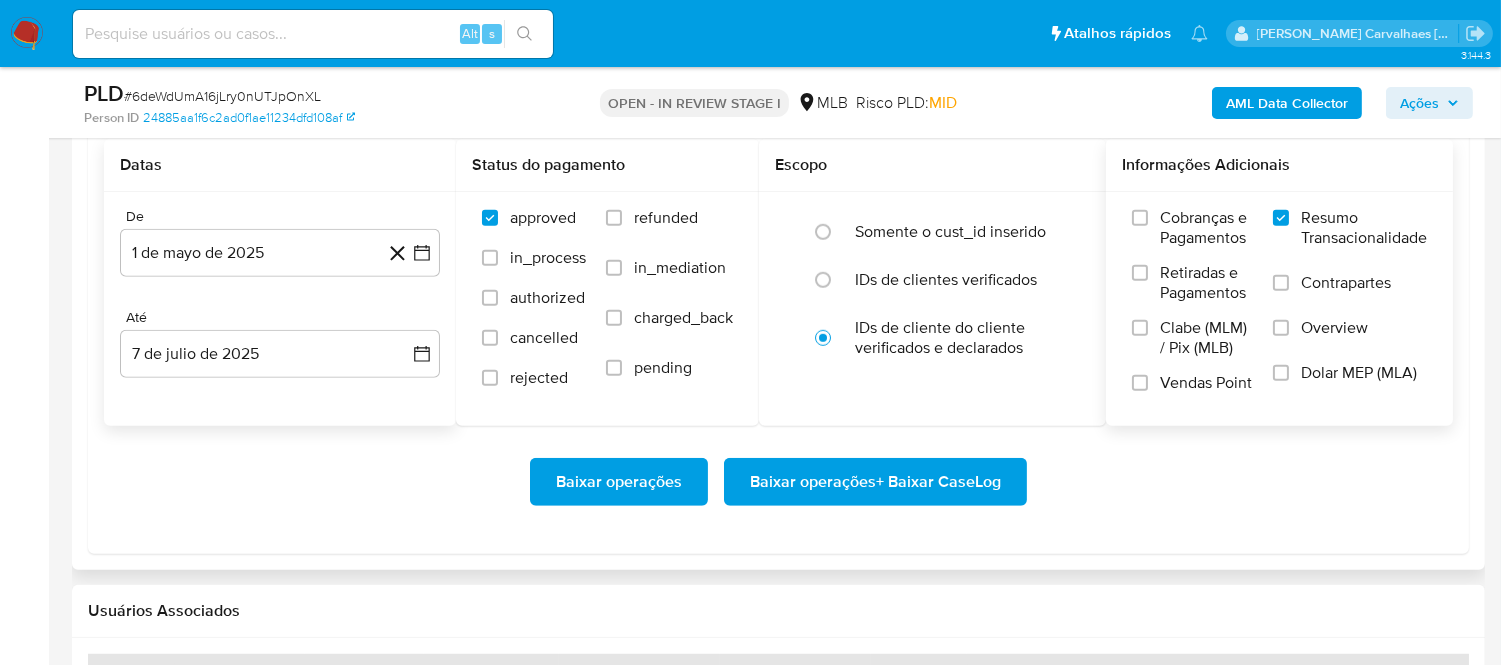 click on "Baixar operações  +   Baixar CaseLog" at bounding box center (875, 482) 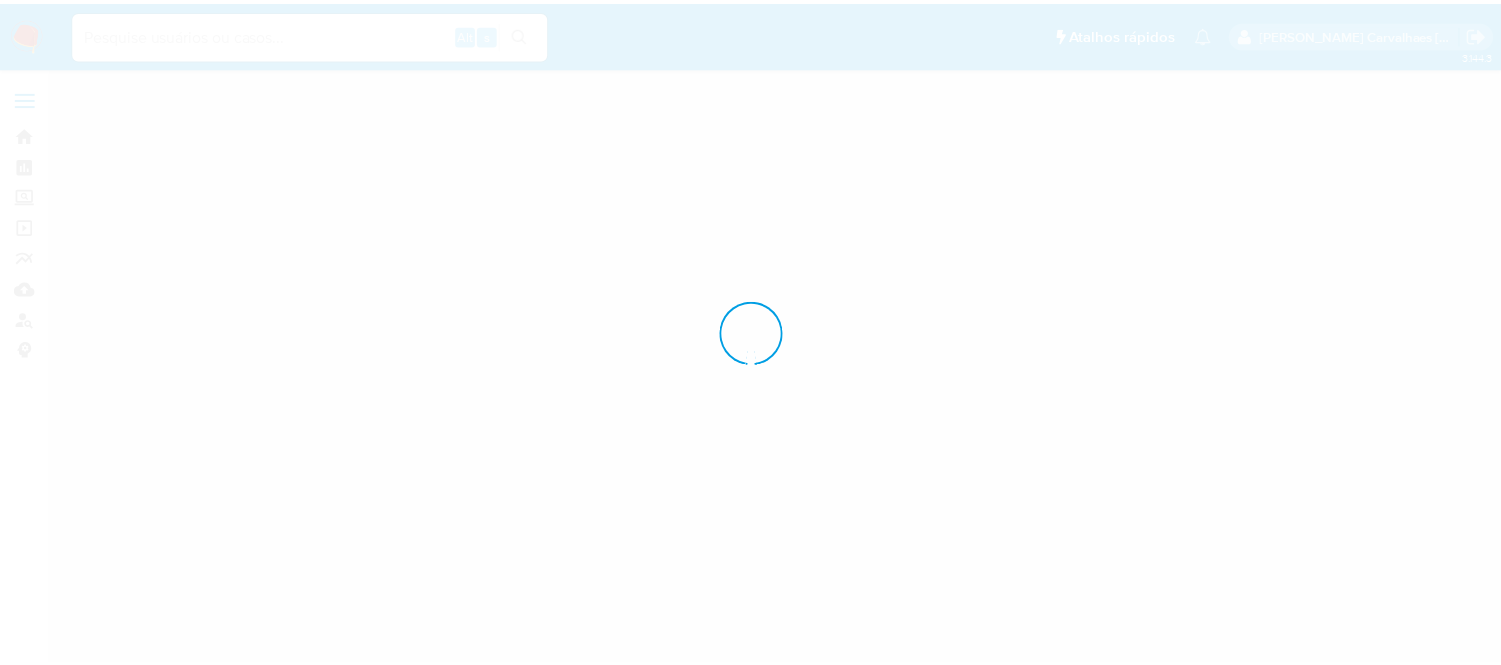 scroll, scrollTop: 0, scrollLeft: 0, axis: both 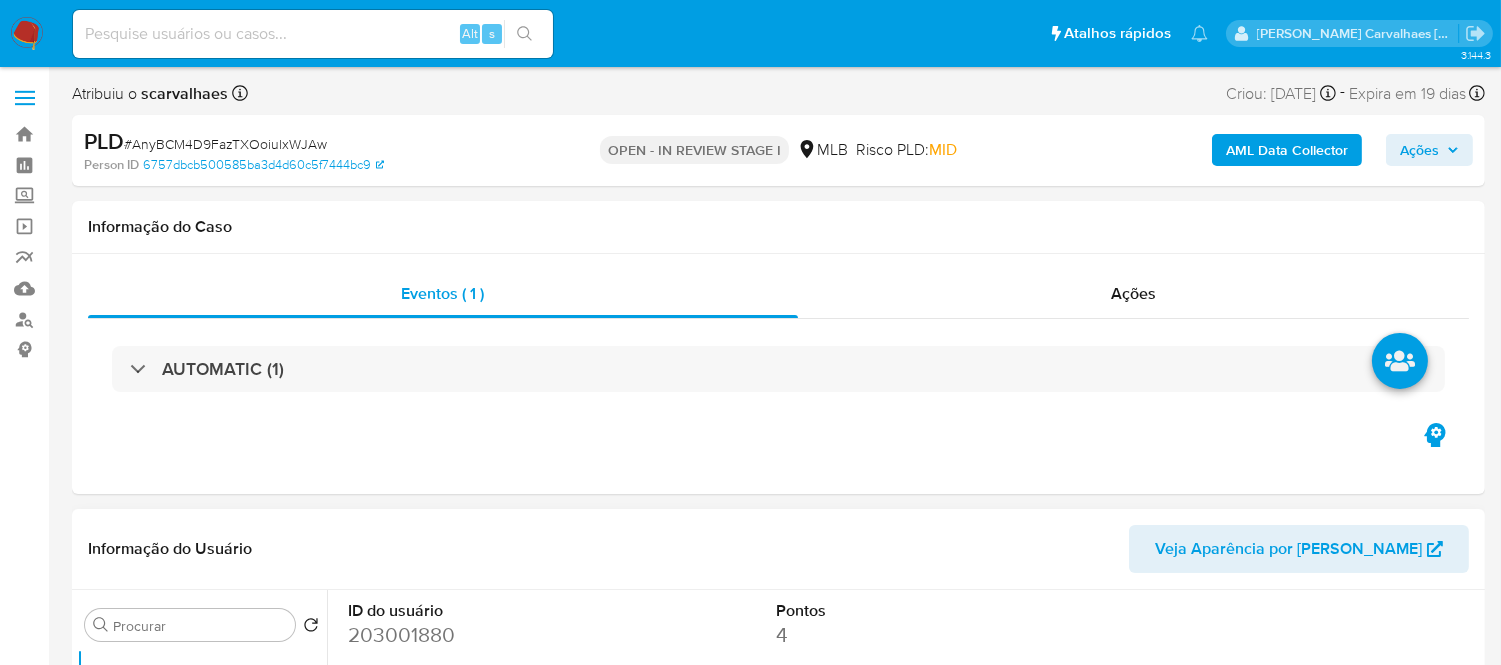 select on "10" 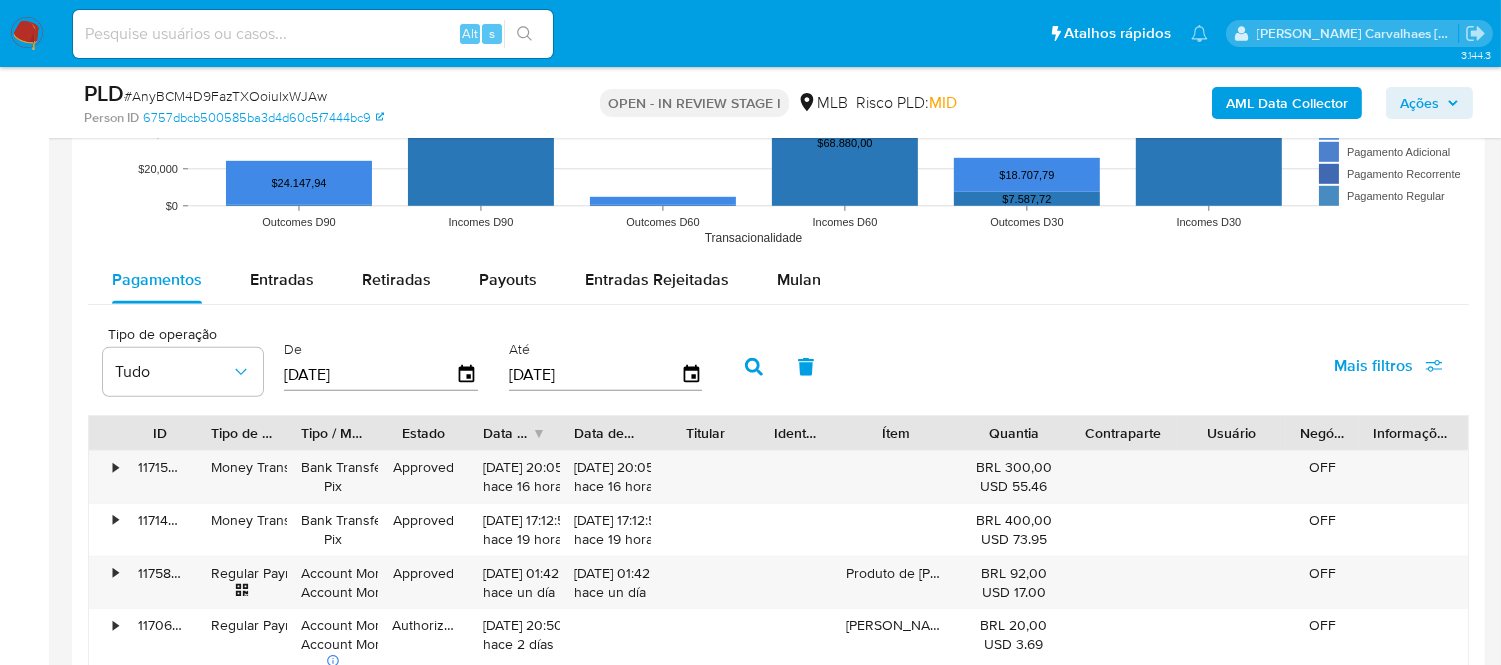 scroll, scrollTop: 2000, scrollLeft: 0, axis: vertical 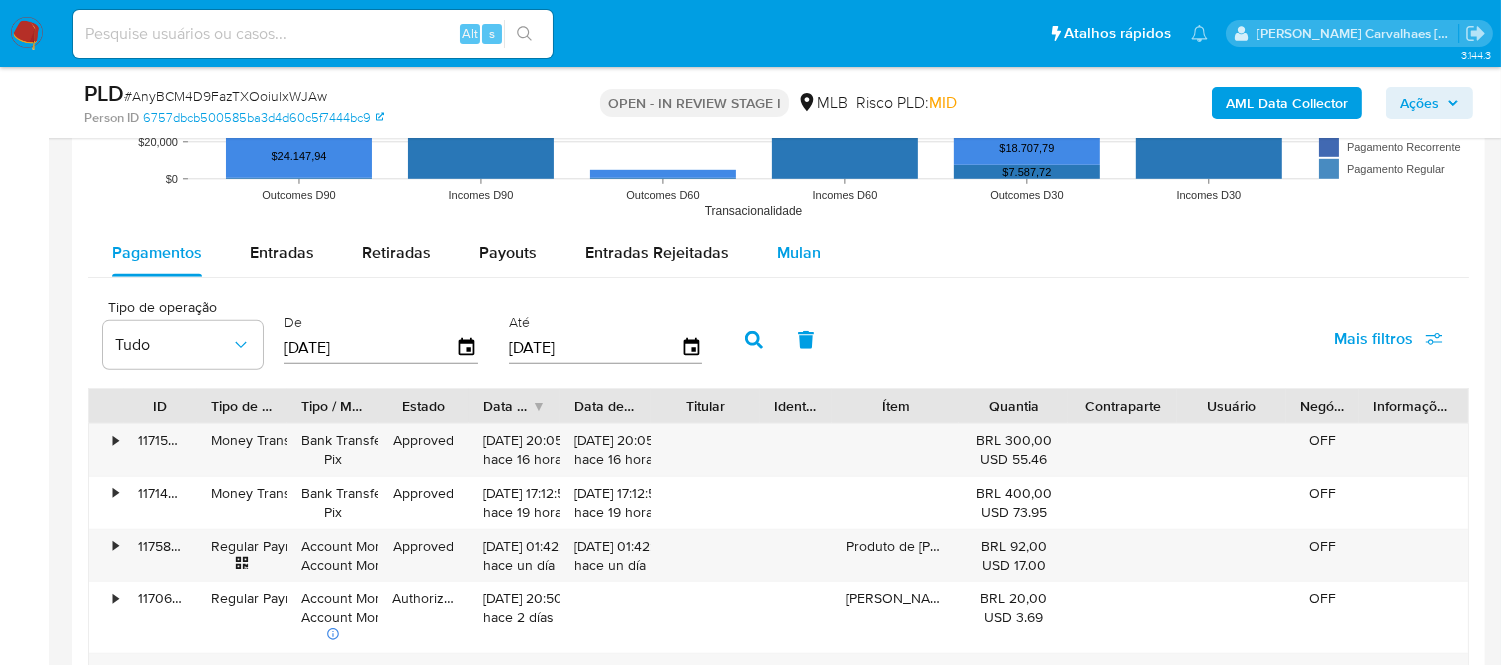 click on "Mulan" at bounding box center (799, 252) 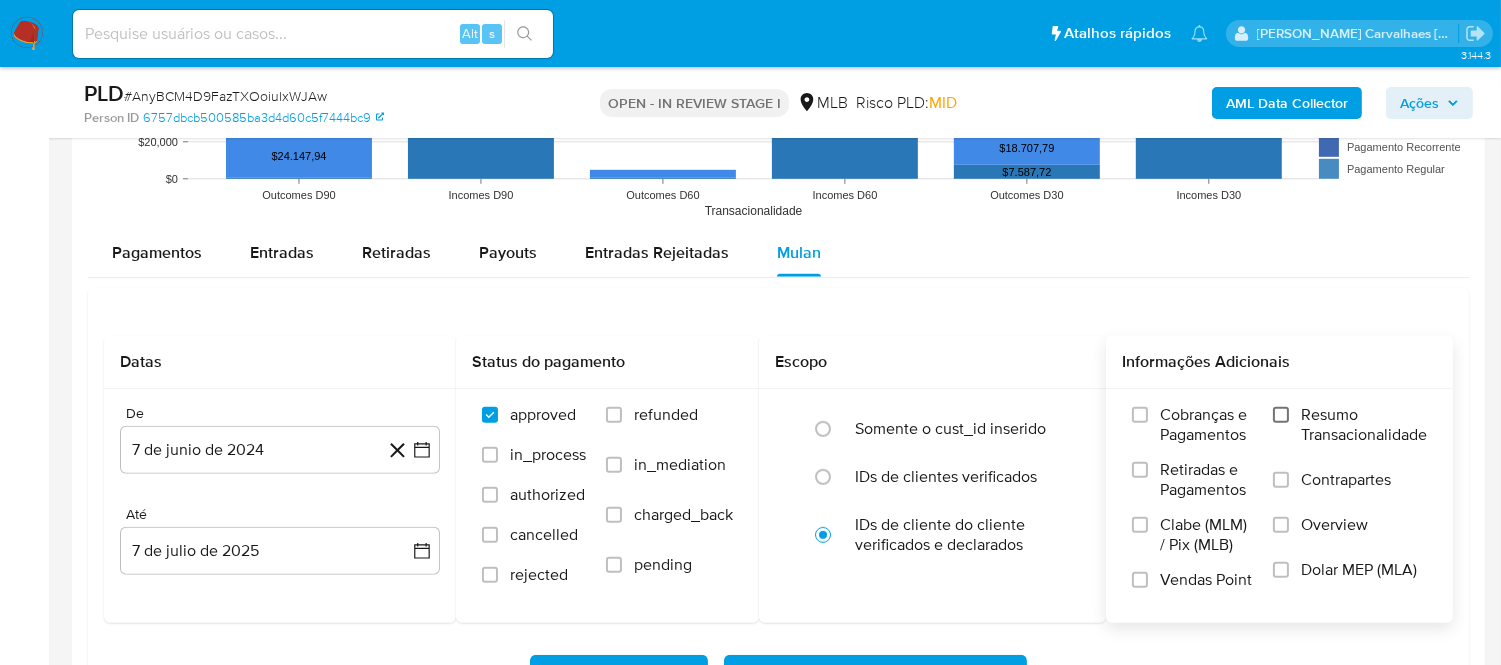 click on "Resumo Transacionalidade" at bounding box center [1281, 415] 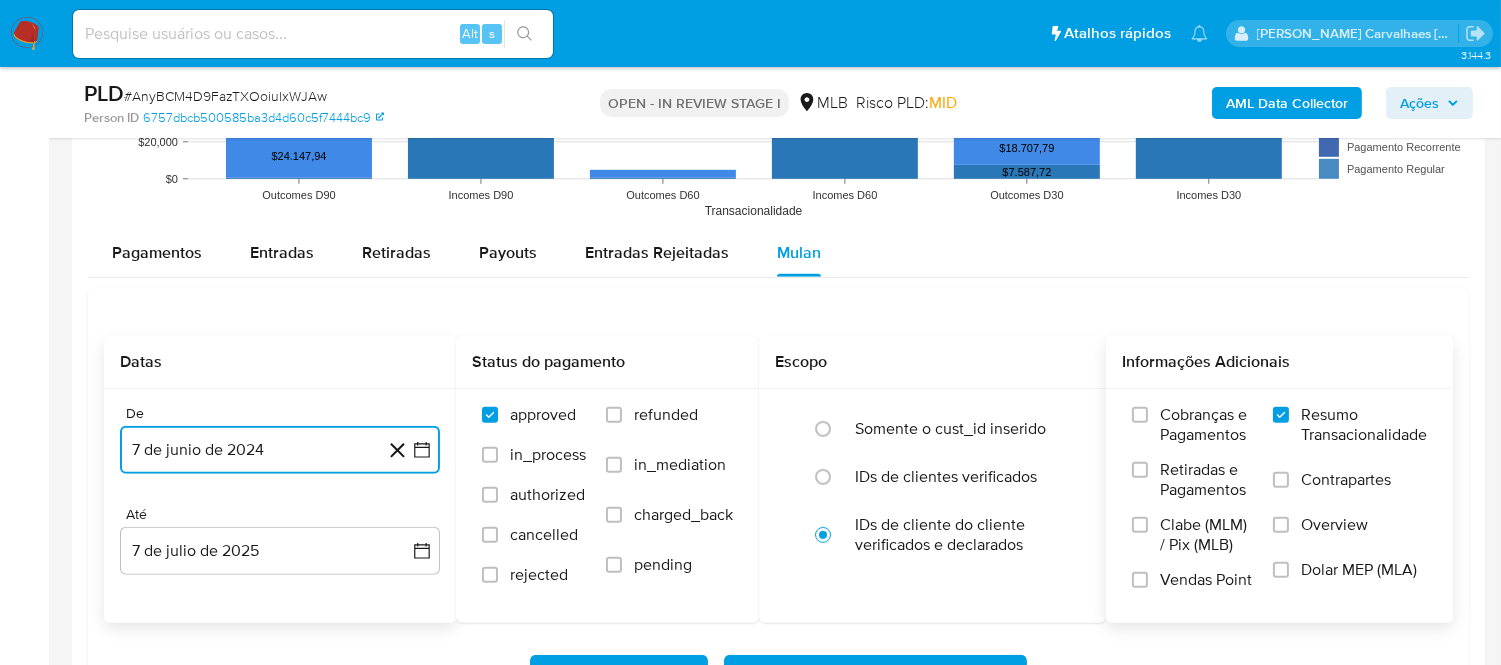 click 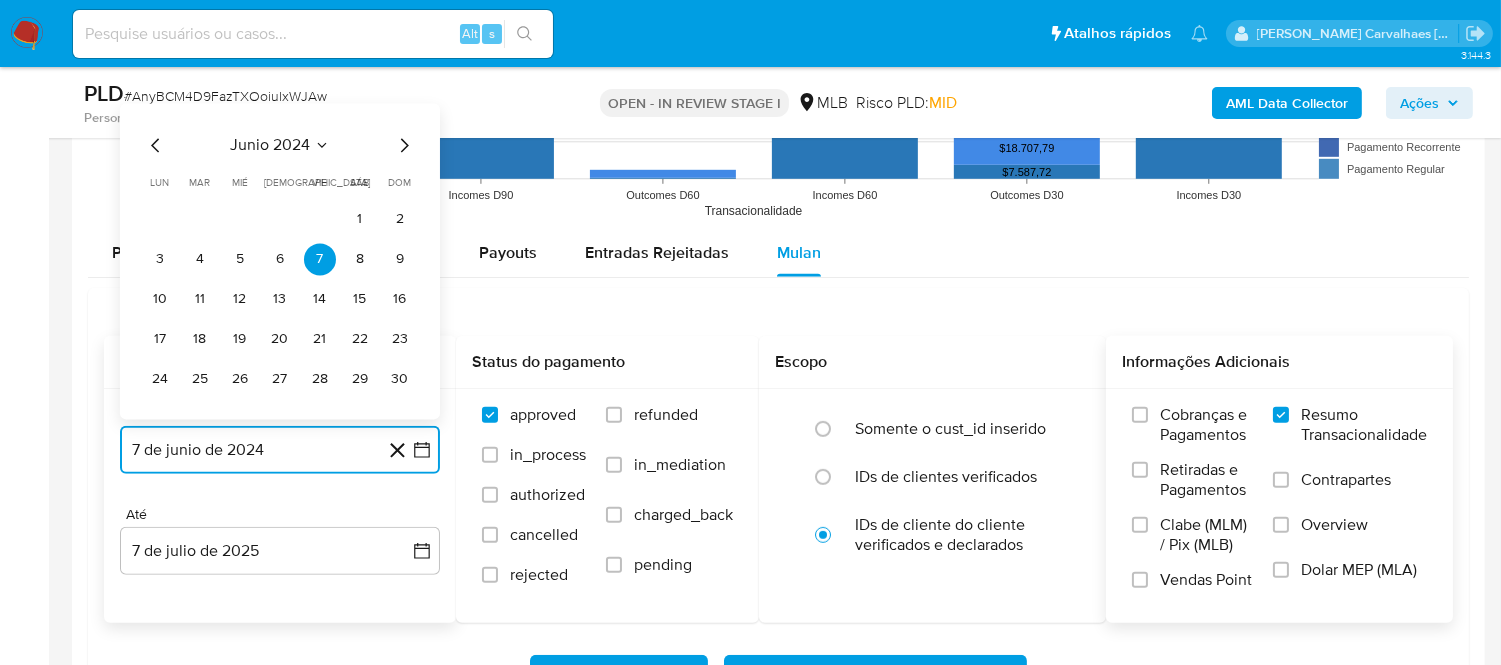 click 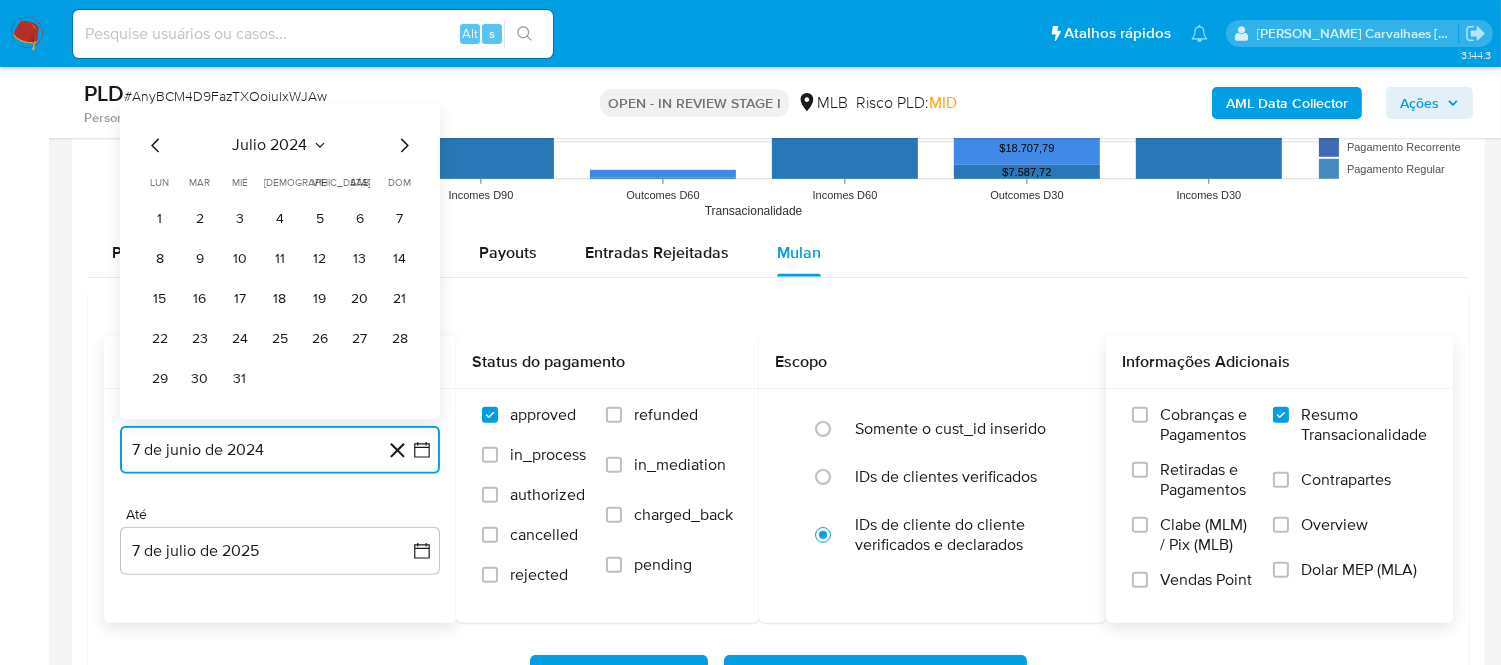 click 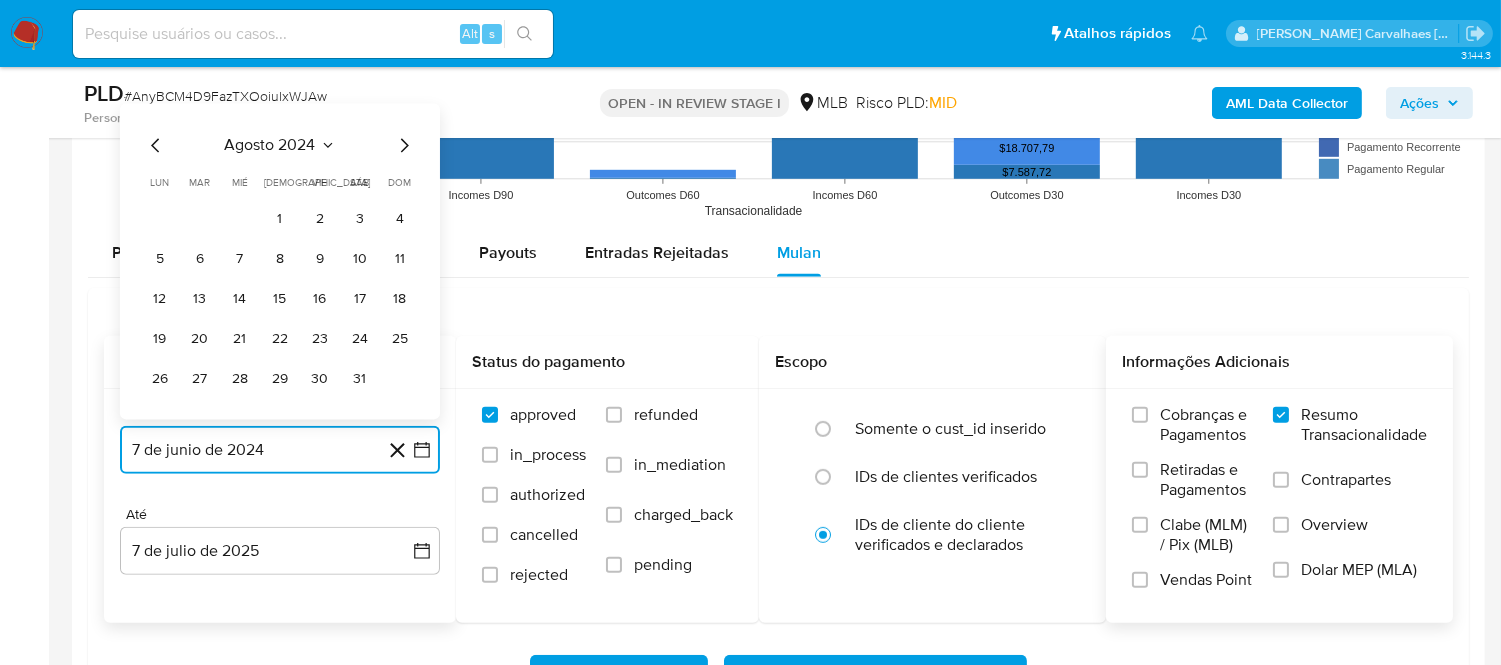 click 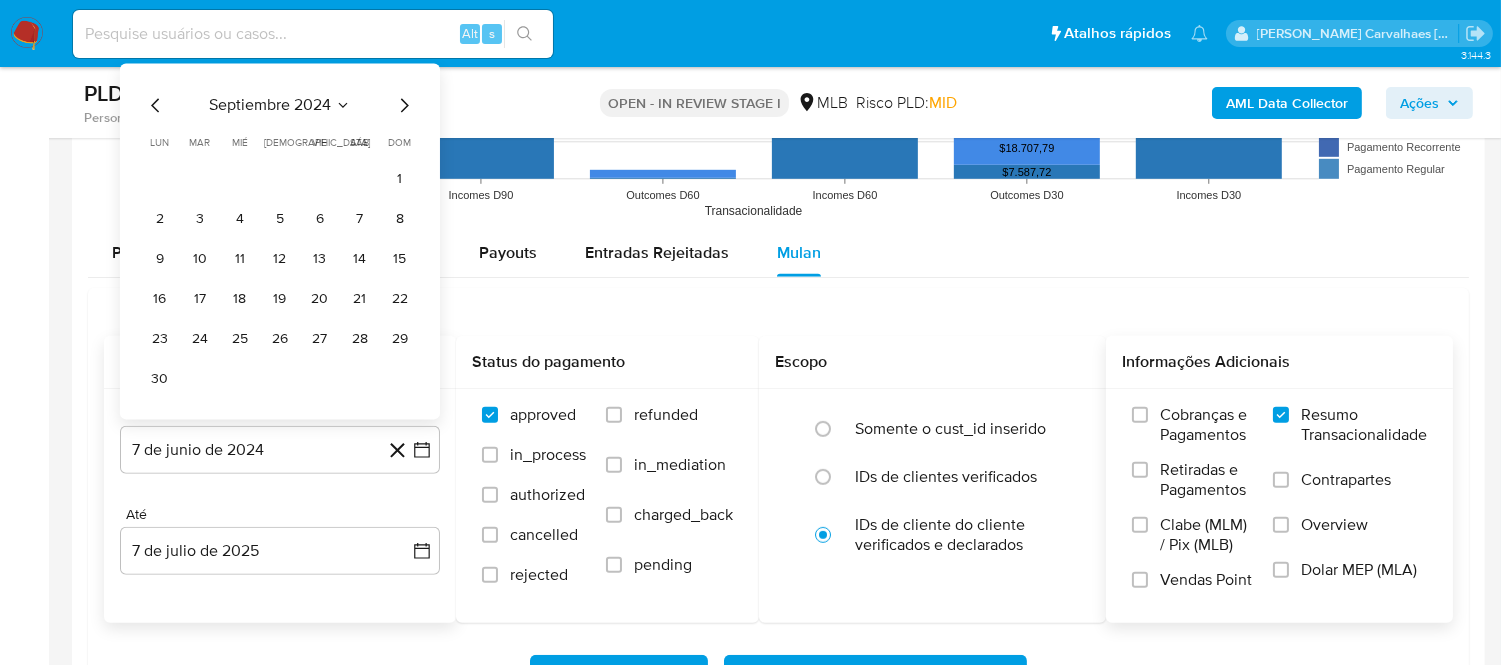 click on "dom" at bounding box center [400, 143] 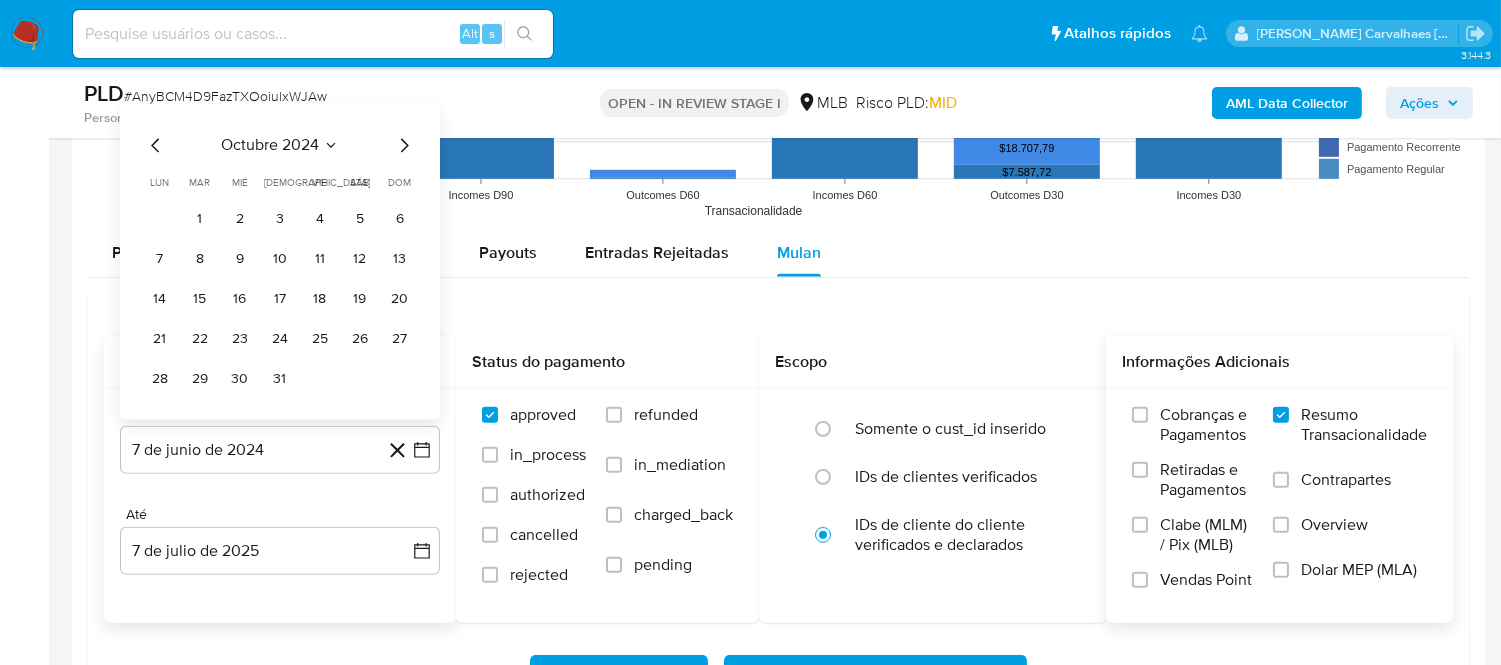click 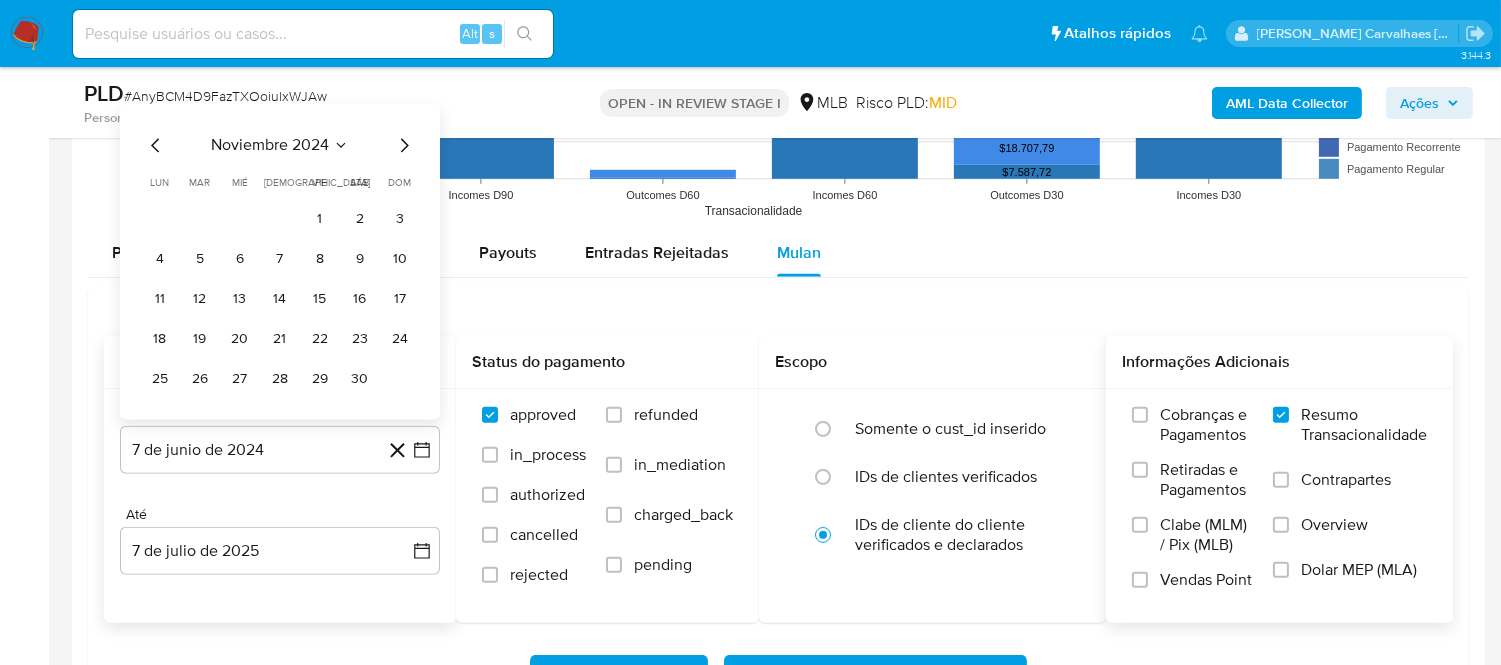 click 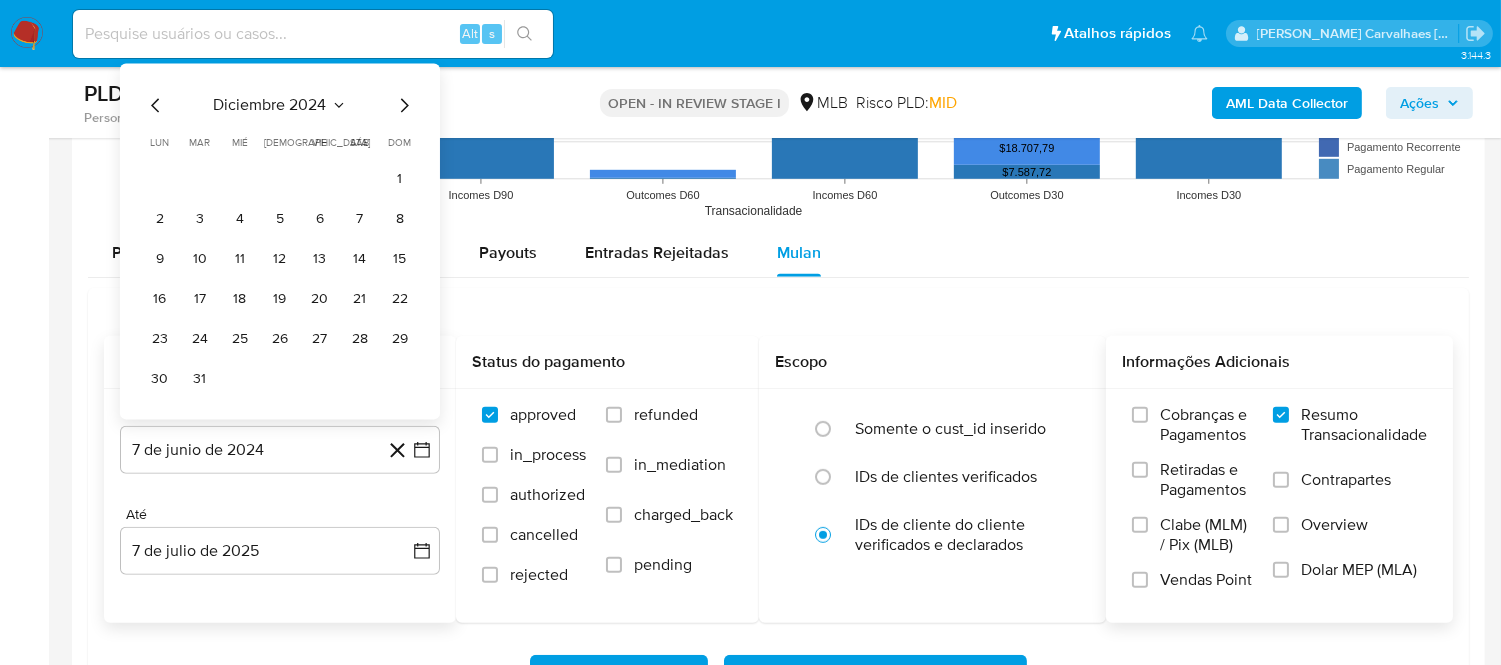 click 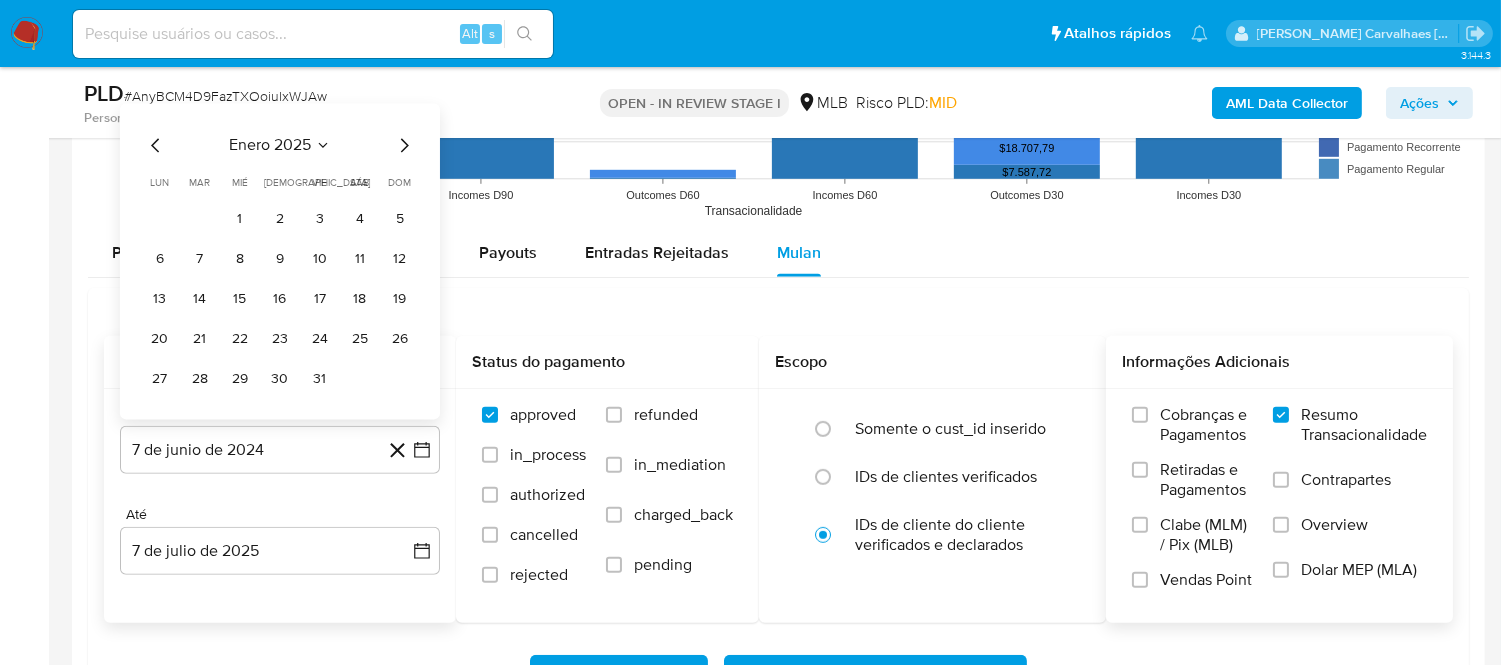 click 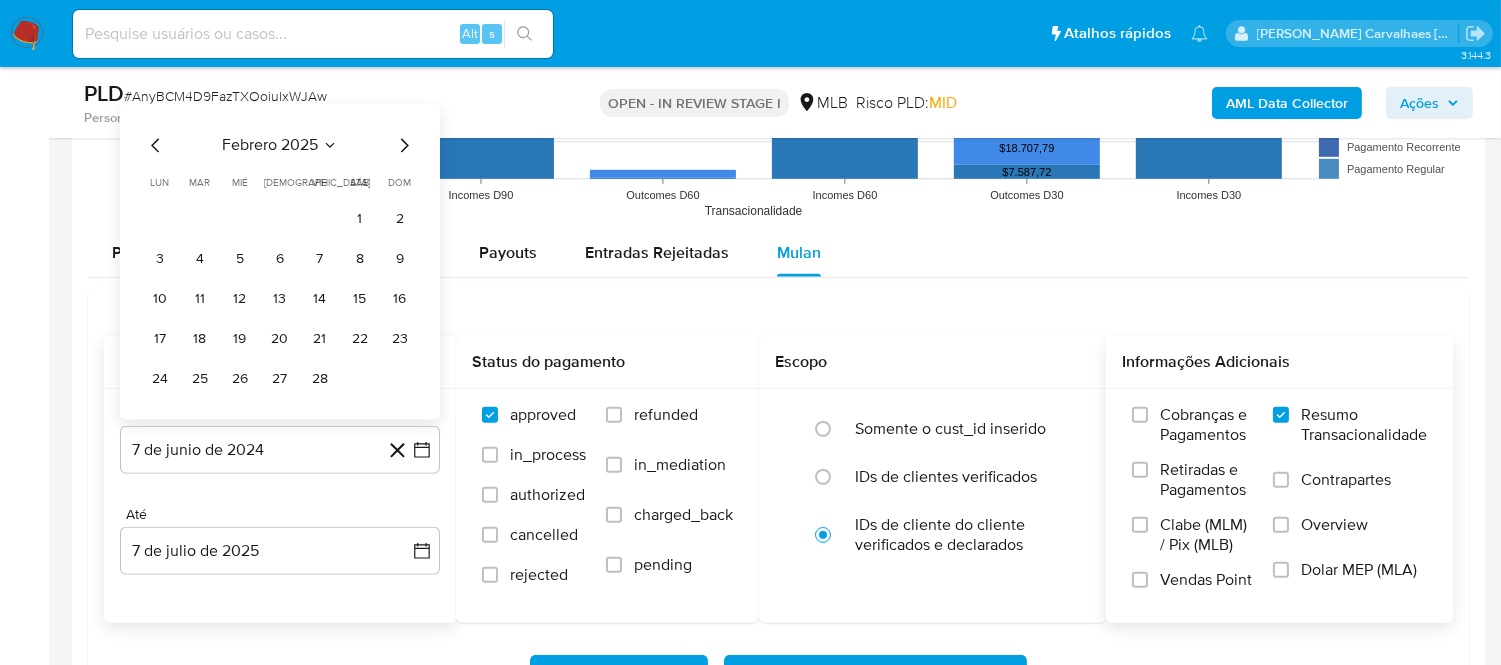 click 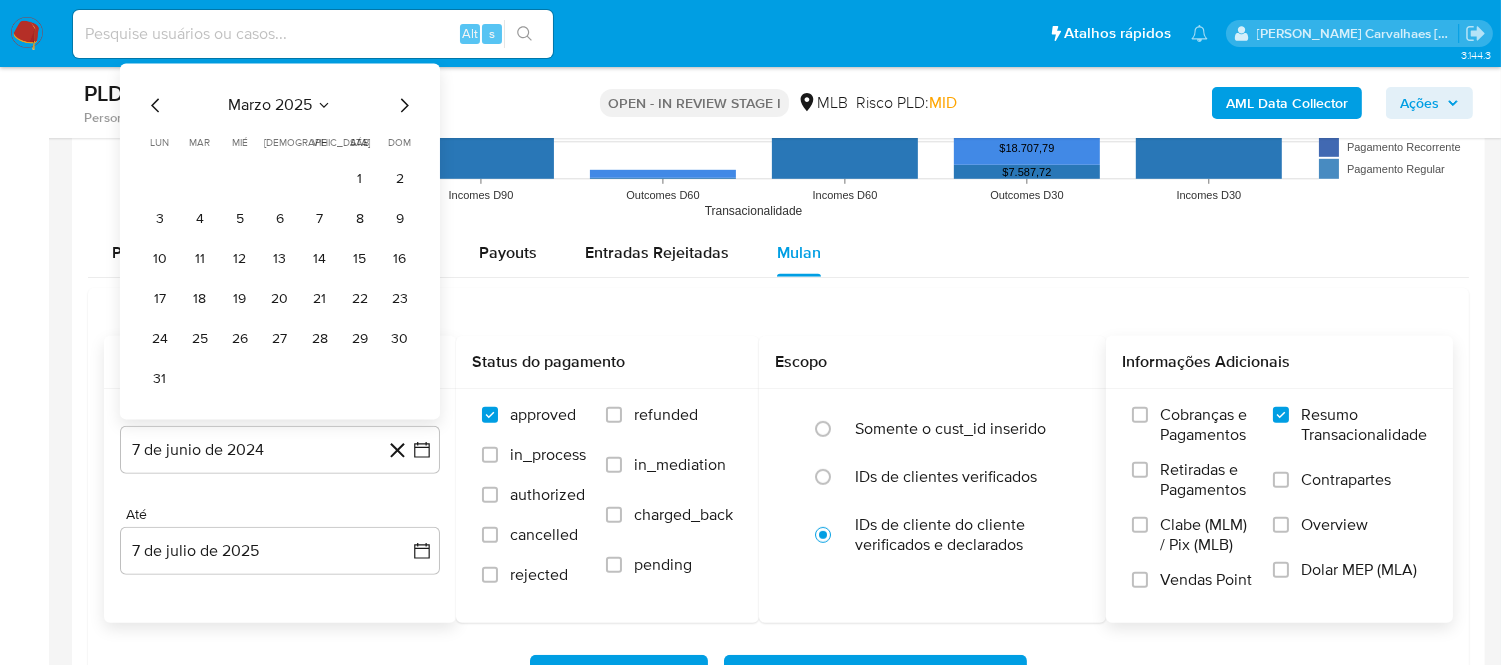 click 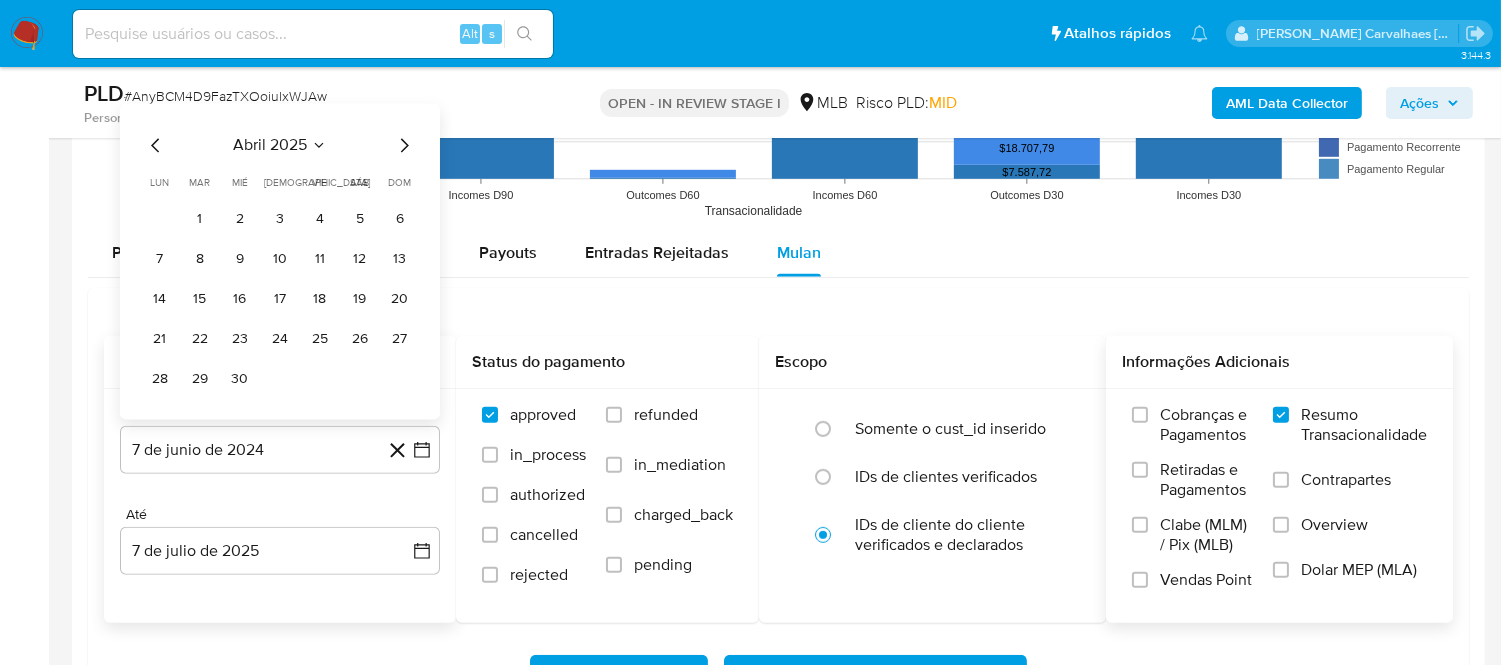 click 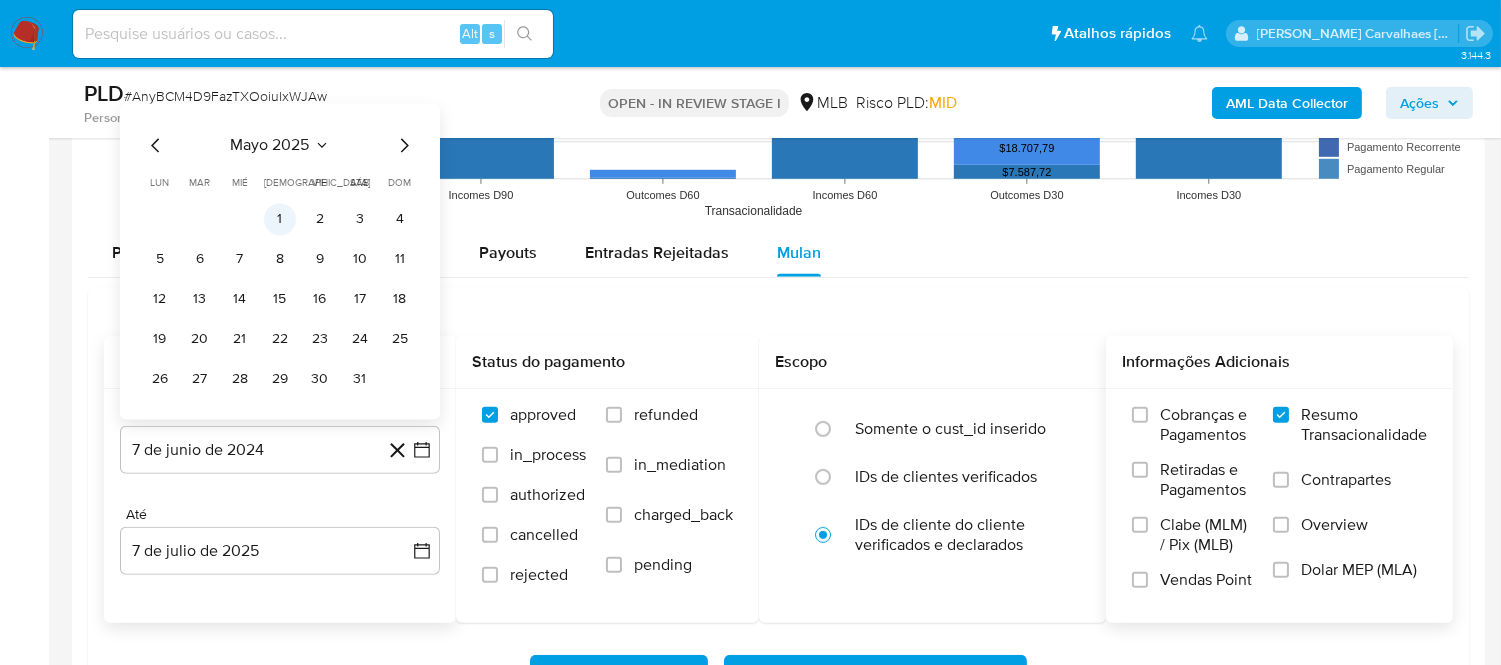 click on "1" at bounding box center (280, 220) 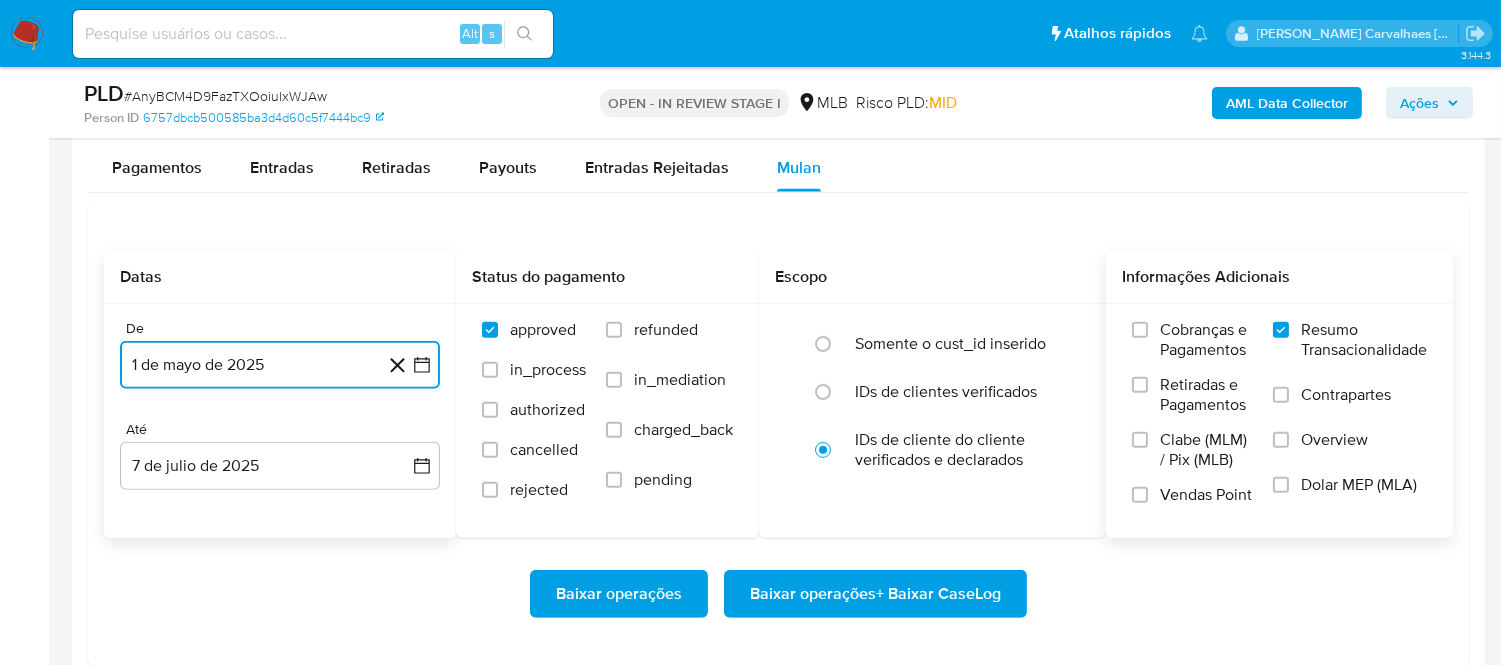scroll, scrollTop: 2222, scrollLeft: 0, axis: vertical 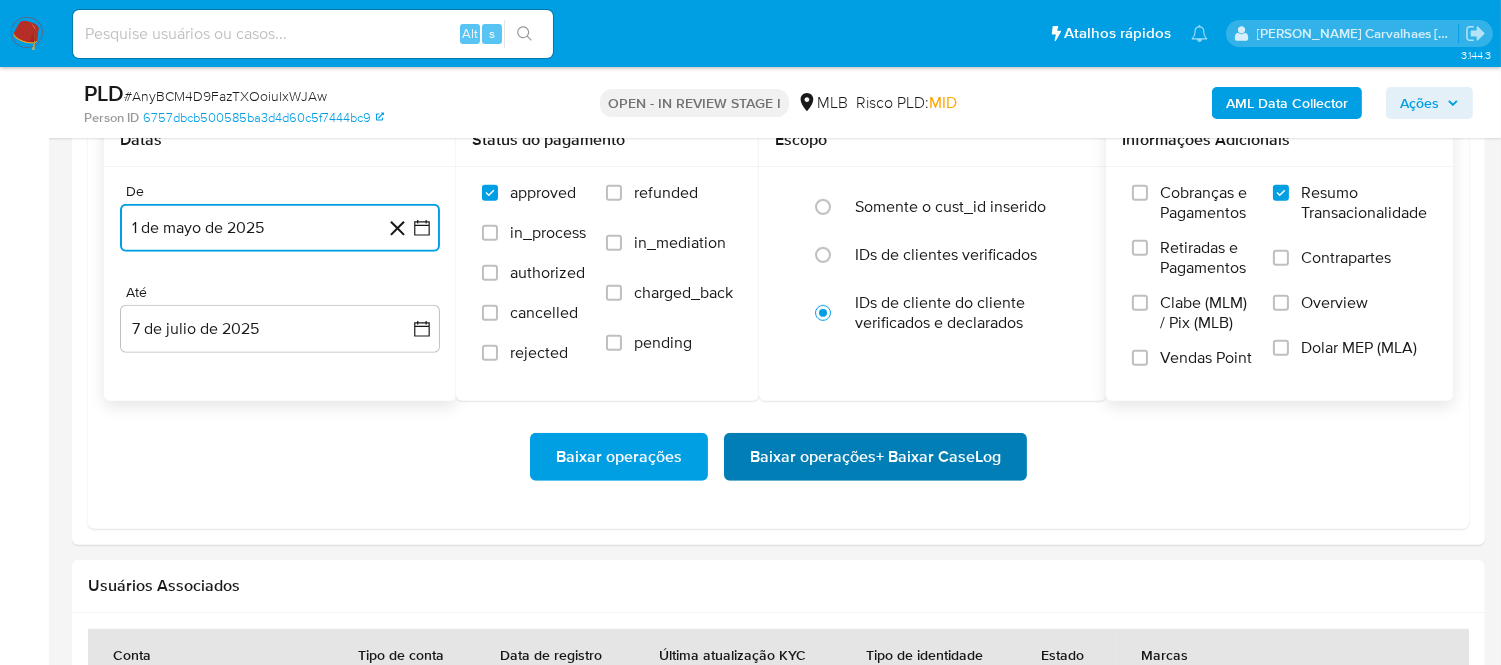 click on "Baixar operações  +   Baixar CaseLog" at bounding box center (875, 457) 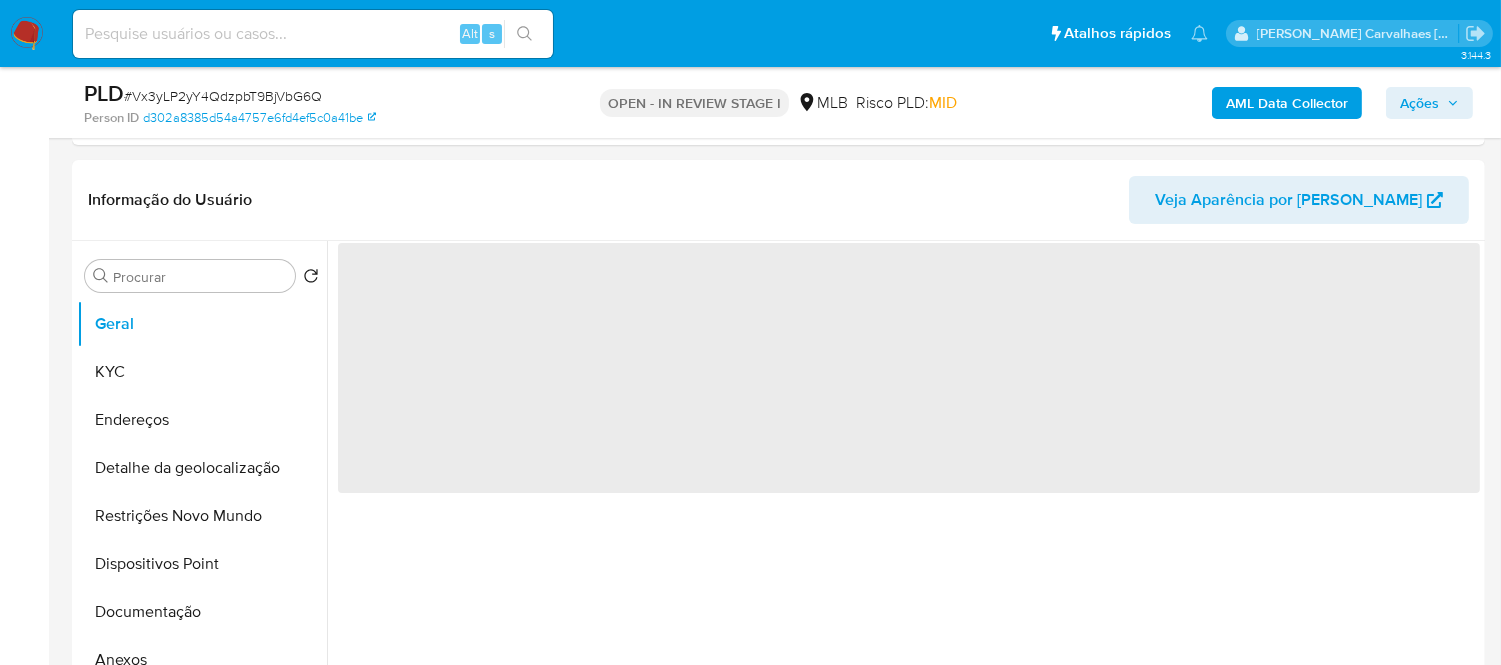 scroll, scrollTop: 444, scrollLeft: 0, axis: vertical 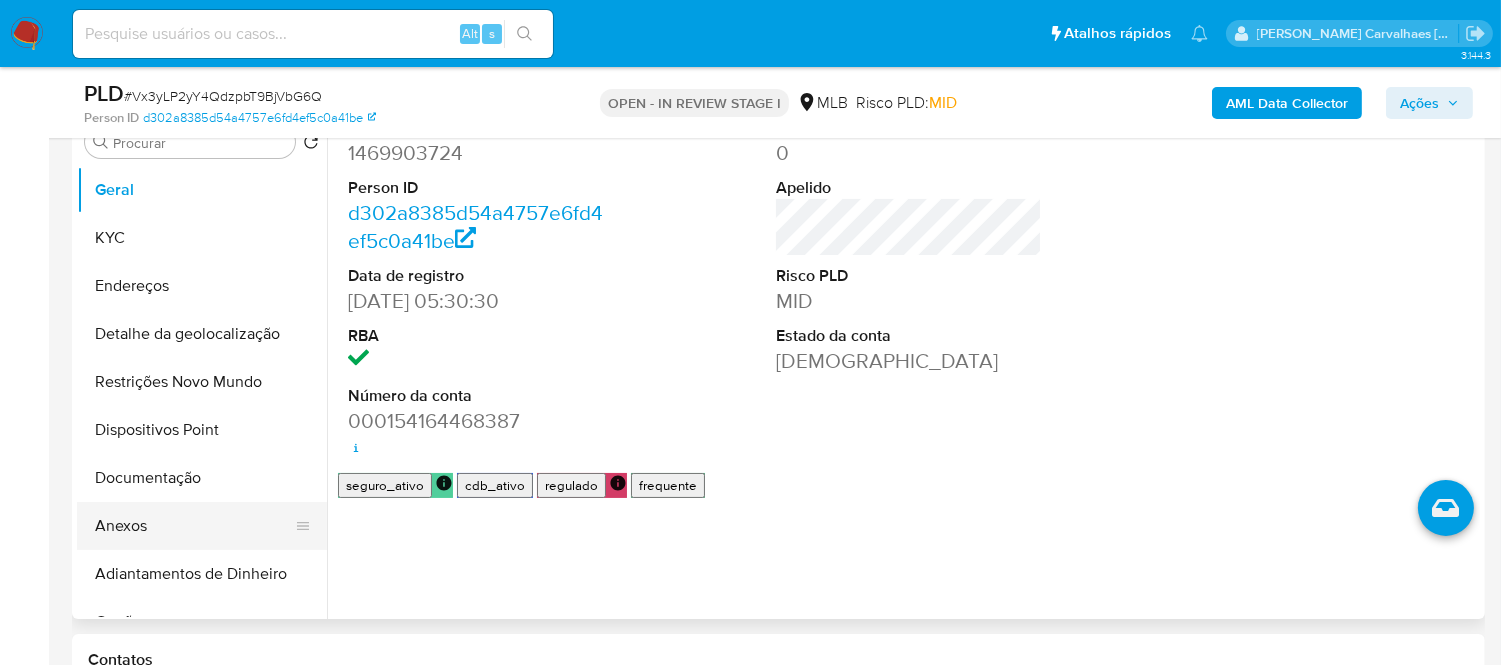 select on "10" 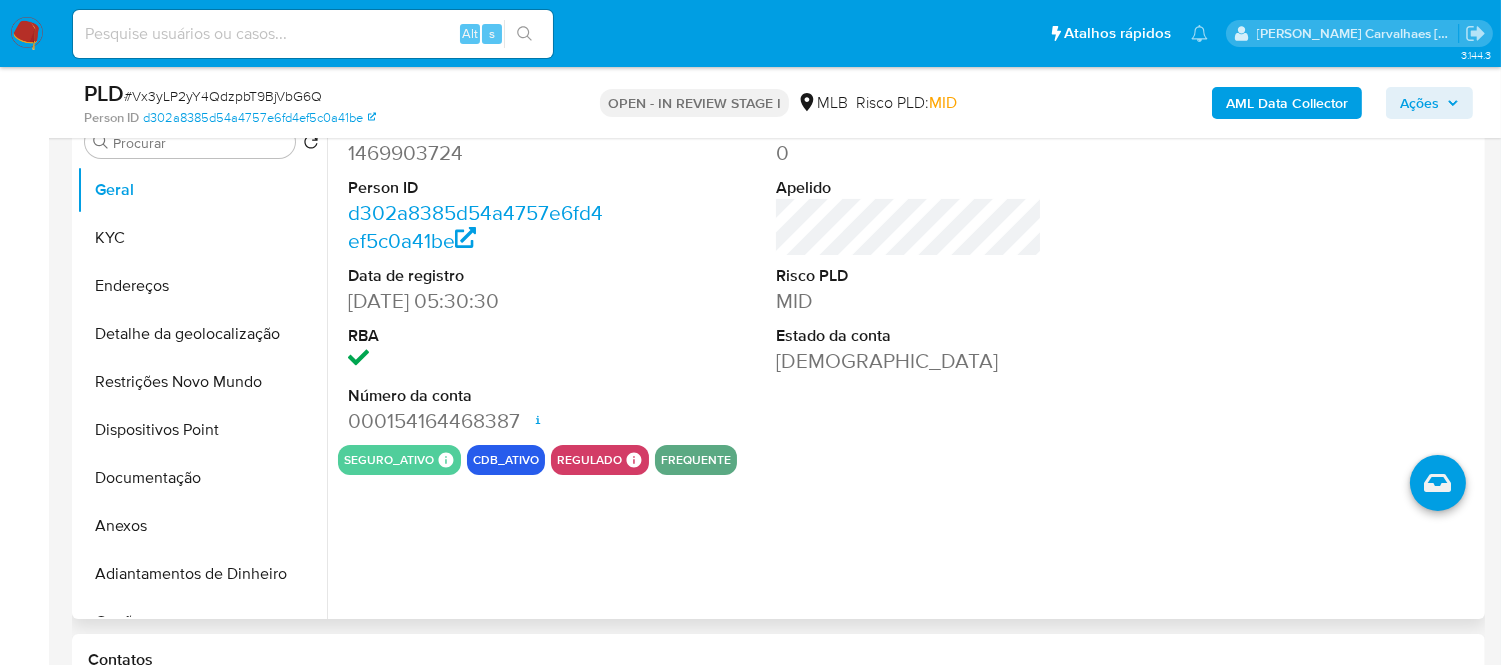 scroll, scrollTop: 222, scrollLeft: 0, axis: vertical 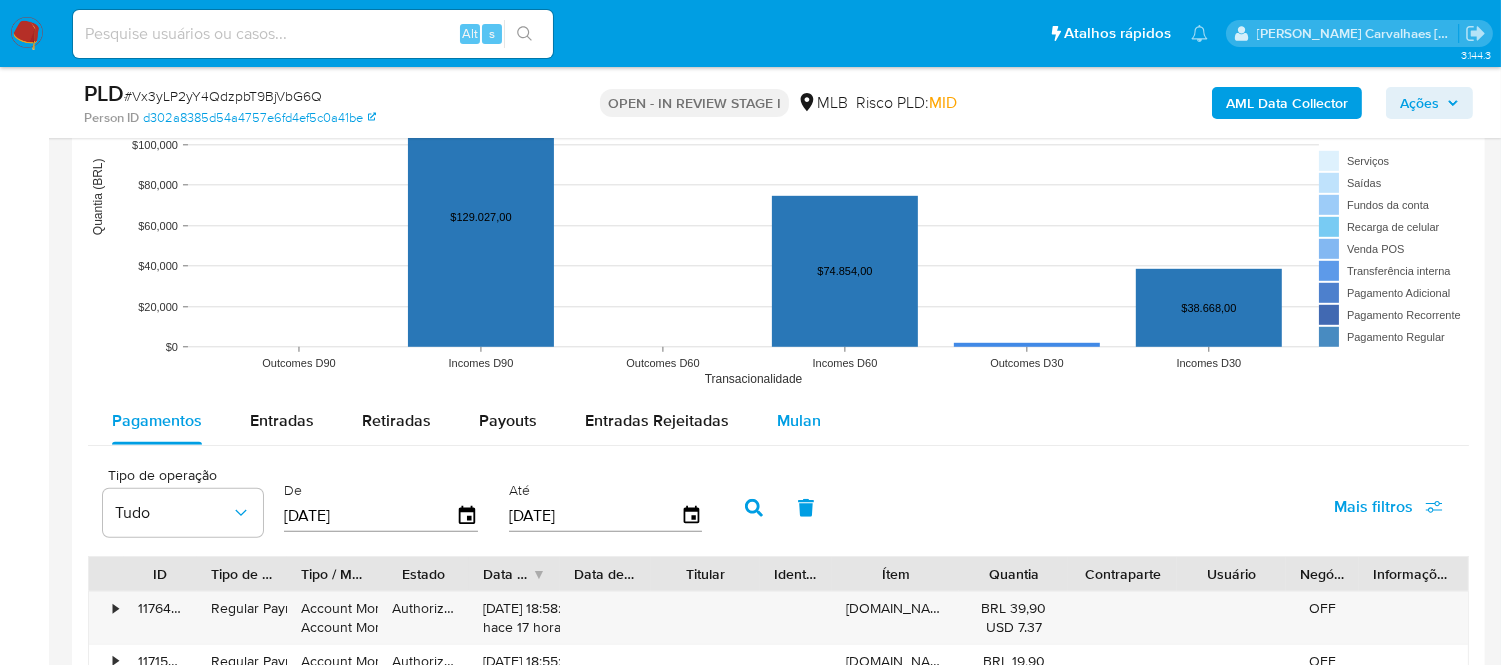 click on "Mulan" at bounding box center (799, 420) 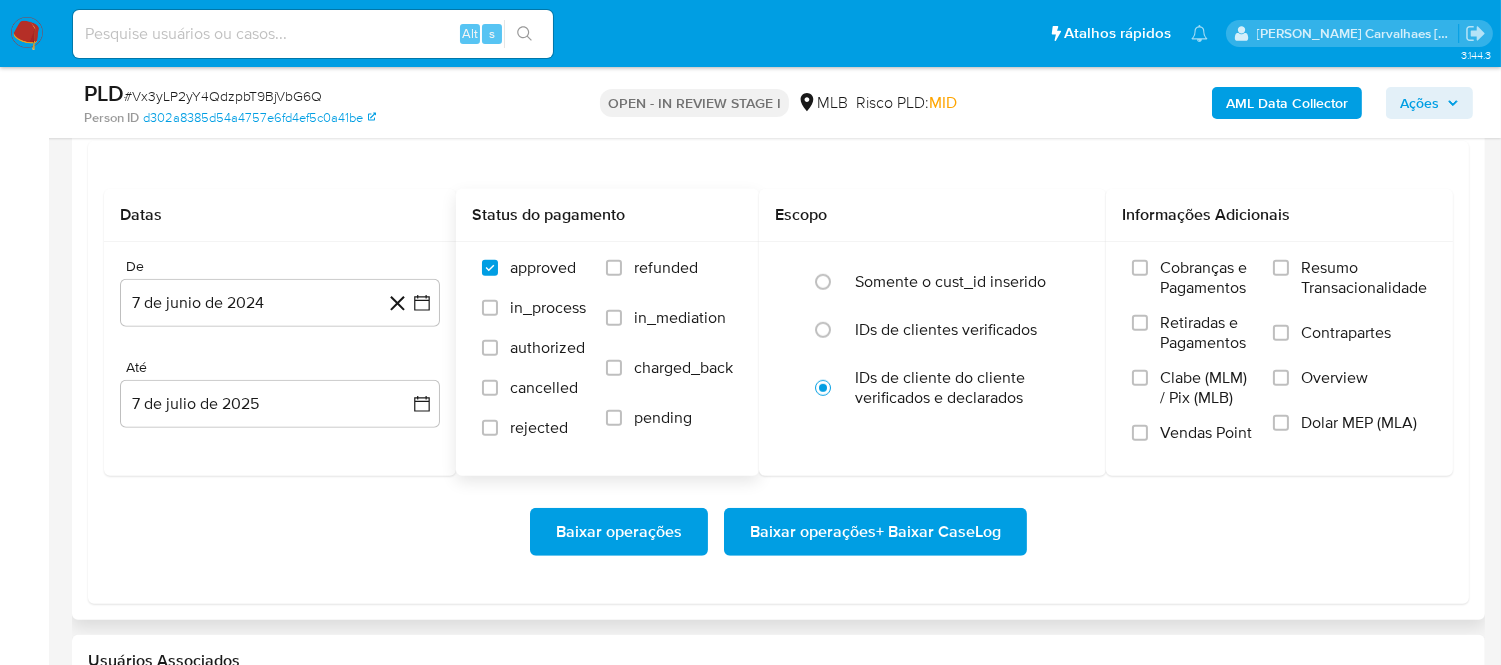 scroll, scrollTop: 2333, scrollLeft: 0, axis: vertical 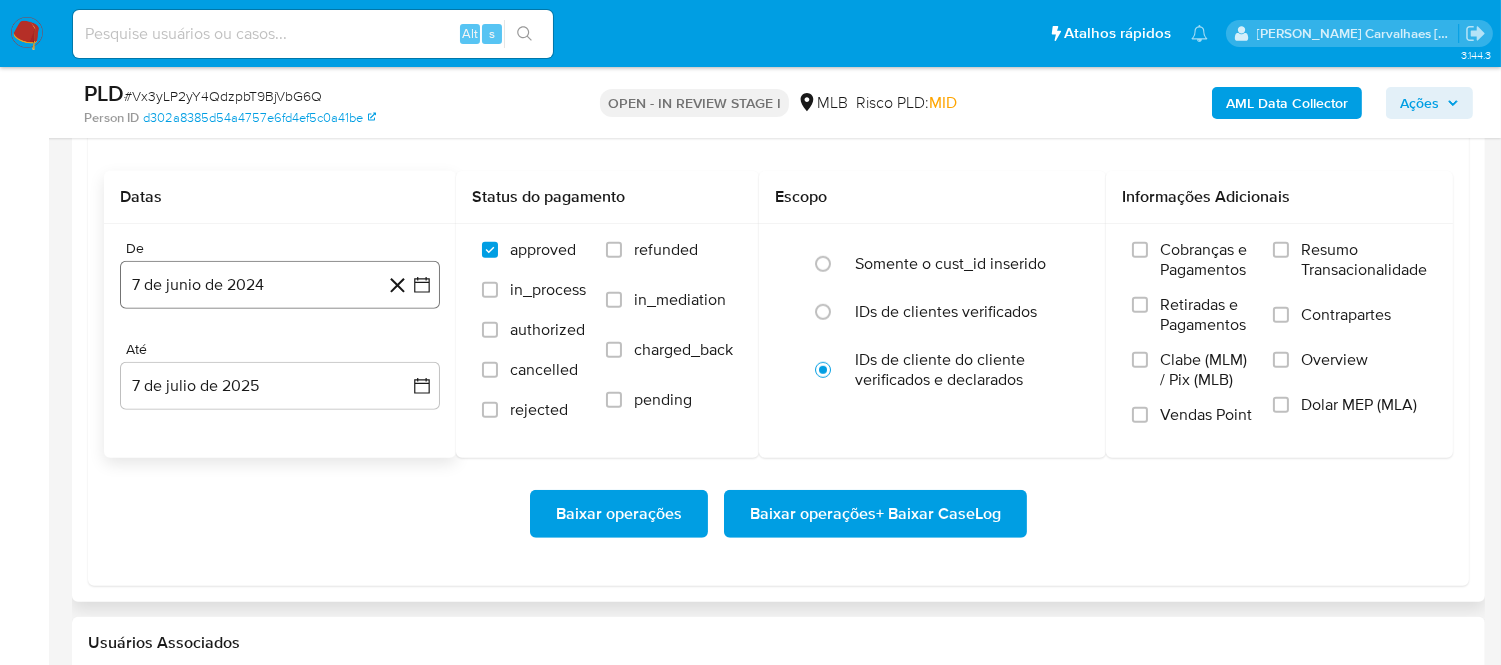 click 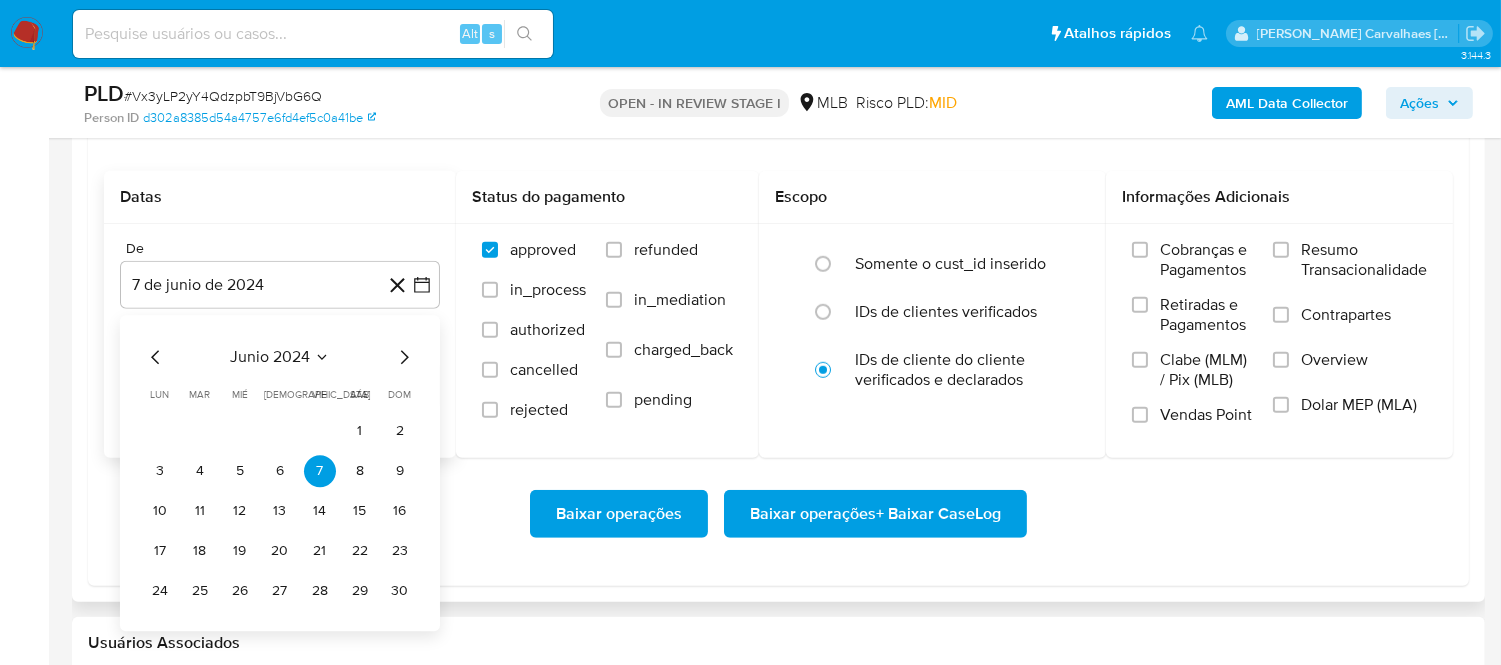 click 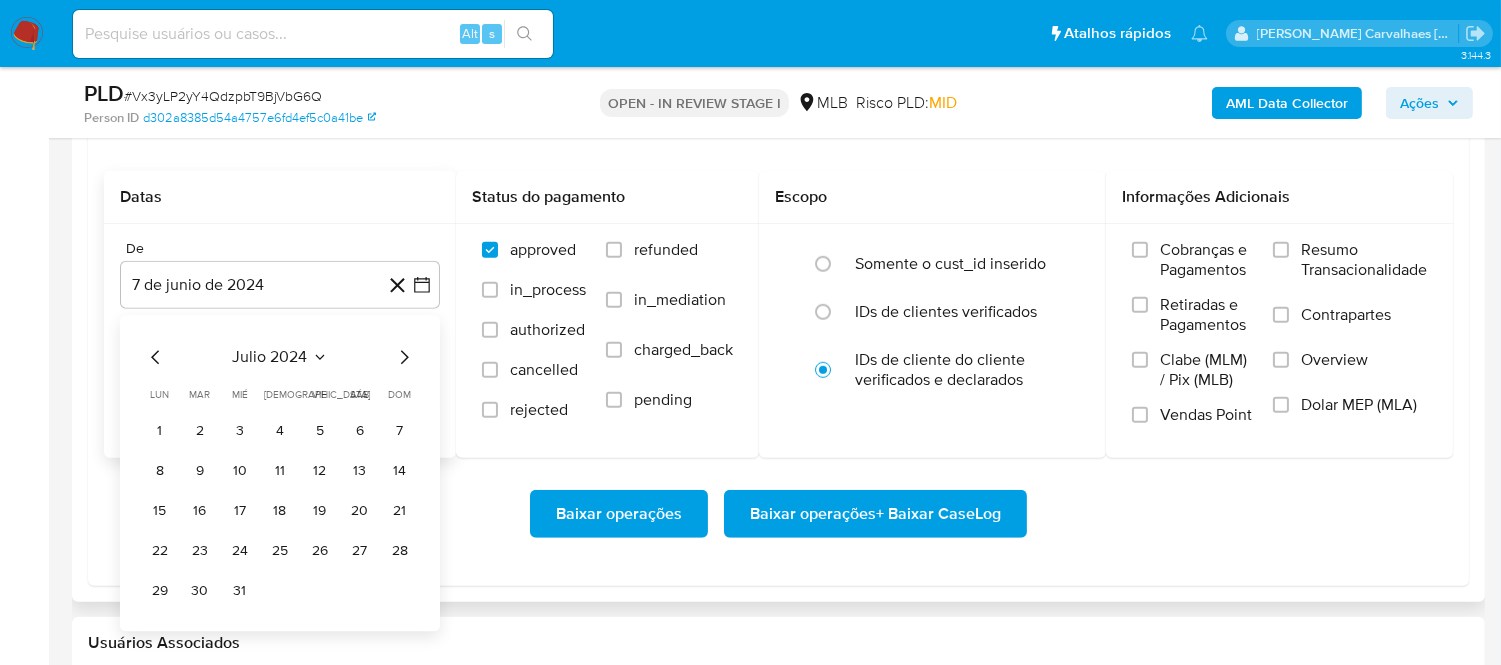 click 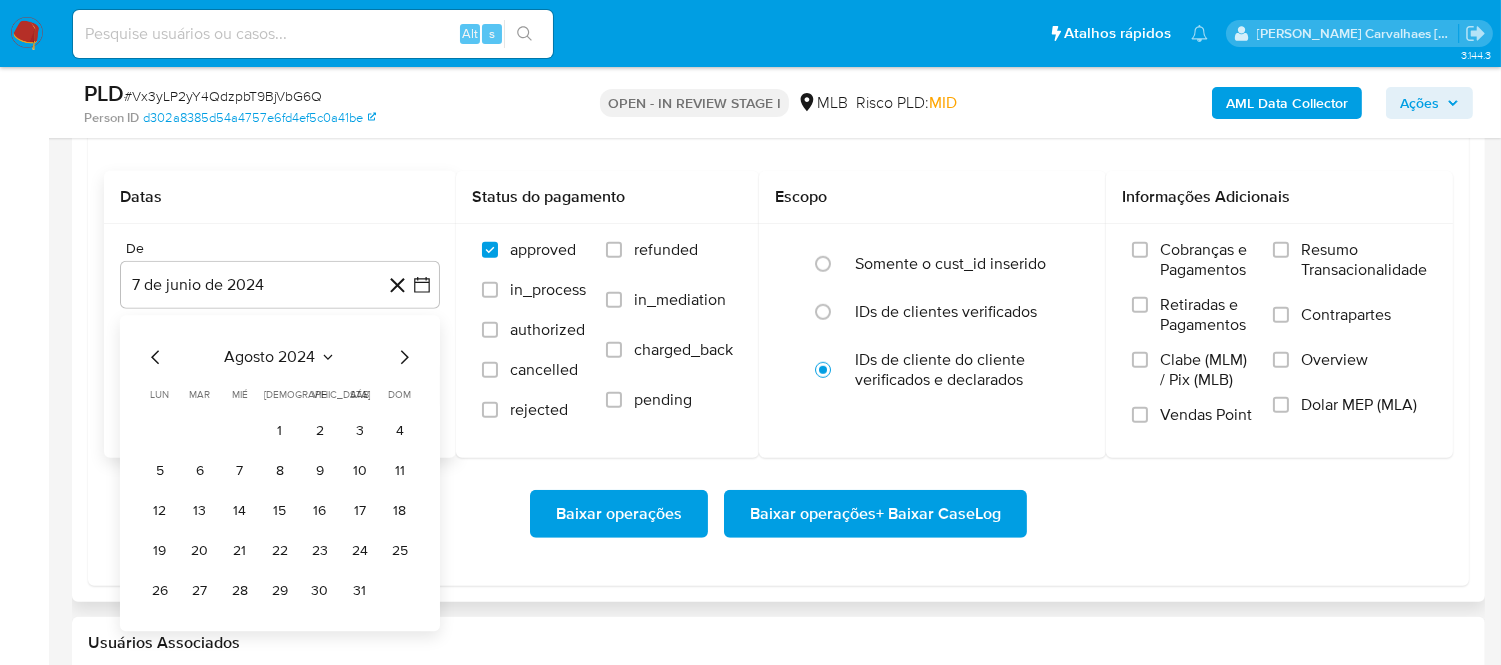 click 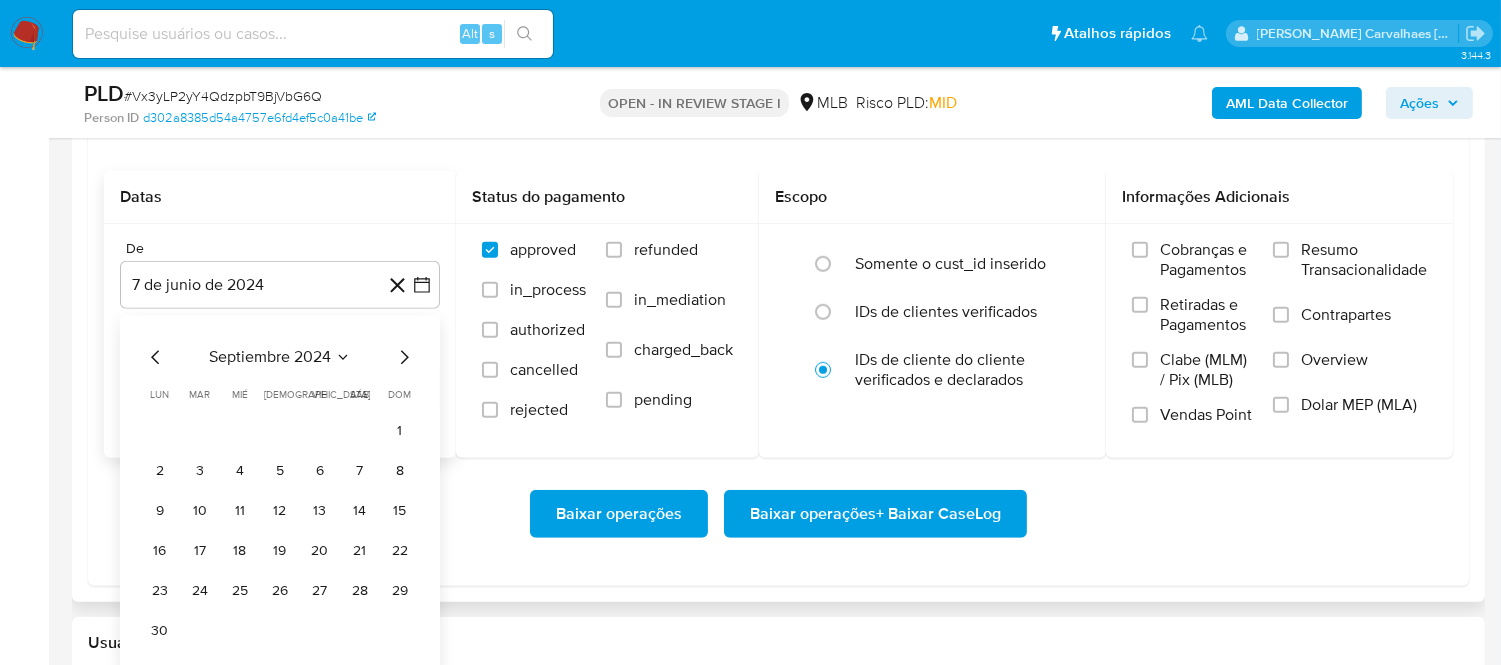 click 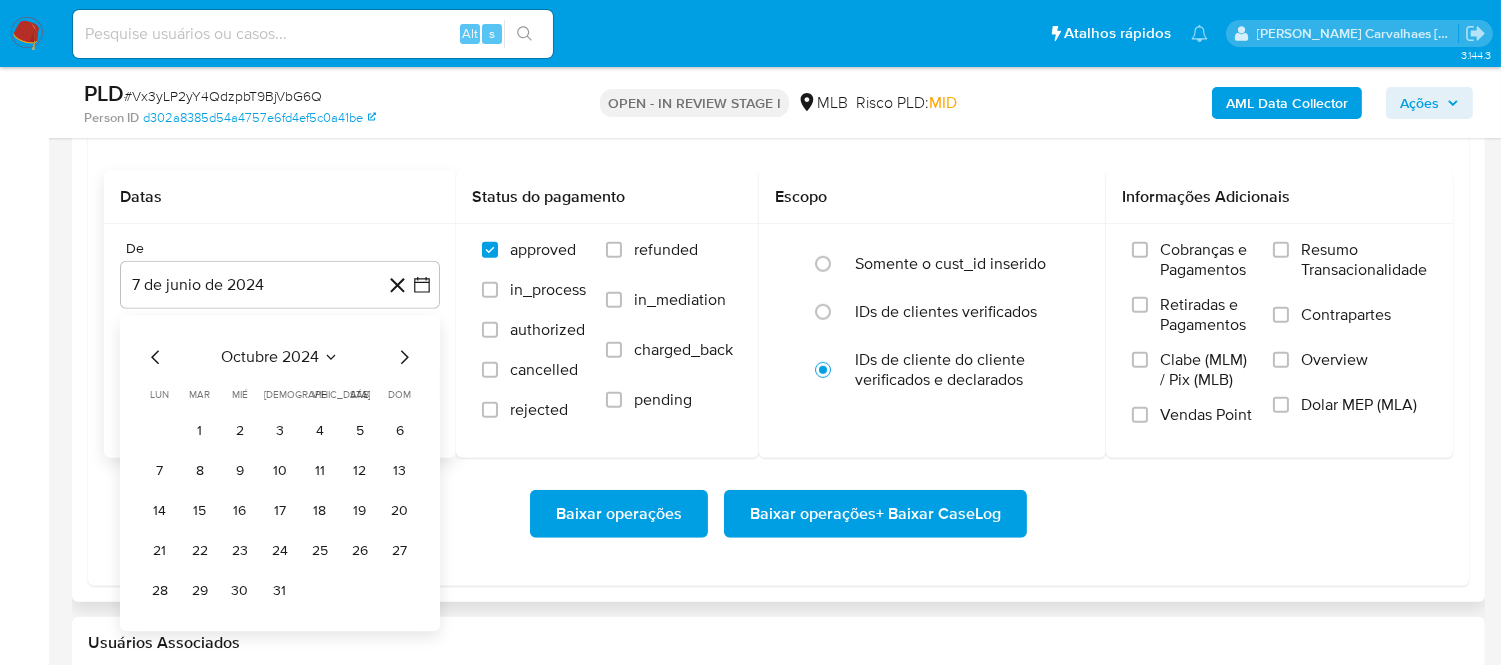 click 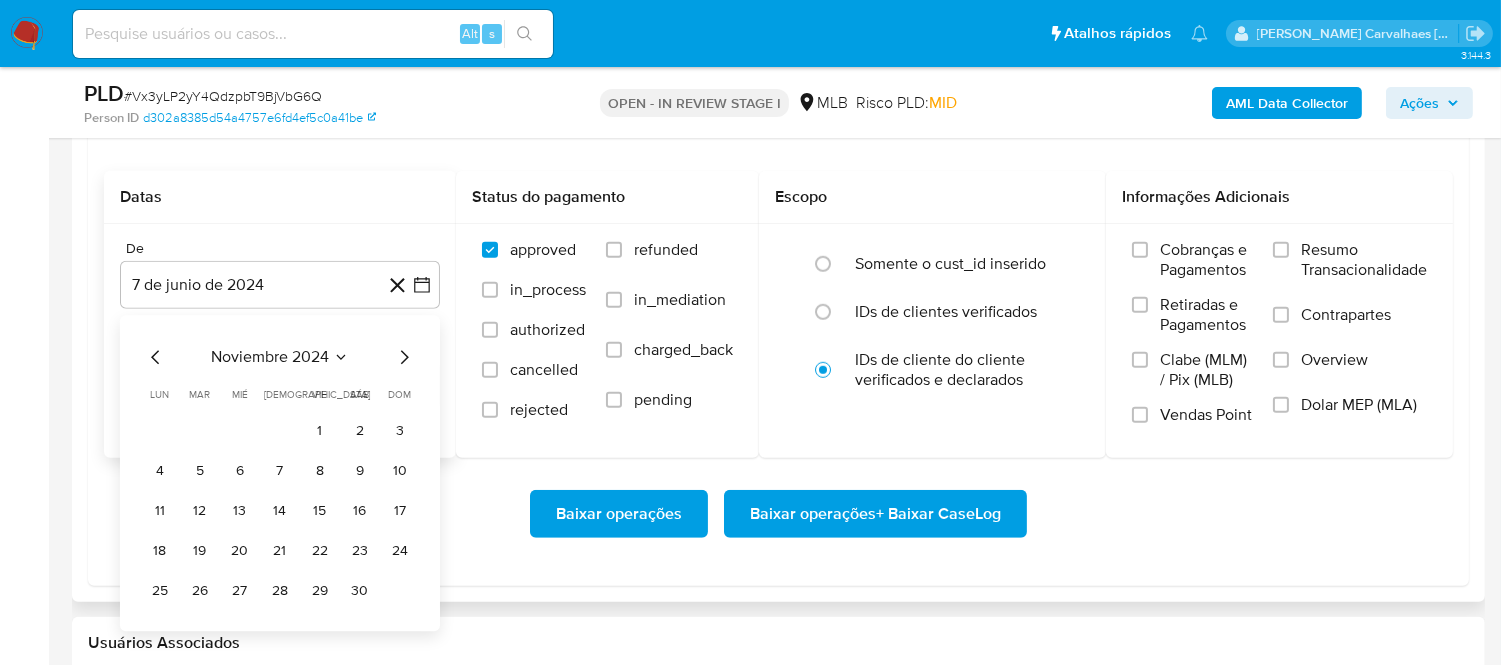 click 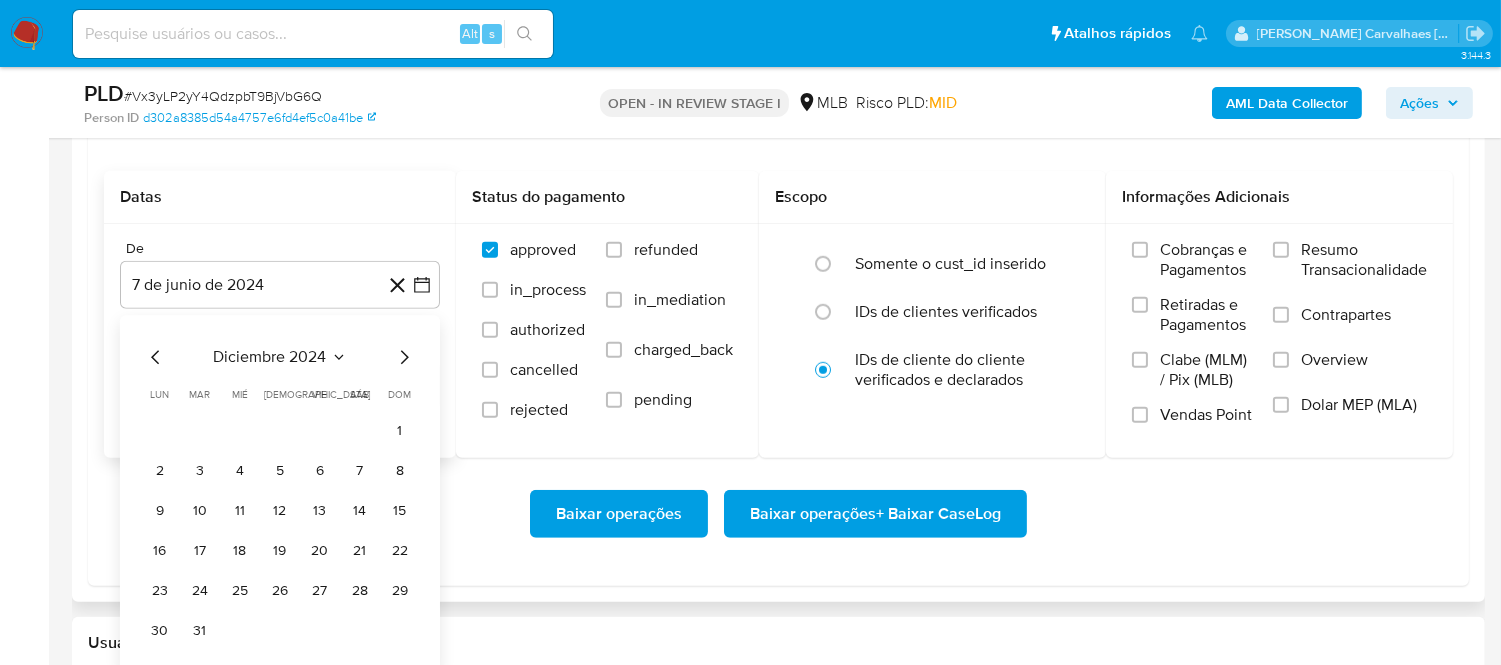 click 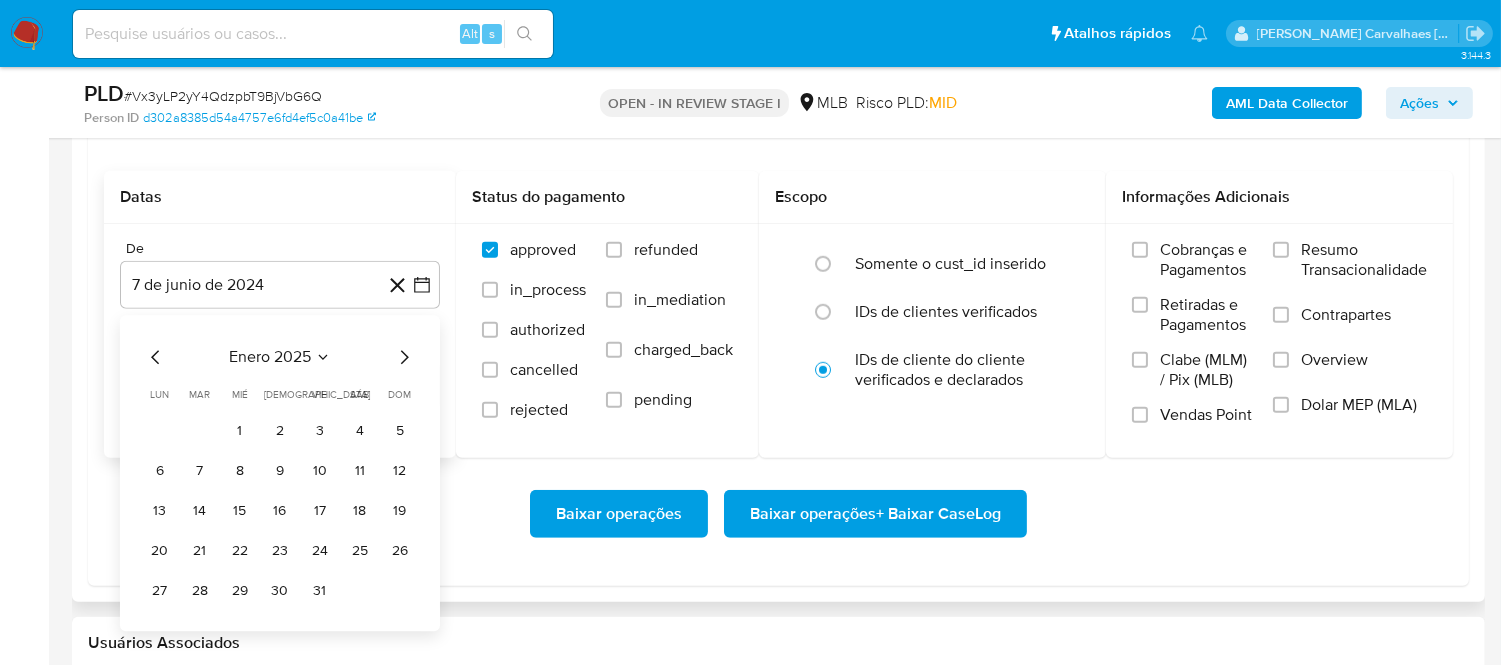 click 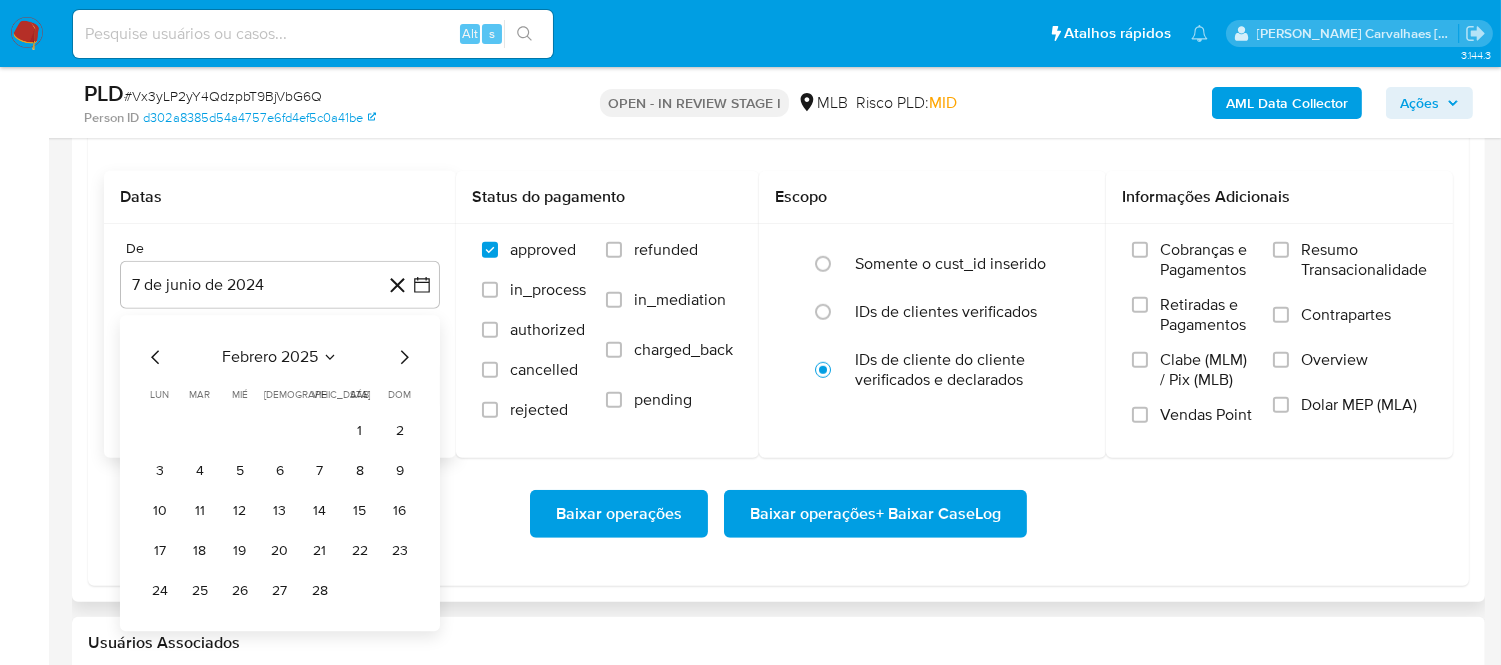 click 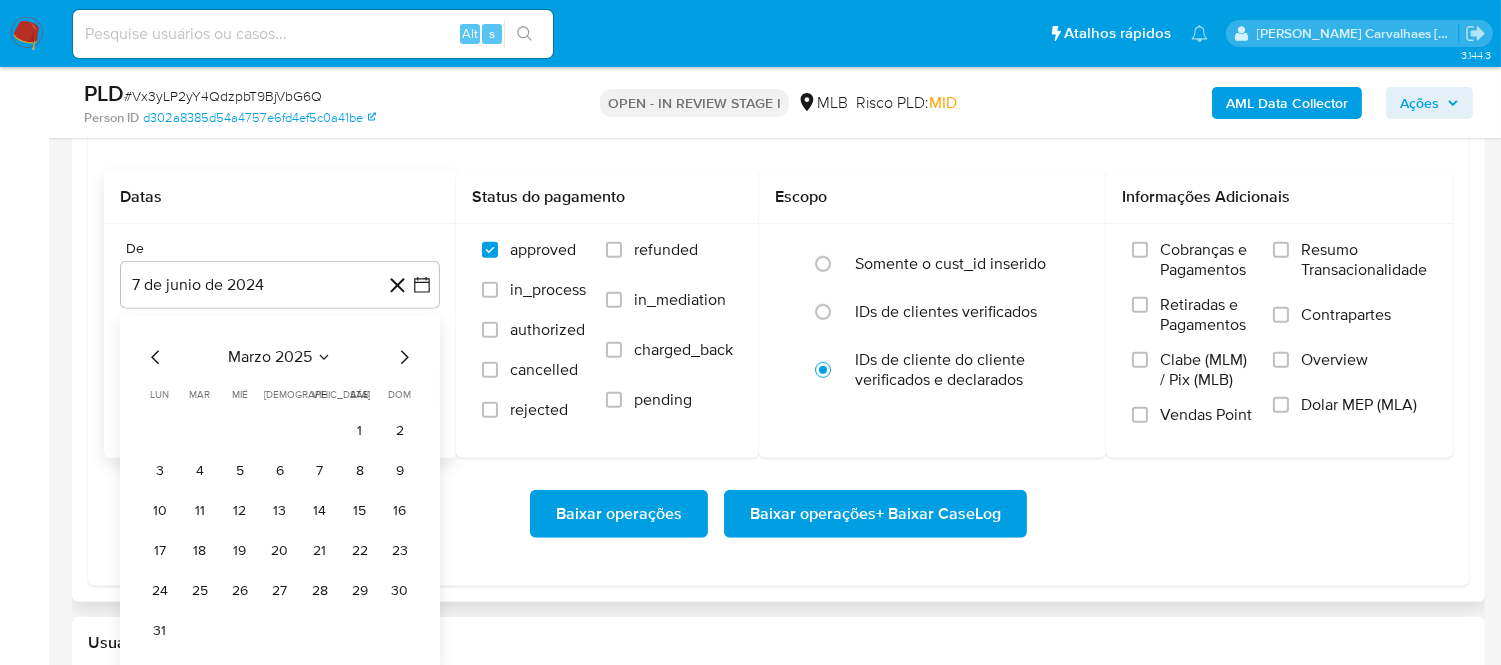 click 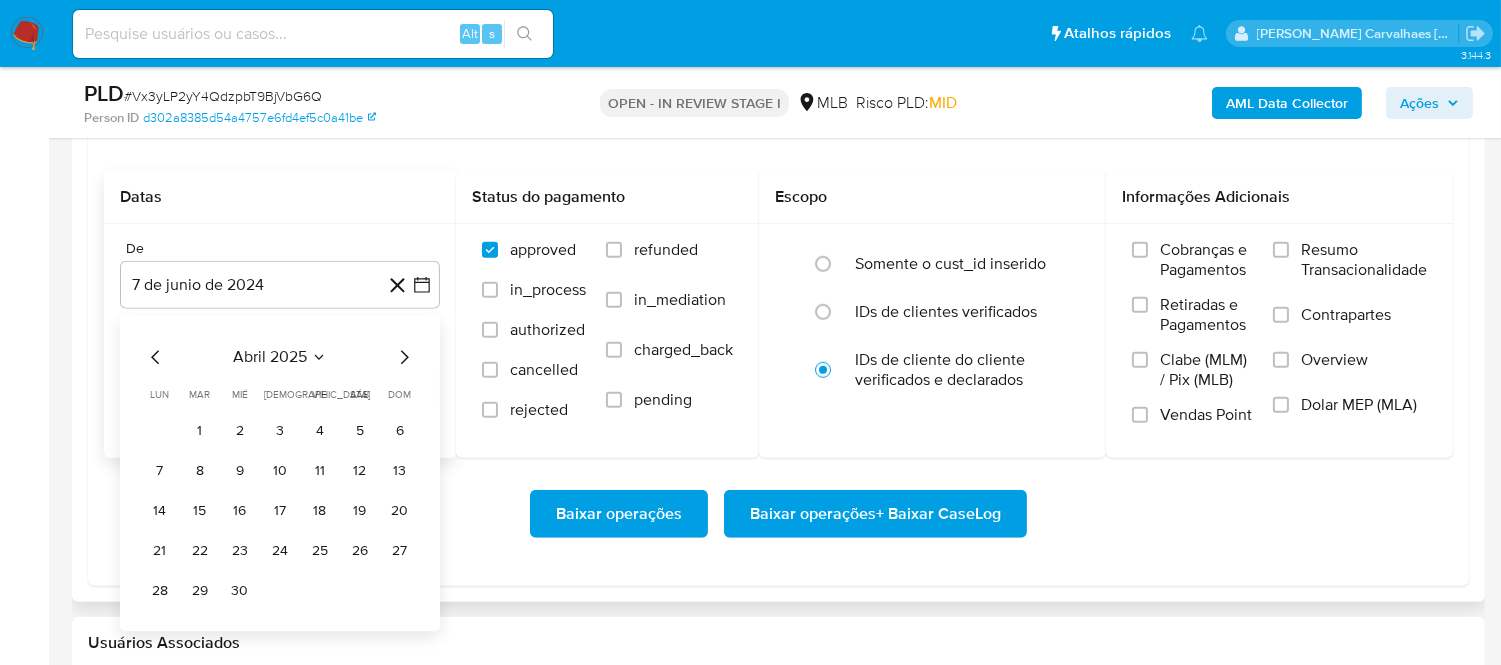 click 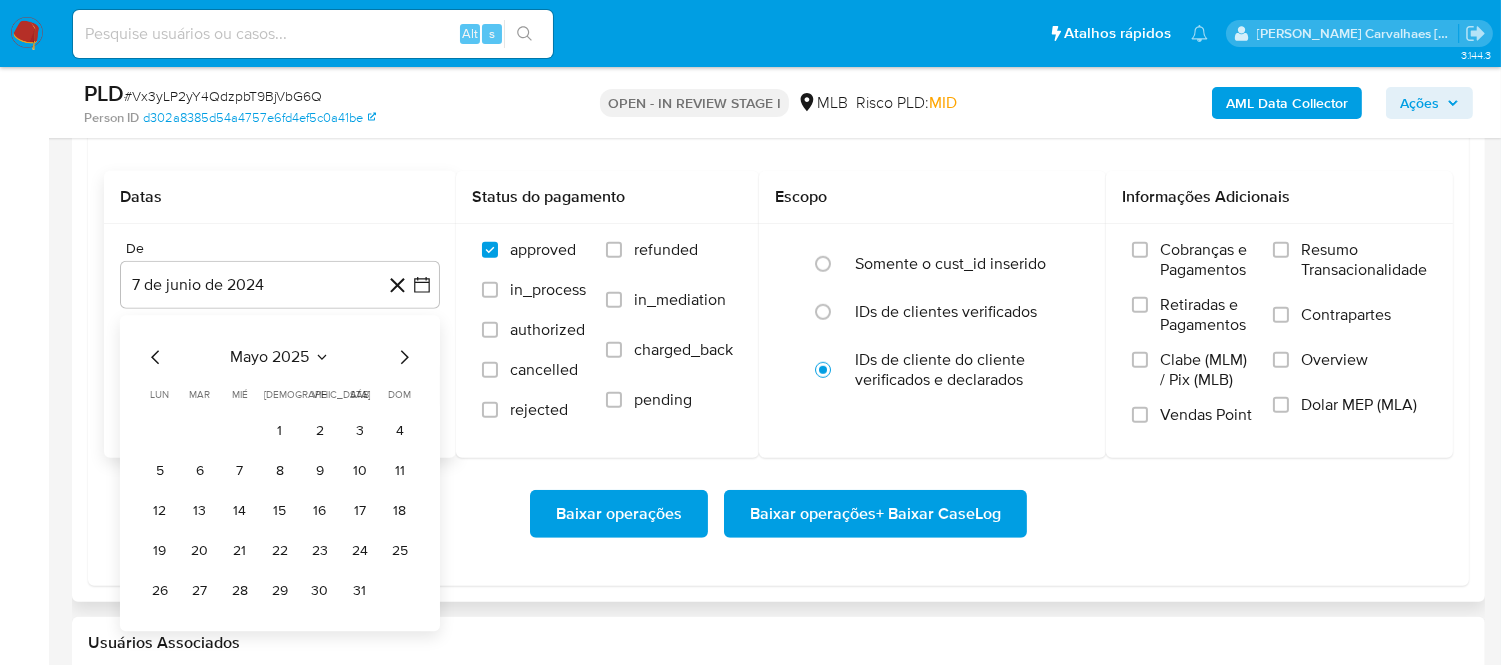 click on "1" at bounding box center [280, 432] 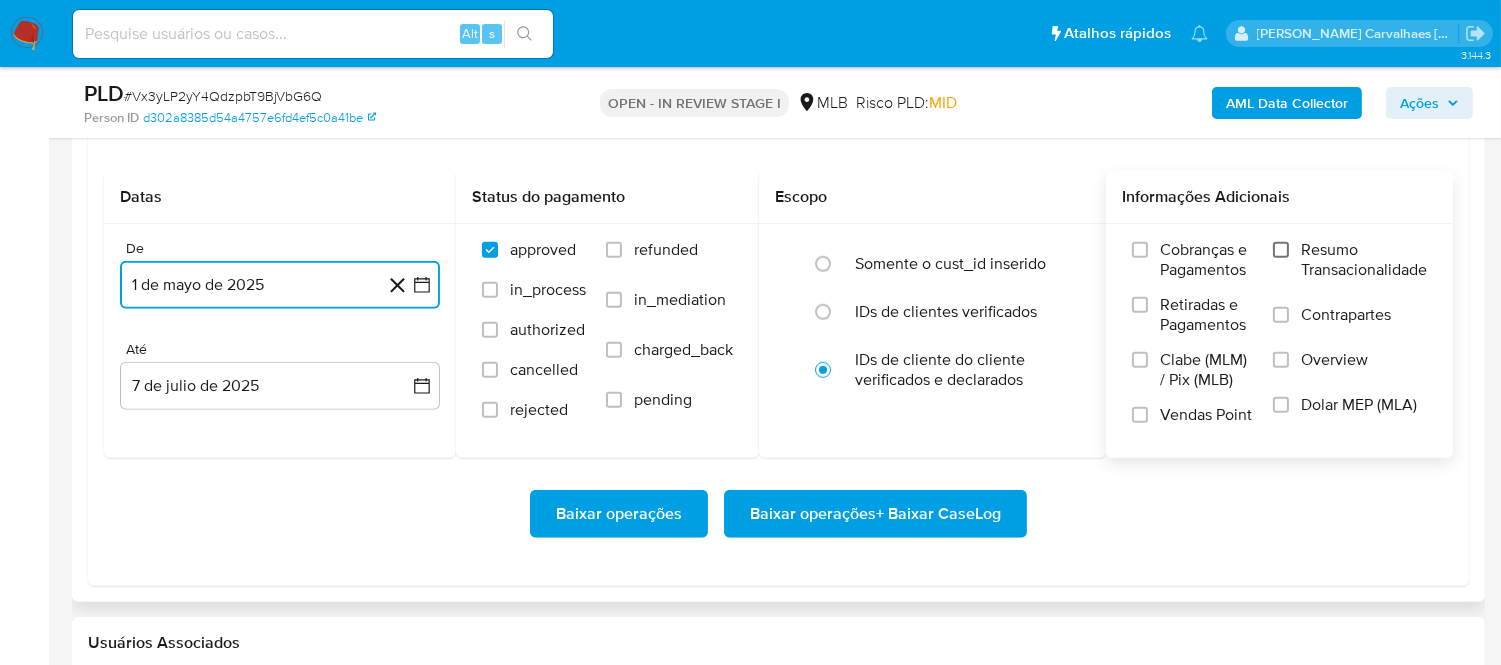 click on "Resumo Transacionalidade" at bounding box center (1281, 250) 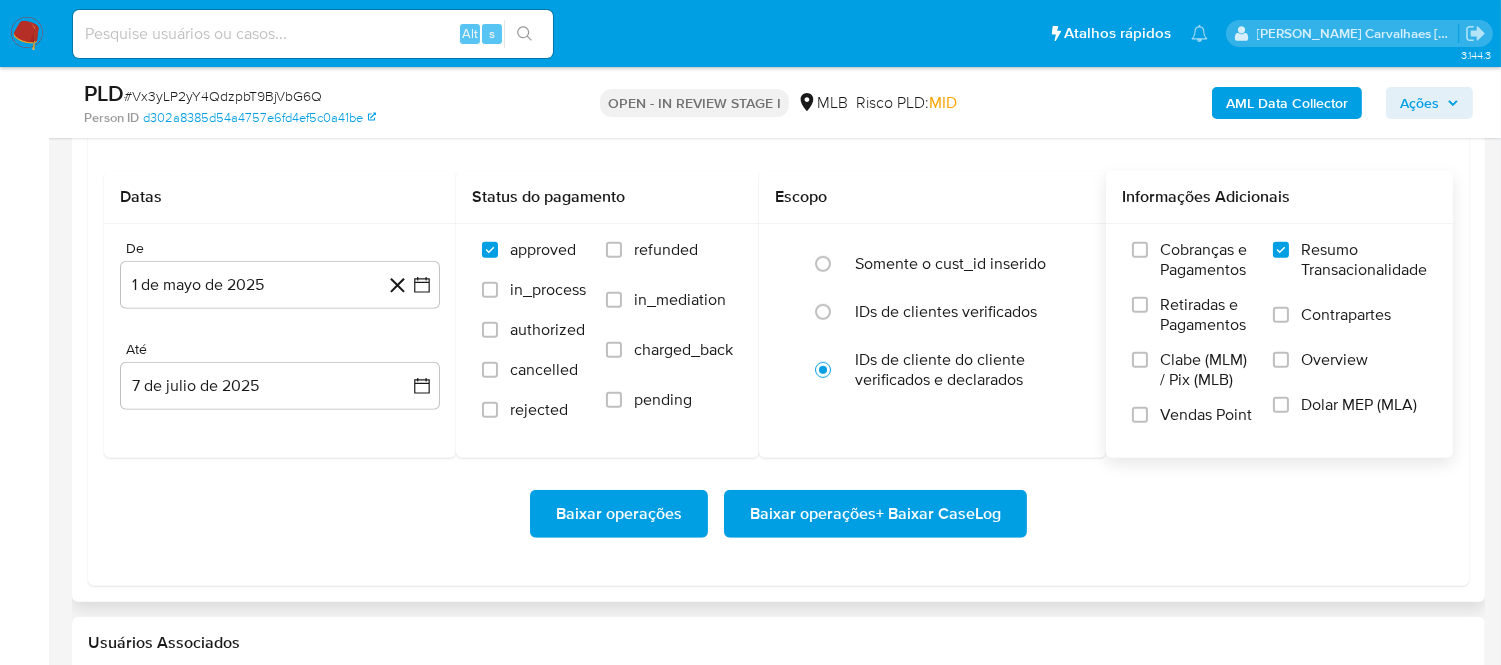 click on "Baixar operações  +   Baixar CaseLog" at bounding box center (875, 514) 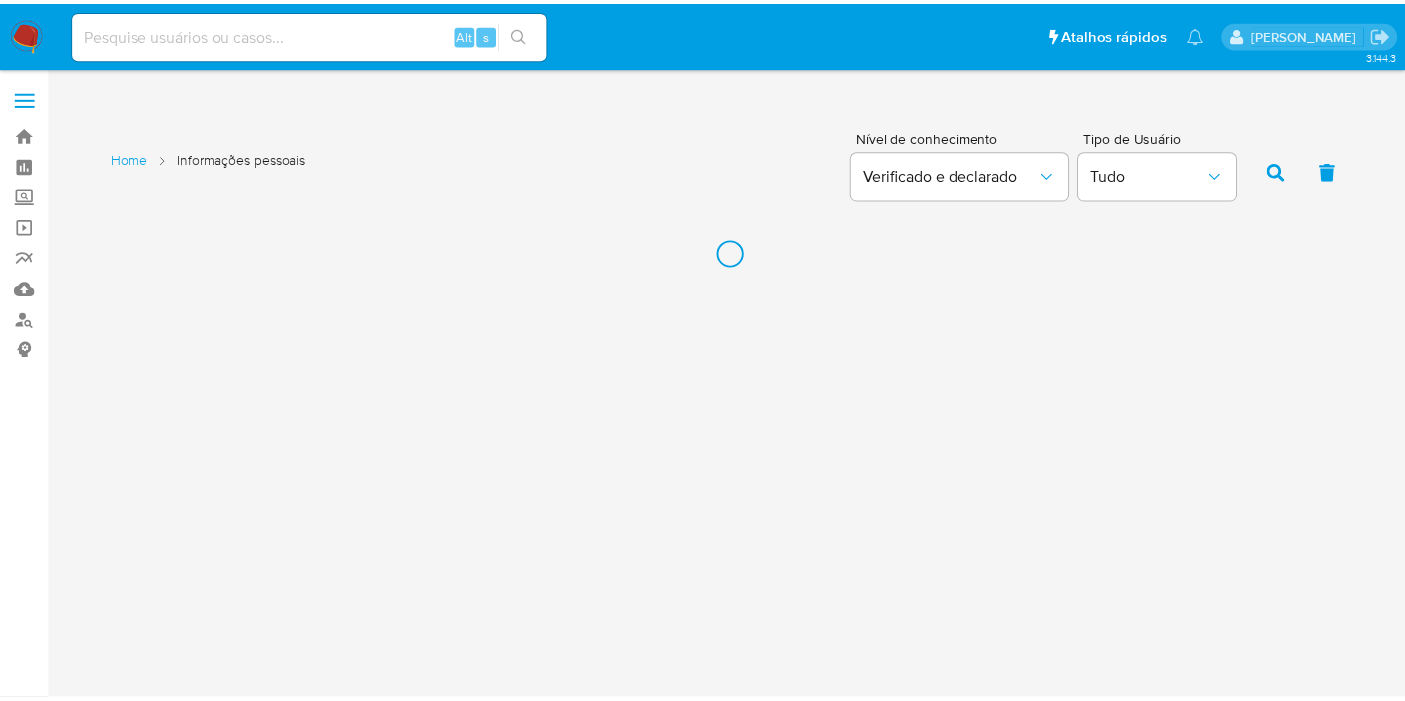 scroll, scrollTop: 0, scrollLeft: 0, axis: both 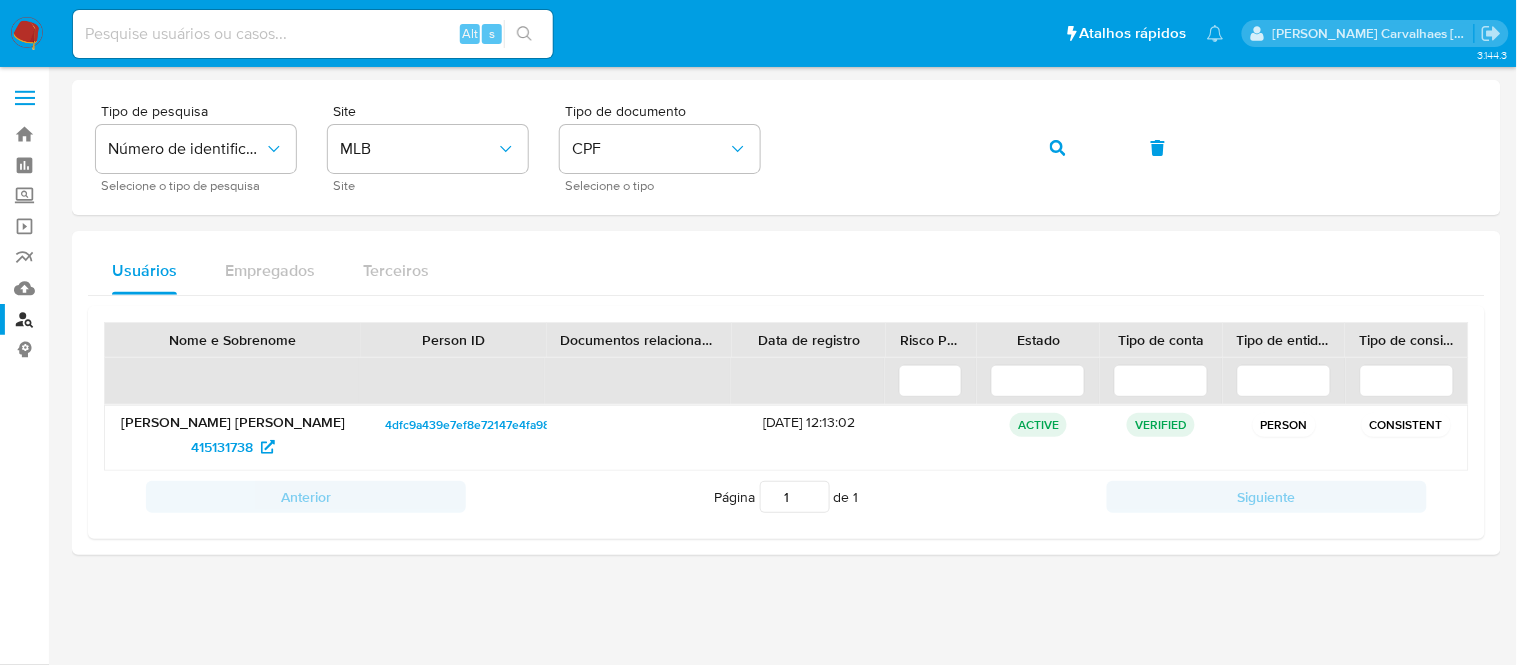 click at bounding box center (313, 34) 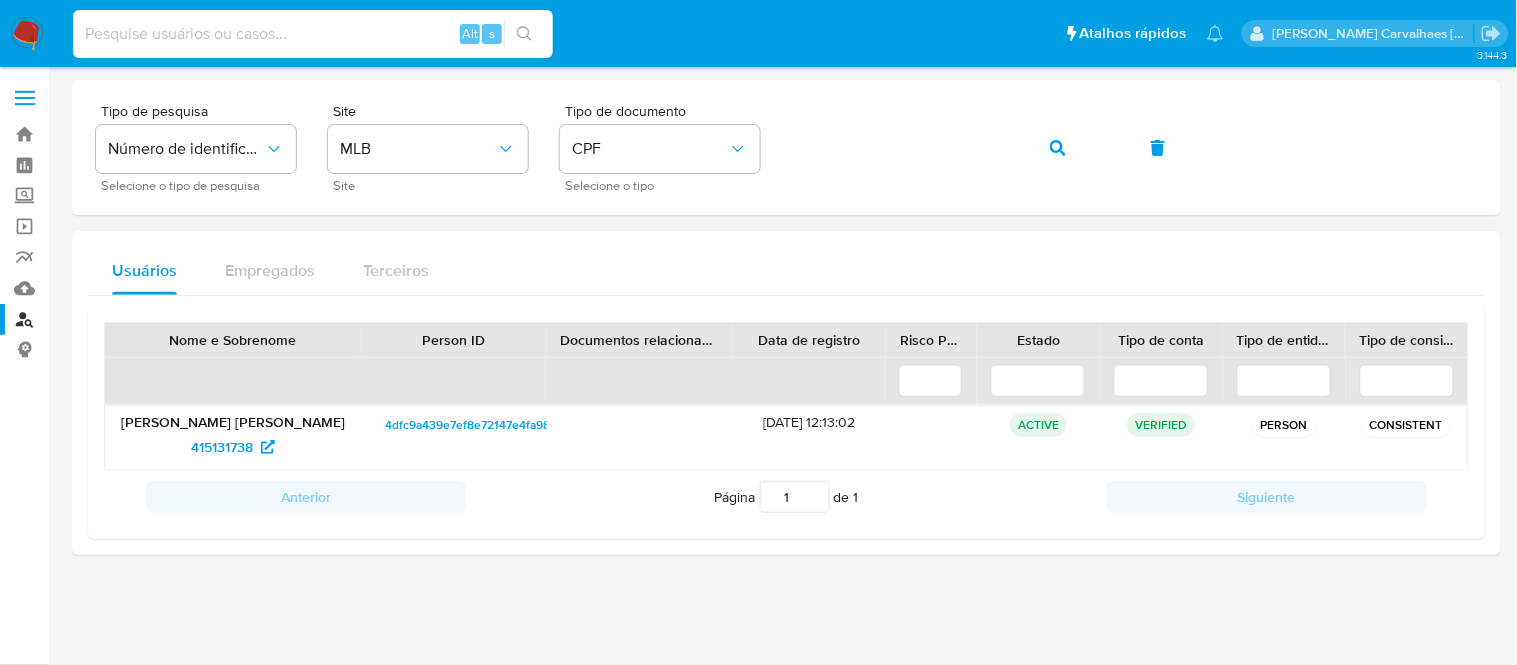 paste on "BSqLenBUvAx8Hgvn4gMeQRUG" 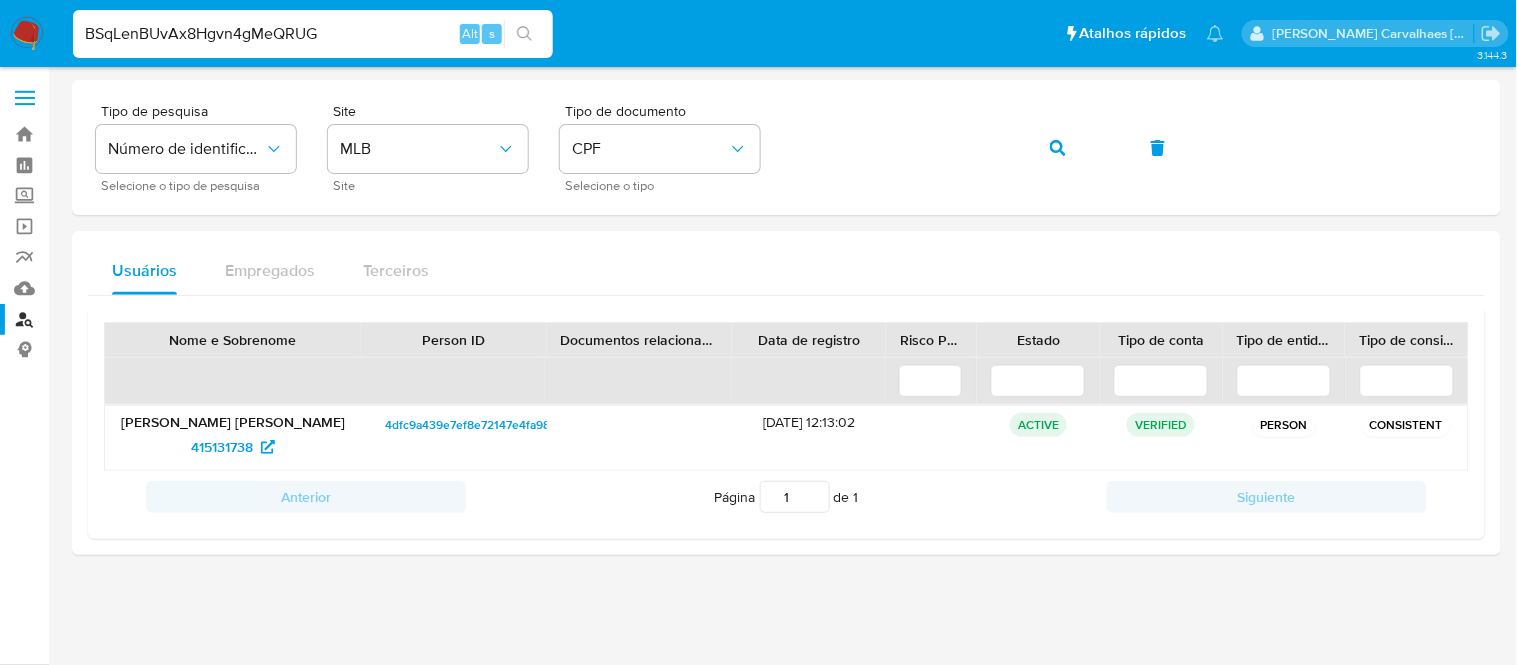type on "BSqLenBUvAx8Hgvn4gMeQRUG" 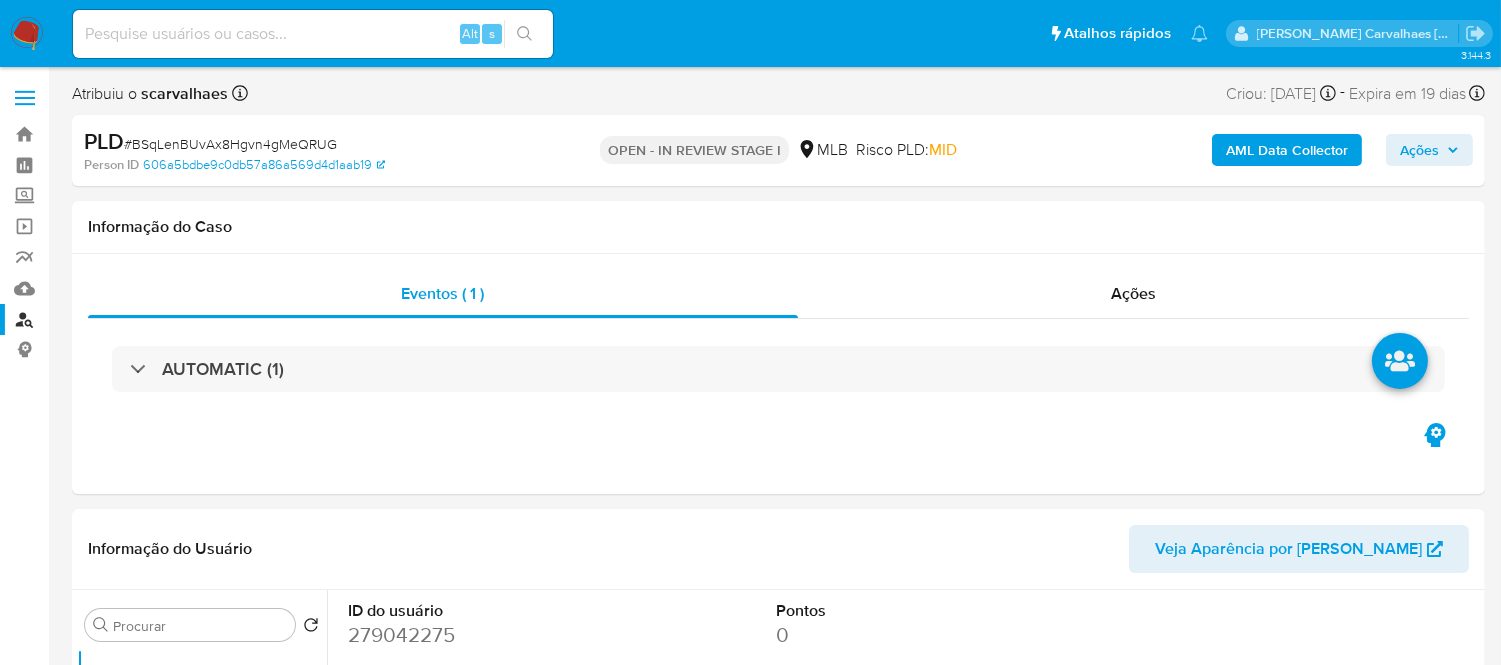 select on "10" 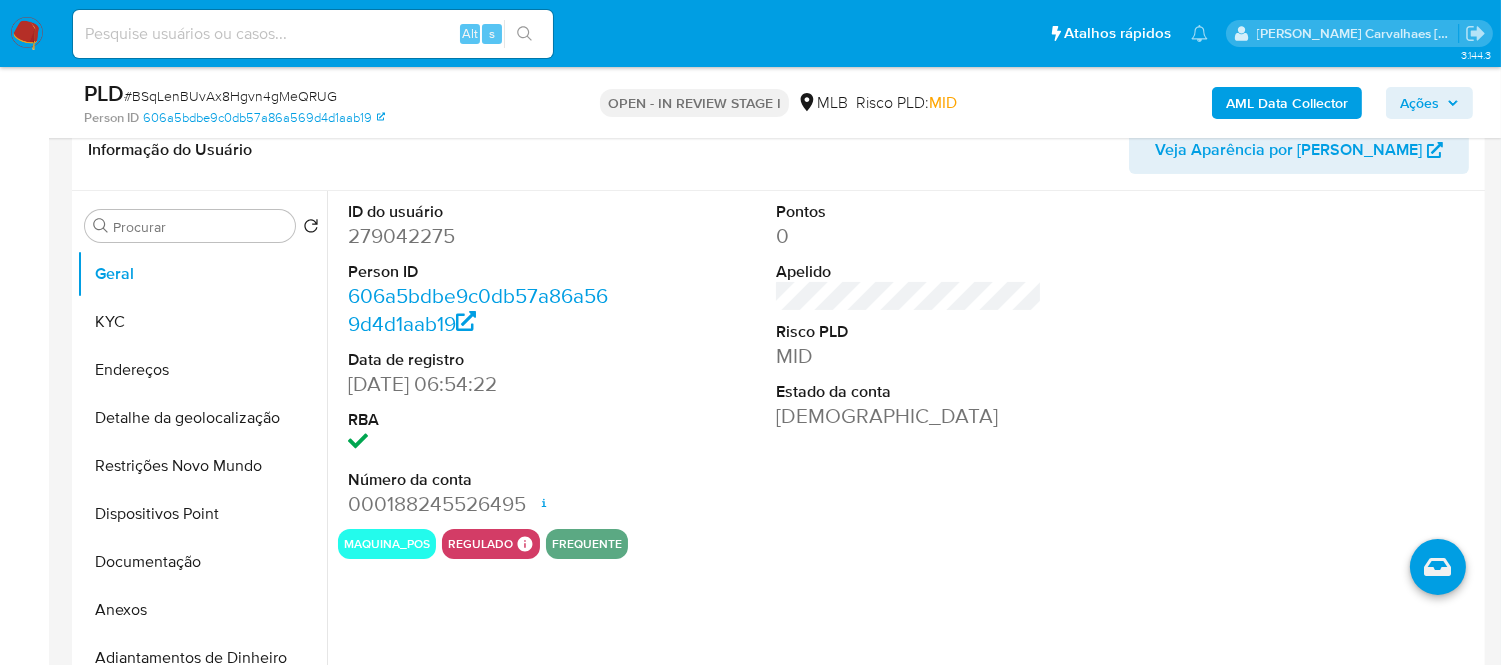 scroll, scrollTop: 333, scrollLeft: 0, axis: vertical 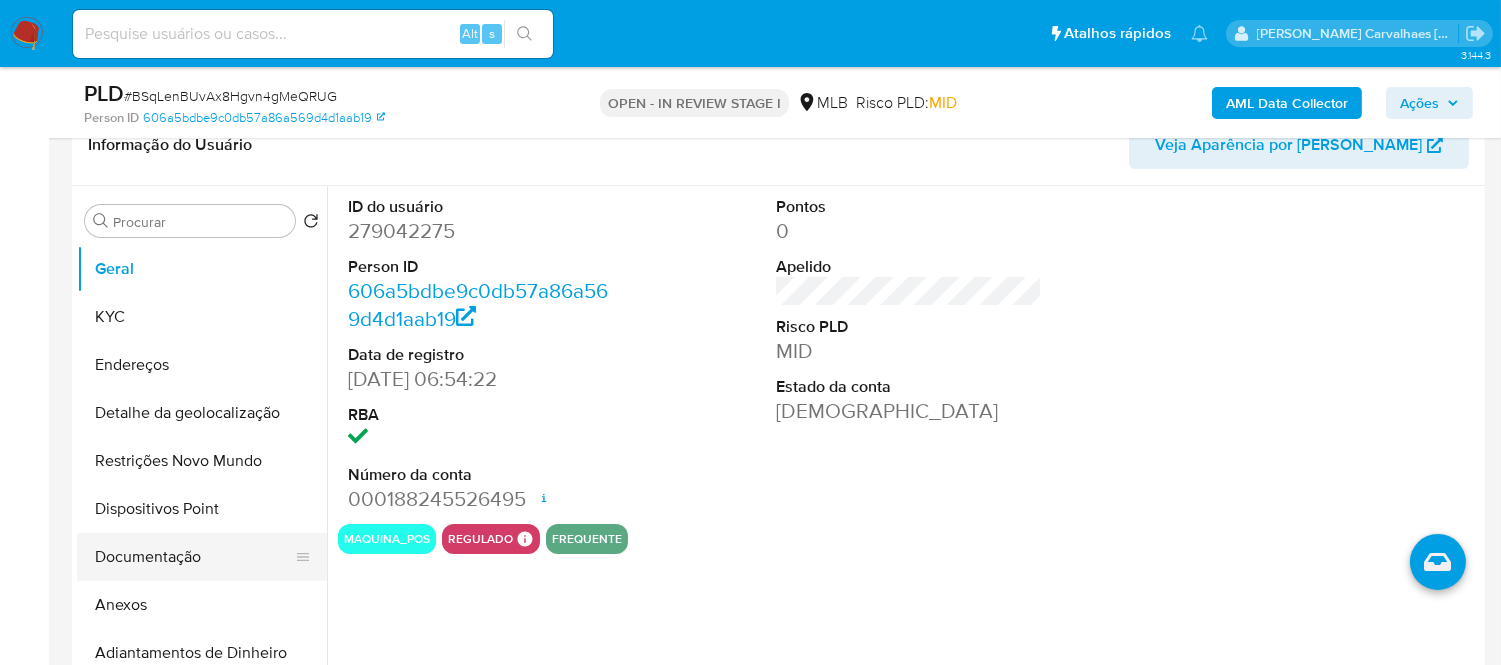 click on "Documentação" at bounding box center [194, 557] 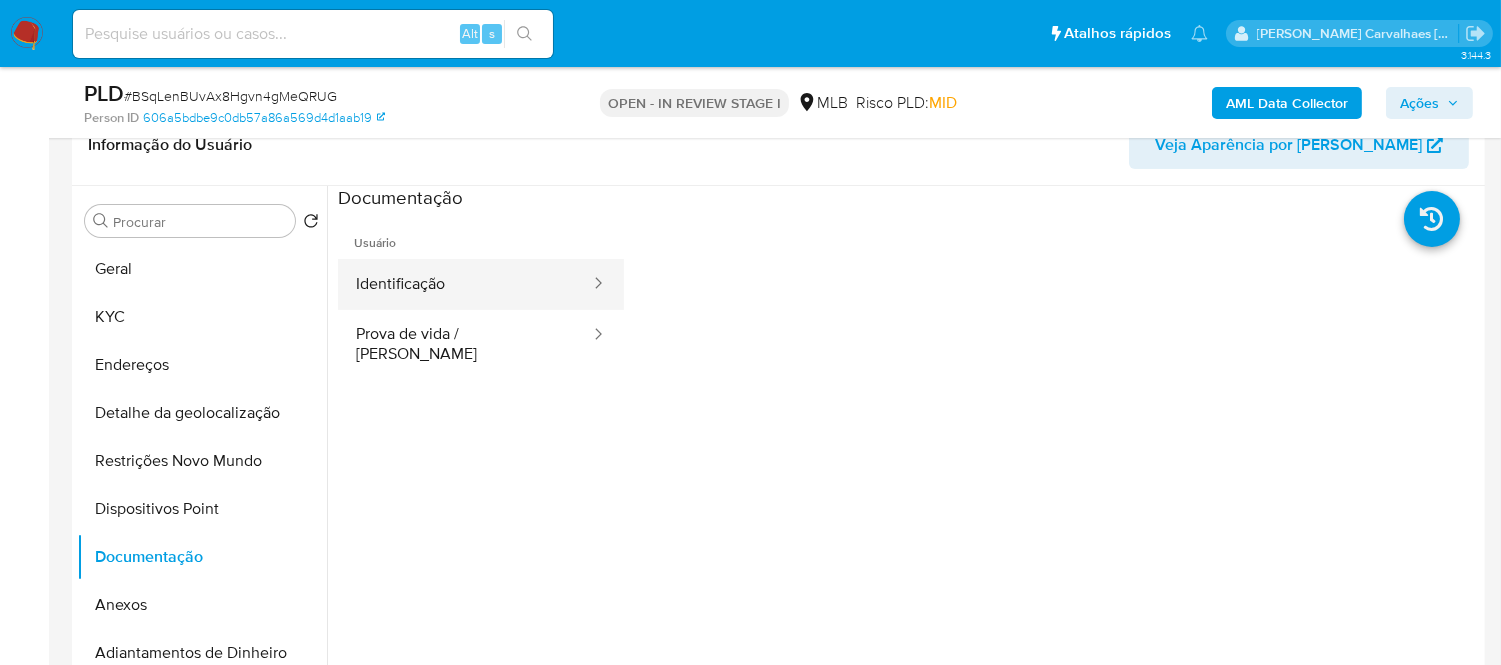 click on "Identificação" at bounding box center (465, 284) 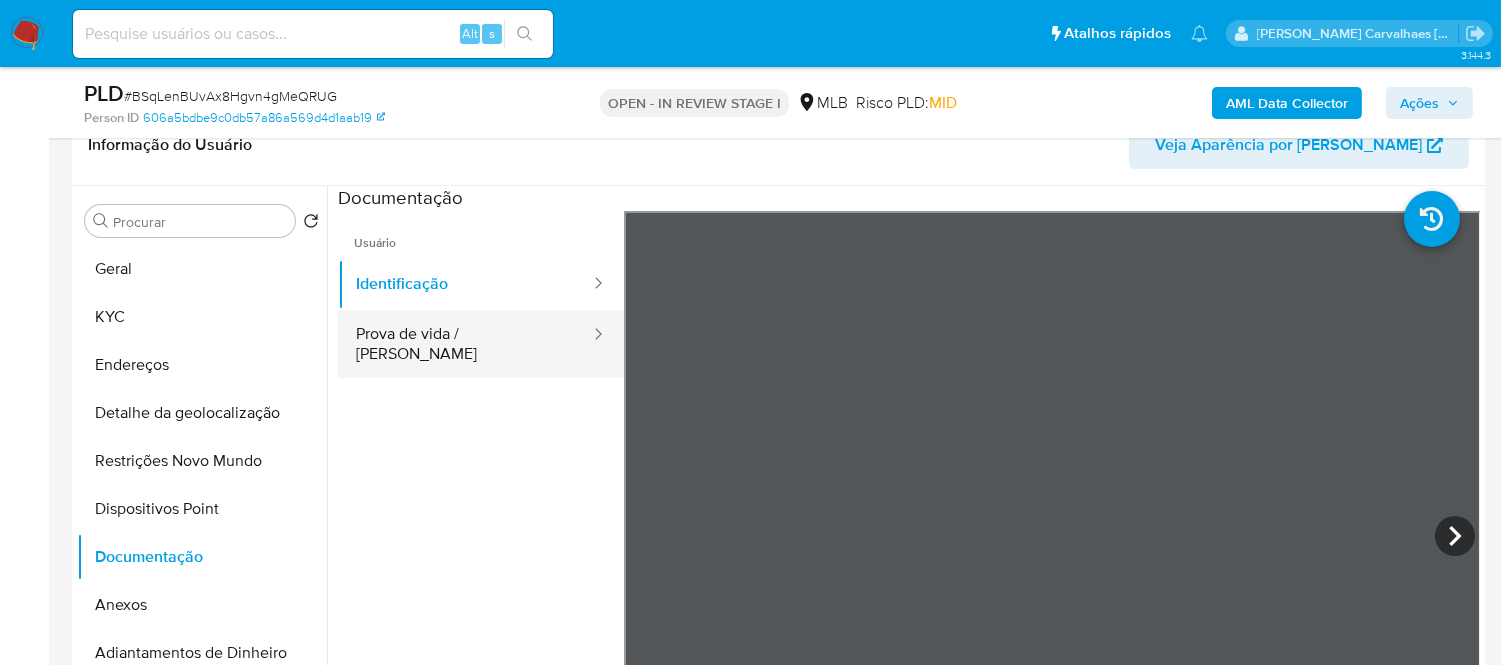 click on "Prova de vida / Selfie" at bounding box center (465, 344) 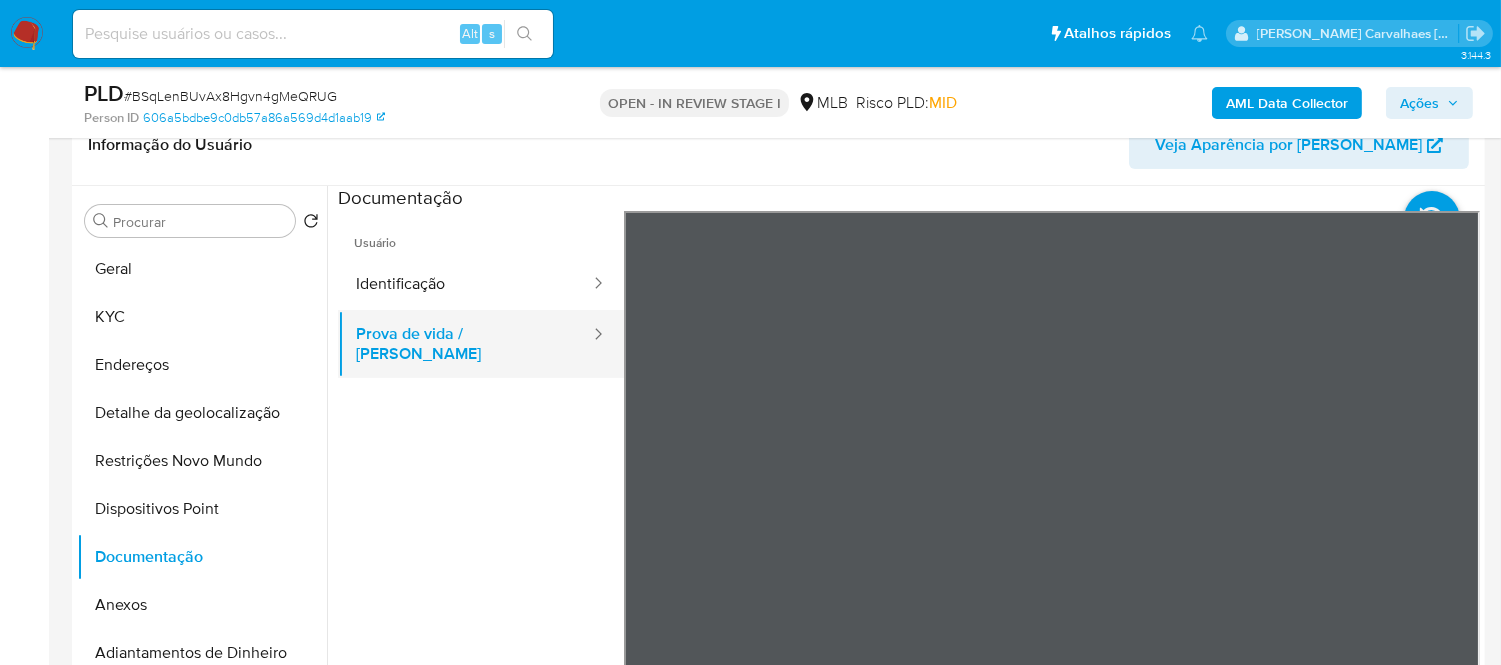 click on "Prova de vida / Selfie" at bounding box center (465, 344) 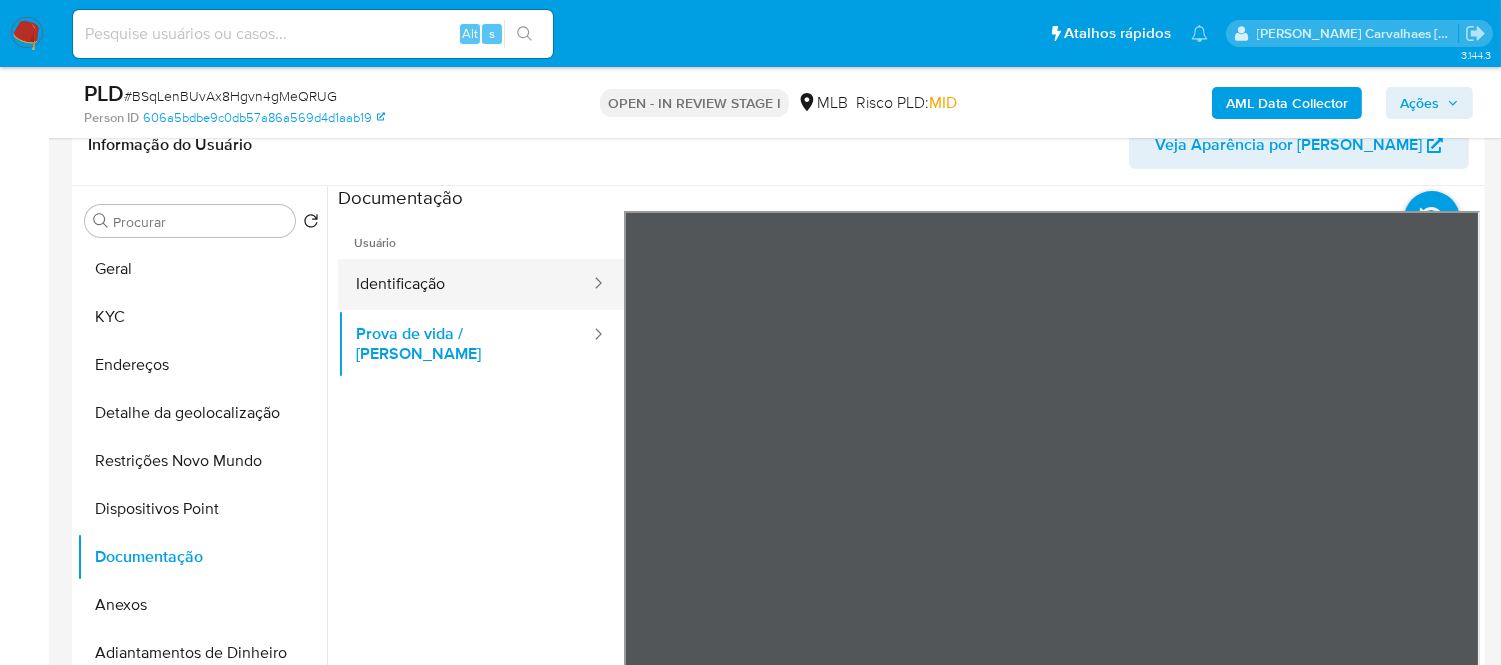click on "Identificação" at bounding box center [465, 284] 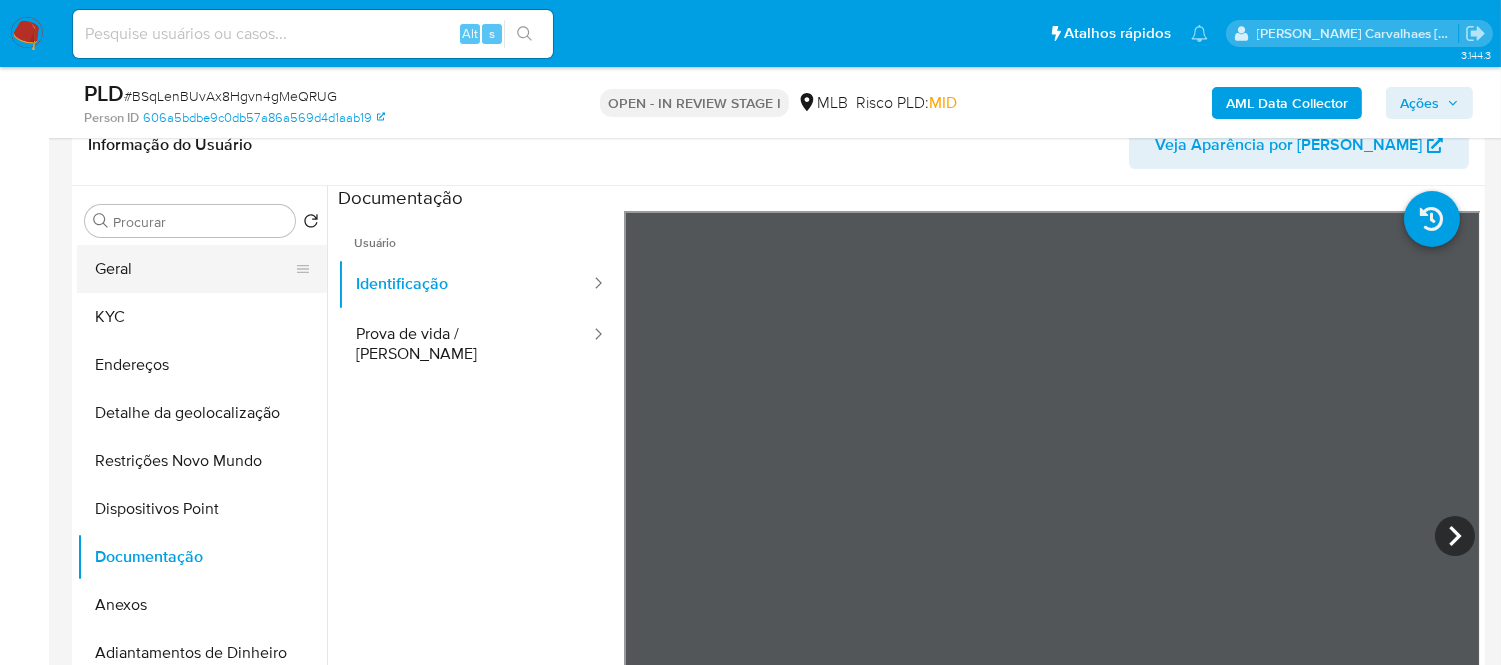 click on "Geral" at bounding box center (194, 269) 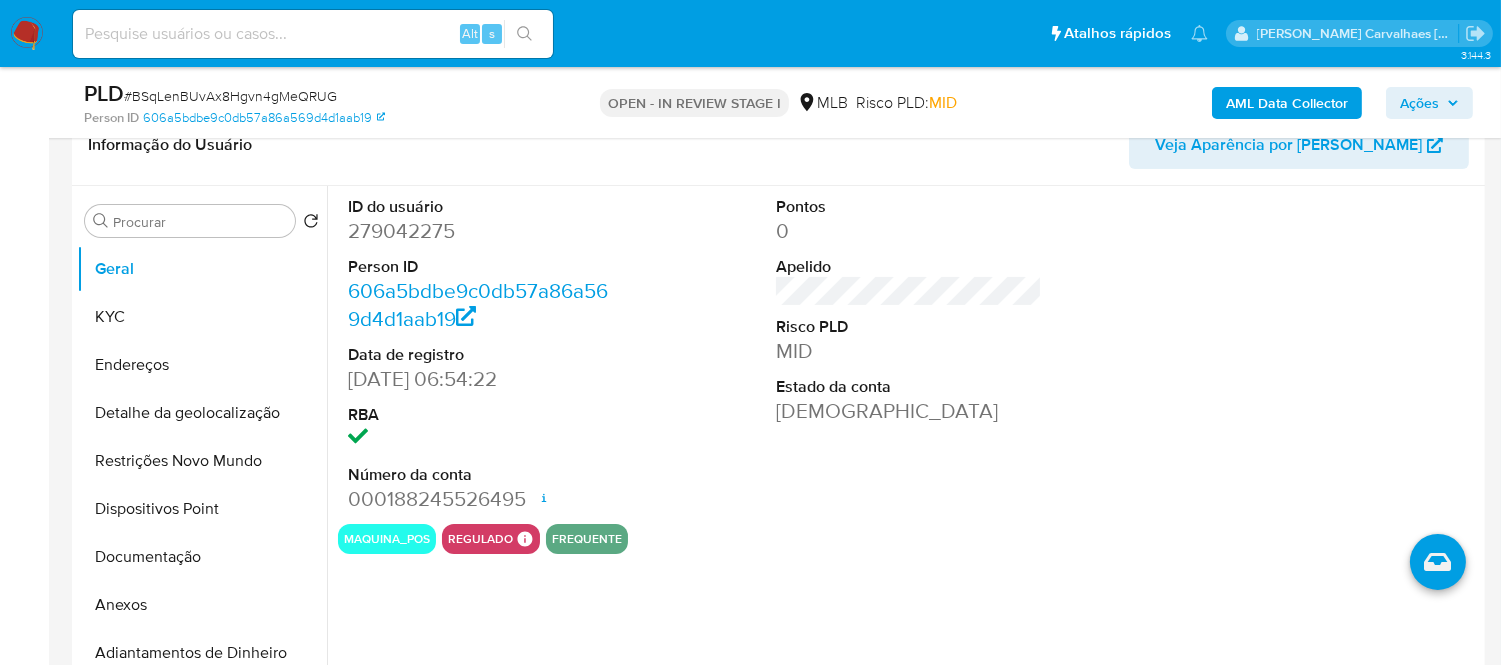 type 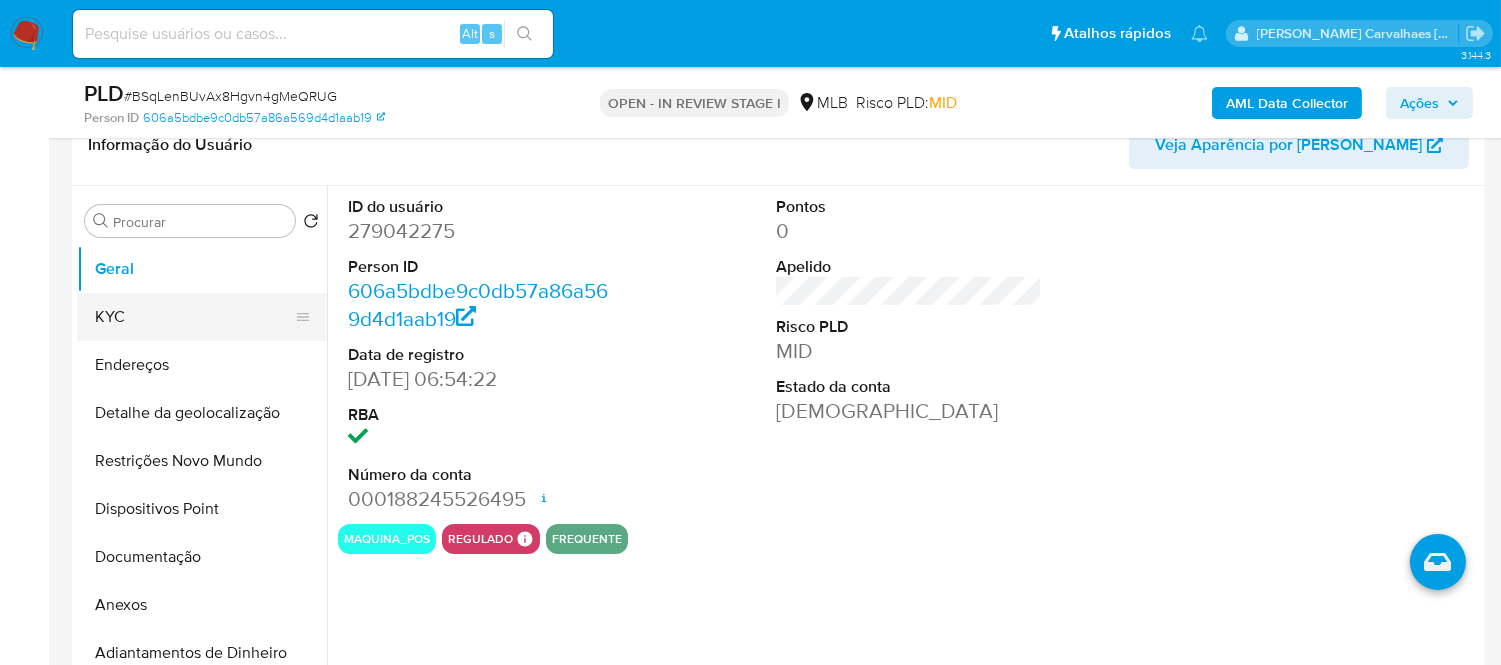 click on "KYC" at bounding box center (194, 317) 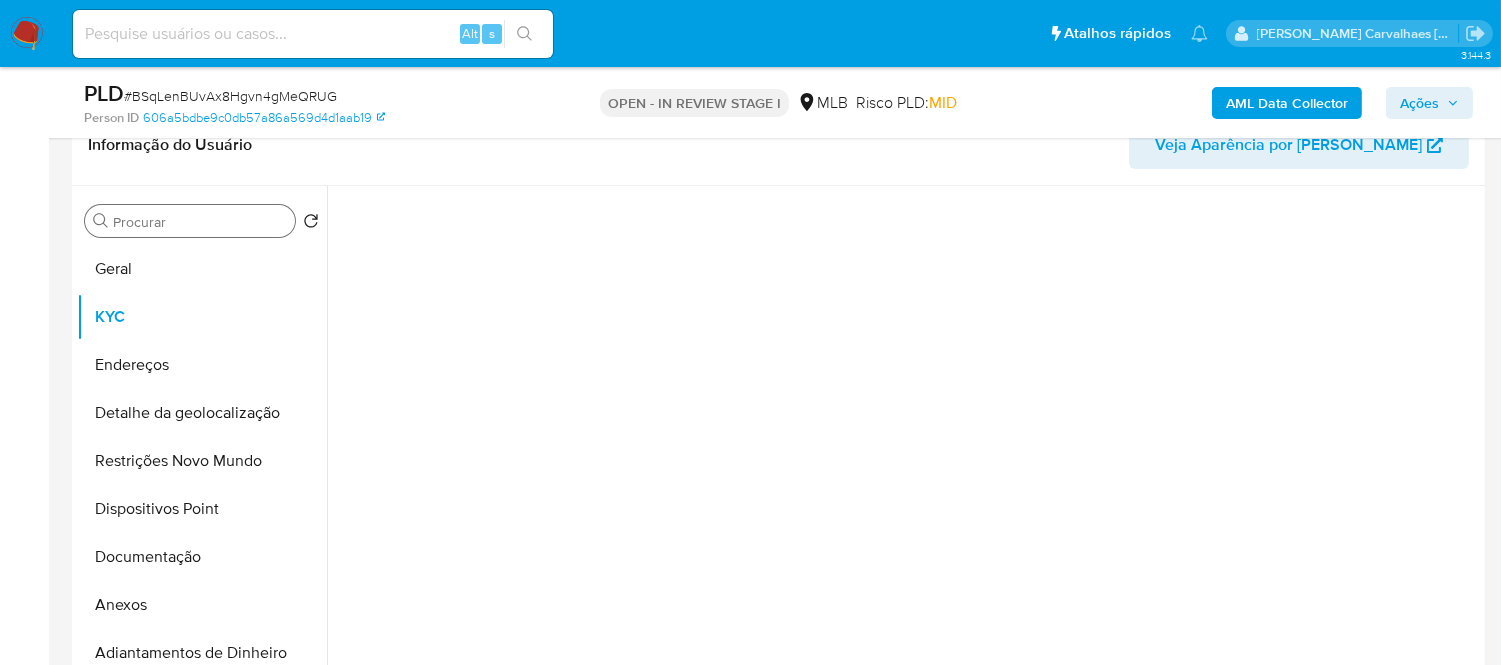 click on "Procurar" at bounding box center (190, 221) 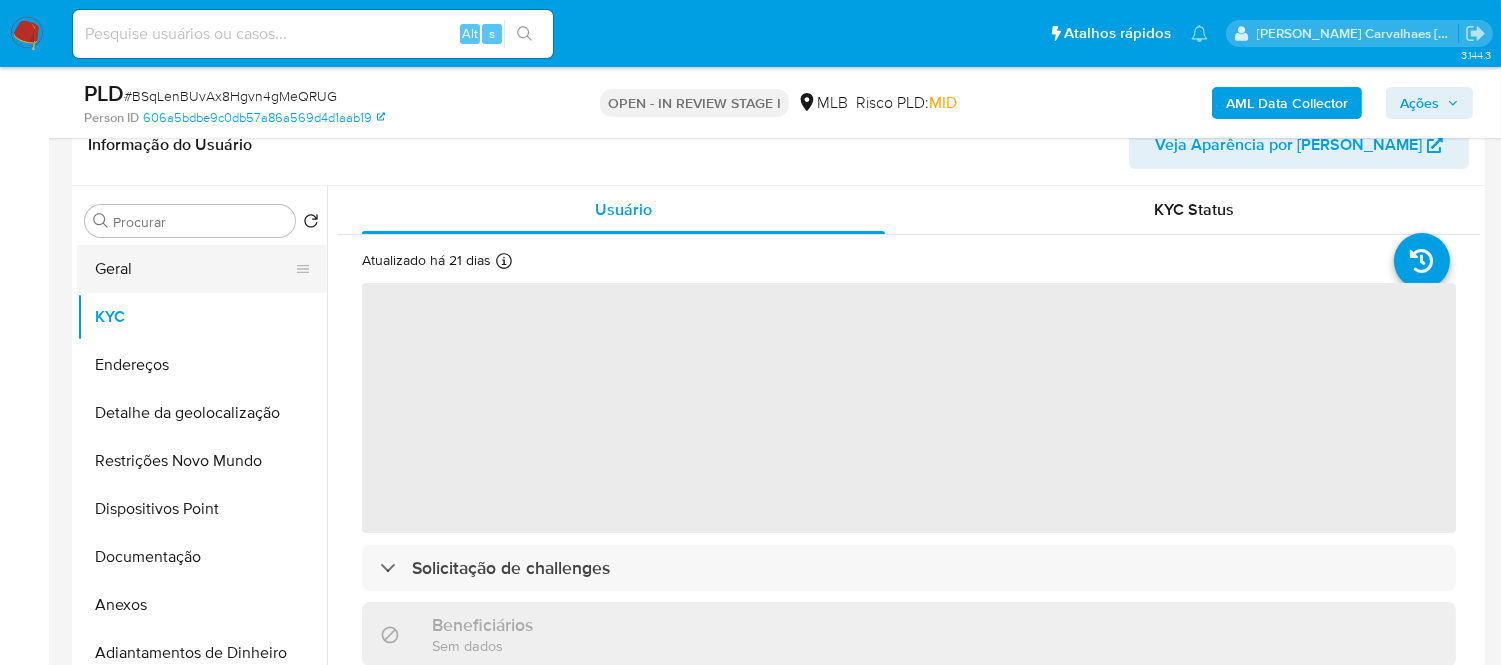 click on "Geral" at bounding box center [194, 269] 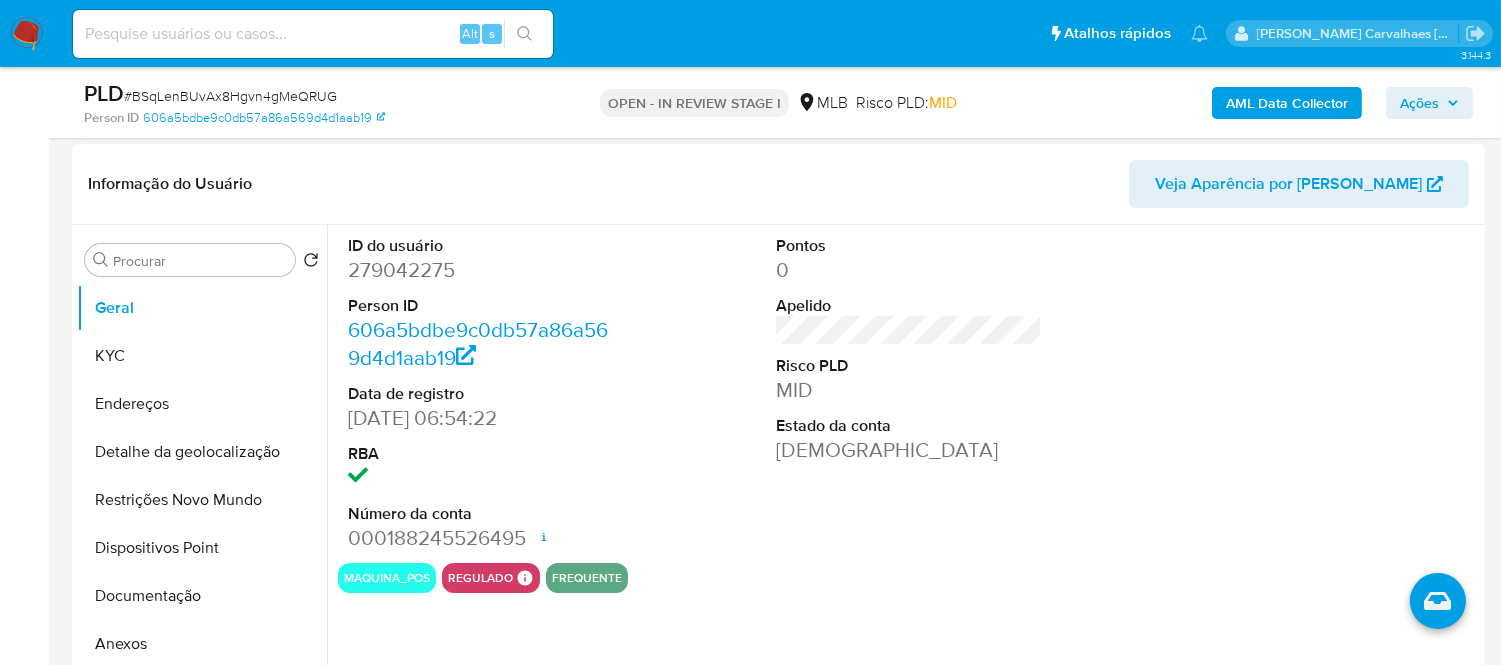 scroll, scrollTop: 333, scrollLeft: 0, axis: vertical 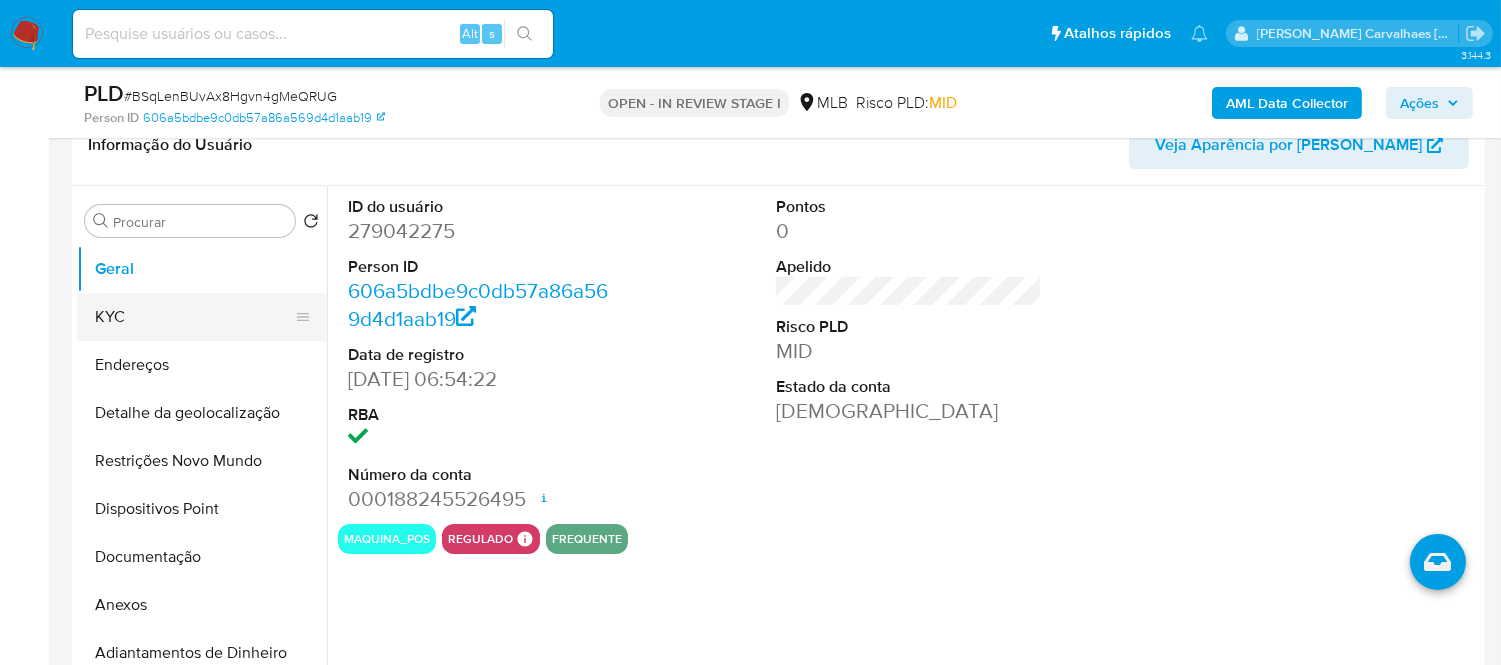 click on "KYC" at bounding box center [194, 317] 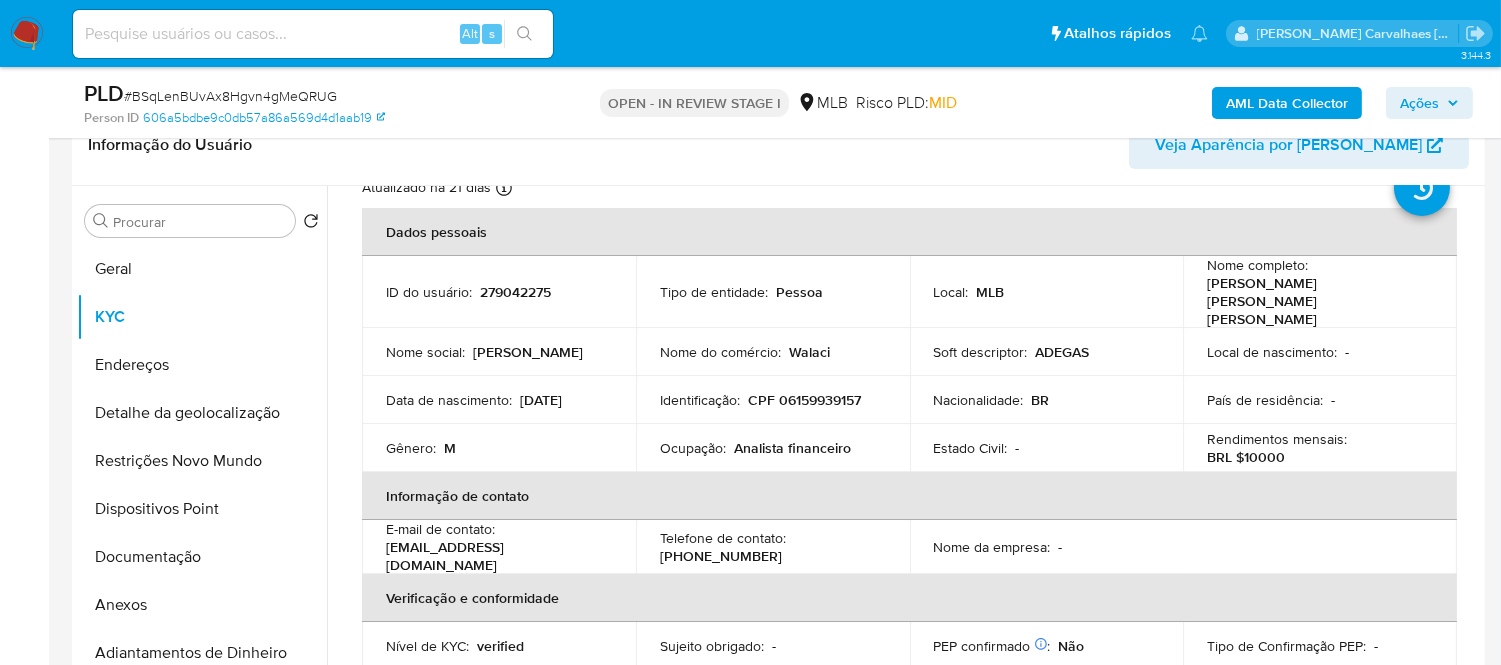 scroll, scrollTop: 111, scrollLeft: 0, axis: vertical 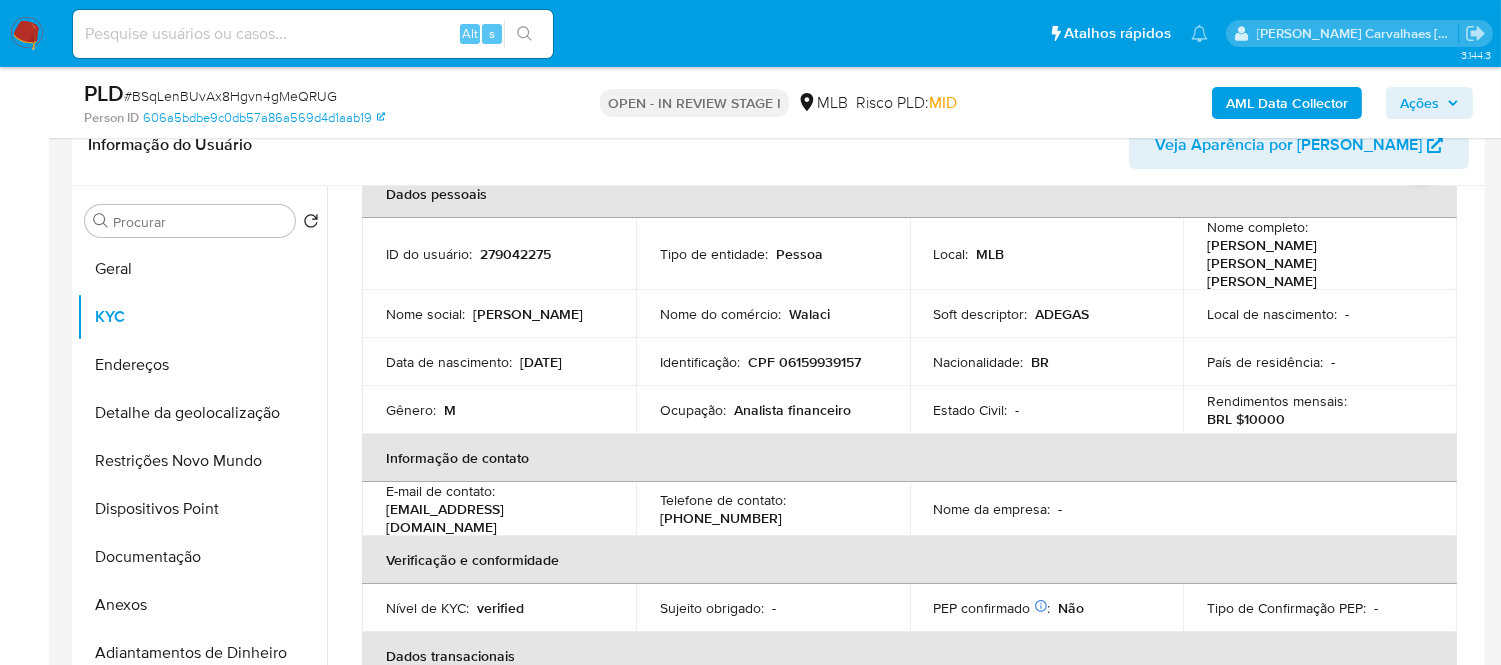 type 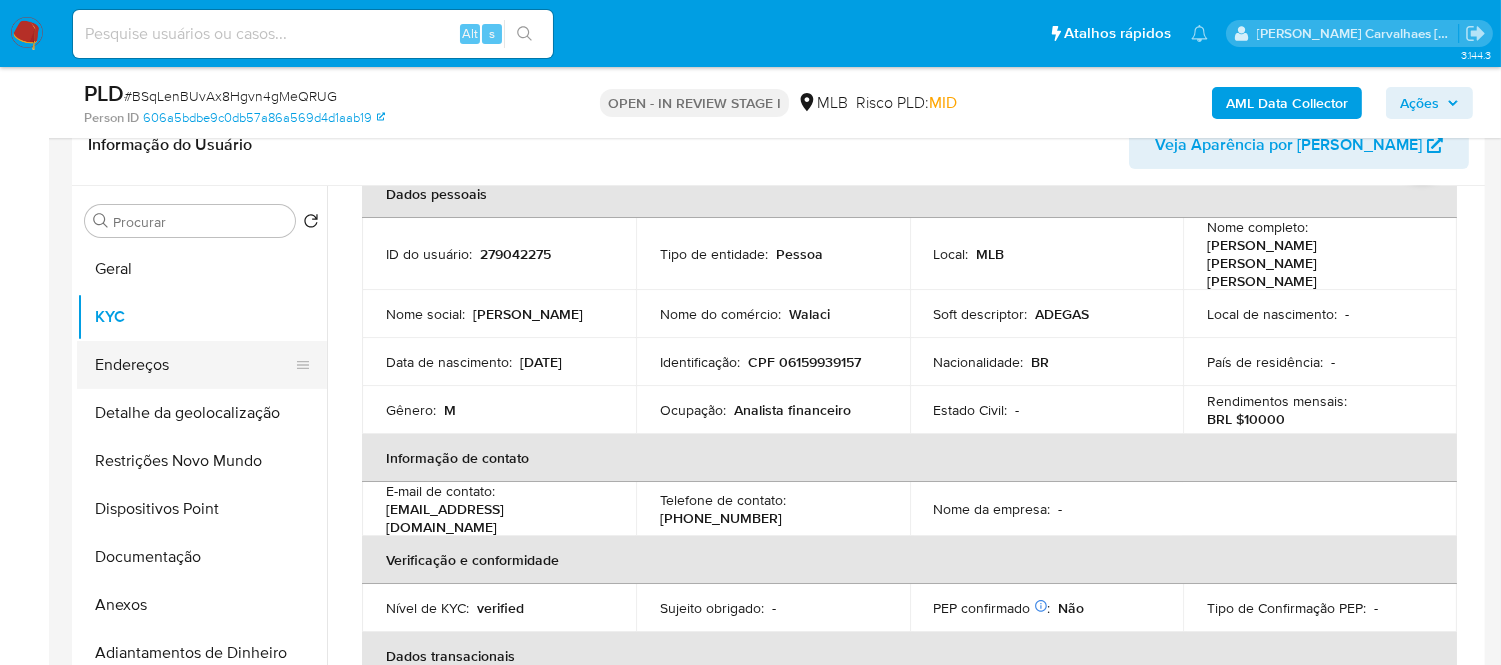 click on "Endereços" at bounding box center (194, 365) 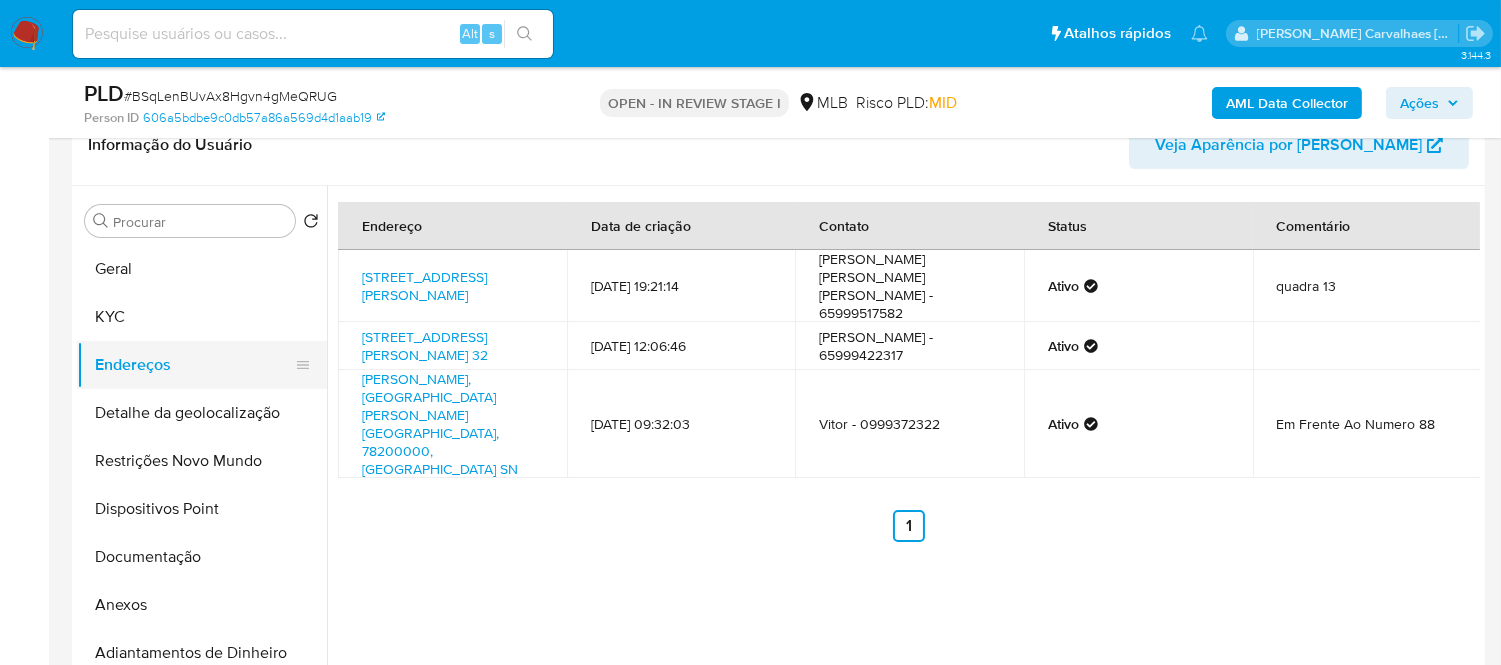 type 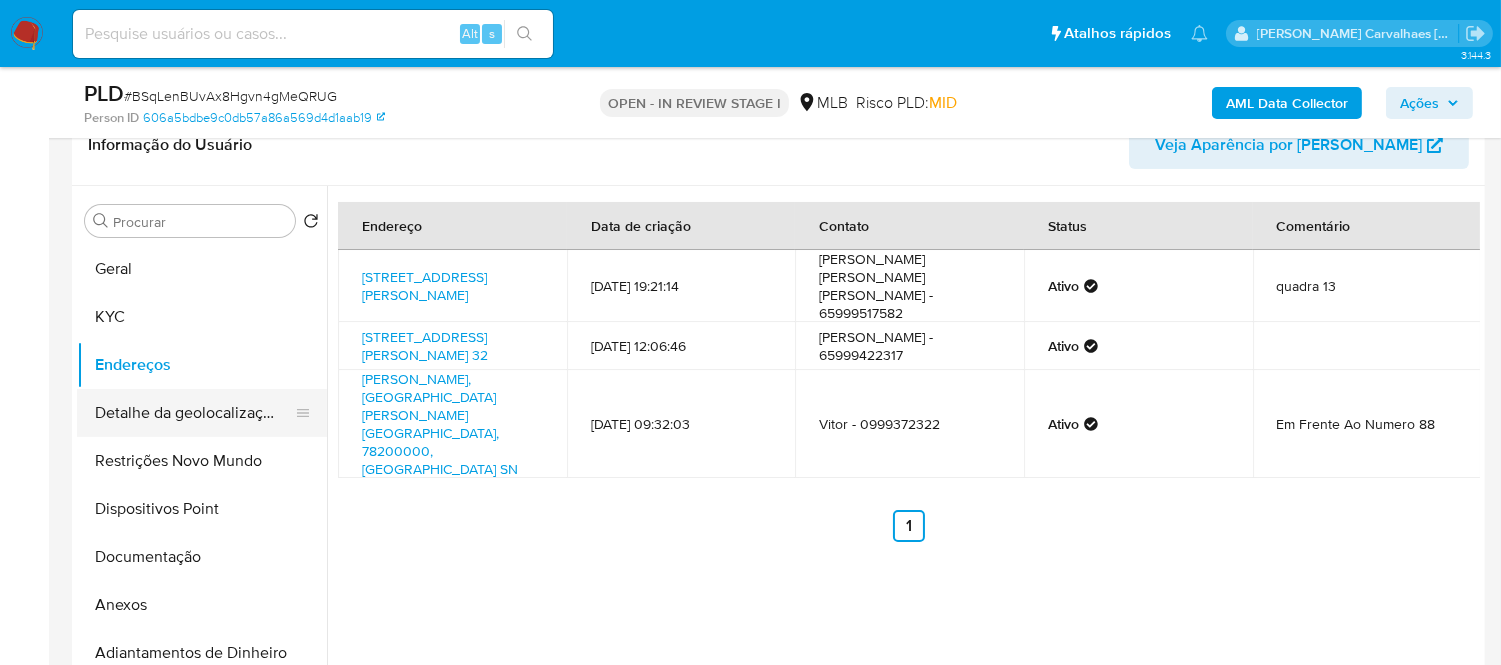 click on "Detalhe da geolocalização" at bounding box center [194, 413] 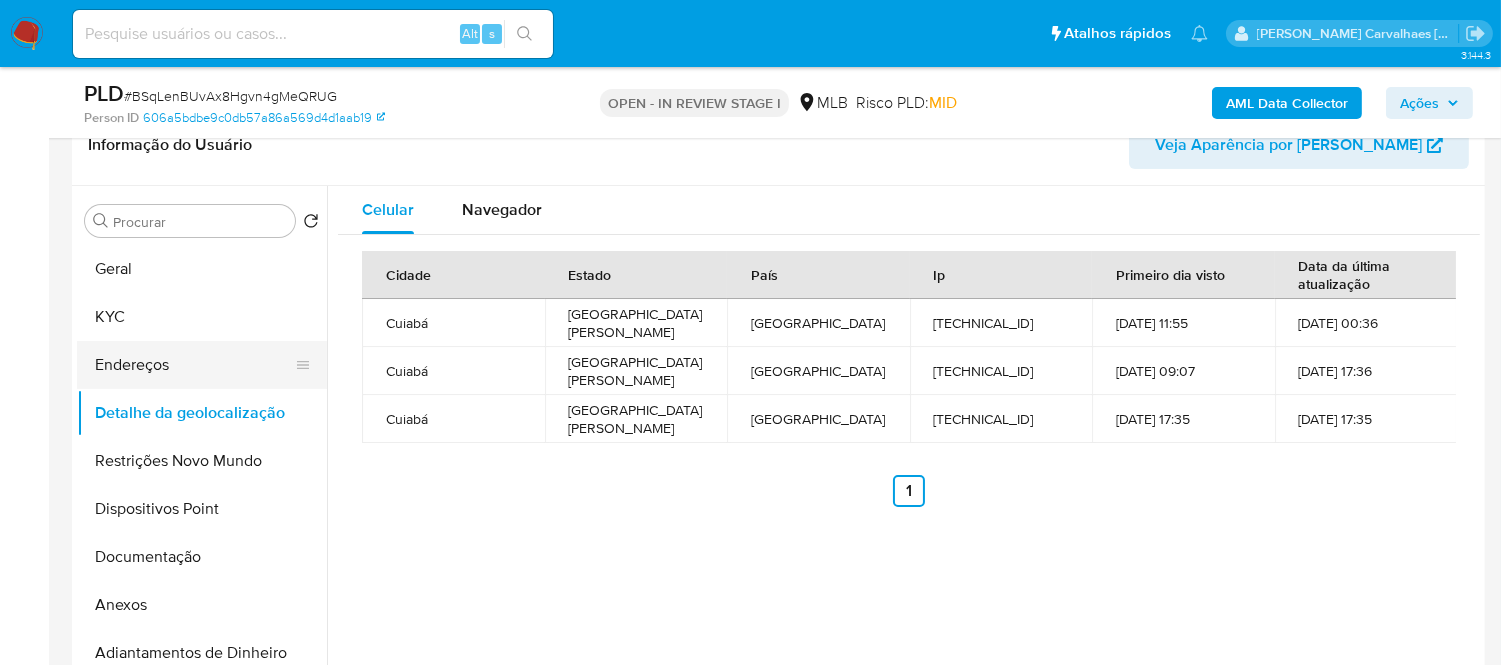 type 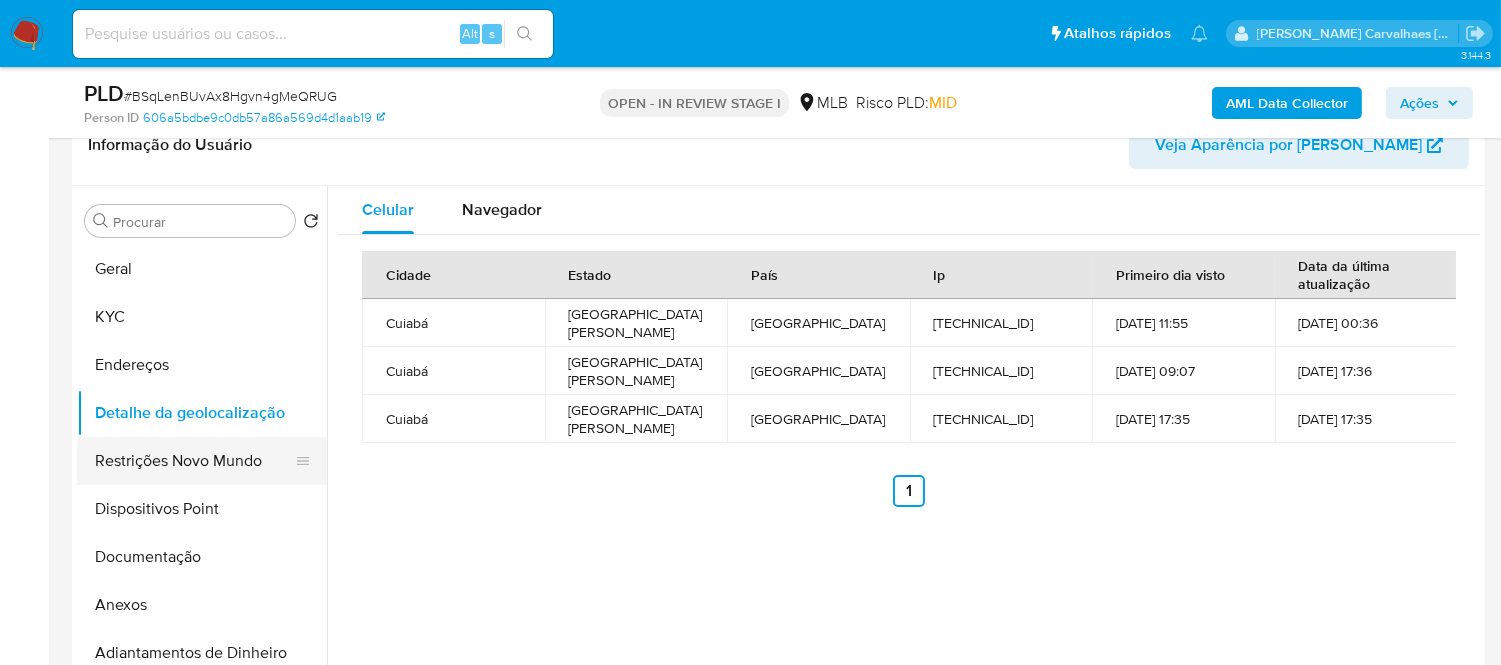 drag, startPoint x: 201, startPoint y: 471, endPoint x: 287, endPoint y: 475, distance: 86.09297 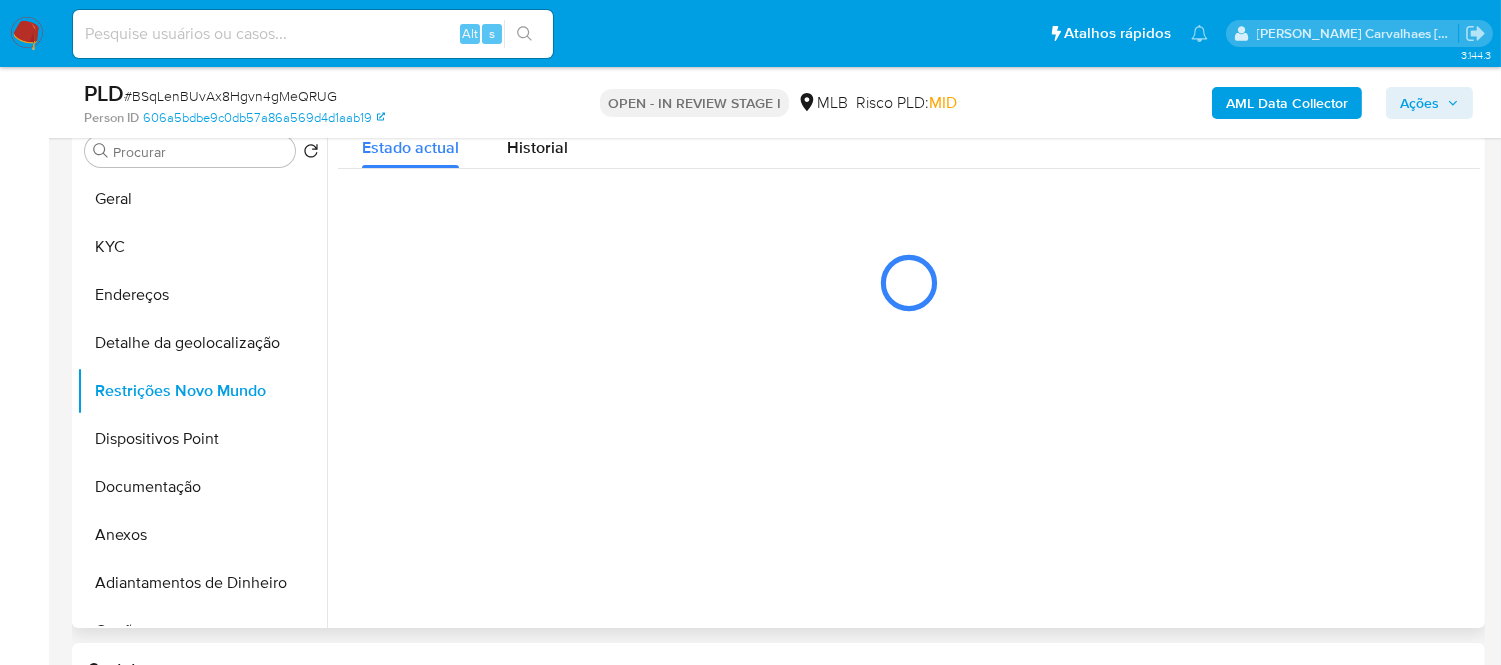 scroll, scrollTop: 333, scrollLeft: 0, axis: vertical 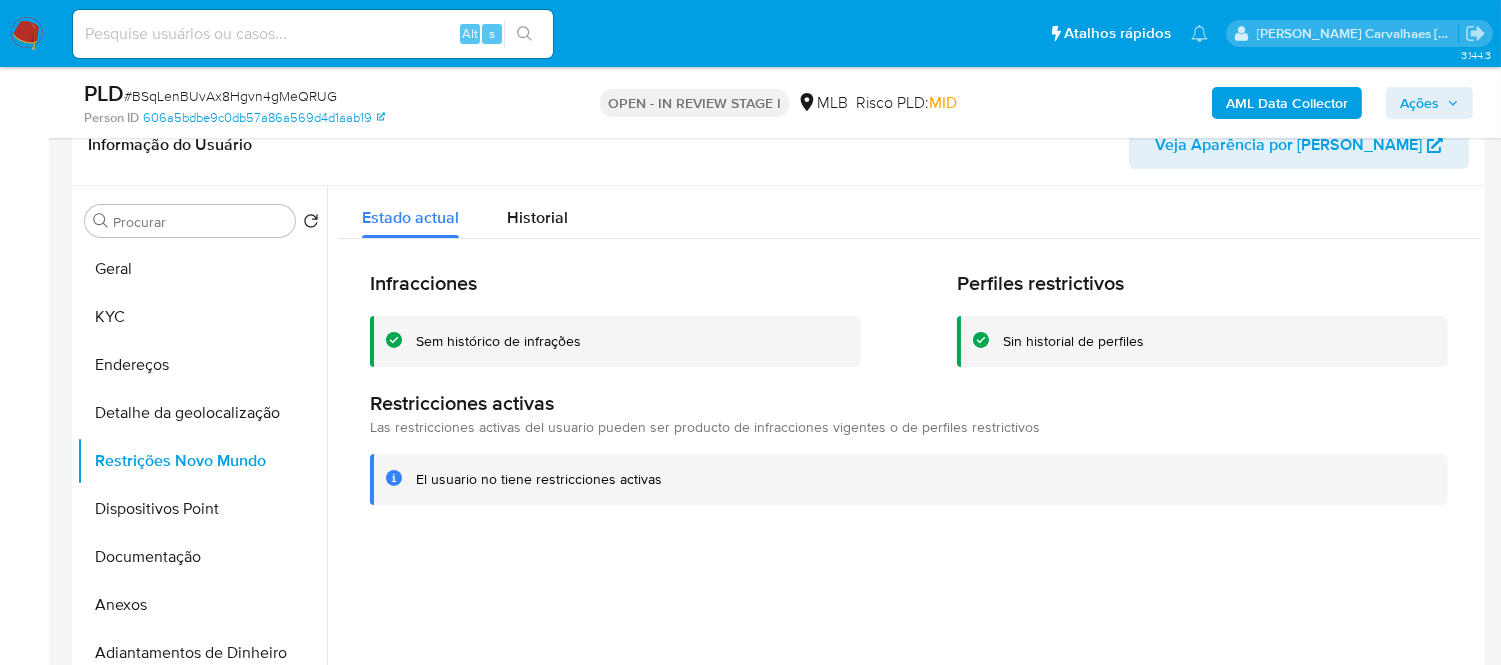 type 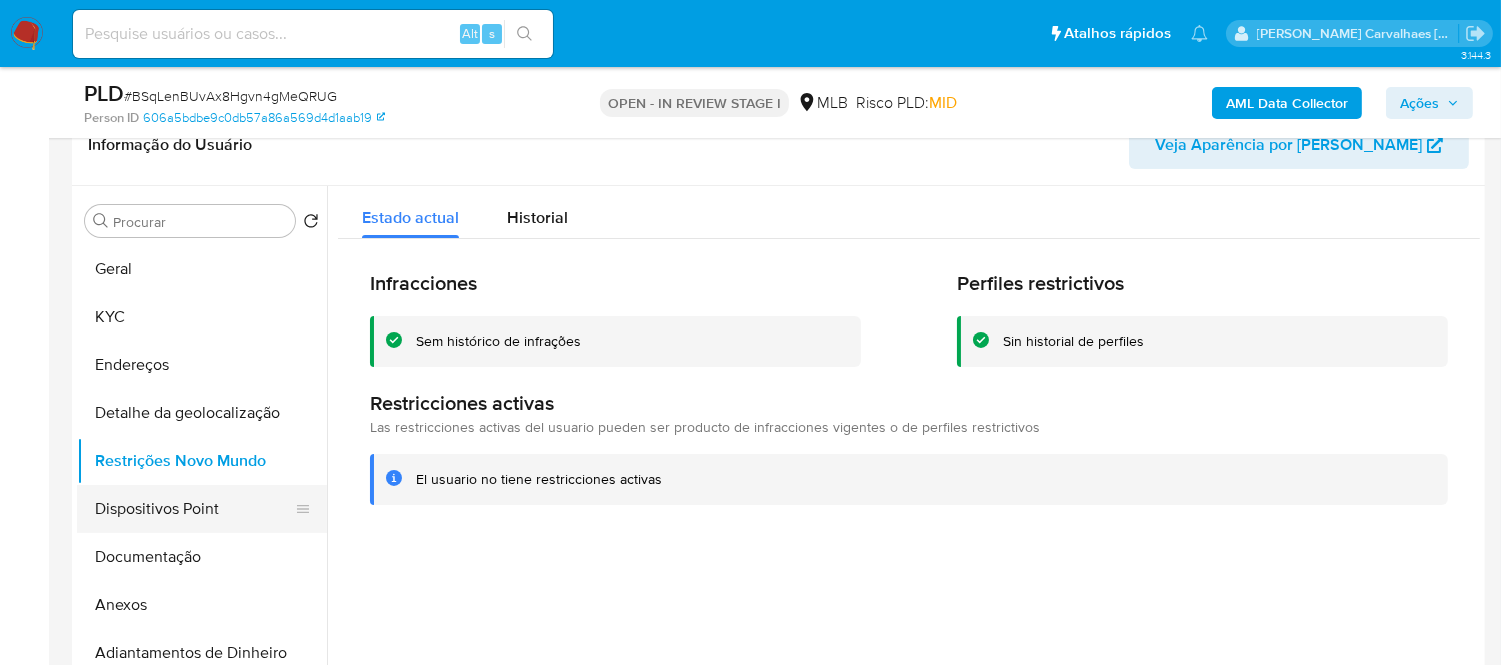 click on "Dispositivos Point" at bounding box center [194, 509] 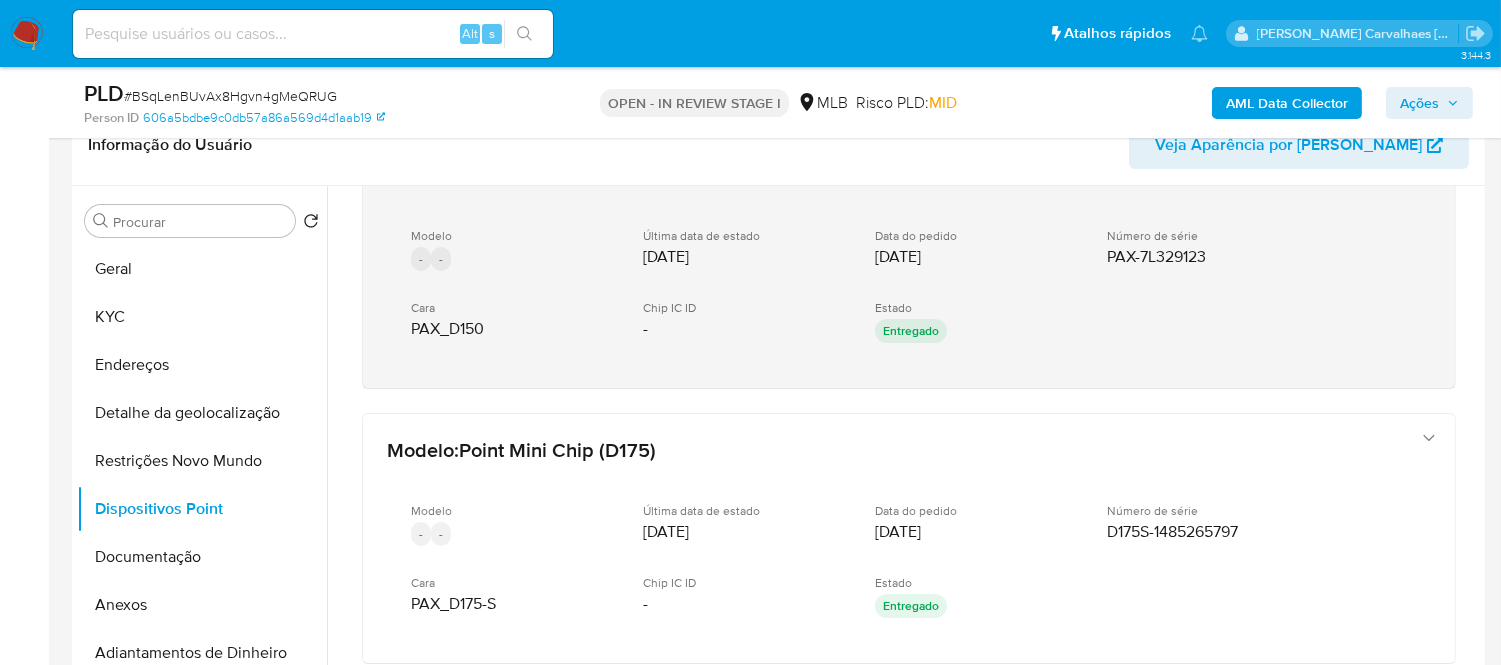 scroll, scrollTop: 46, scrollLeft: 0, axis: vertical 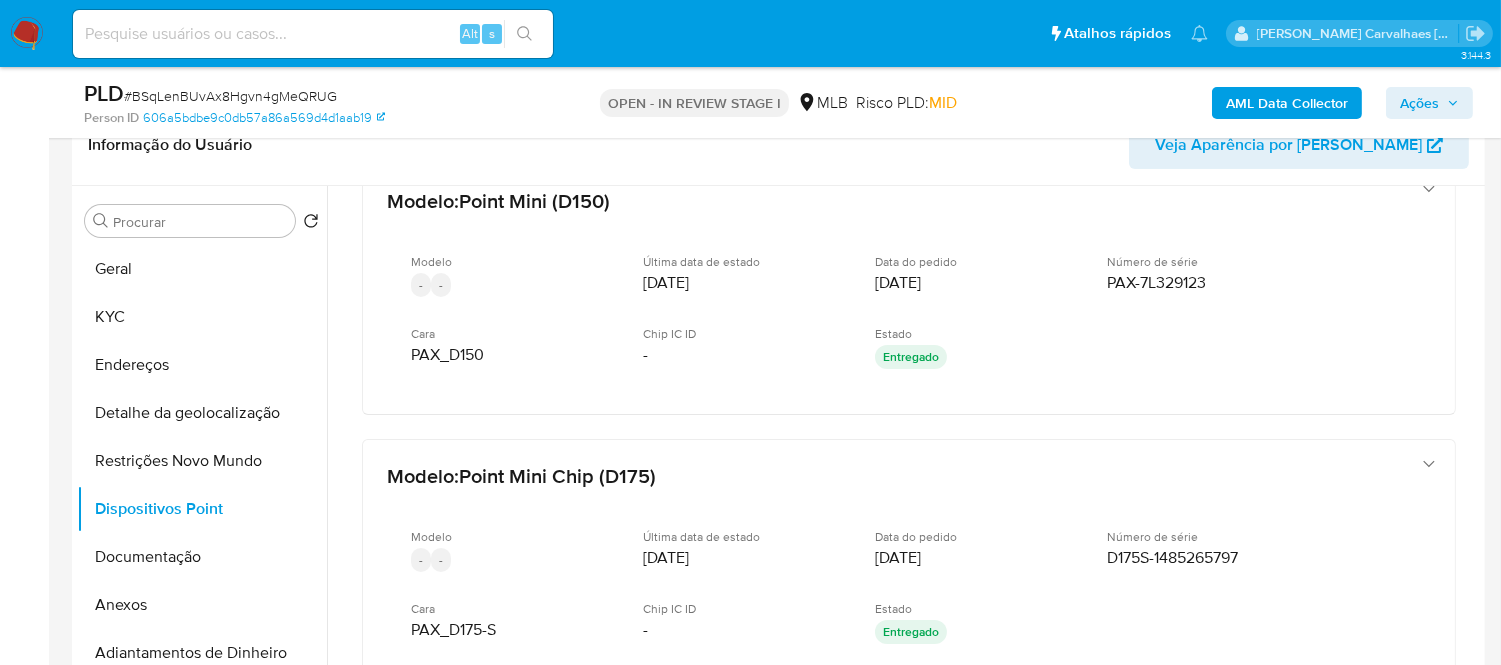 type 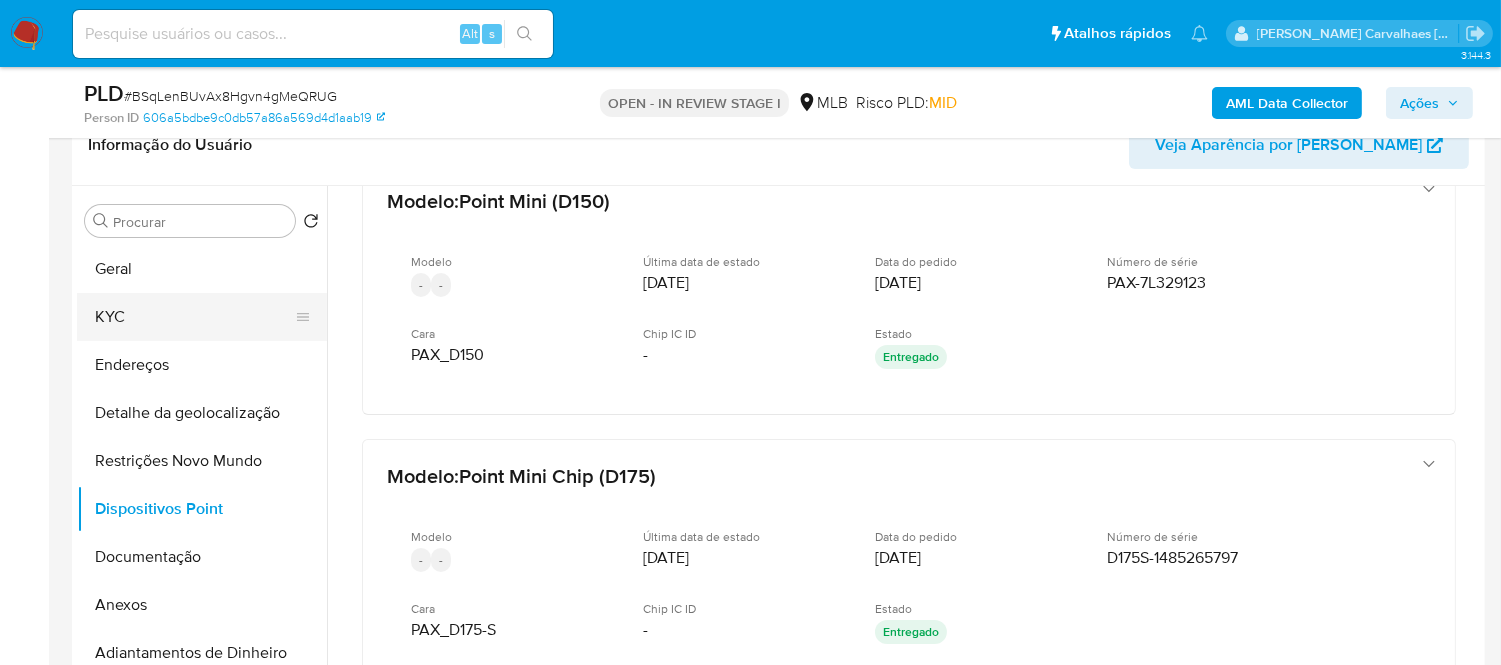 click on "KYC" at bounding box center [194, 317] 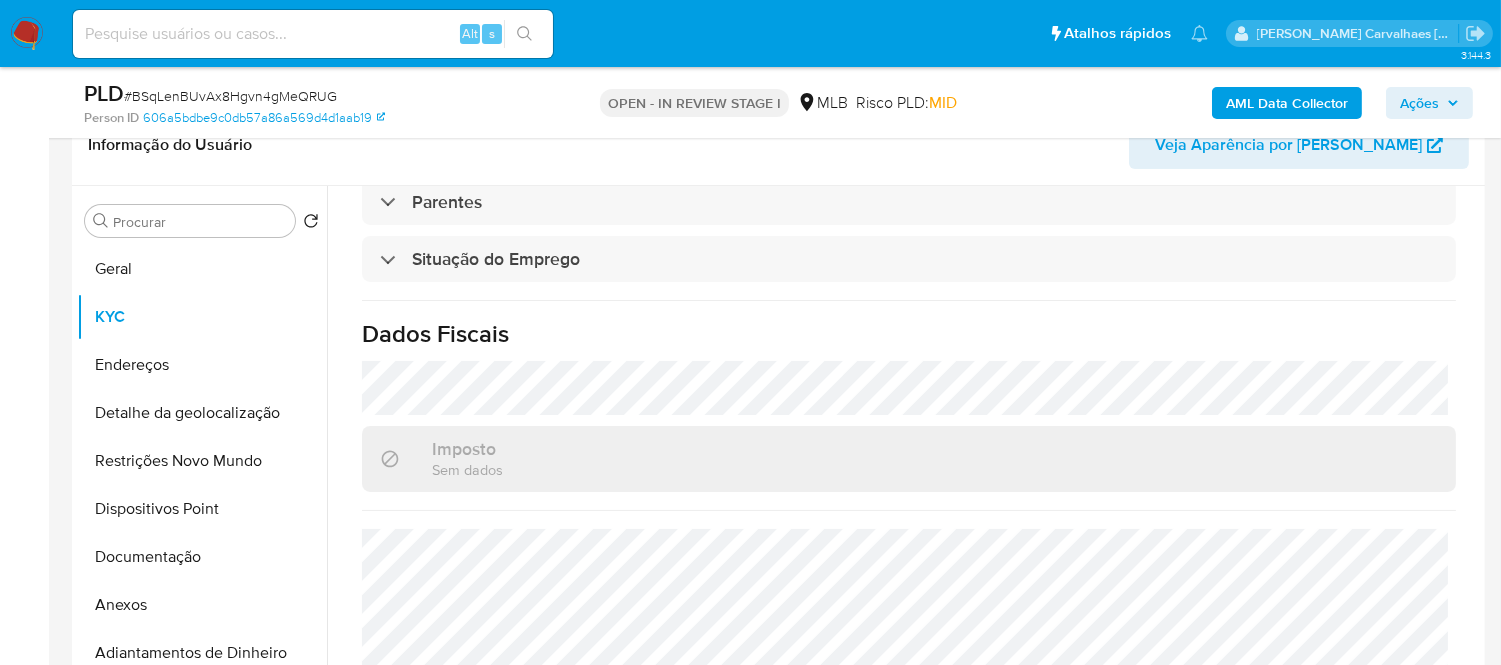 scroll, scrollTop: 868, scrollLeft: 0, axis: vertical 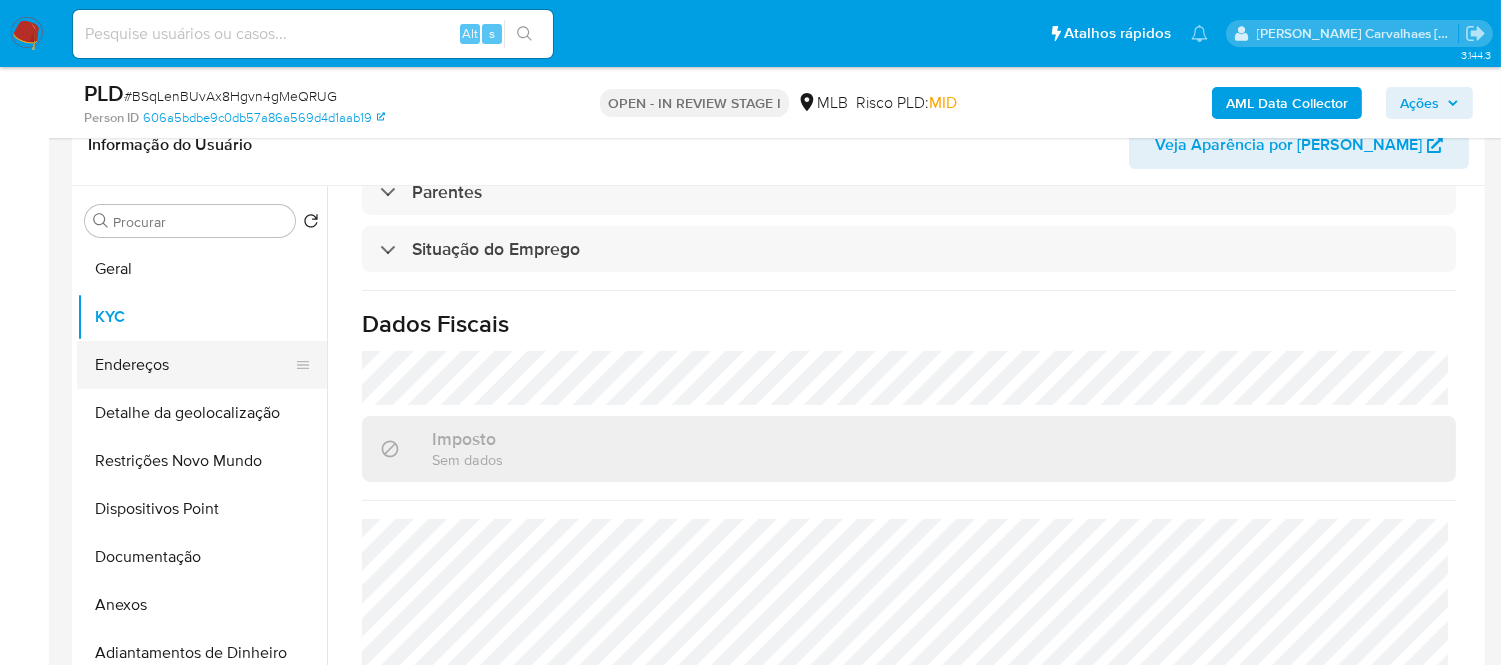 click on "Endereços" at bounding box center (194, 365) 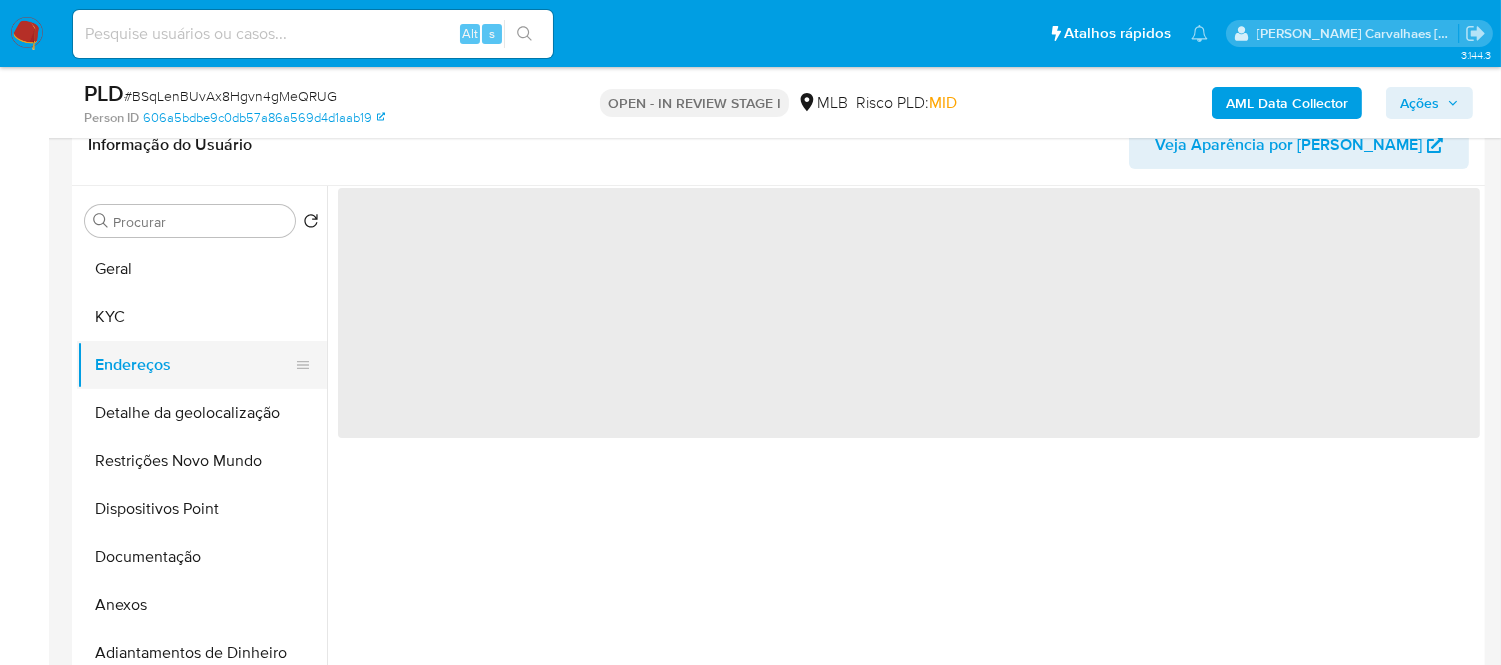 scroll, scrollTop: 0, scrollLeft: 0, axis: both 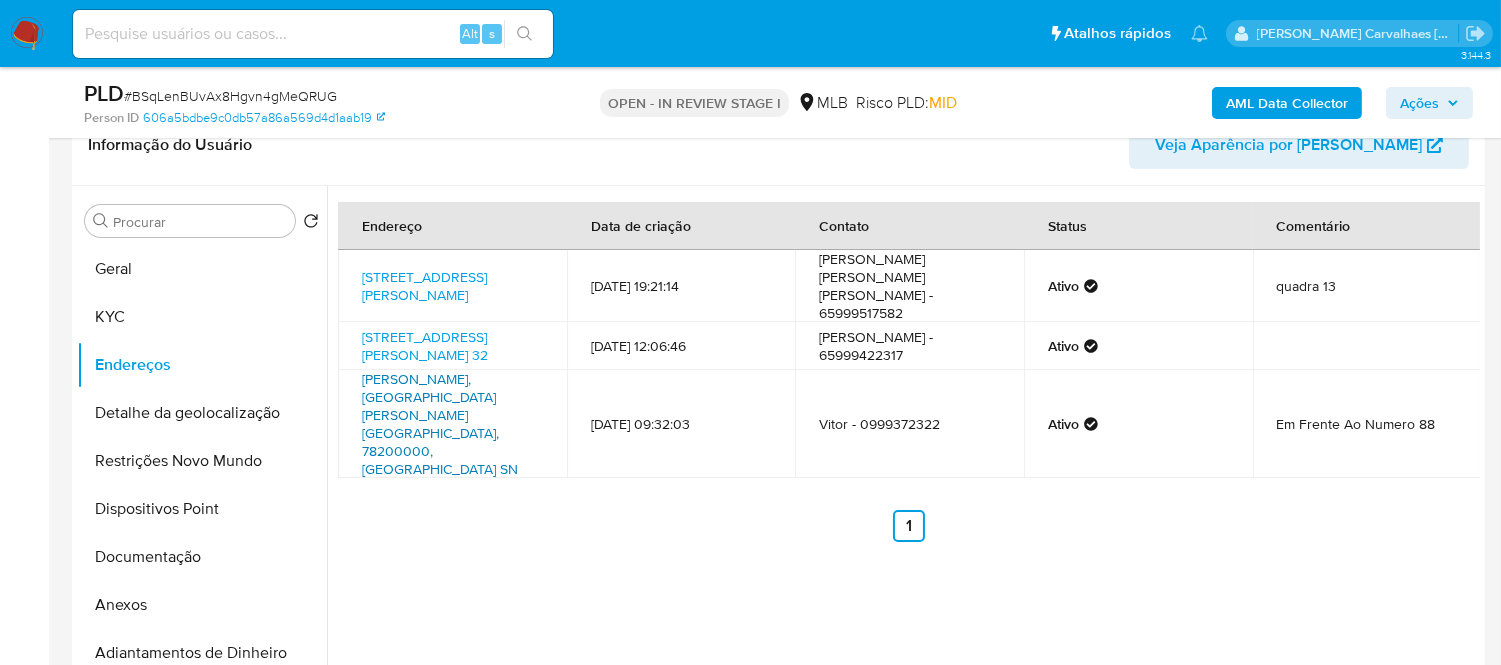 click on "Rosauro Araujo Suzano Sn, Cáceres, Mato Grosso, 78200000, Brasil SN" at bounding box center [440, 424] 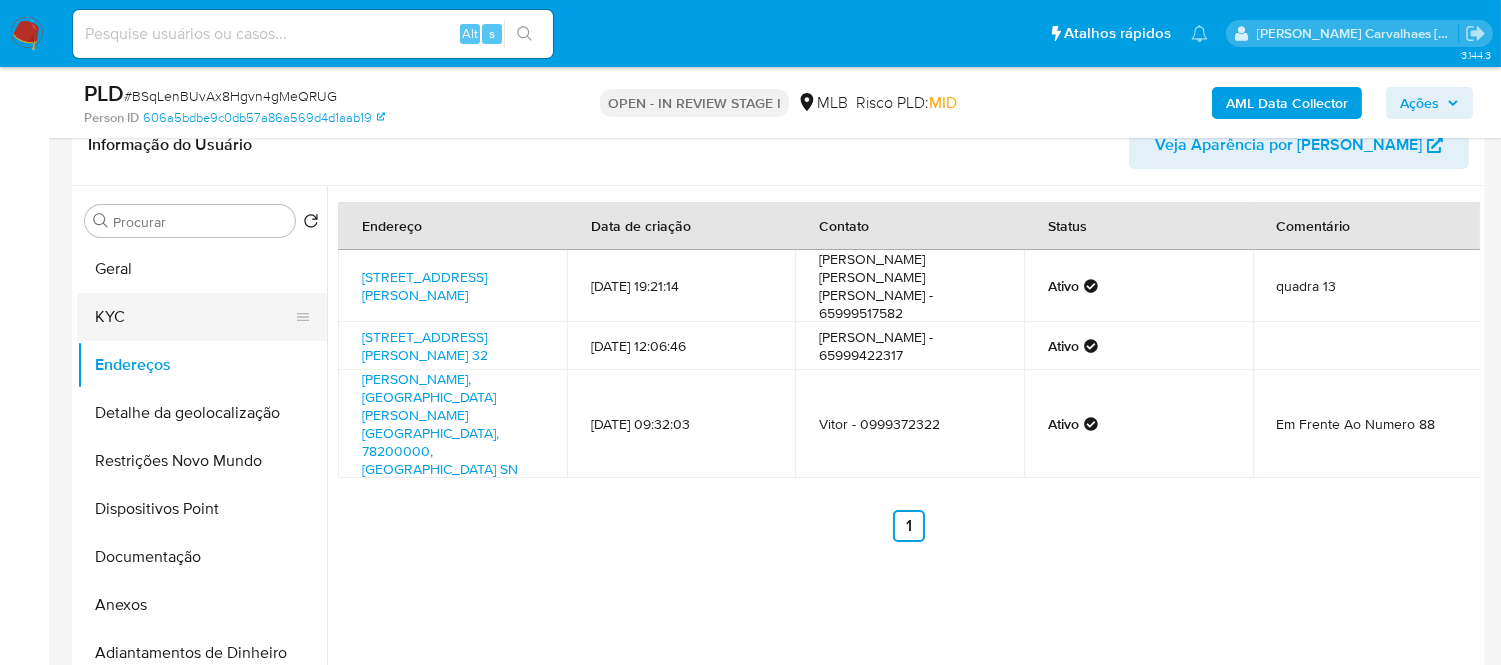 click on "KYC" at bounding box center (194, 317) 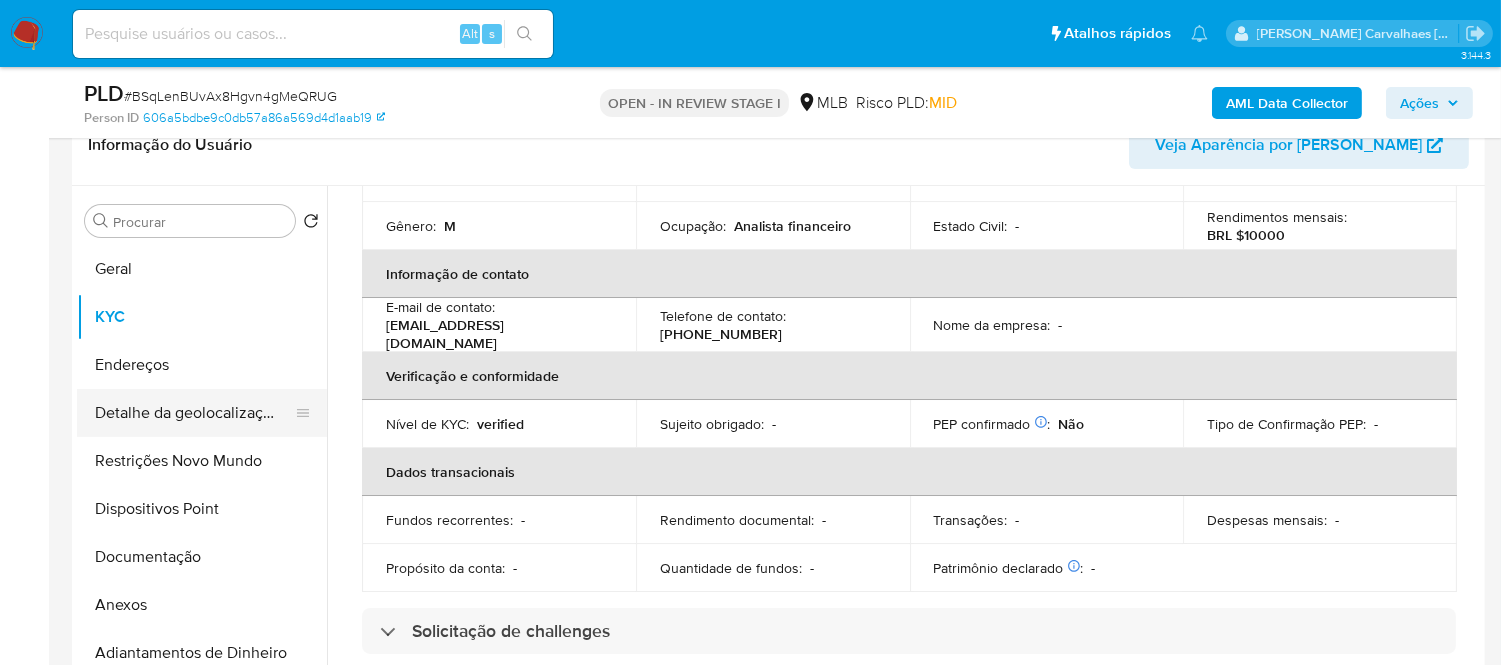 scroll, scrollTop: 333, scrollLeft: 0, axis: vertical 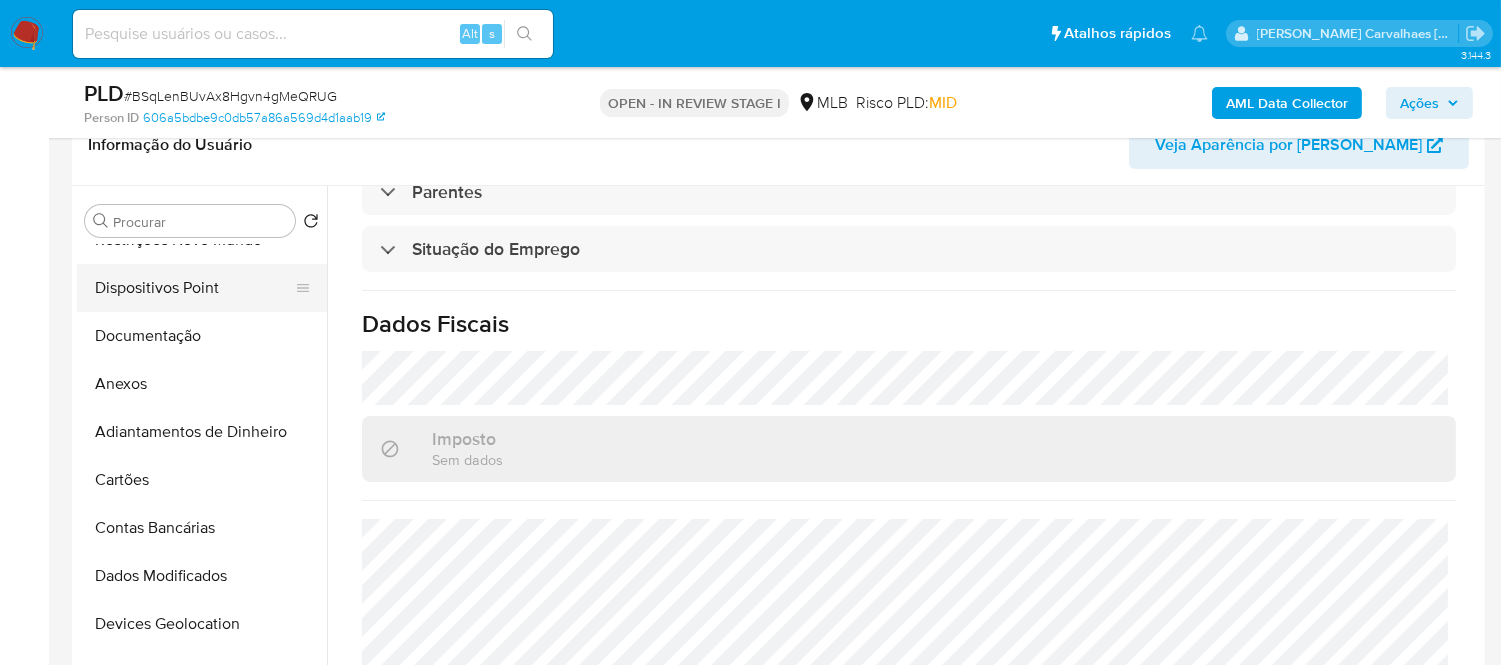 click on "Dispositivos Point" at bounding box center (194, 288) 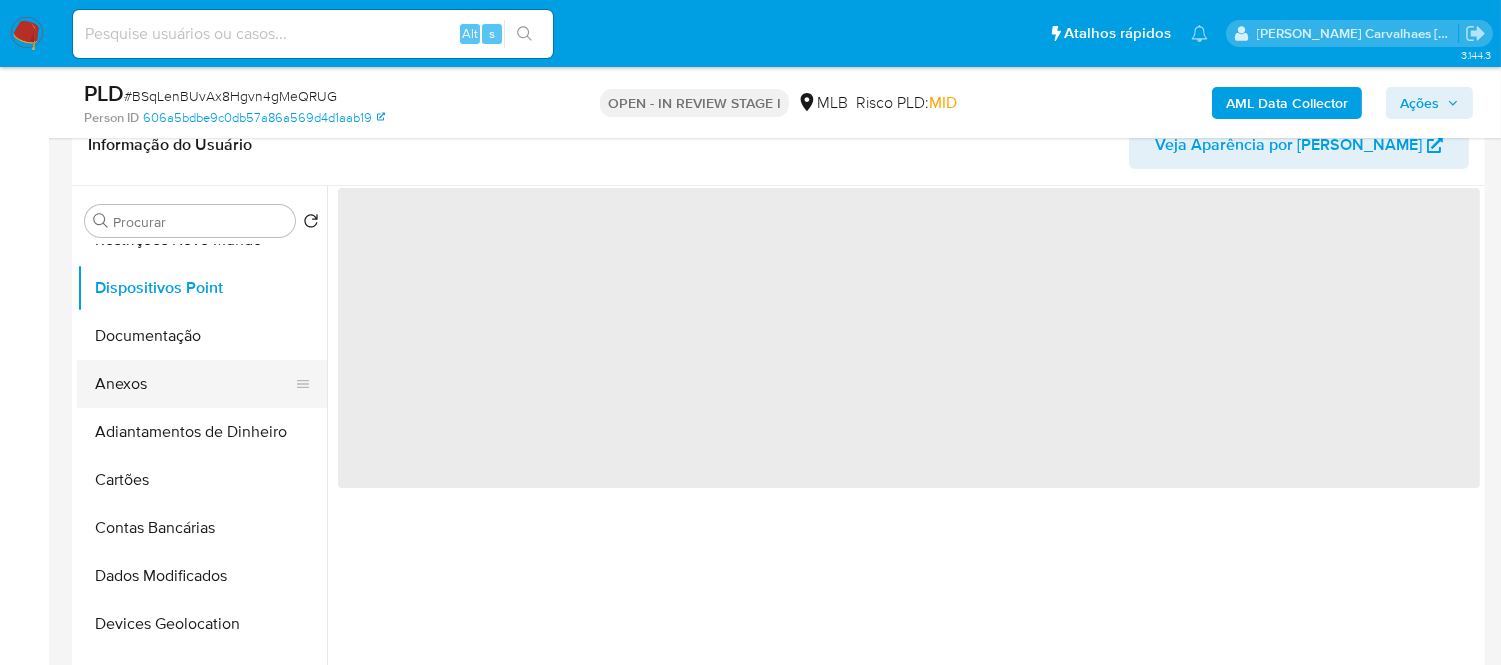 scroll, scrollTop: 0, scrollLeft: 0, axis: both 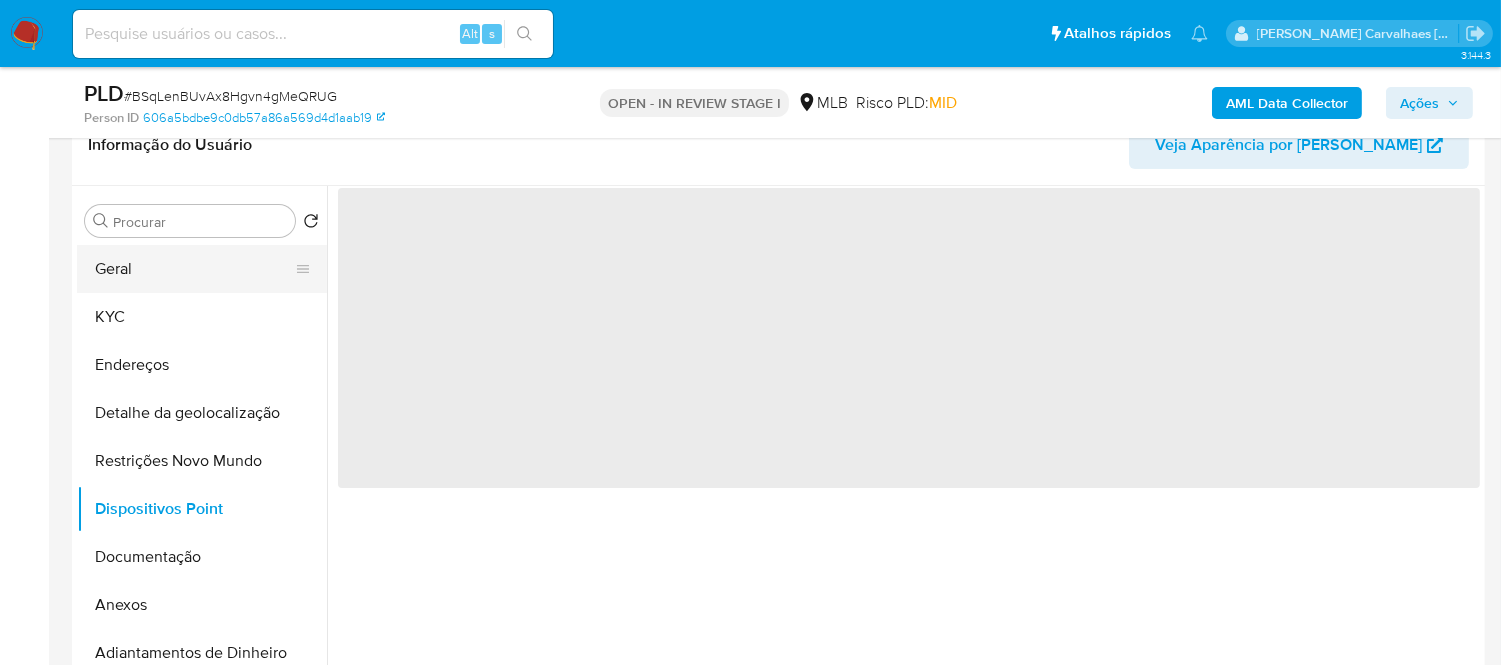 click on "Geral" at bounding box center (194, 269) 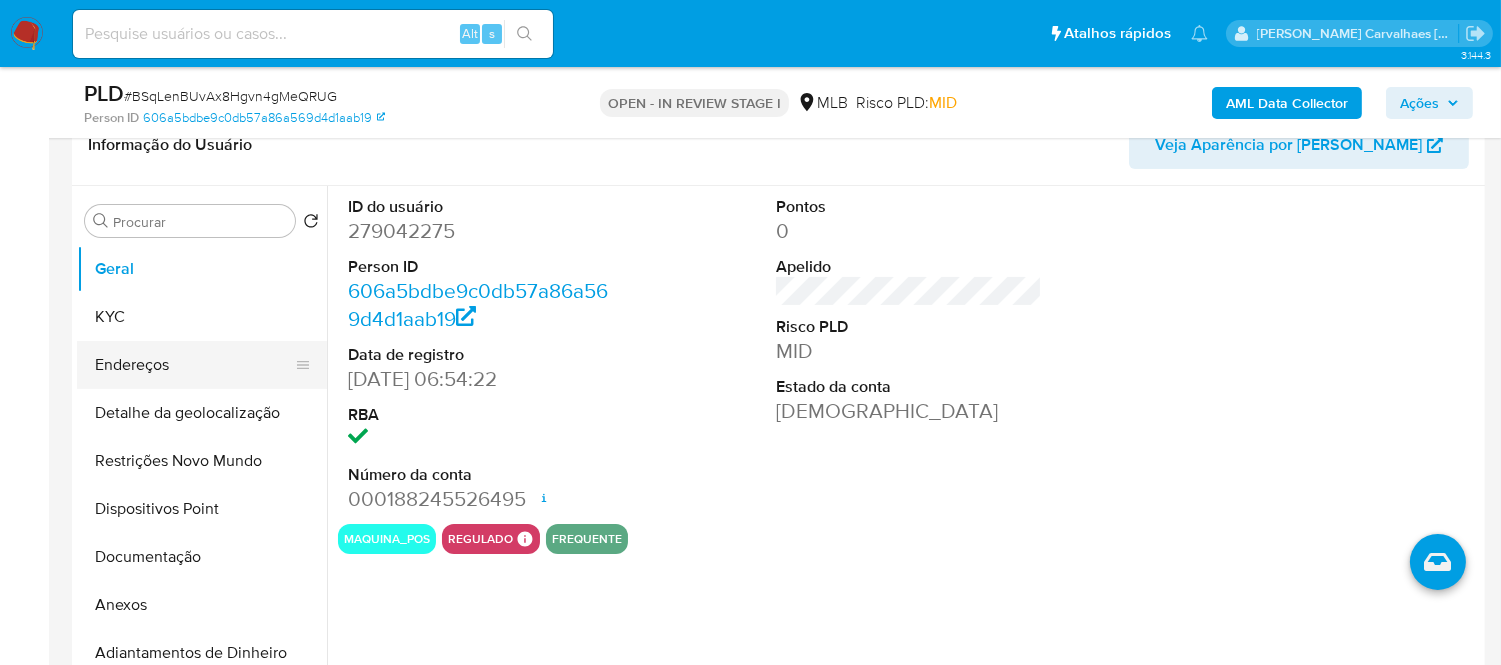 click on "Endereços" at bounding box center [194, 365] 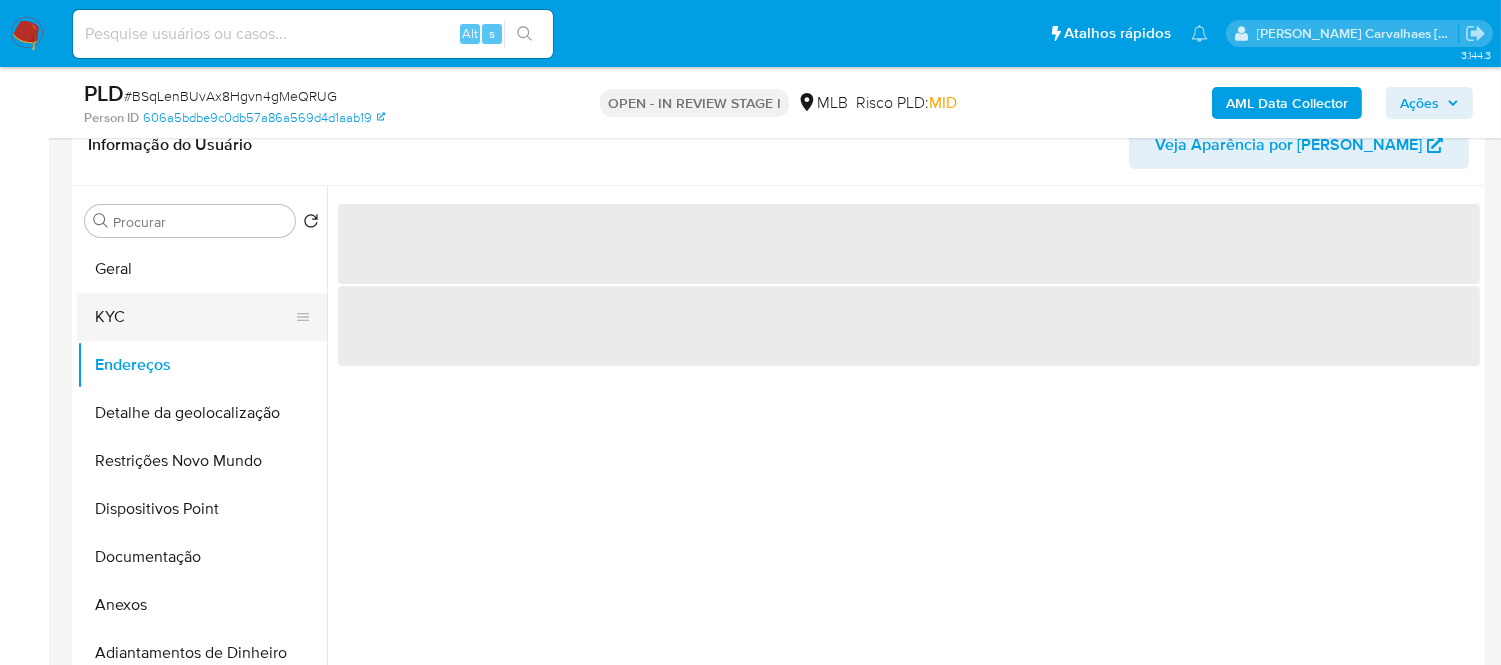 click on "KYC" at bounding box center [194, 317] 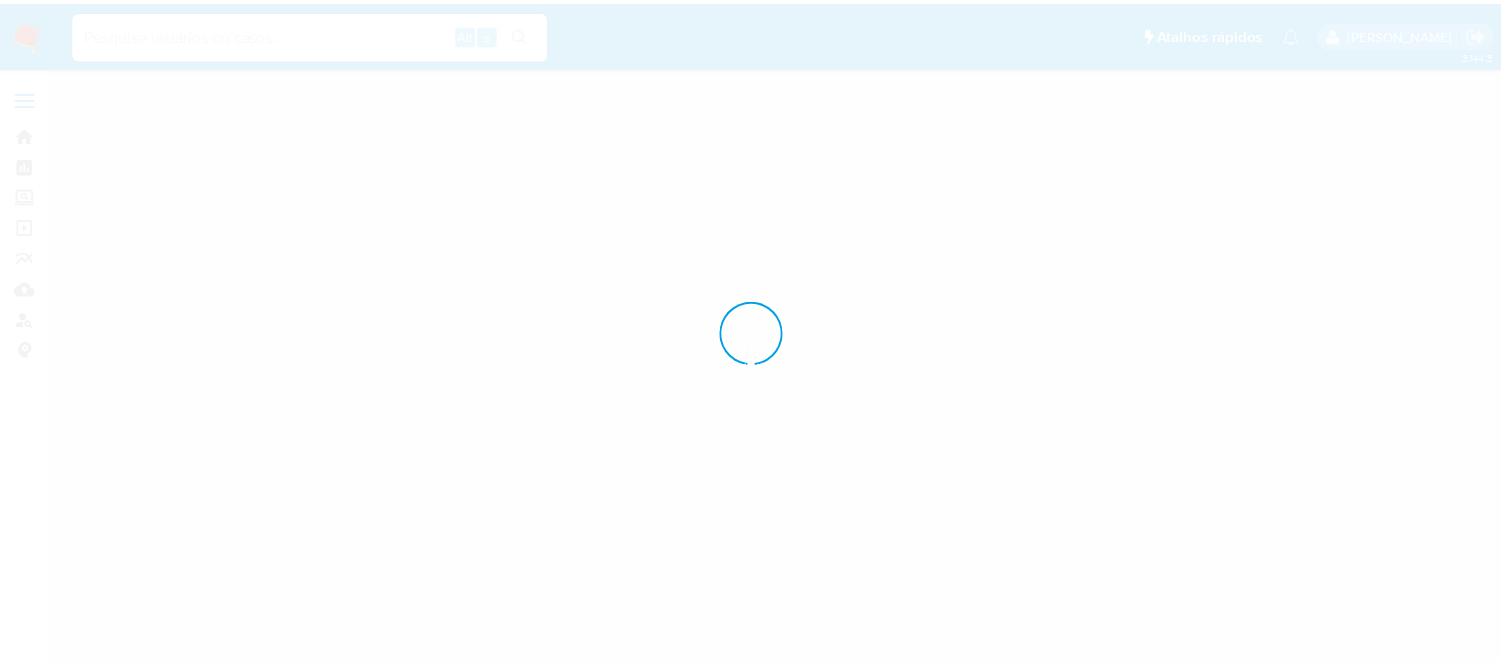 scroll, scrollTop: 0, scrollLeft: 0, axis: both 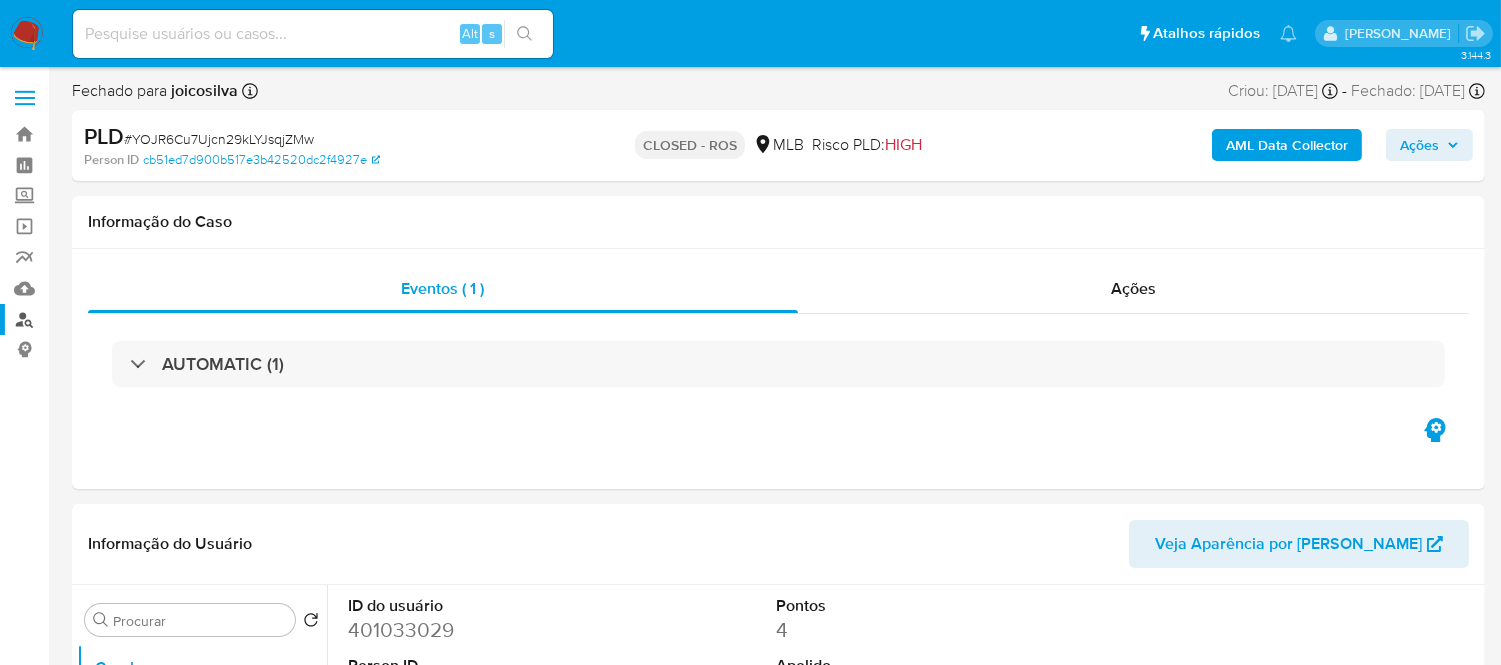 click on "Localizador de pessoas" at bounding box center [119, 319] 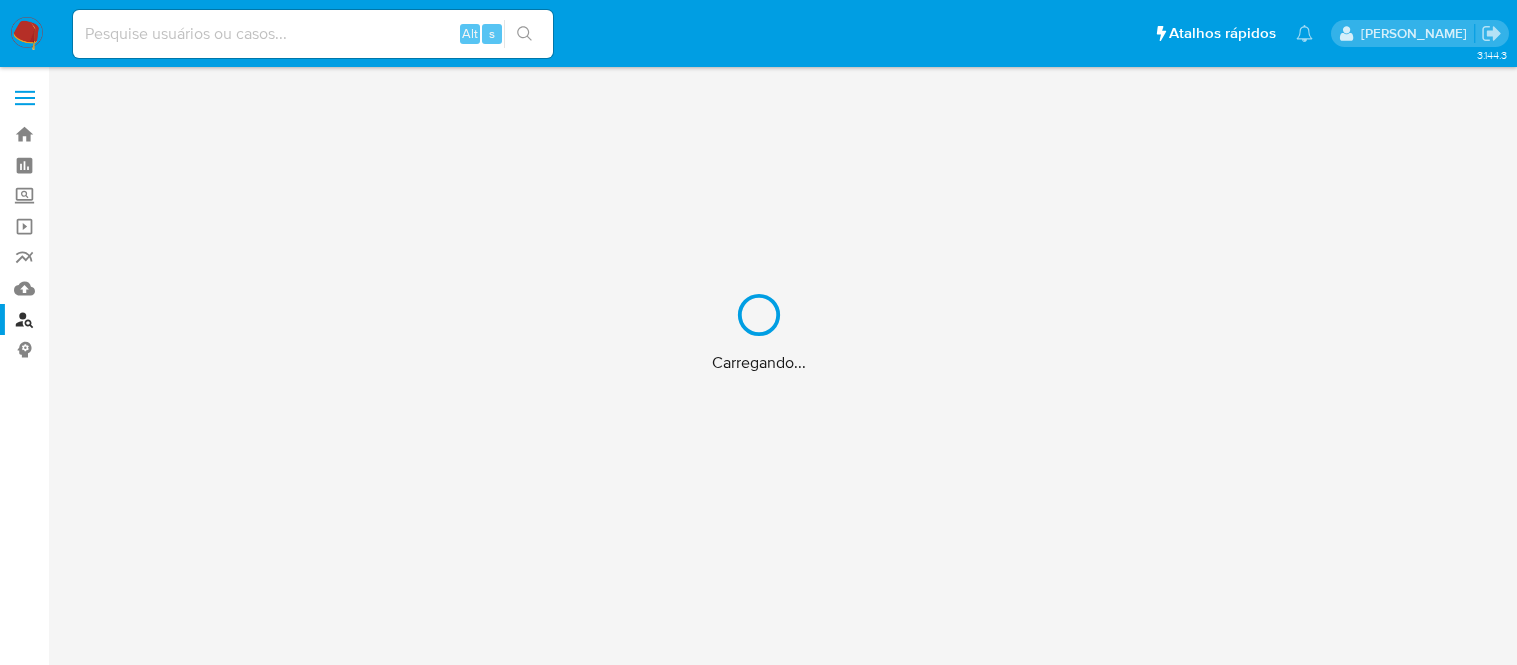 scroll, scrollTop: 0, scrollLeft: 0, axis: both 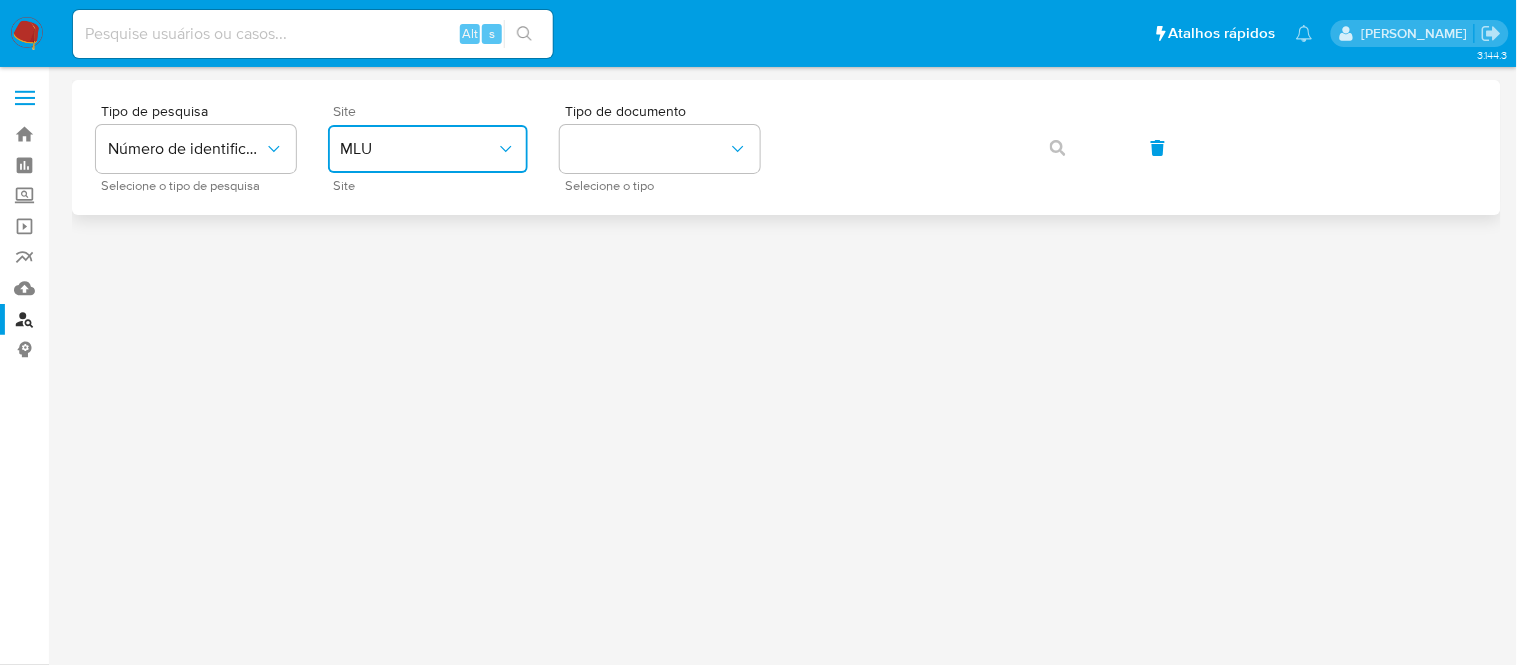 click on "MLU" at bounding box center (418, 149) 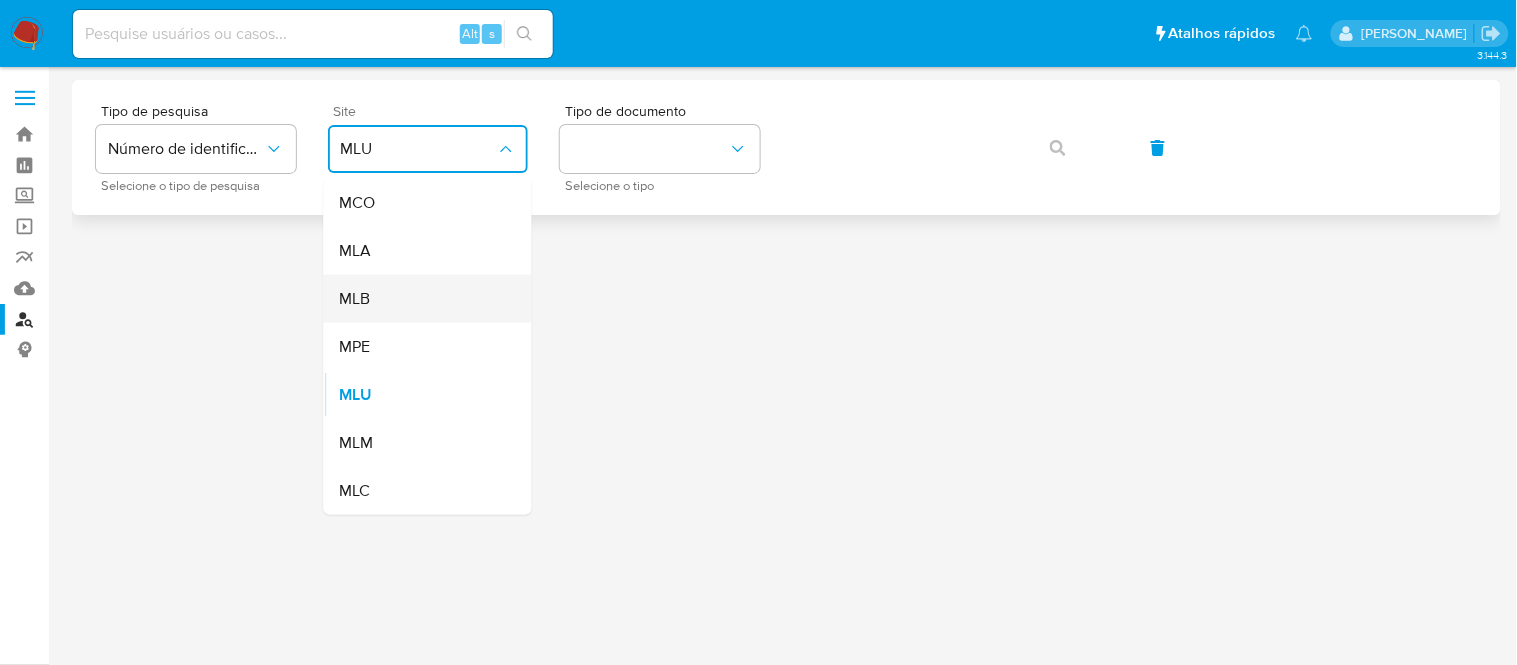 click on "MLB" at bounding box center (422, 299) 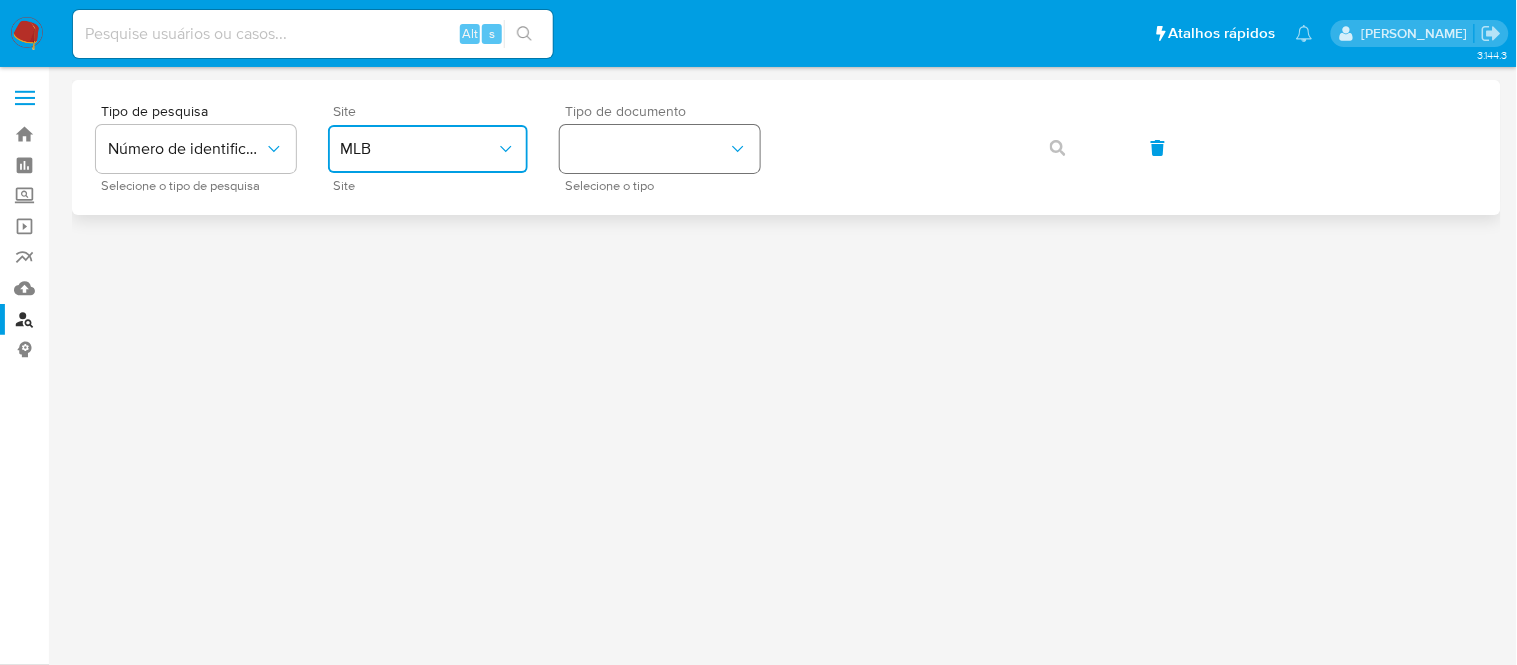 click at bounding box center [660, 149] 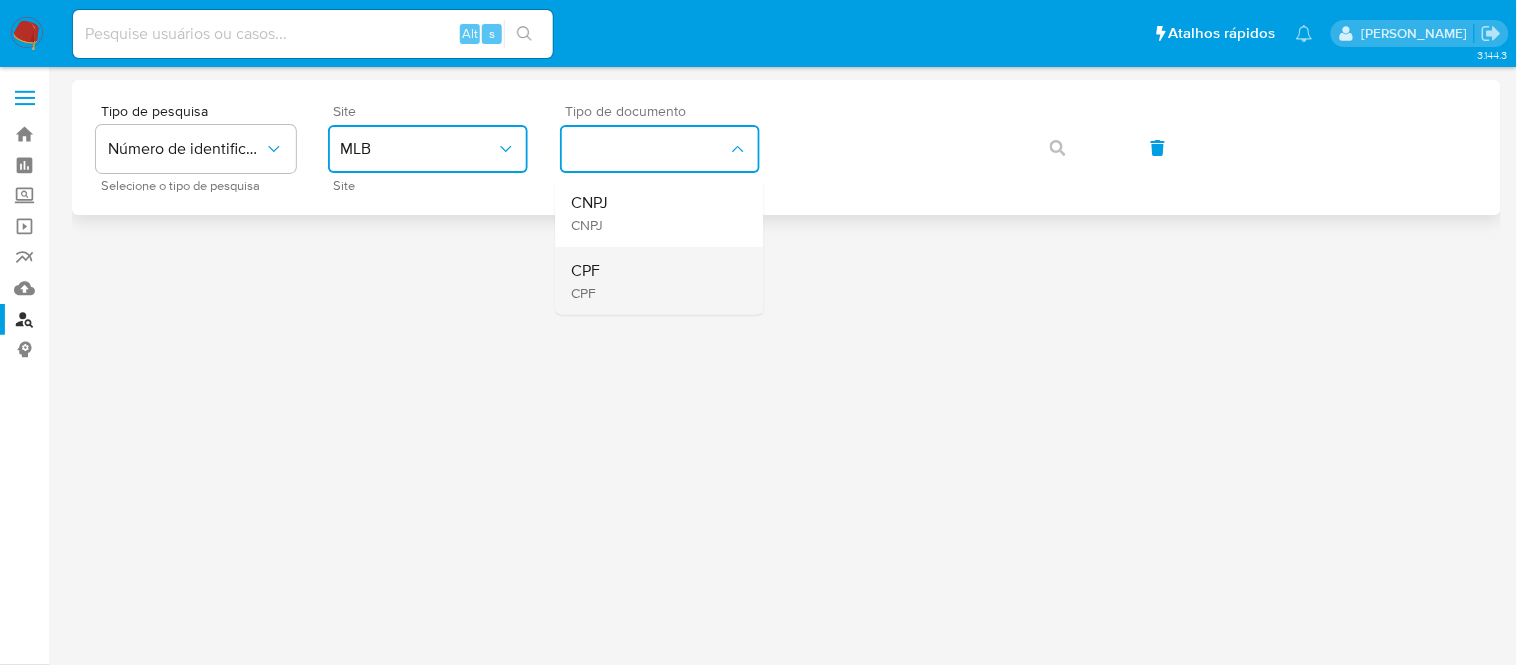 click on "CPF CPF" at bounding box center (654, 281) 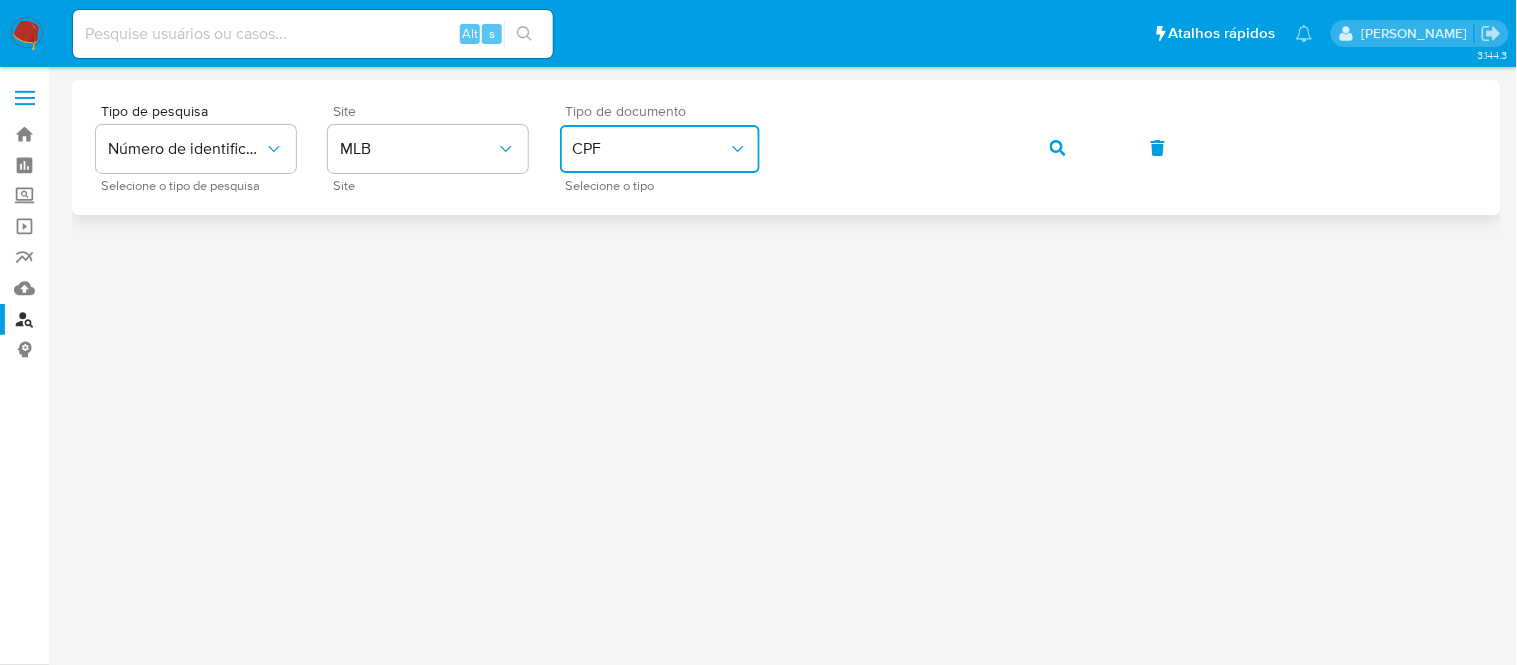 click 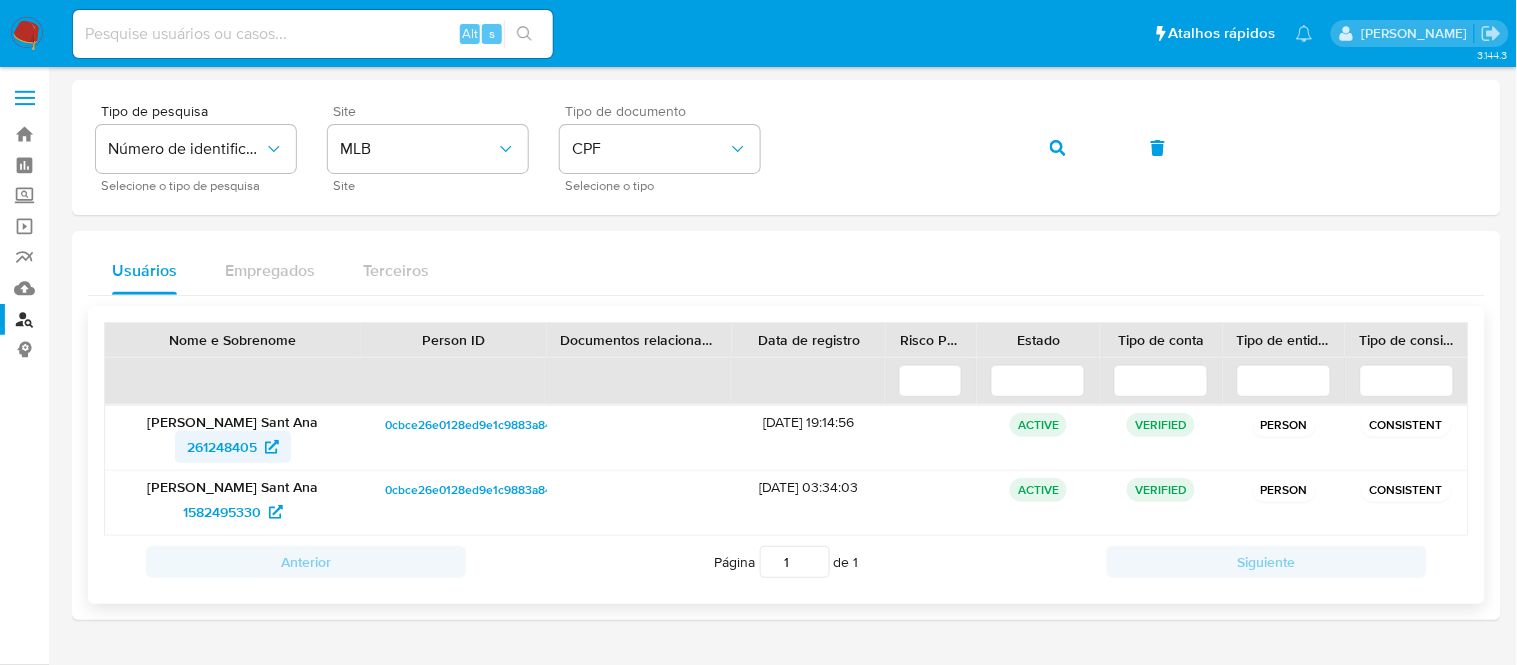 click on "261248405" at bounding box center [222, 447] 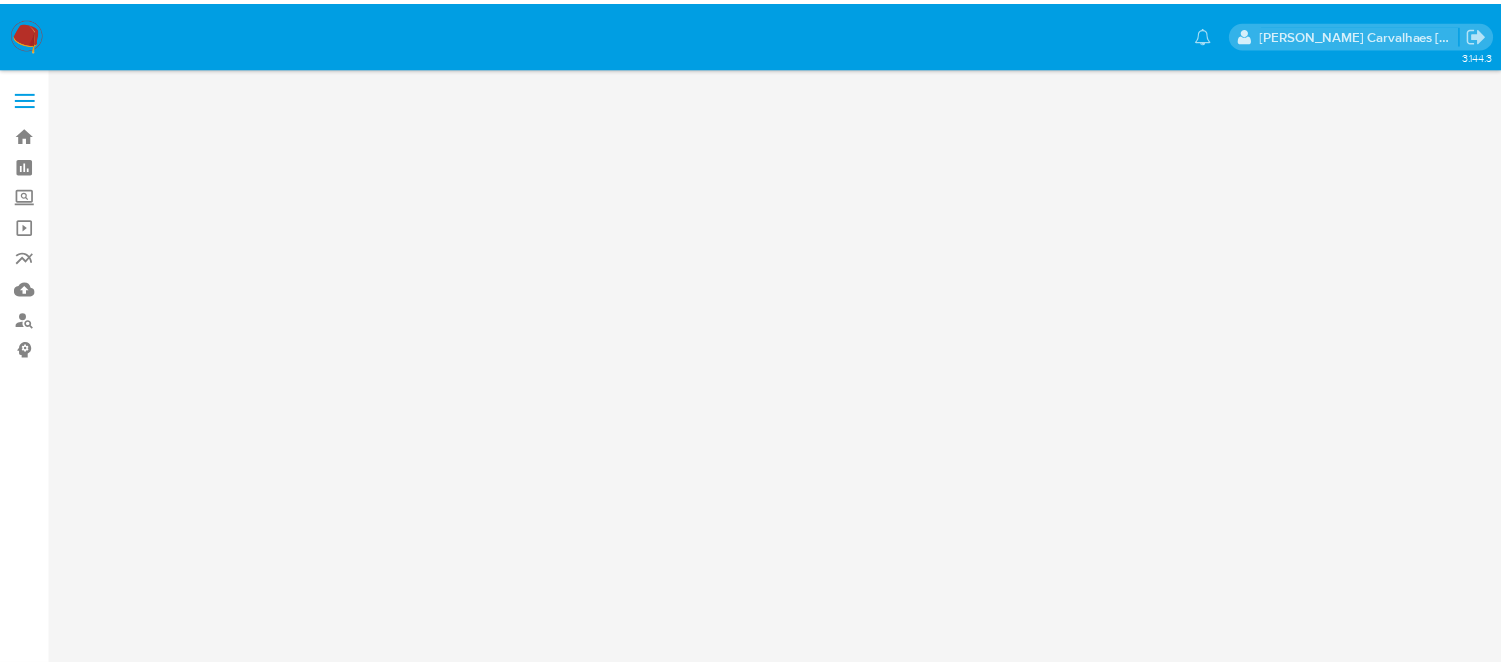 scroll, scrollTop: 0, scrollLeft: 0, axis: both 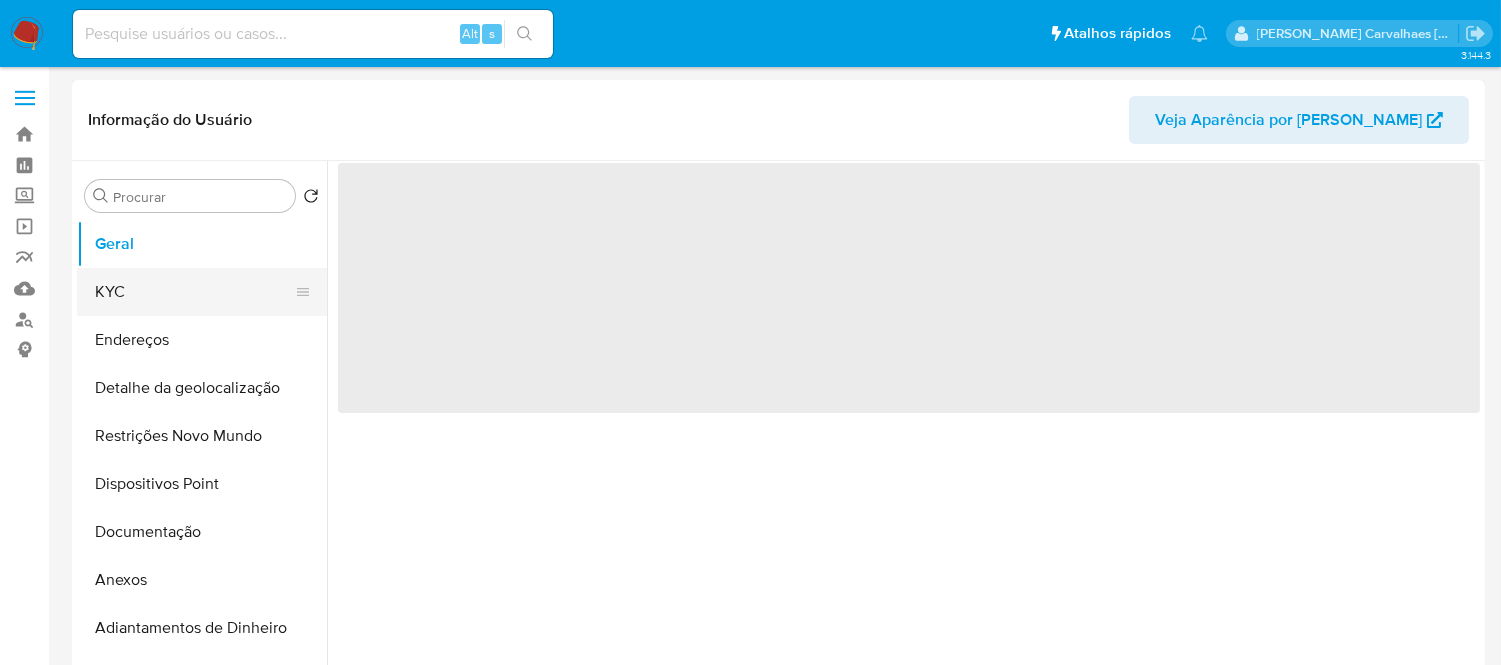 click on "KYC" at bounding box center (194, 292) 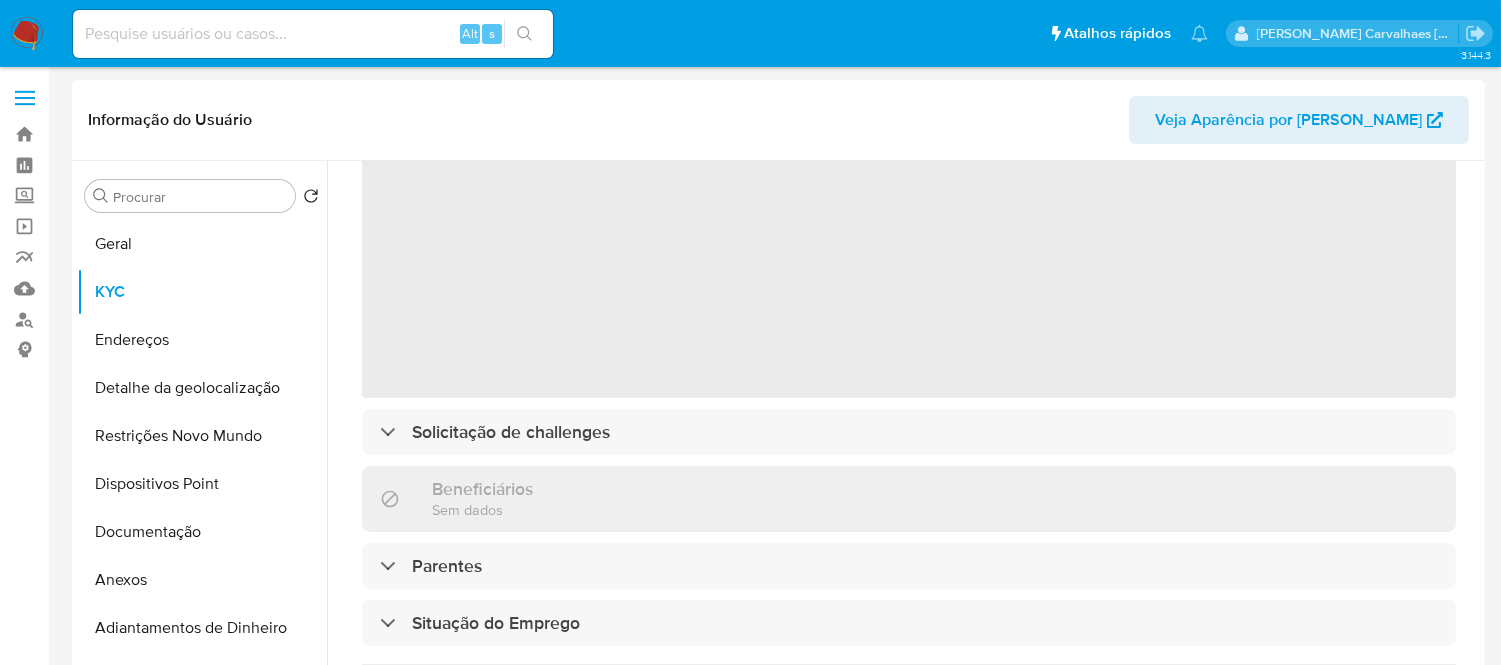 select on "10" 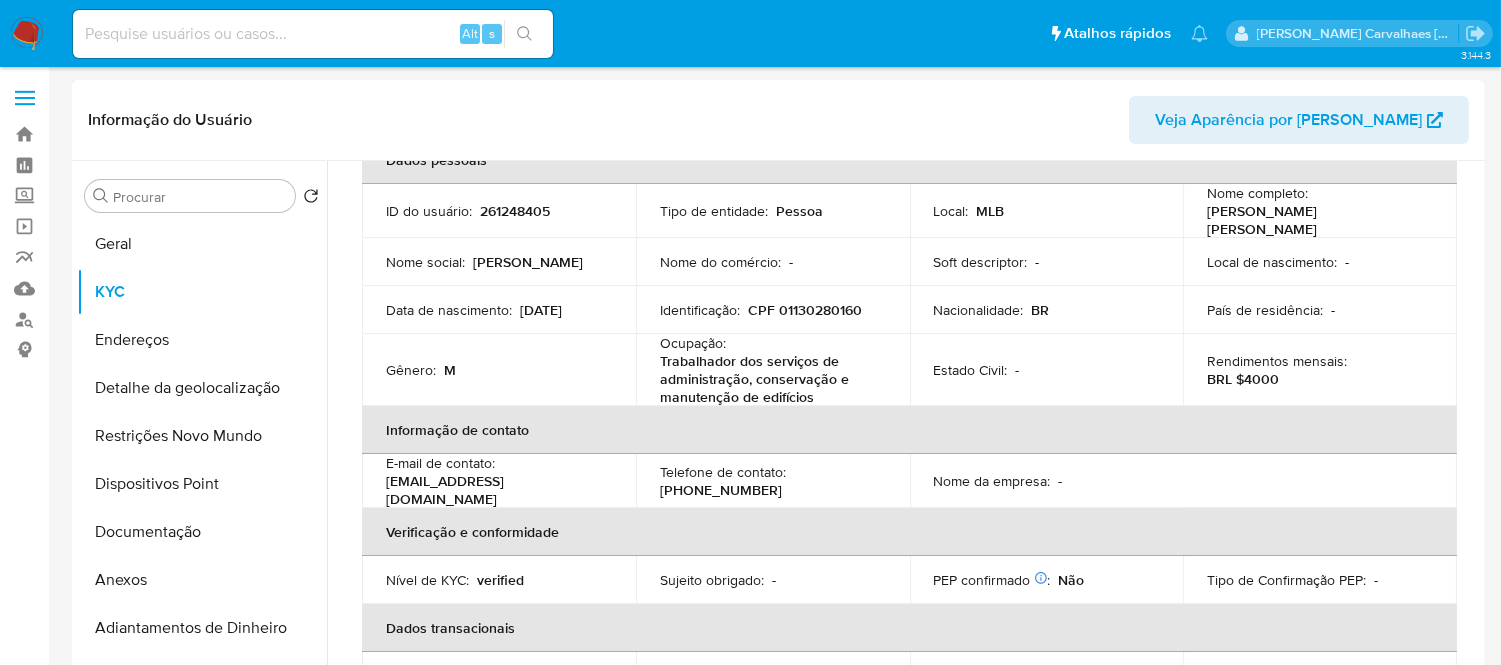 scroll, scrollTop: 111, scrollLeft: 0, axis: vertical 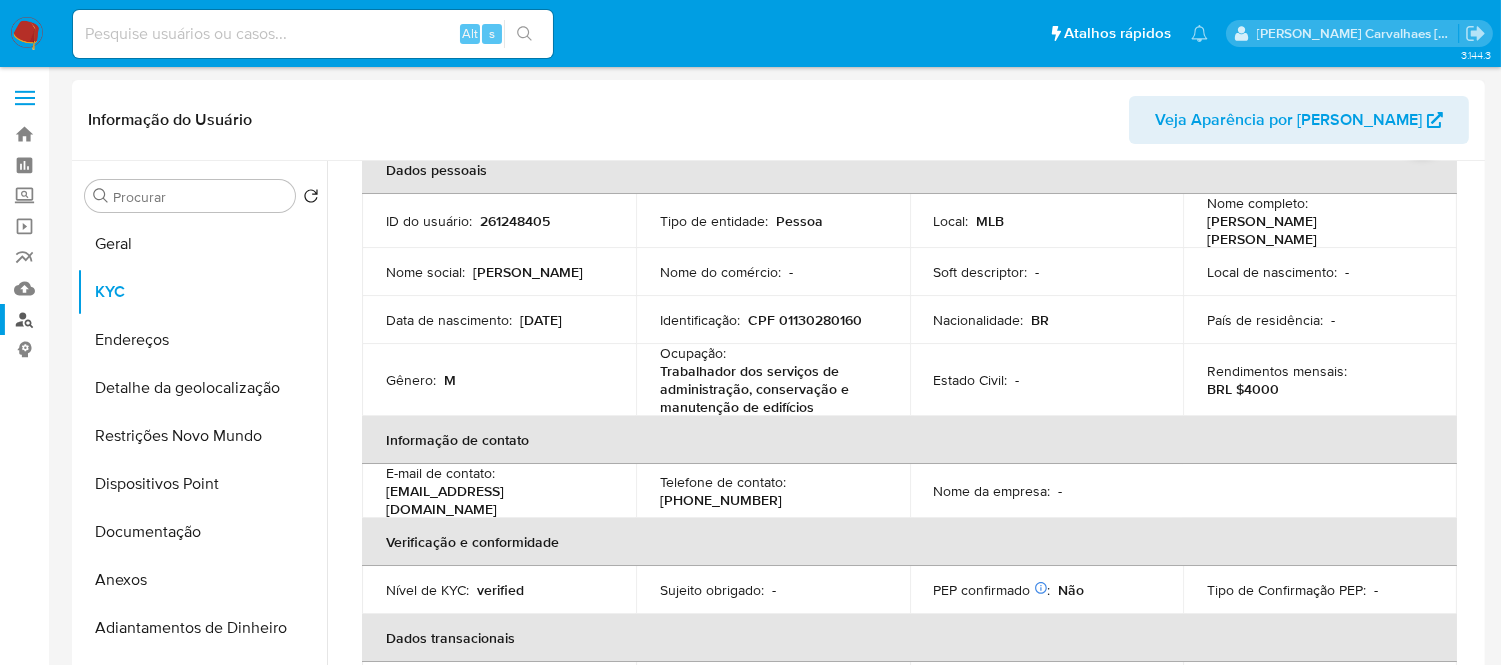 click on "Localizador de pessoas" at bounding box center (119, 319) 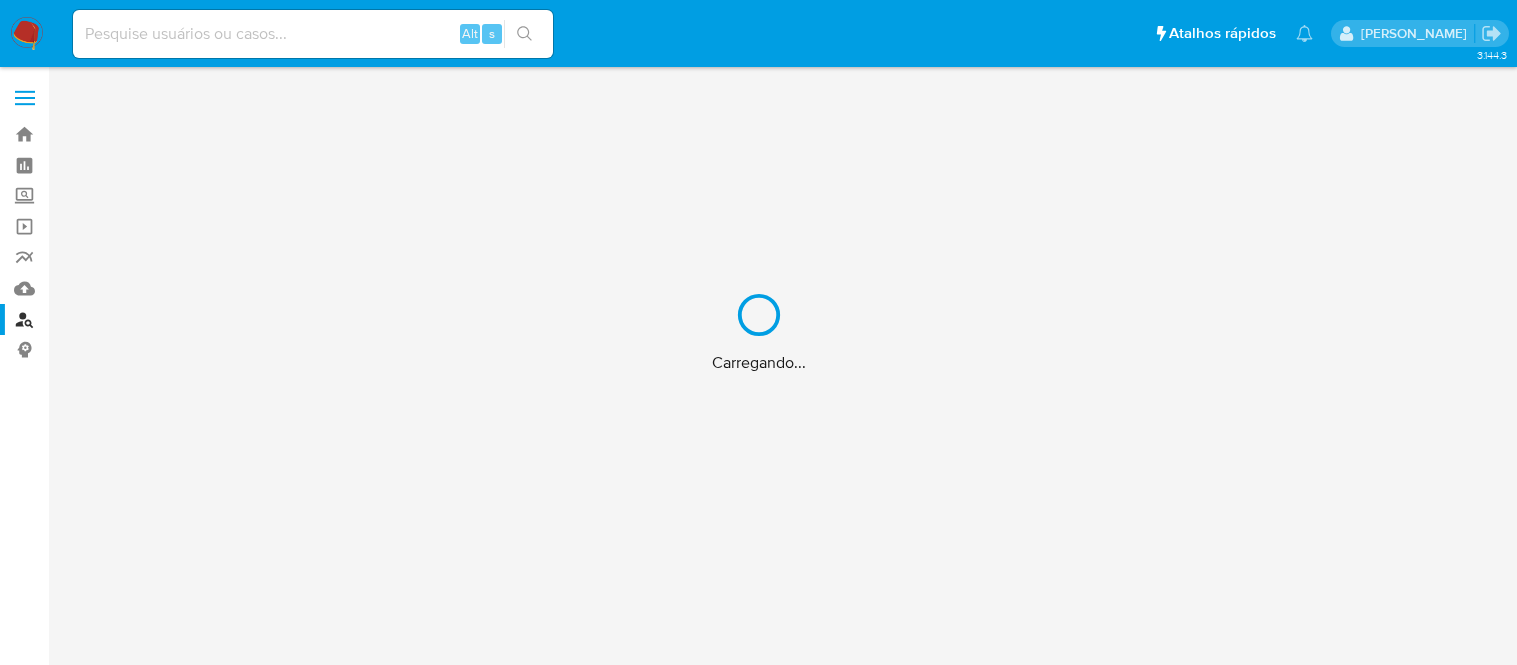 scroll, scrollTop: 0, scrollLeft: 0, axis: both 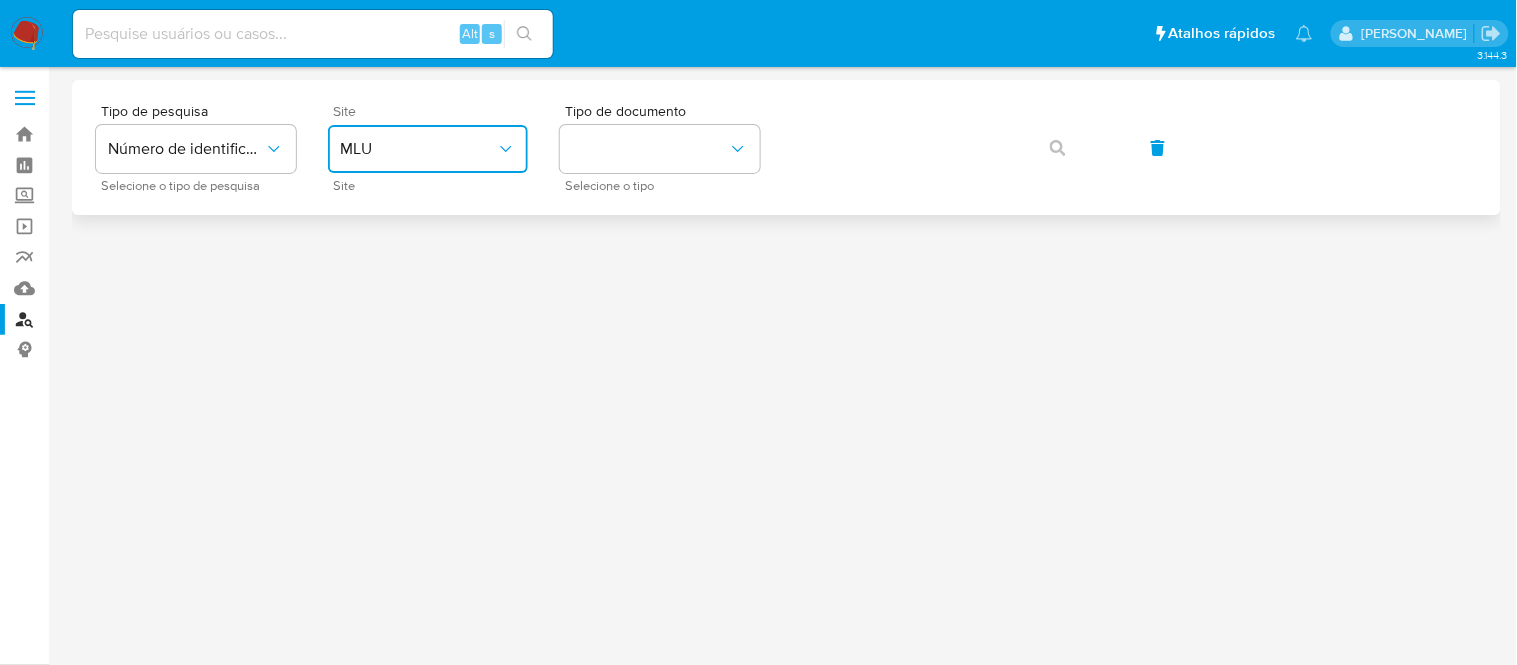 click on "MLU" at bounding box center [418, 149] 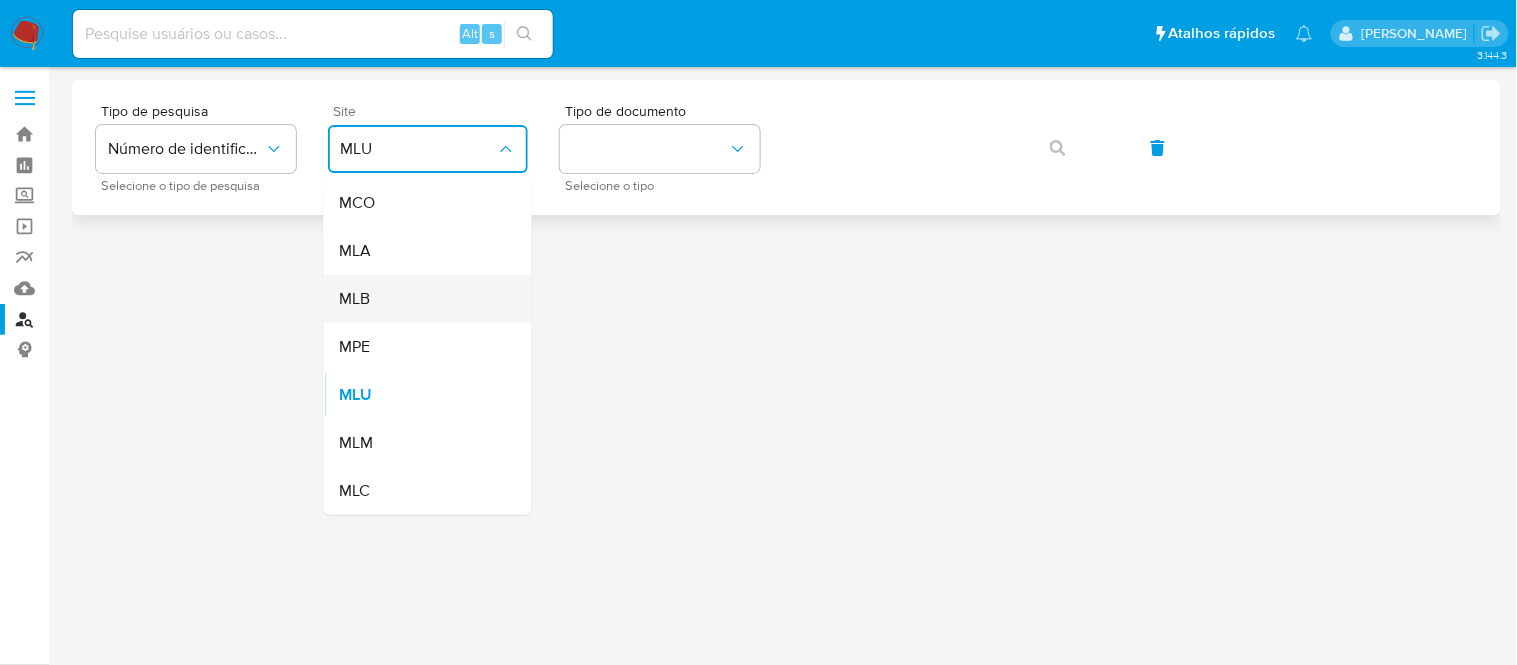 click on "MLB" at bounding box center [422, 299] 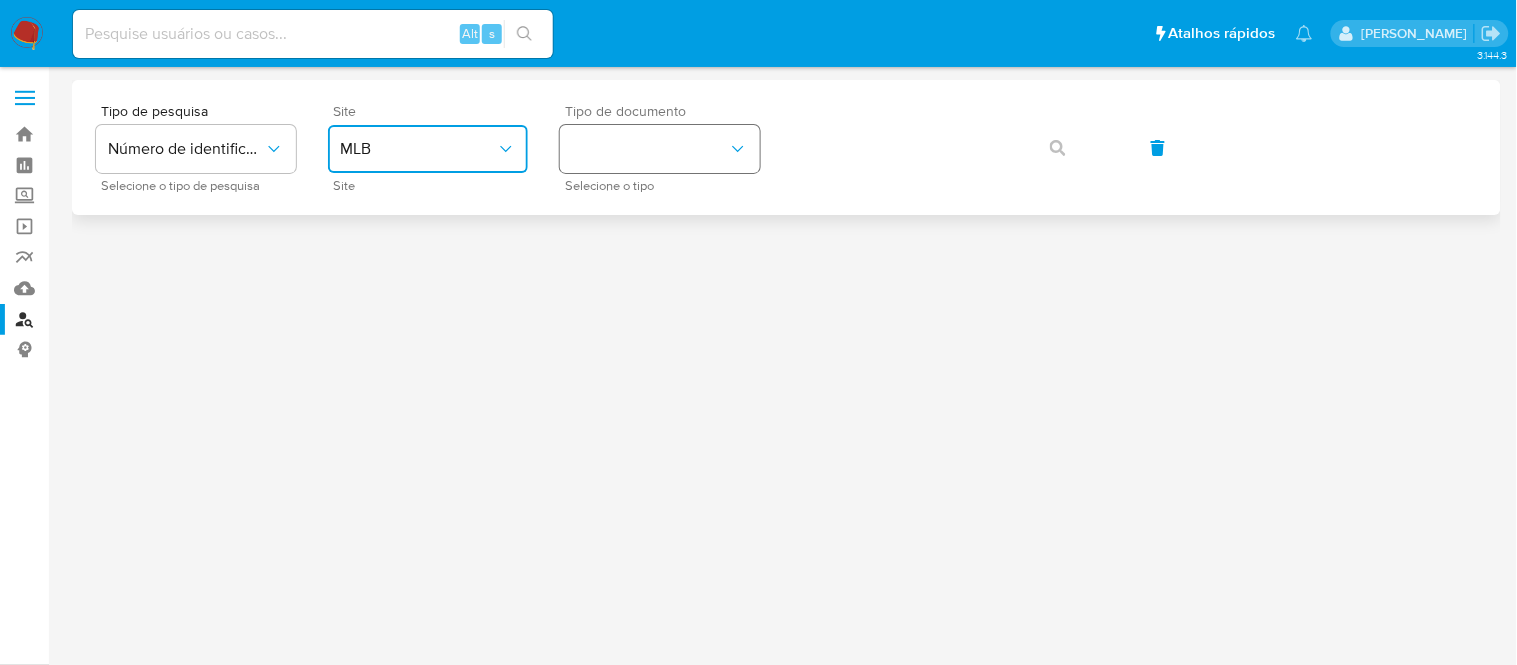 click at bounding box center (660, 149) 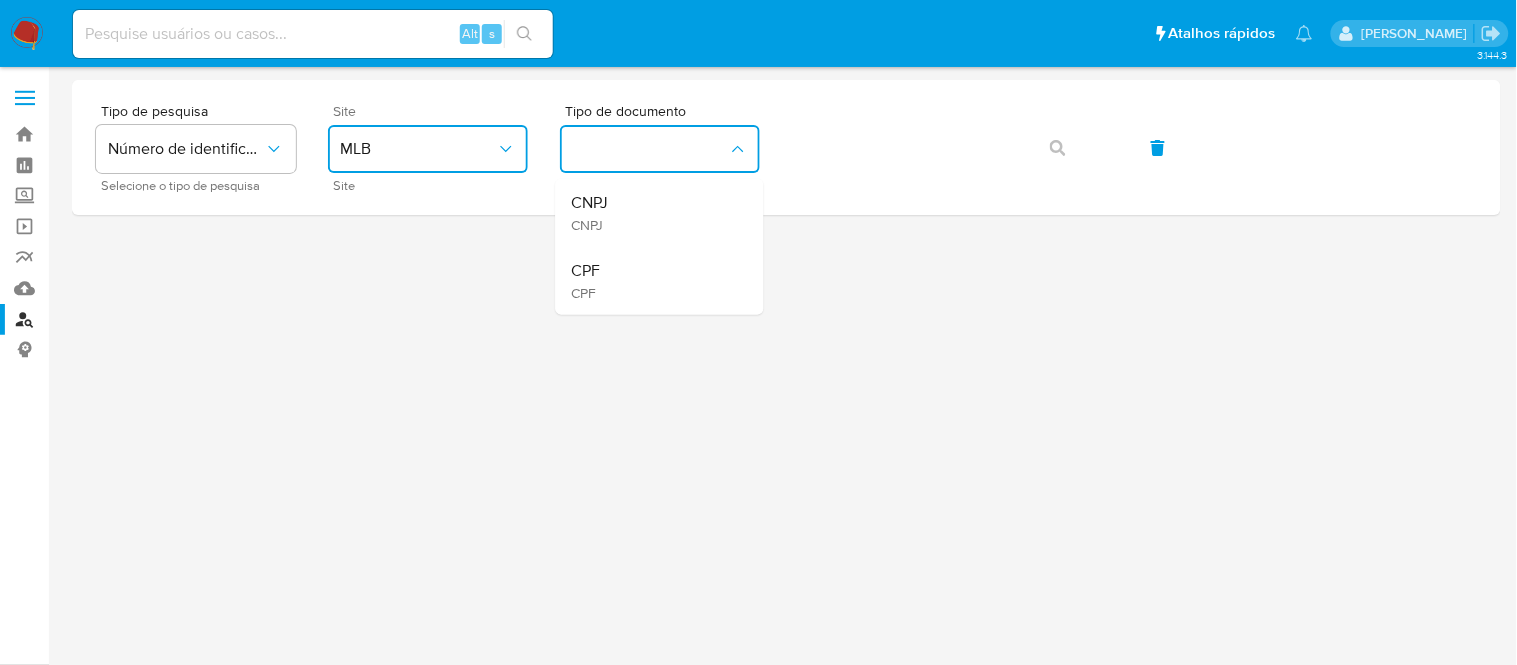 drag, startPoint x: 643, startPoint y: 155, endPoint x: 594, endPoint y: 278, distance: 132.40091 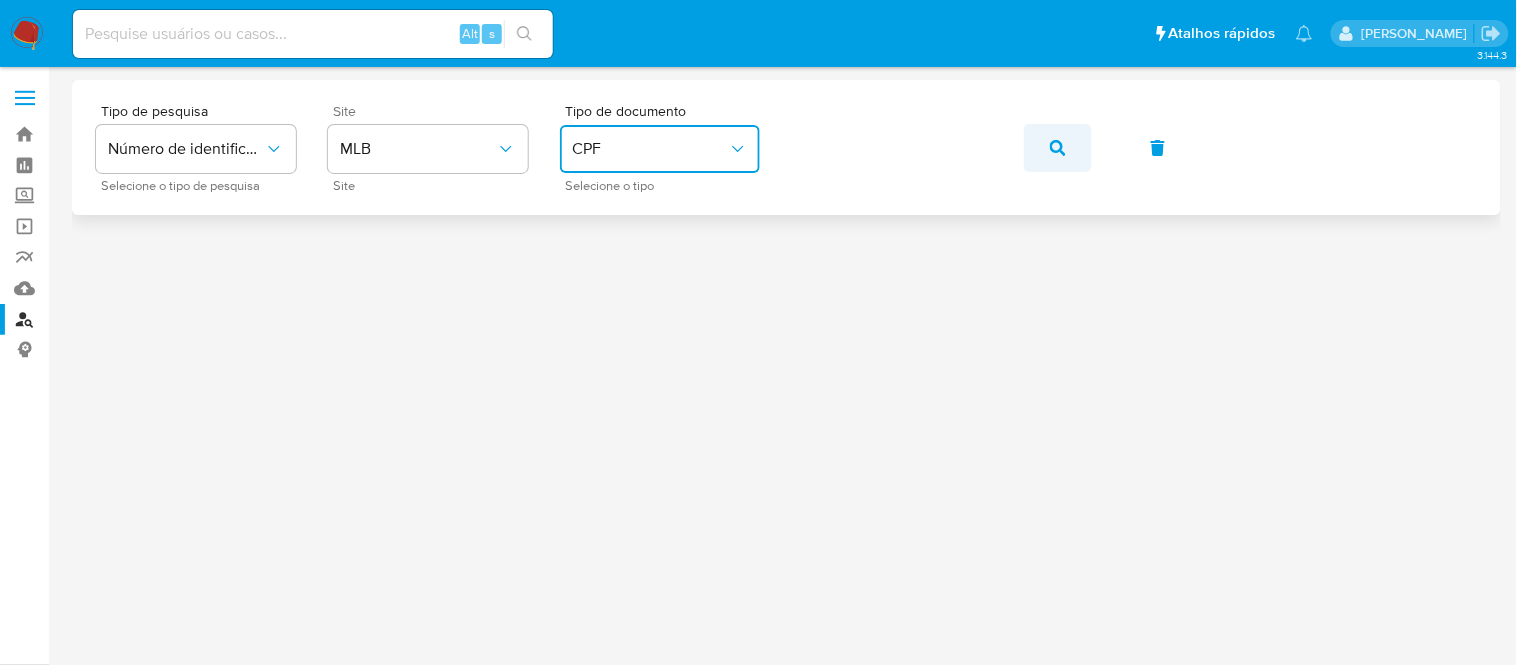 click 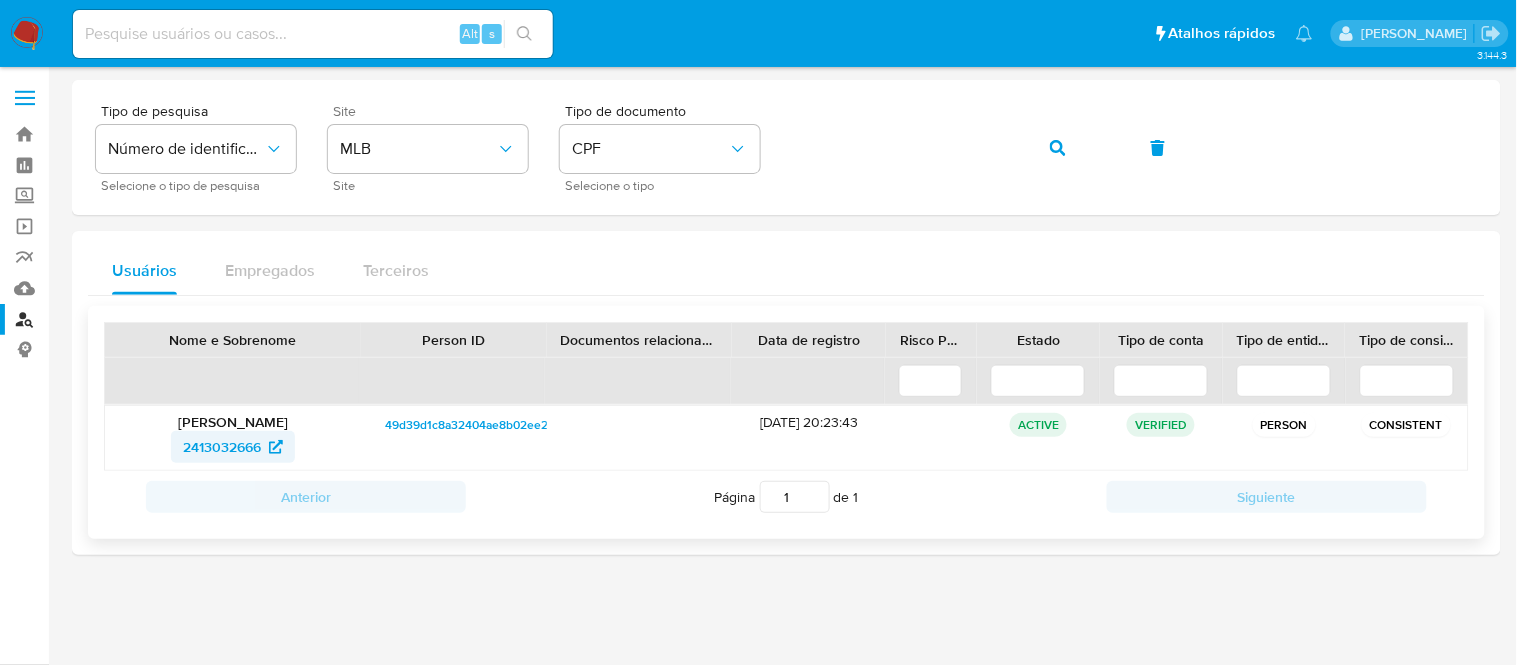 click on "2413032666" at bounding box center [222, 447] 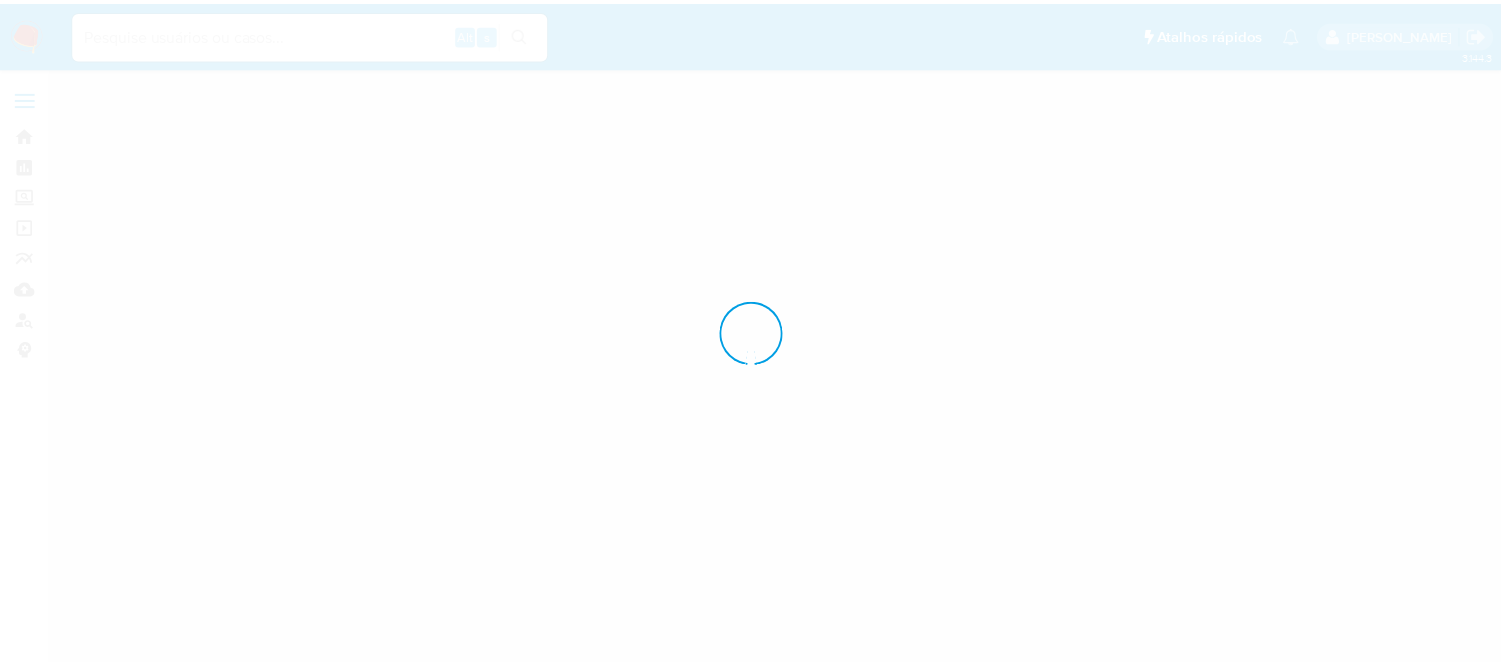 scroll, scrollTop: 0, scrollLeft: 0, axis: both 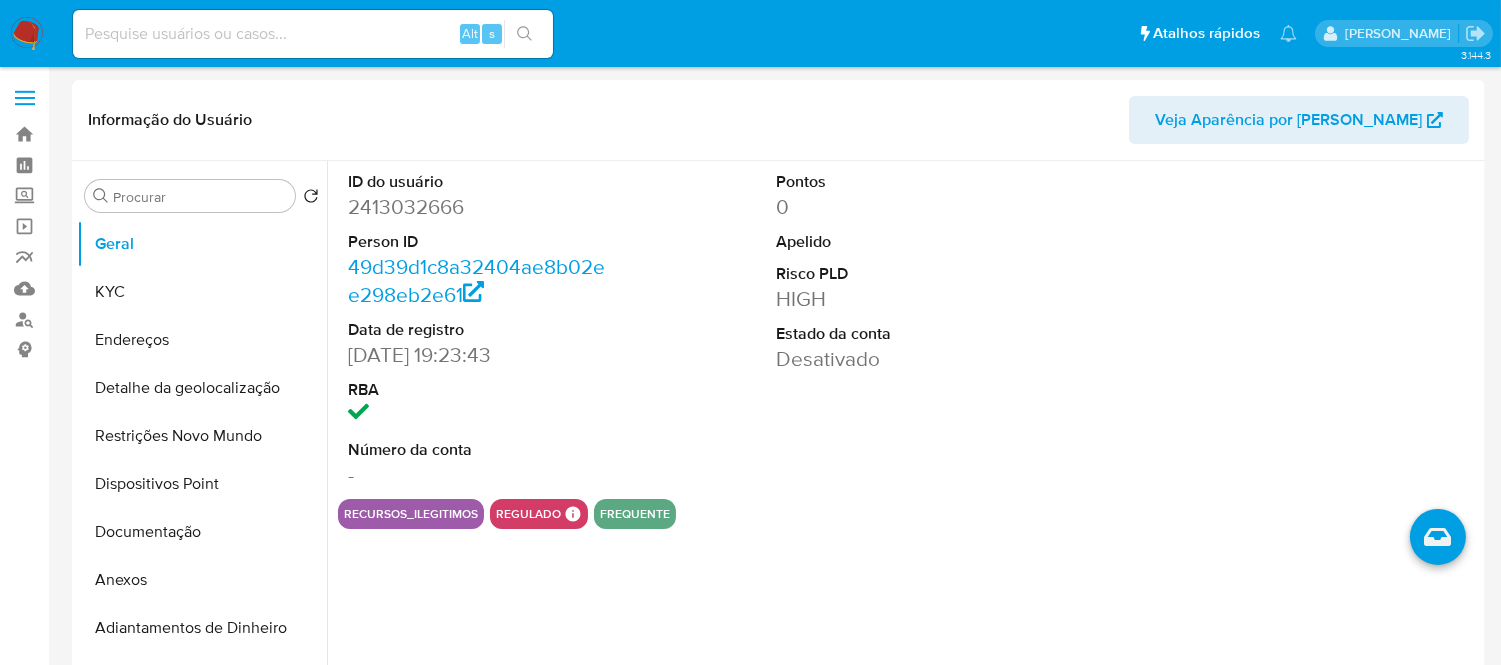 select on "10" 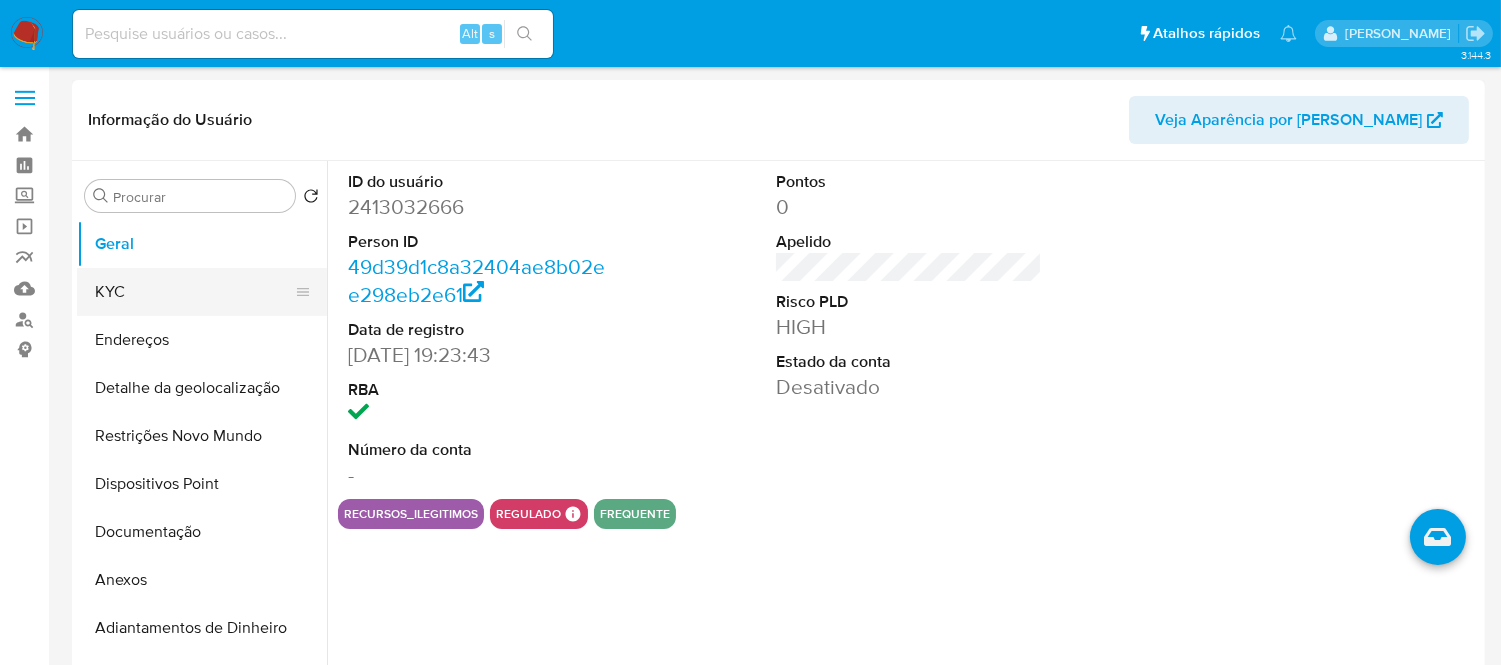 click on "KYC" at bounding box center [194, 292] 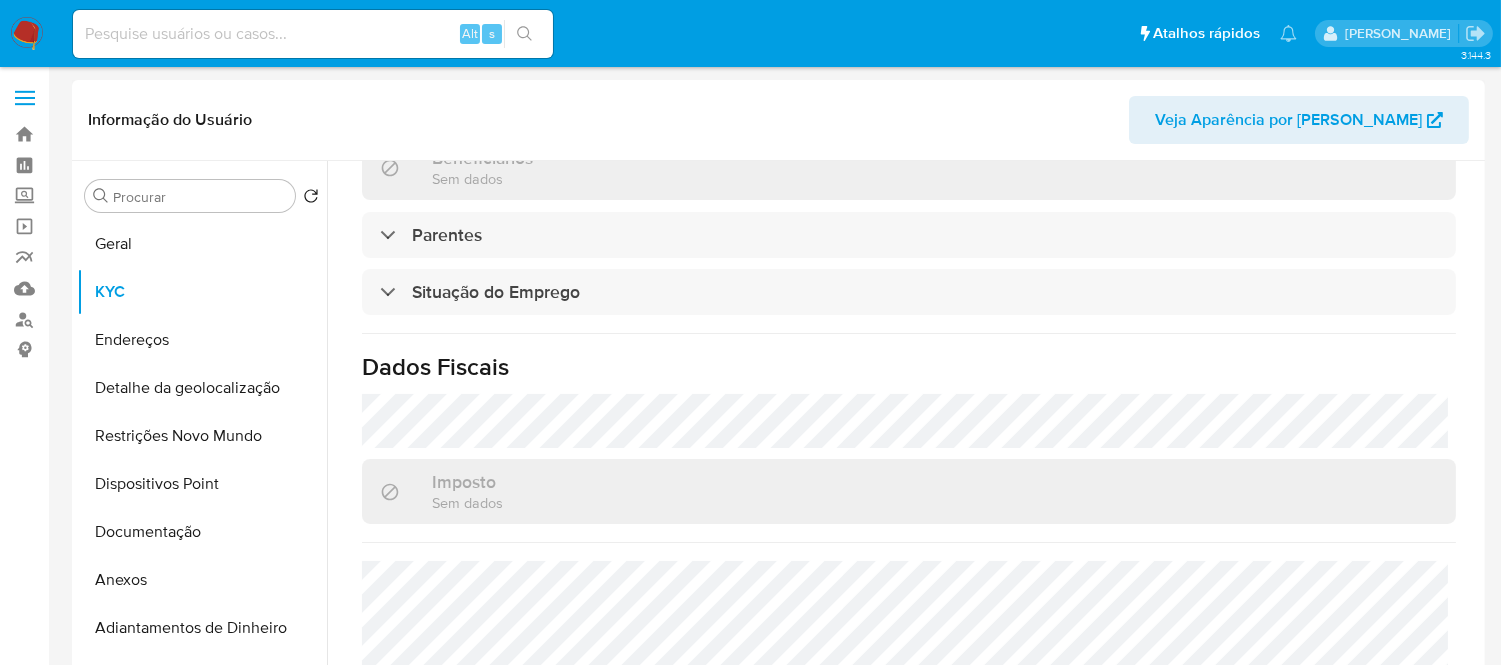 scroll, scrollTop: 868, scrollLeft: 0, axis: vertical 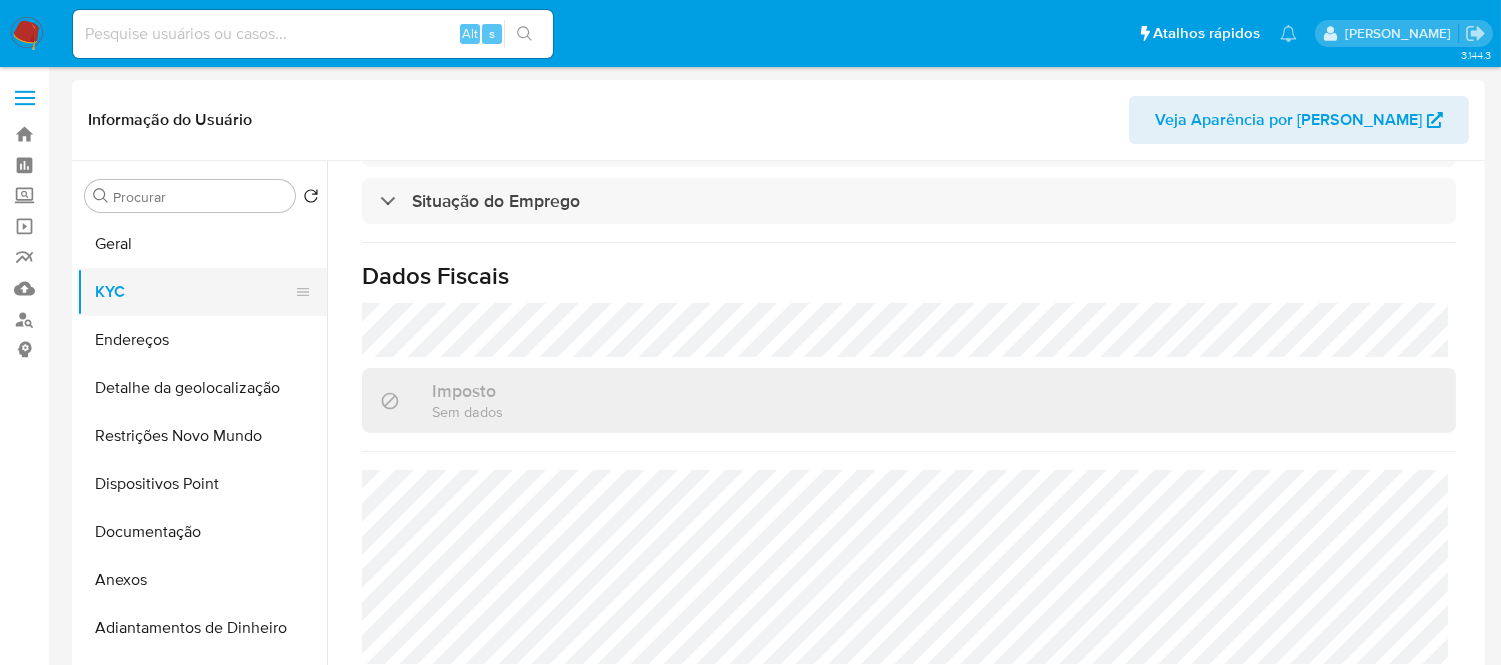click on "KYC" at bounding box center (194, 292) 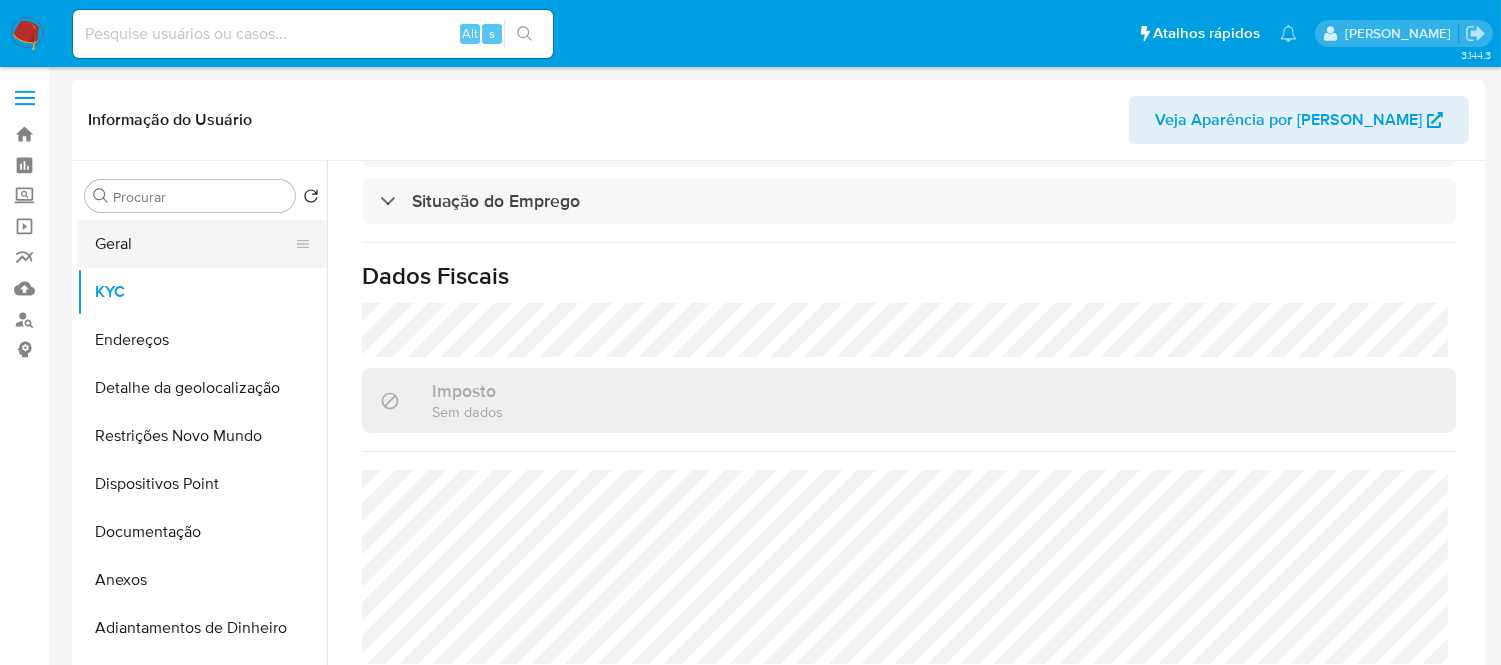 click on "Geral" at bounding box center (194, 244) 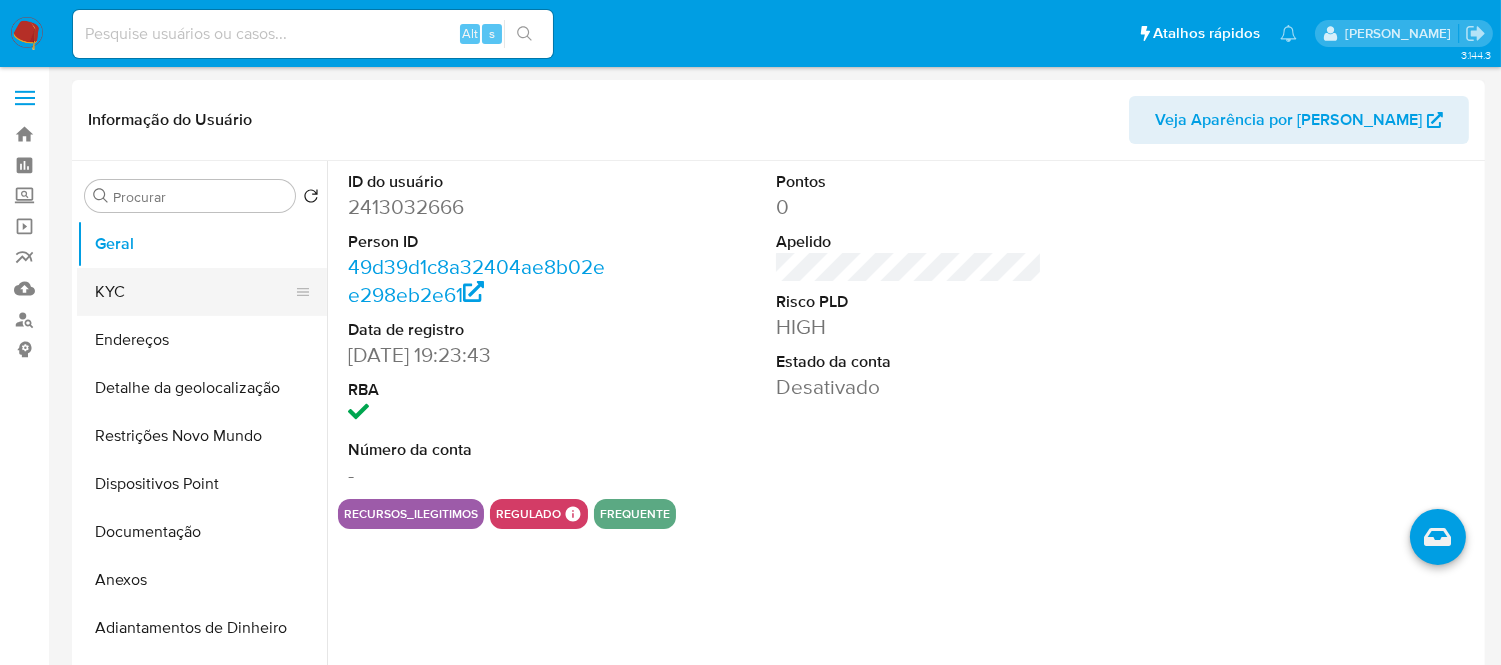 click on "KYC" at bounding box center [194, 292] 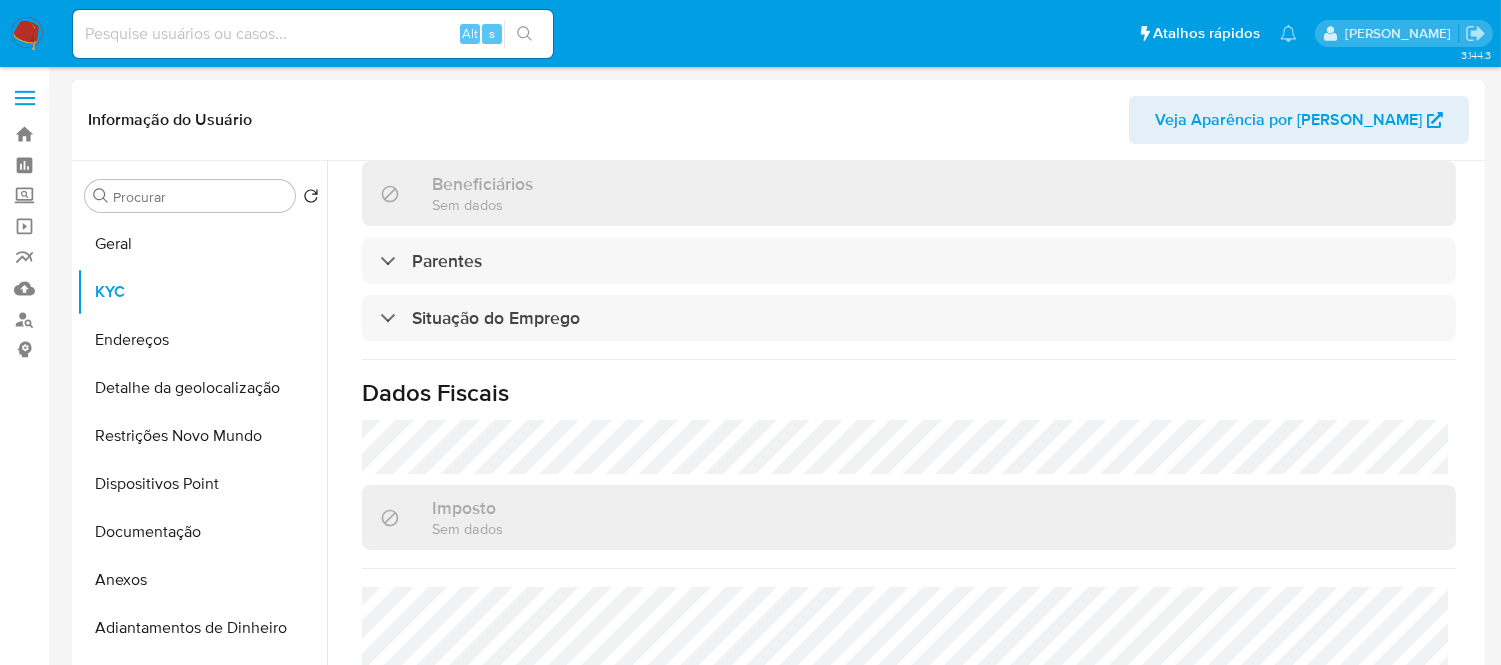 scroll, scrollTop: 868, scrollLeft: 0, axis: vertical 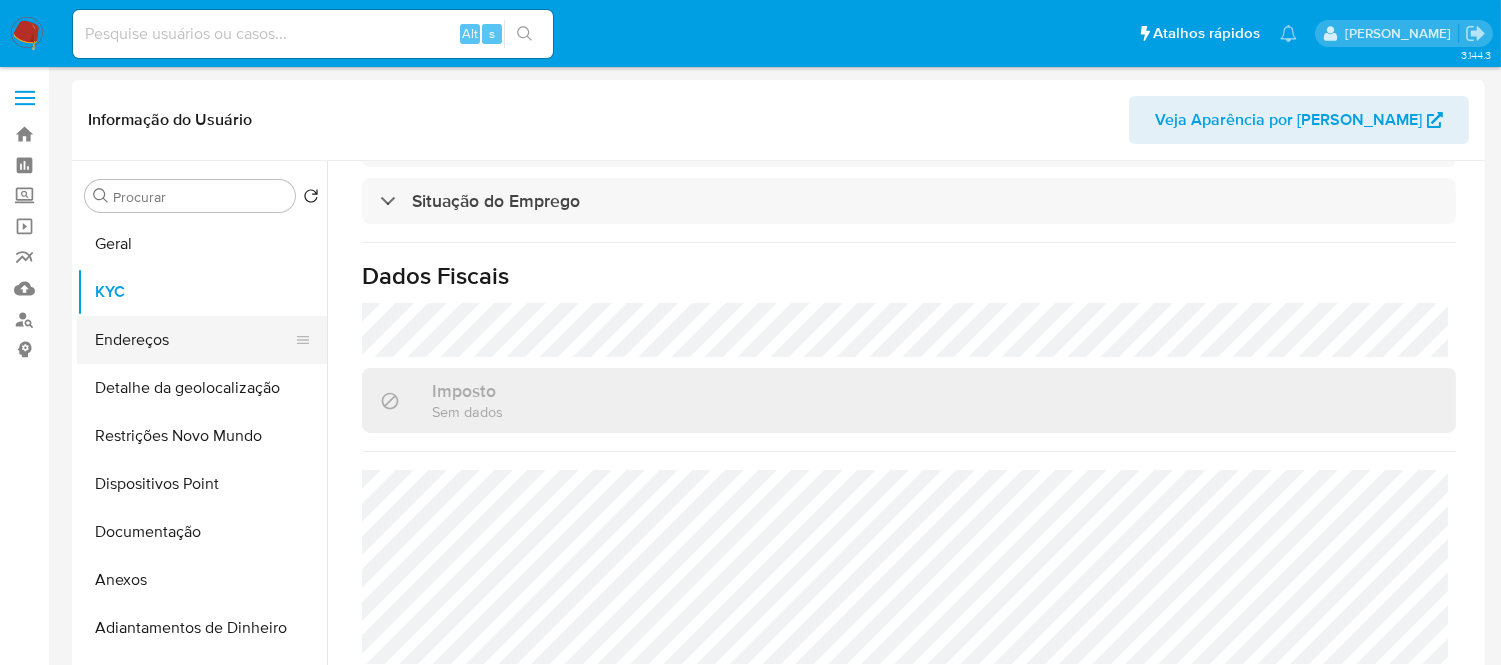 click on "Endereços" at bounding box center (194, 340) 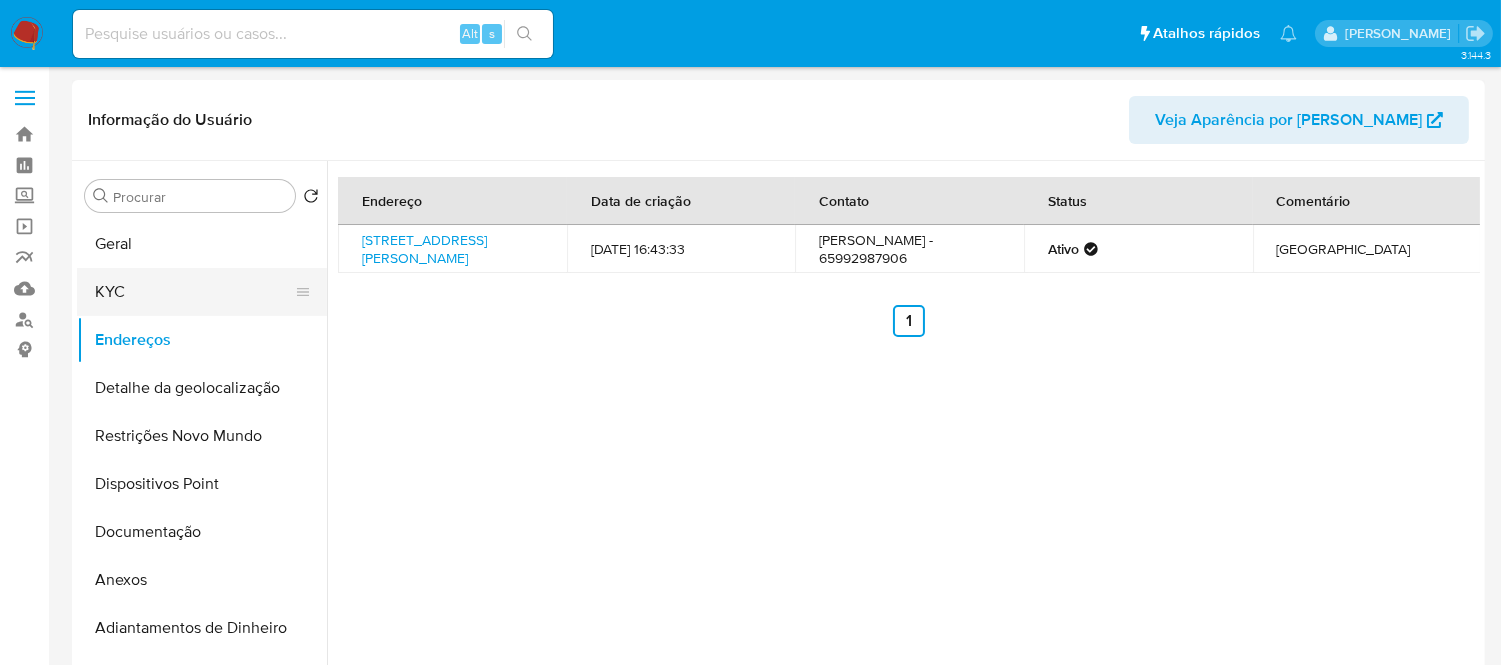 click on "KYC" at bounding box center [194, 292] 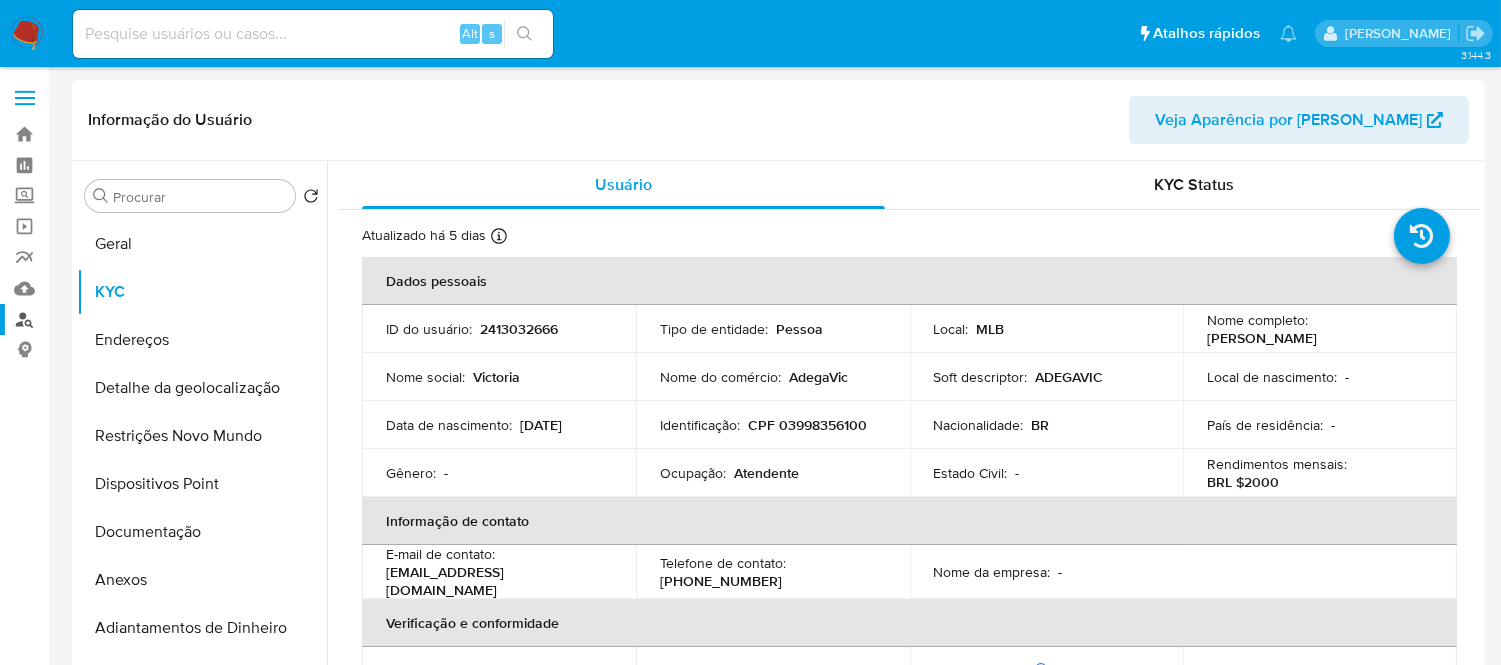 click on "Localizador de pessoas" at bounding box center (119, 319) 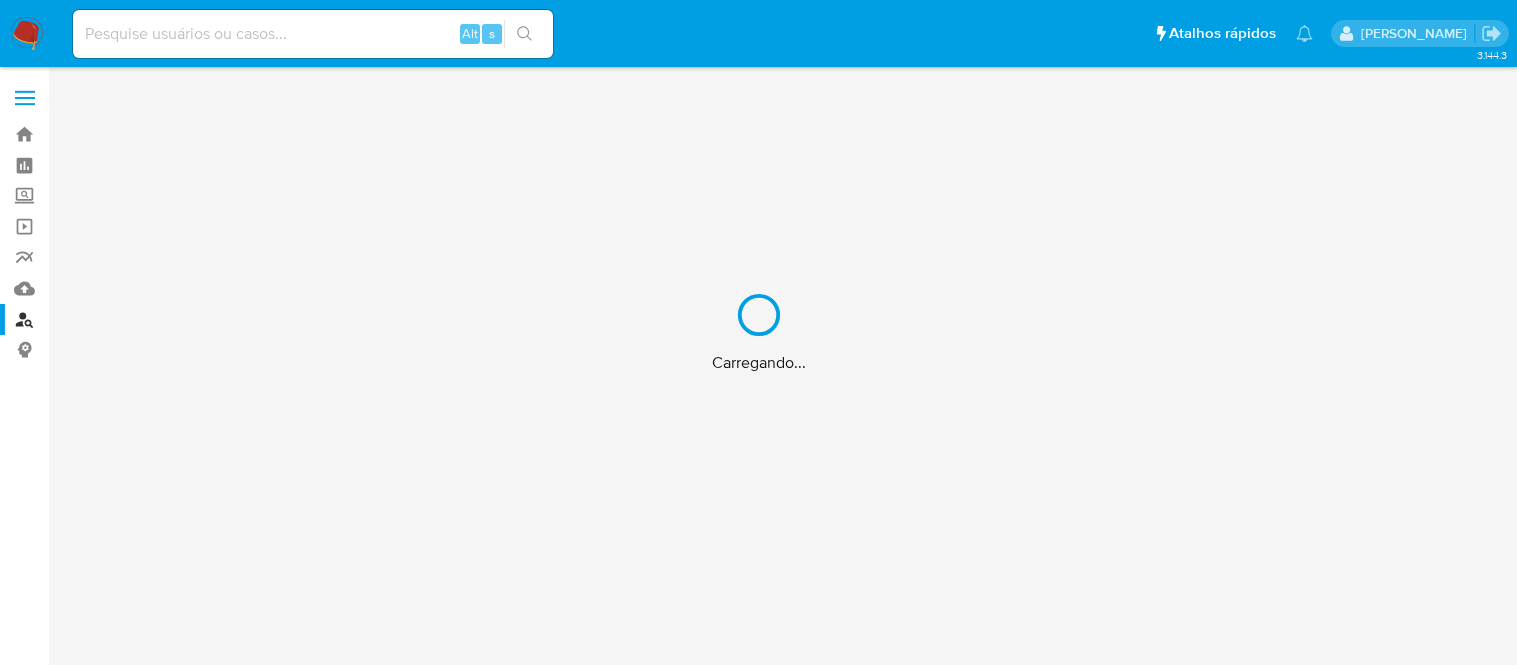 scroll, scrollTop: 0, scrollLeft: 0, axis: both 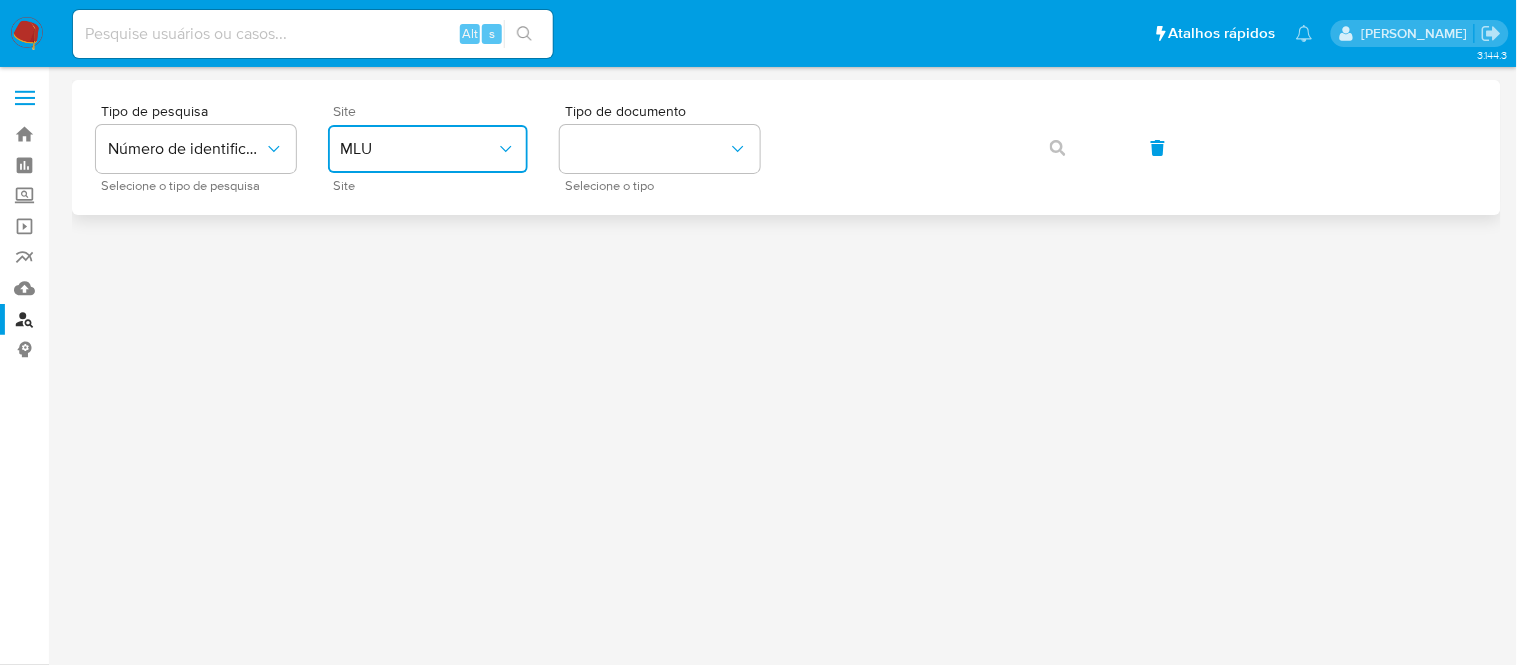 click 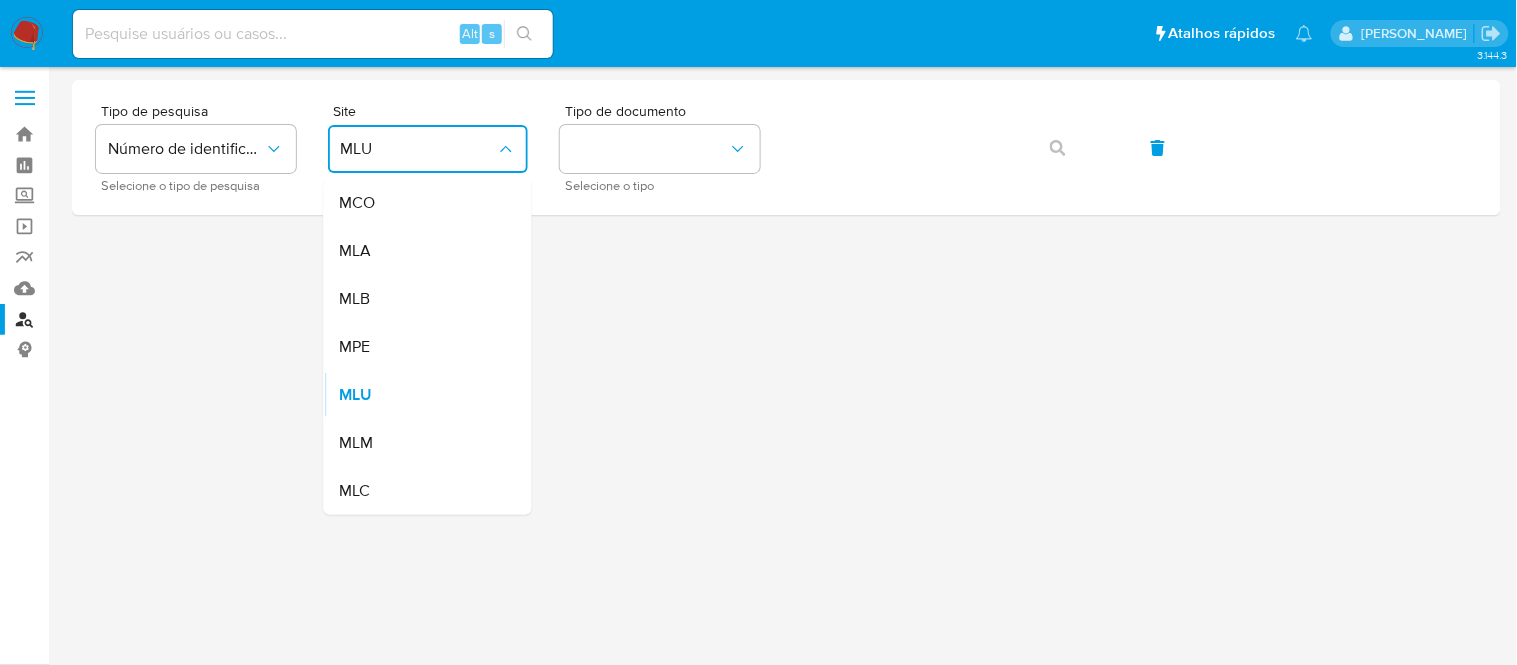 click on "MLB" at bounding box center (422, 299) 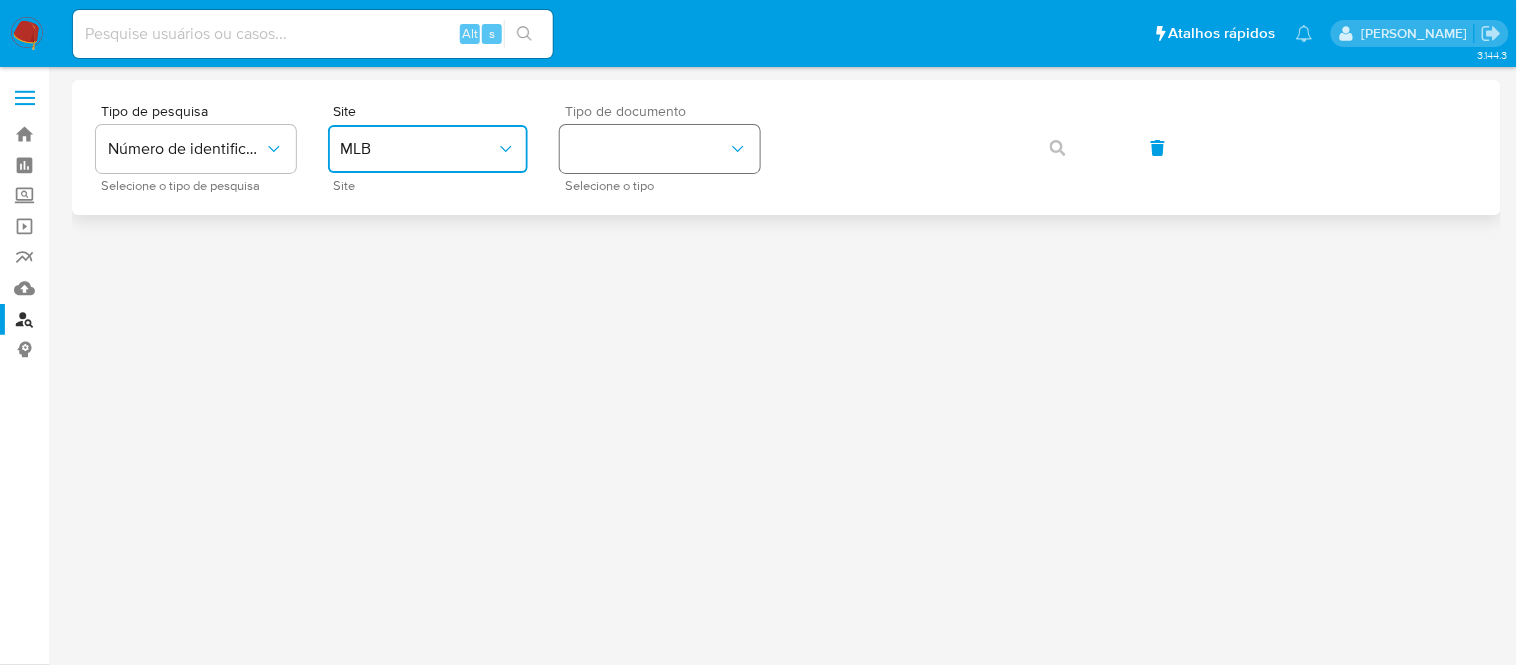 click at bounding box center [660, 149] 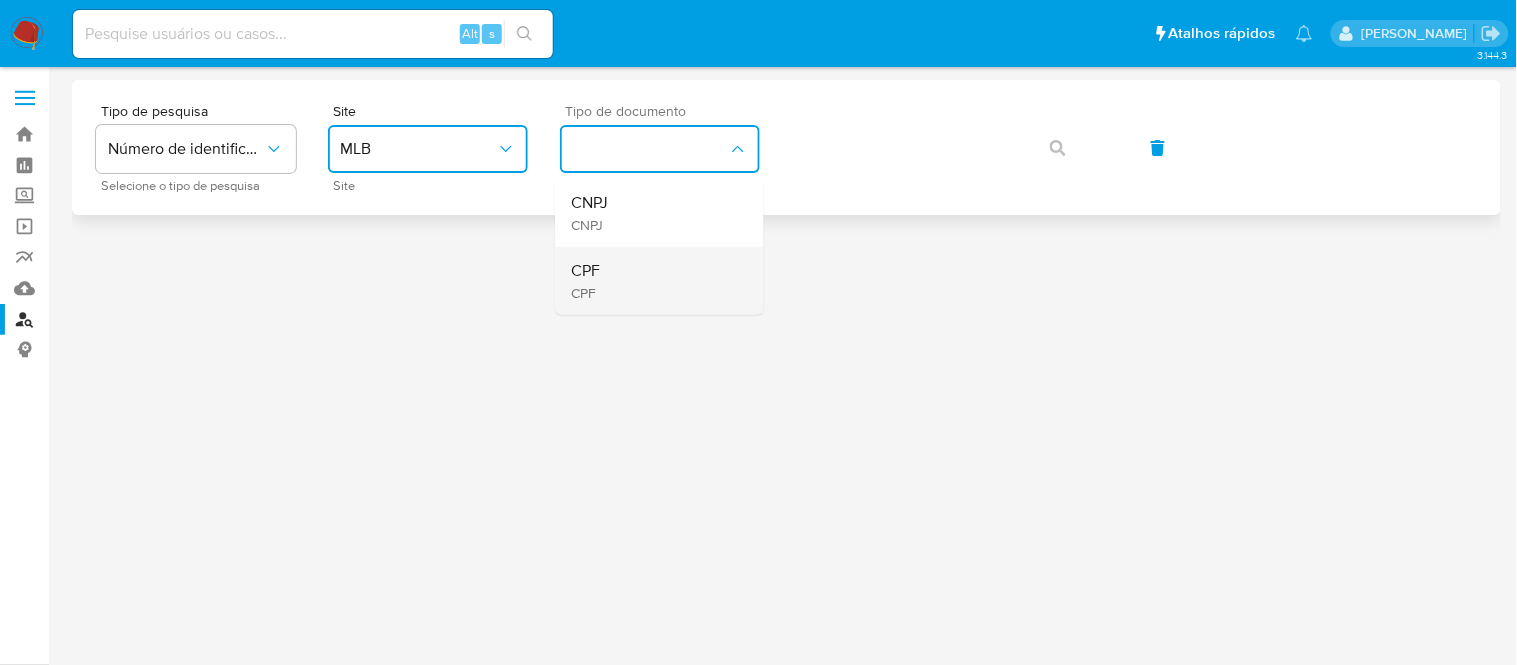 click on "CPF CPF" at bounding box center (654, 281) 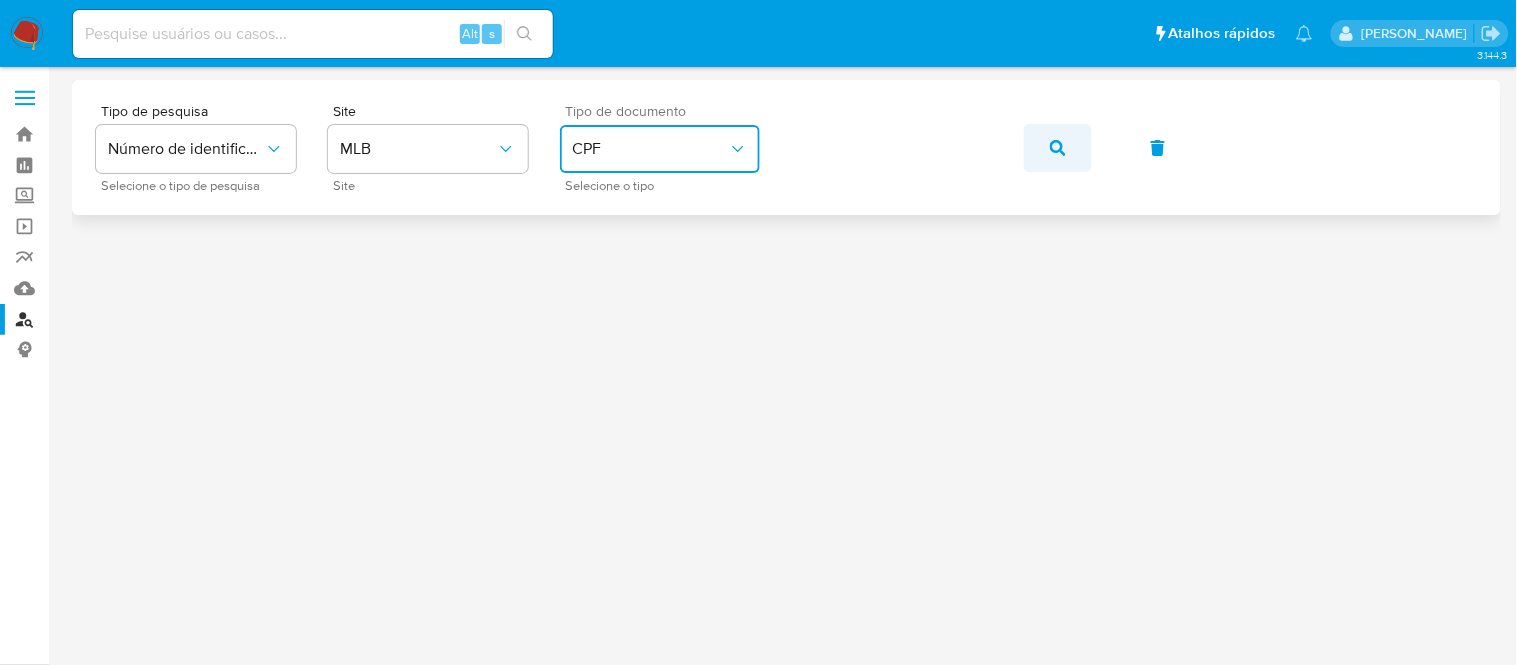 click 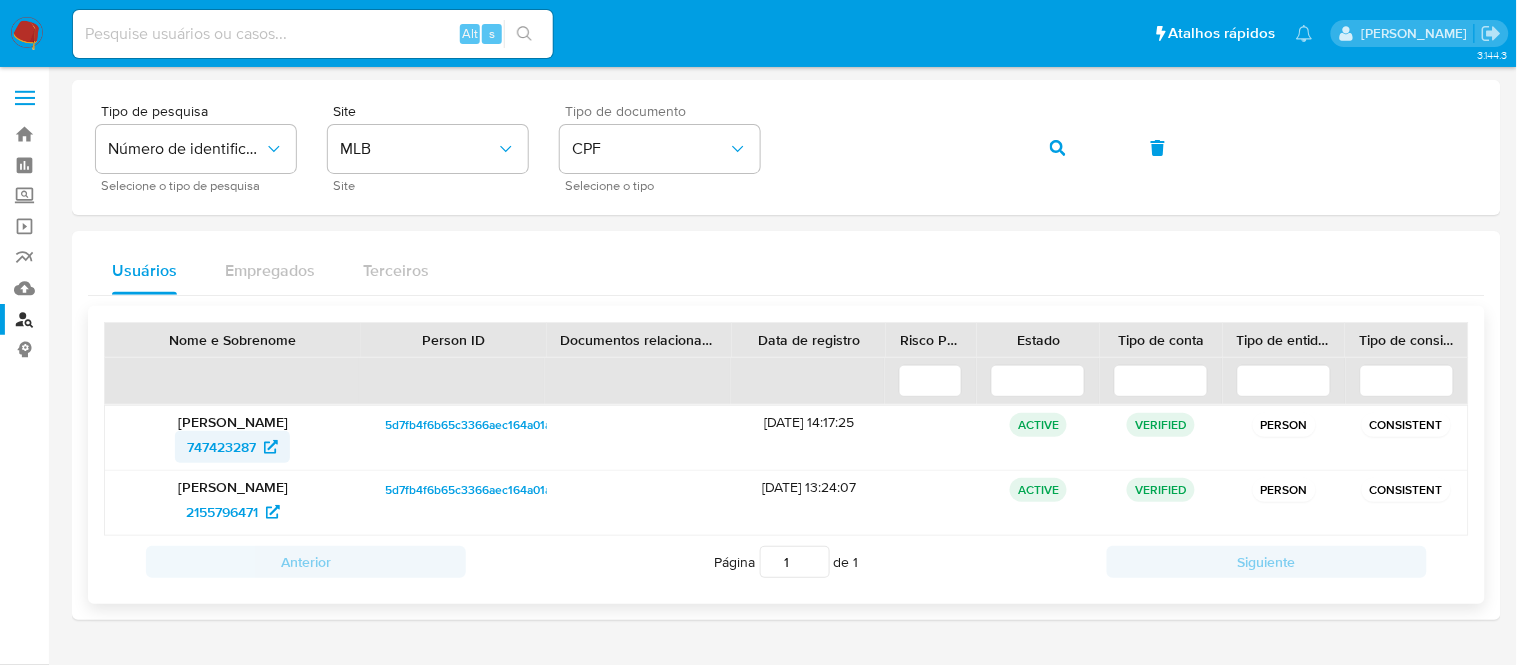 click on "747423287" at bounding box center [221, 447] 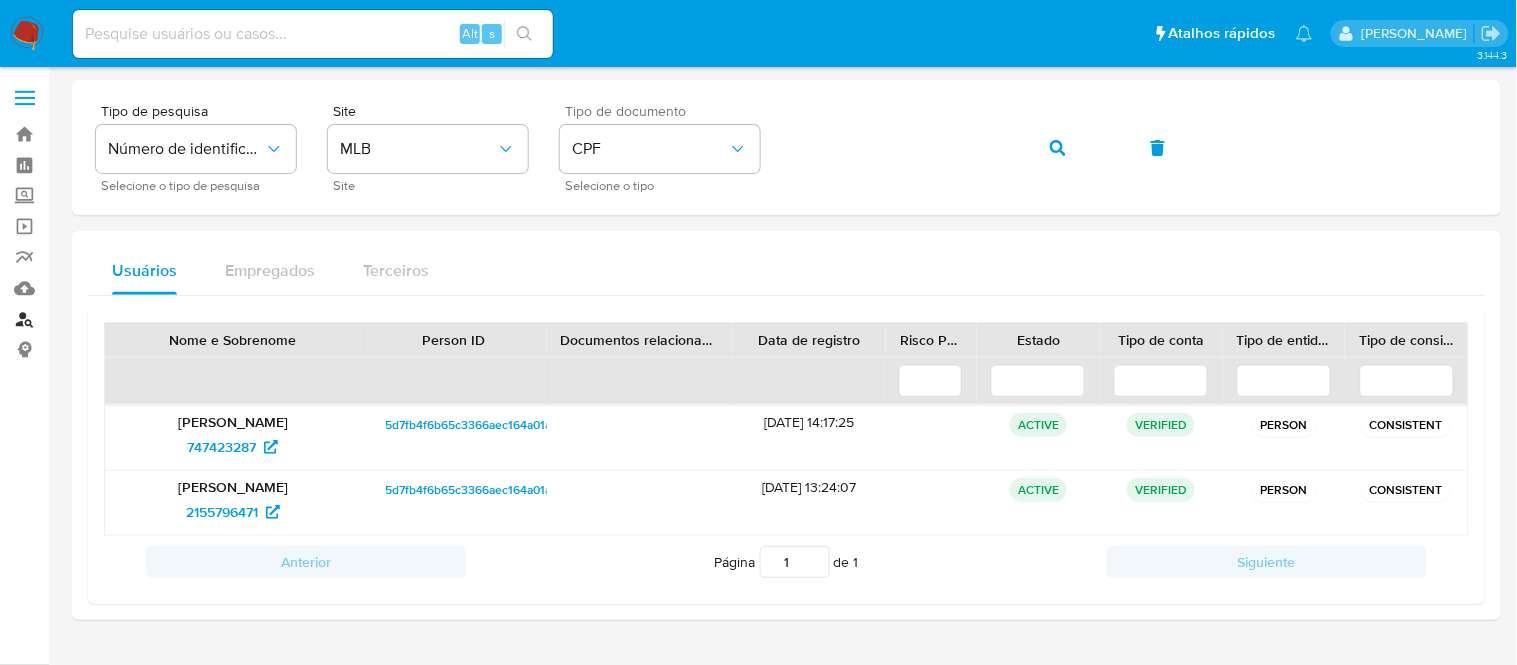 click on "Localizador de pessoas" at bounding box center (119, 319) 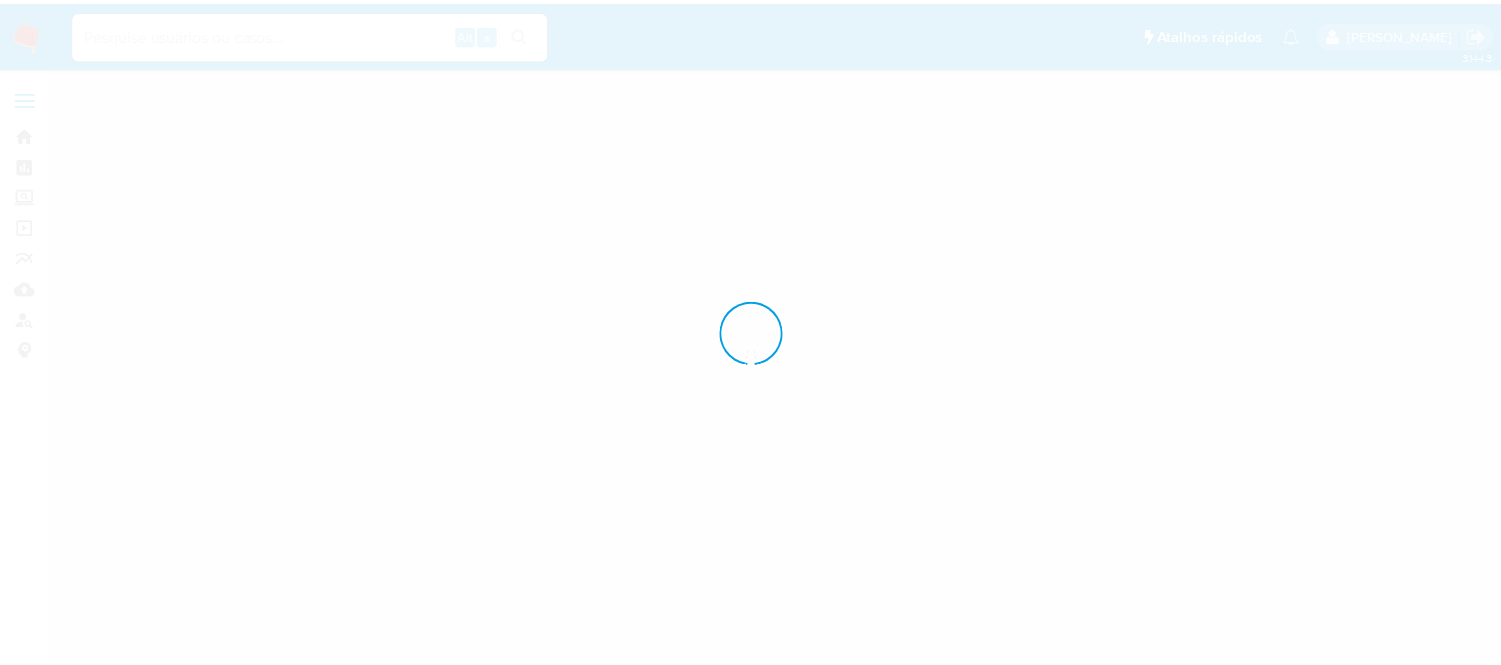scroll, scrollTop: 0, scrollLeft: 0, axis: both 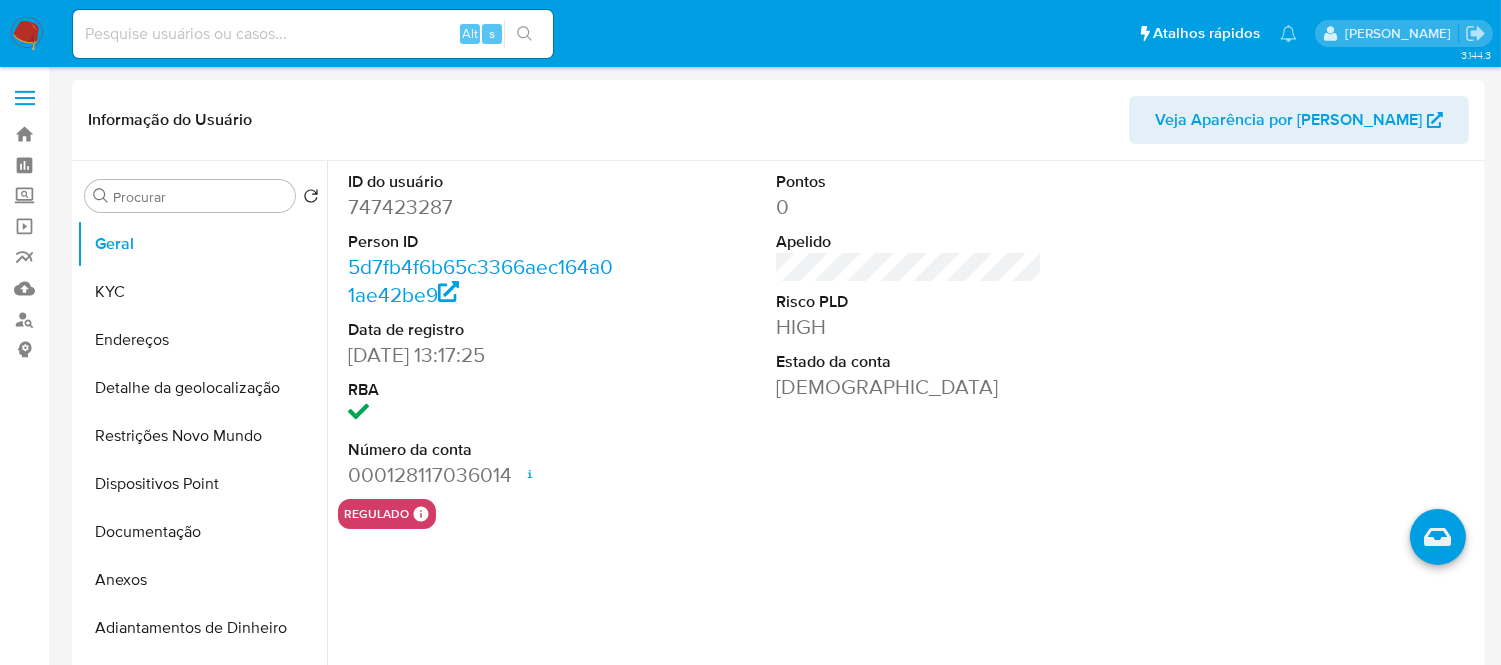select on "10" 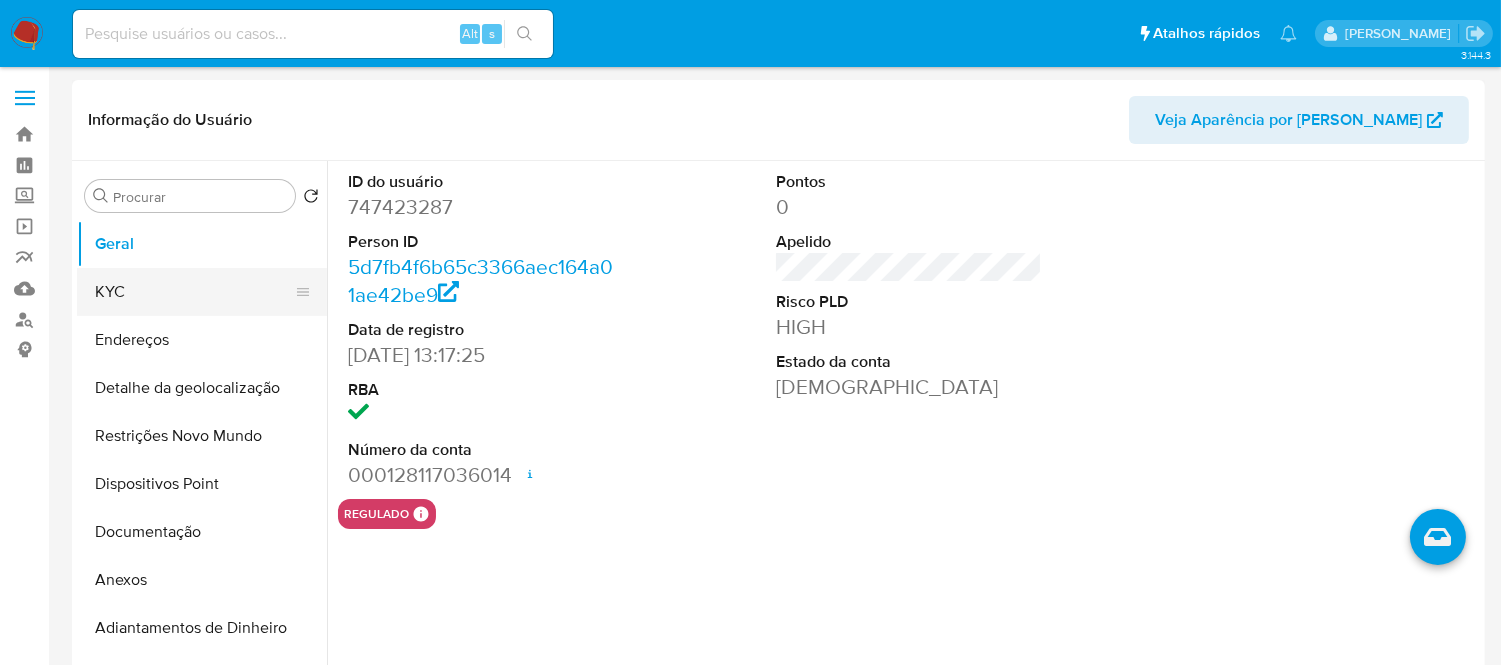 click on "KYC" at bounding box center (194, 292) 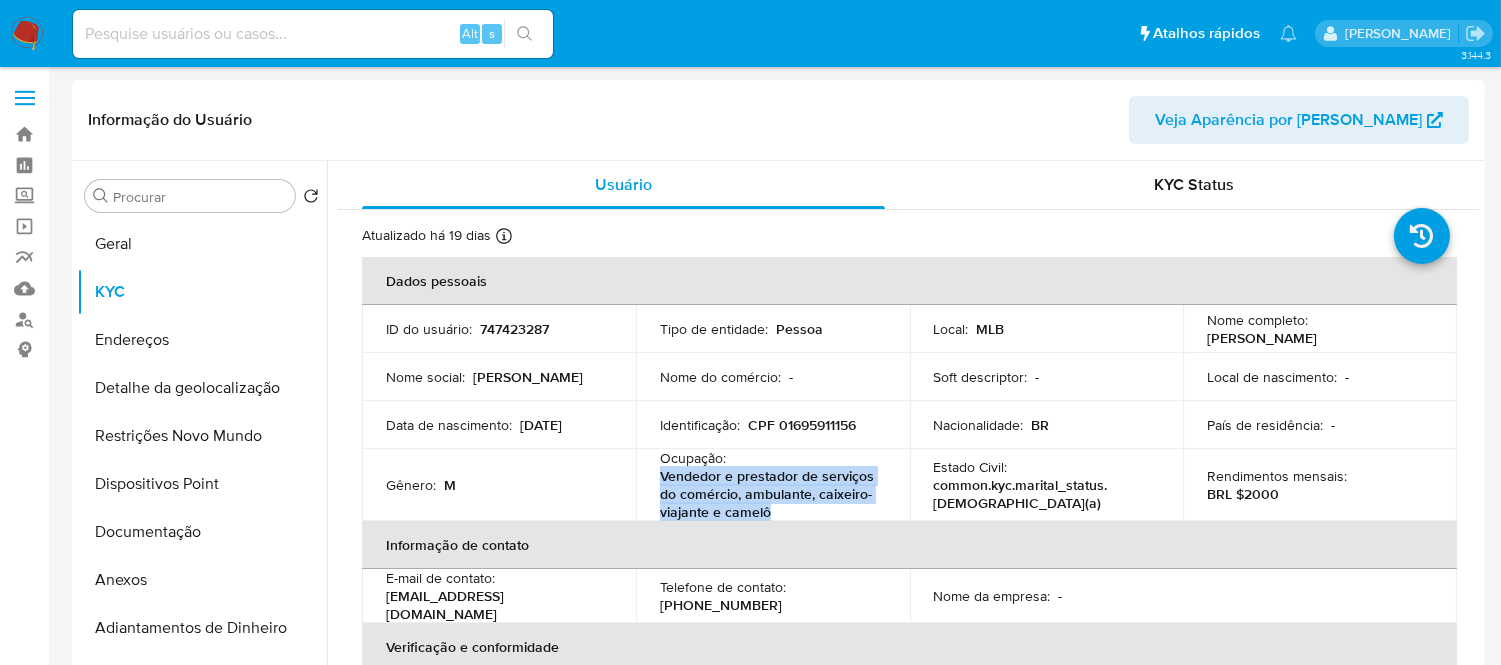 drag, startPoint x: 657, startPoint y: 478, endPoint x: 776, endPoint y: 517, distance: 125.22779 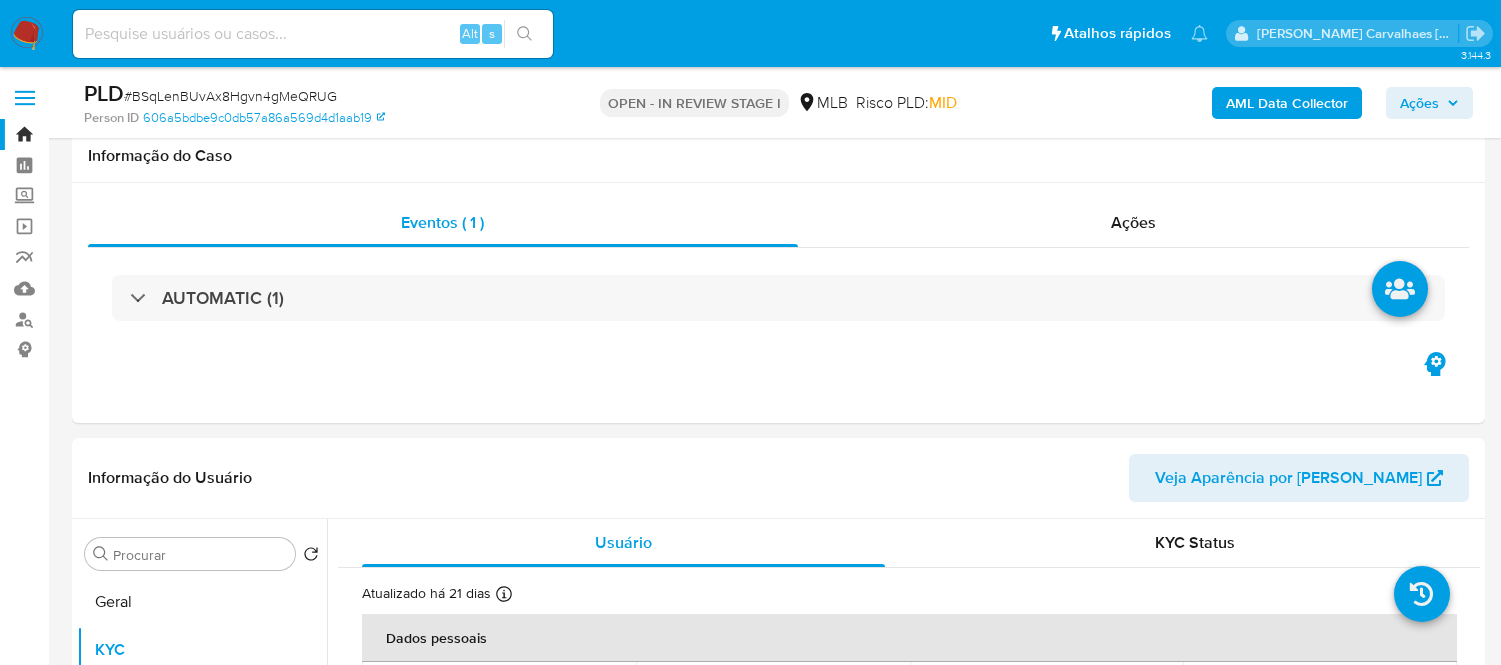 select on "10" 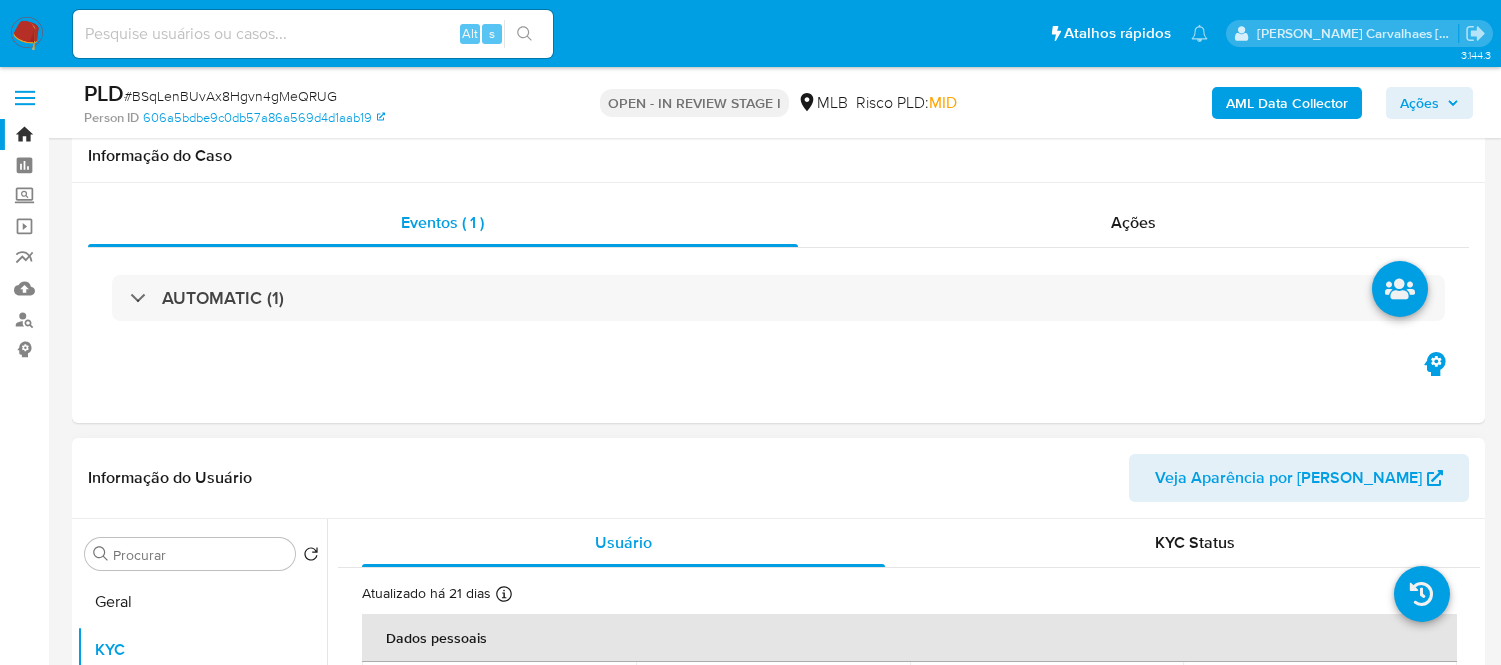 scroll, scrollTop: 444, scrollLeft: 0, axis: vertical 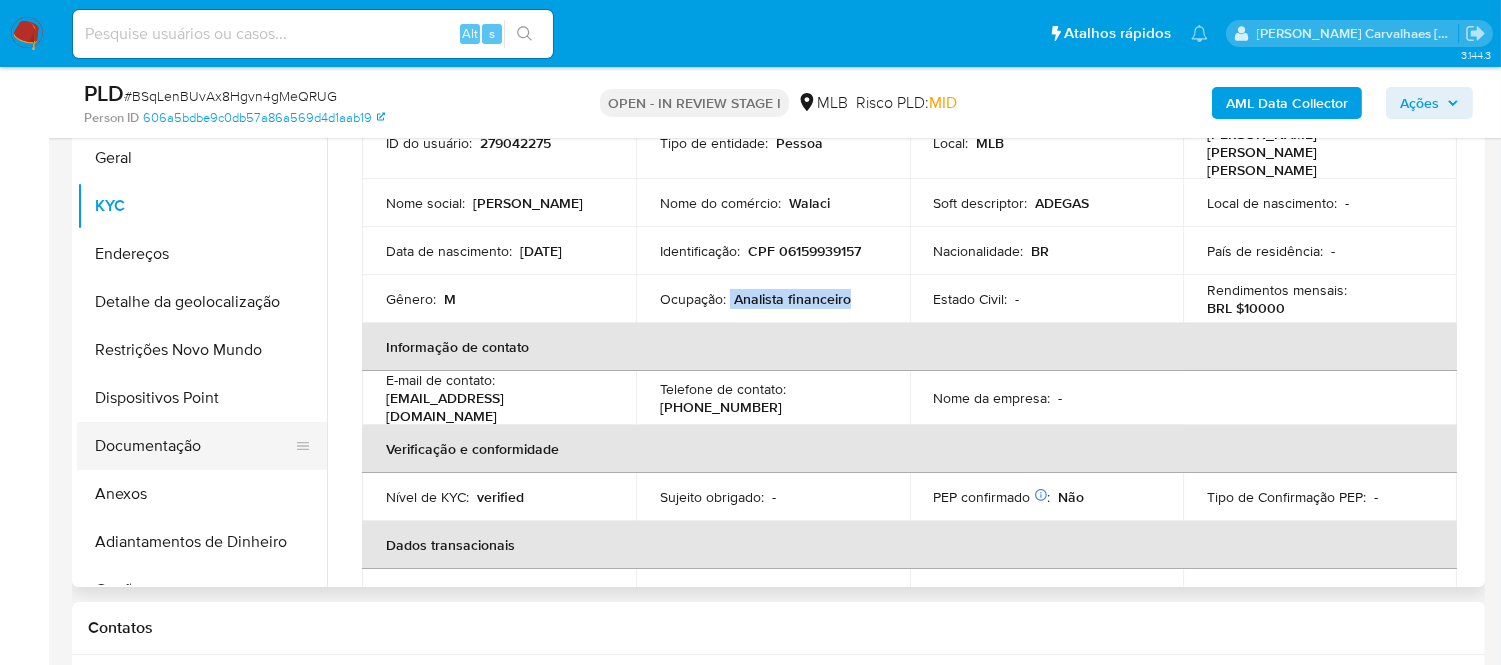 click on "Documentação" at bounding box center (194, 446) 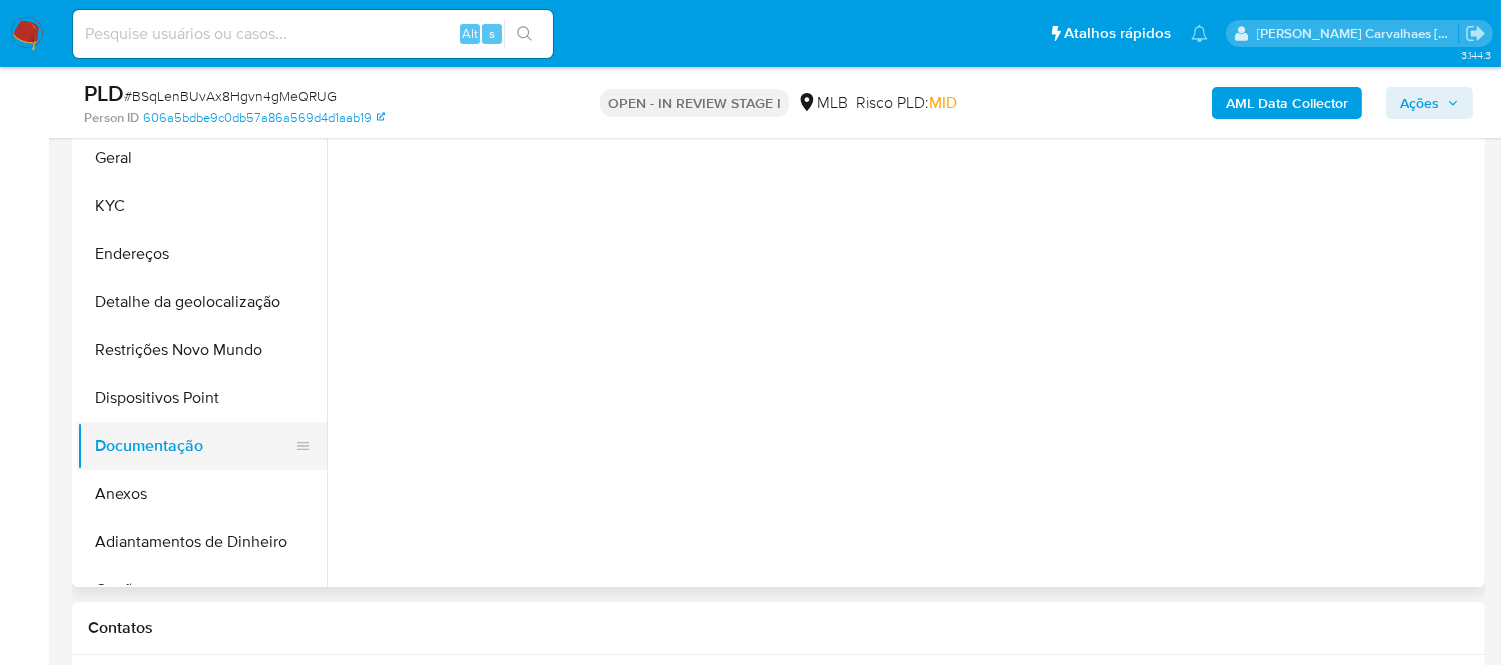 scroll, scrollTop: 0, scrollLeft: 0, axis: both 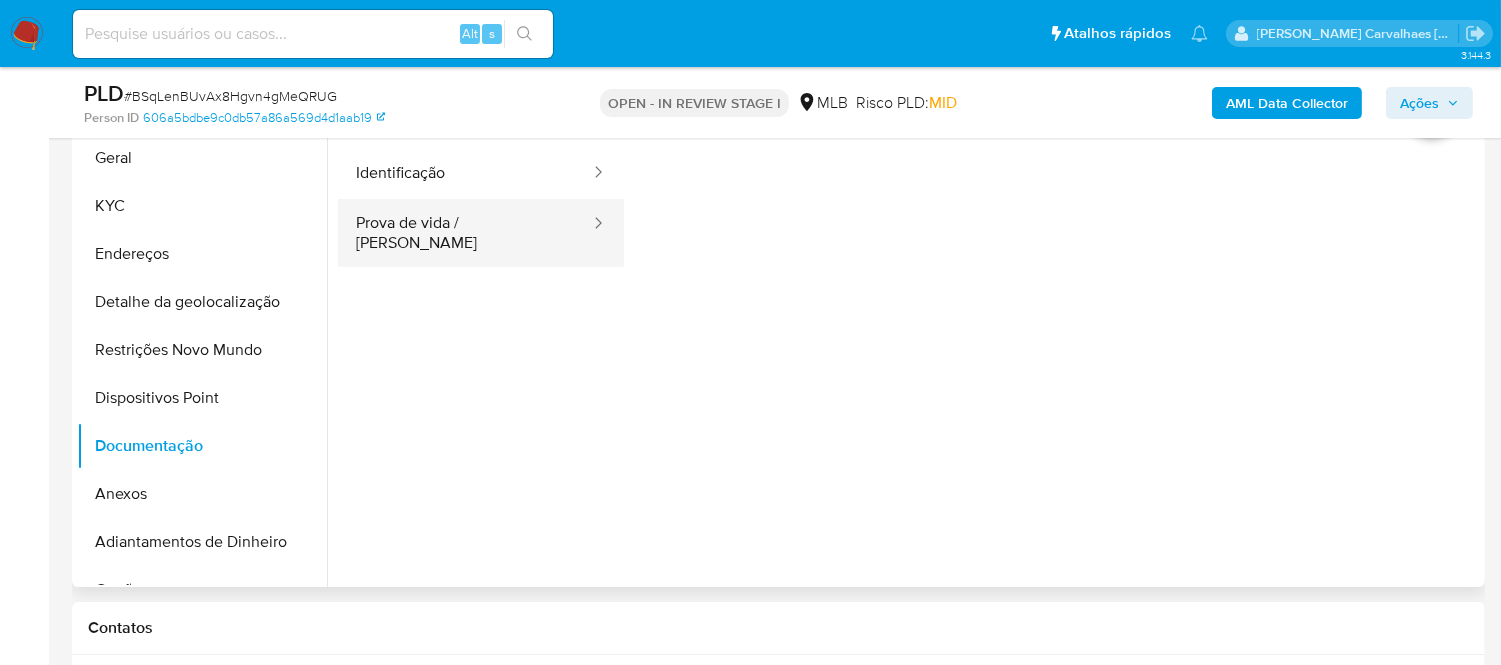 click on "Prova de vida / [PERSON_NAME]" at bounding box center [465, 233] 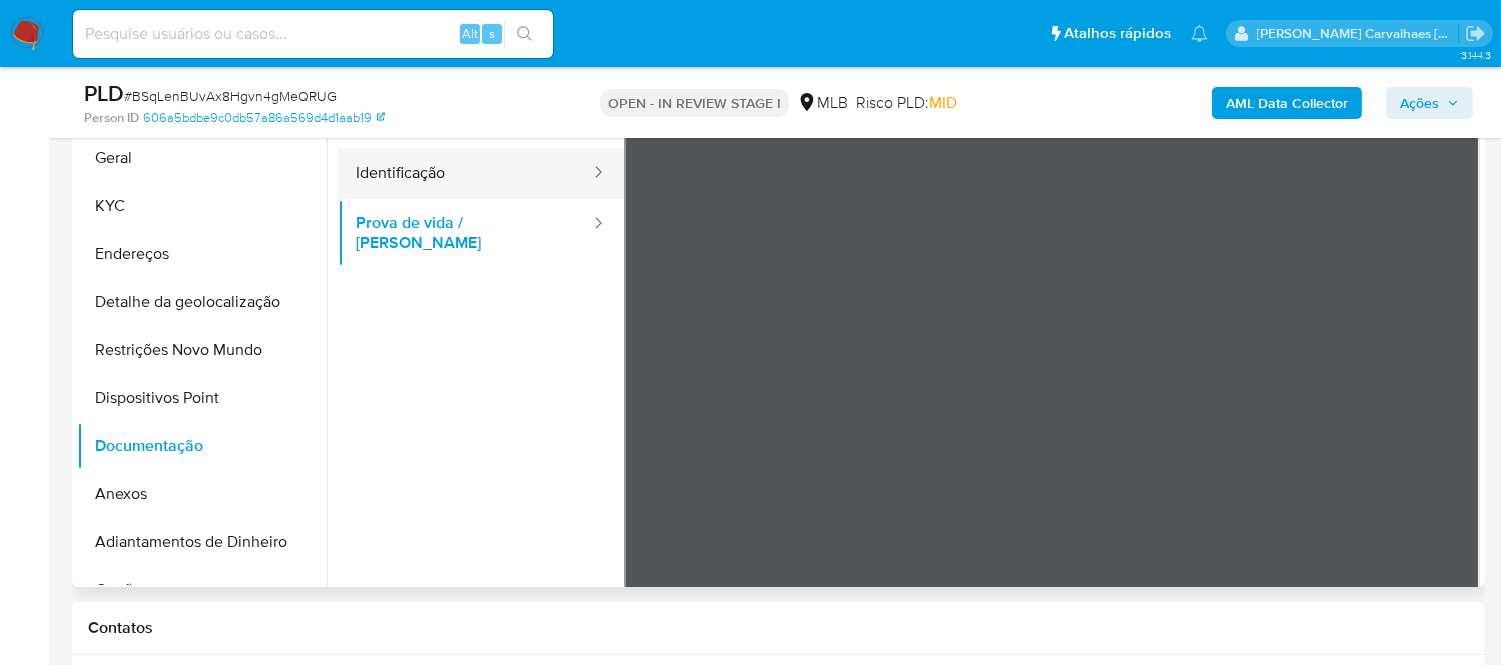 click on "Identificação" at bounding box center (465, 173) 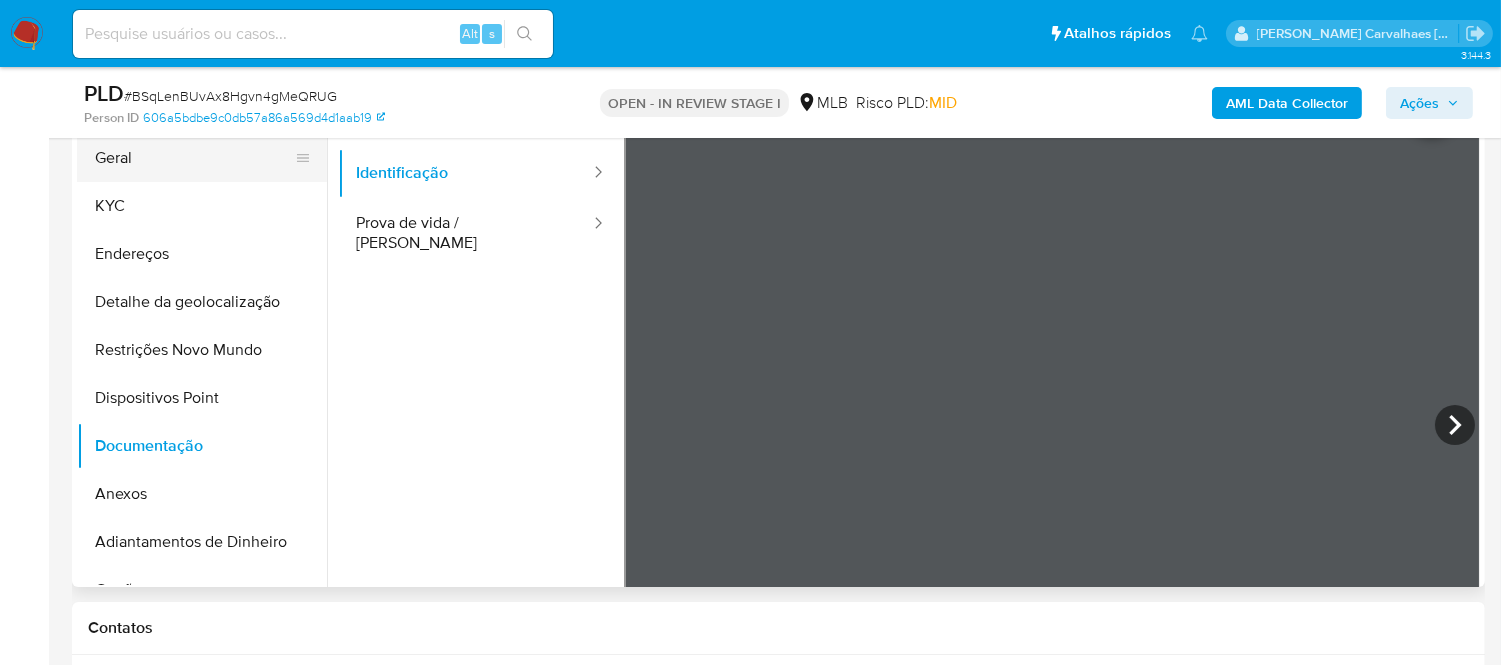 click on "Geral" at bounding box center (194, 158) 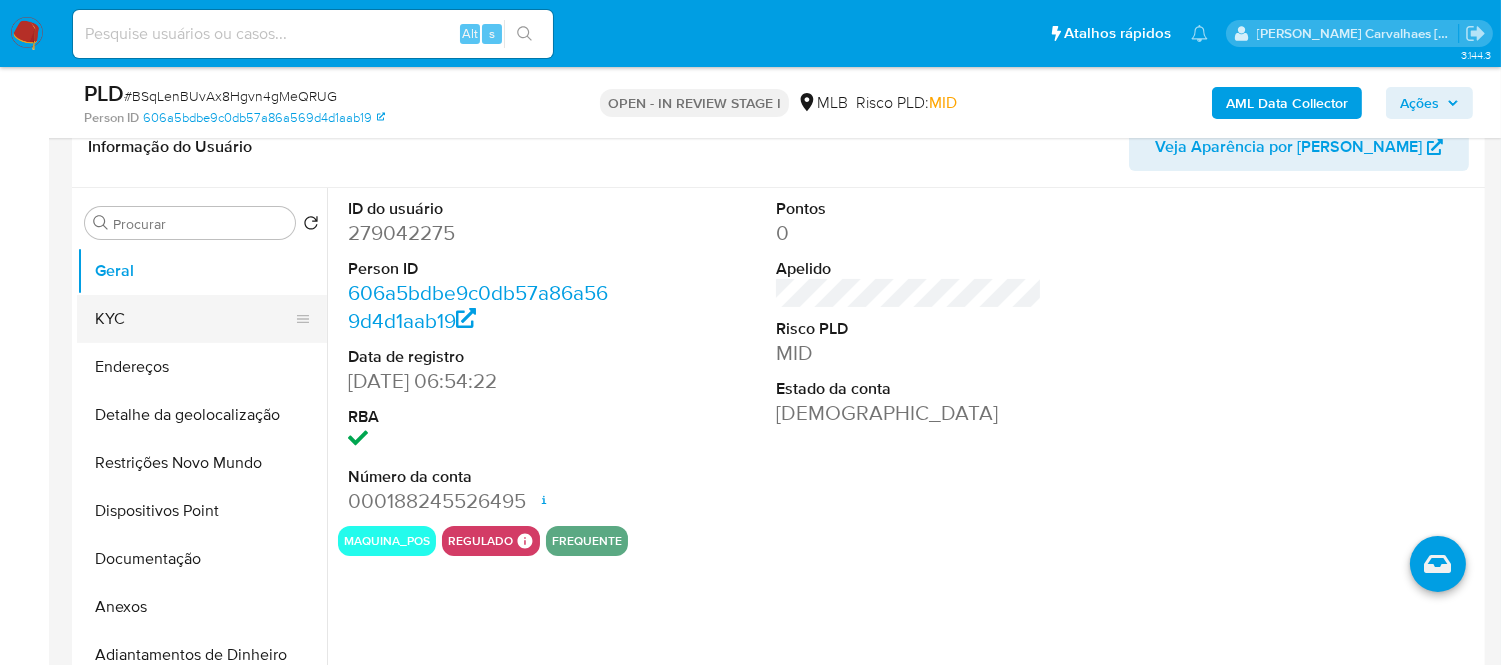 scroll, scrollTop: 333, scrollLeft: 0, axis: vertical 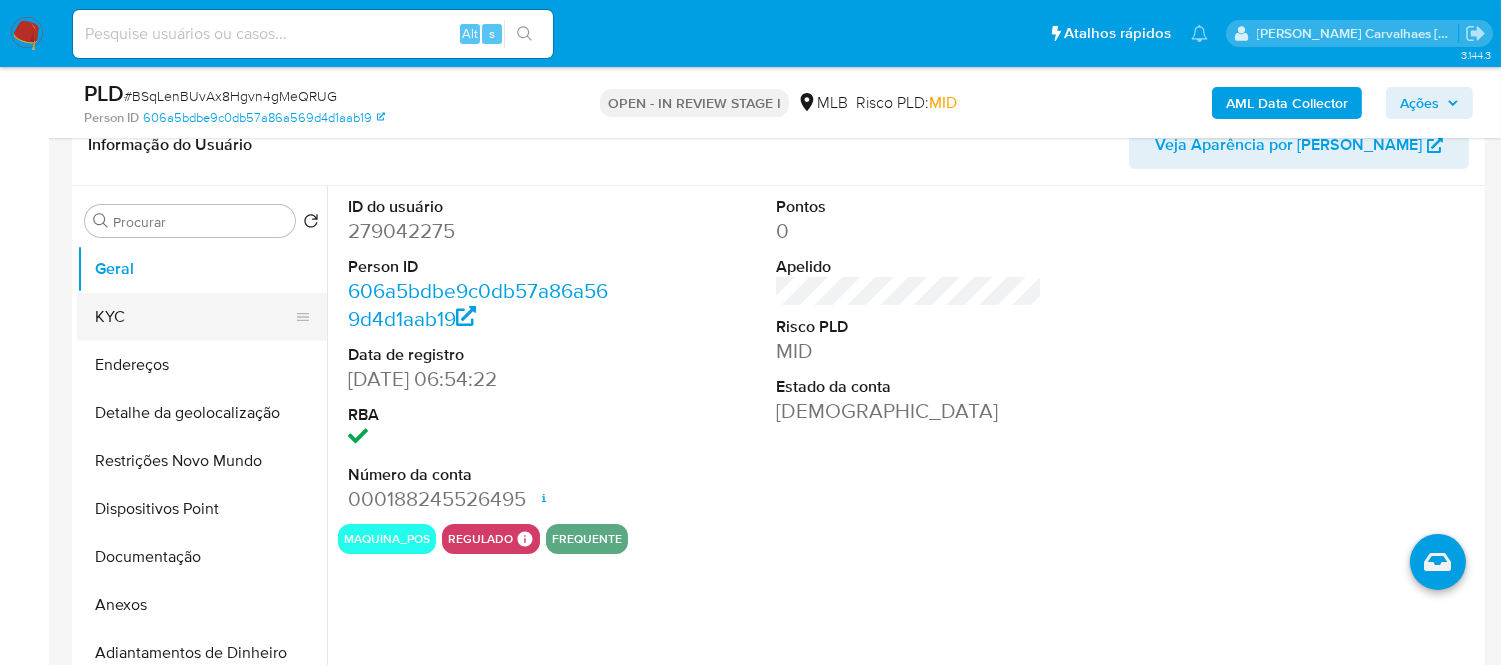 click on "KYC" at bounding box center (194, 317) 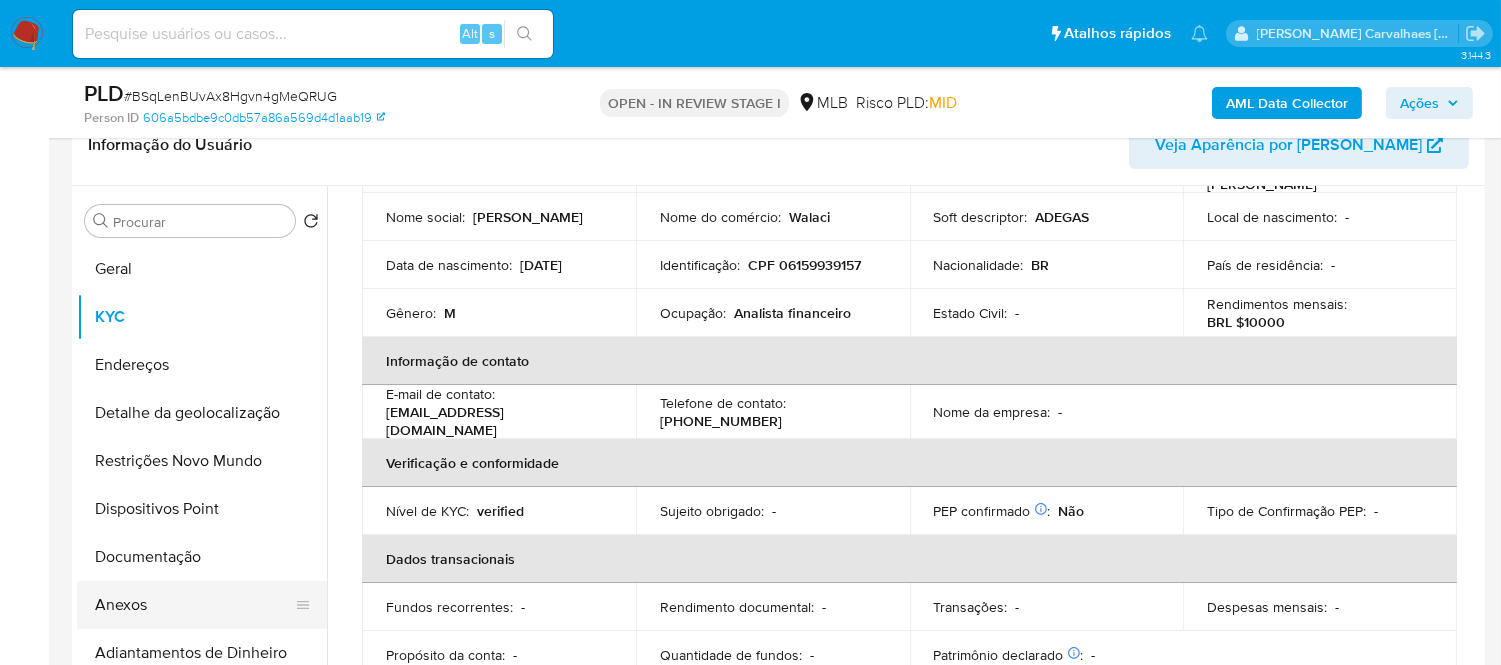 scroll, scrollTop: 222, scrollLeft: 0, axis: vertical 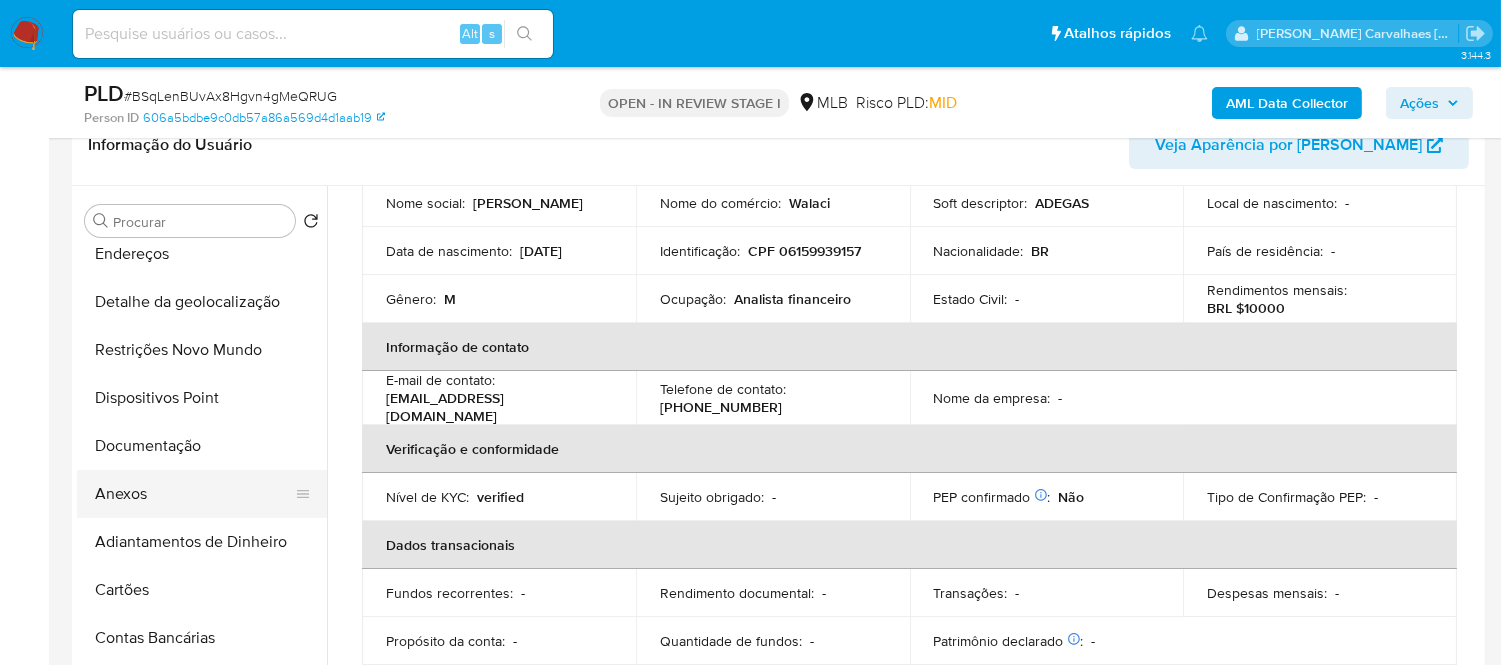 click on "Anexos" at bounding box center [194, 494] 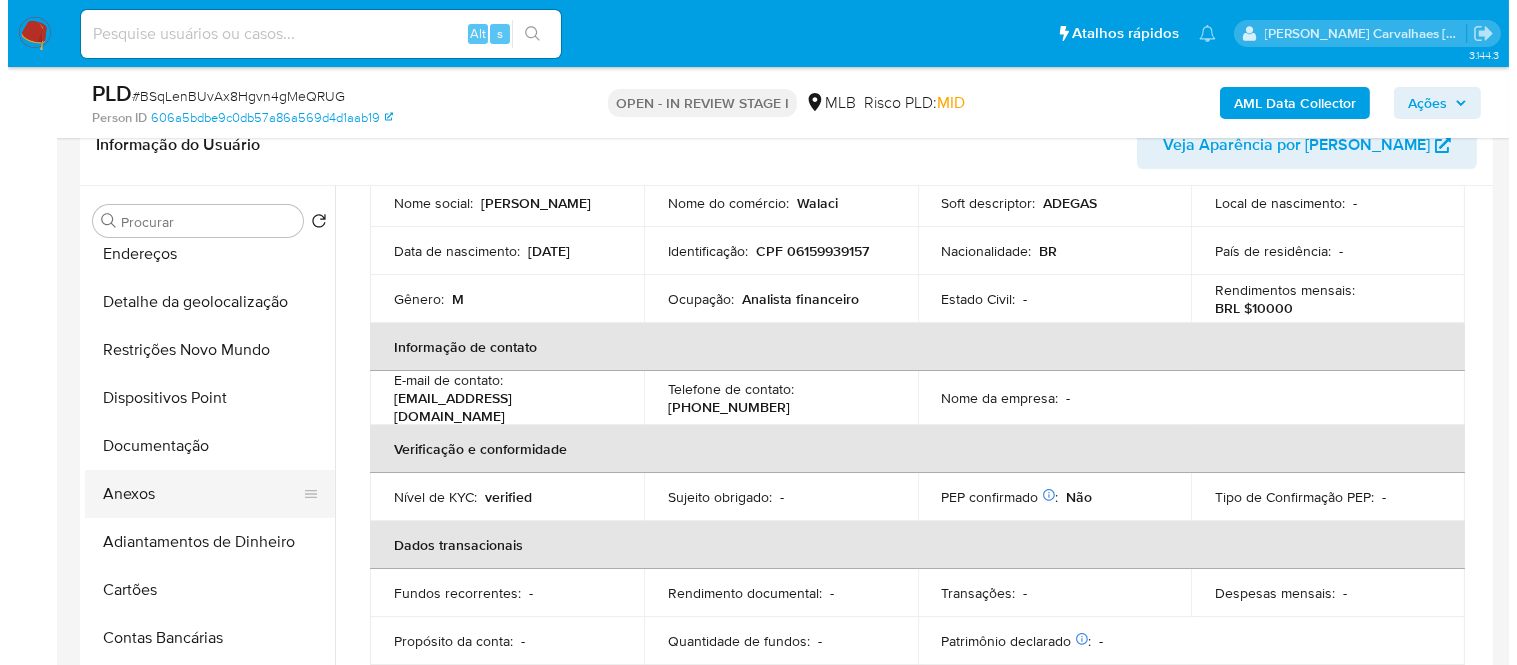 scroll, scrollTop: 0, scrollLeft: 0, axis: both 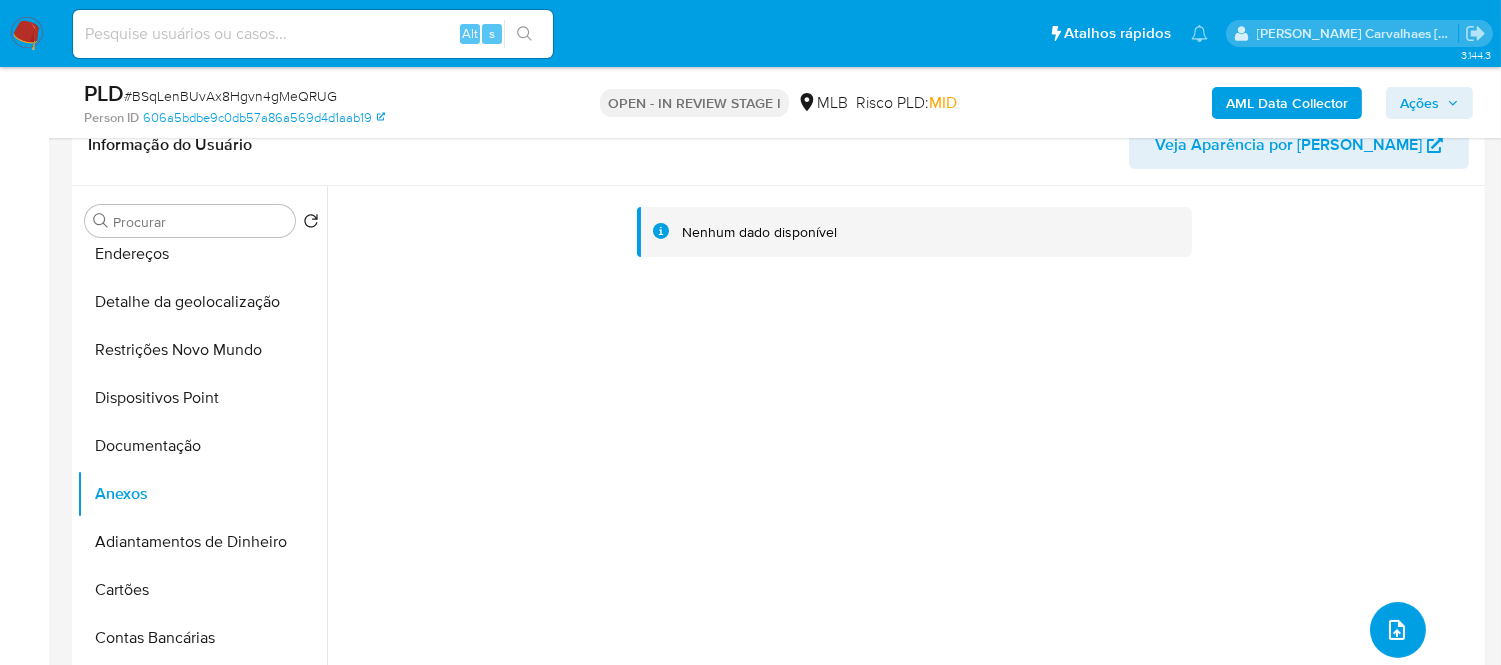 click 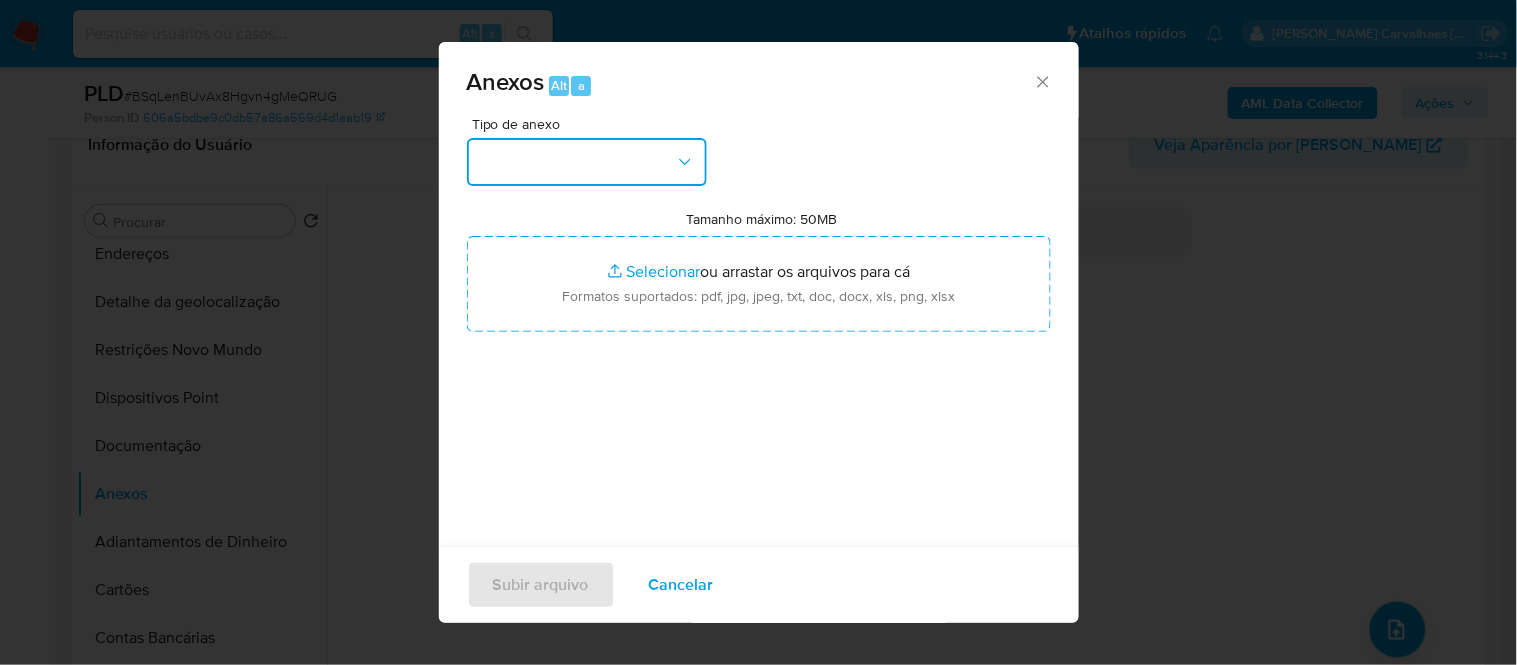 click 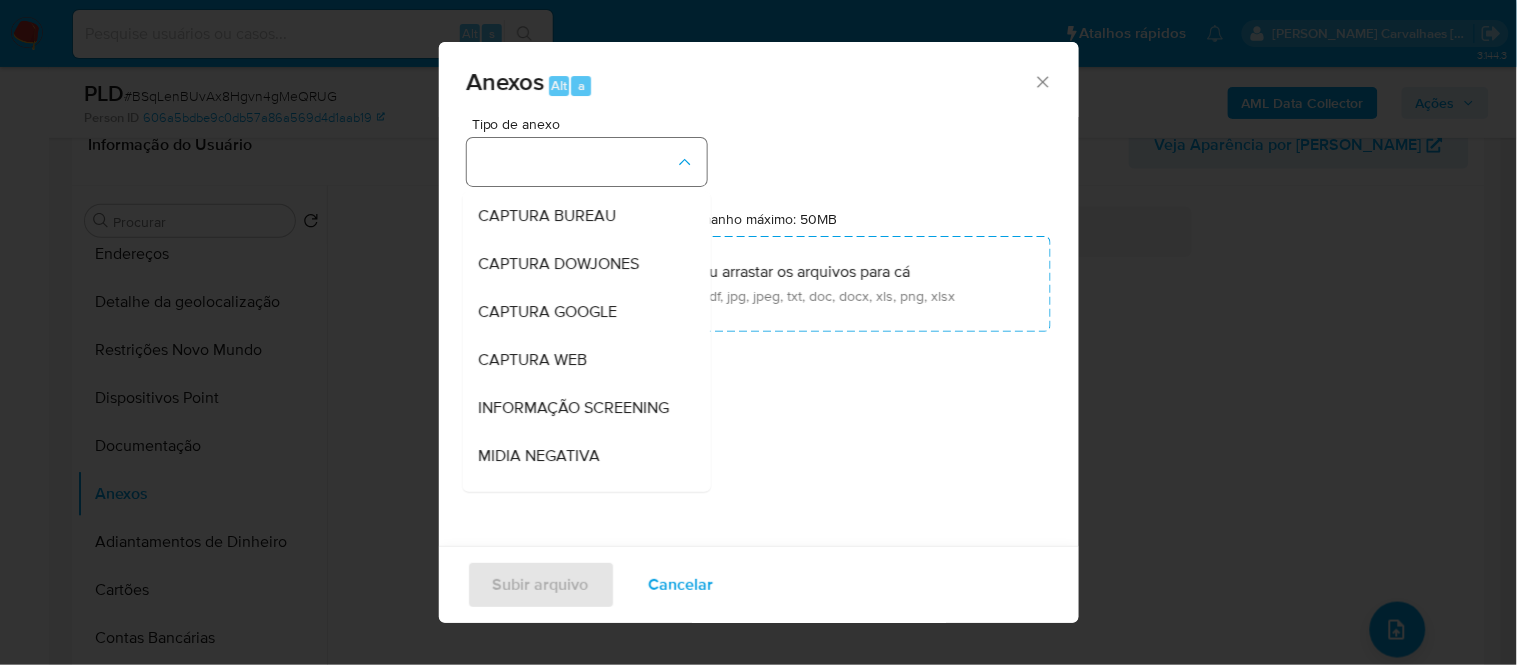 type 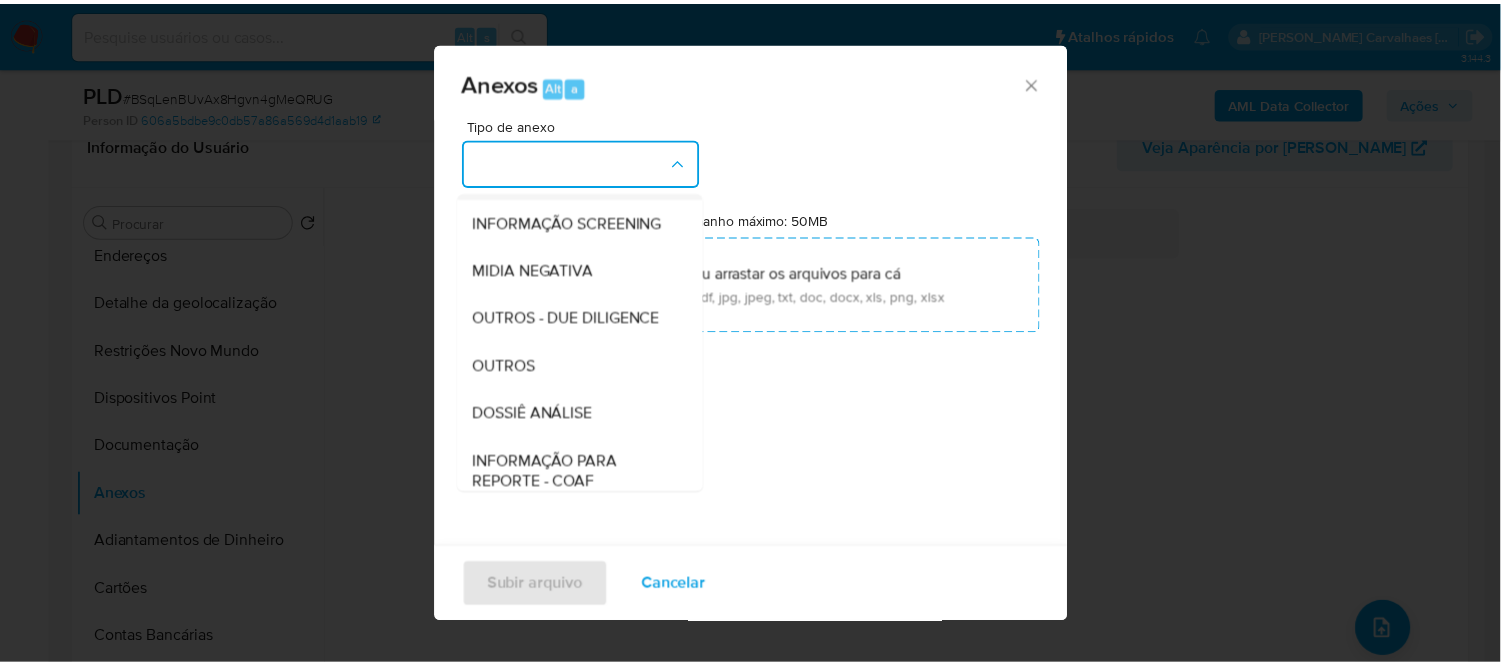 scroll, scrollTop: 297, scrollLeft: 0, axis: vertical 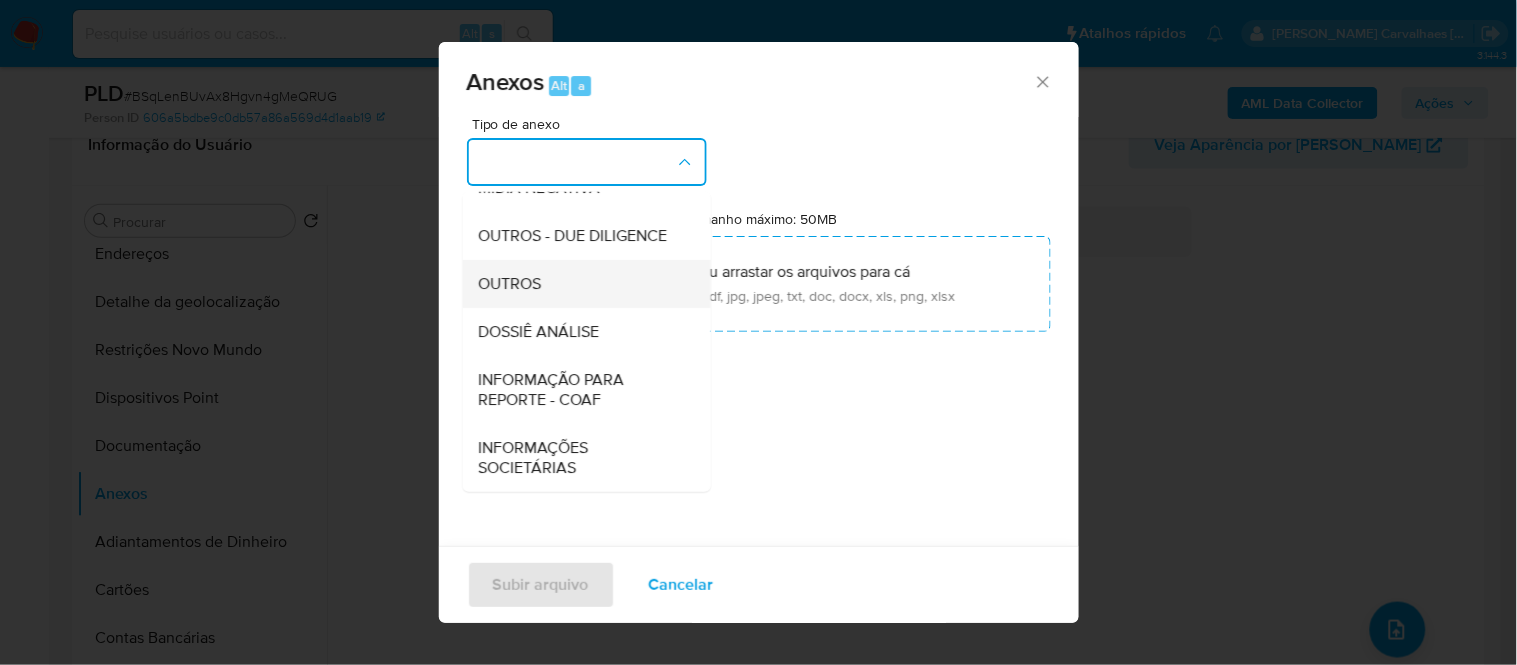 click on "OUTROS" at bounding box center [580, 283] 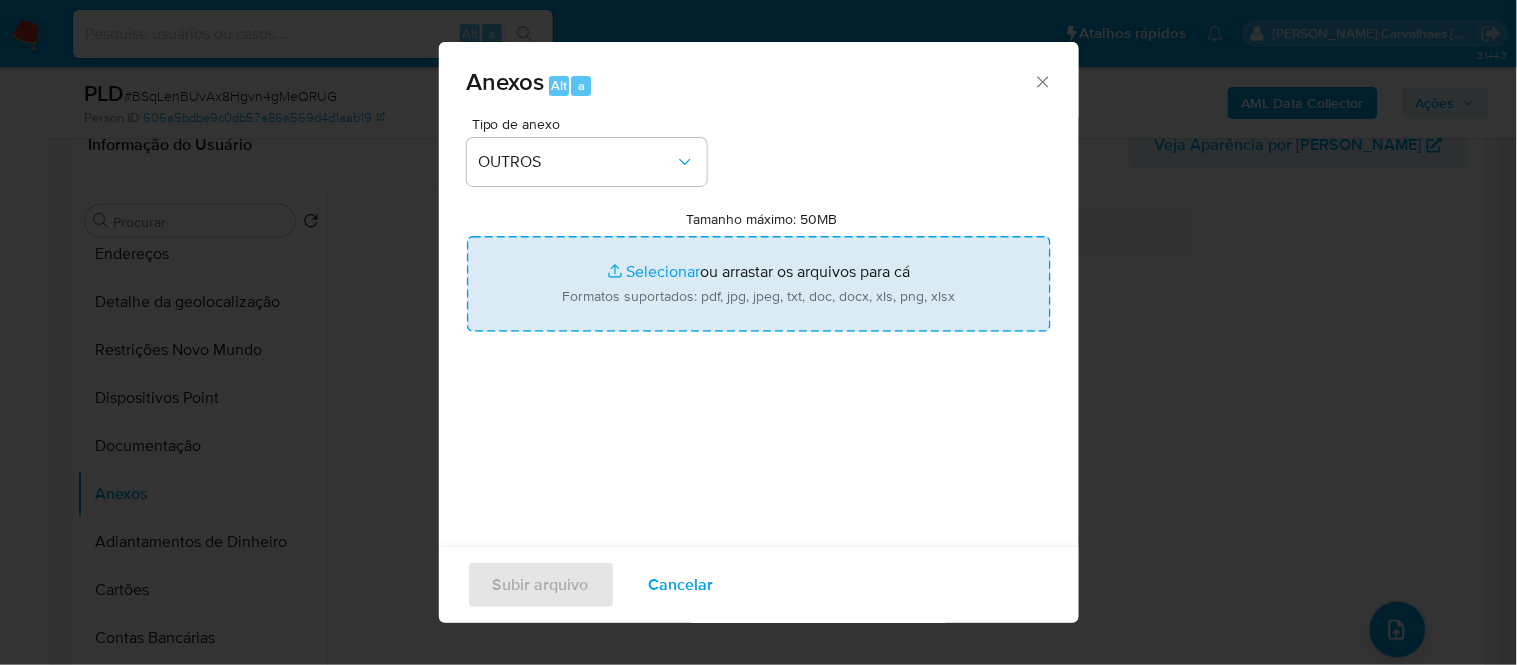 click on "Tamanho máximo: 50MB Selecionar arquivos" at bounding box center [759, 284] 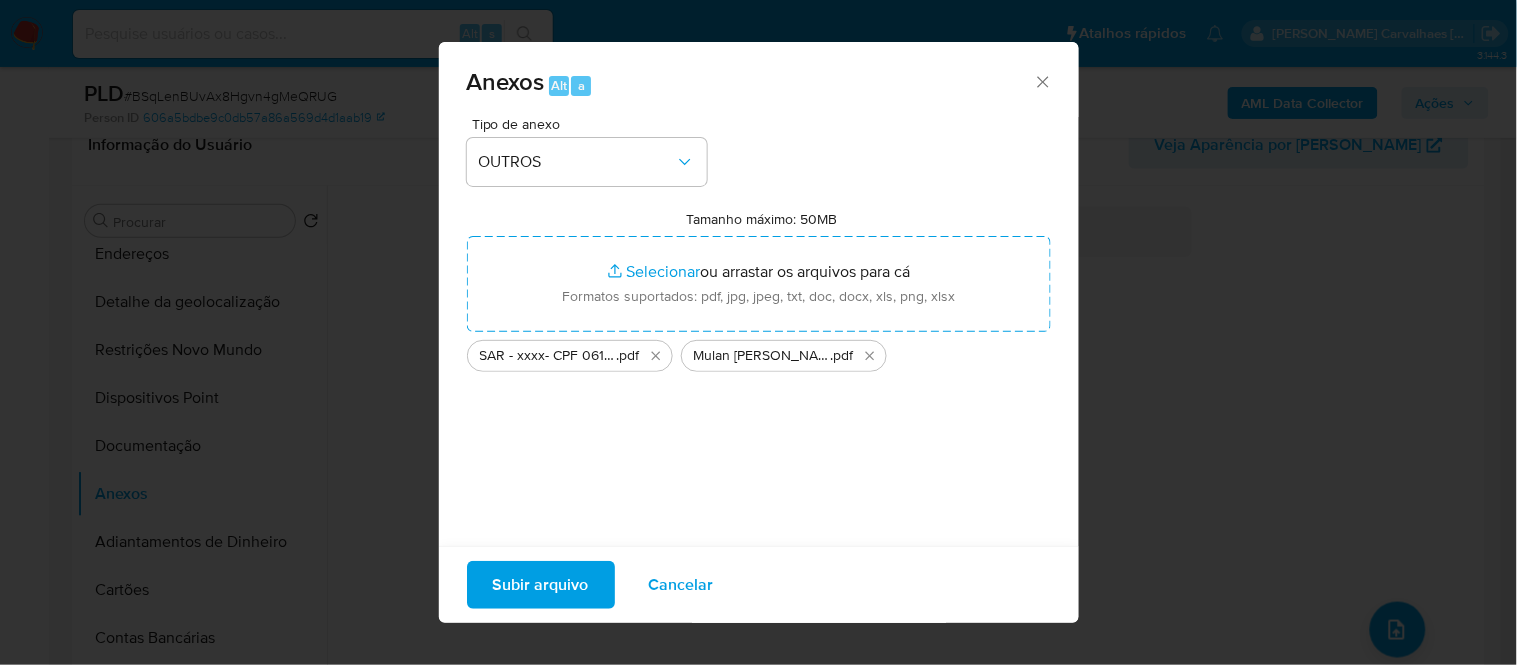 click on "Subir arquivo" at bounding box center [541, 585] 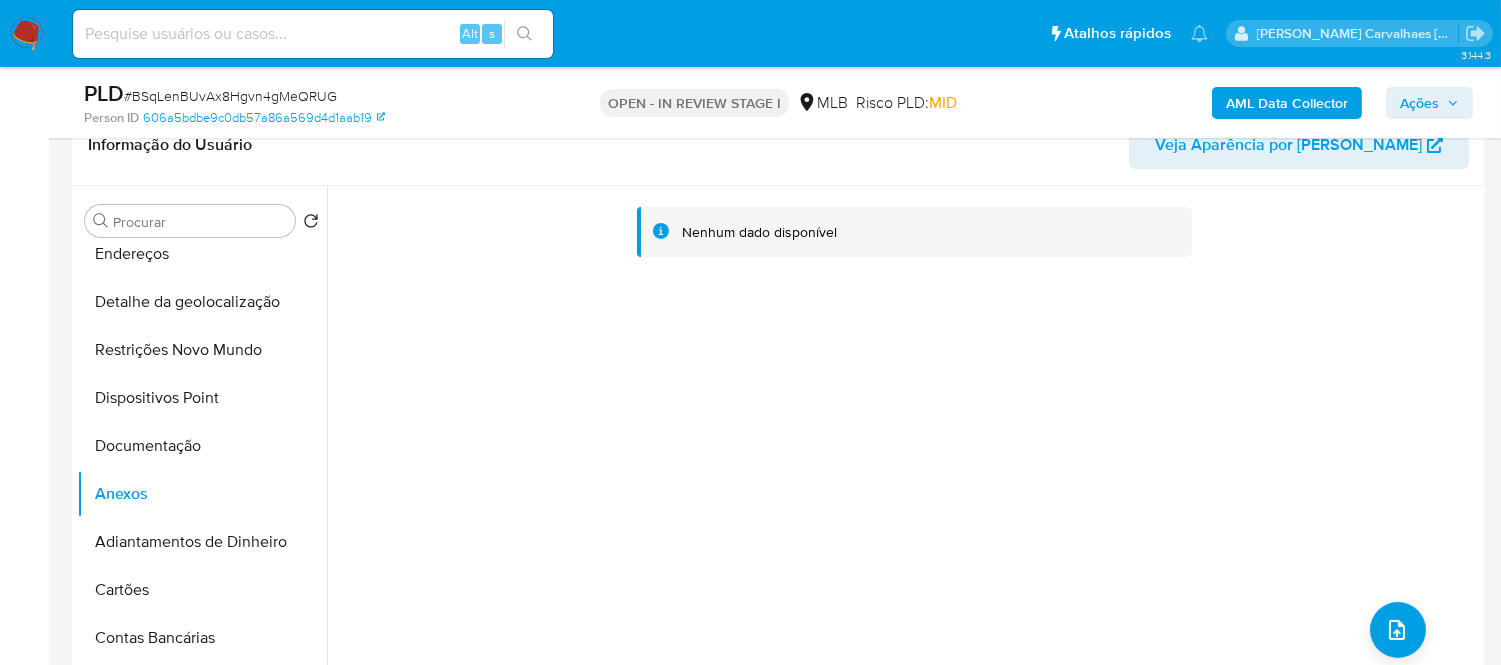 click on "Ações" at bounding box center [1429, 103] 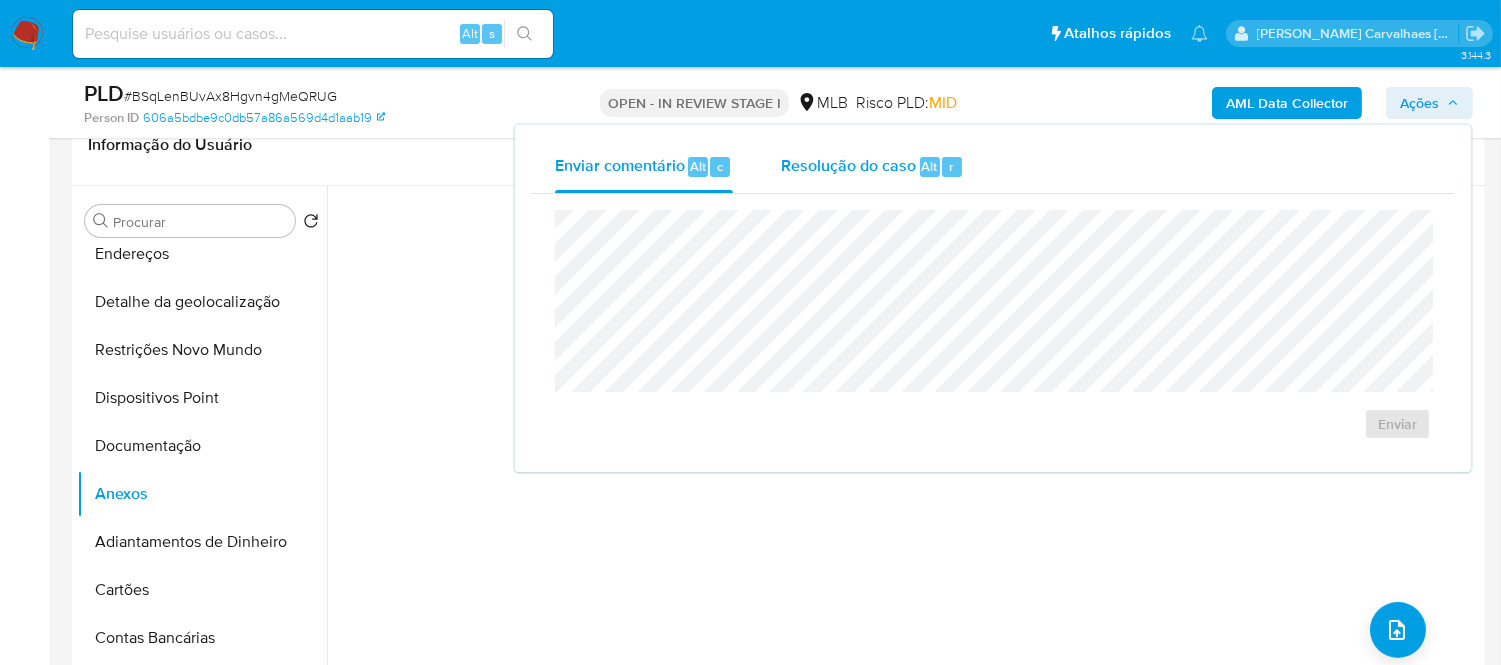 click on "Resolução do caso" at bounding box center [848, 165] 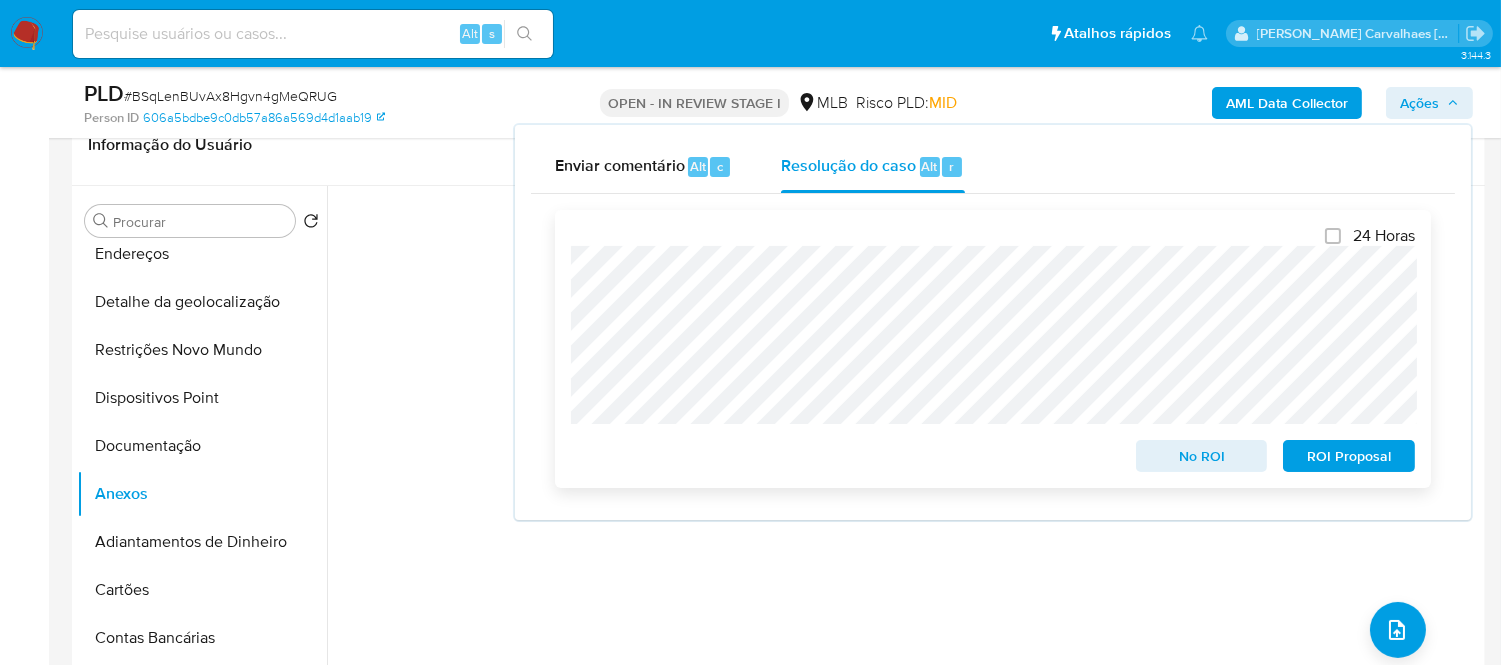 click on "ROI Proposal" at bounding box center (1349, 456) 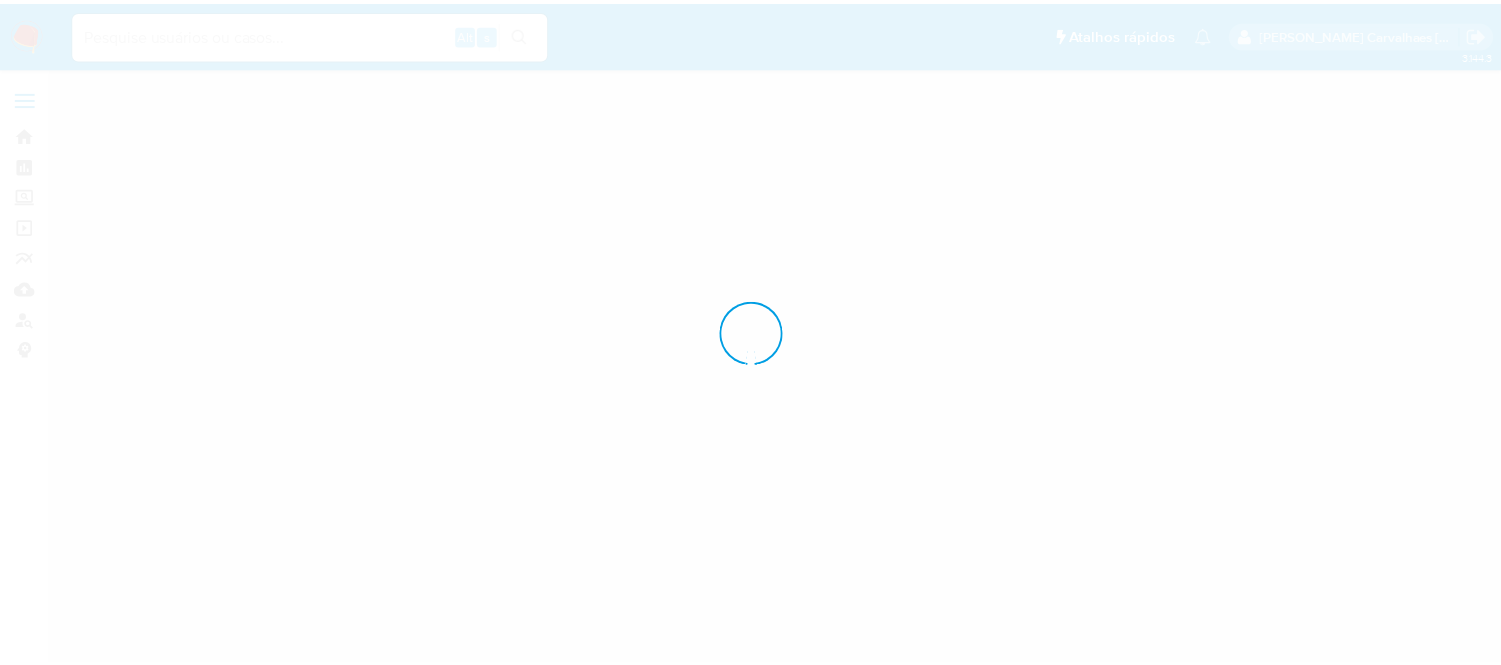 scroll, scrollTop: 0, scrollLeft: 0, axis: both 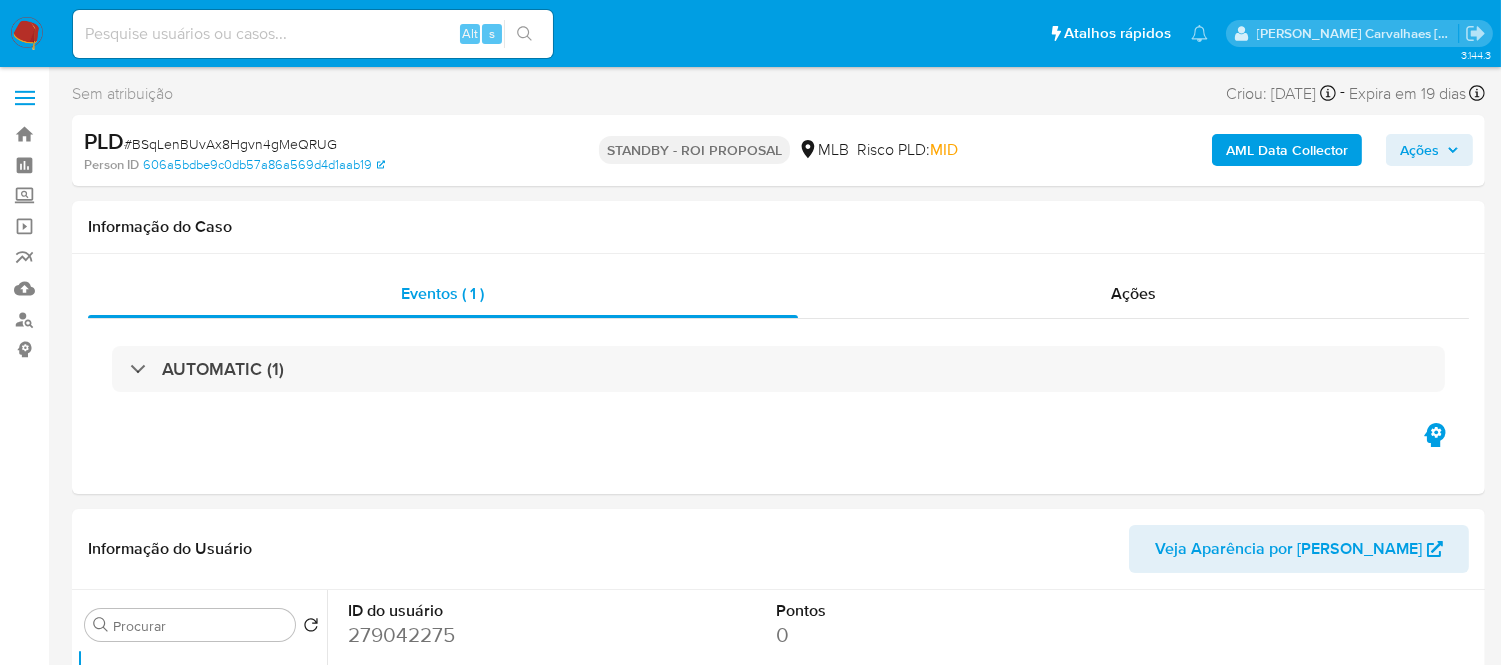 select on "10" 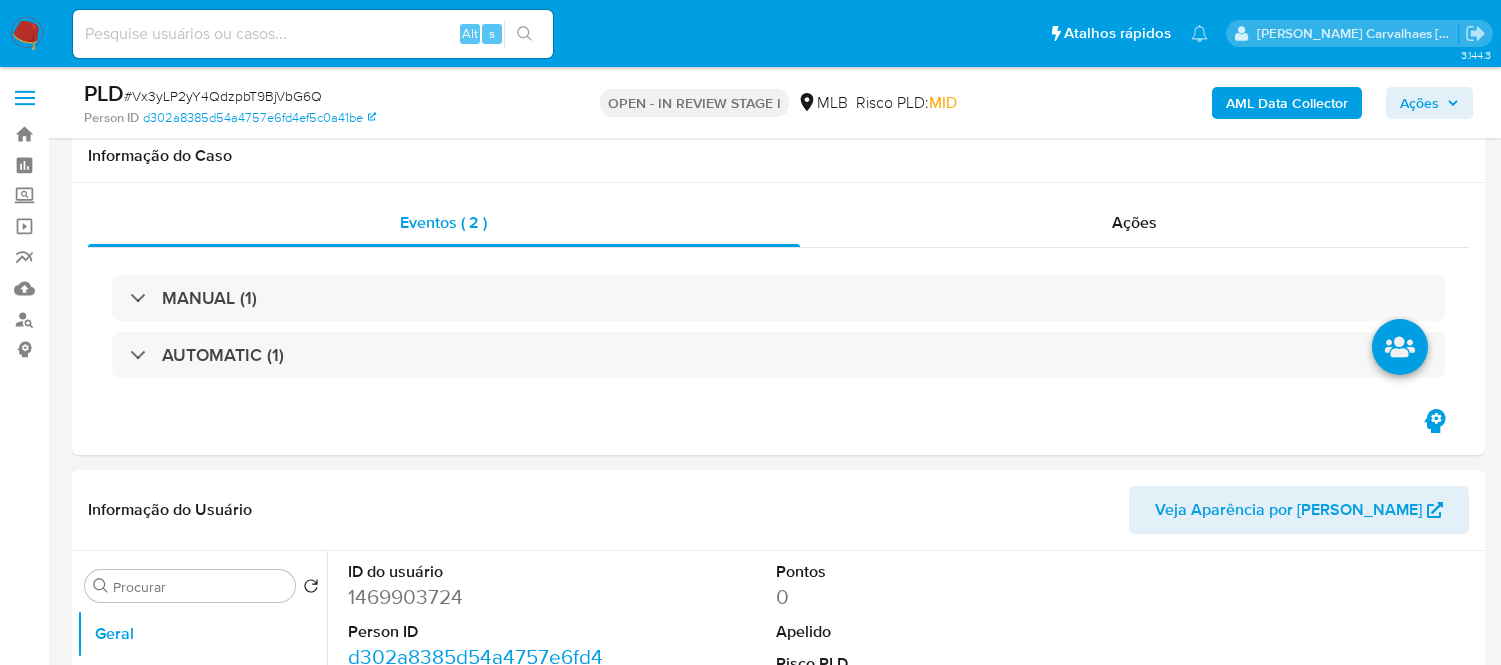scroll, scrollTop: 2333, scrollLeft: 0, axis: vertical 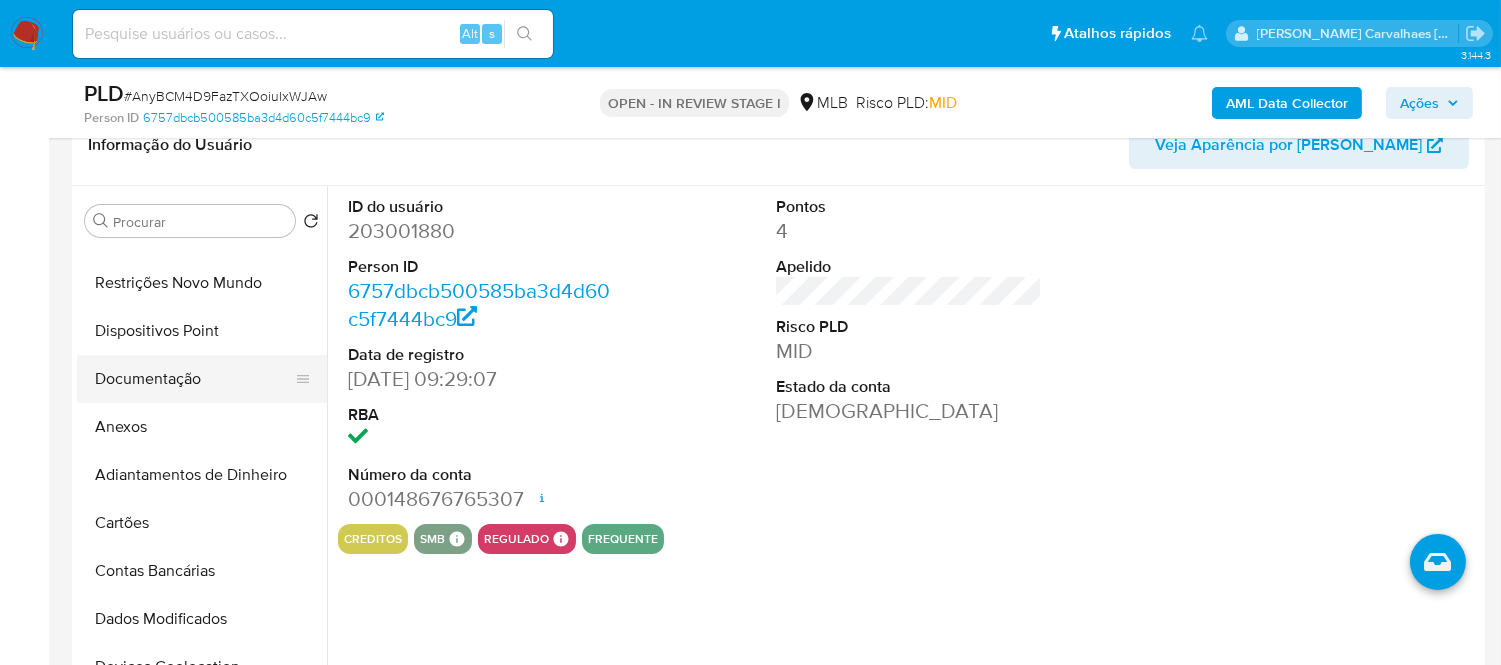 click on "Documentação" at bounding box center [194, 379] 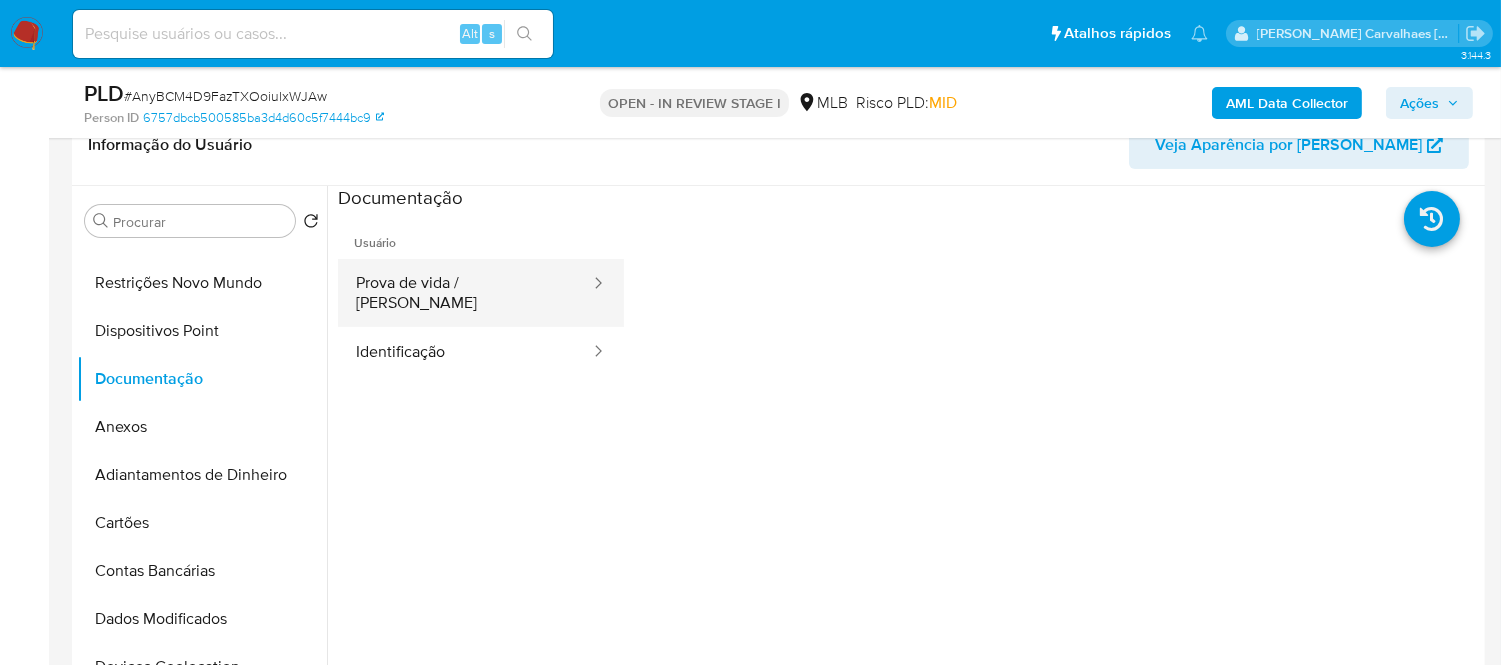 click on "Prova de vida / Selfie" at bounding box center [465, 293] 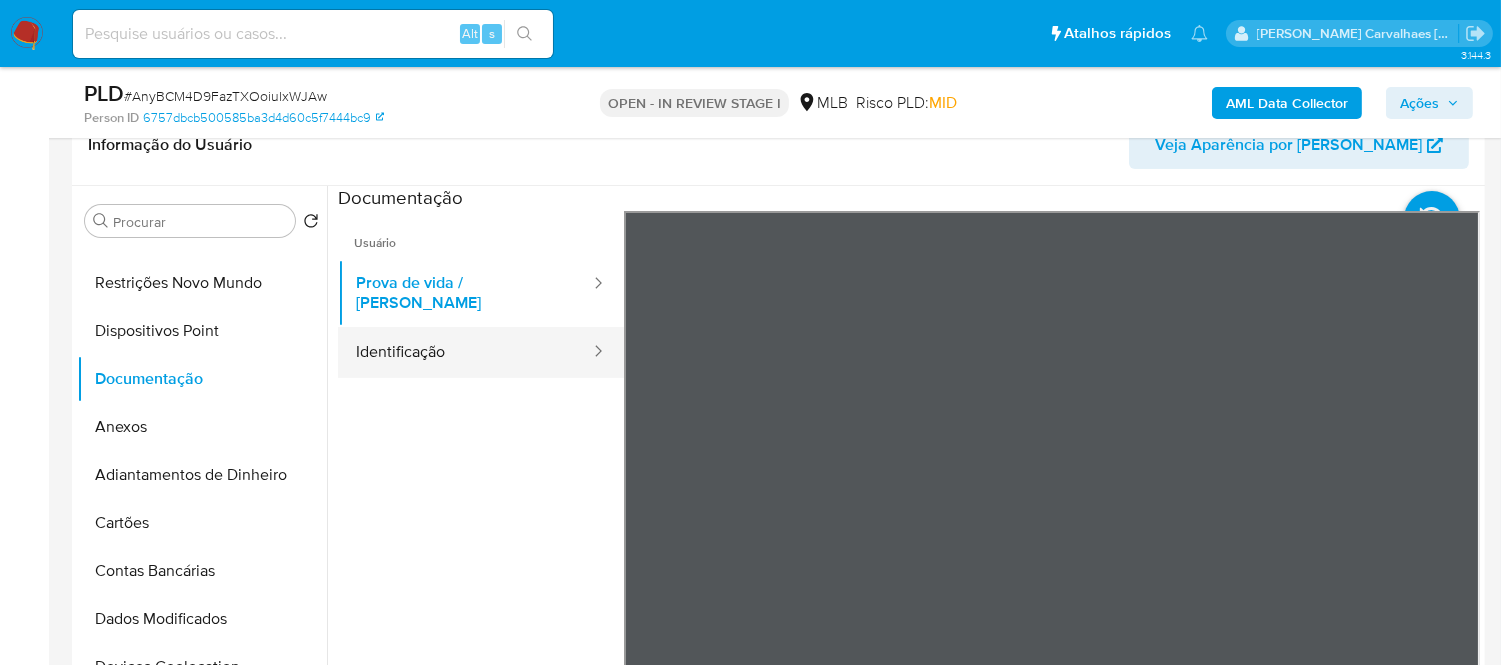 click on "Identificação" at bounding box center [465, 352] 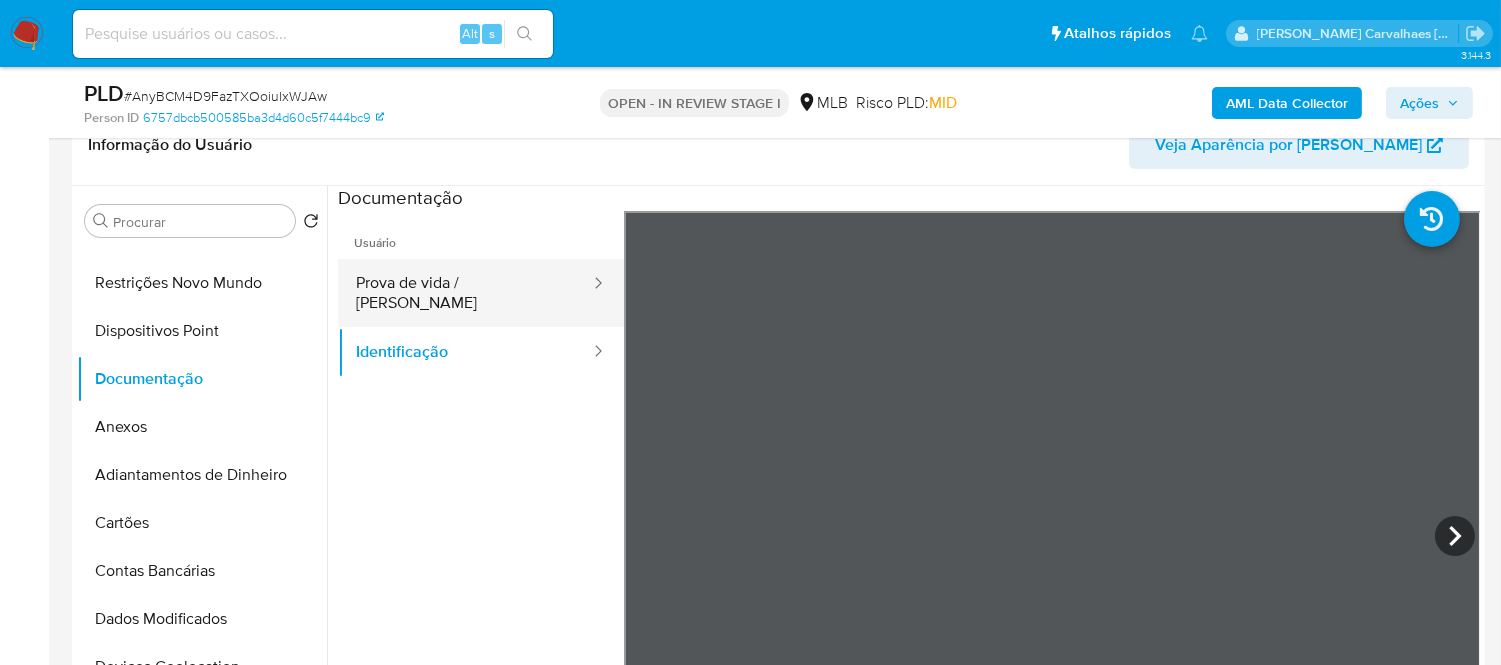 click on "Prova de vida / Selfie" at bounding box center (465, 293) 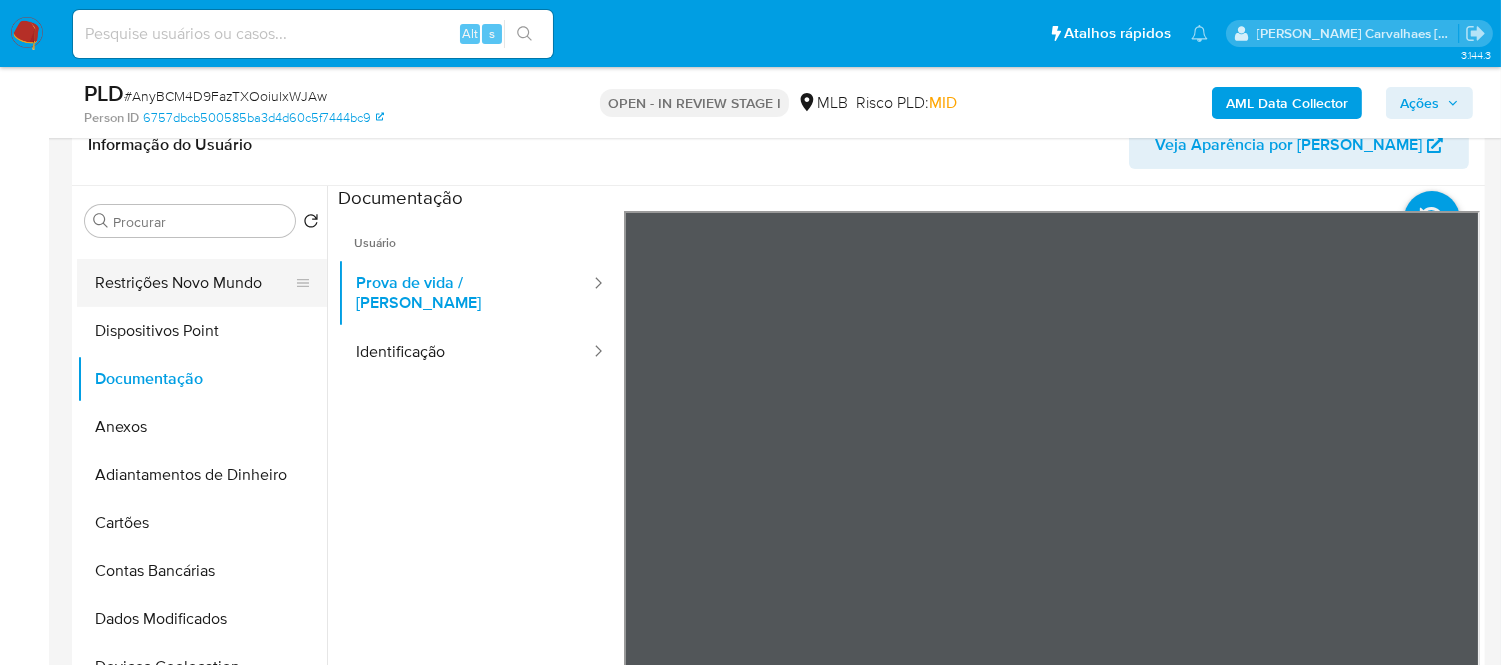scroll, scrollTop: 0, scrollLeft: 0, axis: both 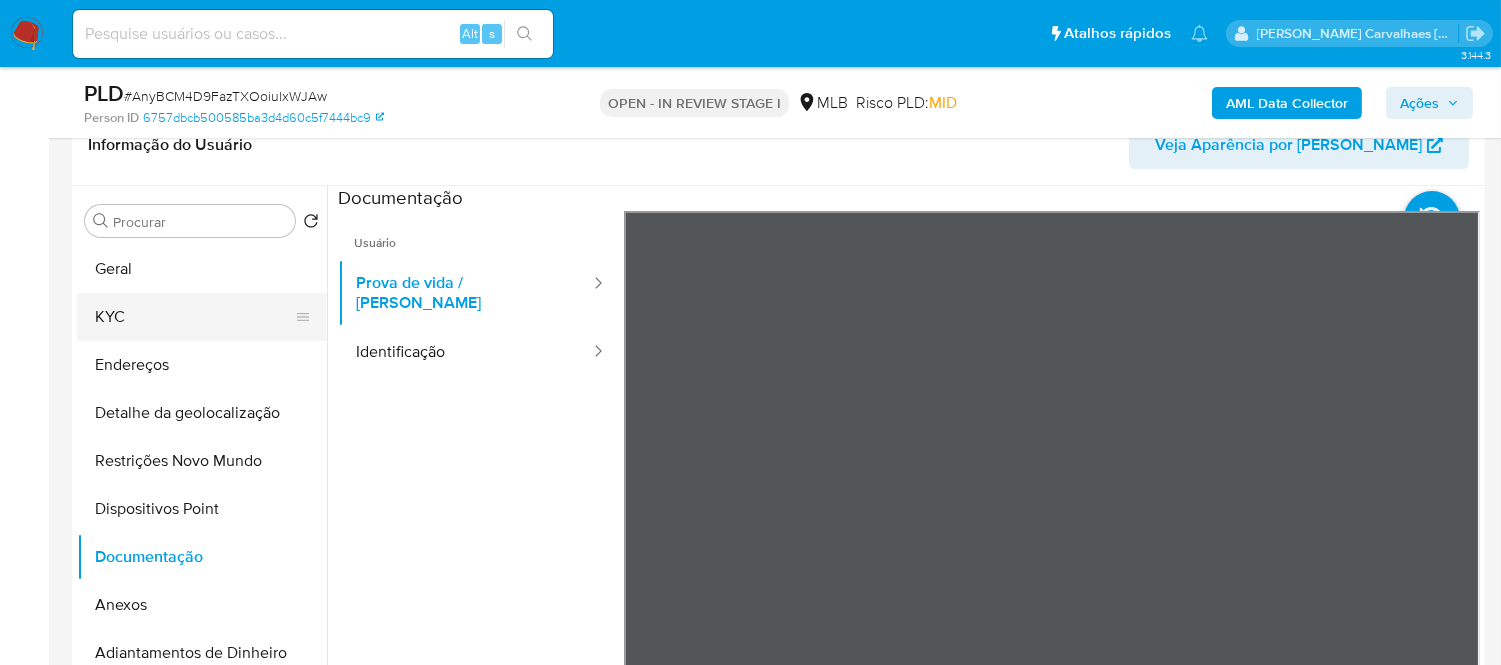 click on "KYC" at bounding box center [194, 317] 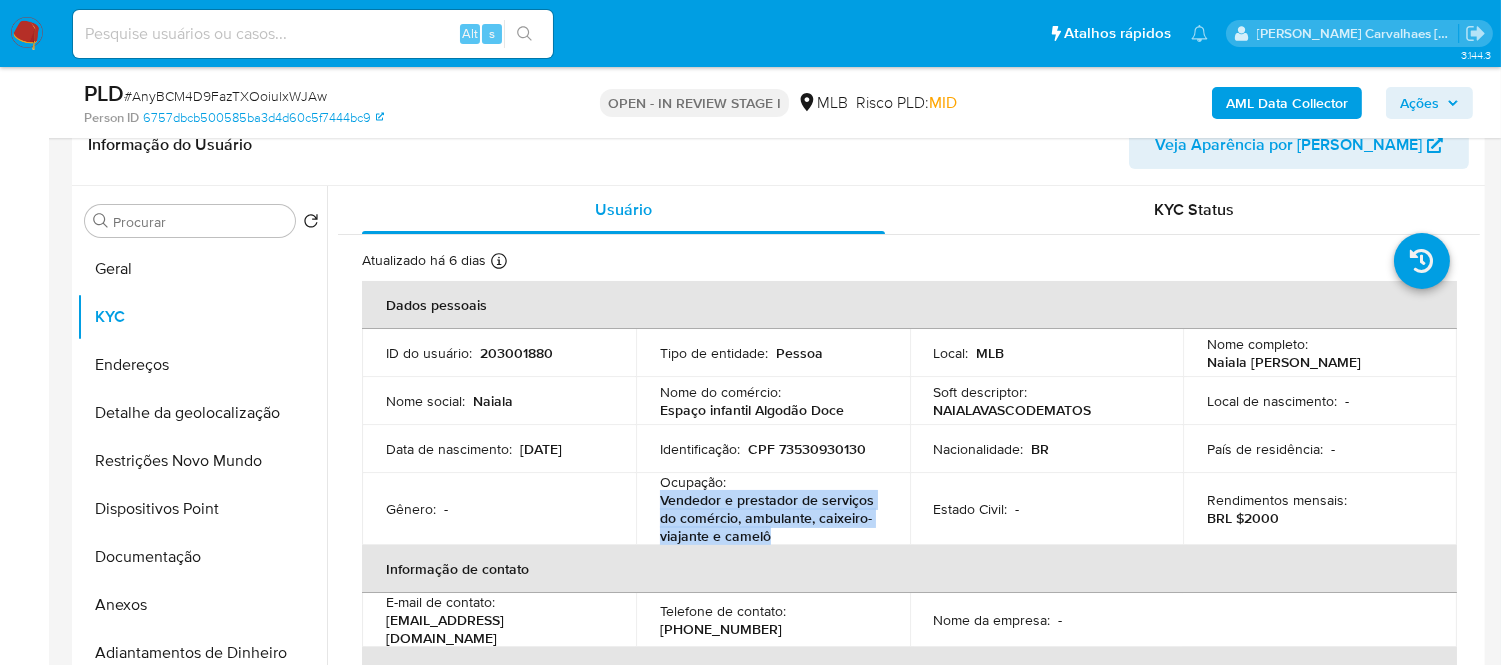 drag, startPoint x: 656, startPoint y: 505, endPoint x: 778, endPoint y: 536, distance: 125.87692 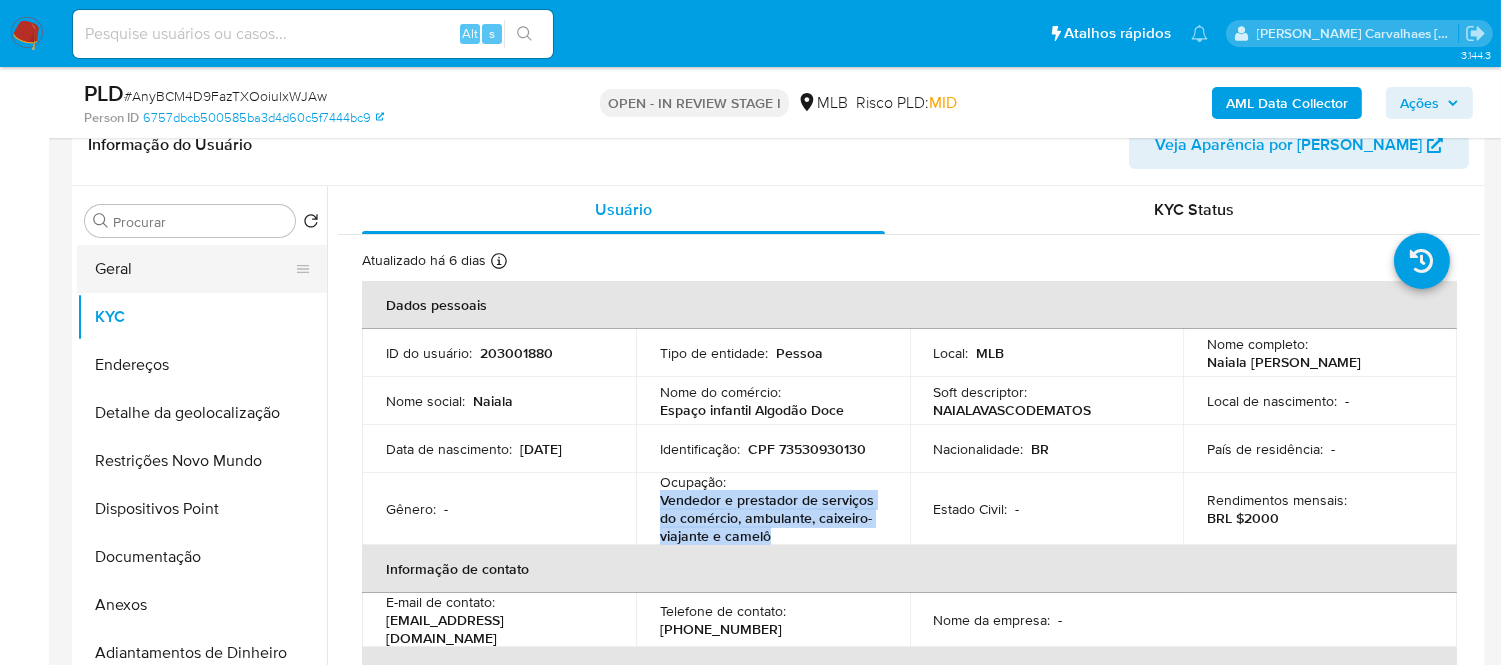 click on "Geral" at bounding box center [194, 269] 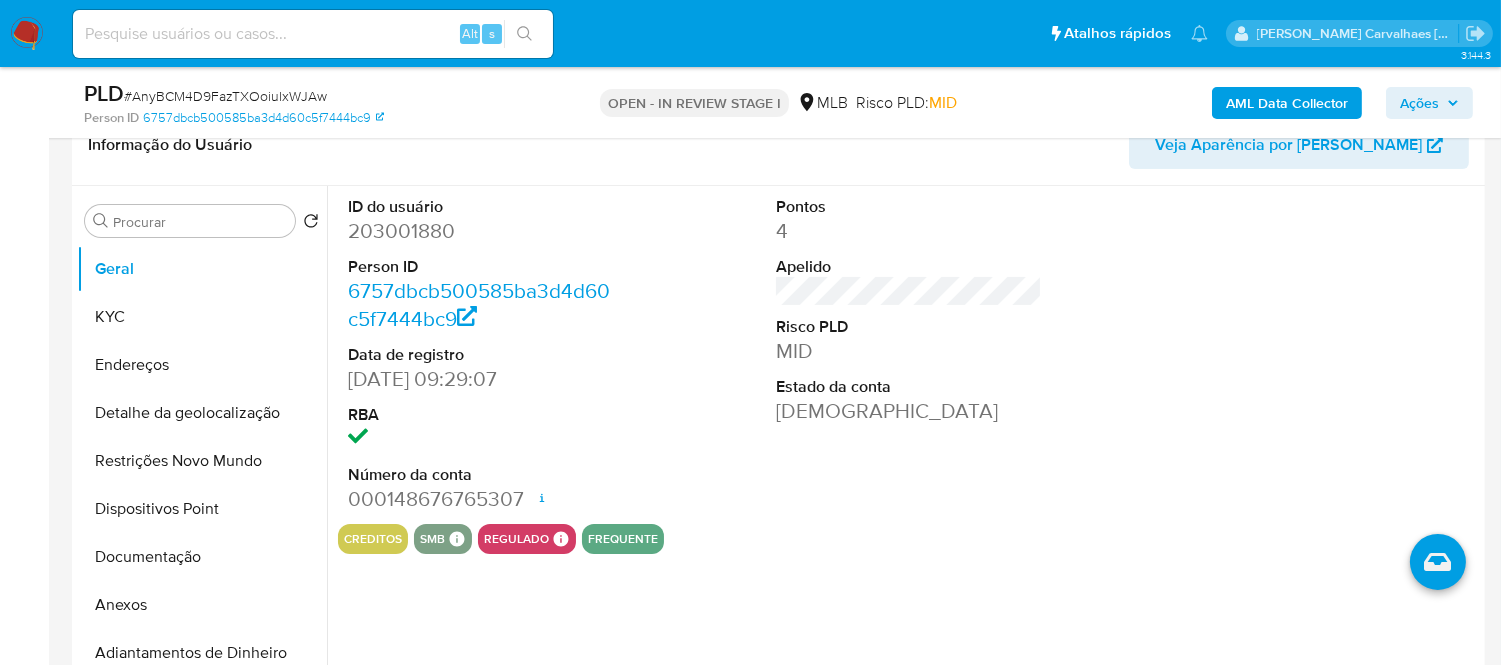click on "ID do usuário 203001880 Person ID 6757dbcb500585ba3d4d60c5f7444bc9 Data de registro 11/01/2016 09:29:07 RBA Número da conta 000148676765307   Data de abertura 22/06/2020 16:06 Status ACTIVE Pontos 4 Apelido Risco PLD MID Estado da conta Ativa creditos smb   SMB SMB Advisor Email - Advisor Name - regulado   Regulado MLB BACEN COMPLIES LEGACY Mark Id MLB_BACEN Compliant is_compliant Created At 2023-10-26T21:26:34Z frequente" at bounding box center [903, 442] 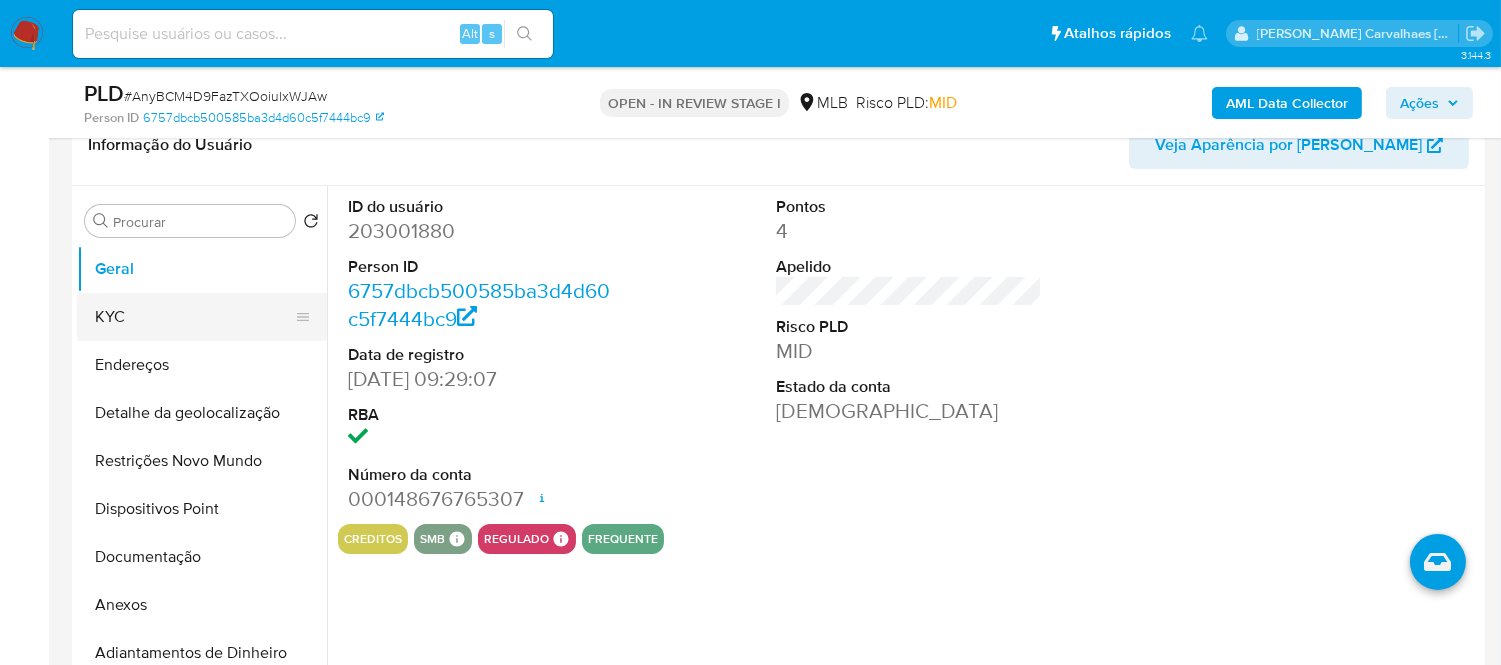 click on "KYC" at bounding box center (194, 317) 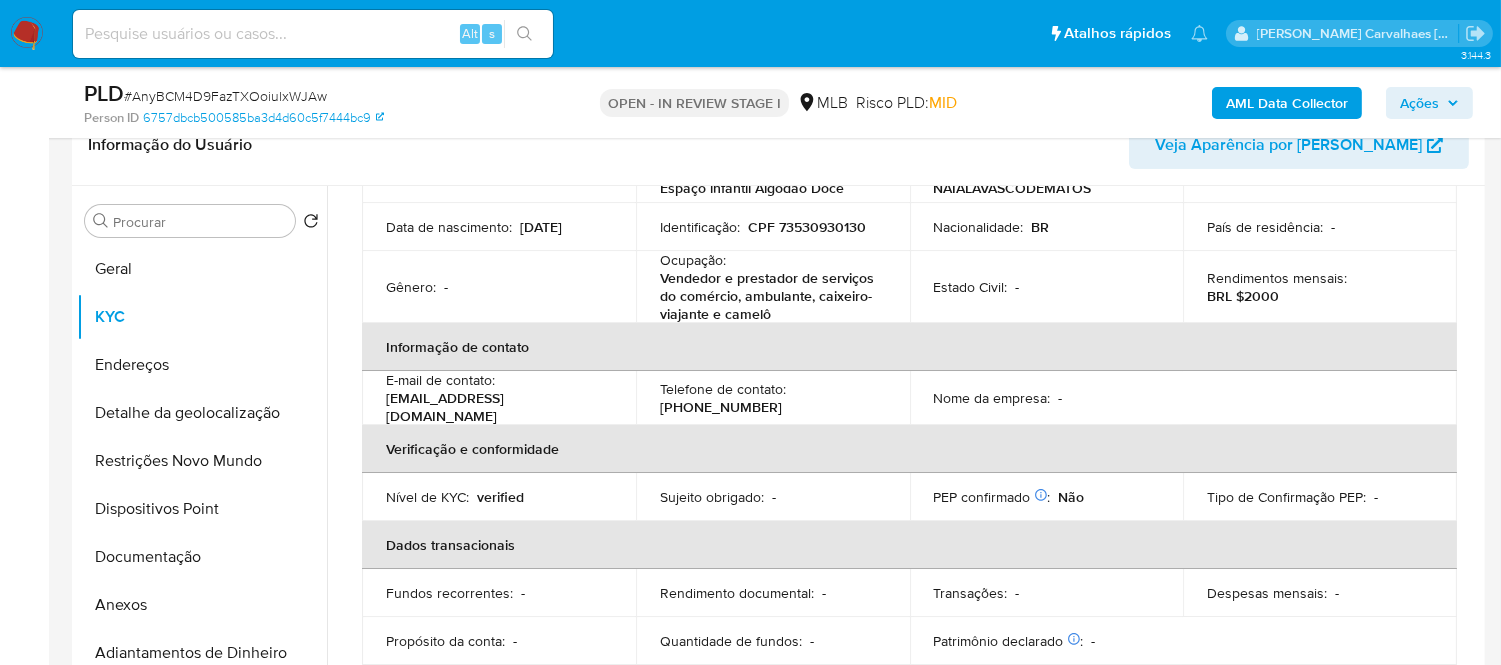 scroll, scrollTop: 0, scrollLeft: 0, axis: both 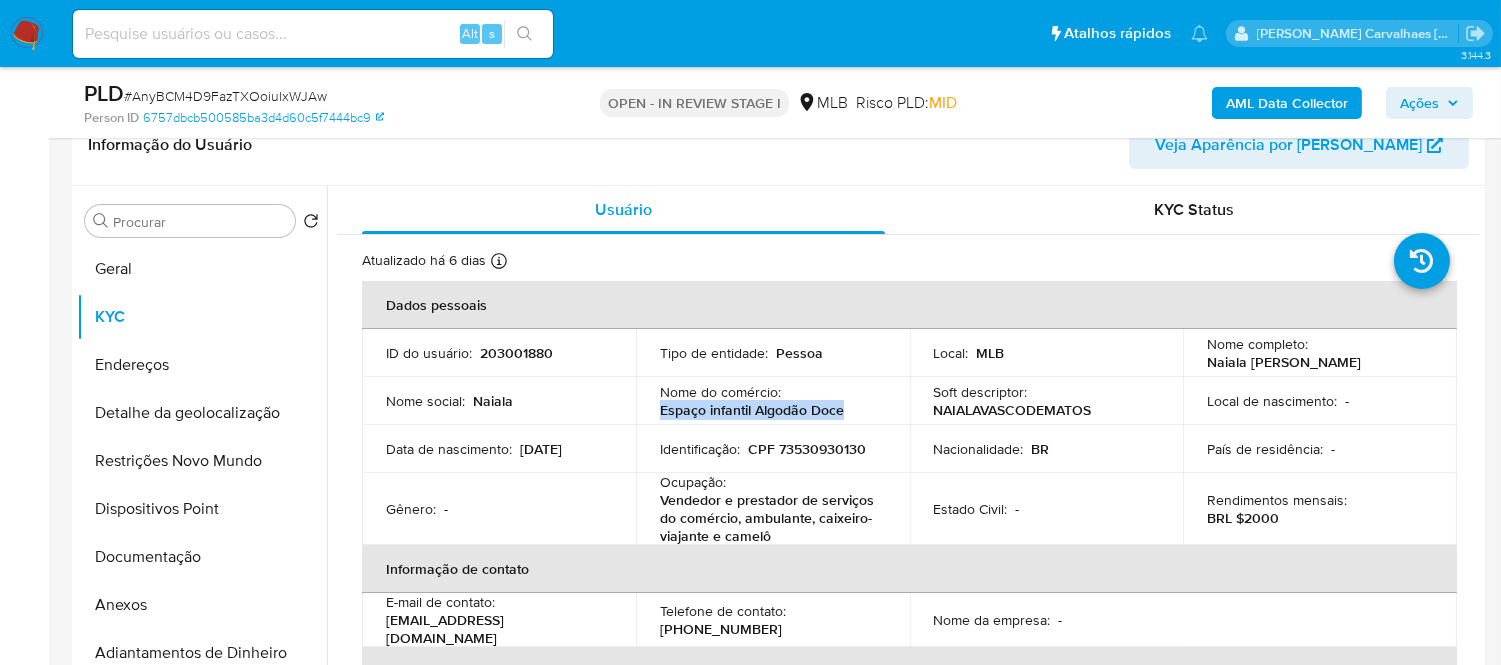 drag, startPoint x: 658, startPoint y: 408, endPoint x: 851, endPoint y: 406, distance: 193.01036 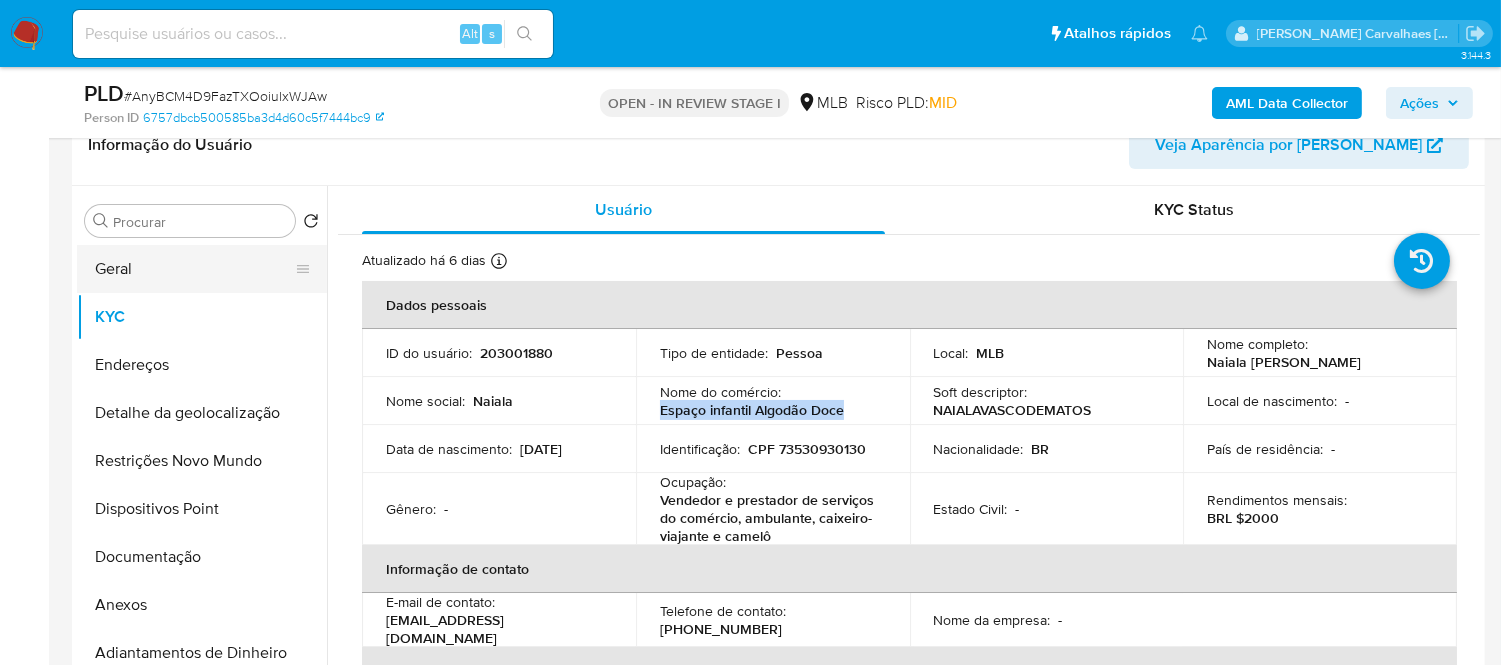 click on "Geral" at bounding box center [194, 269] 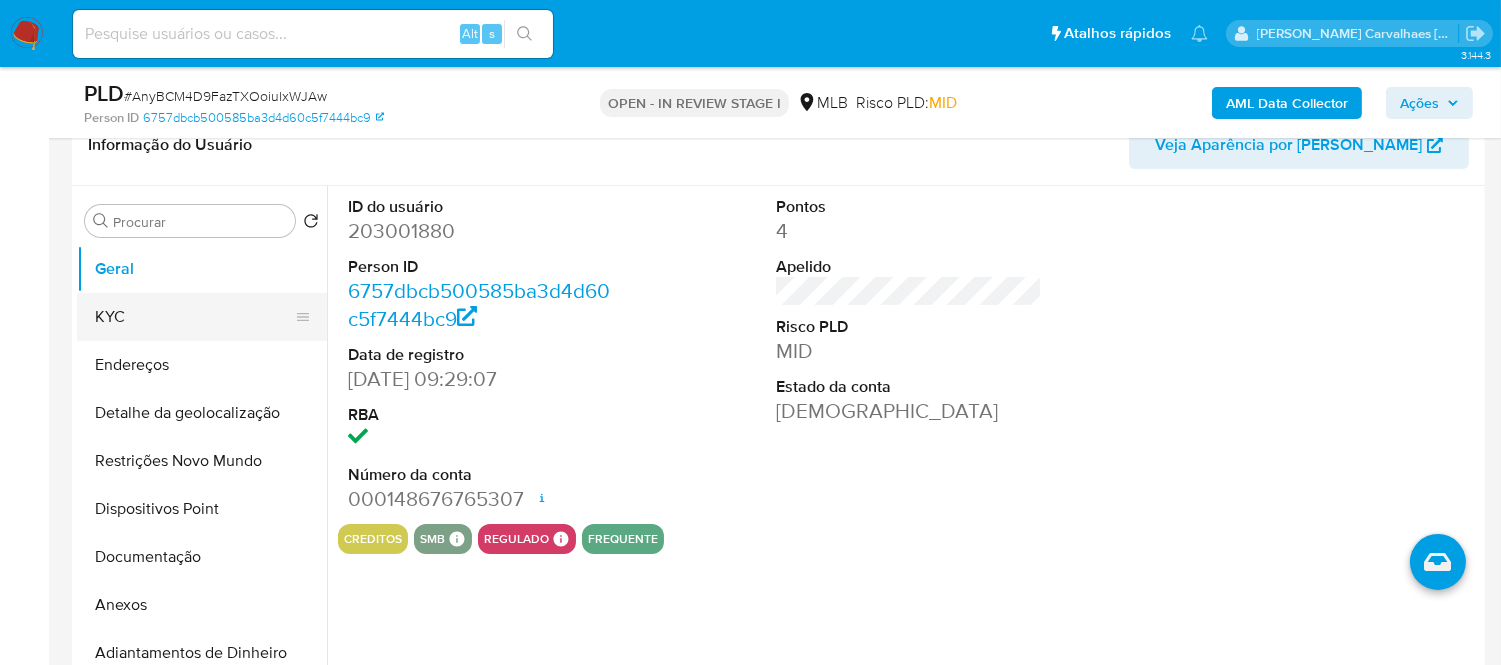 click on "KYC" at bounding box center [194, 317] 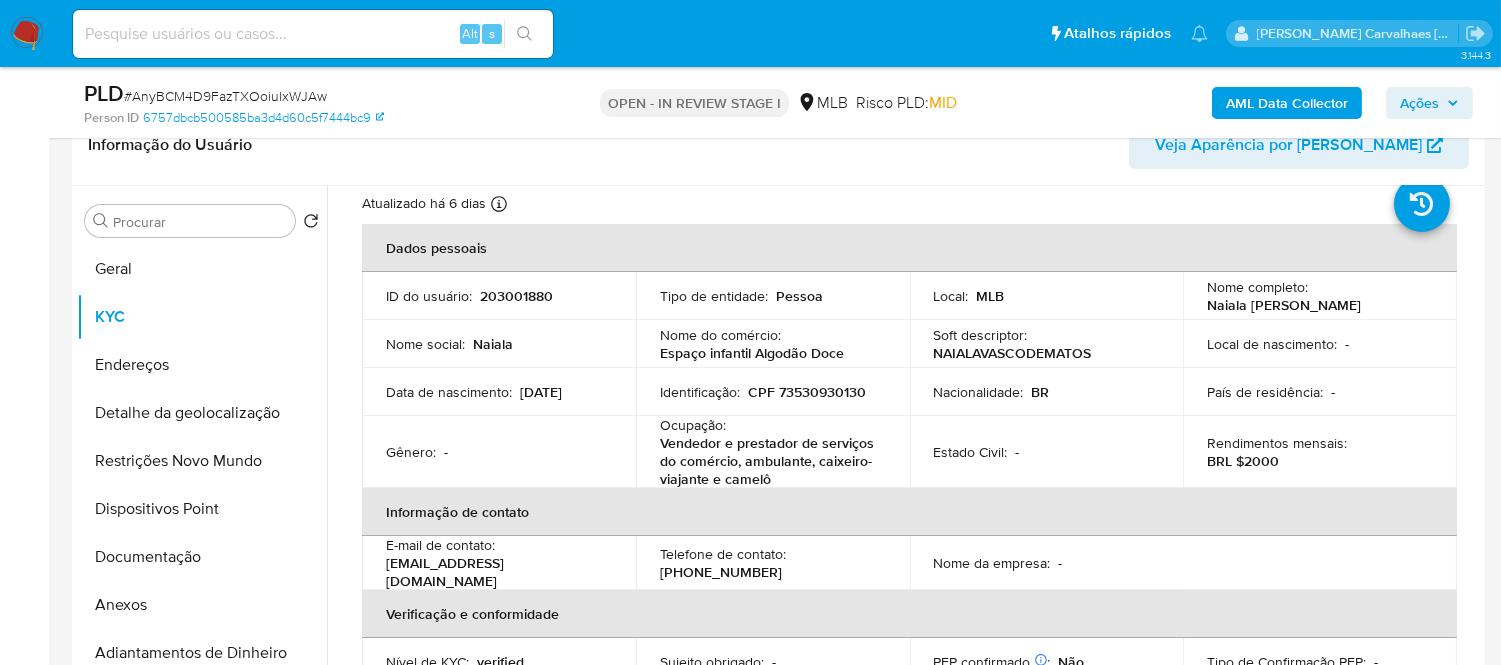 scroll, scrollTop: 53, scrollLeft: 0, axis: vertical 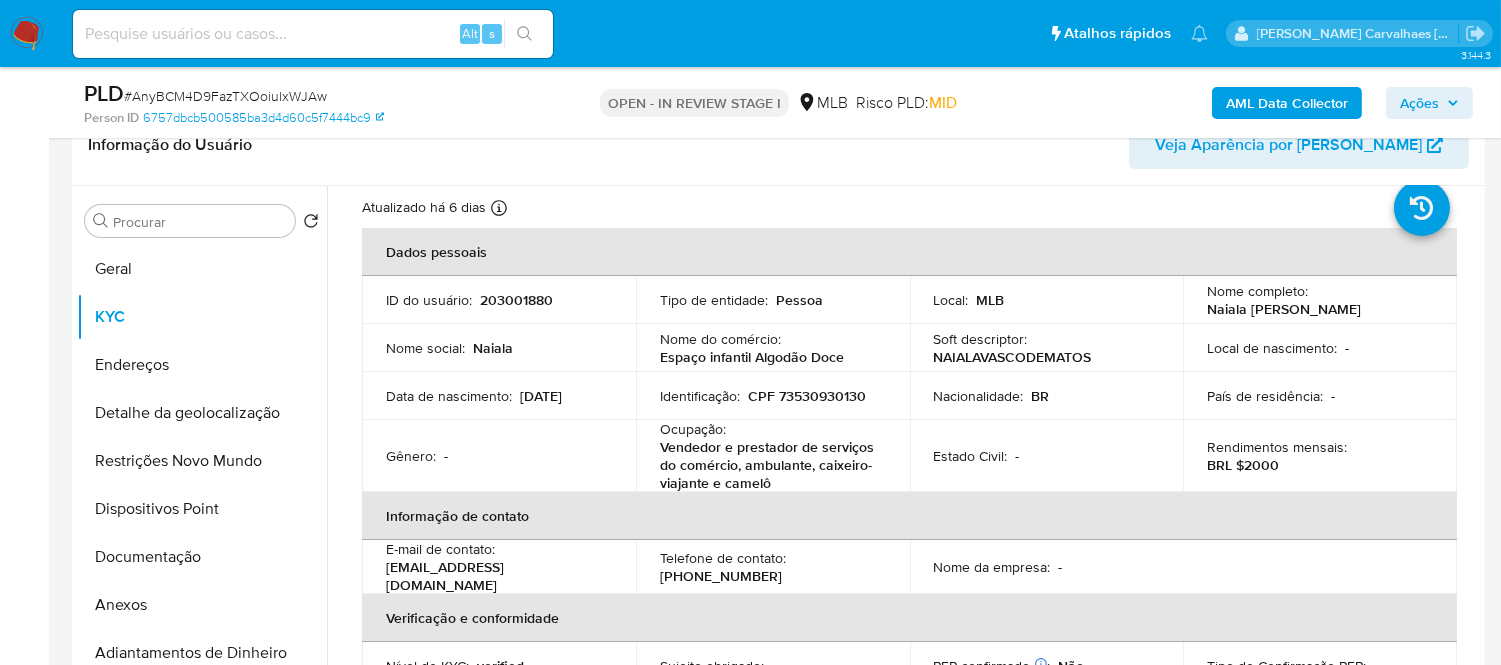 type 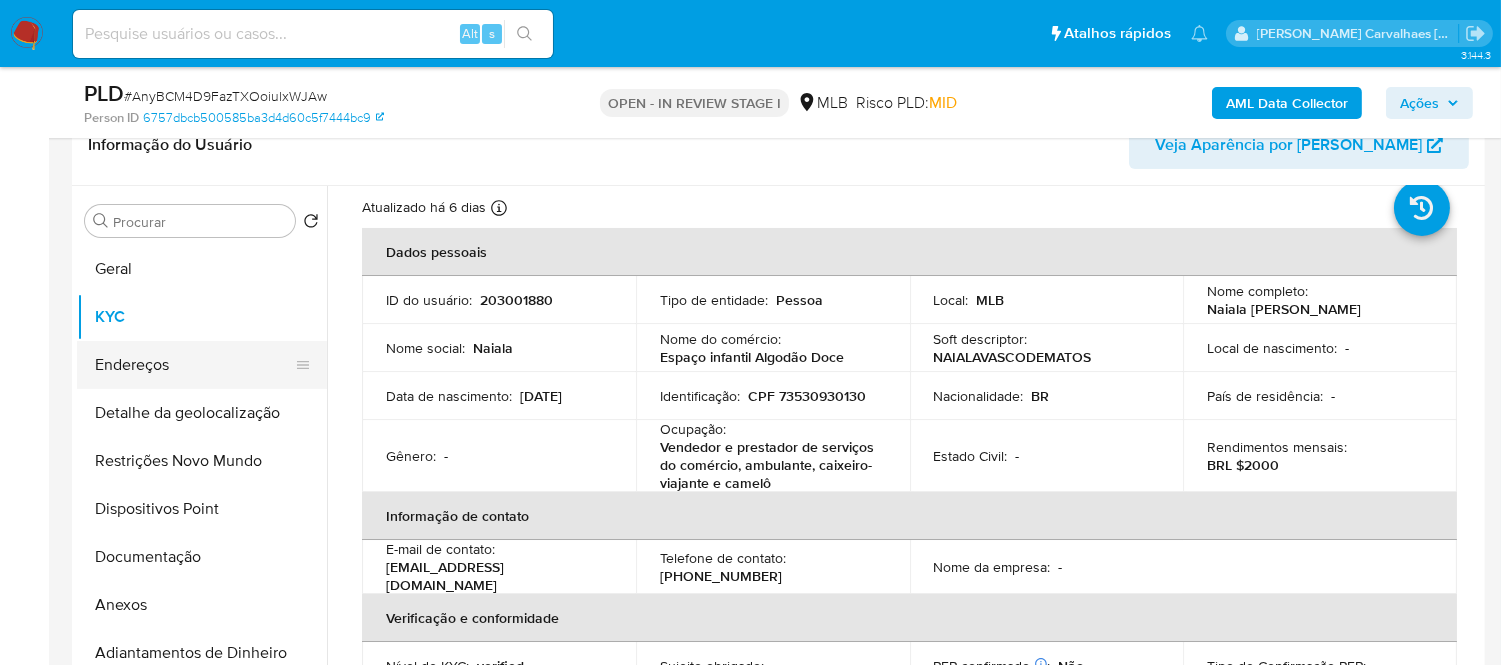 click on "Endereços" at bounding box center [194, 365] 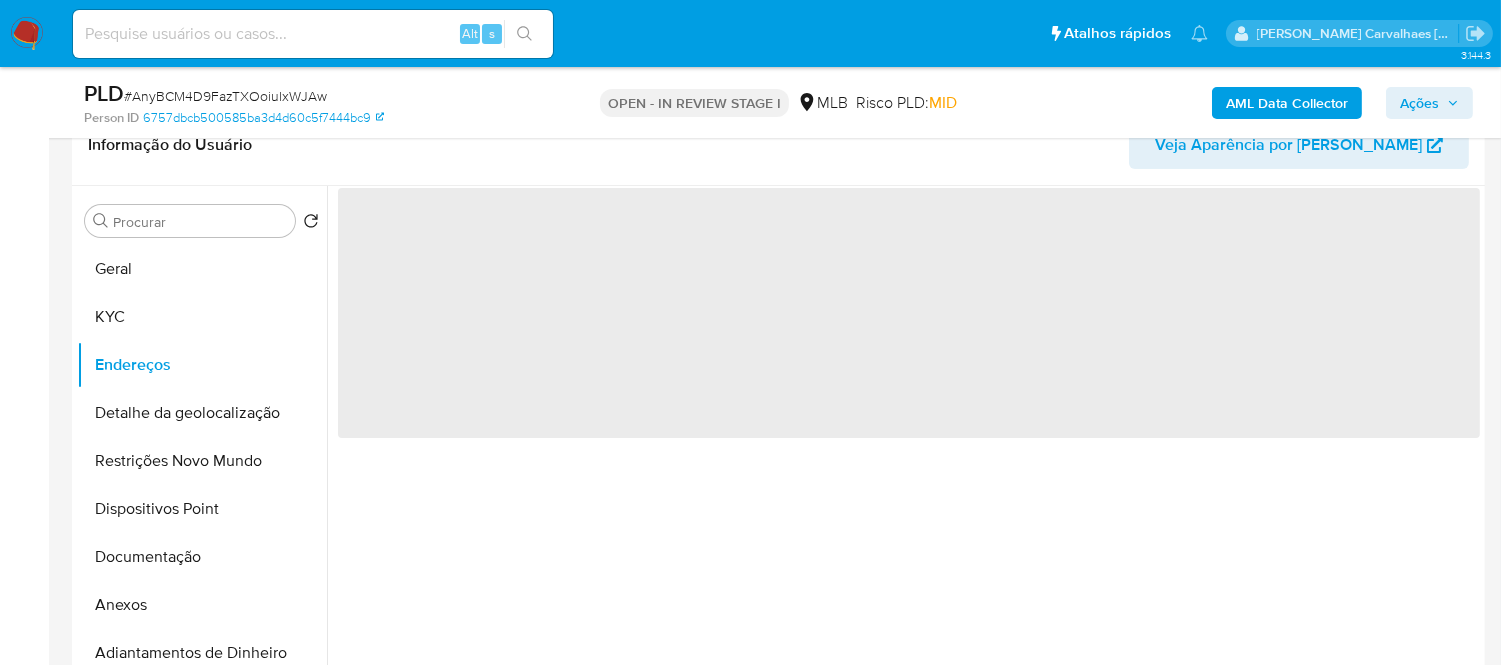 scroll, scrollTop: 0, scrollLeft: 0, axis: both 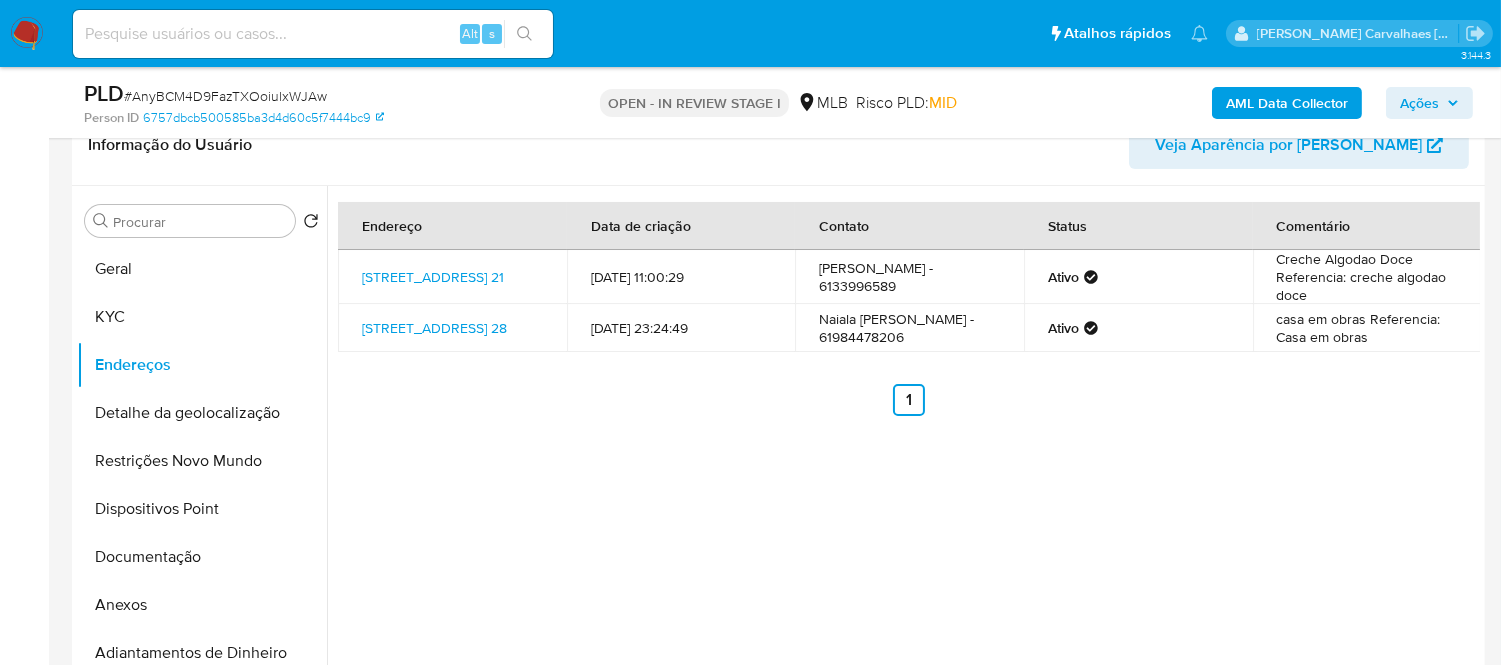 type 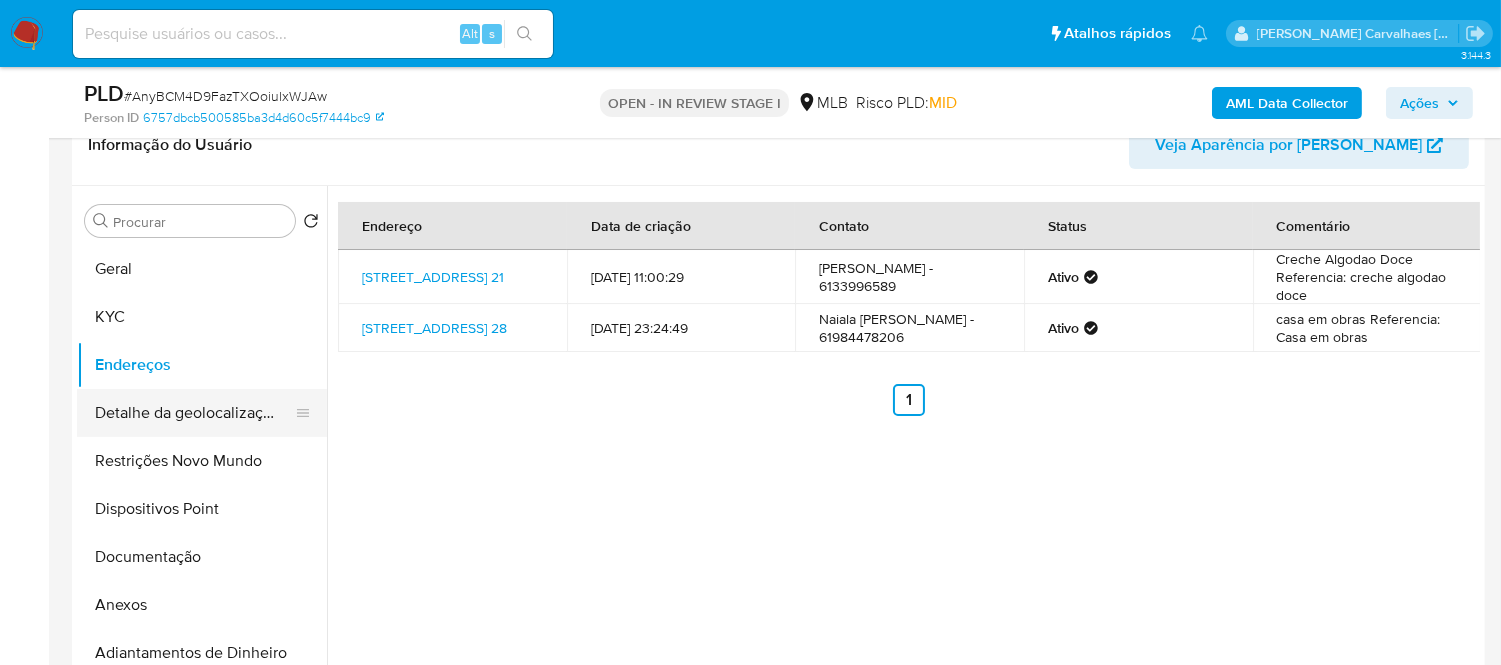 click on "Detalhe da geolocalização" at bounding box center [194, 413] 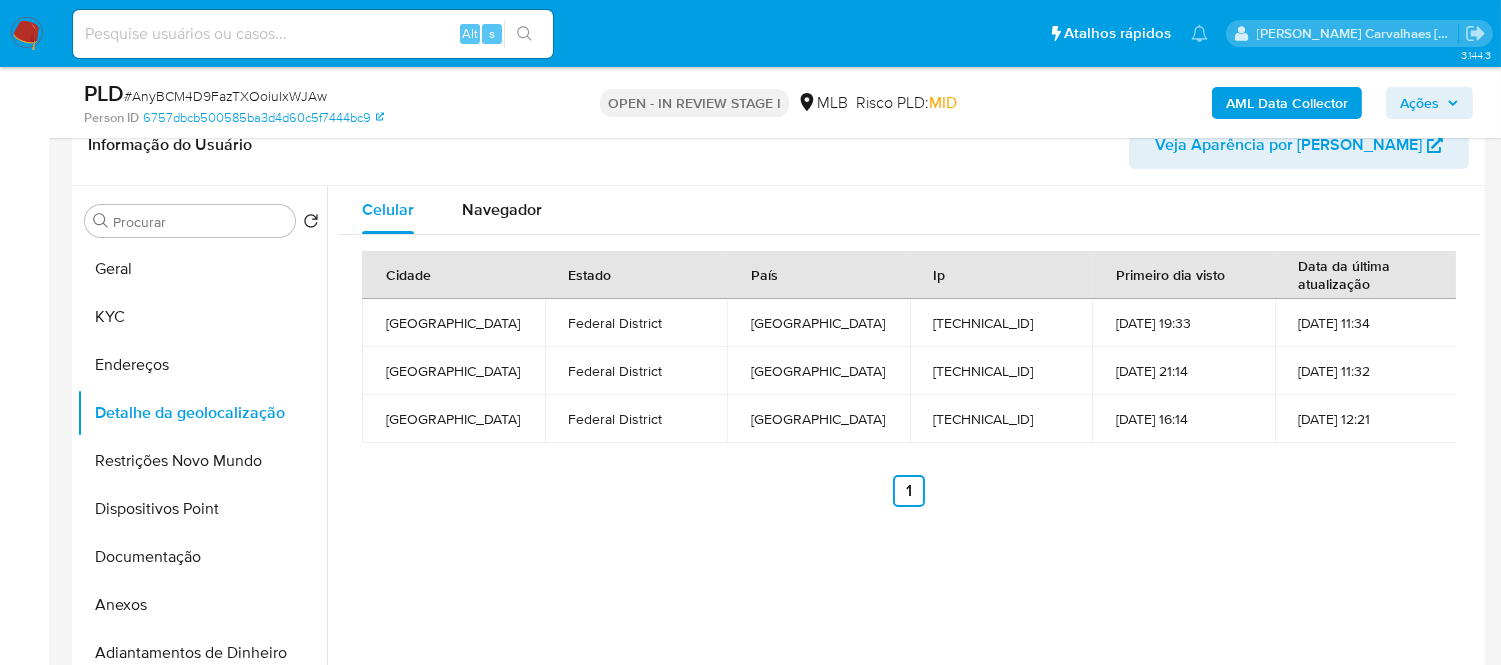 type 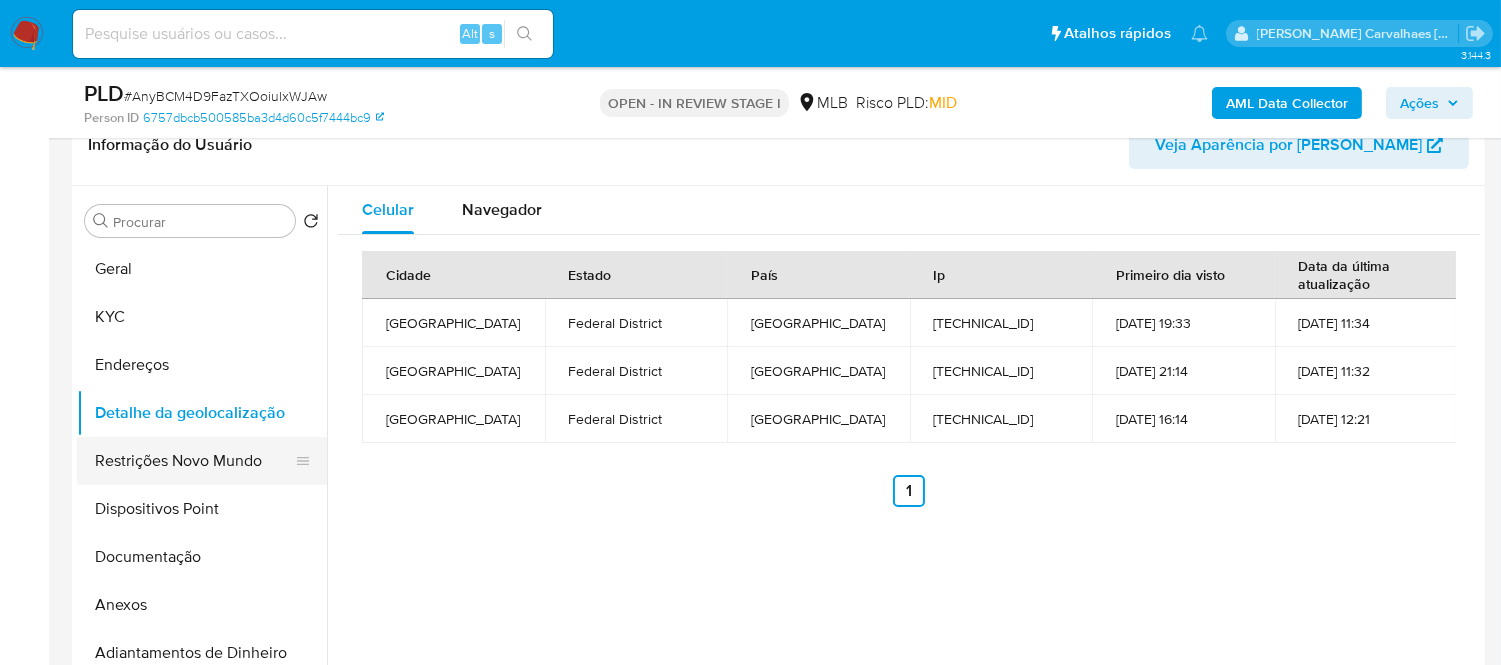 click on "Restrições Novo Mundo" at bounding box center [194, 461] 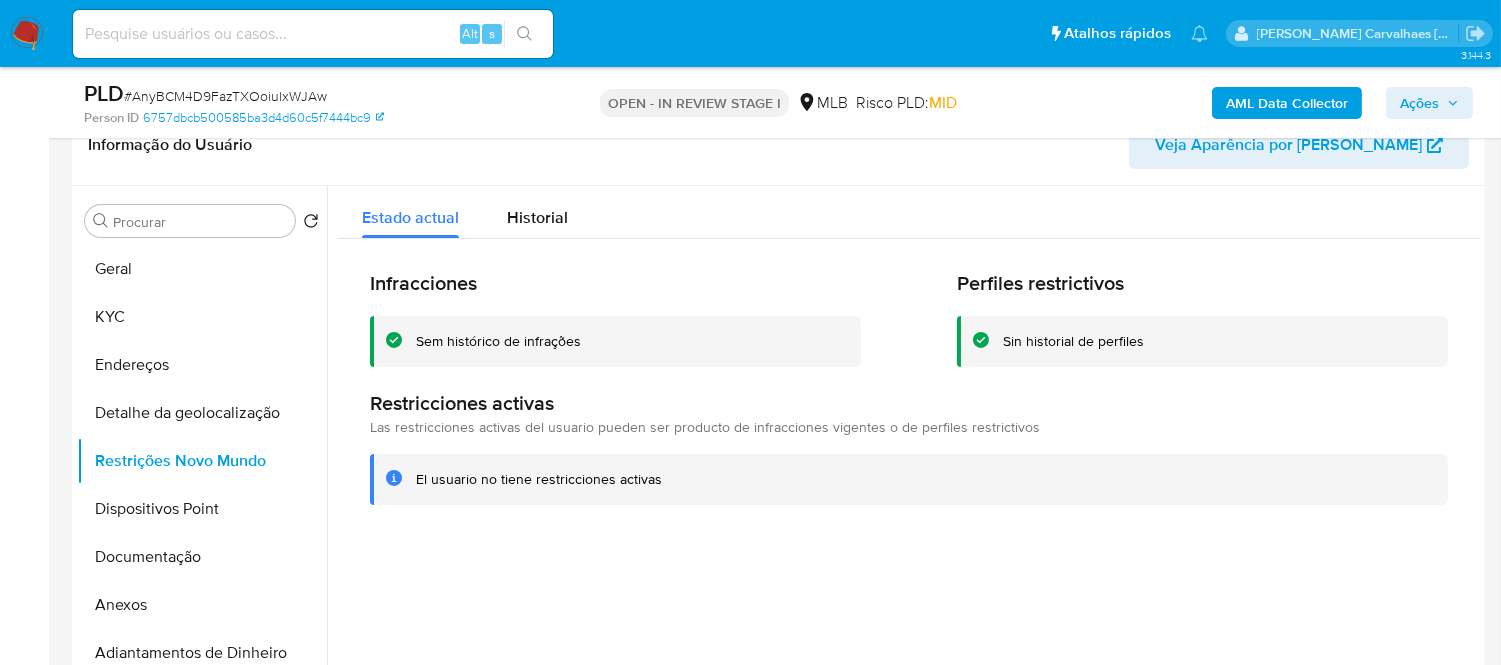 type 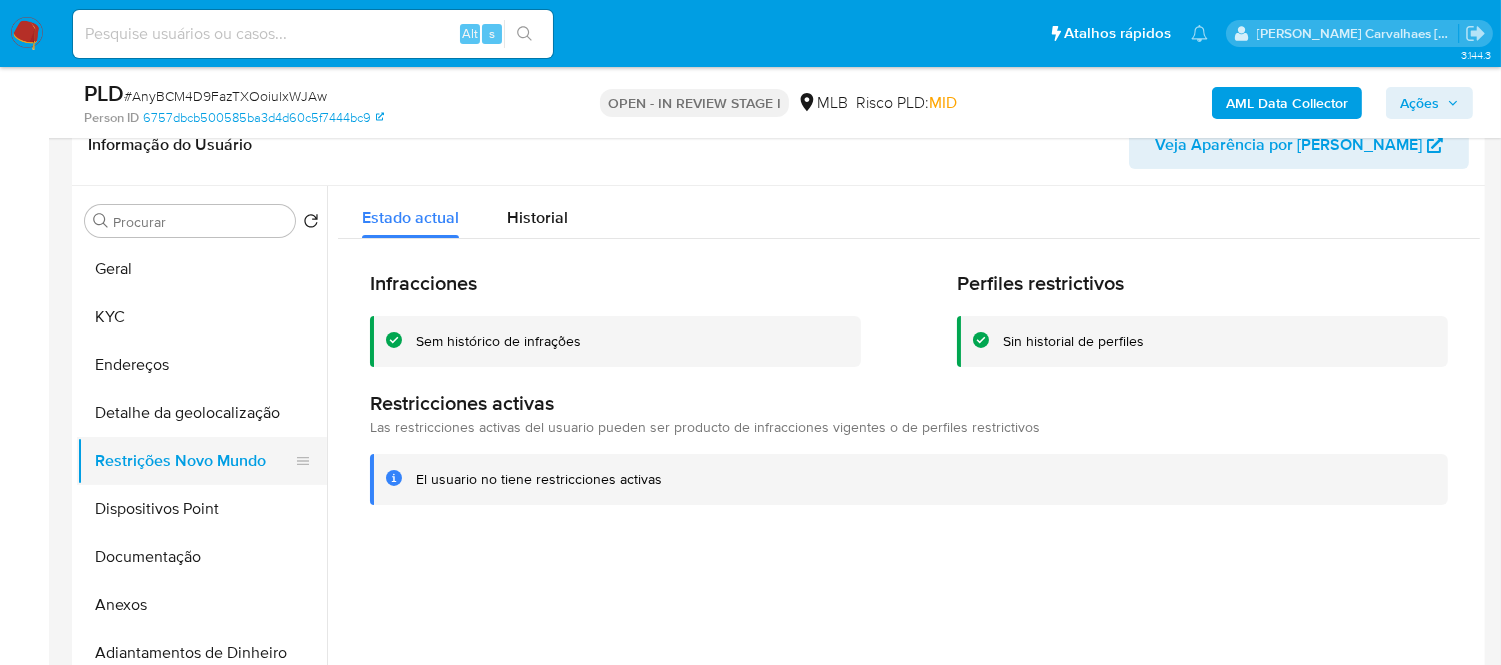 drag, startPoint x: 130, startPoint y: 502, endPoint x: 136, endPoint y: 483, distance: 19.924858 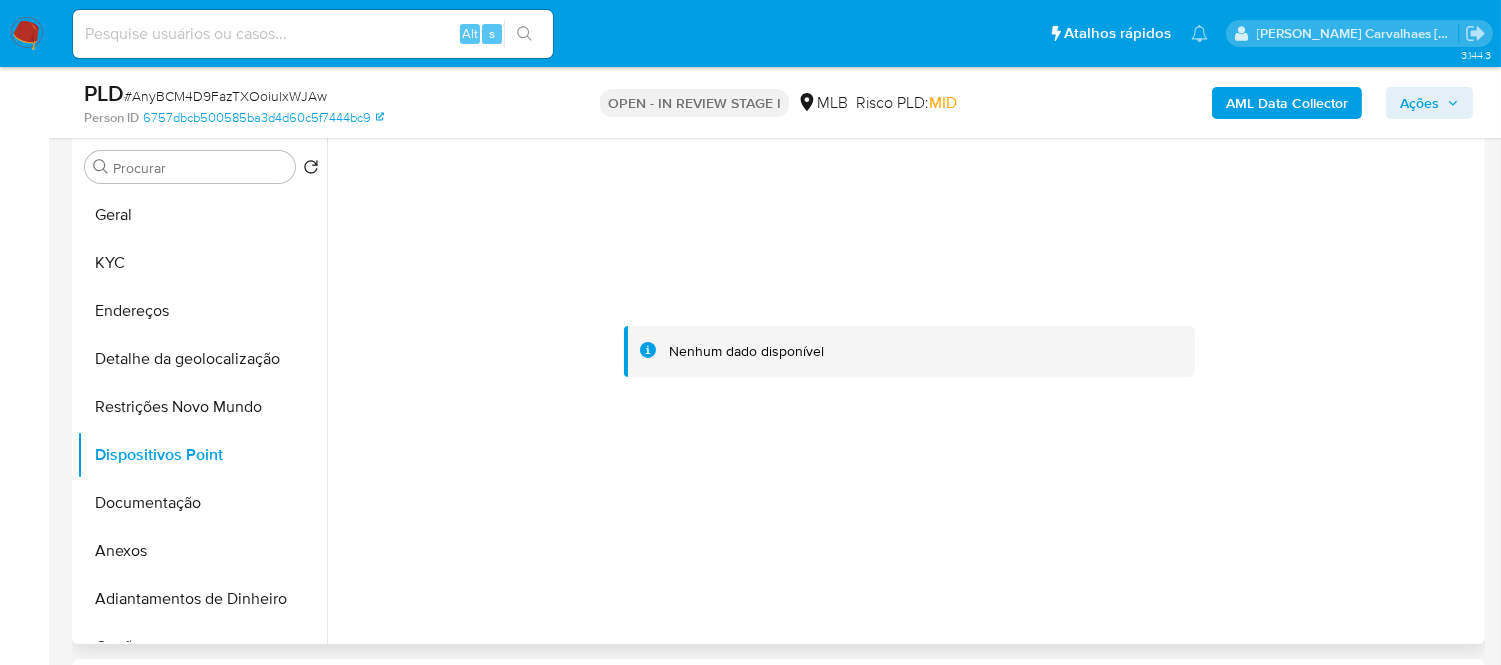 scroll, scrollTop: 333, scrollLeft: 0, axis: vertical 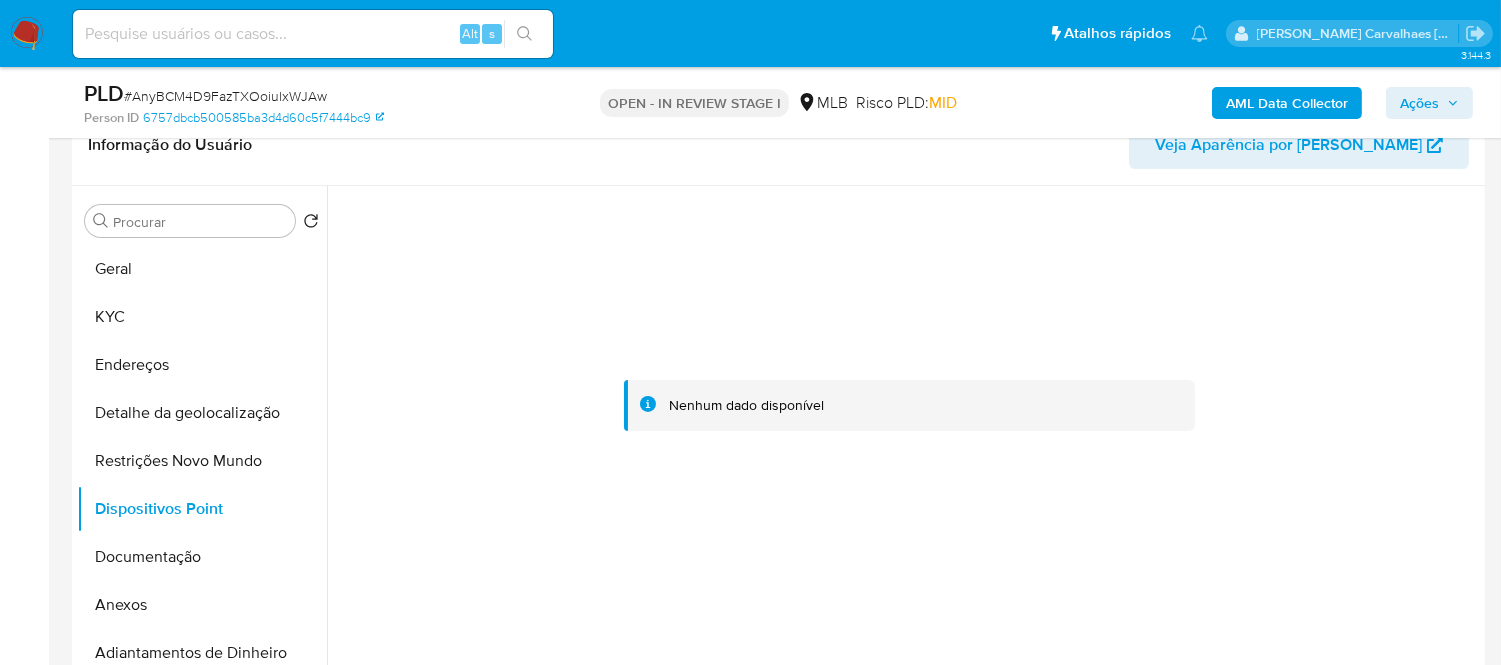 type 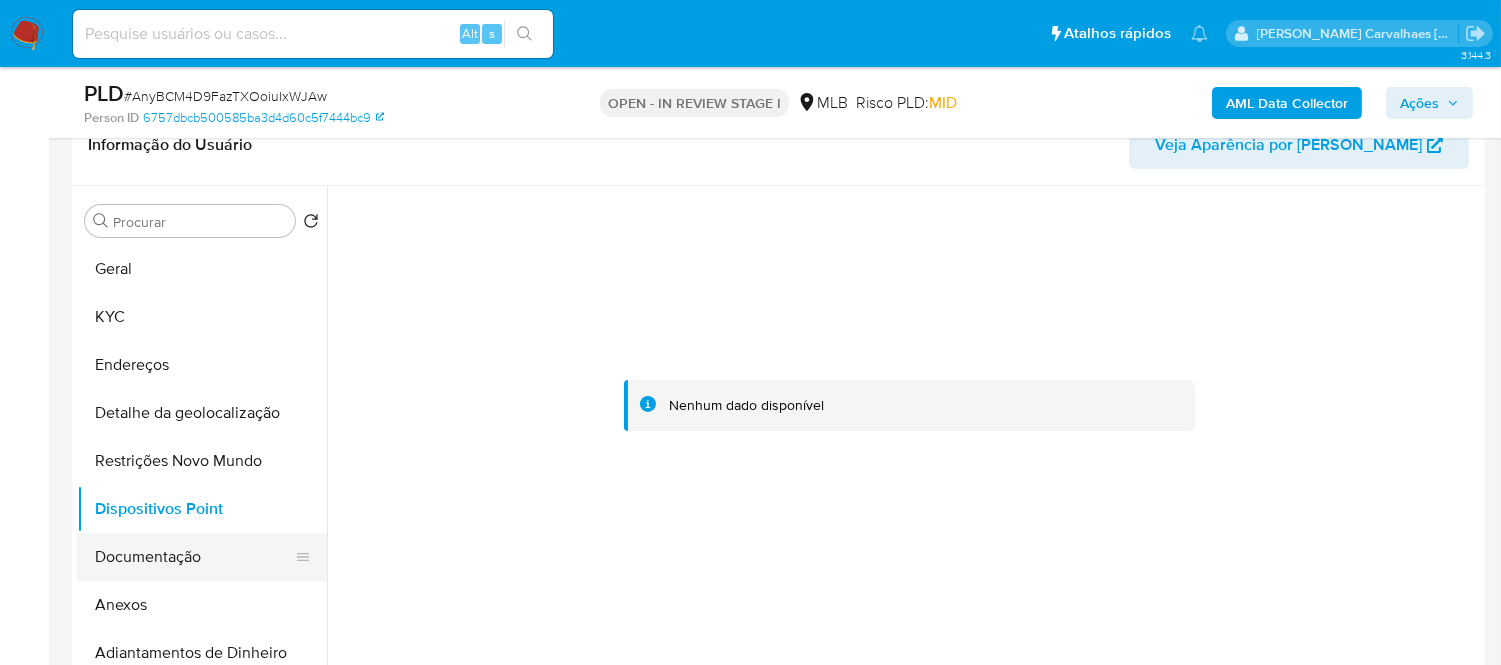 click on "Documentação" at bounding box center [194, 557] 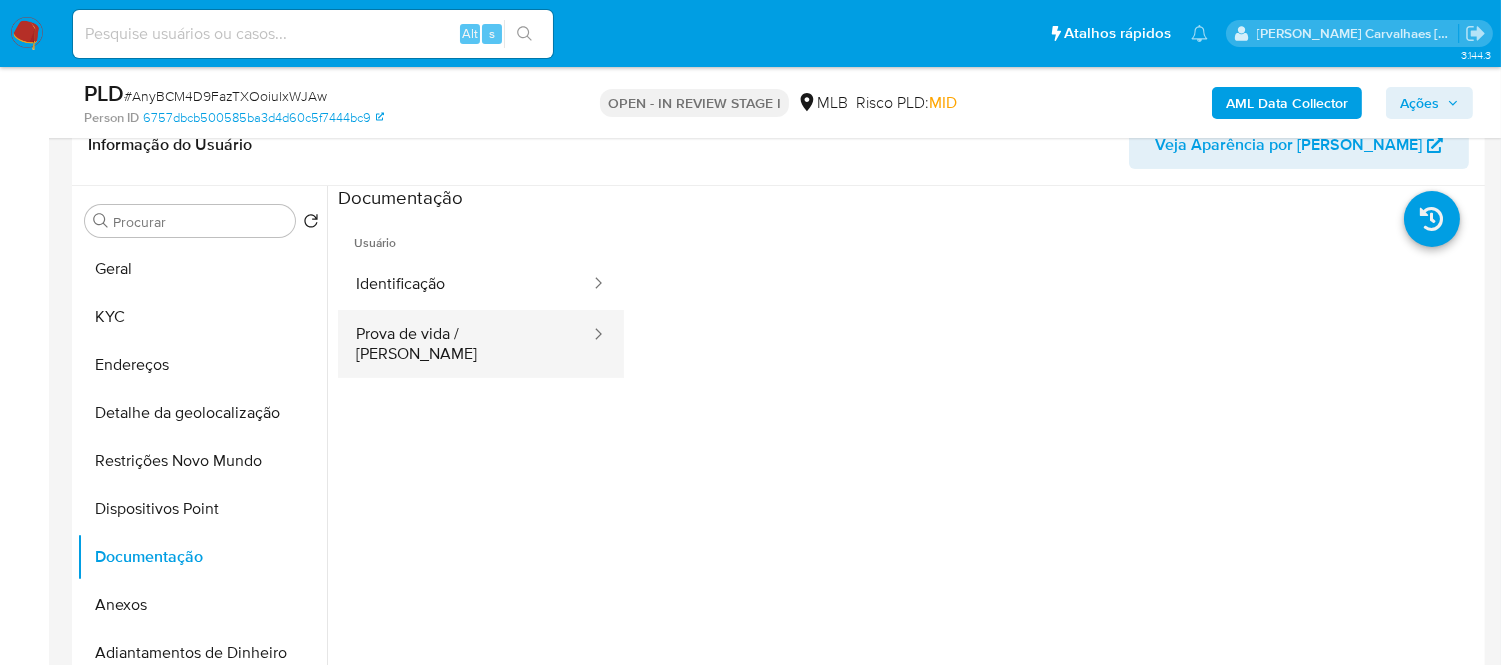 click on "Prova de vida / Selfie" at bounding box center (465, 344) 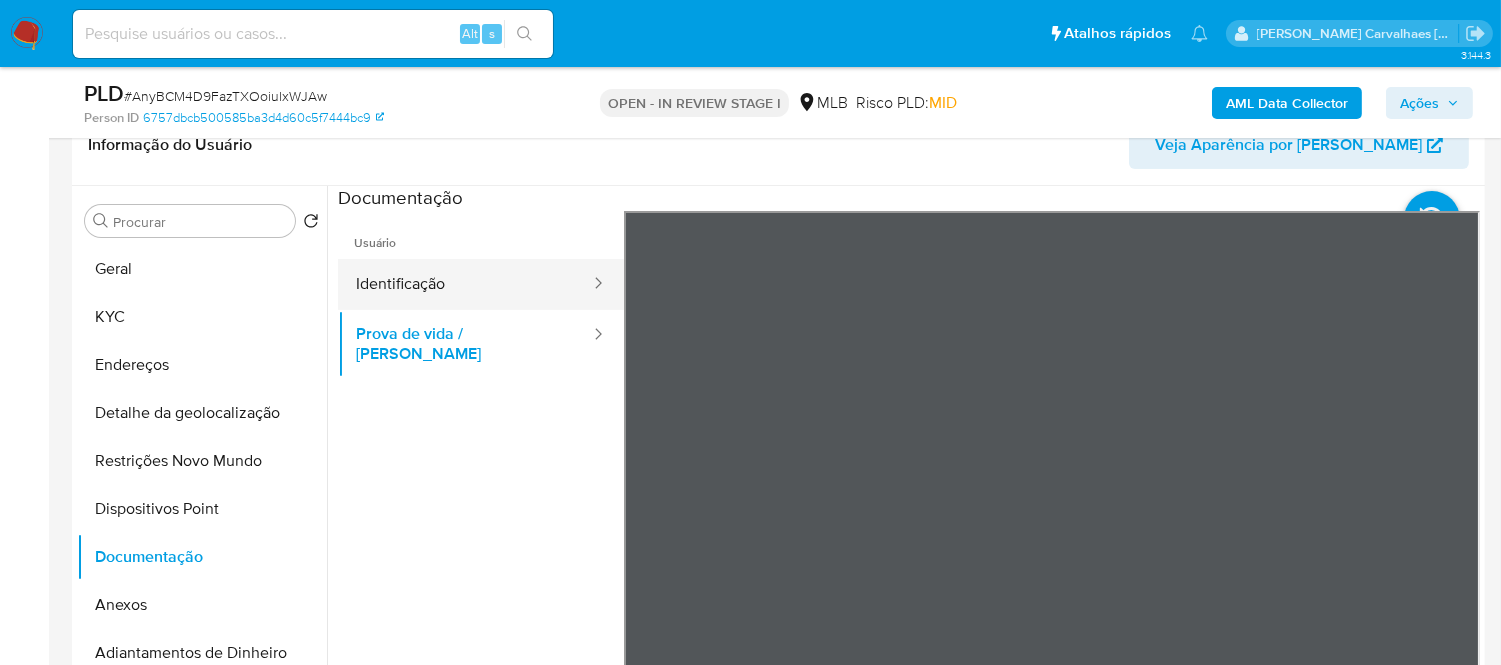 click on "Identificação" at bounding box center [465, 284] 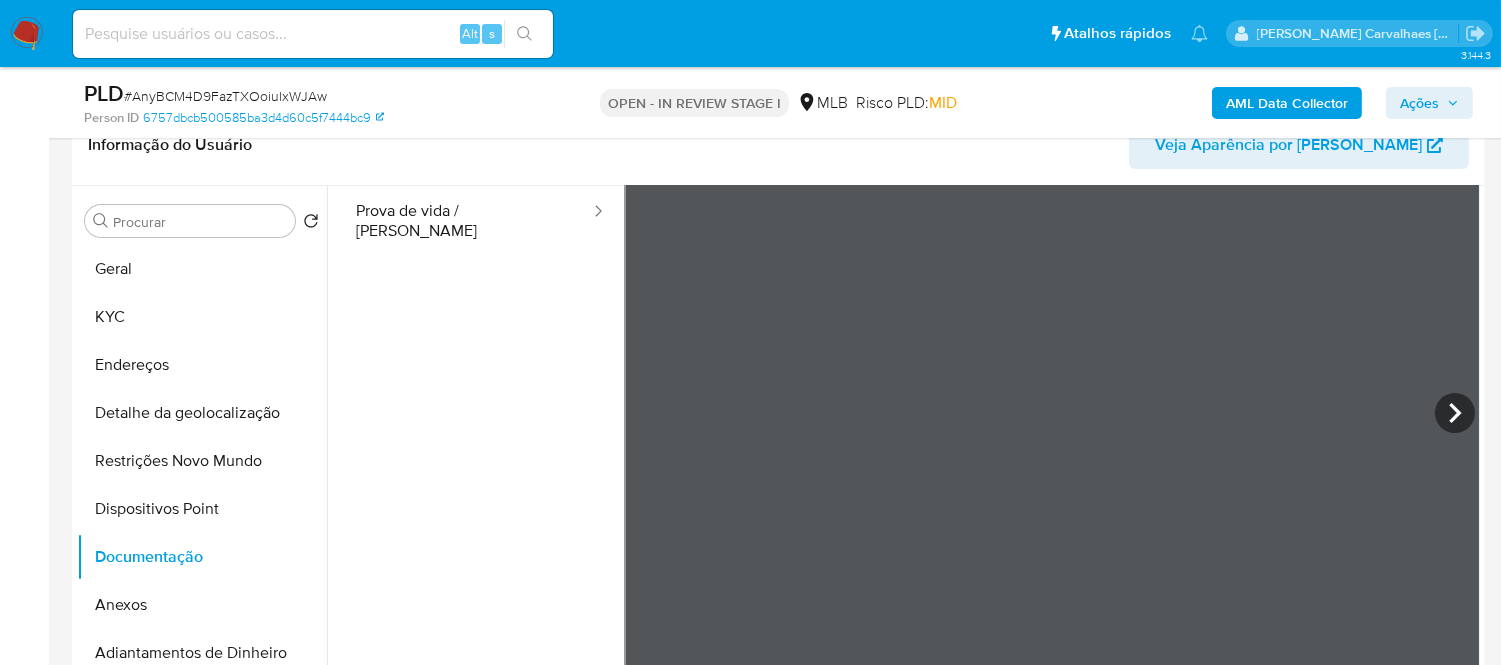 scroll, scrollTop: 168, scrollLeft: 0, axis: vertical 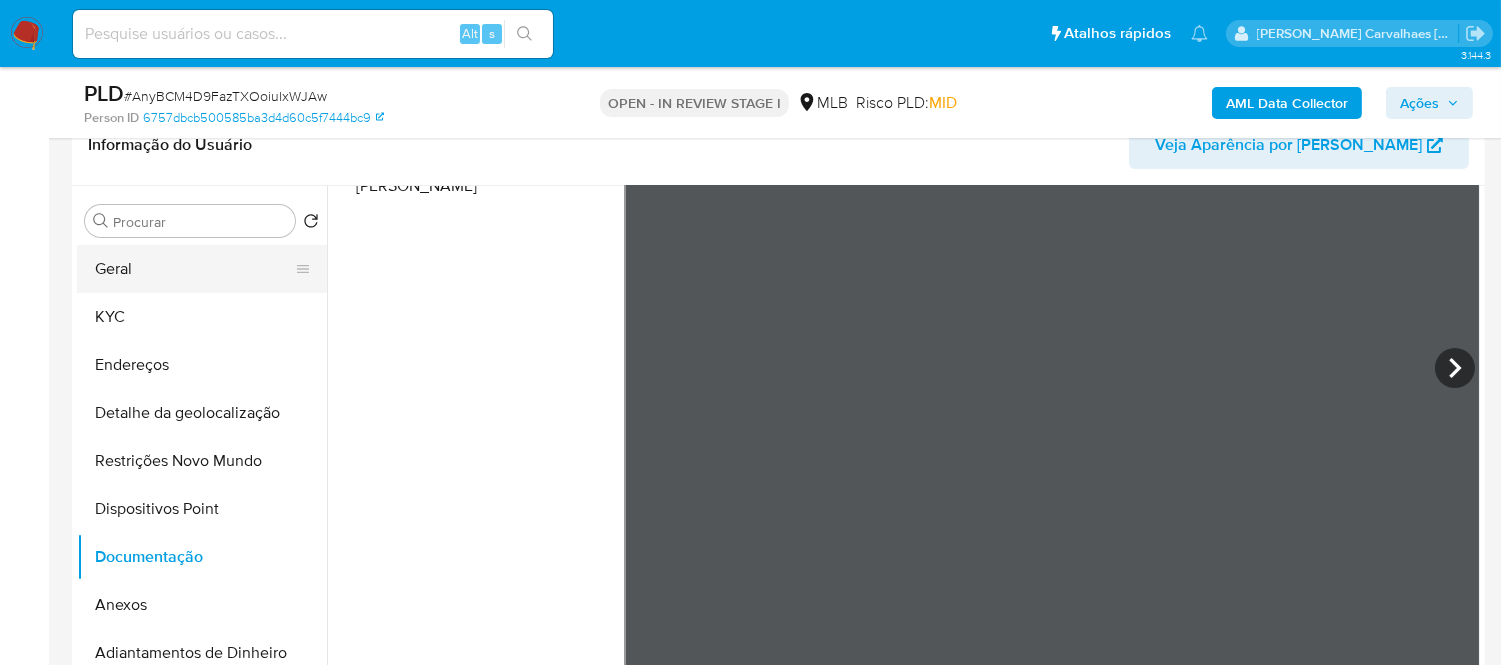 click on "Geral" at bounding box center [194, 269] 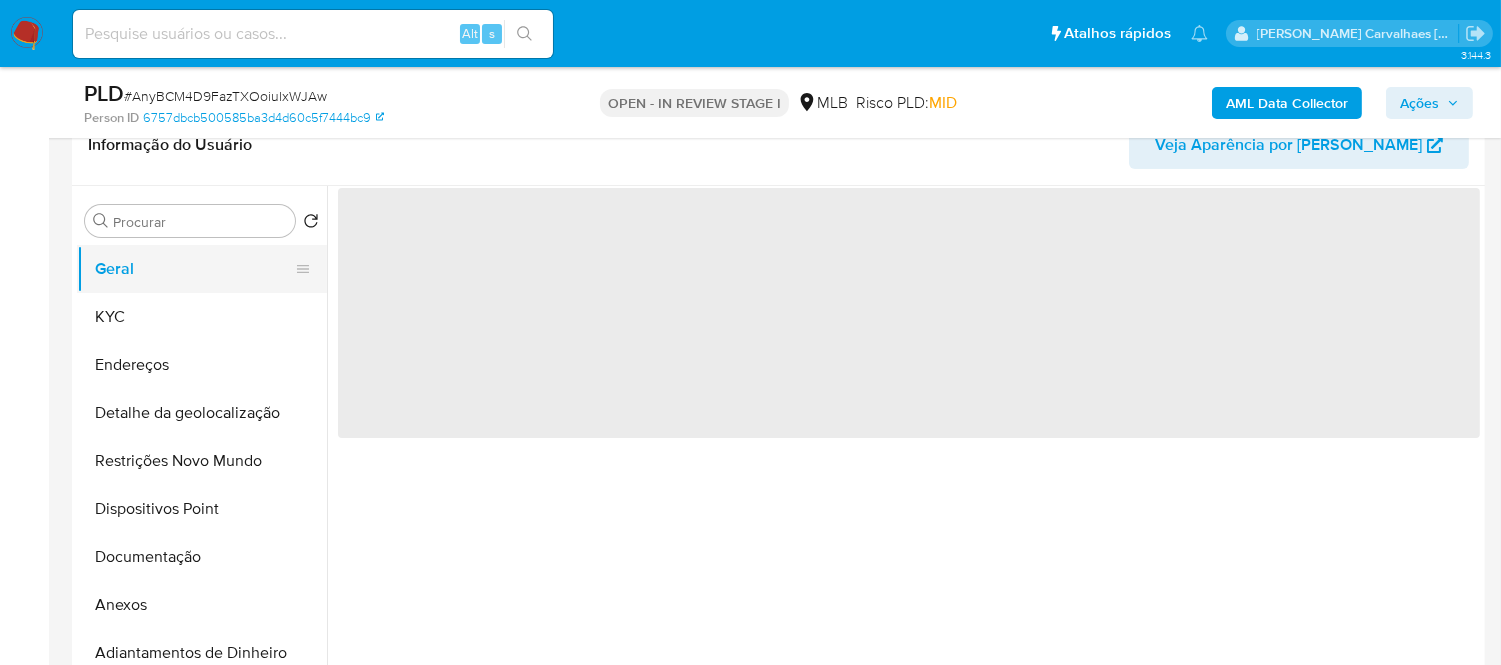 scroll, scrollTop: 0, scrollLeft: 0, axis: both 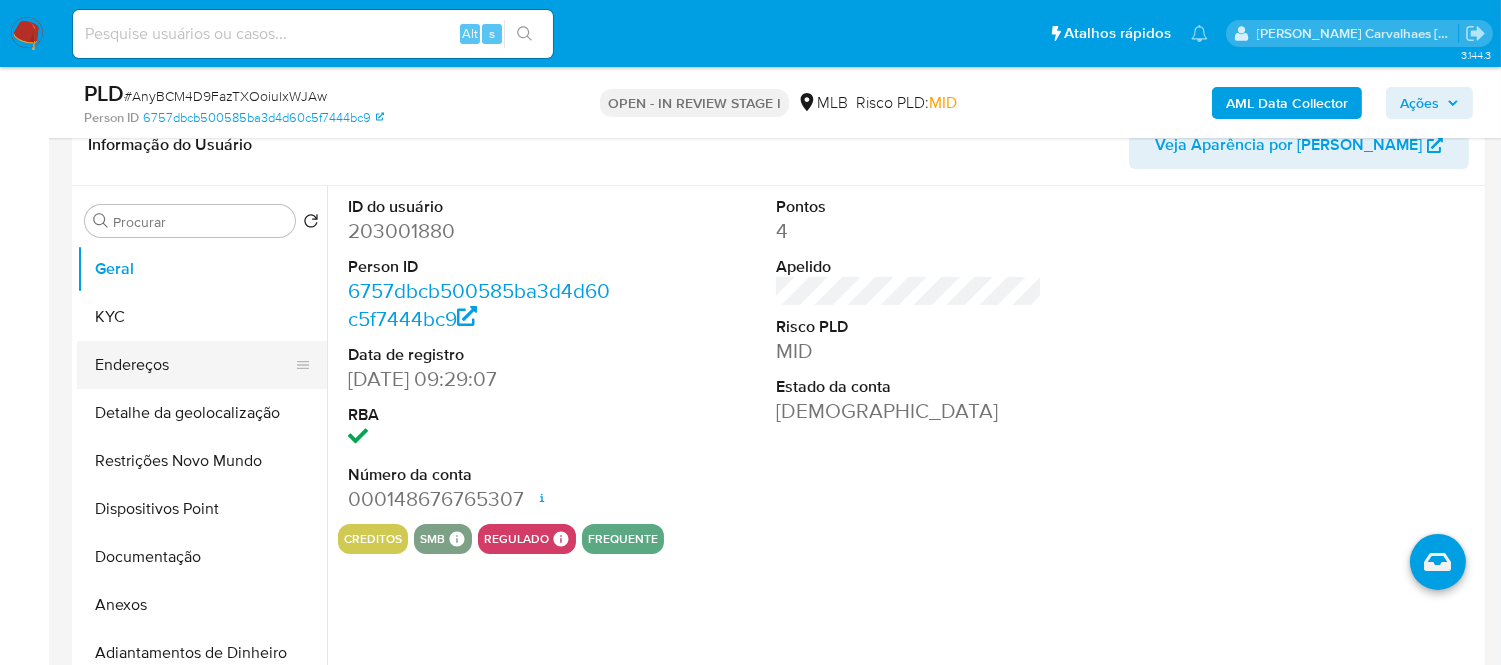 click on "Endereços" at bounding box center (194, 365) 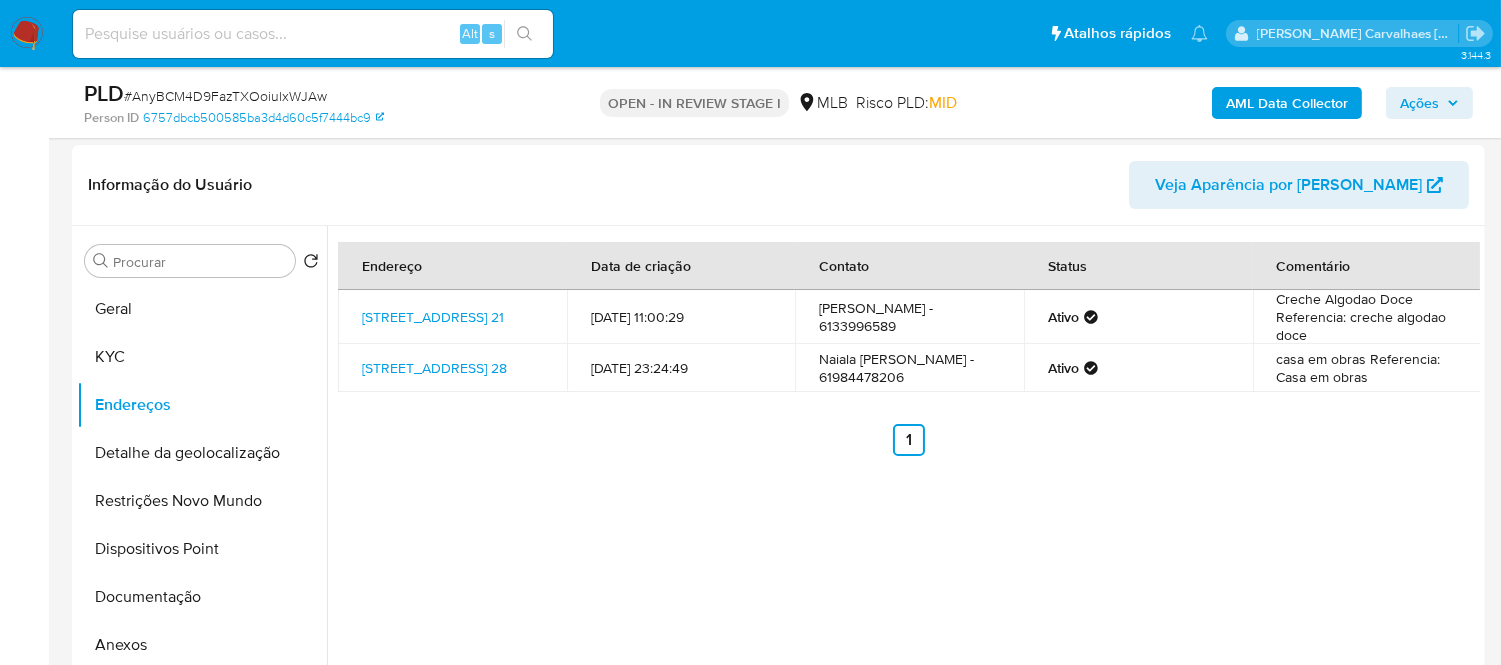 scroll, scrollTop: 222, scrollLeft: 0, axis: vertical 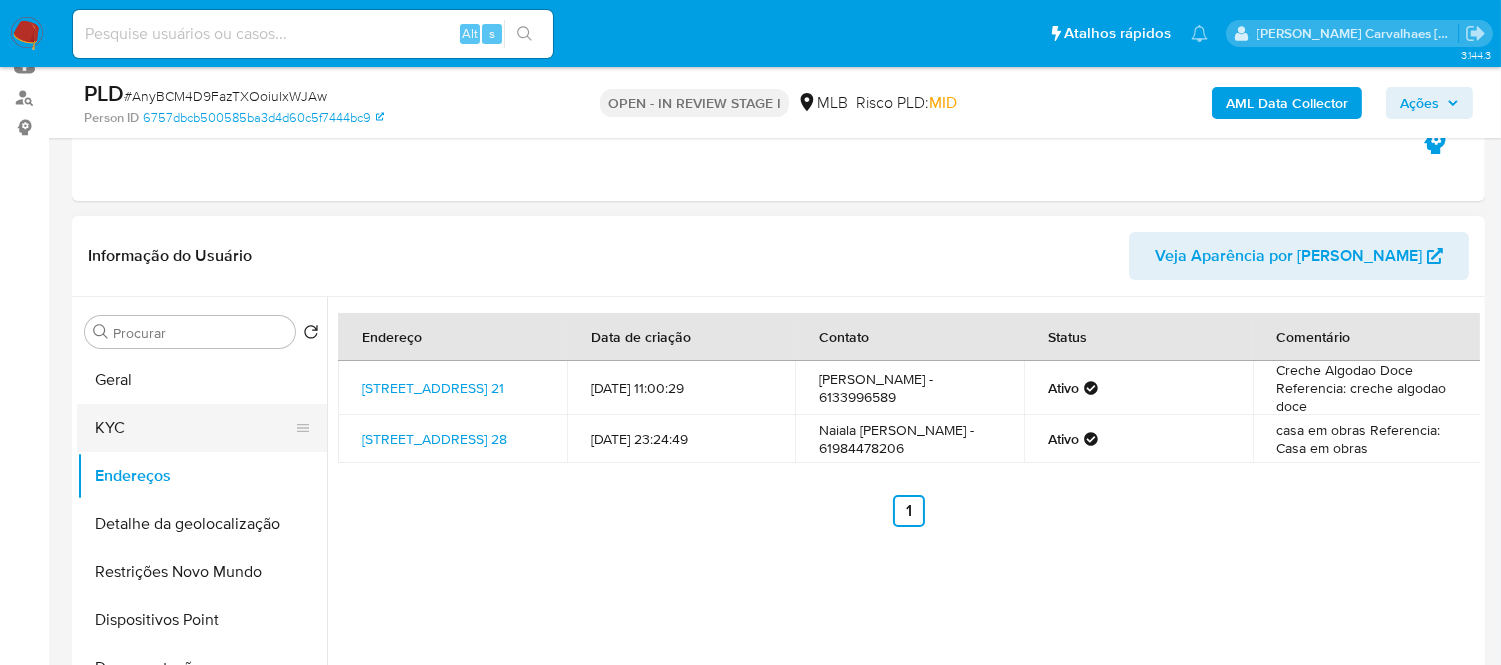 click on "KYC" at bounding box center (194, 428) 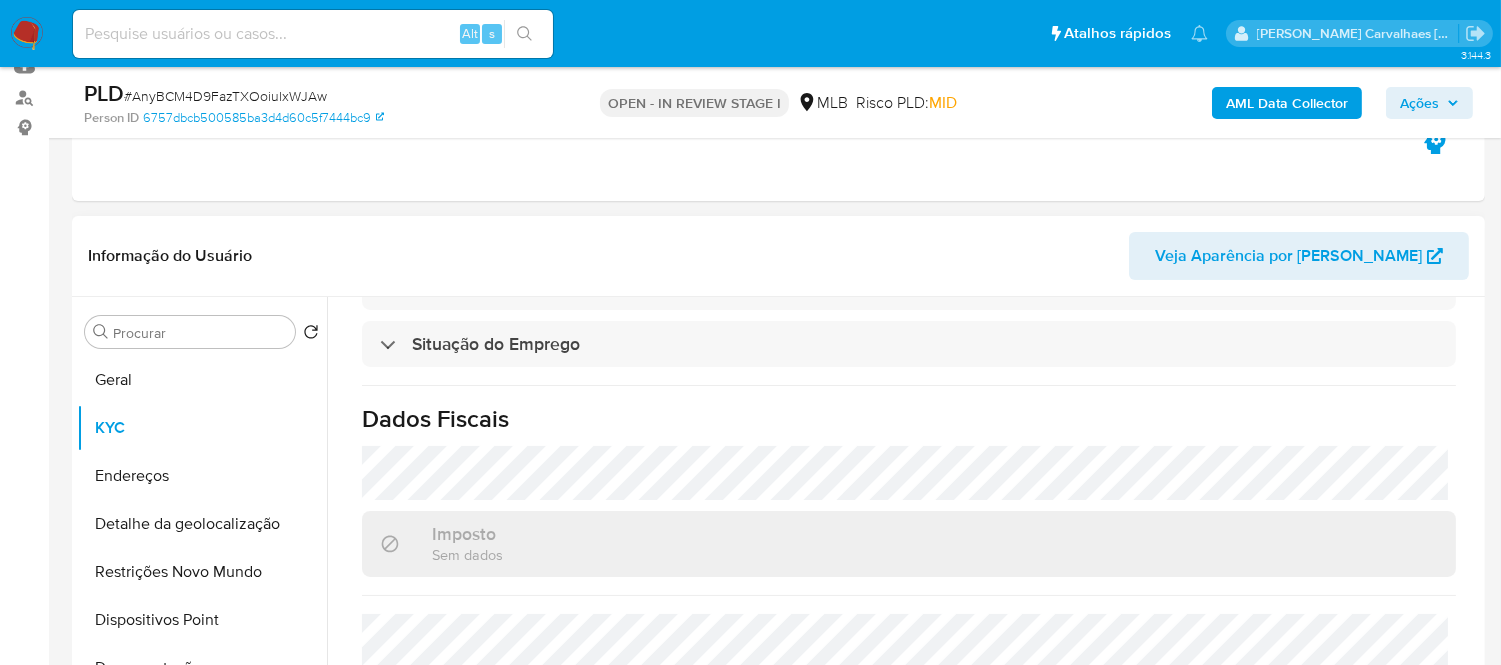scroll, scrollTop: 892, scrollLeft: 0, axis: vertical 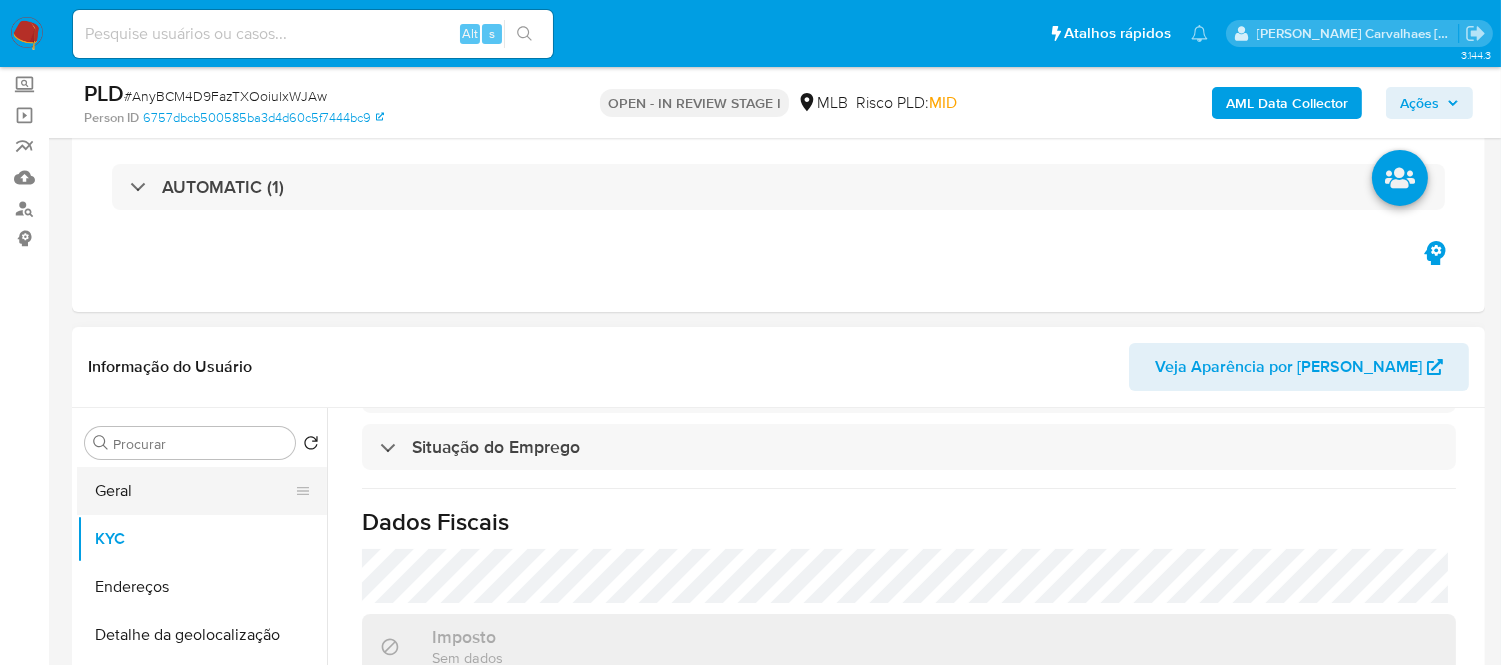 drag, startPoint x: 125, startPoint y: 492, endPoint x: 304, endPoint y: 482, distance: 179.27911 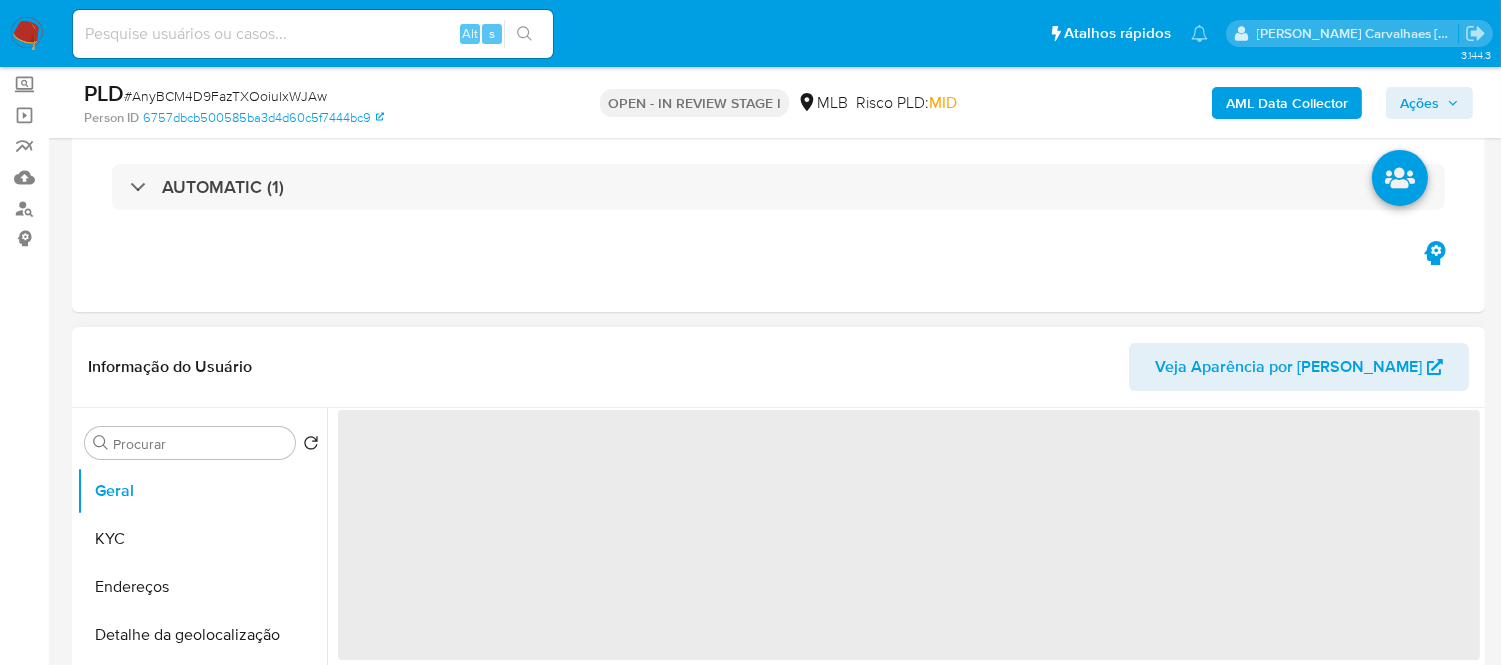 scroll, scrollTop: 0, scrollLeft: 0, axis: both 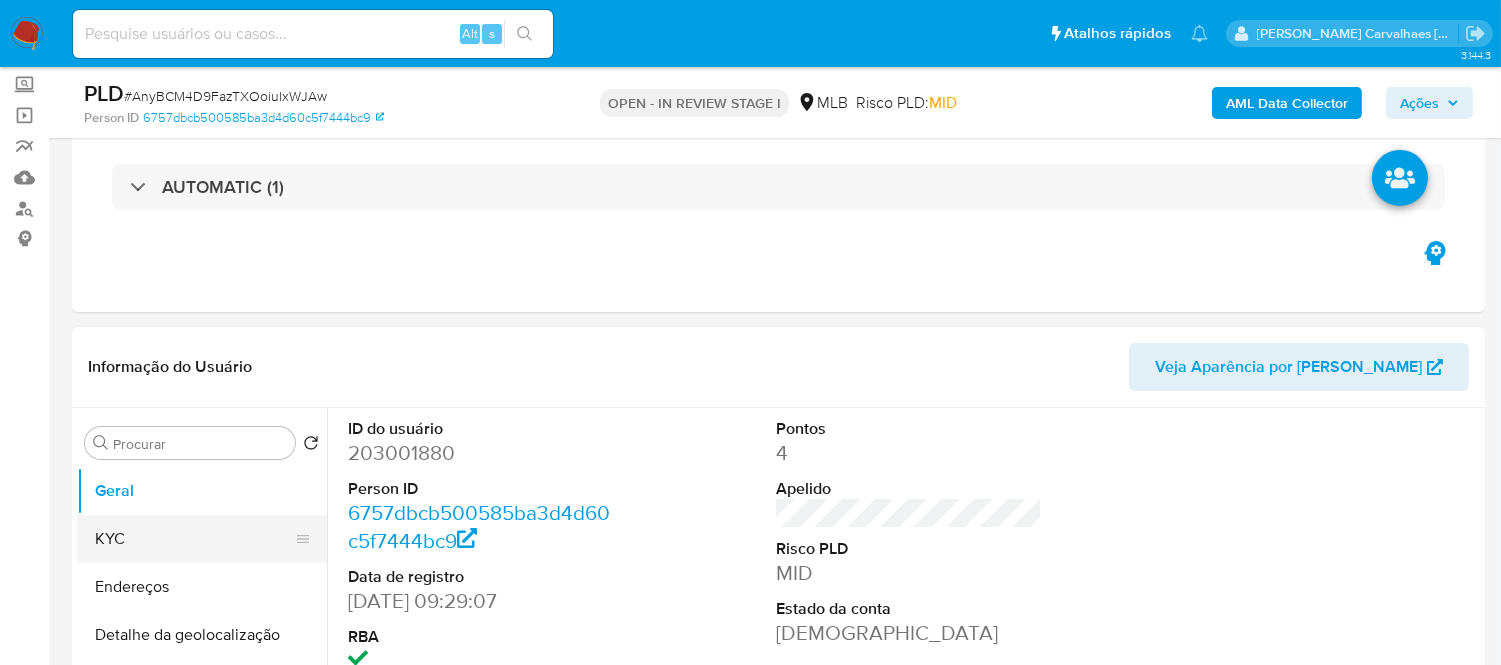 click on "KYC" at bounding box center [194, 539] 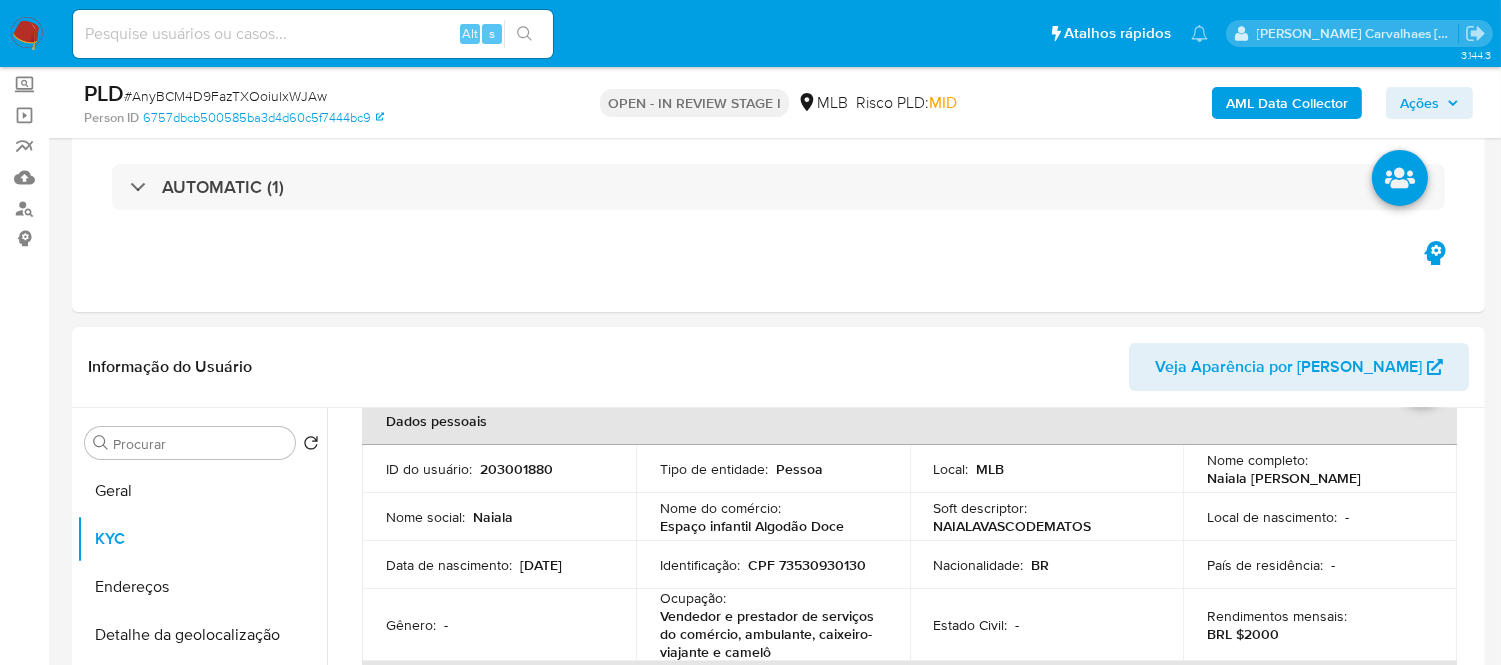 scroll, scrollTop: 111, scrollLeft: 0, axis: vertical 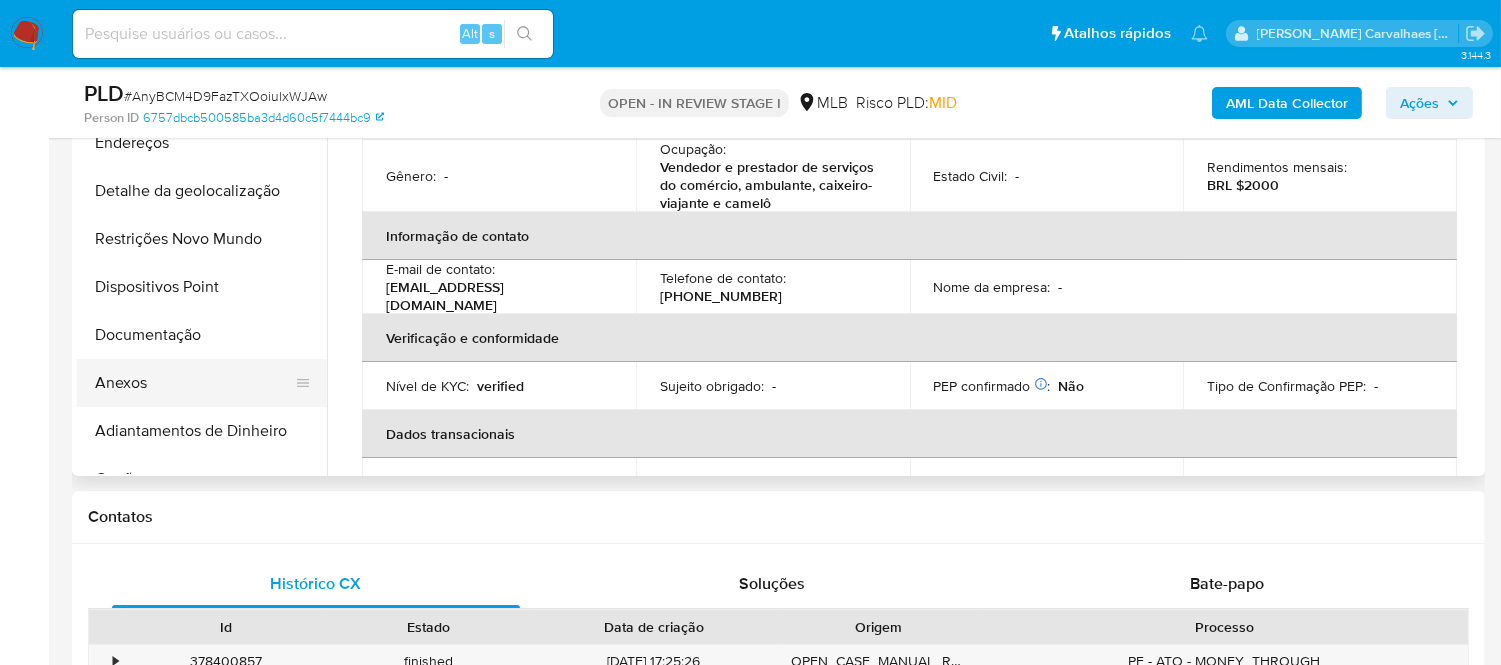 click on "Anexos" at bounding box center [194, 383] 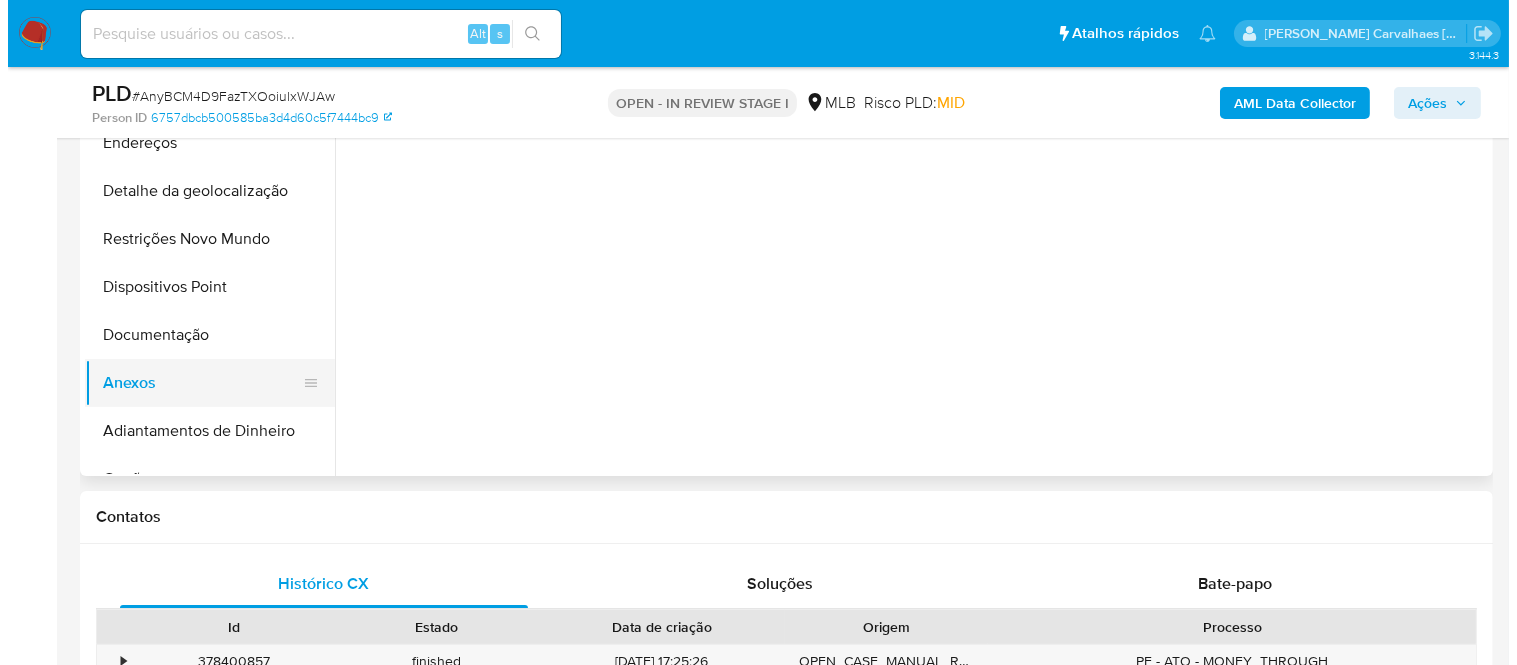 scroll, scrollTop: 0, scrollLeft: 0, axis: both 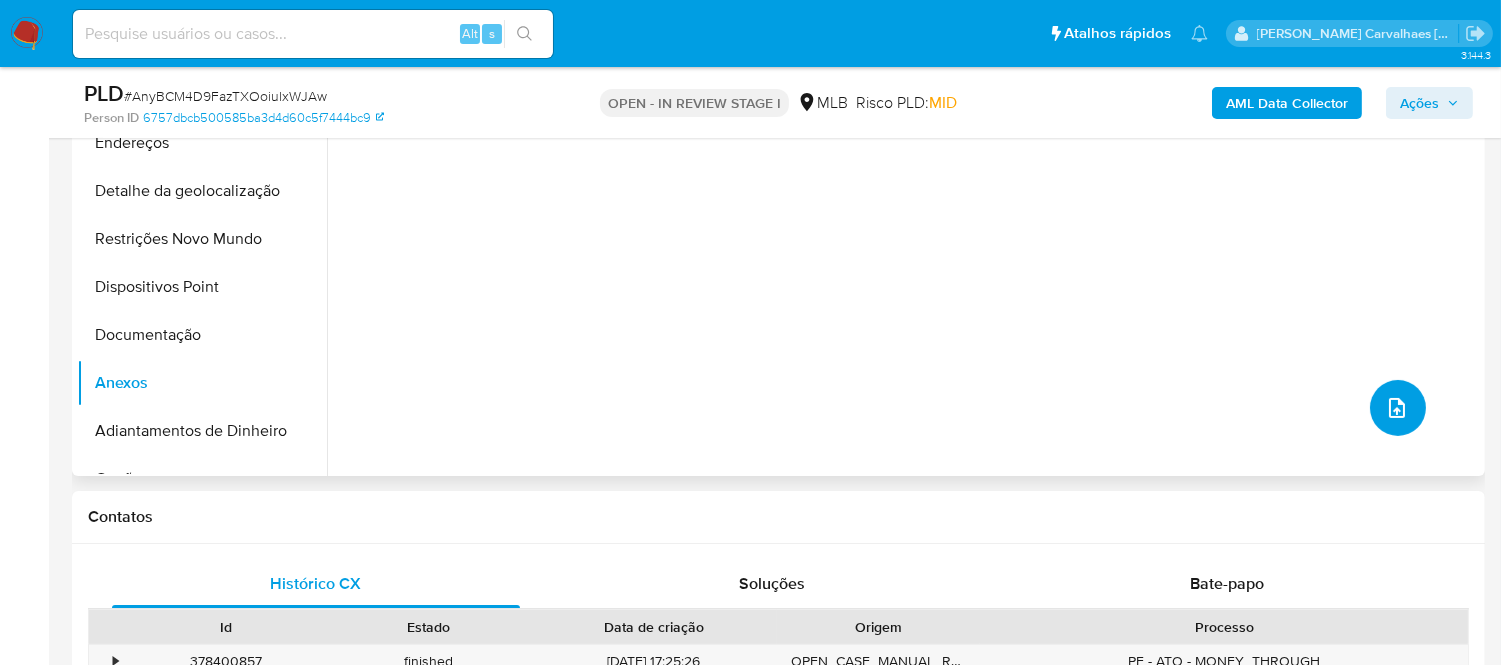 click 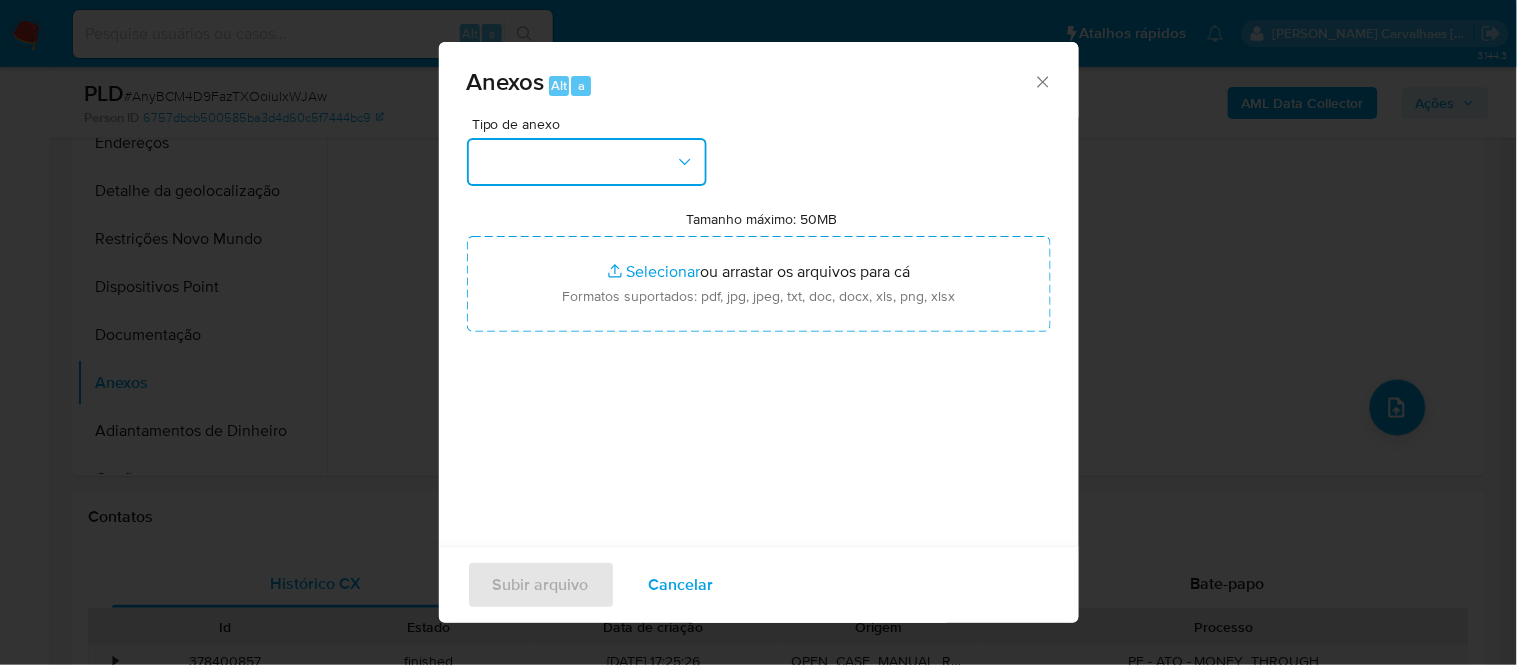 click 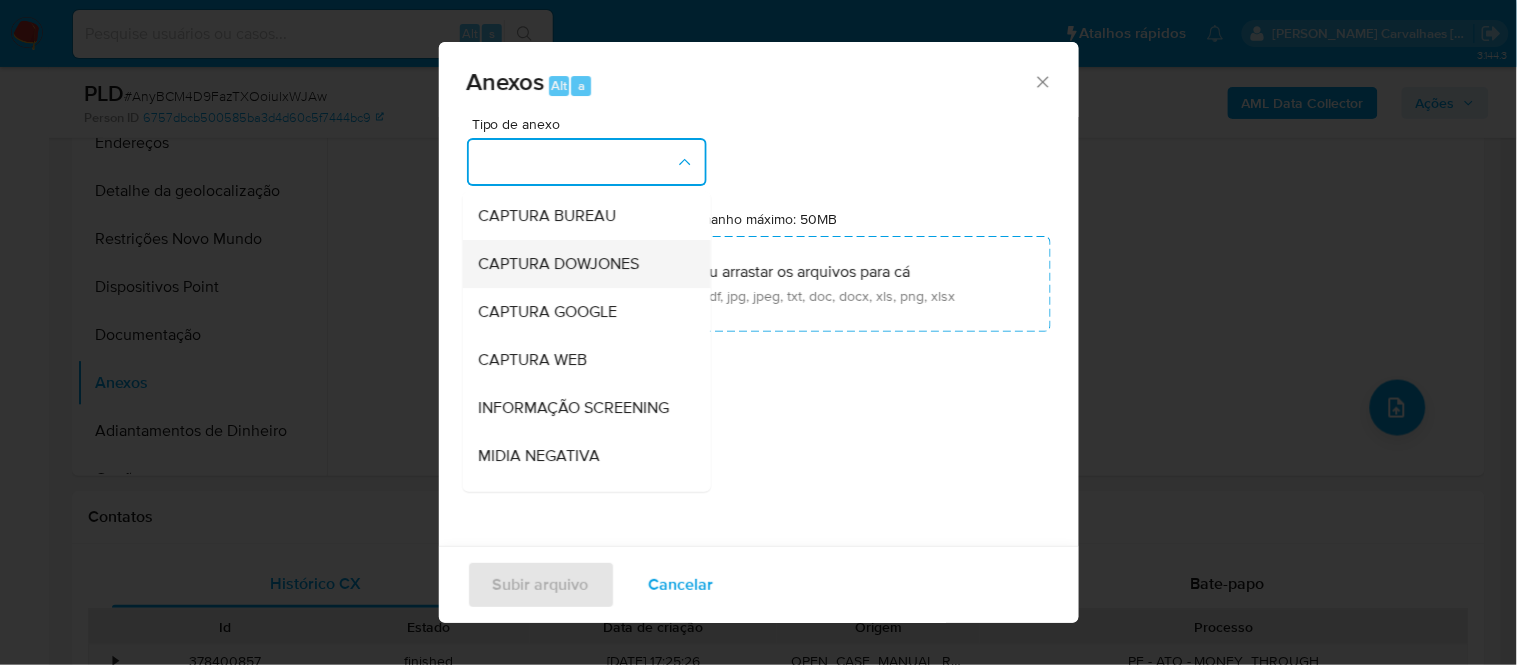 type 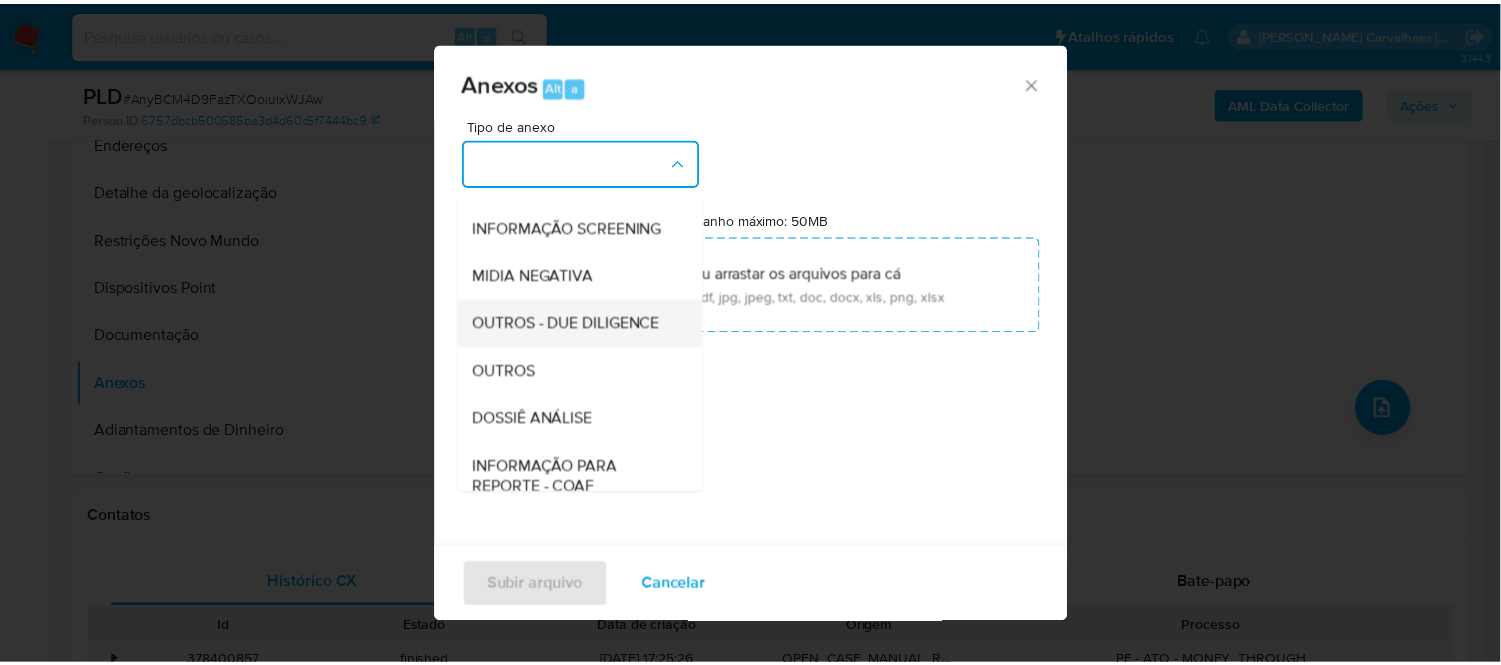 scroll, scrollTop: 186, scrollLeft: 0, axis: vertical 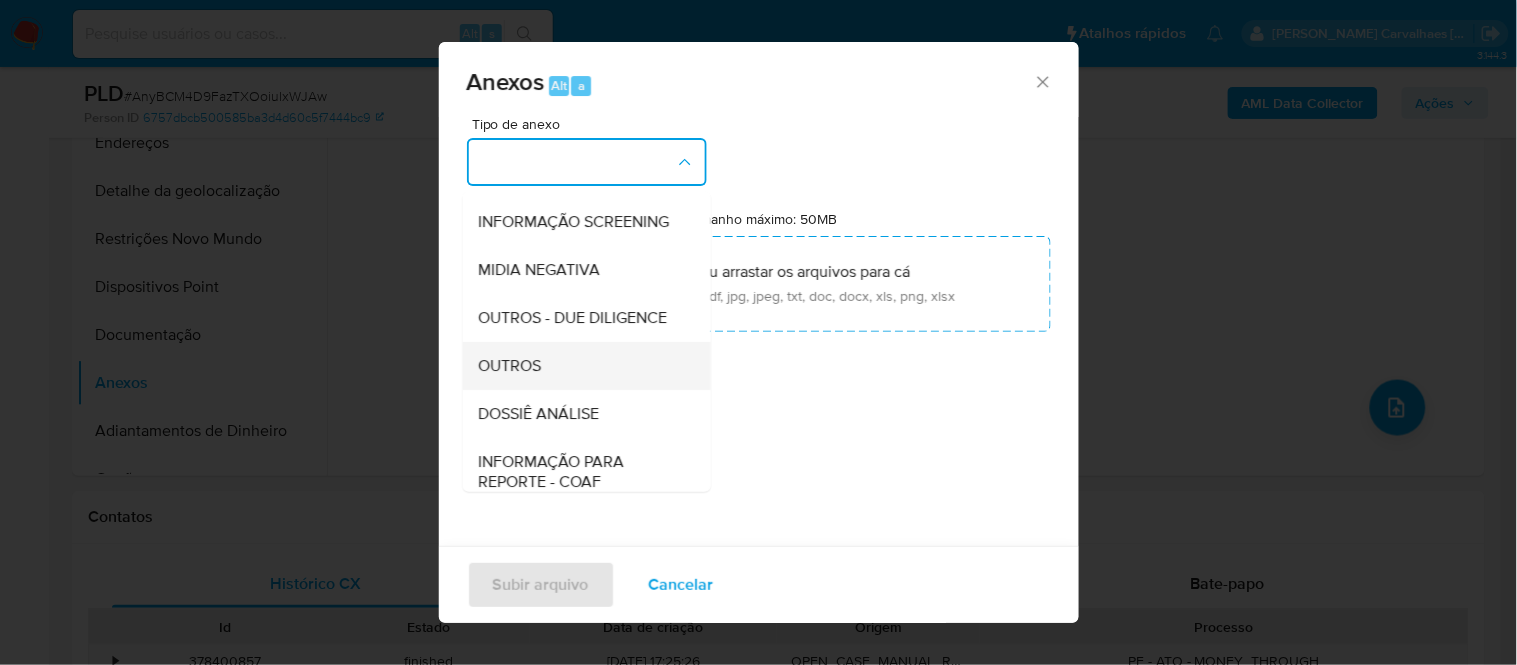 click on "OUTROS" at bounding box center (580, 365) 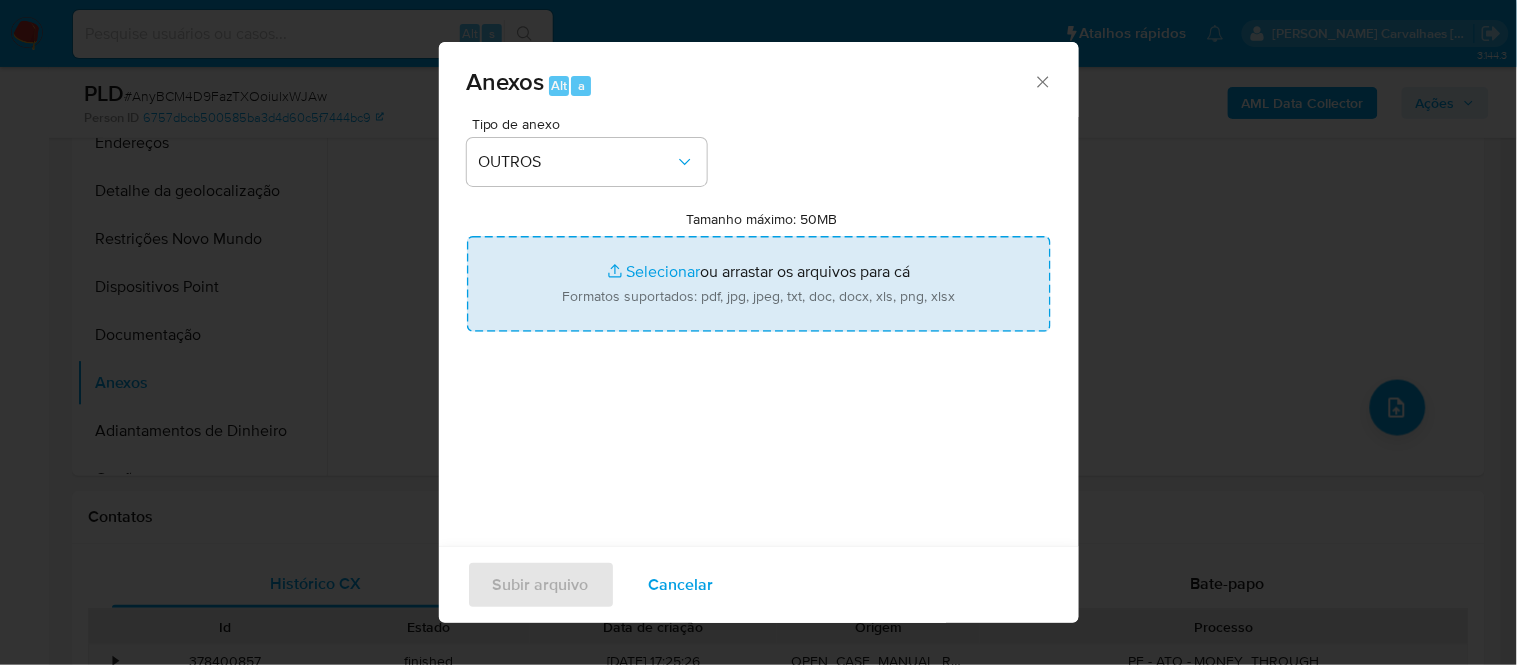 click on "Tamanho máximo: 50MB Selecionar arquivos" at bounding box center [759, 284] 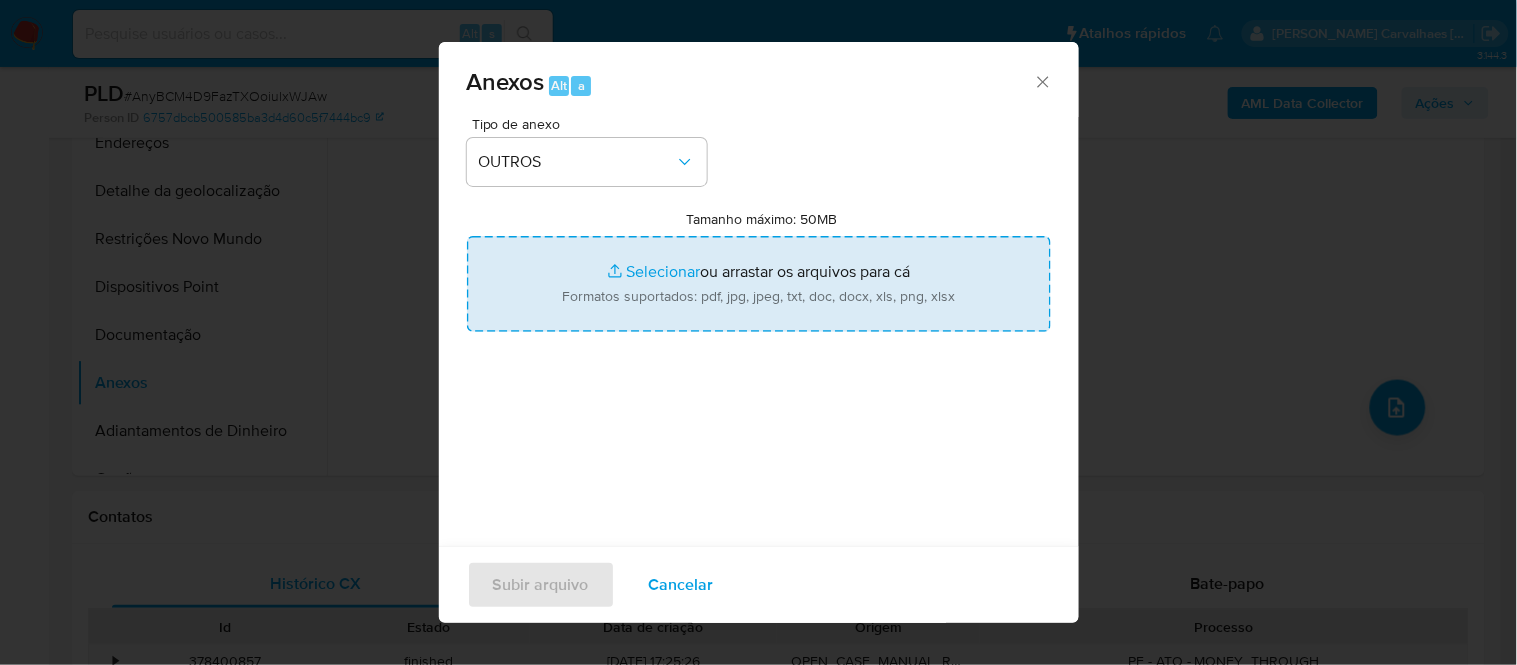 type on "C:\fakepath\SAR - xxxx - CPF 73530930130 - NAIALA VASCO DE MATOS.pdf" 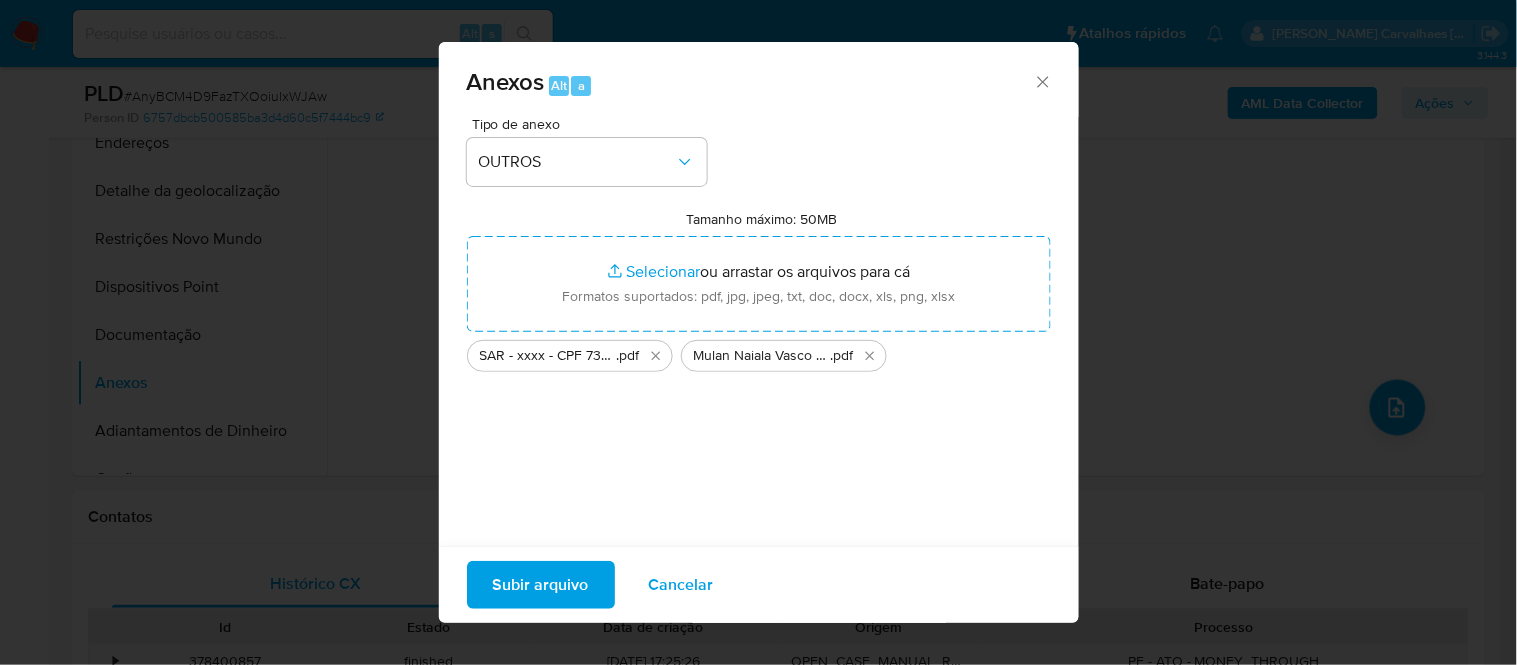 click on "Subir arquivo" at bounding box center (541, 585) 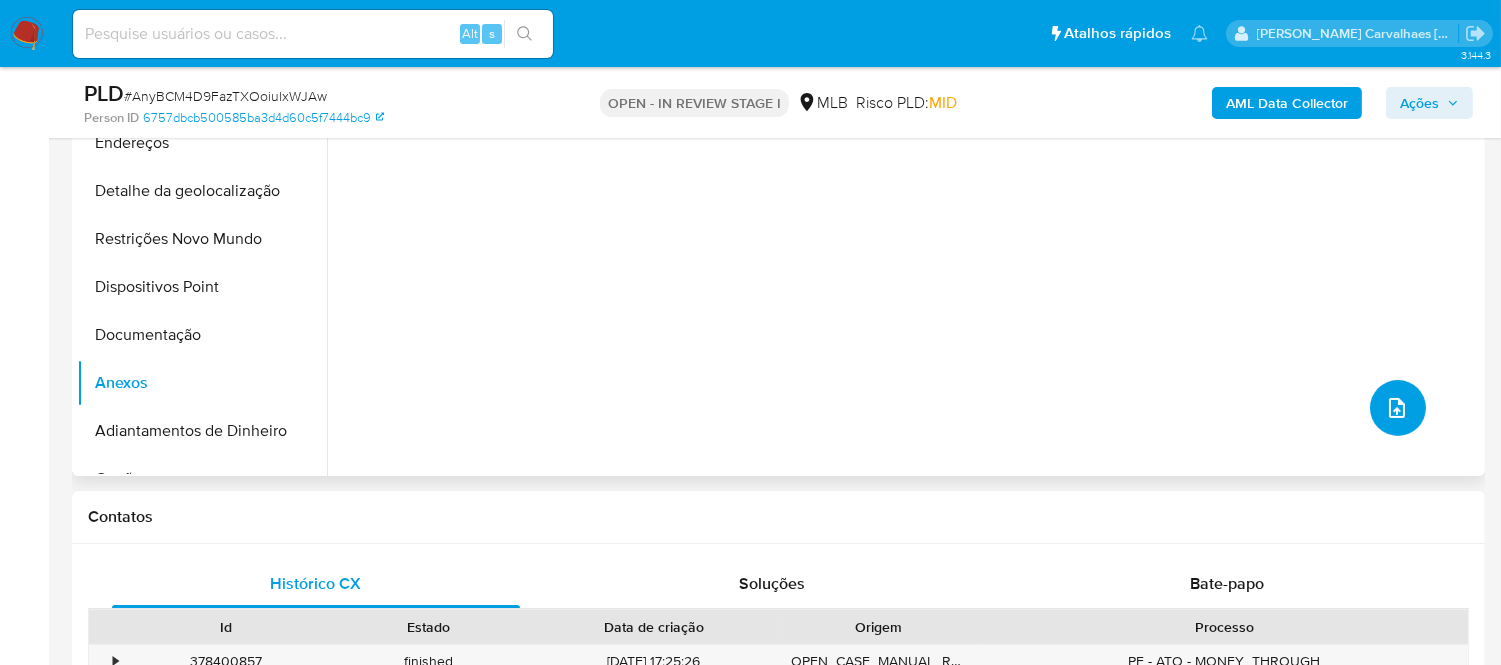 click 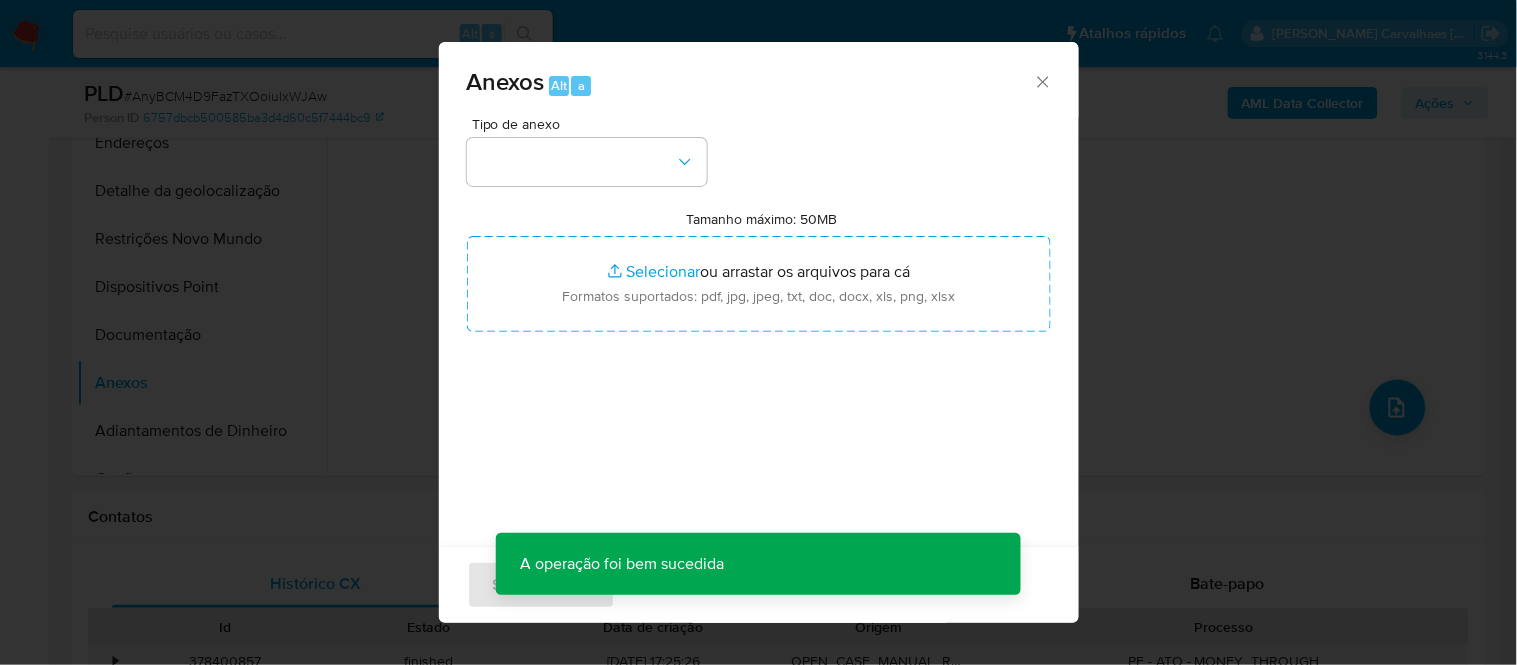 click 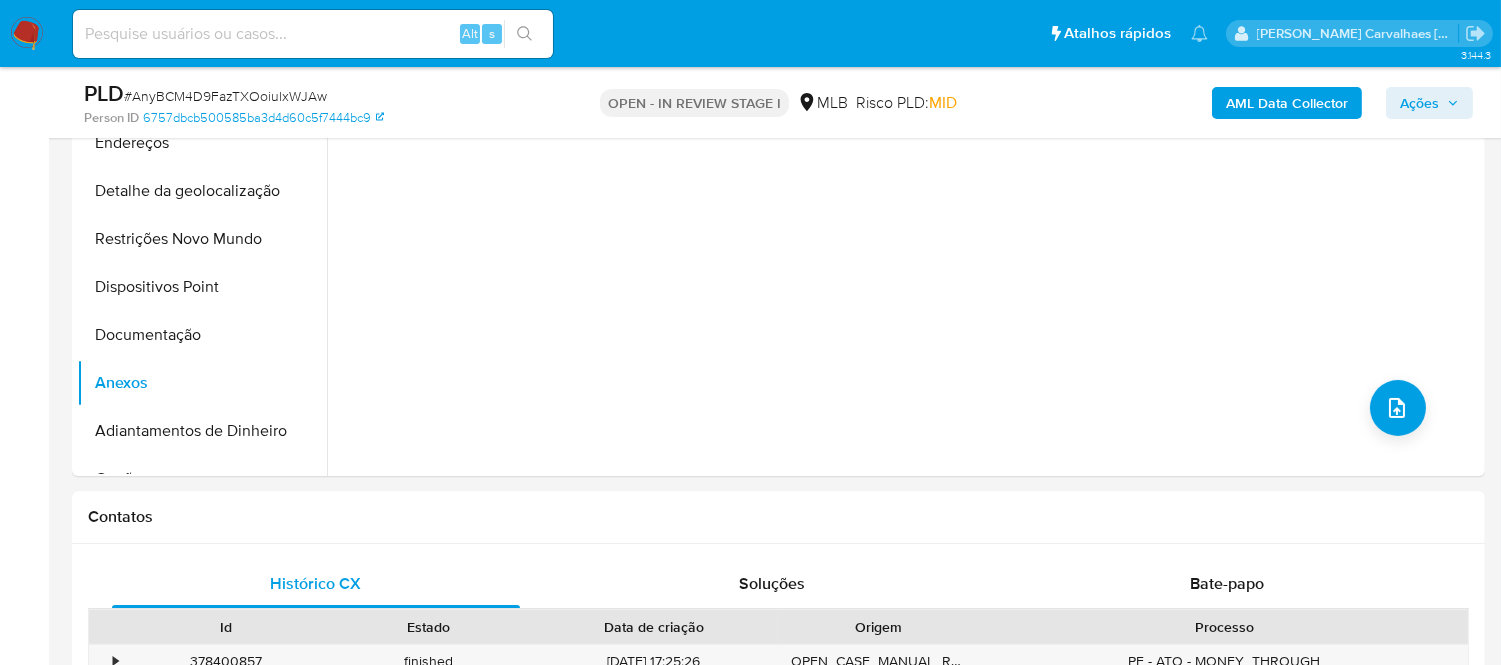 click on "Ações" at bounding box center (1419, 103) 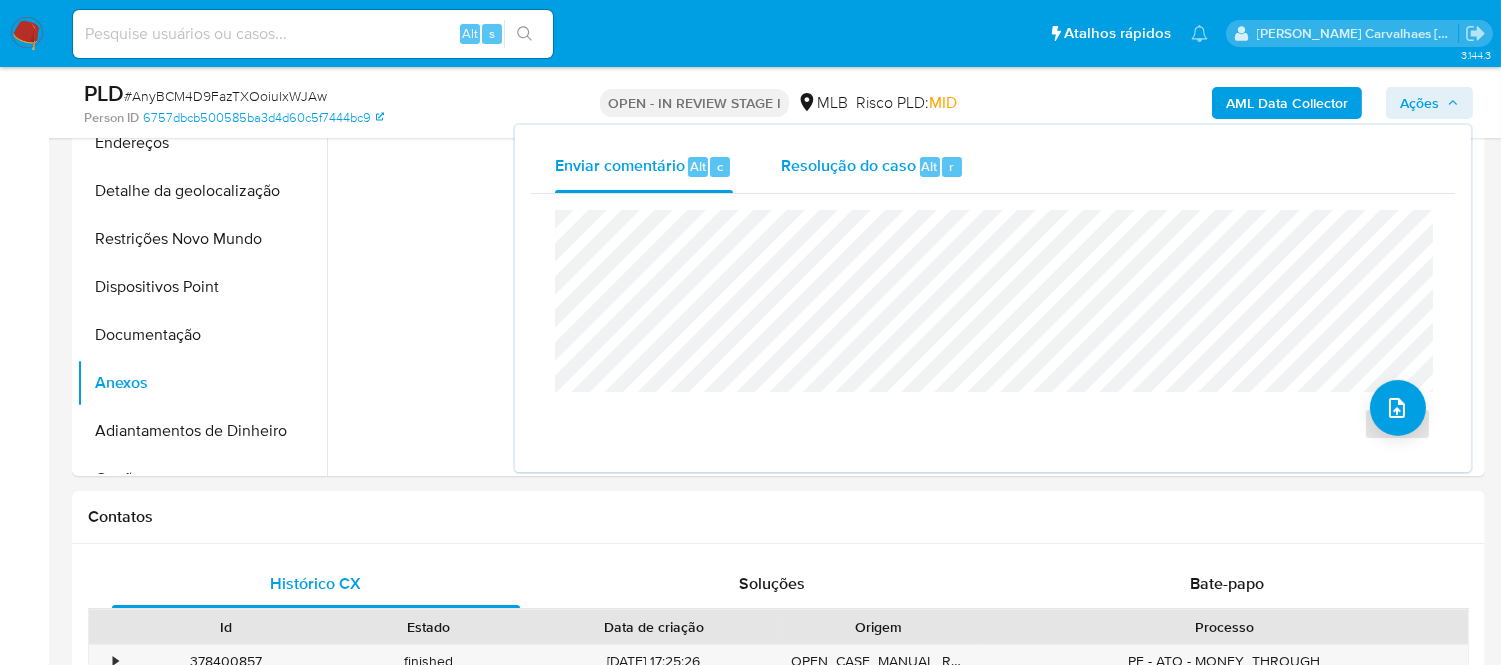 click on "Resolução do caso" at bounding box center (848, 165) 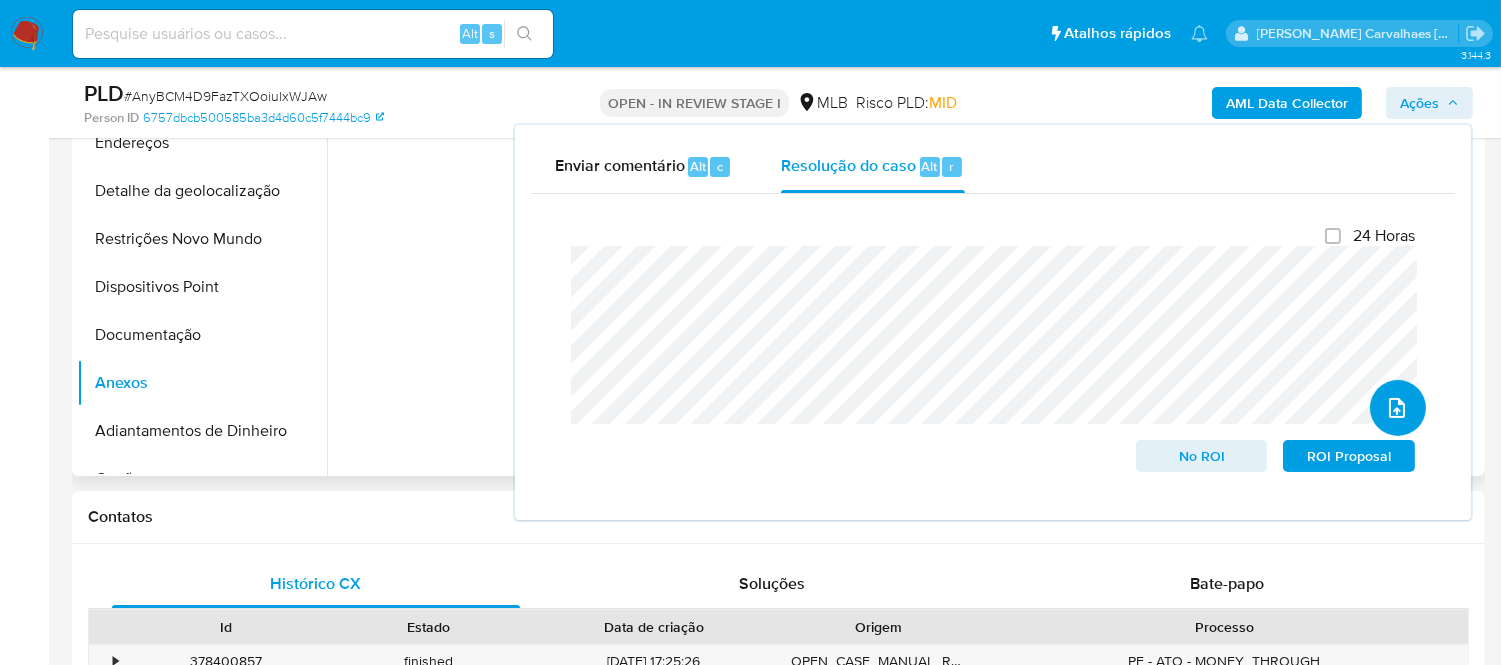 click at bounding box center [1398, 408] 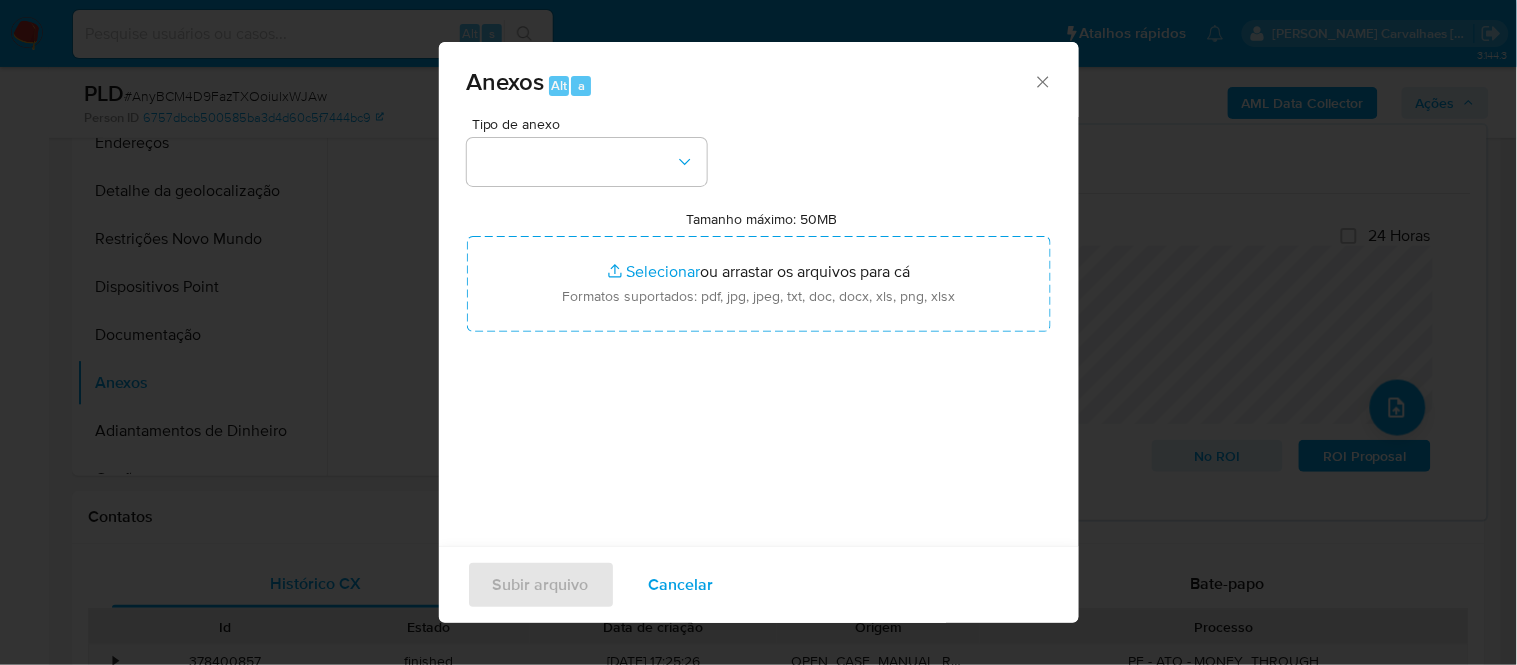 click 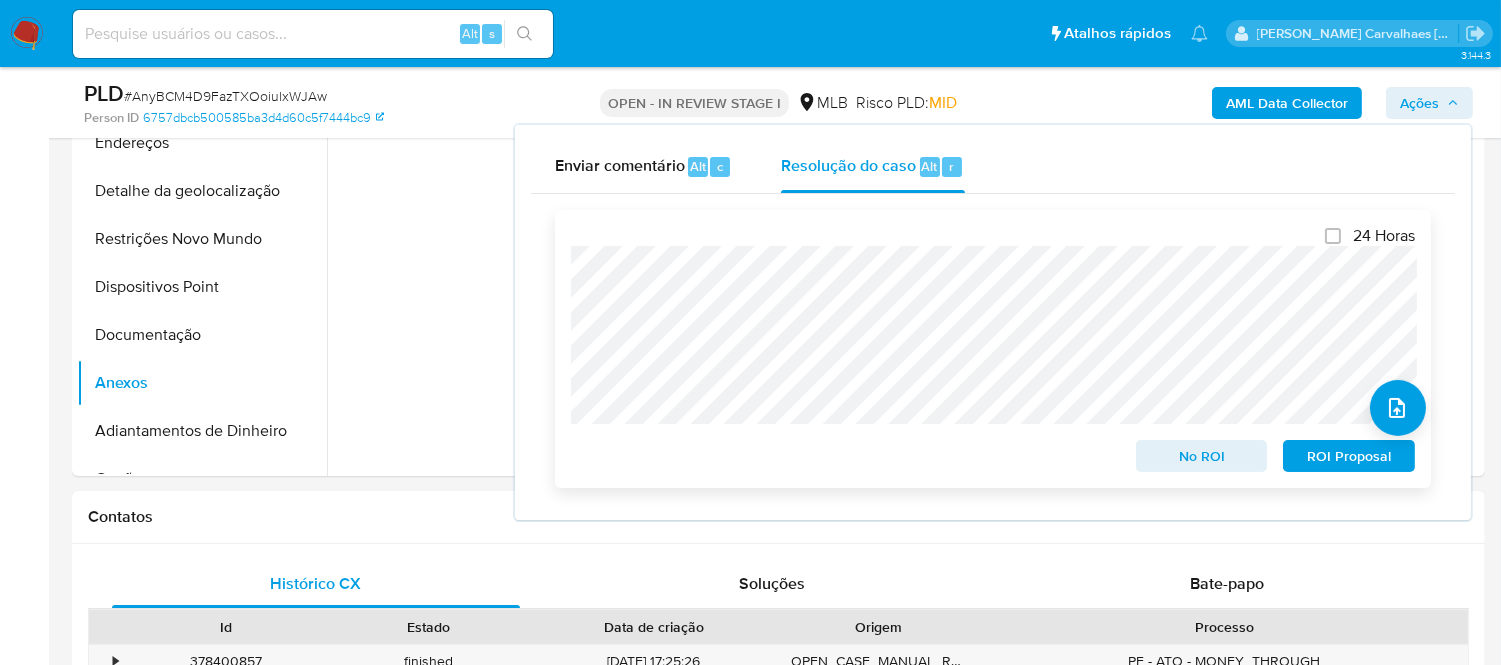 click on "ROI Proposal" at bounding box center [1349, 456] 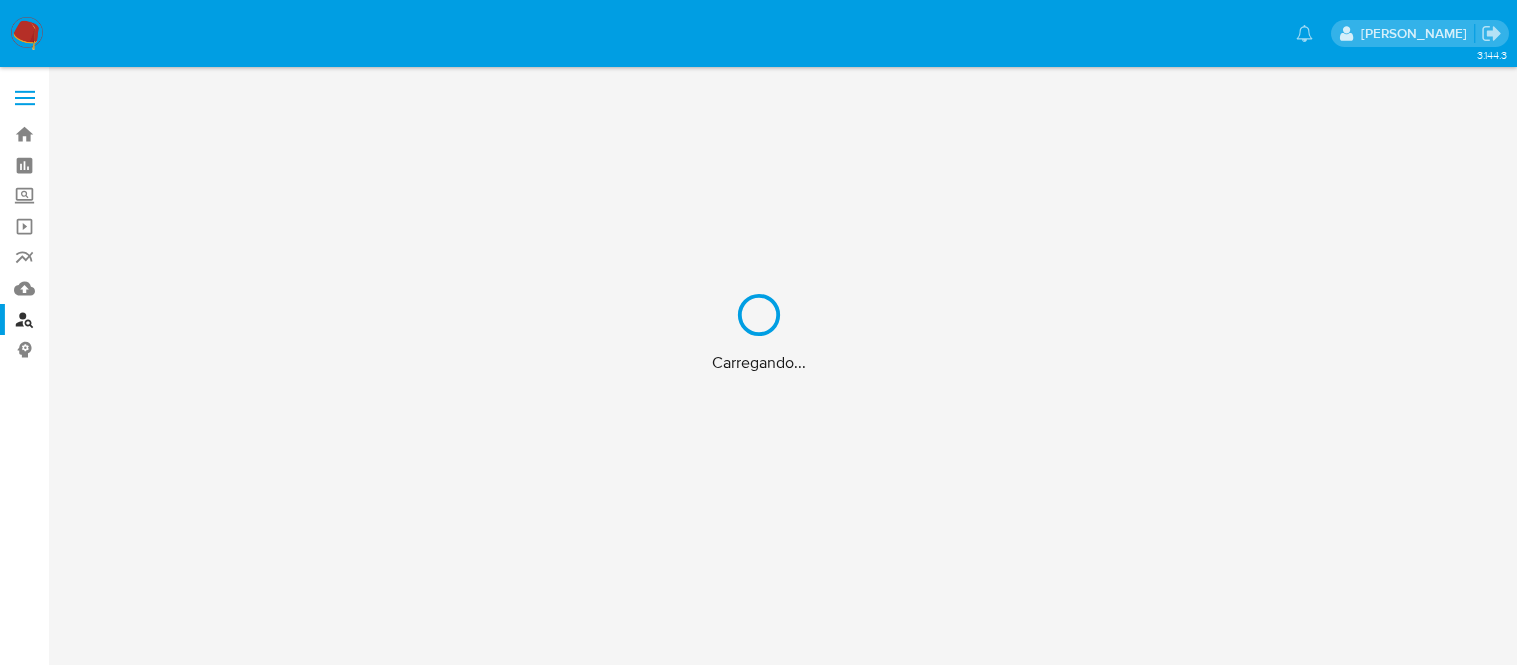 scroll, scrollTop: 0, scrollLeft: 0, axis: both 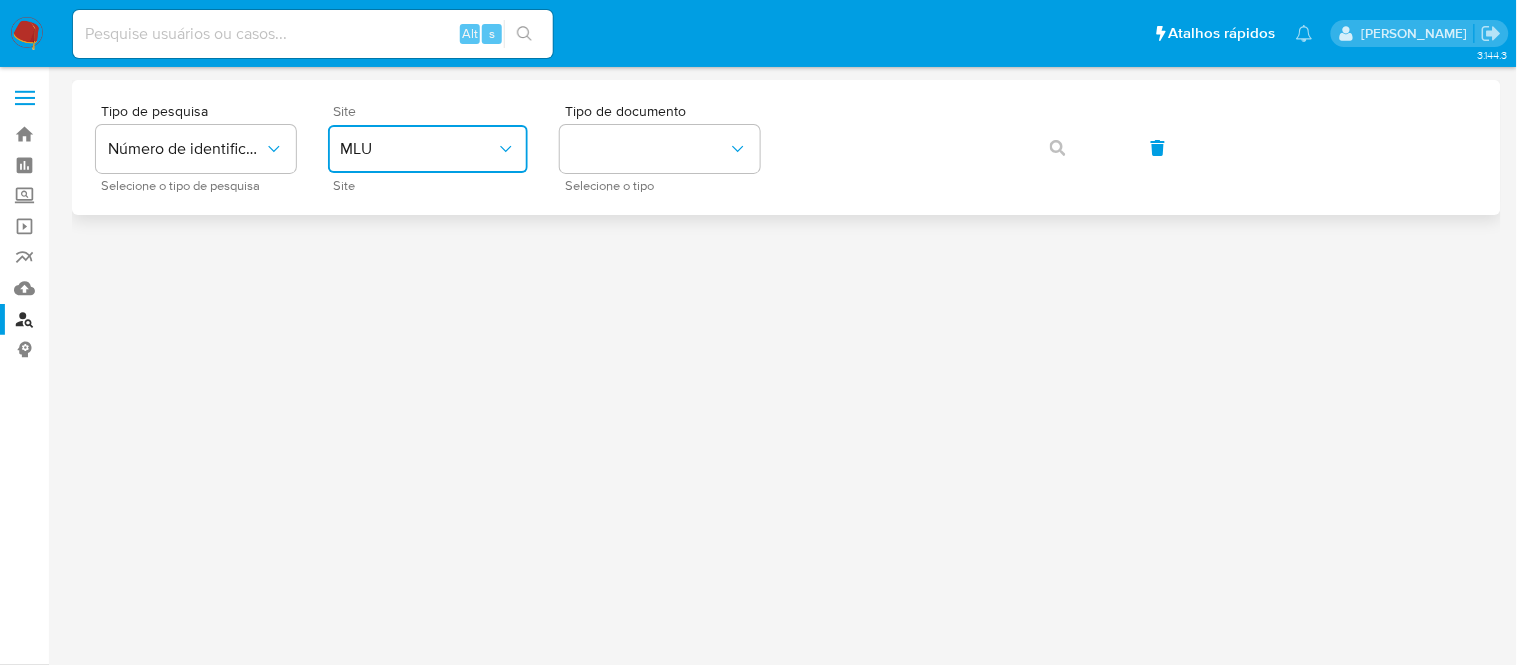 click 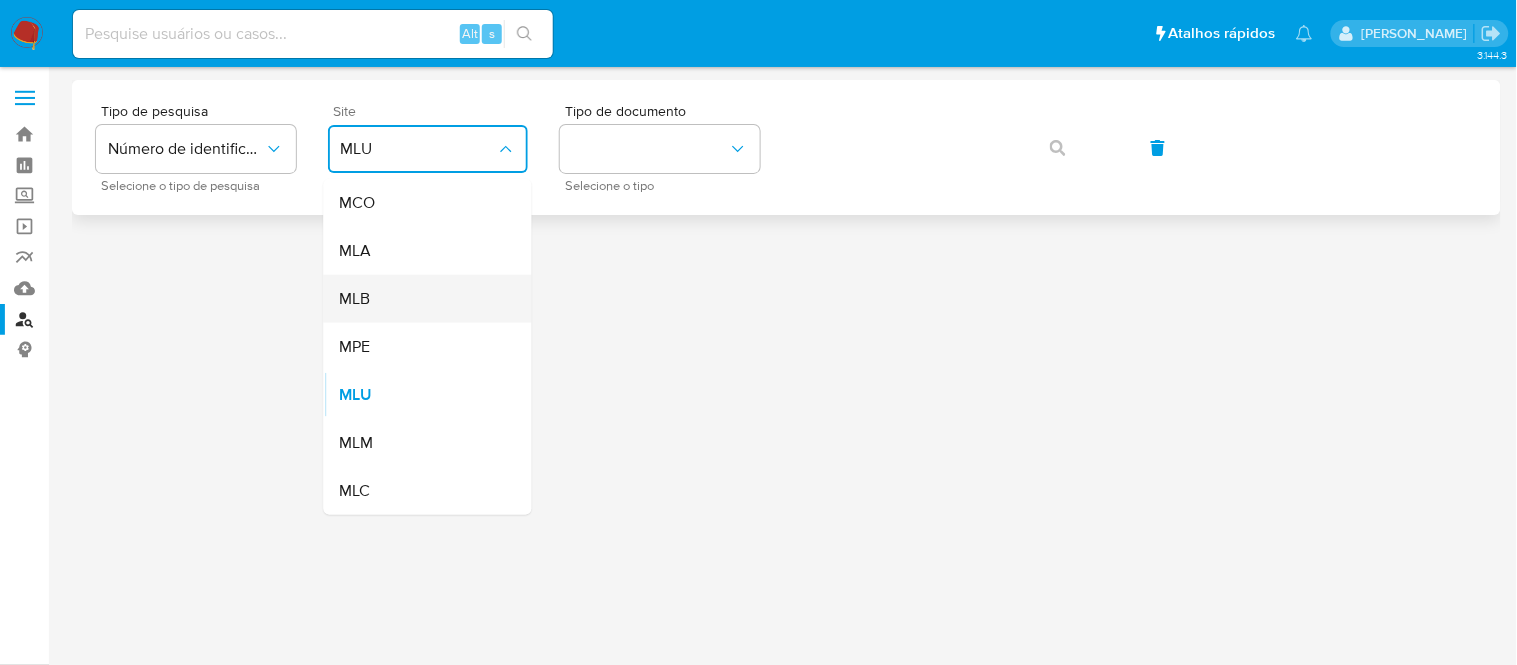 click on "MLB" at bounding box center (422, 299) 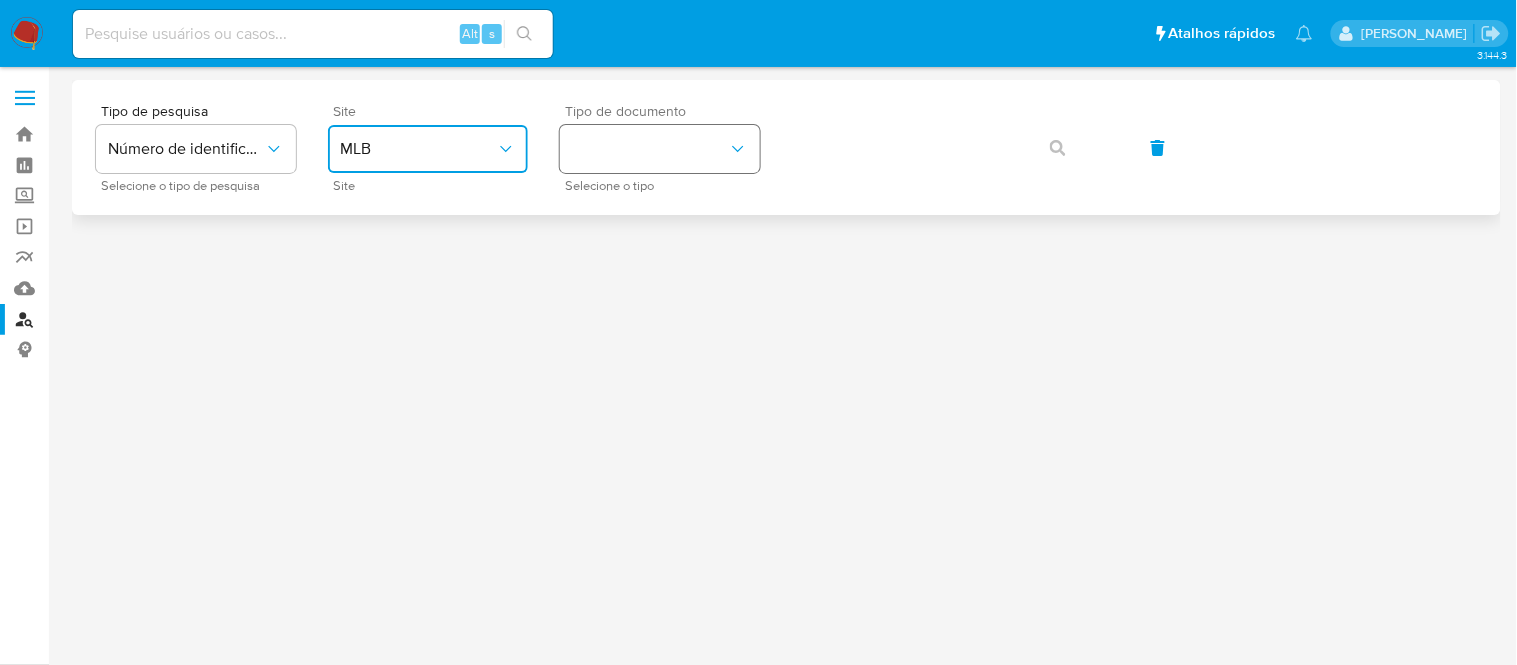 drag, startPoint x: 682, startPoint y: 140, endPoint x: 617, endPoint y: 143, distance: 65.06919 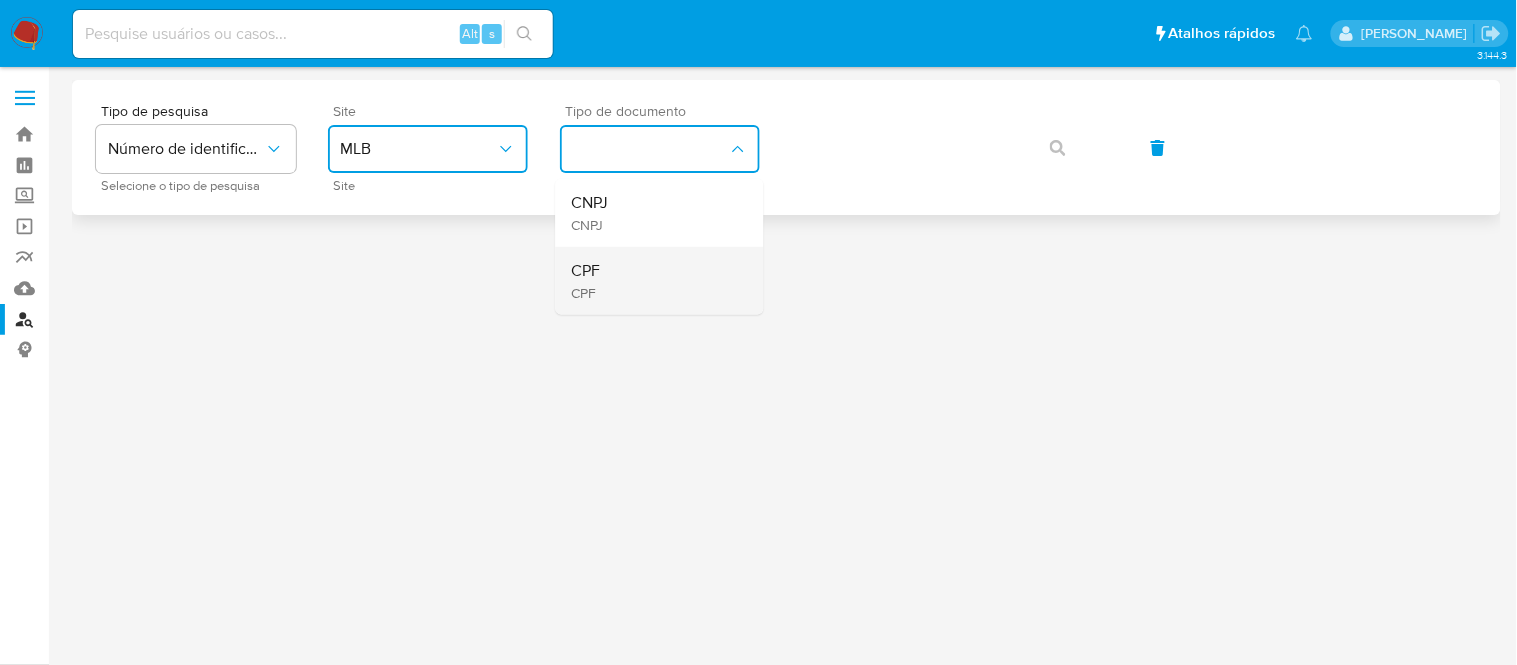 click on "CPF CPF" at bounding box center [654, 281] 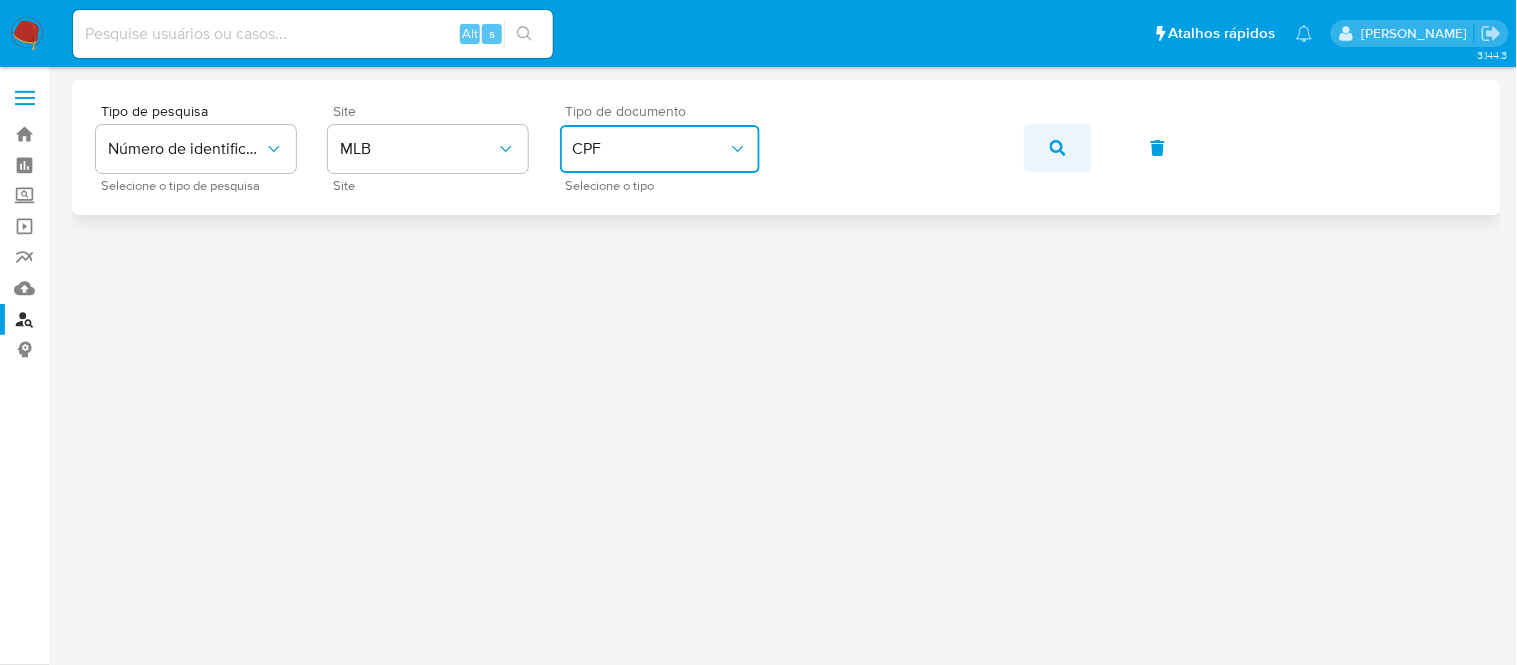 click at bounding box center [1058, 148] 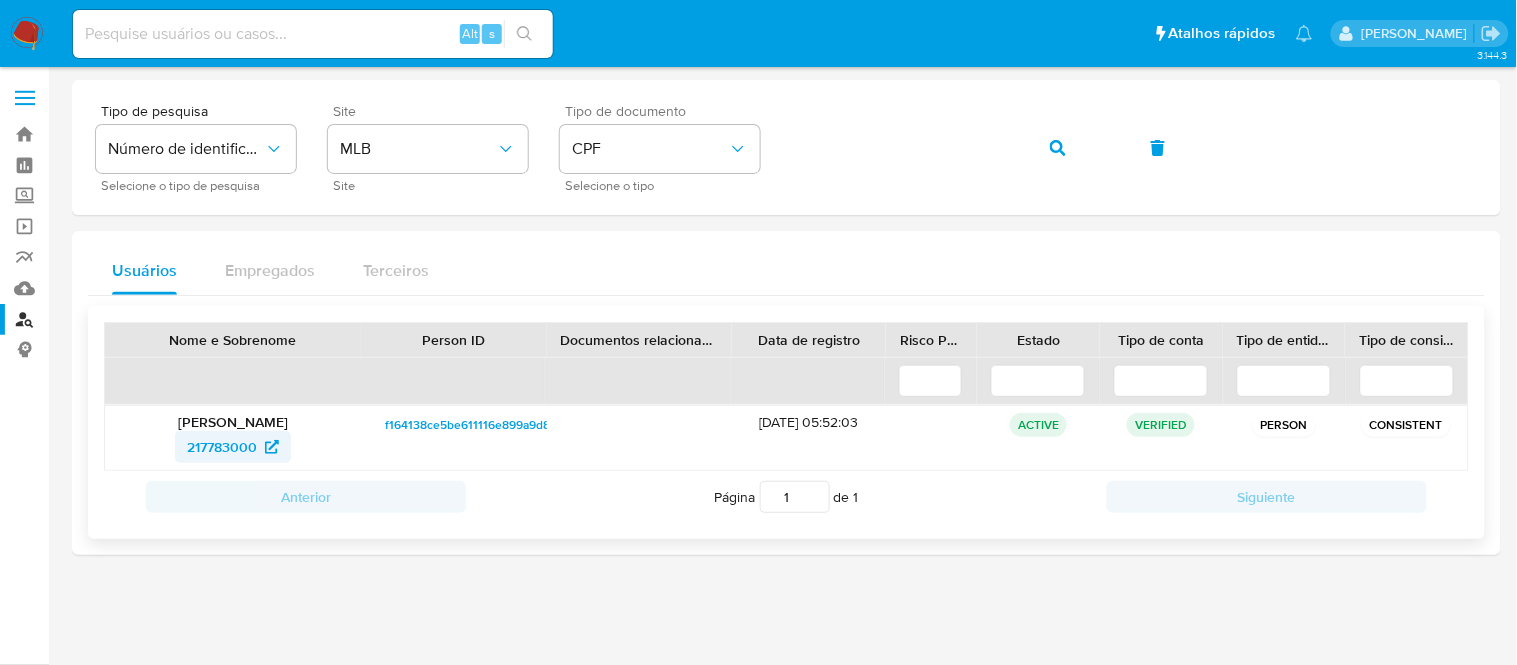 click on "217783000" at bounding box center (222, 447) 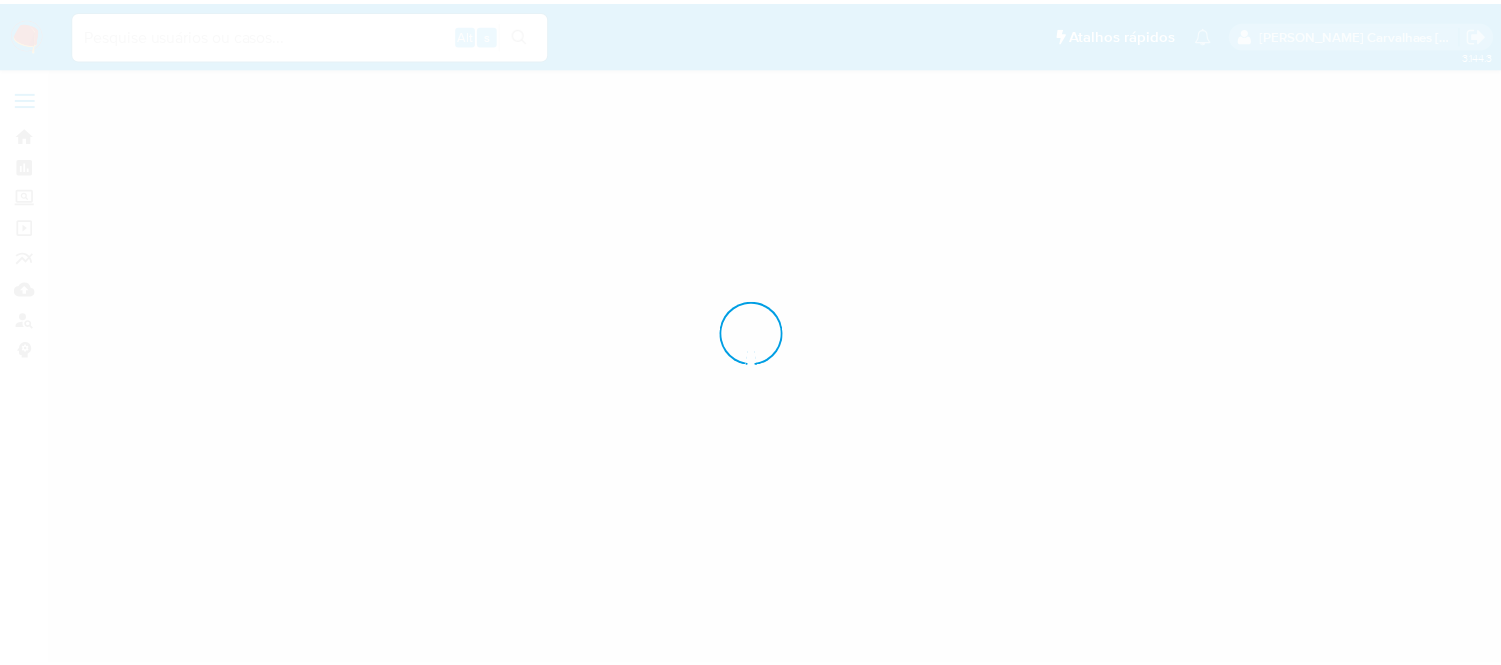 scroll, scrollTop: 0, scrollLeft: 0, axis: both 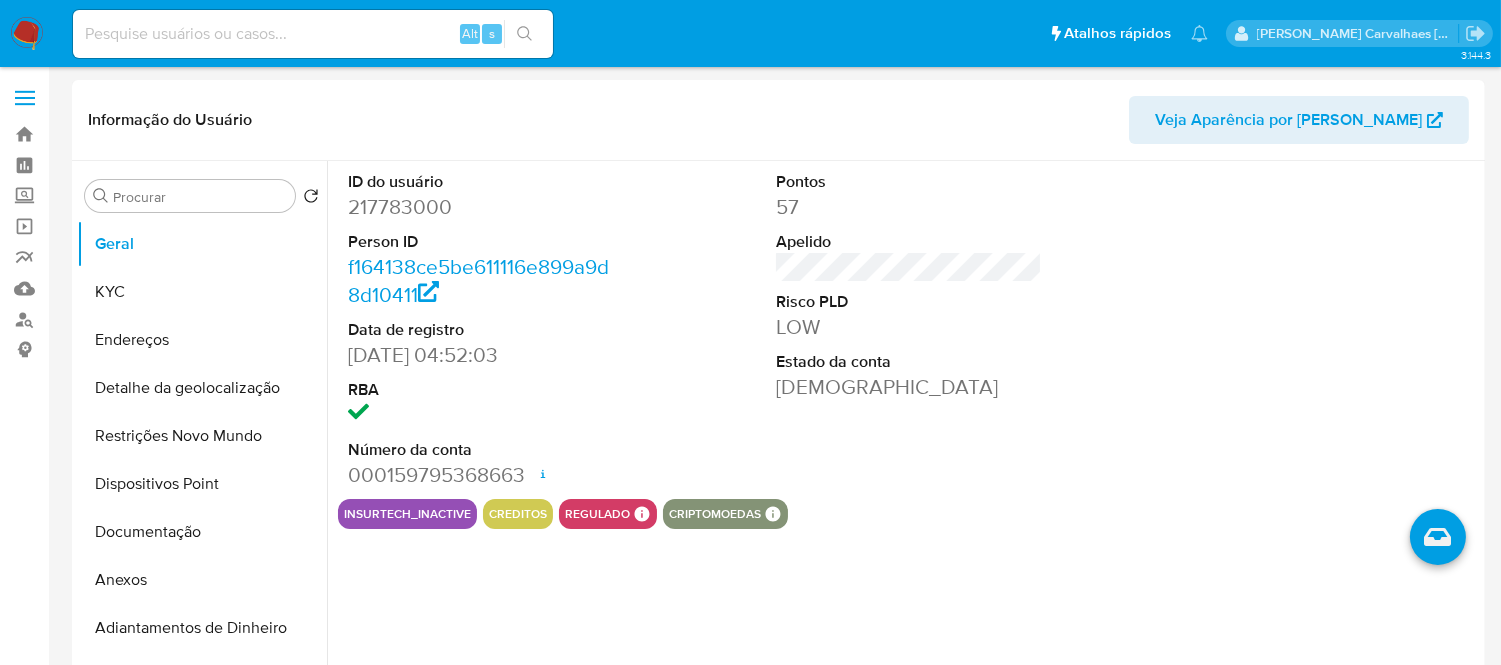 select on "10" 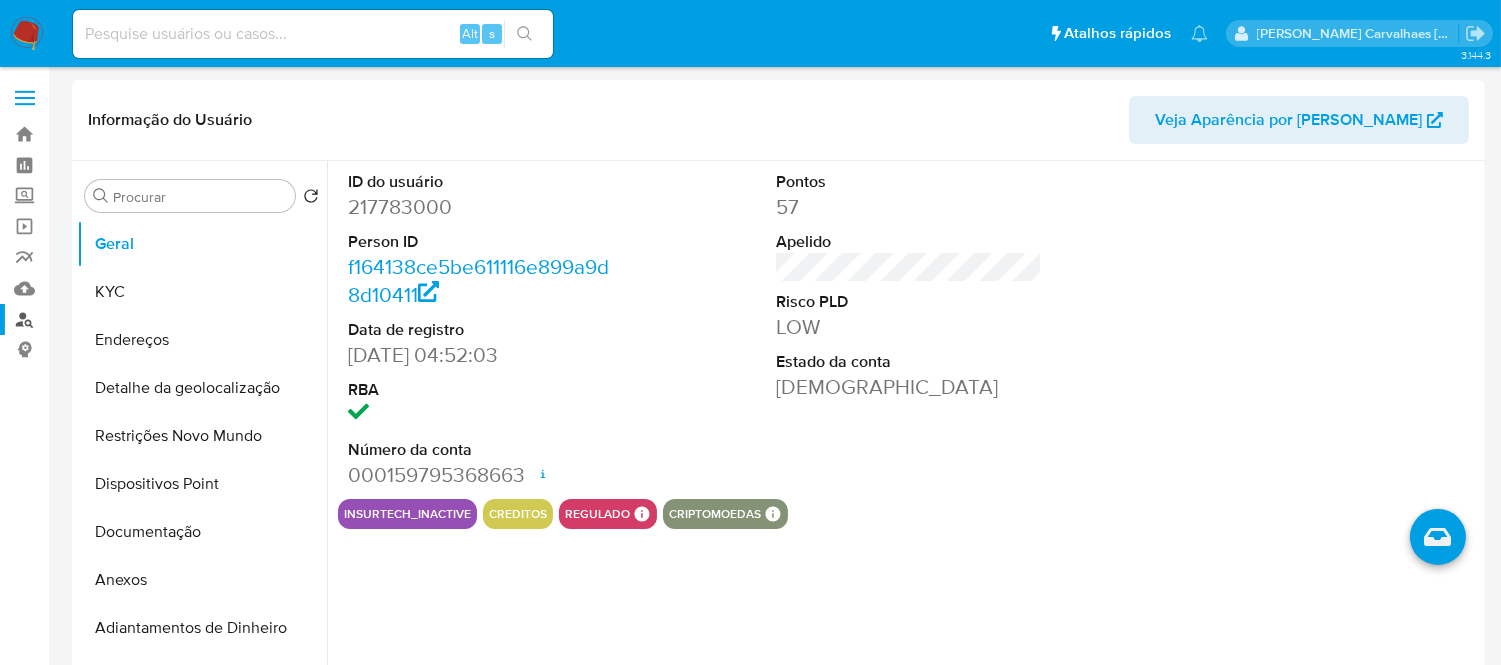 click on "Localizador de pessoas" at bounding box center (119, 319) 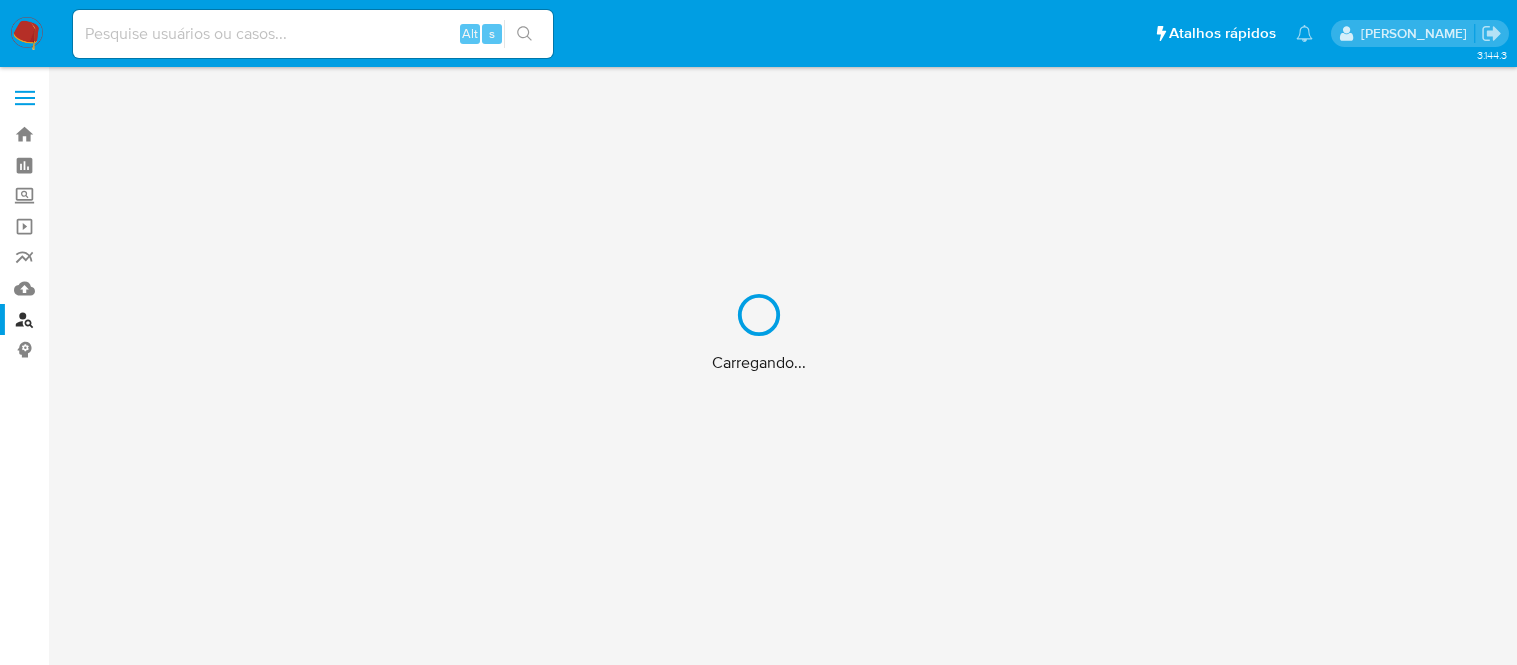 scroll, scrollTop: 0, scrollLeft: 0, axis: both 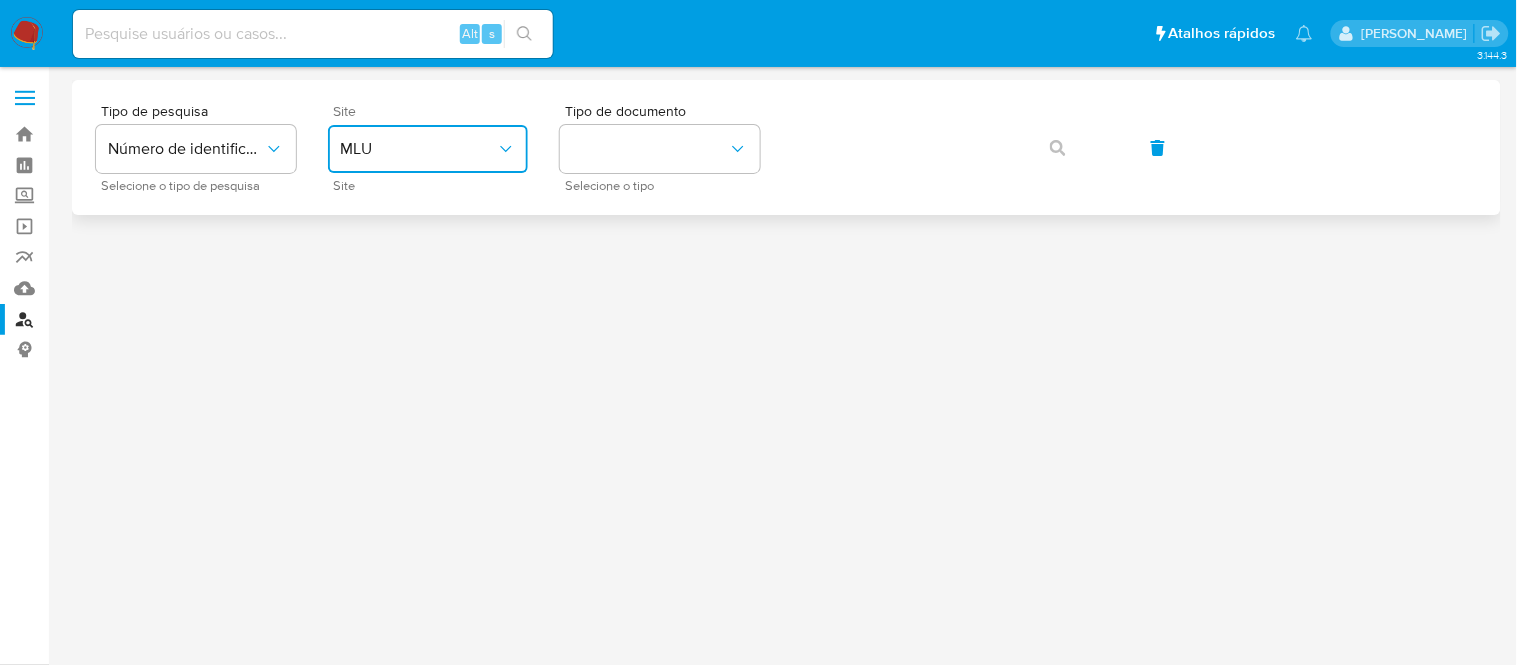 click on "MLU" at bounding box center [418, 149] 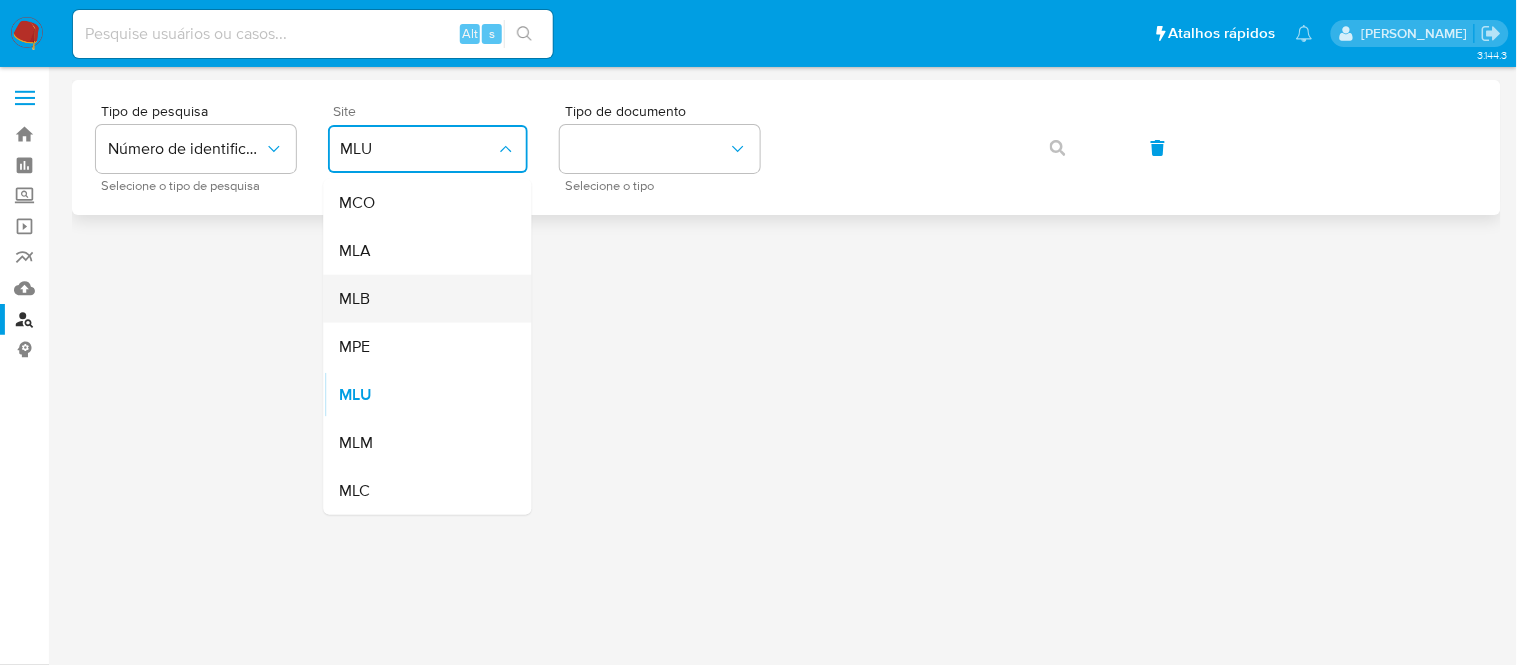 click on "MLB" at bounding box center (422, 299) 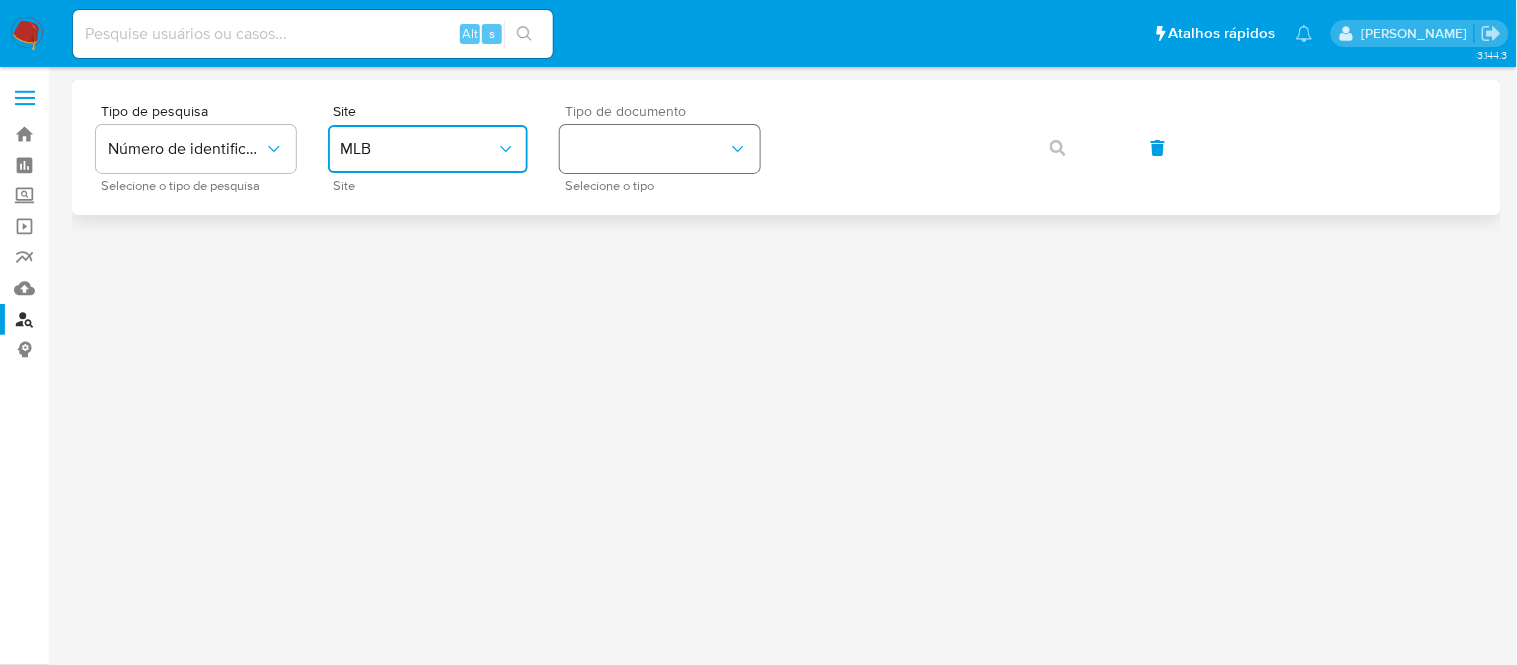 click at bounding box center [660, 149] 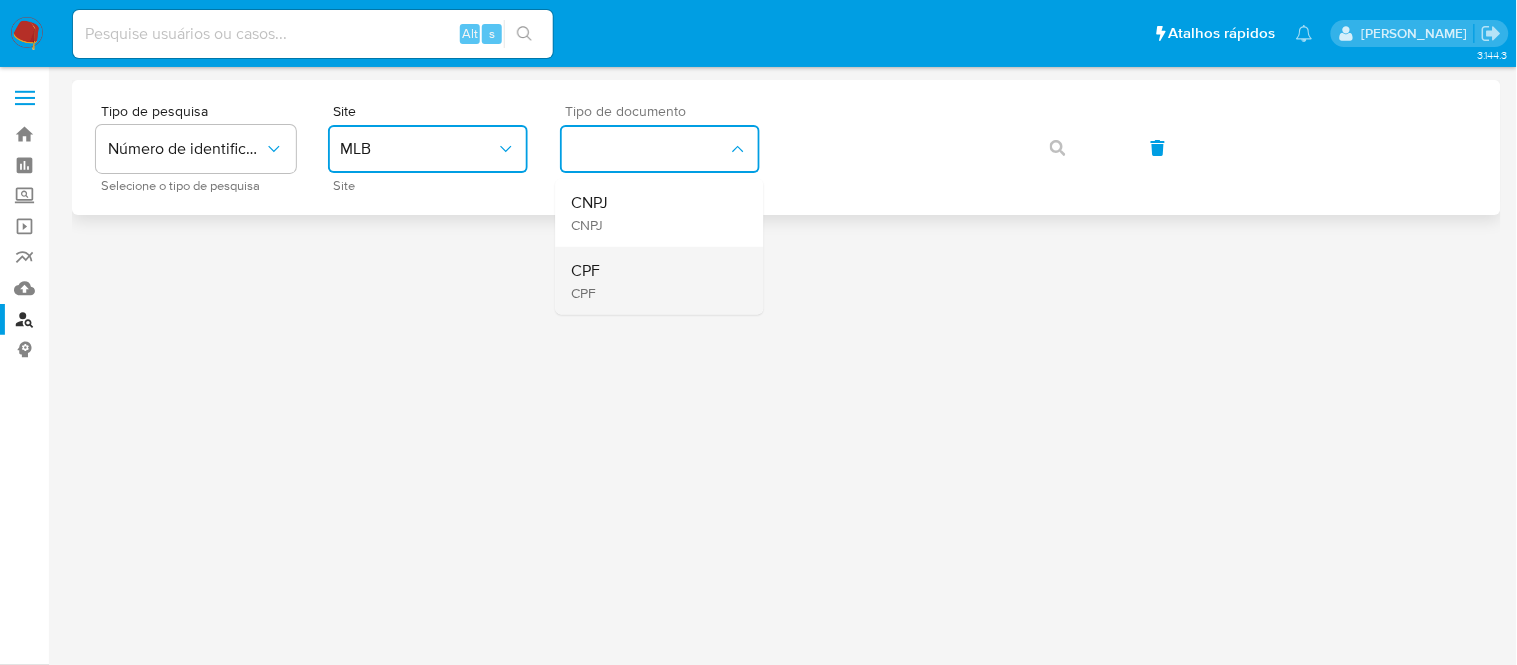 click on "CPF" at bounding box center [586, 271] 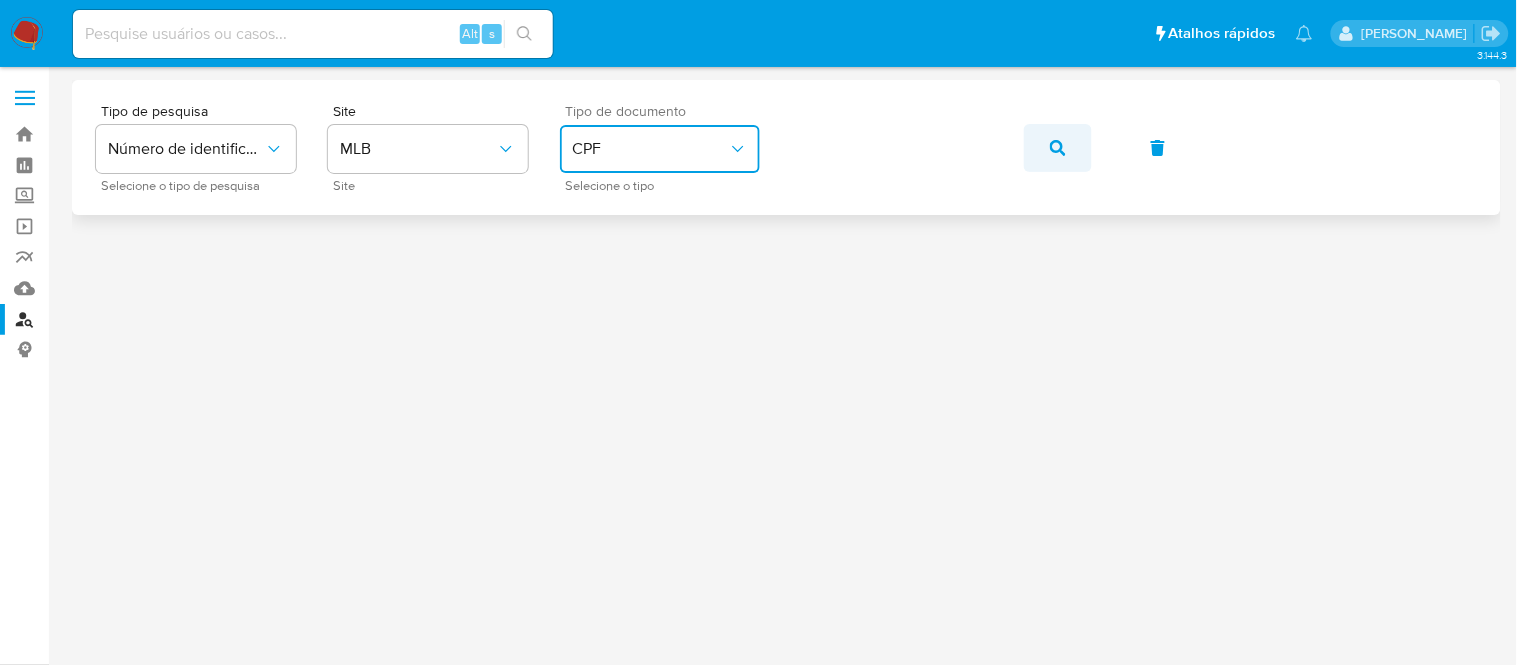 click 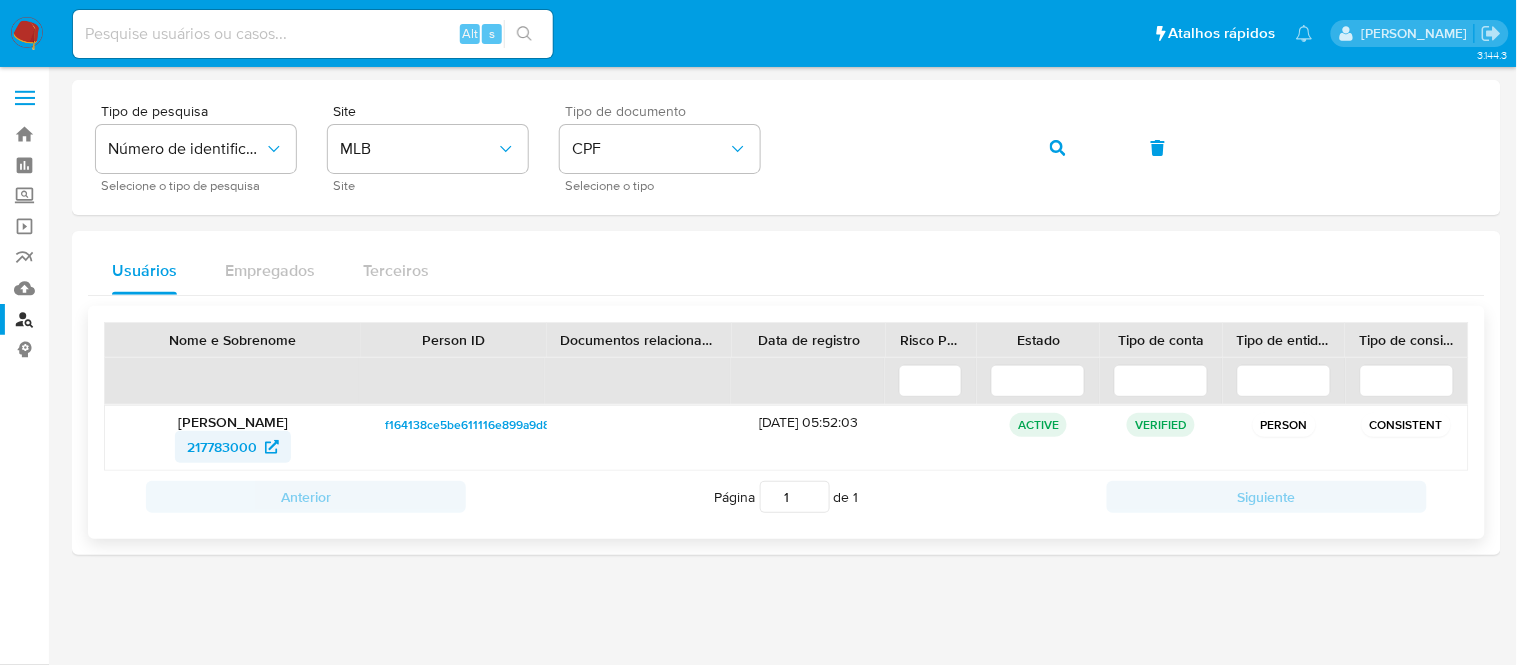 click on "217783000" at bounding box center [222, 447] 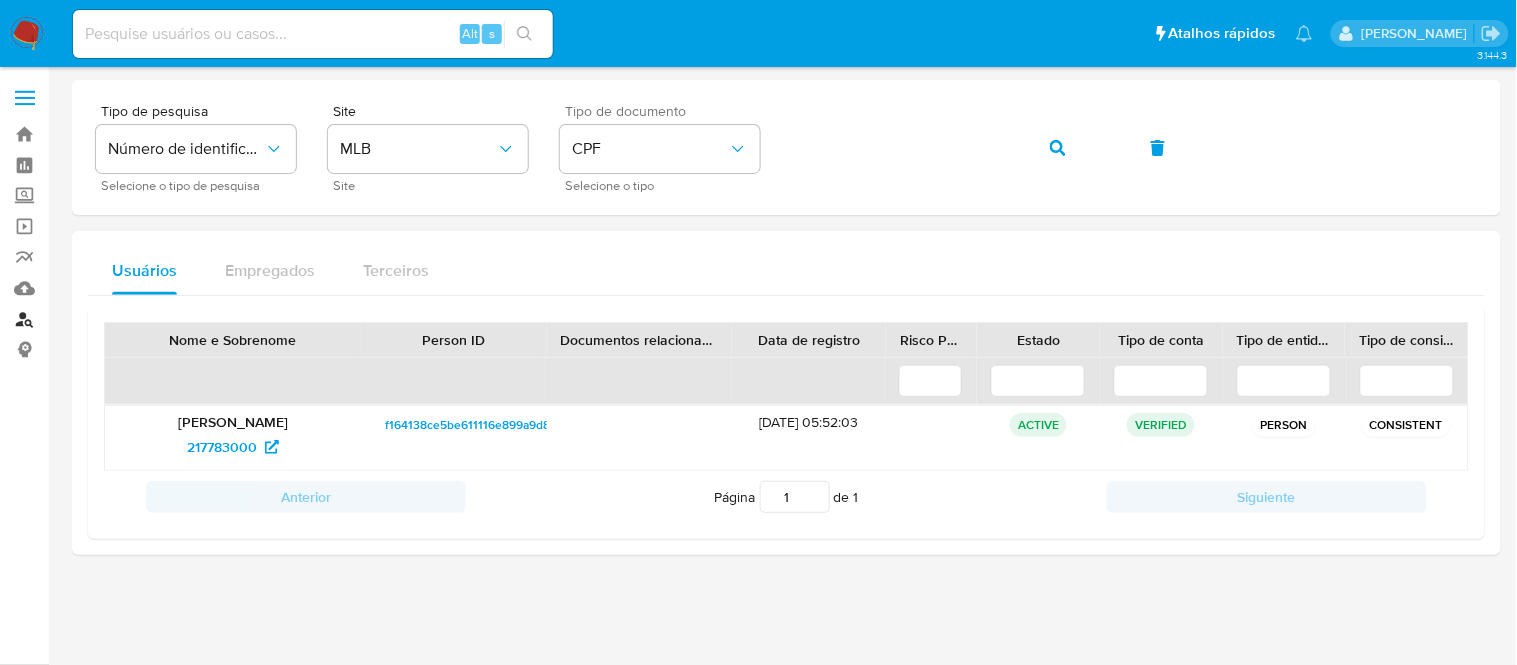 click on "Localizador de pessoas" at bounding box center (119, 319) 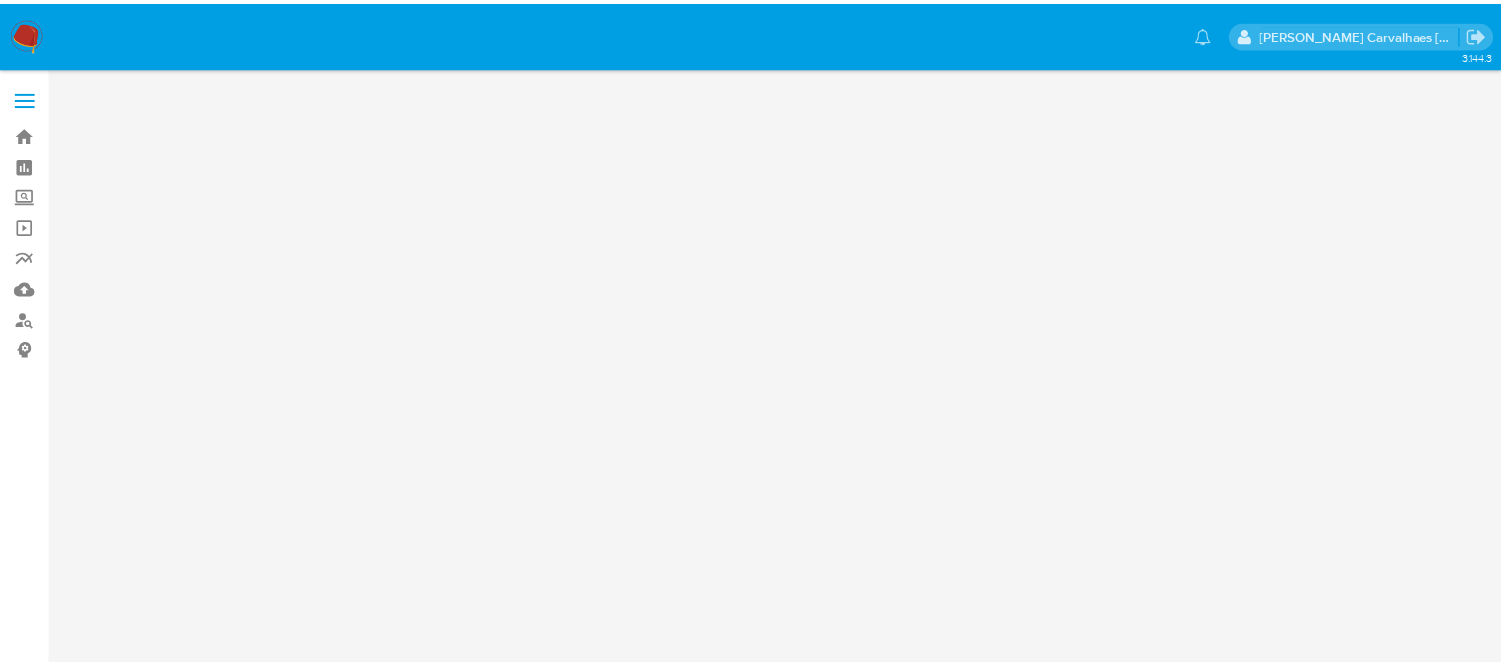scroll, scrollTop: 0, scrollLeft: 0, axis: both 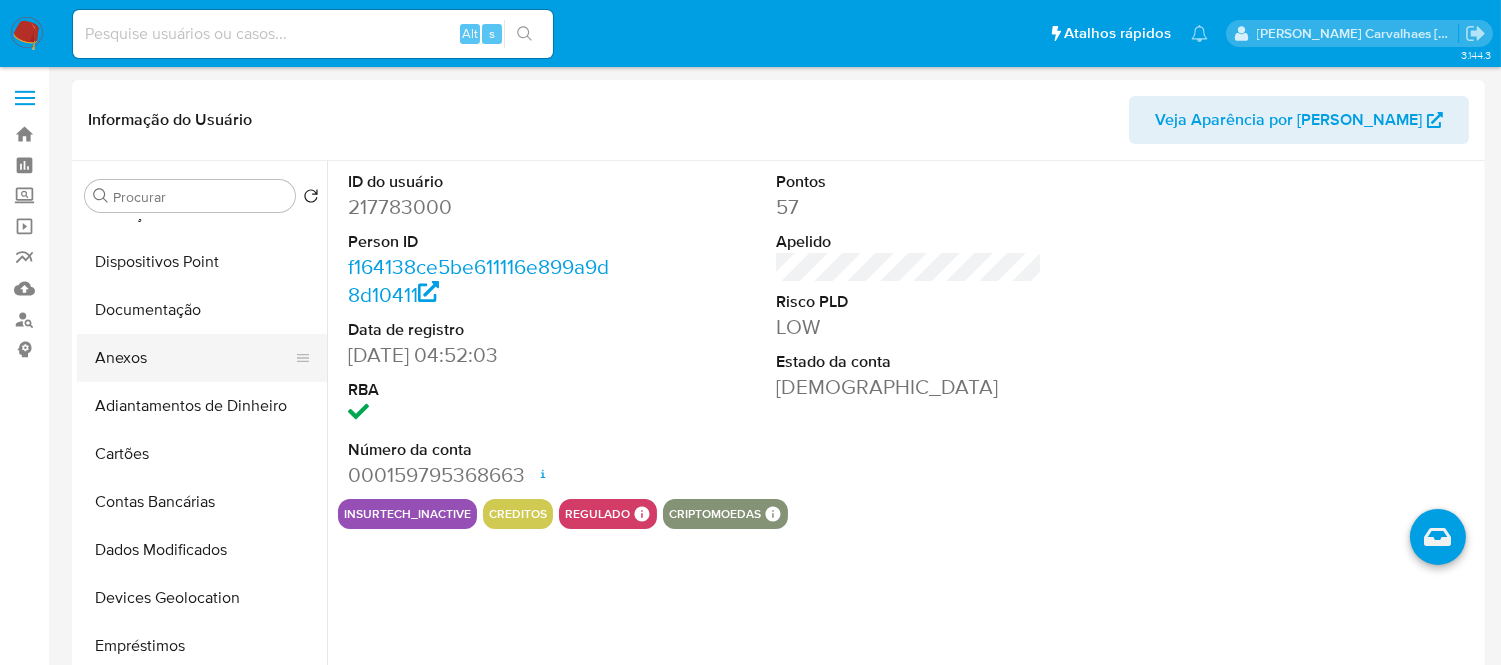 select on "10" 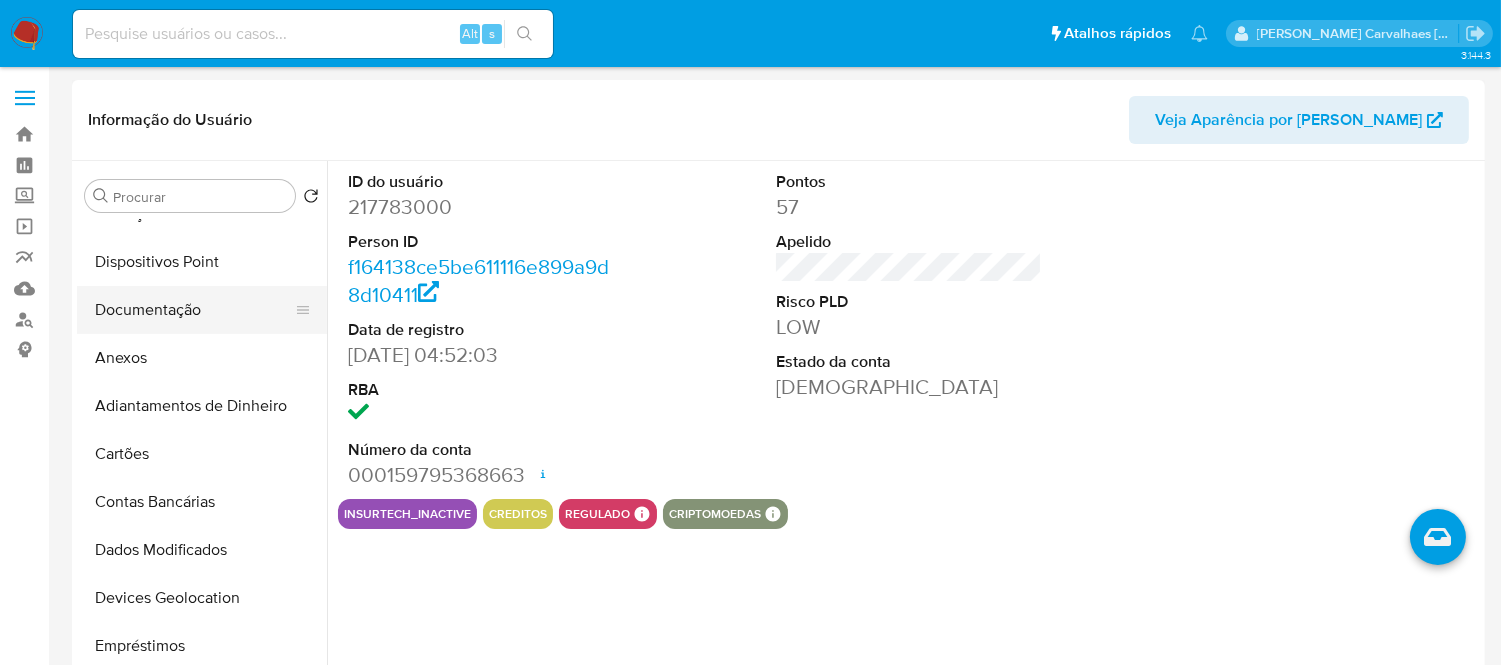 click on "Documentação" at bounding box center [194, 310] 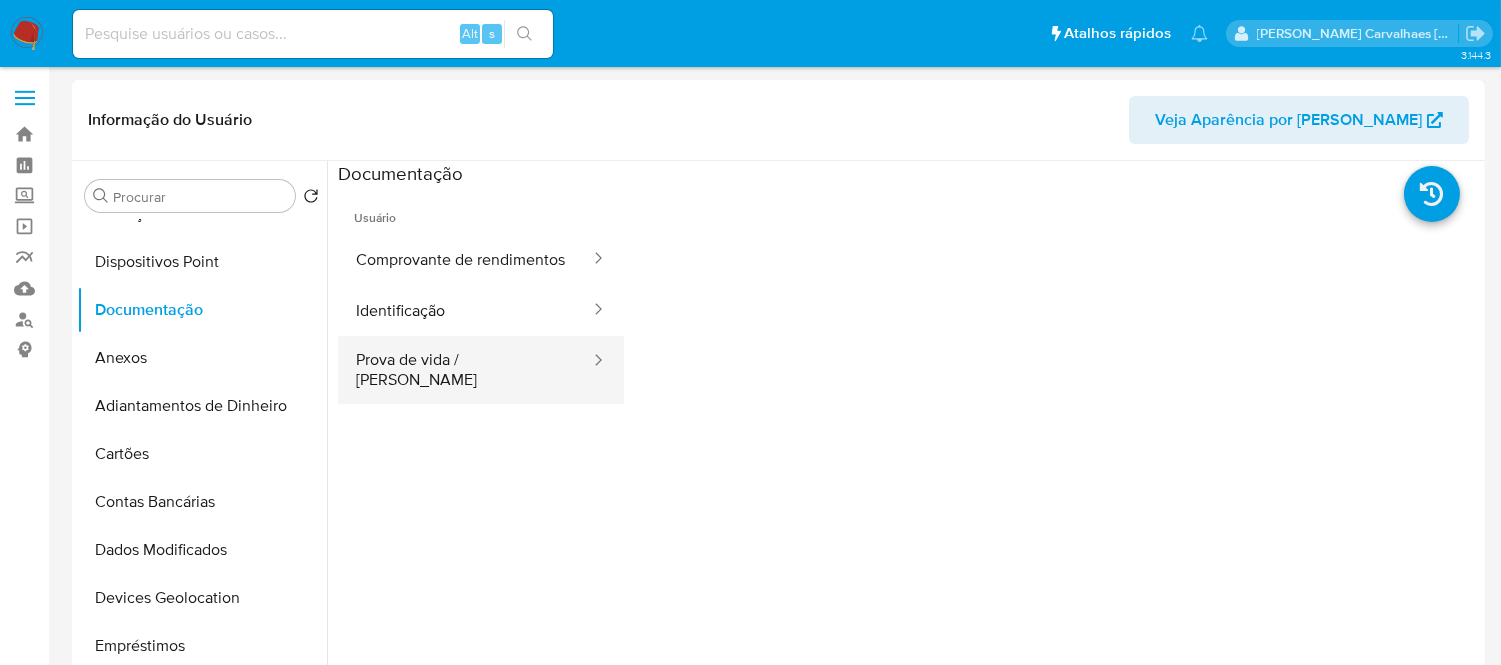 click at bounding box center (592, 361) 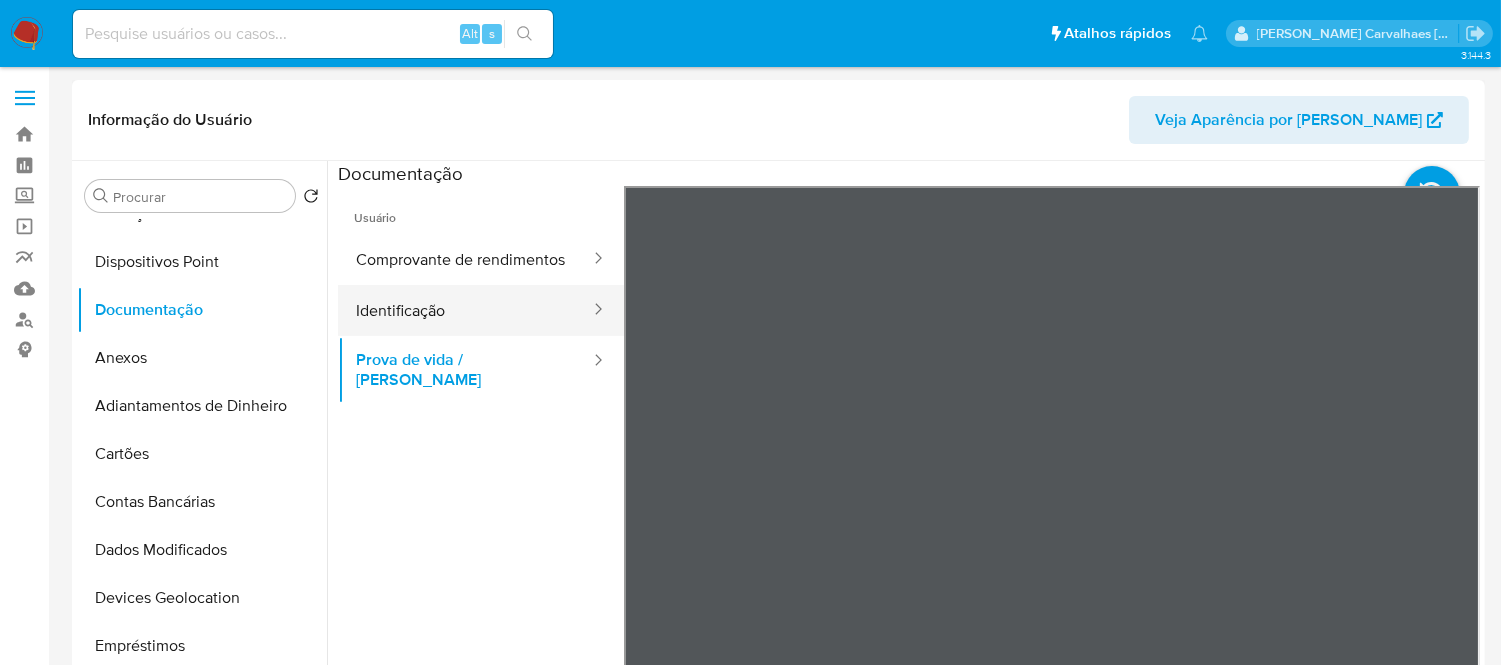 click on "Identificação" at bounding box center (465, 310) 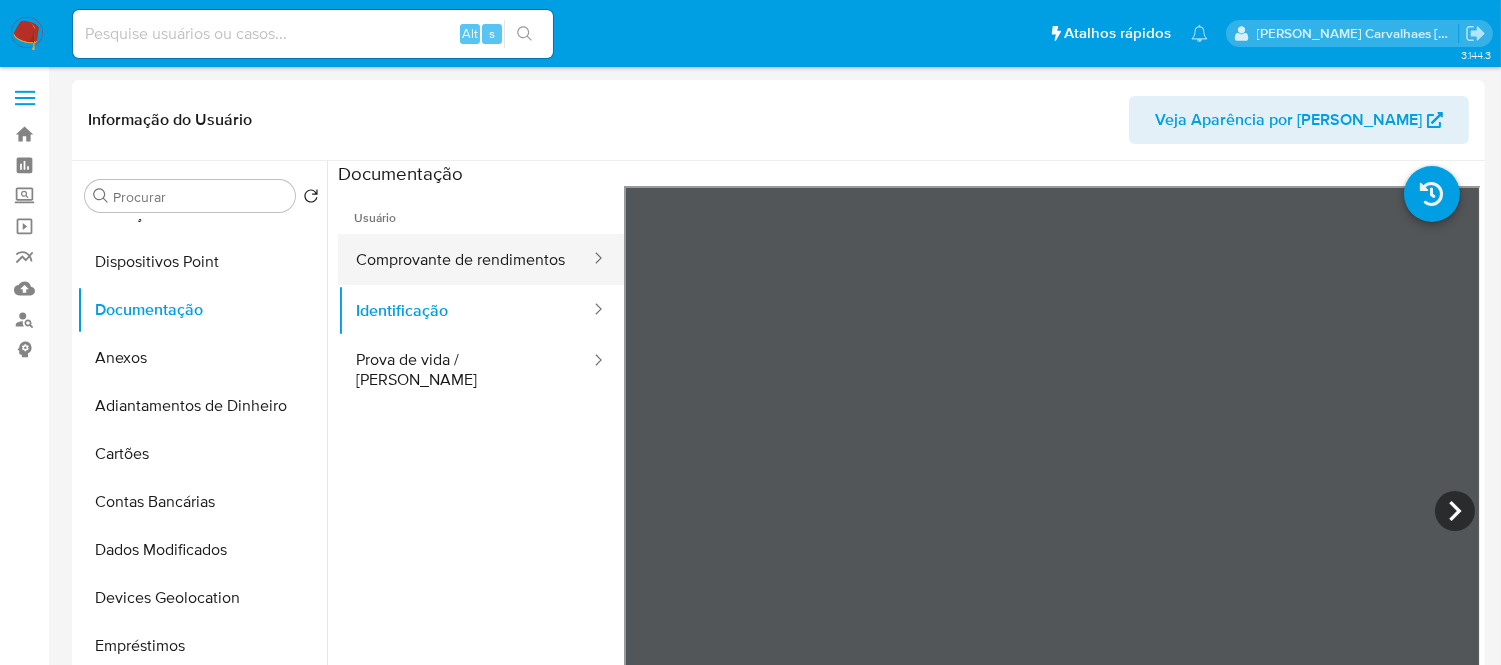 click on "Comprovante de rendimentos" at bounding box center [465, 259] 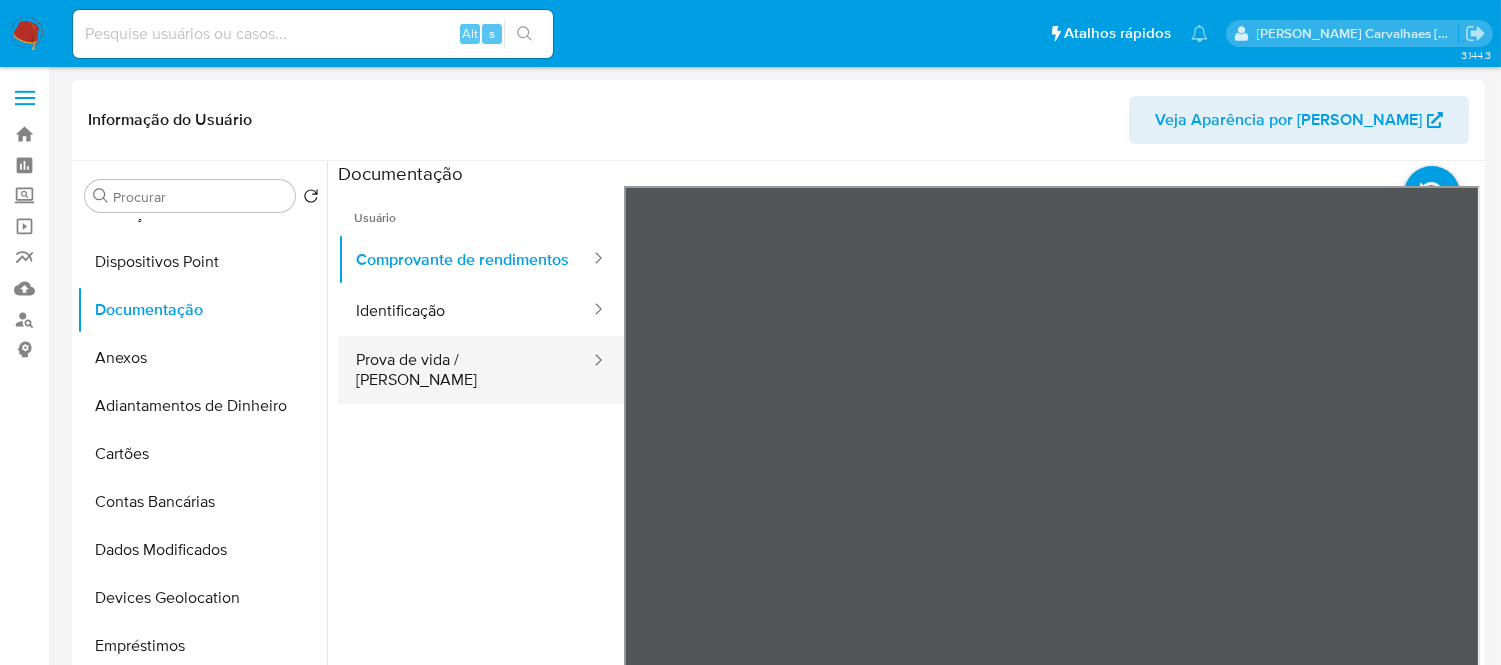 click on "Prova de vida / Selfie" at bounding box center [465, 370] 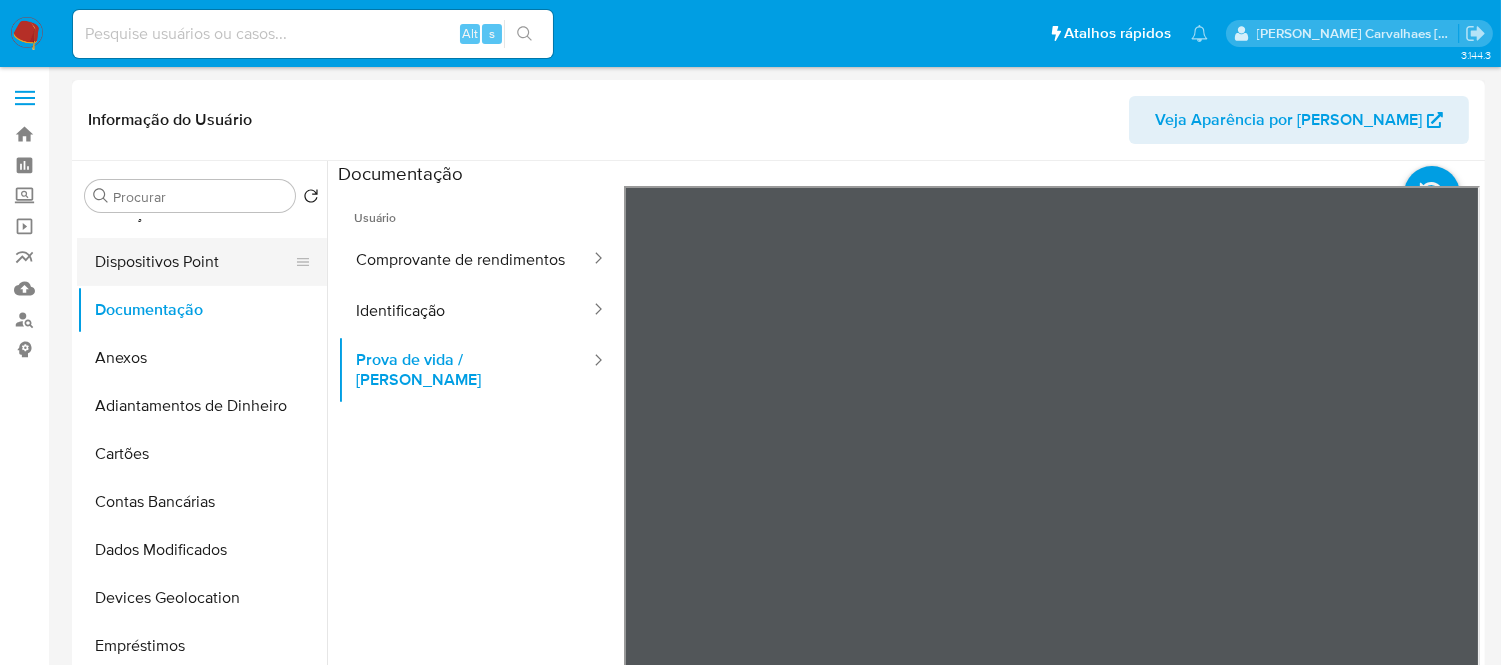 click on "Dispositivos Point" at bounding box center (194, 262) 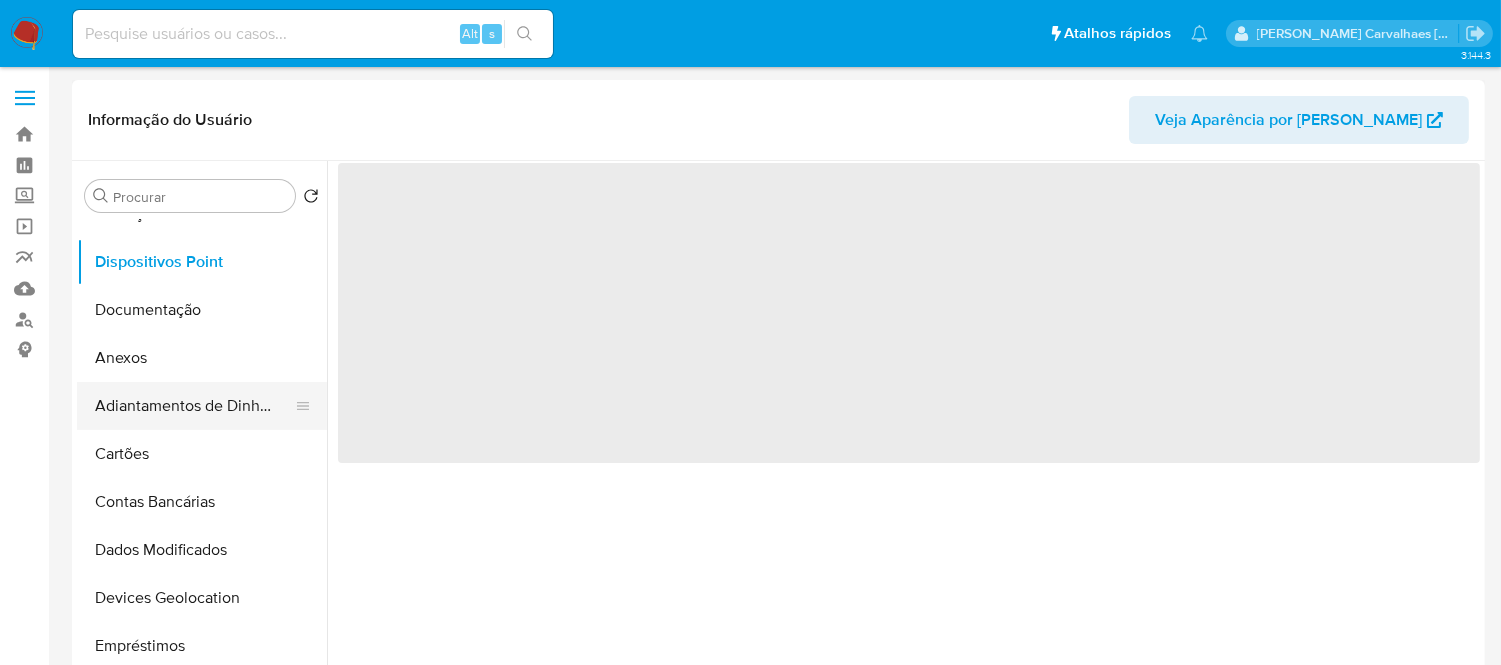 scroll, scrollTop: 0, scrollLeft: 0, axis: both 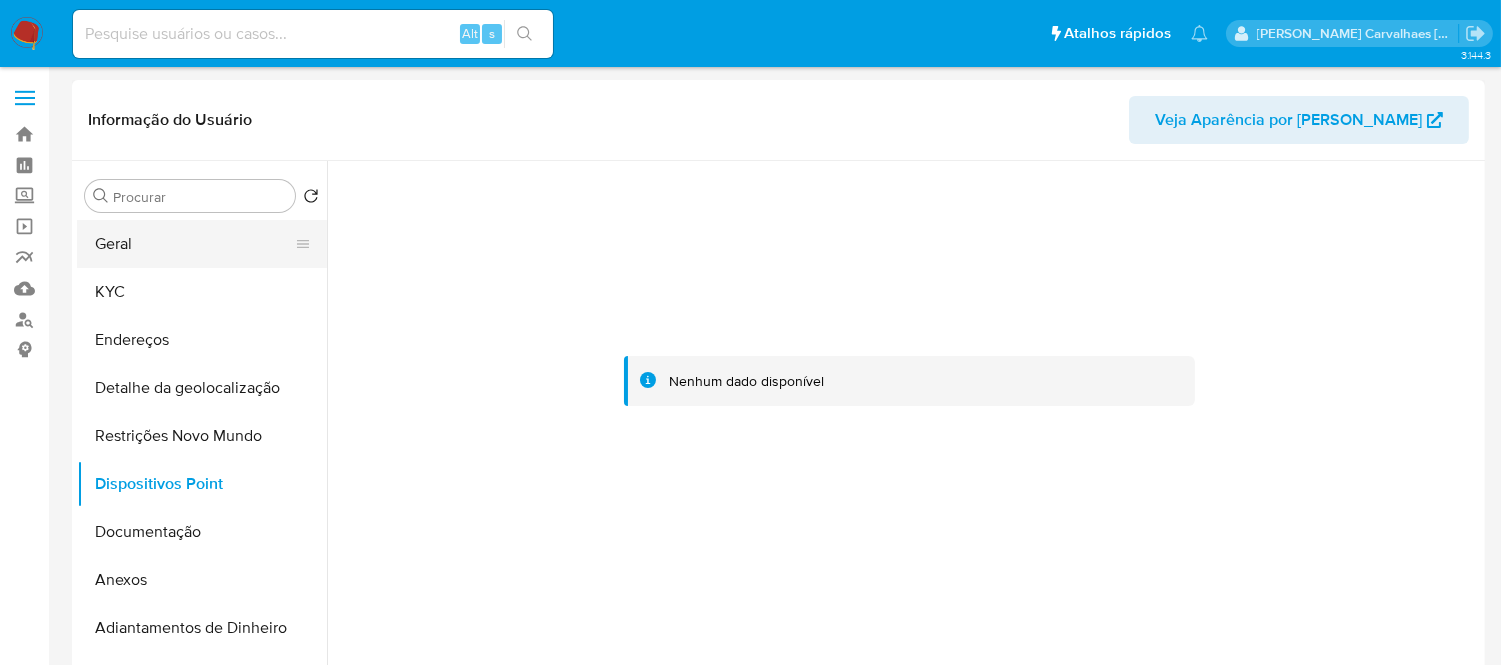 click on "Geral" at bounding box center [194, 244] 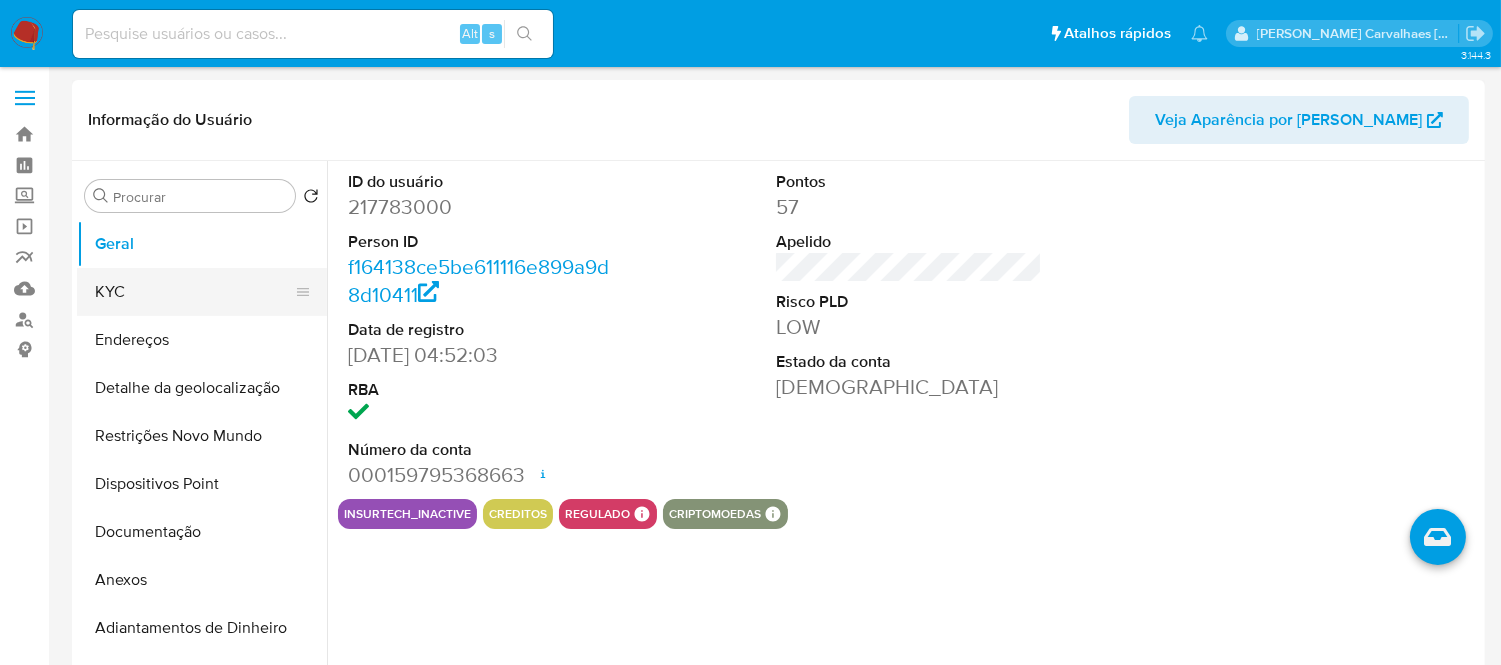 click on "KYC" at bounding box center [194, 292] 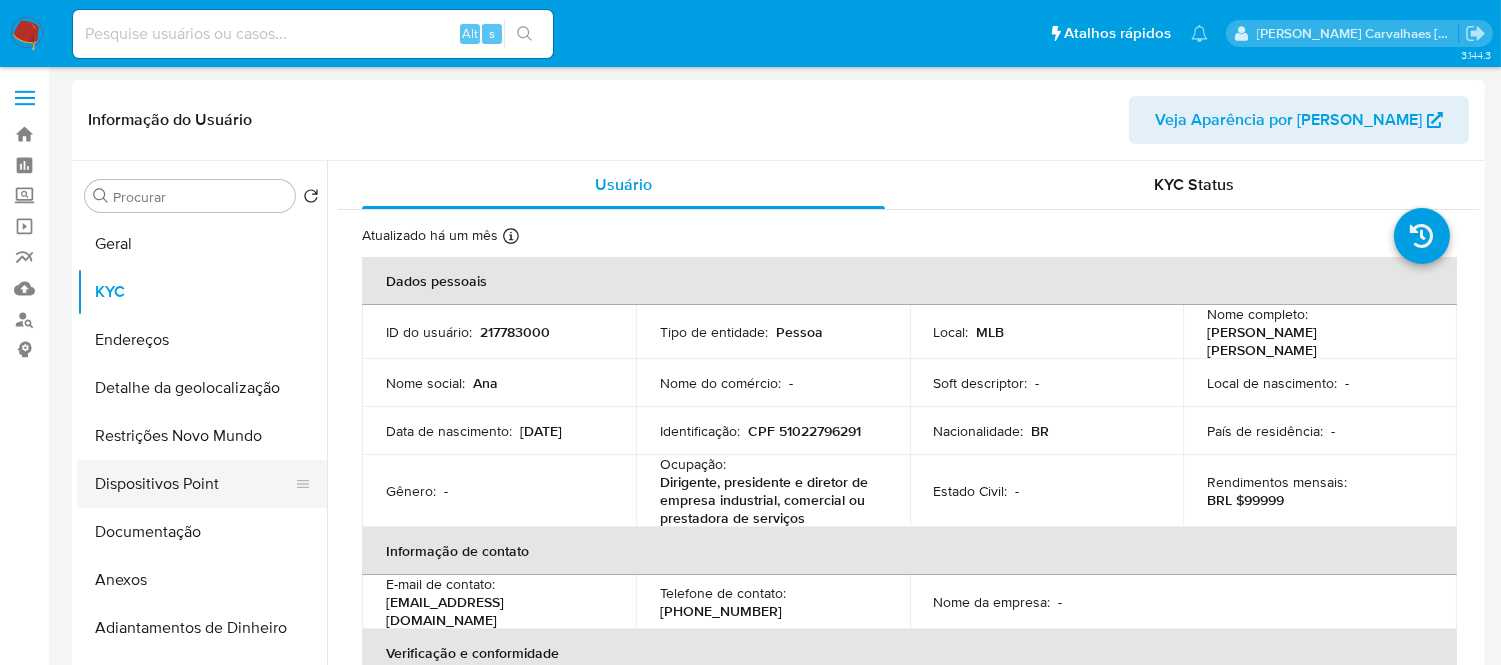 scroll, scrollTop: 111, scrollLeft: 0, axis: vertical 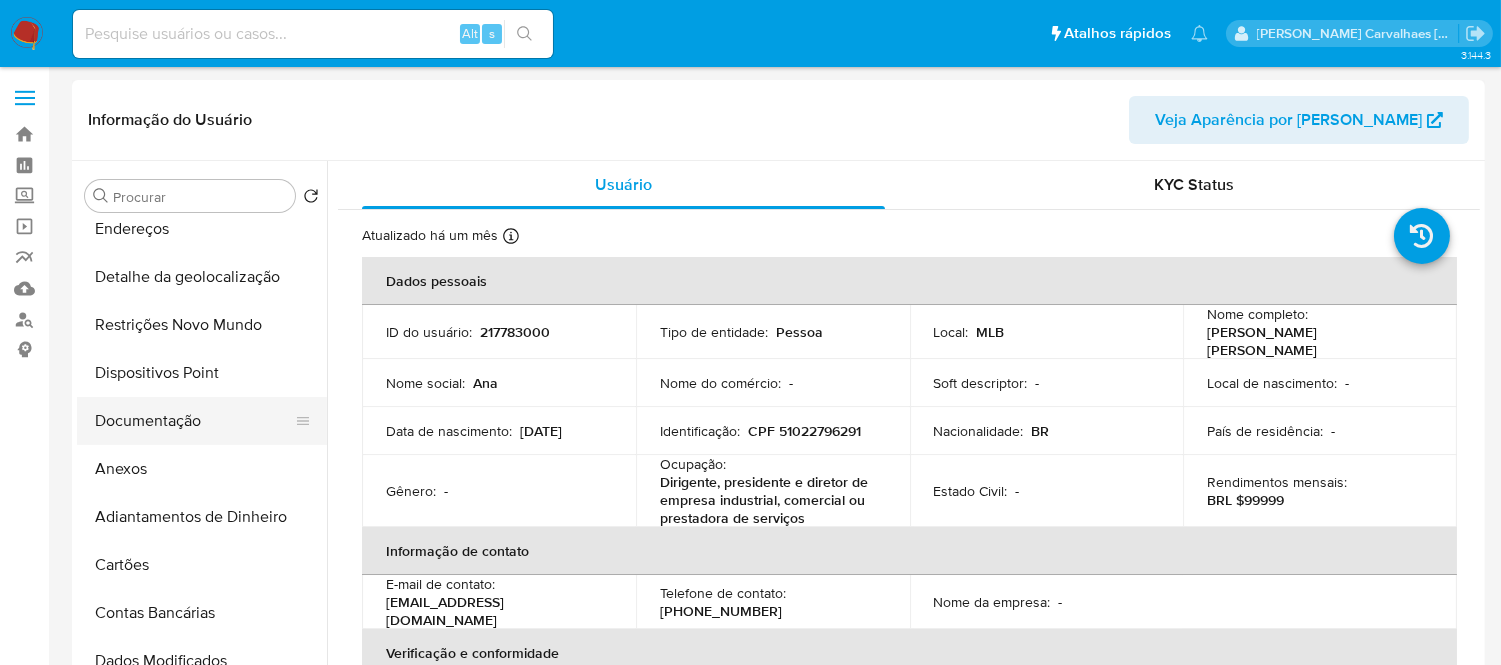 click on "Documentação" at bounding box center [194, 421] 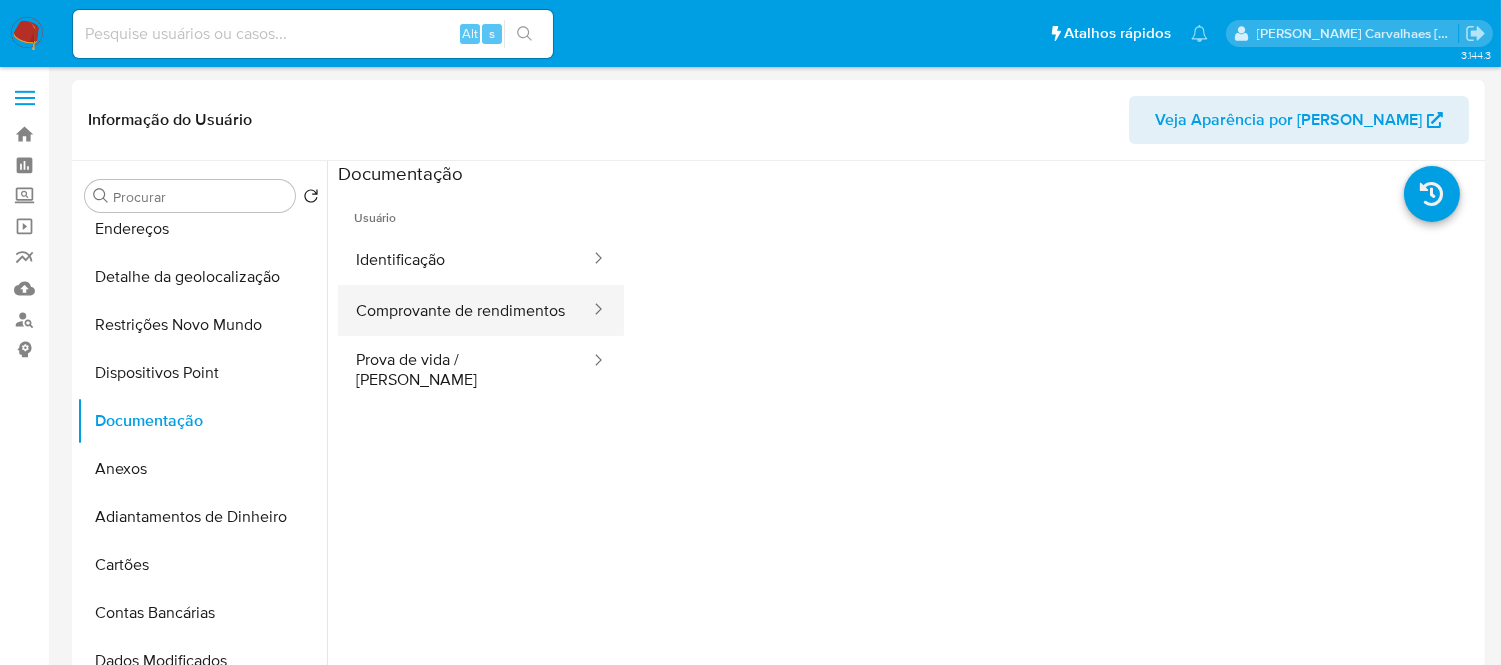 click on "Comprovante de rendimentos" at bounding box center (465, 310) 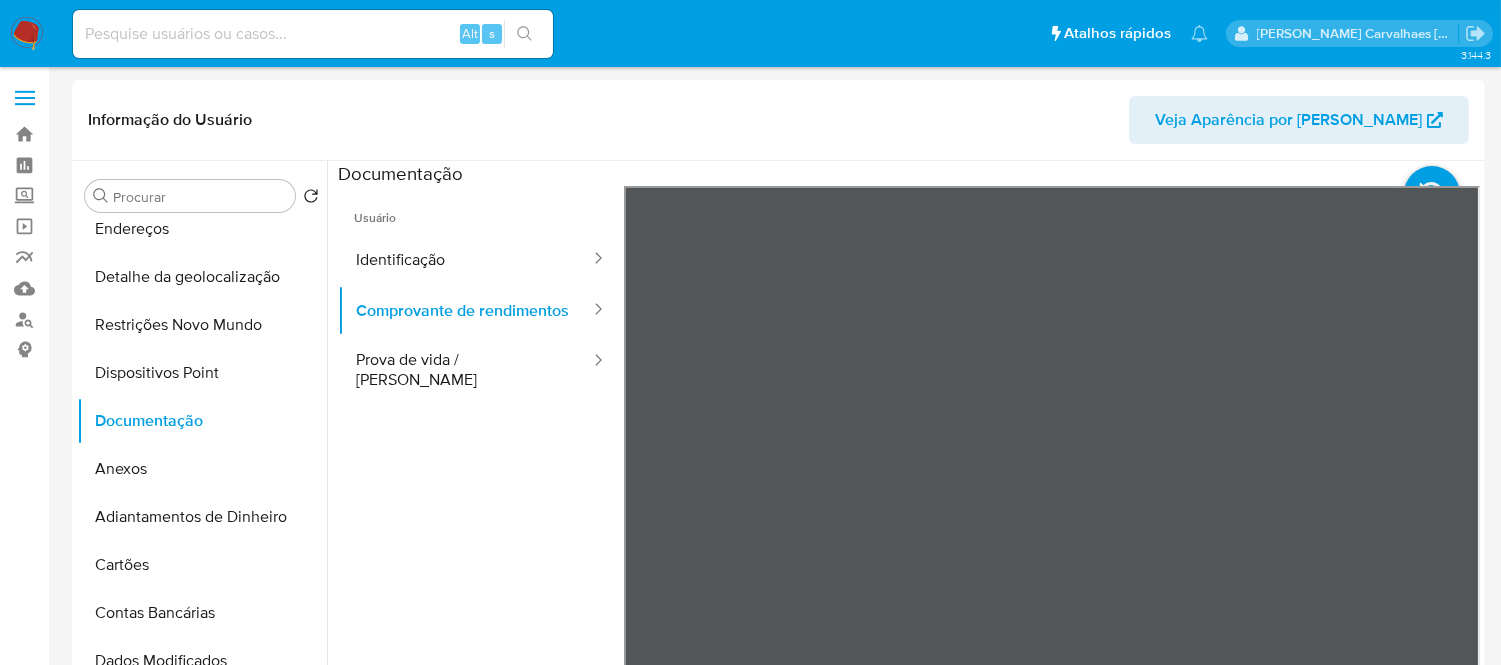 click on "Pausado Ver notificaciones Alt s Atalhos rápidos   Presiona las siguientes teclas para acceder a algunas de las funciones Pesquisar caso ou usuário Alt s Voltar para casa Alt h Adicionar um anexo Alt a Sara Heide Carvalhaes Gomes Teixeira Bandeja Painel Screening Pesquisa em Listas Watchlist Ferramentas Operações em massa relatórios Mulan Localizador de pessoas Consolidado 3.144.3 Informação do Usuário Veja Aparência por Pessoa Procurar   Retornar ao pedido padrão Geral KYC Endereços Detalhe da geolocalização Restrições Novo Mundo Dispositivos Point Documentação Anexos Adiantamentos de Dinheiro Cartões Contas Bancárias Dados Modificados Devices Geolocation Empréstimos Fecha Compliant Financiamento de Veículos Histórico de Risco PLD Histórico de casos Histórico de conversas IV Challenges Insurtech Items Lista Interna Listas Externas Marcas AML Perfis Relacionados Contatos Histórico CX Soluções Bate-papo Id Estado Data de criação Origem Processo • 305099552 closed • 305072174" at bounding box center [750, 1524] 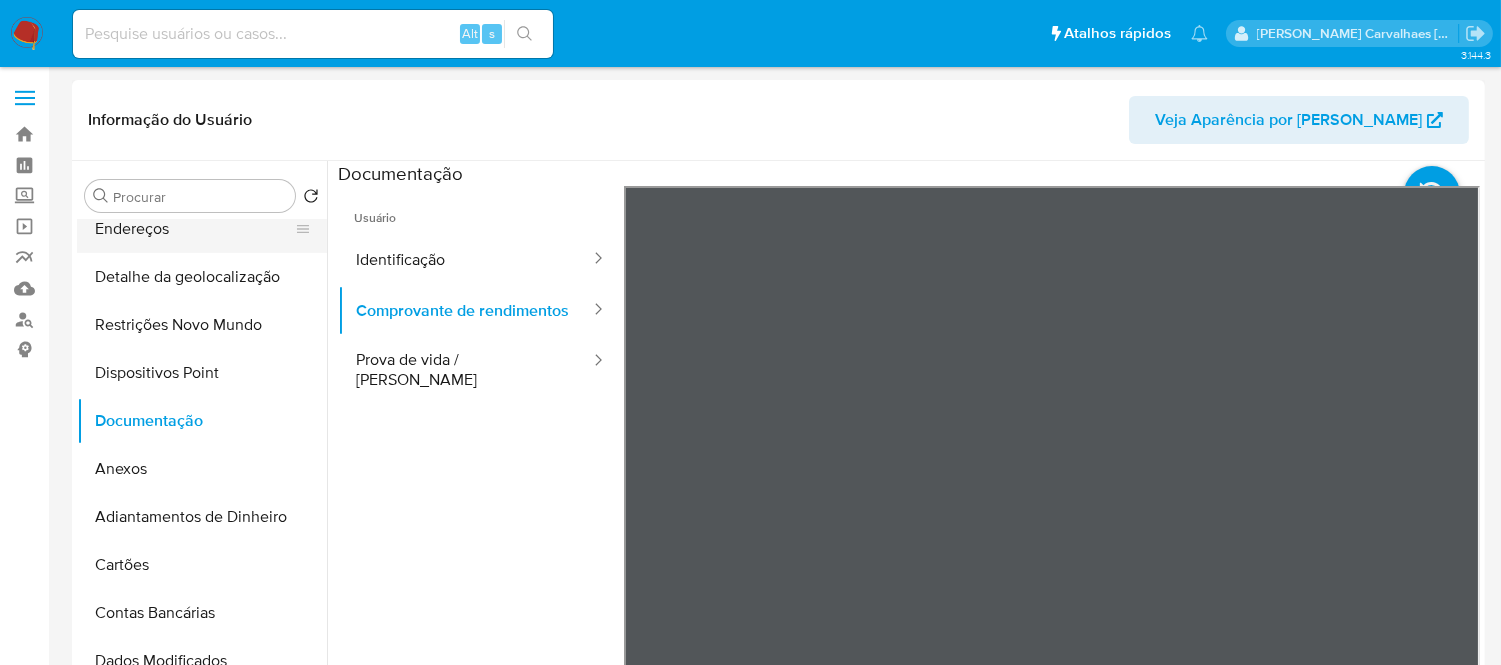 click on "Endereços" at bounding box center (194, 229) 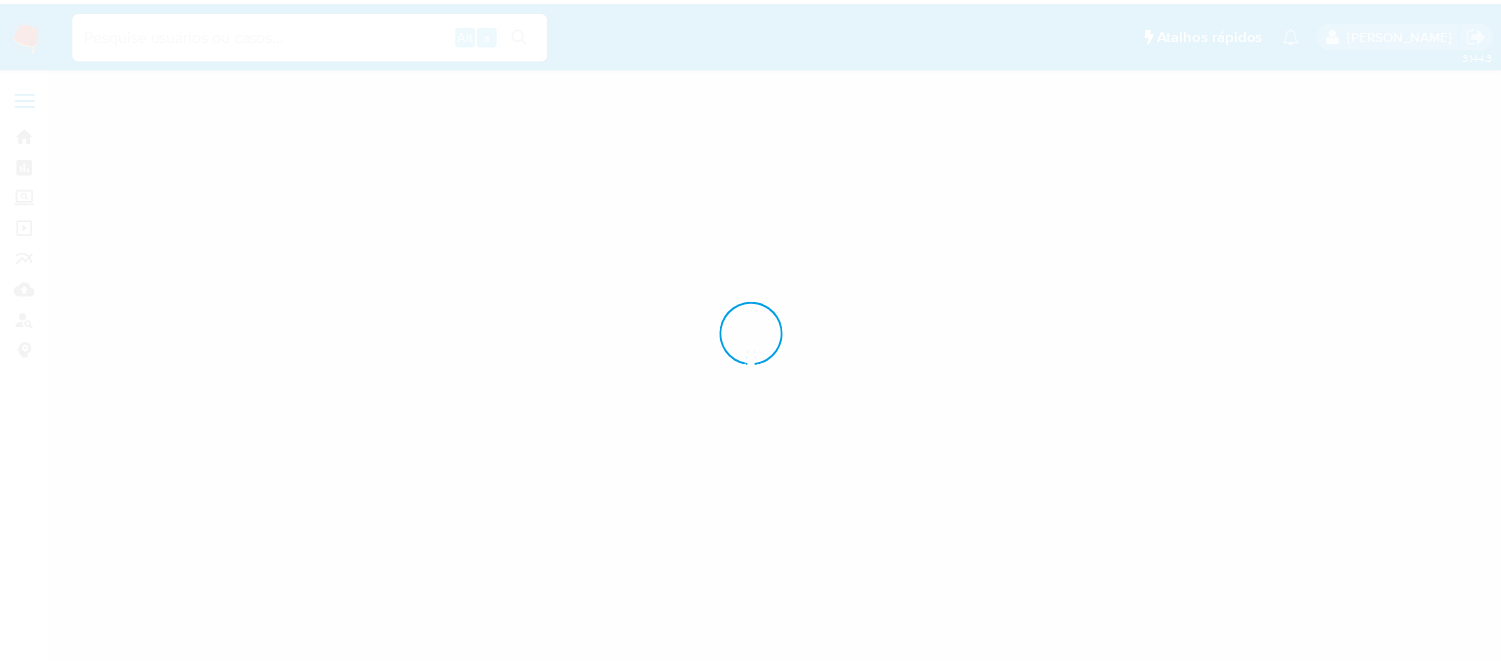 scroll, scrollTop: 0, scrollLeft: 0, axis: both 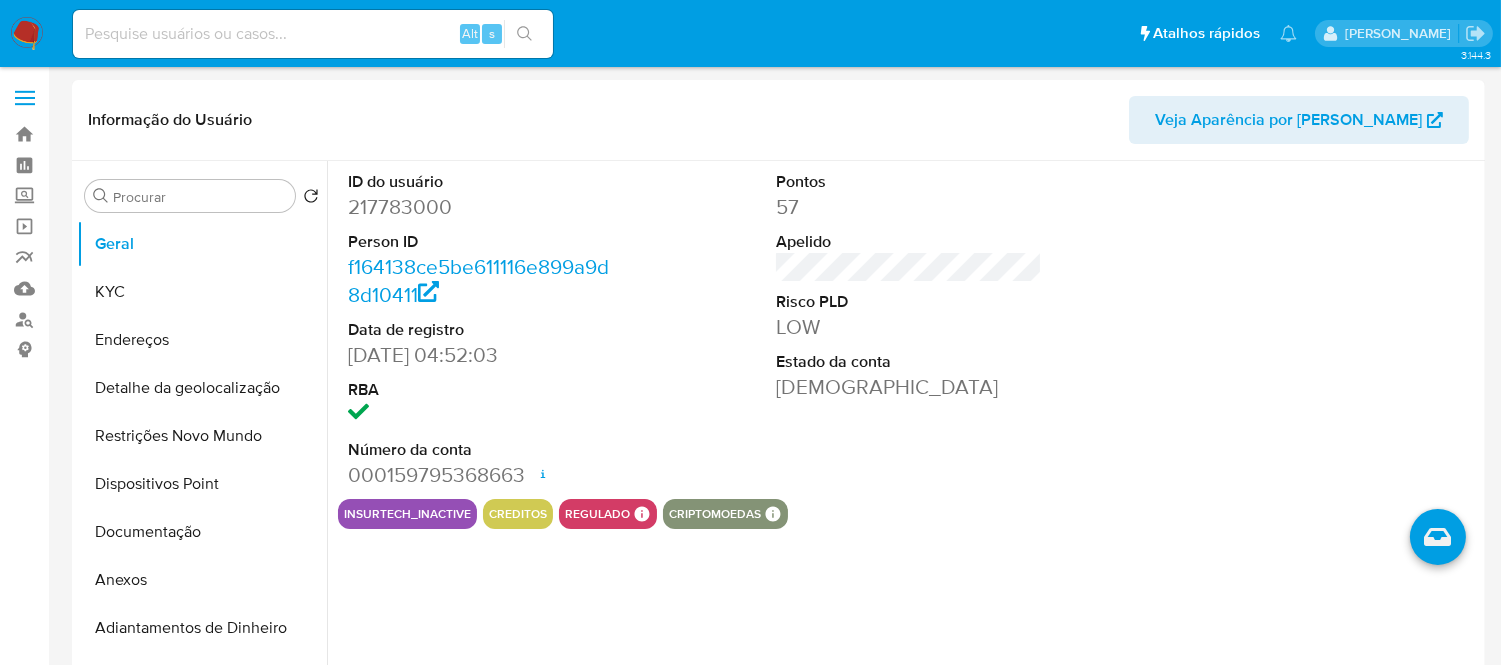 select on "10" 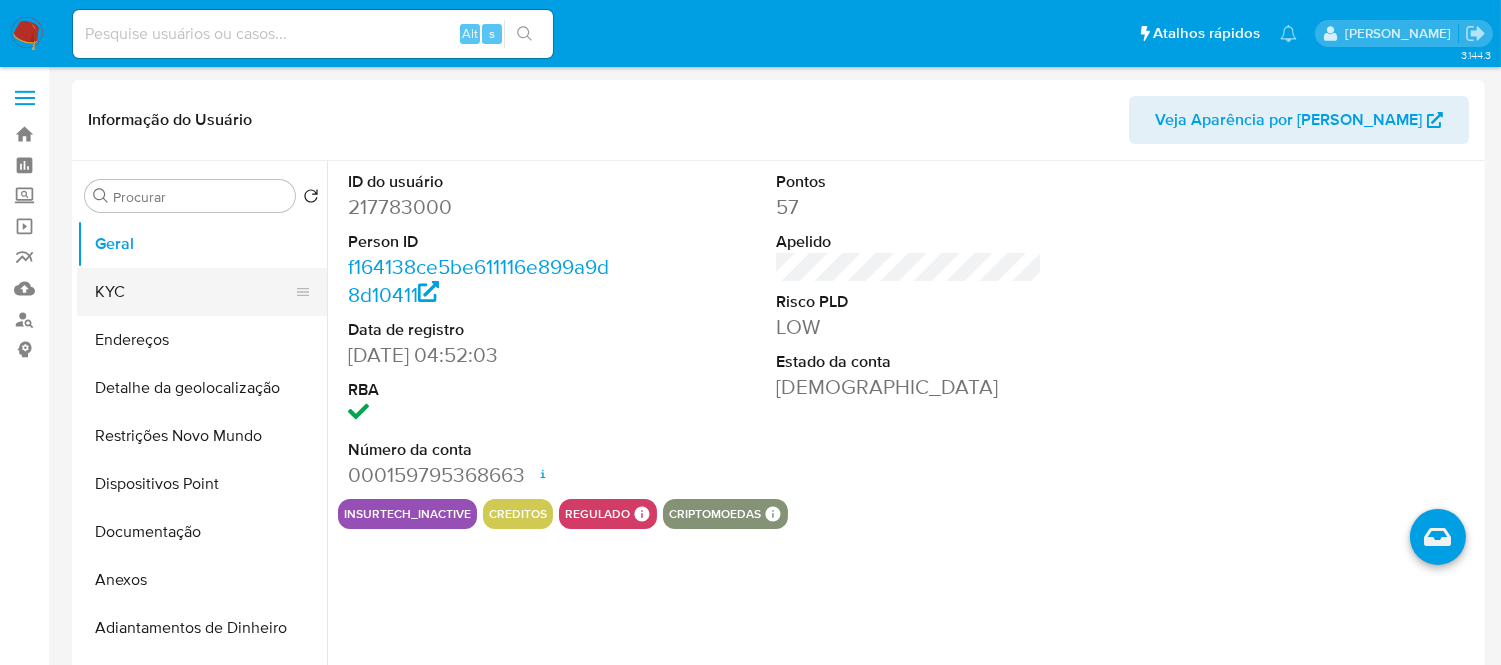 click on "KYC" at bounding box center [194, 292] 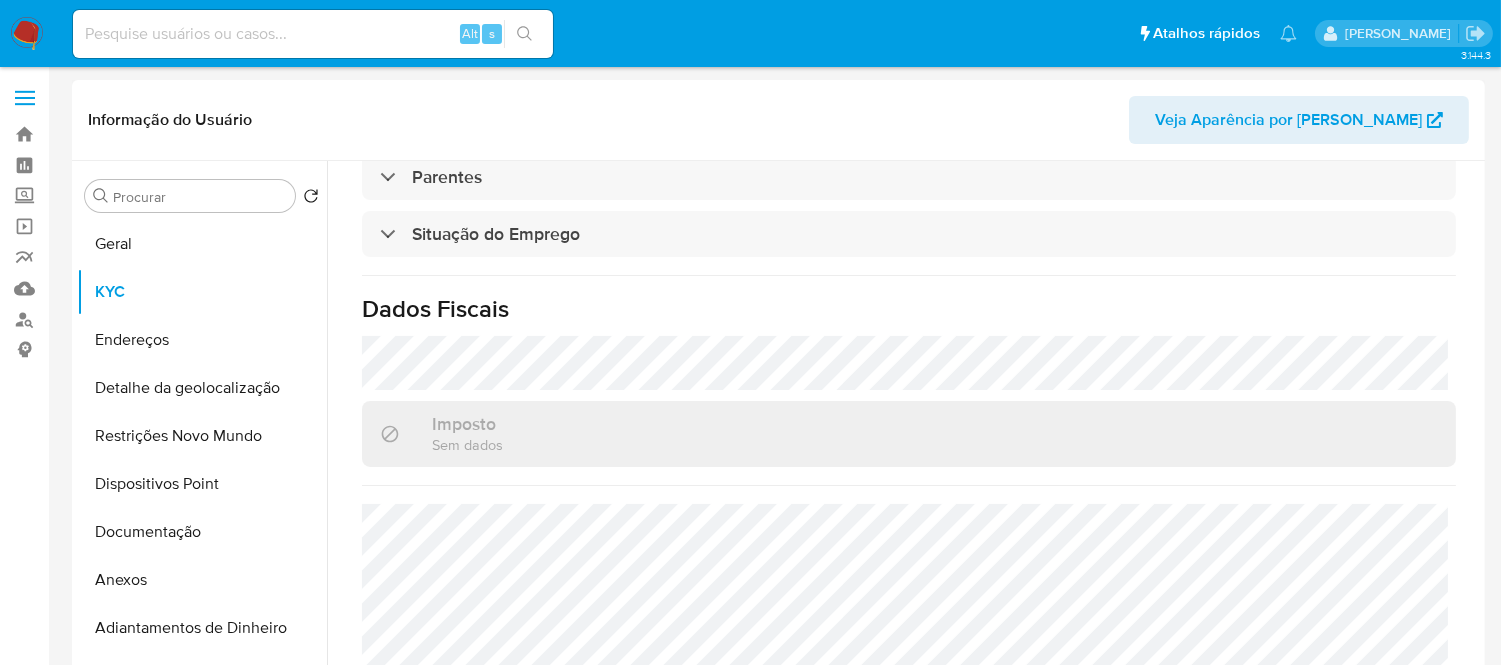 scroll, scrollTop: 888, scrollLeft: 0, axis: vertical 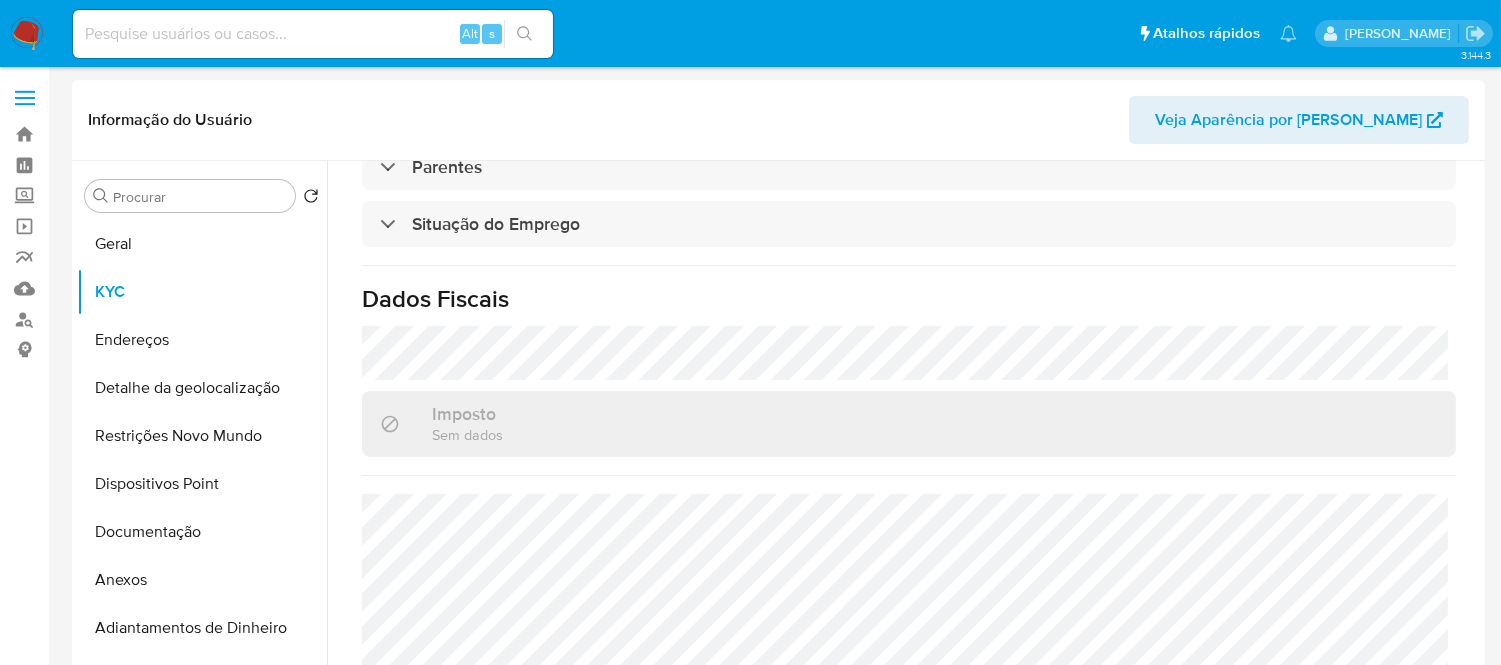 type 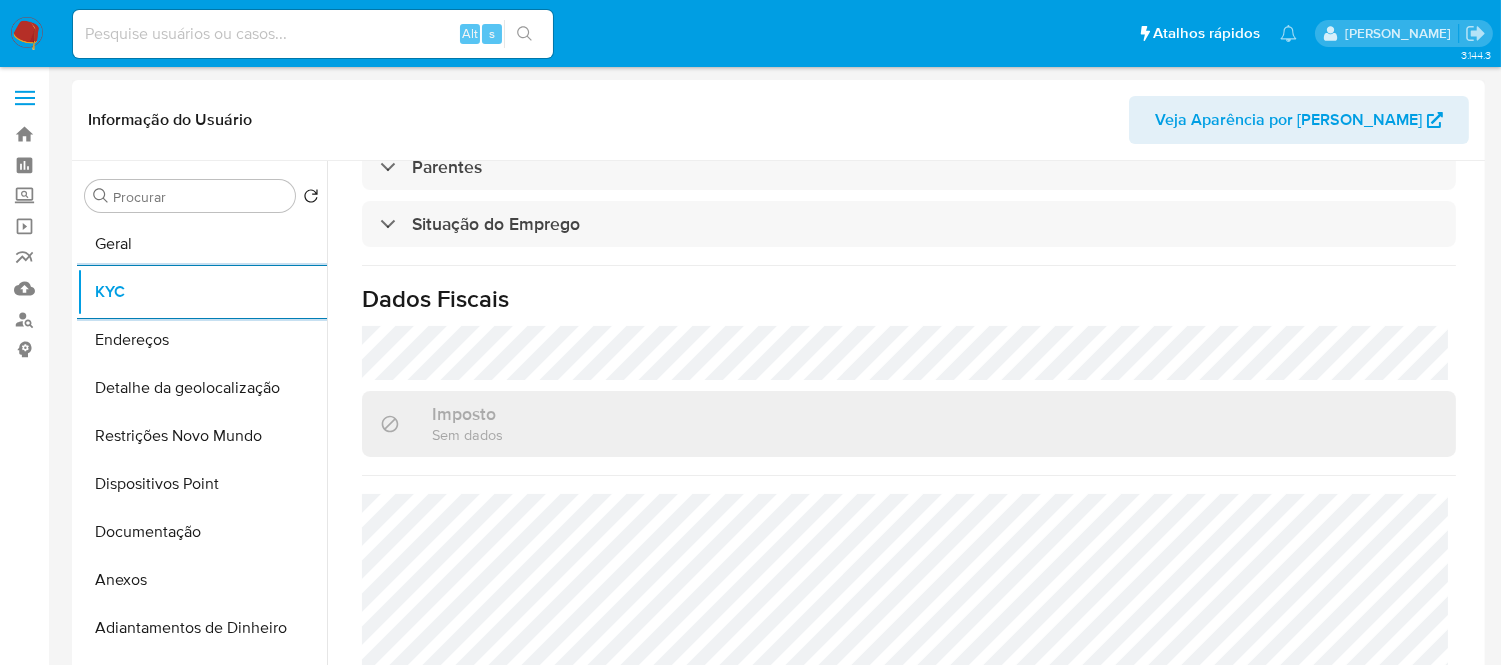 click on "KYC" at bounding box center [202, 292] 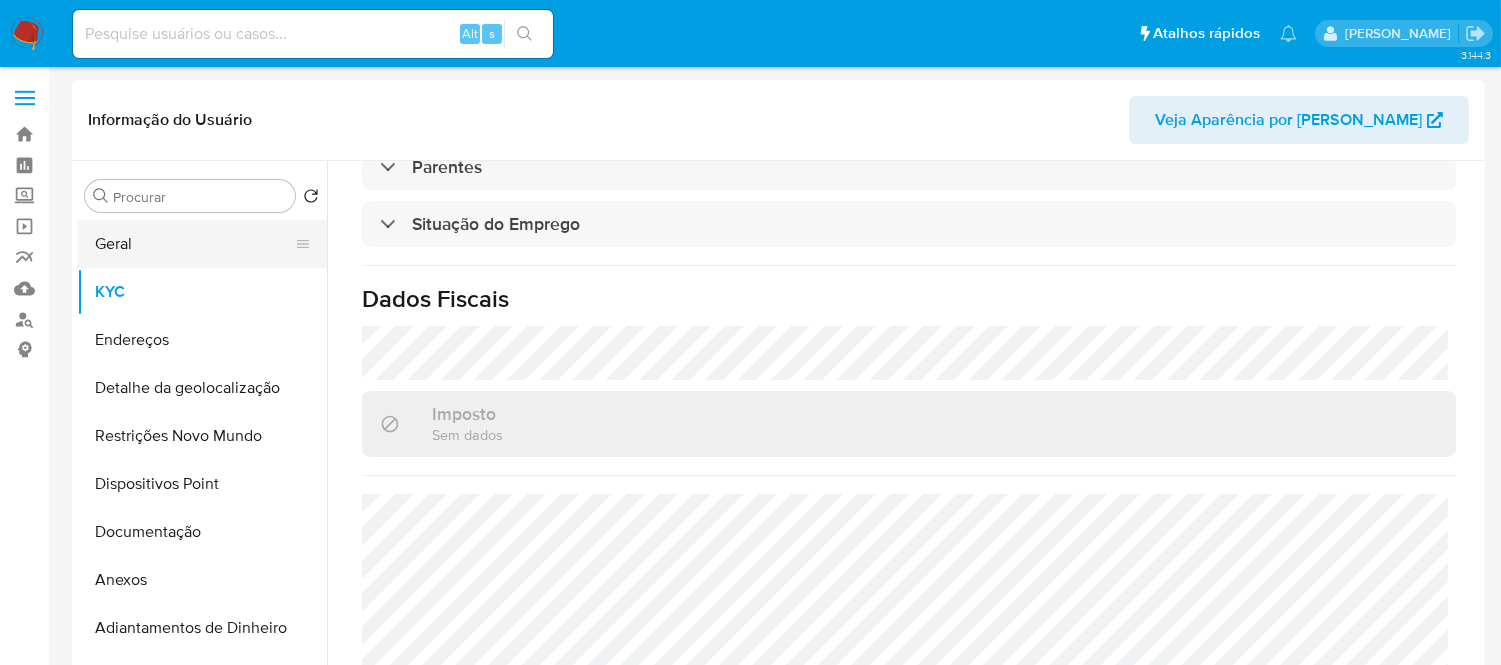 click on "Geral" at bounding box center (194, 244) 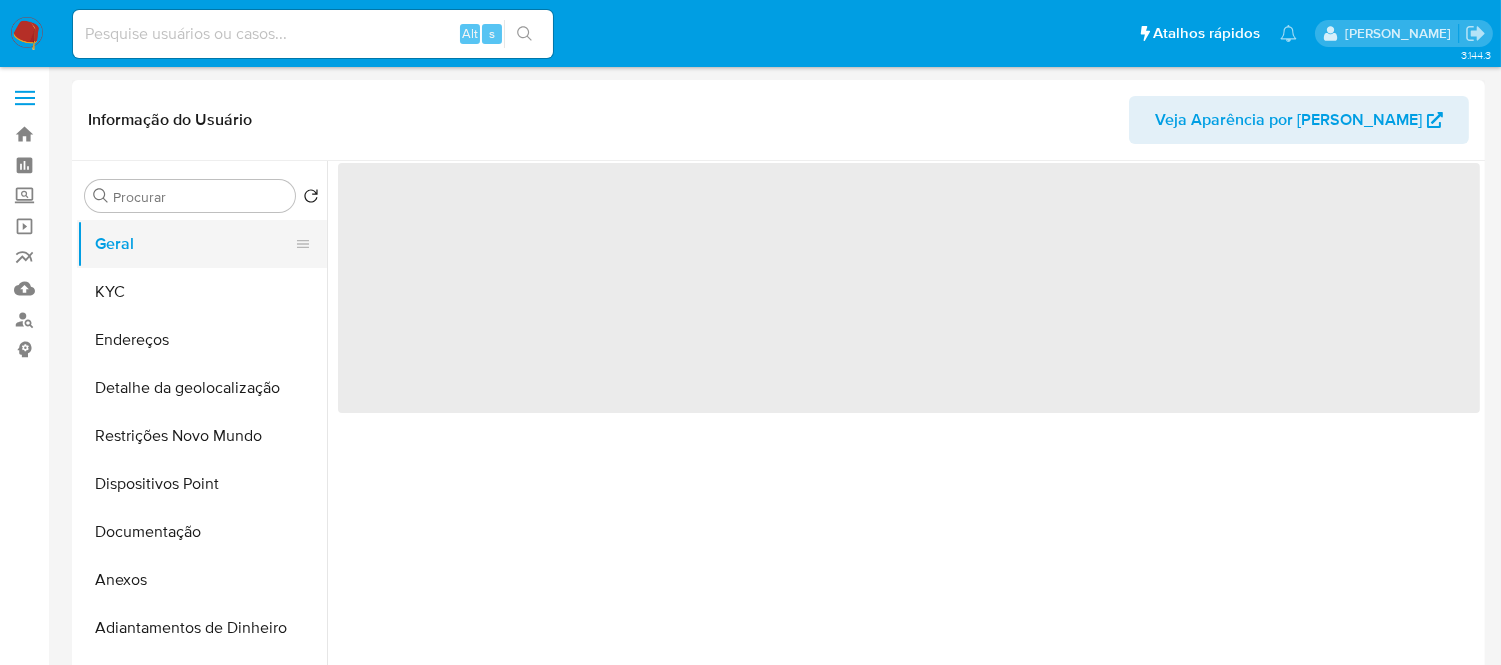 scroll, scrollTop: 0, scrollLeft: 0, axis: both 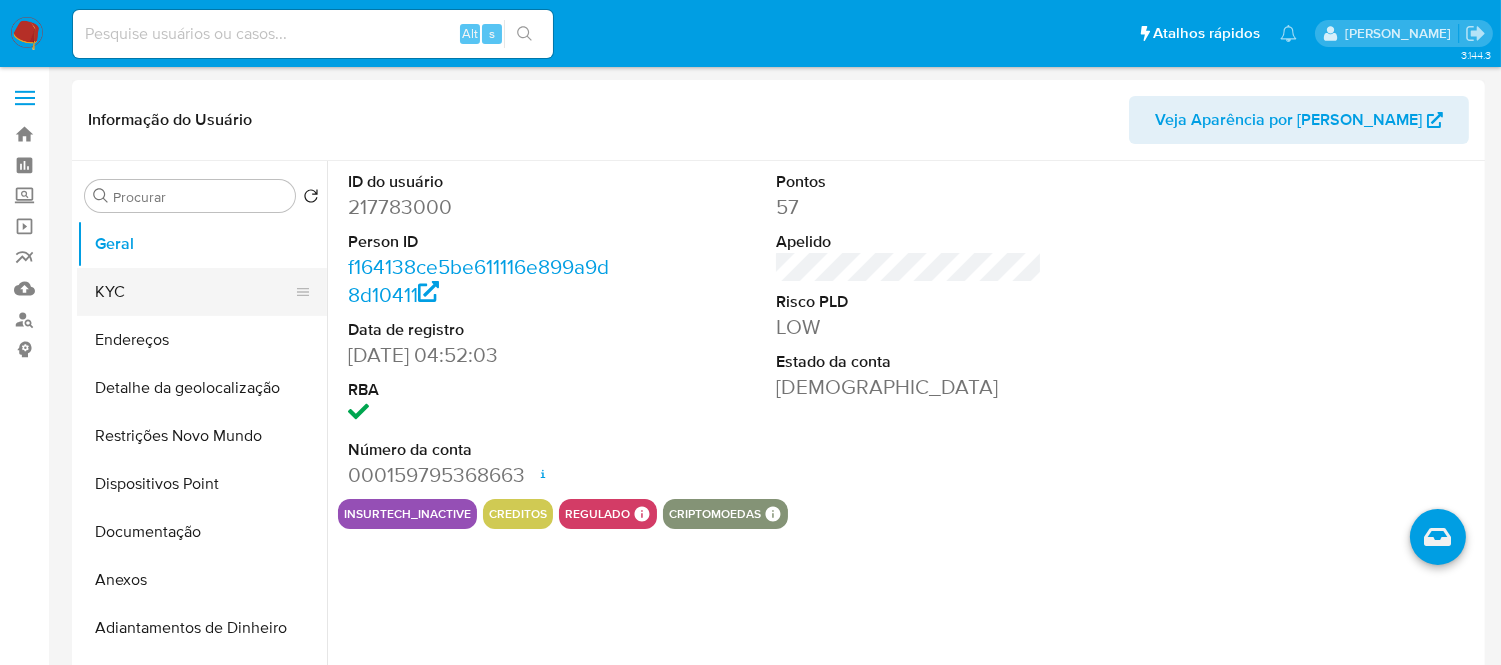 click on "KYC" at bounding box center [194, 292] 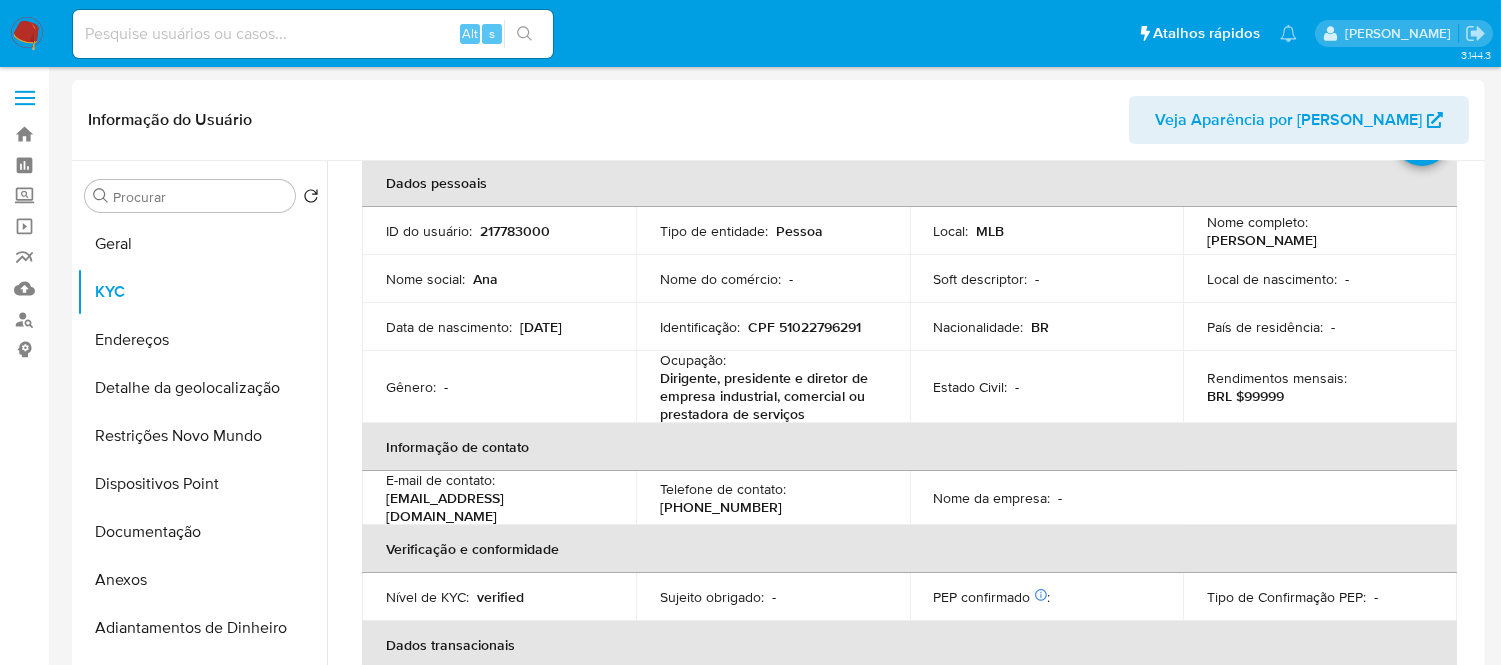 scroll, scrollTop: 111, scrollLeft: 0, axis: vertical 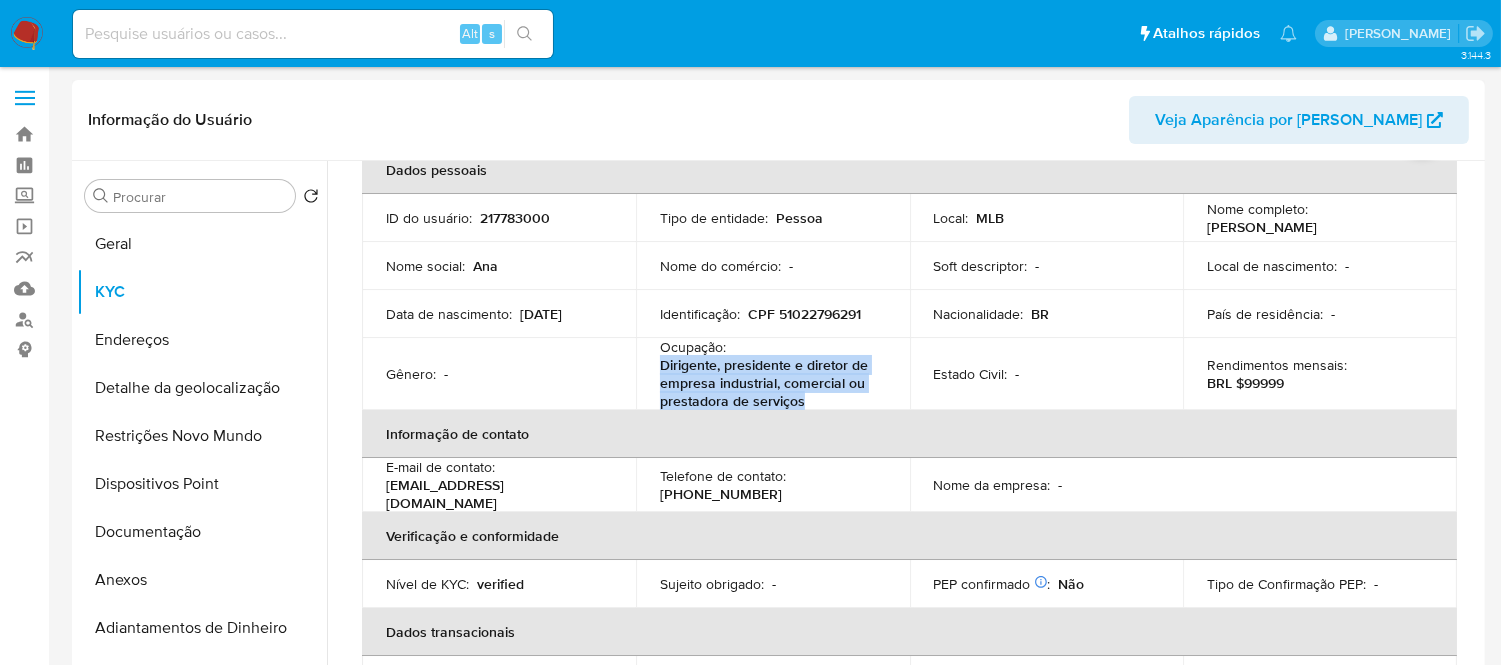 drag, startPoint x: 660, startPoint y: 364, endPoint x: 764, endPoint y: 390, distance: 107.200745 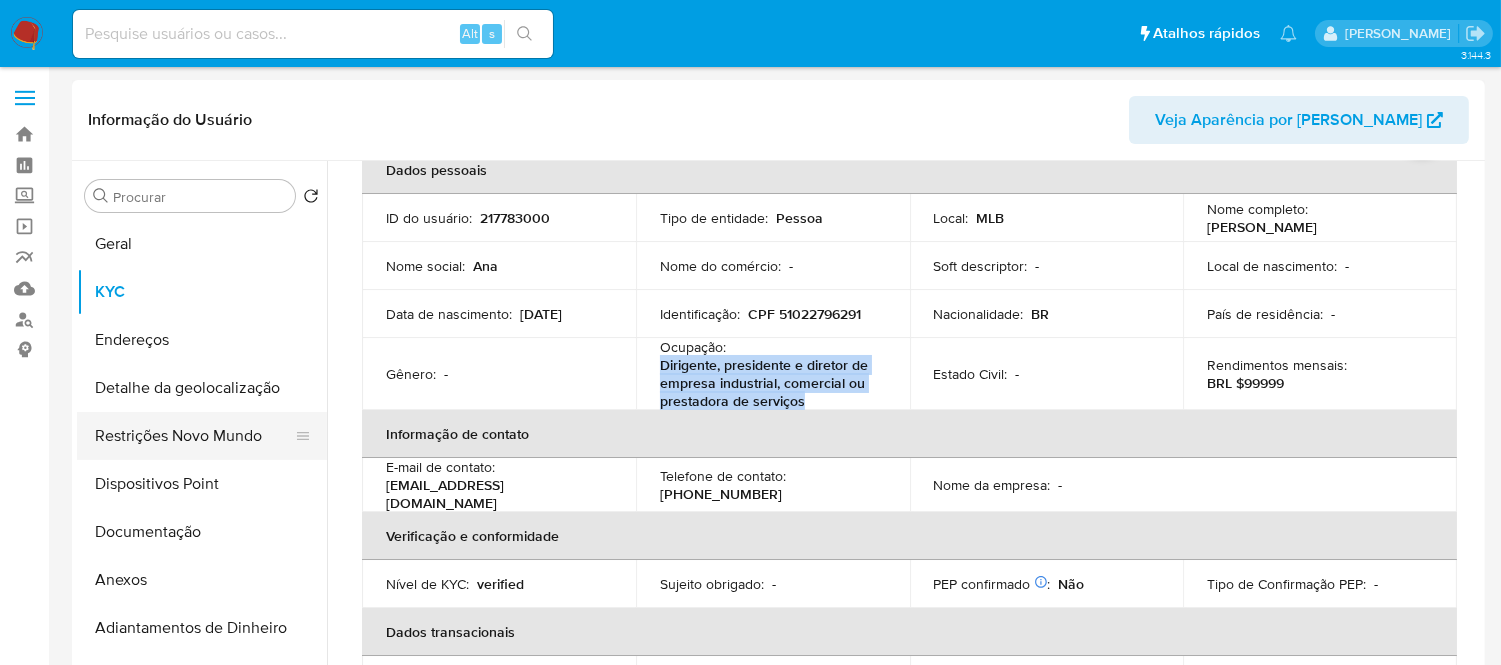 scroll, scrollTop: 111, scrollLeft: 0, axis: vertical 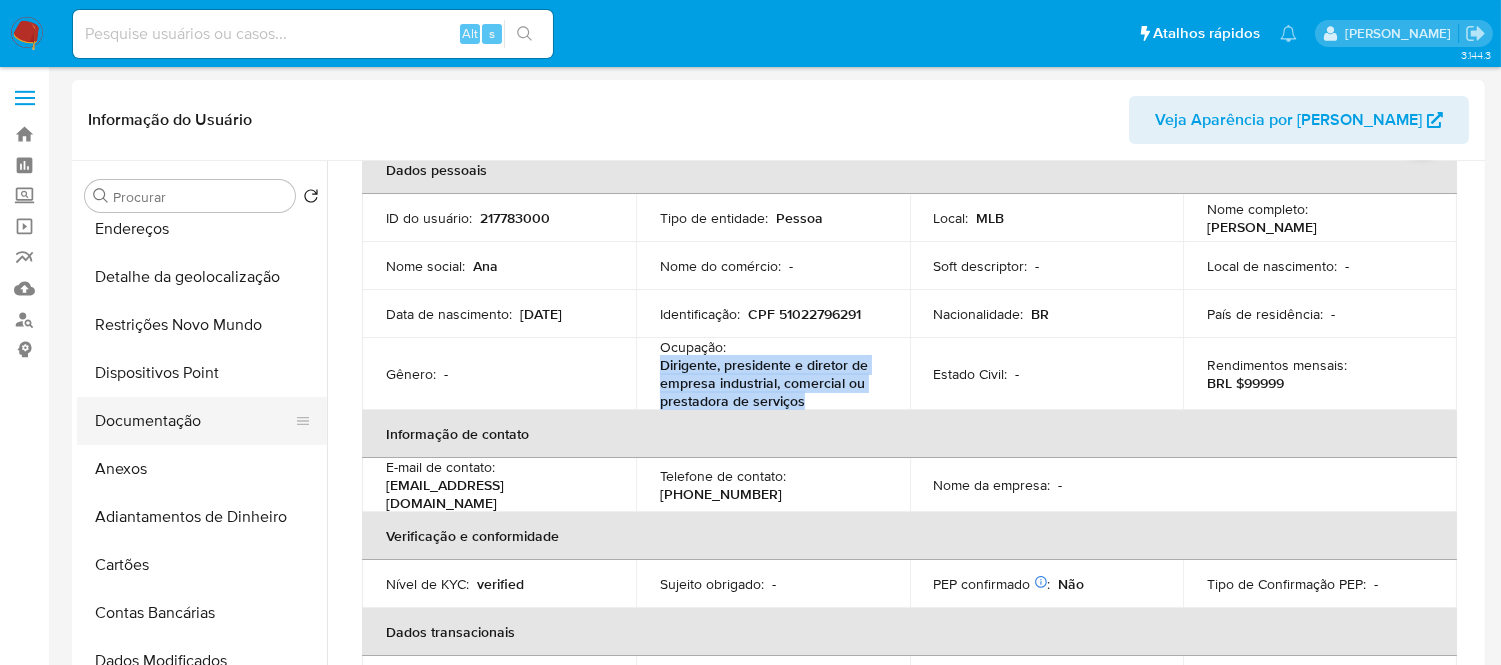 click on "Documentação" at bounding box center (194, 421) 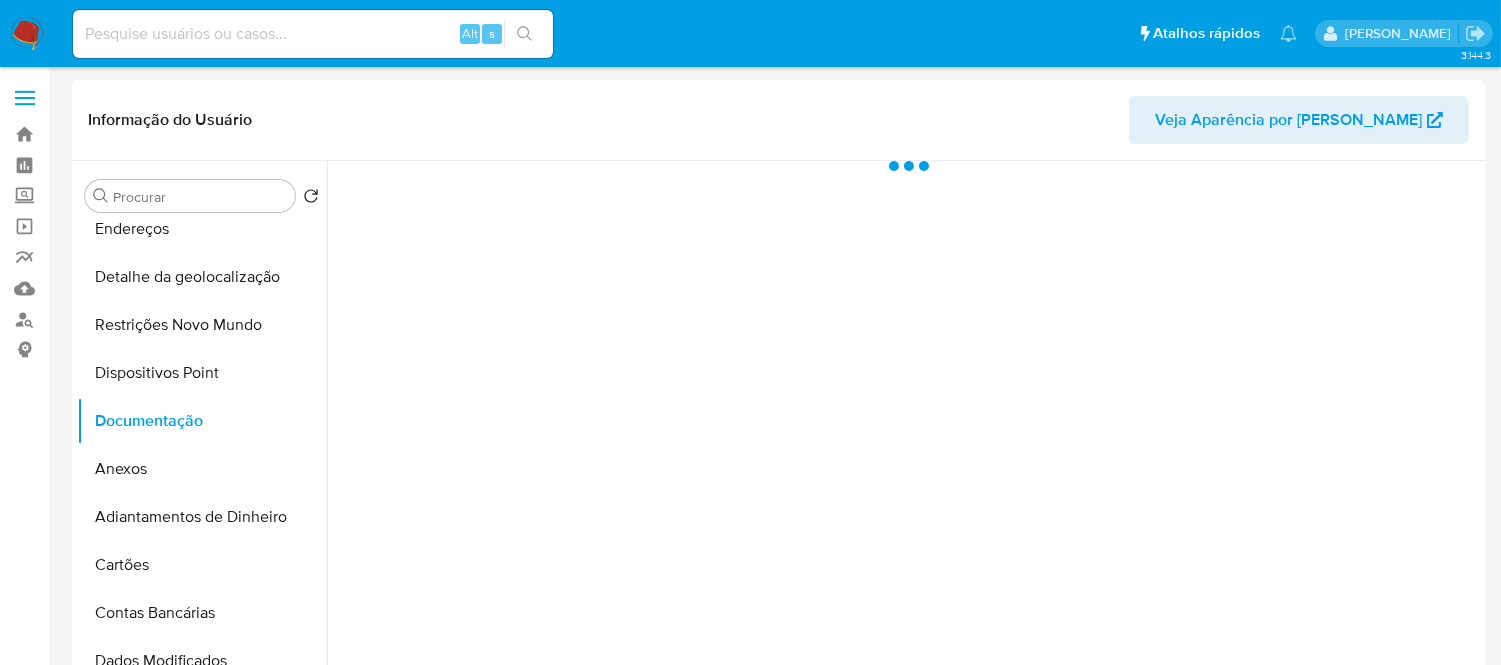 scroll, scrollTop: 0, scrollLeft: 0, axis: both 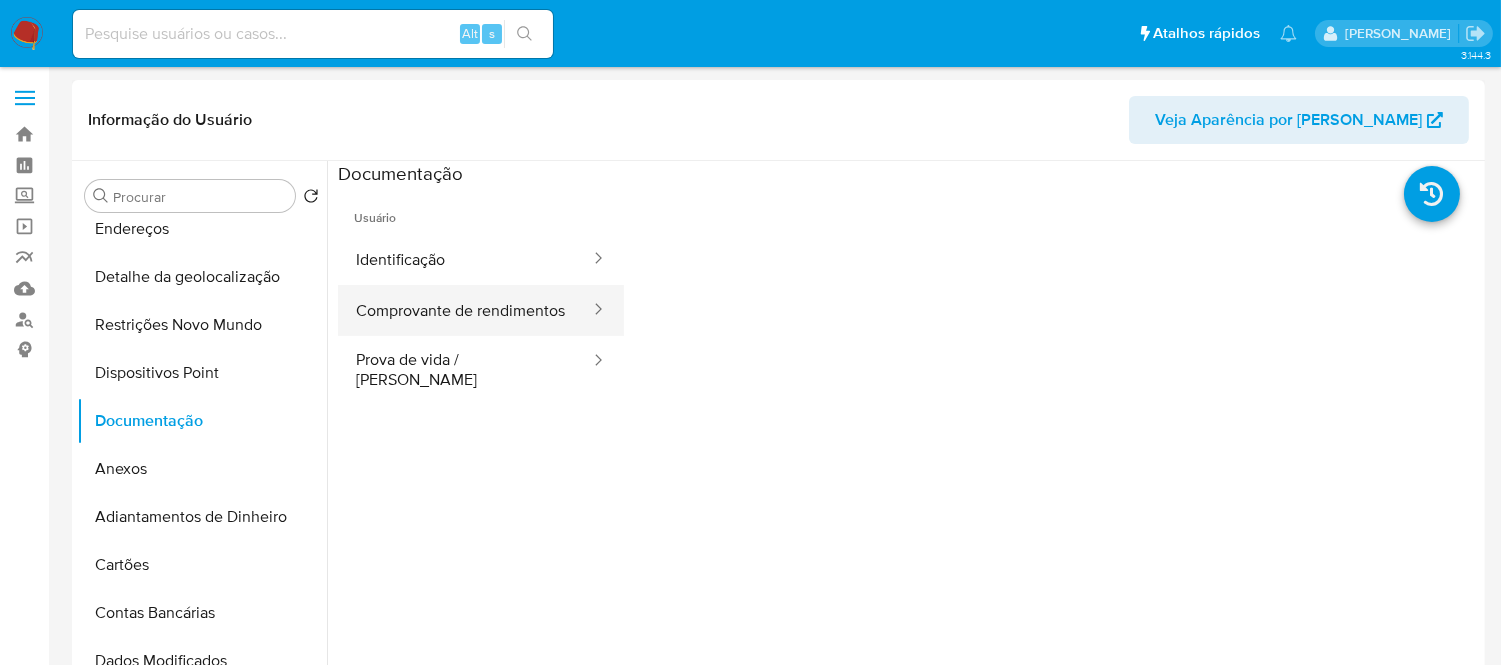 click on "Comprovante de rendimentos" at bounding box center [465, 310] 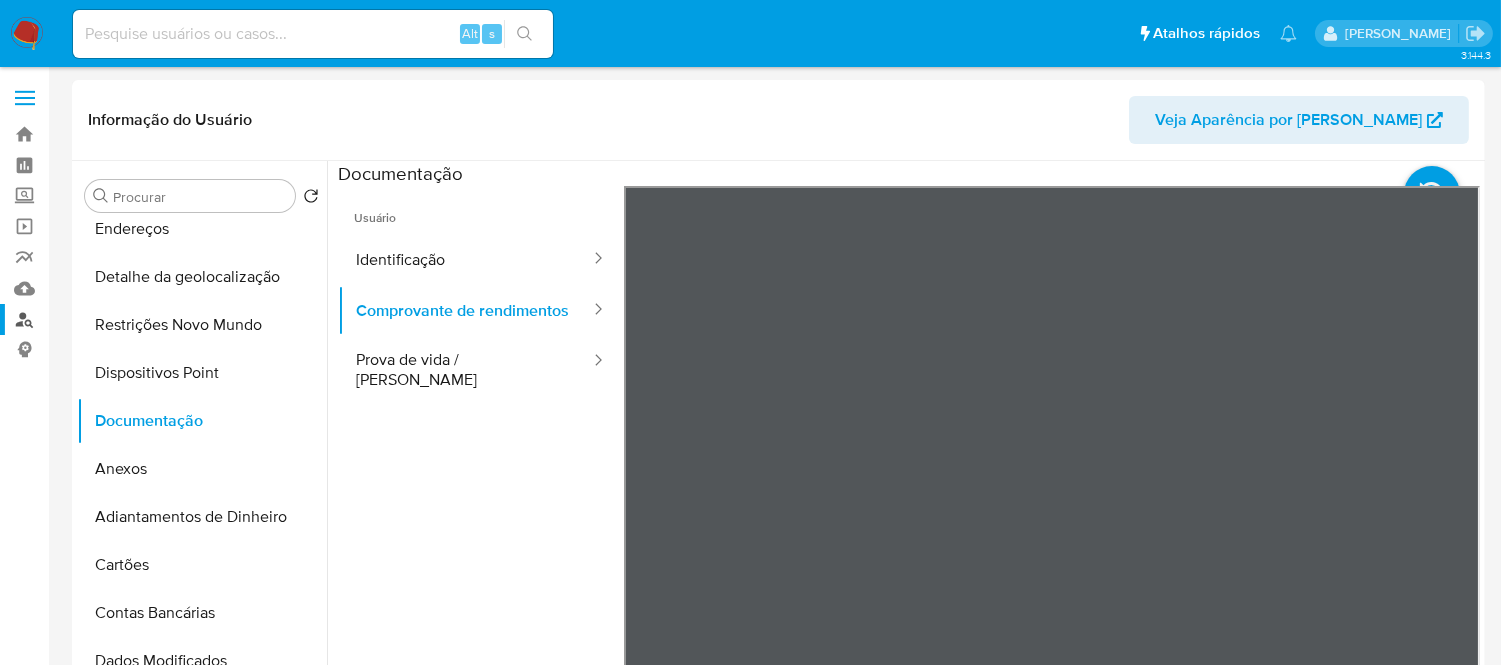 type 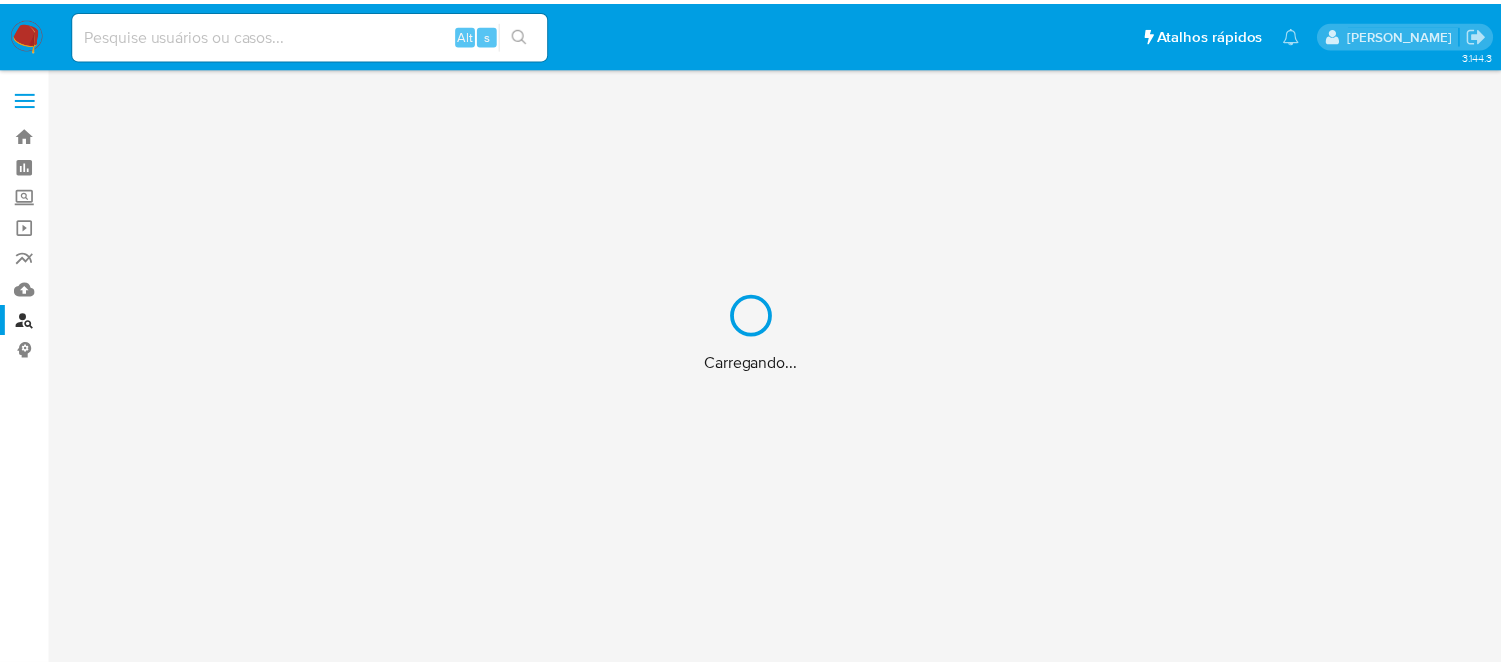 scroll, scrollTop: 0, scrollLeft: 0, axis: both 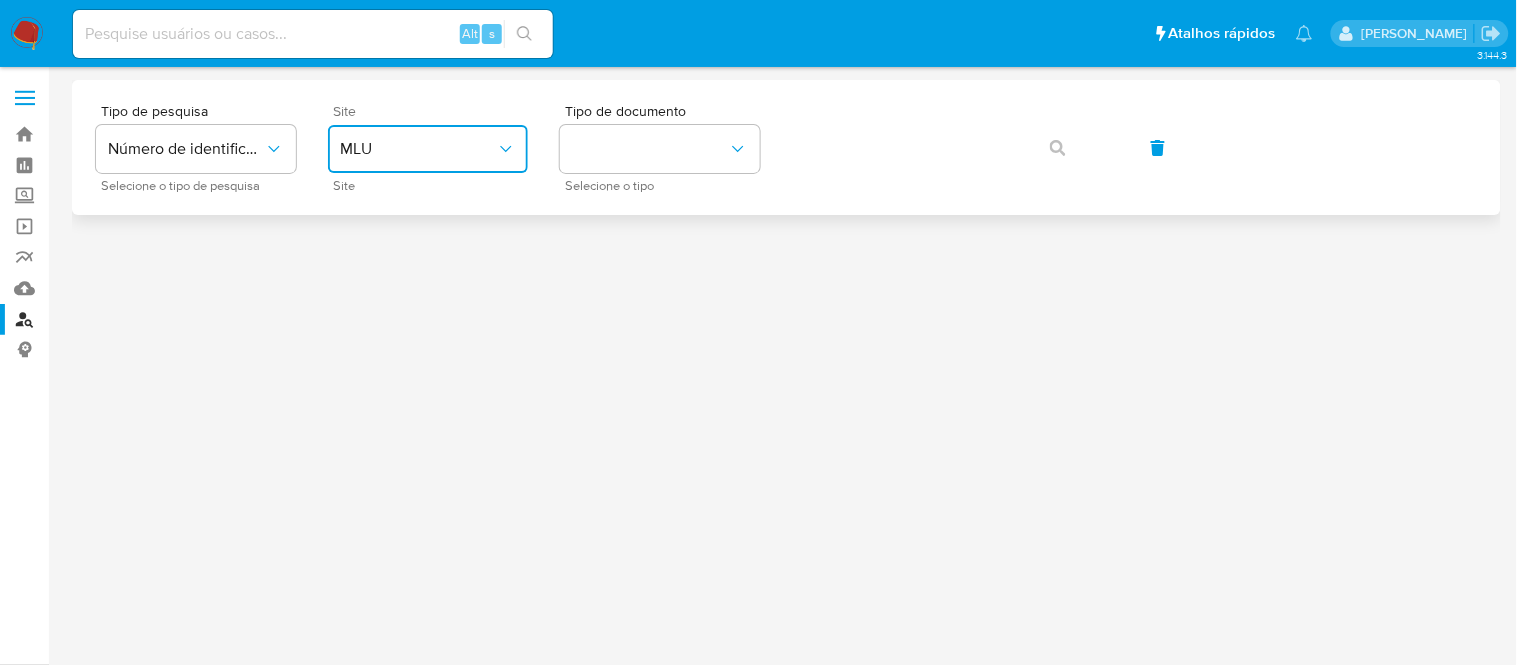 click on "MLU" 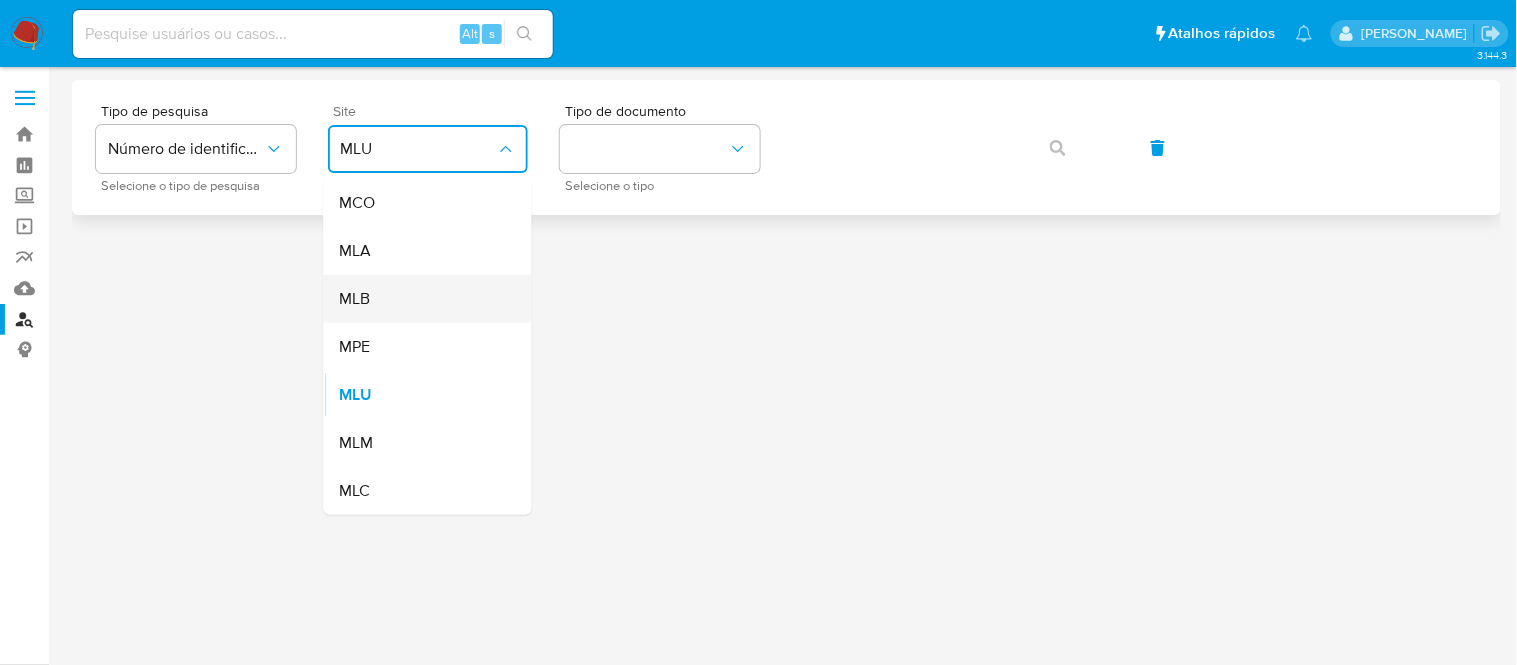 click on "MLB" 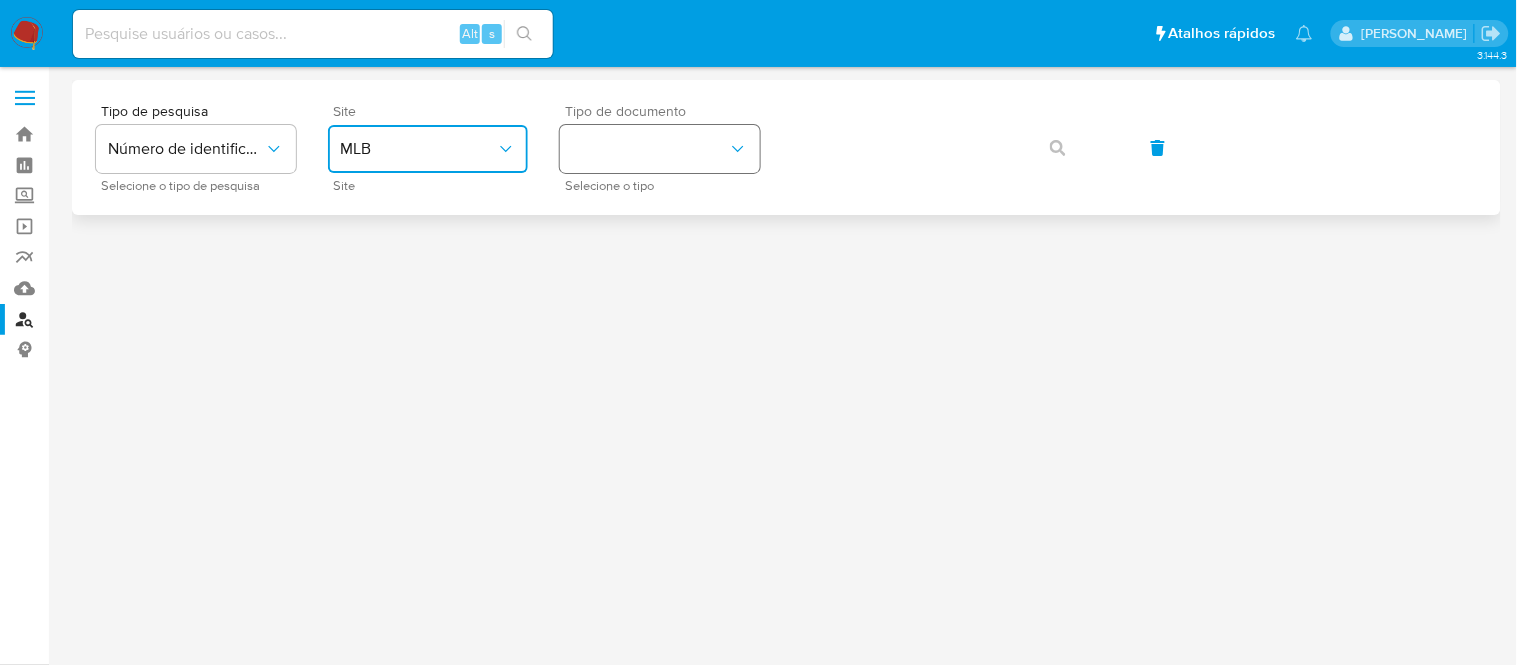 click 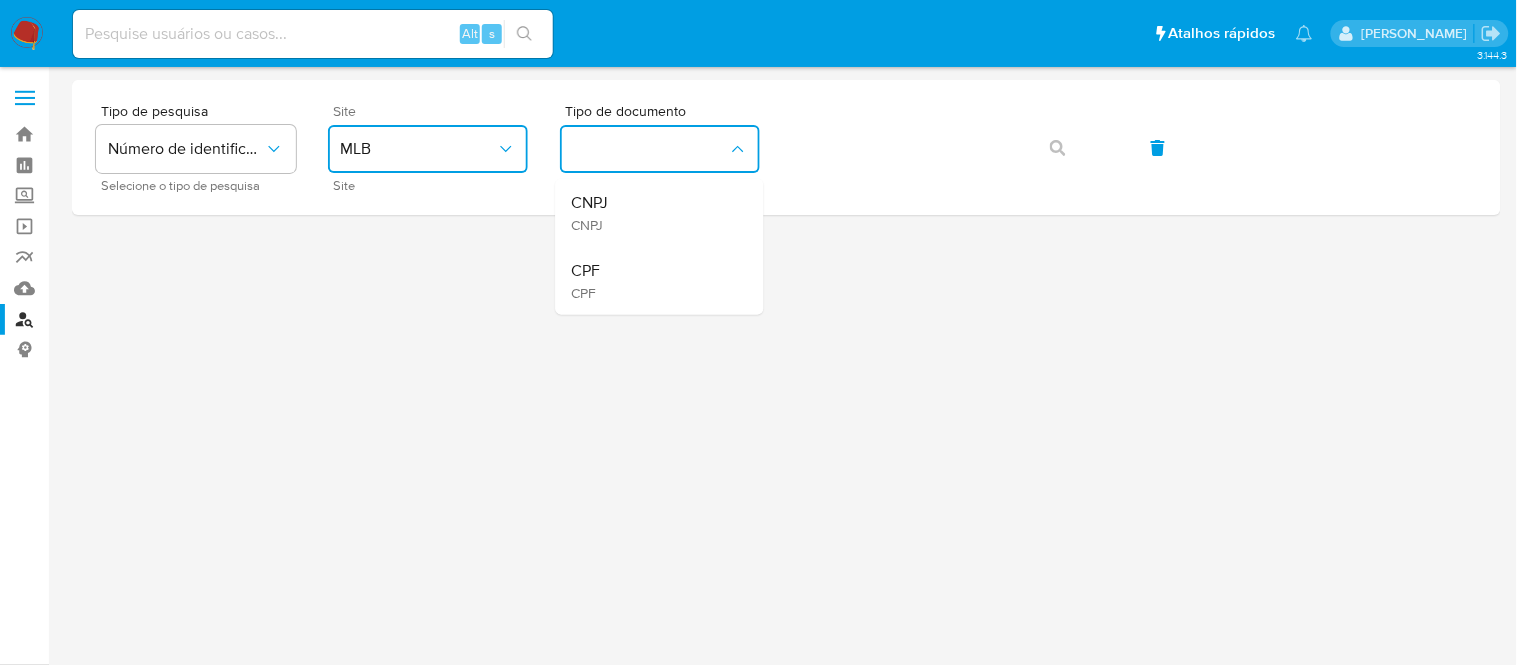 drag, startPoint x: 614, startPoint y: 157, endPoint x: 601, endPoint y: 278, distance: 121.69634 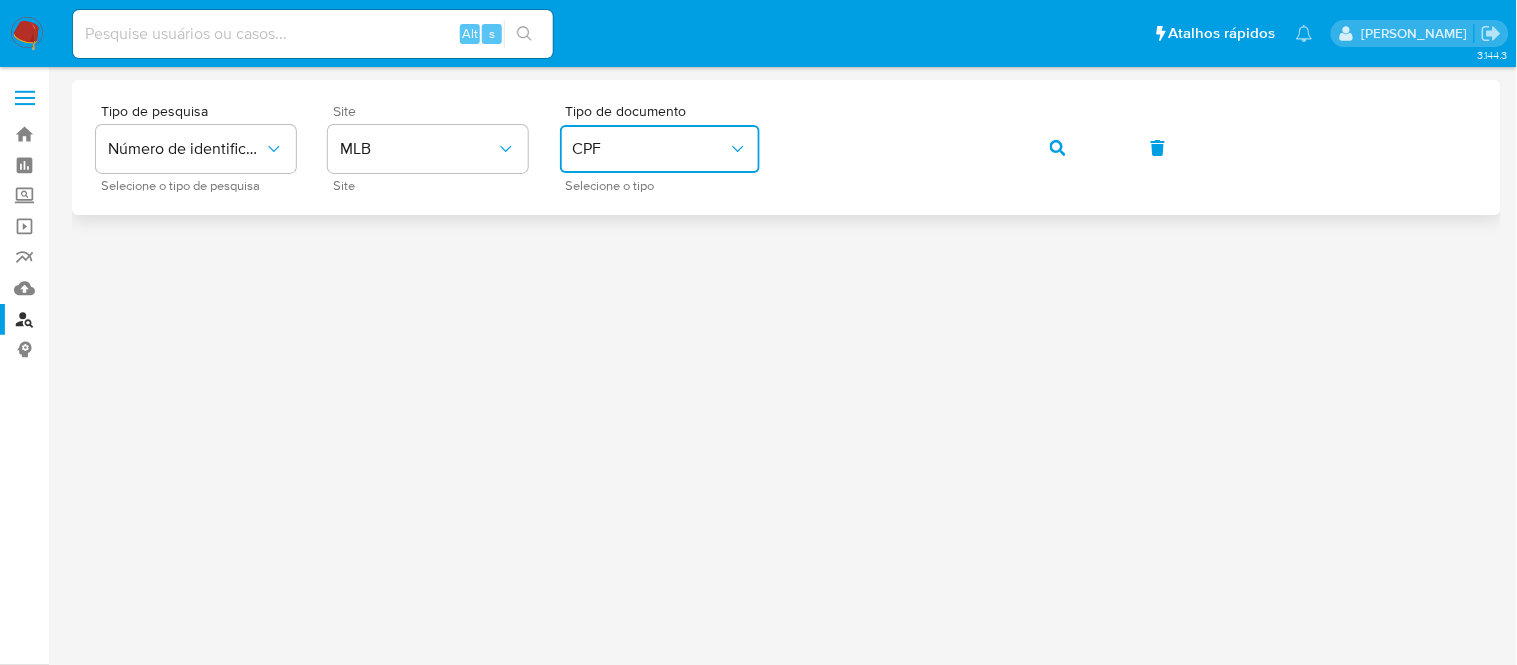 click 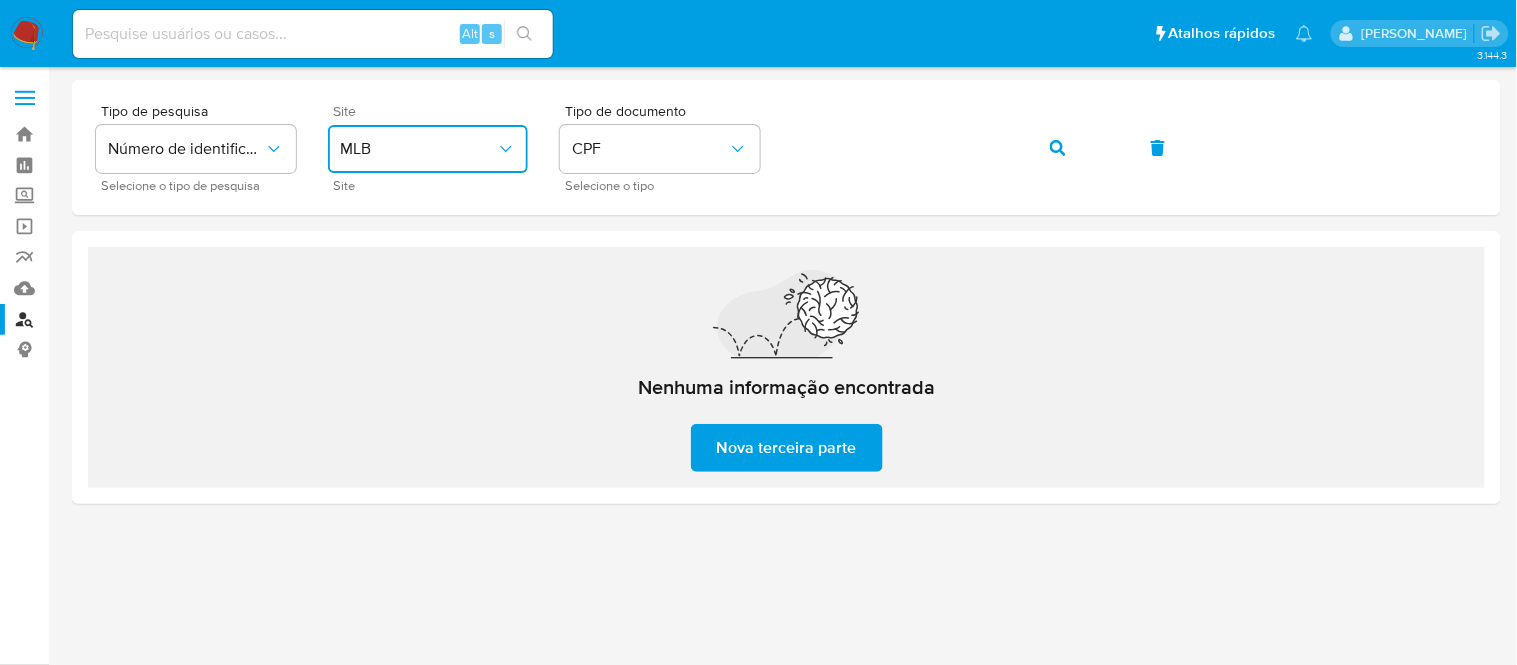 click on "MLB" 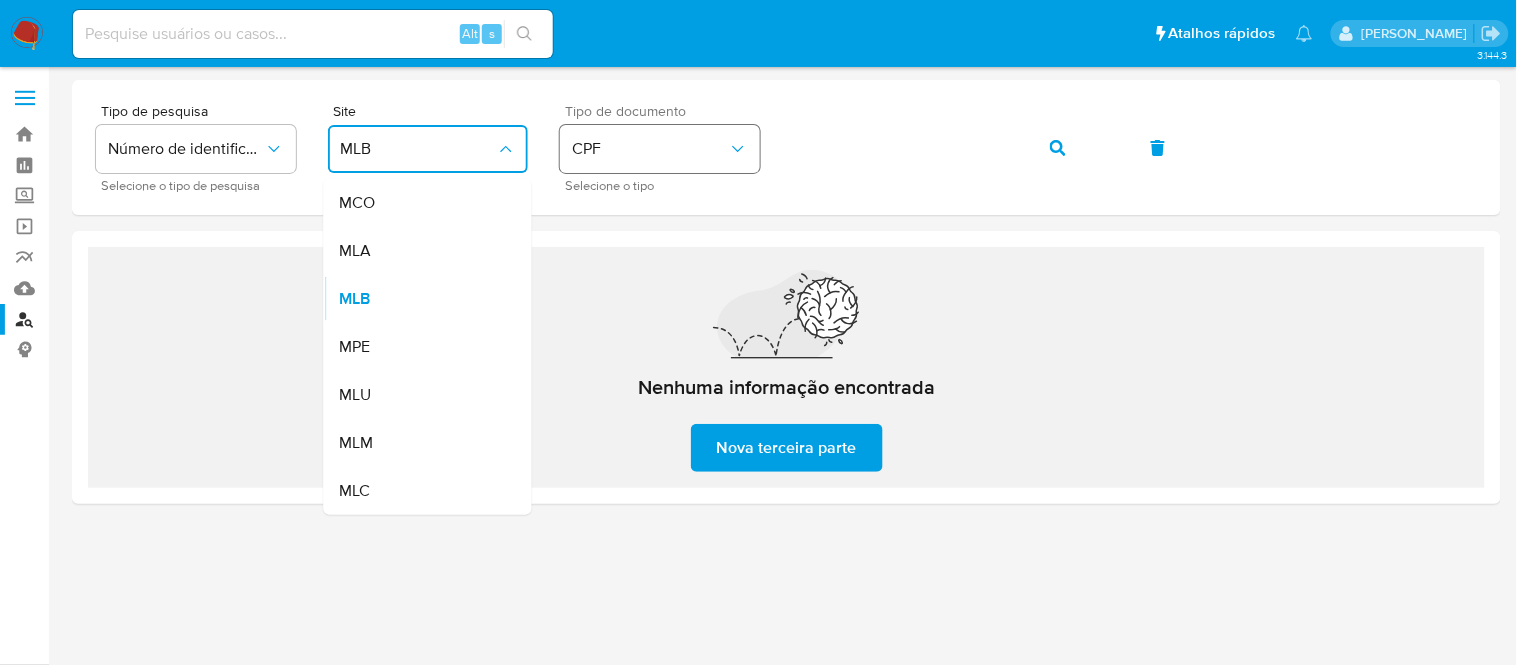 click on "CPF" 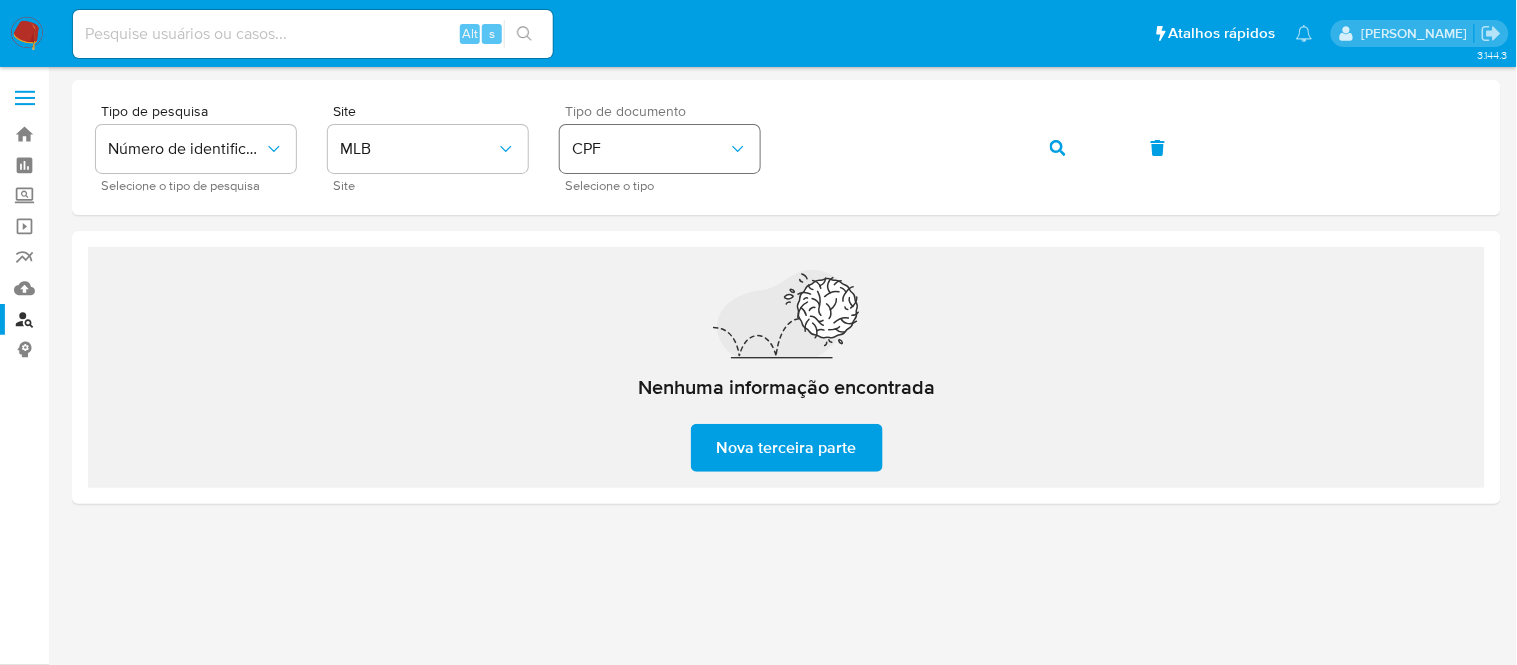 click on "Tipo de pesquisa Número de identificação Selecione o tipo de pesquisa Site MLB Site Tipo de documento CPF Selecione o tipo" 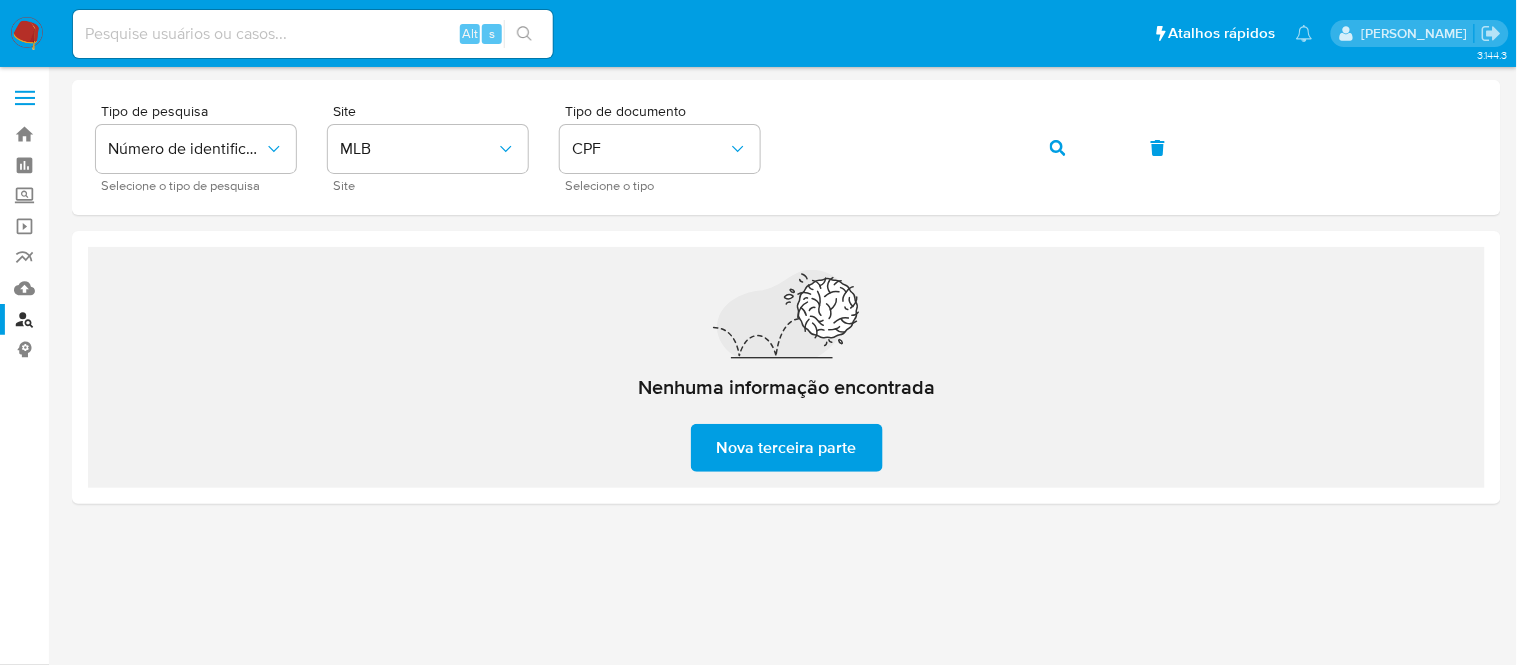 click on "Tipo de pesquisa Número de identificação Selecione o tipo de pesquisa Site MLB Site Tipo de documento CPF Selecione o tipo" 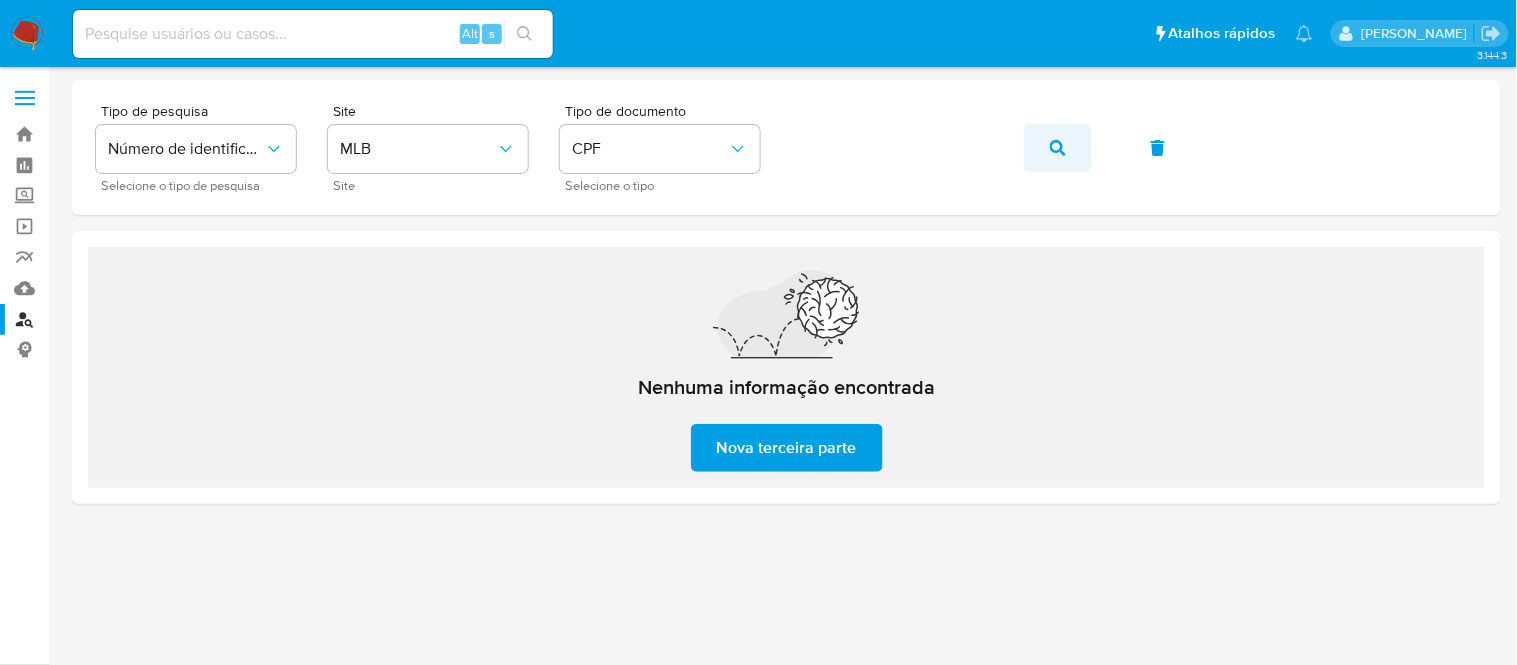 click 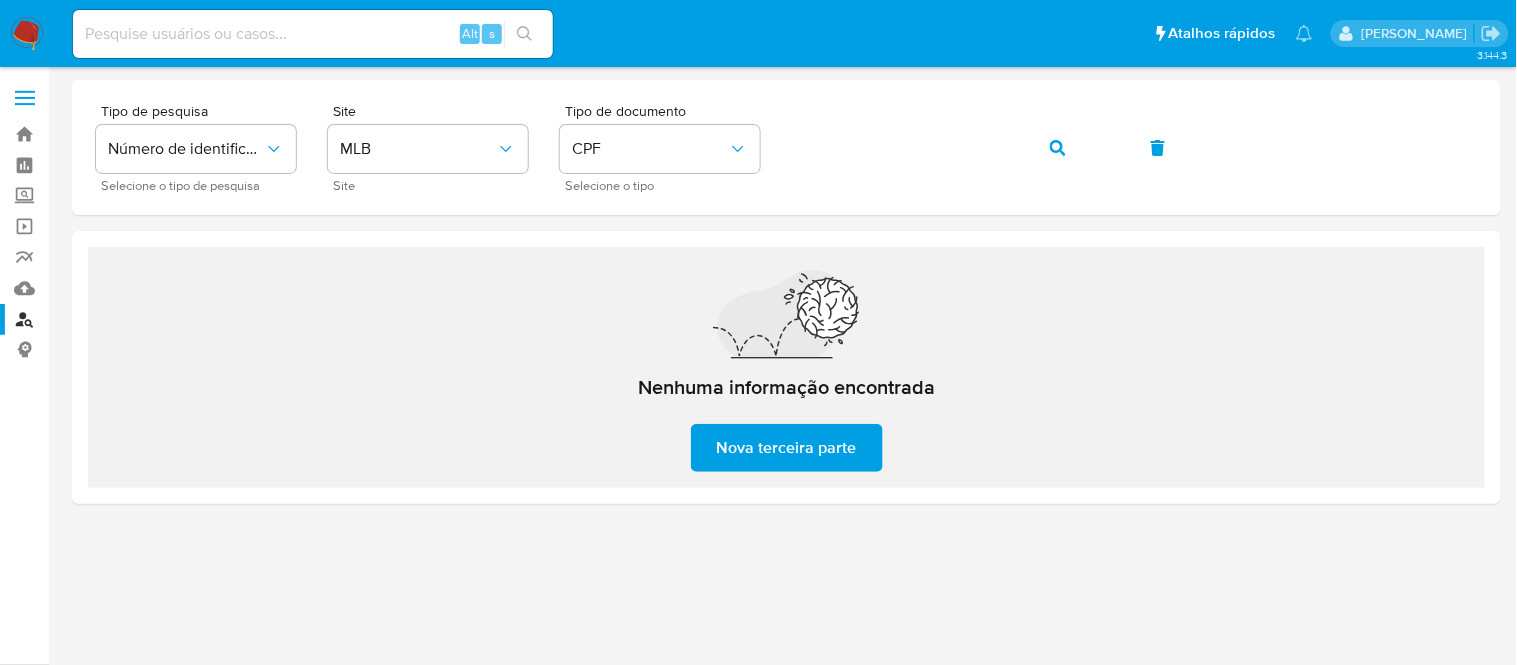 click on "Tipo de pesquisa Número de identificação Selecione o tipo de pesquisa Site MLB Site Tipo de documento CPF Selecione o tipo" 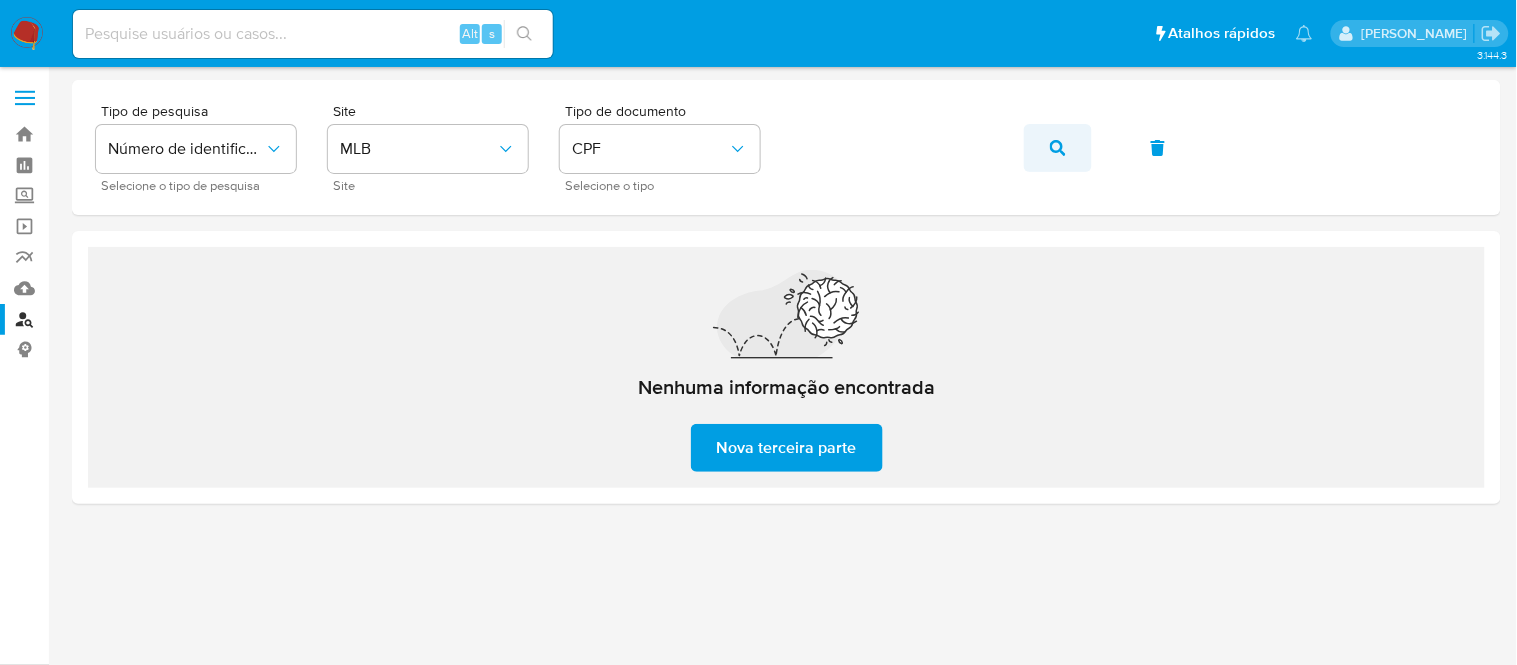 click 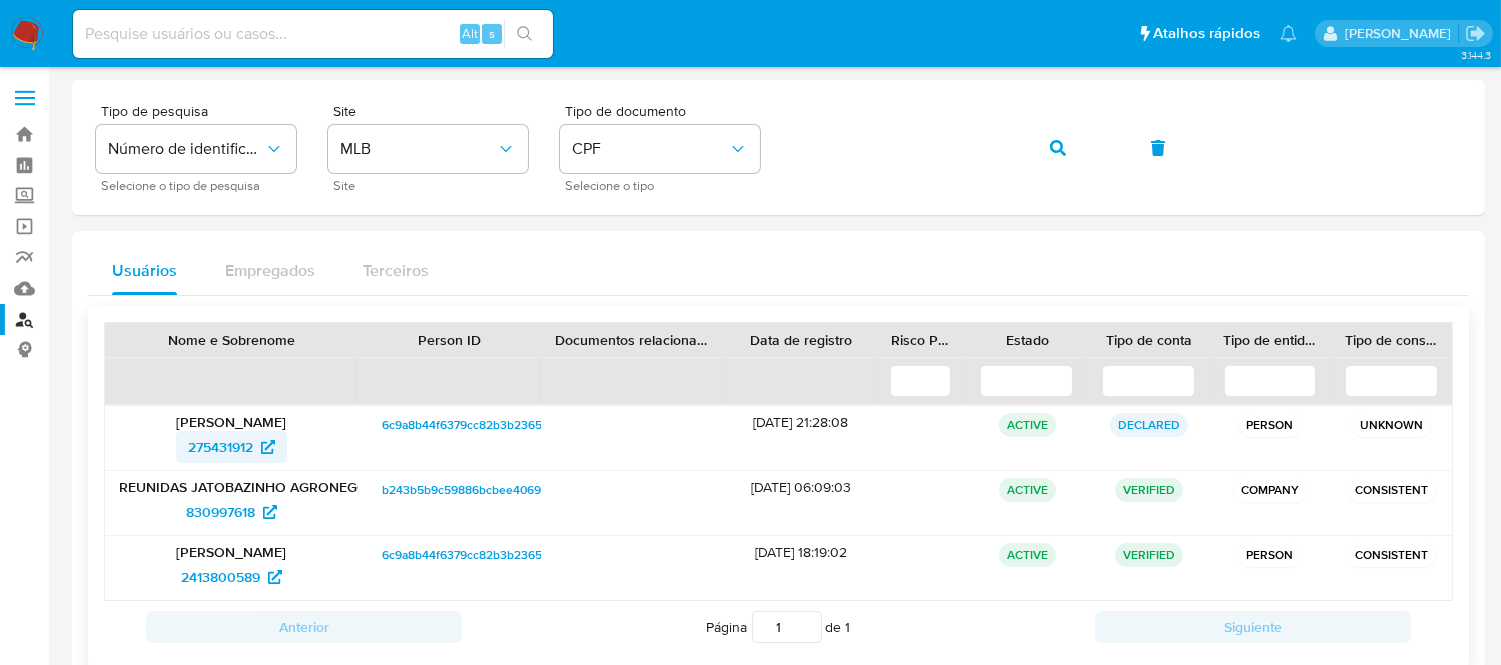 click on "275431912" 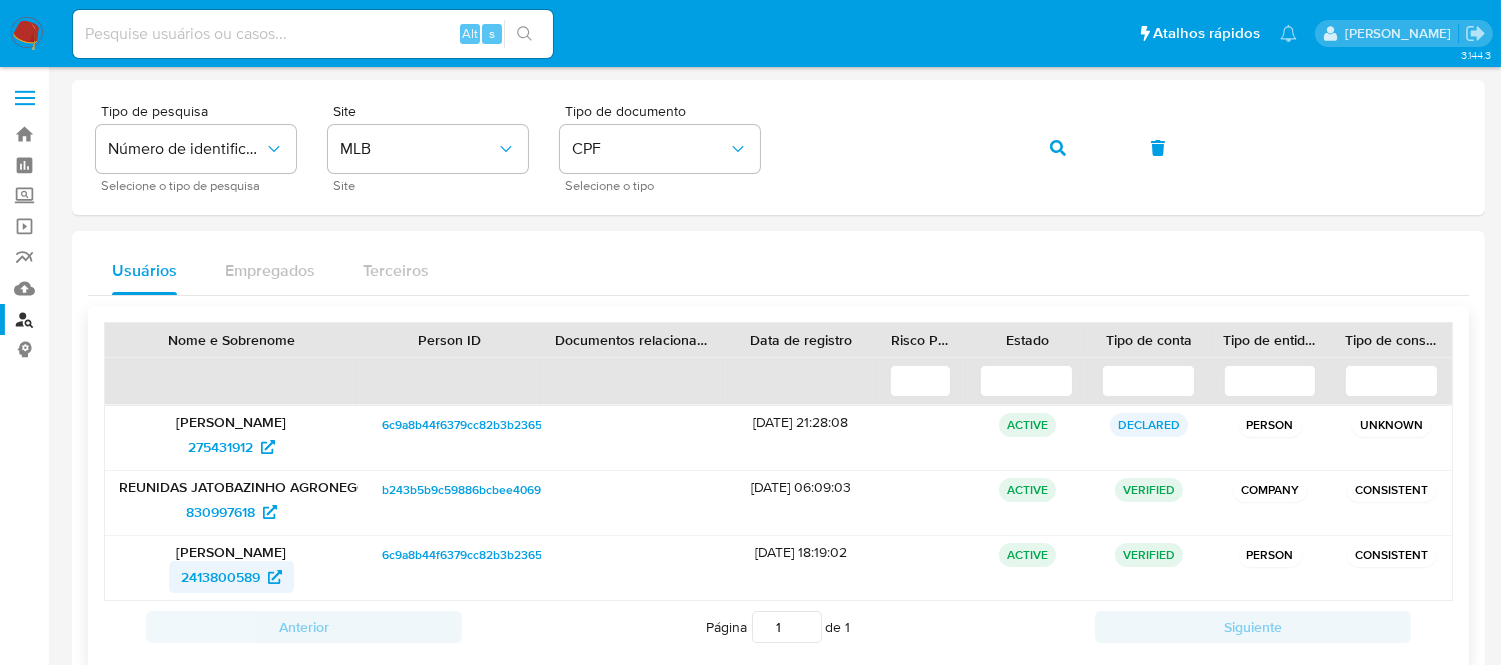click on "2413800589" 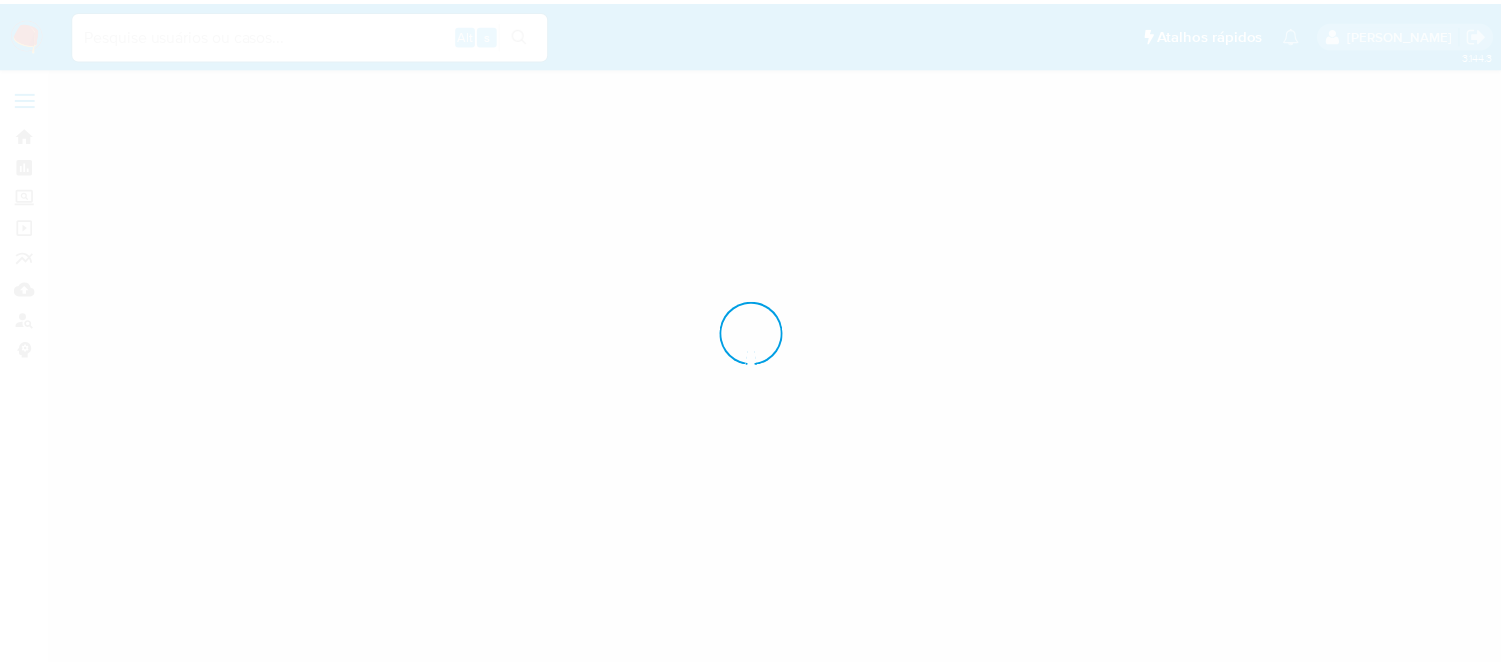 scroll, scrollTop: 0, scrollLeft: 0, axis: both 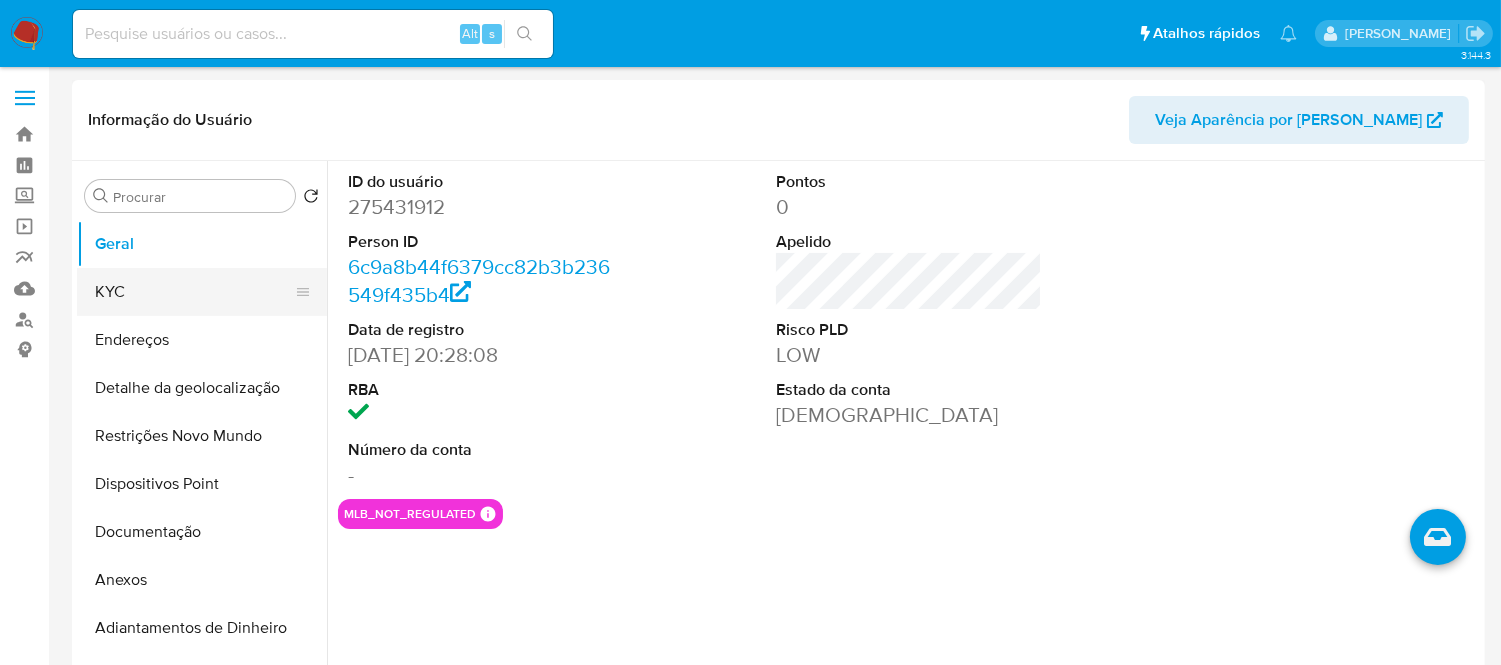 click on "KYC" at bounding box center [194, 292] 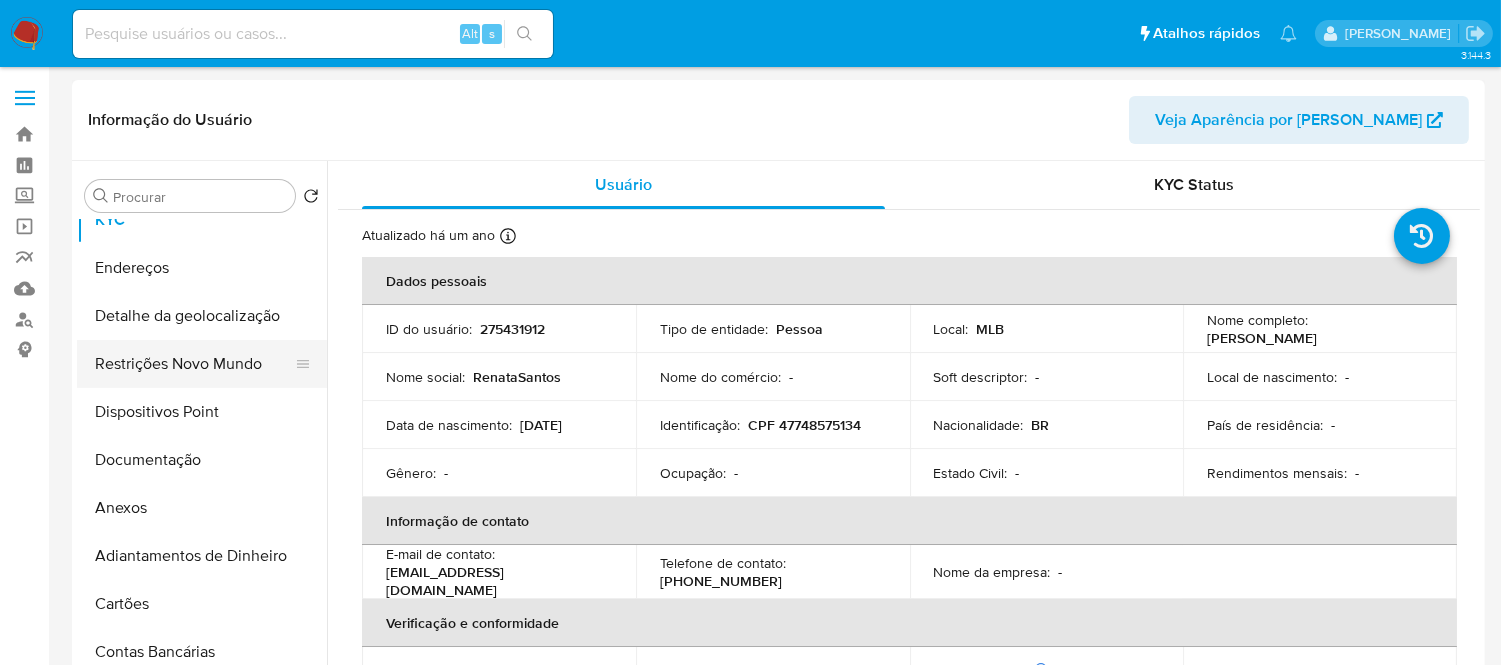 scroll, scrollTop: 111, scrollLeft: 0, axis: vertical 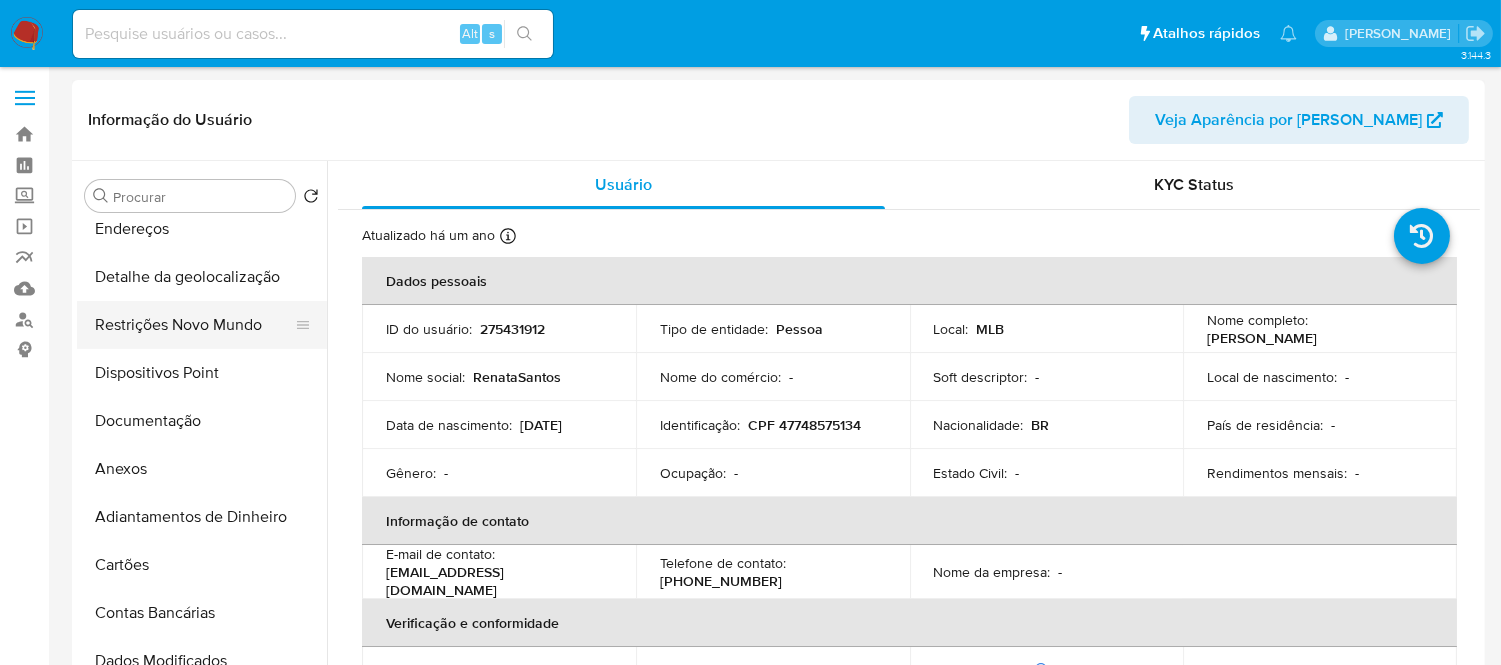 click on "Documentação" at bounding box center [202, 421] 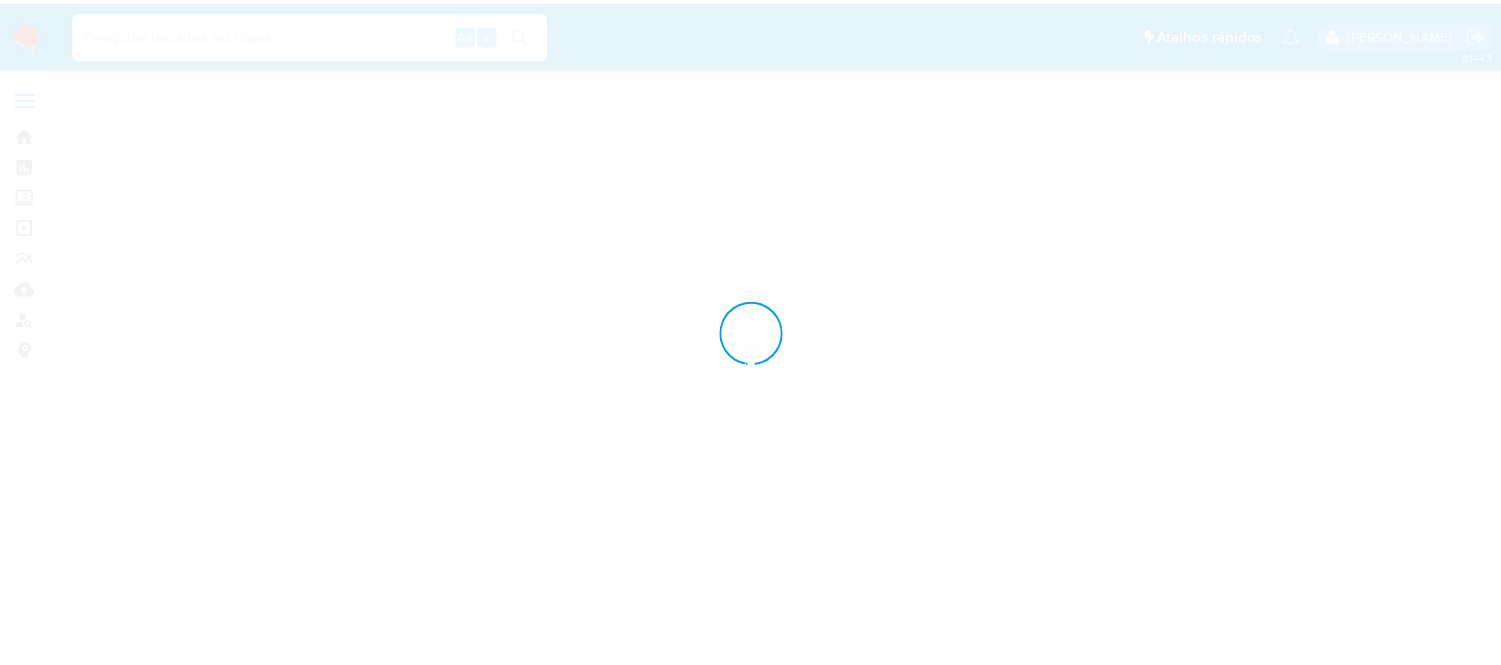scroll, scrollTop: 0, scrollLeft: 0, axis: both 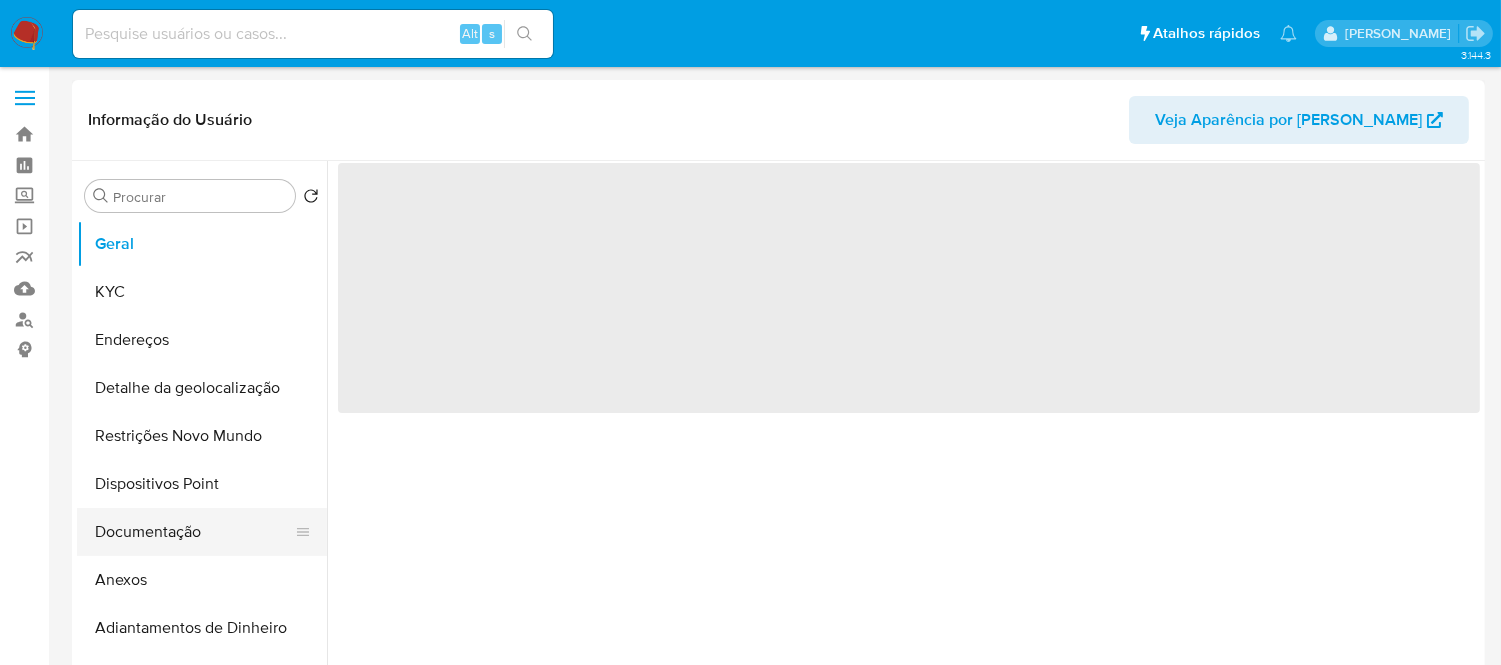 click on "Documentação" at bounding box center [194, 532] 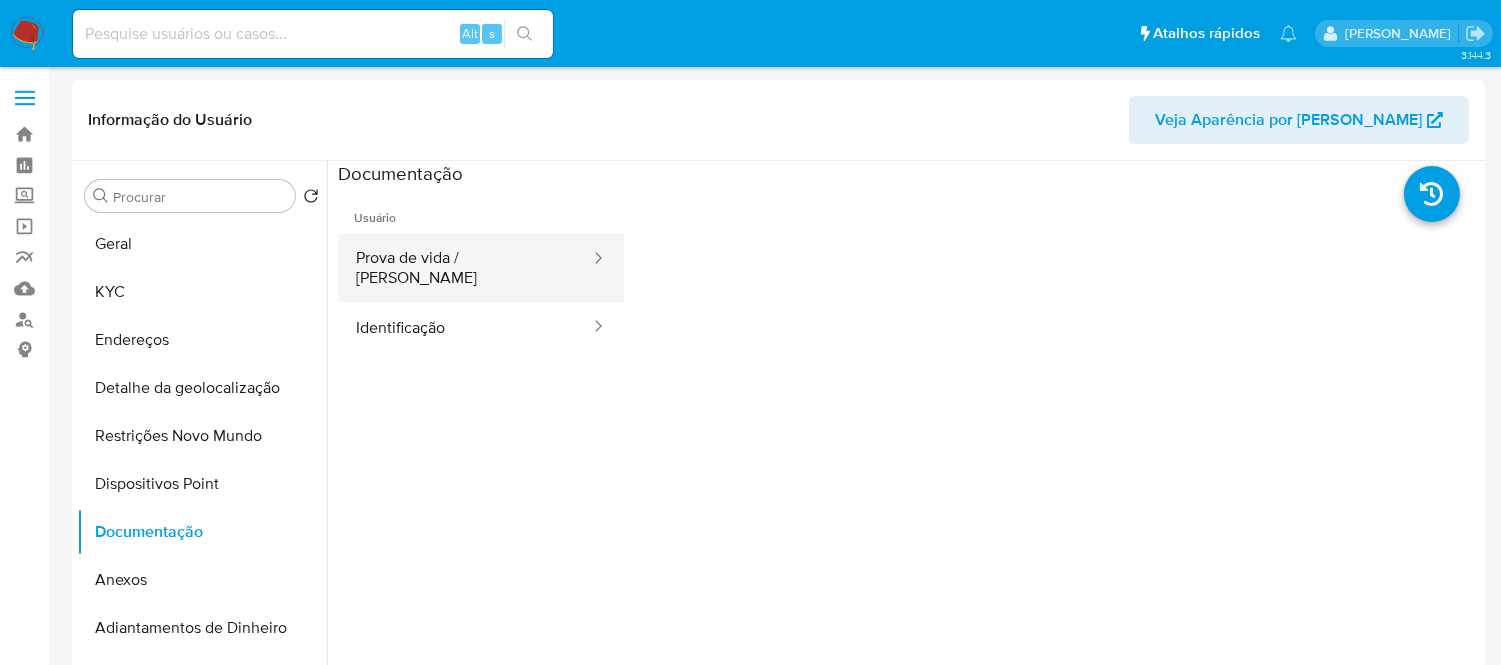 select on "10" 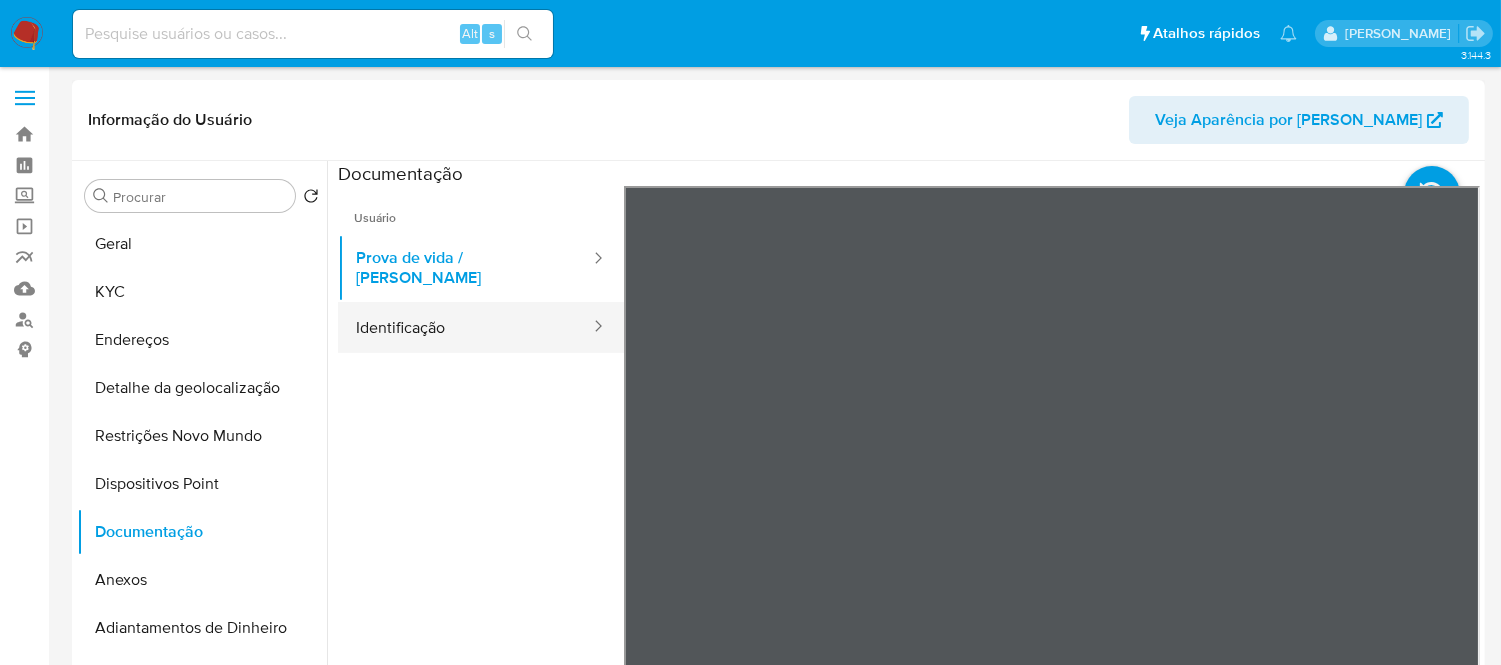 click on "Identificação" at bounding box center (465, 327) 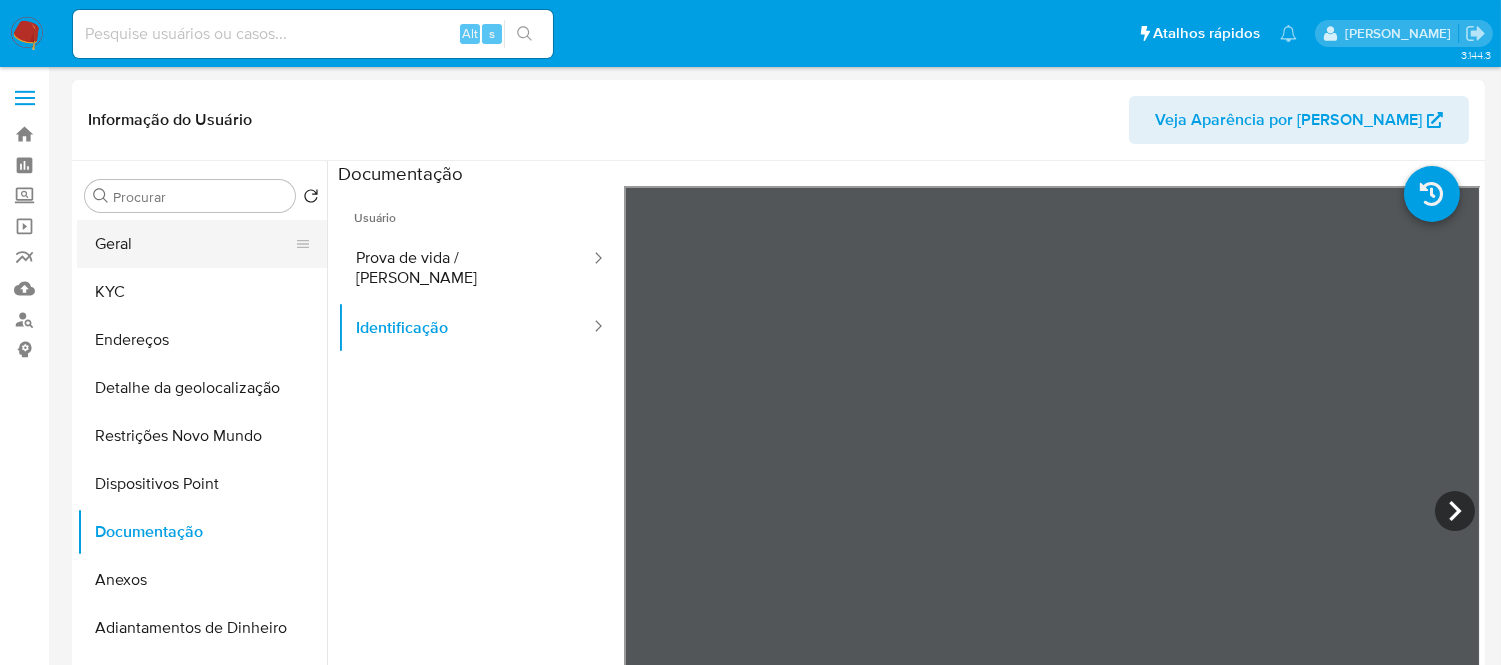 click on "Geral" at bounding box center (194, 244) 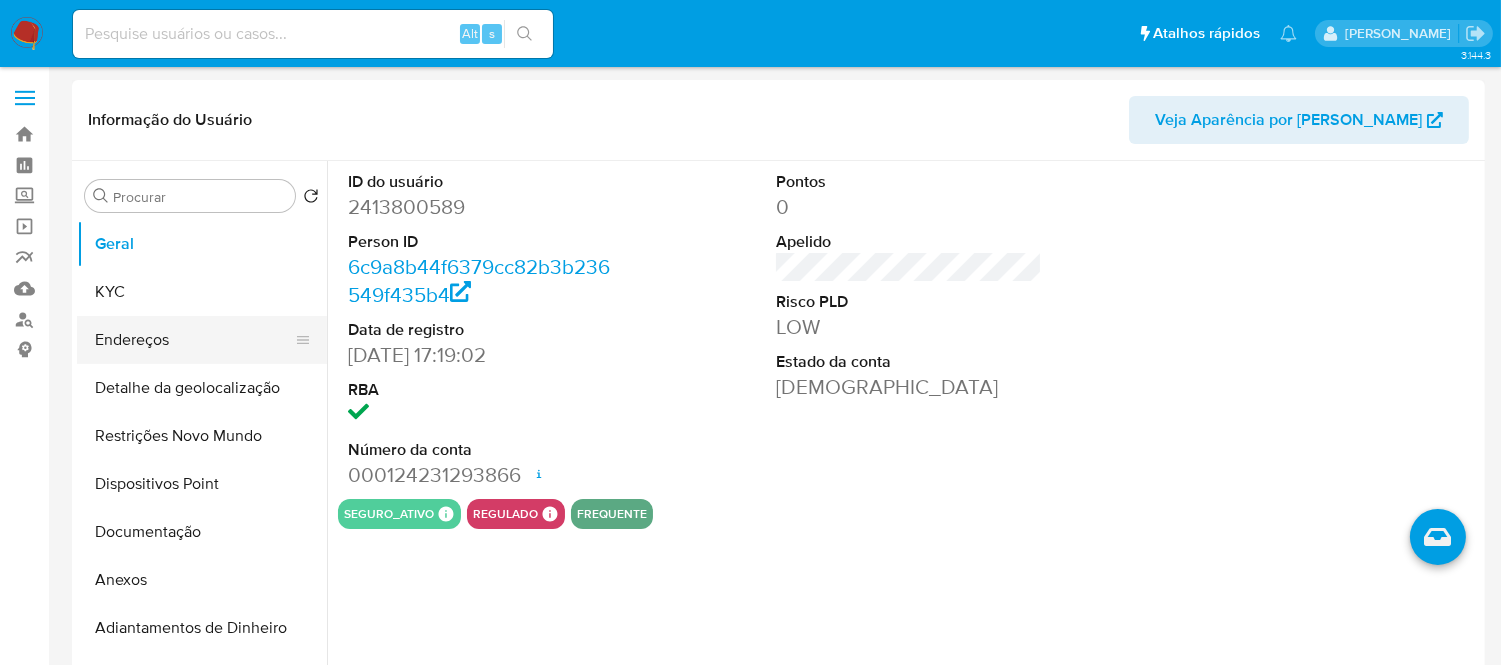 click on "Endereços" at bounding box center (194, 340) 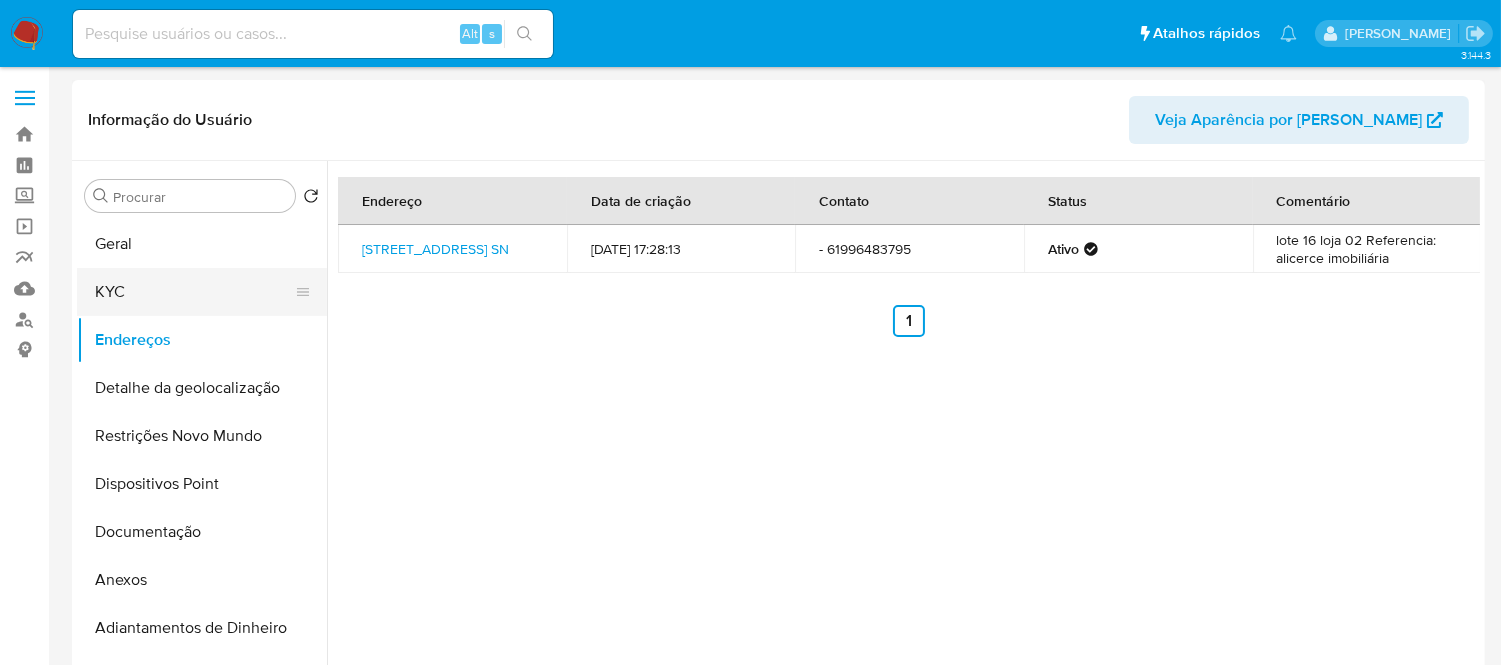 click on "KYC" at bounding box center [194, 292] 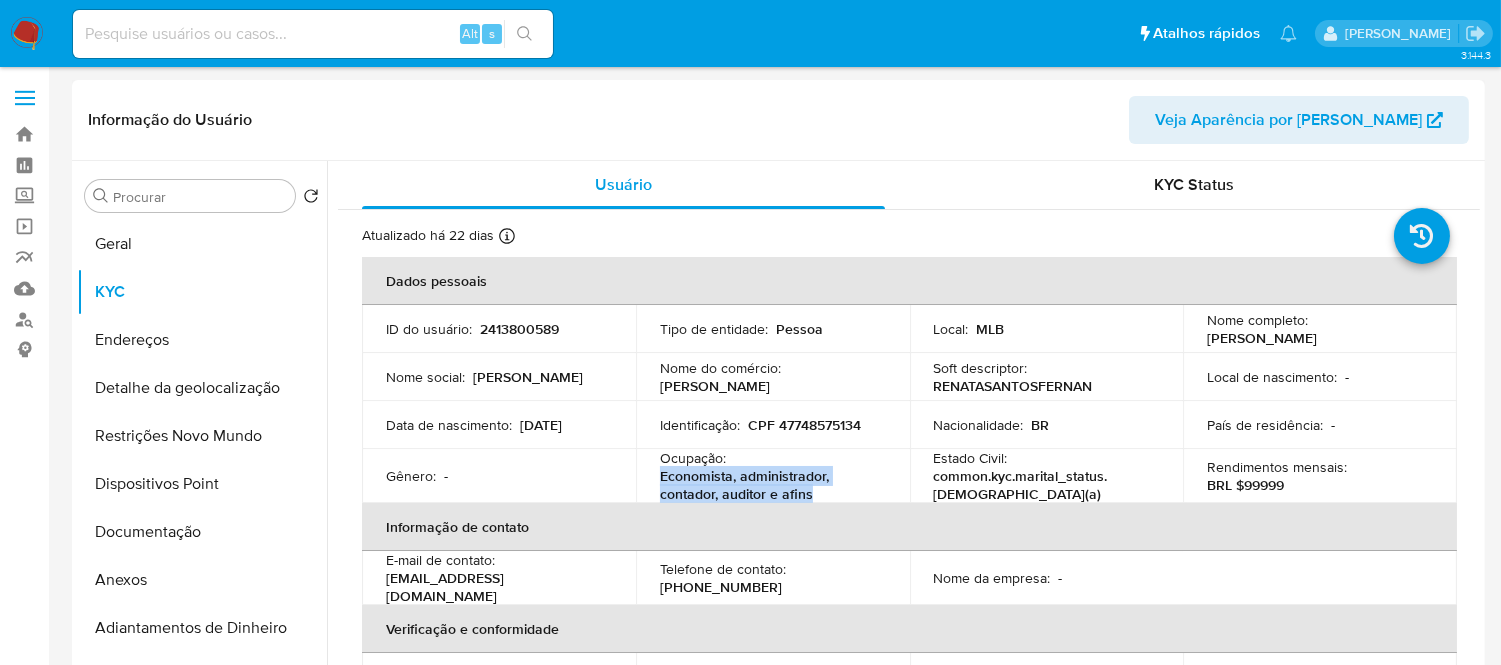 drag, startPoint x: 658, startPoint y: 480, endPoint x: 805, endPoint y: 498, distance: 148.09795 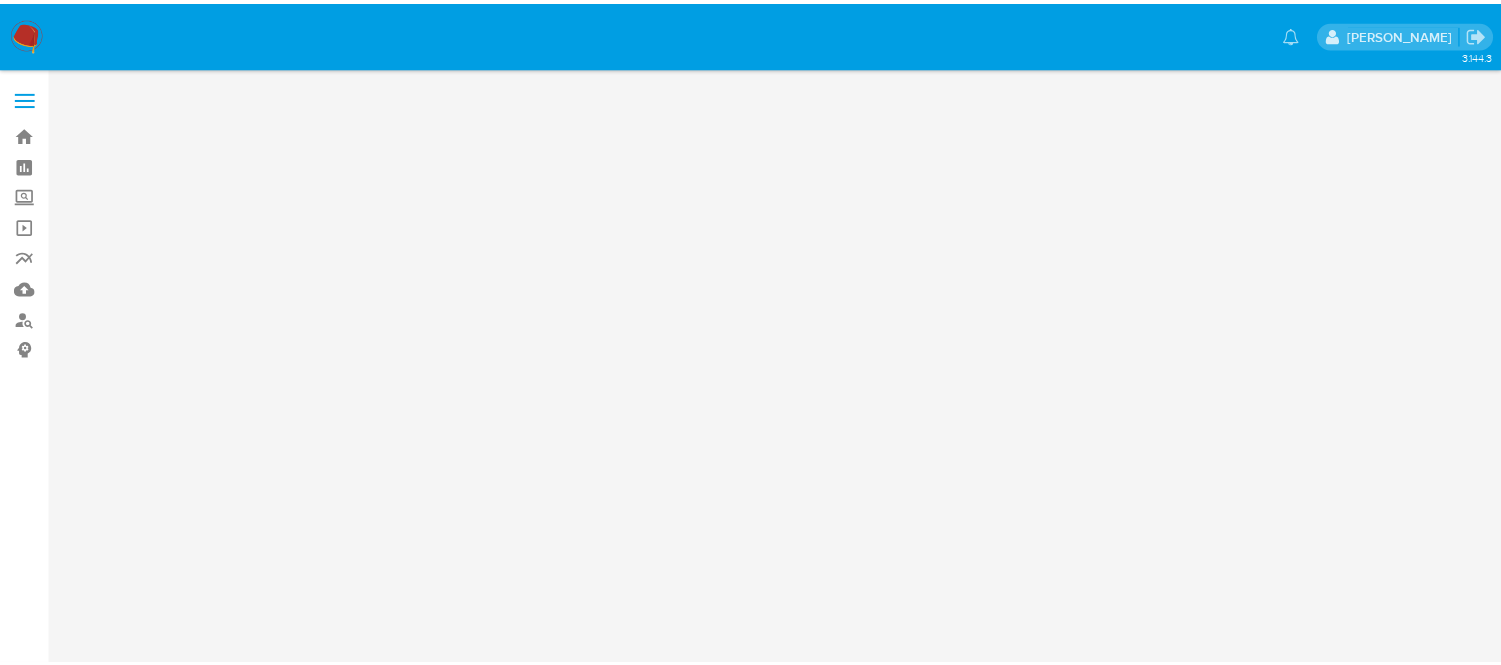 scroll, scrollTop: 0, scrollLeft: 0, axis: both 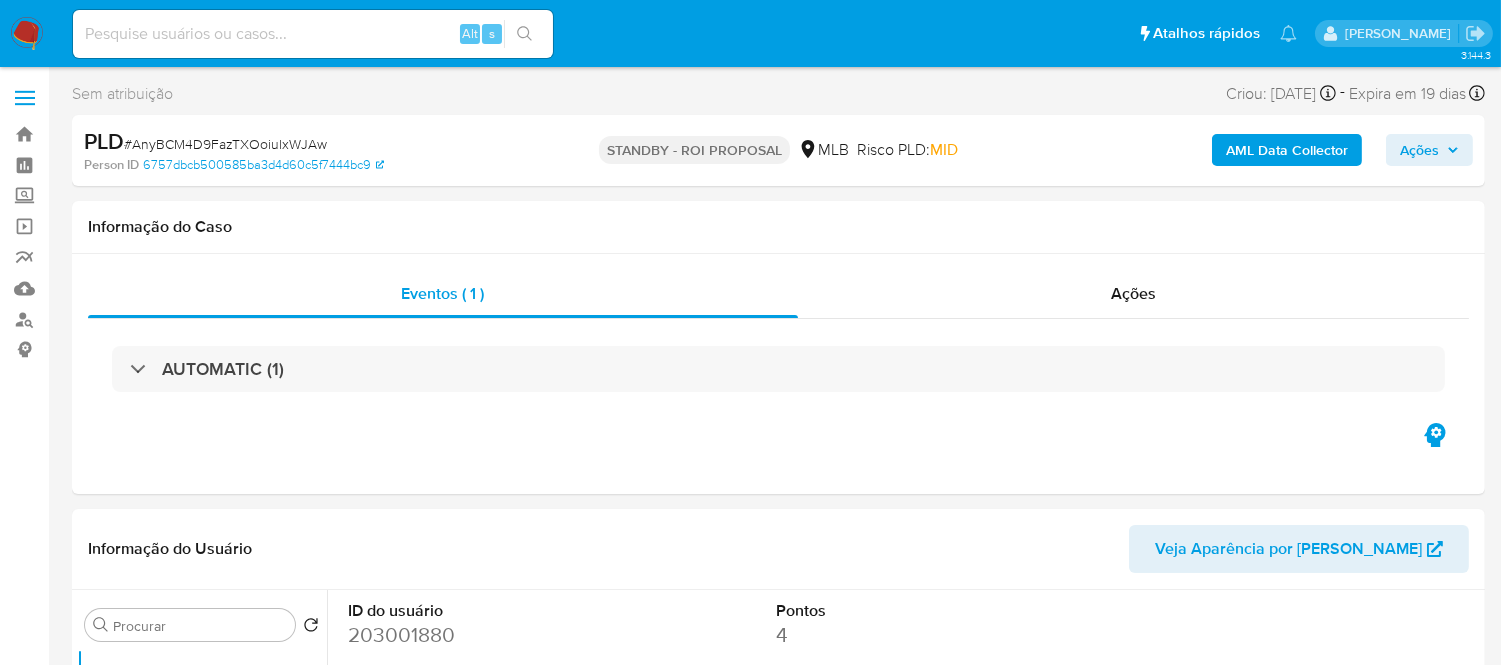select on "10" 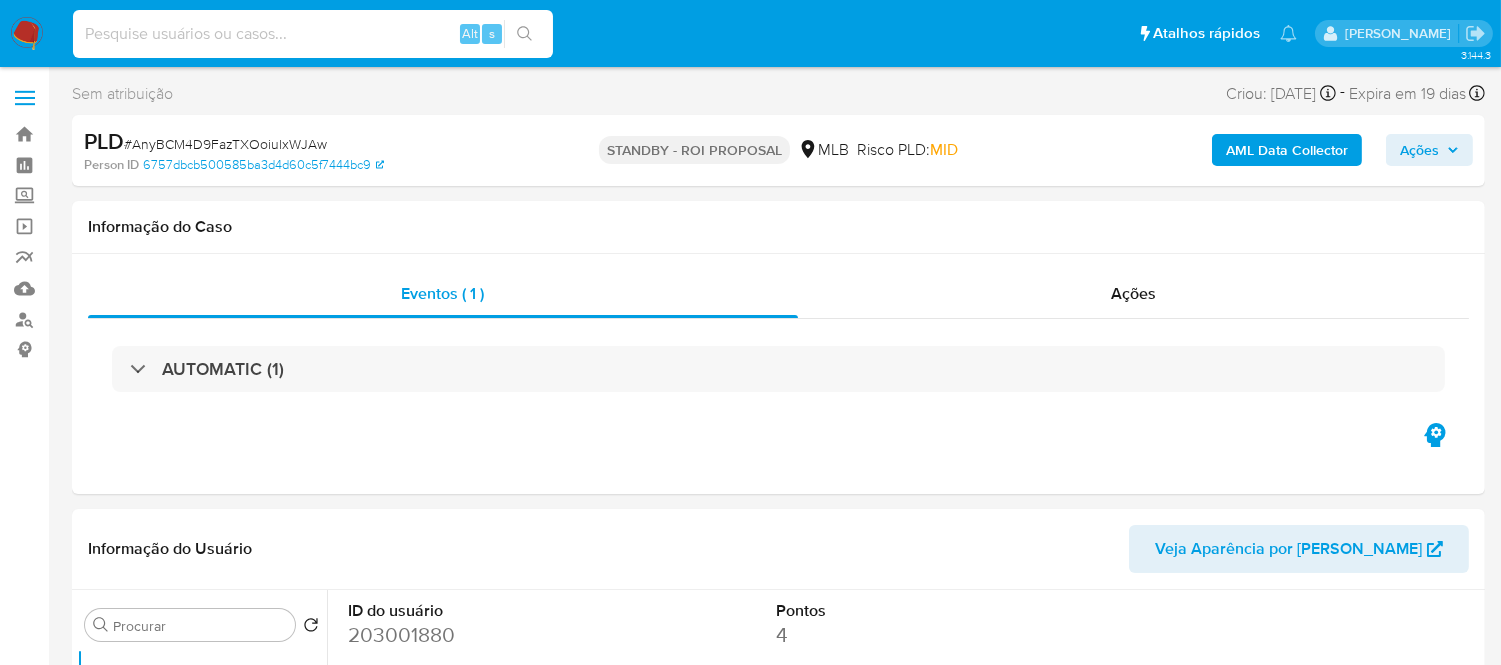 paste on "fbt6GAj7VN0kmrxSUJBJhJJG" 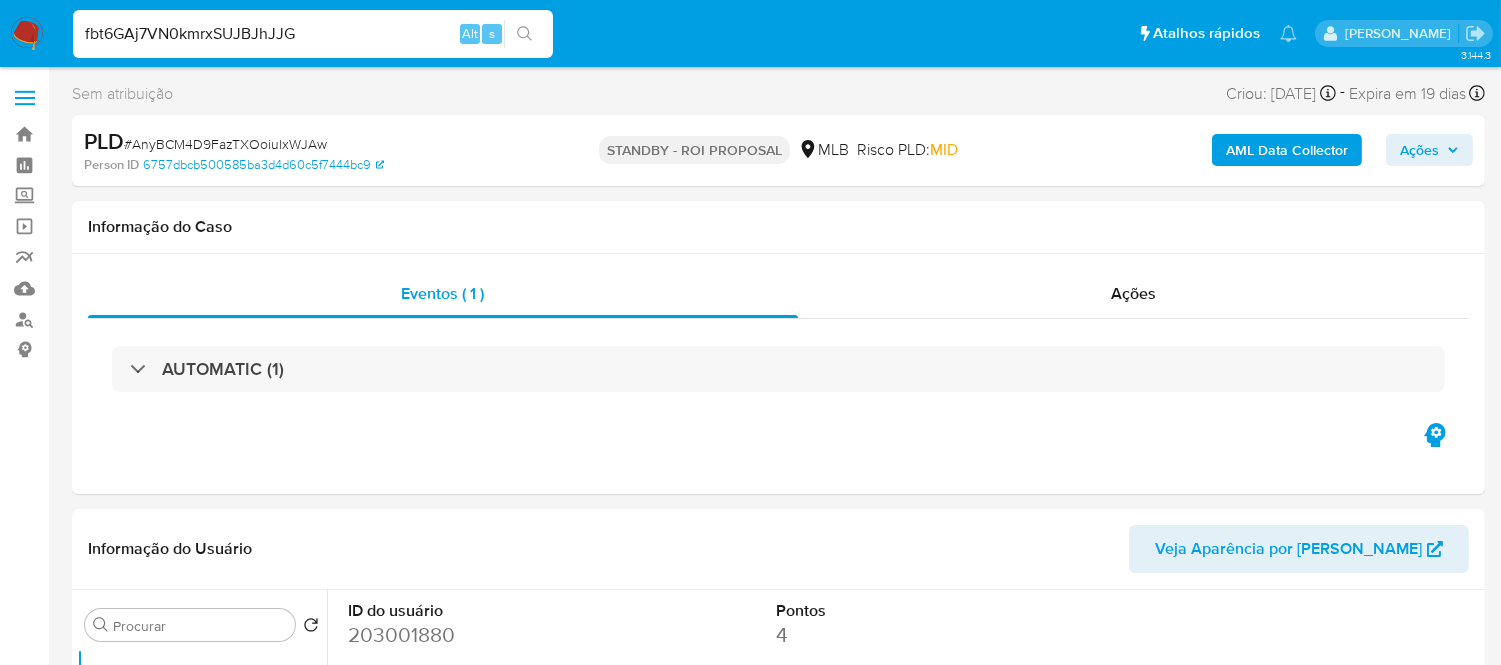 type on "fbt6GAj7VN0kmrxSUJBJhJJG" 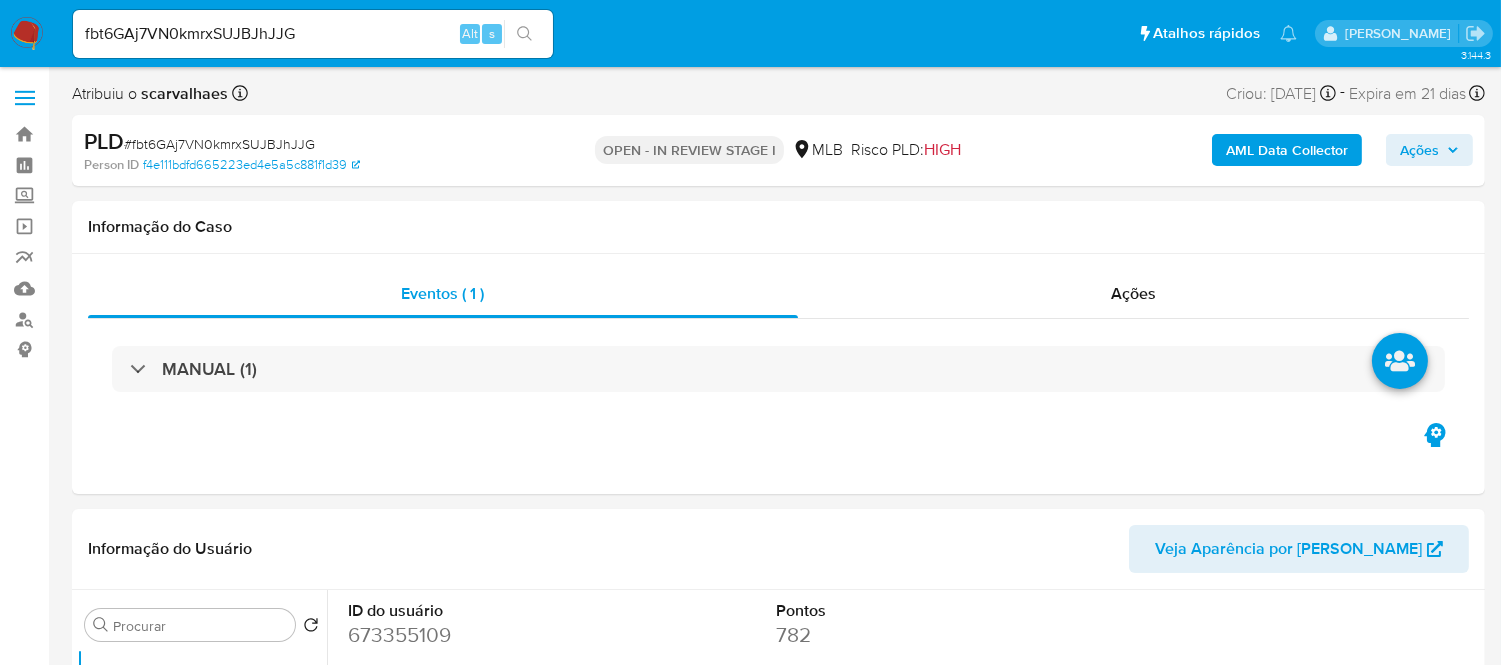 select on "10" 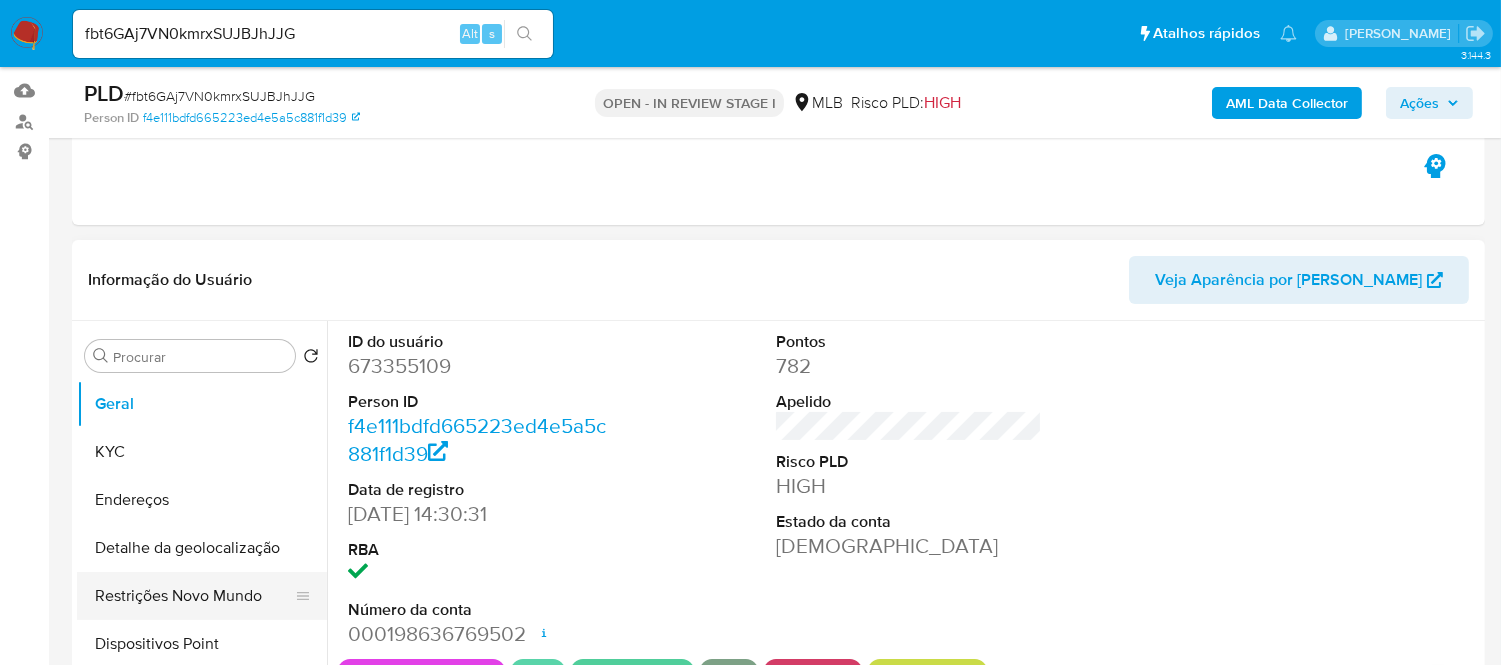 scroll, scrollTop: 222, scrollLeft: 0, axis: vertical 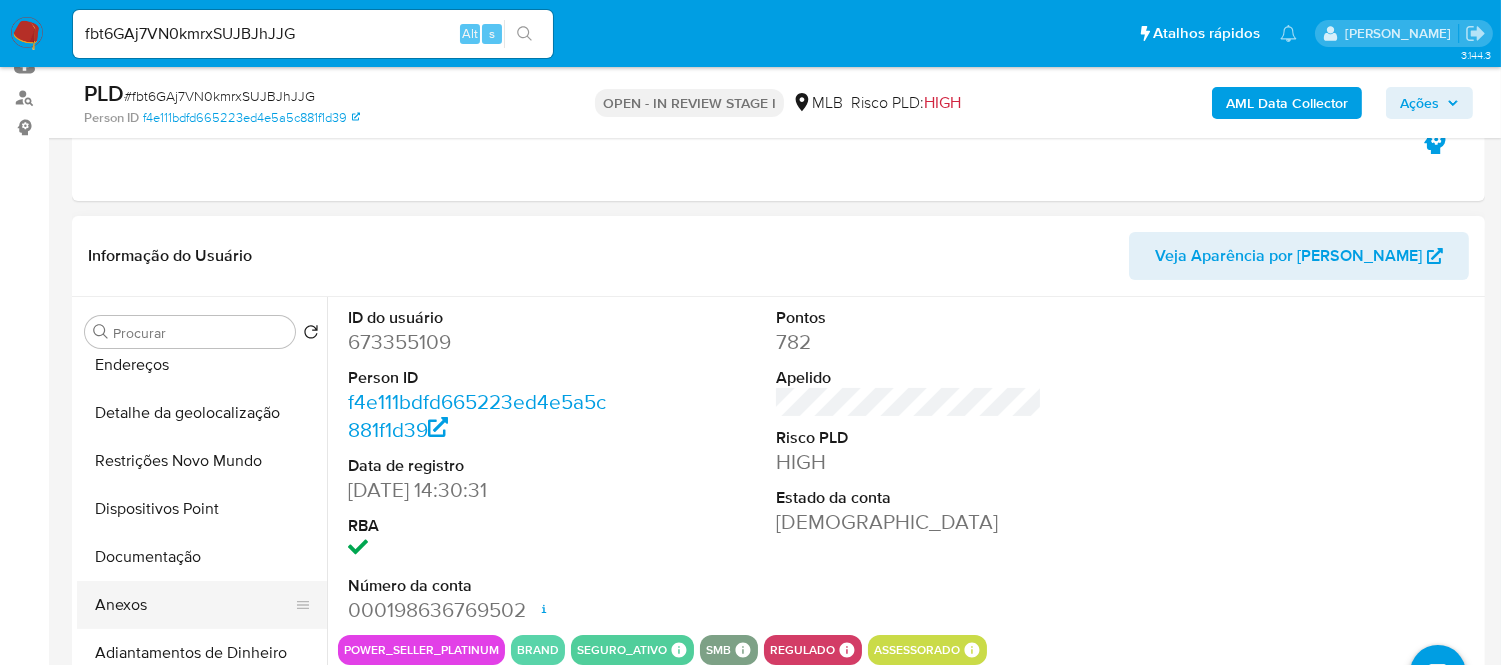 click on "Anexos" at bounding box center [194, 605] 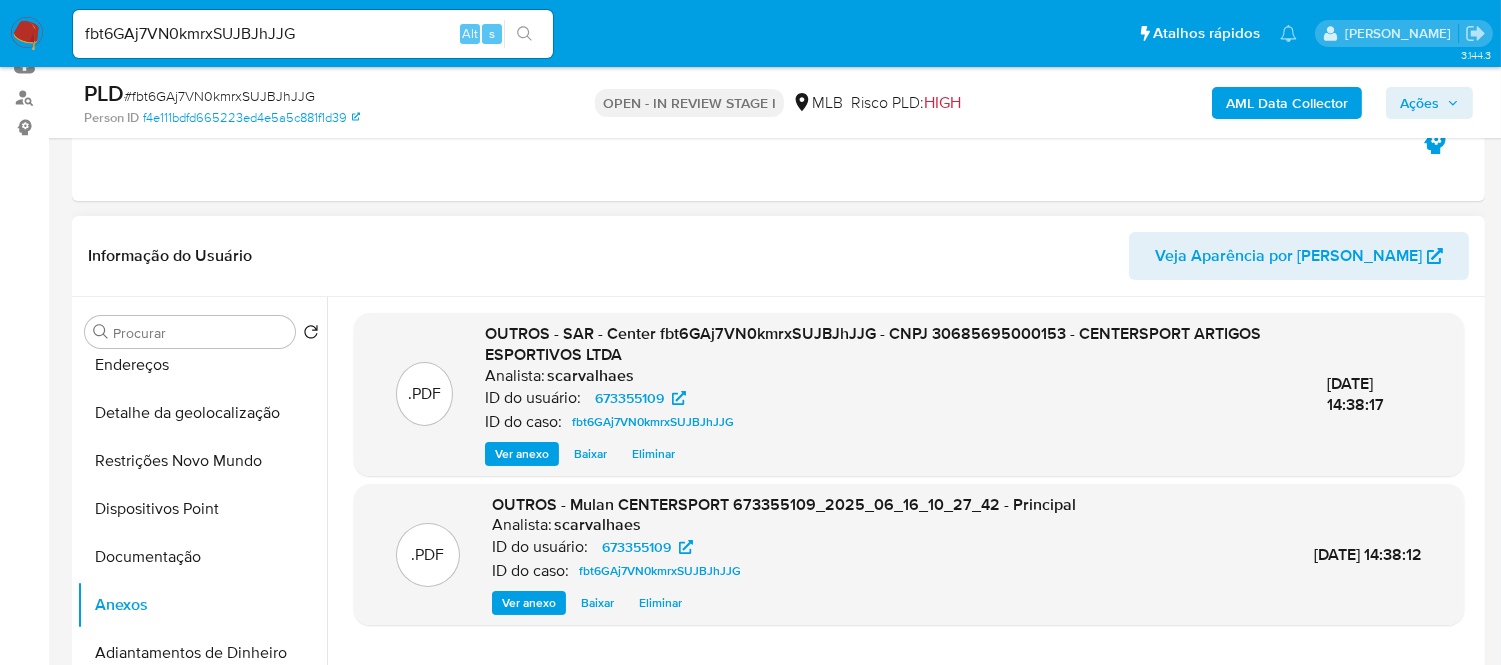 click on "Ver anexo" at bounding box center (522, 454) 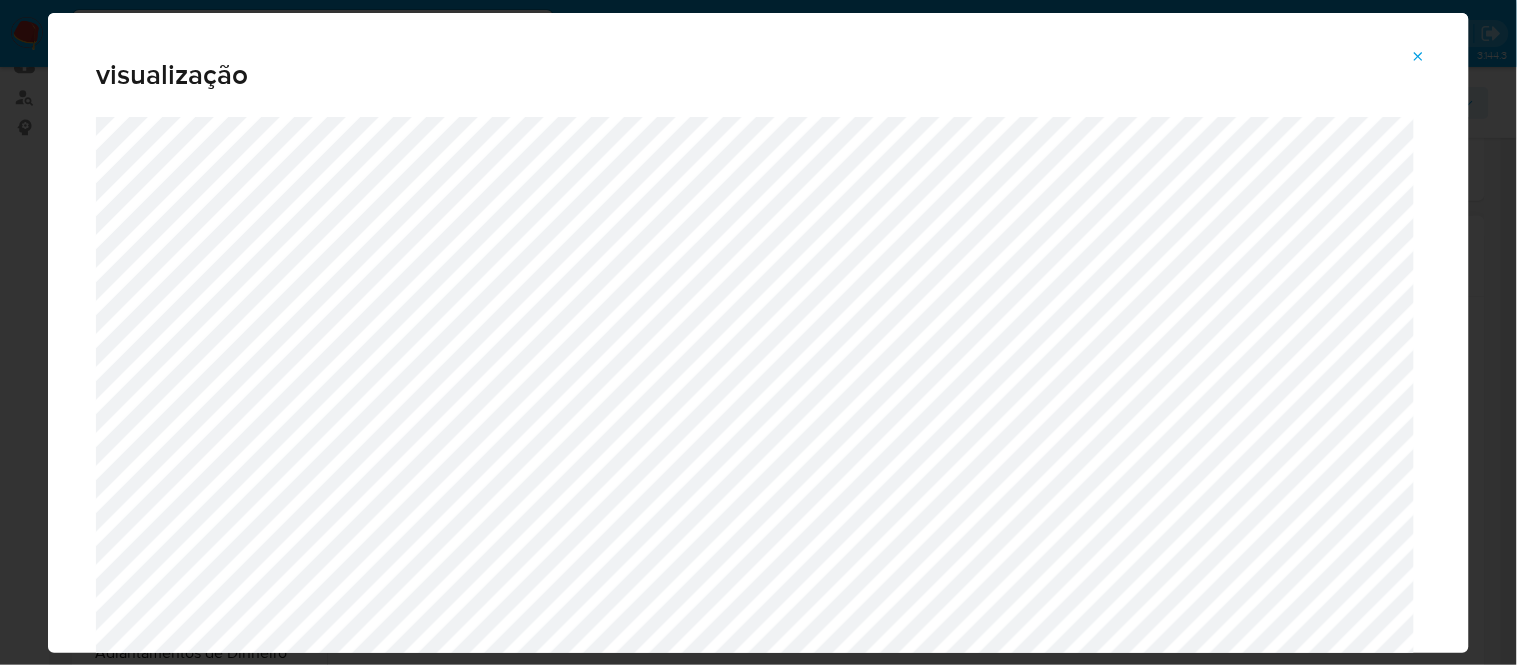 click 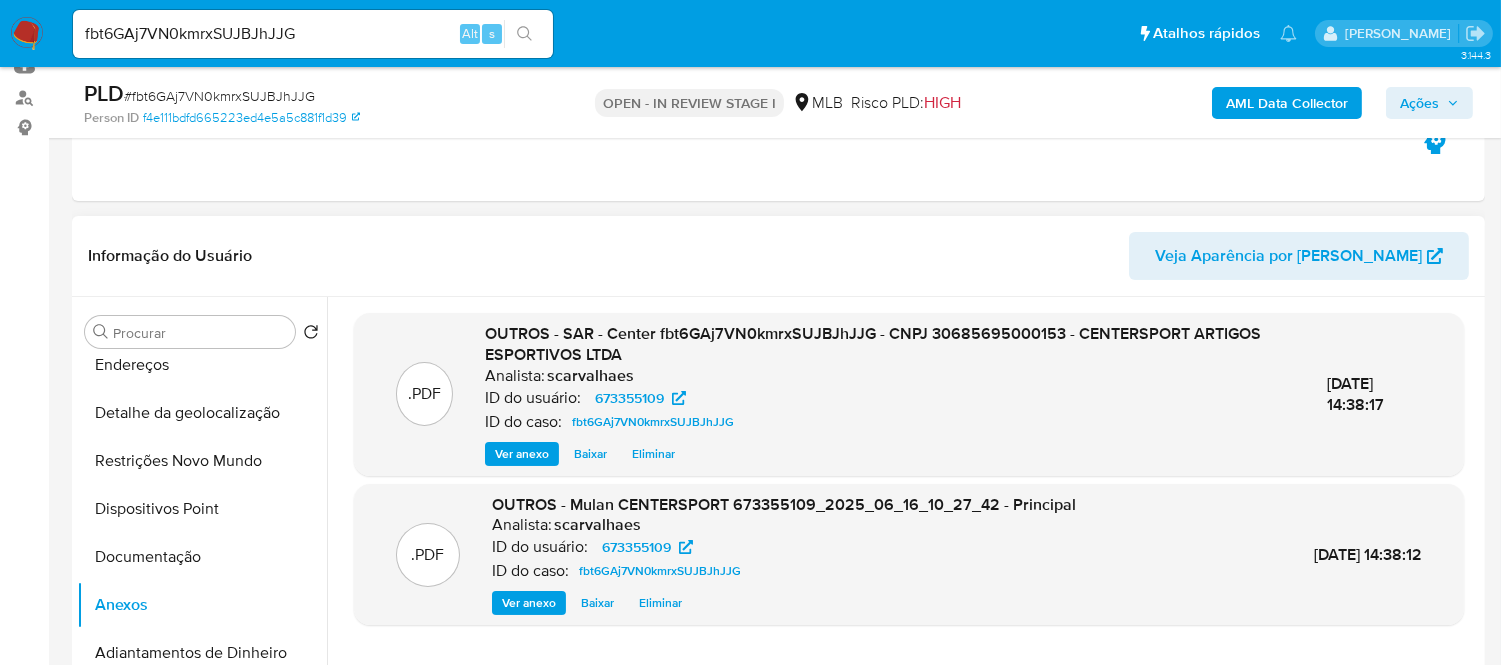 click on "Eliminar" at bounding box center [653, 454] 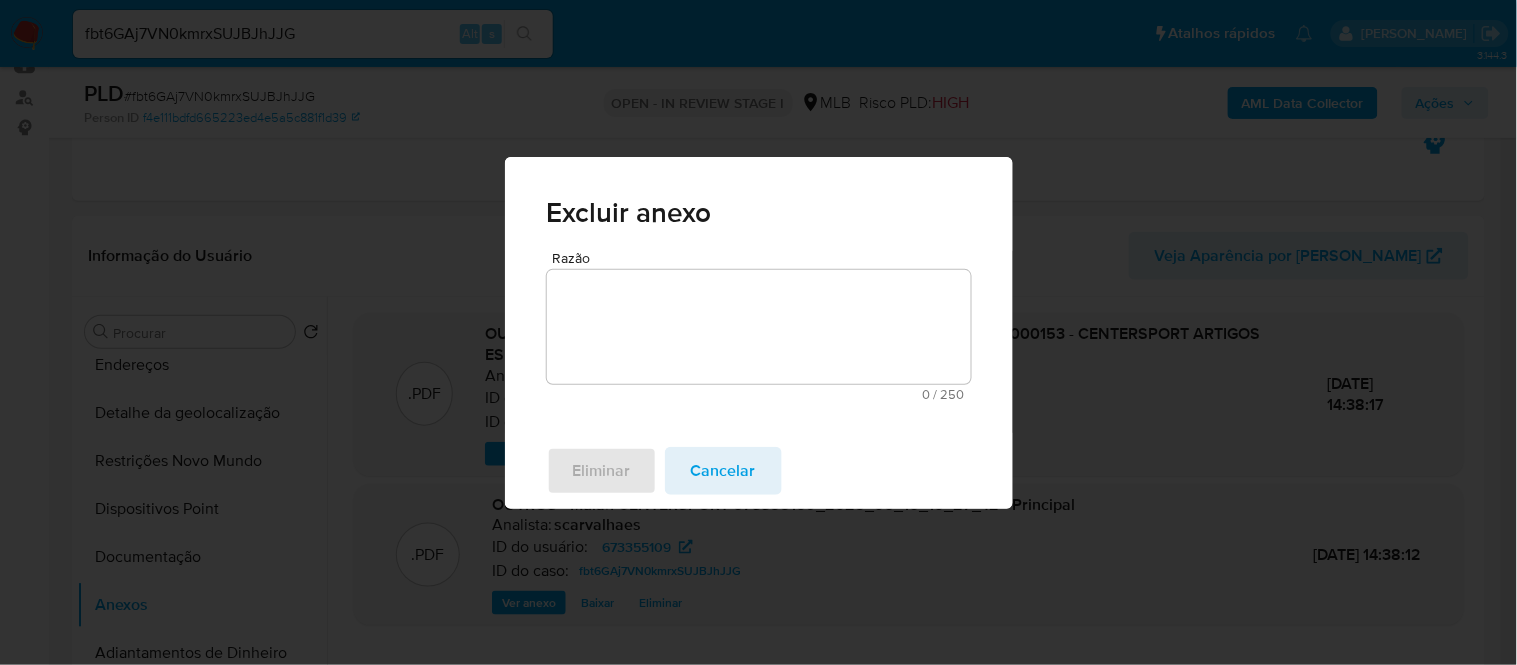 click on "Razão" at bounding box center (759, 327) 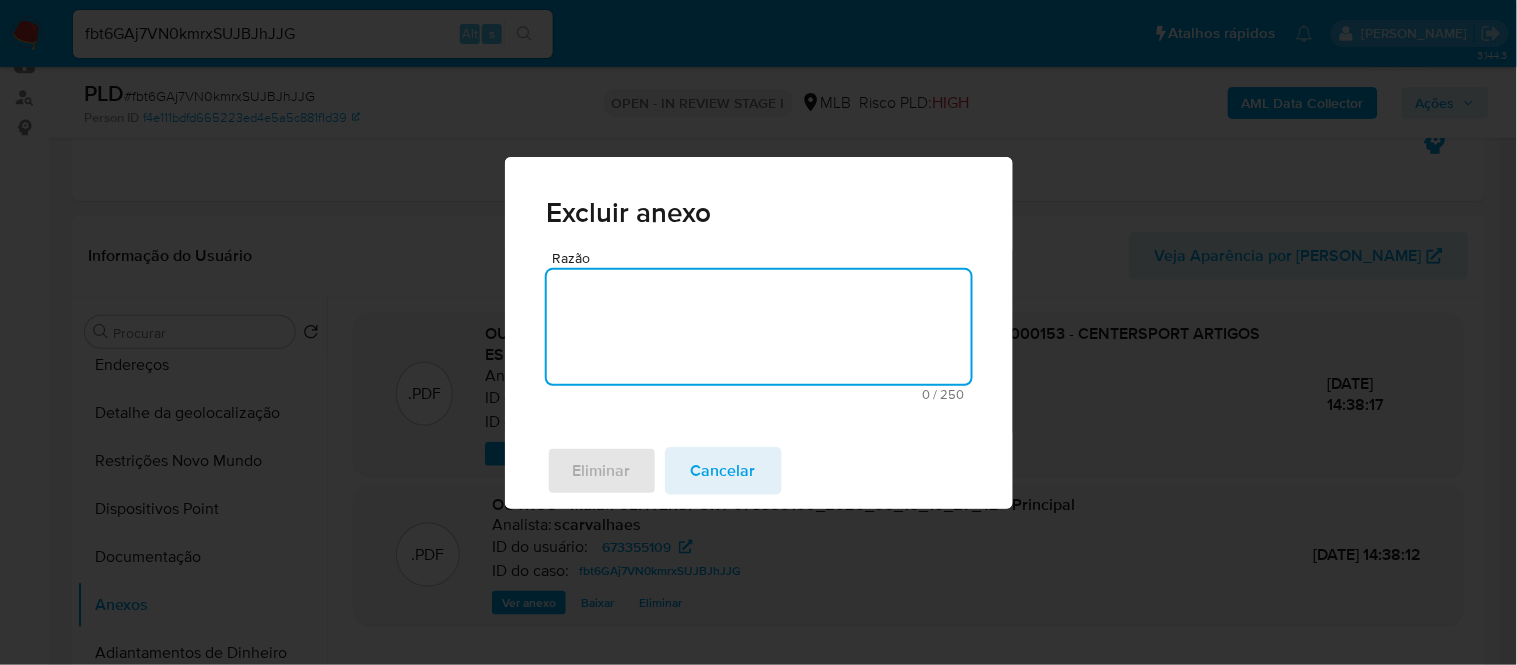 type on "B" 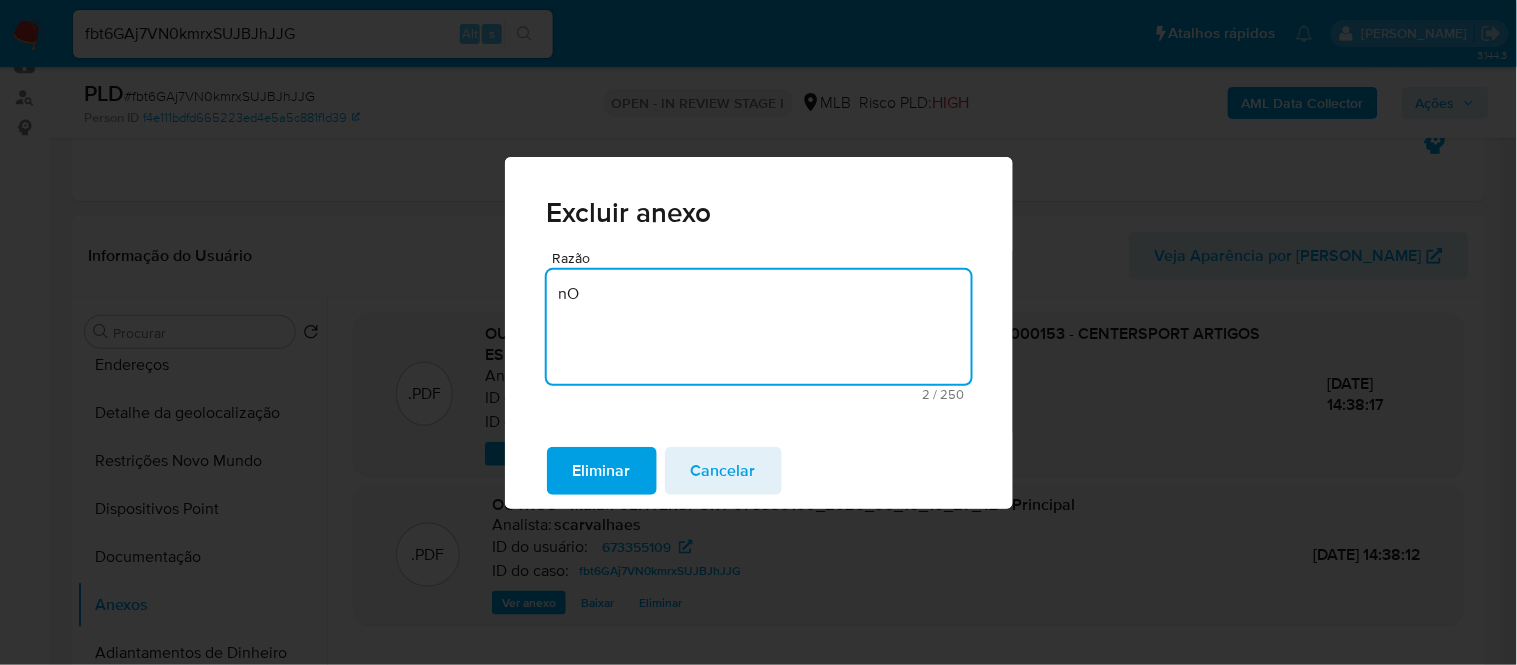 type on "n" 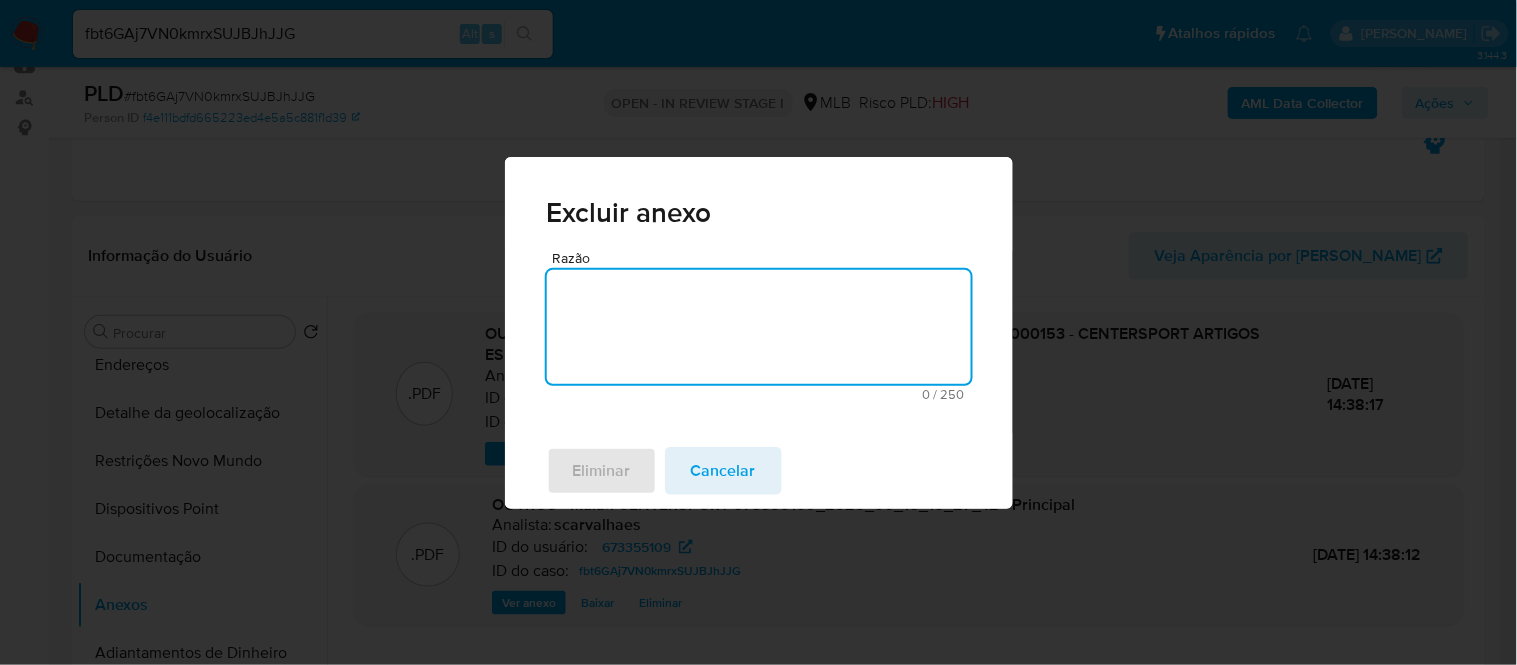 type on "n" 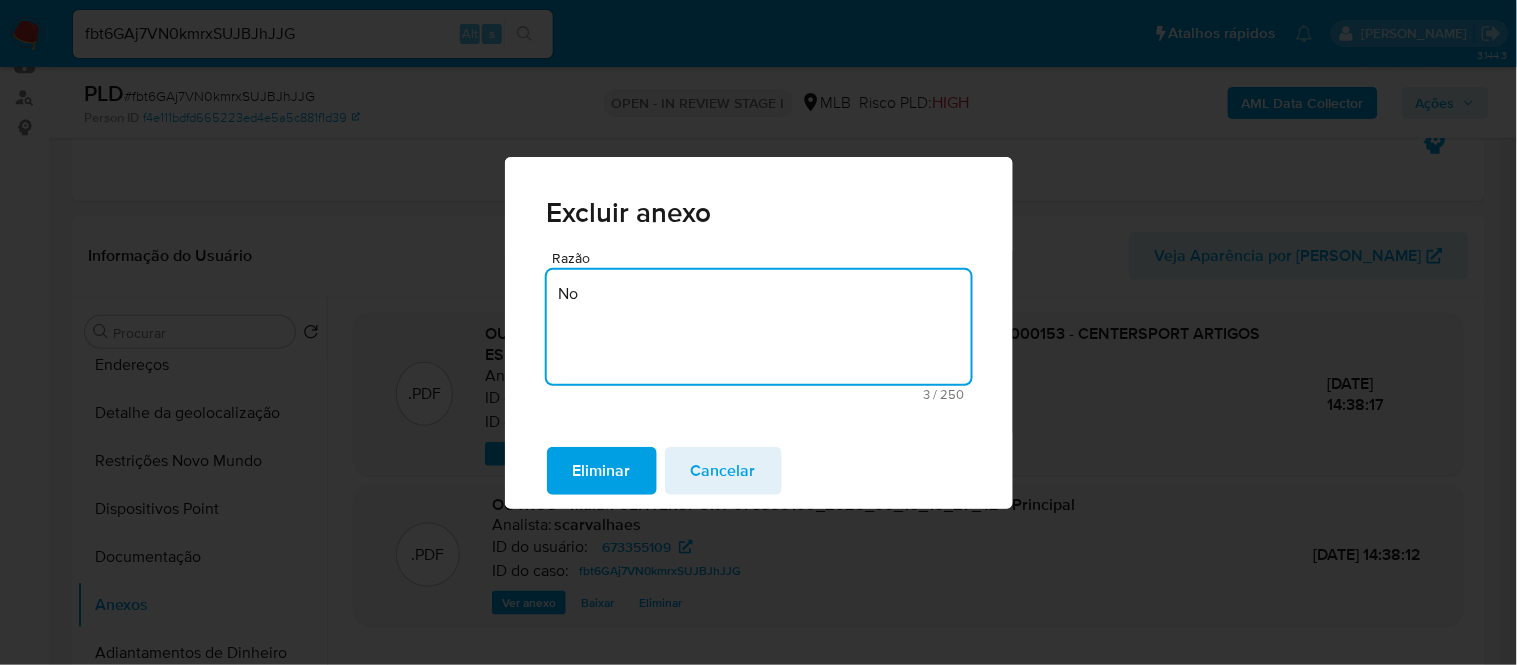 type on "N" 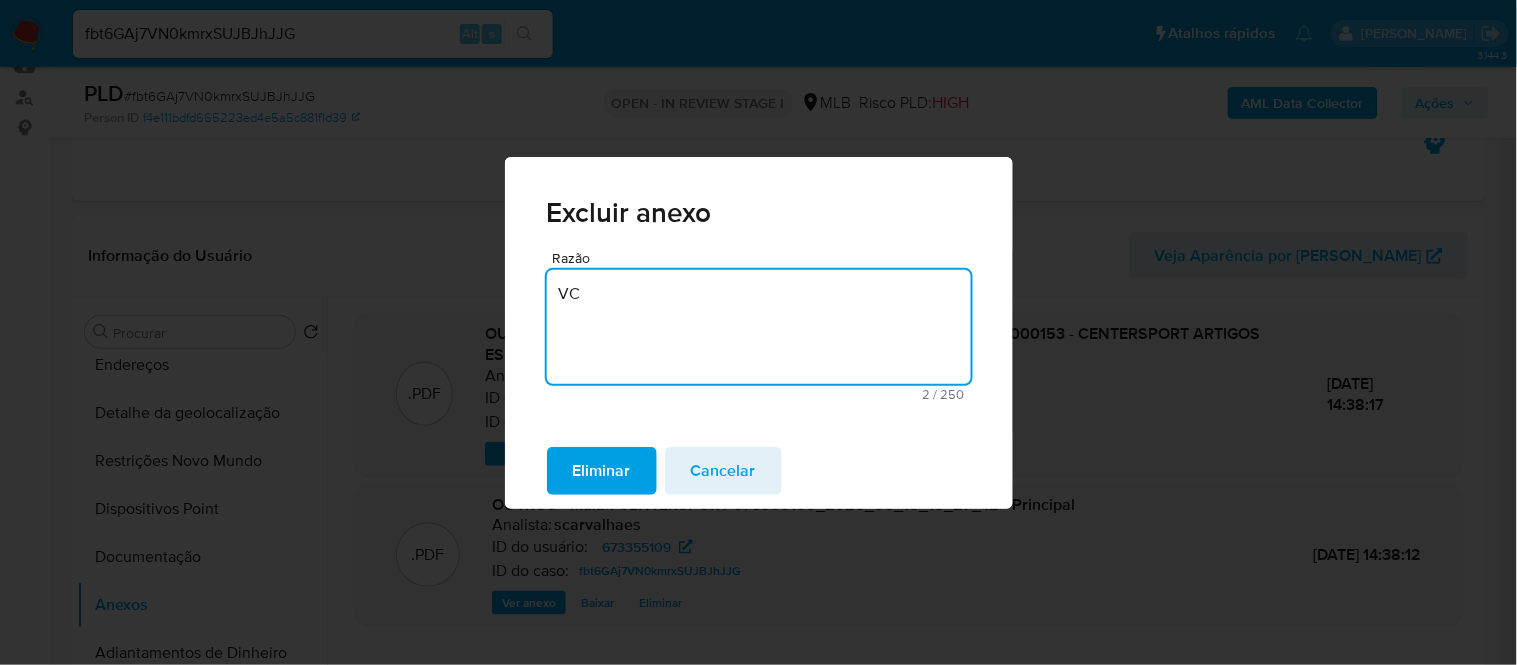 type on "V" 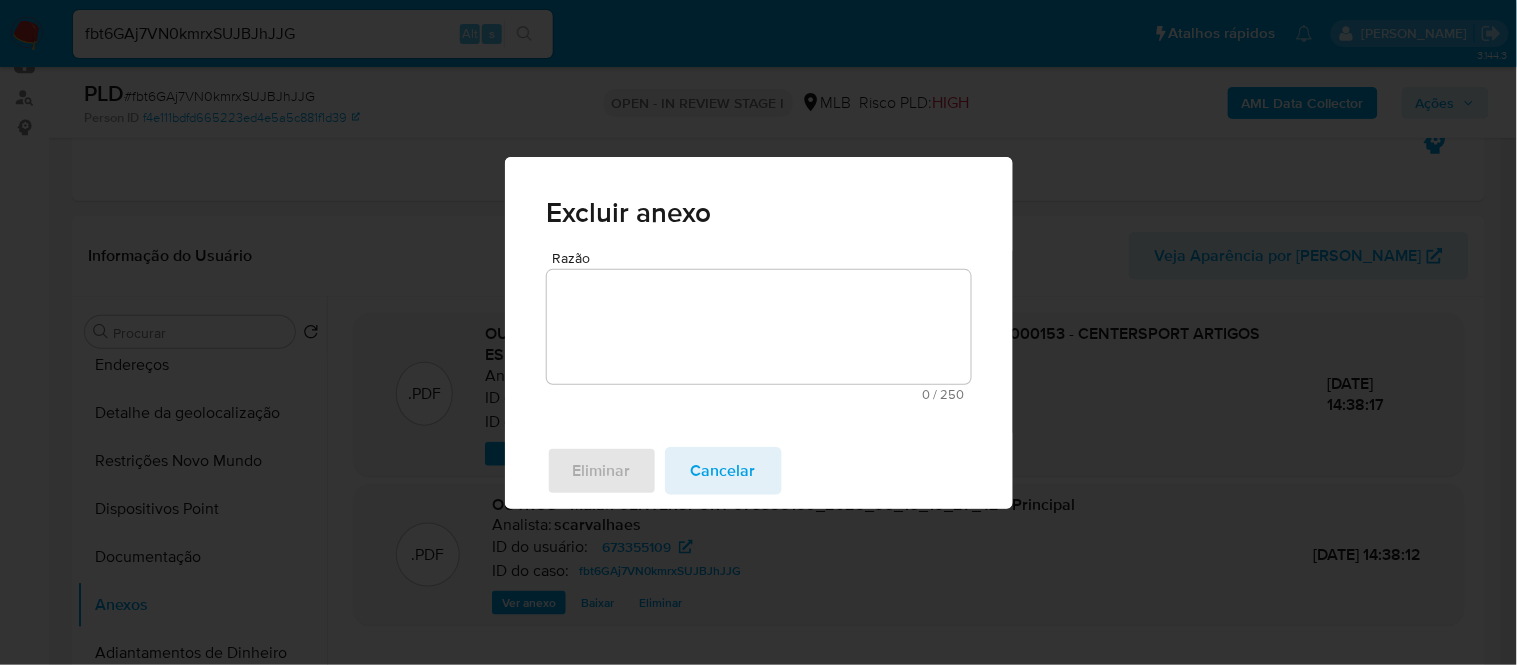 click on "Razão" at bounding box center [759, 327] 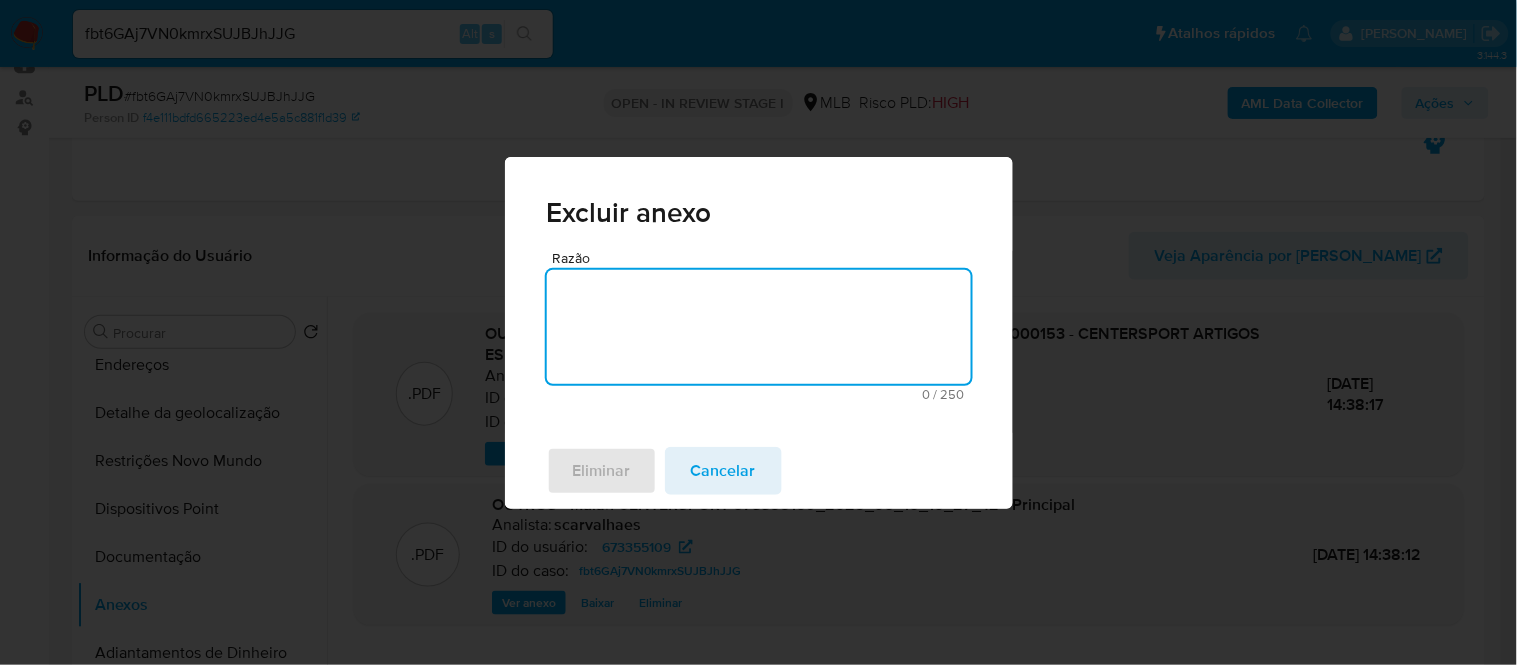 paste on "Foi encaminhado pedido de comprovação de renda em 04/07/2025" 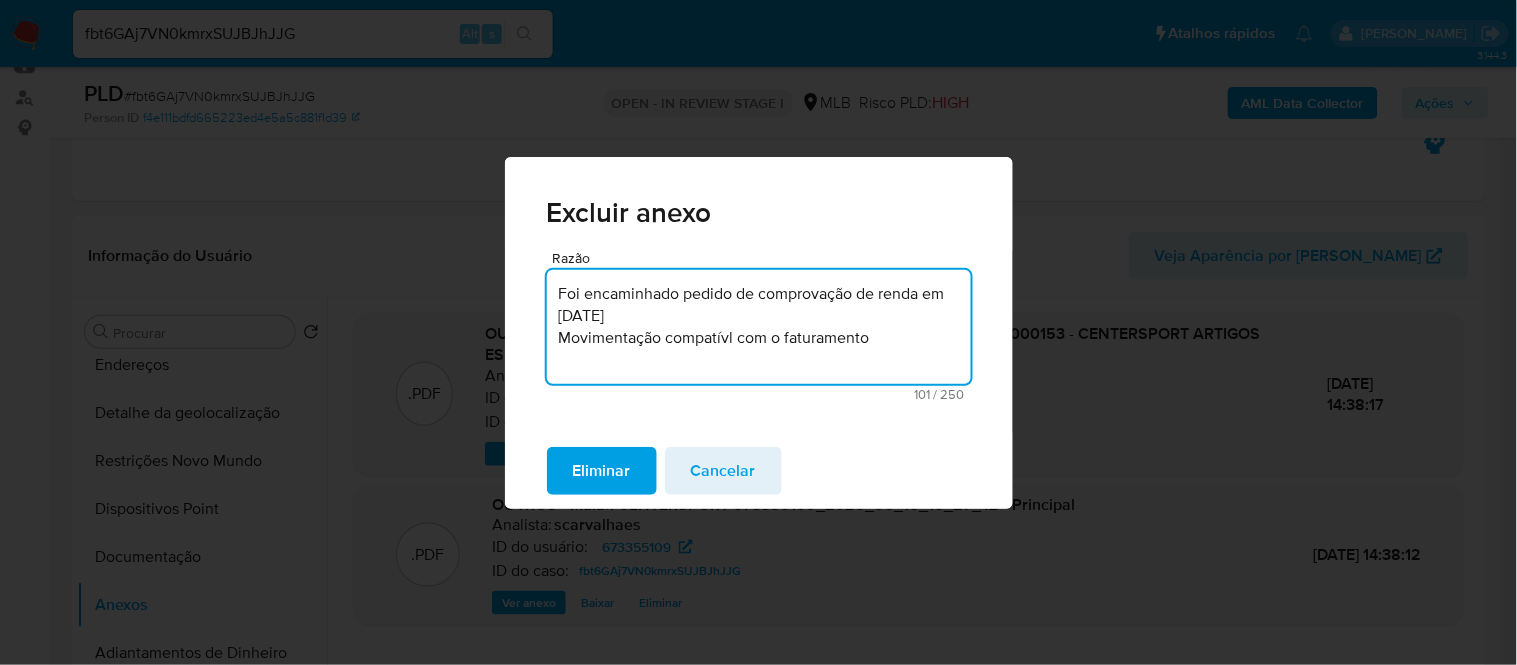 type on "Foi encaminhado pedido de comprovação de renda em 04/07/2025
Movimentação compatível com o faturamento" 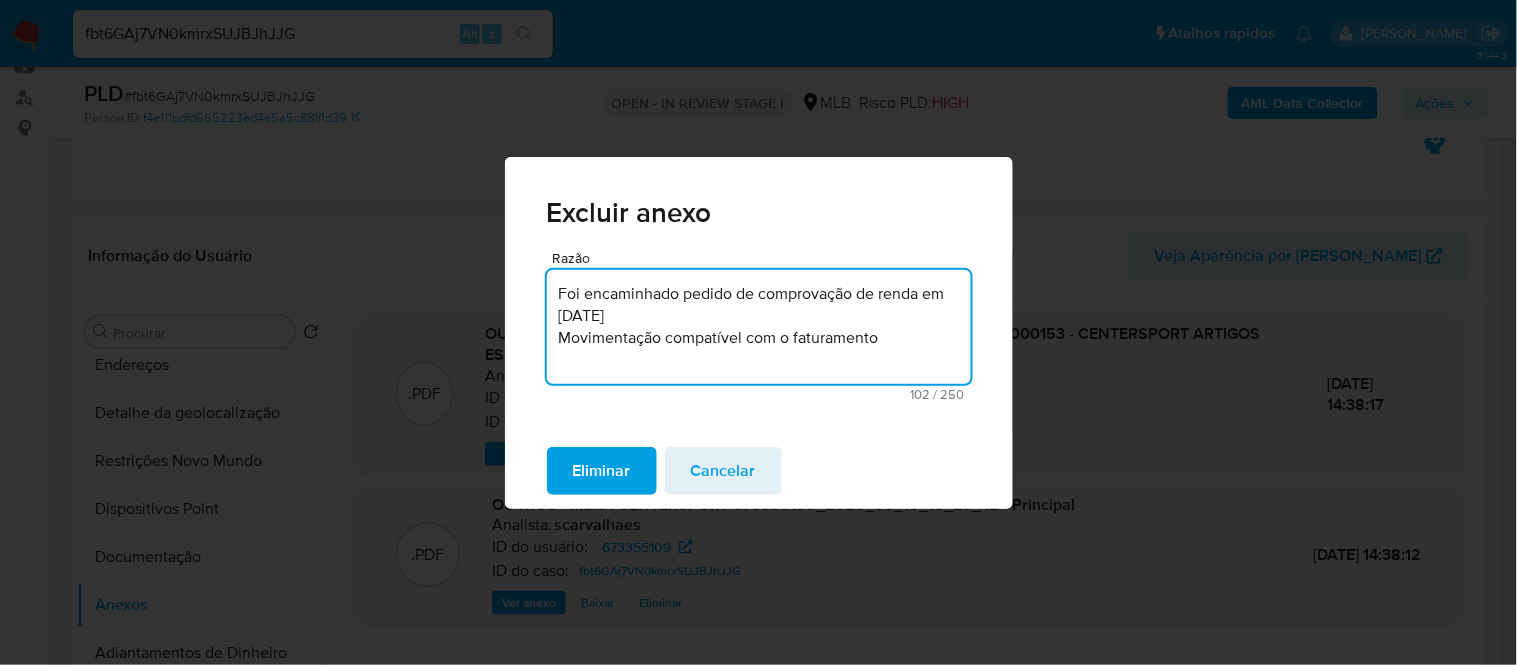 drag, startPoint x: 911, startPoint y: 338, endPoint x: 553, endPoint y: 284, distance: 362.0497 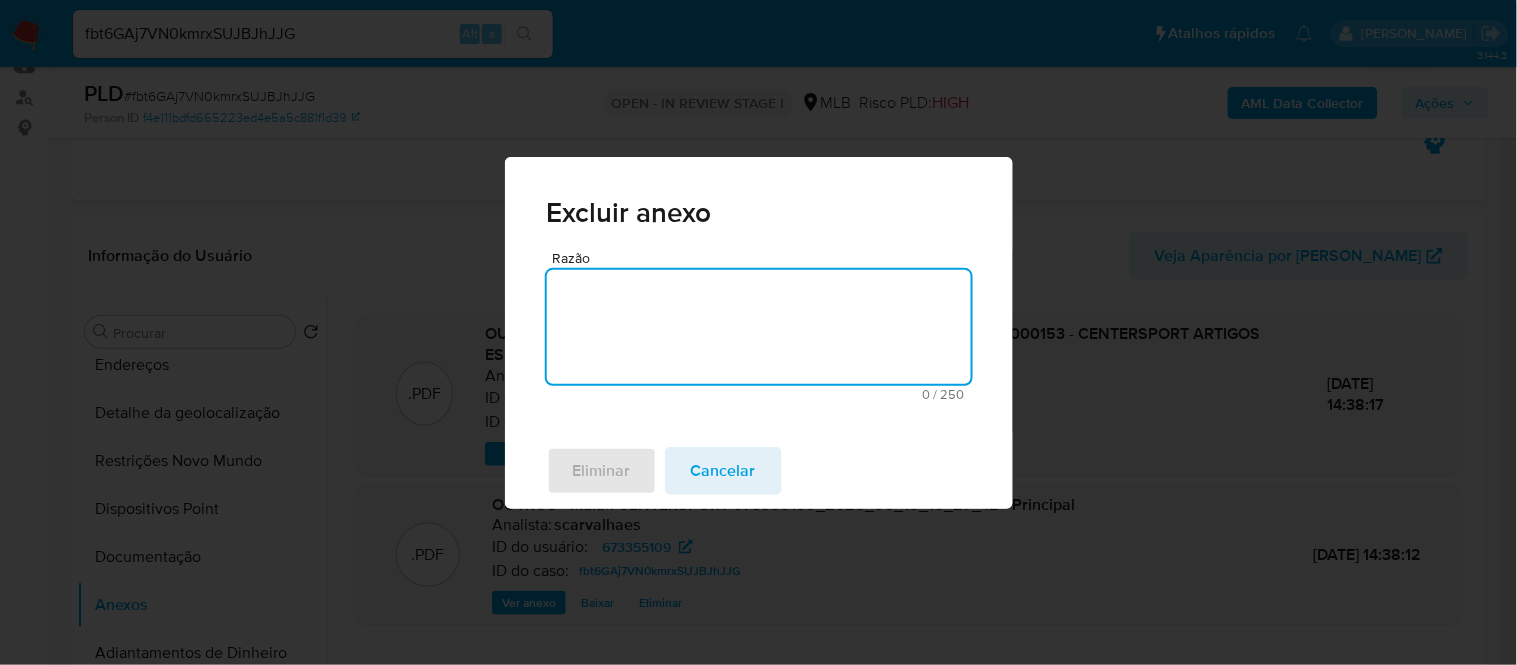 click on "Cancelar" at bounding box center (723, 471) 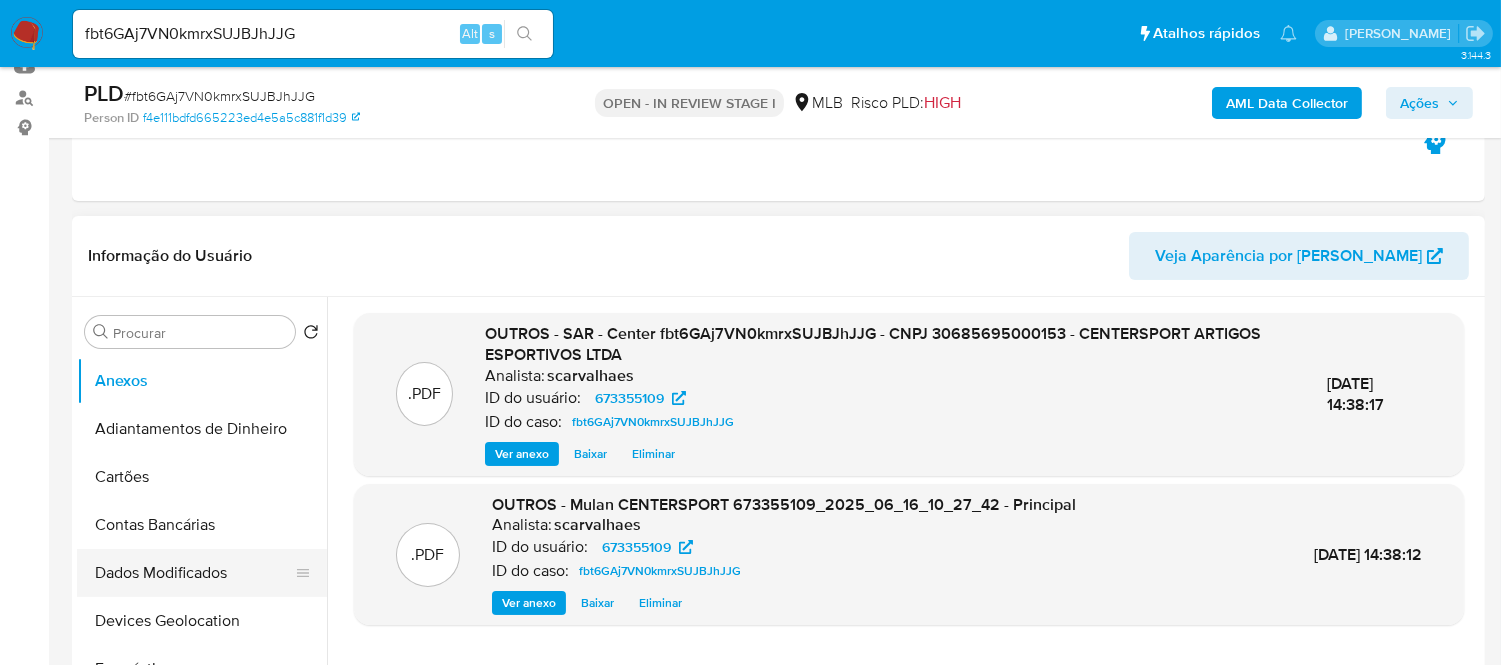 scroll, scrollTop: 332, scrollLeft: 0, axis: vertical 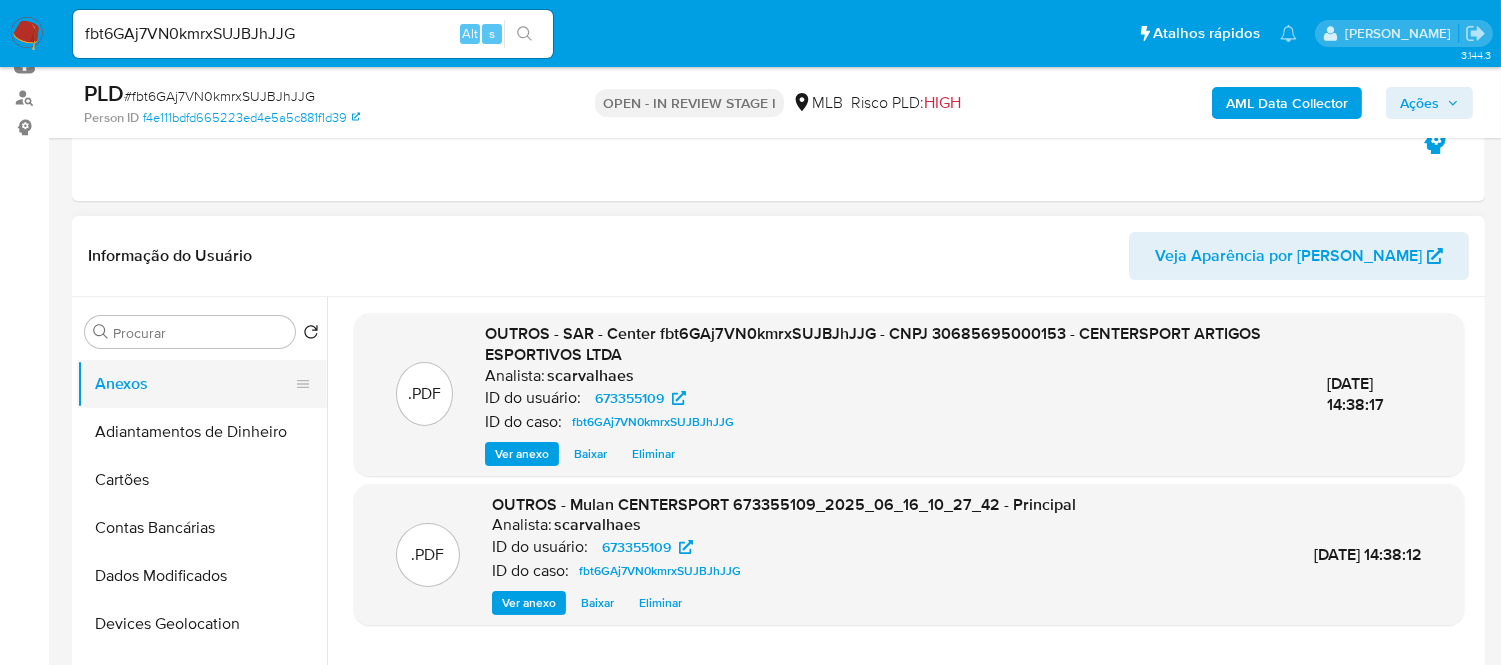 click on "Anexos" at bounding box center [194, 384] 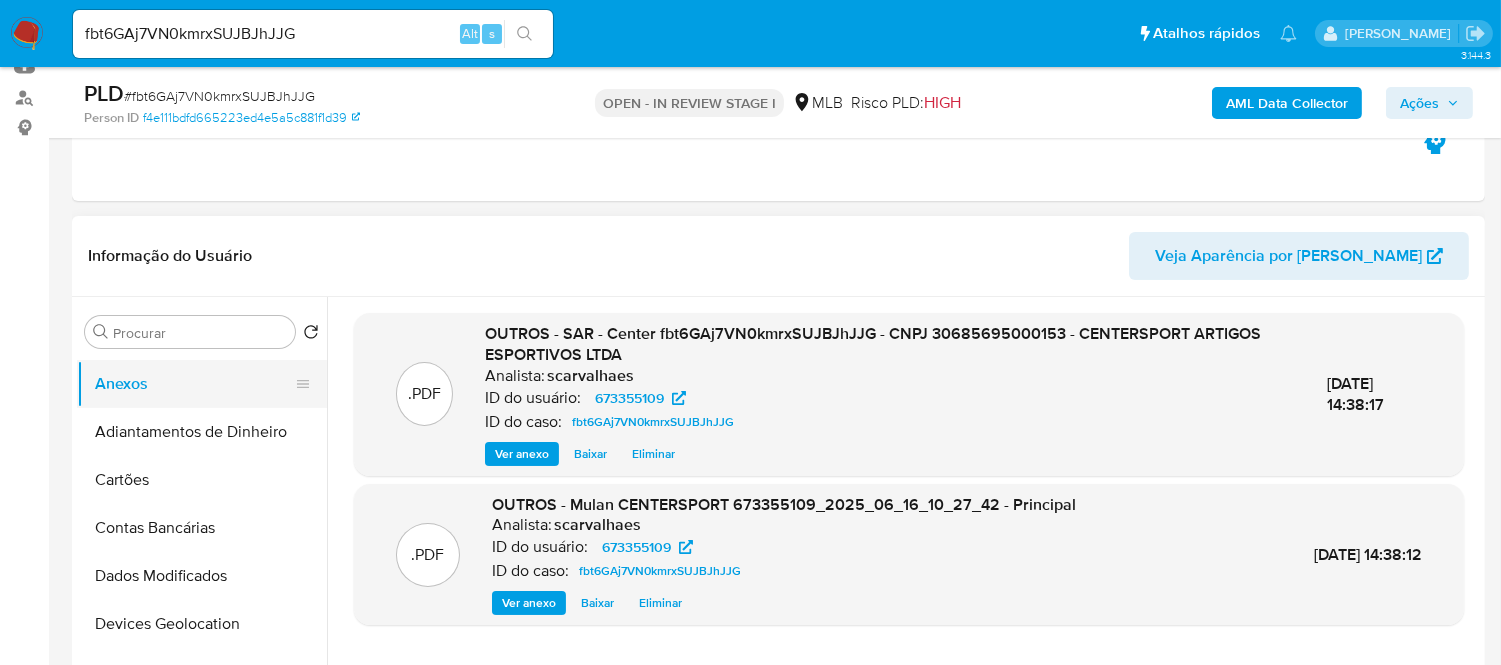 click on "Anexos" at bounding box center (194, 384) 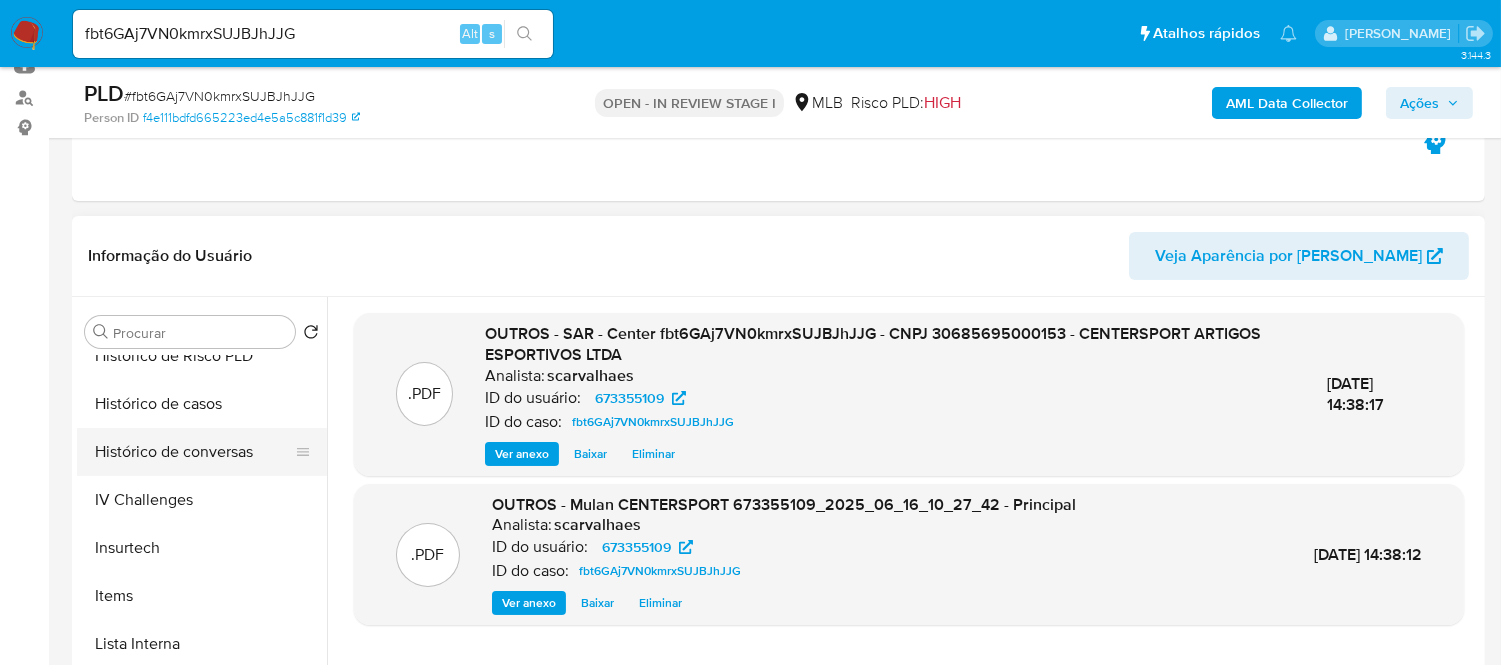 scroll, scrollTop: 845, scrollLeft: 0, axis: vertical 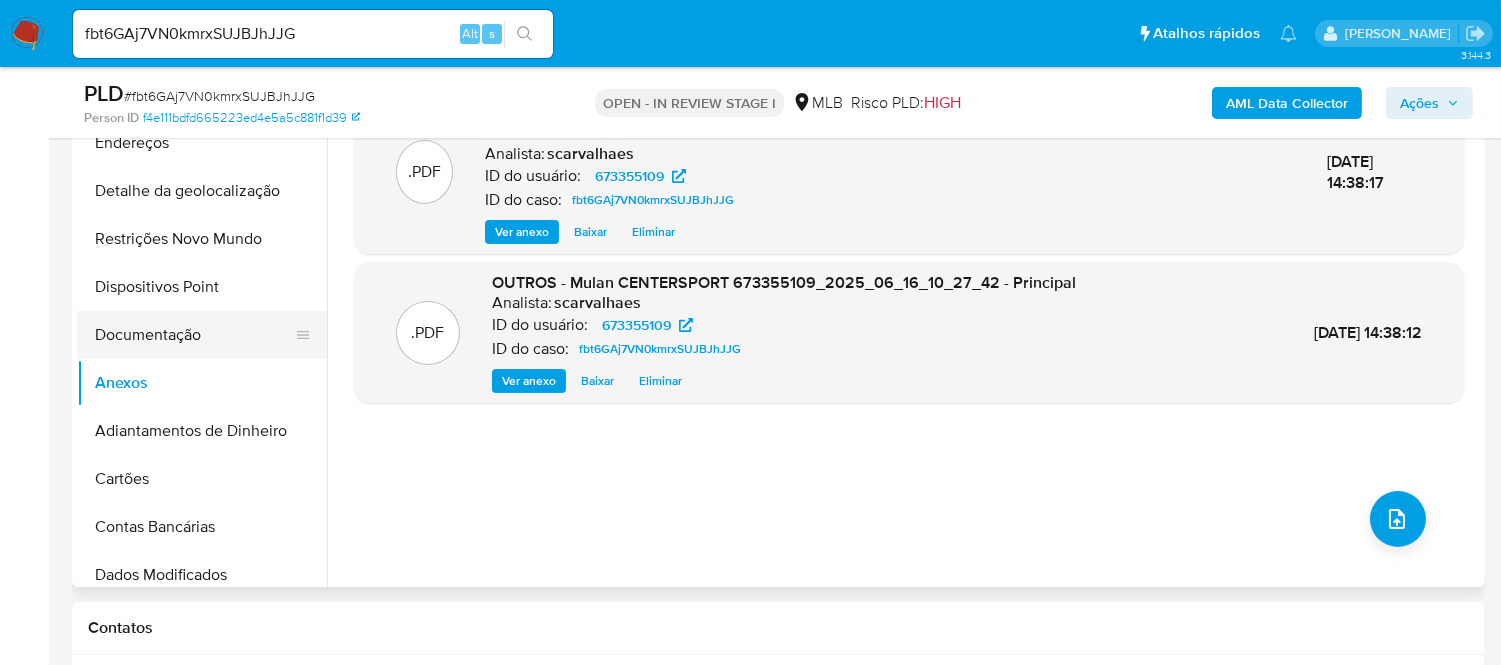 click on "Documentação" at bounding box center (194, 335) 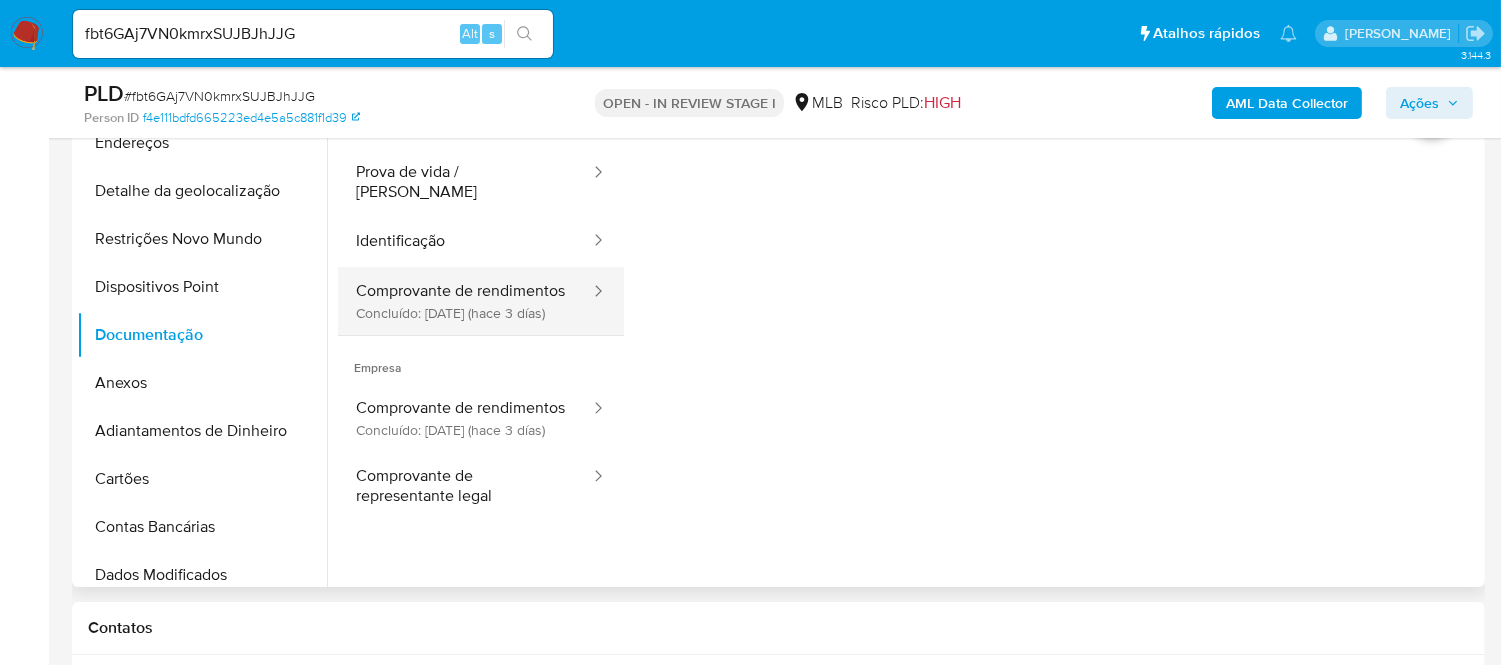 click on "Comprovante de rendimentos Concluído: 04/07/2025 (hace 3 días)" at bounding box center [465, 301] 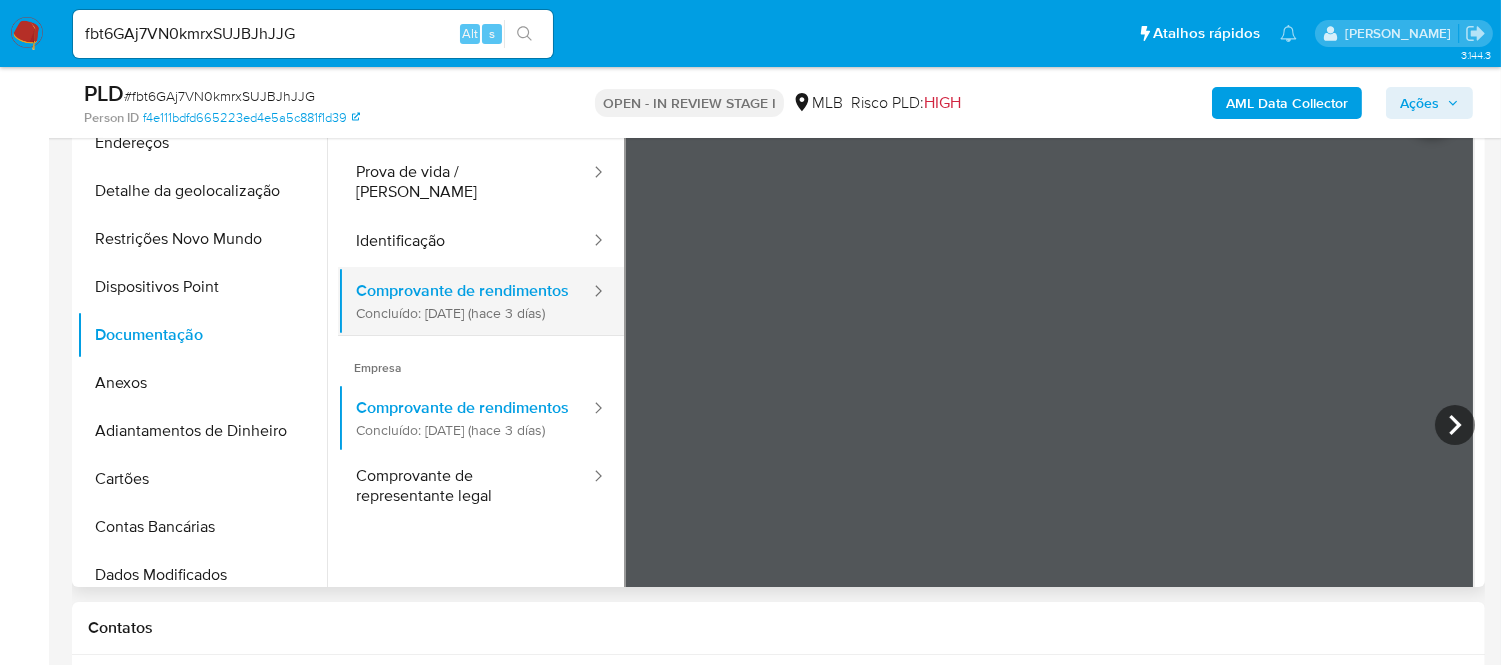 scroll, scrollTop: 0, scrollLeft: 0, axis: both 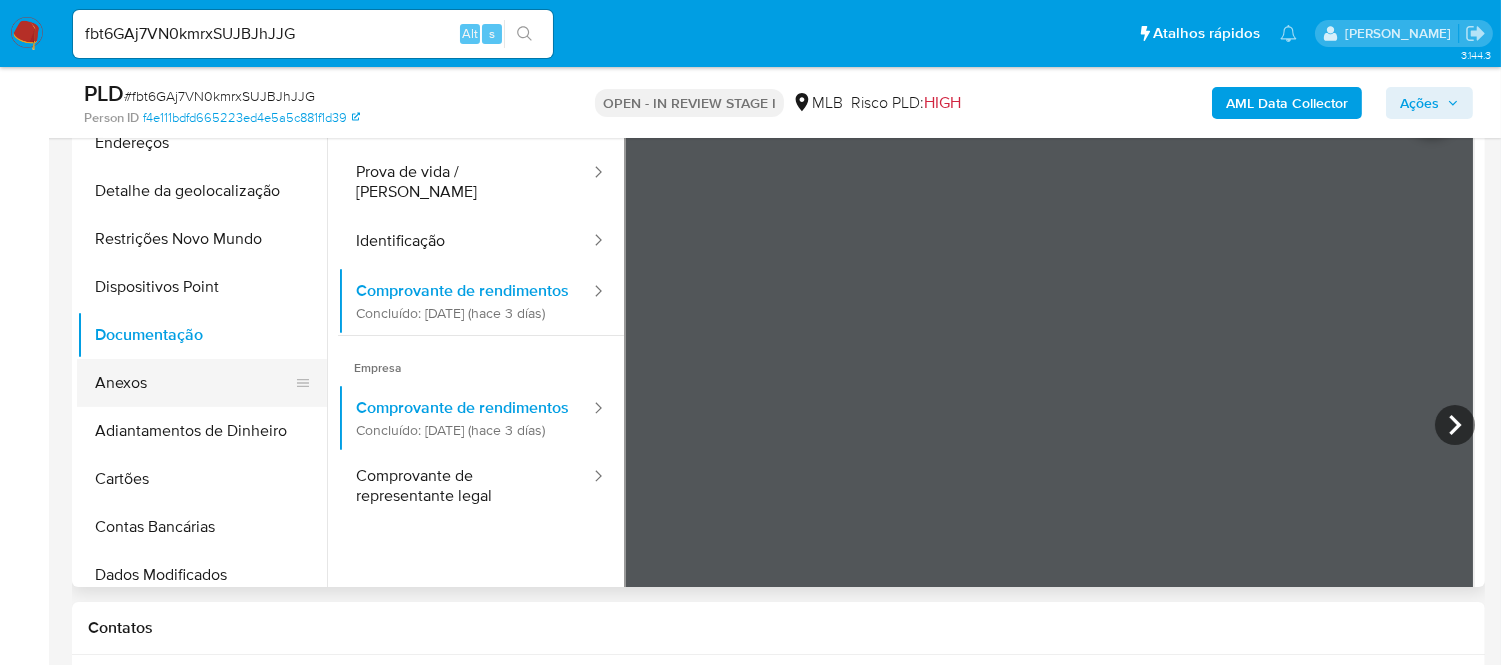 click on "Anexos" at bounding box center (194, 383) 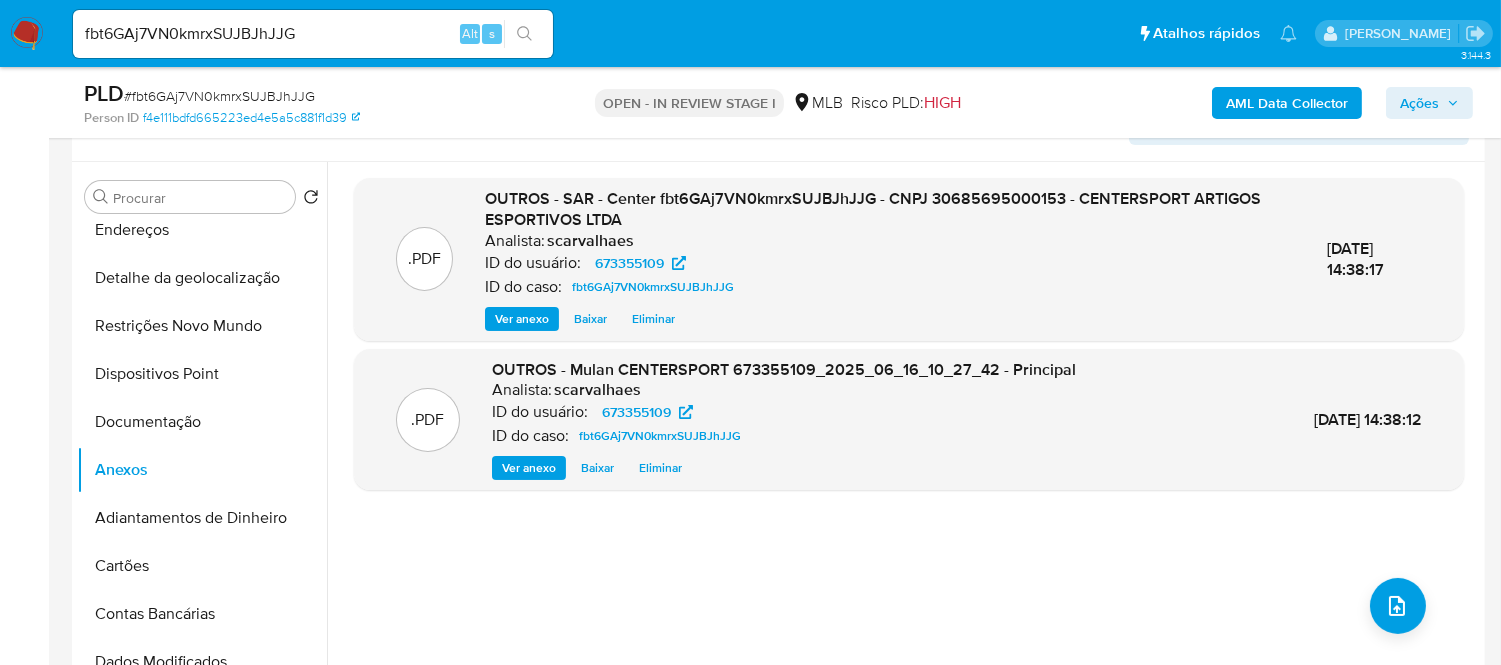 scroll, scrollTop: 333, scrollLeft: 0, axis: vertical 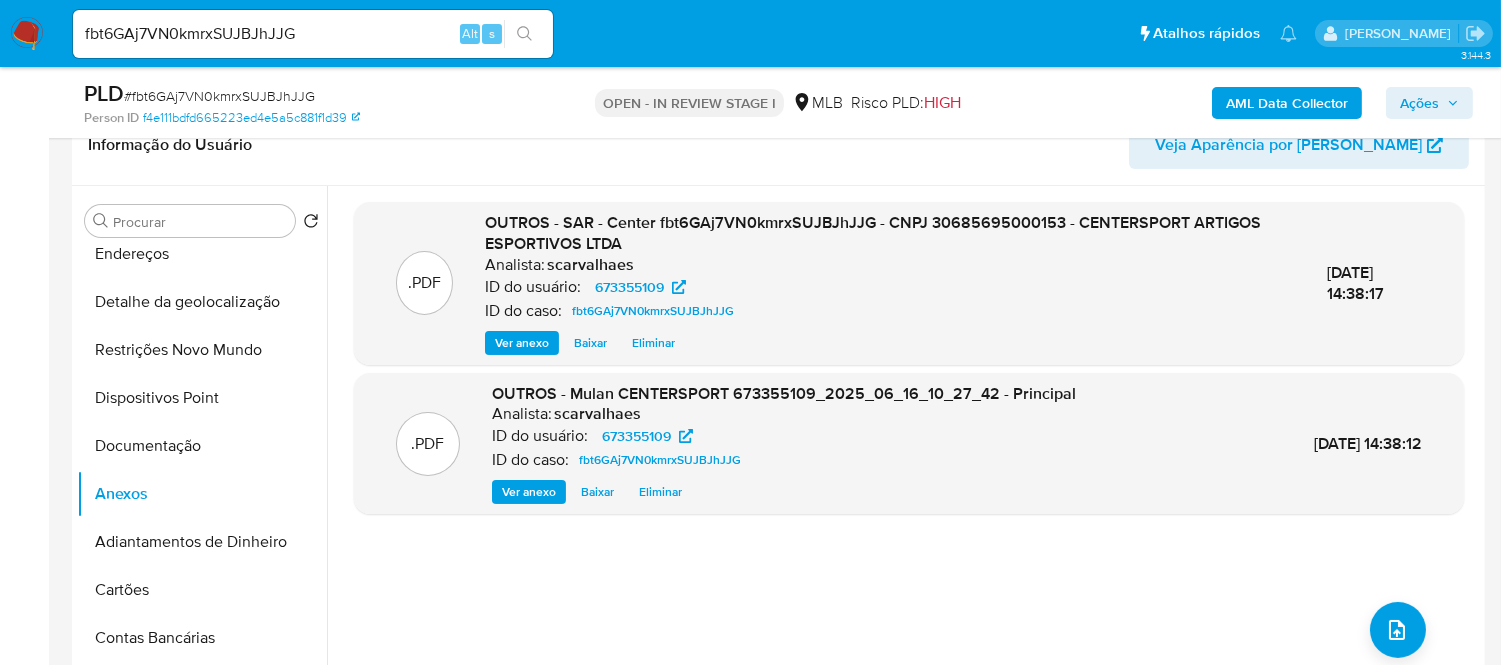 click on "Eliminar" at bounding box center (653, 343) 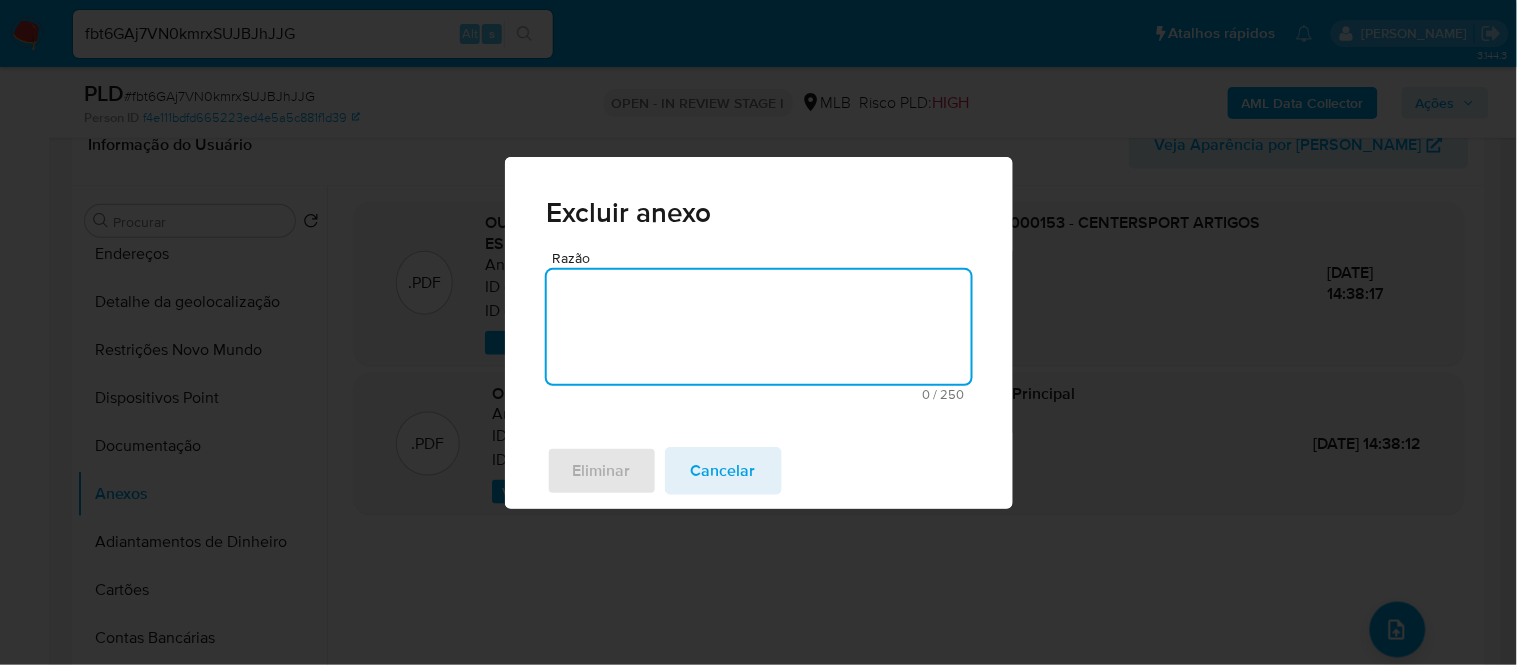 paste on "Foi encaminhado pedido de comprovação de renda em 04/07/2025
Movimentação compatível com o faturamento" 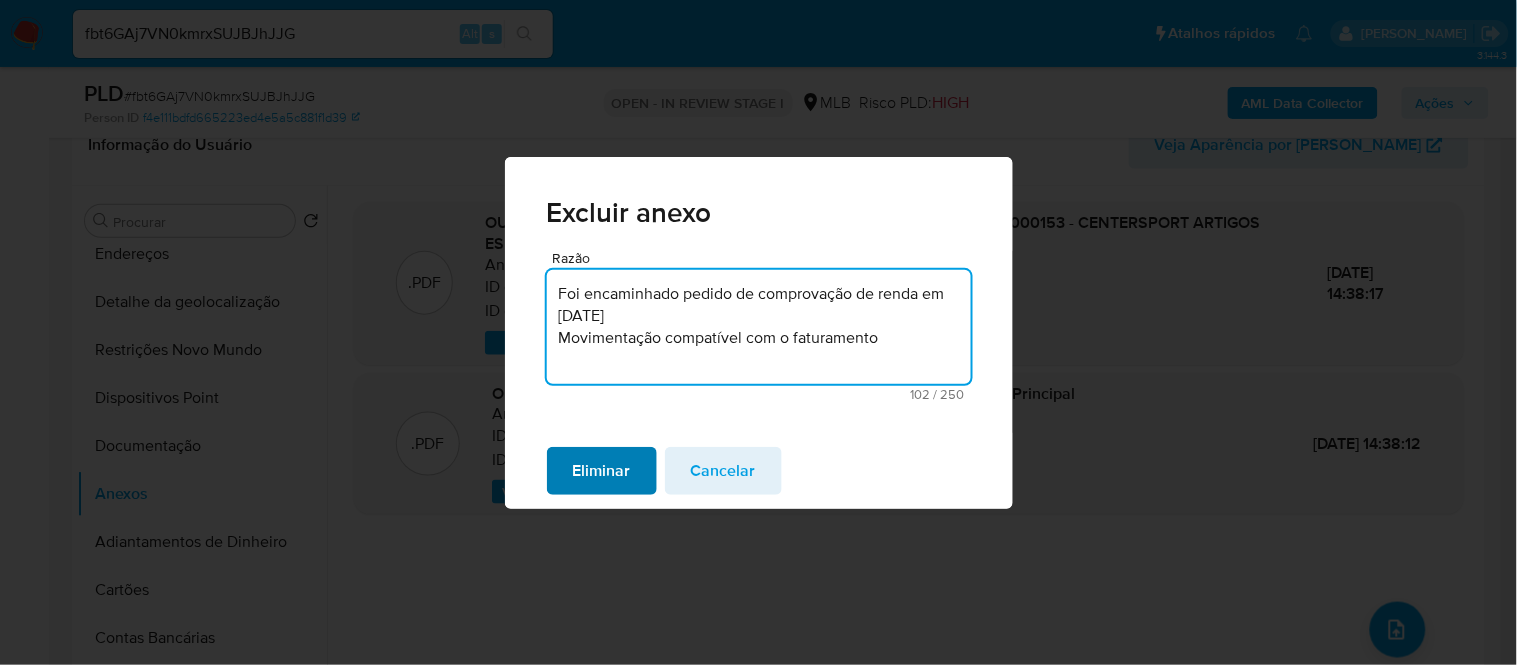 type on "Foi encaminhado pedido de comprovação de renda em 04/07/2025
Movimentação compatível com o faturamento" 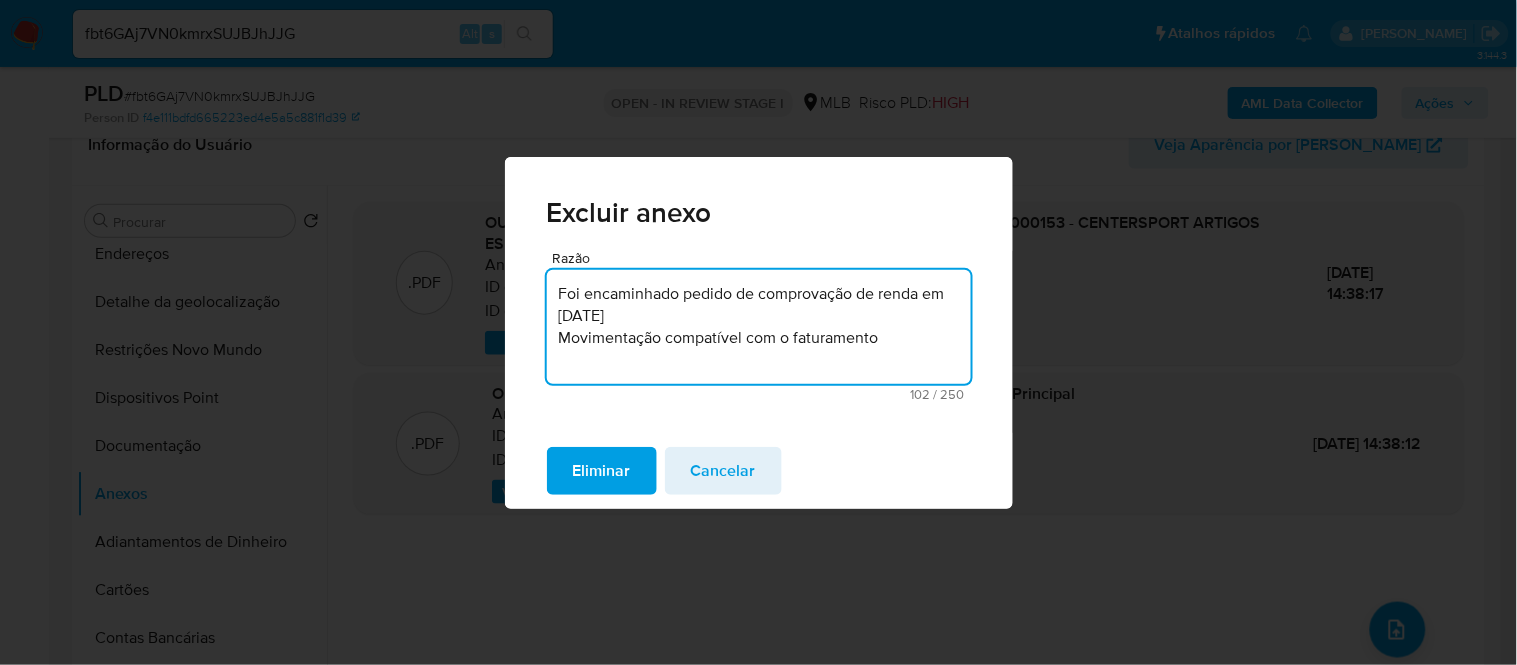 click on "Eliminar" at bounding box center [602, 471] 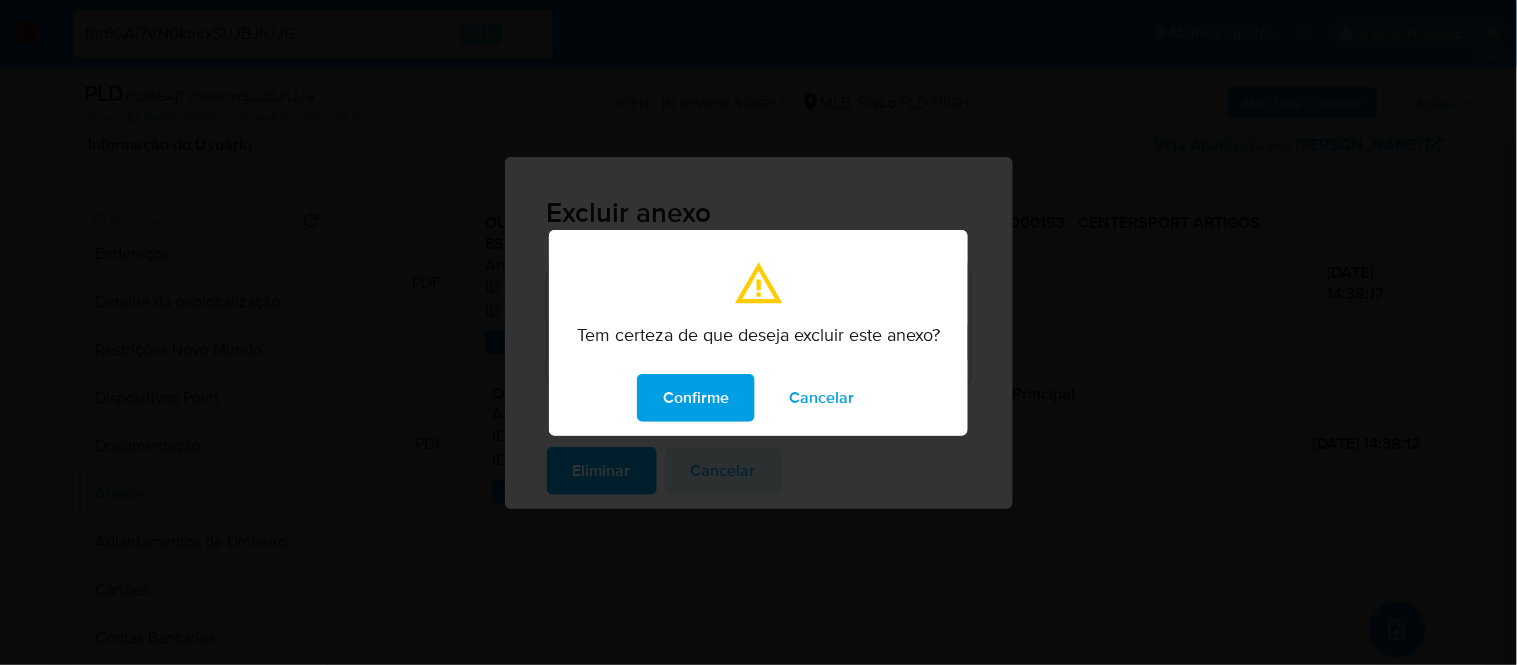 click on "Confirme" at bounding box center (696, 398) 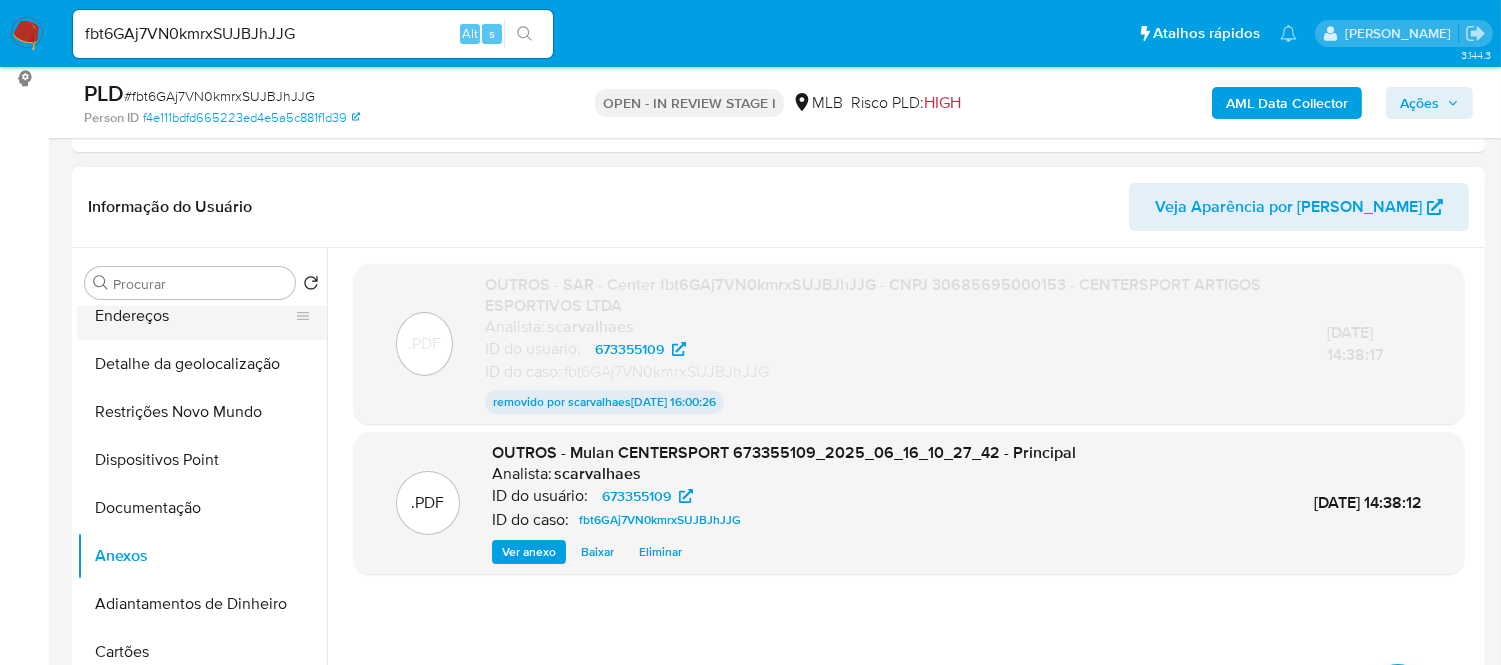 scroll, scrollTop: 333, scrollLeft: 0, axis: vertical 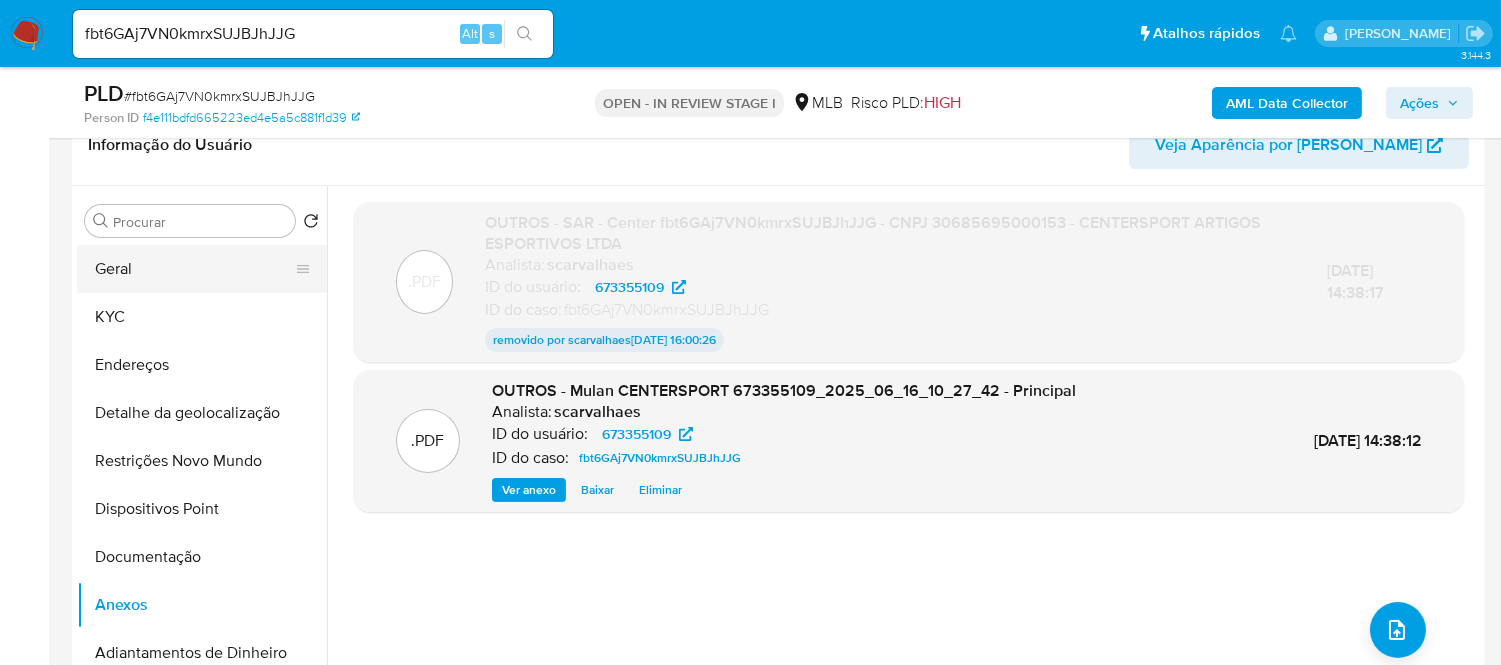 click on "Geral" at bounding box center [194, 269] 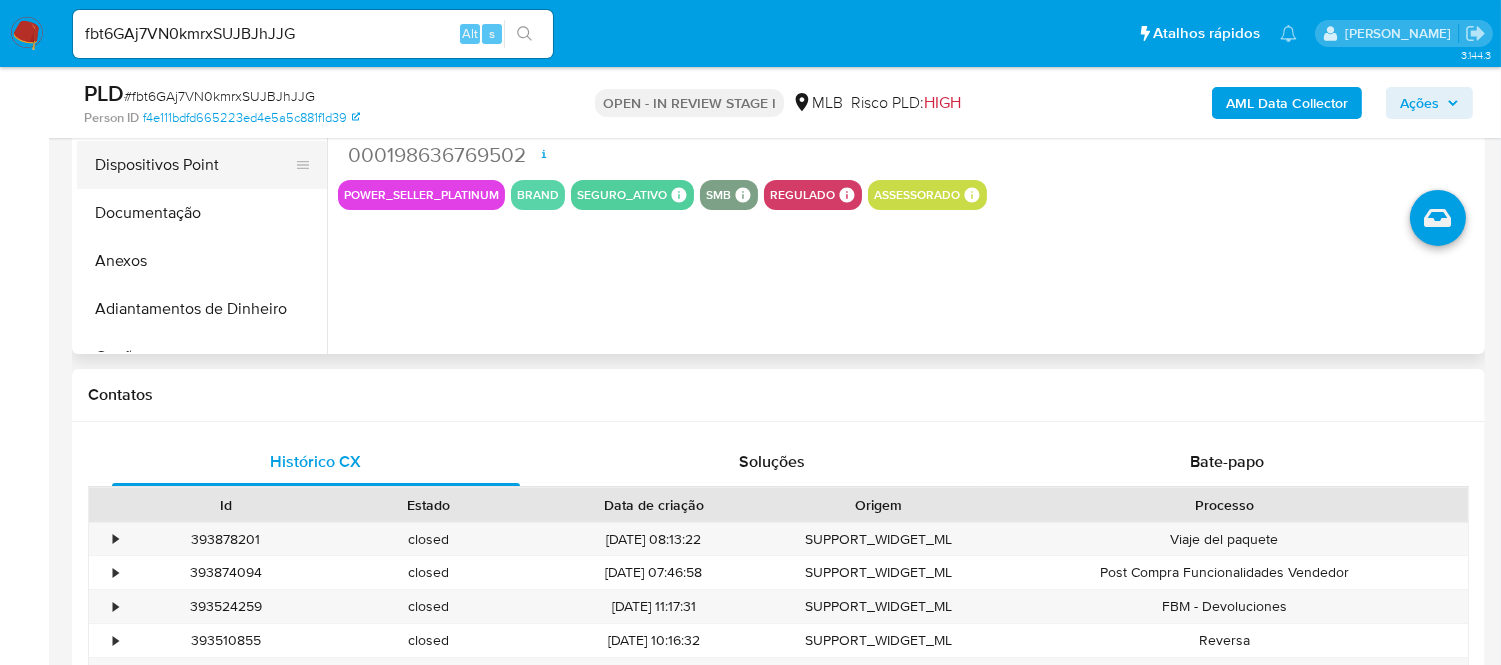 scroll, scrollTop: 444, scrollLeft: 0, axis: vertical 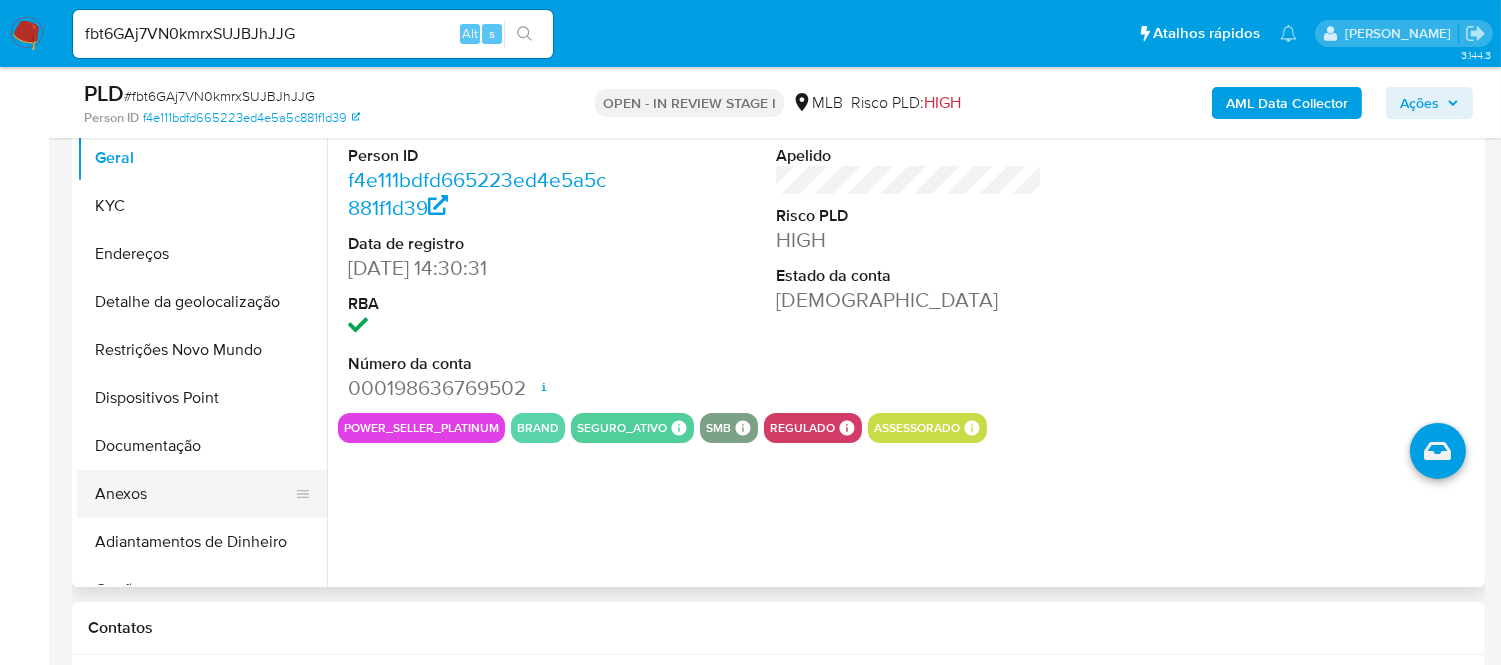 click on "Anexos" at bounding box center (194, 494) 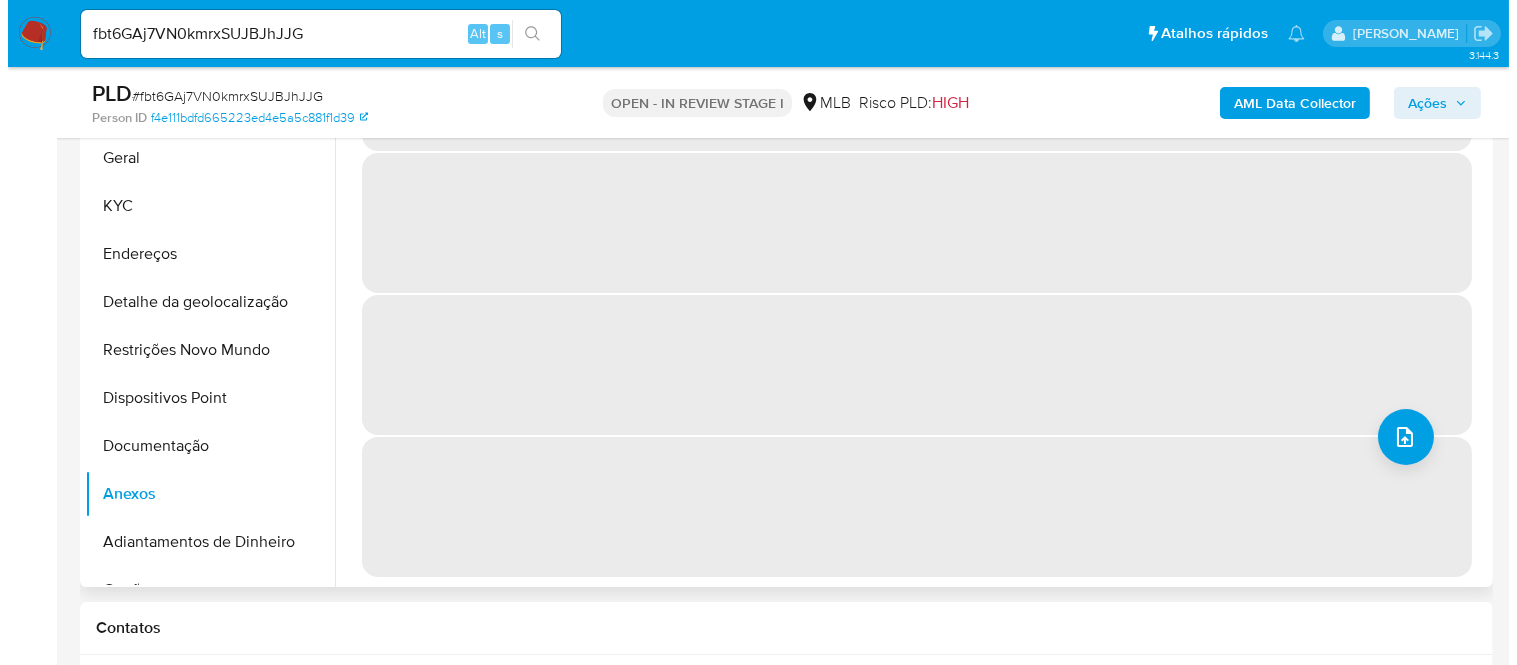 scroll, scrollTop: 0, scrollLeft: 0, axis: both 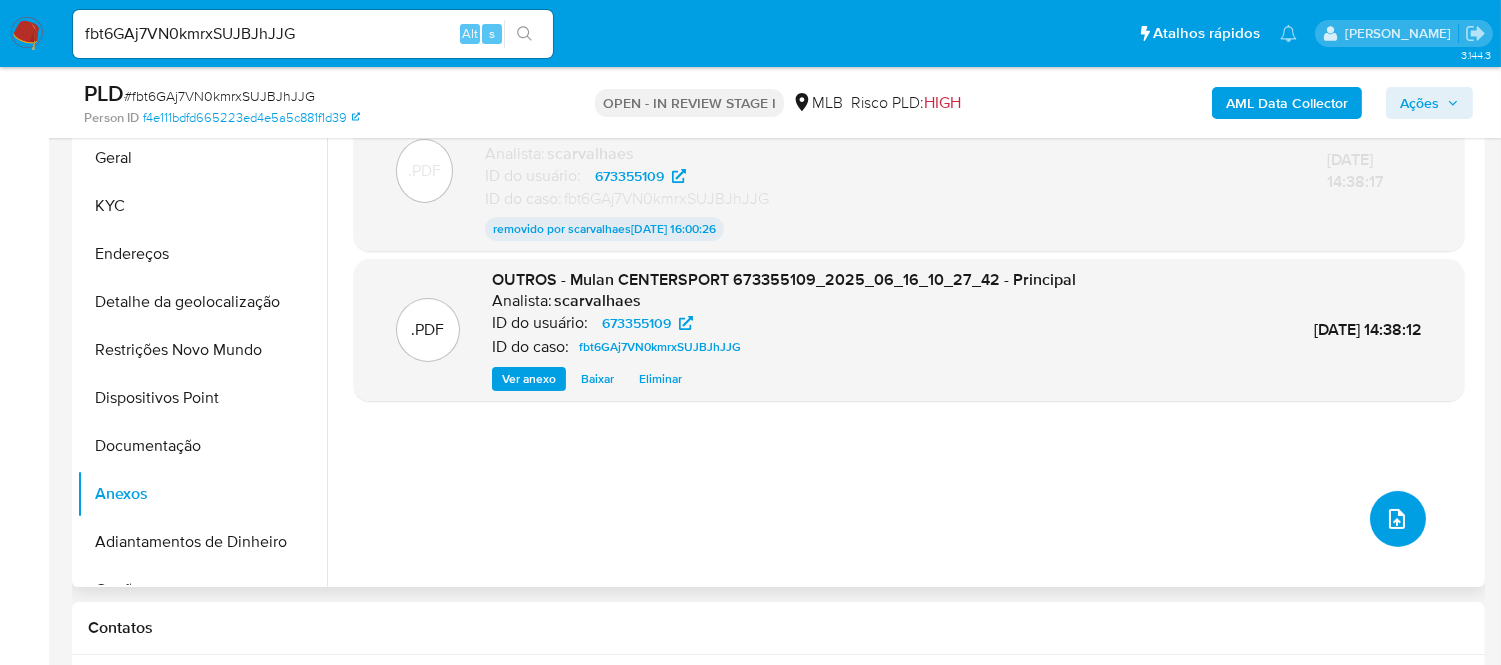 click 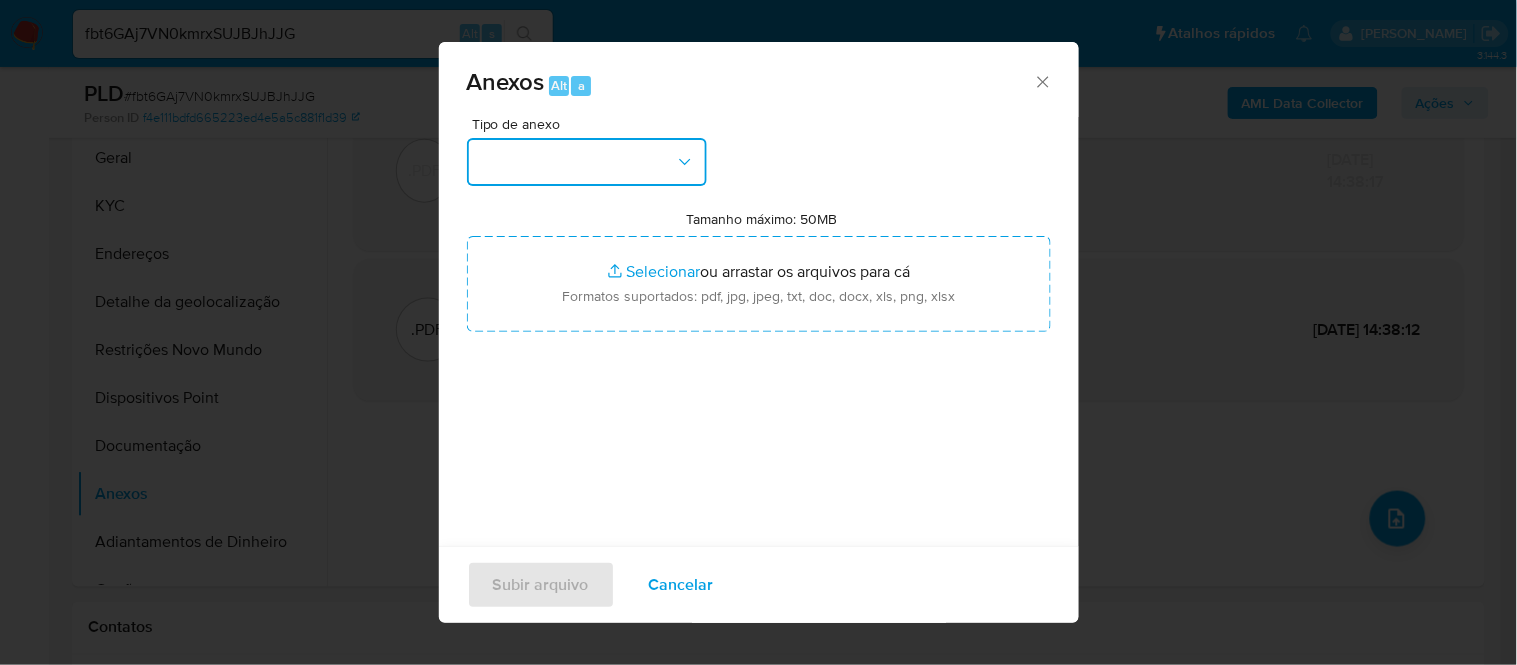 click 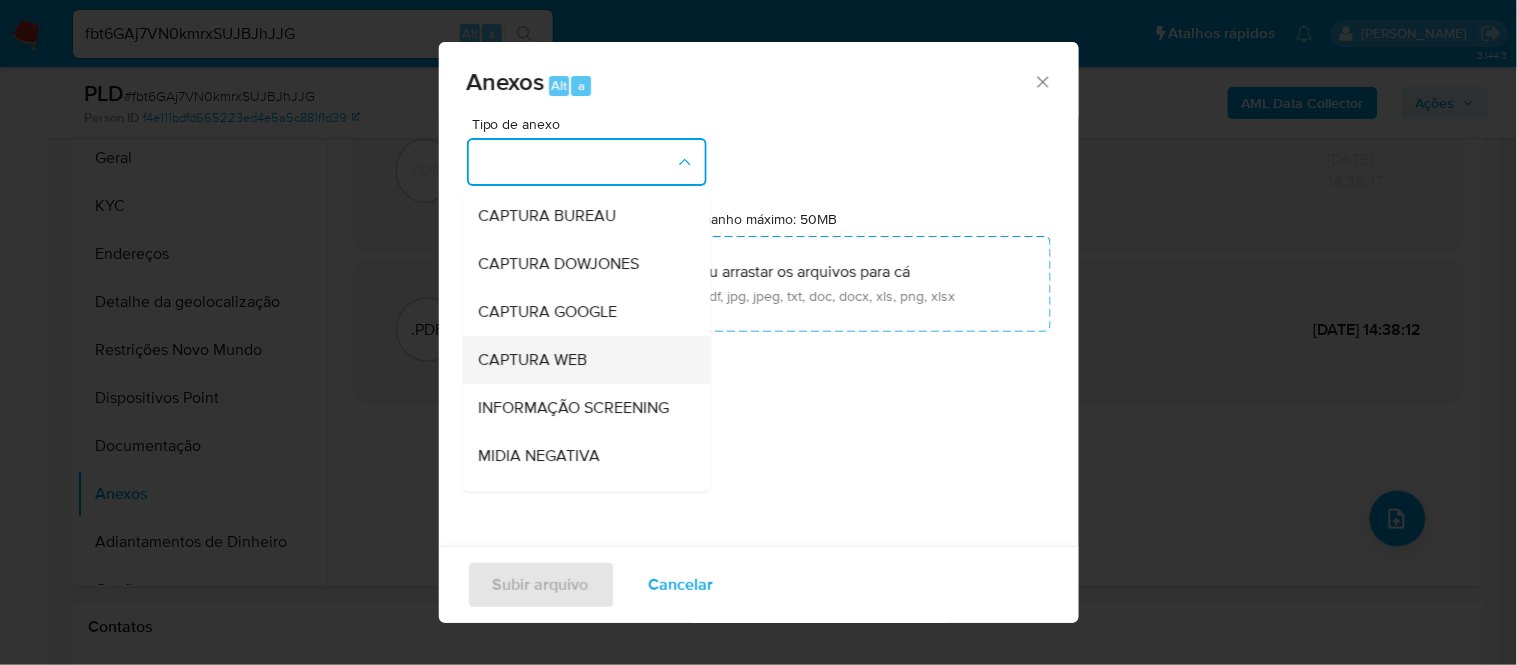 type 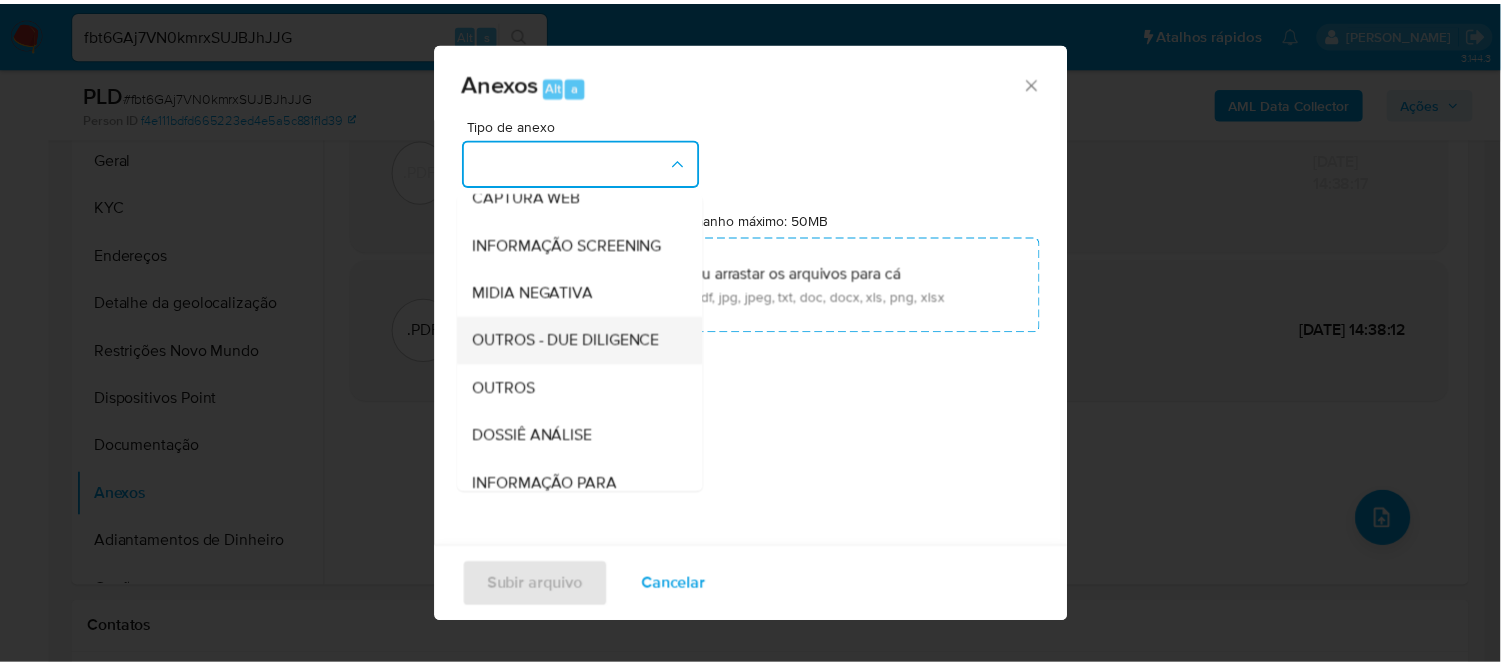 scroll, scrollTop: 297, scrollLeft: 0, axis: vertical 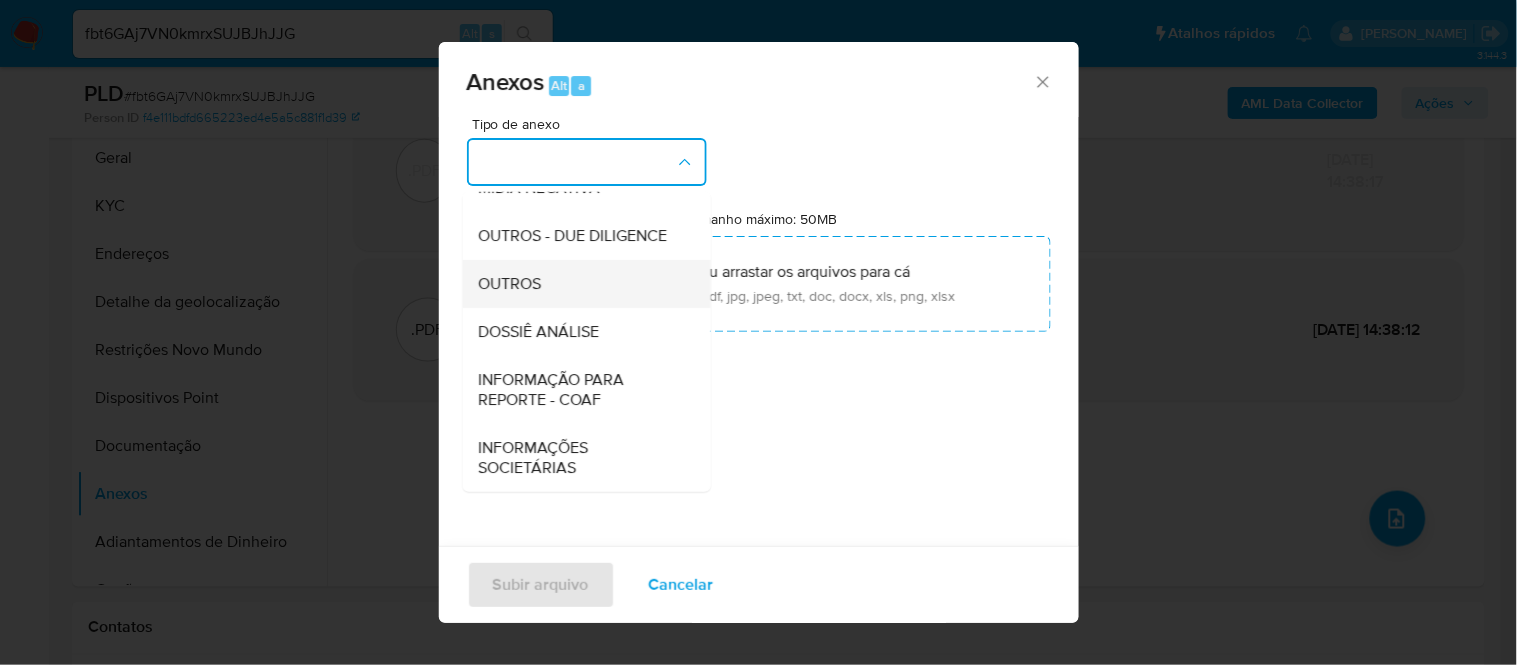 click on "OUTROS" at bounding box center [580, 283] 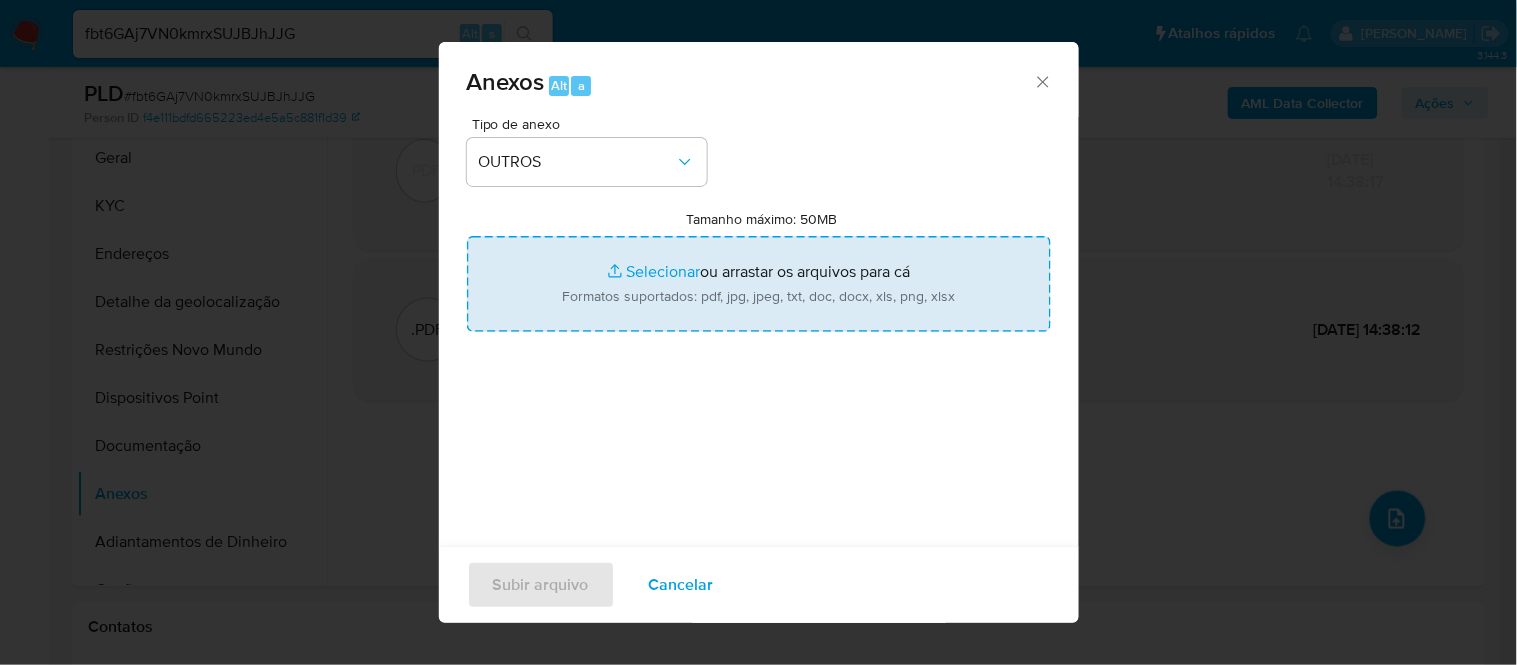 click on "Tamanho máximo: 50MB Selecionar arquivos" at bounding box center (759, 284) 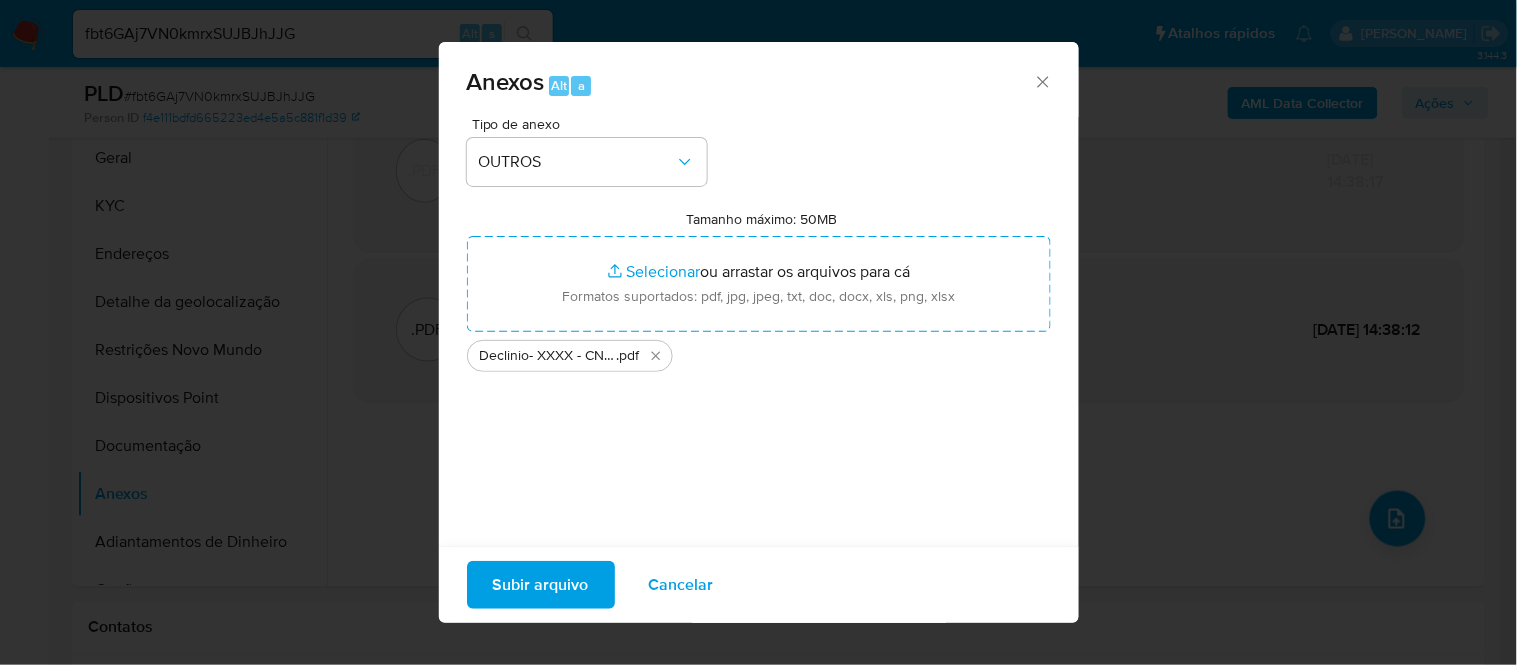 click on "Subir arquivo" at bounding box center [541, 585] 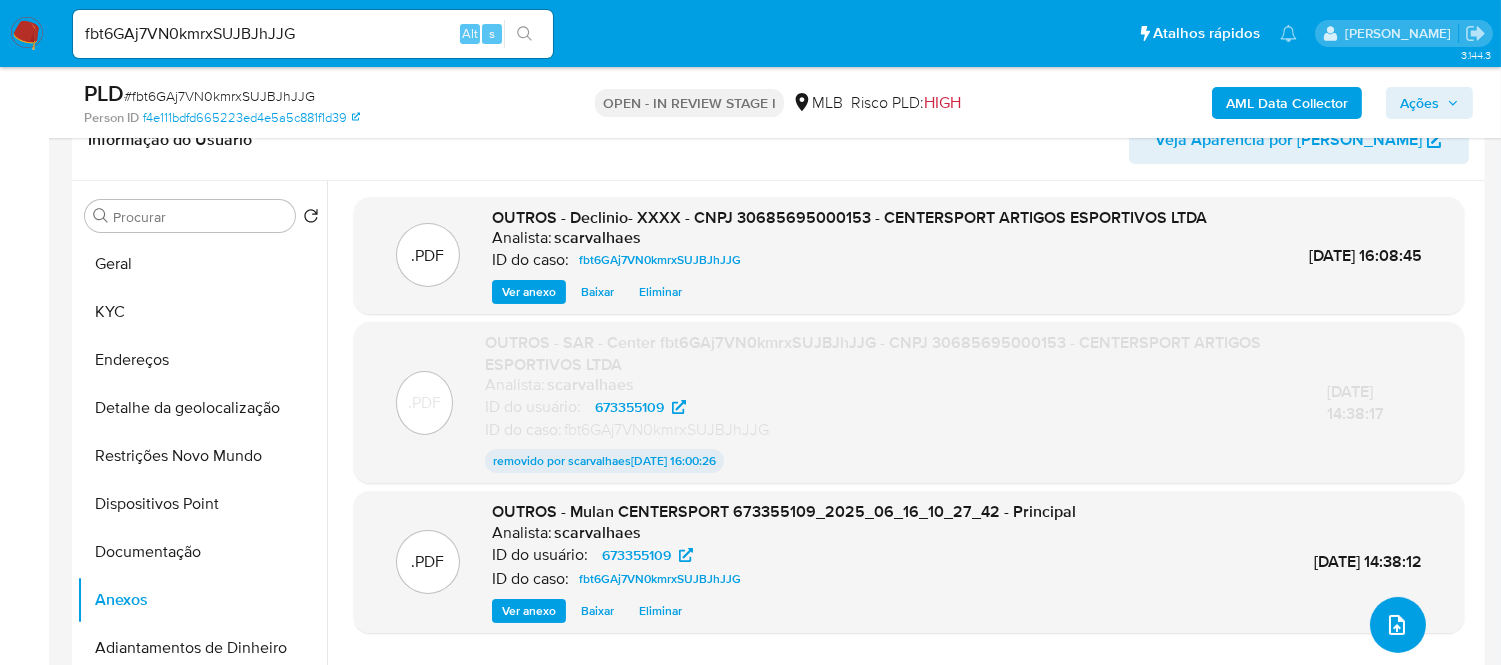 scroll, scrollTop: 333, scrollLeft: 0, axis: vertical 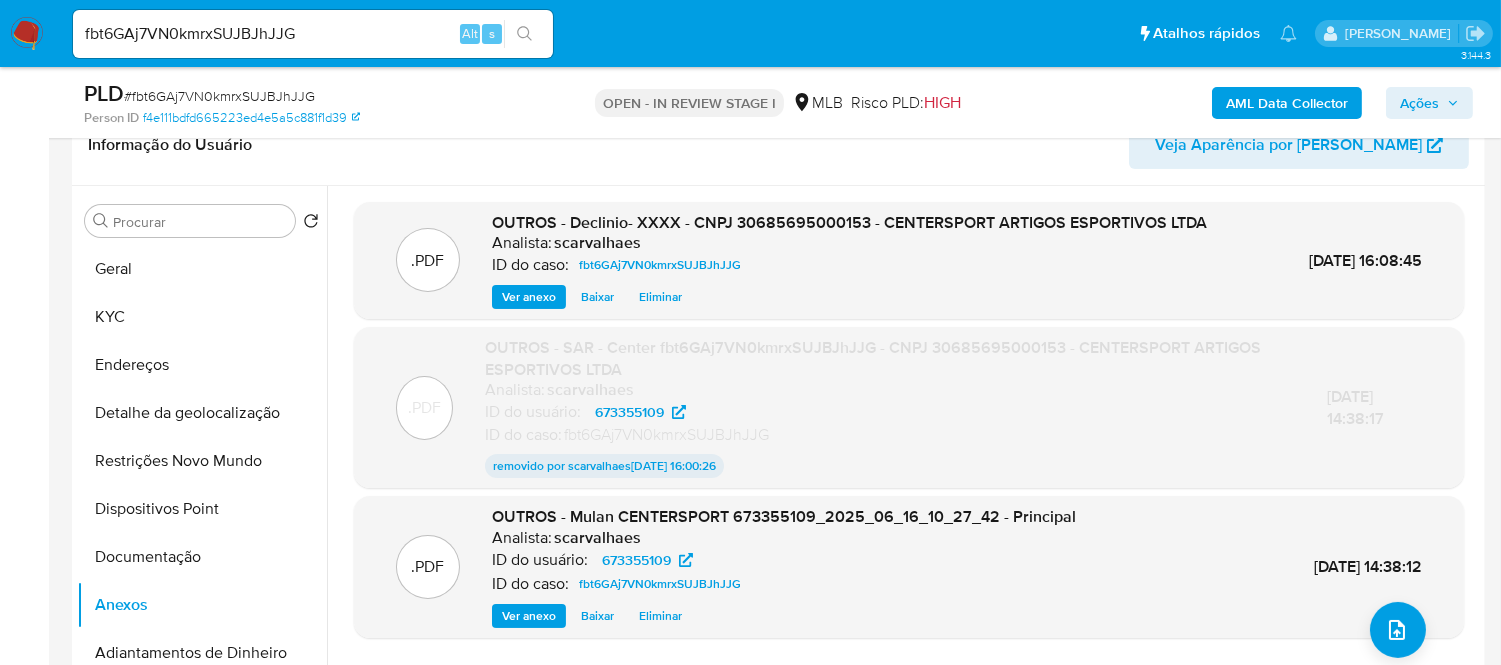 click on "Ações" at bounding box center [1419, 103] 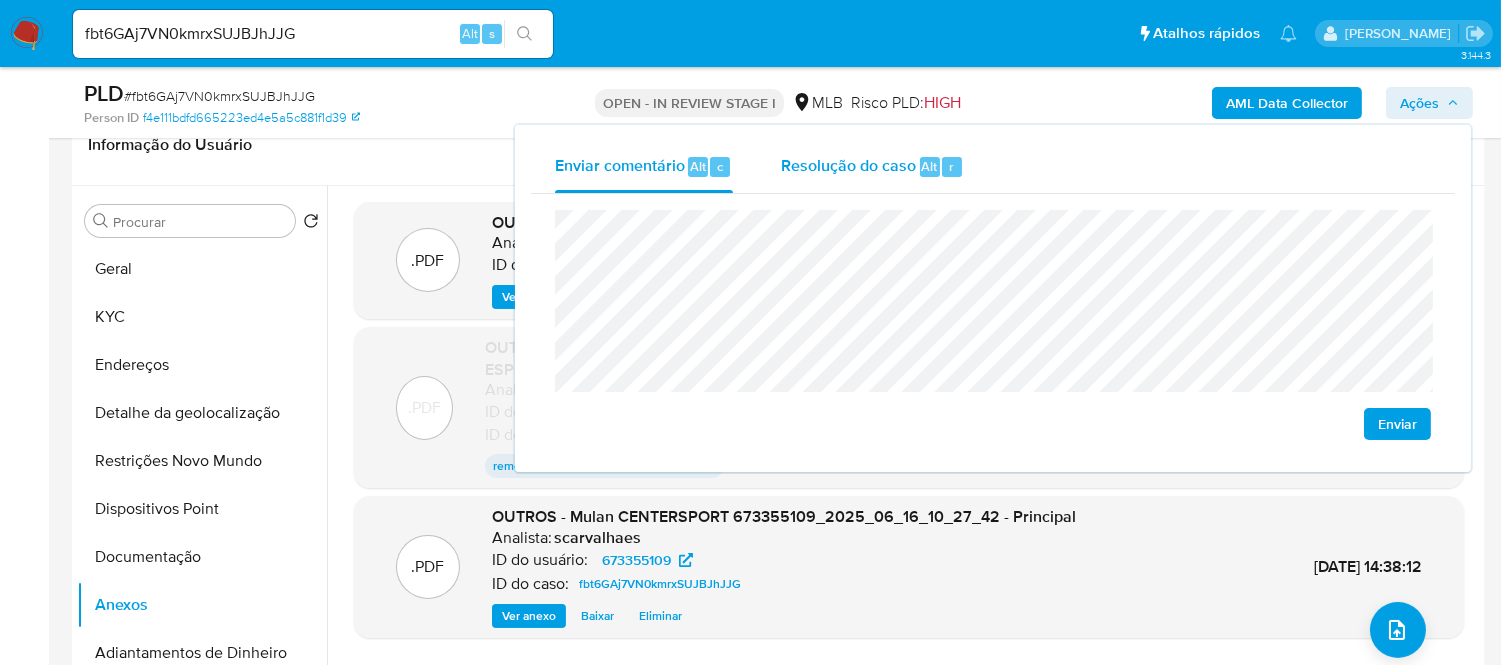 click on "Resolução do caso" at bounding box center [848, 165] 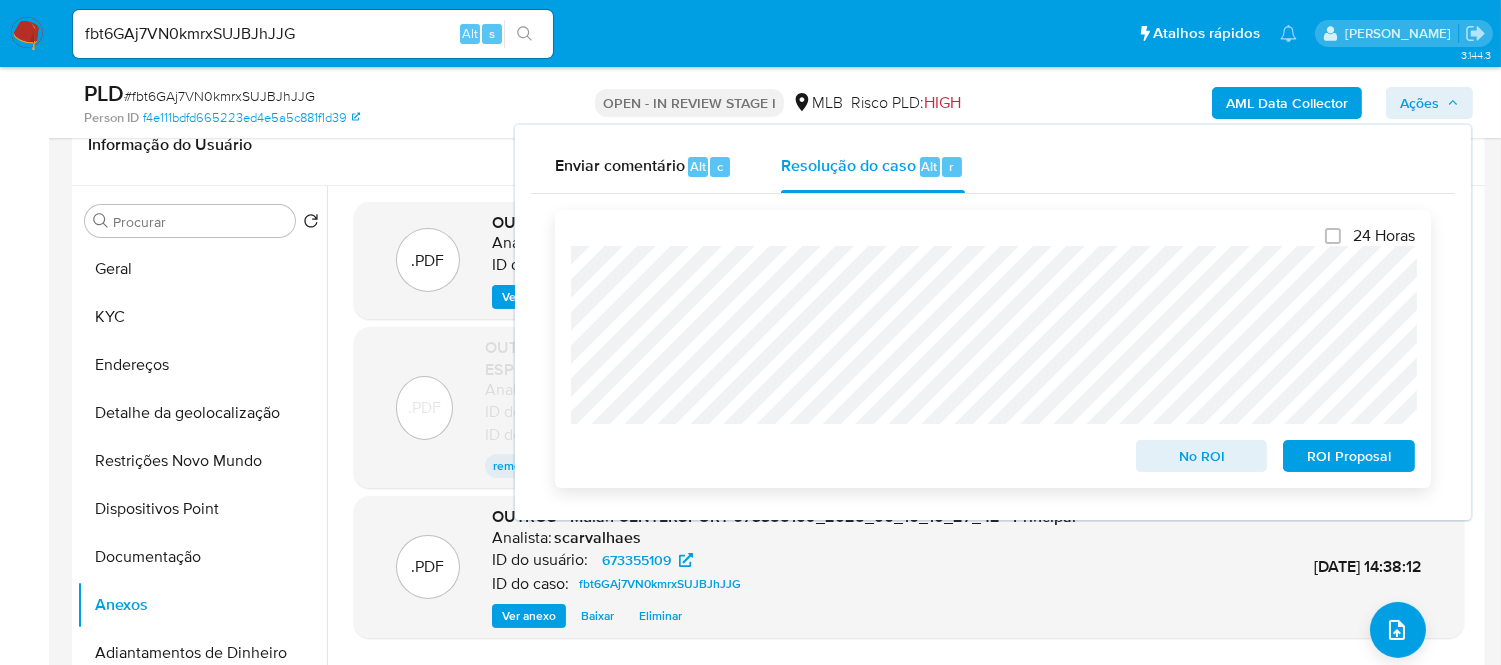 click on "No ROI" at bounding box center (1202, 456) 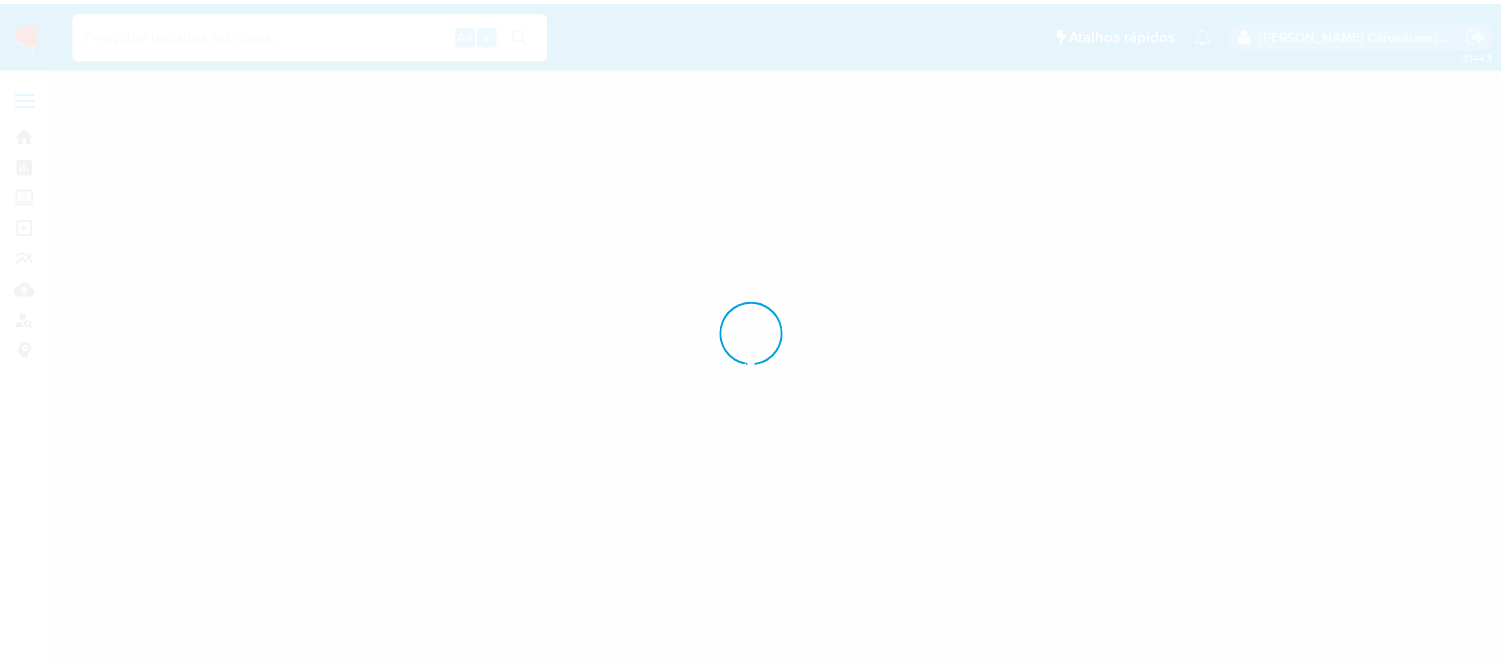 scroll, scrollTop: 0, scrollLeft: 0, axis: both 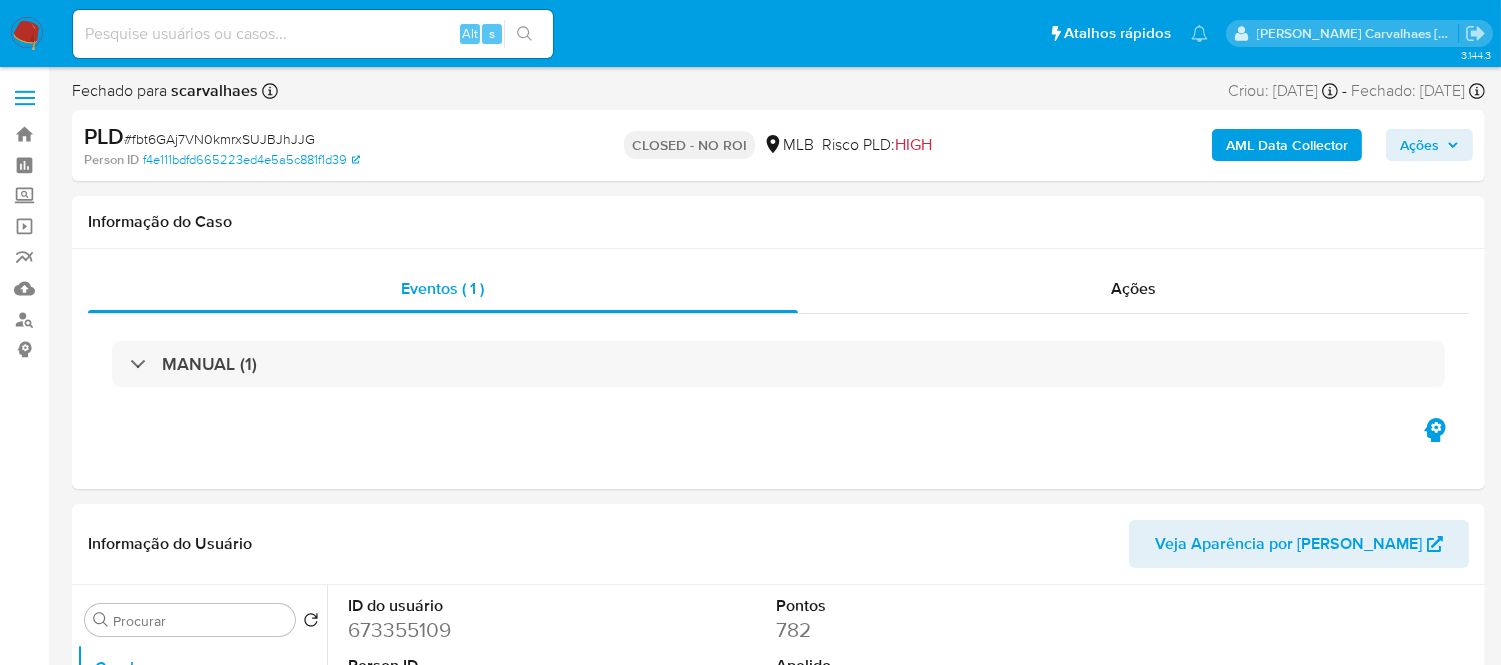 select on "10" 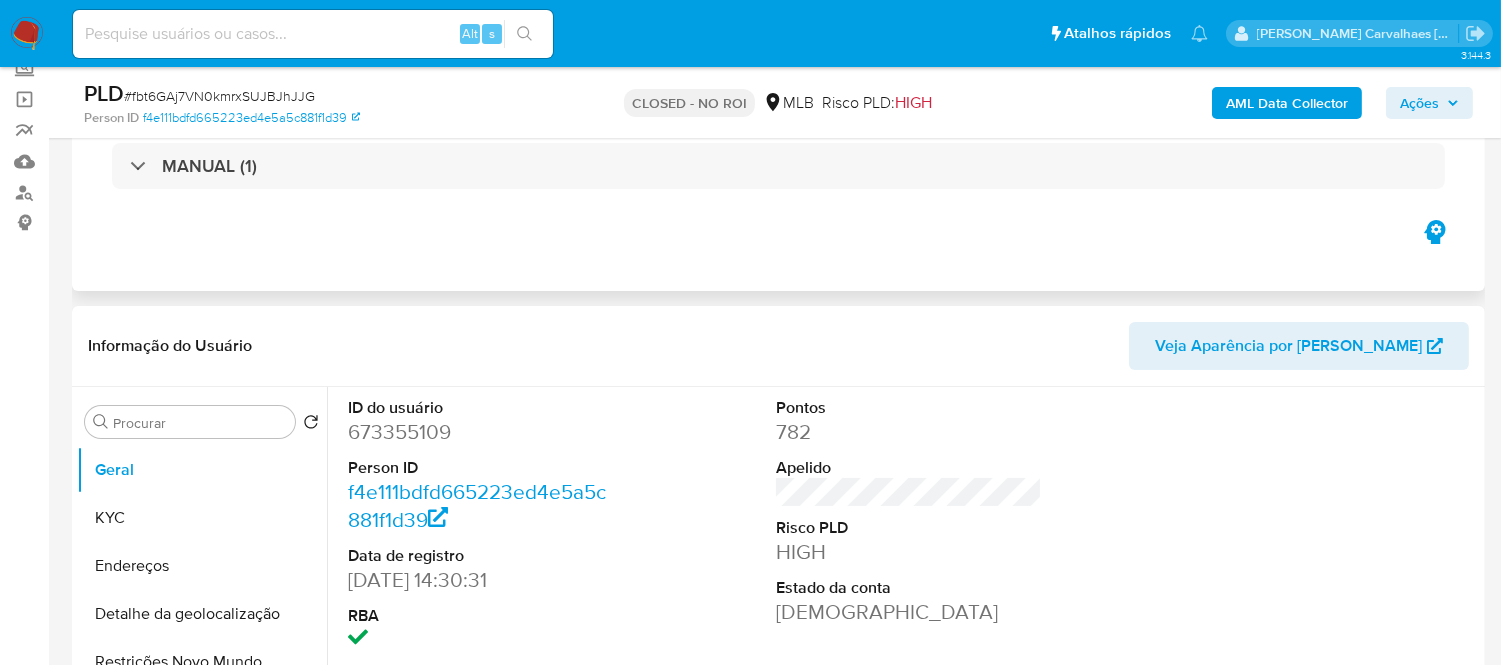 scroll, scrollTop: 222, scrollLeft: 0, axis: vertical 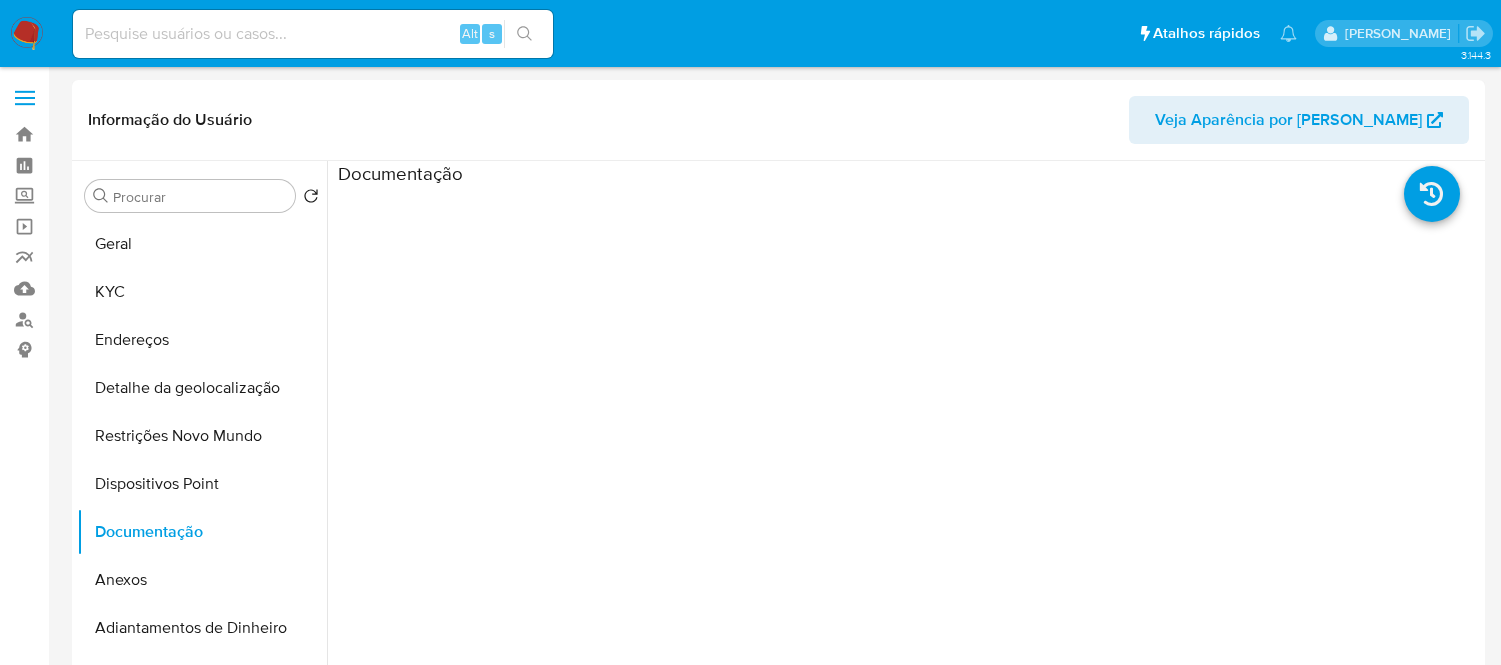 select on "10" 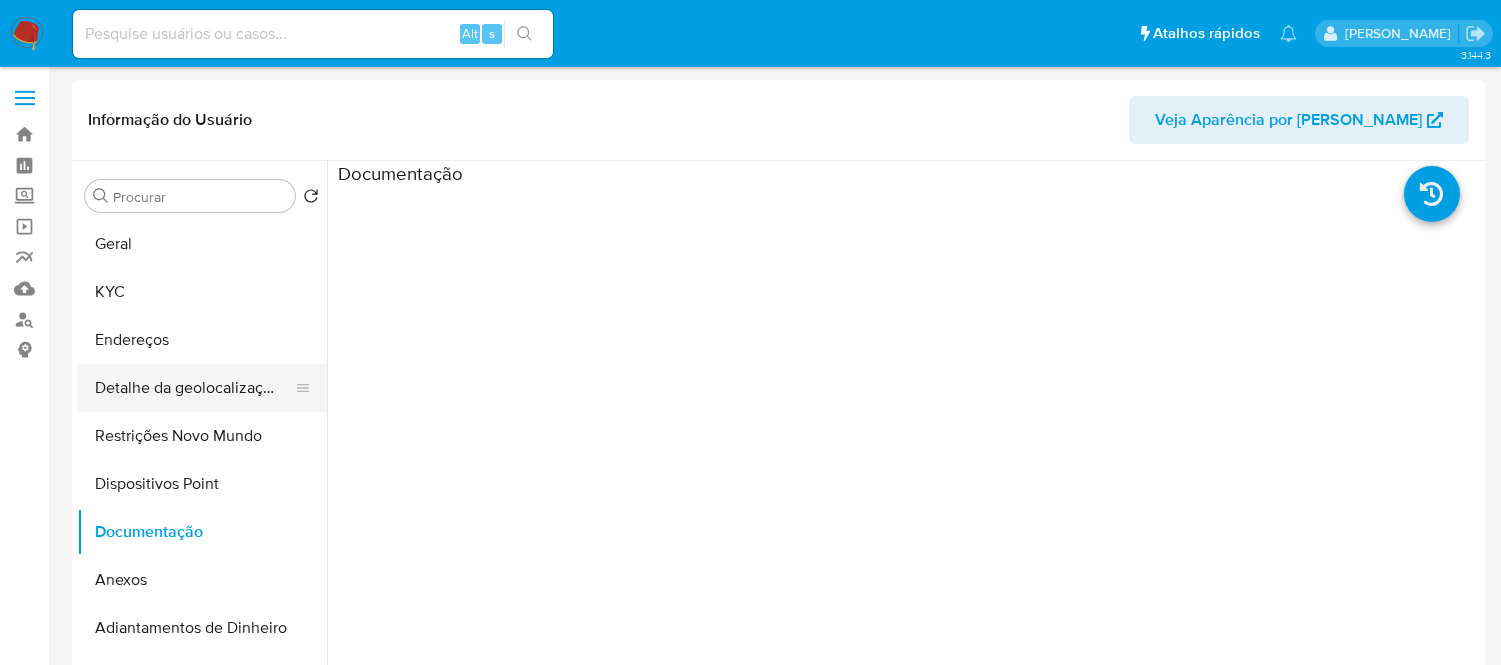 scroll, scrollTop: 0, scrollLeft: 0, axis: both 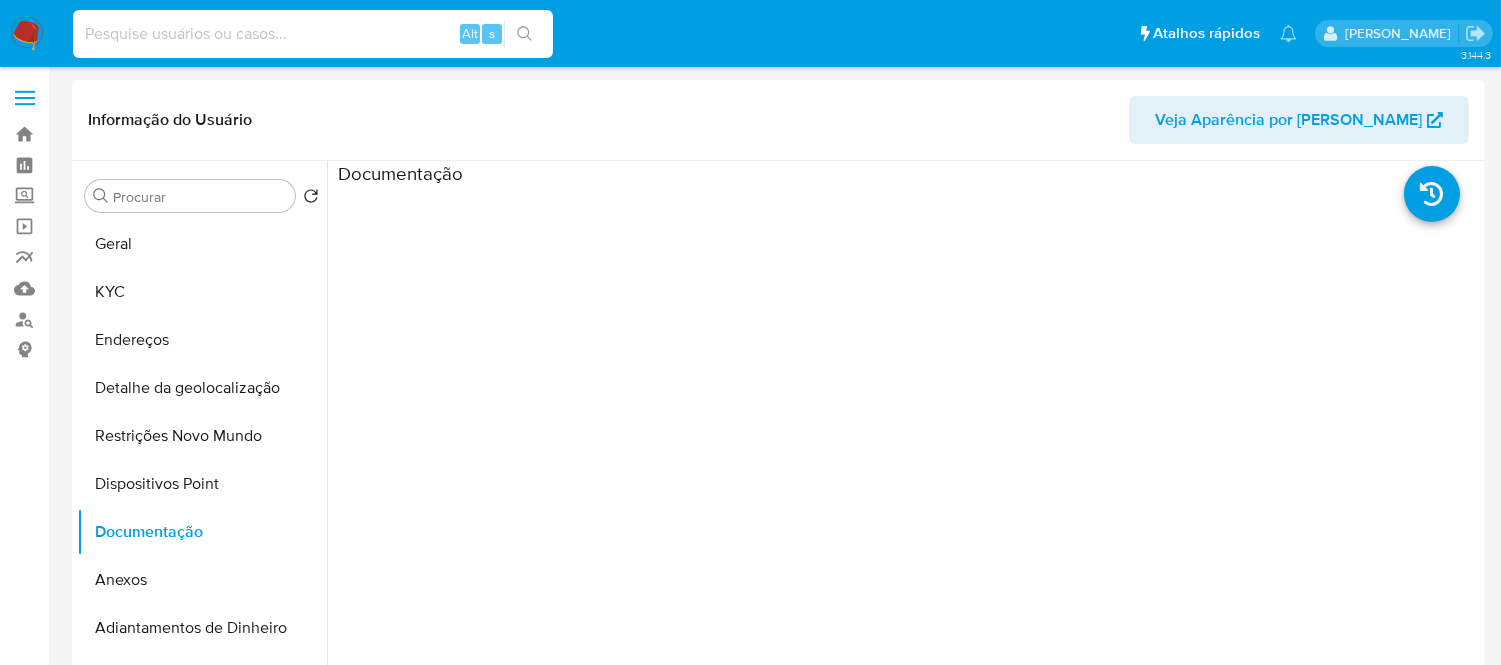 paste on "6deWdUmA16jLry0nUTJpOnXL" 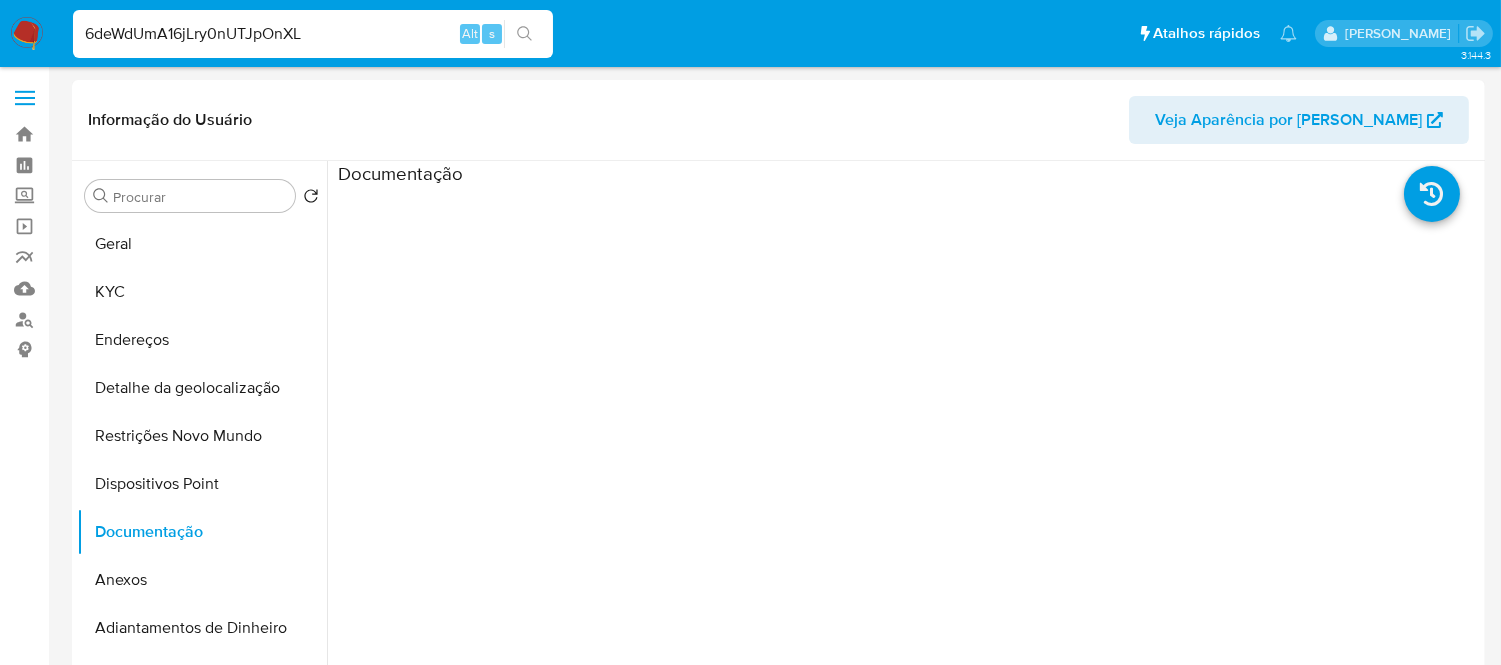 type on "6deWdUmA16jLry0nUTJpOnXL" 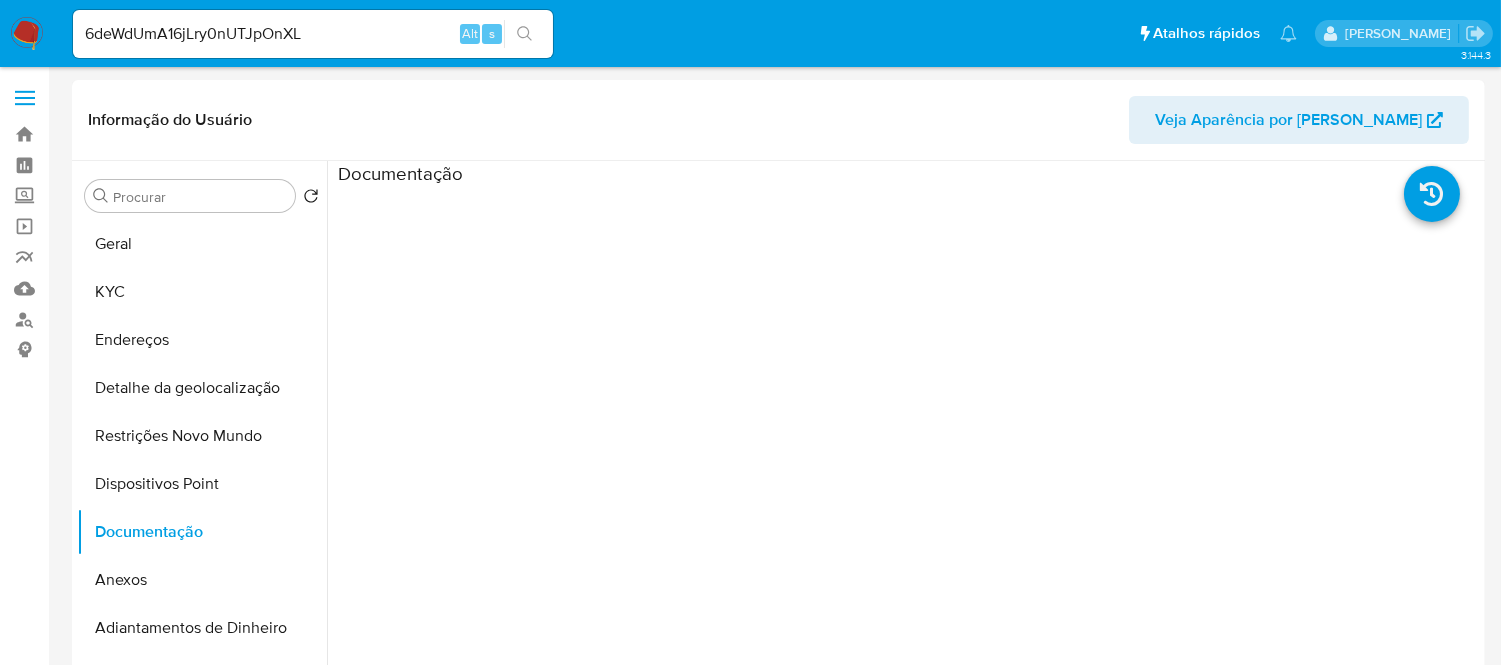 click 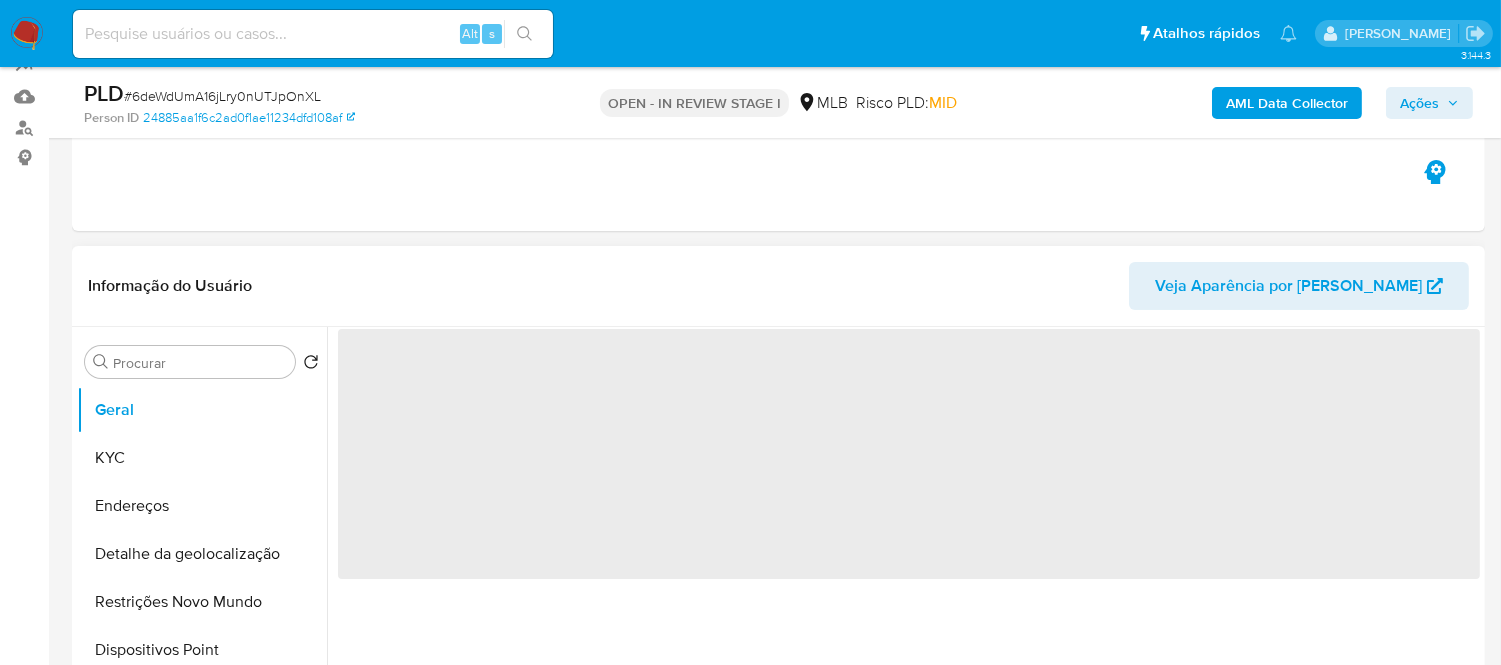 scroll, scrollTop: 222, scrollLeft: 0, axis: vertical 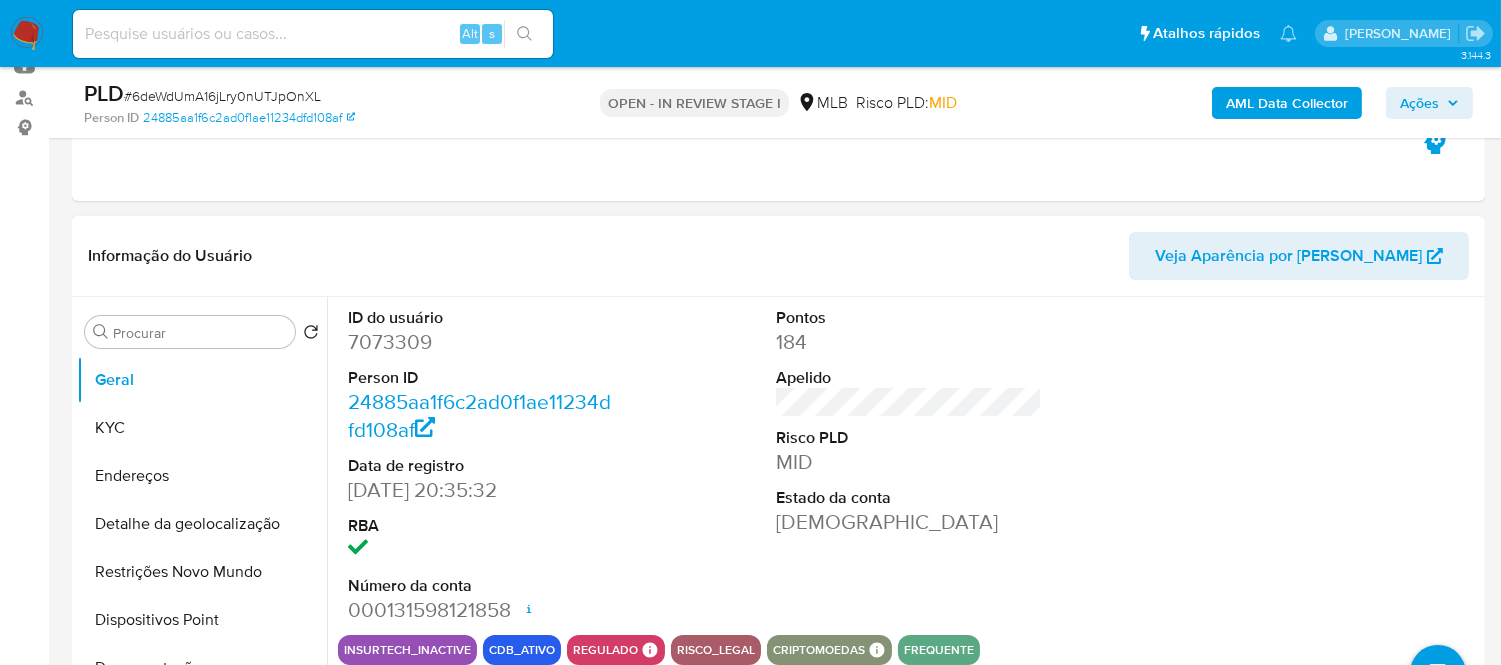 select on "10" 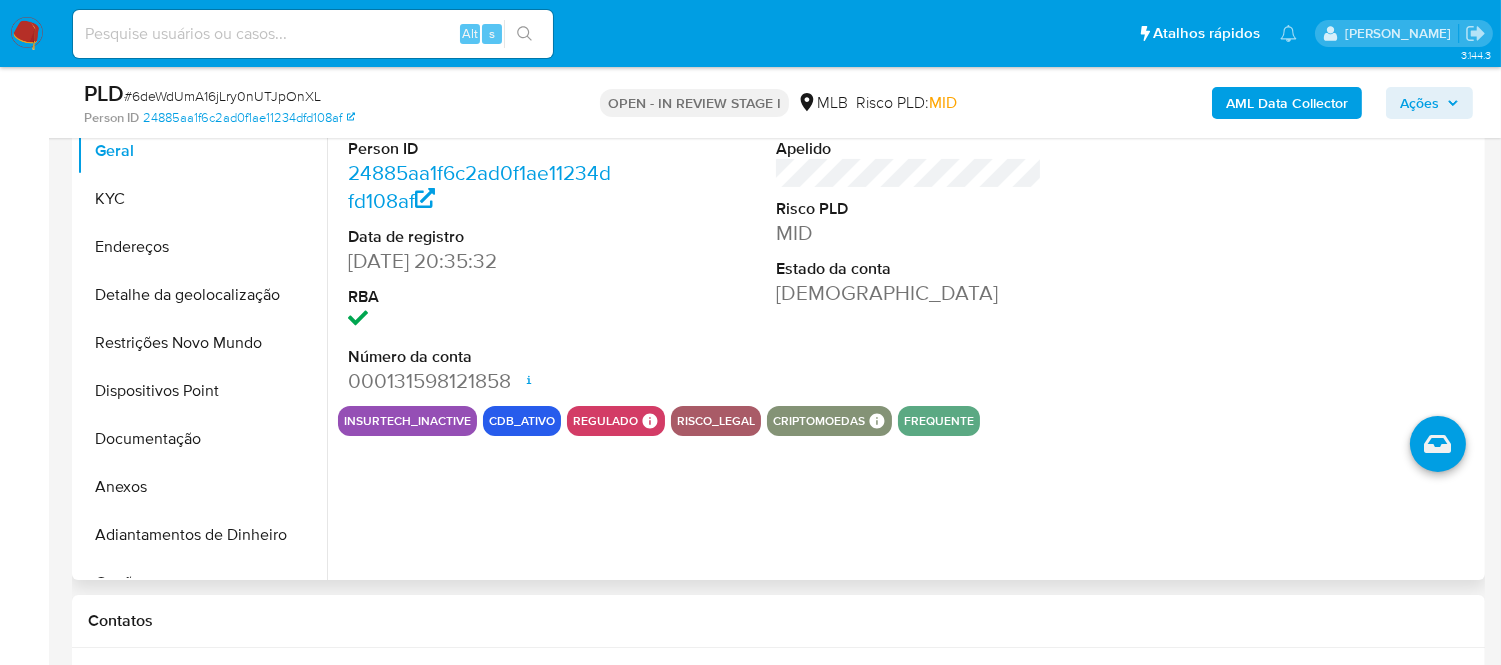 scroll, scrollTop: 333, scrollLeft: 0, axis: vertical 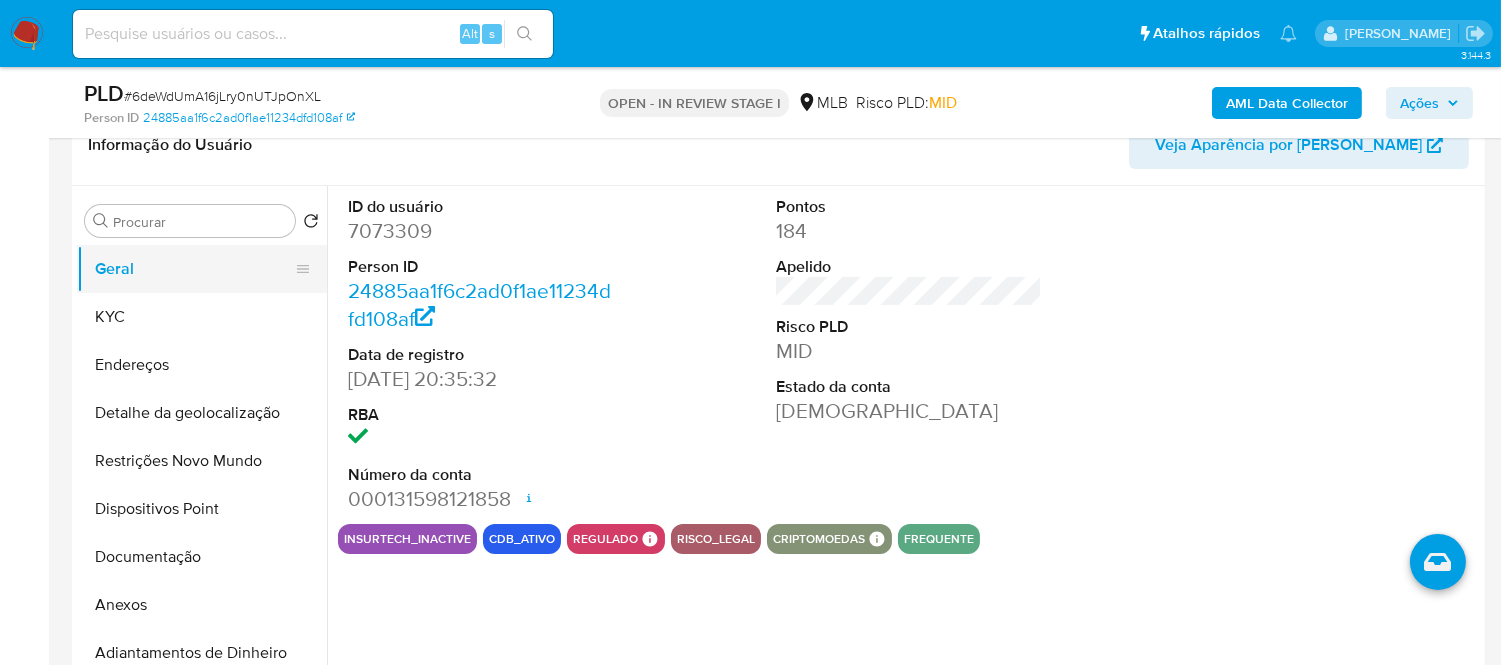 click on "Geral" at bounding box center (194, 269) 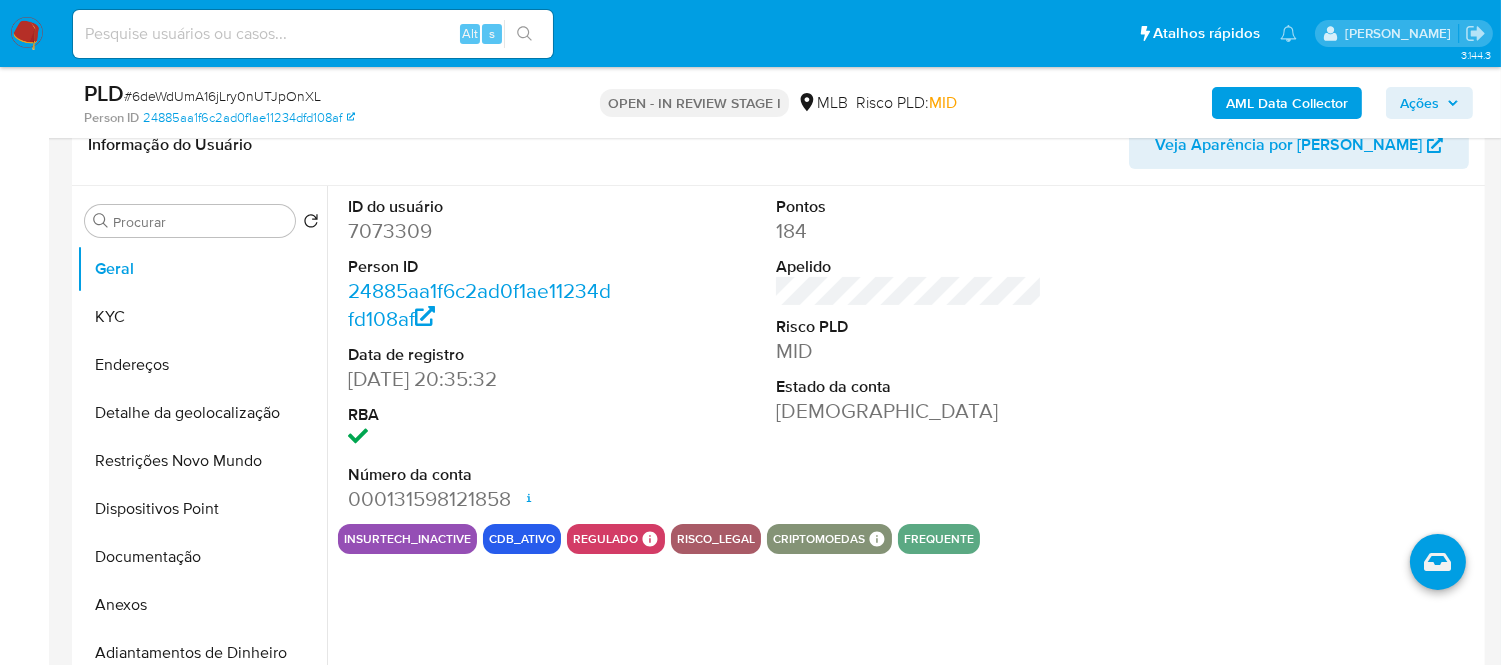 click at bounding box center (1338, 355) 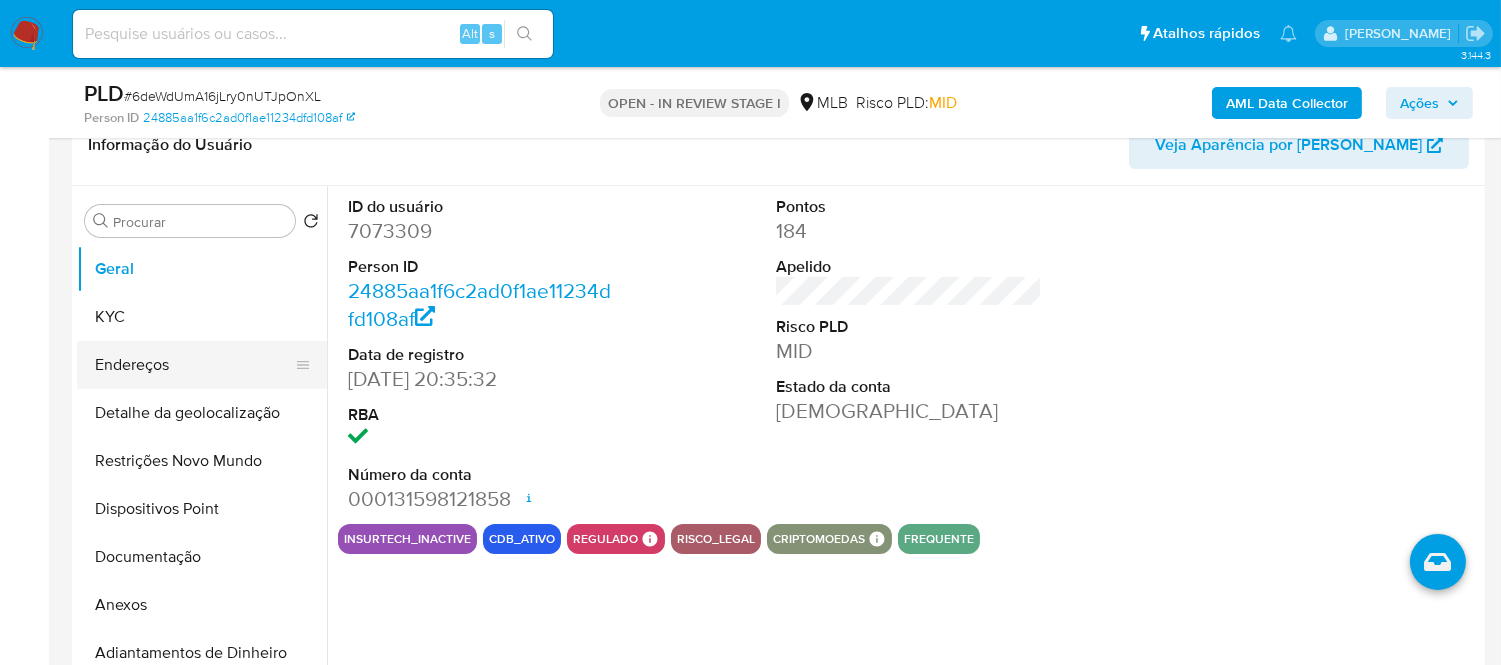 click on "Endereços" at bounding box center [194, 365] 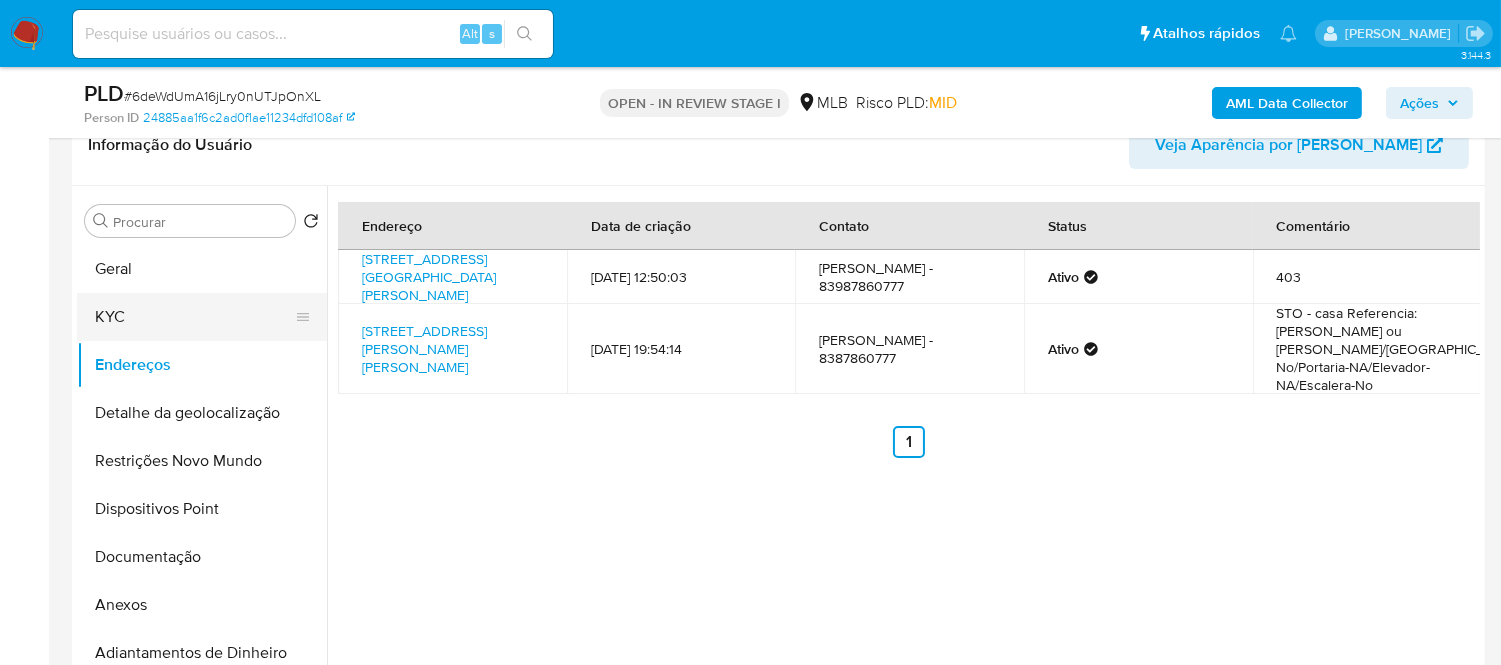 click on "KYC" at bounding box center [194, 317] 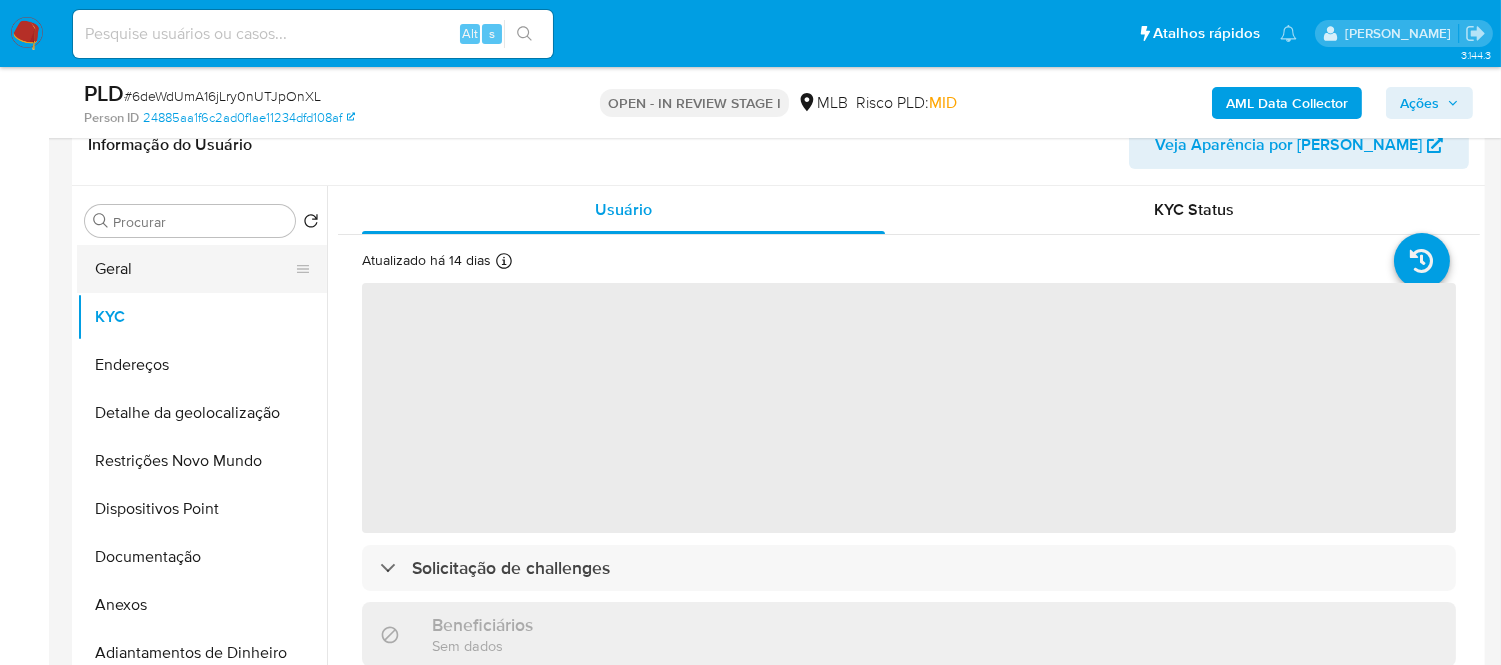 click on "Geral" at bounding box center (194, 269) 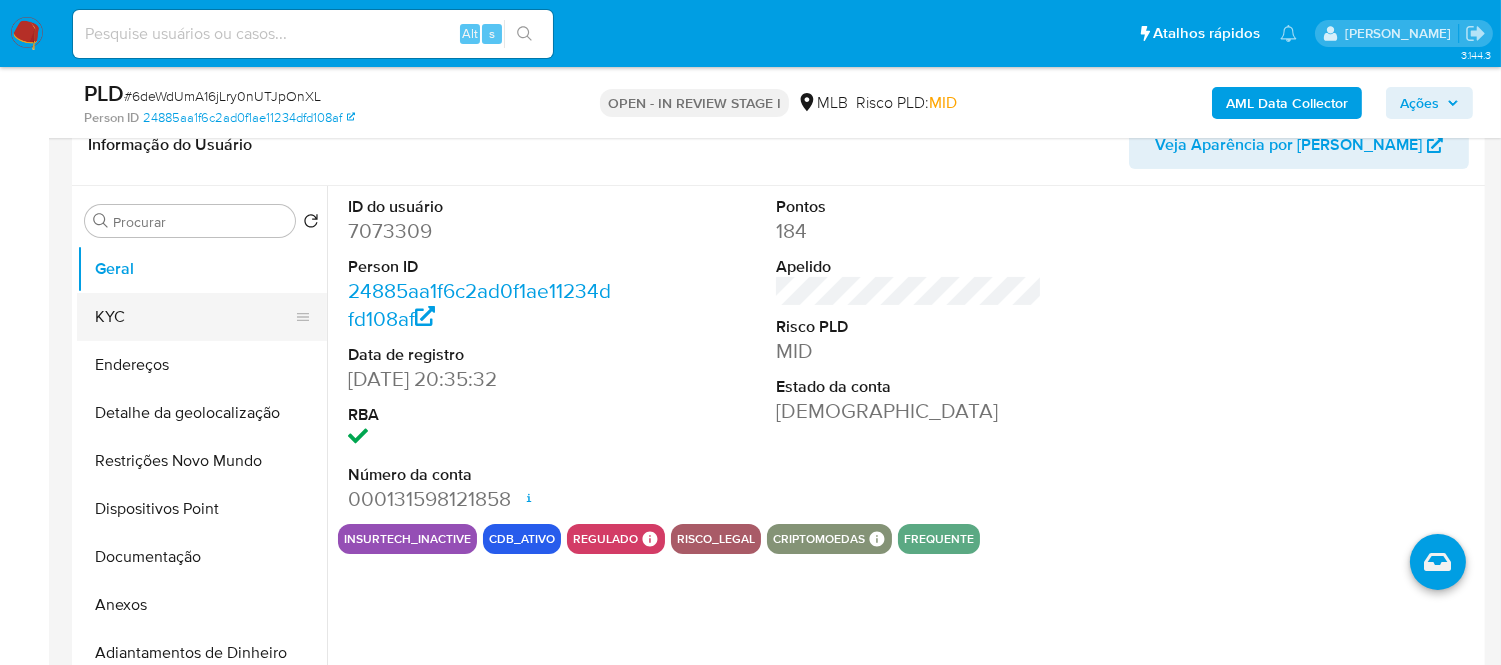 click on "KYC" at bounding box center (194, 317) 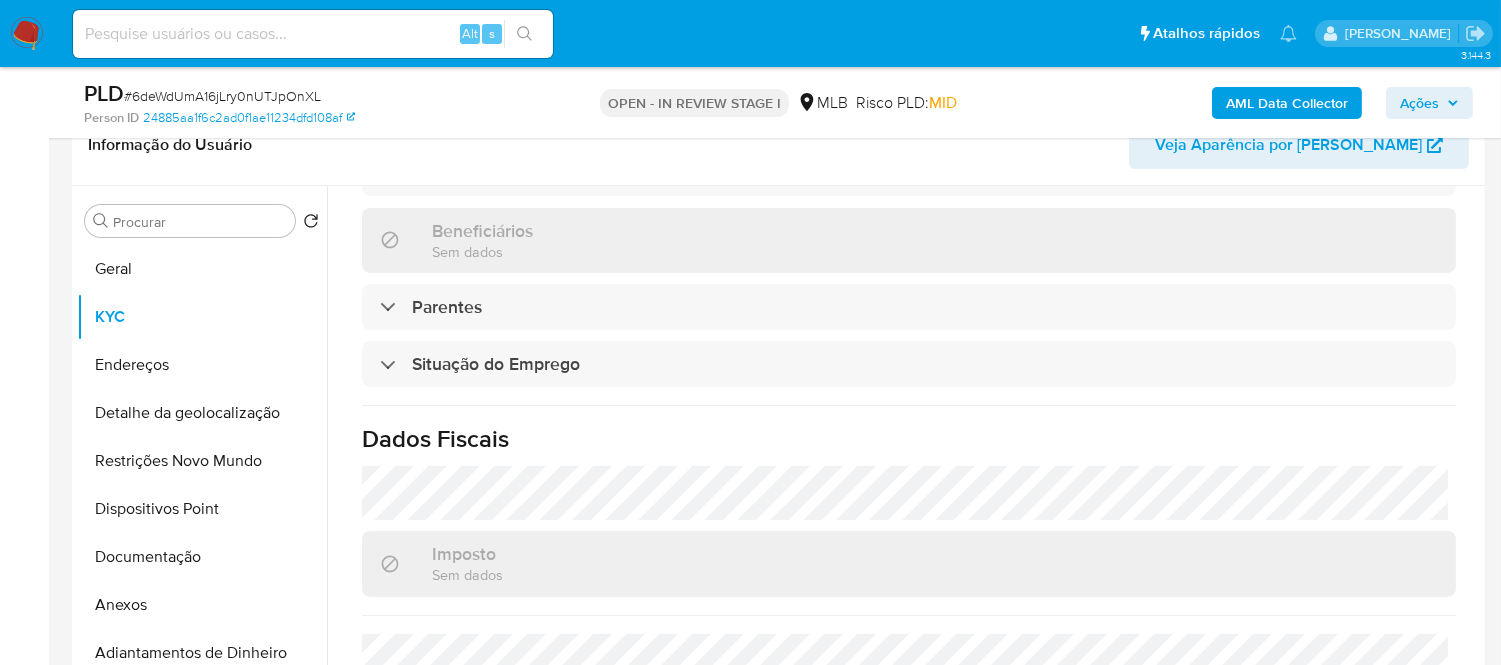 scroll, scrollTop: 874, scrollLeft: 0, axis: vertical 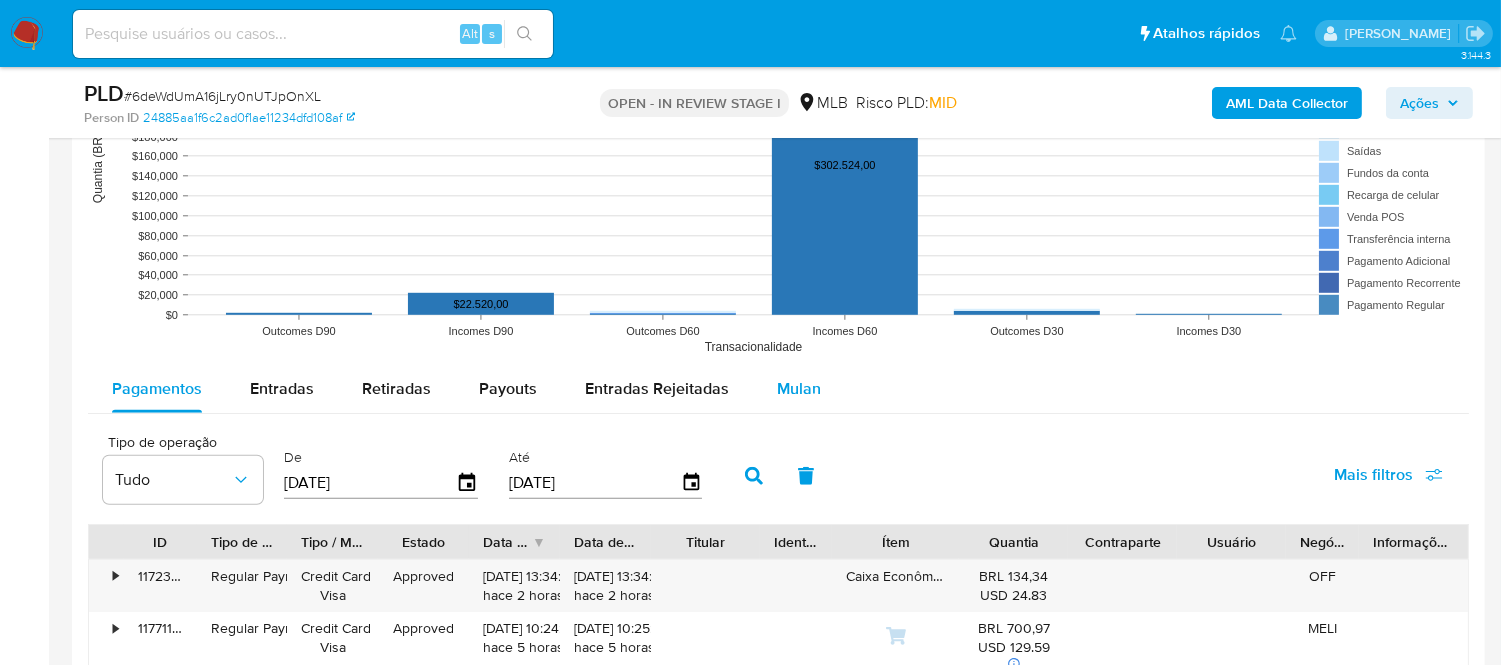 click on "Mulan" at bounding box center (799, 388) 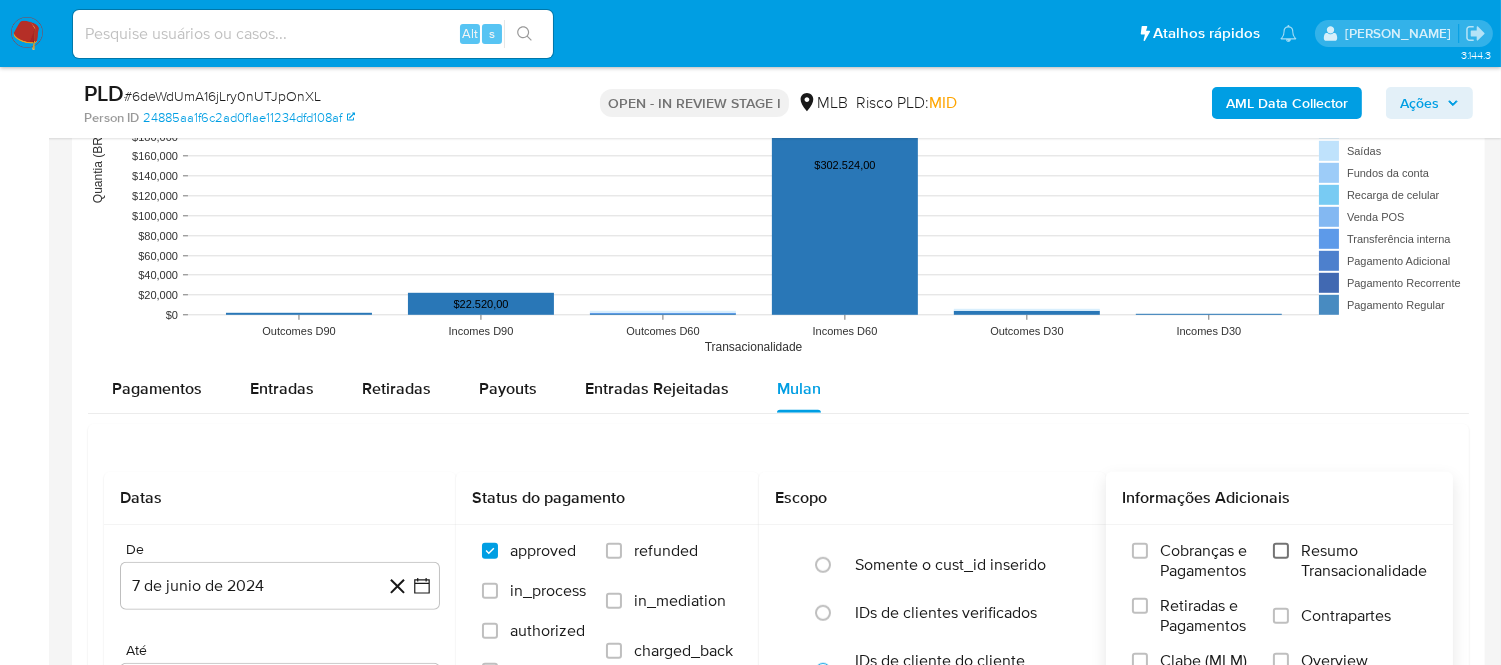 click on "Resumo Transacionalidade" at bounding box center (1281, 551) 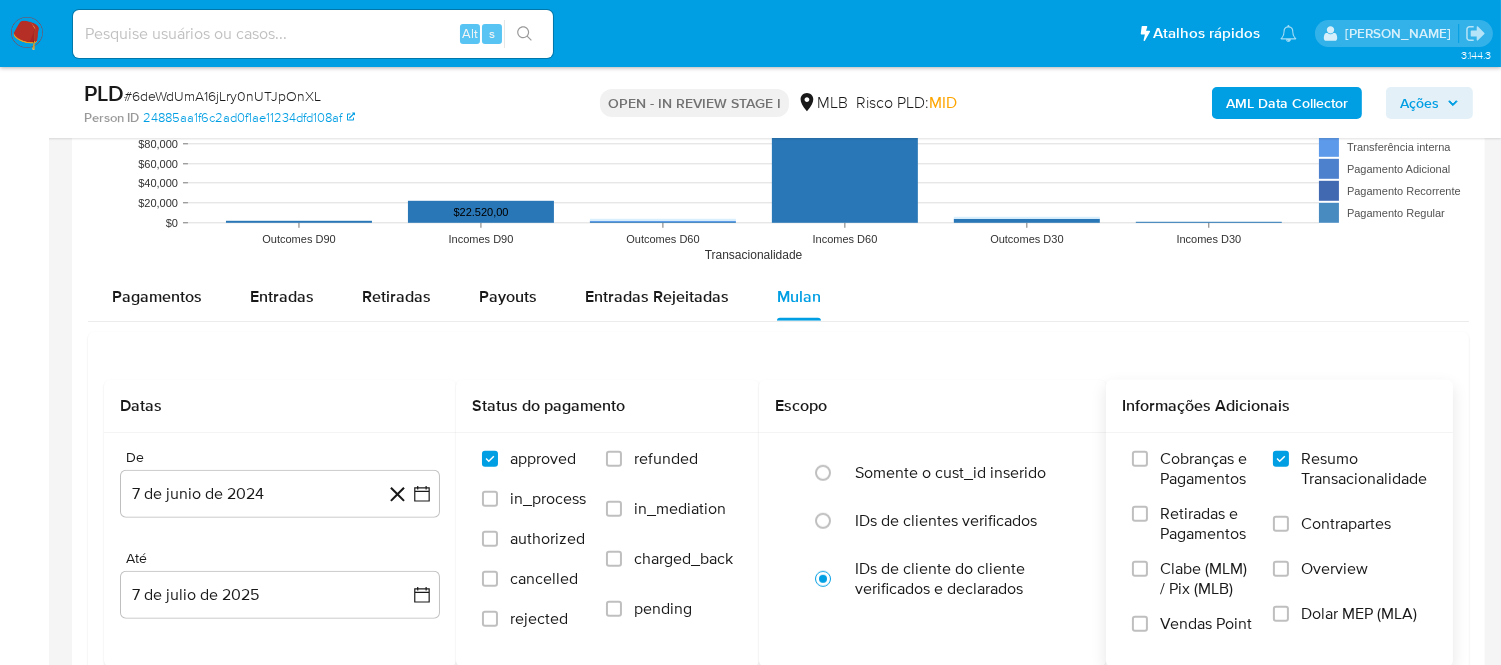 scroll, scrollTop: 2222, scrollLeft: 0, axis: vertical 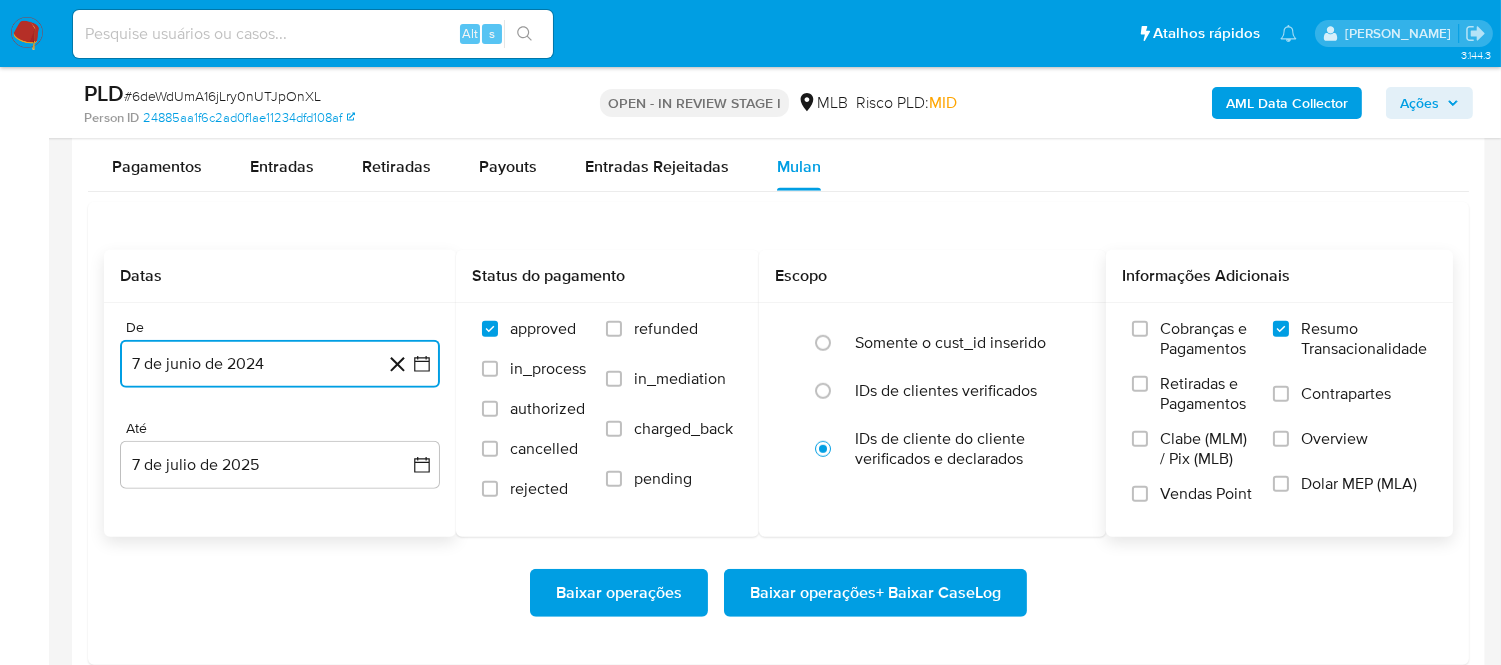 click 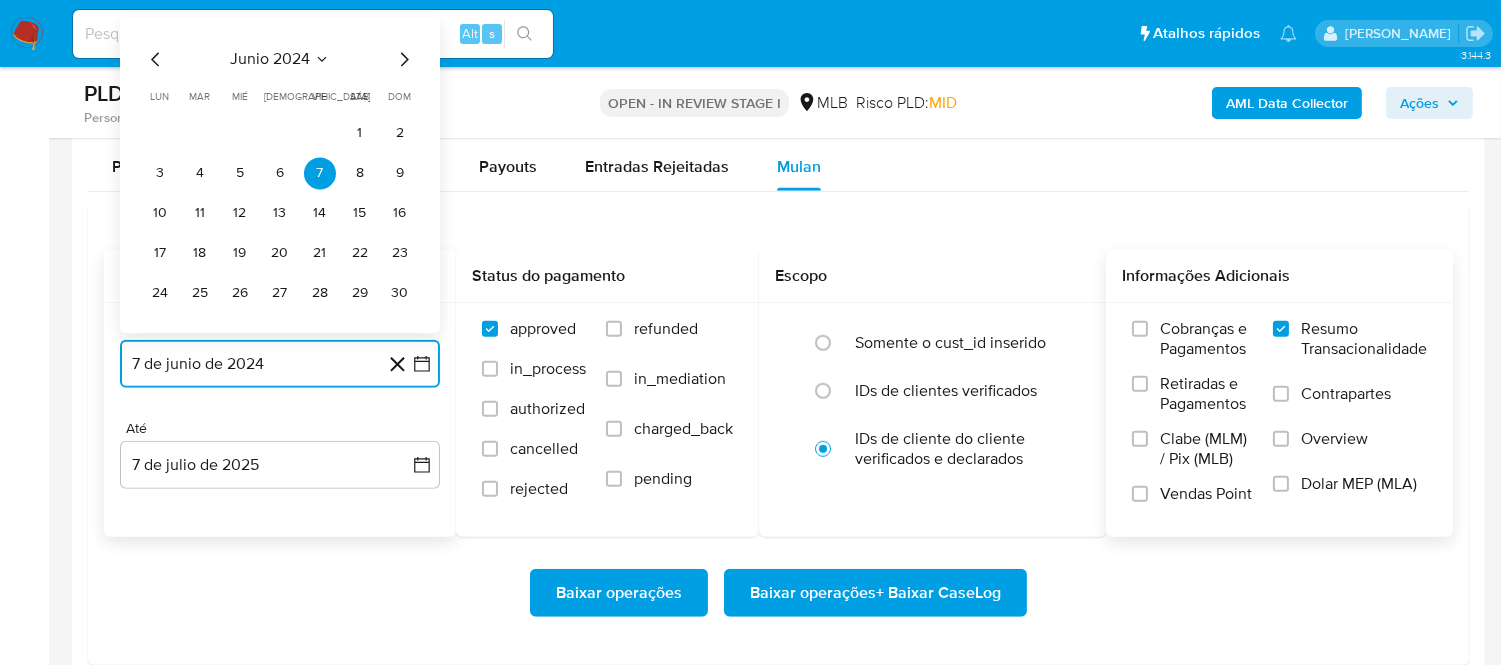 click 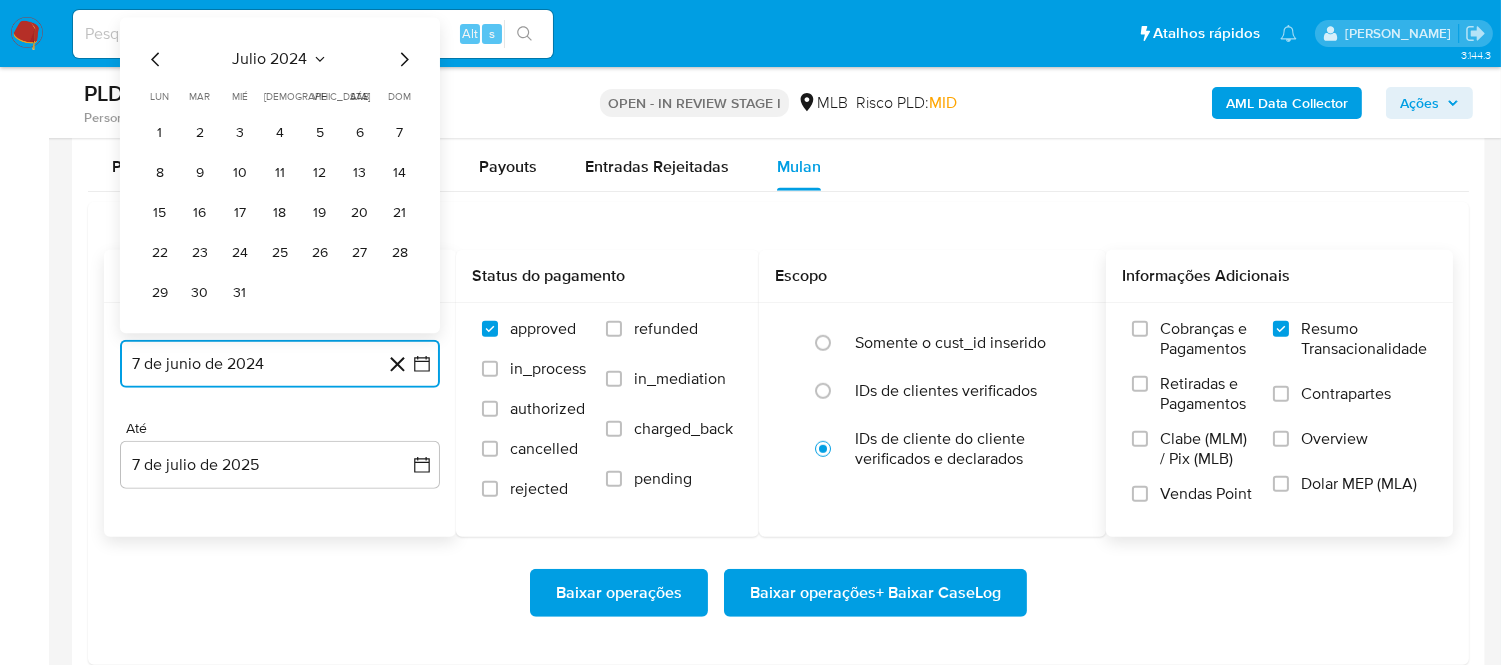 click 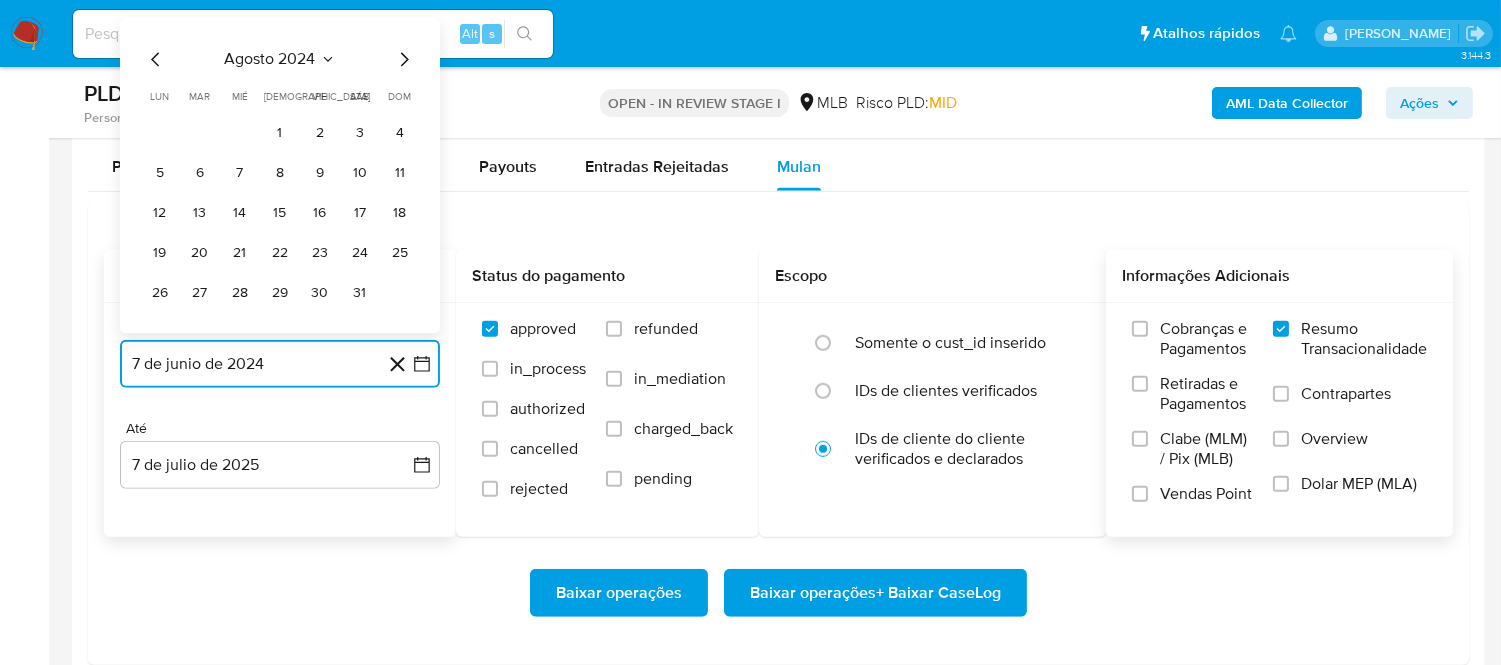click 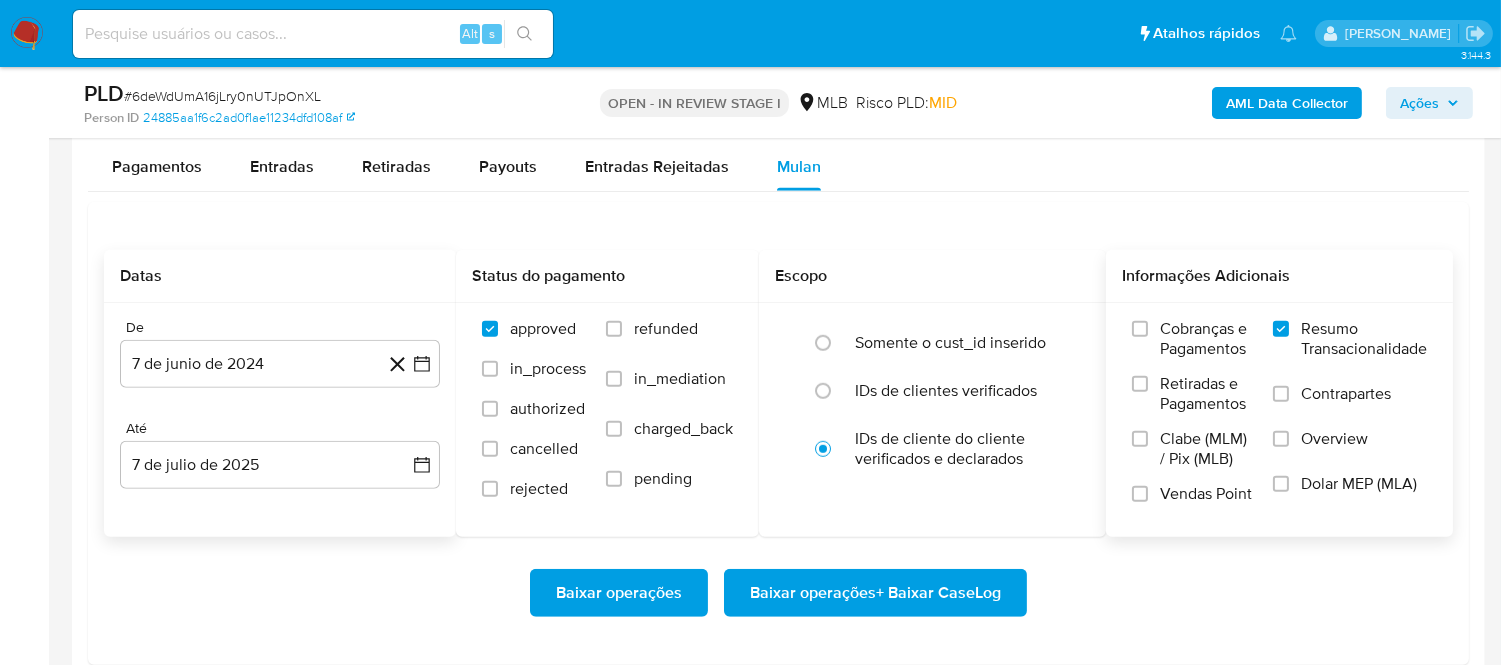 click on "Alt s" at bounding box center [313, 34] 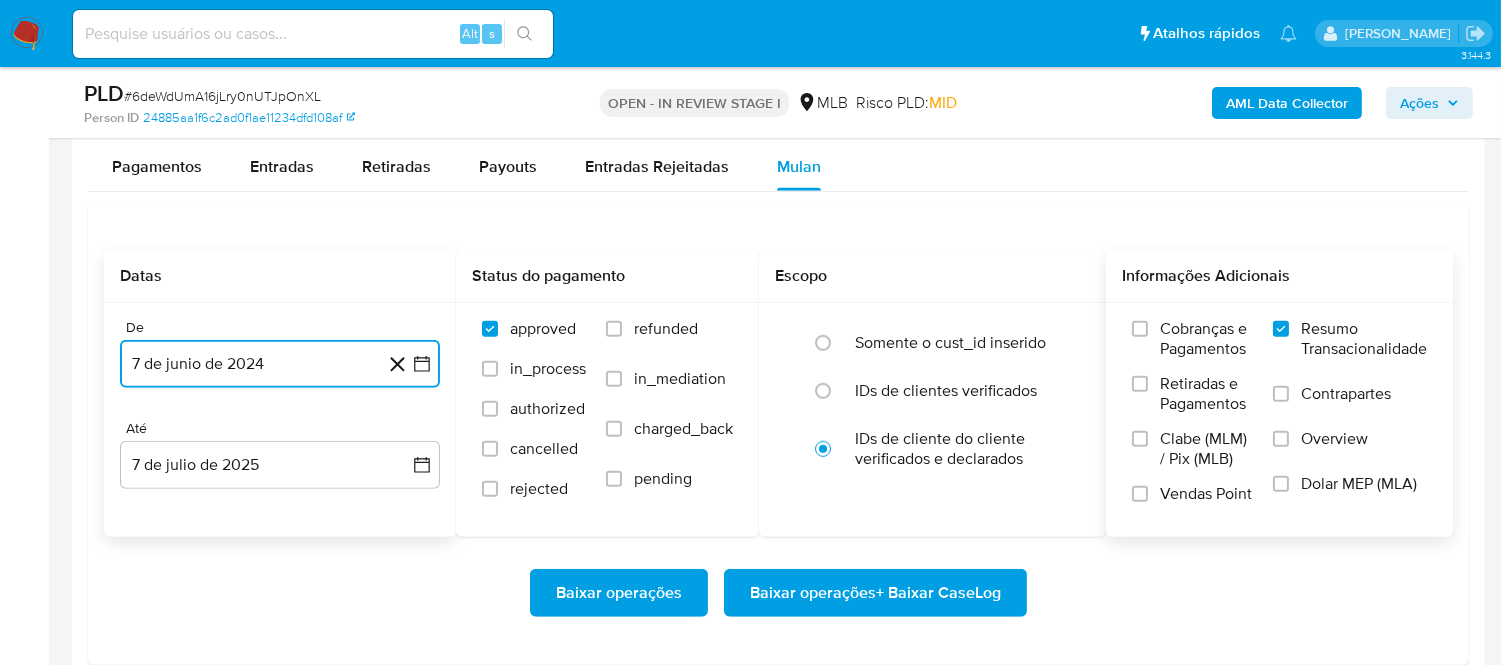 click 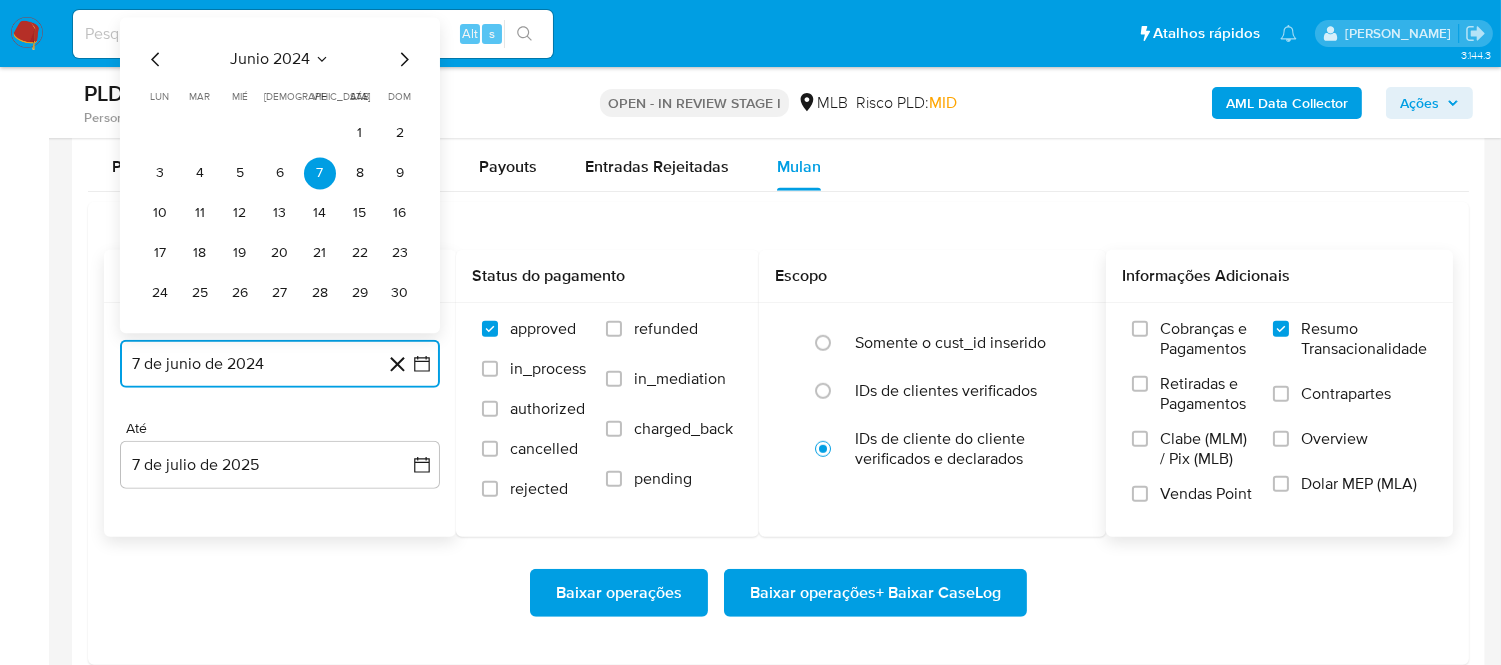click 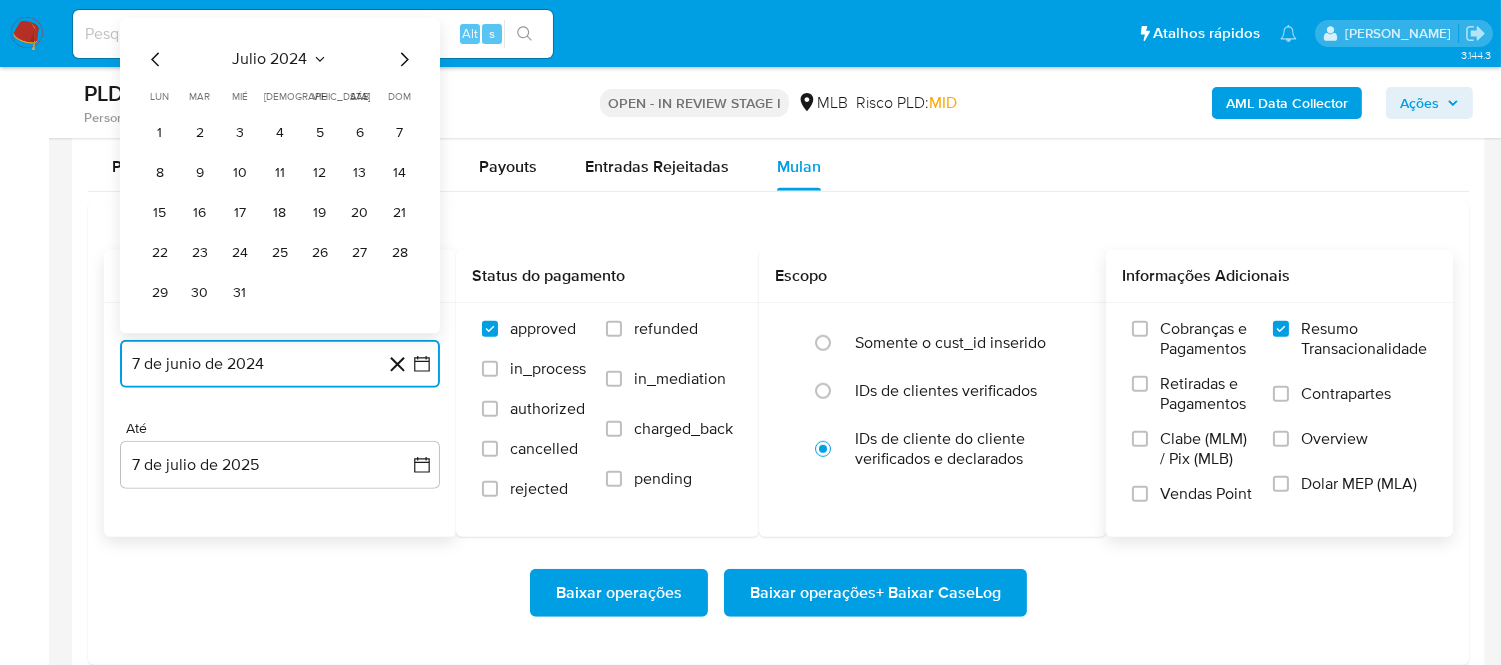 click 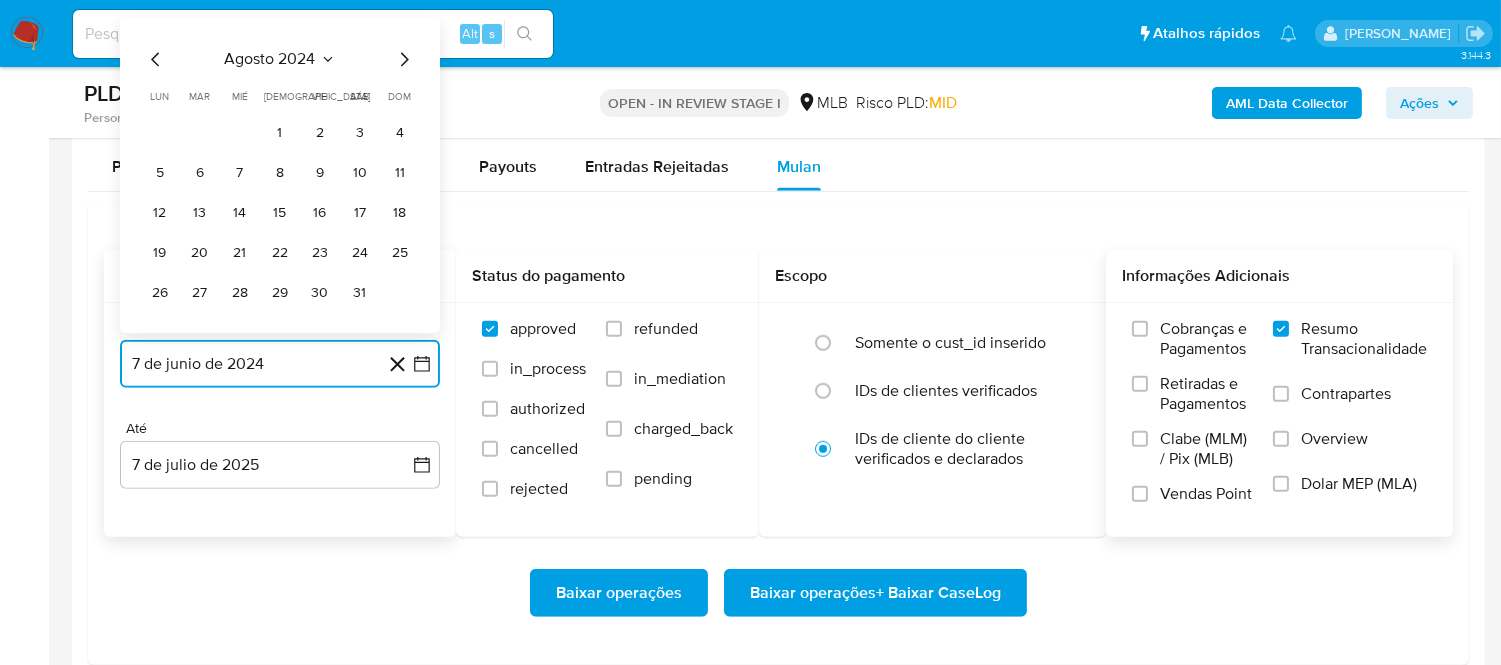 click 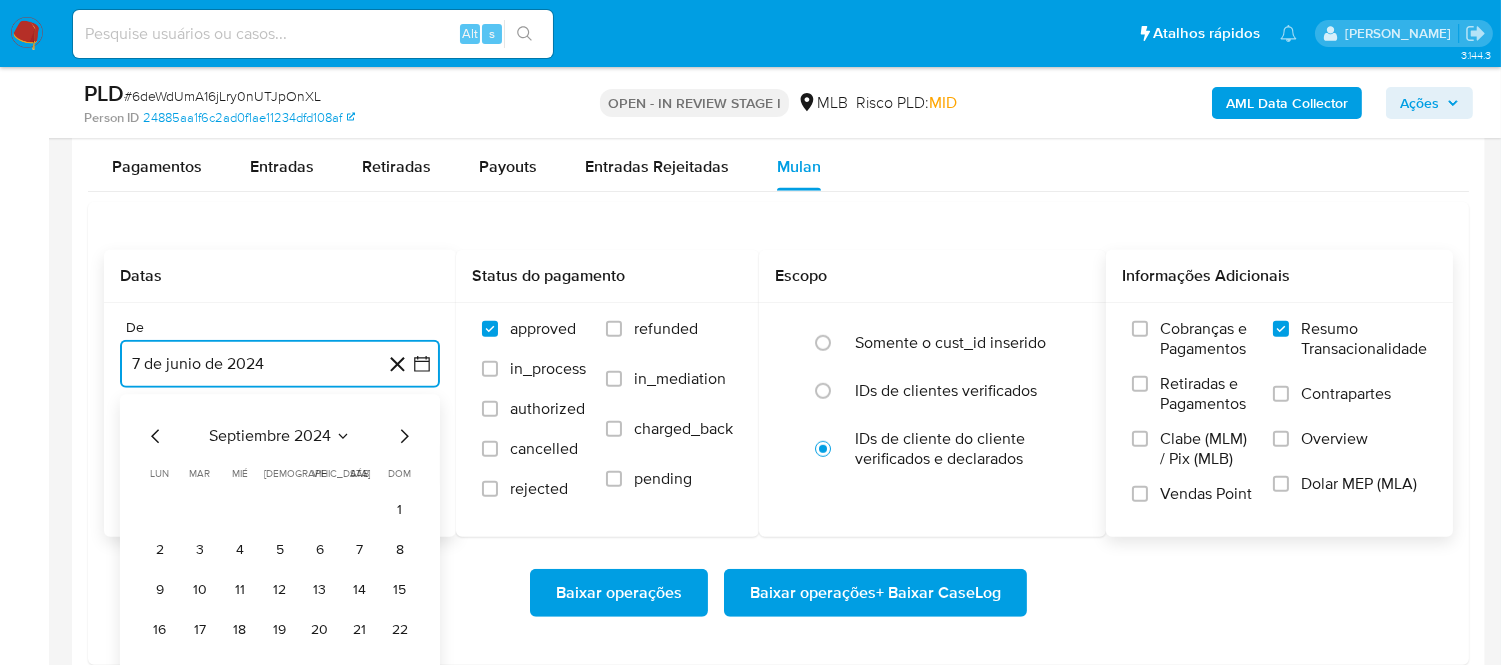 click 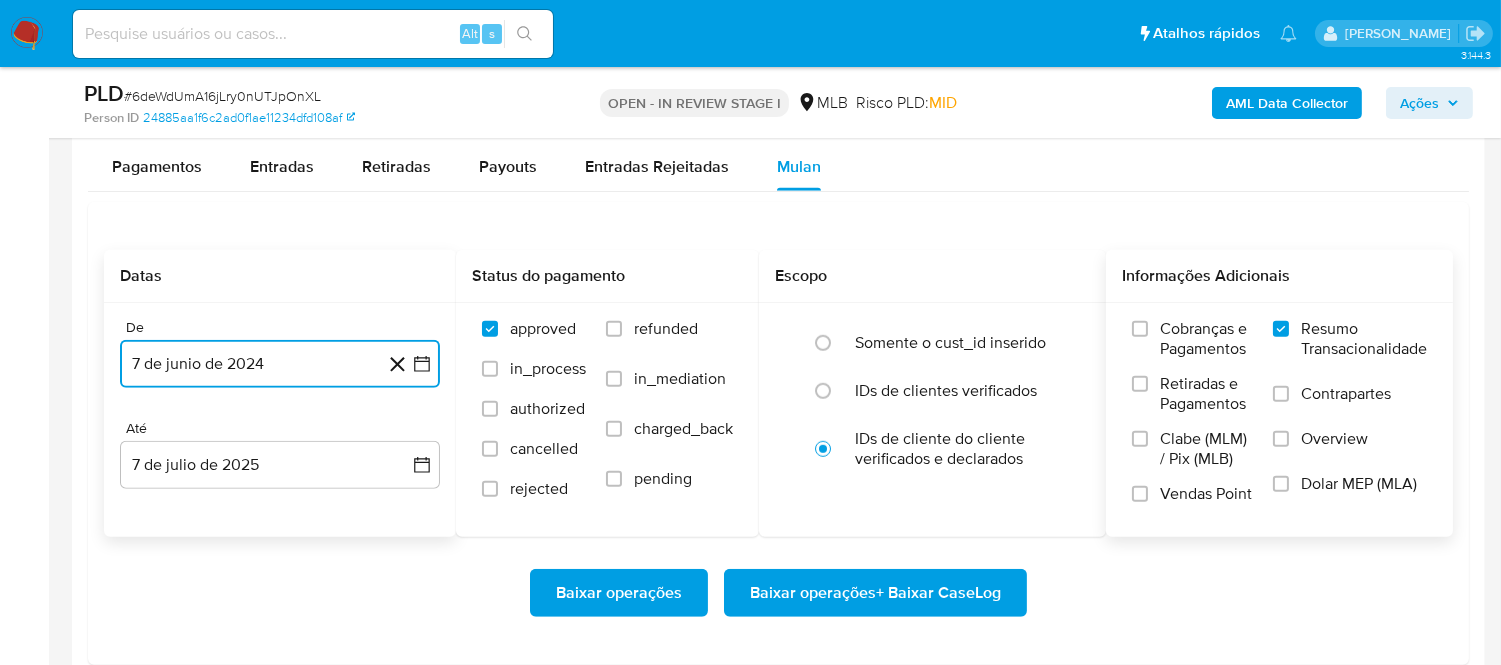 click 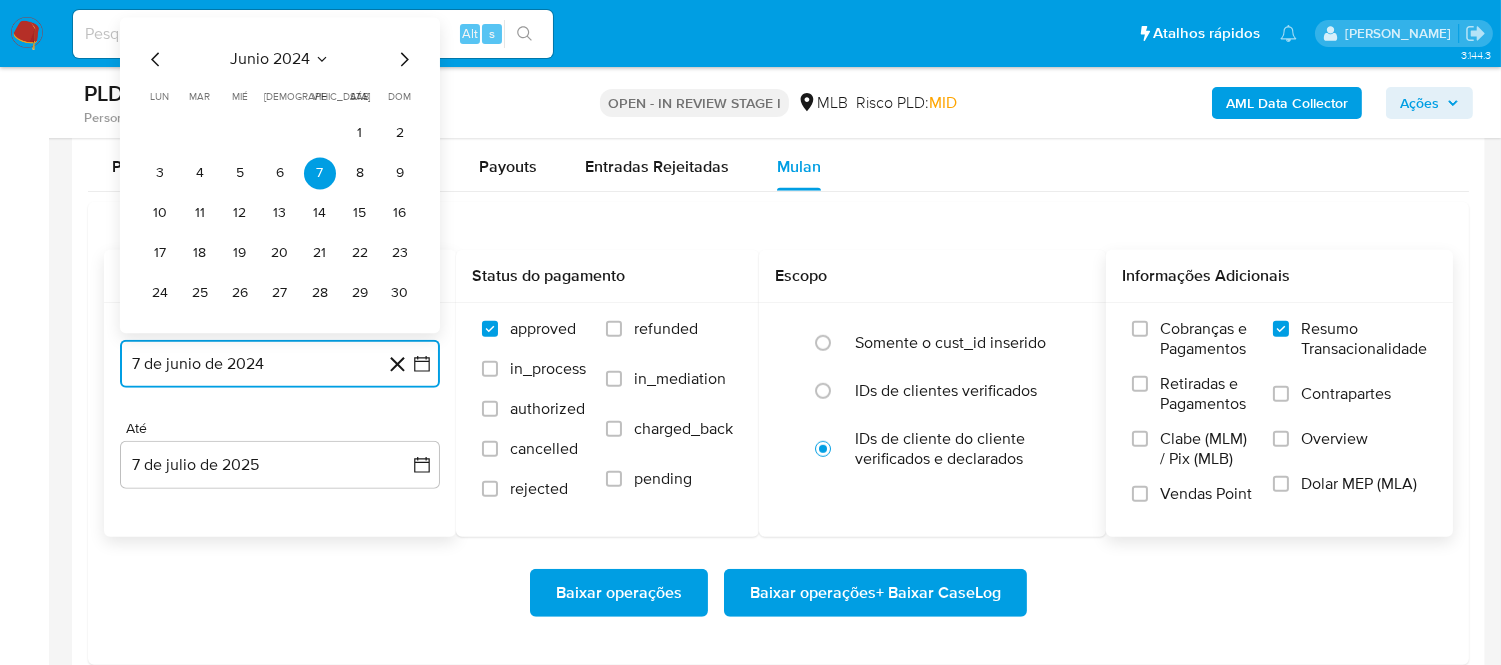 click 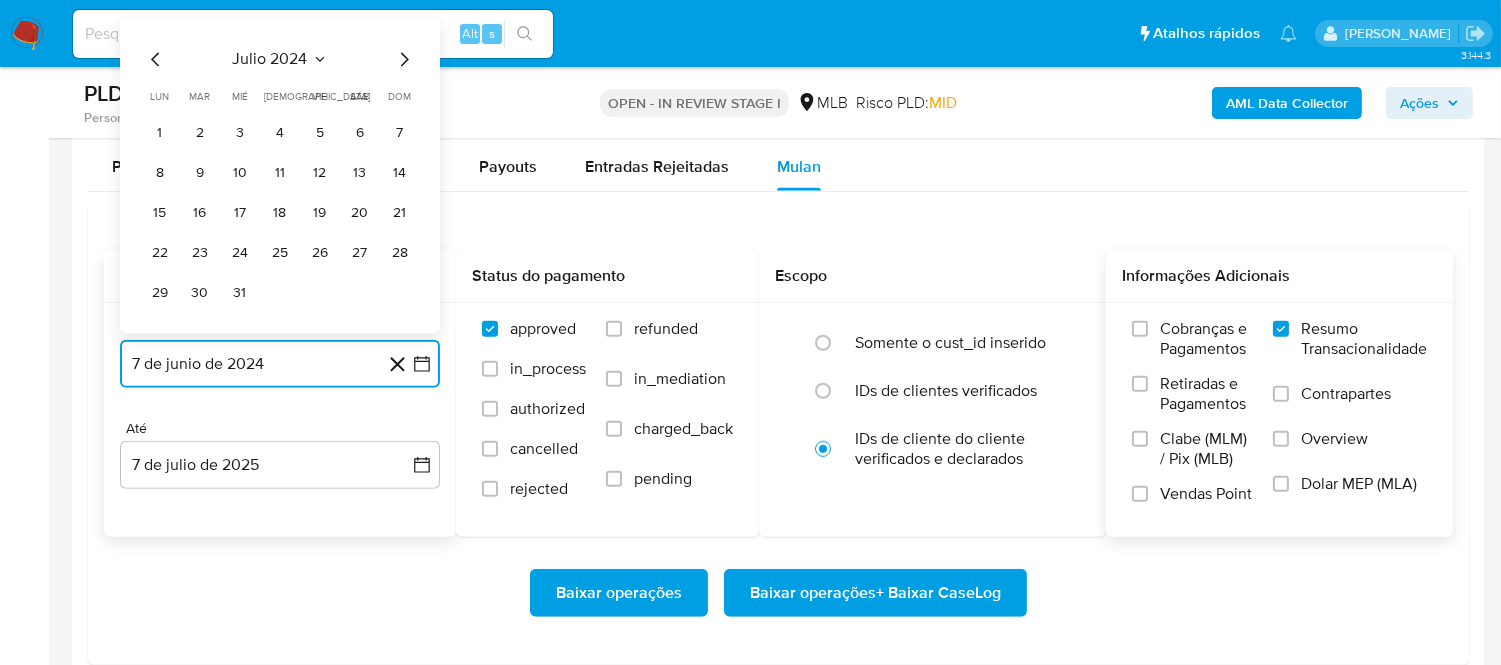 click 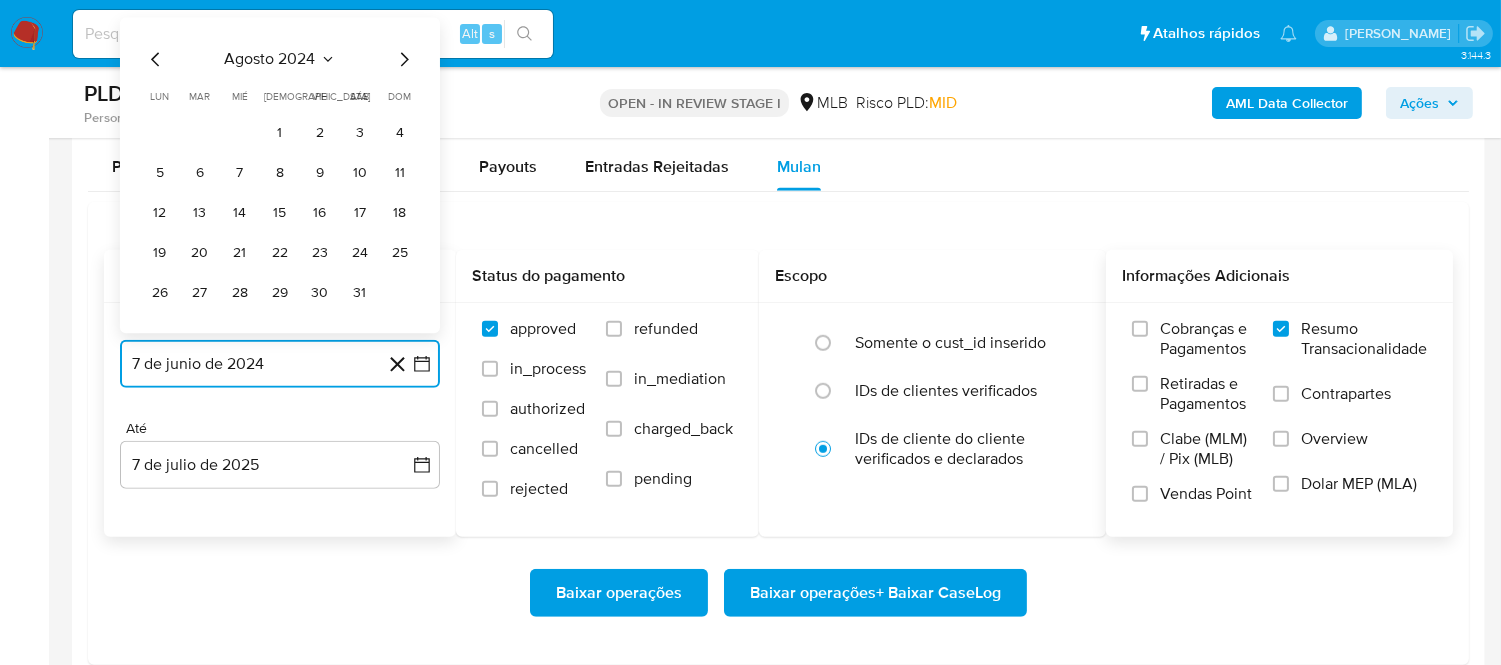 click 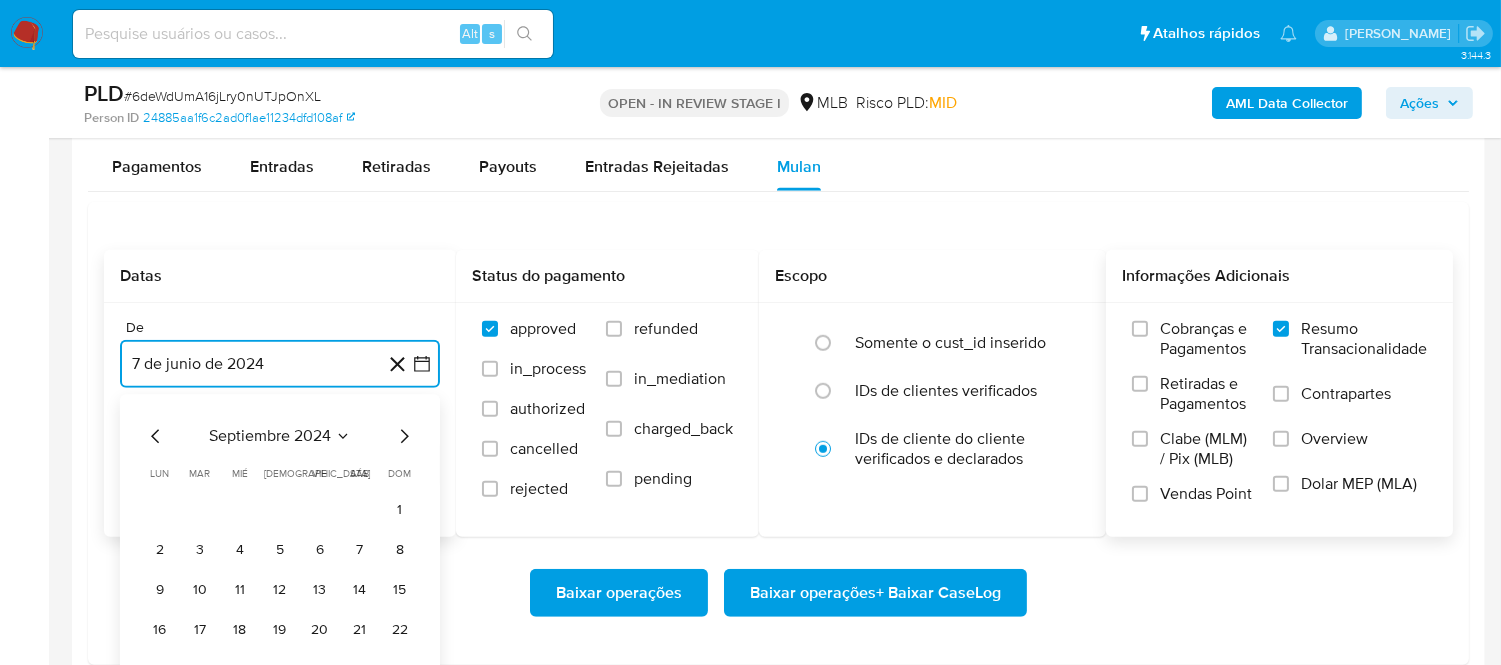 click 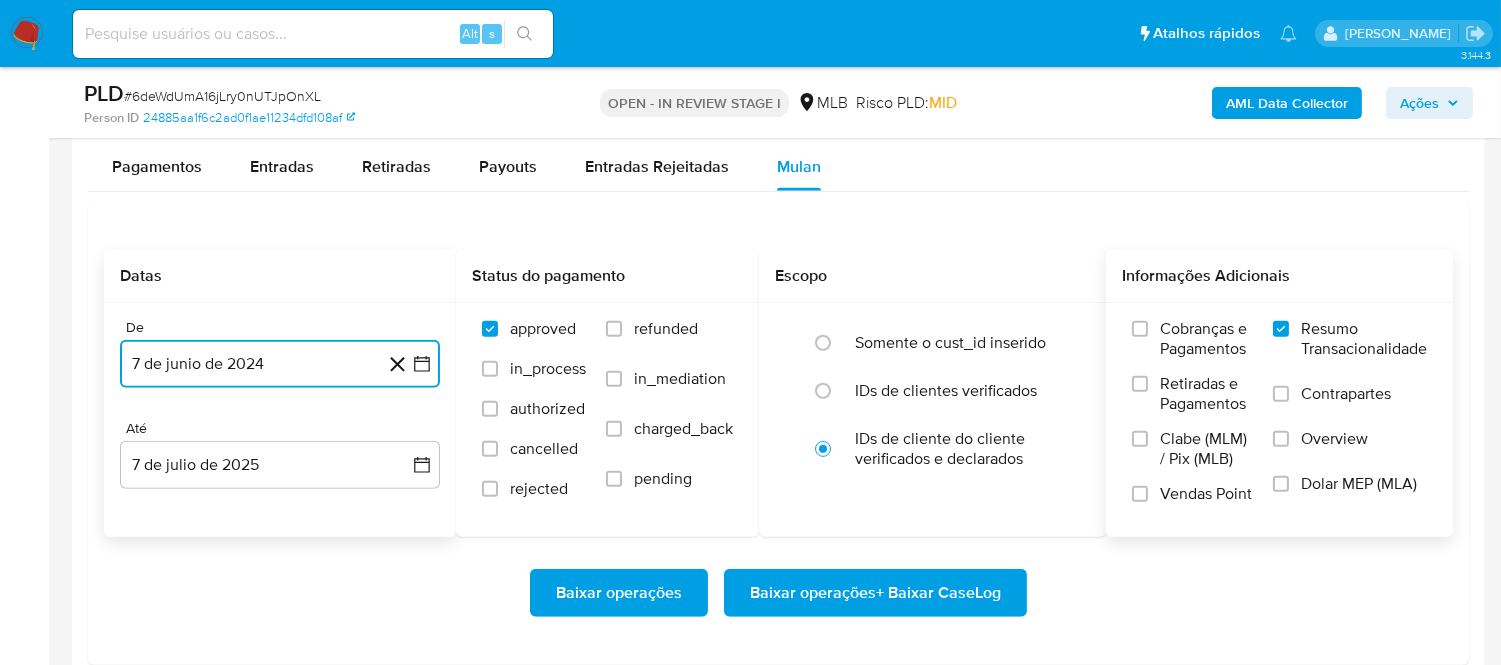 click 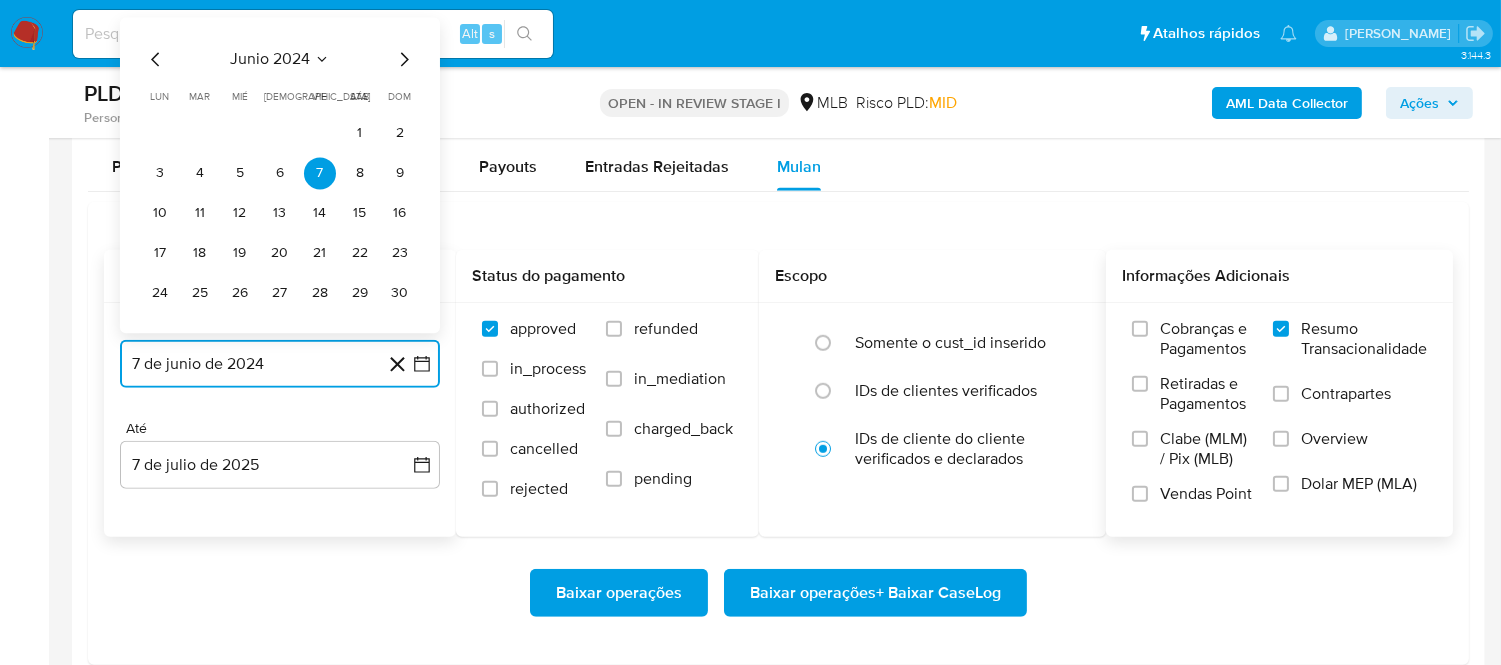 click 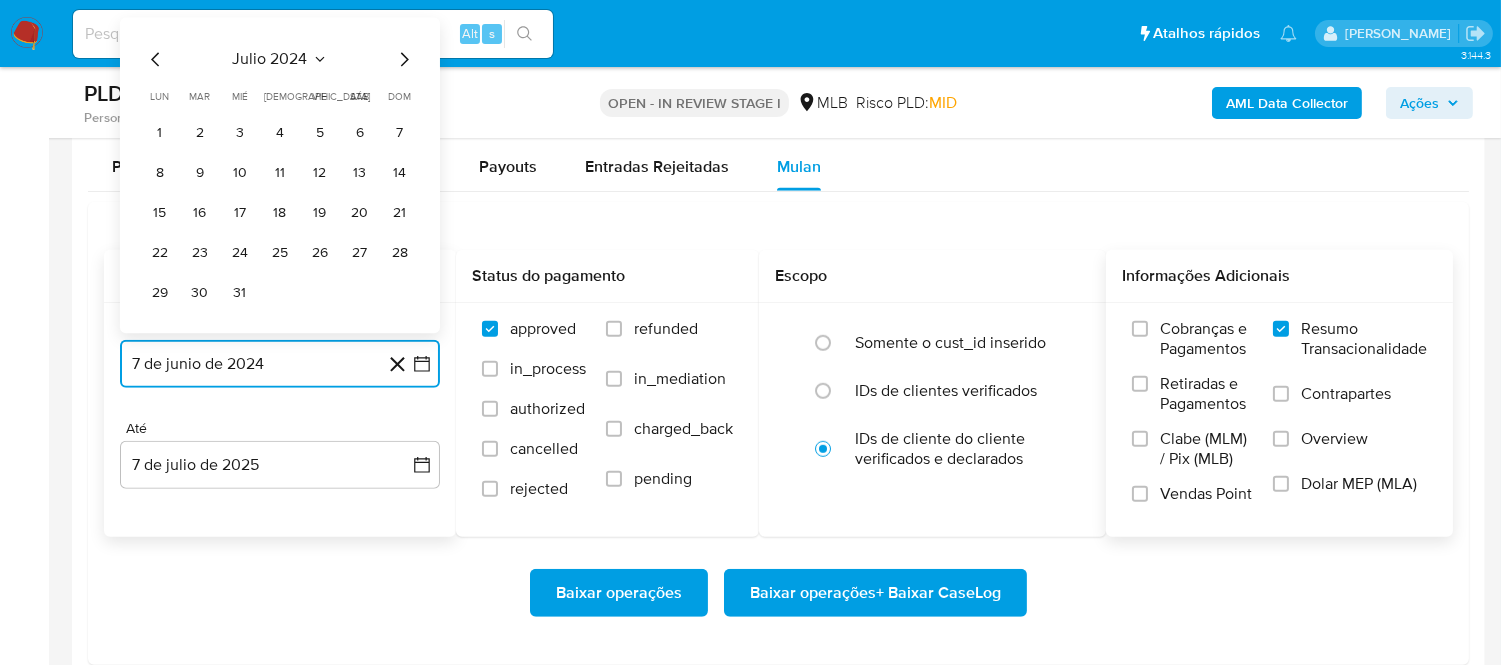 click 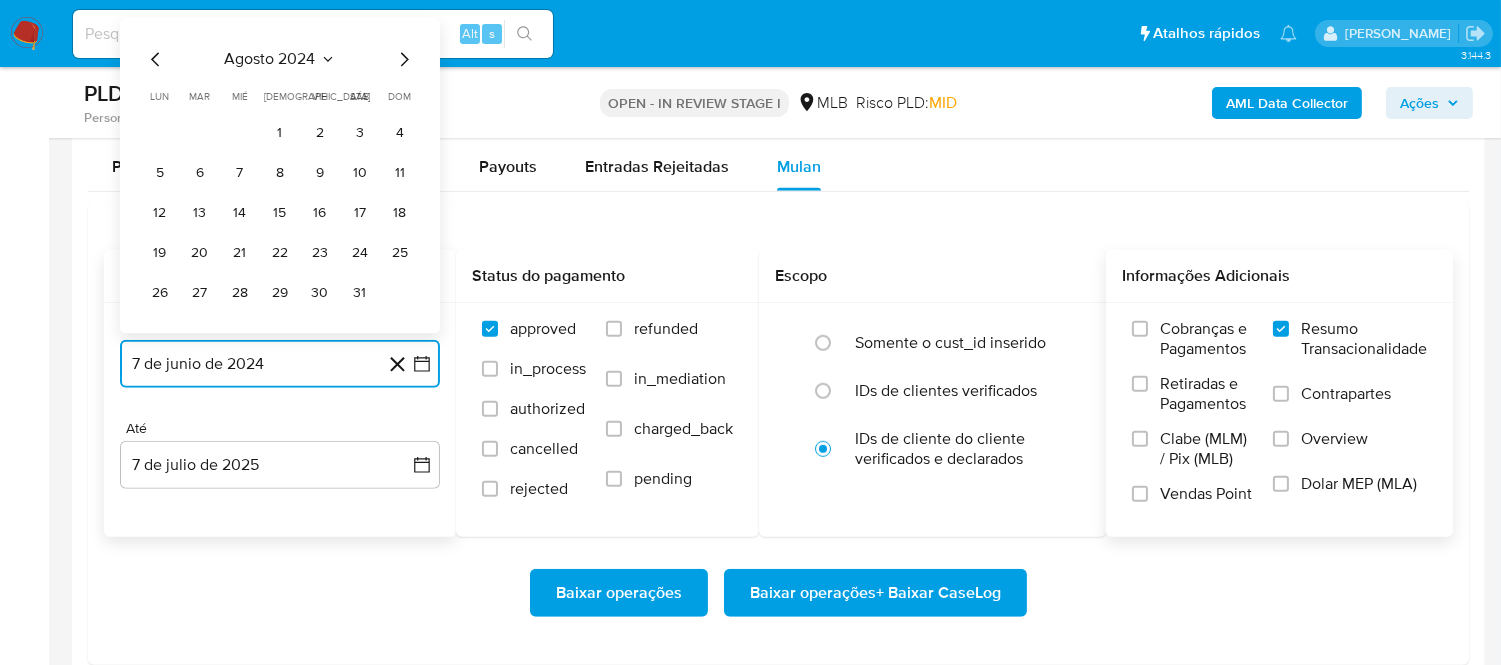 click 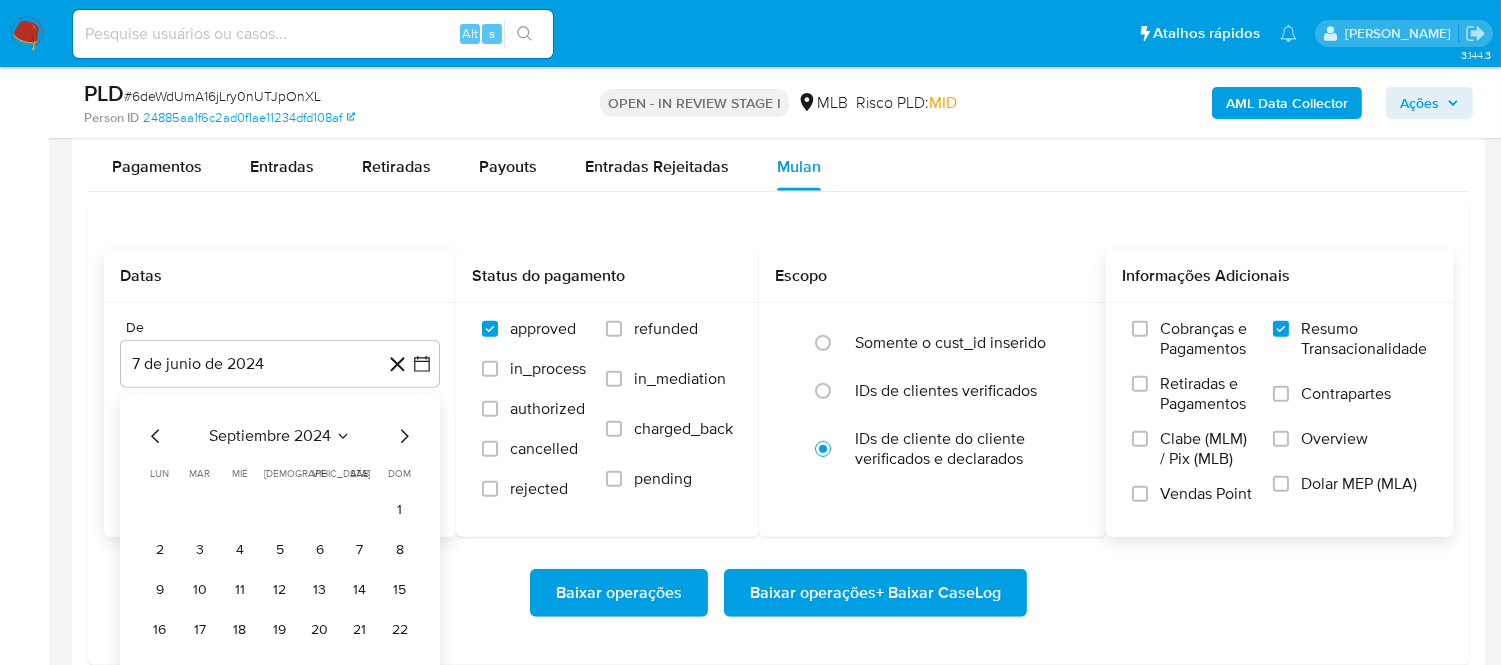 click 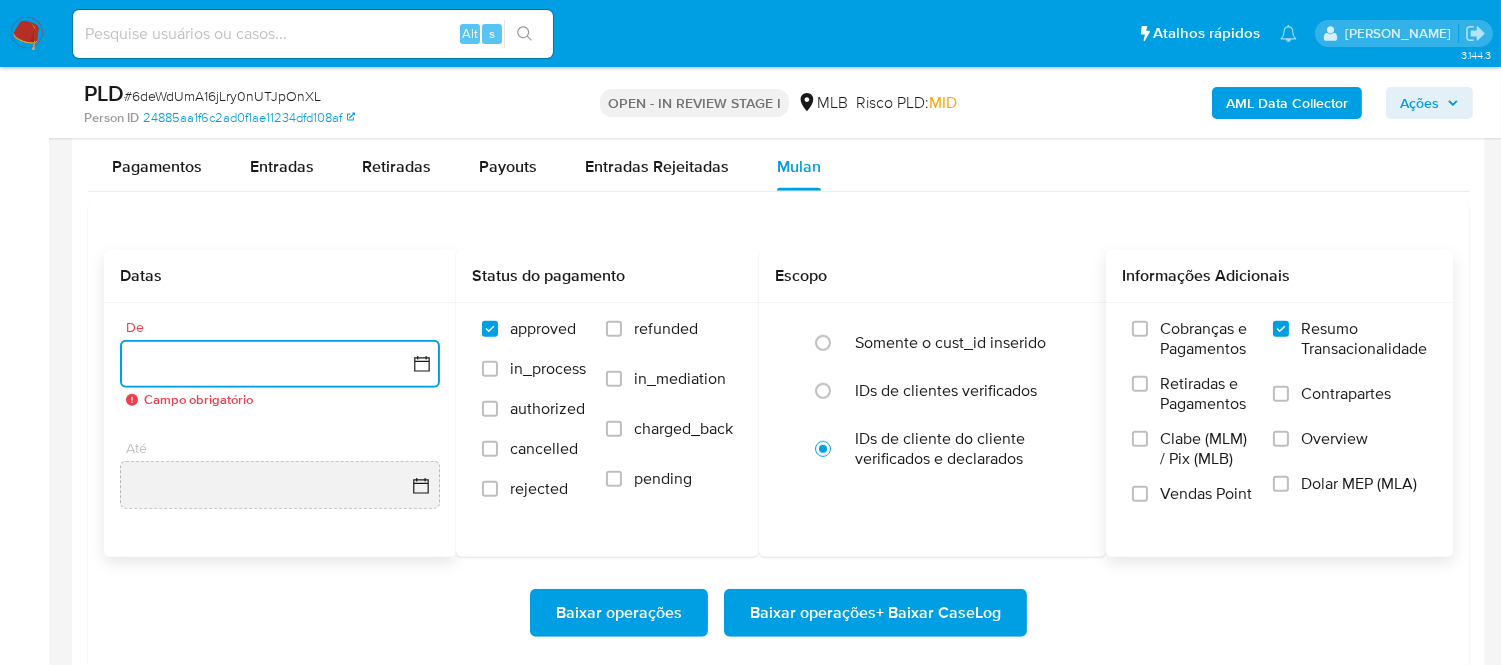 click 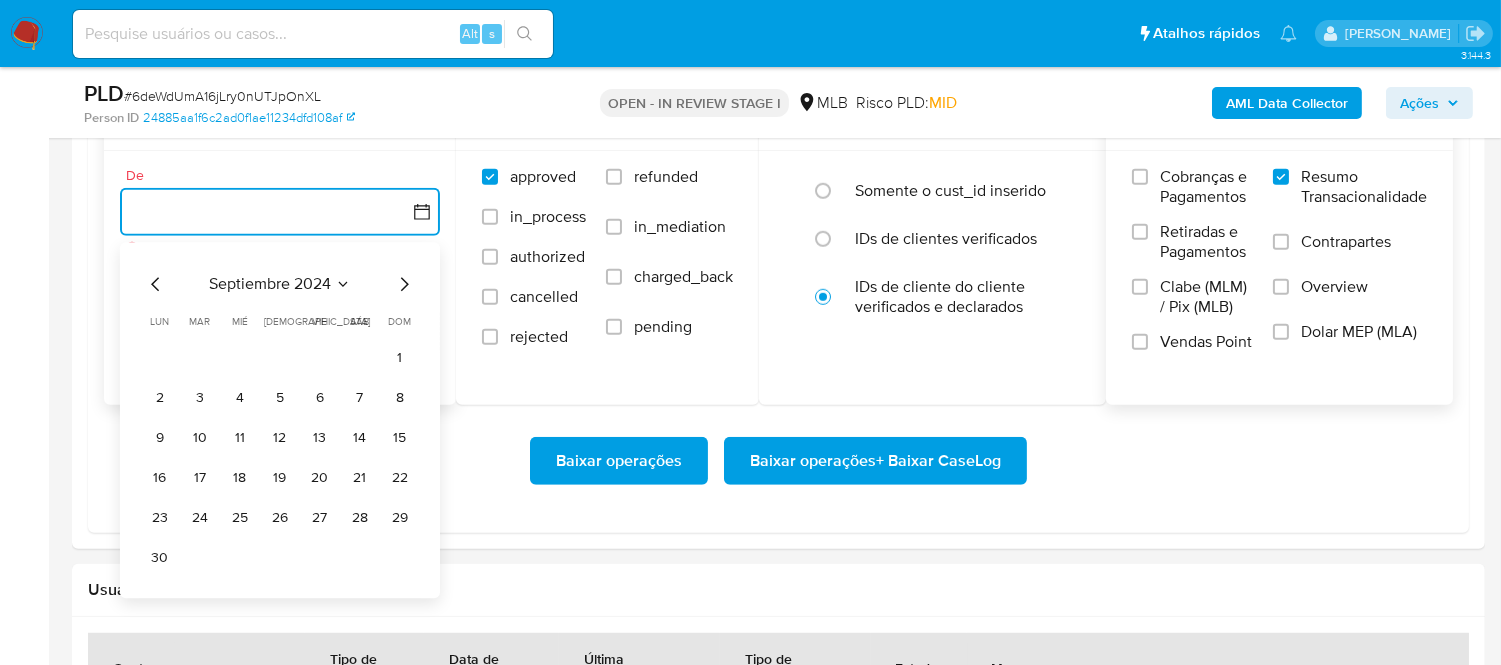 scroll, scrollTop: 2444, scrollLeft: 0, axis: vertical 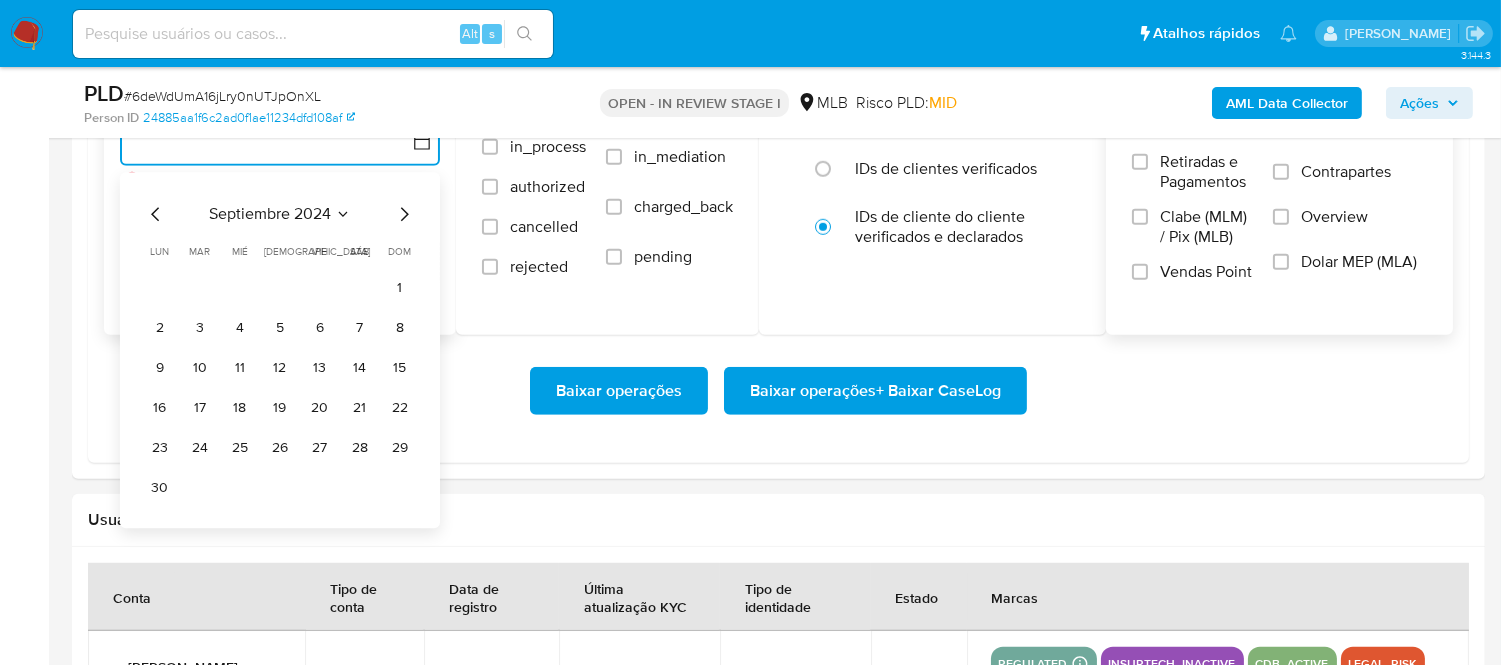 click 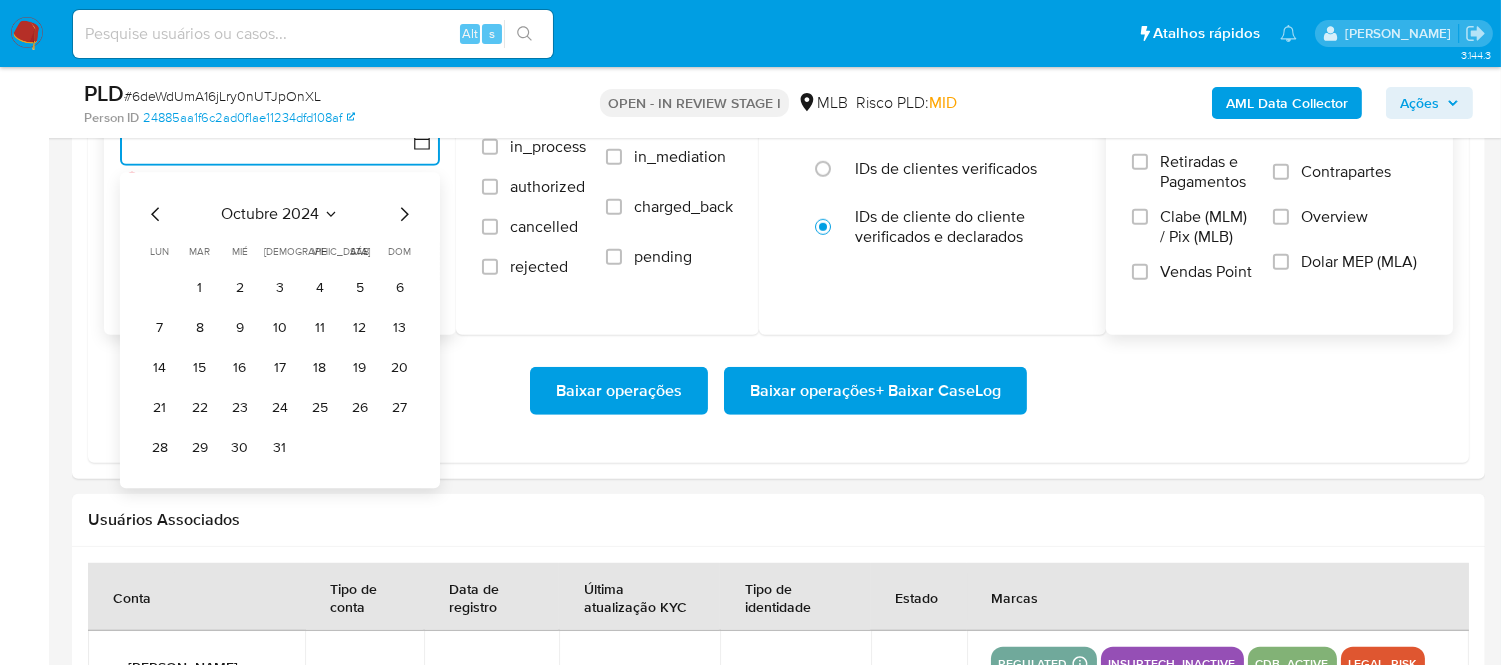 click 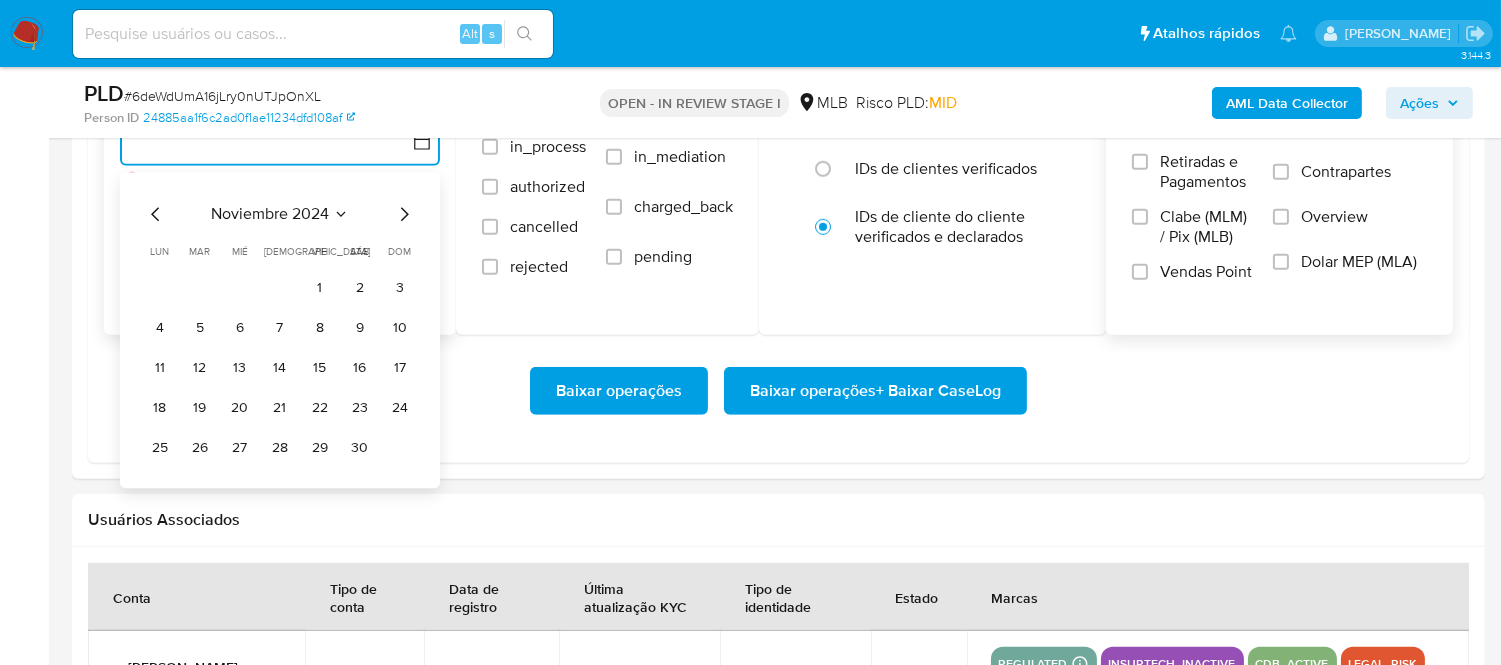 click 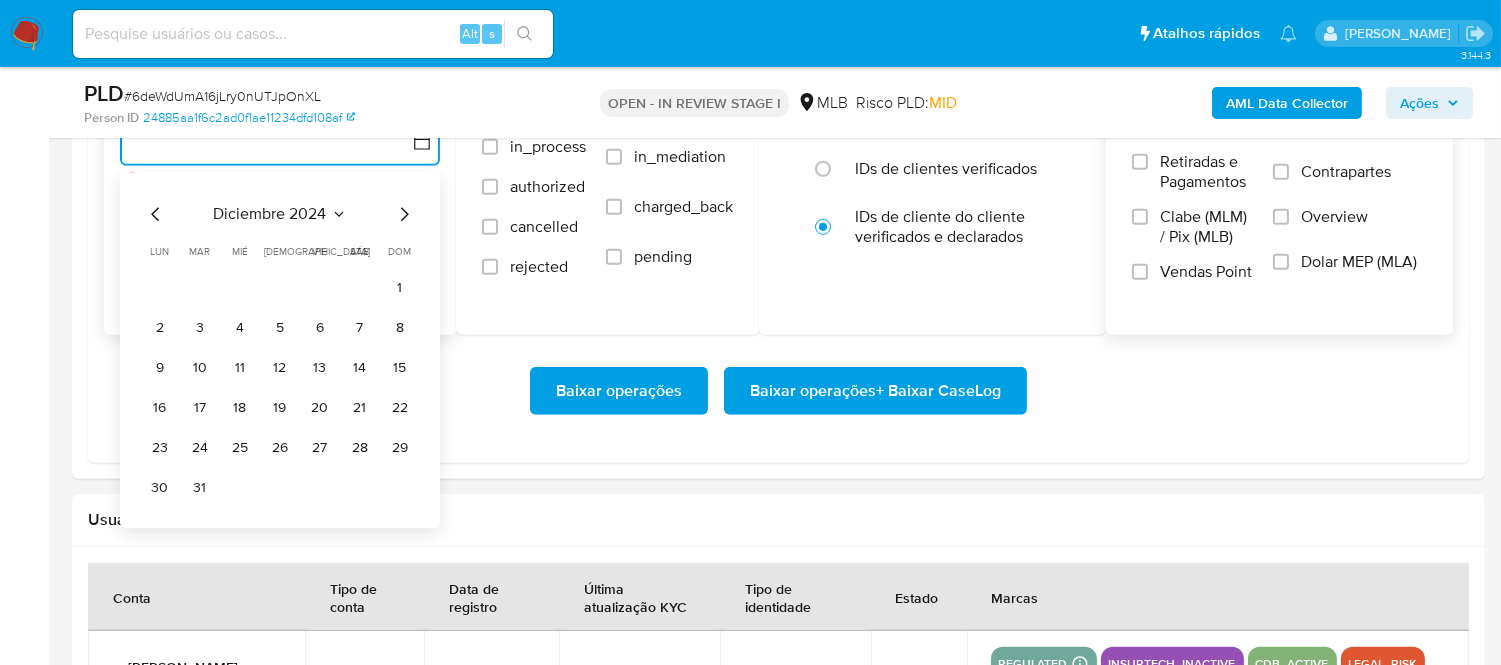 click 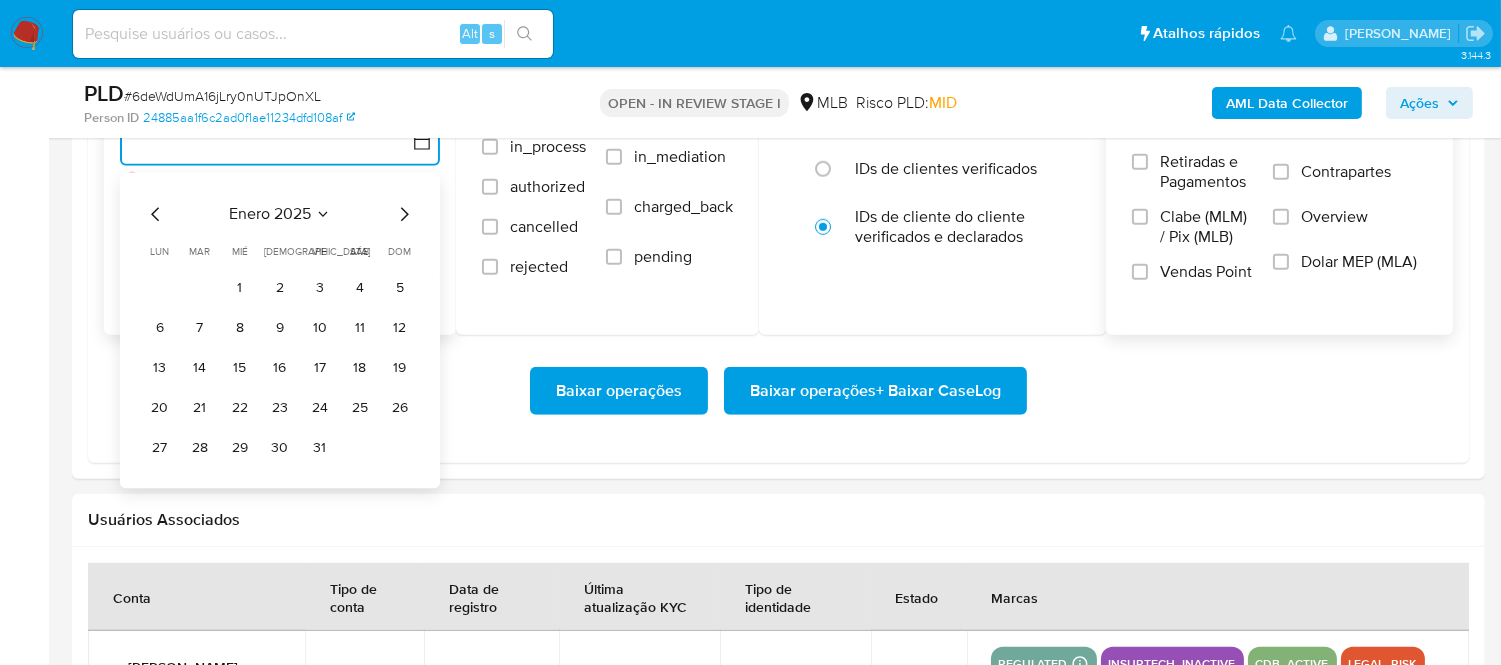 click 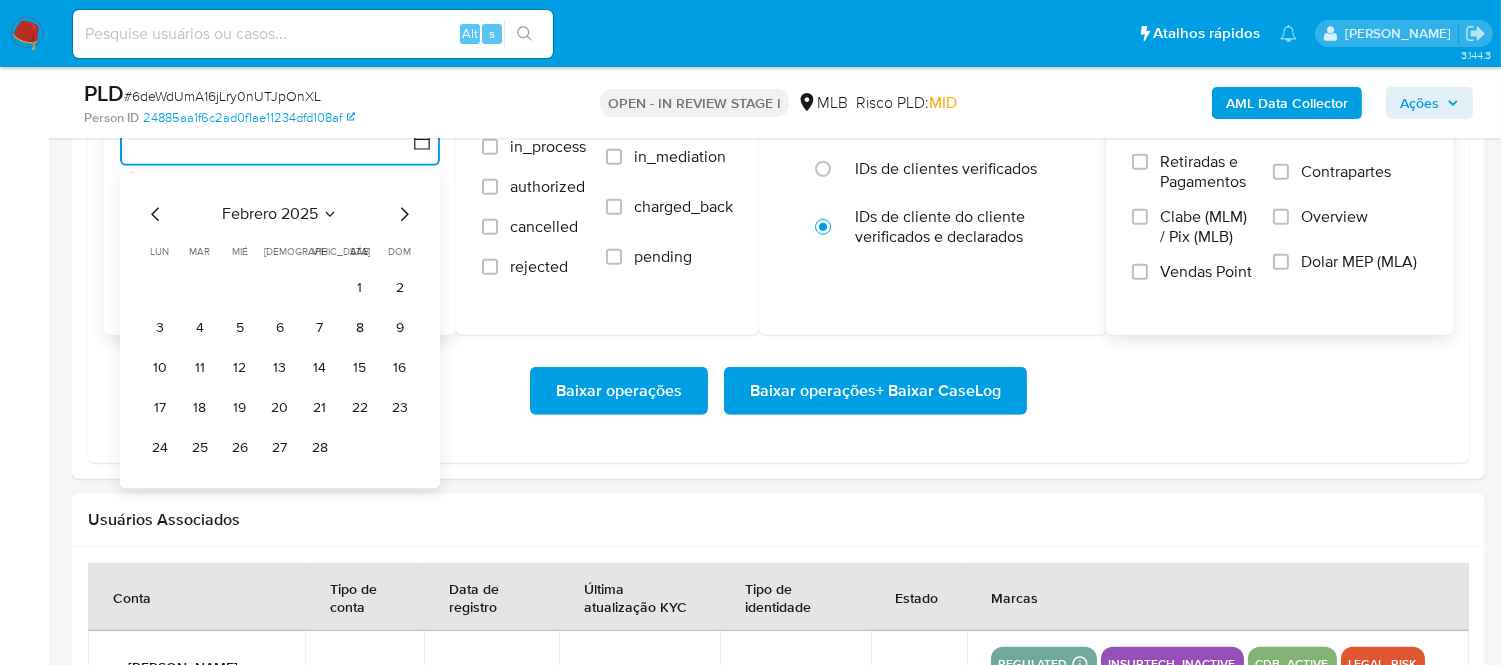 click 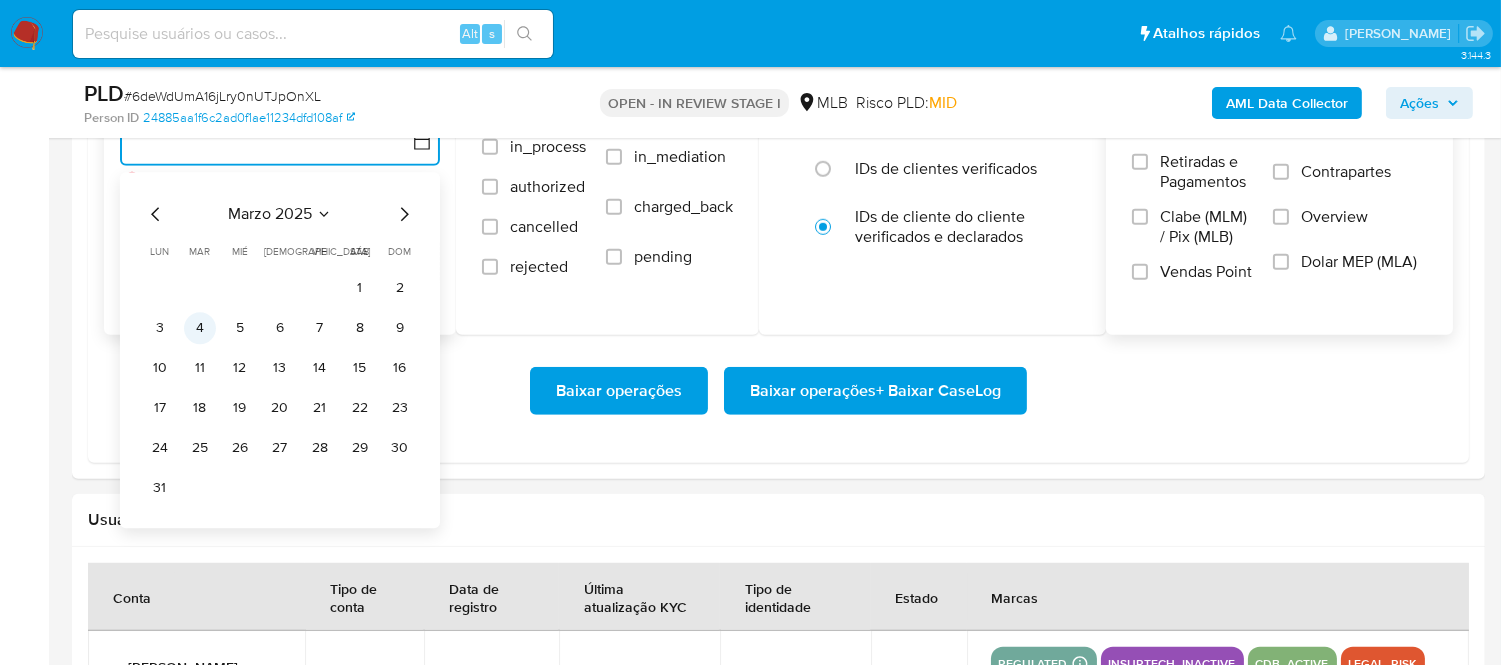 click on "4" at bounding box center [200, 328] 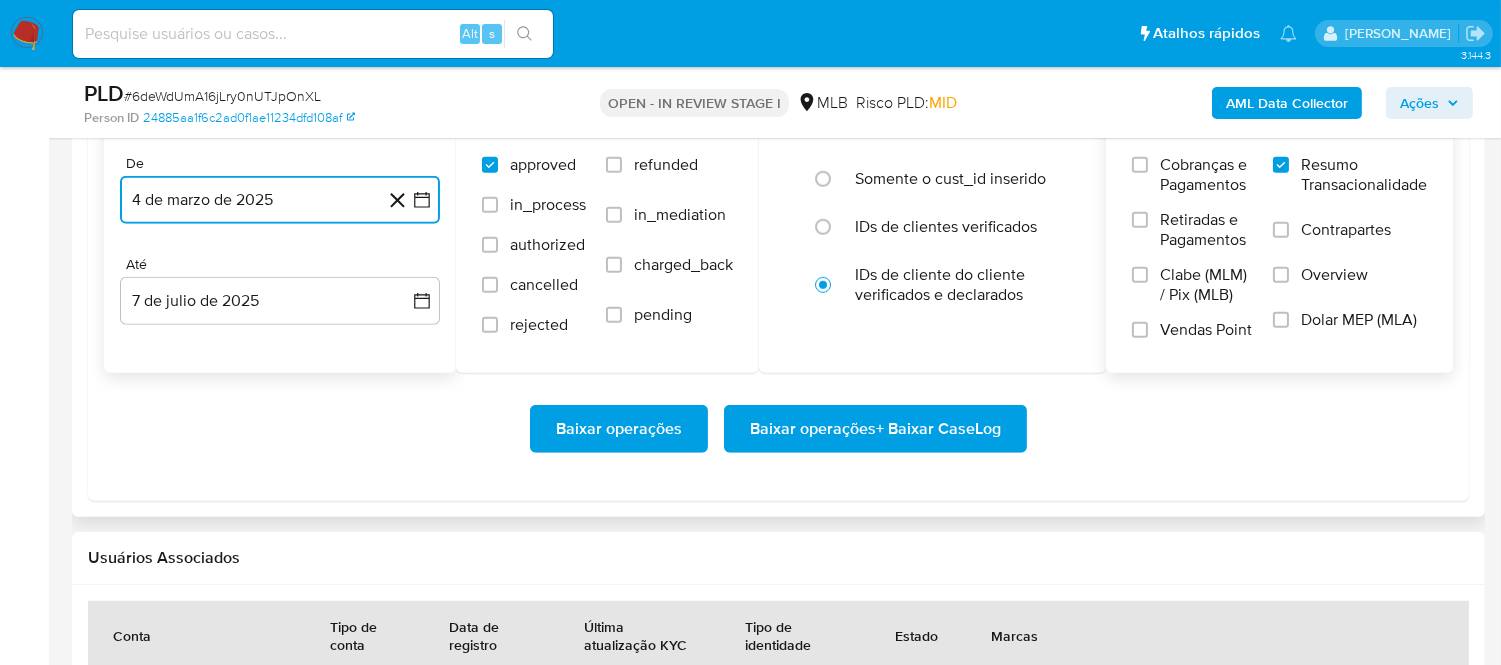 scroll, scrollTop: 2333, scrollLeft: 0, axis: vertical 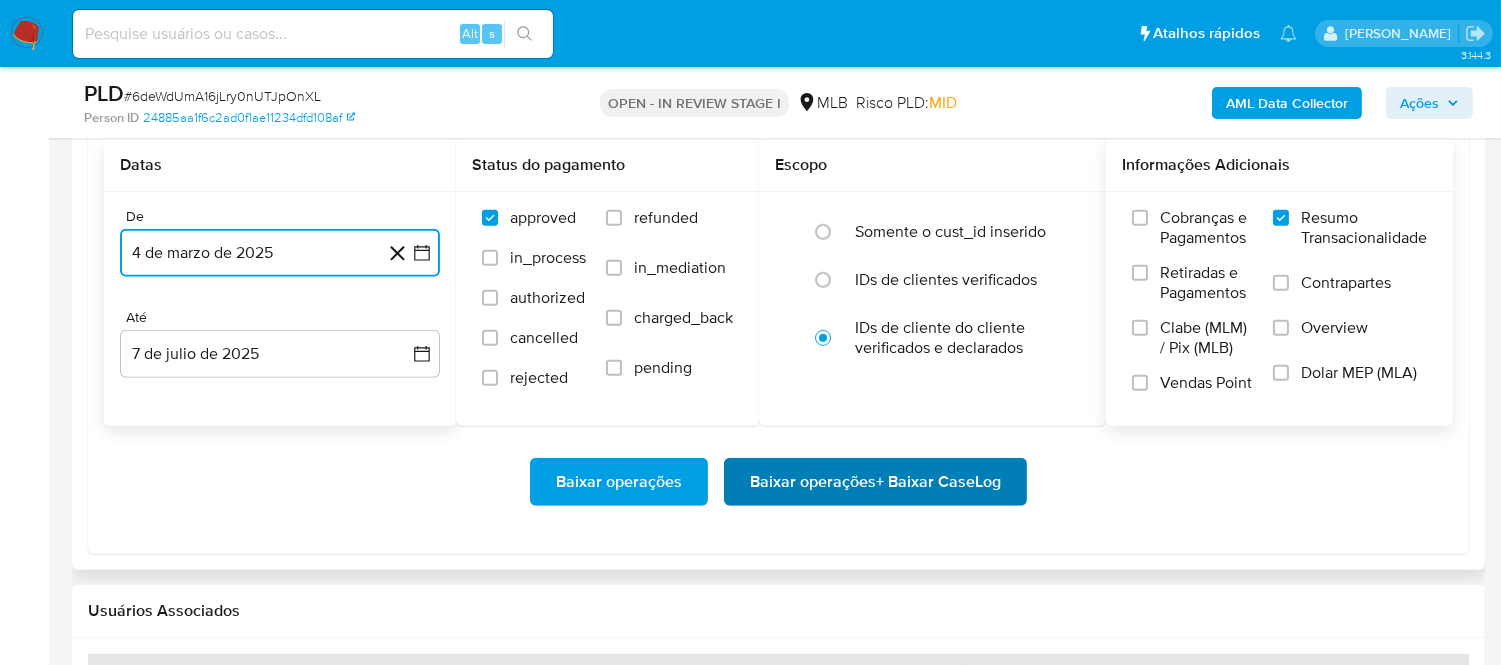 click on "Baixar operações  +   Baixar CaseLog" at bounding box center (875, 482) 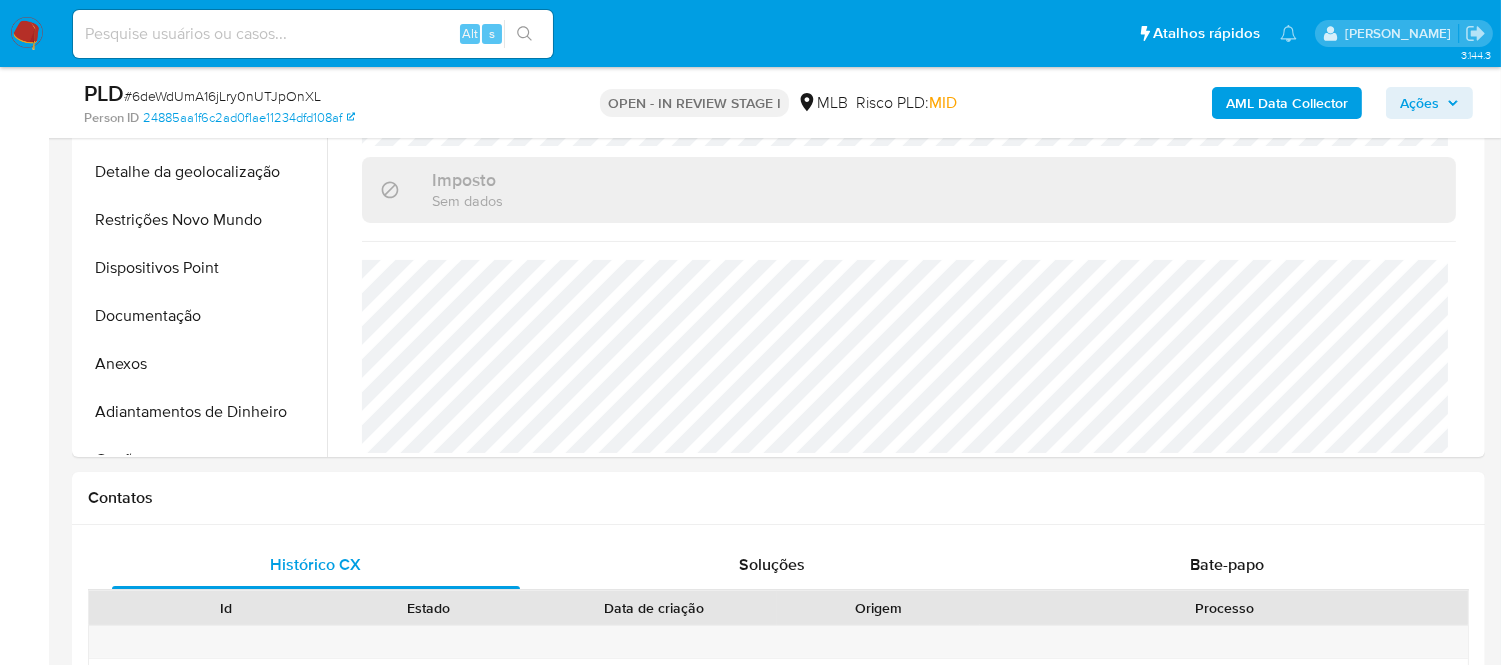 scroll, scrollTop: 555, scrollLeft: 0, axis: vertical 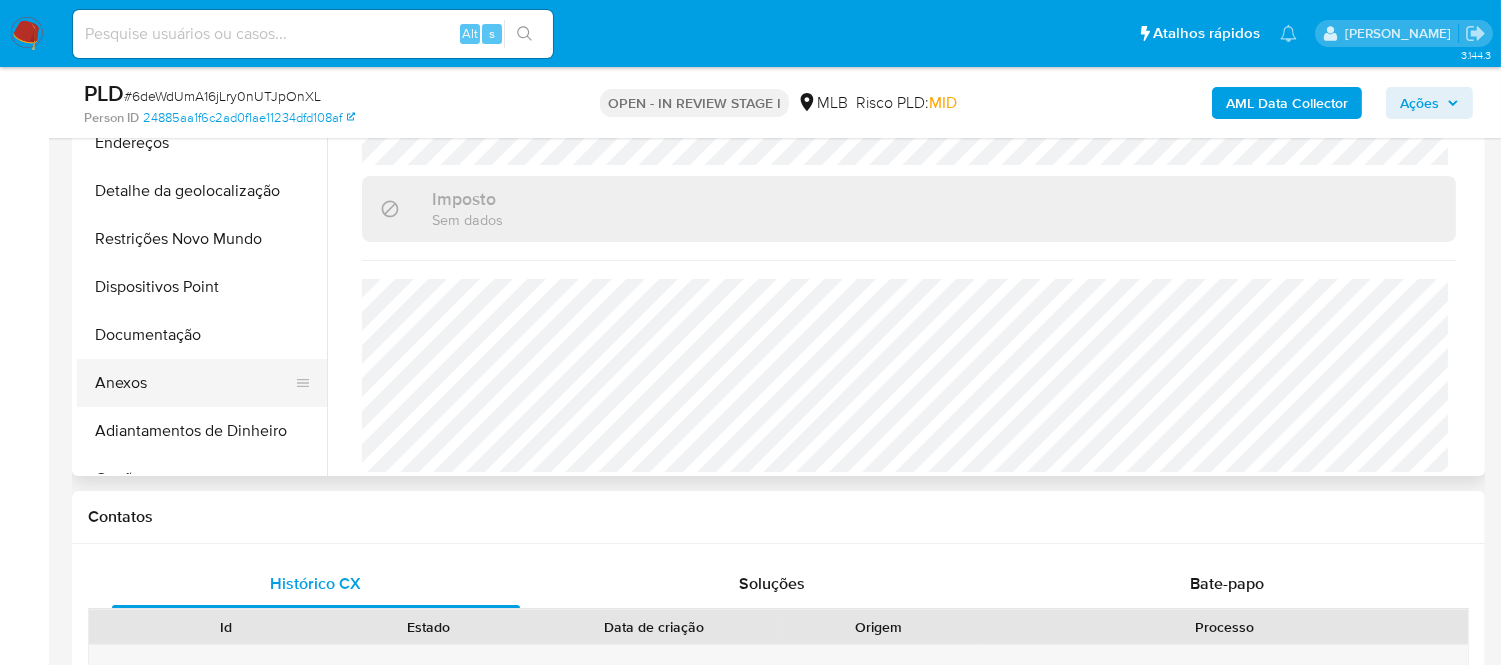 click on "Anexos" at bounding box center (194, 383) 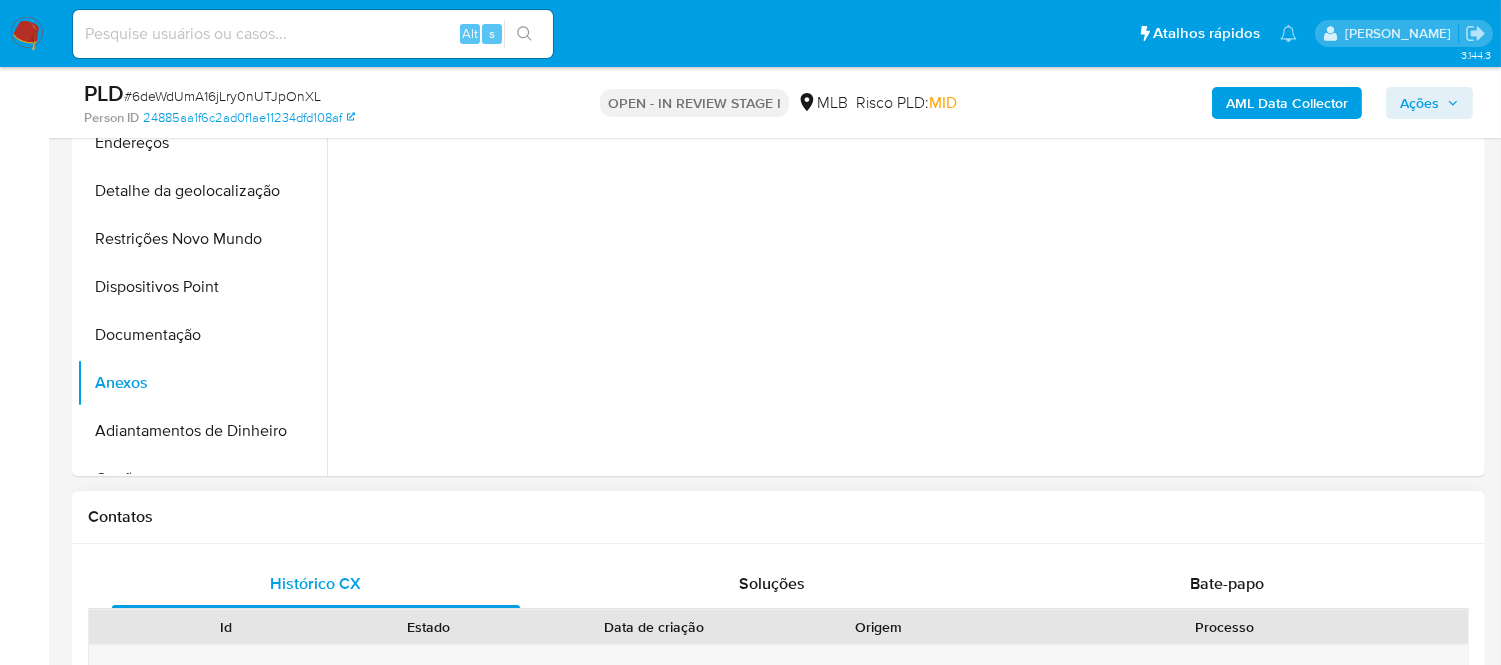 scroll, scrollTop: 0, scrollLeft: 0, axis: both 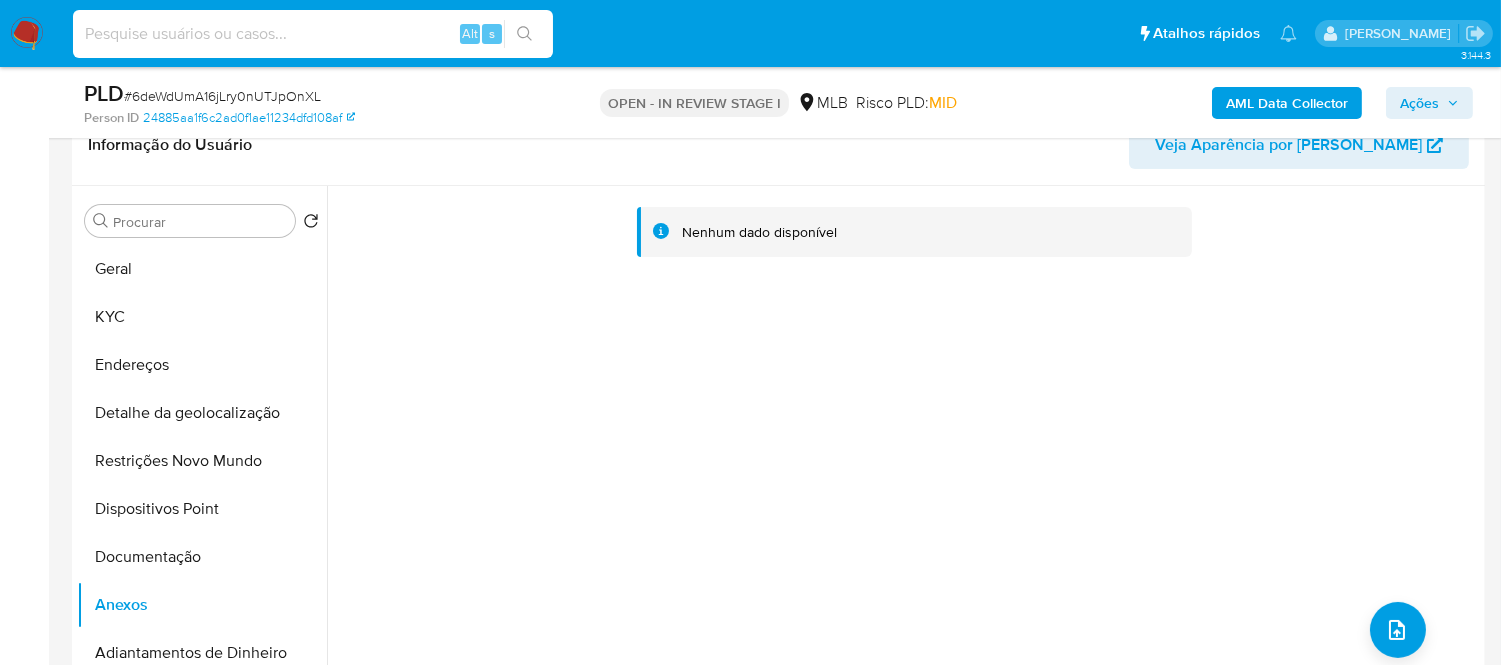 click at bounding box center [313, 34] 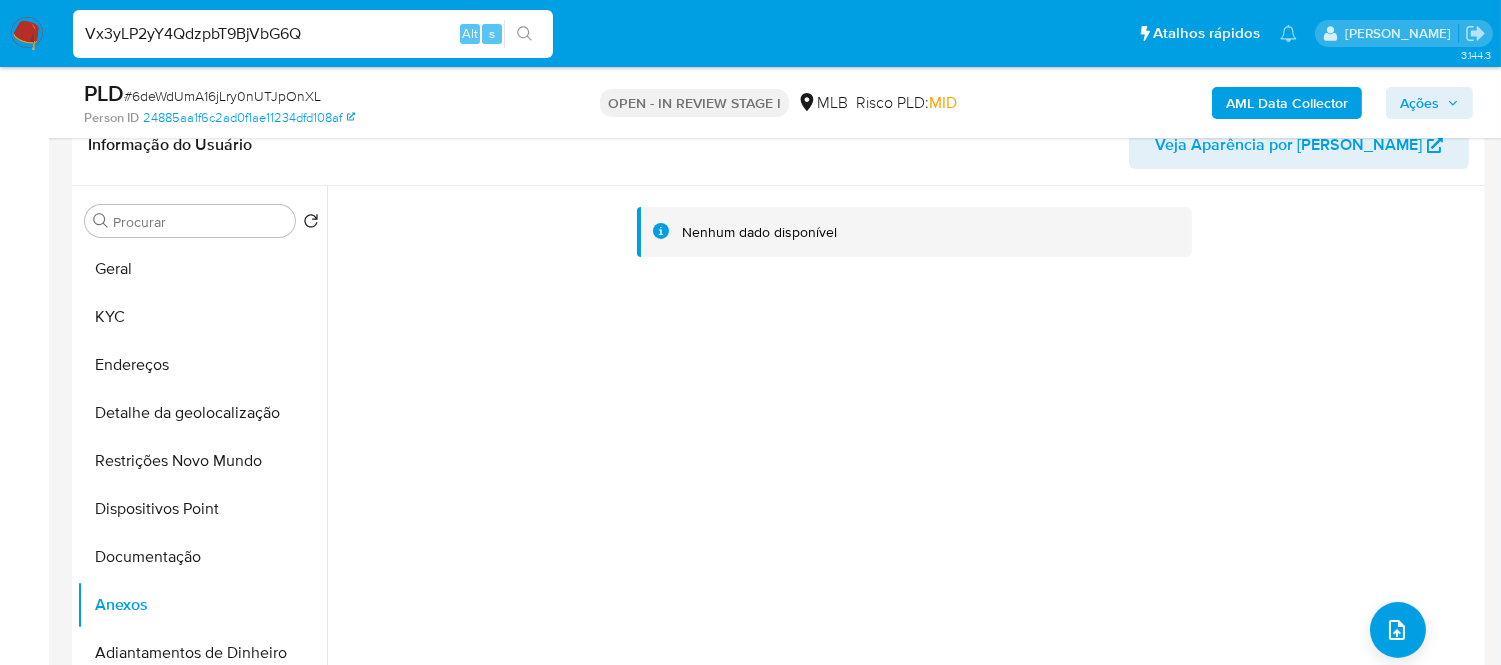type on "Vx3yLP2yY4QdzpbT9BjVbG6Q" 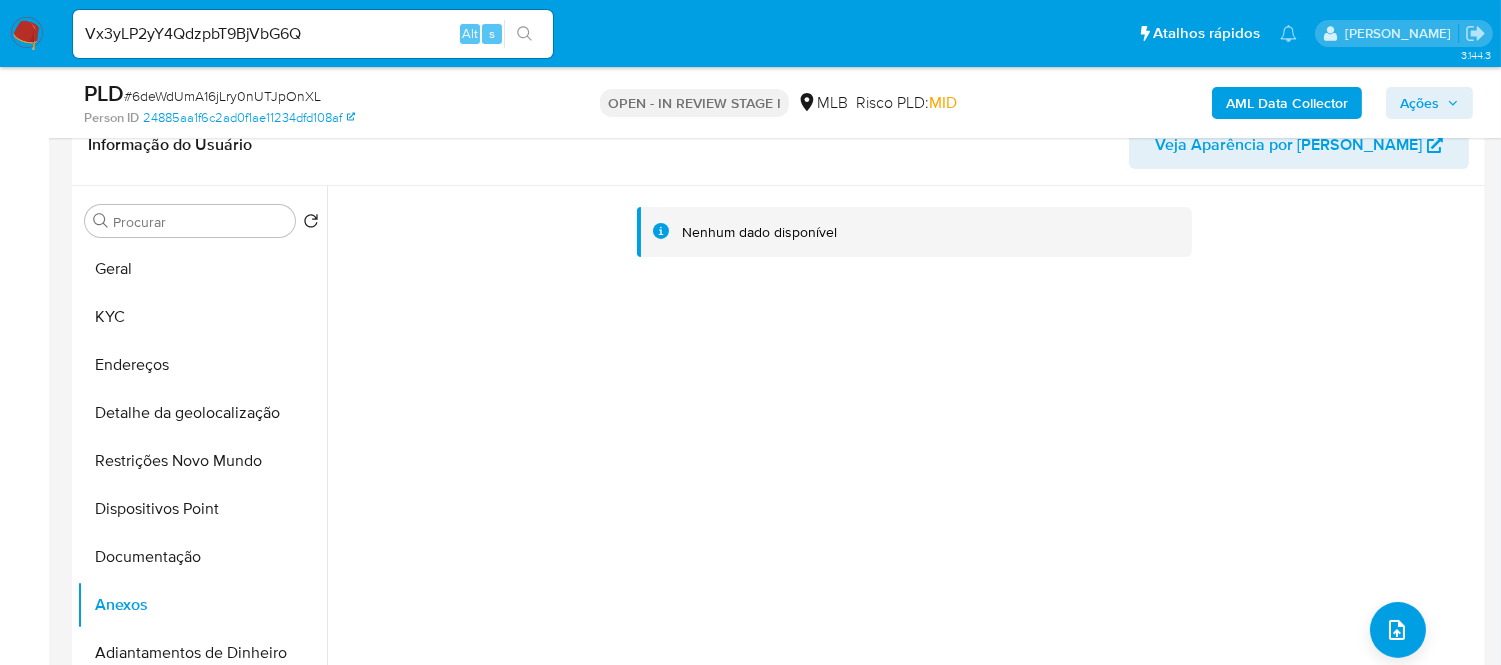 click 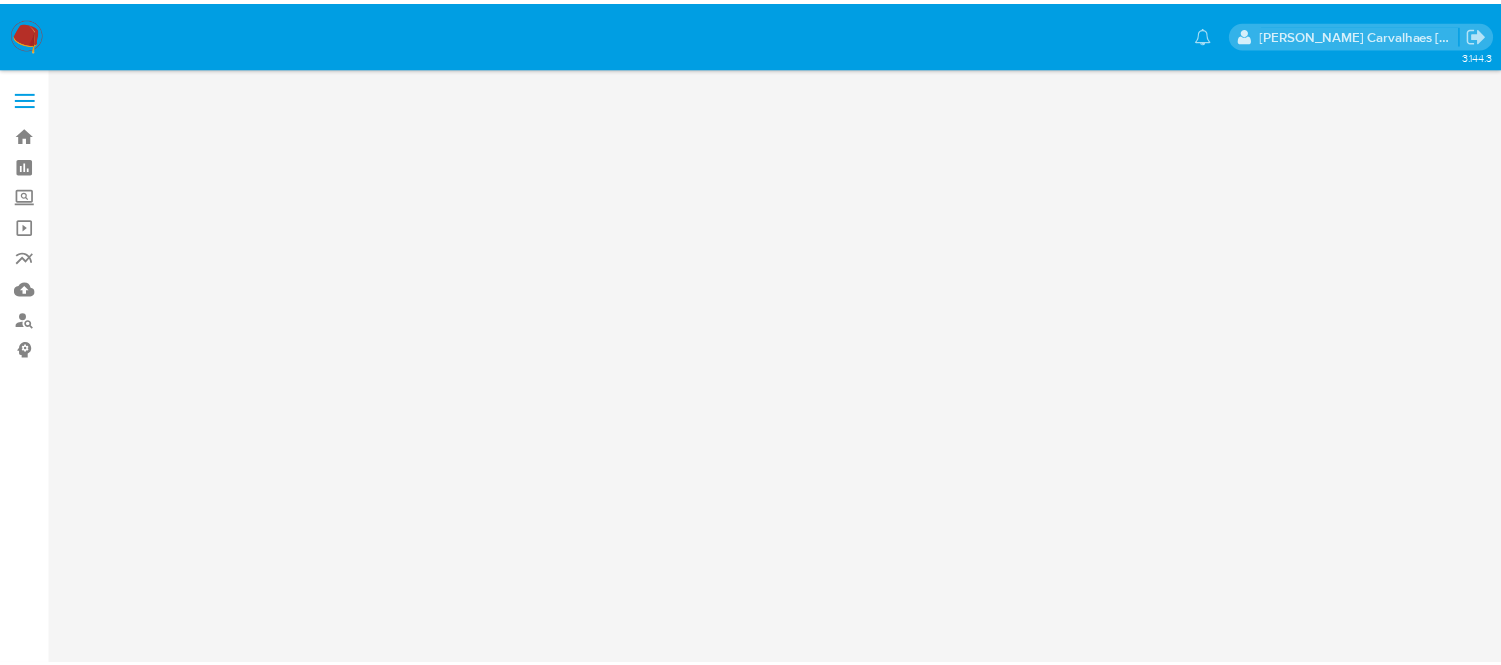 scroll, scrollTop: 0, scrollLeft: 0, axis: both 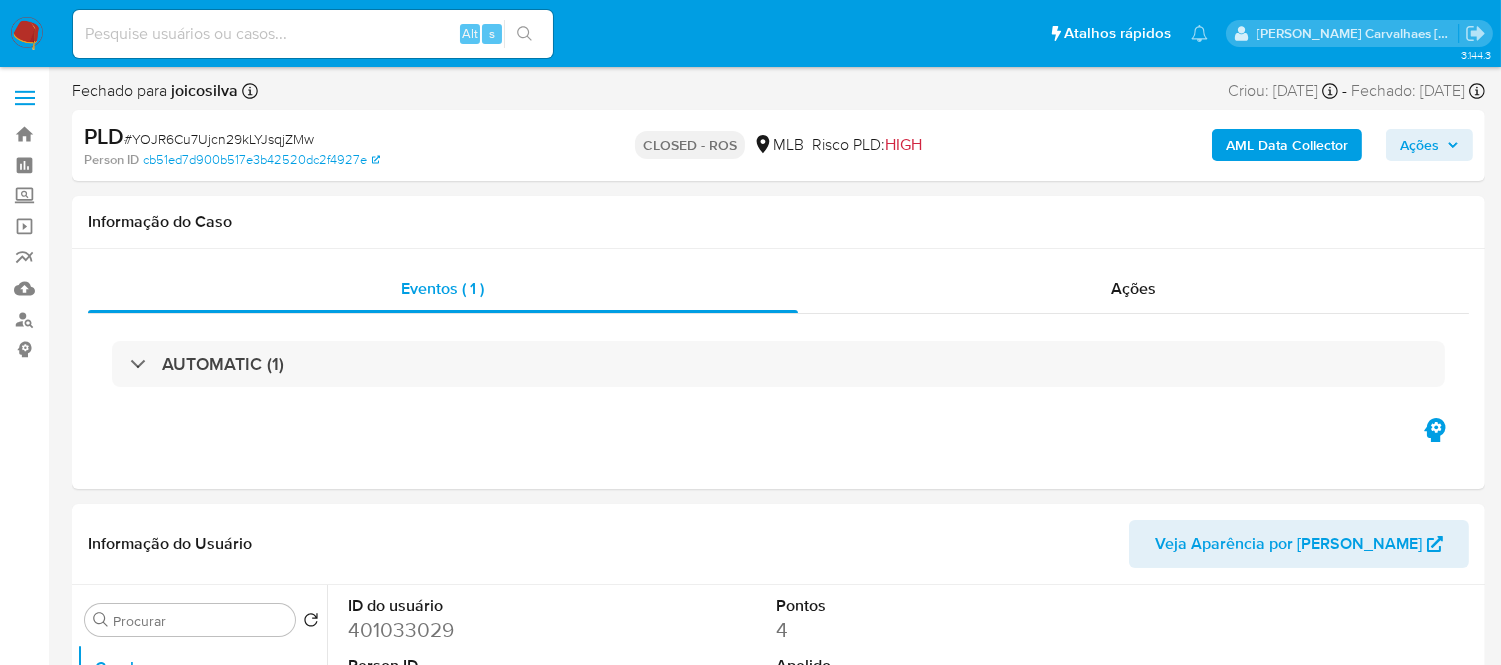 select on "10" 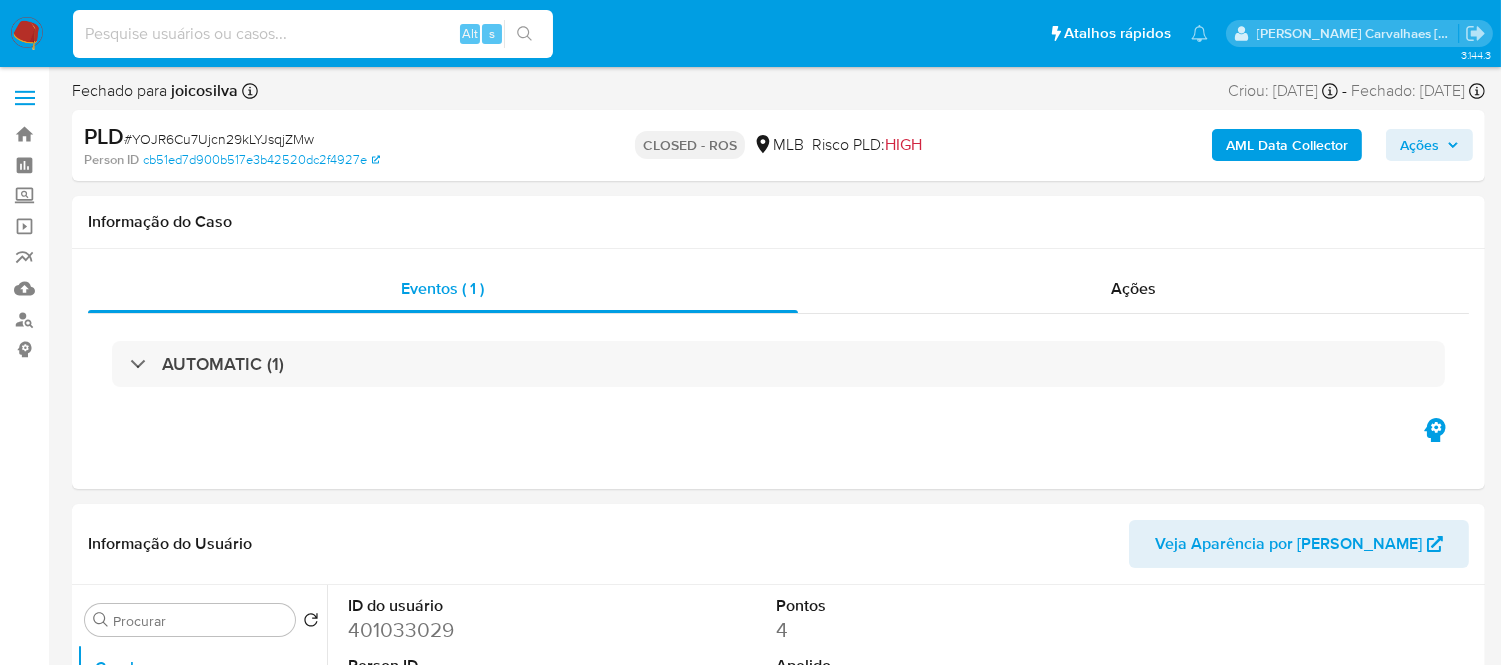 click at bounding box center [313, 34] 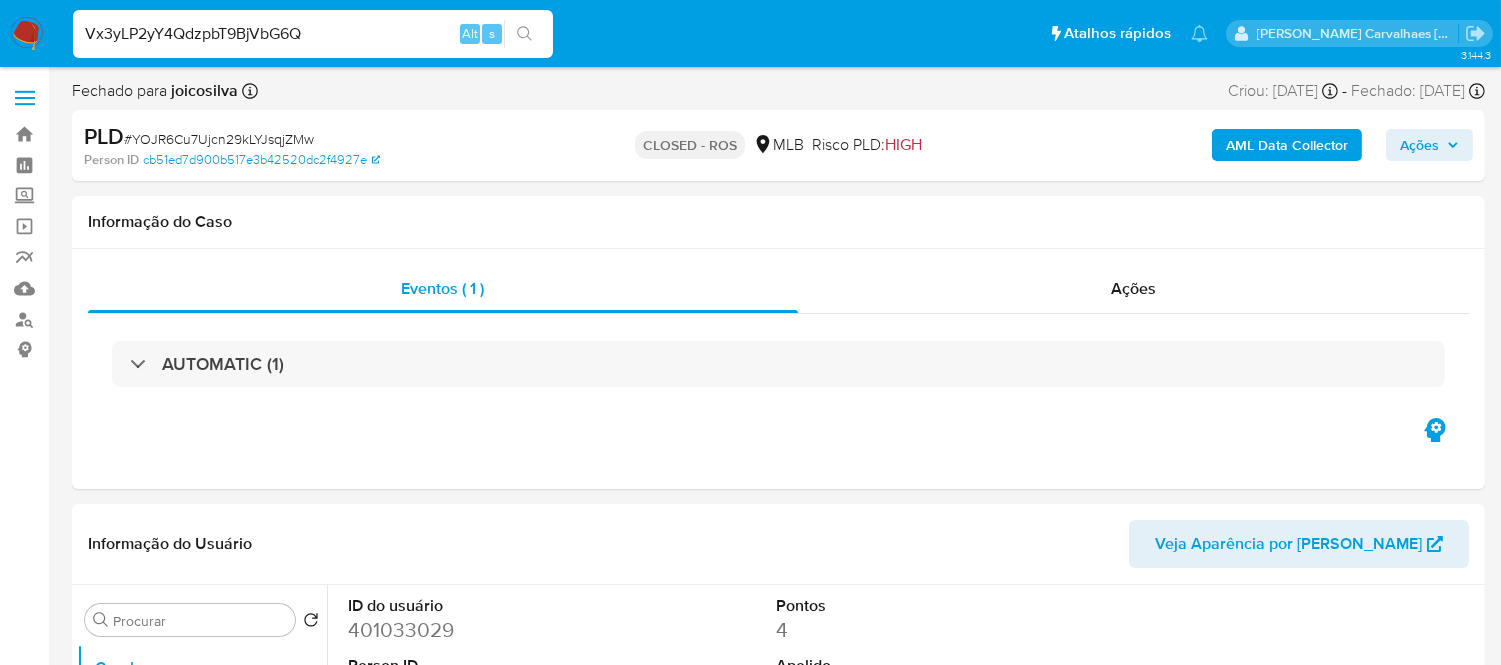 type on "Vx3yLP2yY4QdzpbT9BjVbG6Q" 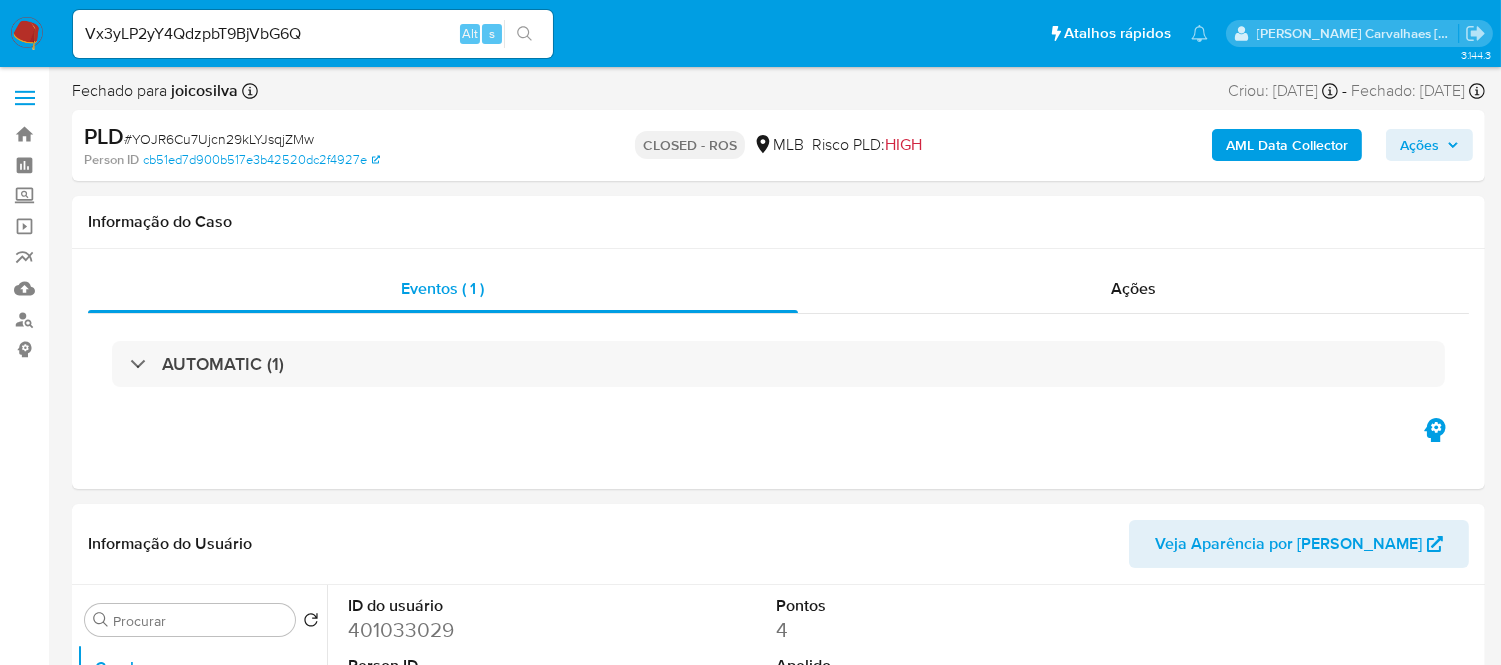 click at bounding box center [524, 34] 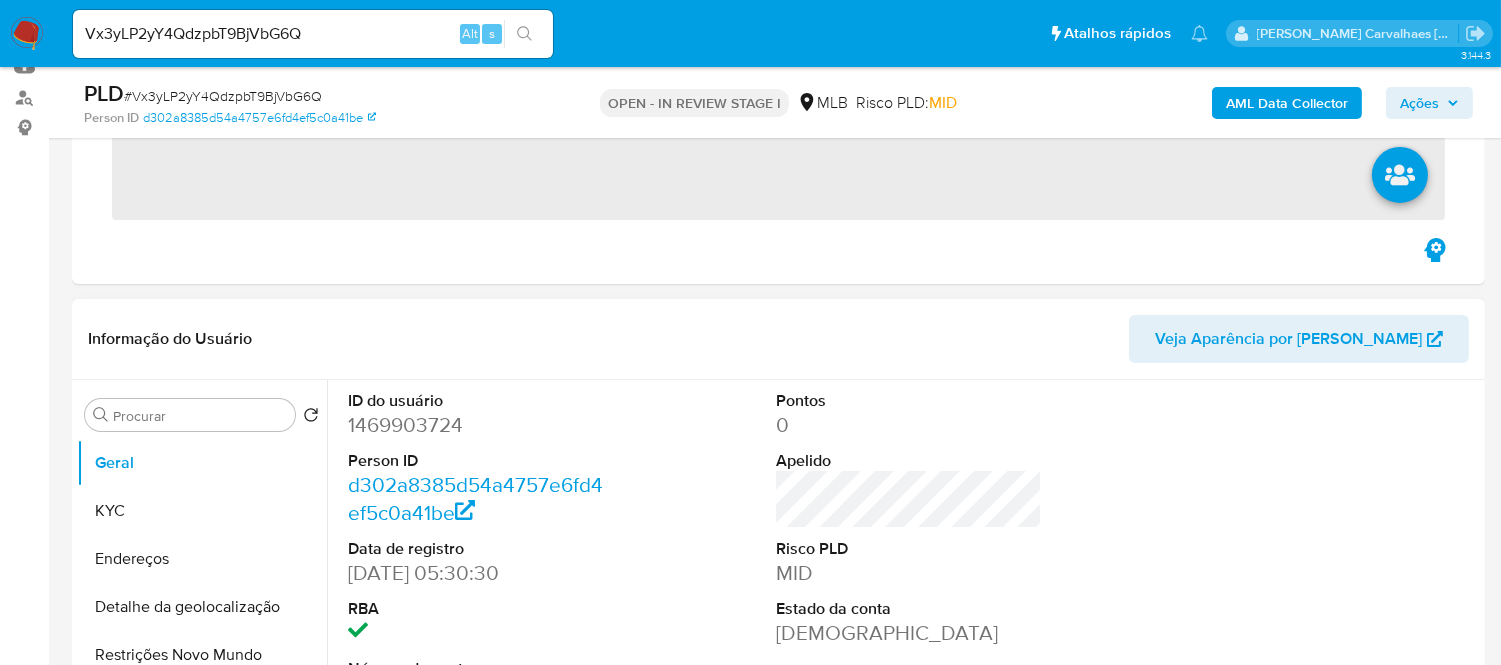 scroll, scrollTop: 333, scrollLeft: 0, axis: vertical 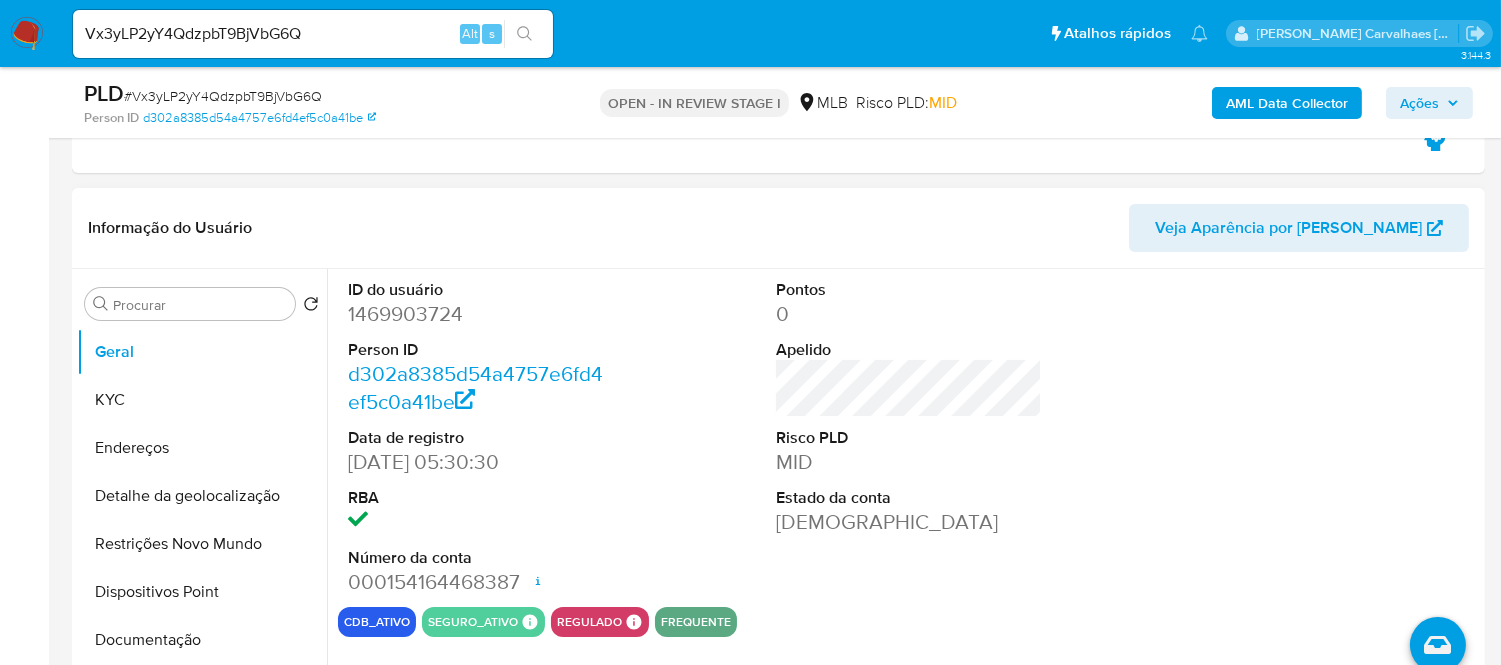 select on "10" 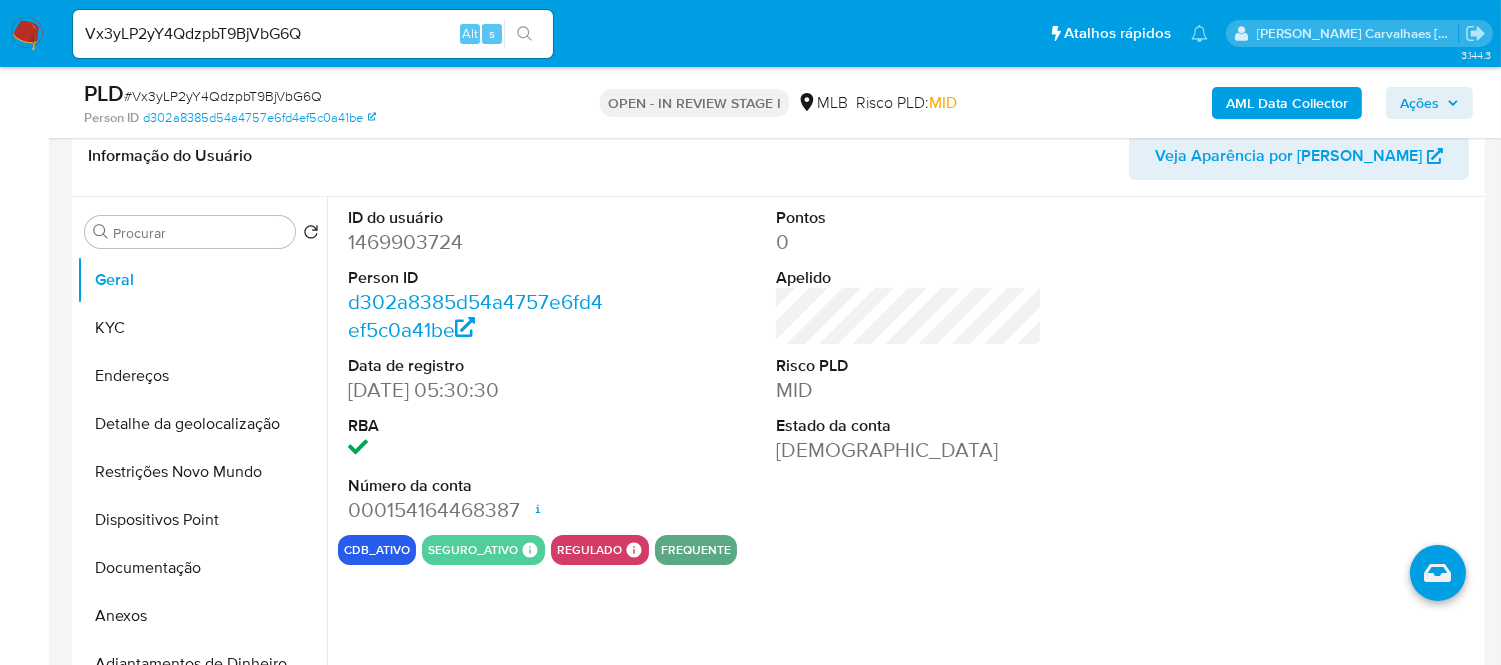 scroll, scrollTop: 444, scrollLeft: 0, axis: vertical 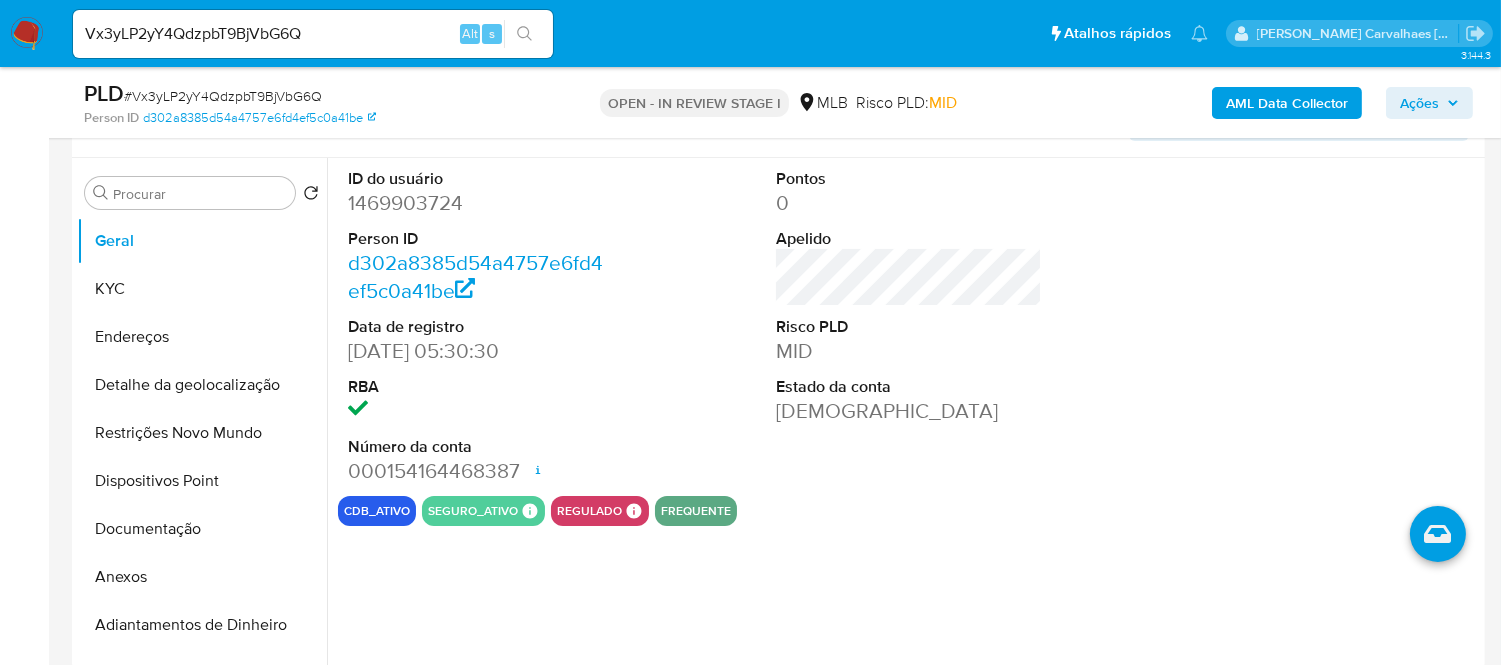 click on "04/09/2023 05:30:30" at bounding box center [481, 351] 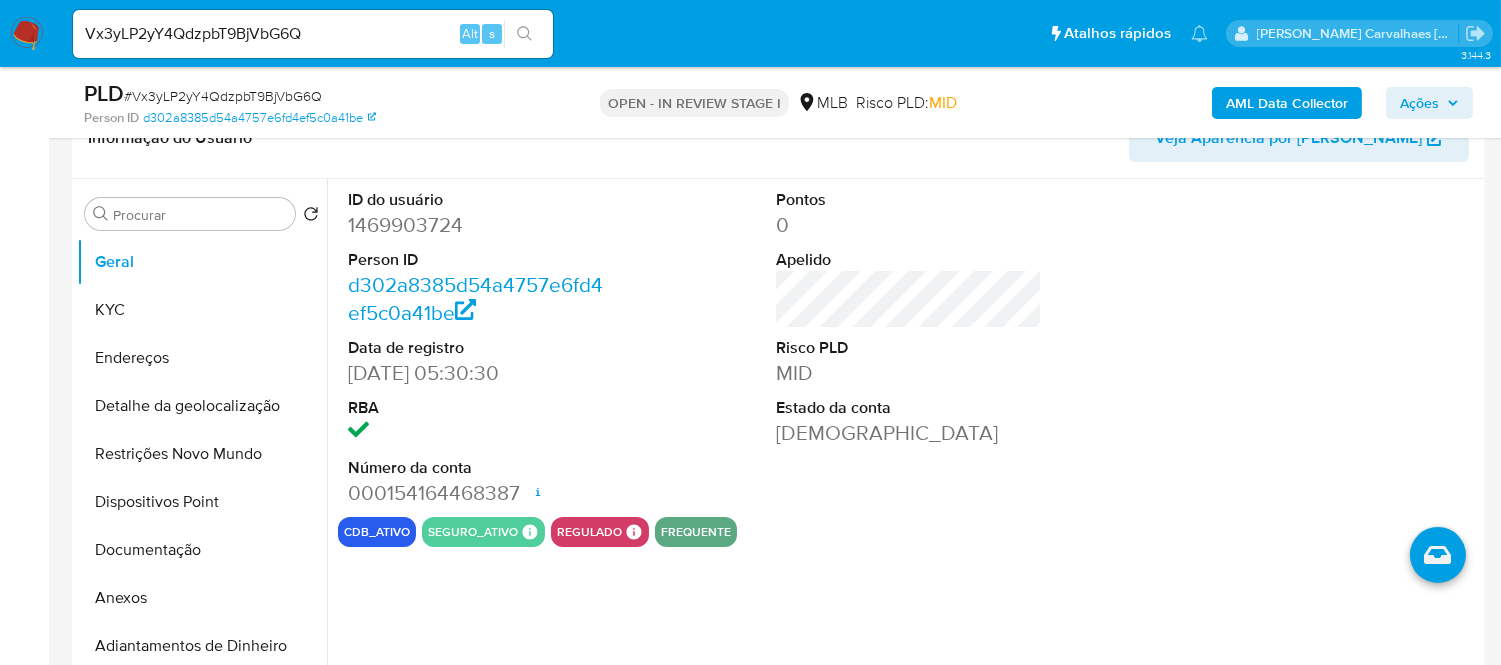 scroll, scrollTop: 333, scrollLeft: 0, axis: vertical 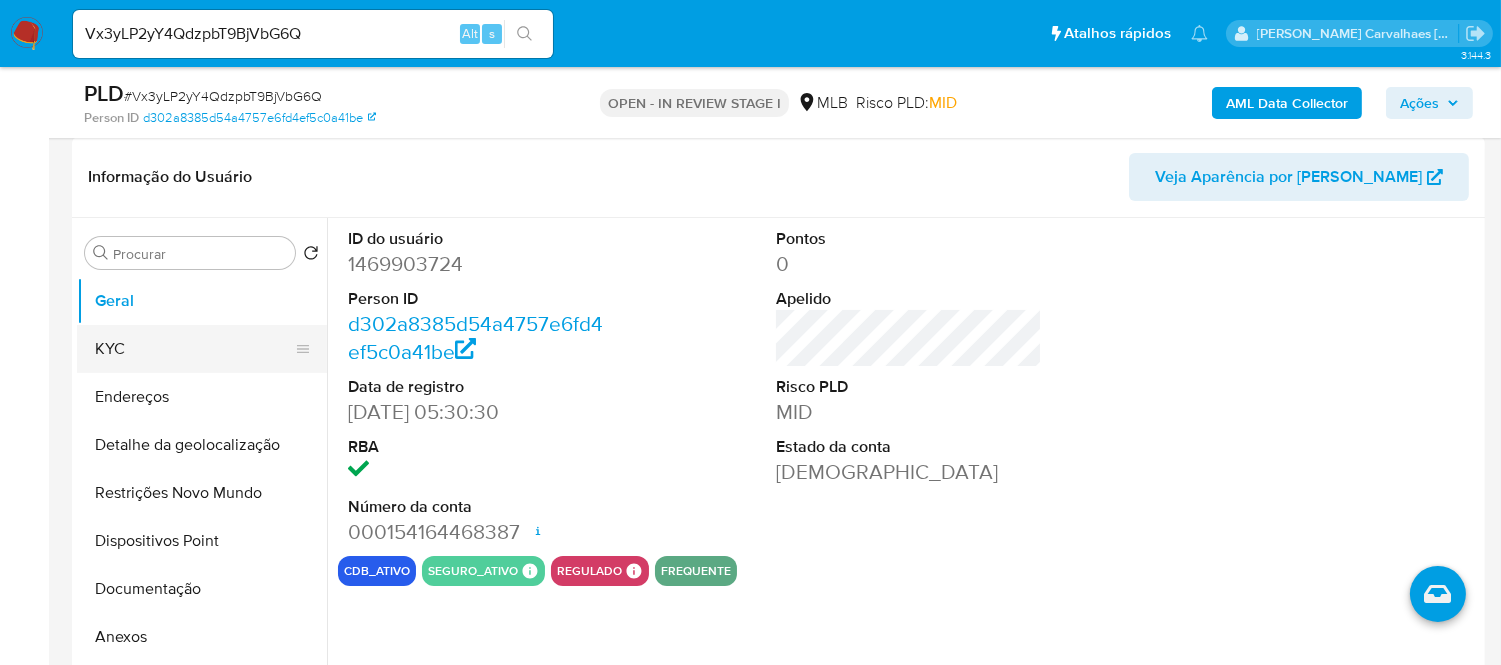 click on "KYC" at bounding box center (194, 349) 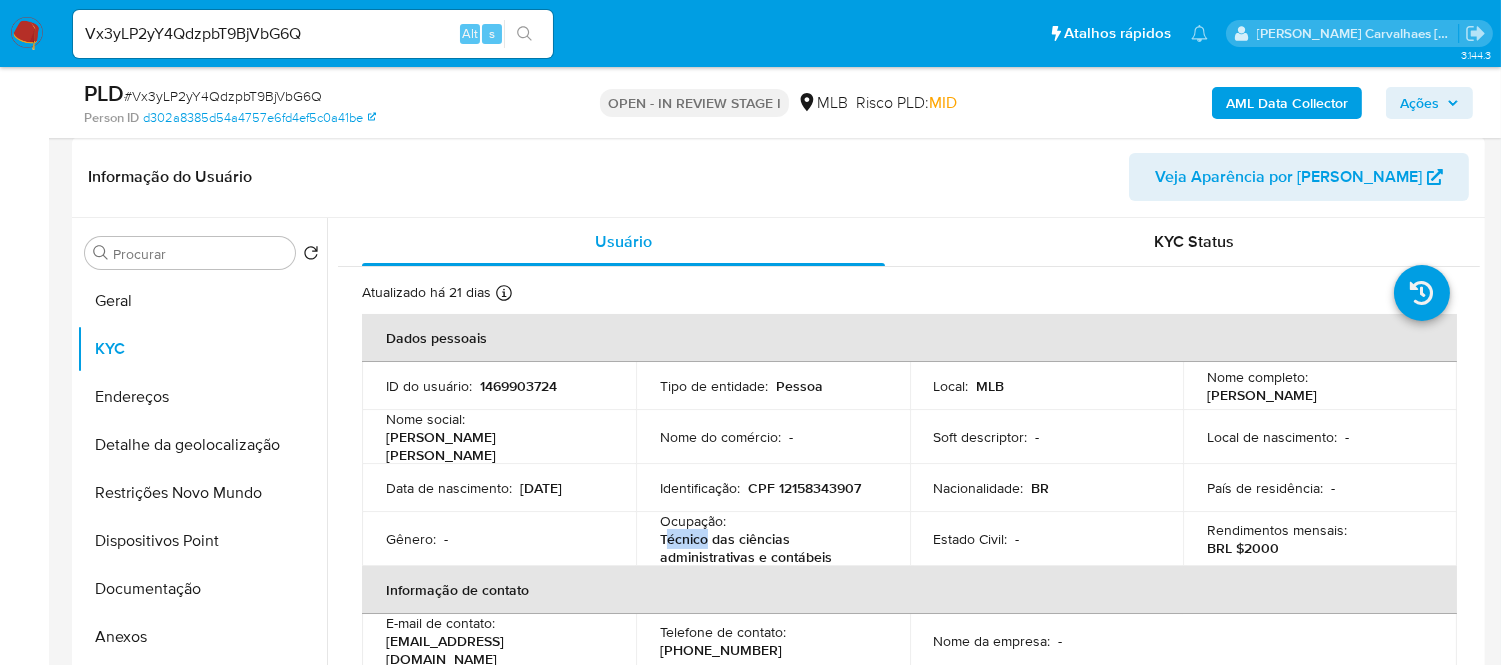 drag, startPoint x: 662, startPoint y: 528, endPoint x: 706, endPoint y: 533, distance: 44.28318 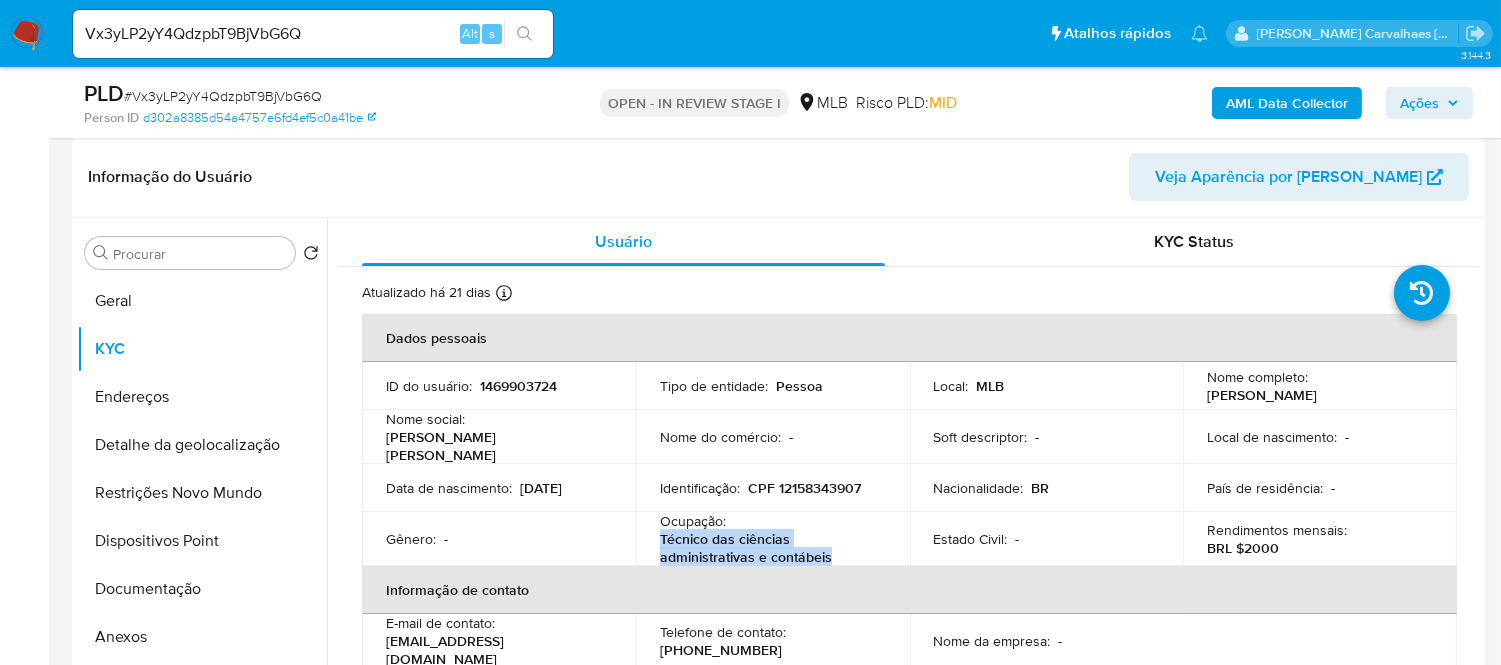 drag, startPoint x: 657, startPoint y: 531, endPoint x: 828, endPoint y: 551, distance: 172.16562 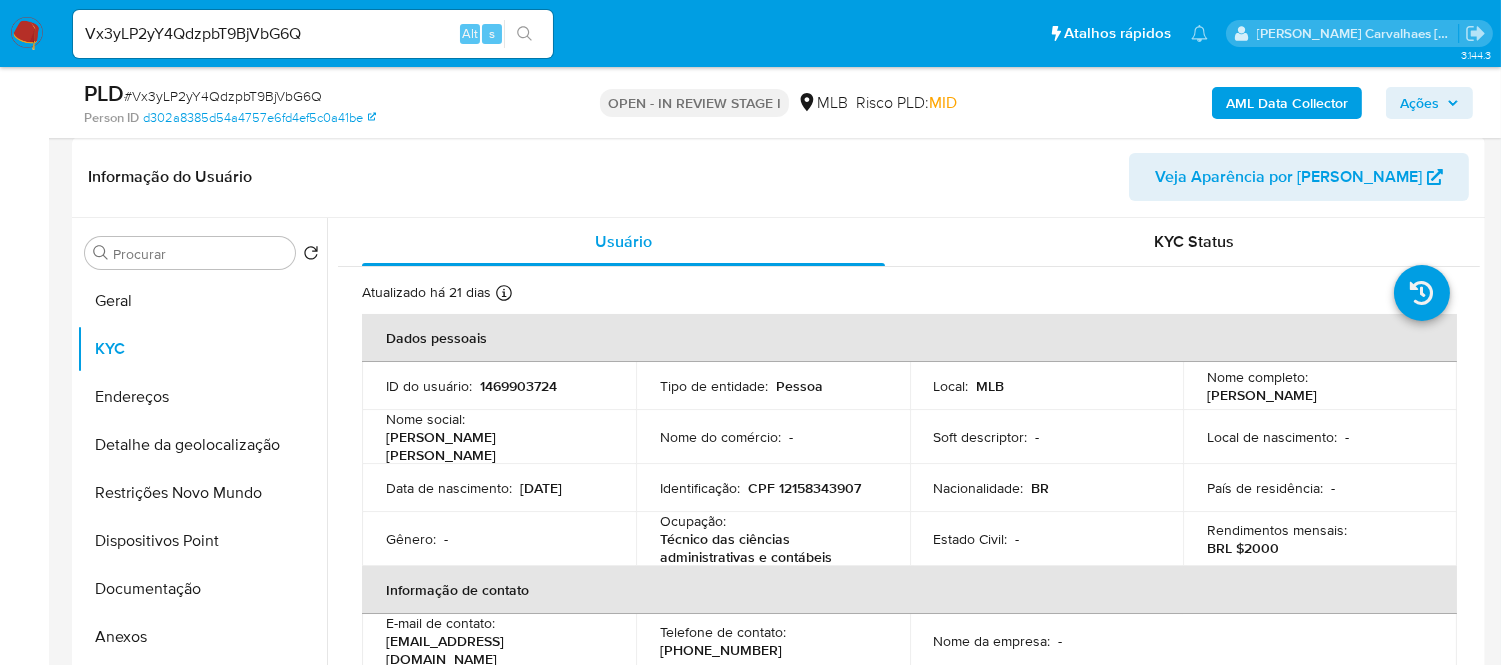 drag, startPoint x: 777, startPoint y: 4, endPoint x: 482, endPoint y: 38, distance: 296.95285 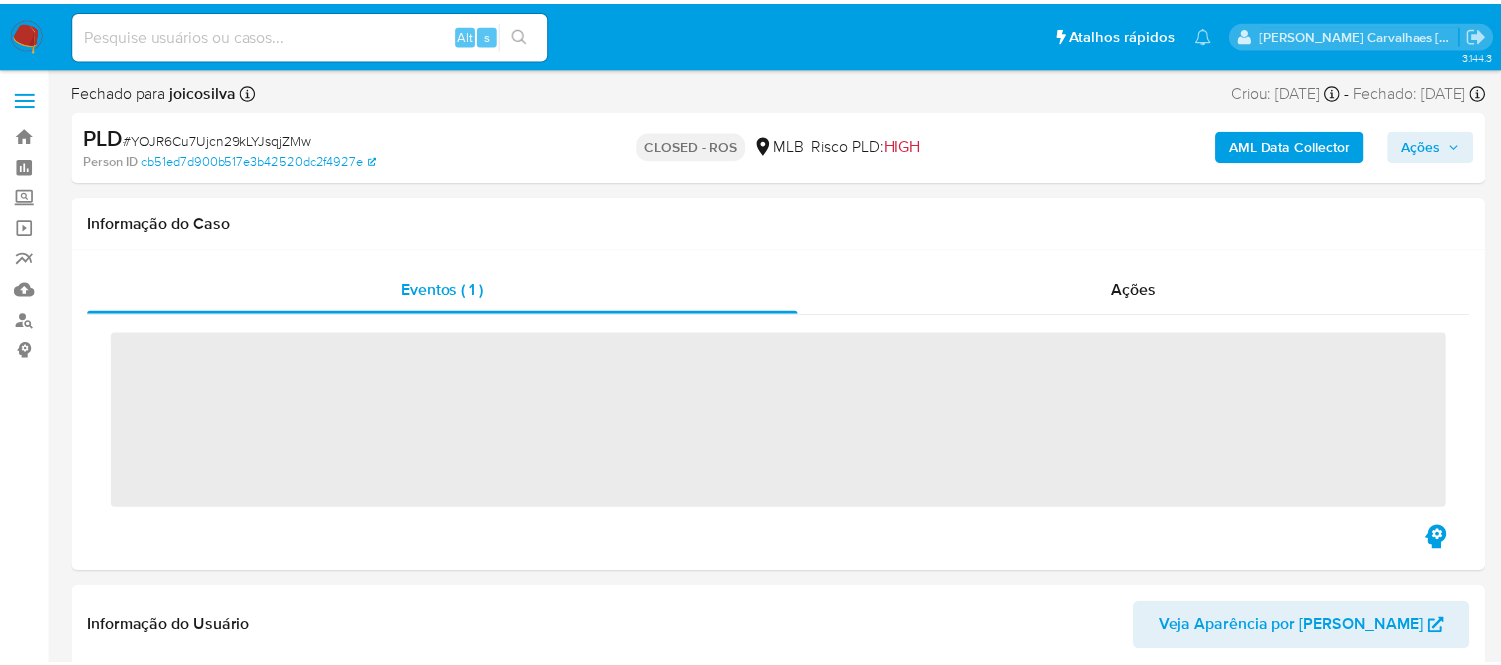 scroll, scrollTop: 0, scrollLeft: 0, axis: both 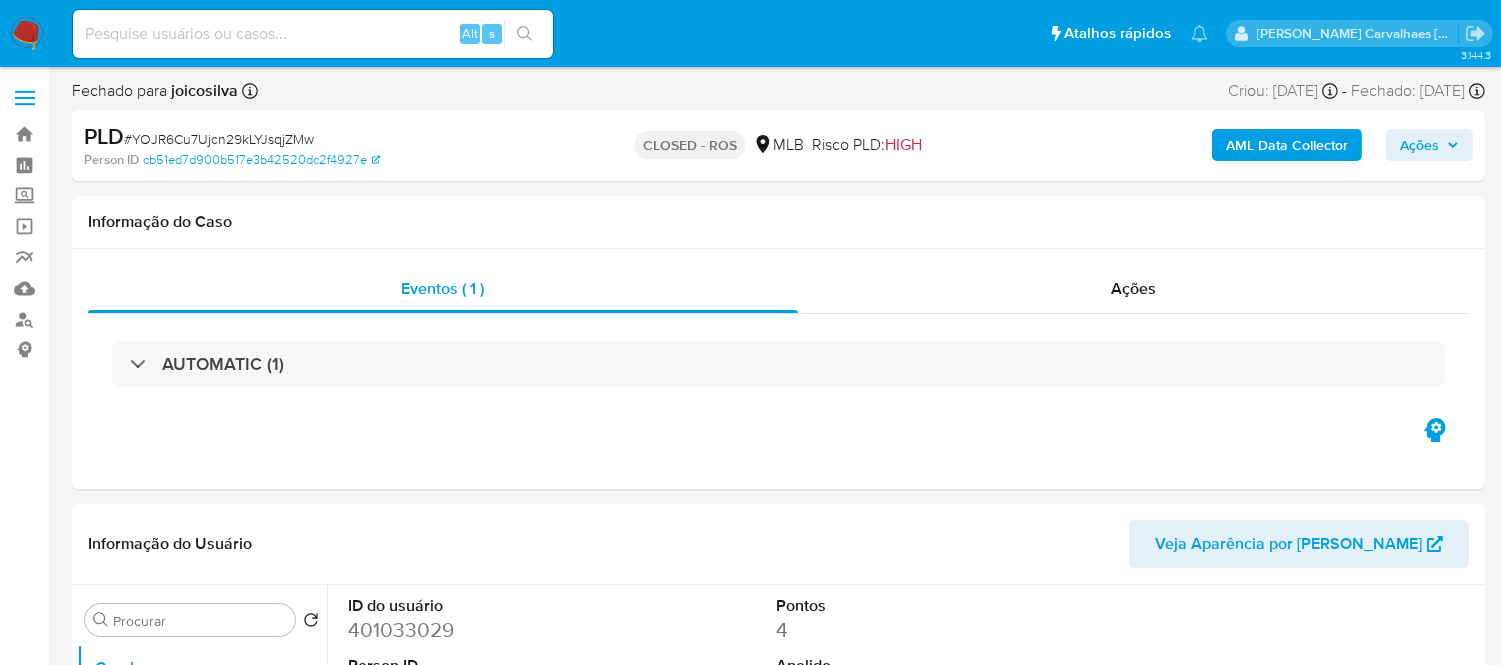 select on "10" 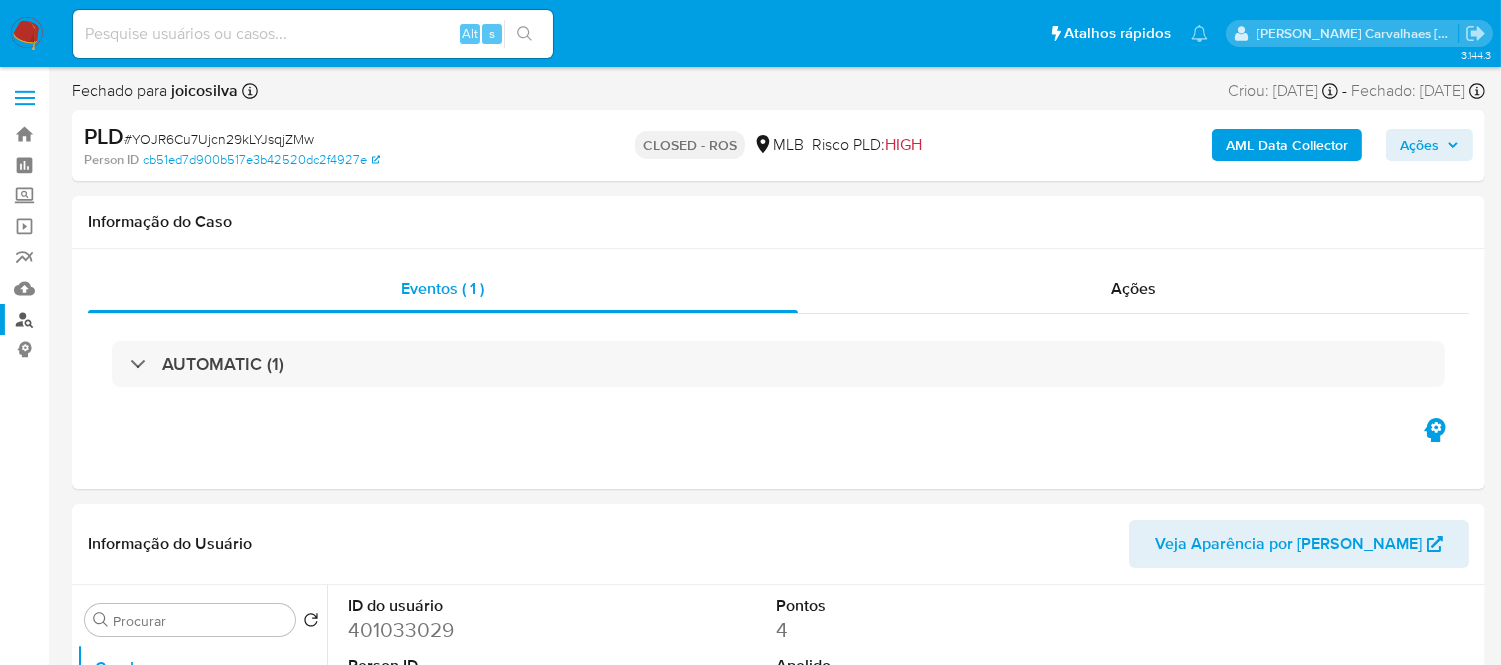 click on "Localizador de pessoas" at bounding box center (119, 319) 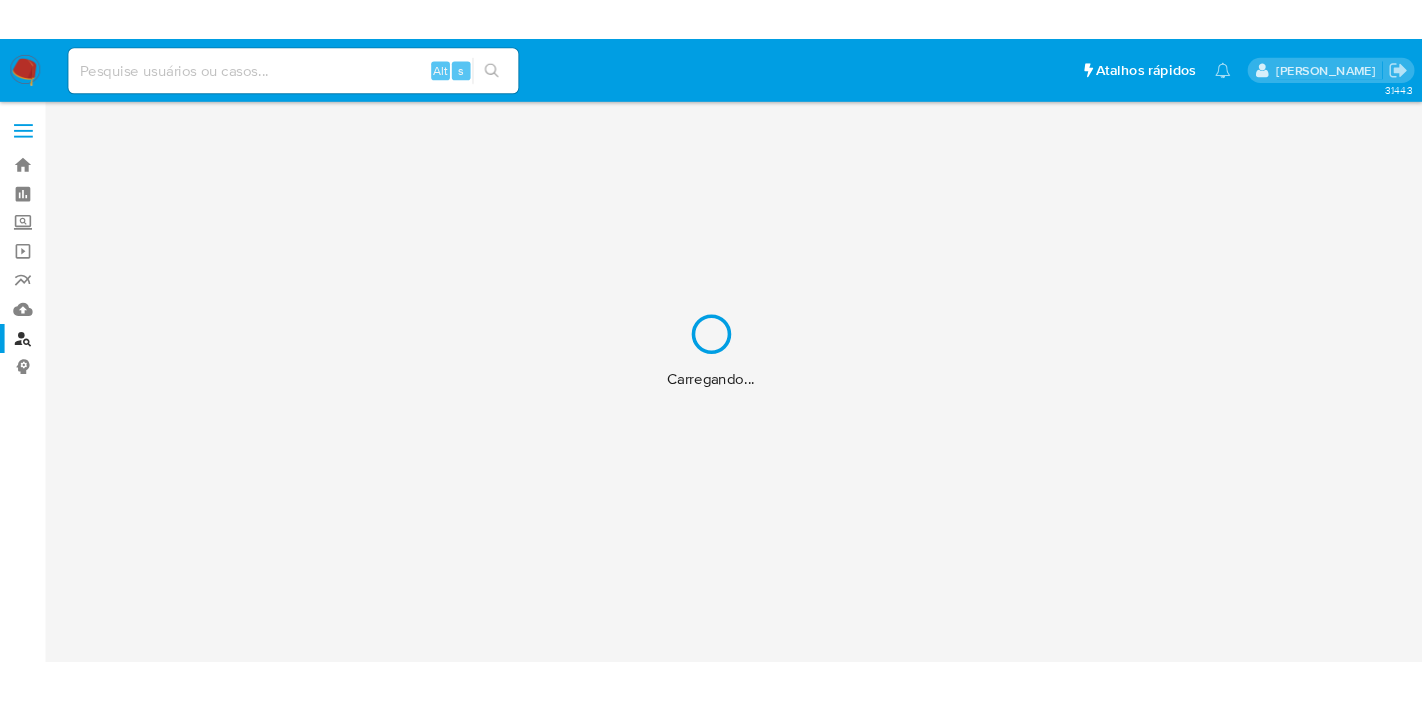 scroll, scrollTop: 0, scrollLeft: 0, axis: both 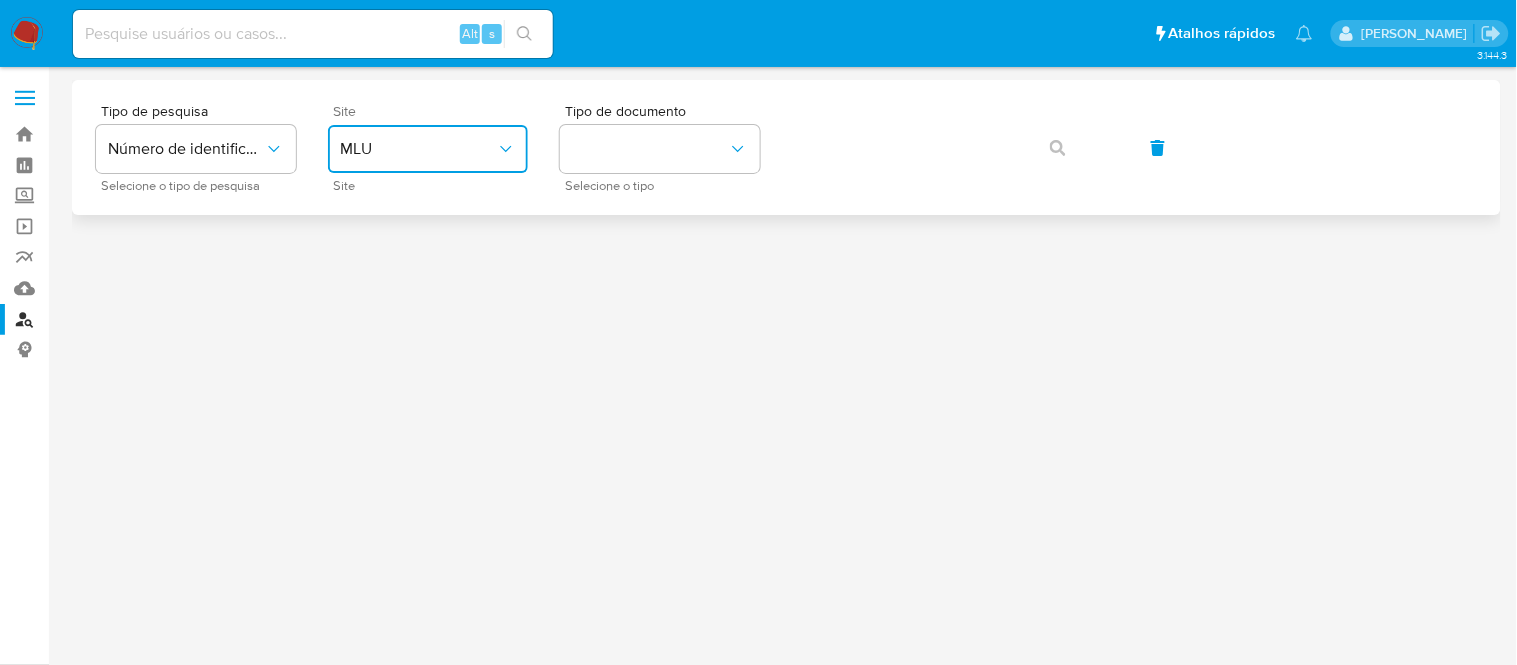click on "MLU" at bounding box center (428, 149) 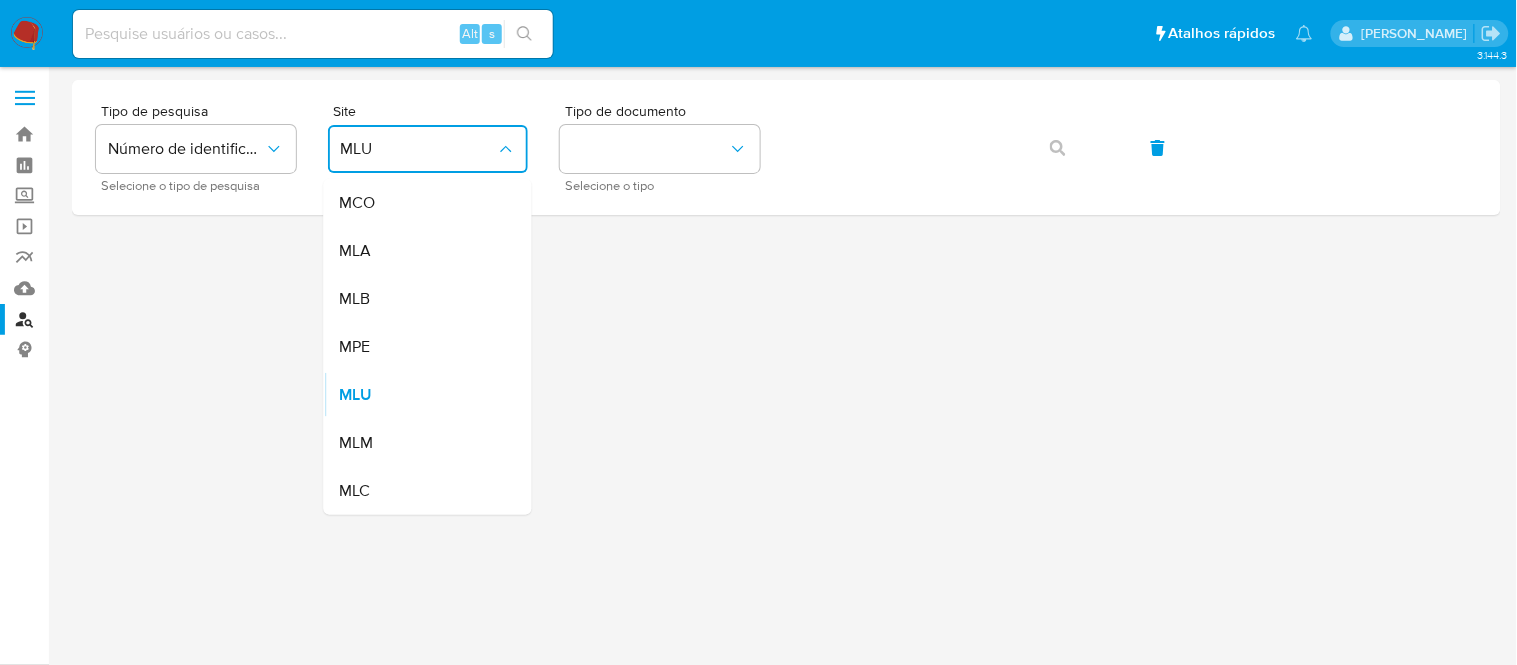 click on "MLB" at bounding box center [422, 299] 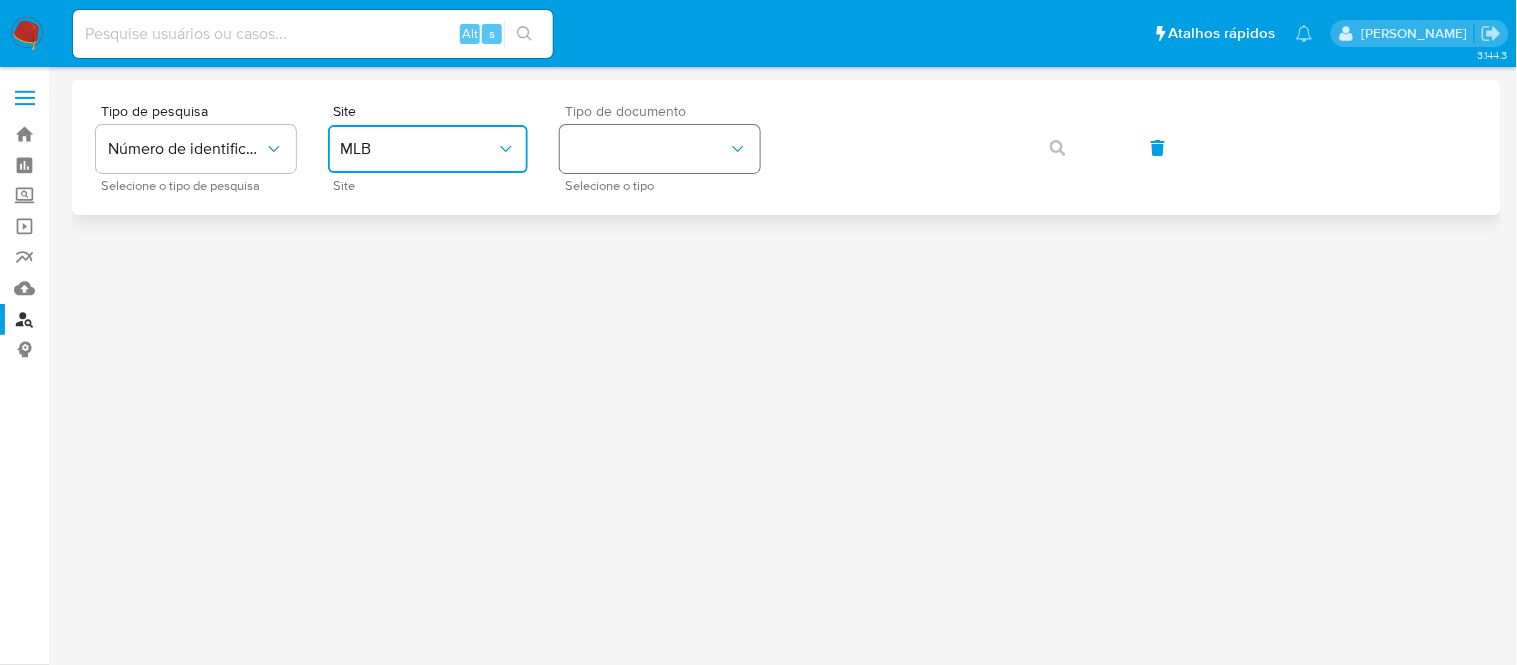 click at bounding box center [660, 149] 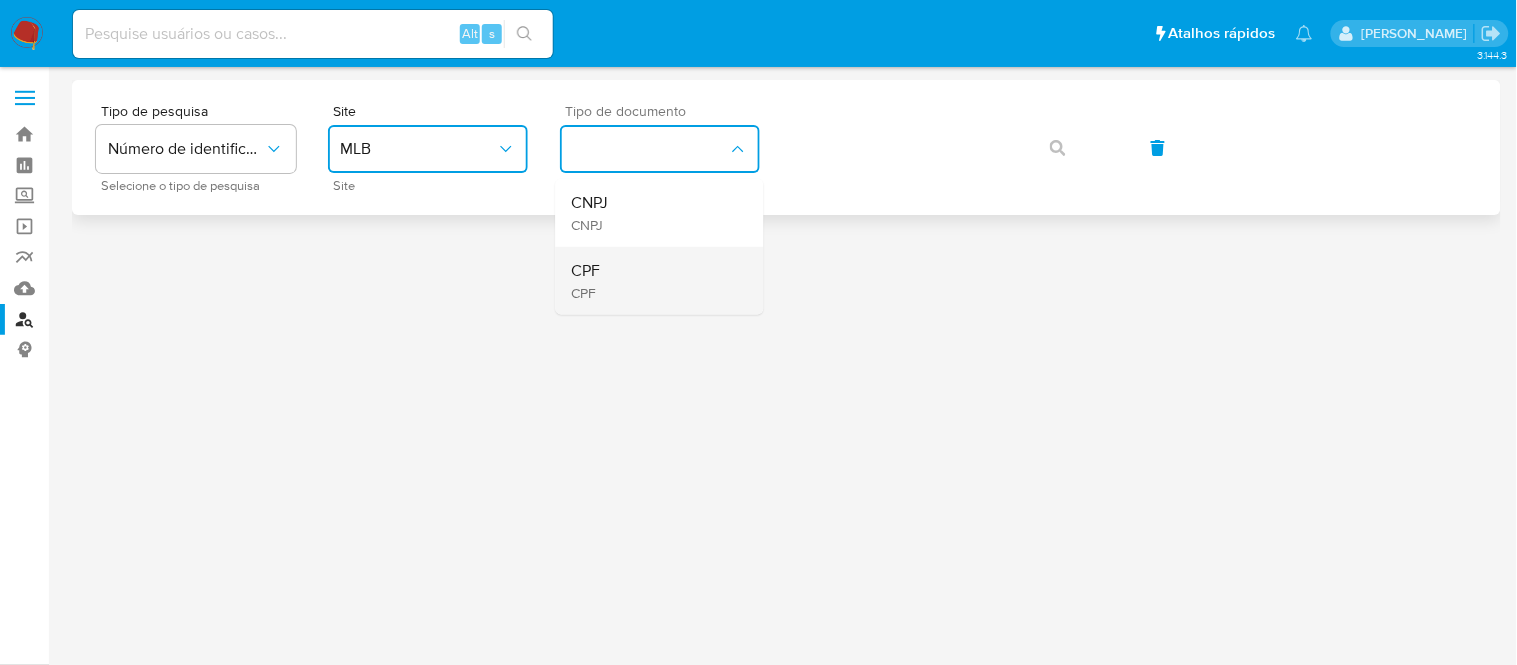 click on "CPF CPF" at bounding box center (654, 281) 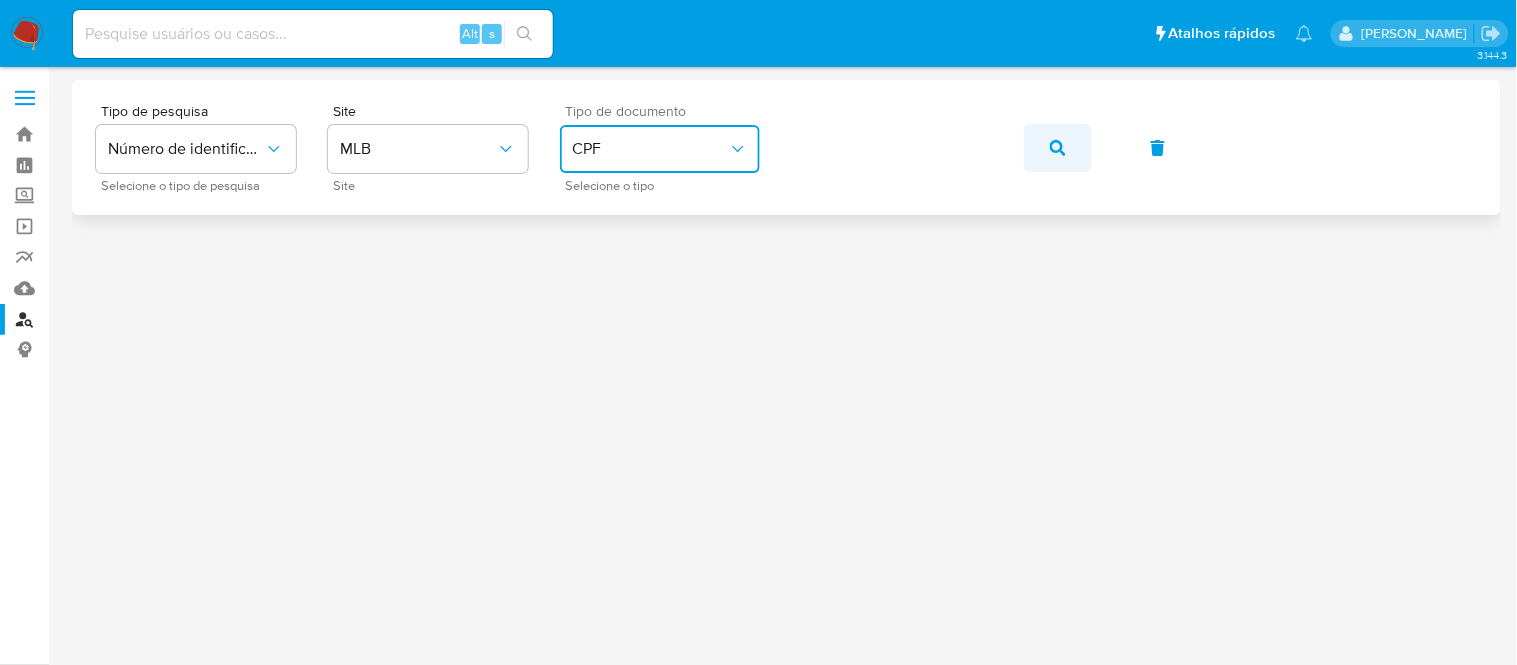 click 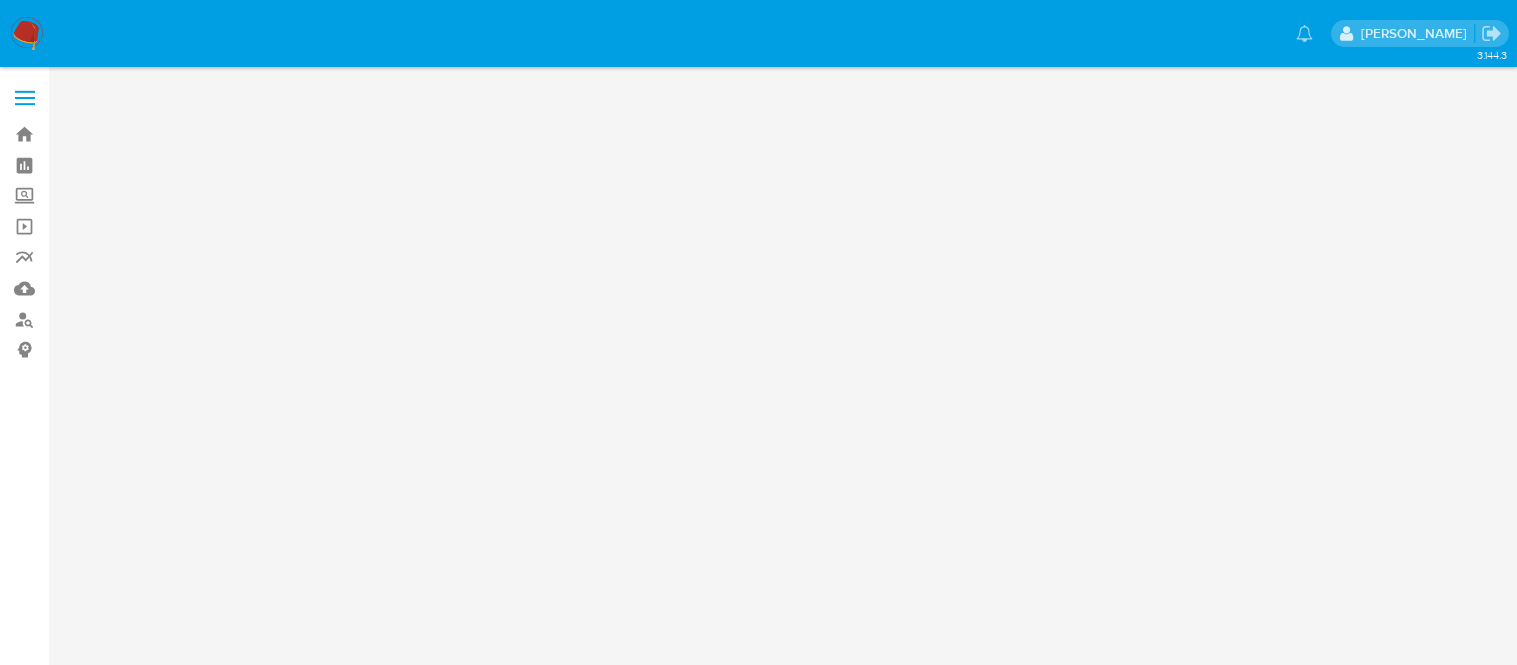 scroll, scrollTop: 0, scrollLeft: 0, axis: both 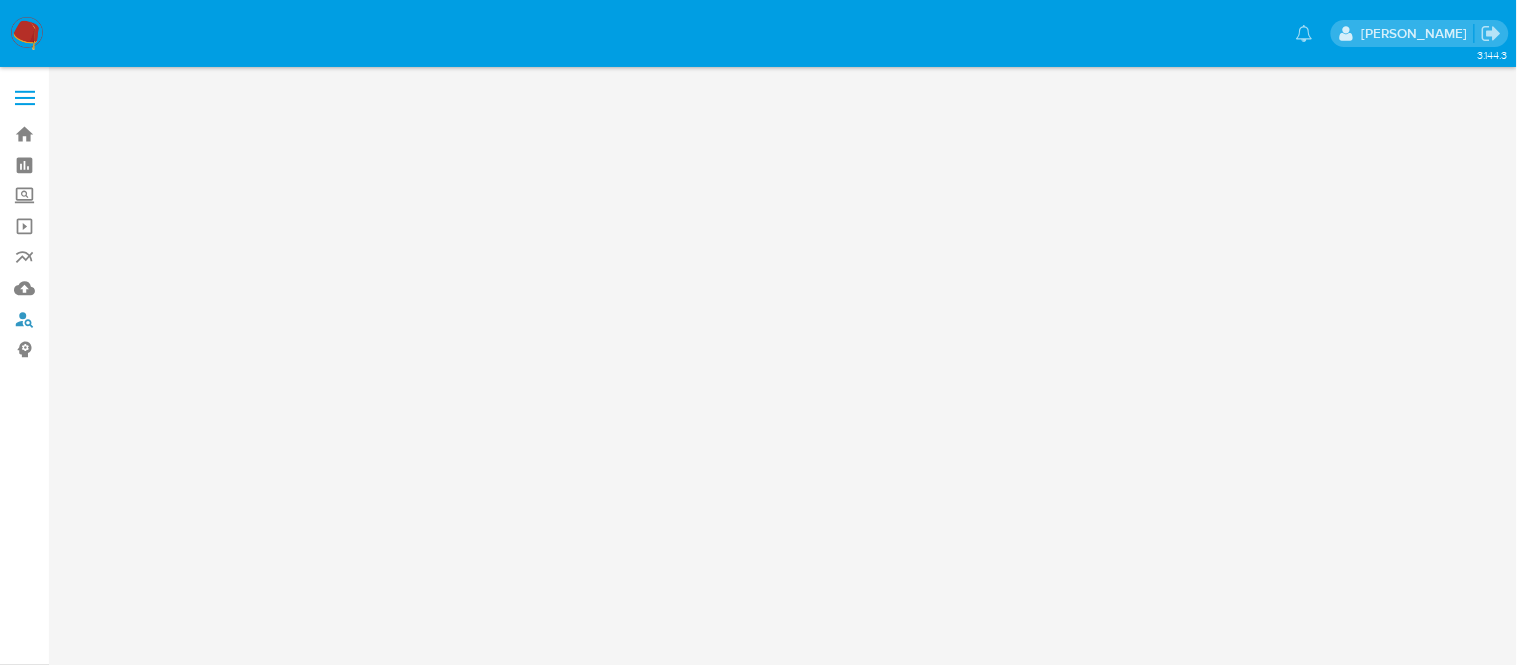 click on "Localizador de pessoas" at bounding box center (119, 319) 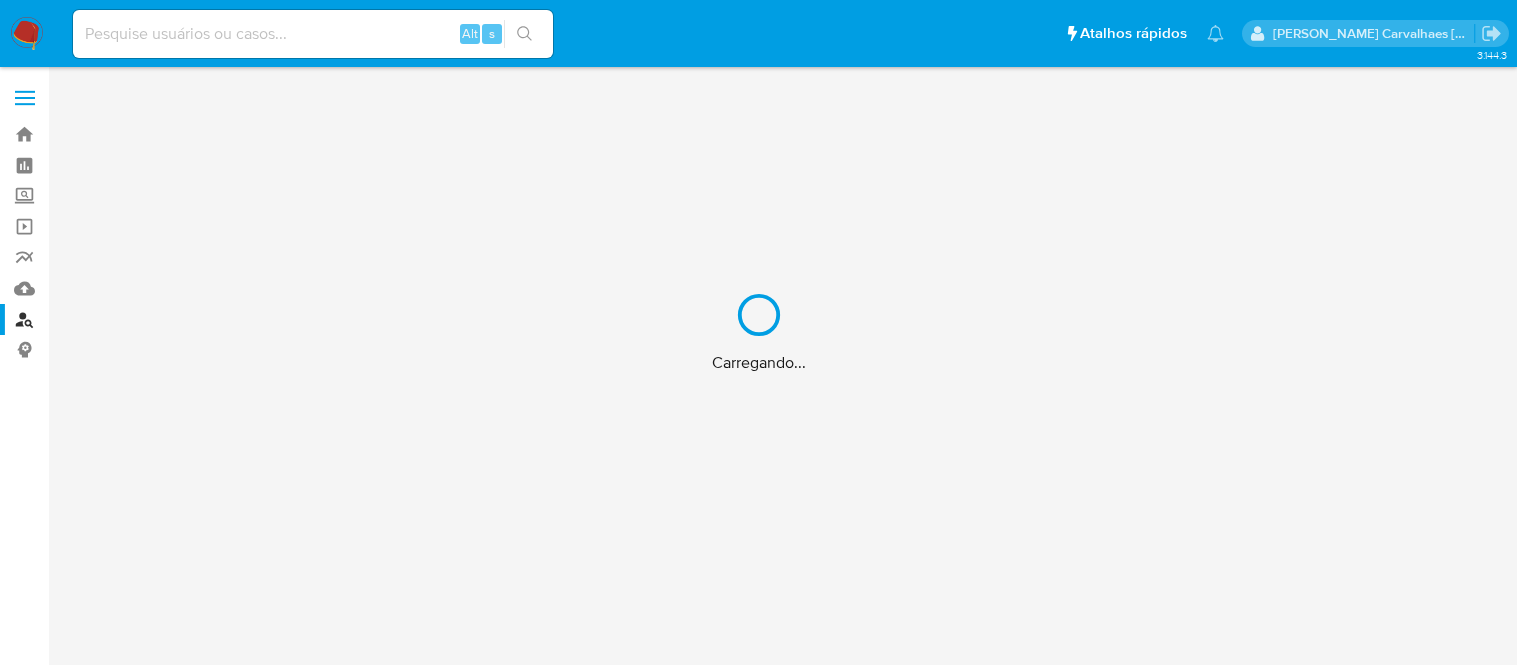 scroll, scrollTop: 0, scrollLeft: 0, axis: both 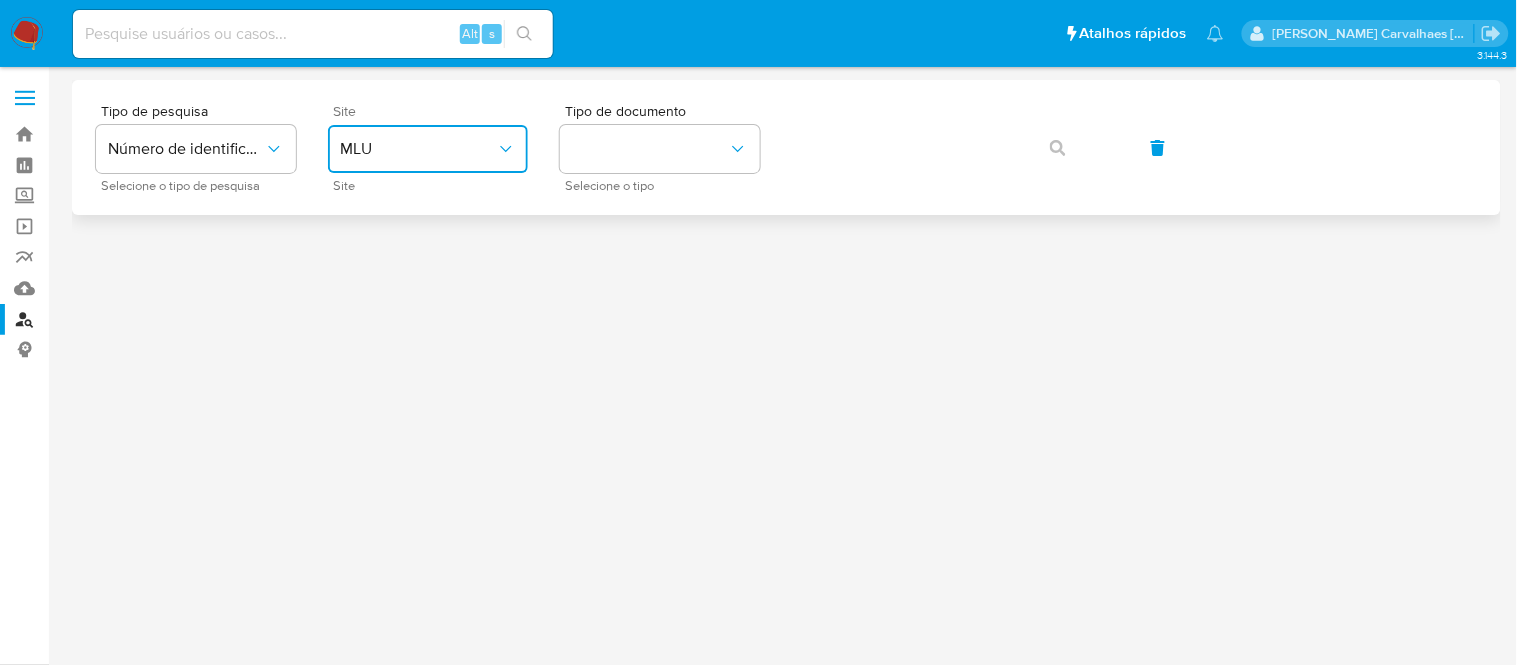 click on "MLU" at bounding box center [418, 149] 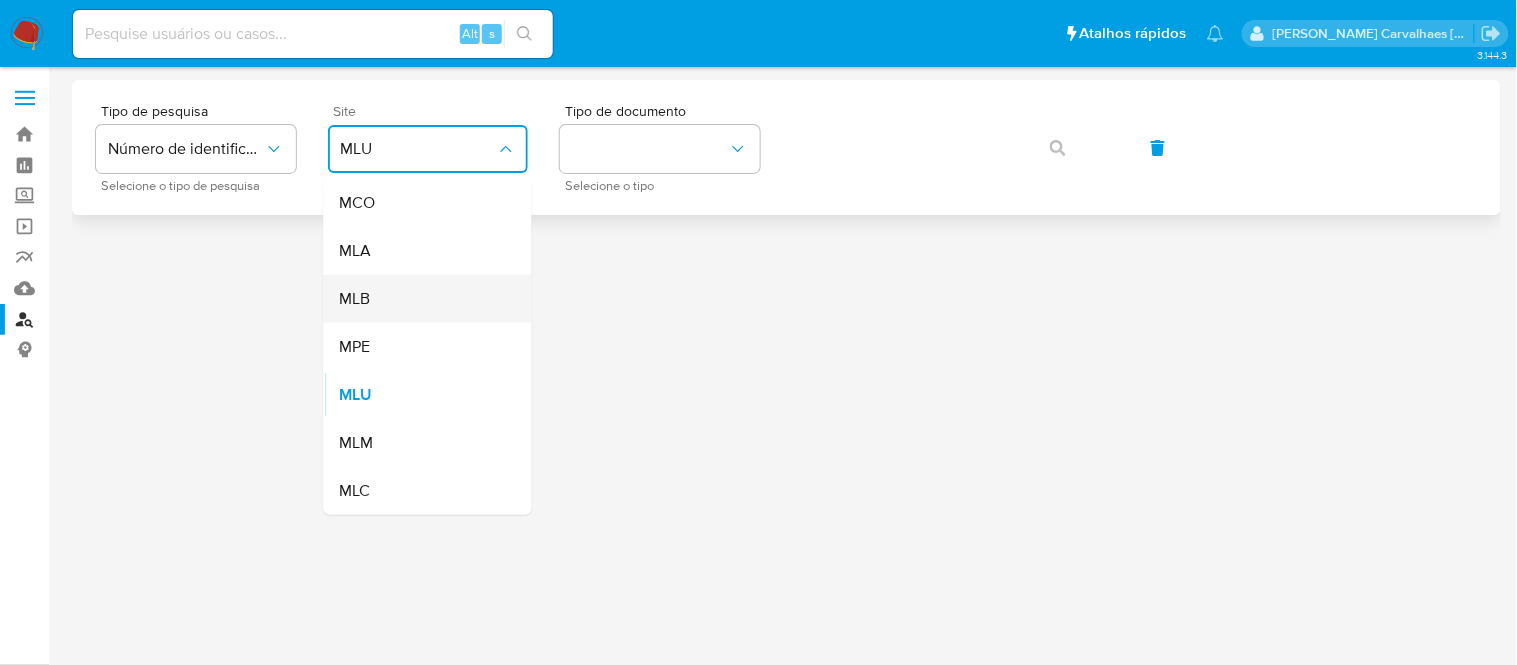 click on "MLB" at bounding box center (422, 299) 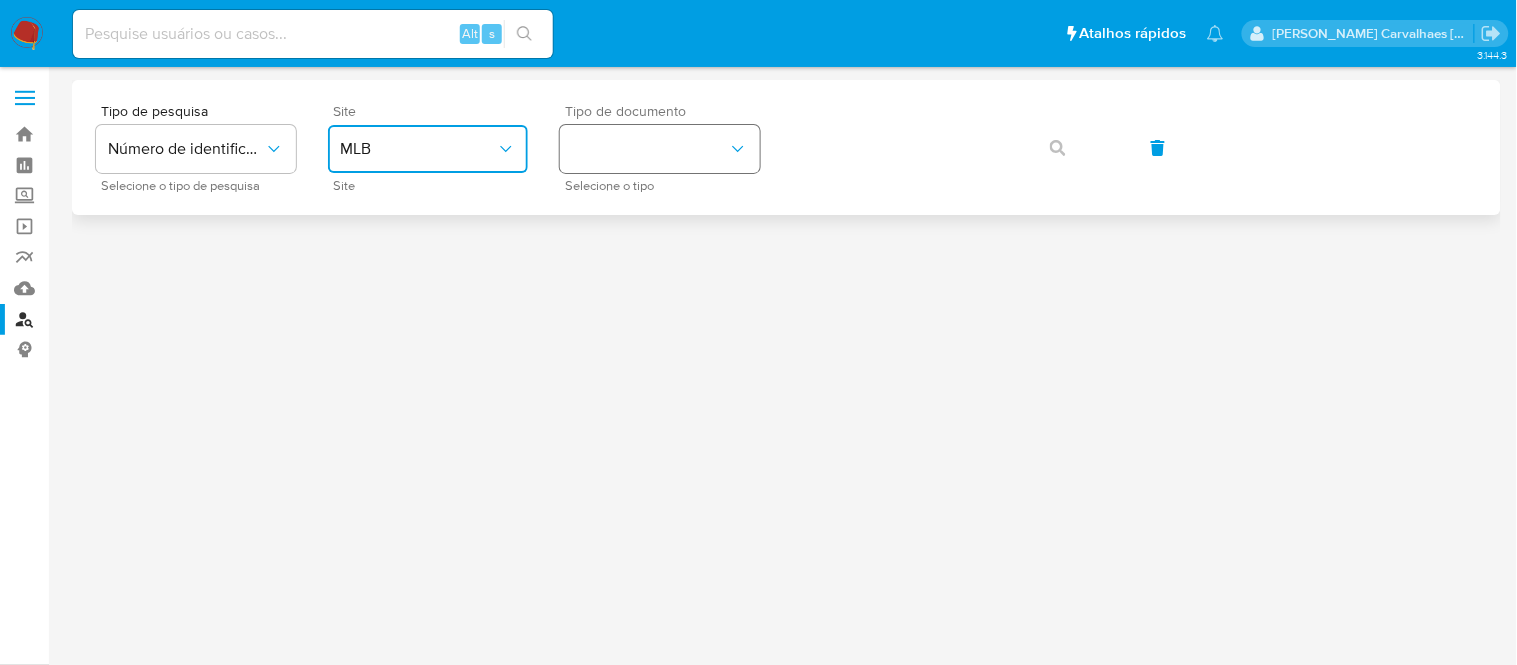 click at bounding box center [660, 149] 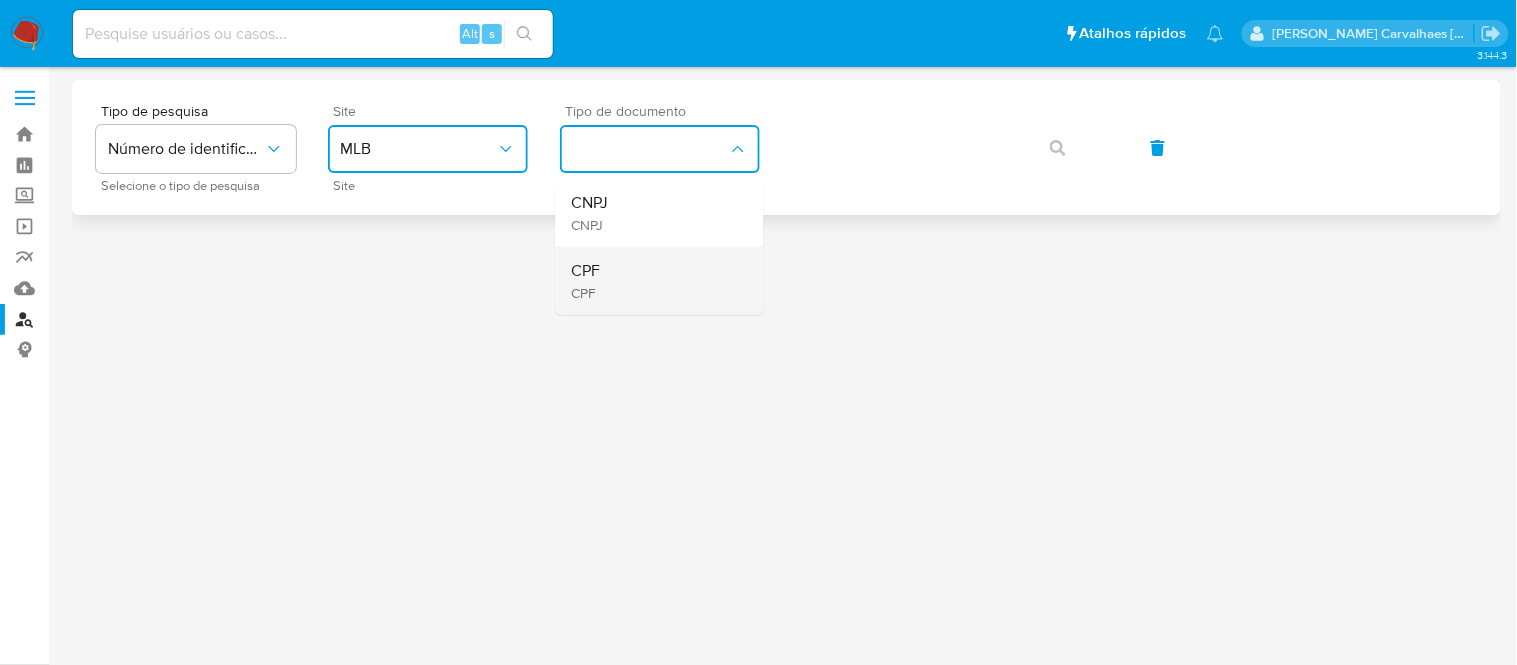 click on "CPF CPF" at bounding box center (654, 281) 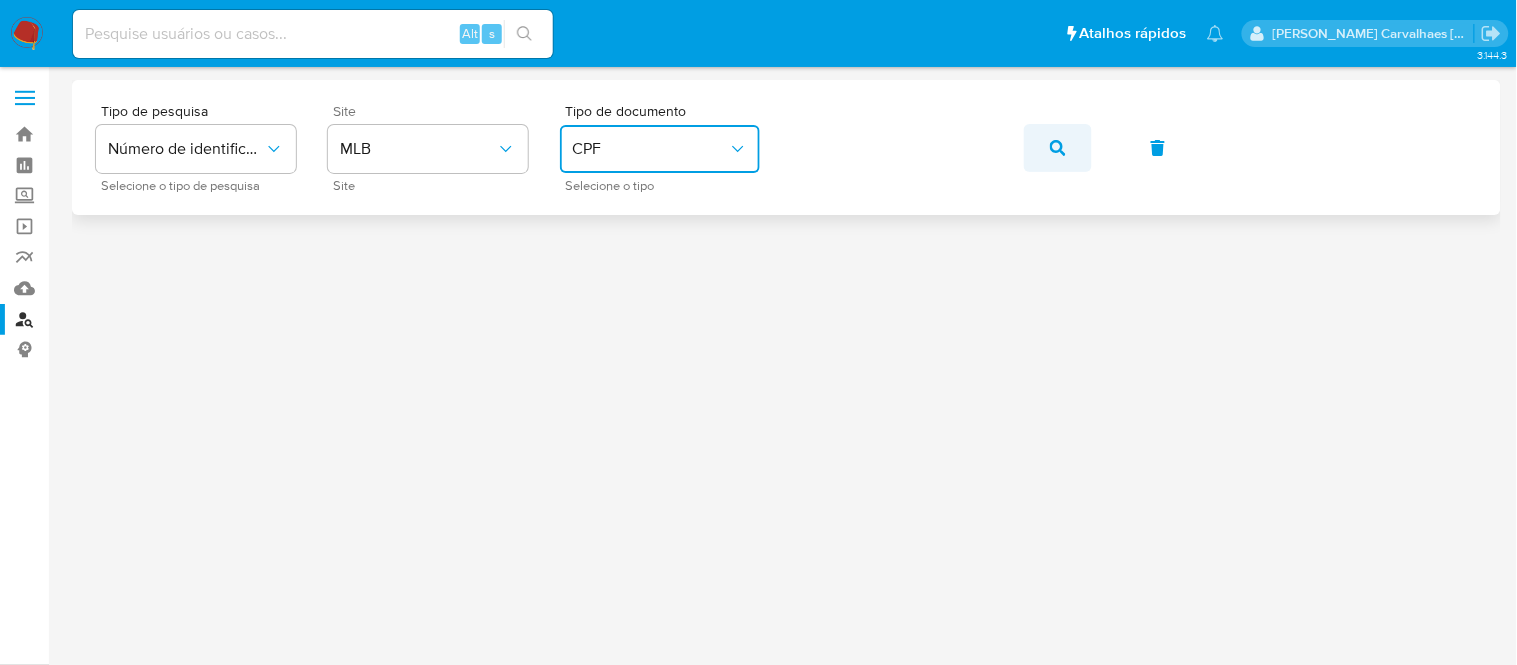 click 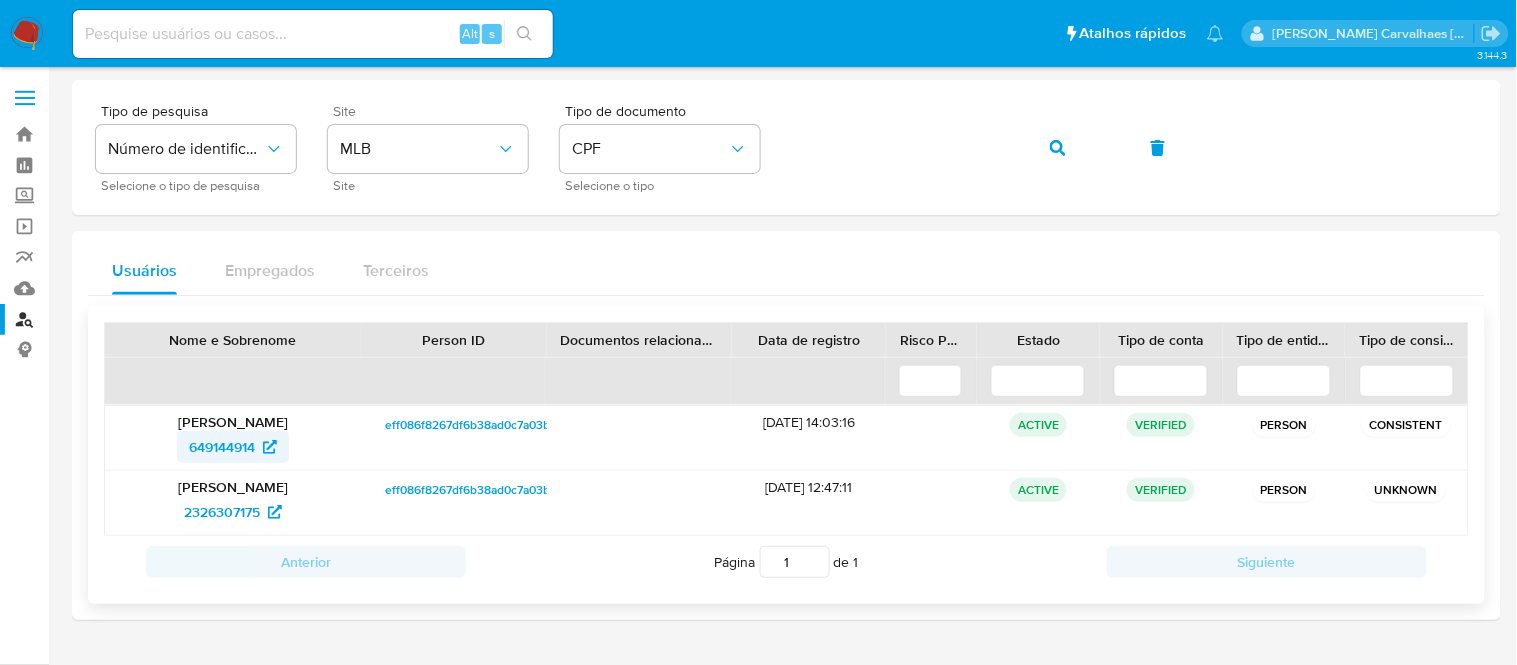 click on "649144914" at bounding box center (222, 447) 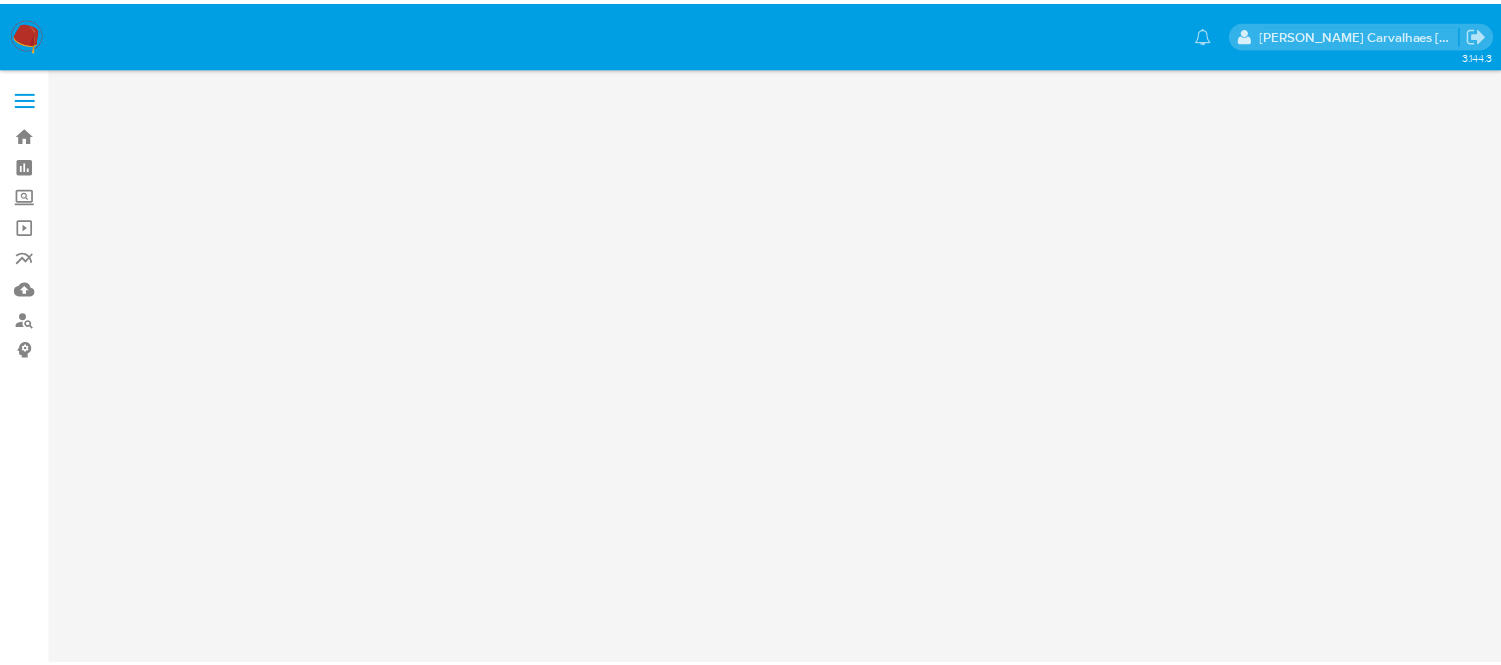 scroll, scrollTop: 0, scrollLeft: 0, axis: both 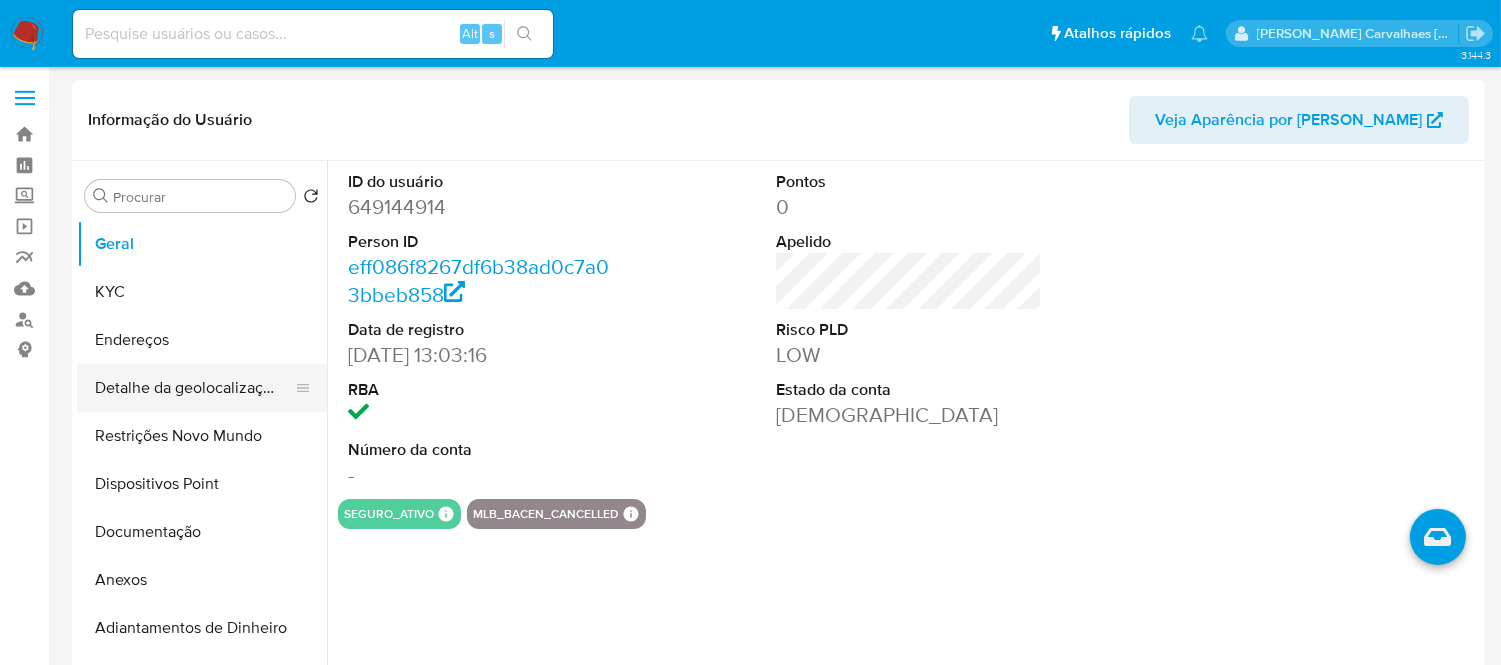 select on "10" 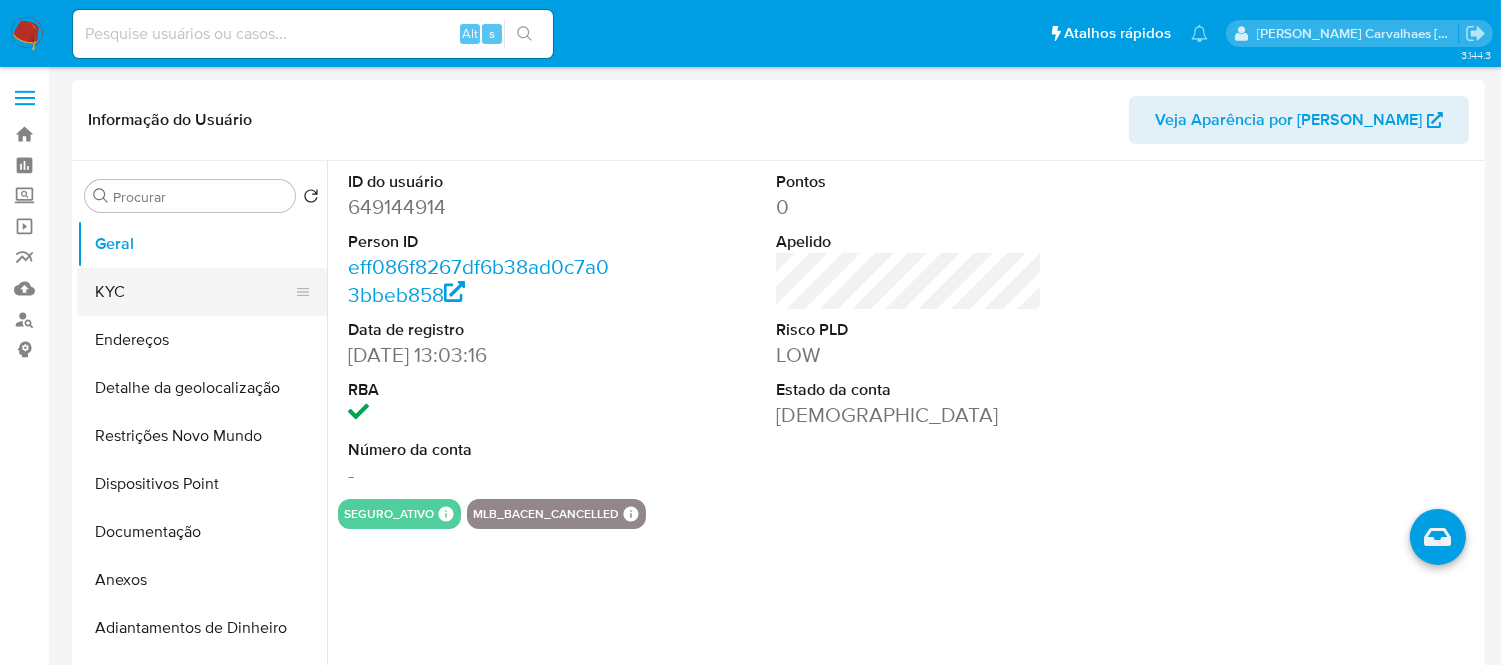 click on "KYC" at bounding box center (194, 292) 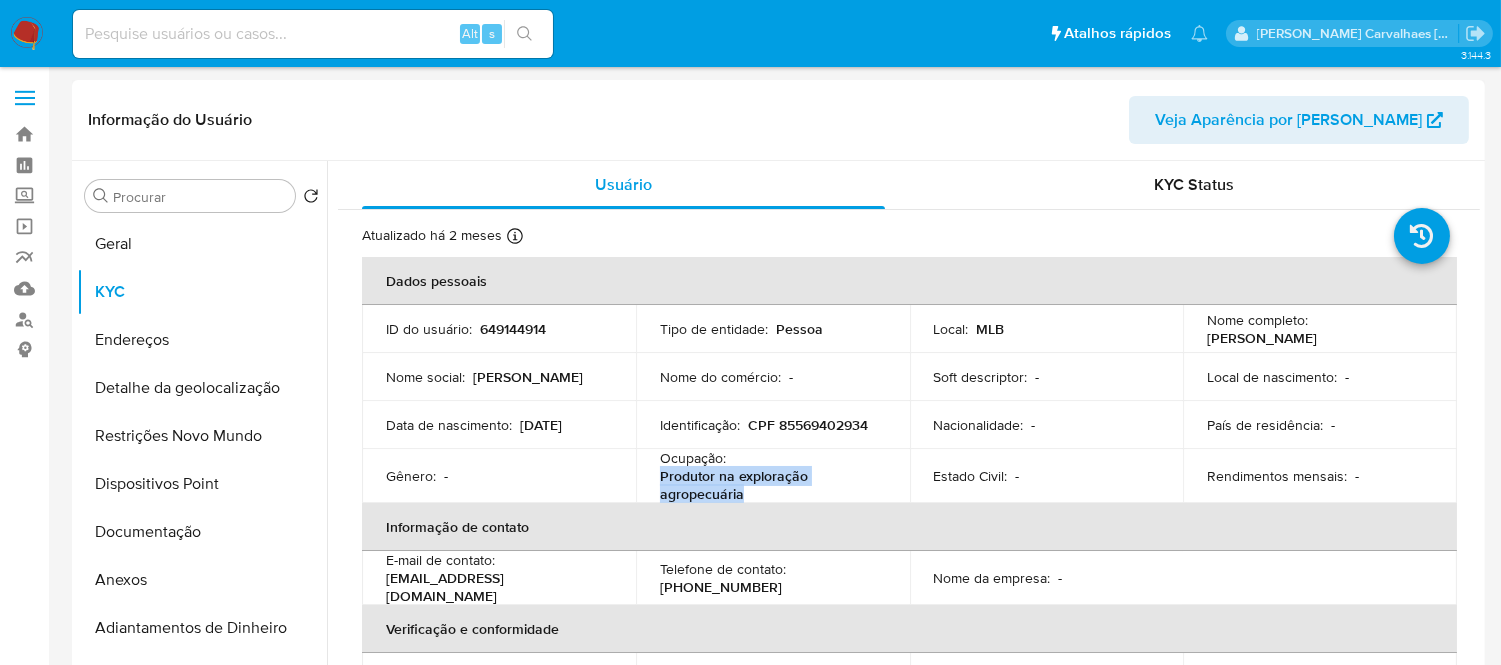 drag, startPoint x: 658, startPoint y: 477, endPoint x: 750, endPoint y: 495, distance: 93.74433 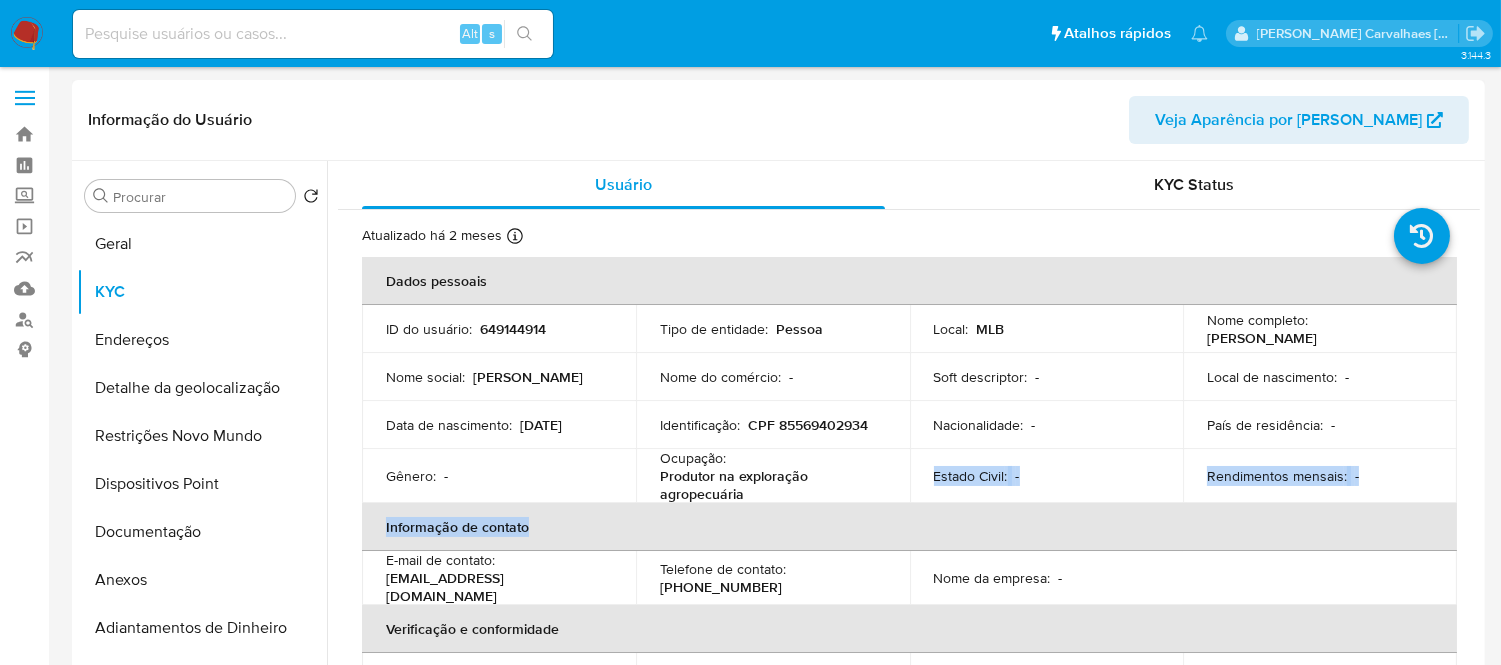 click on "Dados pessoais   ID do usuário :    649144914   Tipo de entidade :    Pessoa   Local :    MLB   Nome completo :    [PERSON_NAME] Sera   Nome social :    [PERSON_NAME] do comércio :    -   Soft descriptor :    -   Local [PERSON_NAME] :    -   Data [PERSON_NAME] :    [DEMOGRAPHIC_DATA]   Identificação :    CPF 85569402934   Nacionalidade :    -   País de residência :    -   Gênero :    -   Ocupação :    Produtor na exploração agropecuária   Estado Civil :    -   Rendimentos mensais :    - Informação de contato   E-mail de contato :    [EMAIL_ADDRESS][DOMAIN_NAME]   Telefone de contato :    [PHONE_NUMBER]   Nome da empresa :    - Verificação e conformidade   Nível de KYC :    verified   Sujeito obrigado :    -   PEP confirmado   Obtido de listas internas :    Não   Tipo de Confirmação PEP :    - Dados transacionais   Fundos recorrentes :    -   Rendimento documental :    -   Transações :    -   Despesas mensais :    -   Propósito da conta :    -   Quantidade de fundos : -" at bounding box center (909, 551) 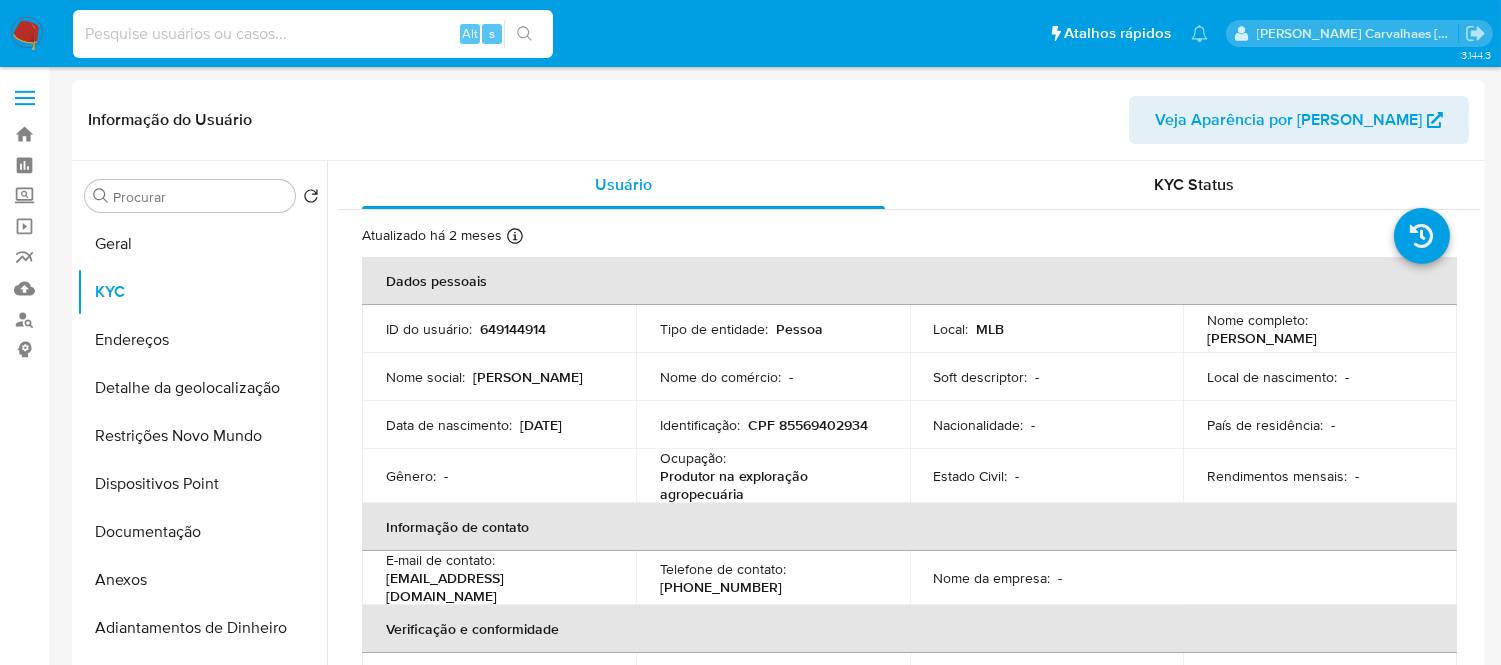 click at bounding box center [313, 34] 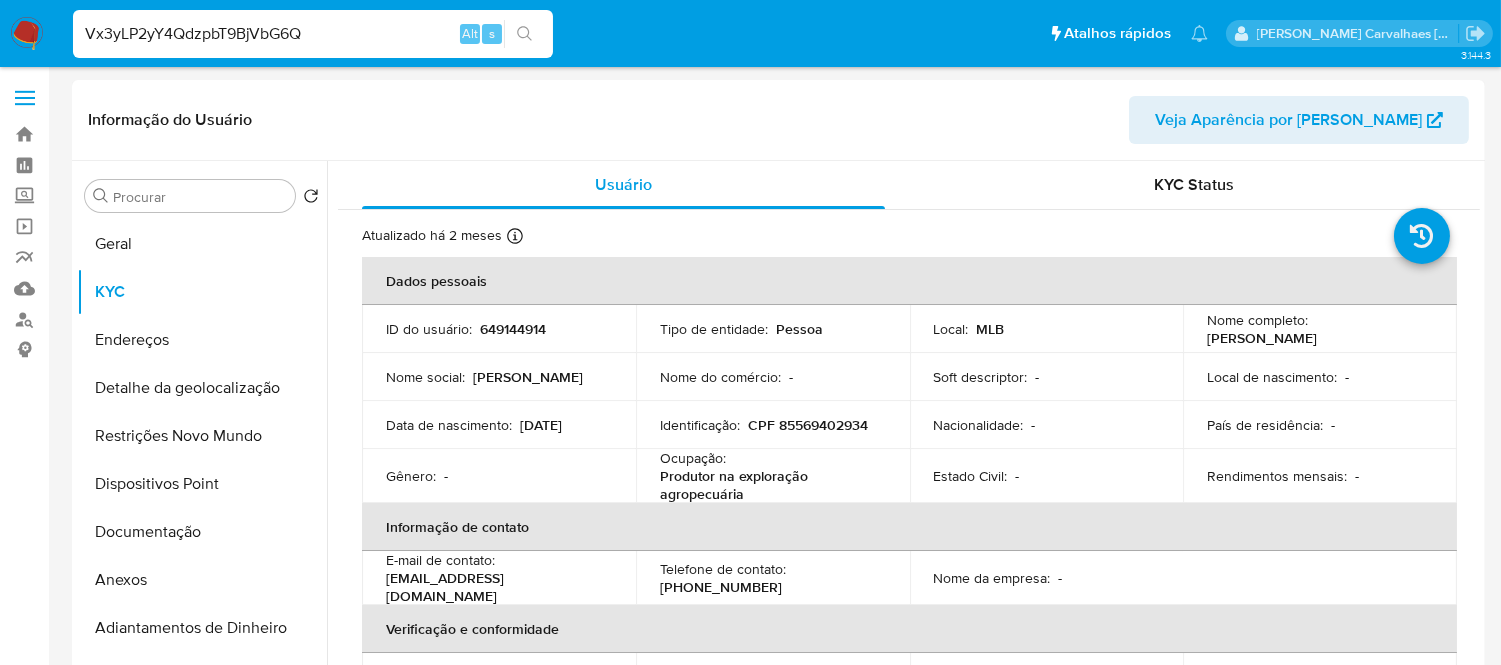 type on "Vx3yLP2yY4QdzpbT9BjVbG6Q" 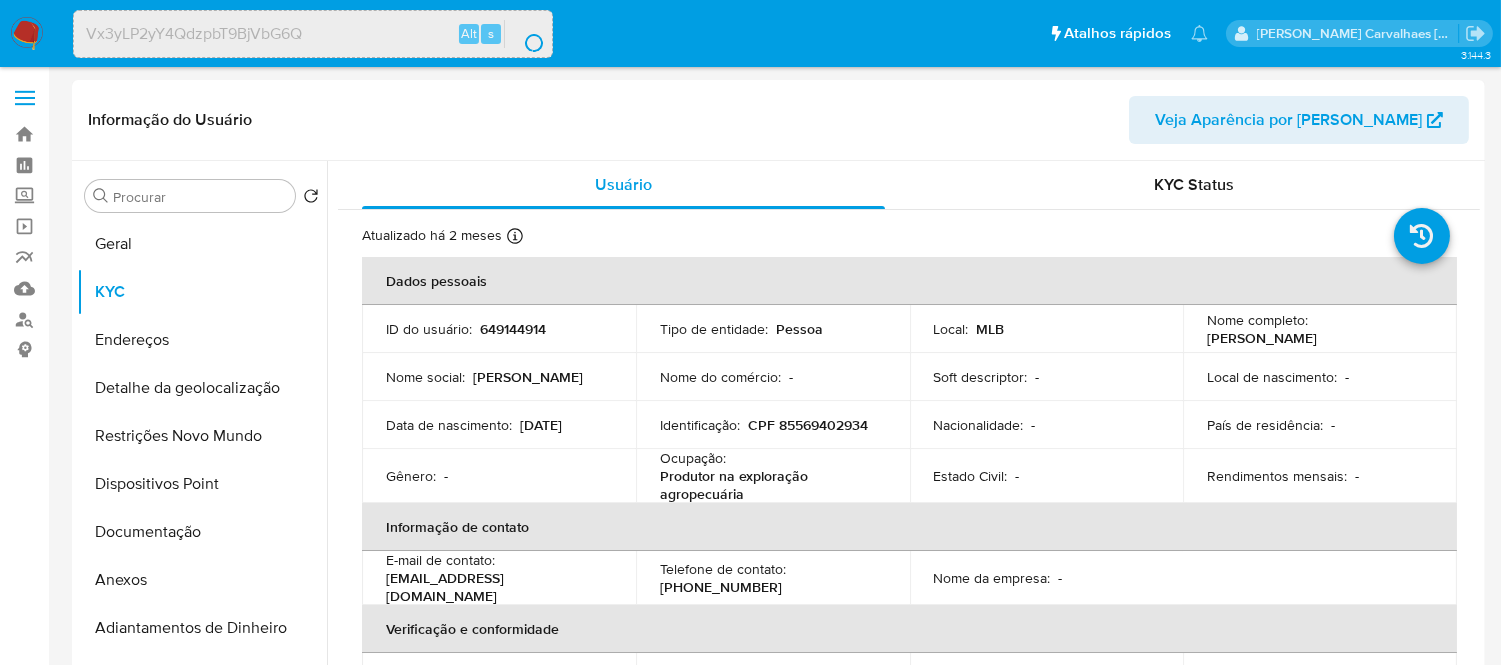 click at bounding box center (524, 34) 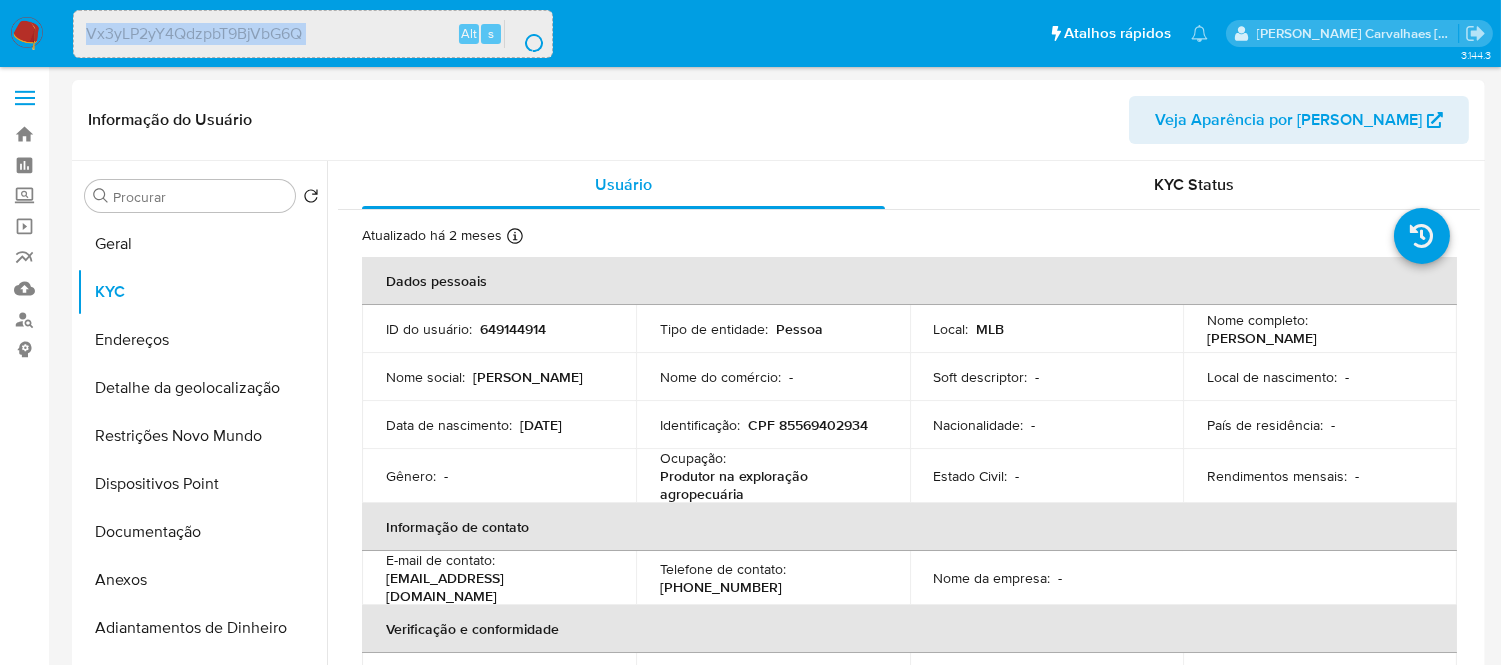 click on "Vx3yLP2yY4QdzpbT9BjVbG6Q Alt s" at bounding box center (313, 34) 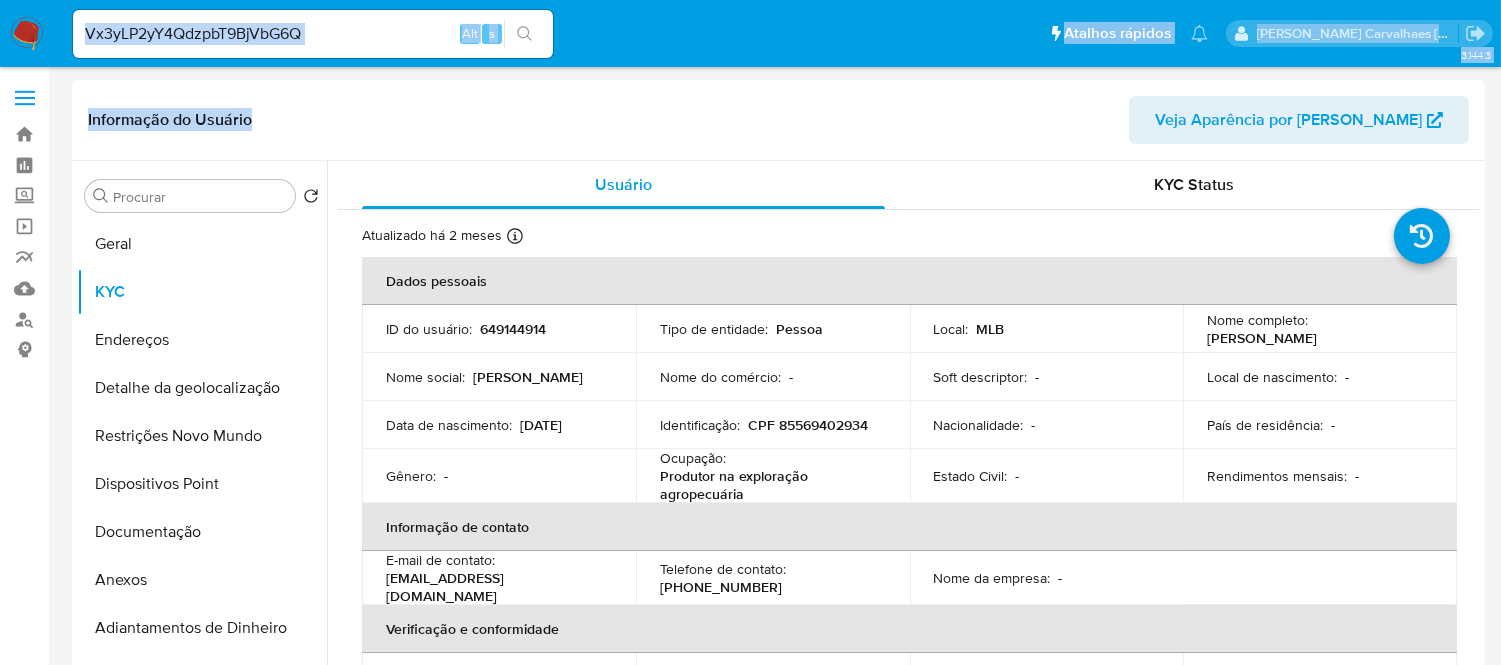 drag, startPoint x: 503, startPoint y: 58, endPoint x: 455, endPoint y: 93, distance: 59.405388 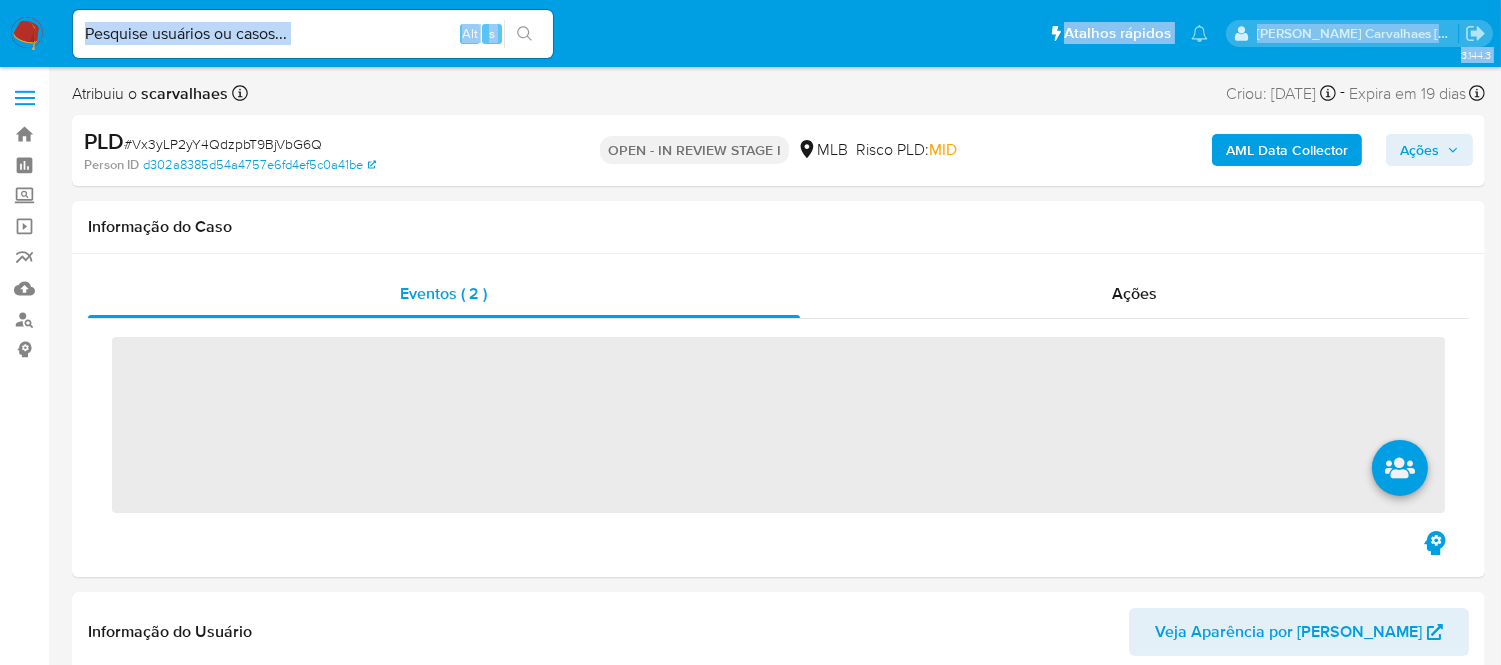 drag, startPoint x: 455, startPoint y: 93, endPoint x: 516, endPoint y: -12, distance: 121.433105 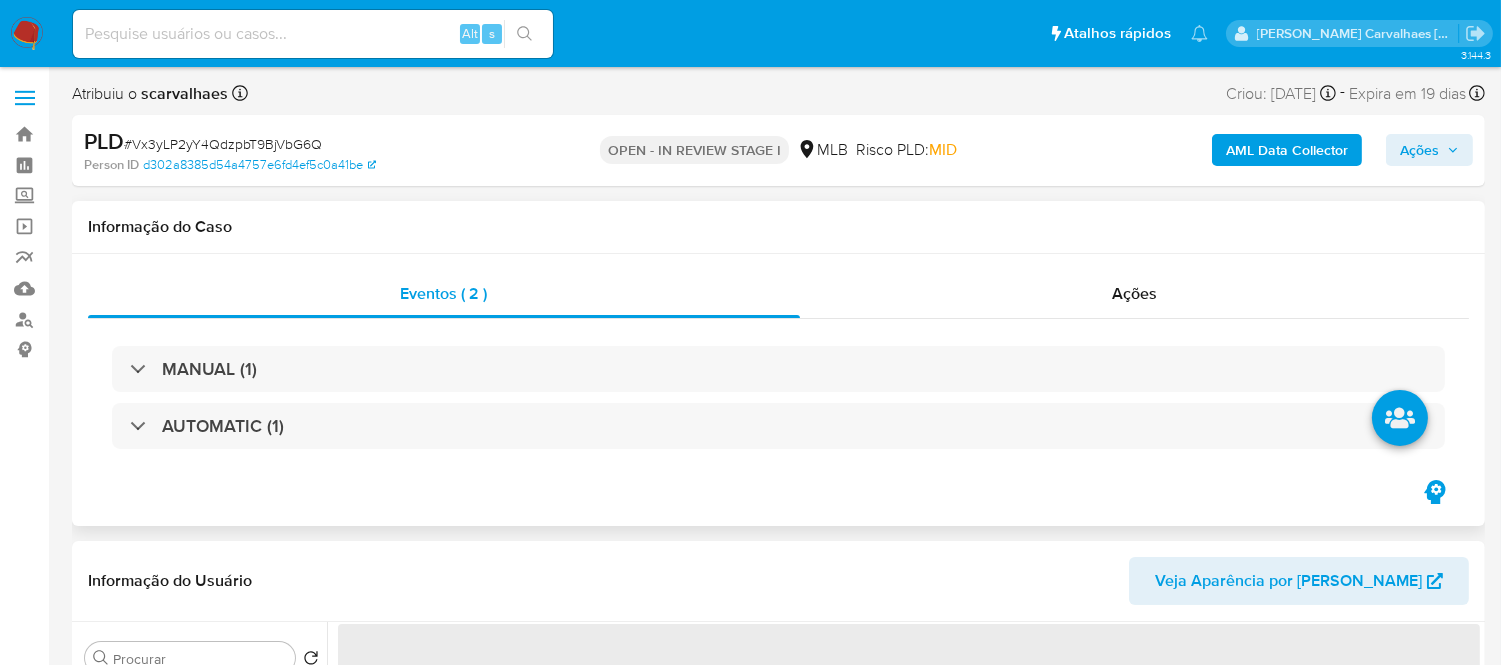 click on "Pausado Ver notificaciones Alt s Atalhos rápidos   Presiona las siguientes teclas para acceder a algunas de las funciones Pesquisar caso ou usuário Alt s Voltar para casa Alt h Adicione um comentário Alt c Ir para a resolução de um caso Alt r Adicionar um anexo Alt a Solicitar desafio KYC Alt 3 Adicionar restrição Alt 4 Remover restrição Alt 5 Sara Heide Carvalhaes Gomes Teixeira Bandeja Painel Screening Pesquisa em Listas Watchlist Ferramentas Operações em massa relatórios Mulan Localizador de pessoas Consolidado 3.144.3 Atribuiu o   scarvalhaes   Asignado el: 13/06/2025 15:06:08 Criou: 12/06/2025   Criou: 12/06/2025 00:17:37 - Expira em 19 dias   Expira em 27/07/2025 00:17:38 PLD # Vx3yLP2yY4QdzpbT9BjVbG6Q Person ID d302a8385d54a4757e6fd4ef5c0a41be OPEN - IN REVIEW STAGE I  MLB Risco PLD:  MID AML Data Collector Ações Informação do Caso Eventos ( 2 ) Ações MANUAL (1) AUTOMATIC (1) Informação do Usuário Veja Aparência por Pessoa Procurar   Retornar ao pedido padrão Geral KYC Endereços" at bounding box center [750, 1775] 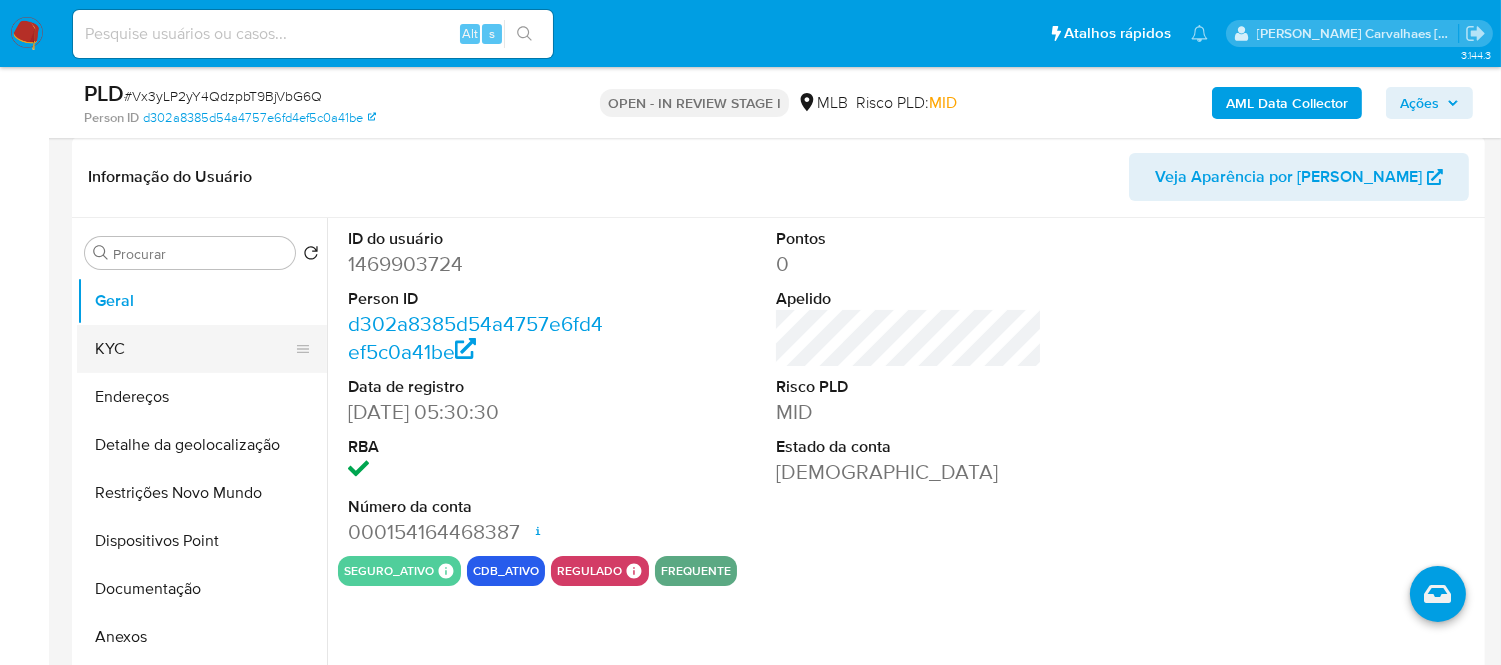 select on "10" 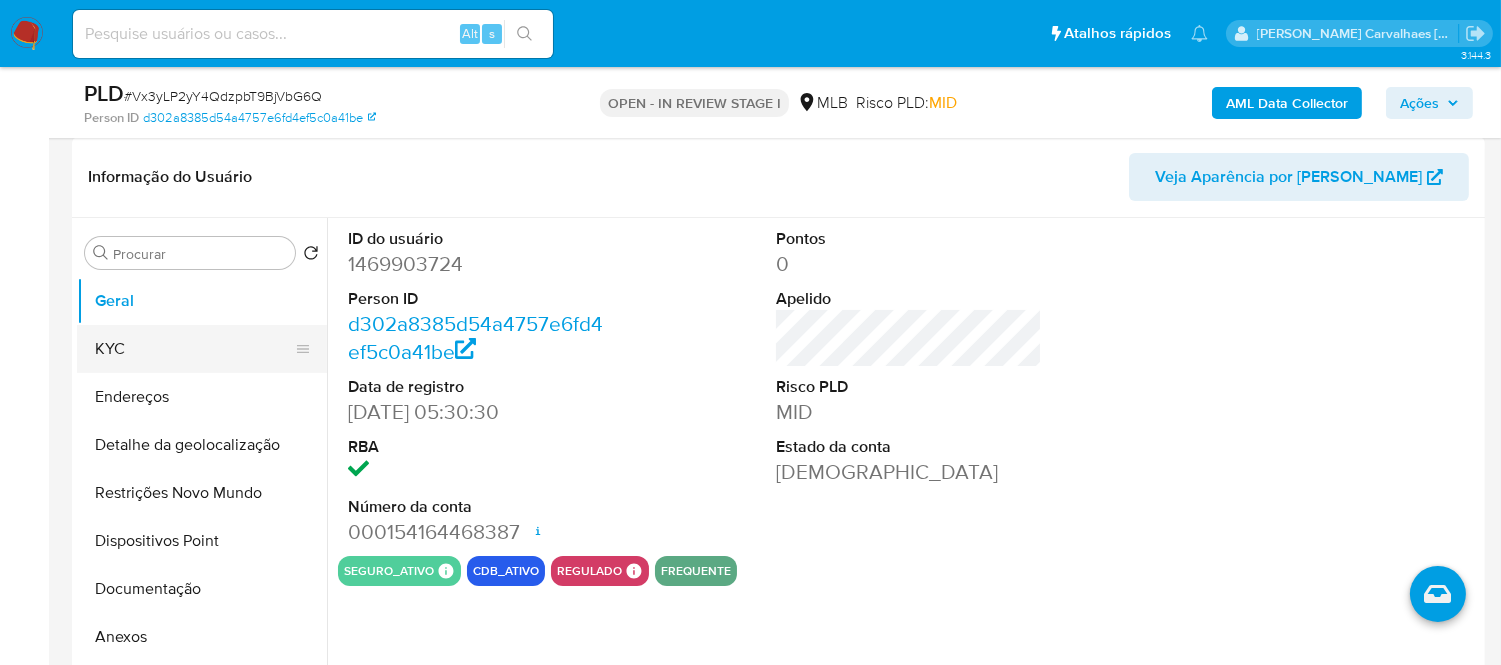 scroll, scrollTop: 444, scrollLeft: 0, axis: vertical 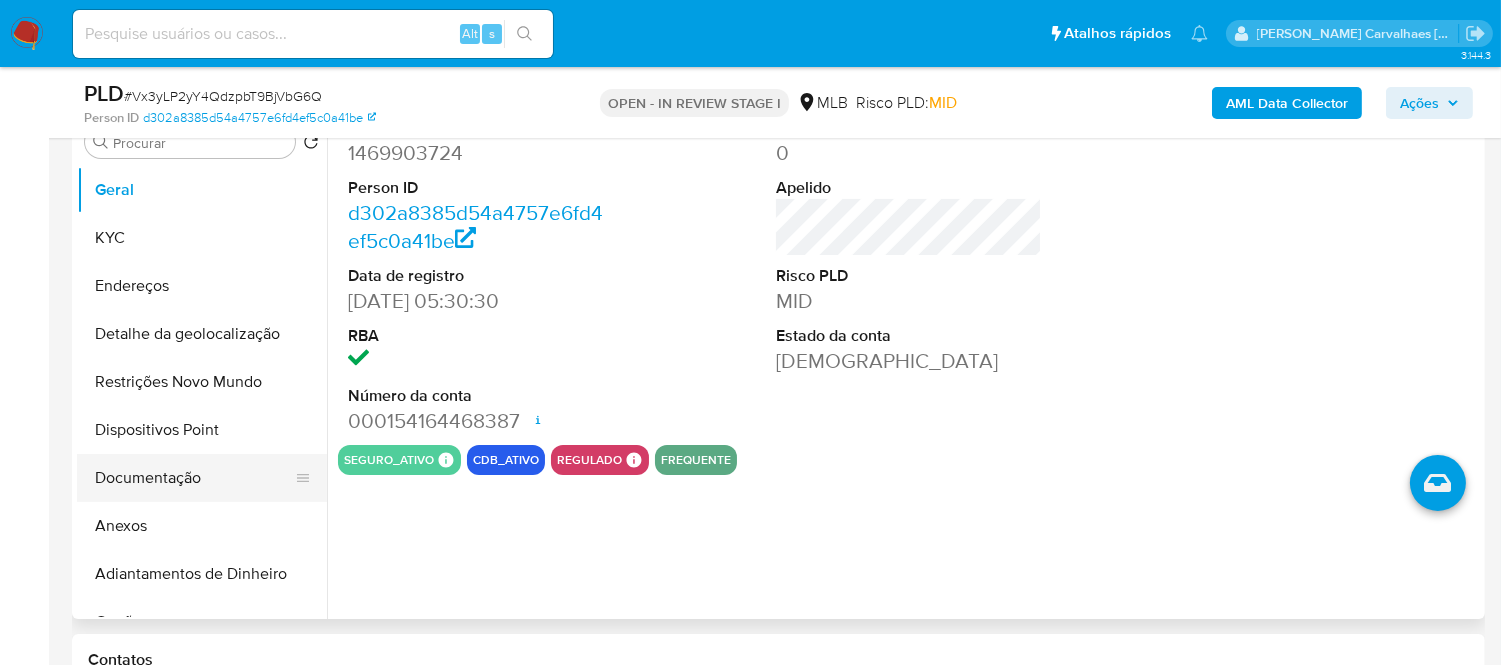 click on "Documentação" at bounding box center (194, 478) 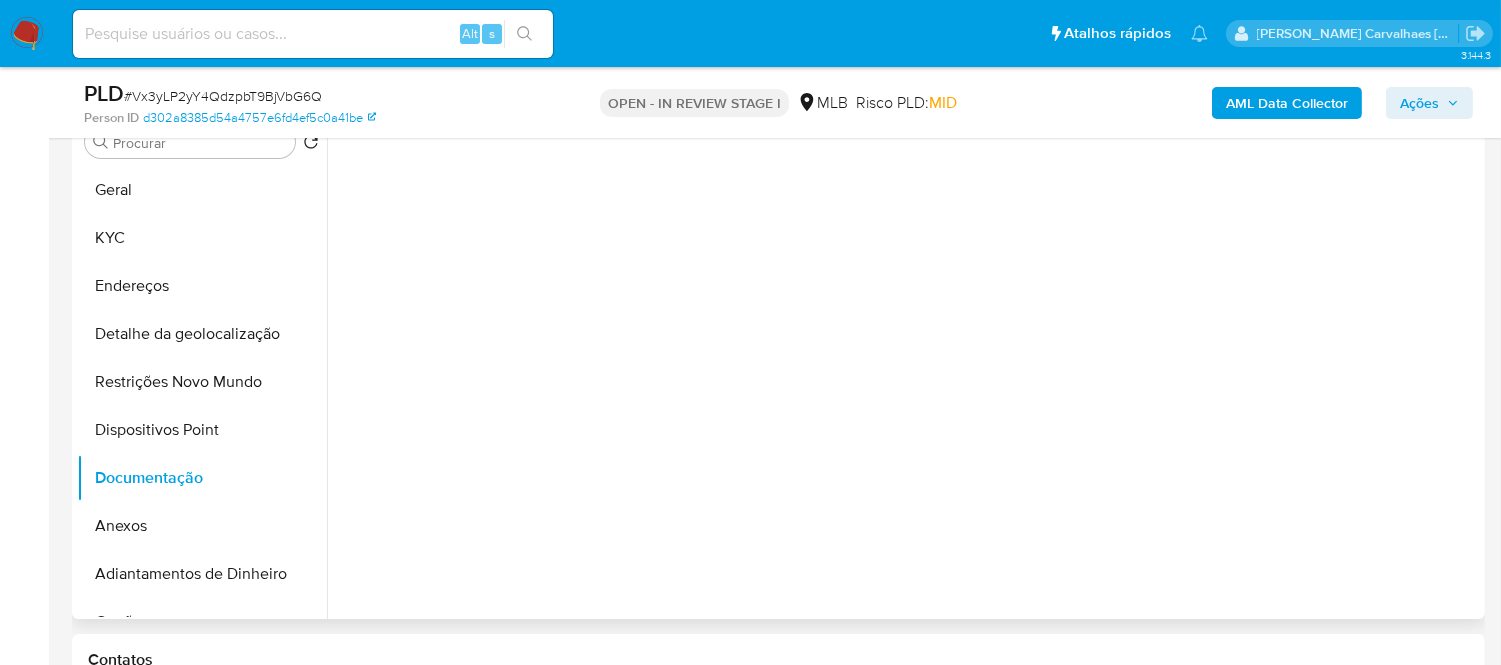 drag, startPoint x: 123, startPoint y: 472, endPoint x: 514, endPoint y: 472, distance: 391 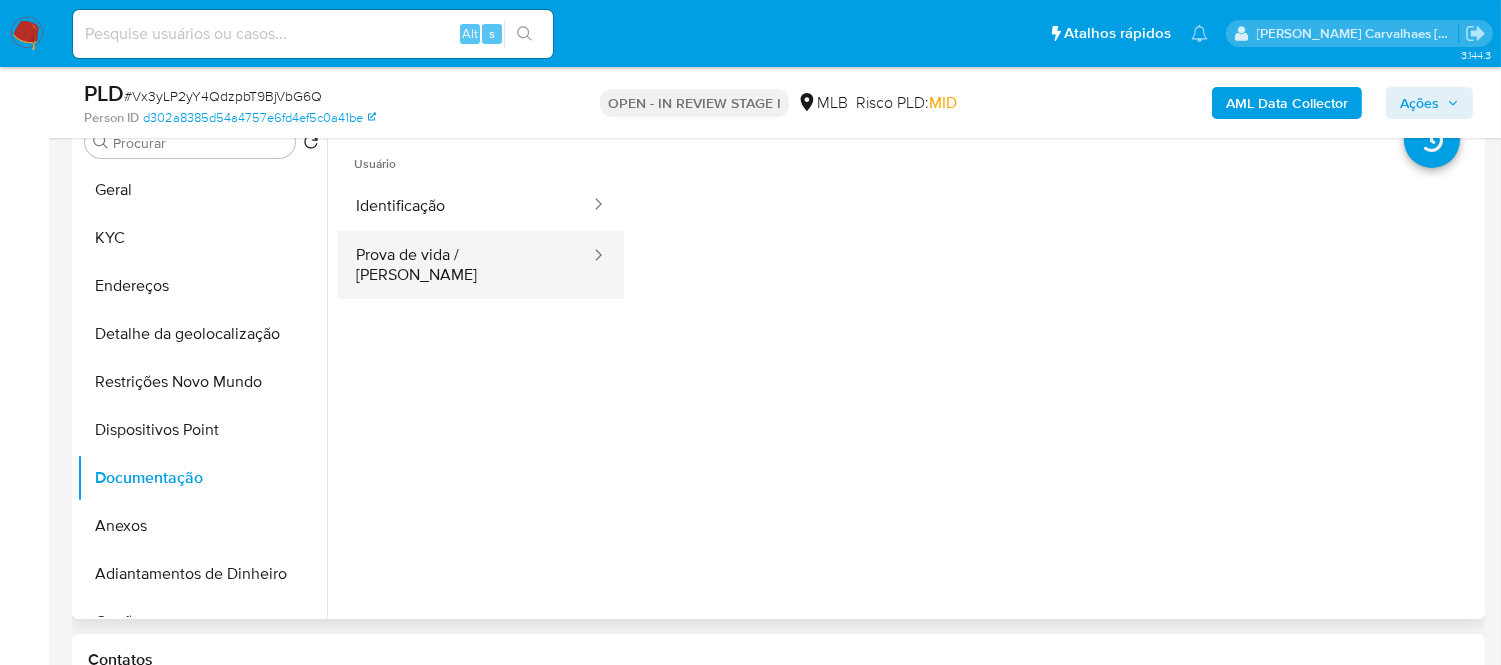 click on "Prova de vida / Selfie" at bounding box center (465, 265) 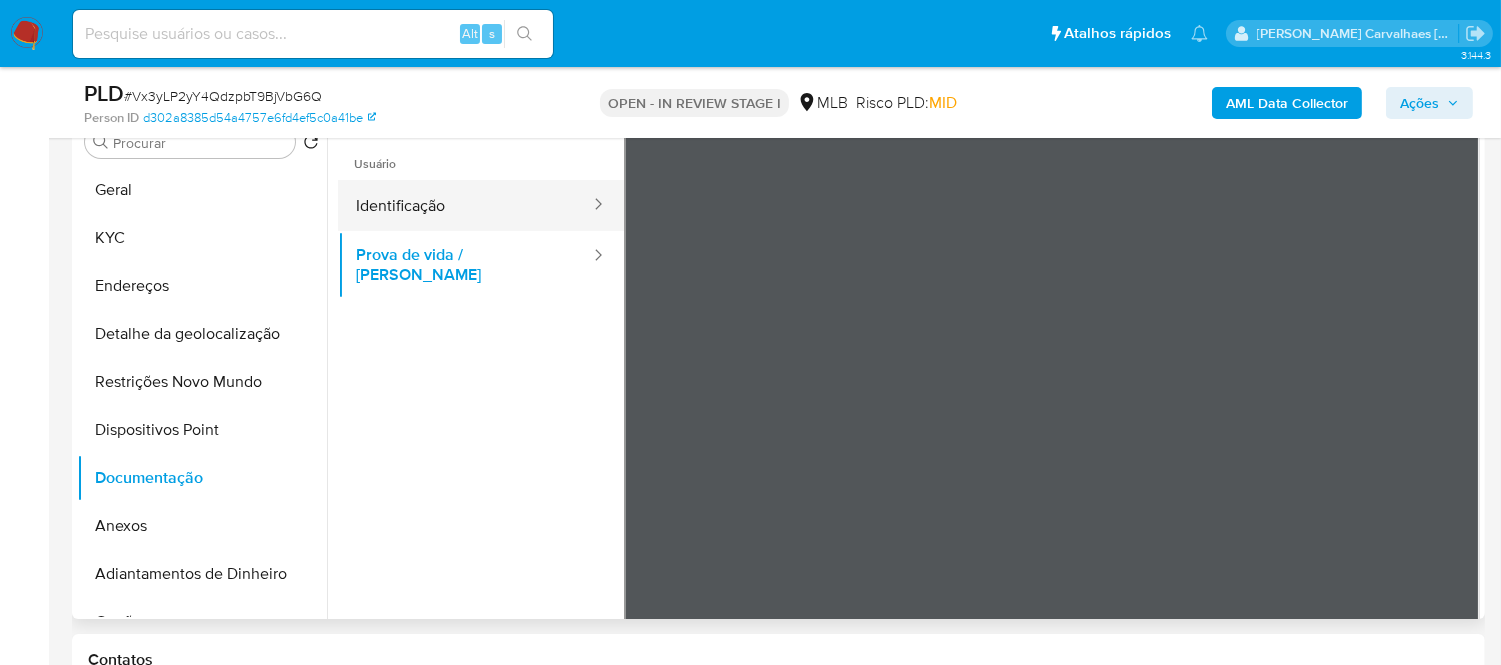 click on "Usuário Identificação Prova de vida / Selfie" at bounding box center (909, 452) 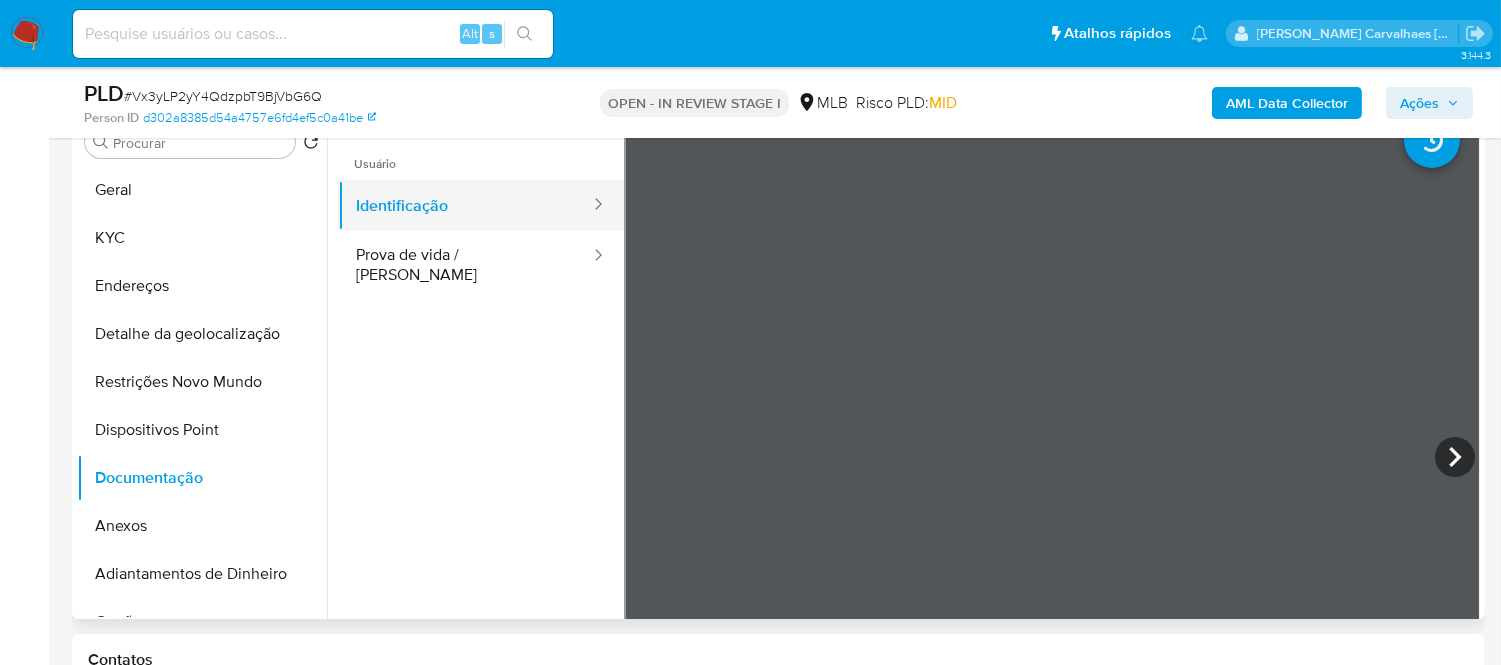 click on "Identificação" at bounding box center (465, 205) 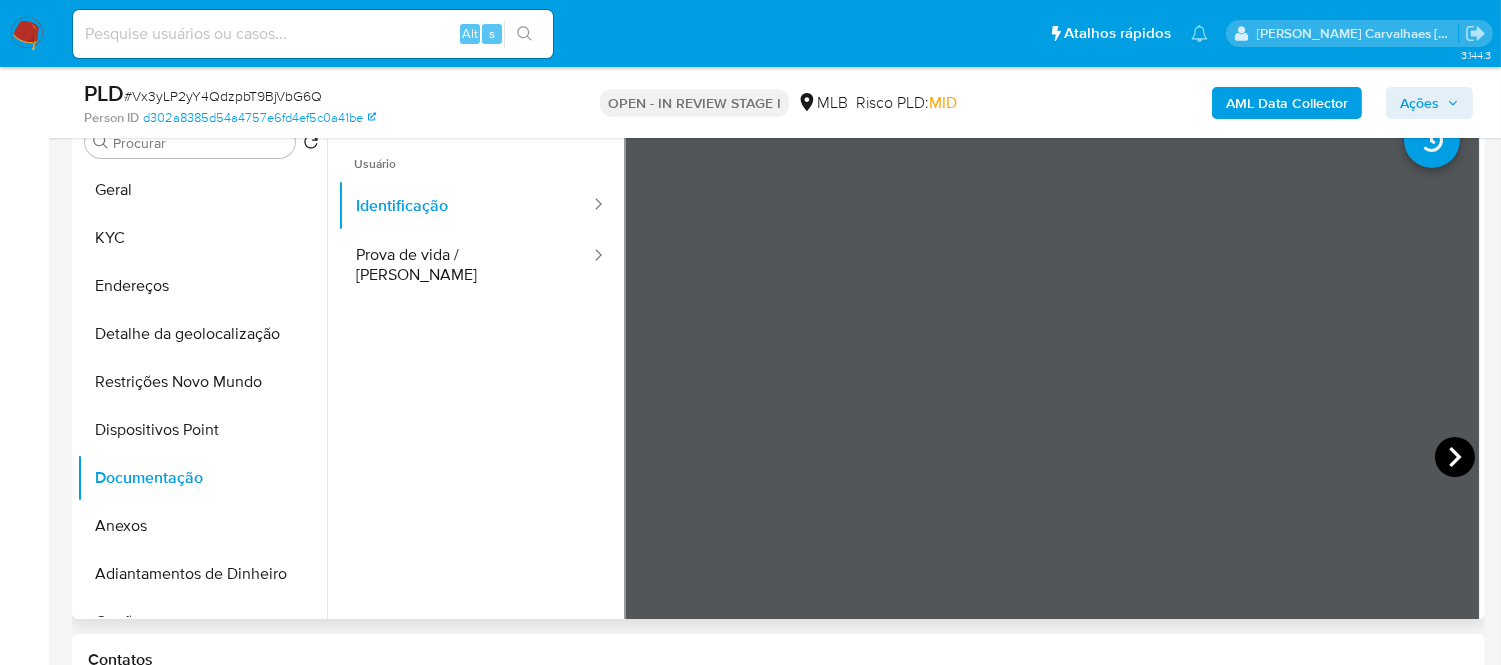click 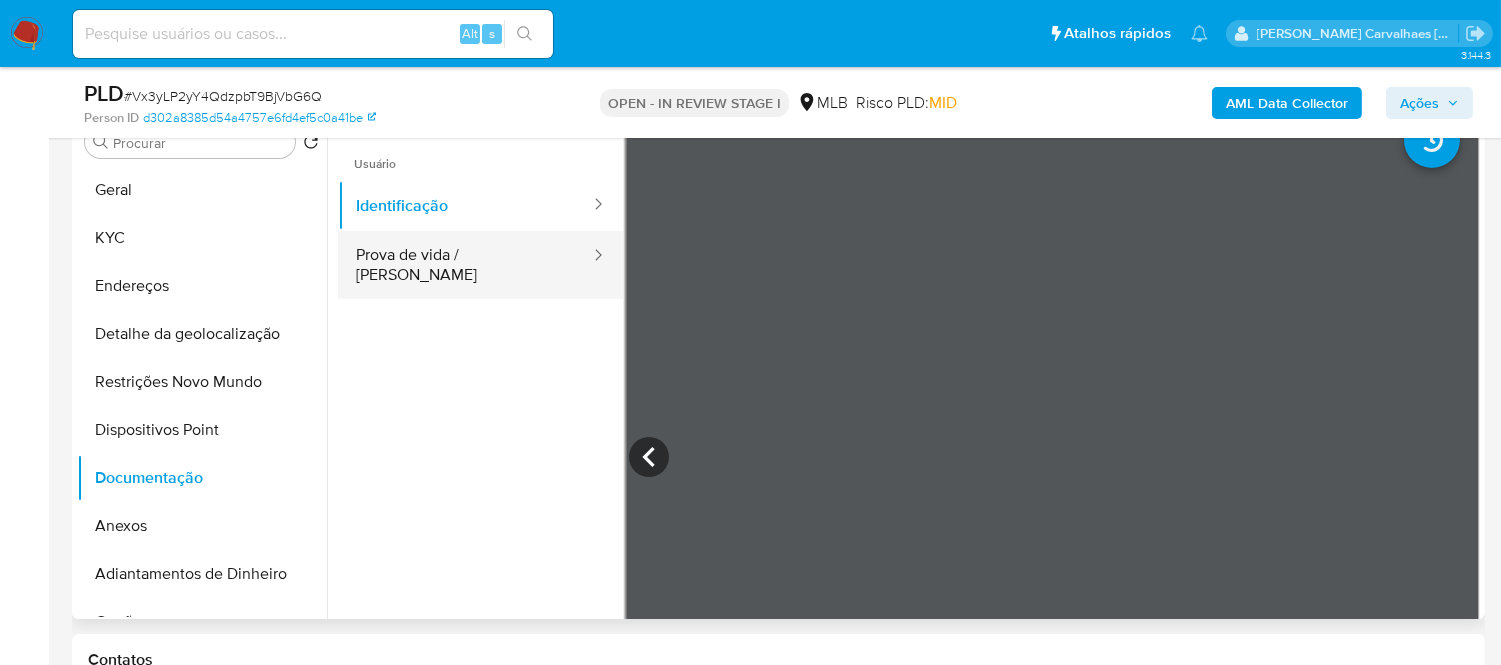 click on "Prova de vida / Selfie" at bounding box center (465, 265) 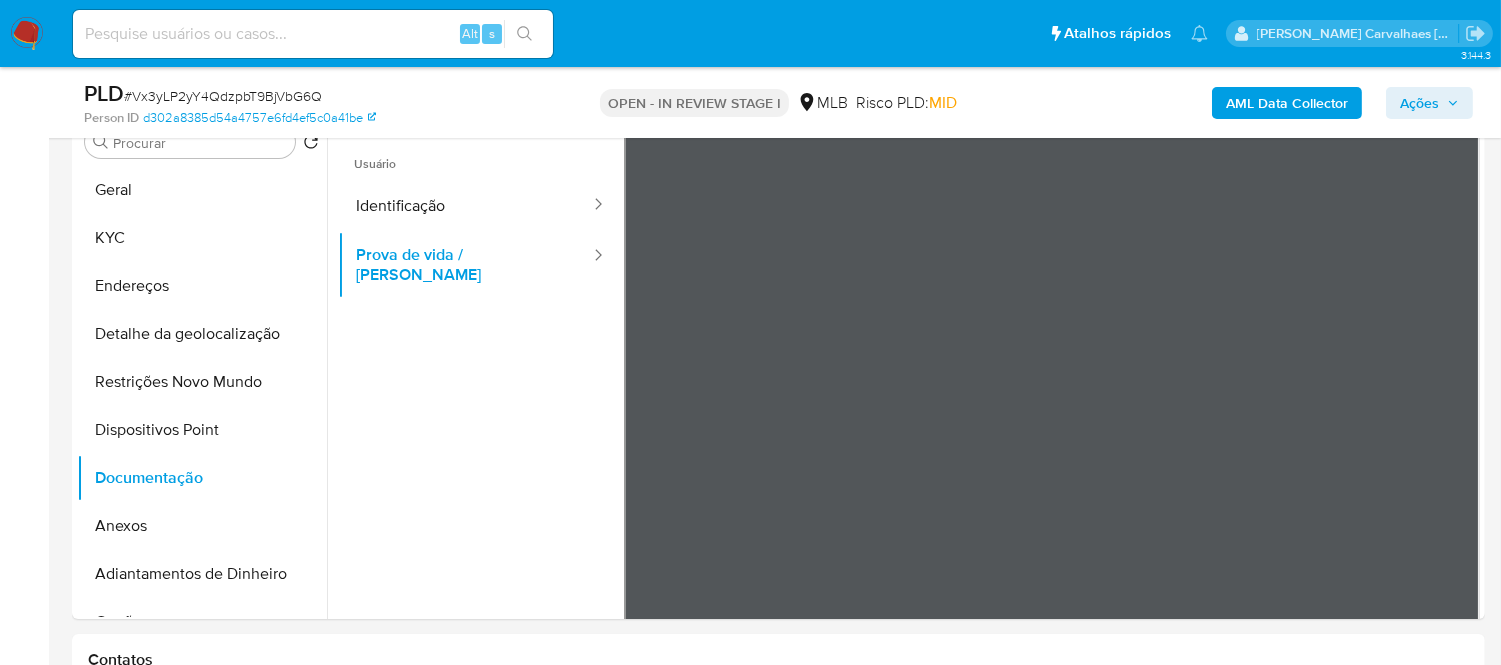 drag, startPoint x: 478, startPoint y: 88, endPoint x: 446, endPoint y: 21, distance: 74.24958 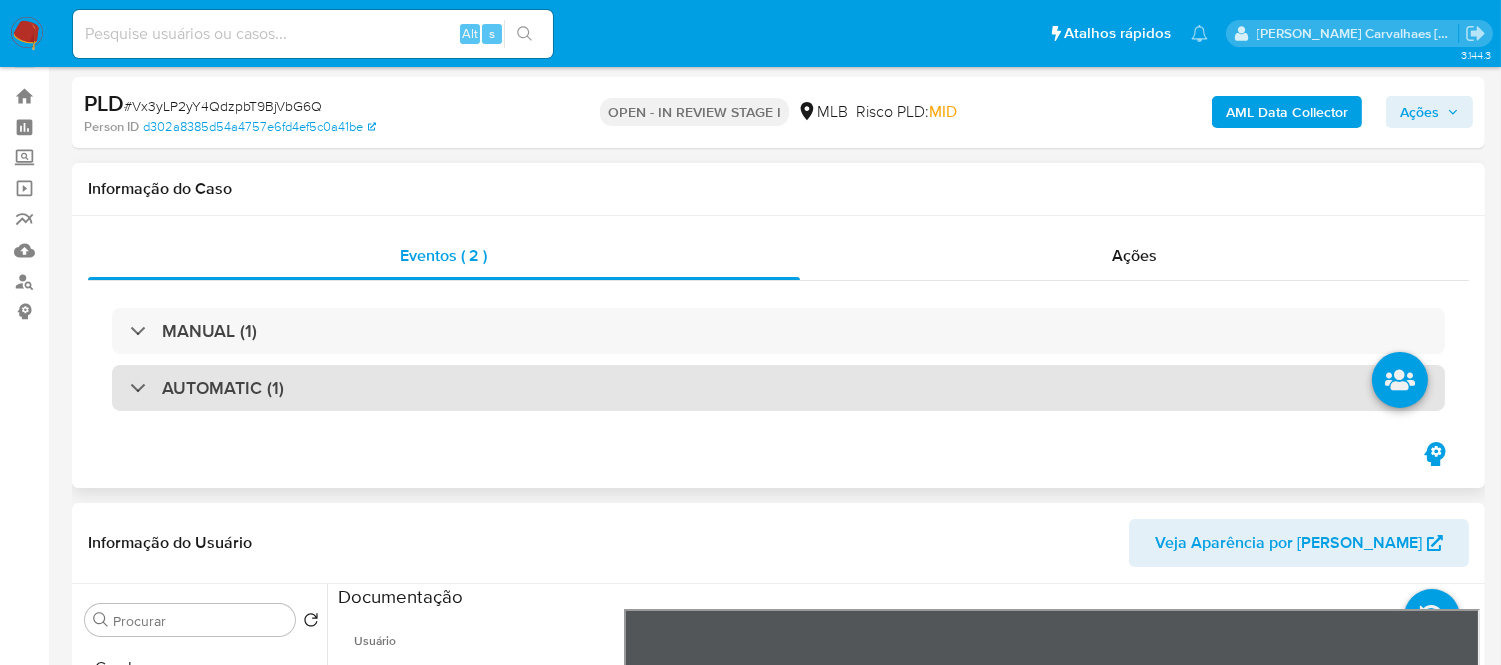 scroll, scrollTop: 0, scrollLeft: 0, axis: both 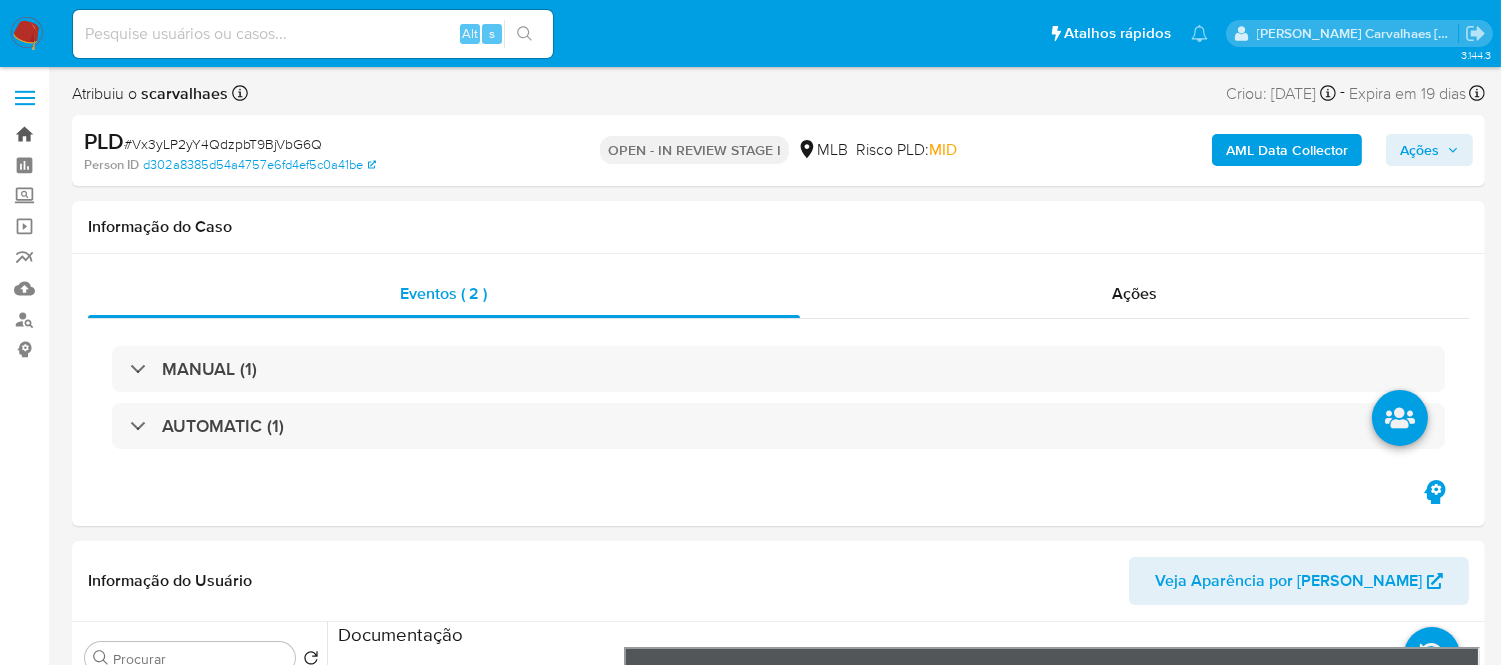 click on "Bandeja" at bounding box center (119, 134) 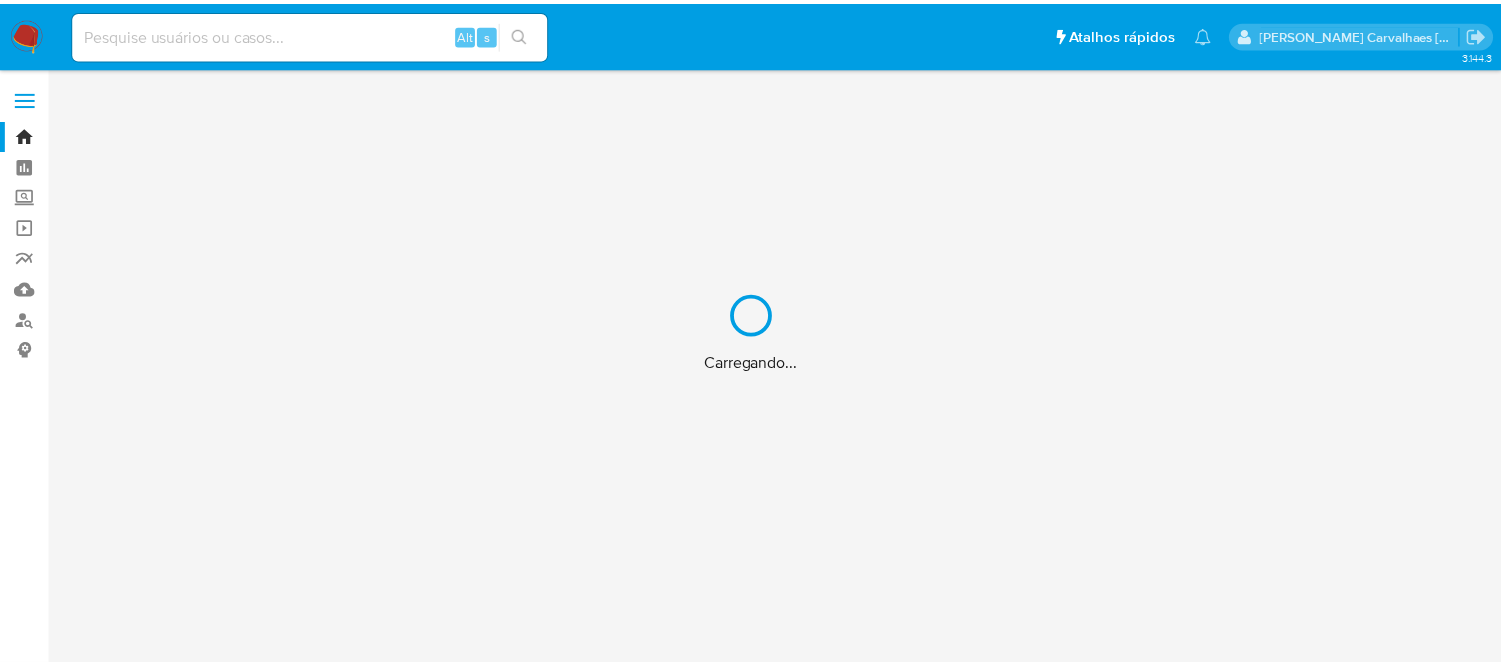 scroll, scrollTop: 0, scrollLeft: 0, axis: both 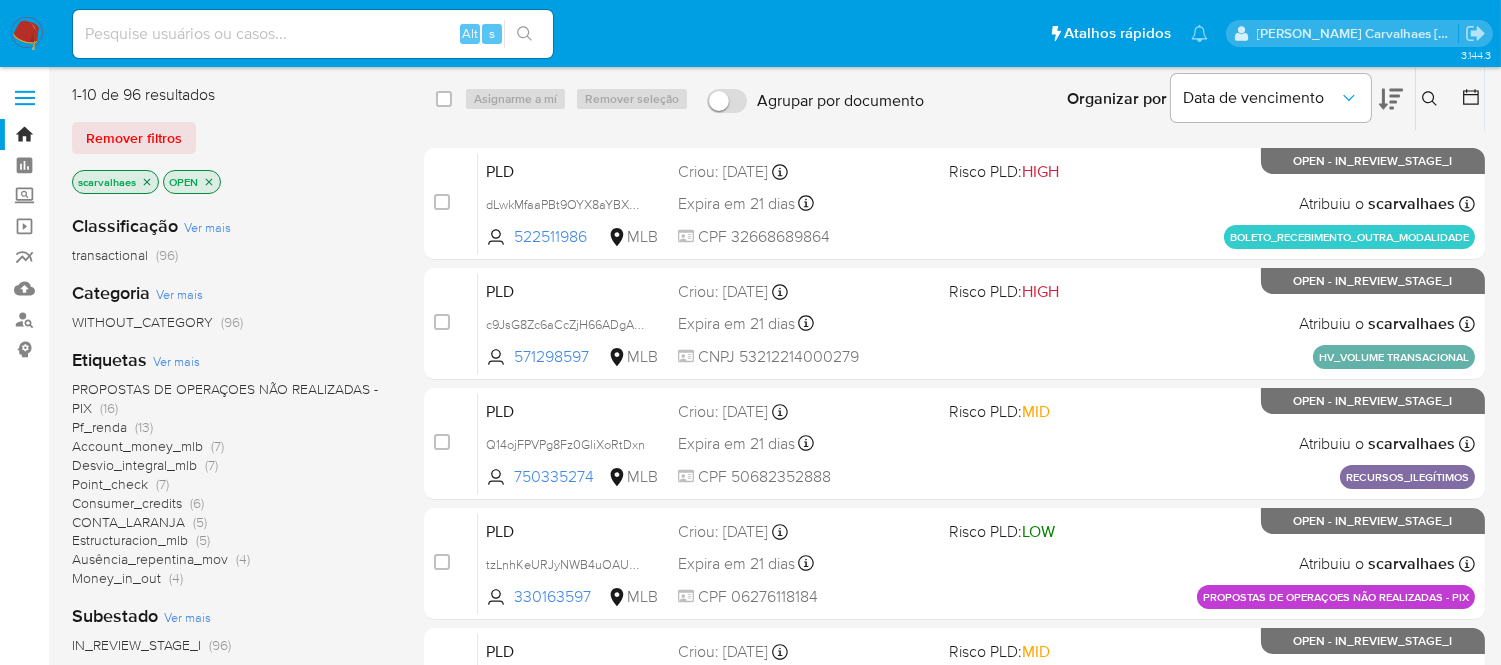 click at bounding box center (313, 34) 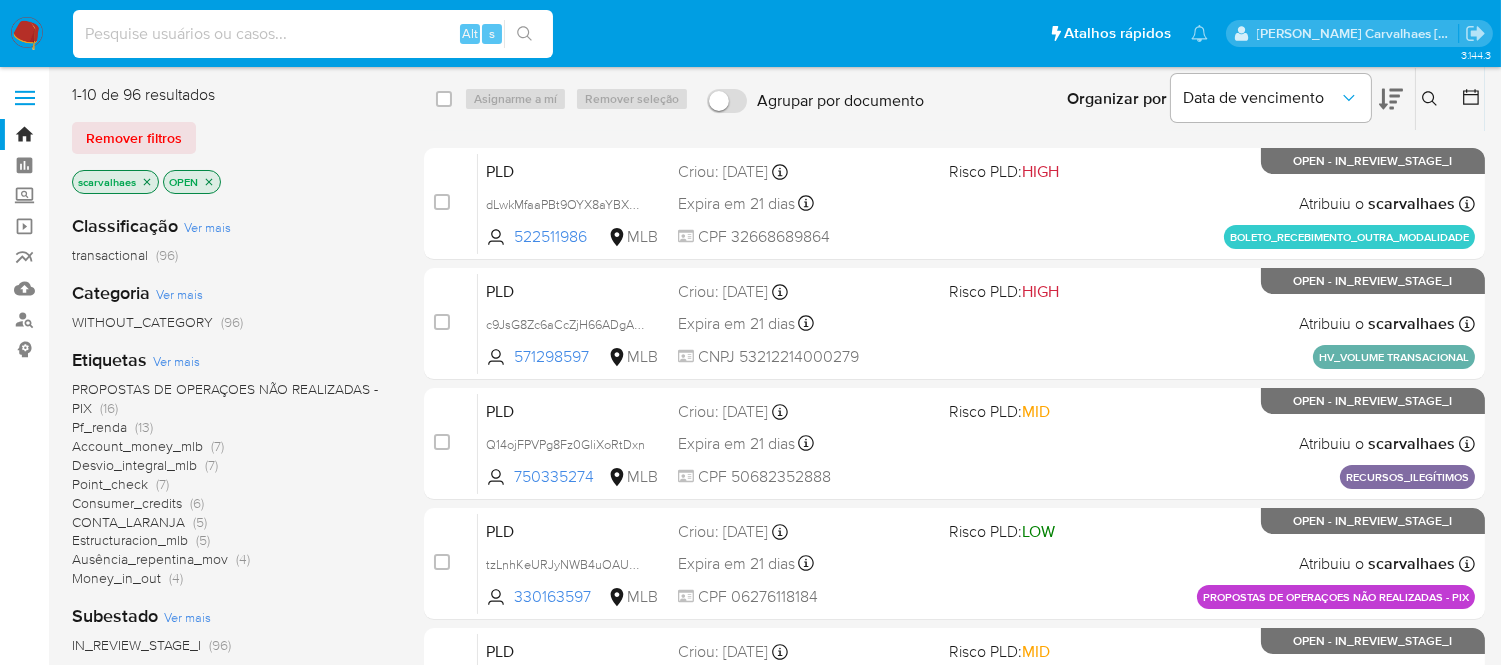paste on "Vx3yLP2yY4QdzpbT9BjVbG6Q" 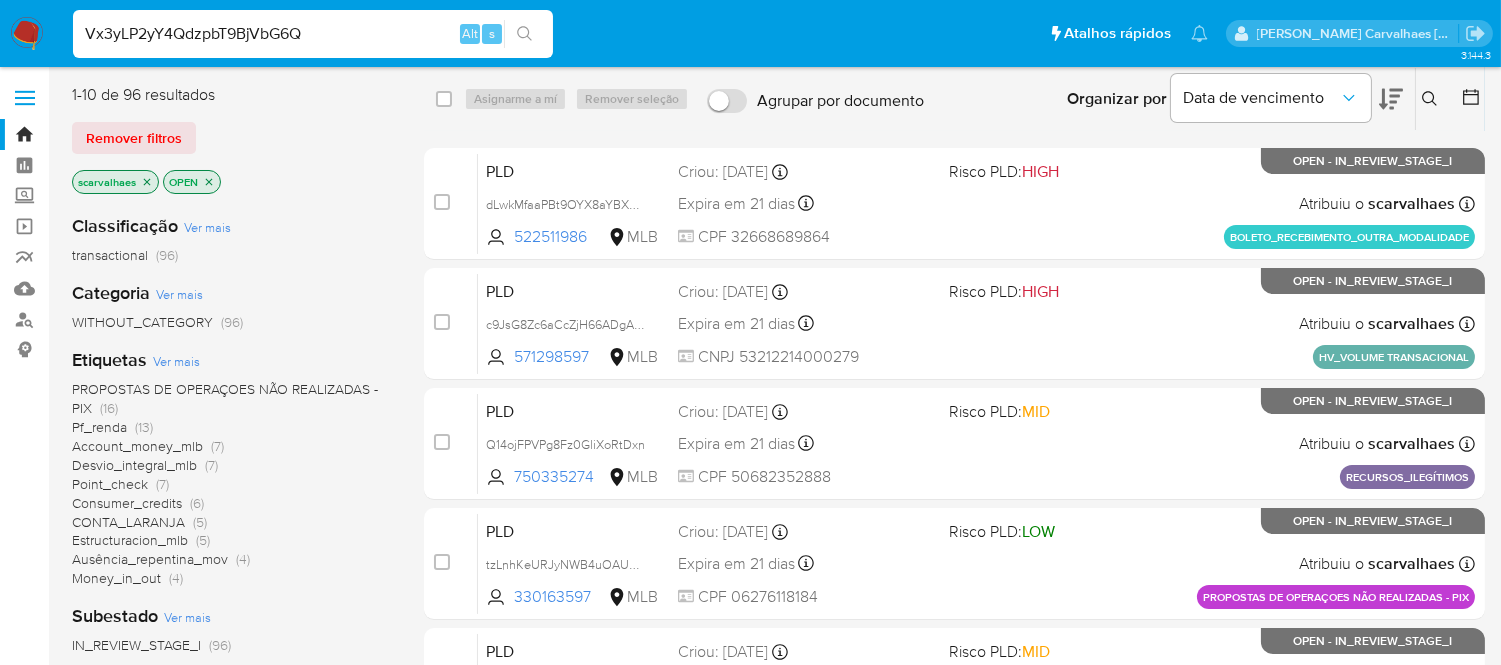 type on "Vx3yLP2yY4QdzpbT9BjVbG6Q" 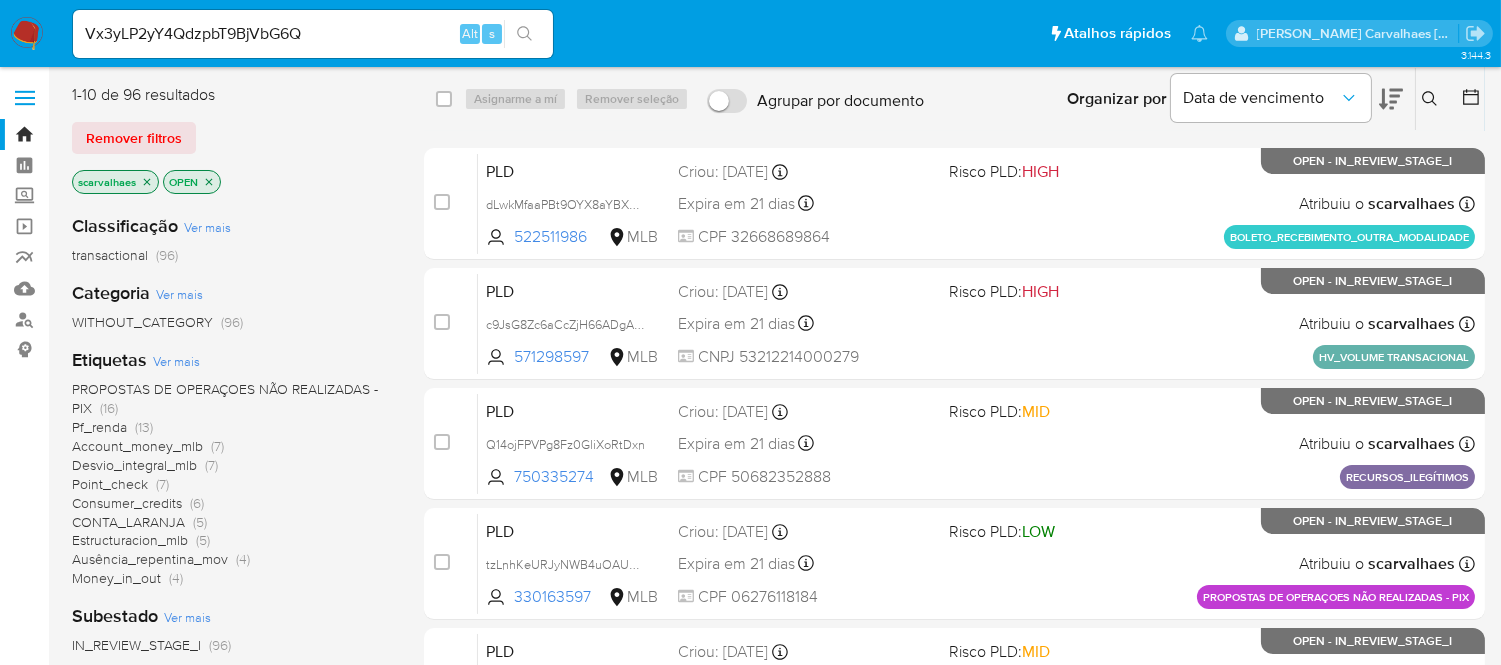 click at bounding box center [524, 34] 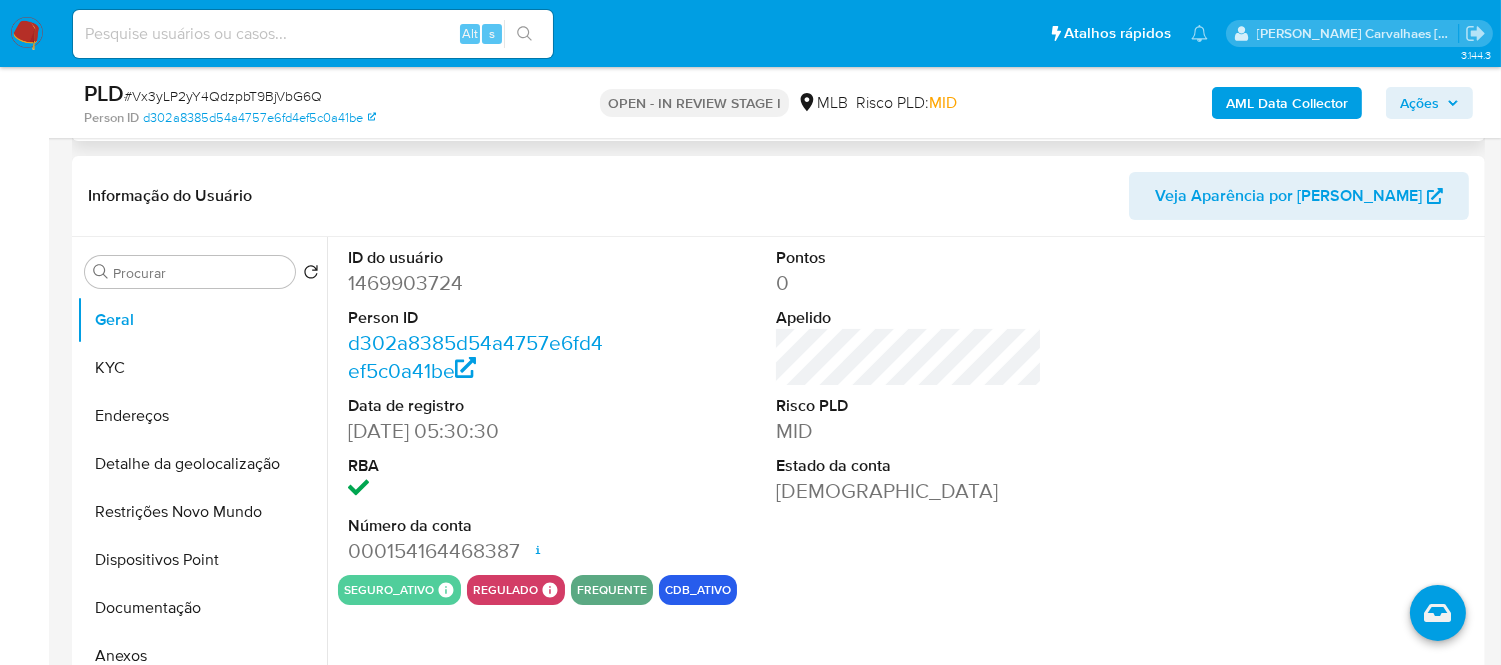 select on "10" 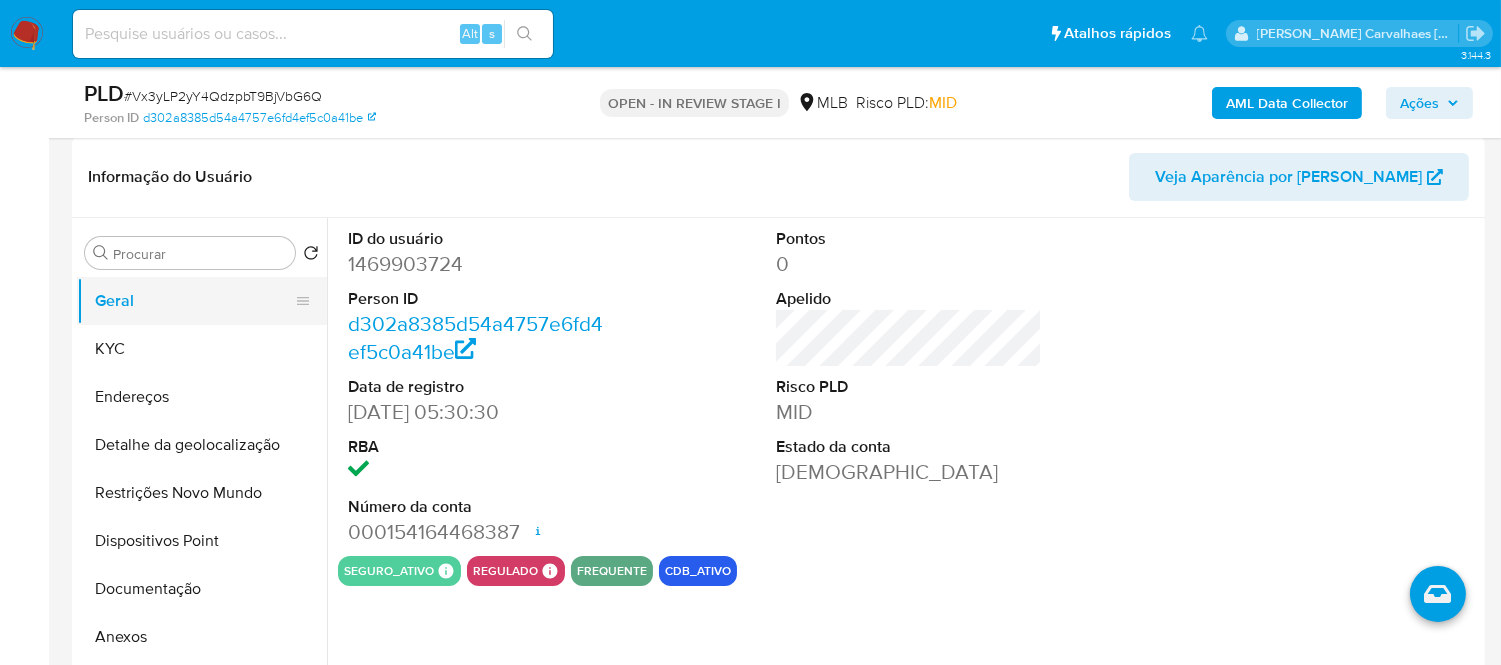 click on "Geral" at bounding box center [194, 301] 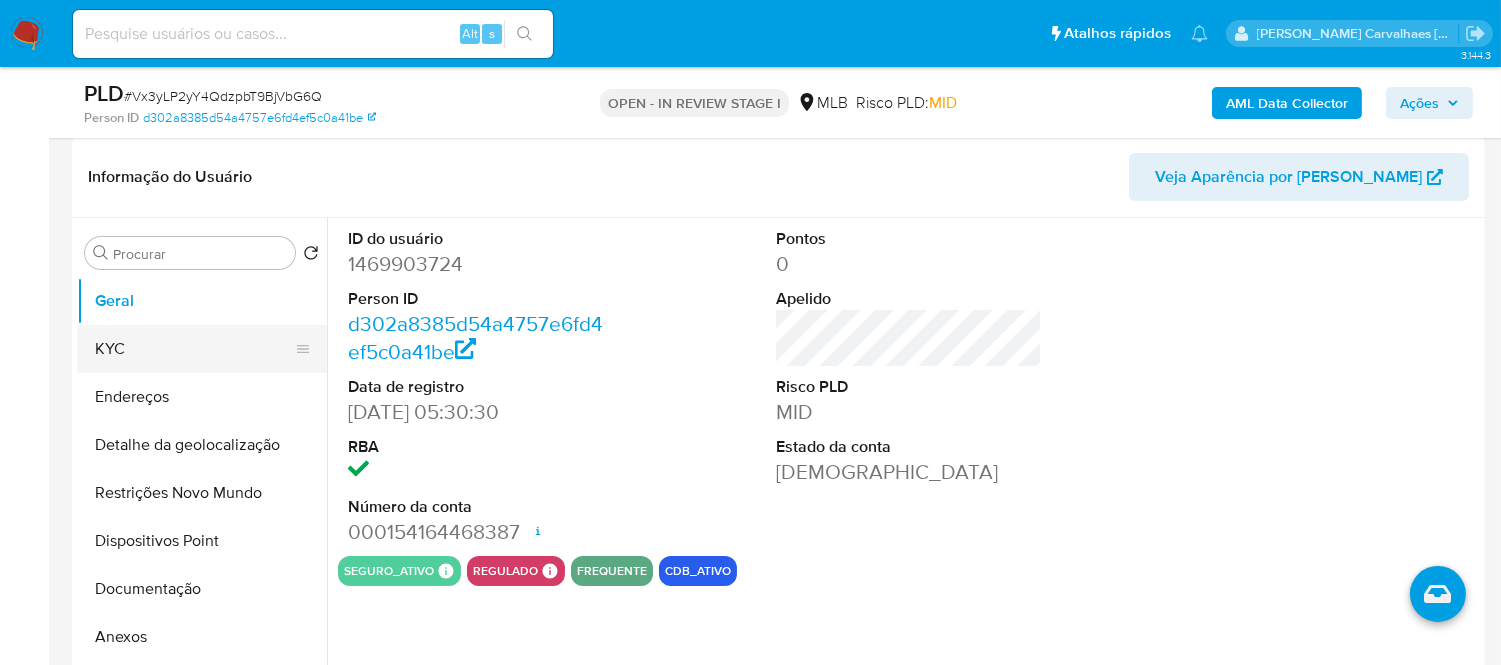 click on "KYC" at bounding box center (194, 349) 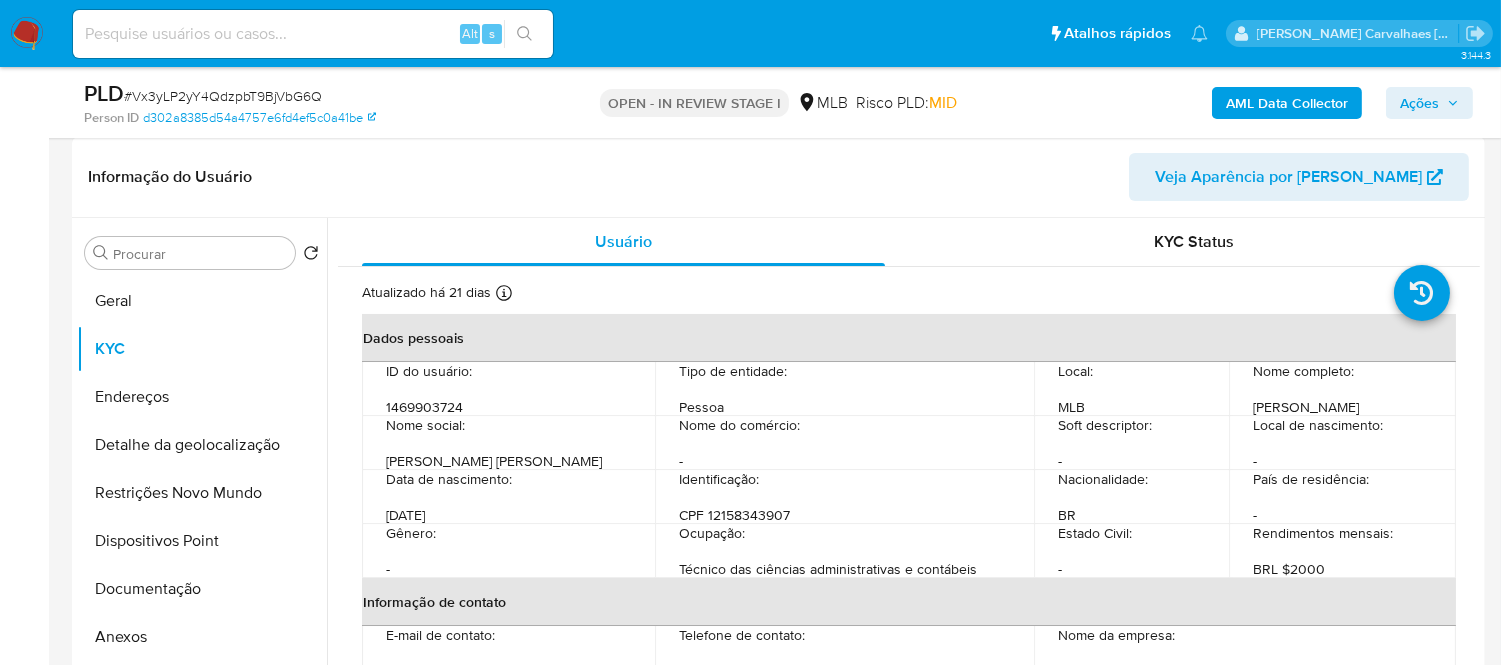 scroll, scrollTop: 111, scrollLeft: 0, axis: vertical 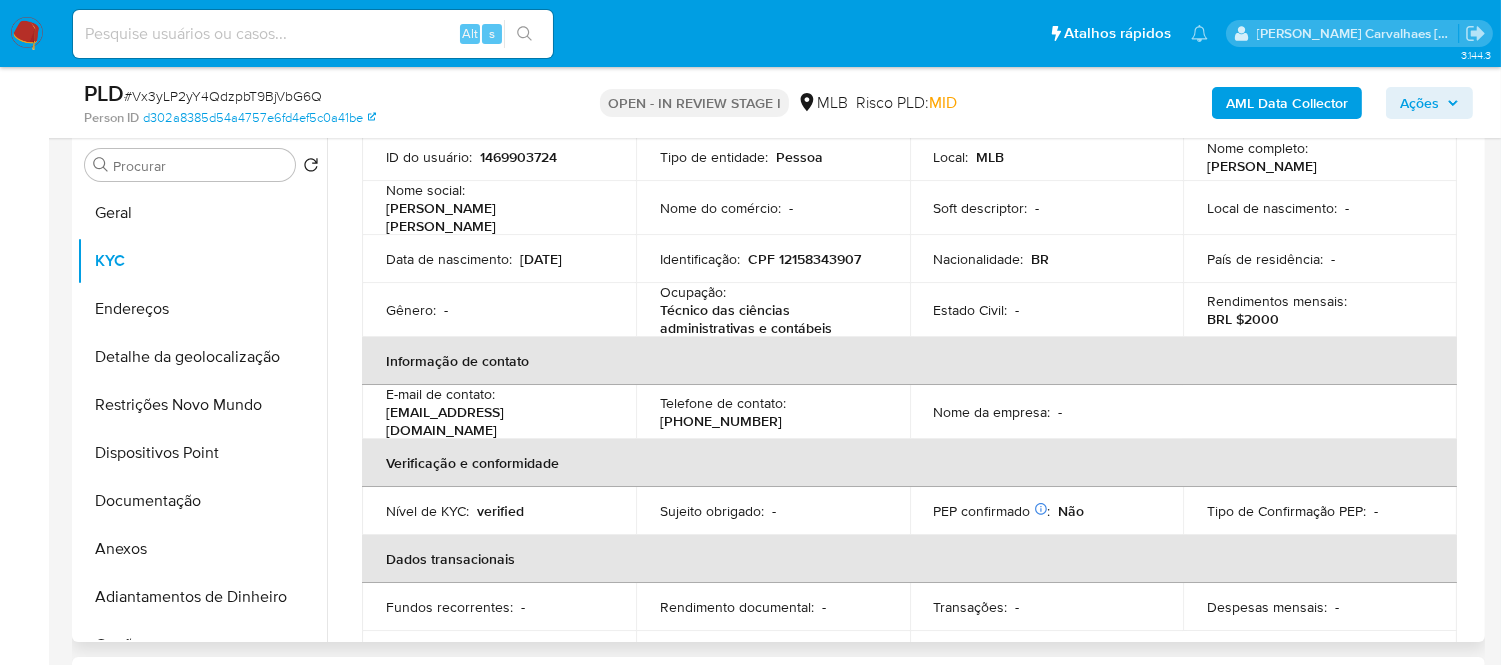 type 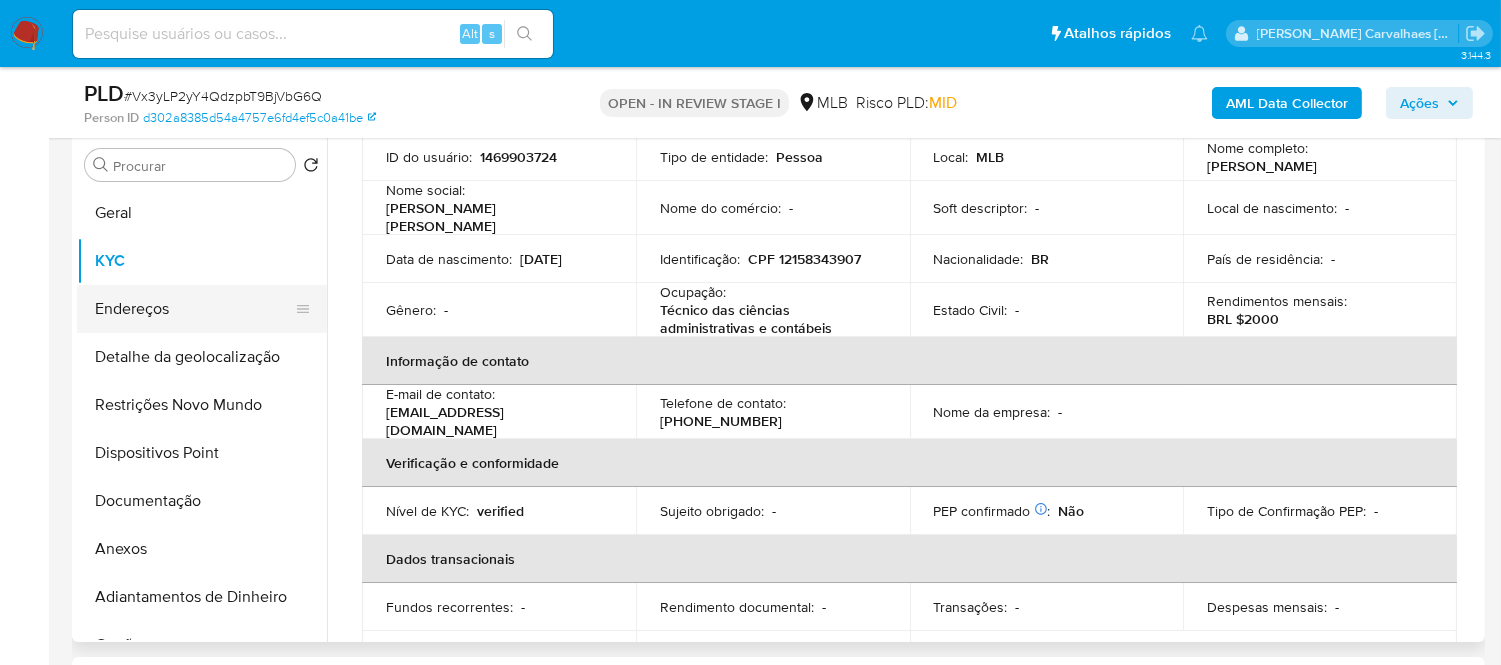 click on "Endereços" at bounding box center (194, 309) 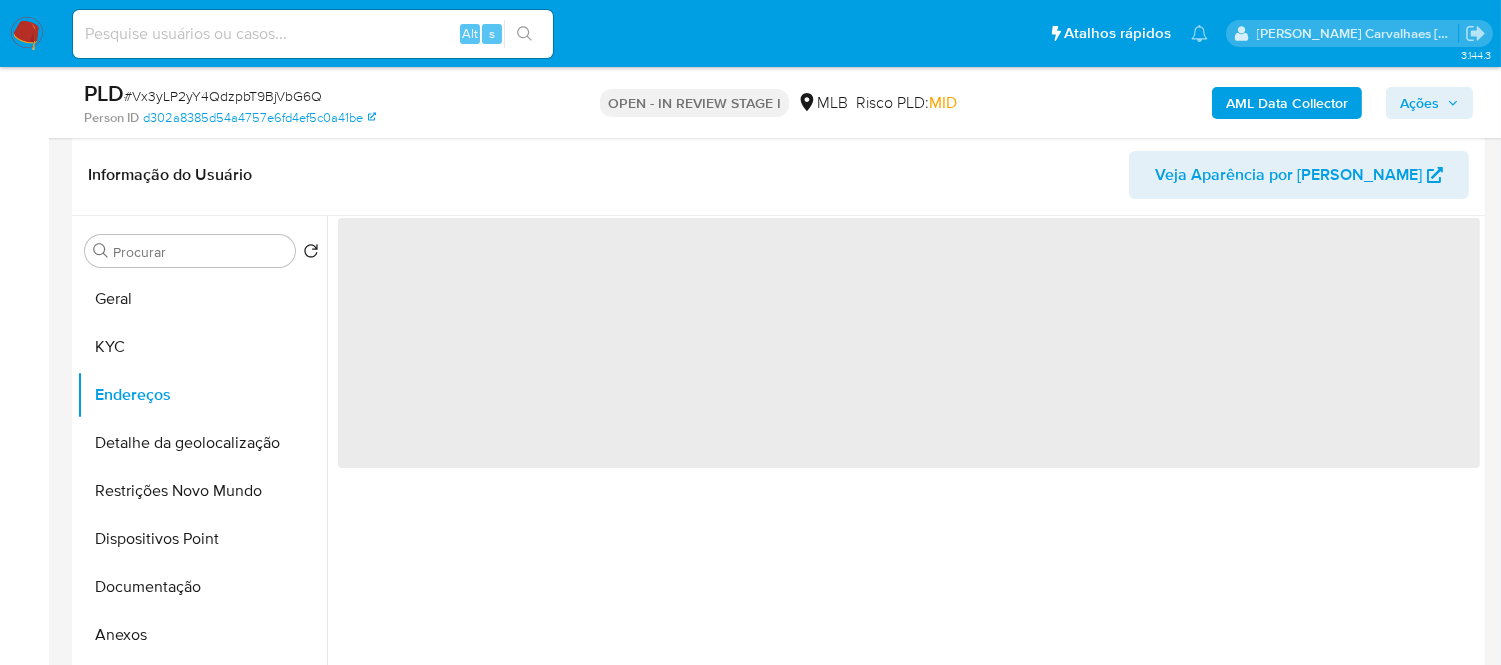 scroll, scrollTop: 310, scrollLeft: 0, axis: vertical 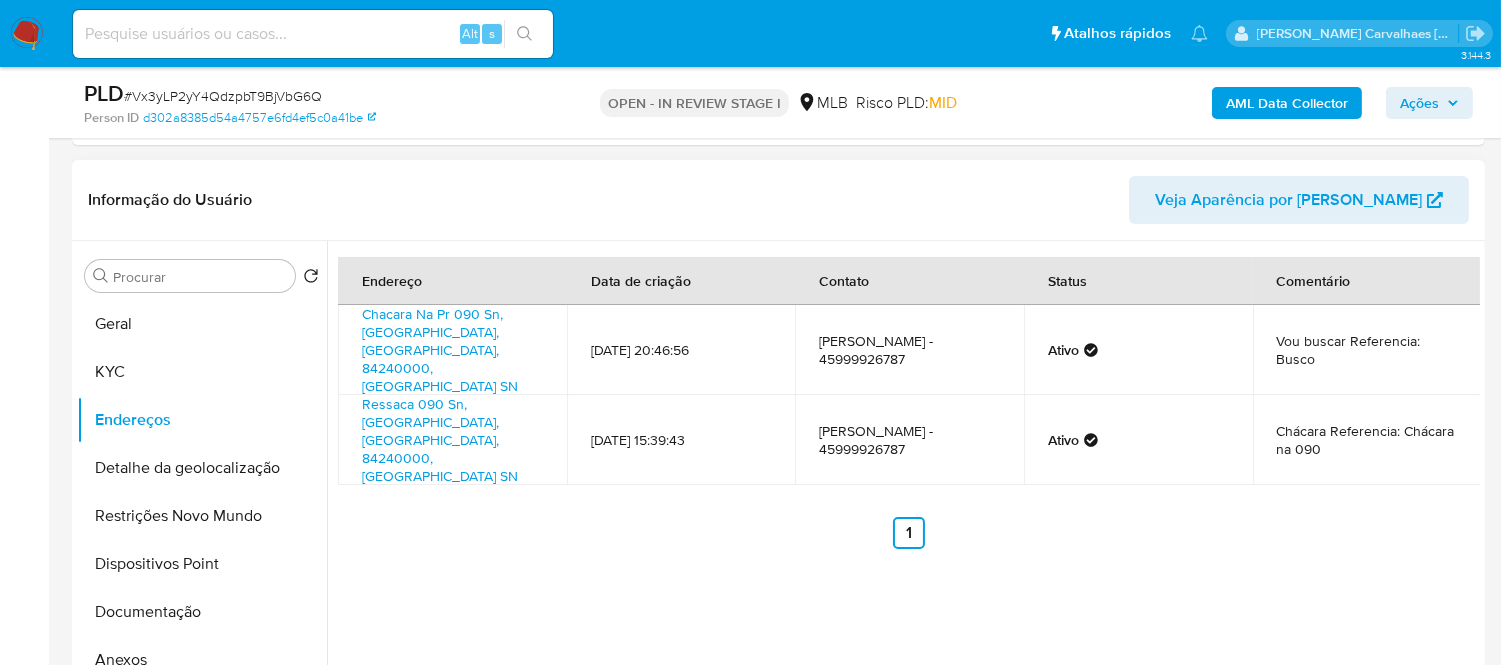 type 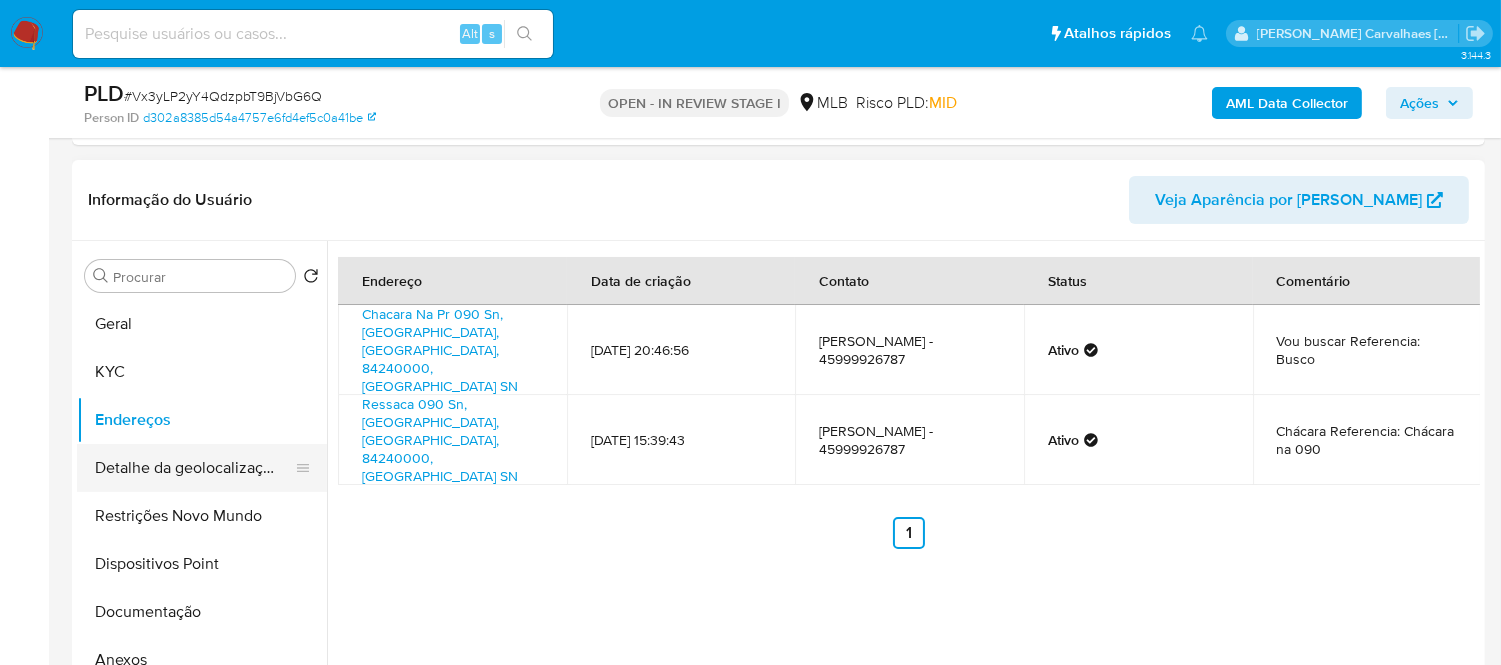 click on "Detalhe da geolocalização" at bounding box center (194, 468) 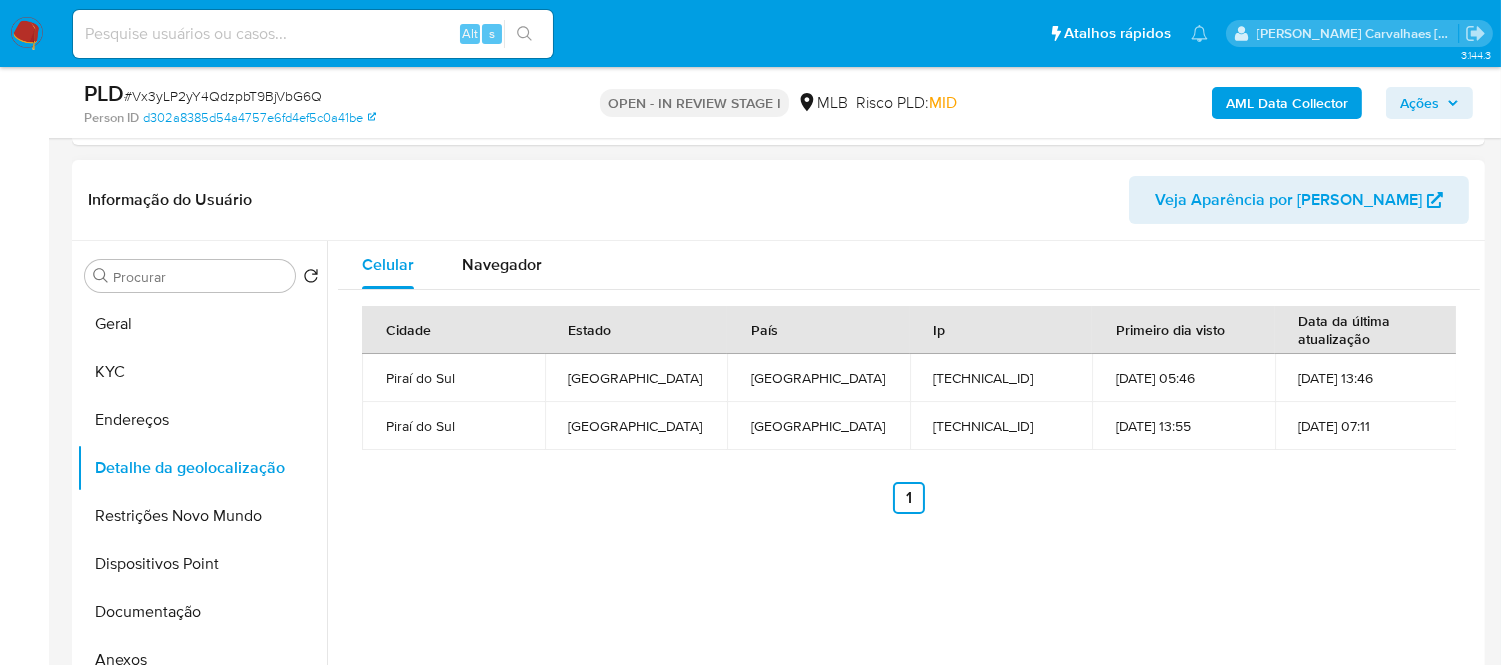 type 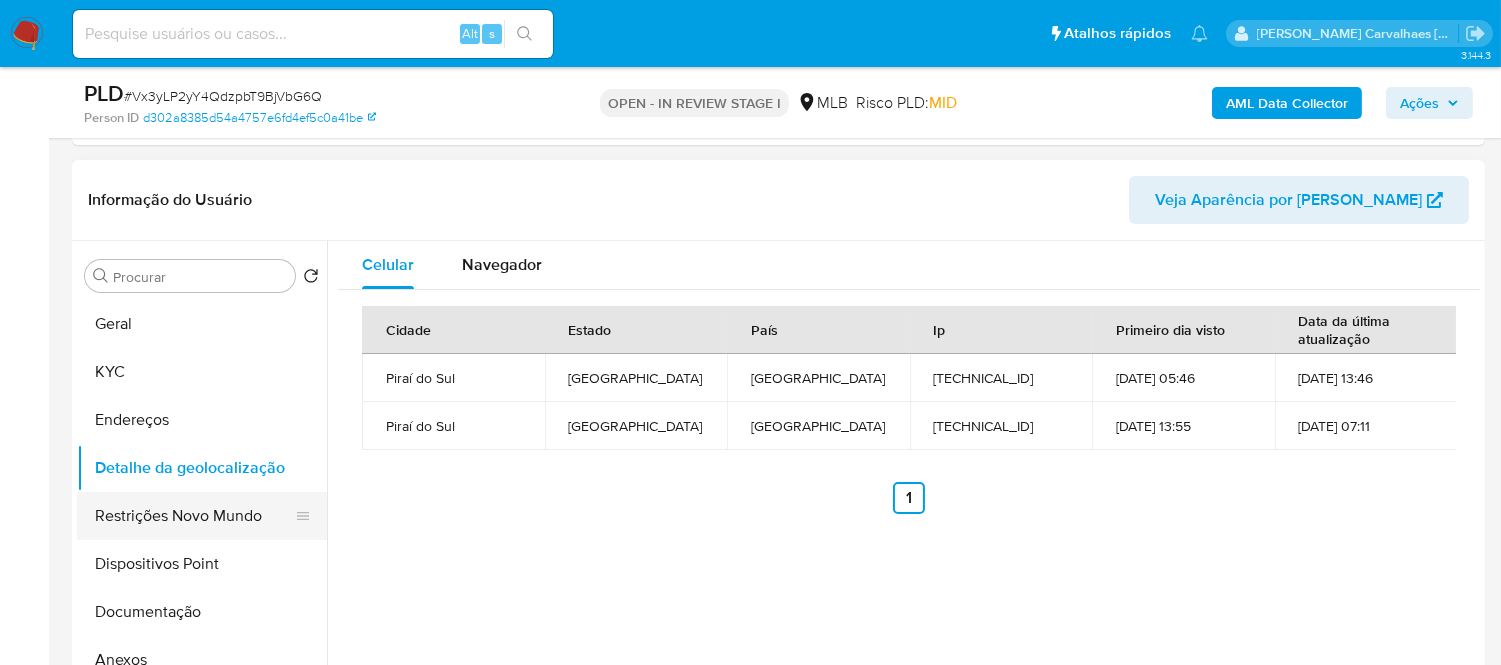 click on "Restrições Novo Mundo" at bounding box center [194, 516] 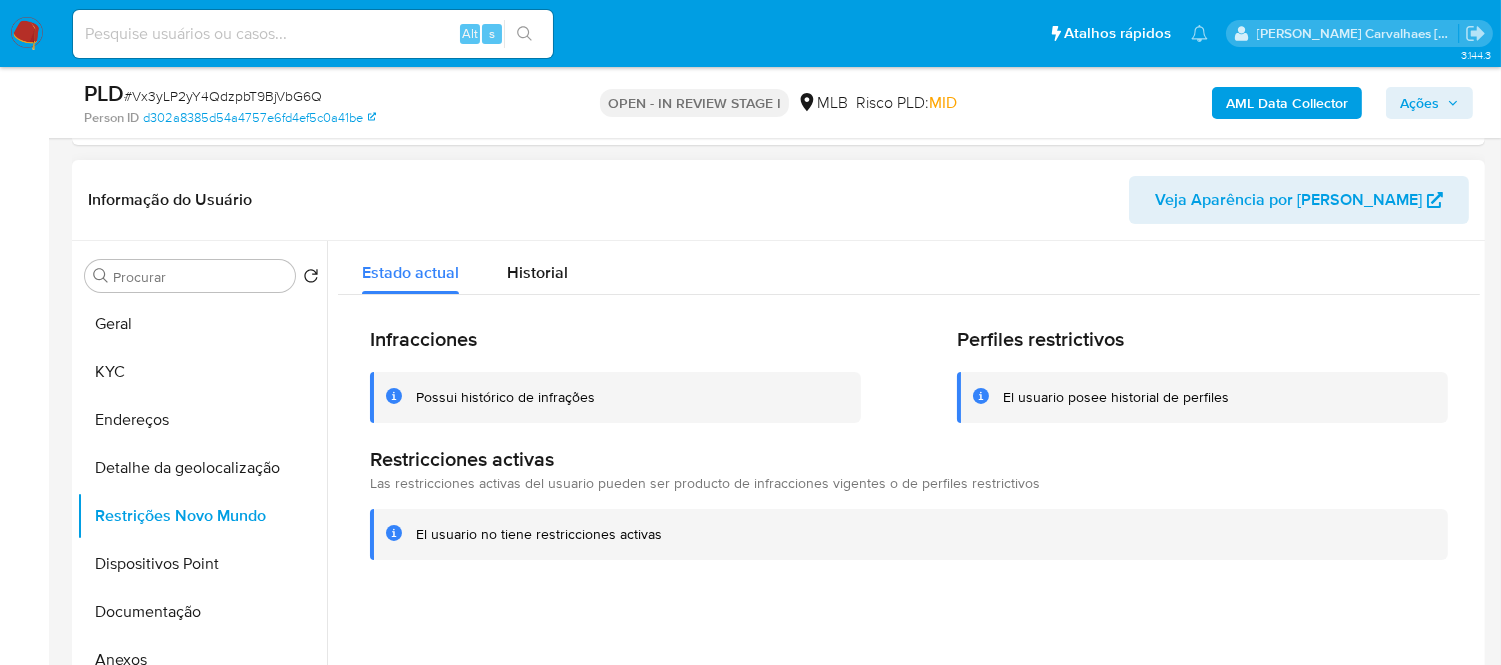 scroll, scrollTop: 421, scrollLeft: 0, axis: vertical 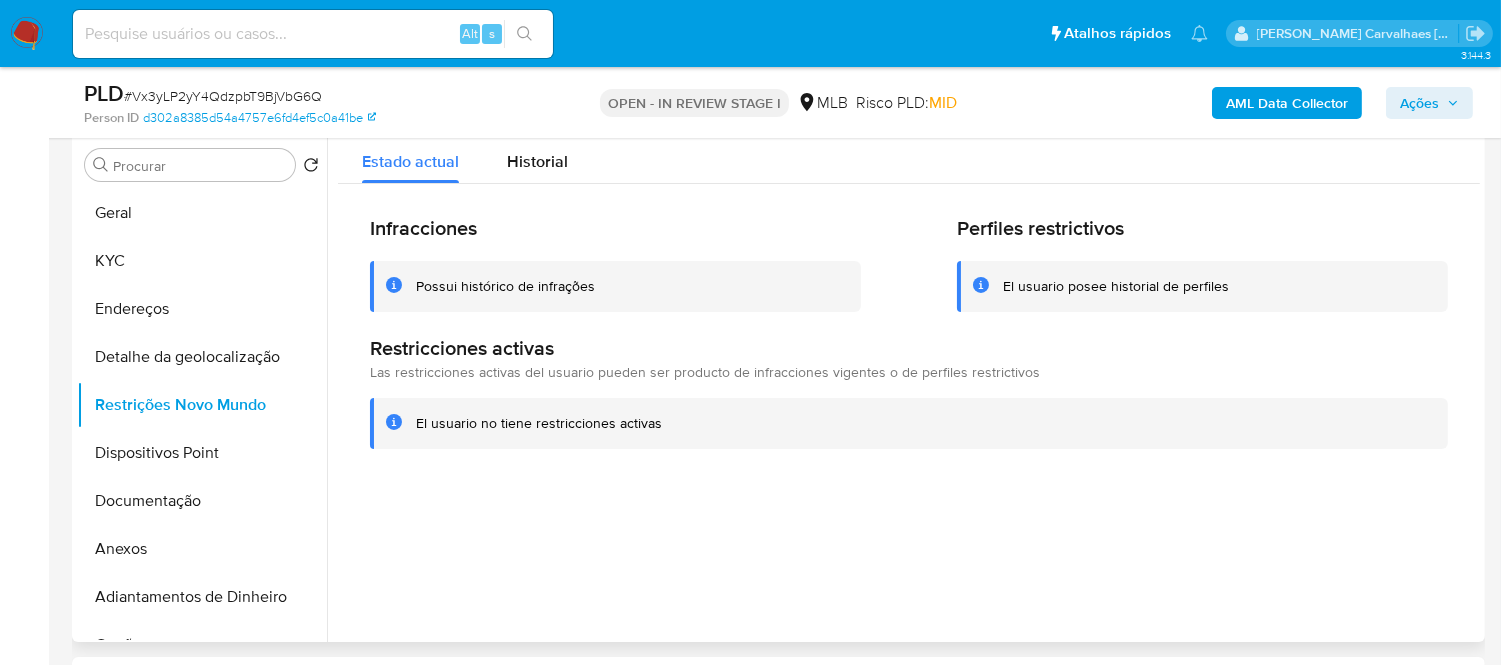 type 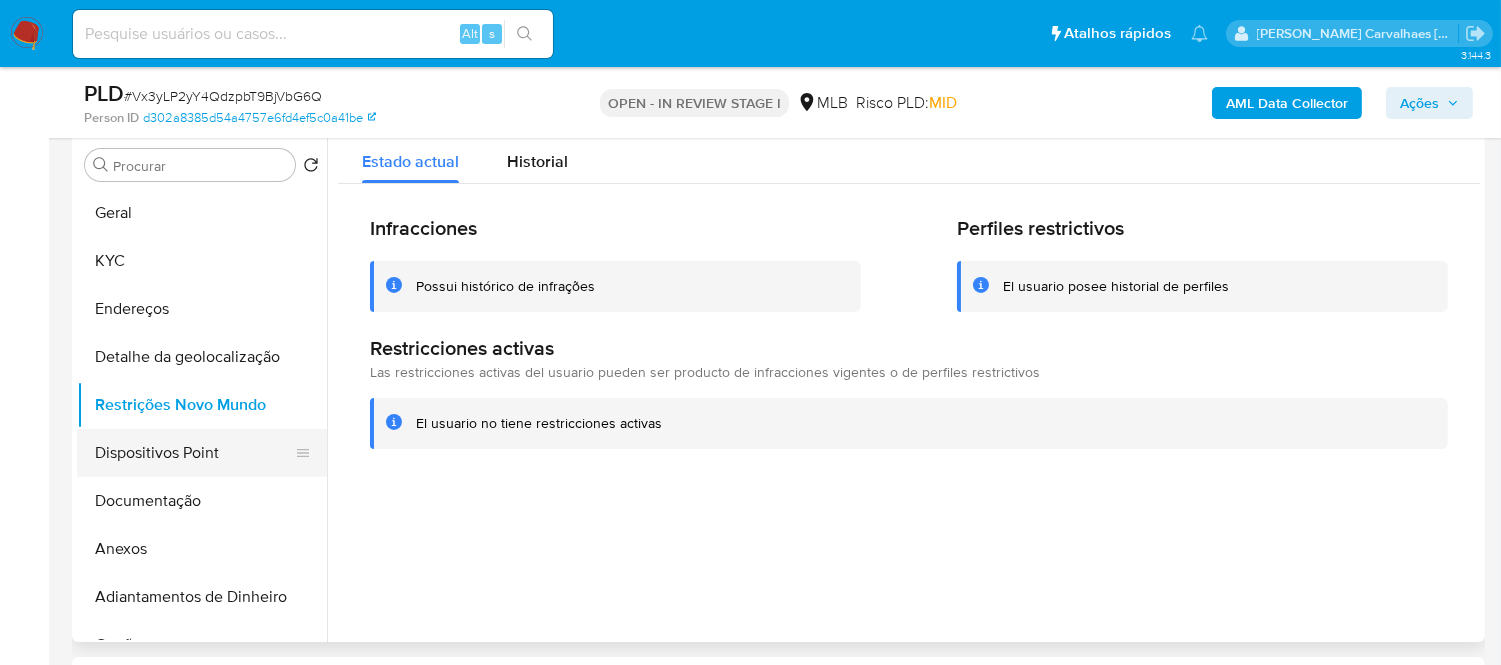 click on "Dispositivos Point" at bounding box center (194, 453) 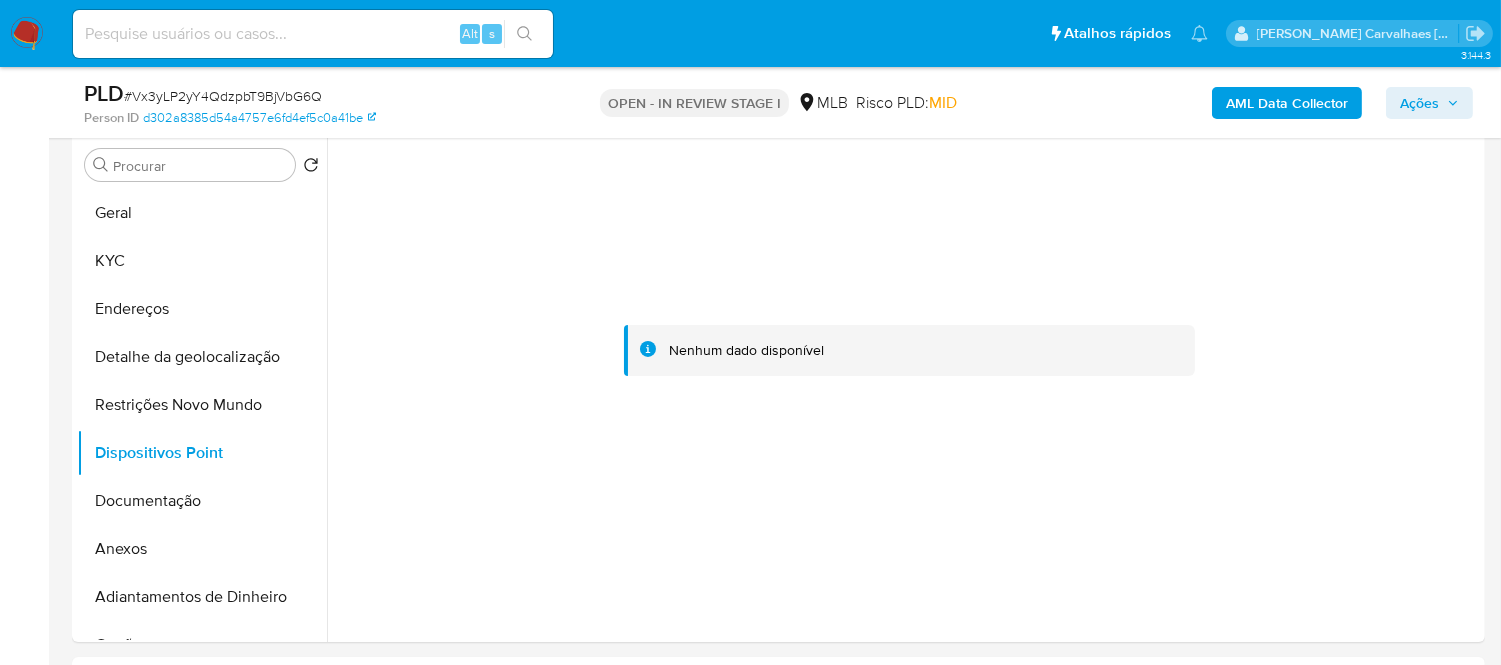 type 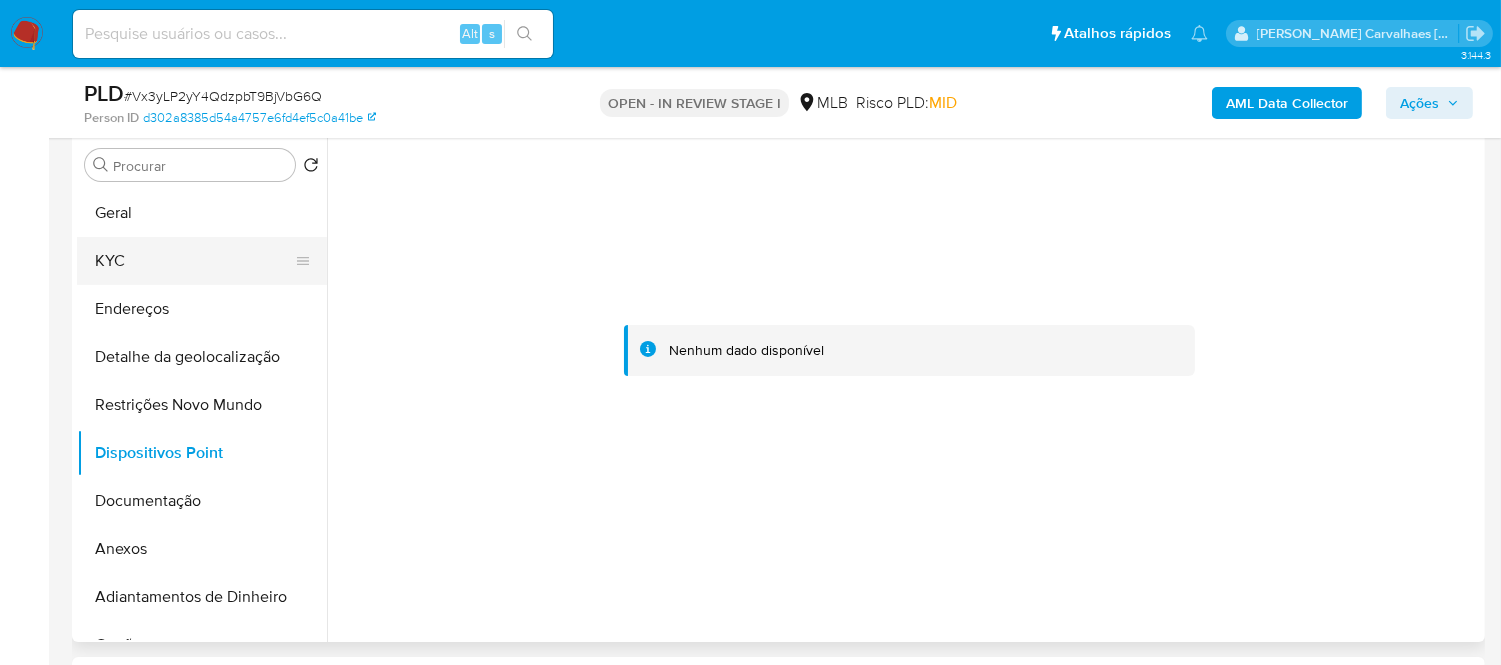 click on "KYC" at bounding box center [194, 261] 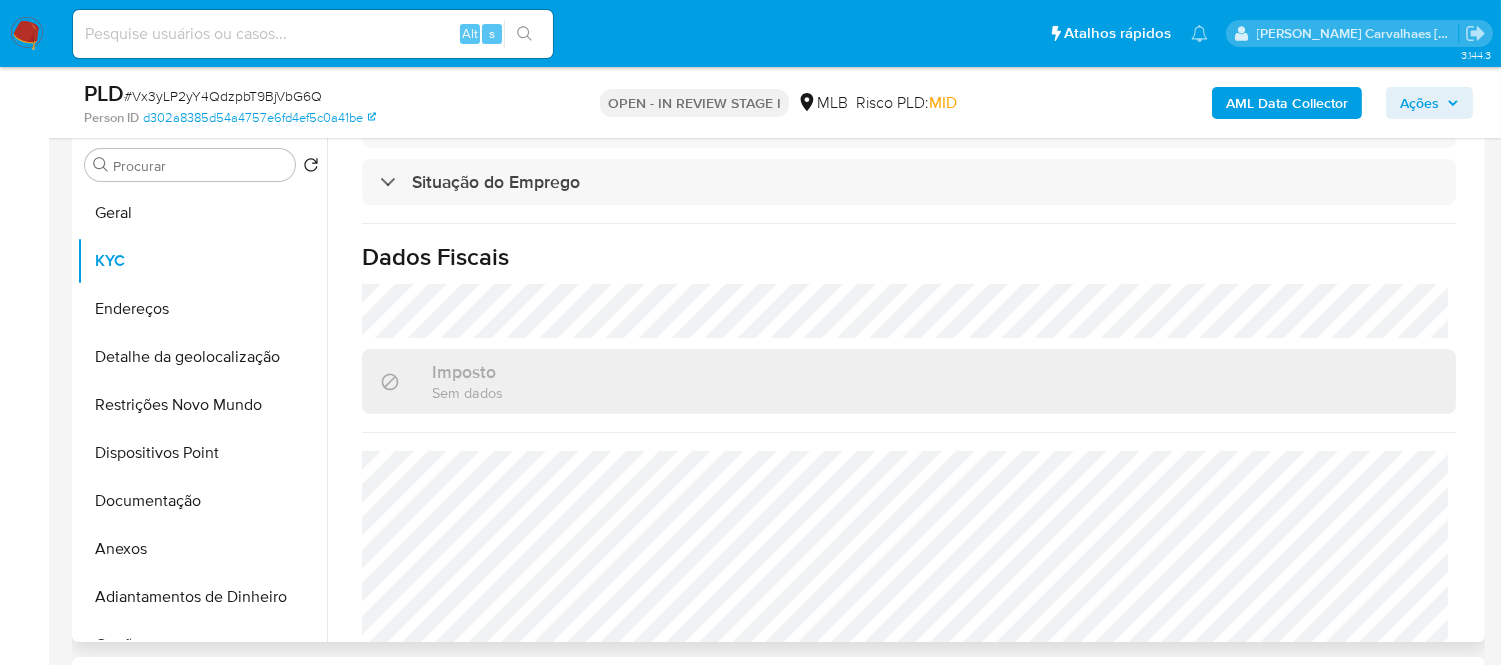 scroll, scrollTop: 874, scrollLeft: 0, axis: vertical 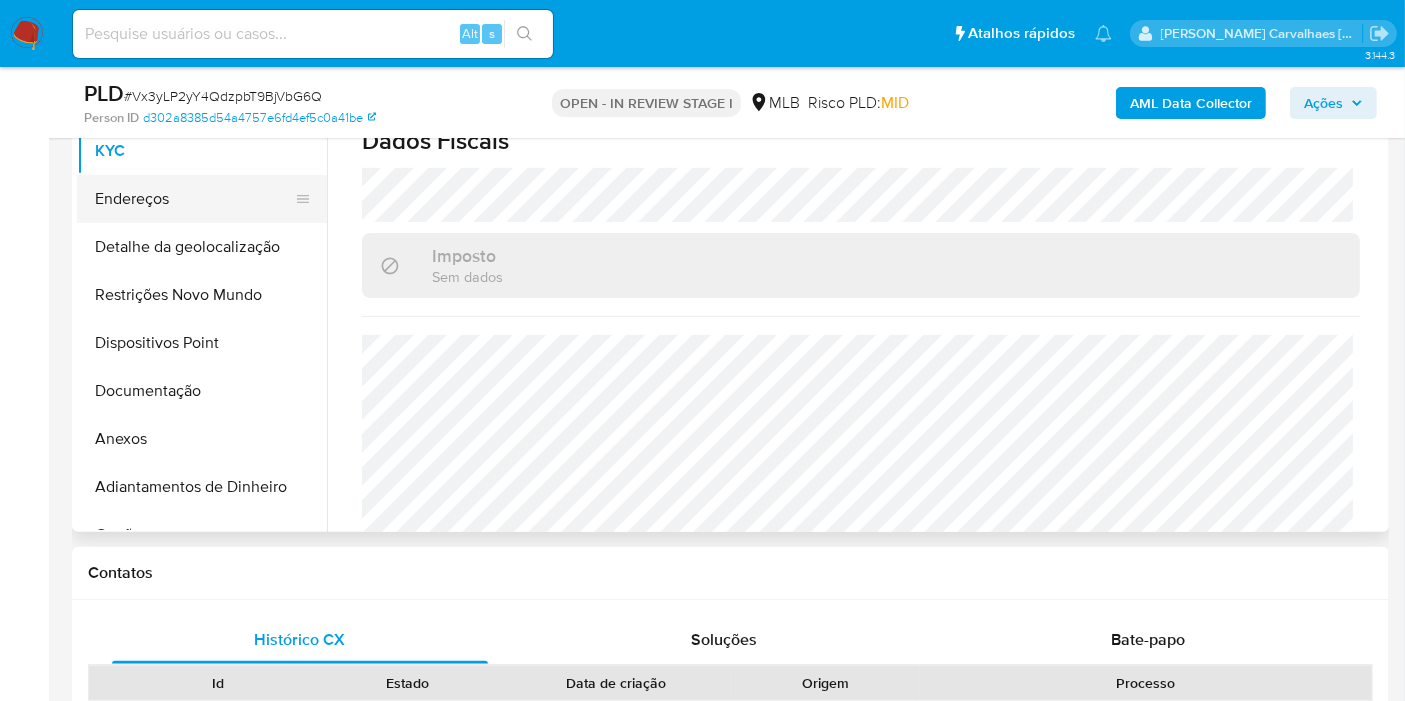 click on "Endereços" at bounding box center [194, 199] 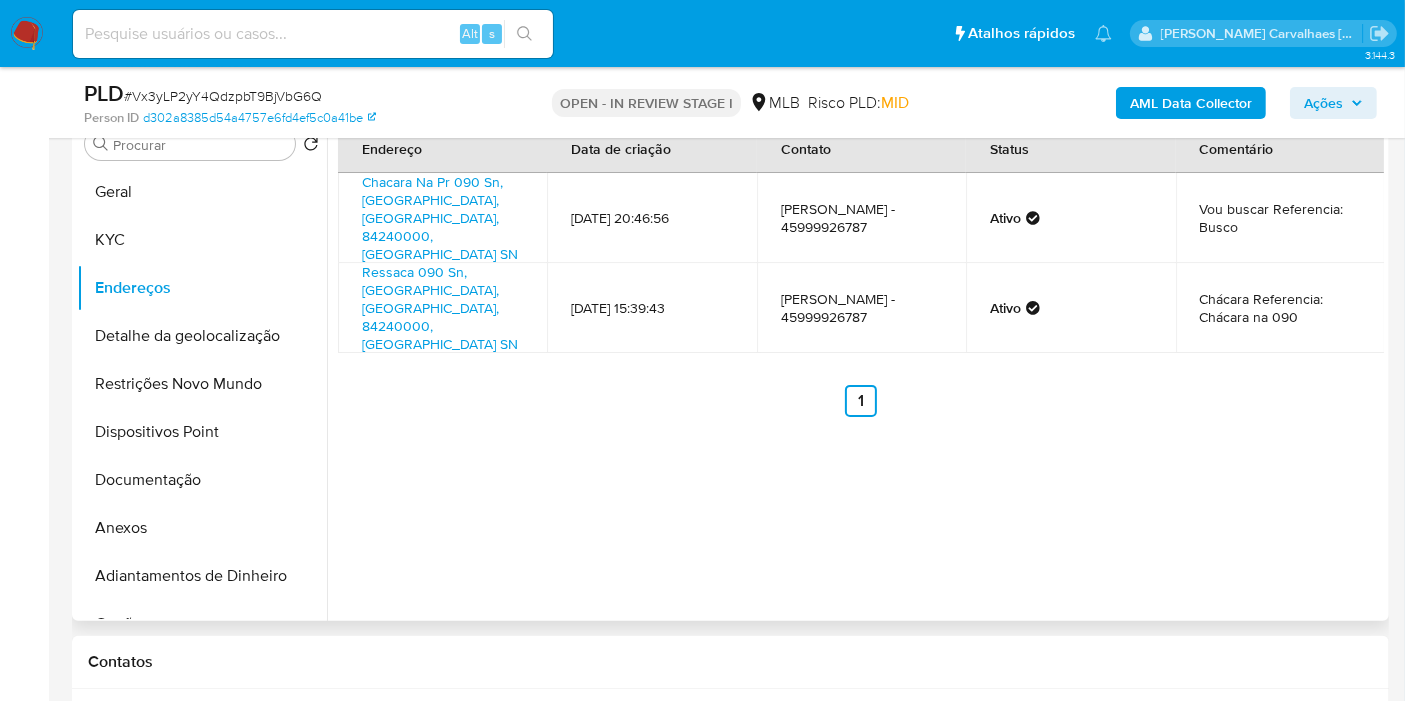 scroll, scrollTop: 420, scrollLeft: 0, axis: vertical 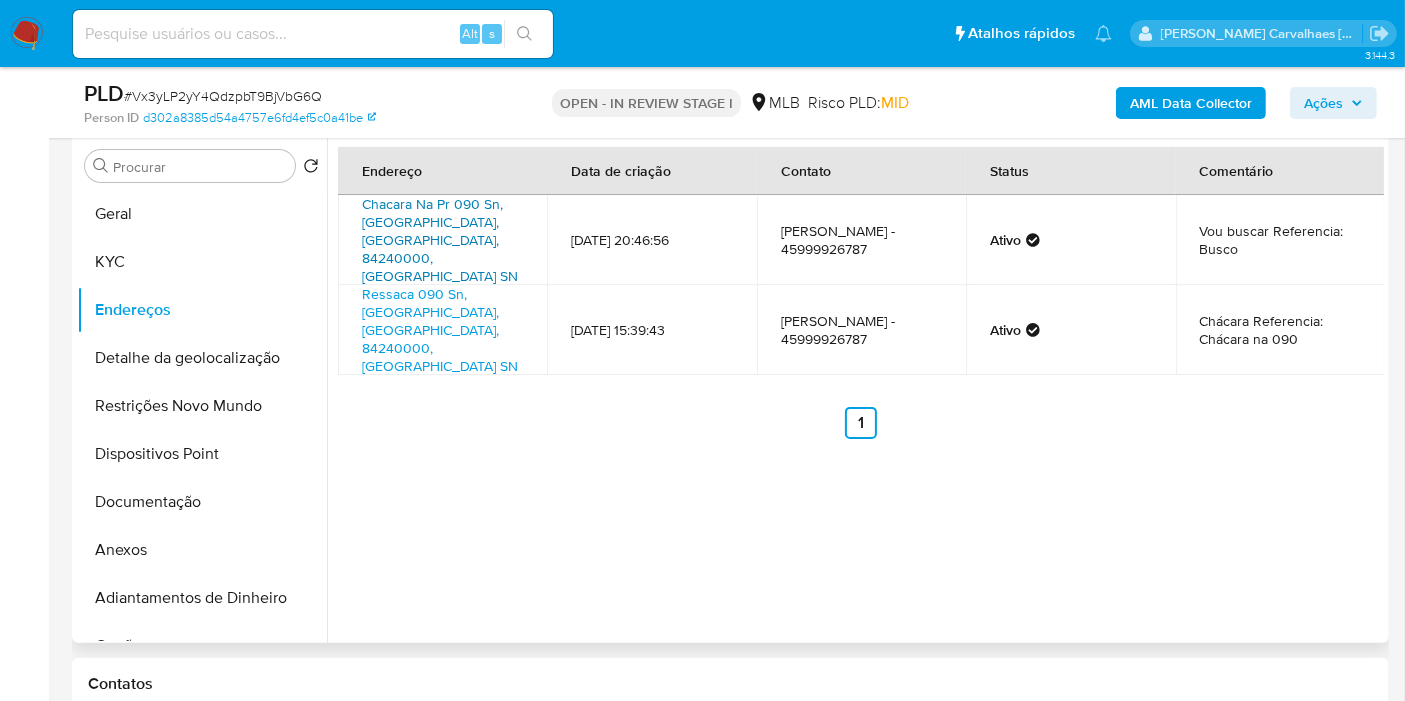 click on "Chacara Na Pr 090 Sn, Piraí Do Sul, Paraná, 84240000, Brasil SN" at bounding box center [440, 240] 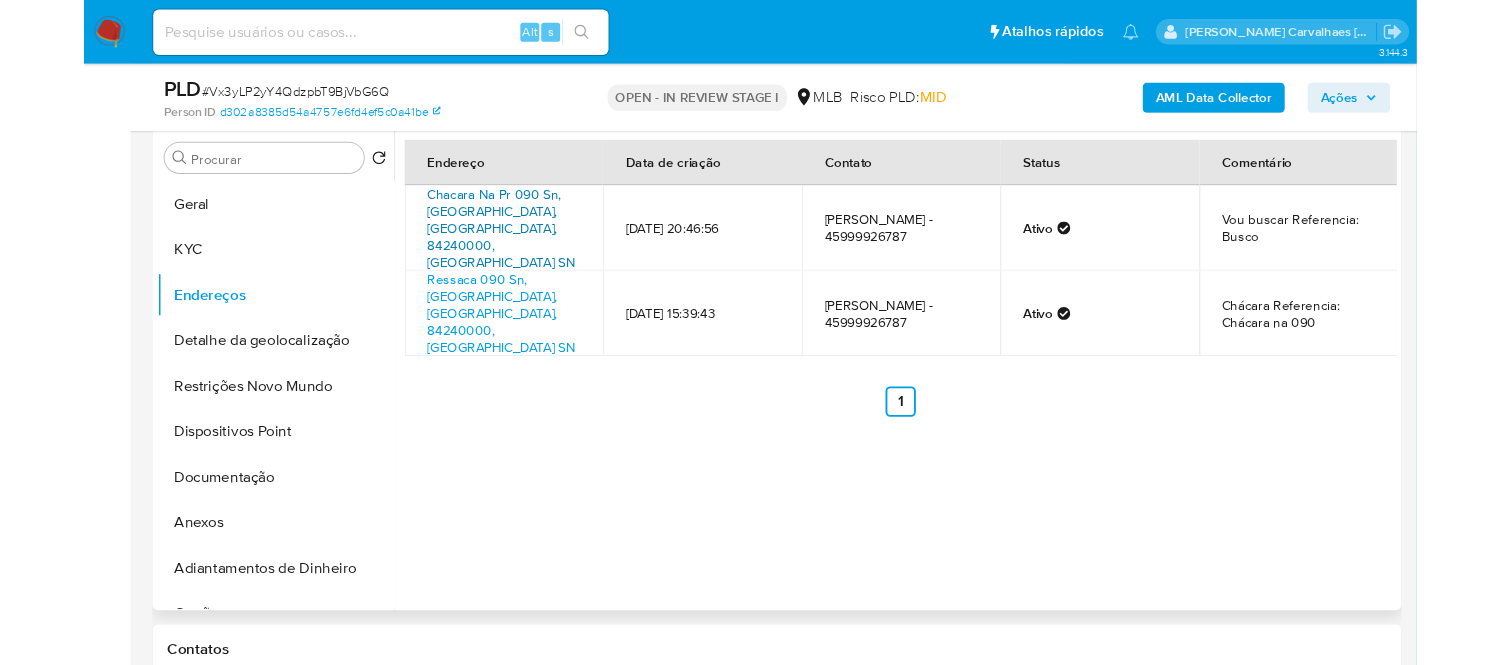 scroll, scrollTop: 421, scrollLeft: 0, axis: vertical 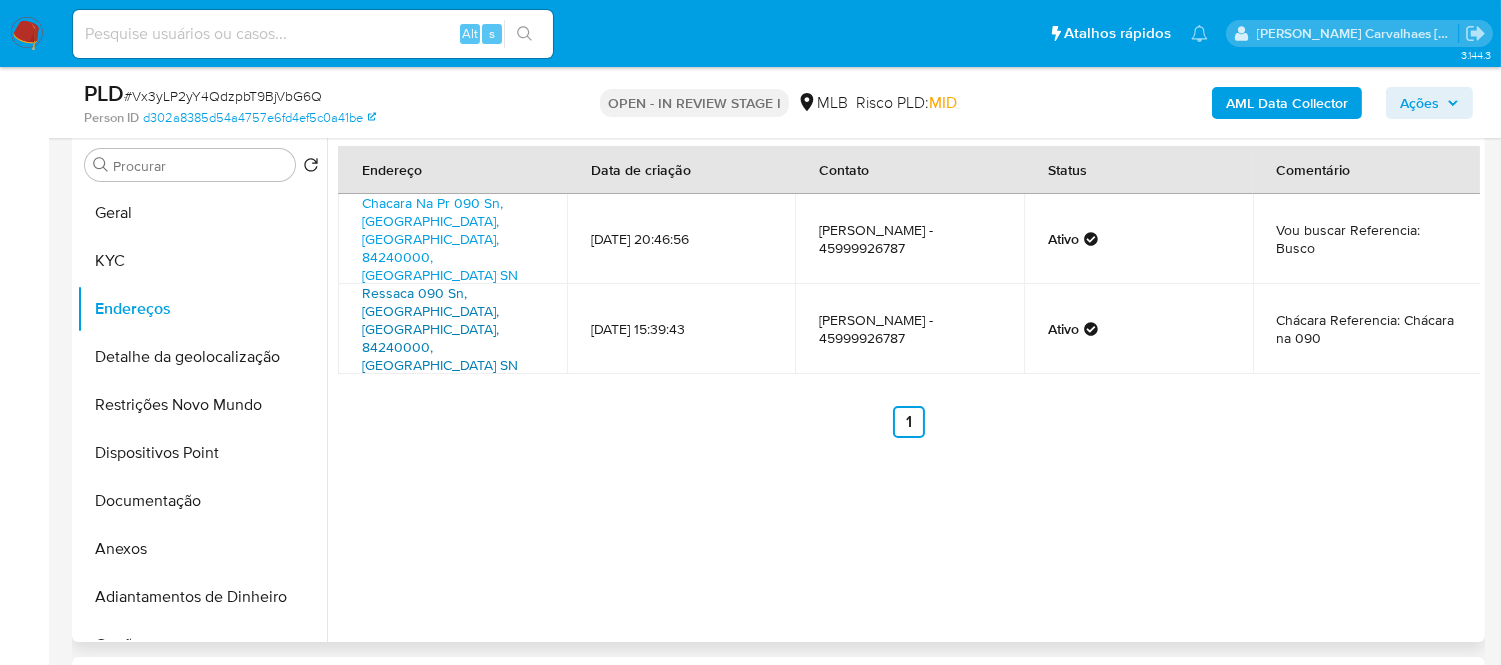 click on "Ressaca 090 Sn, Piraí Do Sul, Paraná, 84240000, Brasil SN" at bounding box center [440, 329] 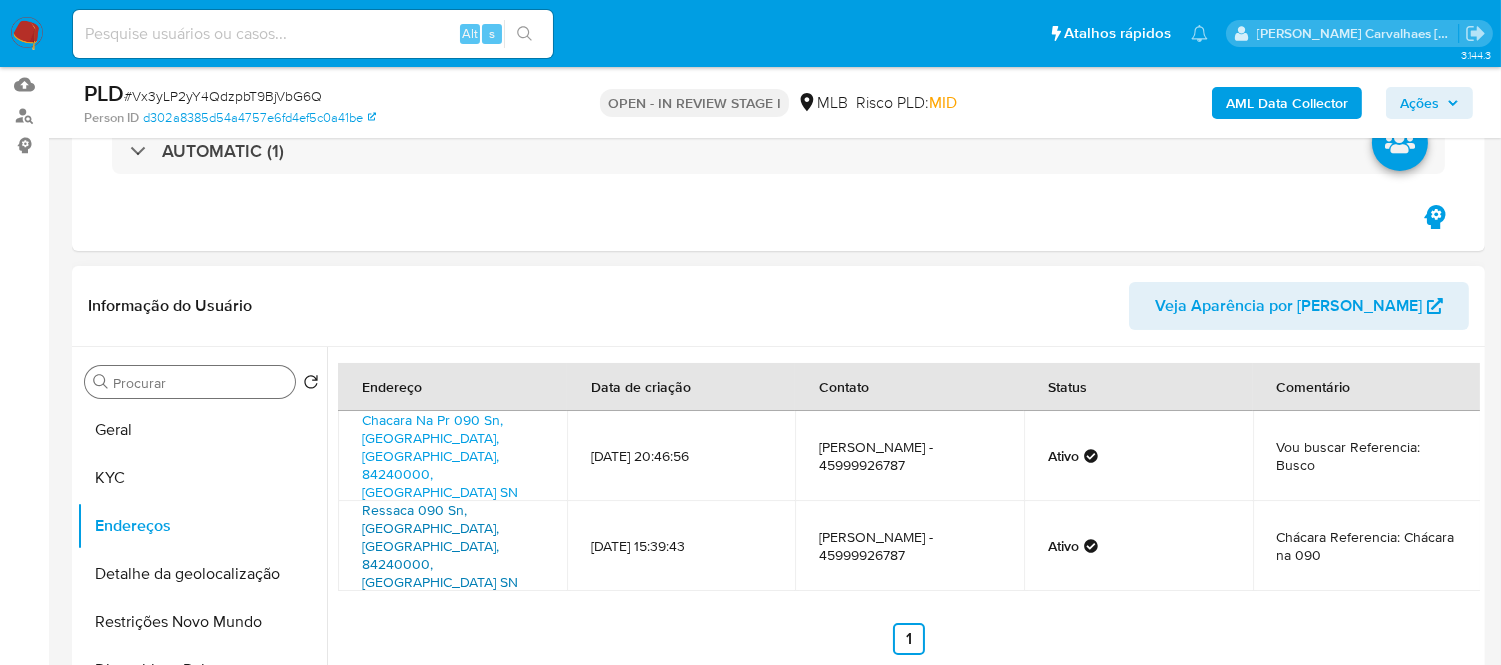 scroll, scrollTop: 198, scrollLeft: 0, axis: vertical 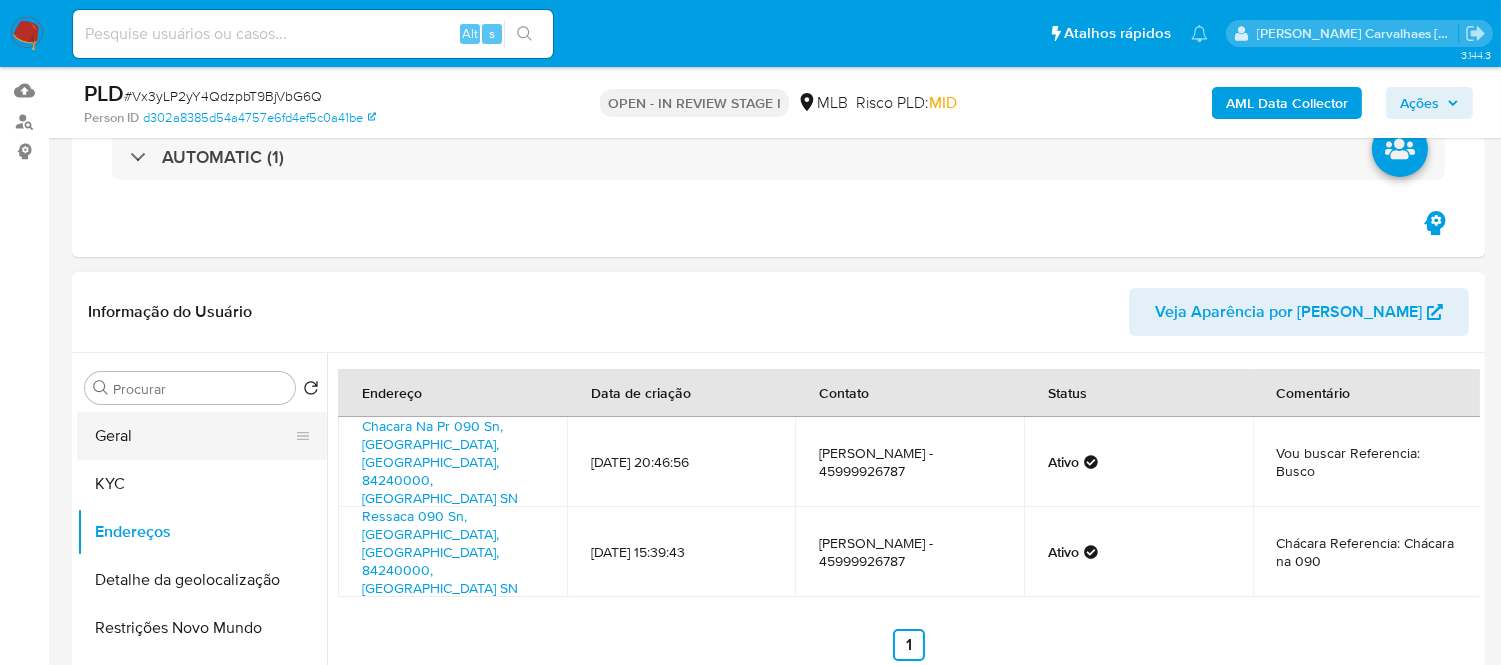 click on "Geral" at bounding box center [194, 436] 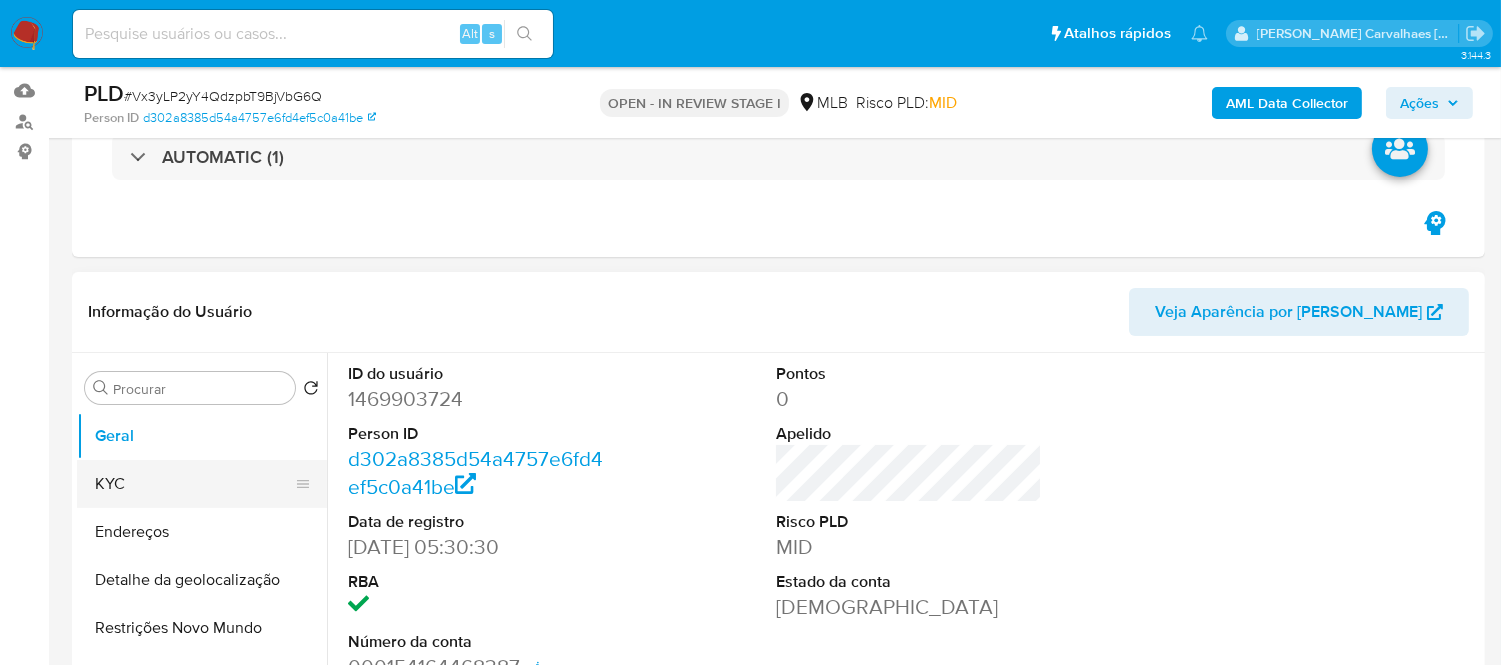 click on "KYC" at bounding box center [194, 484] 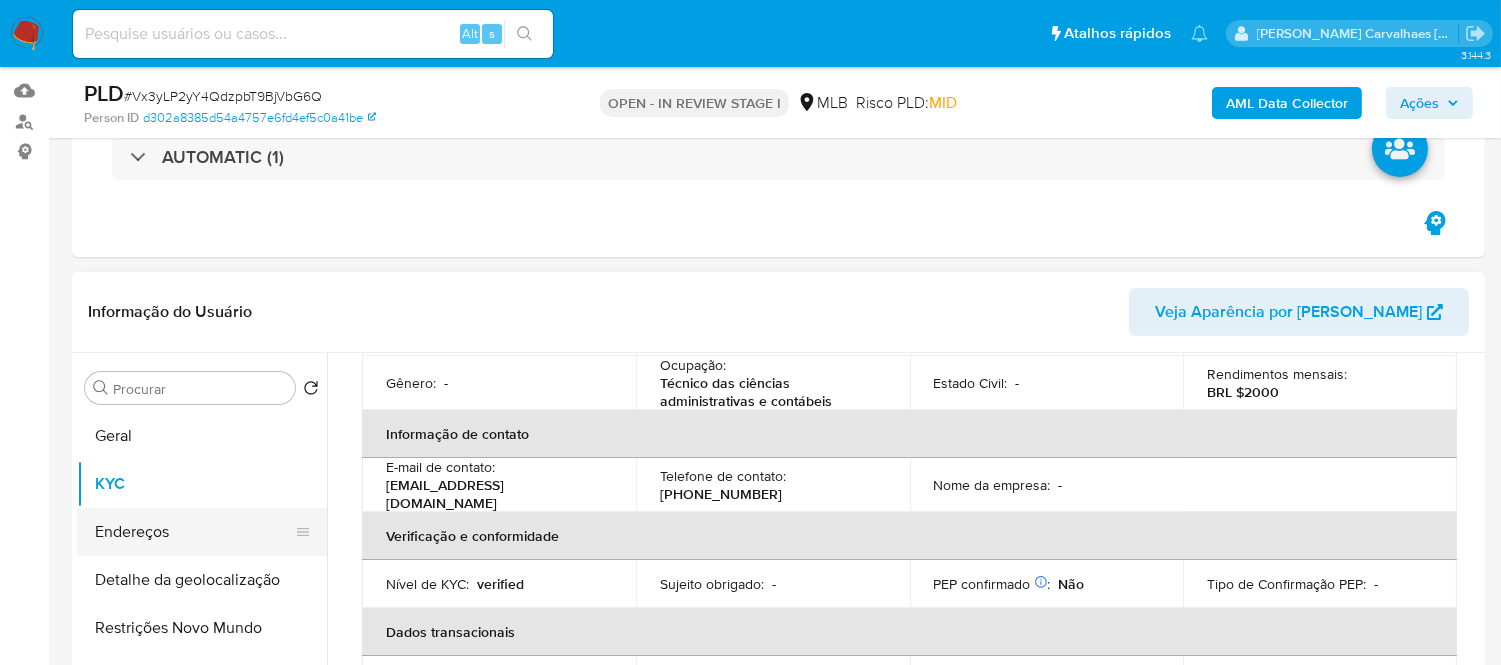 scroll, scrollTop: 333, scrollLeft: 0, axis: vertical 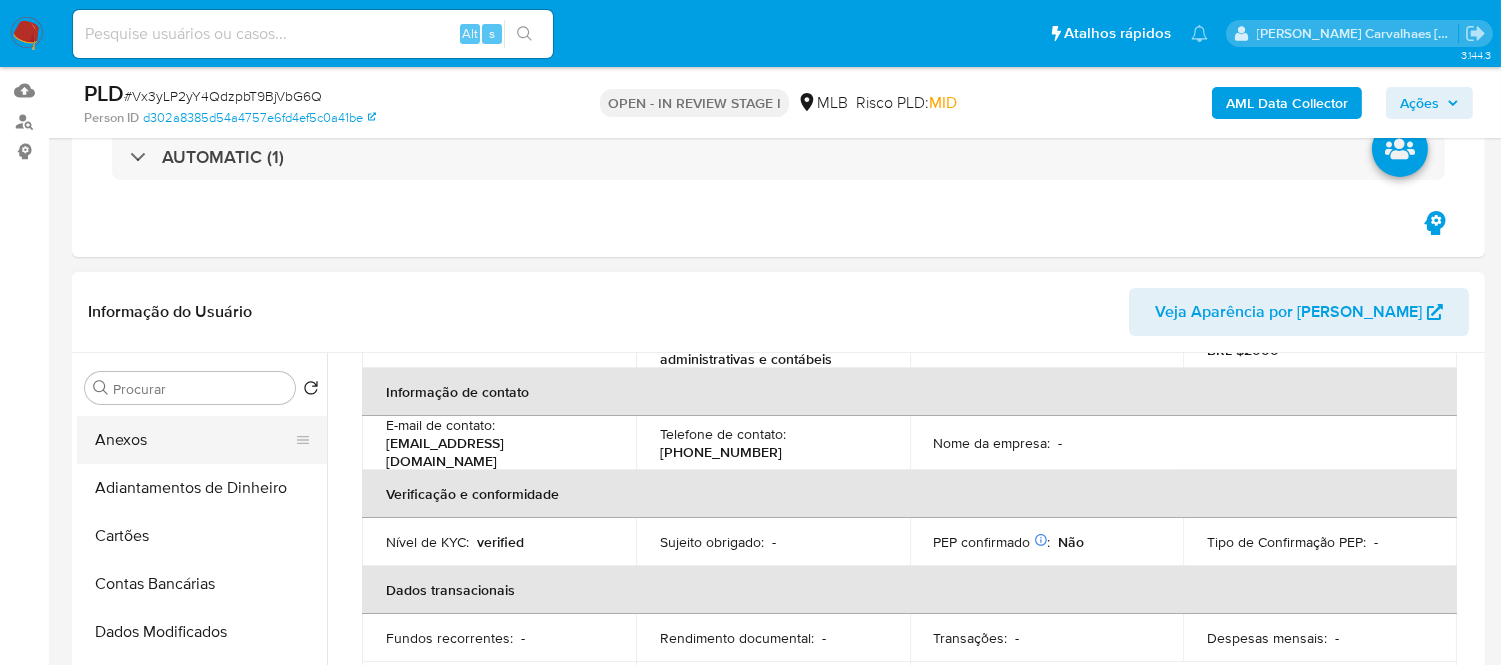 click on "Anexos" at bounding box center (194, 440) 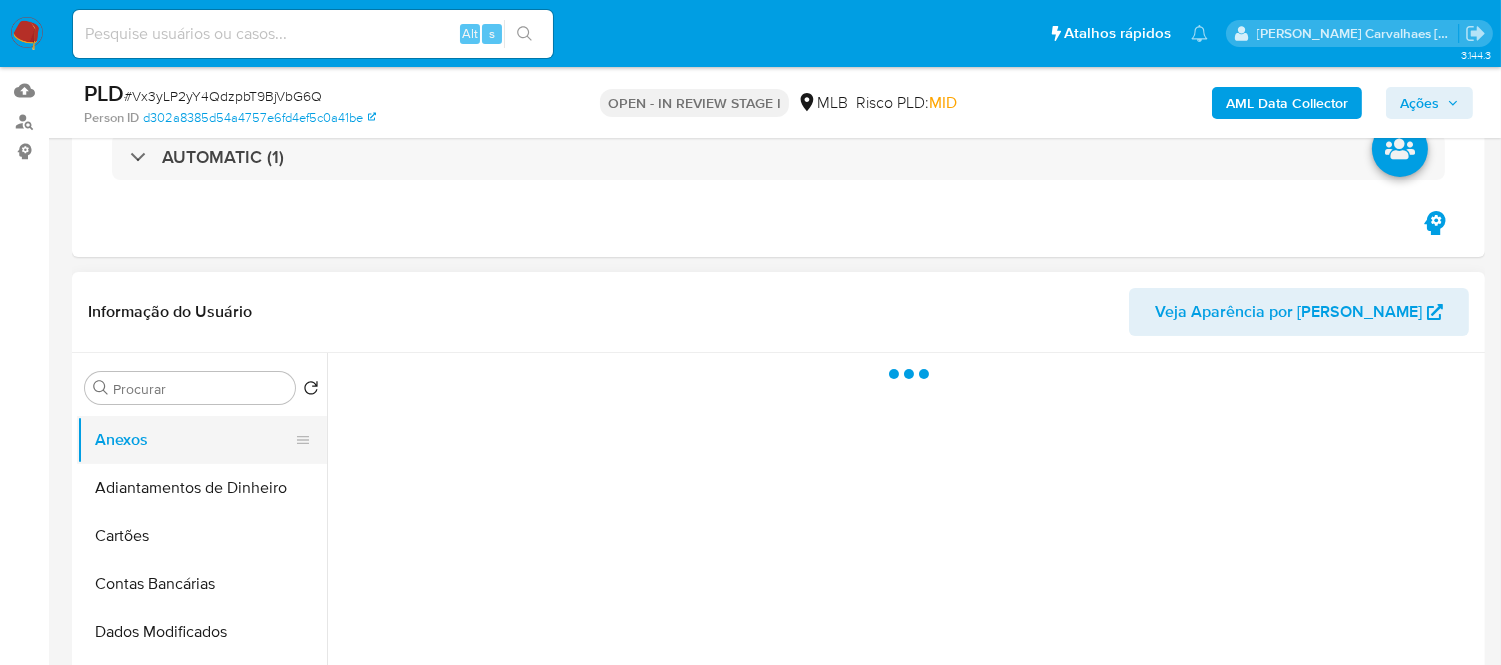 scroll, scrollTop: 0, scrollLeft: 0, axis: both 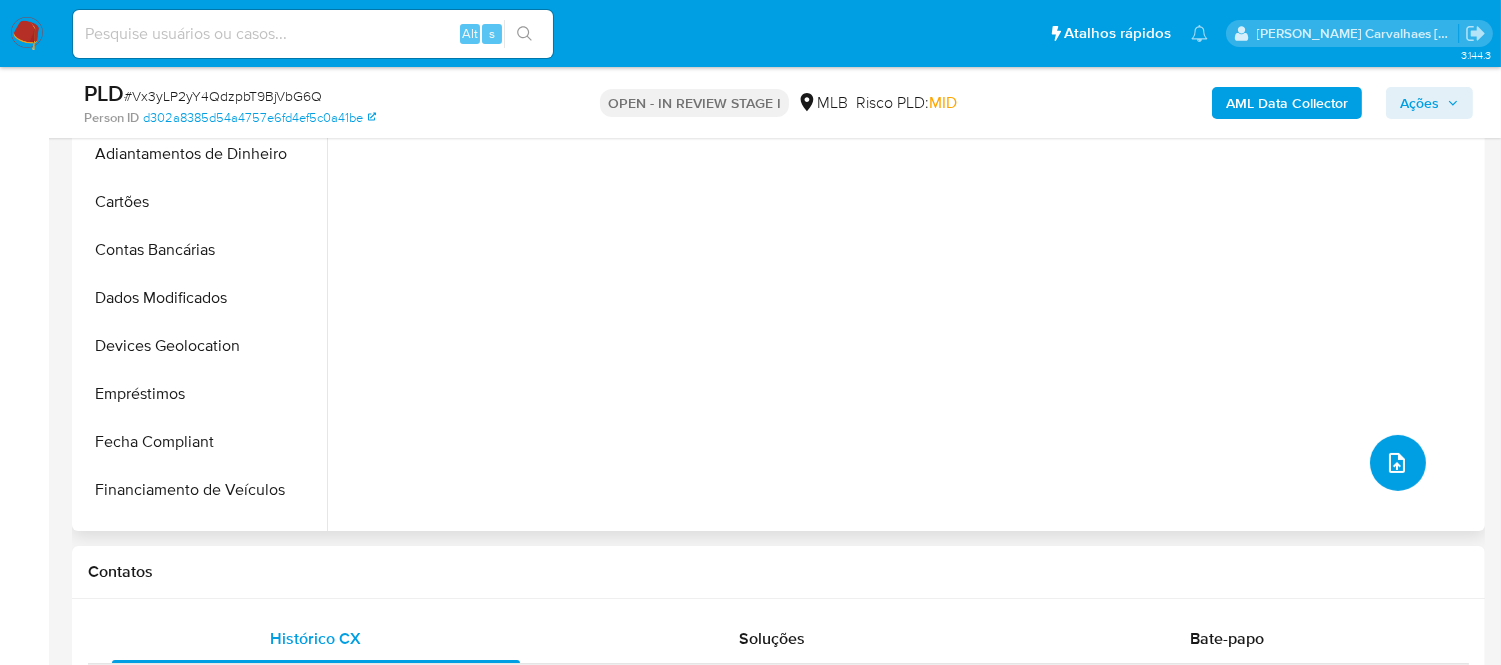click 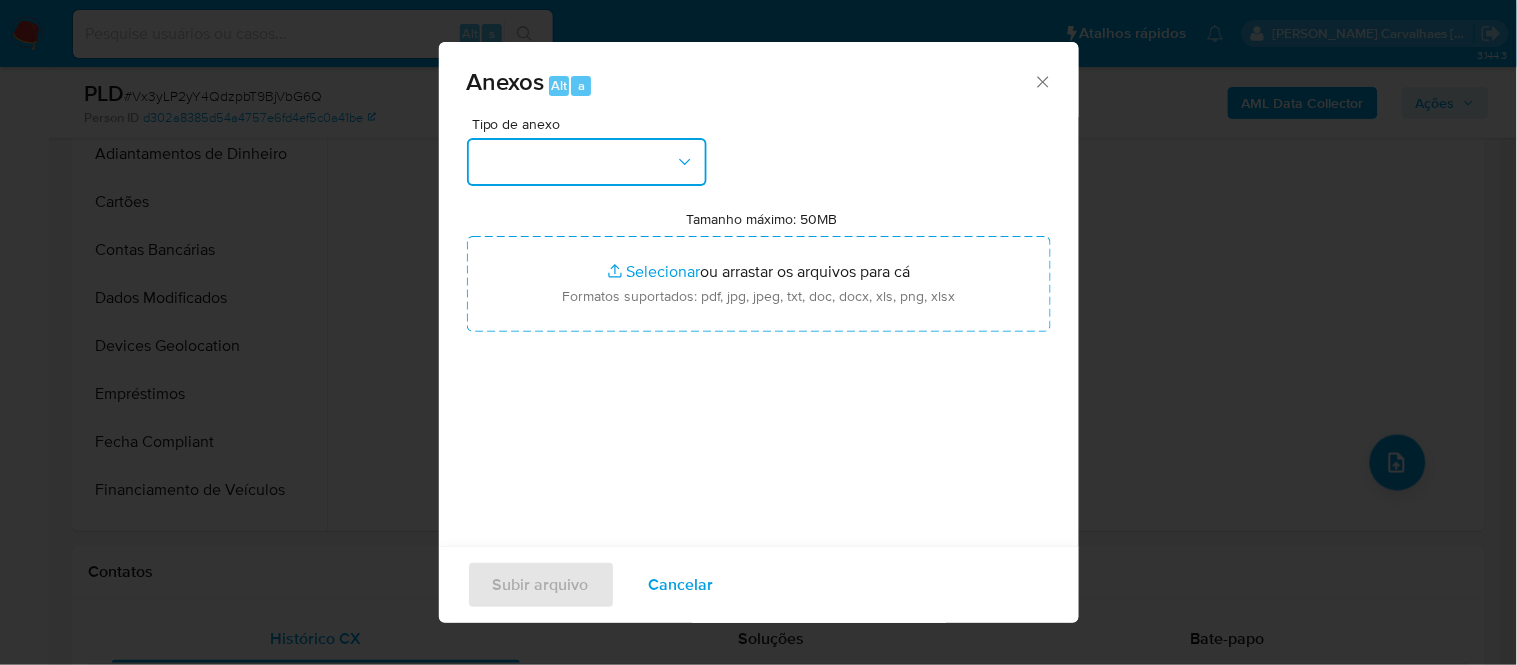 click 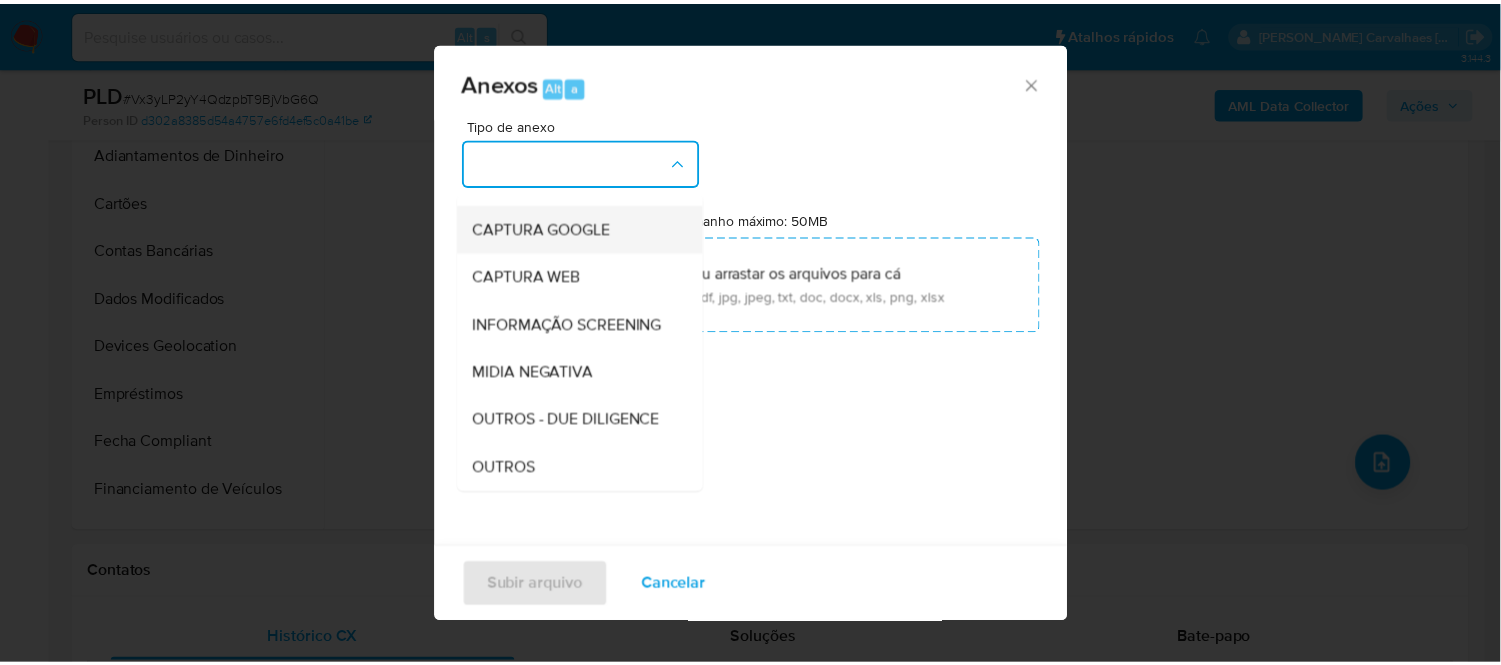 scroll, scrollTop: 307, scrollLeft: 0, axis: vertical 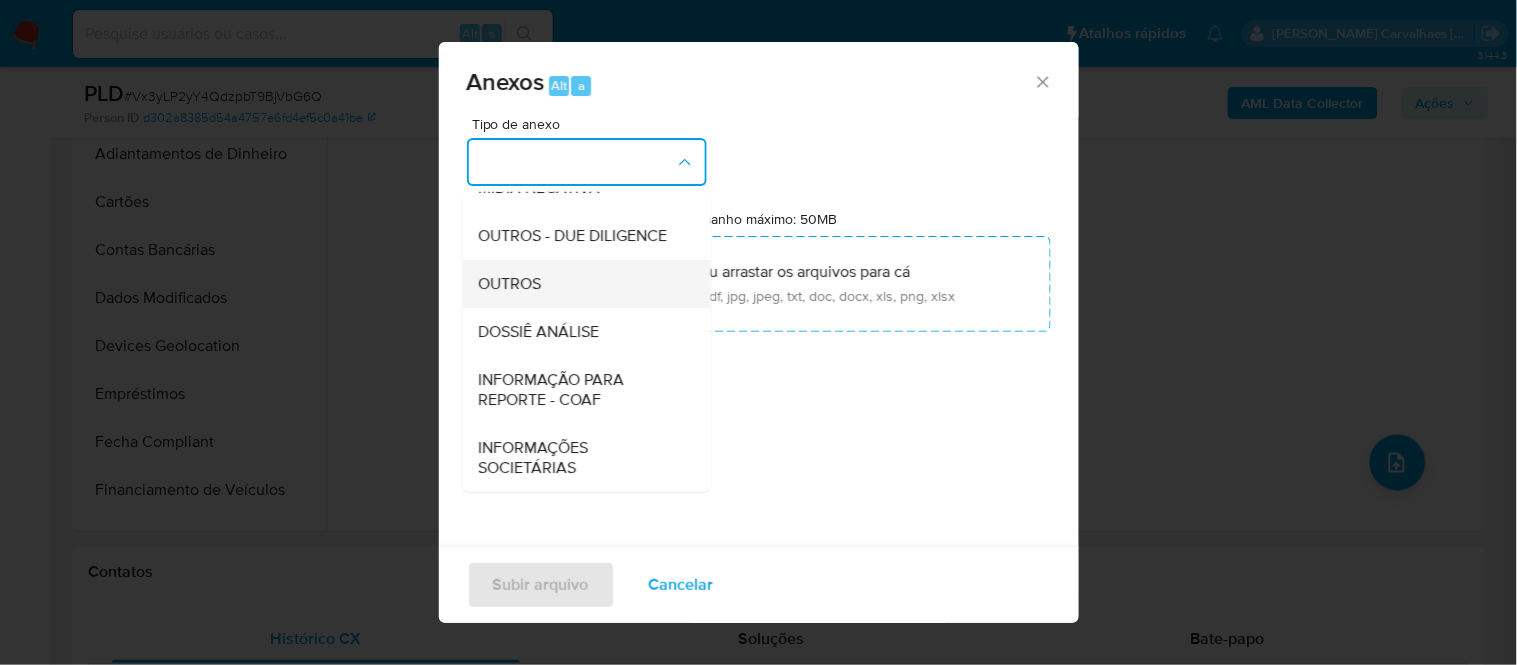 click on "OUTROS" at bounding box center [580, 283] 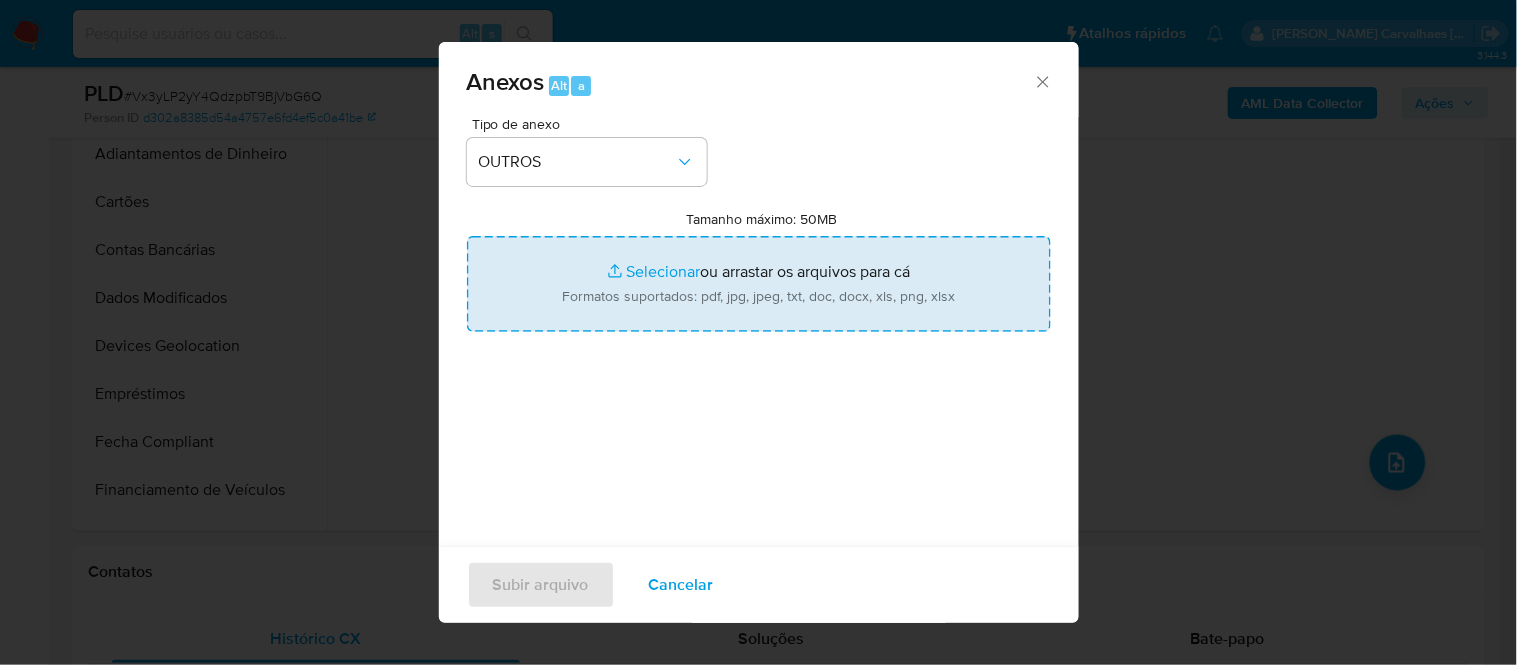 click on "Tamanho máximo: 50MB Selecionar arquivos" at bounding box center [759, 284] 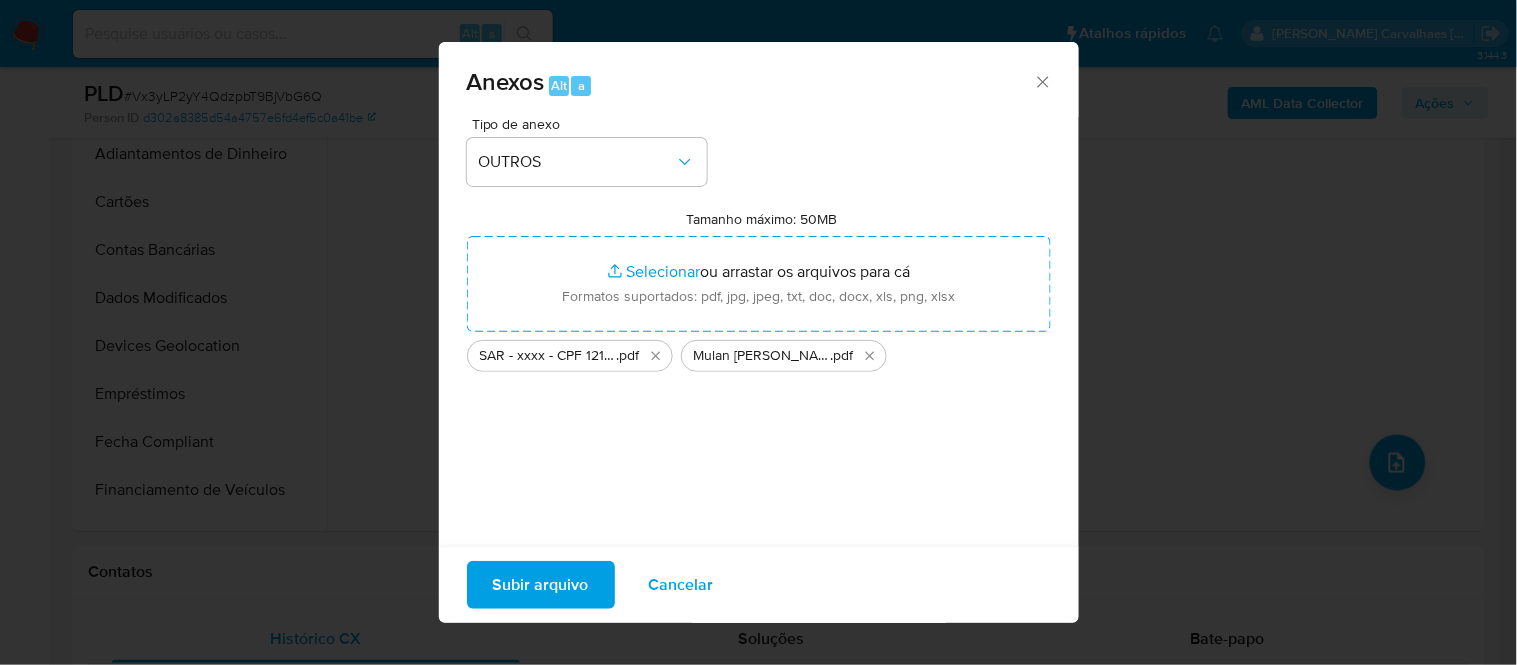click on "Subir arquivo" at bounding box center (541, 585) 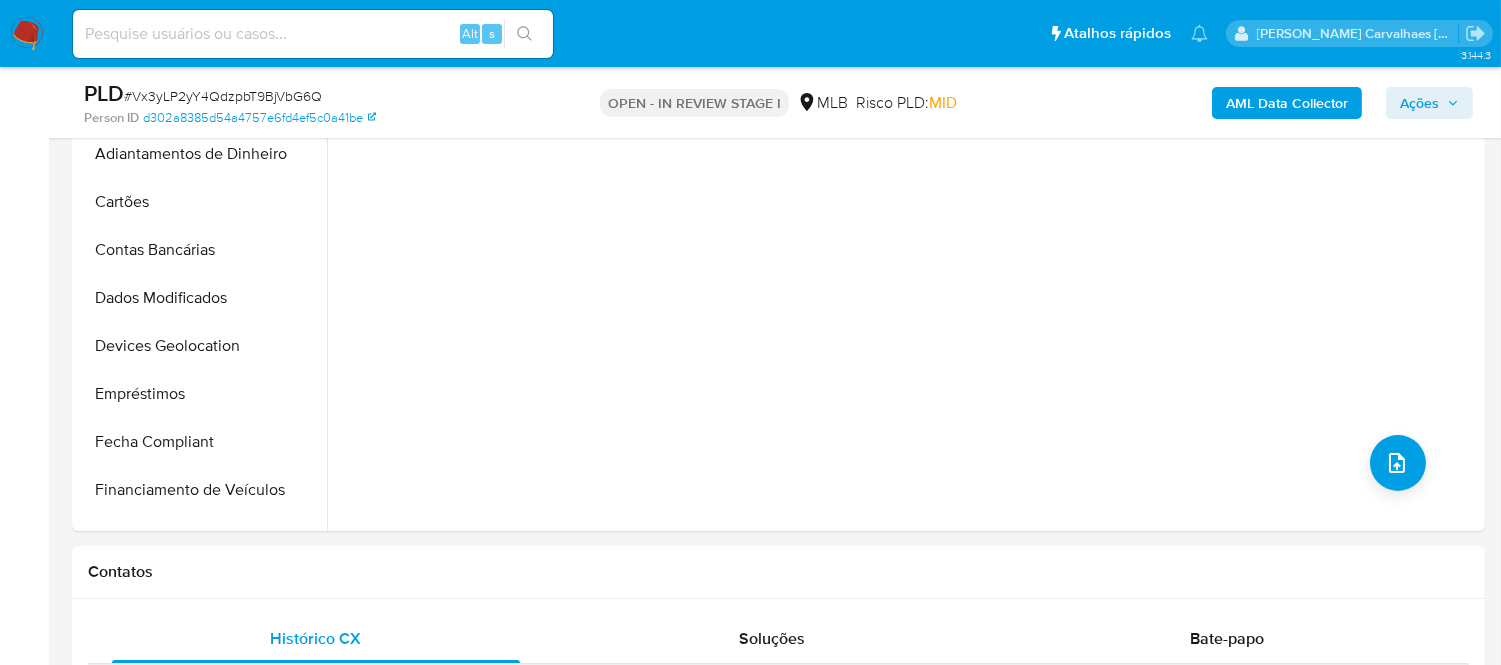 click on "Ações" at bounding box center [1419, 103] 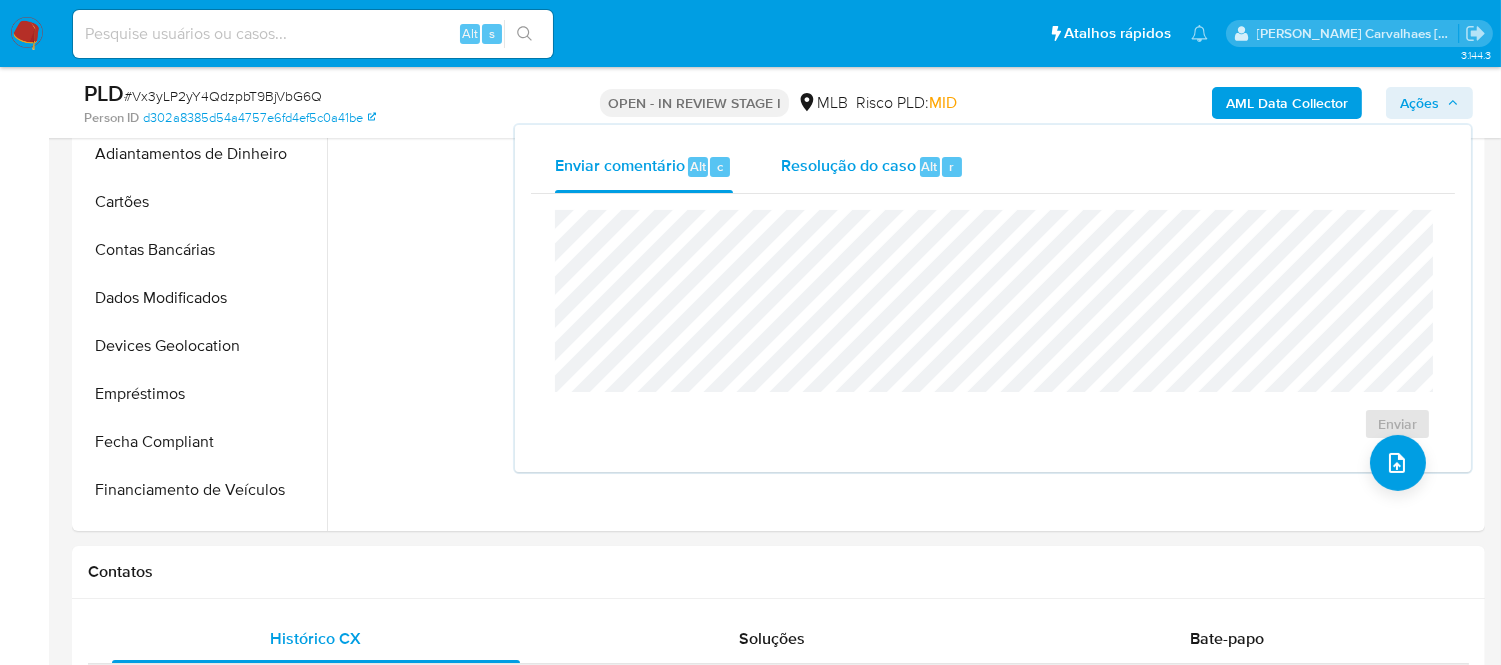 click on "Resolução do caso" at bounding box center [848, 165] 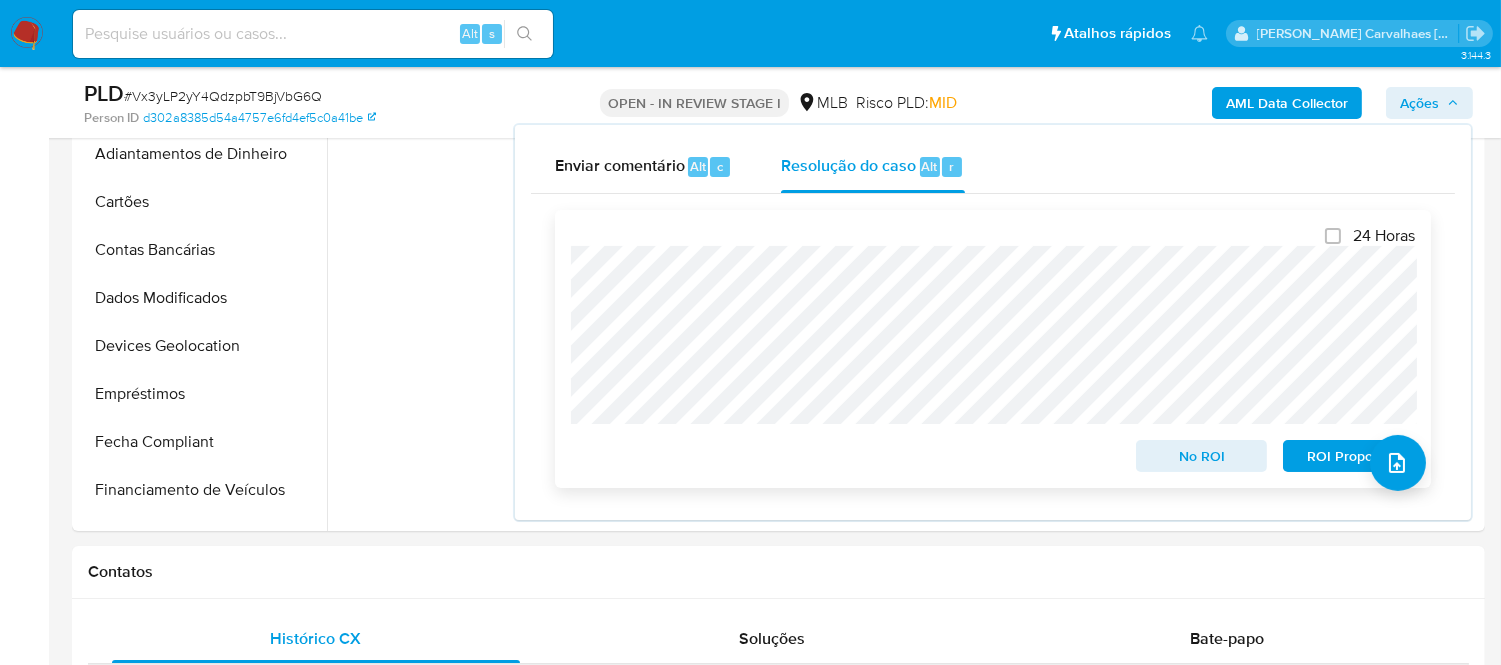 click on "ROI Proposal" at bounding box center (1349, 456) 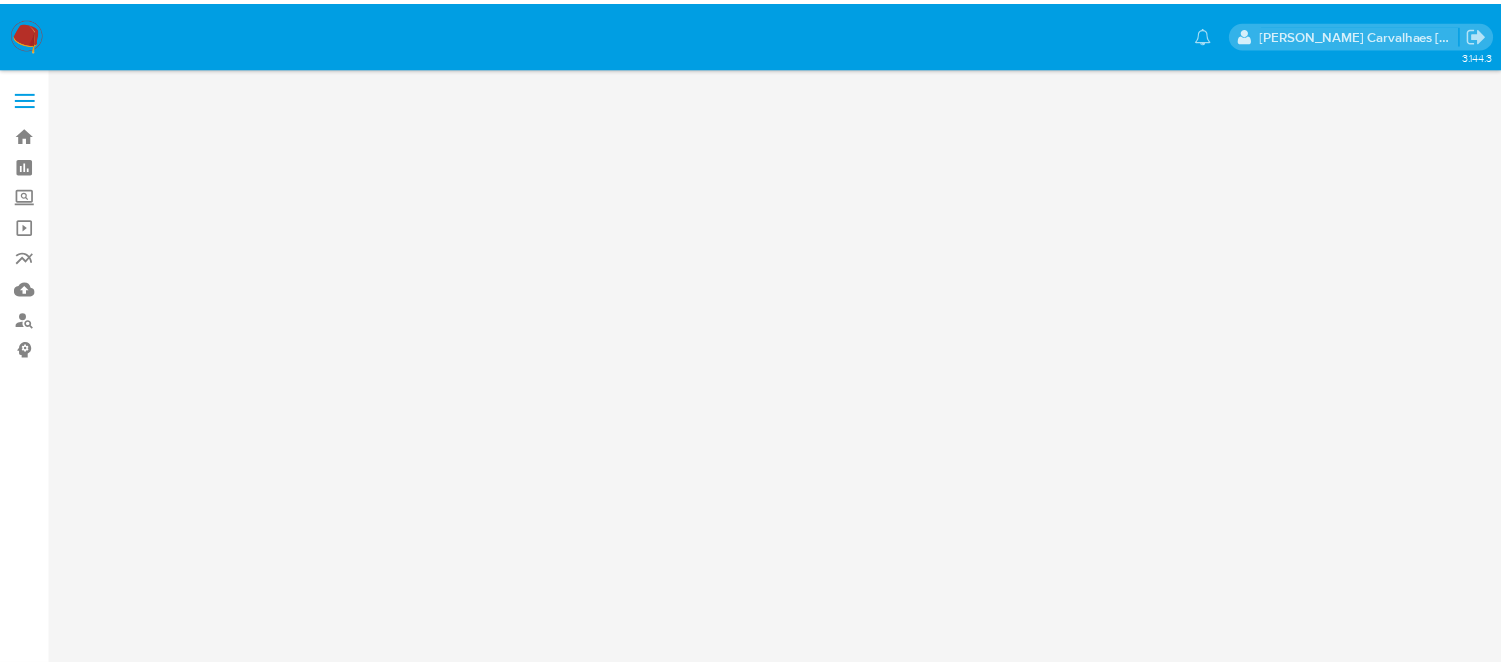 scroll, scrollTop: 0, scrollLeft: 0, axis: both 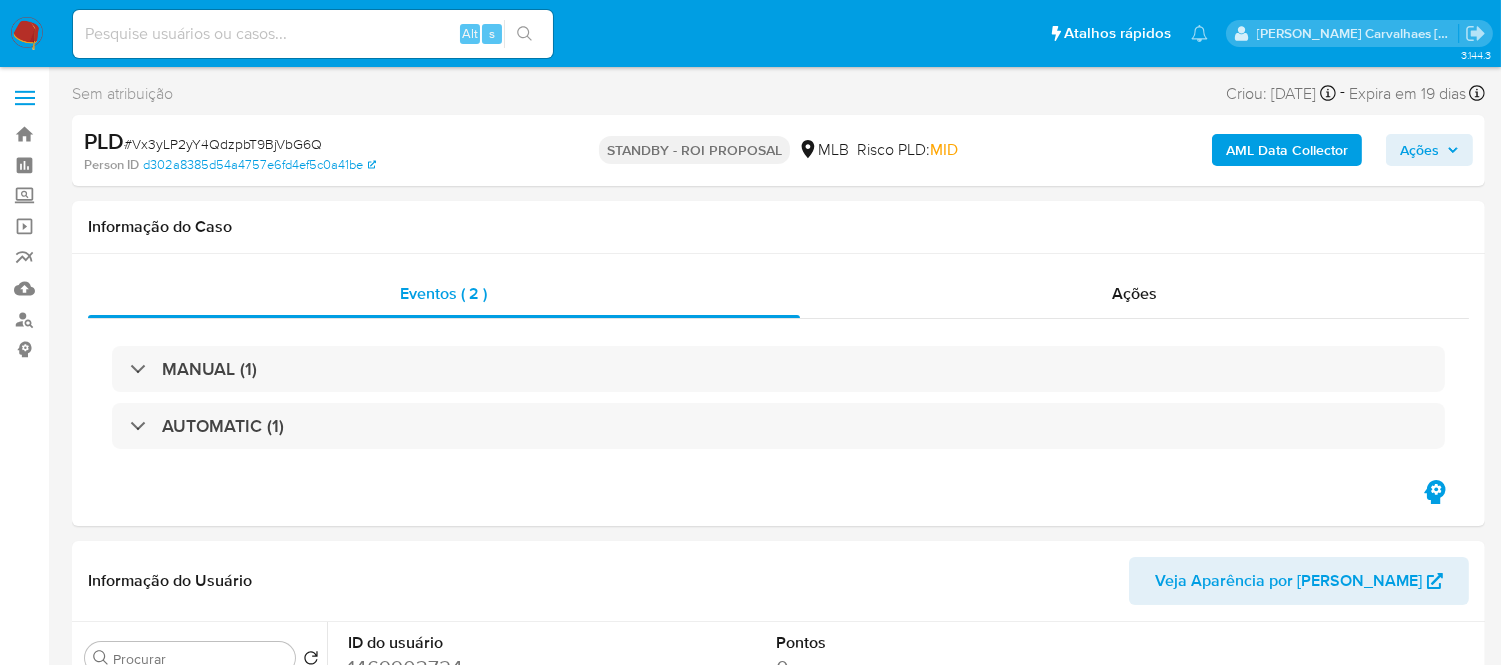 select on "10" 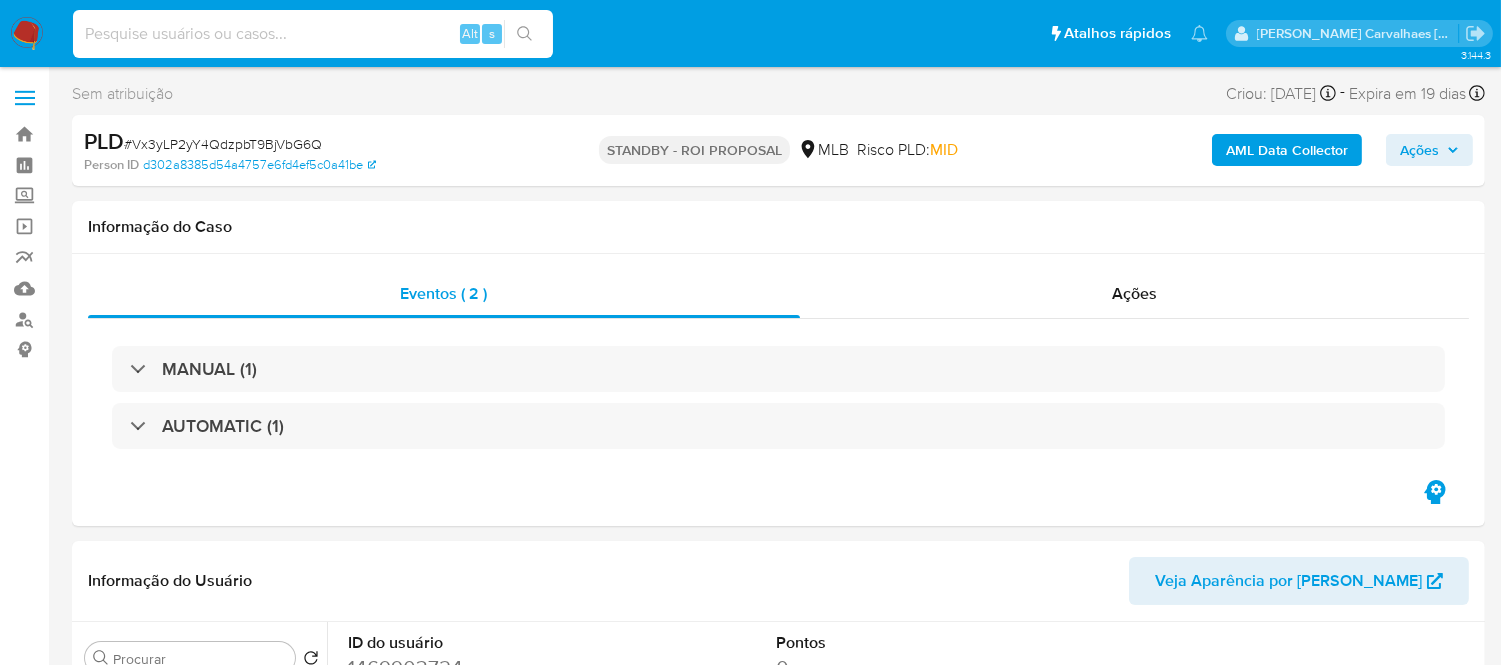 paste on "8h9mah4NLJUCM6IouocWIq0R" 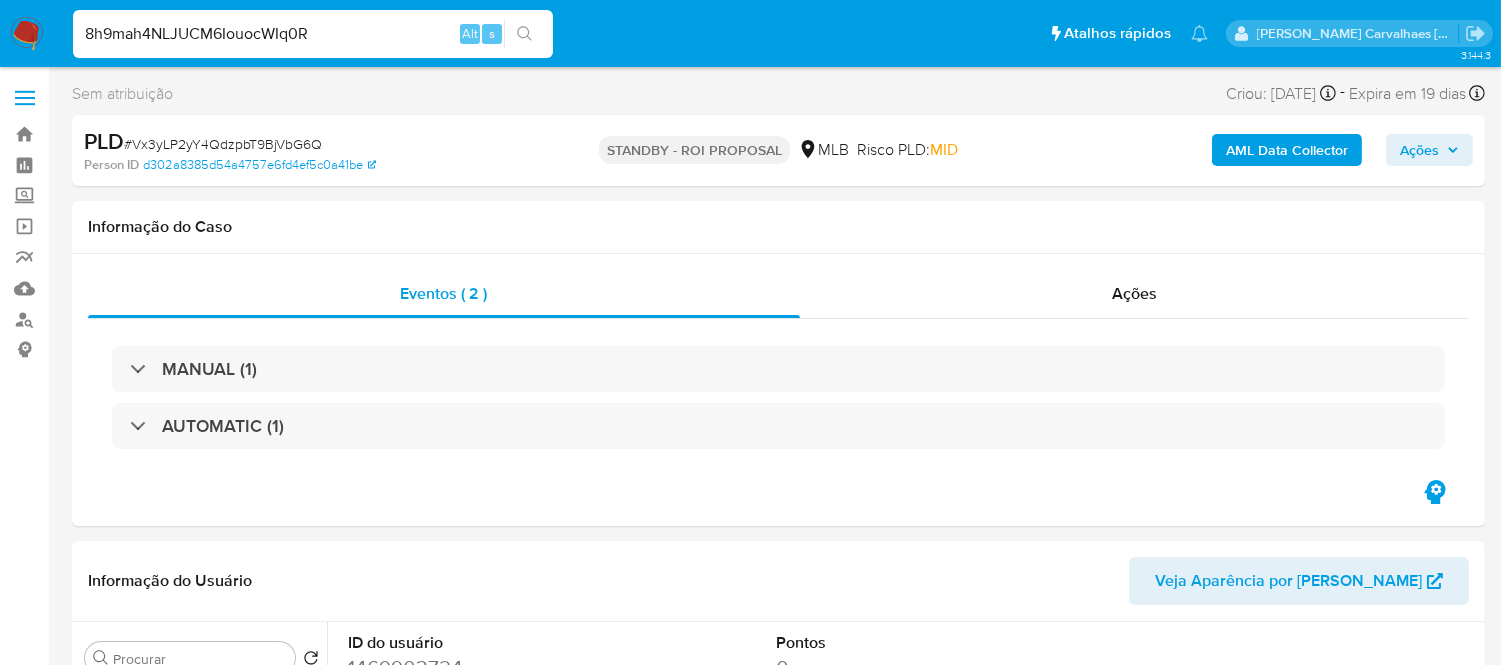 type on "8h9mah4NLJUCM6IouocWIq0R" 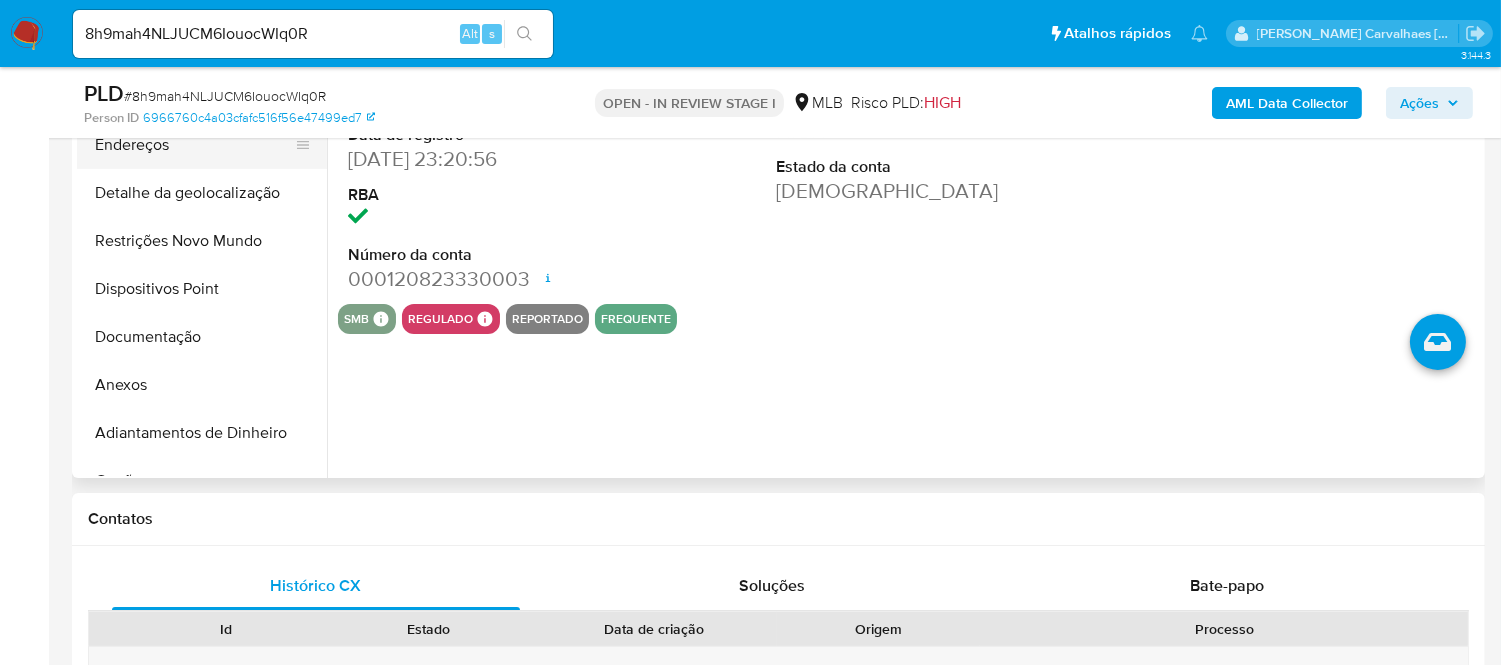 scroll, scrollTop: 555, scrollLeft: 0, axis: vertical 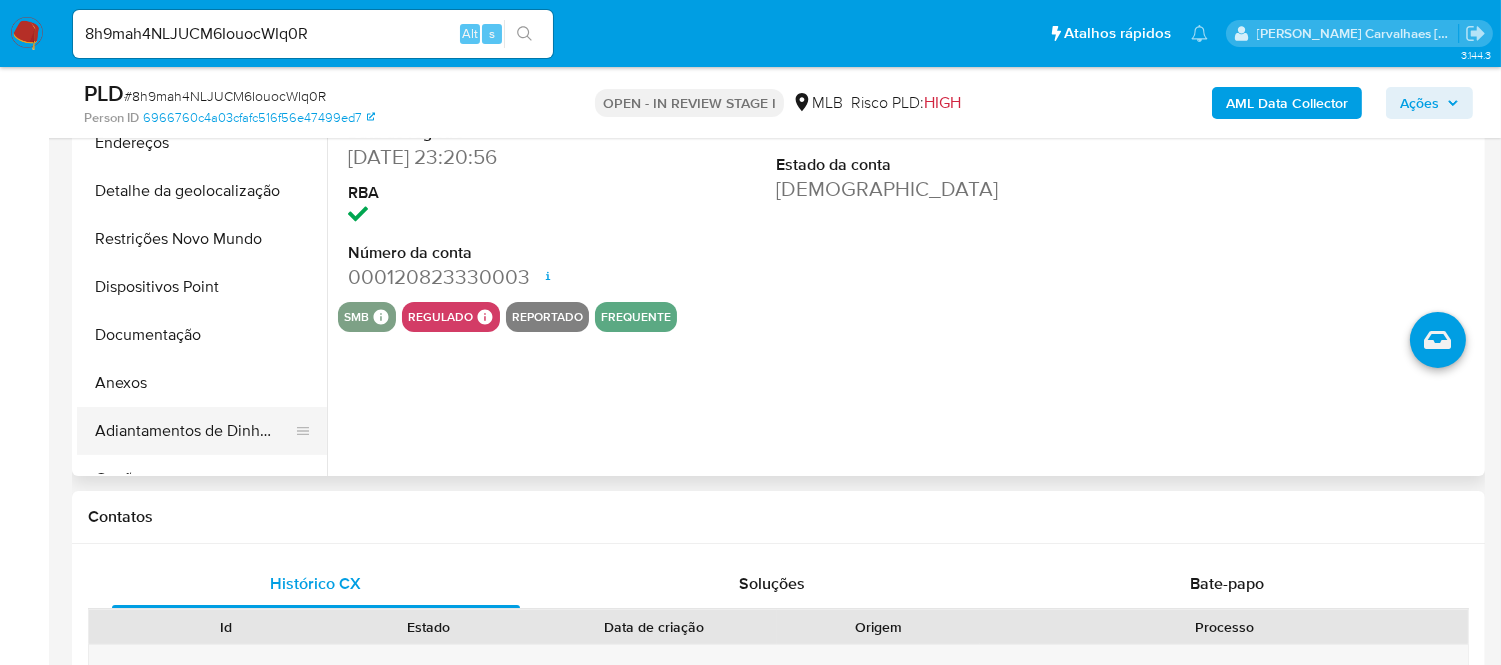 select on "10" 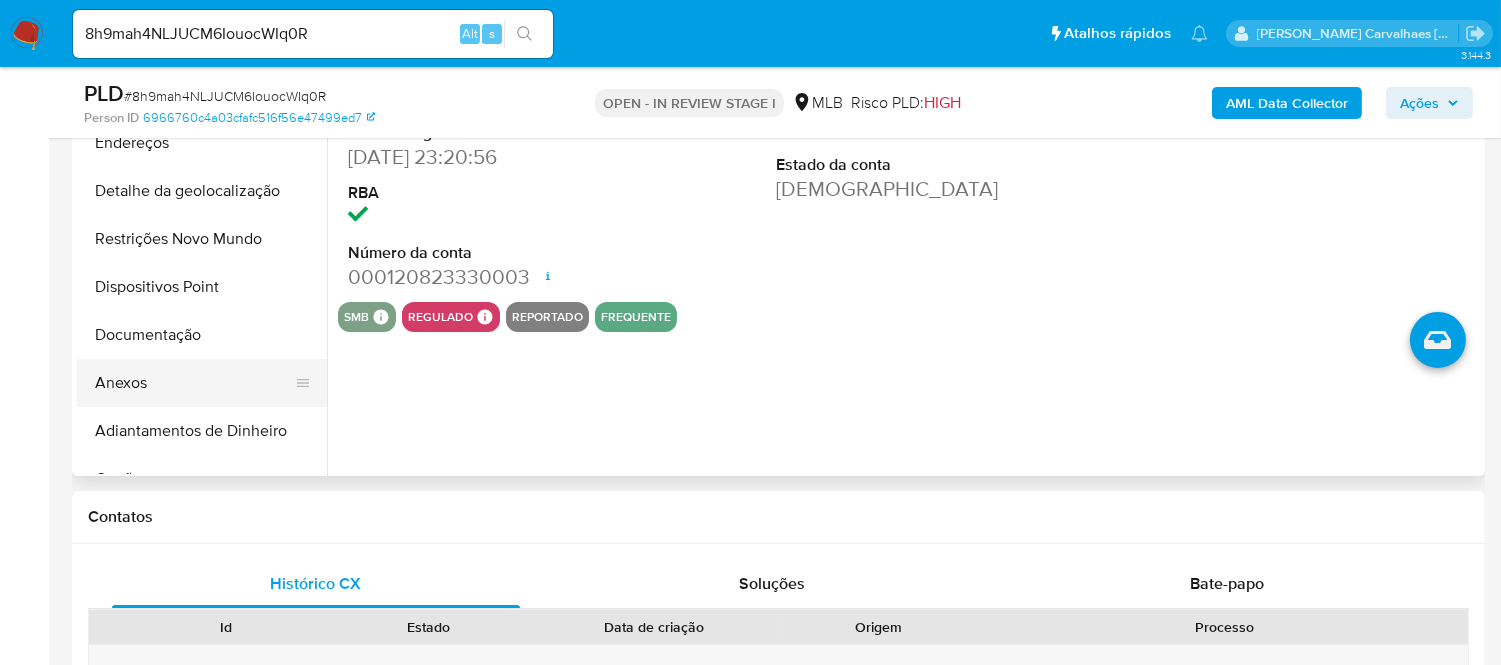 click on "Anexos" at bounding box center [194, 383] 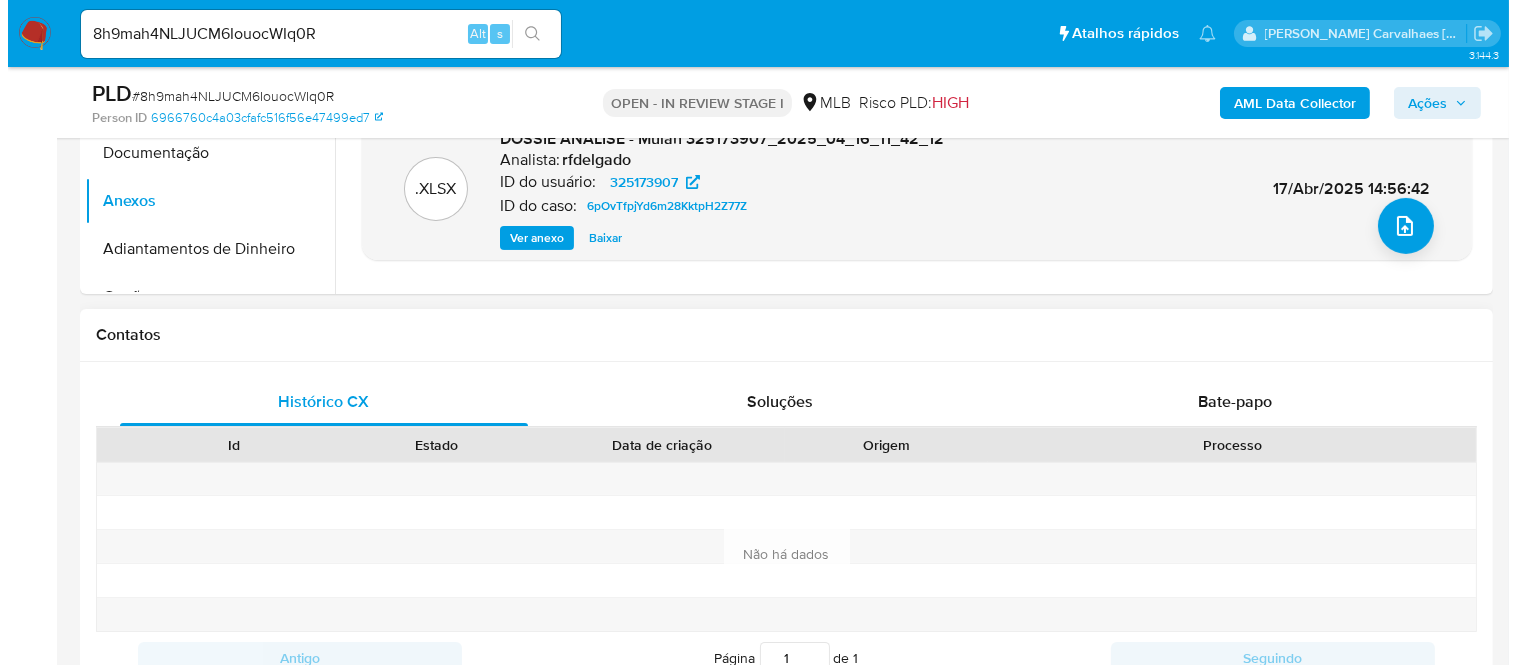 scroll, scrollTop: 777, scrollLeft: 0, axis: vertical 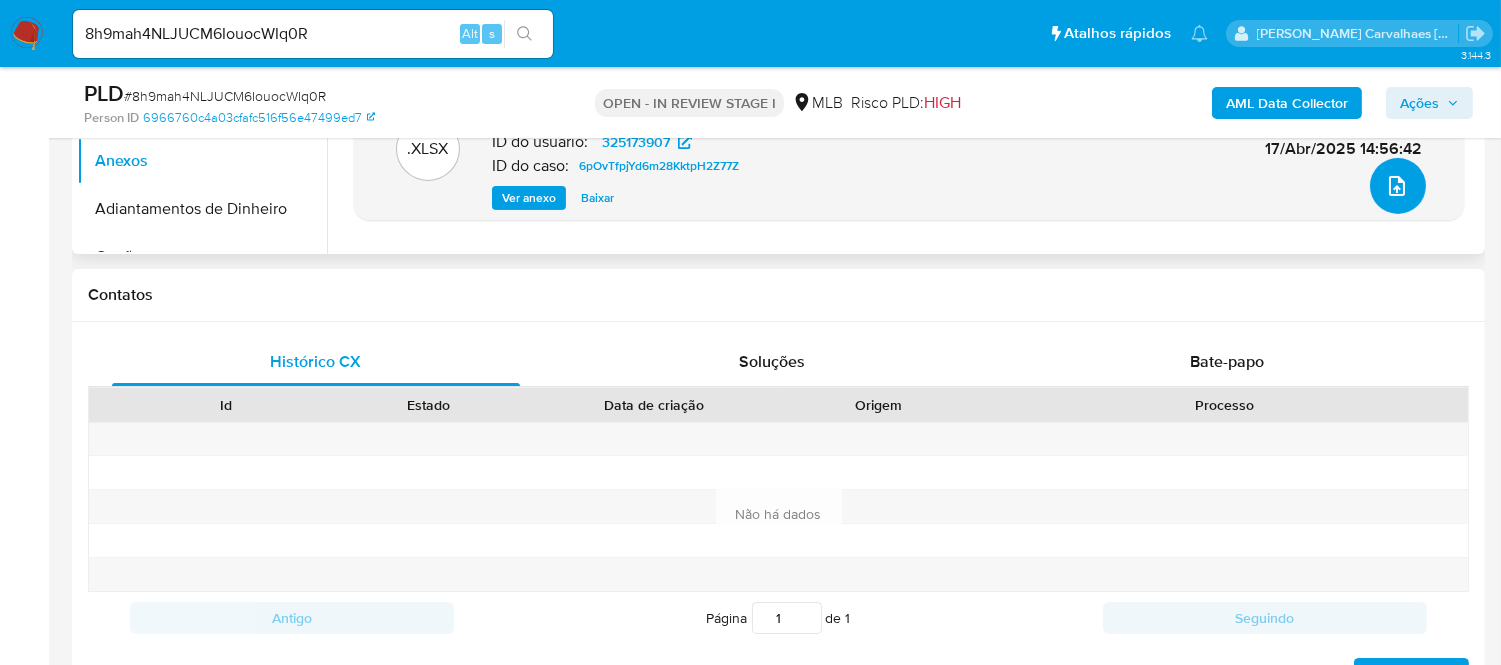 click at bounding box center [1398, 186] 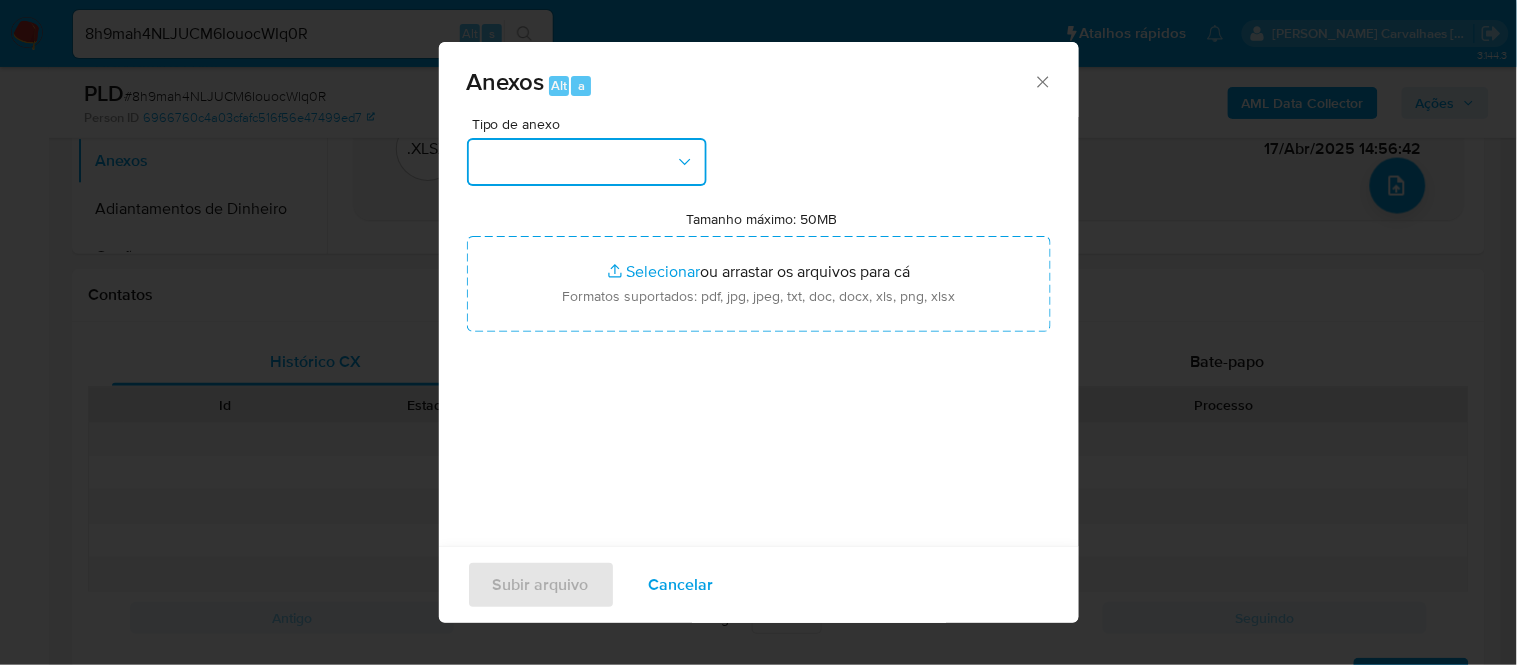 click 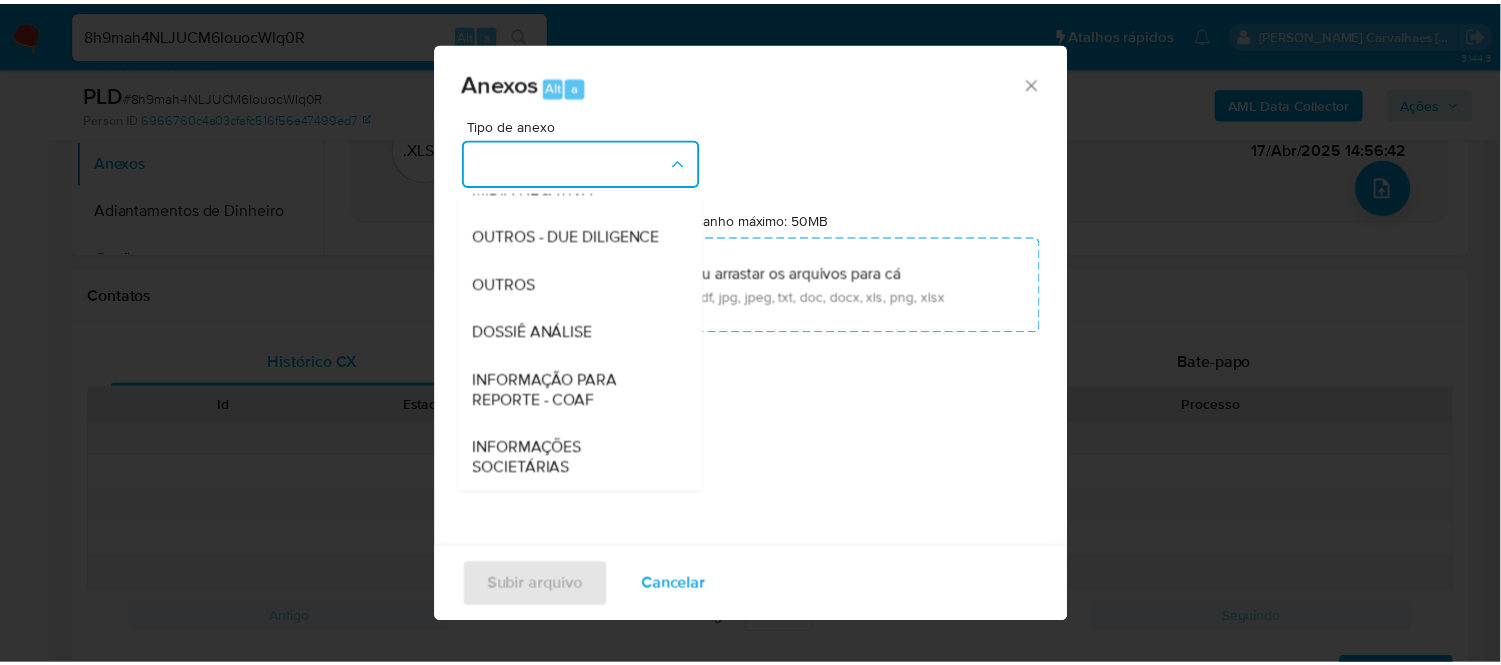 scroll, scrollTop: 307, scrollLeft: 0, axis: vertical 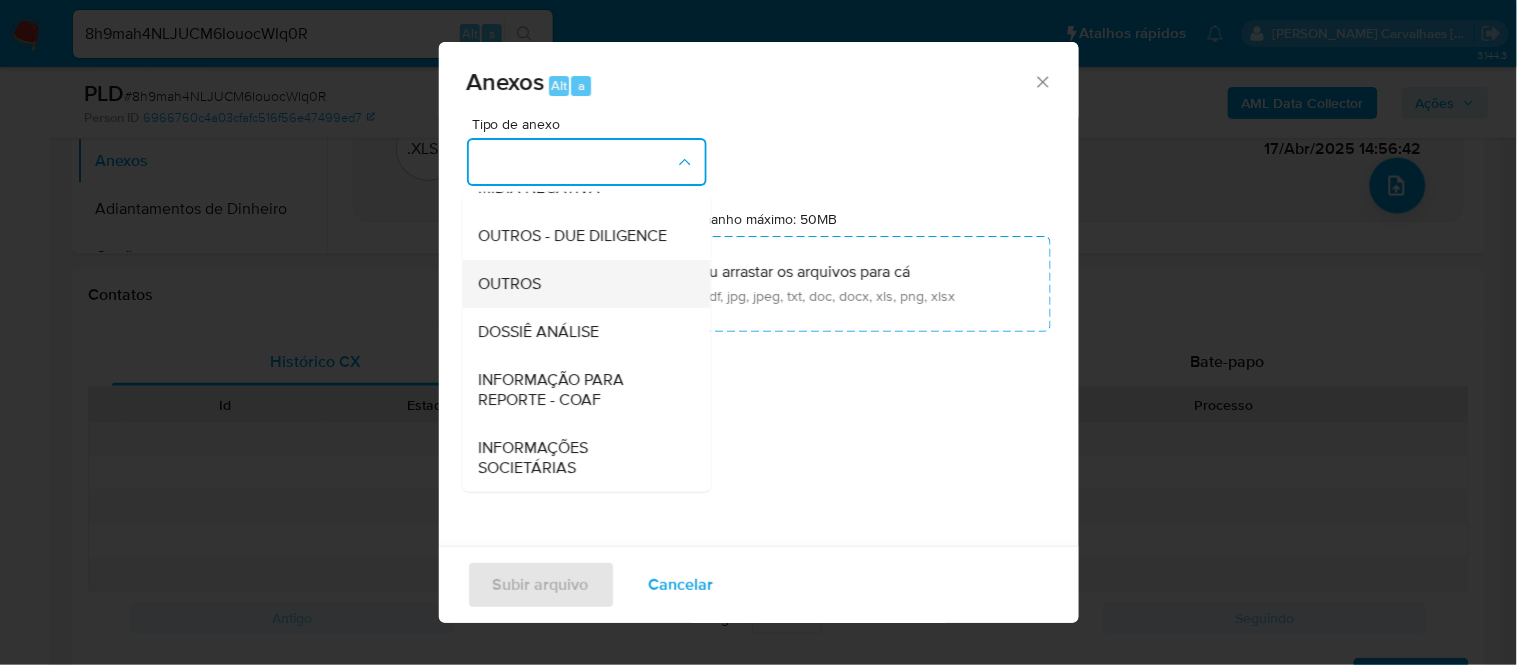 click on "OUTROS" at bounding box center [509, 283] 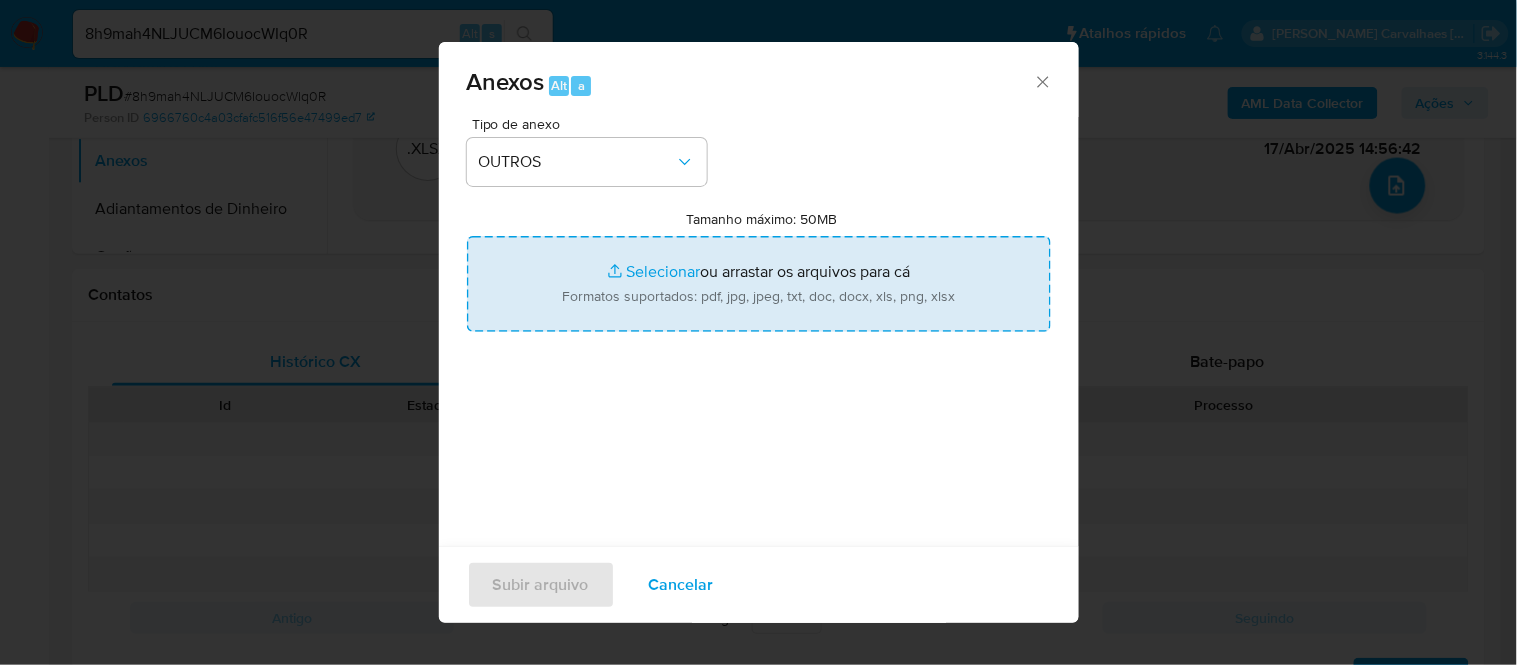 click on "Tamanho máximo: 50MB Selecionar arquivos" at bounding box center (759, 284) 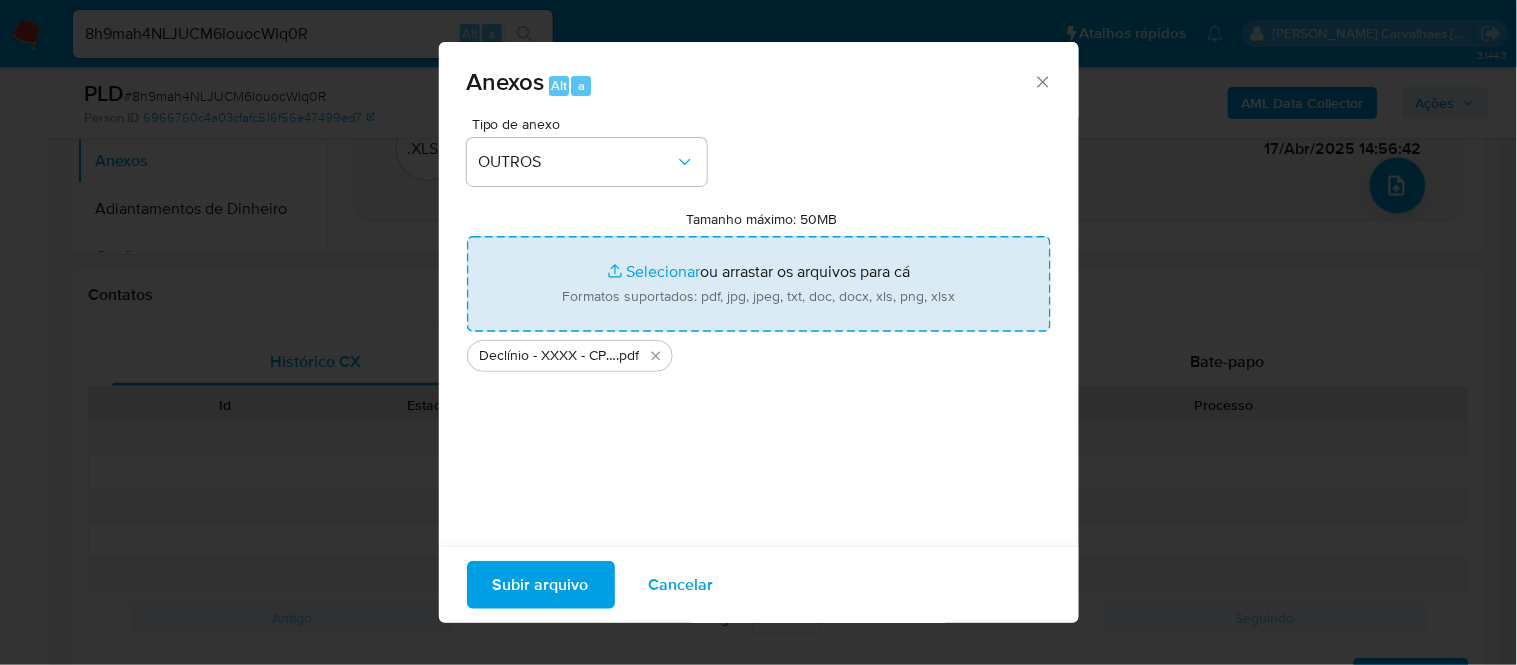 click on "Tamanho máximo: 50MB Selecionar arquivos" at bounding box center (759, 284) 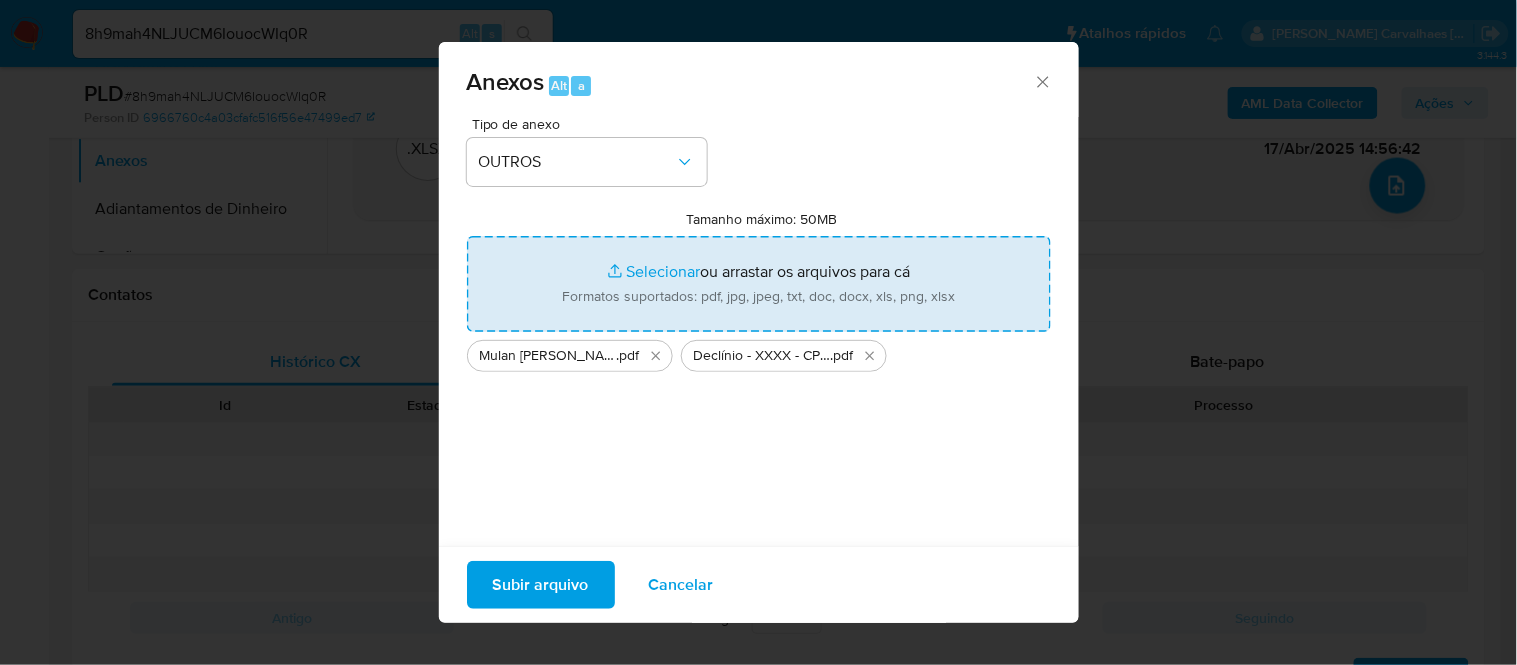 click on "Subir arquivo" at bounding box center (541, 585) 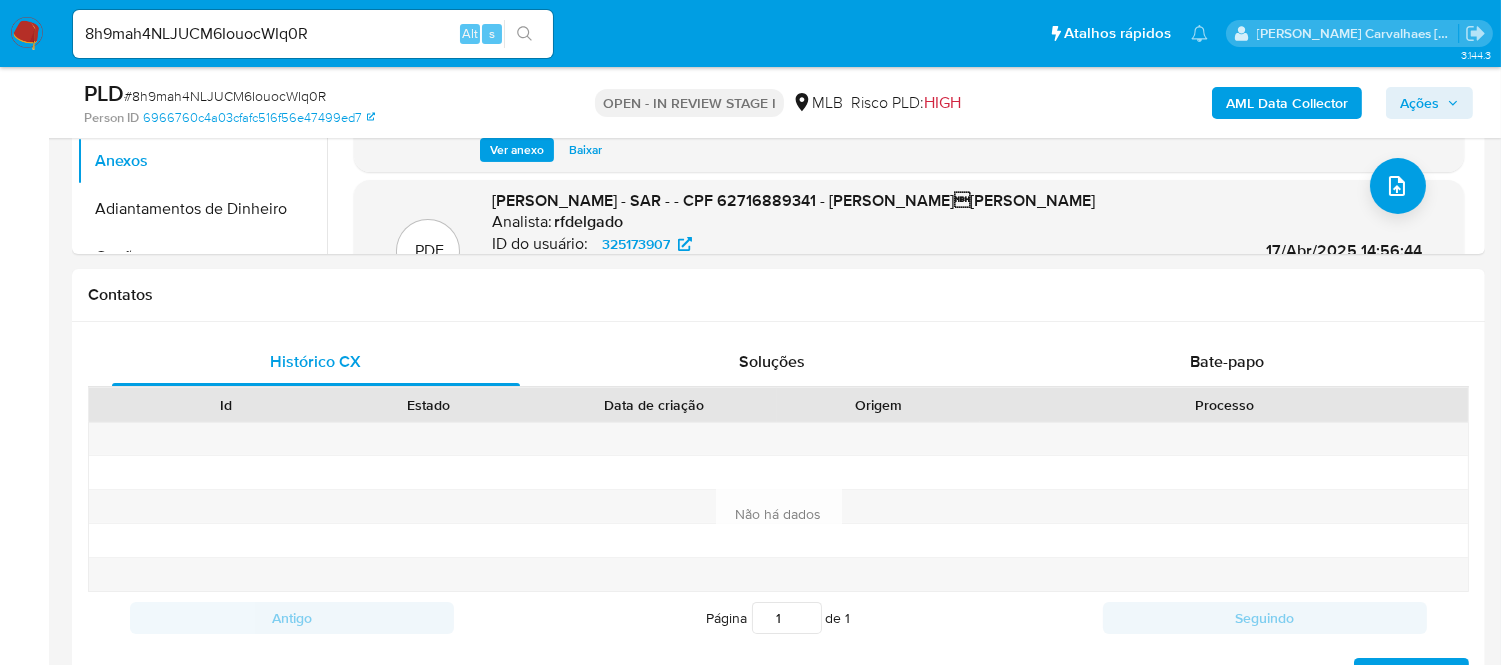 click on "Ações" at bounding box center (1419, 103) 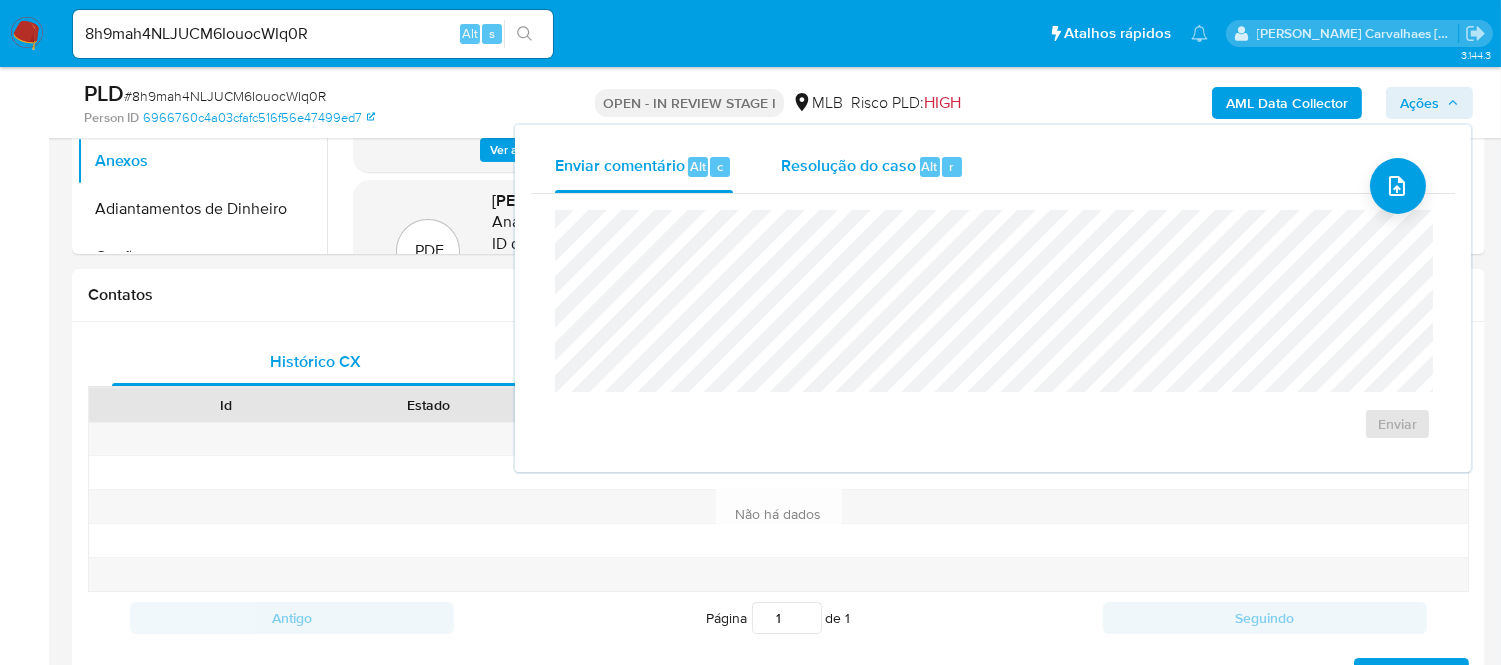 click on "Resolução do caso" at bounding box center (848, 165) 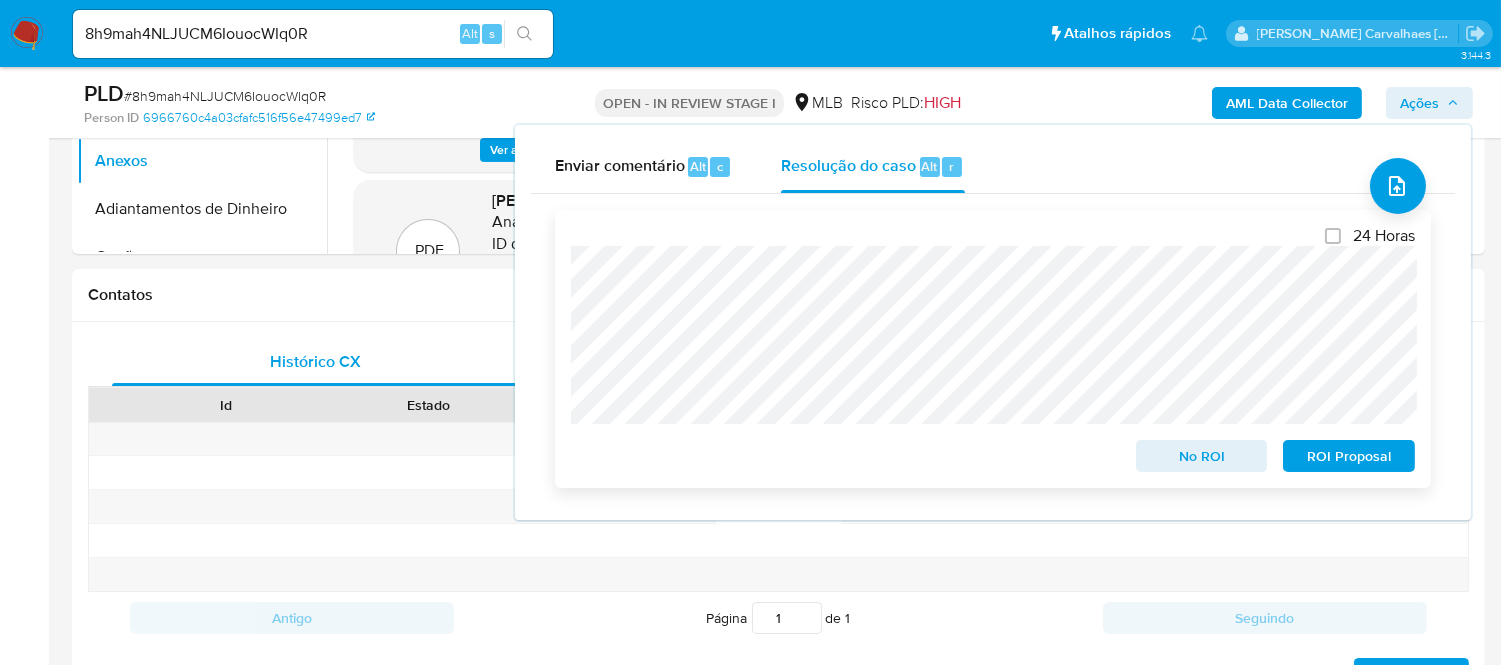 click on "No ROI" at bounding box center [1202, 456] 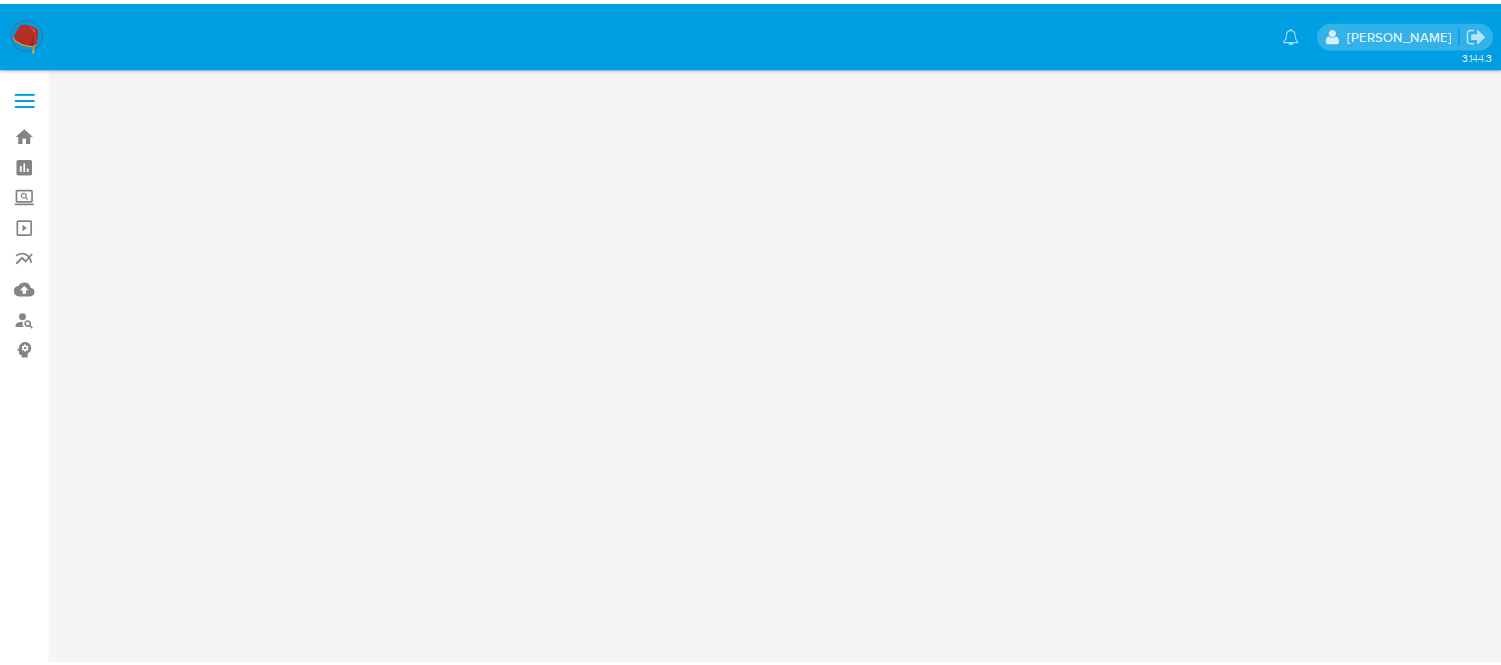 scroll, scrollTop: 0, scrollLeft: 0, axis: both 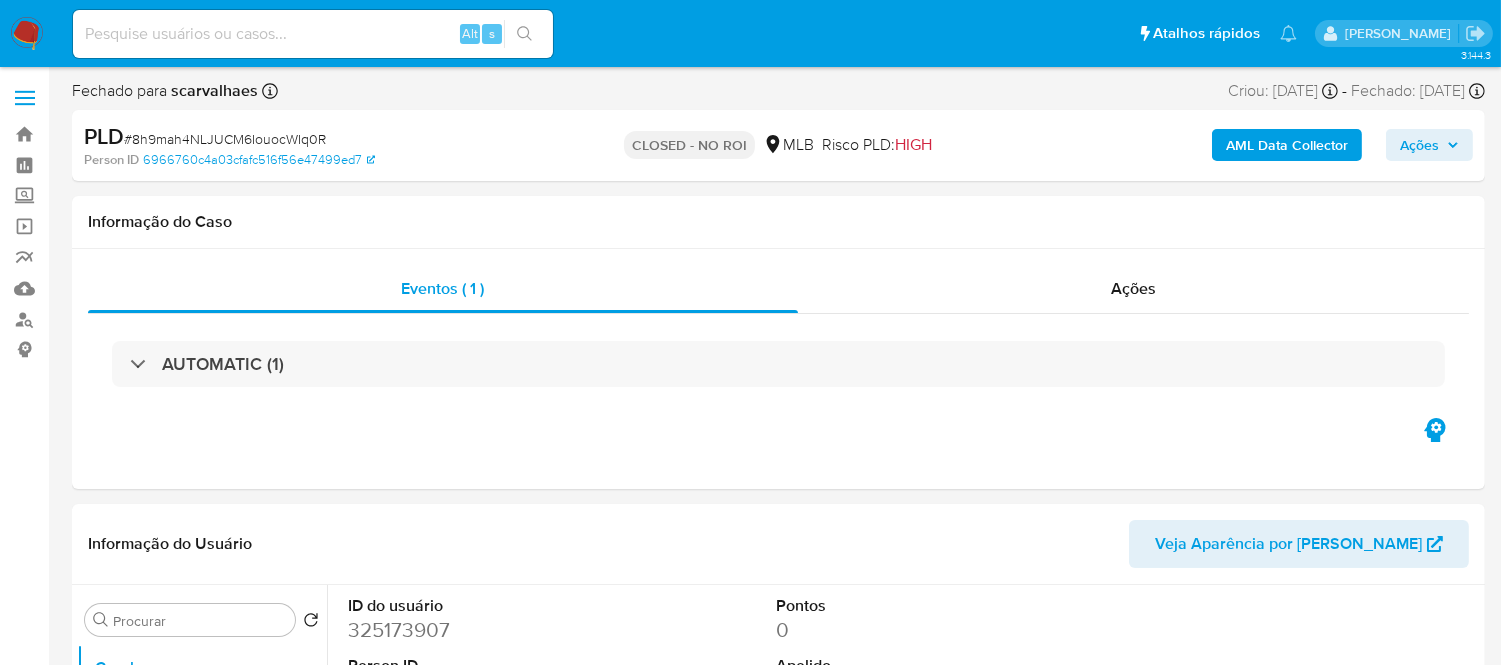 select on "10" 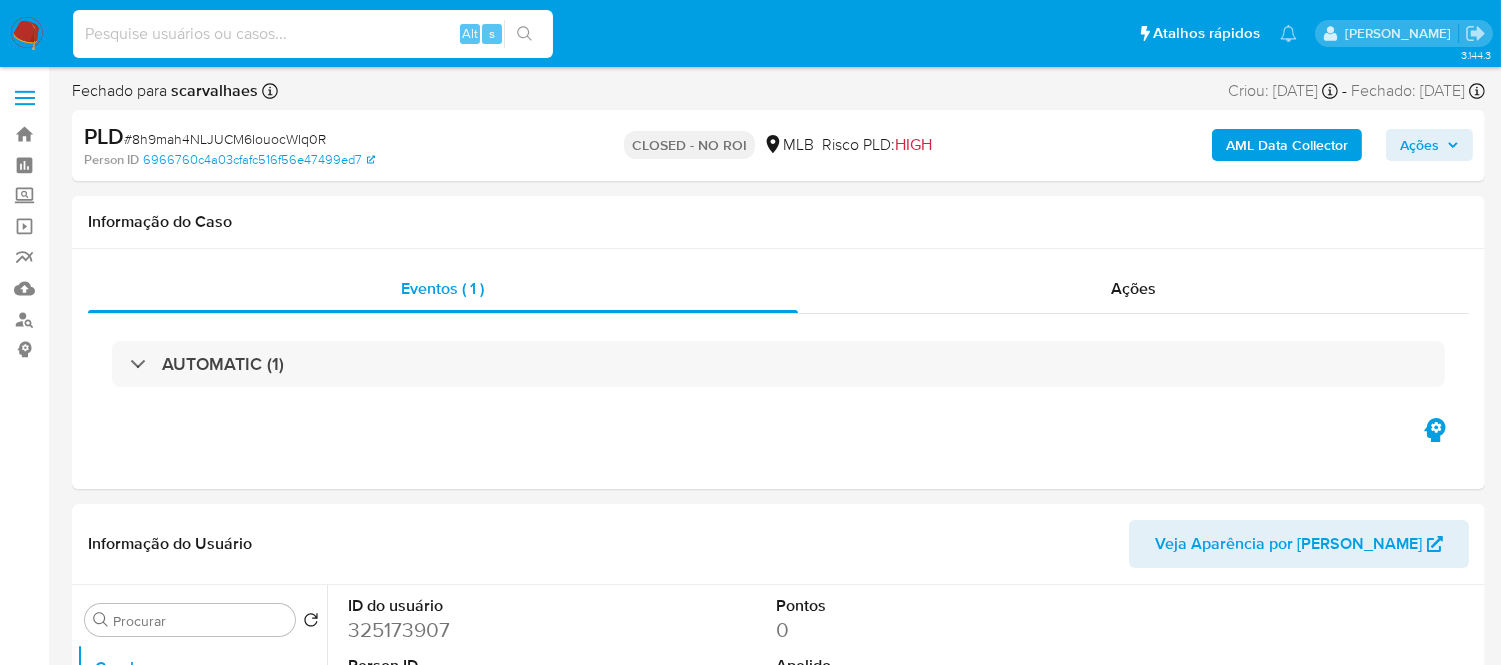 click at bounding box center [313, 34] 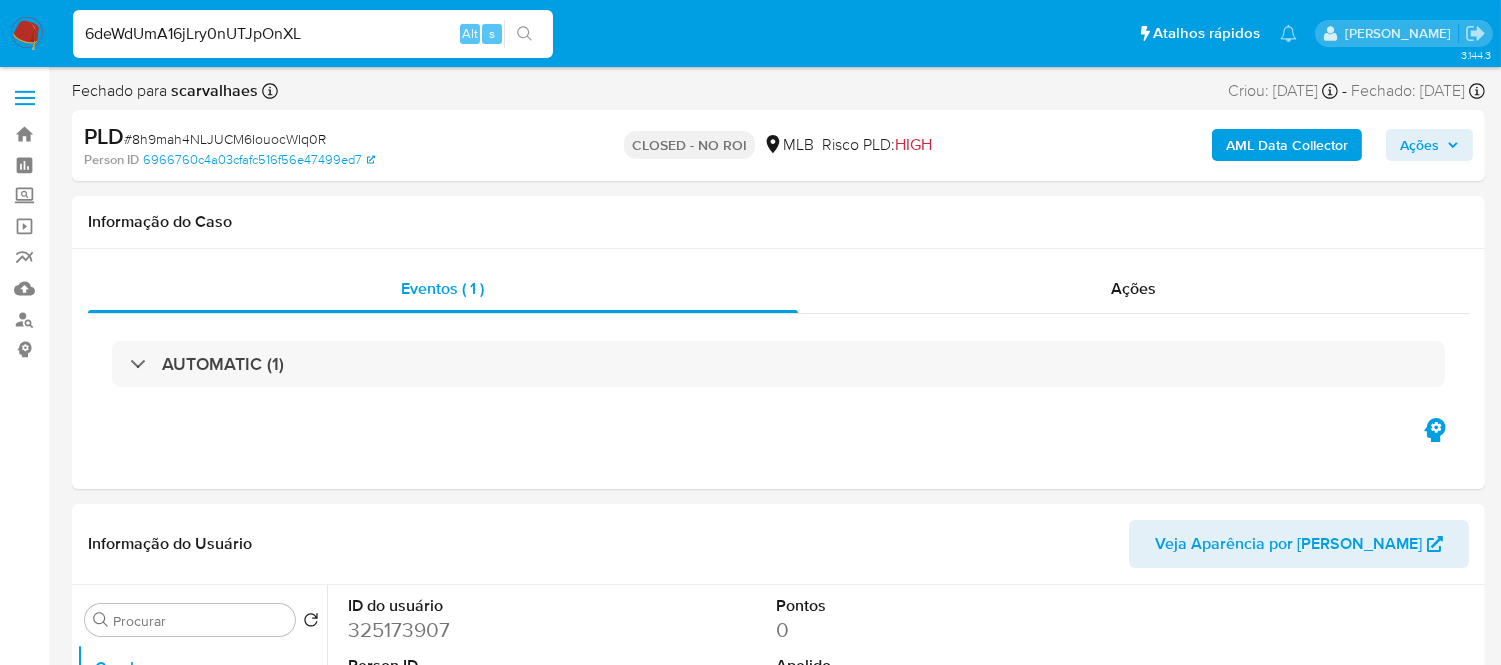 type on "6deWdUmA16jLry0nUTJpOnXL" 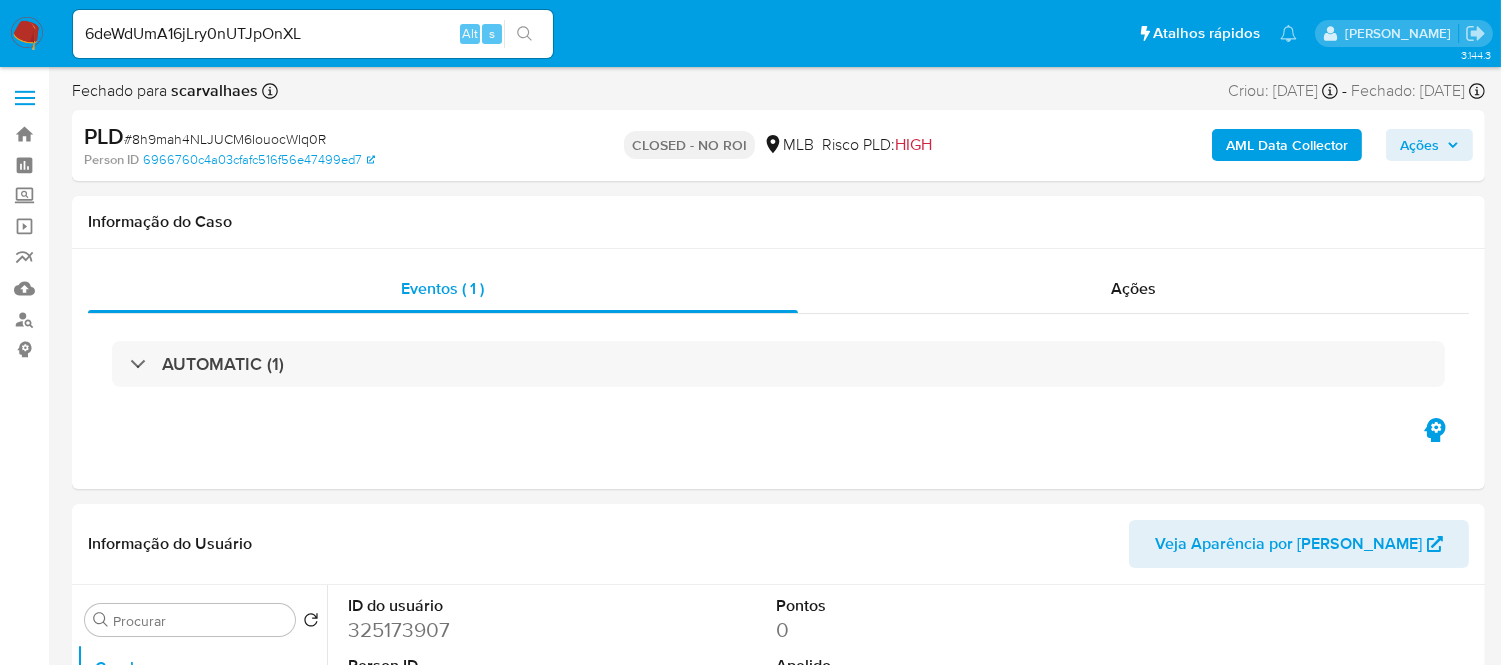 click at bounding box center [524, 34] 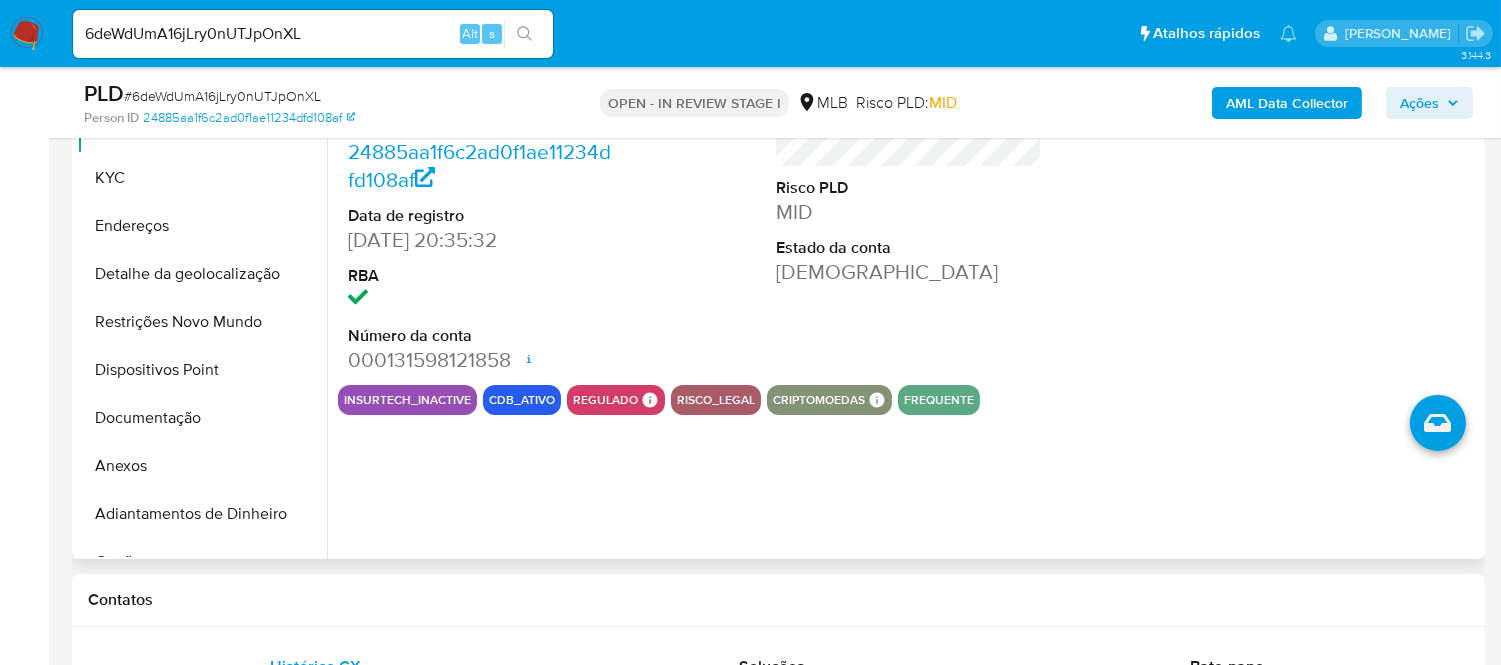 select on "10" 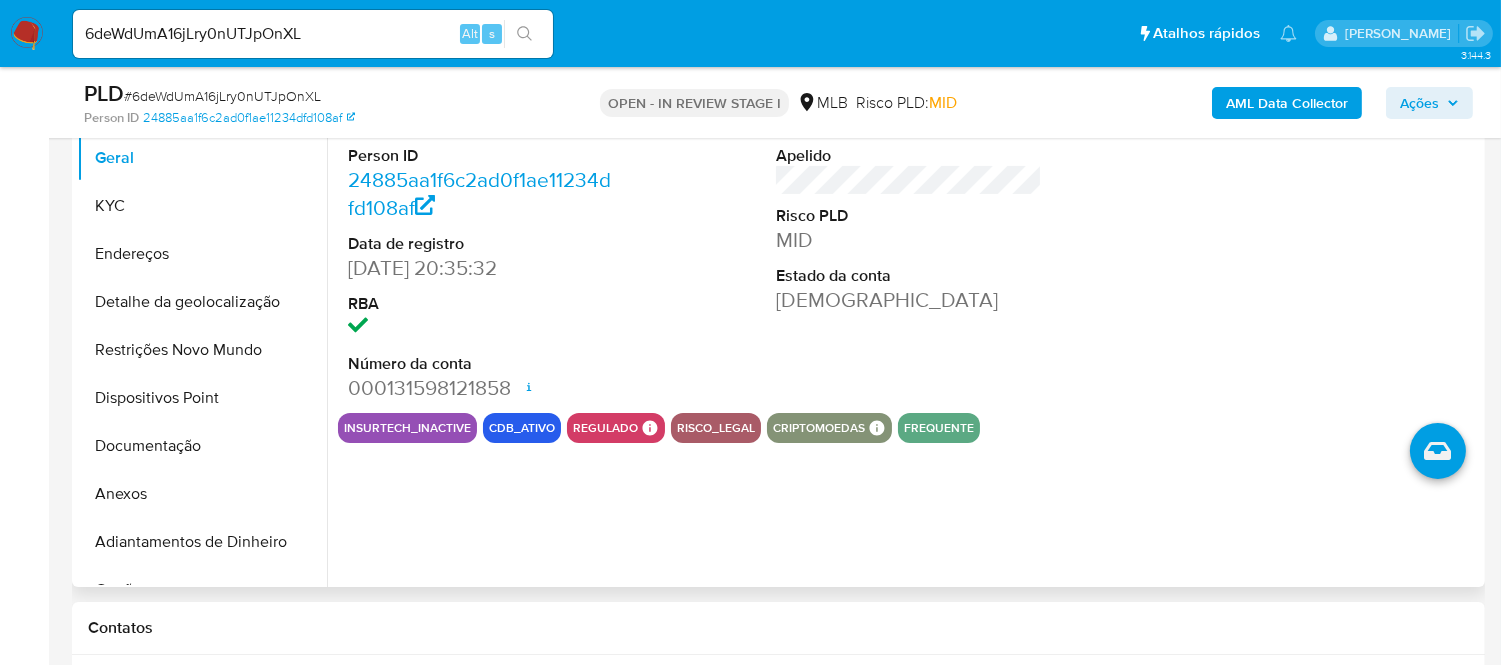 scroll, scrollTop: 333, scrollLeft: 0, axis: vertical 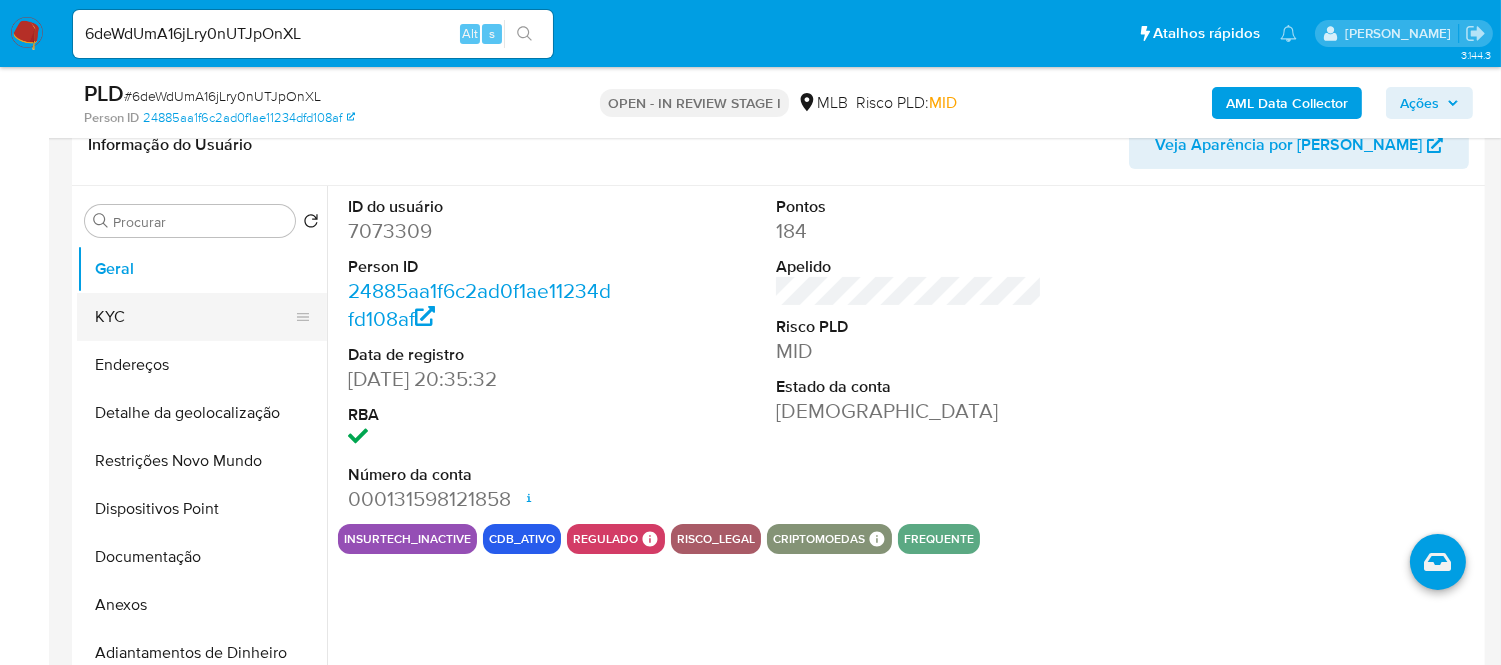 click on "KYC" at bounding box center (194, 317) 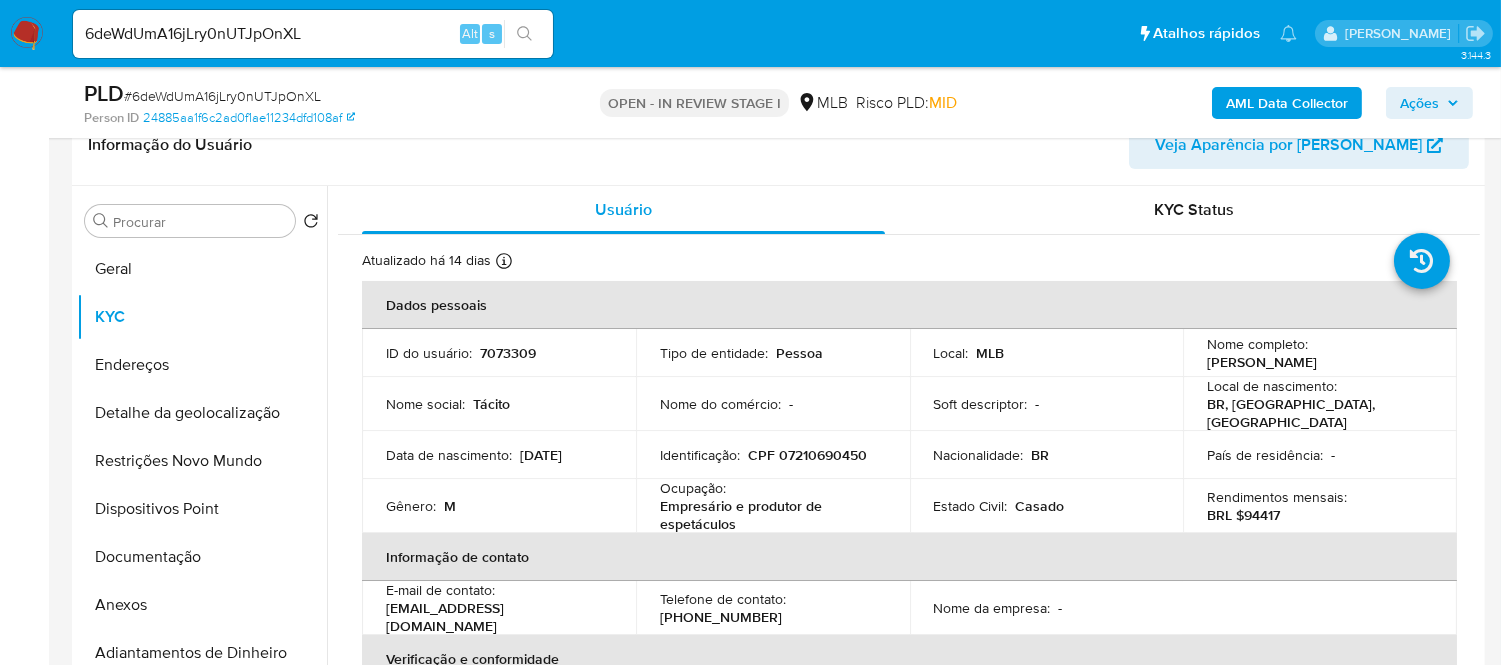 drag, startPoint x: 1472, startPoint y: 331, endPoint x: 1477, endPoint y: 368, distance: 37.336308 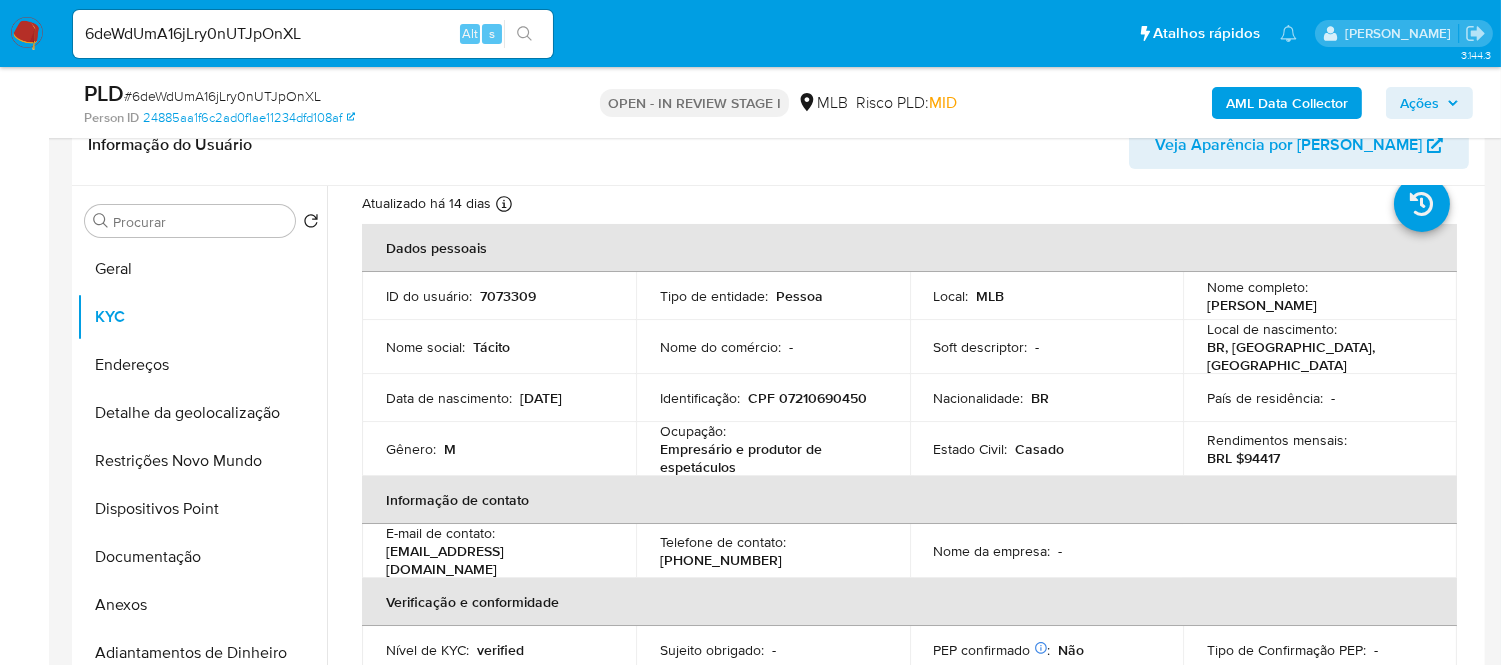 scroll, scrollTop: 72, scrollLeft: 0, axis: vertical 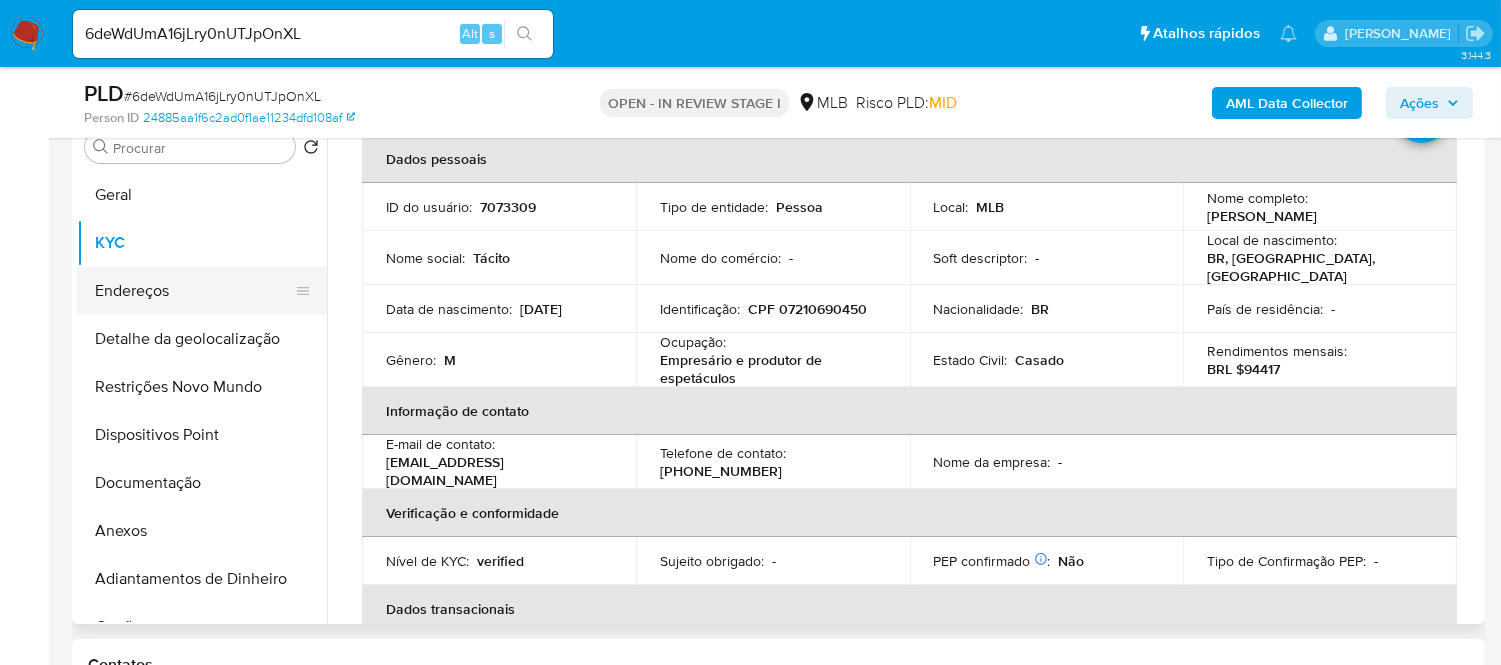 click on "Endereços" at bounding box center (194, 291) 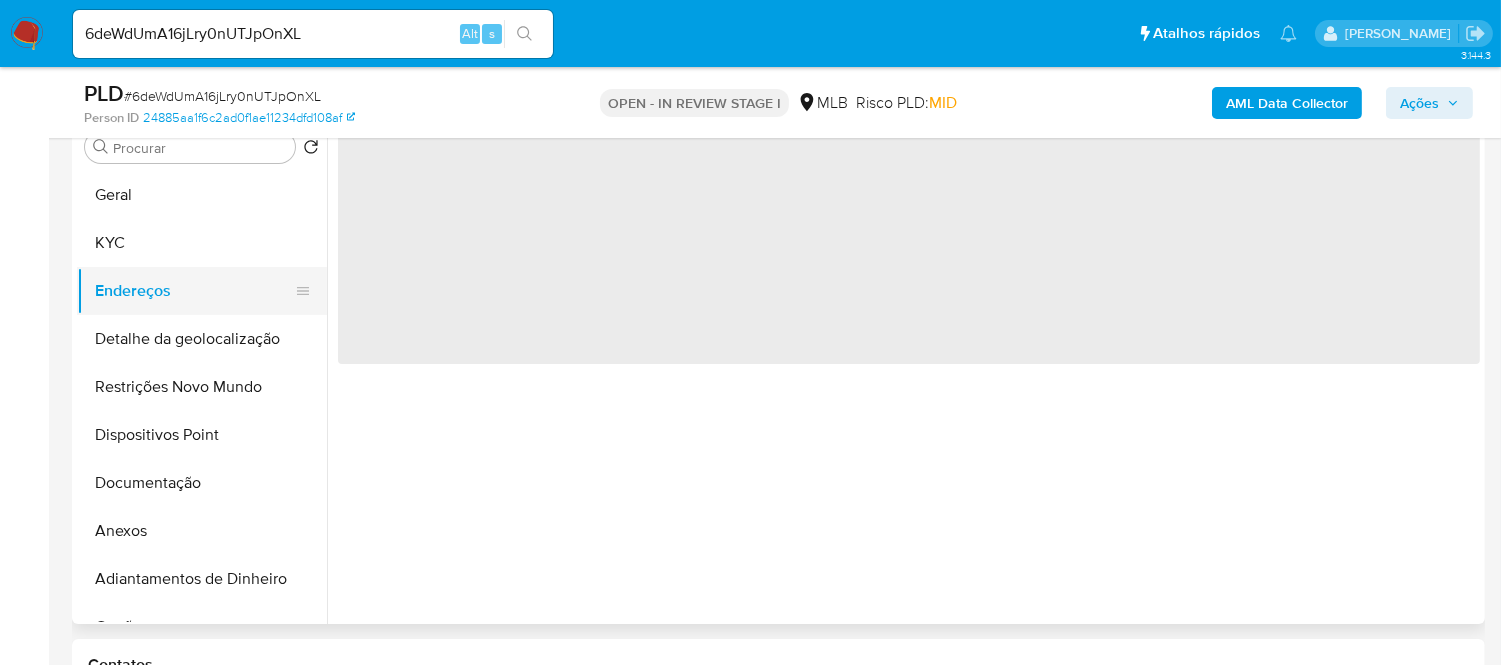 scroll, scrollTop: 0, scrollLeft: 0, axis: both 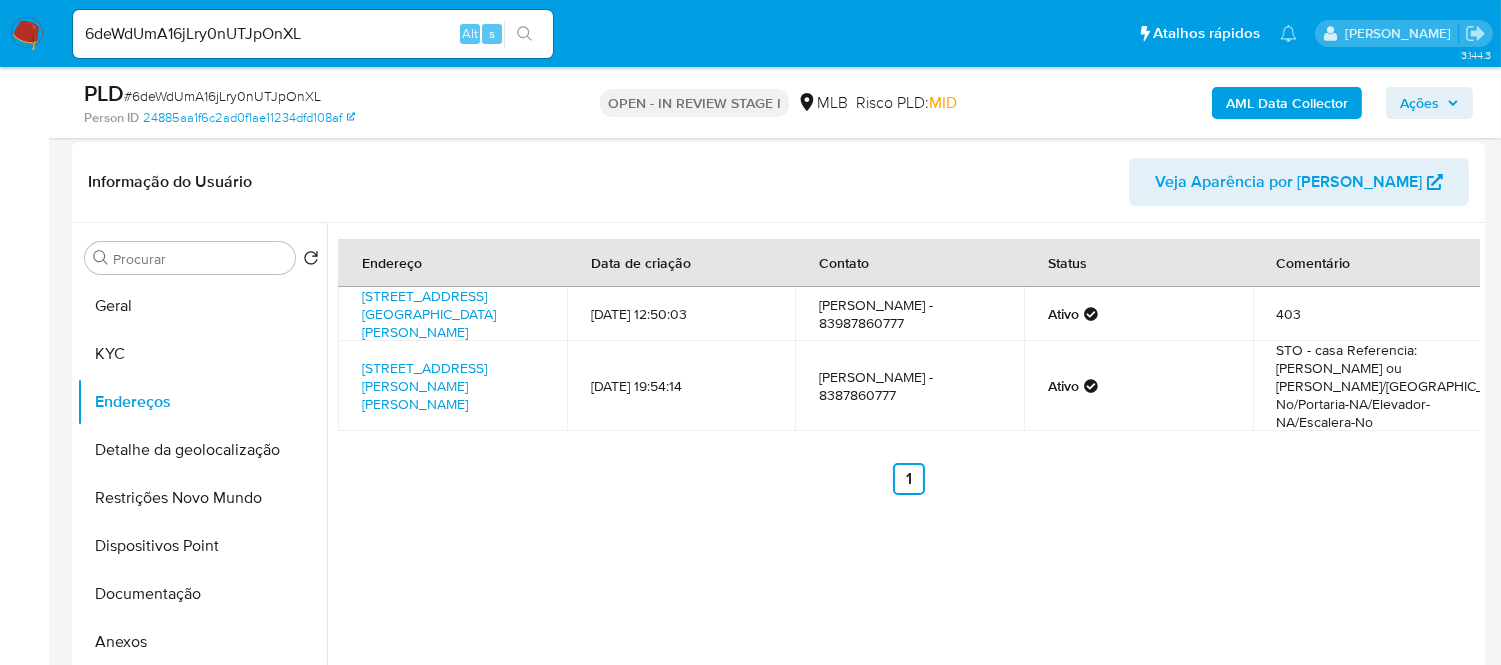 type 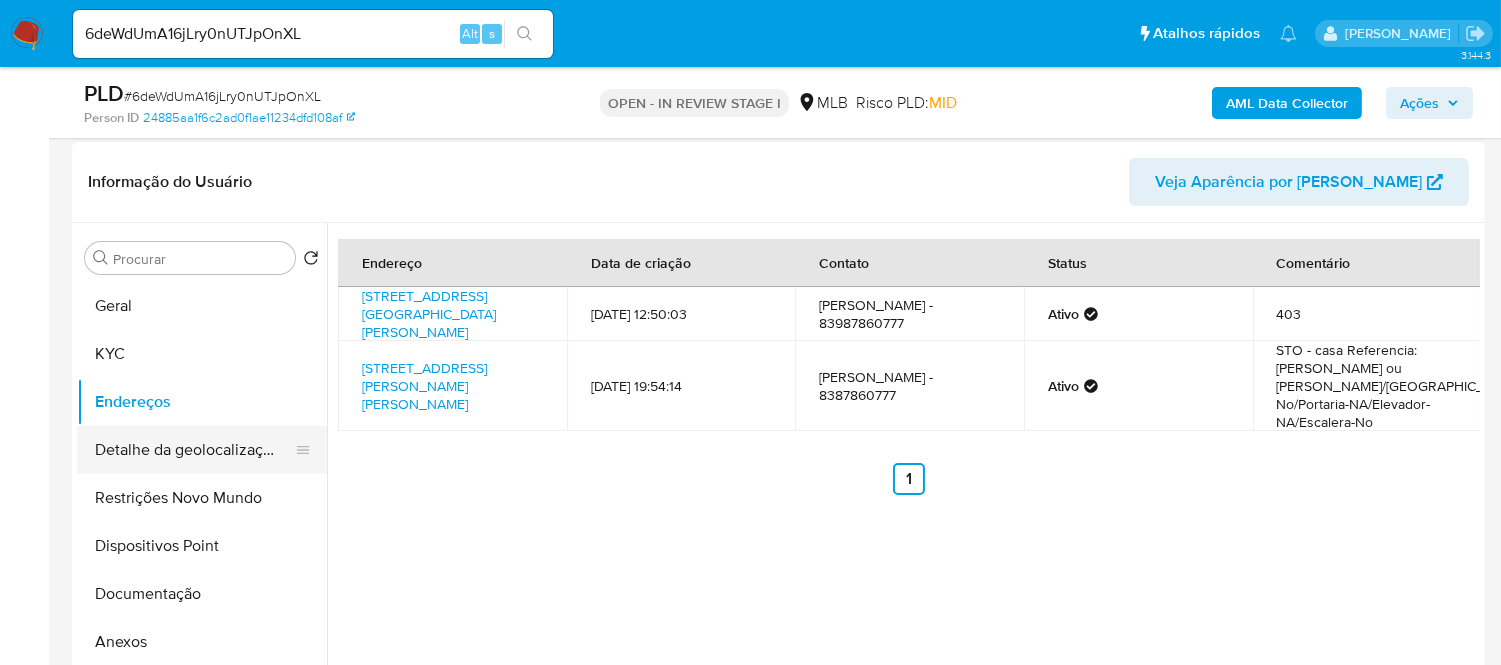 click on "Detalhe da geolocalização" at bounding box center (194, 450) 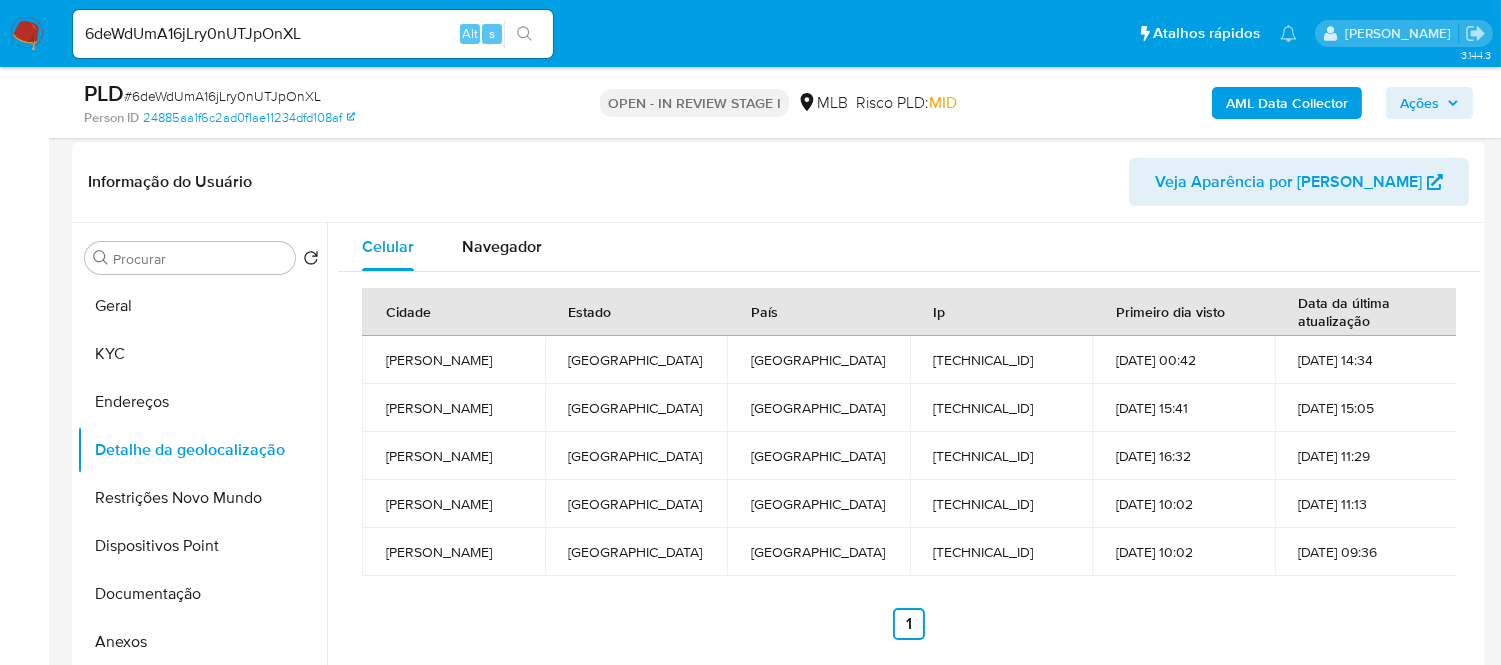 scroll, scrollTop: 407, scrollLeft: 0, axis: vertical 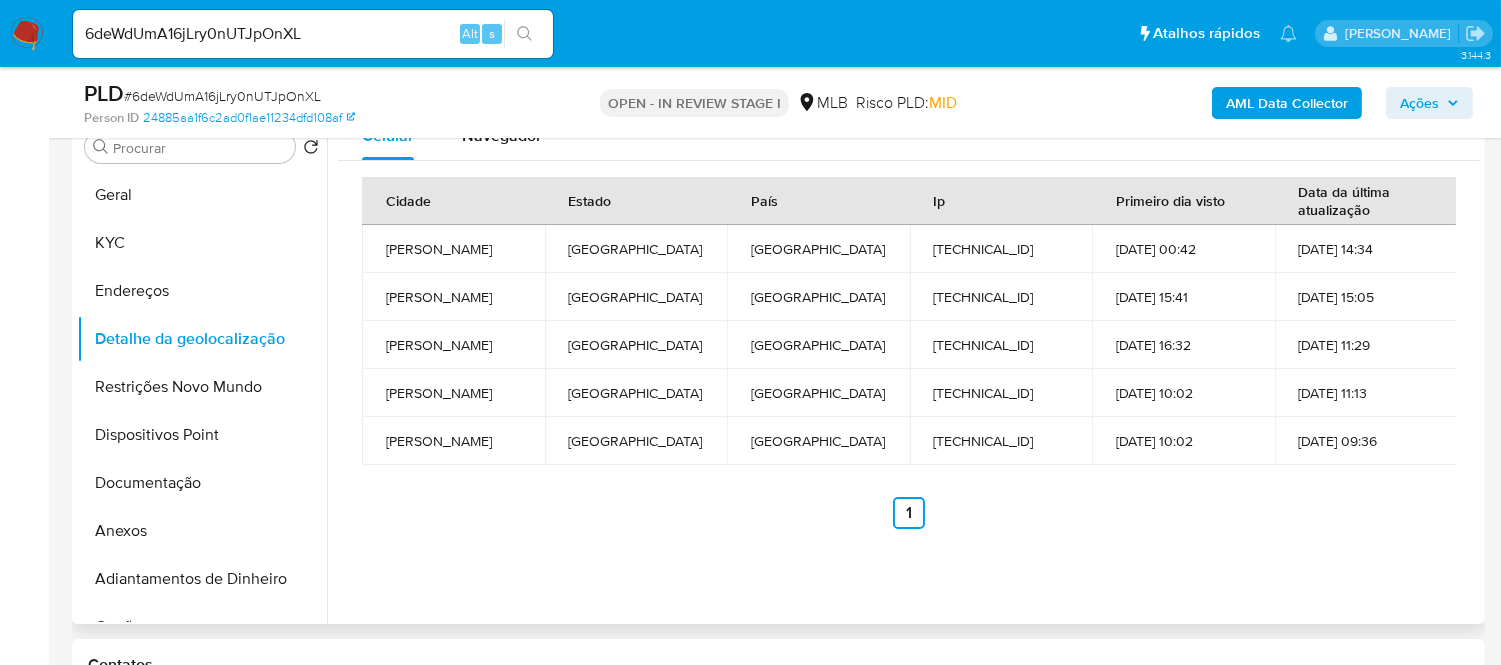 type 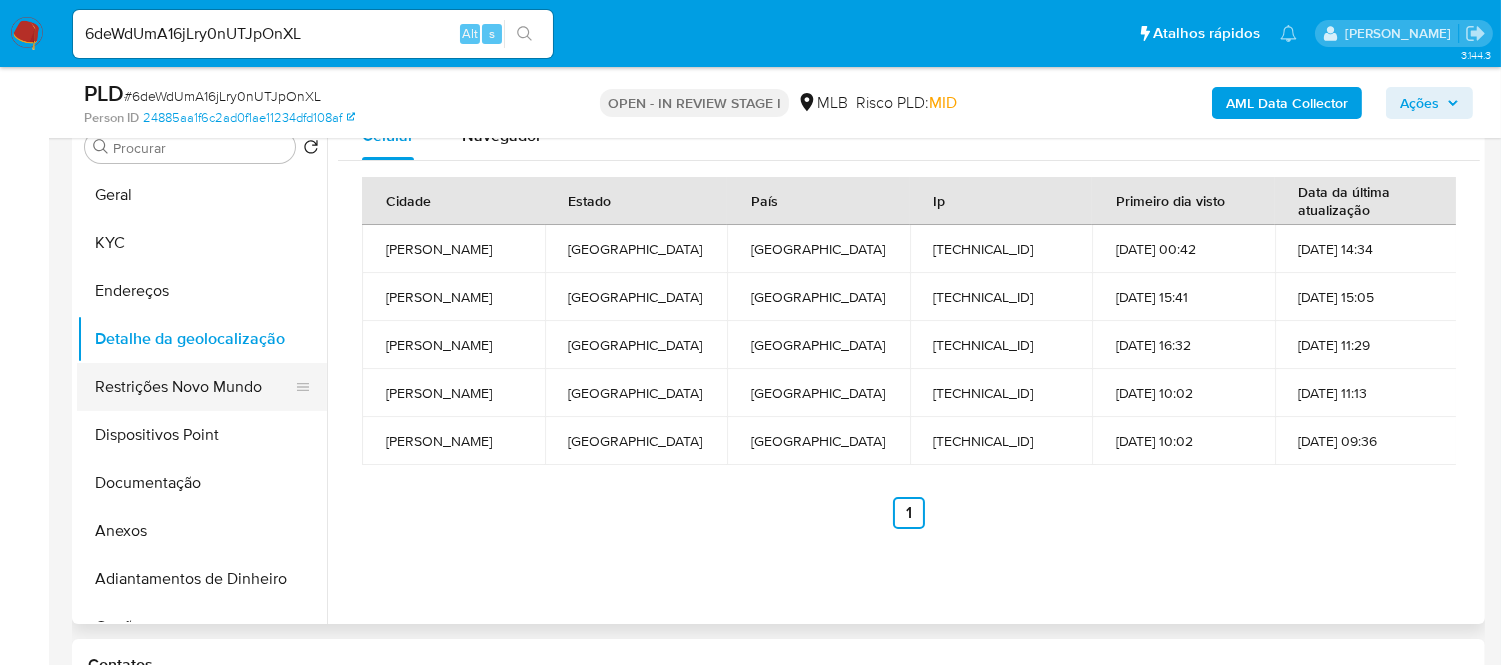 click on "Restrições Novo Mundo" at bounding box center [194, 387] 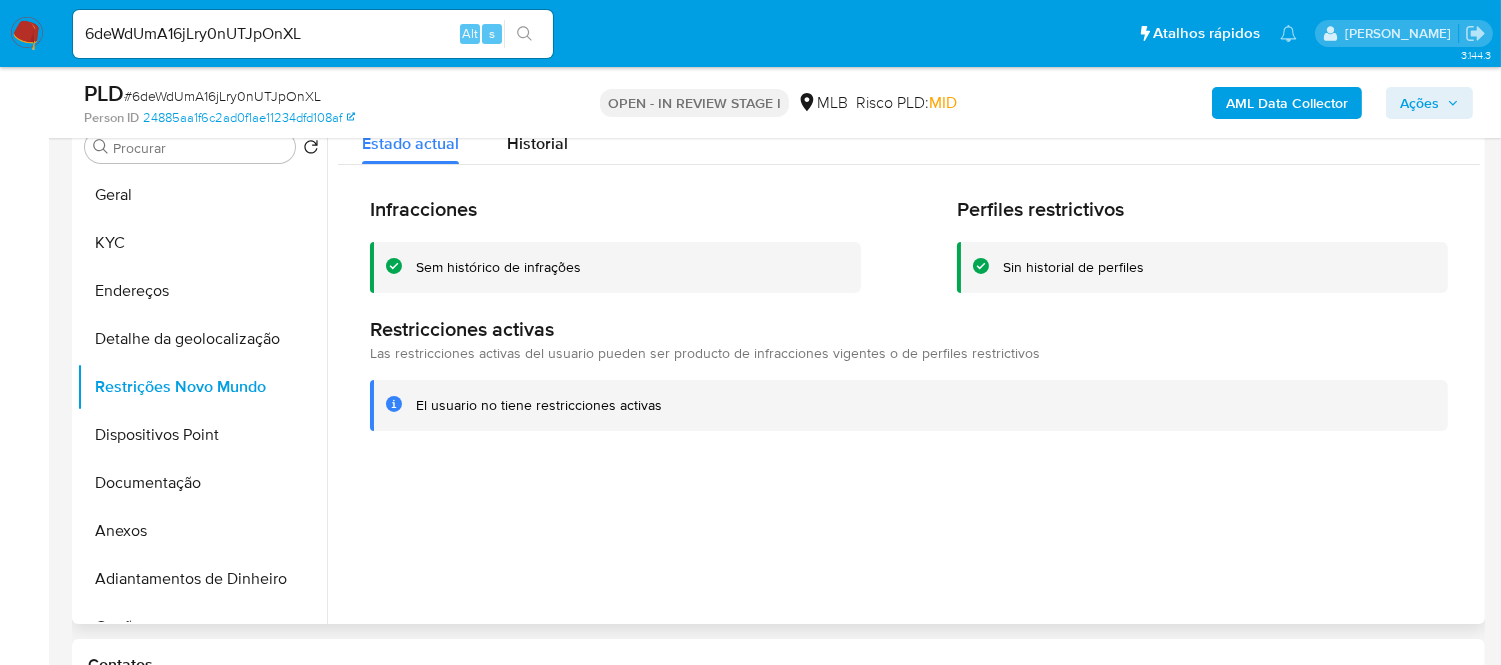 type 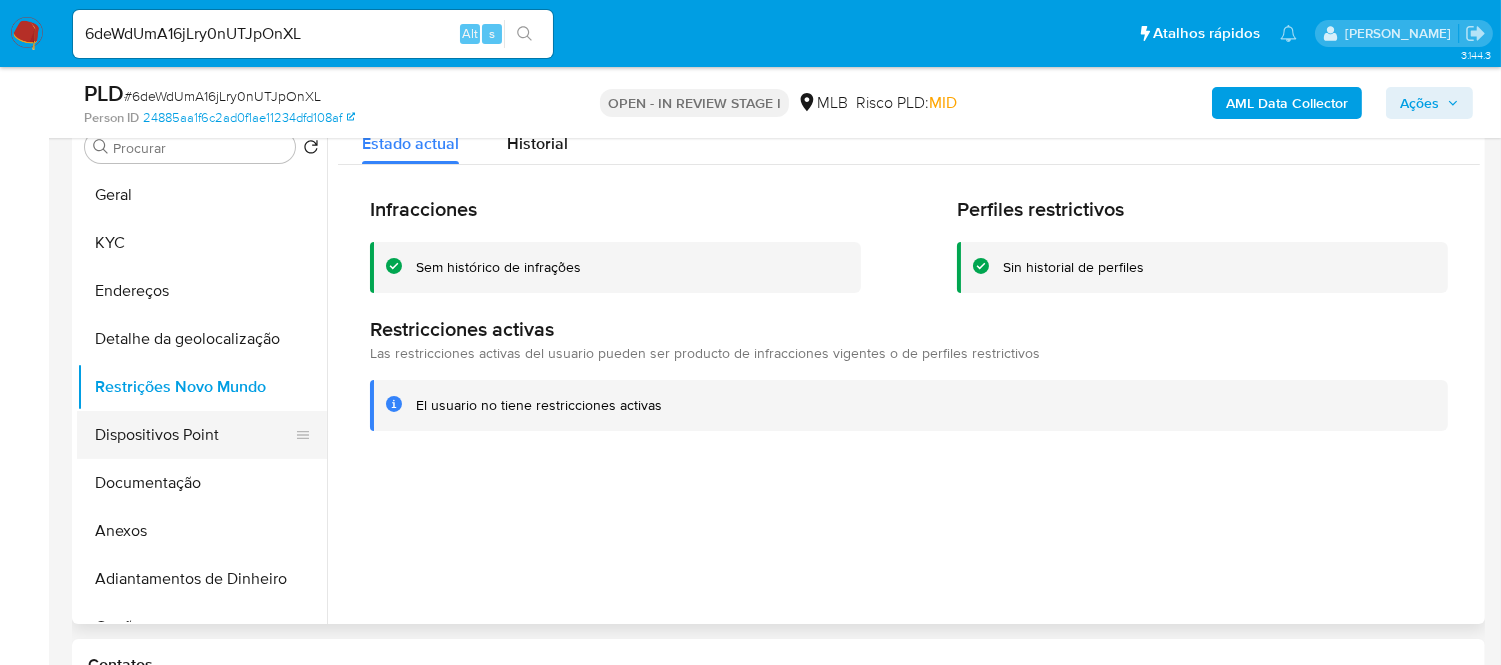 click on "Dispositivos Point" at bounding box center (194, 435) 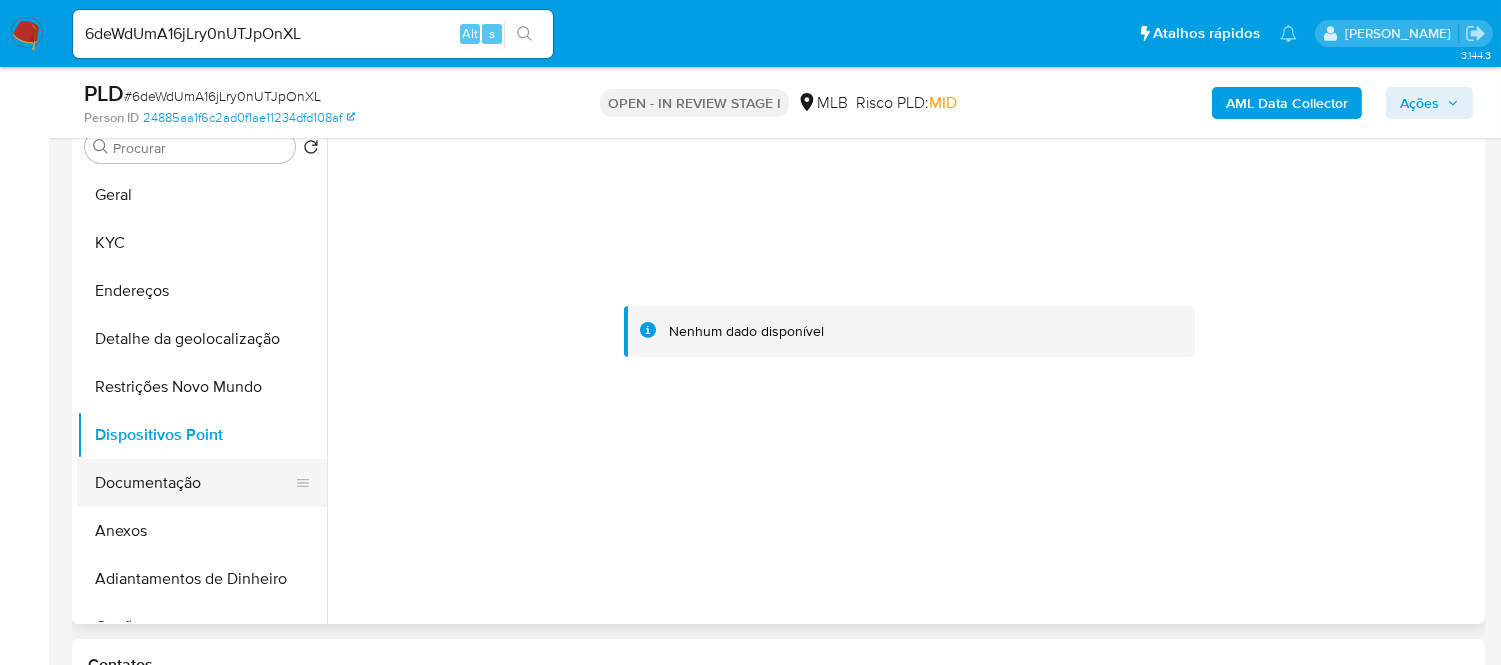 type 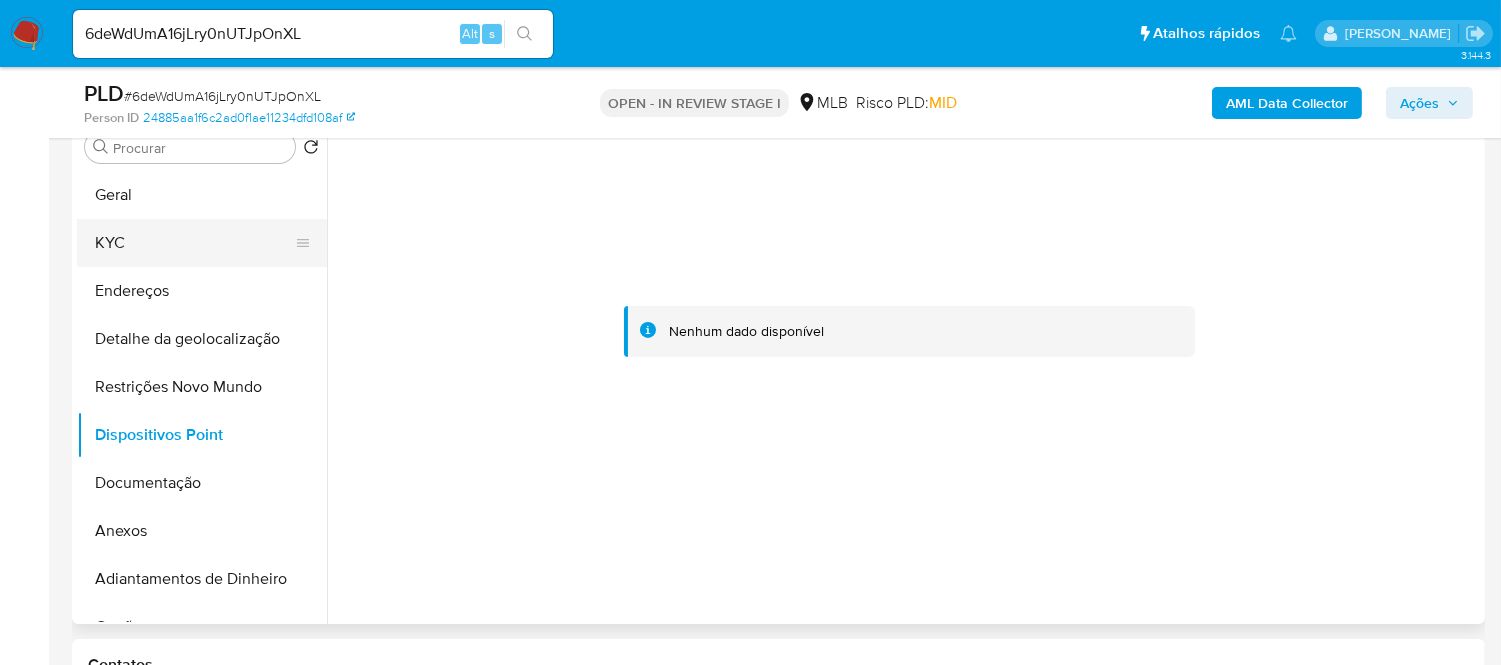 click on "KYC" at bounding box center [194, 243] 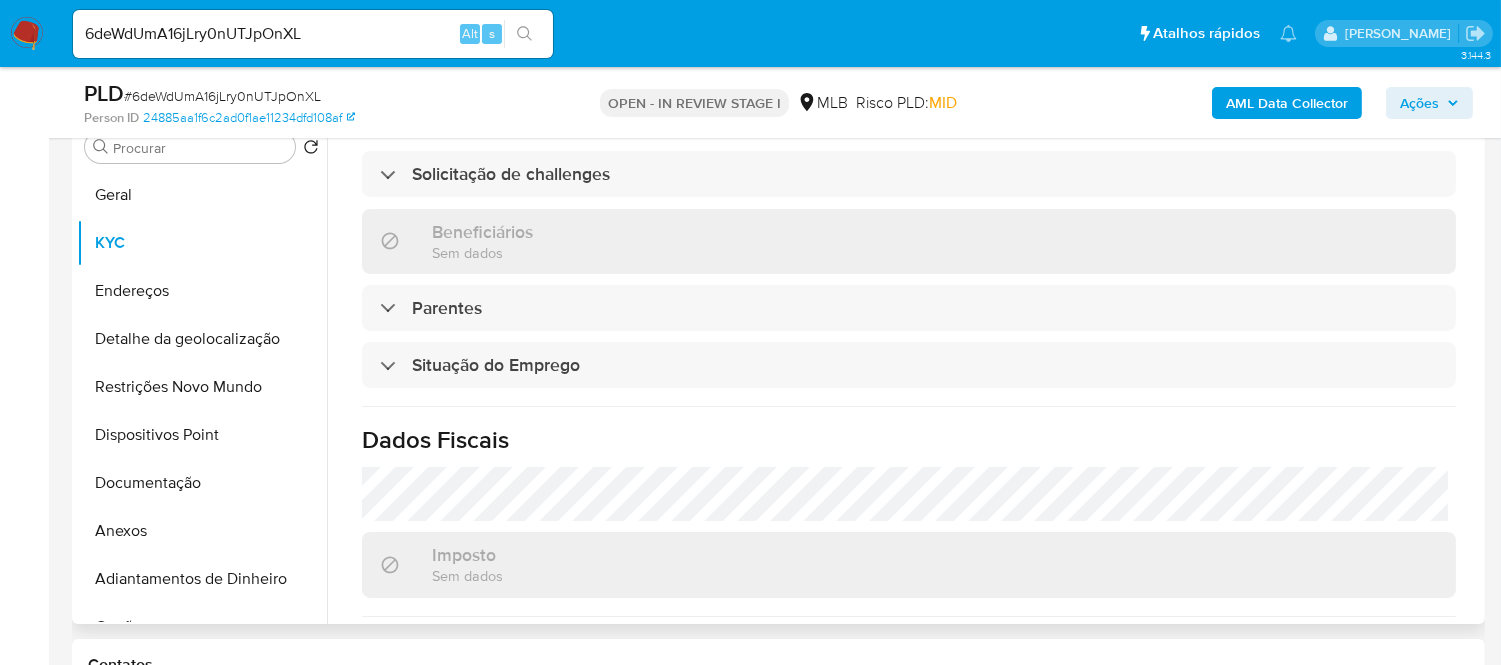 scroll, scrollTop: 874, scrollLeft: 0, axis: vertical 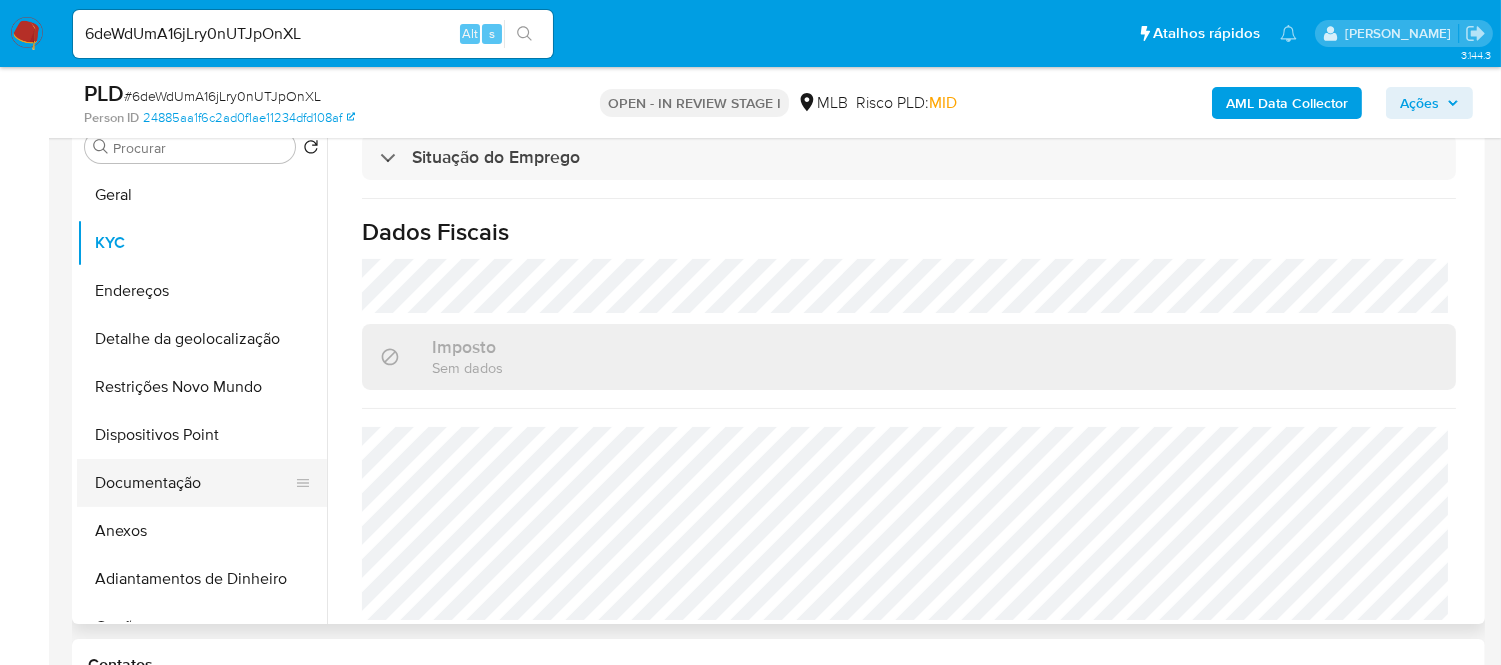 click on "Documentação" at bounding box center [194, 483] 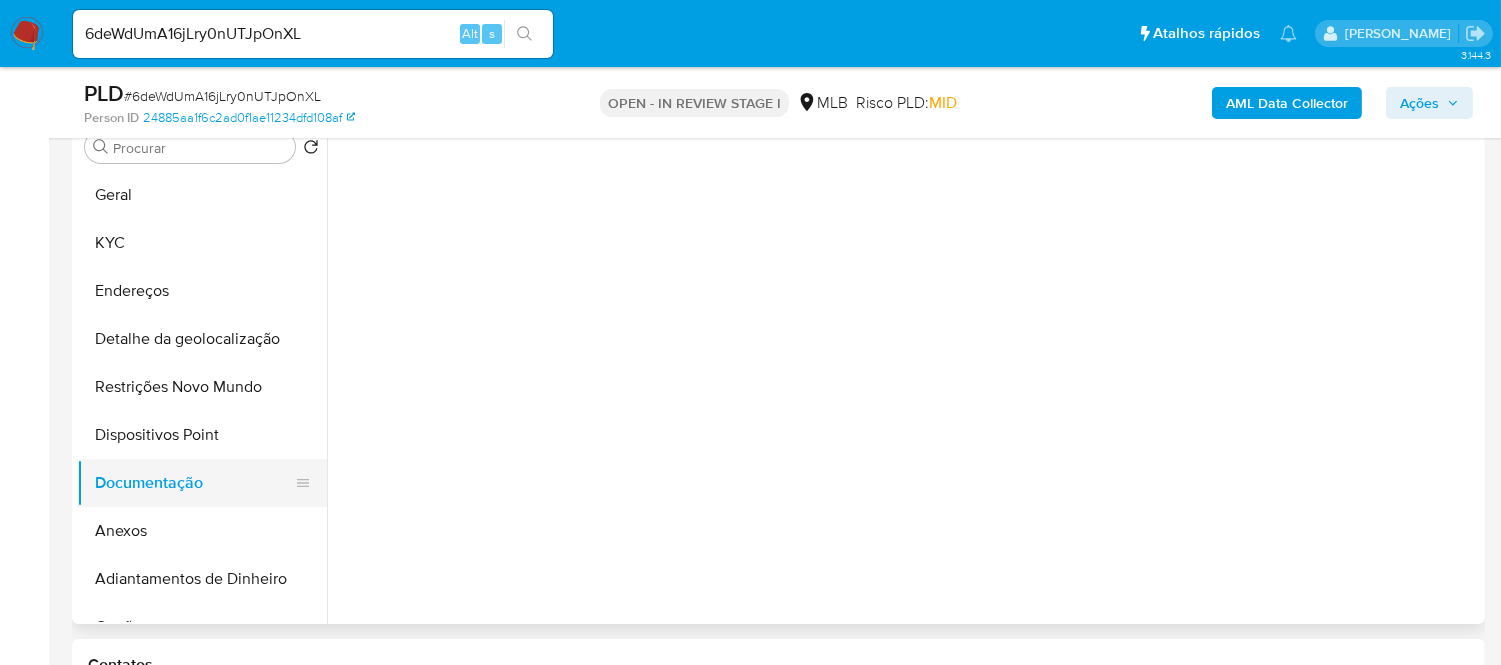 scroll, scrollTop: 0, scrollLeft: 0, axis: both 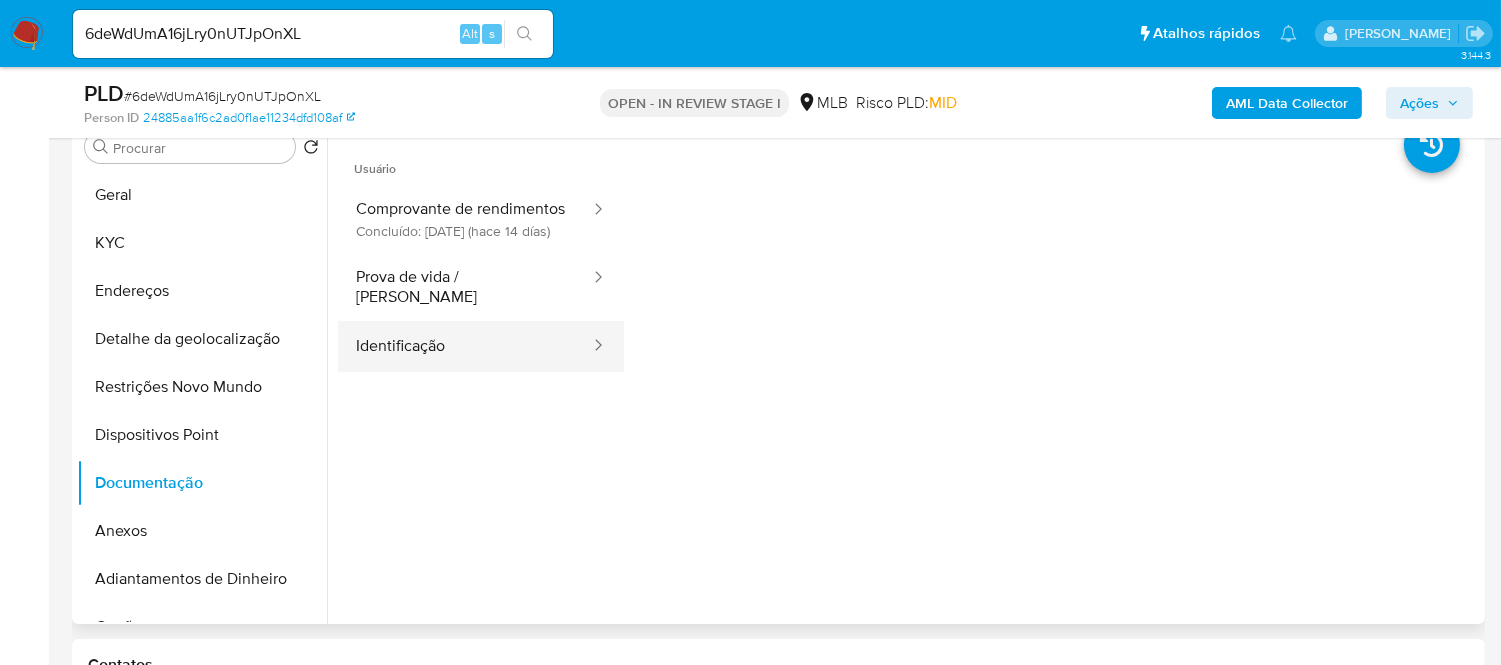 click on "Identificação" at bounding box center (465, 346) 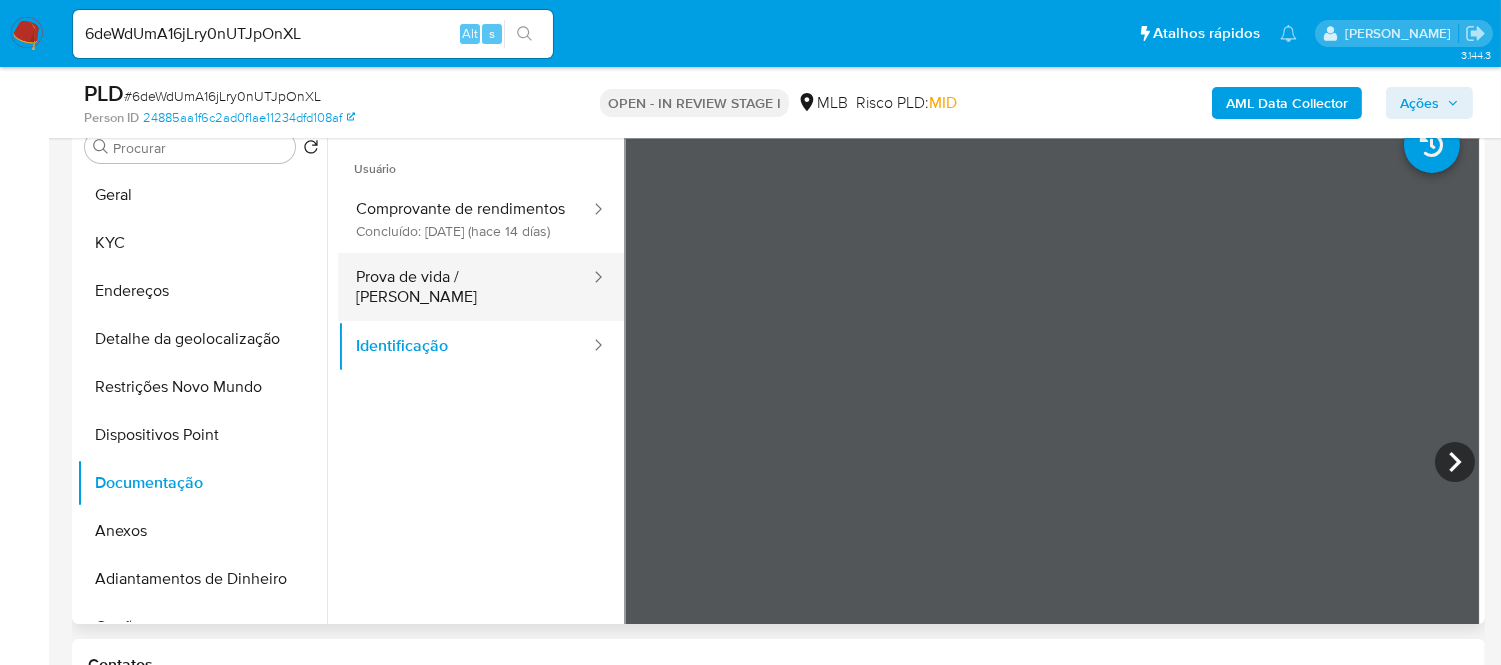 click on "Prova de vida / [PERSON_NAME]" at bounding box center [465, 287] 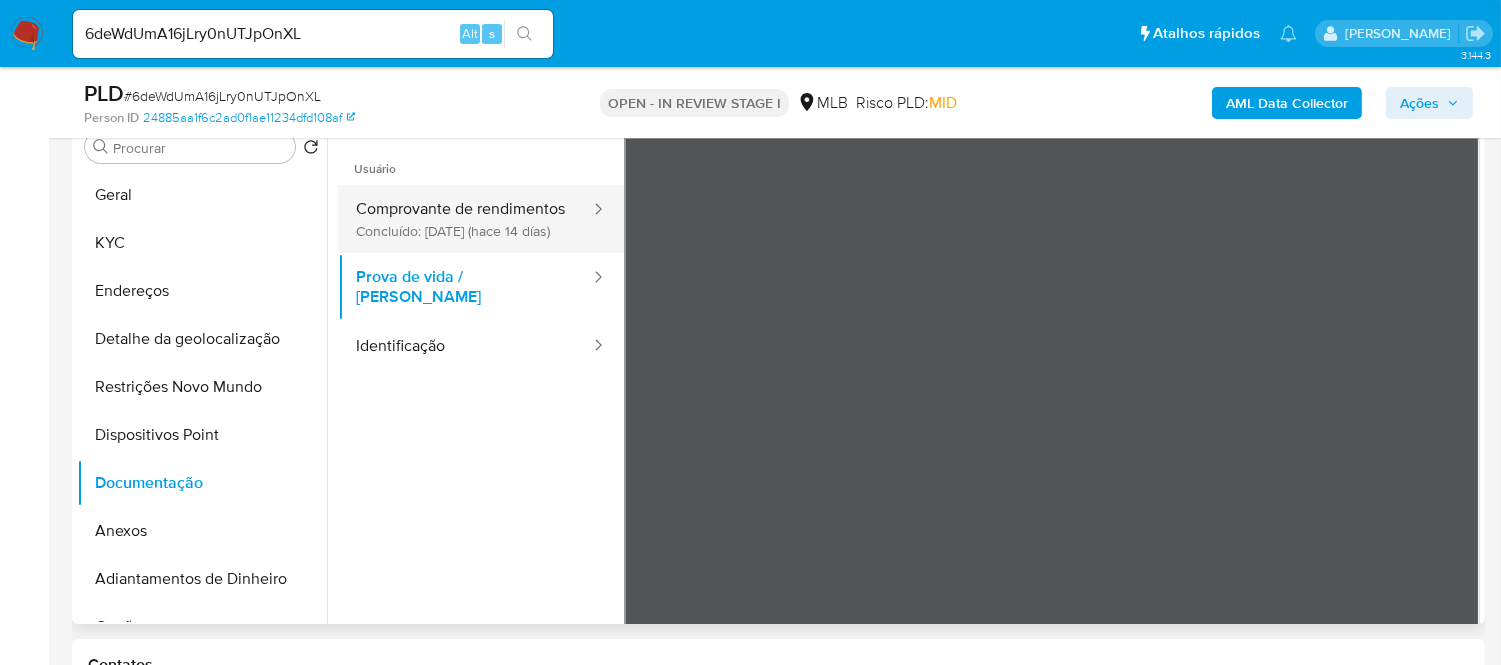 click on "Comprovante de rendimentos Concluído: [DATE] (hace 14 días)" at bounding box center (465, 219) 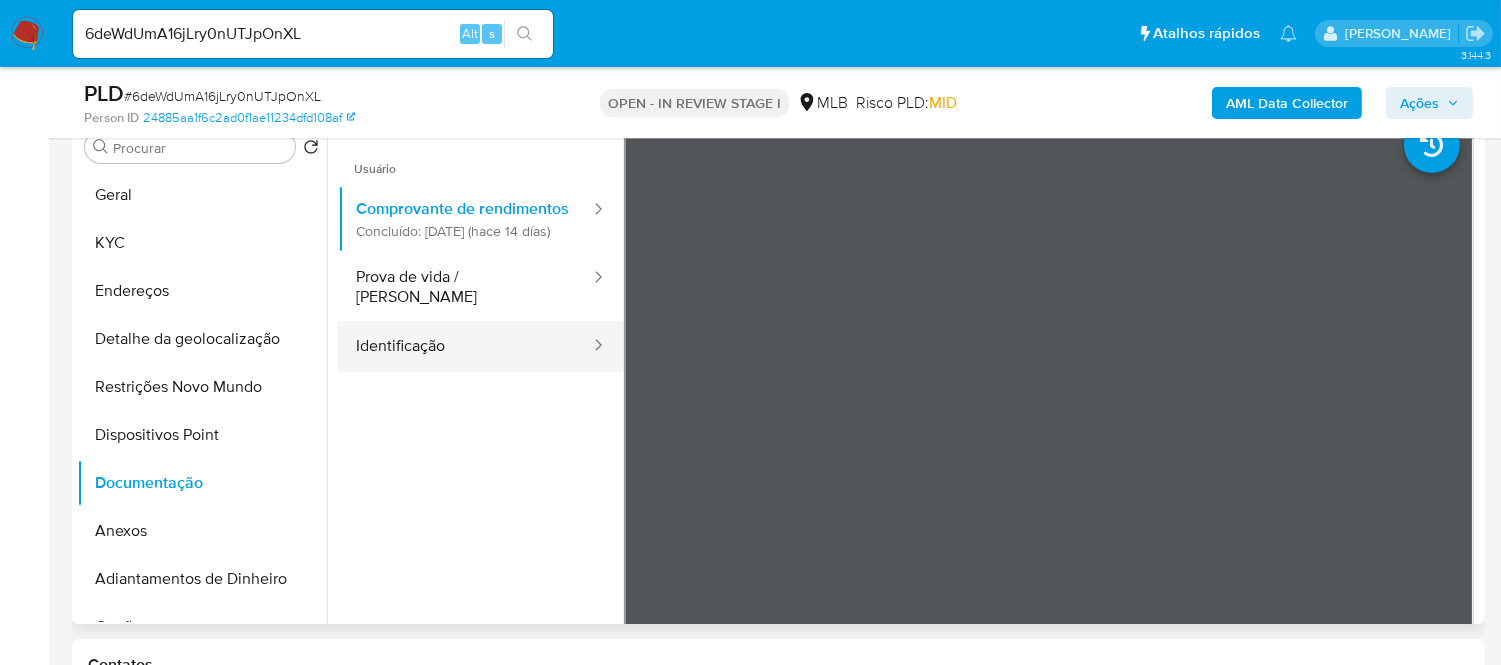 scroll, scrollTop: 23, scrollLeft: 0, axis: vertical 